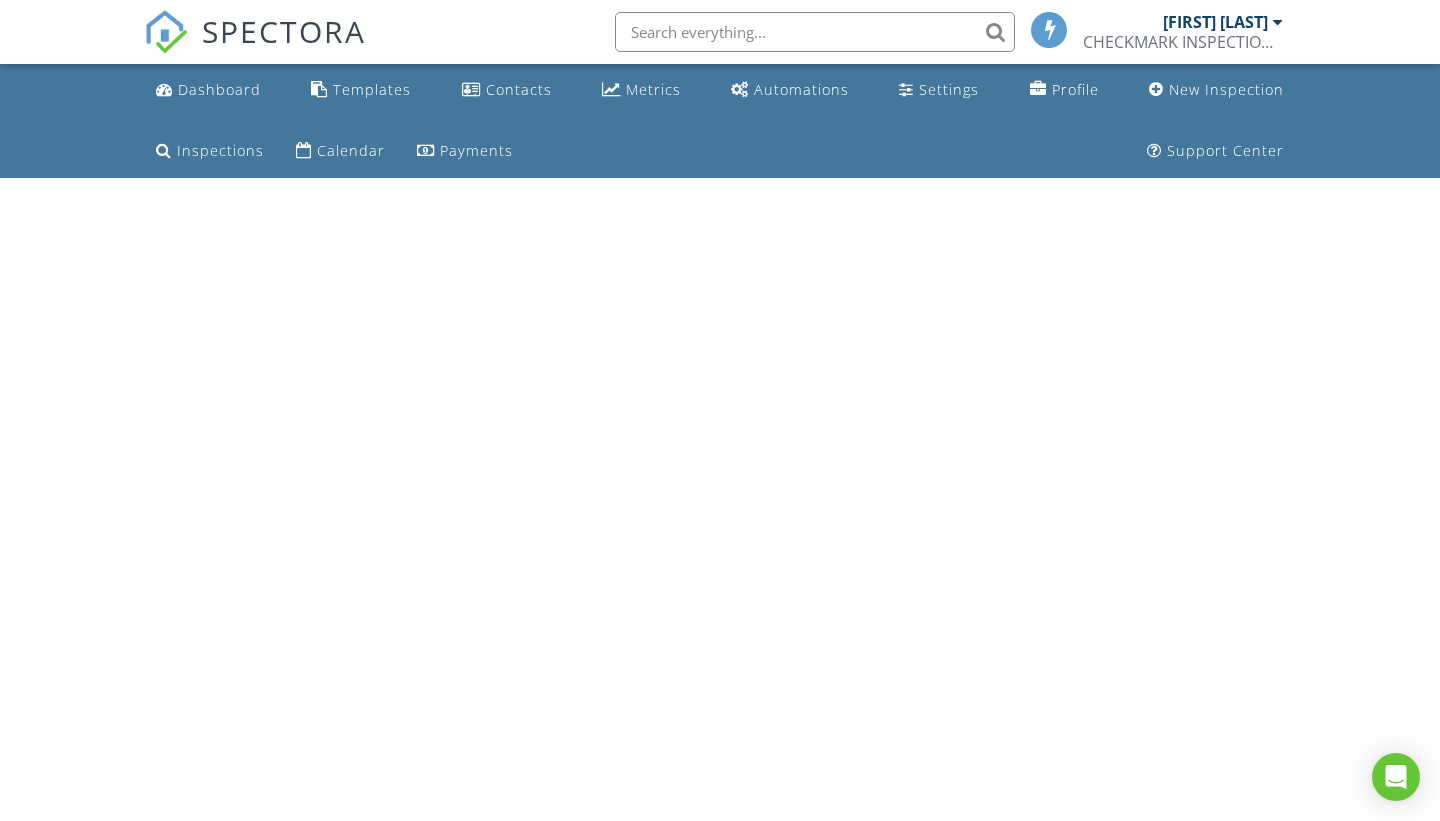 scroll, scrollTop: 0, scrollLeft: 0, axis: both 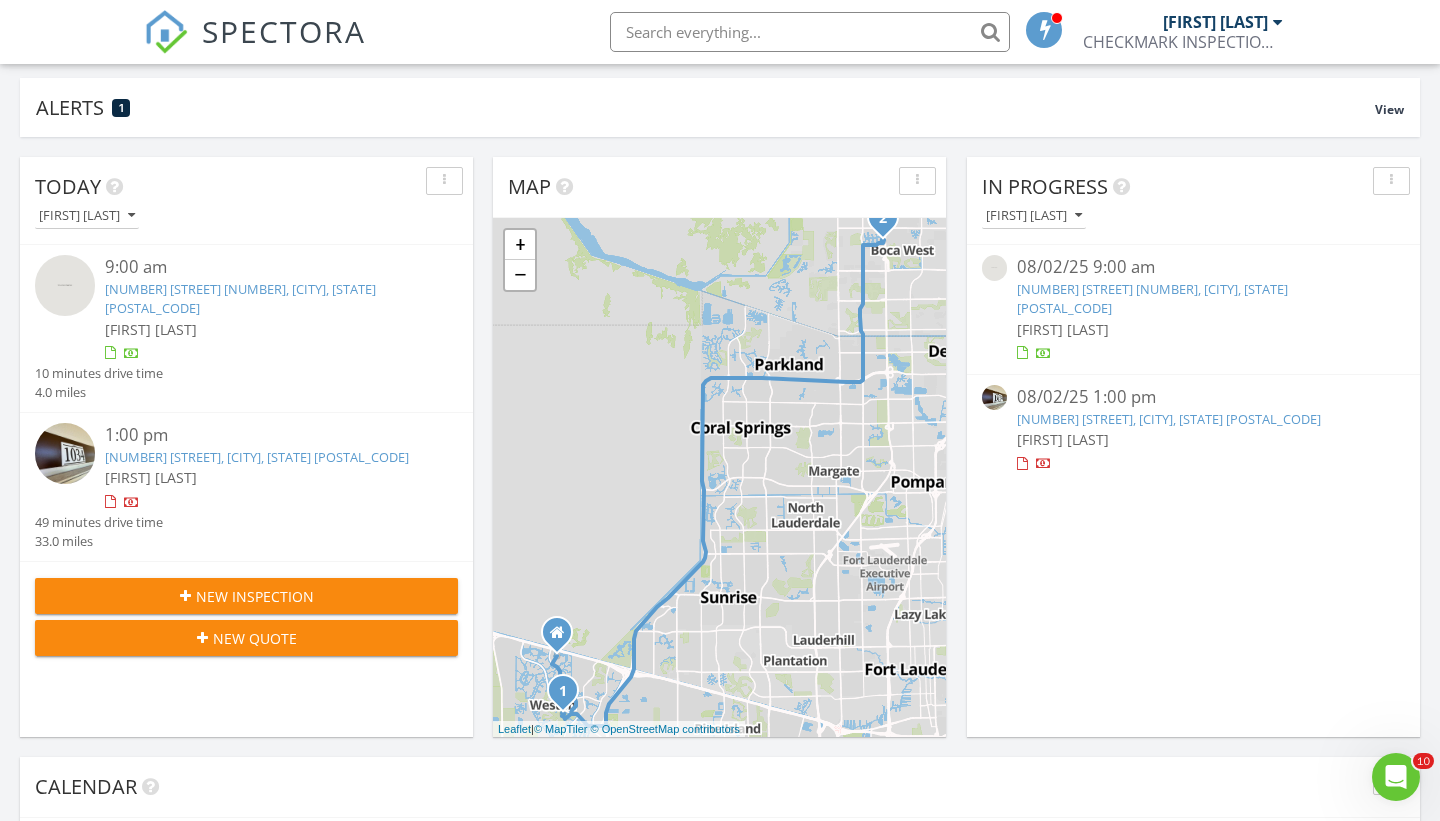 click at bounding box center [65, 285] 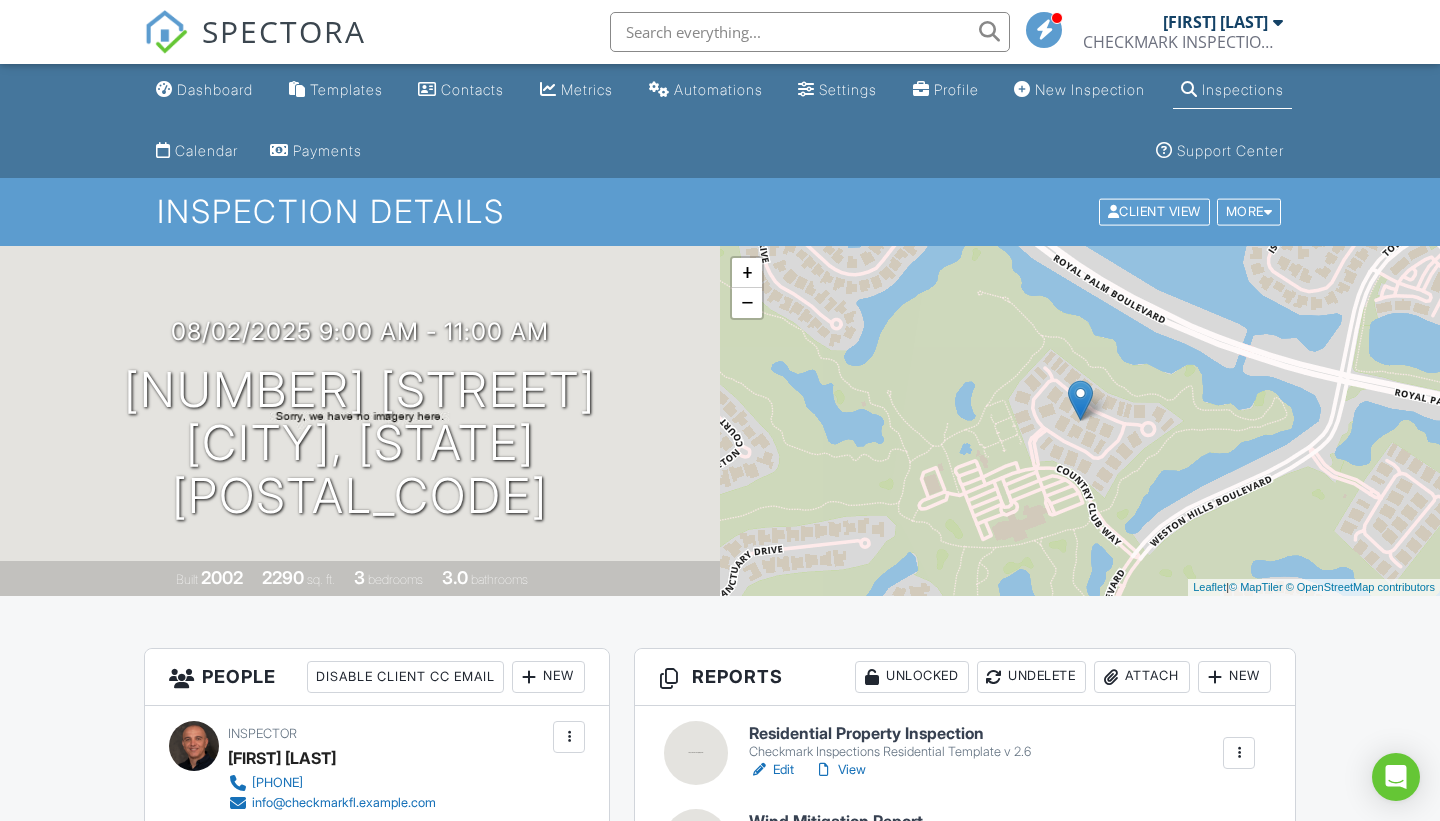 scroll, scrollTop: 51, scrollLeft: 0, axis: vertical 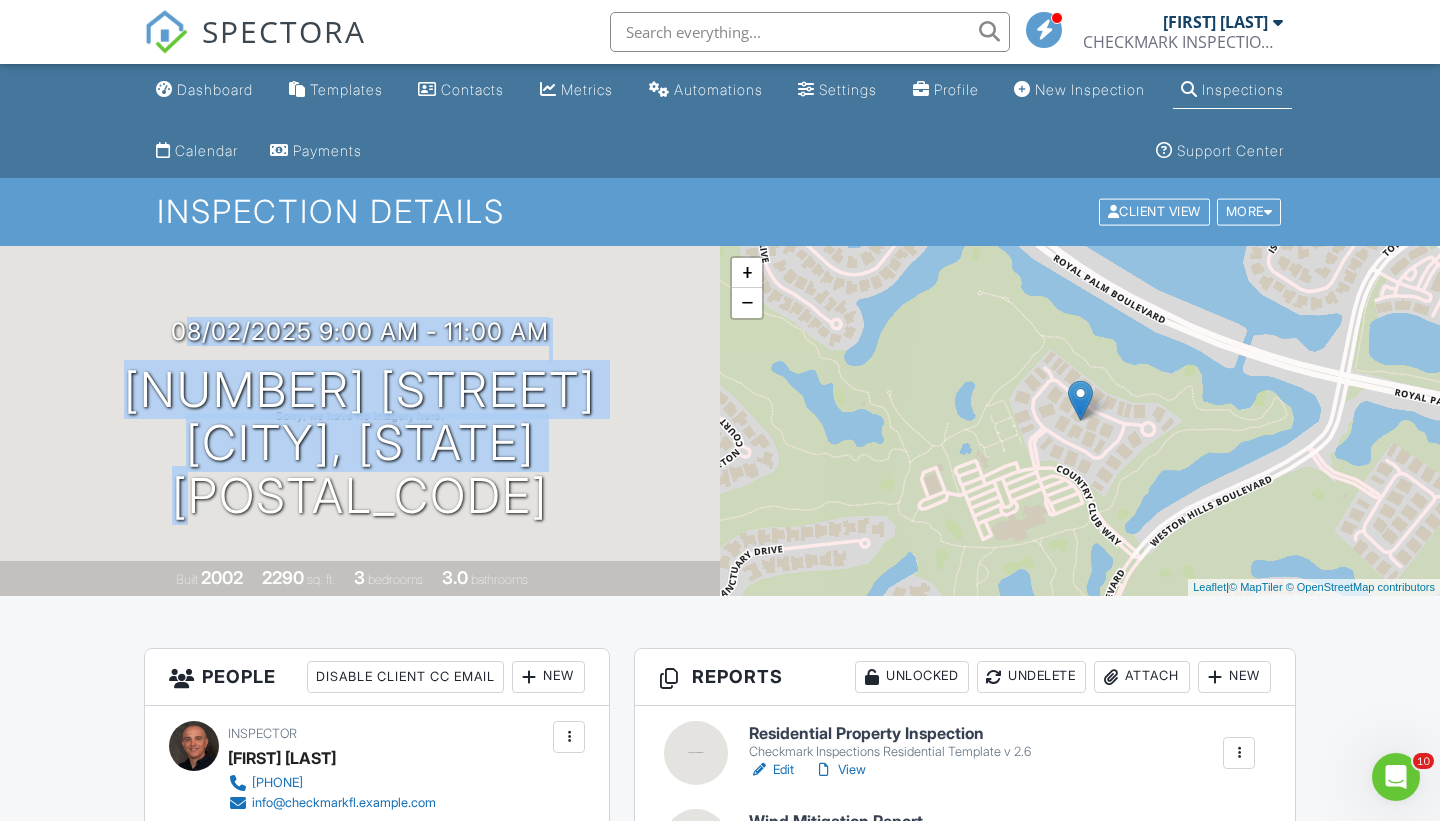 drag, startPoint x: 603, startPoint y: 474, endPoint x: 12, endPoint y: 358, distance: 602.2765 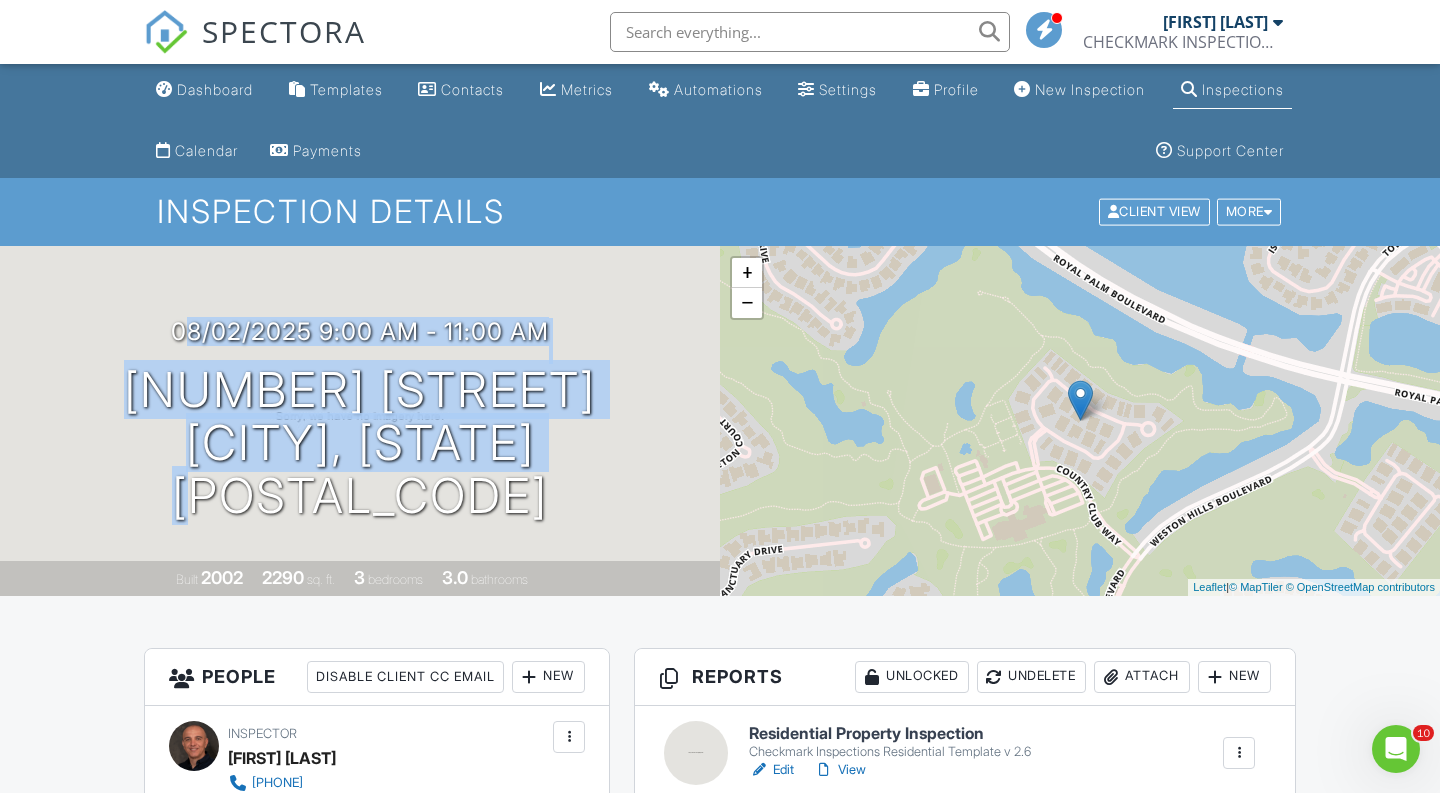 scroll, scrollTop: 552, scrollLeft: 0, axis: vertical 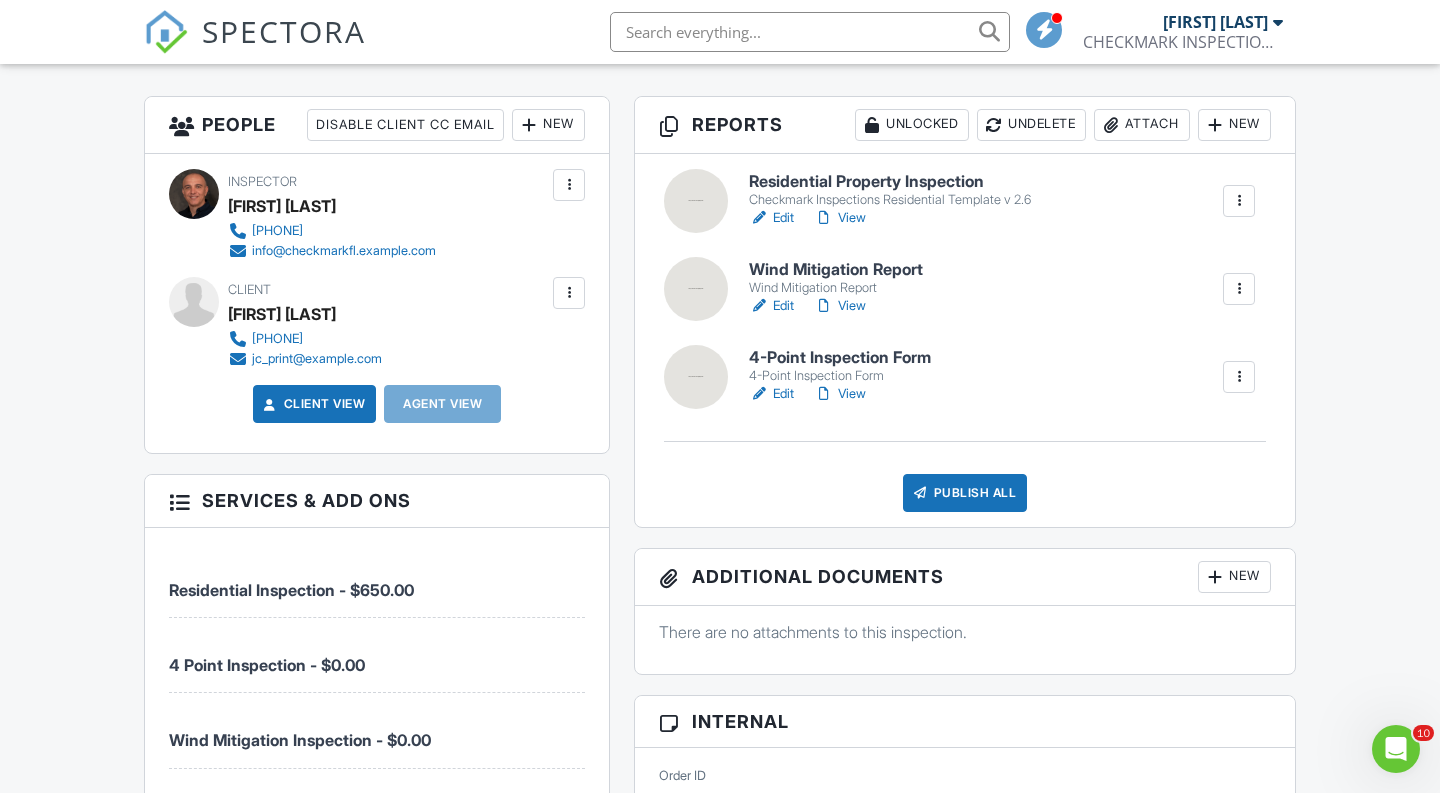 click on "Edit" at bounding box center [771, 218] 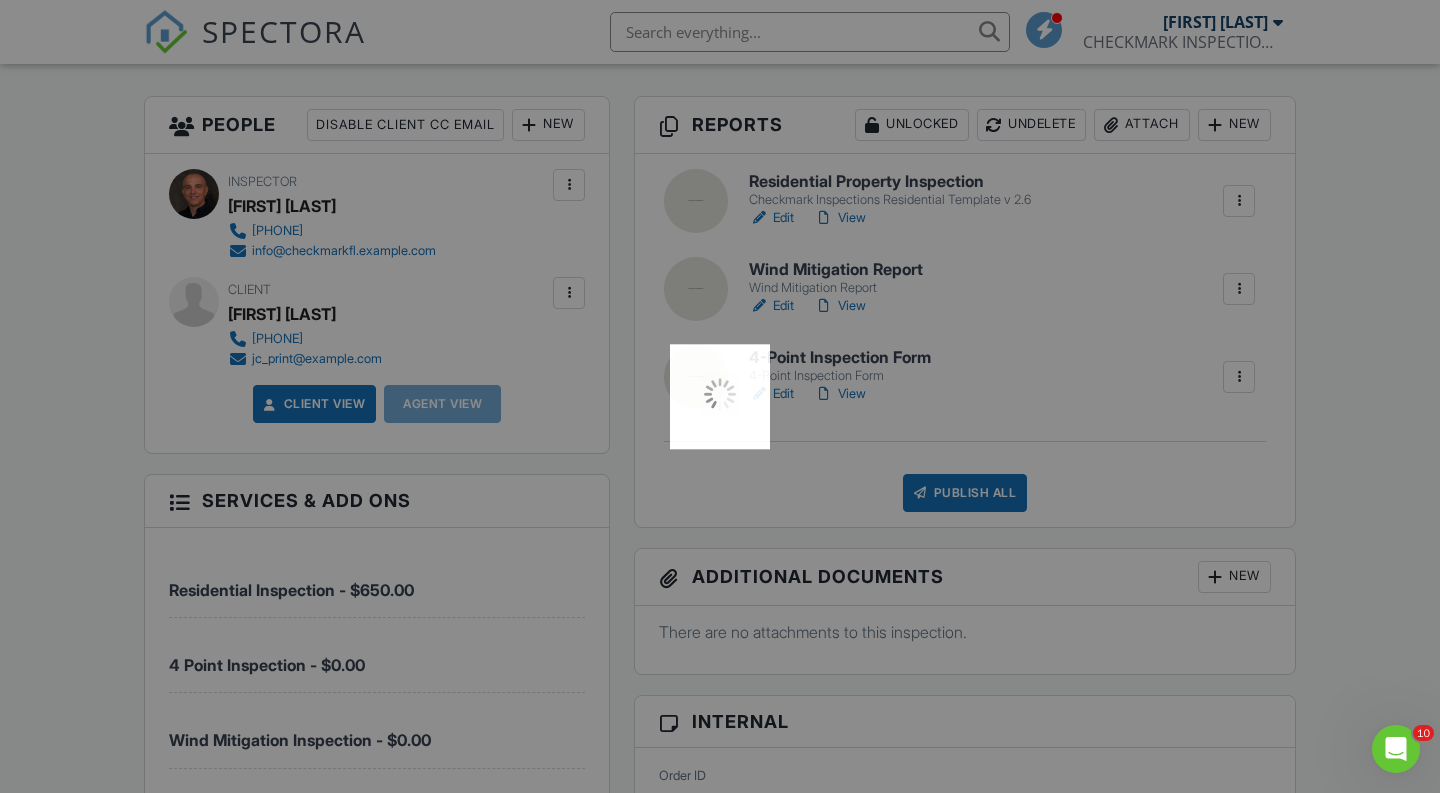 click at bounding box center [720, 396] 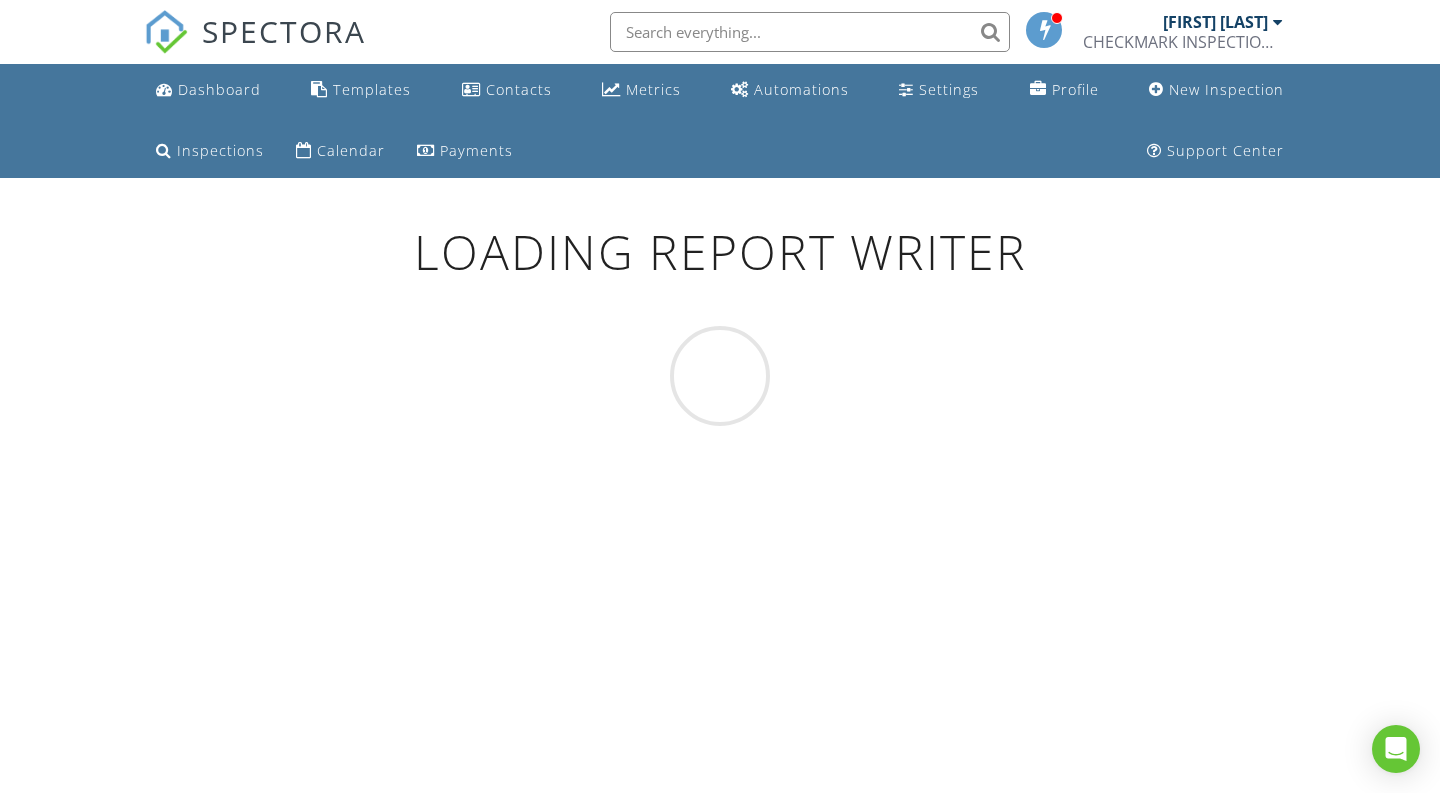 scroll, scrollTop: 165, scrollLeft: 0, axis: vertical 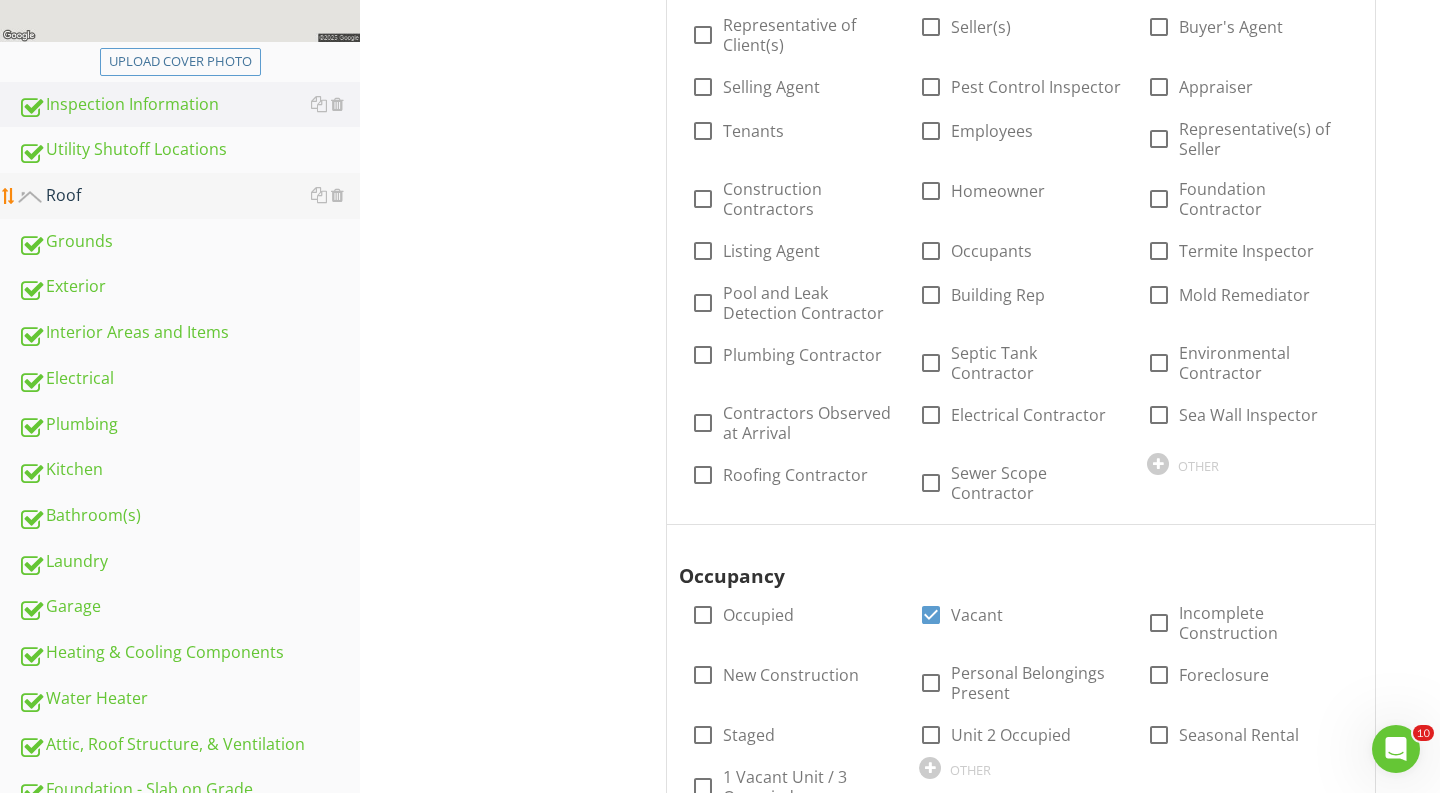click on "Roof" at bounding box center [189, 196] 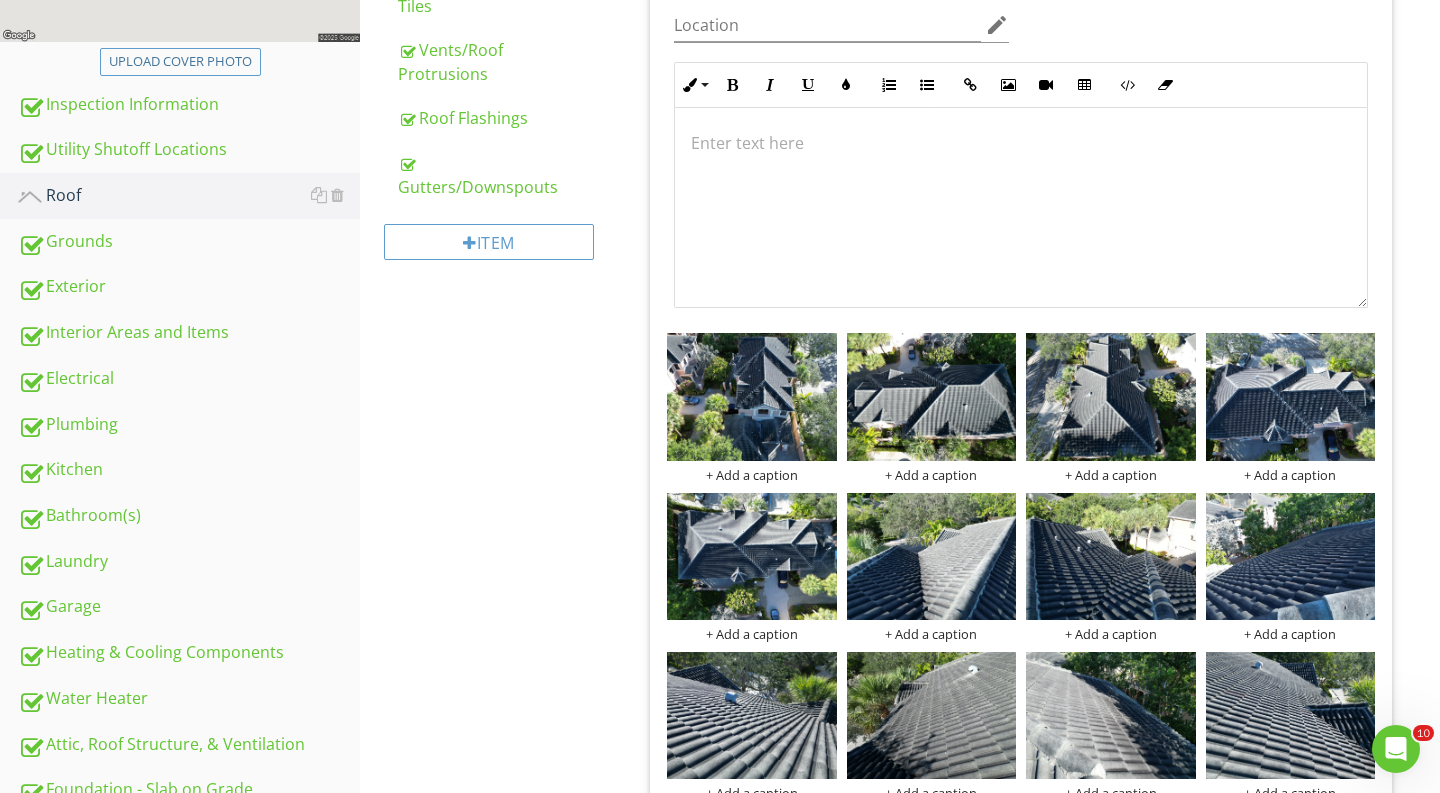 scroll, scrollTop: 1, scrollLeft: 0, axis: vertical 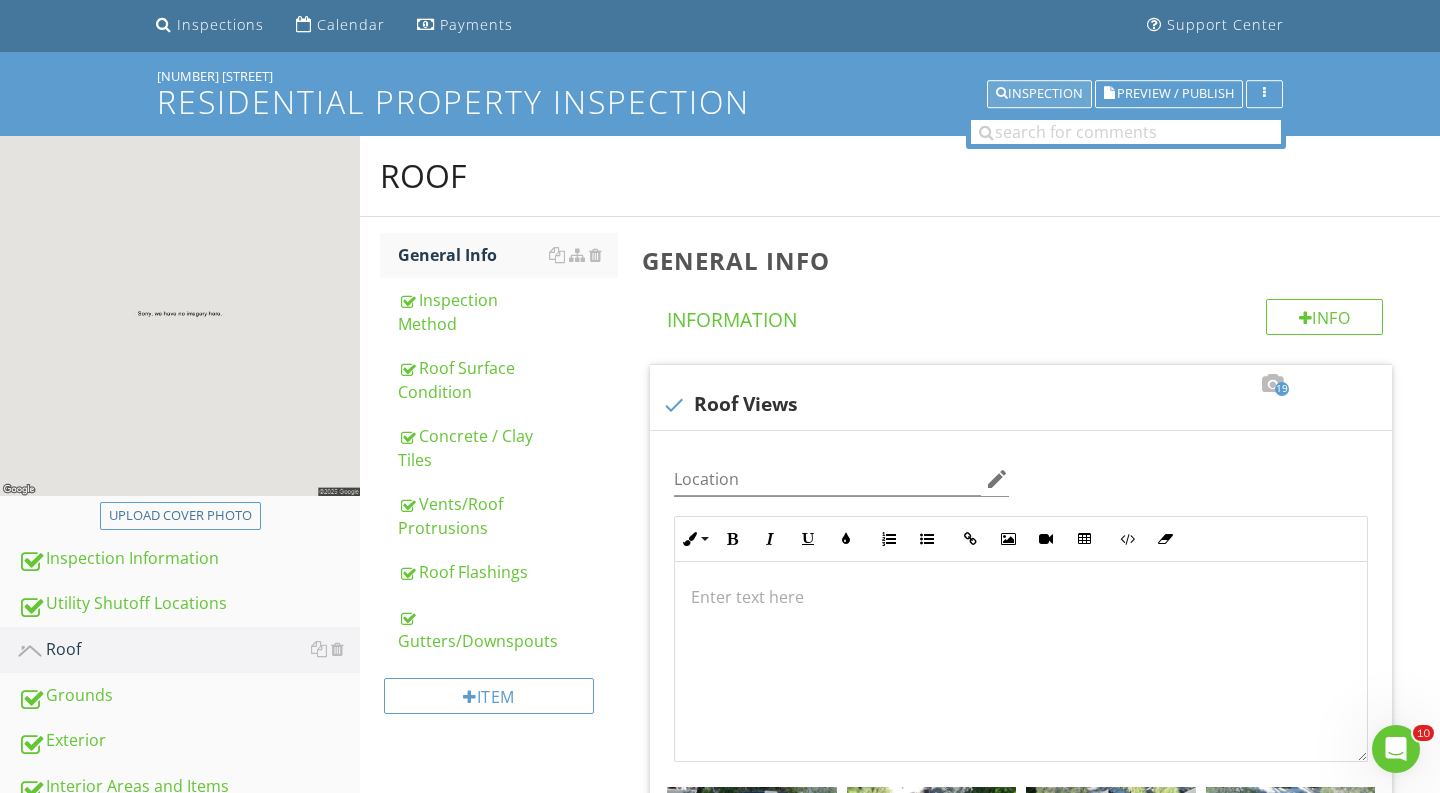 click on "Inspection" at bounding box center (1039, 94) 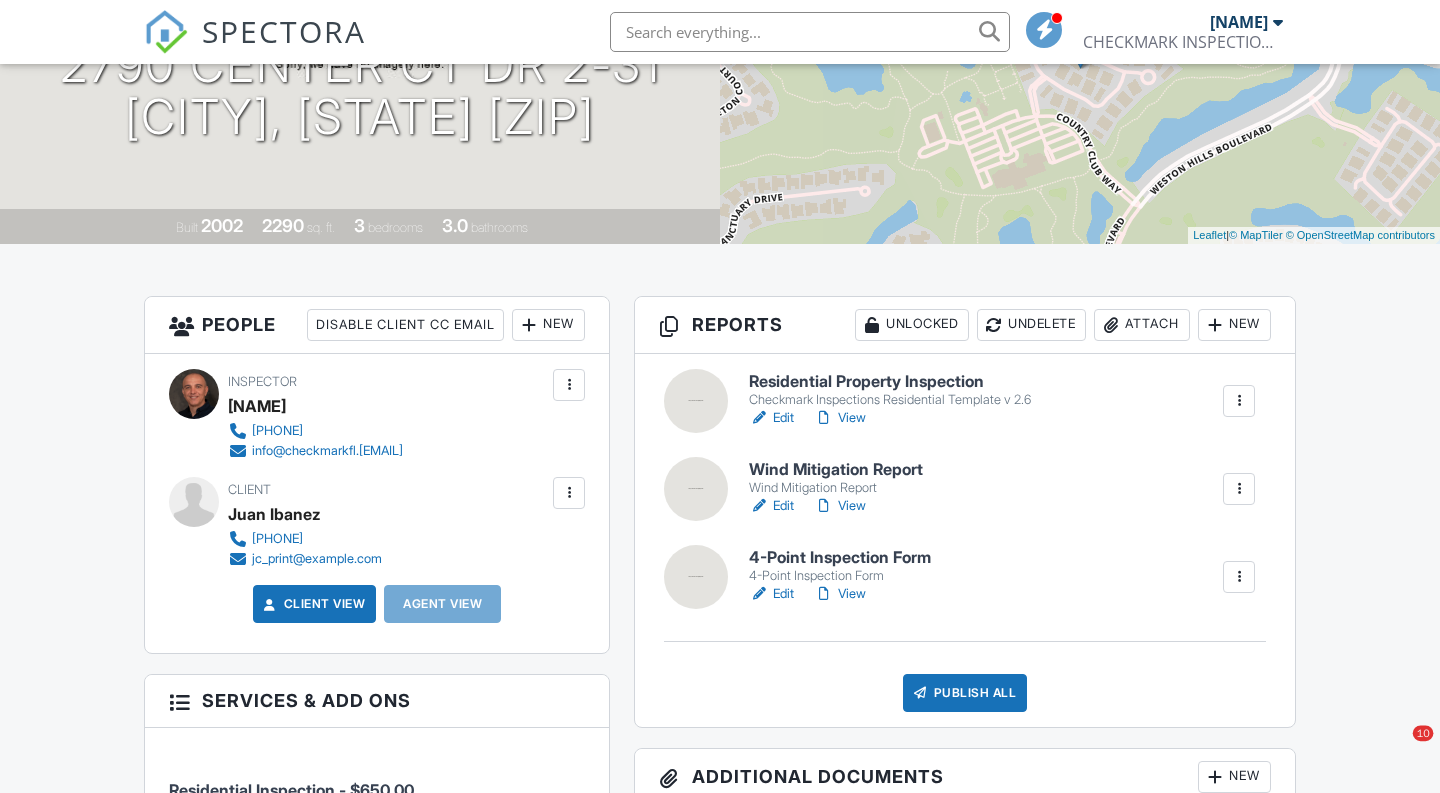 scroll, scrollTop: 352, scrollLeft: 0, axis: vertical 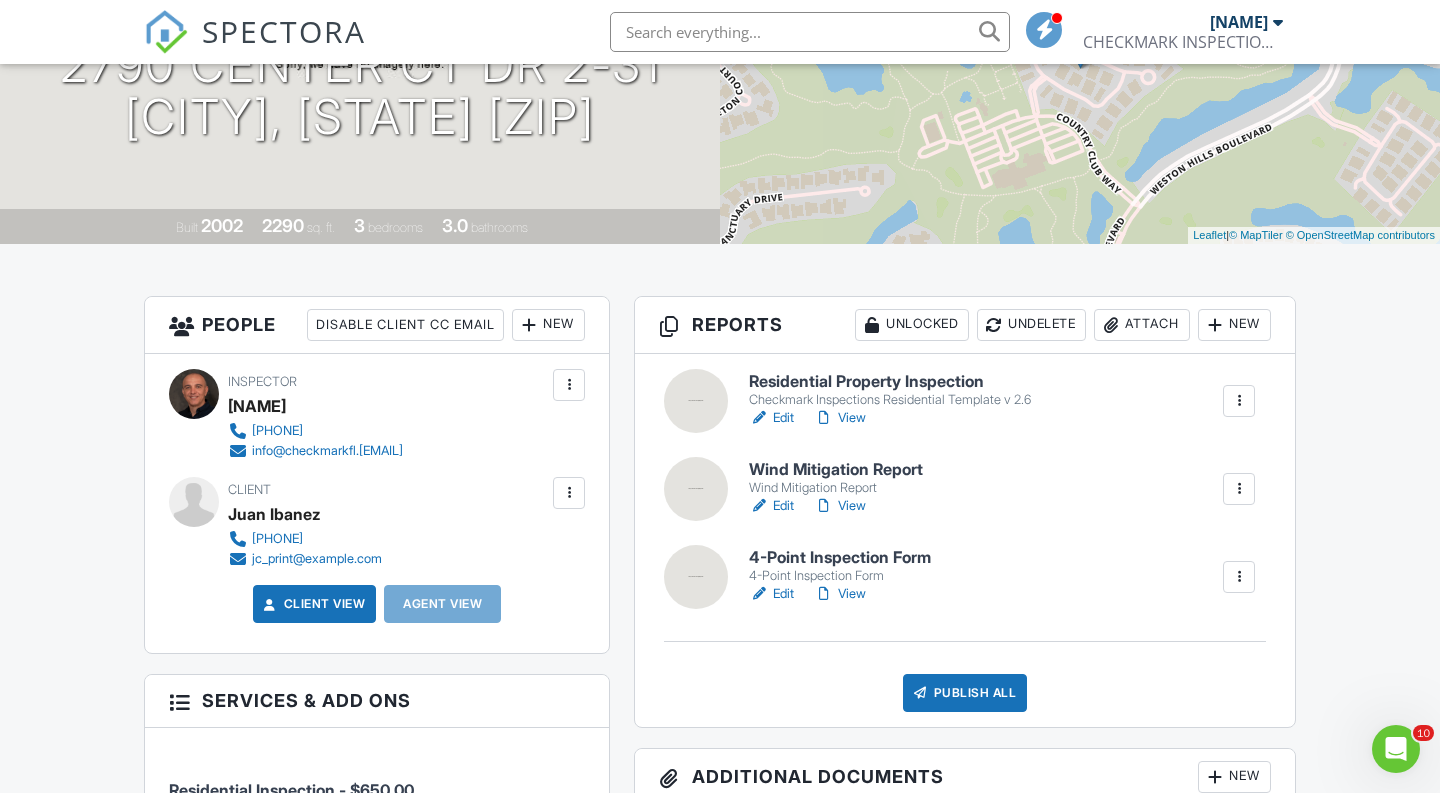 click on "View" at bounding box center [840, 506] 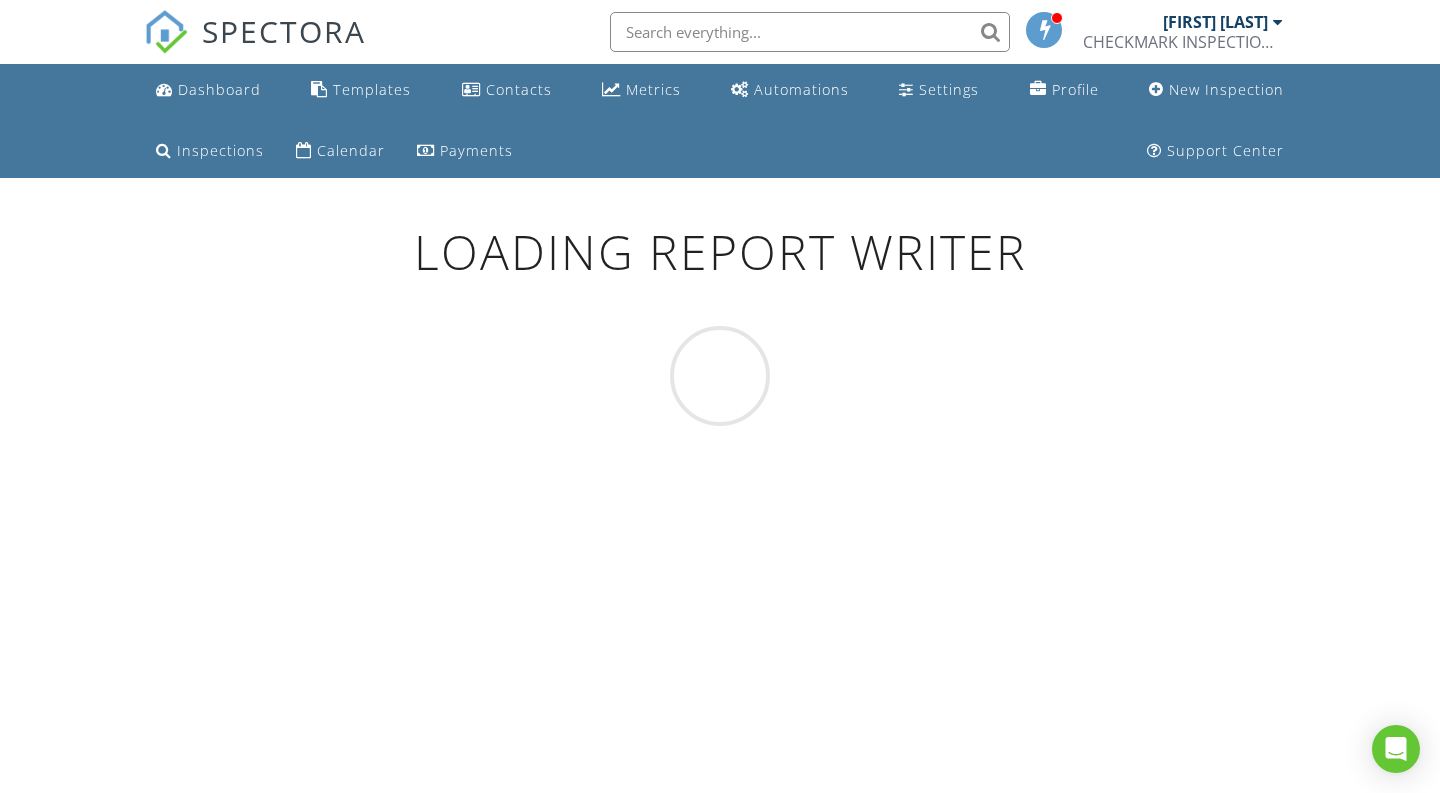 scroll, scrollTop: 0, scrollLeft: 0, axis: both 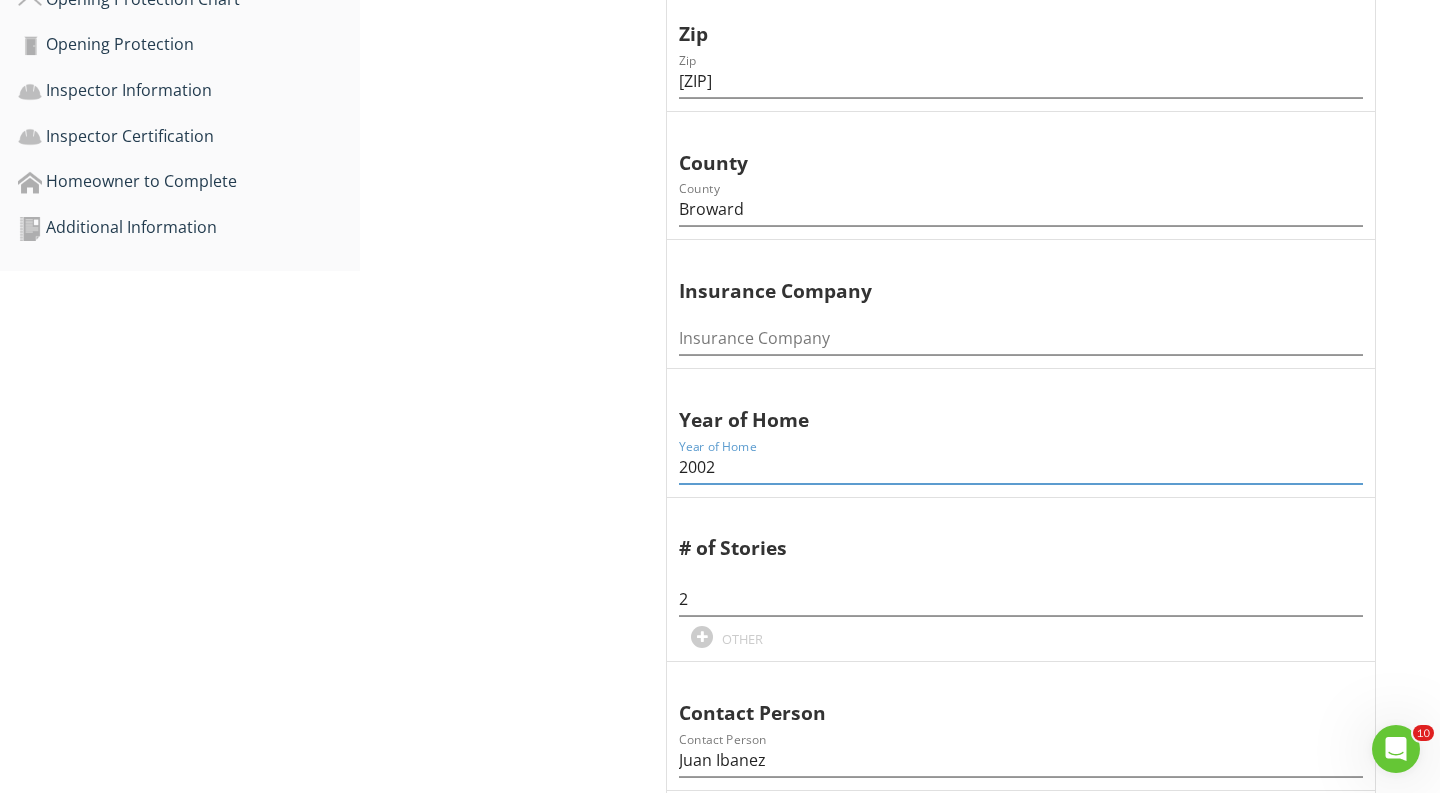 drag, startPoint x: 730, startPoint y: 443, endPoint x: 612, endPoint y: 417, distance: 120.83046 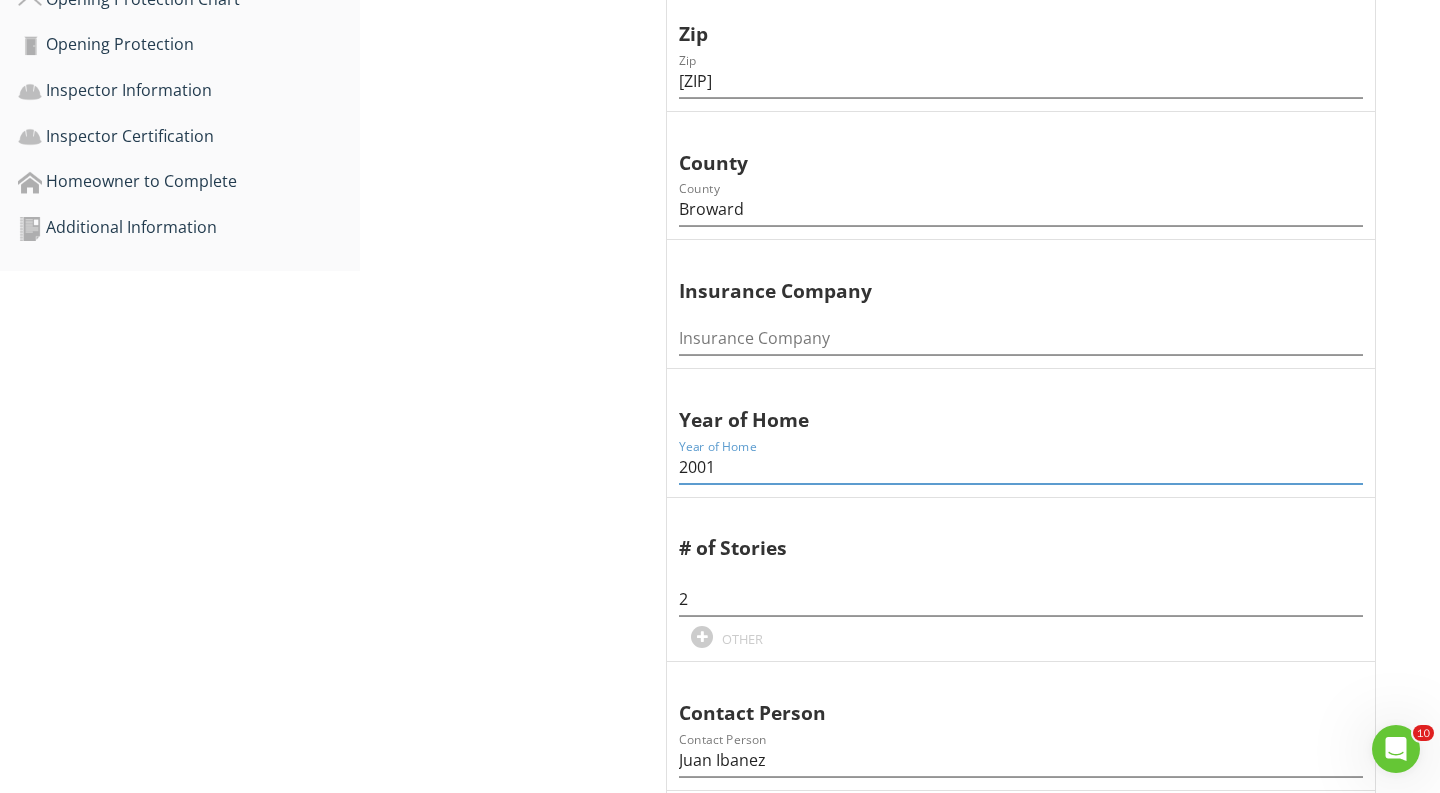 type on "2001" 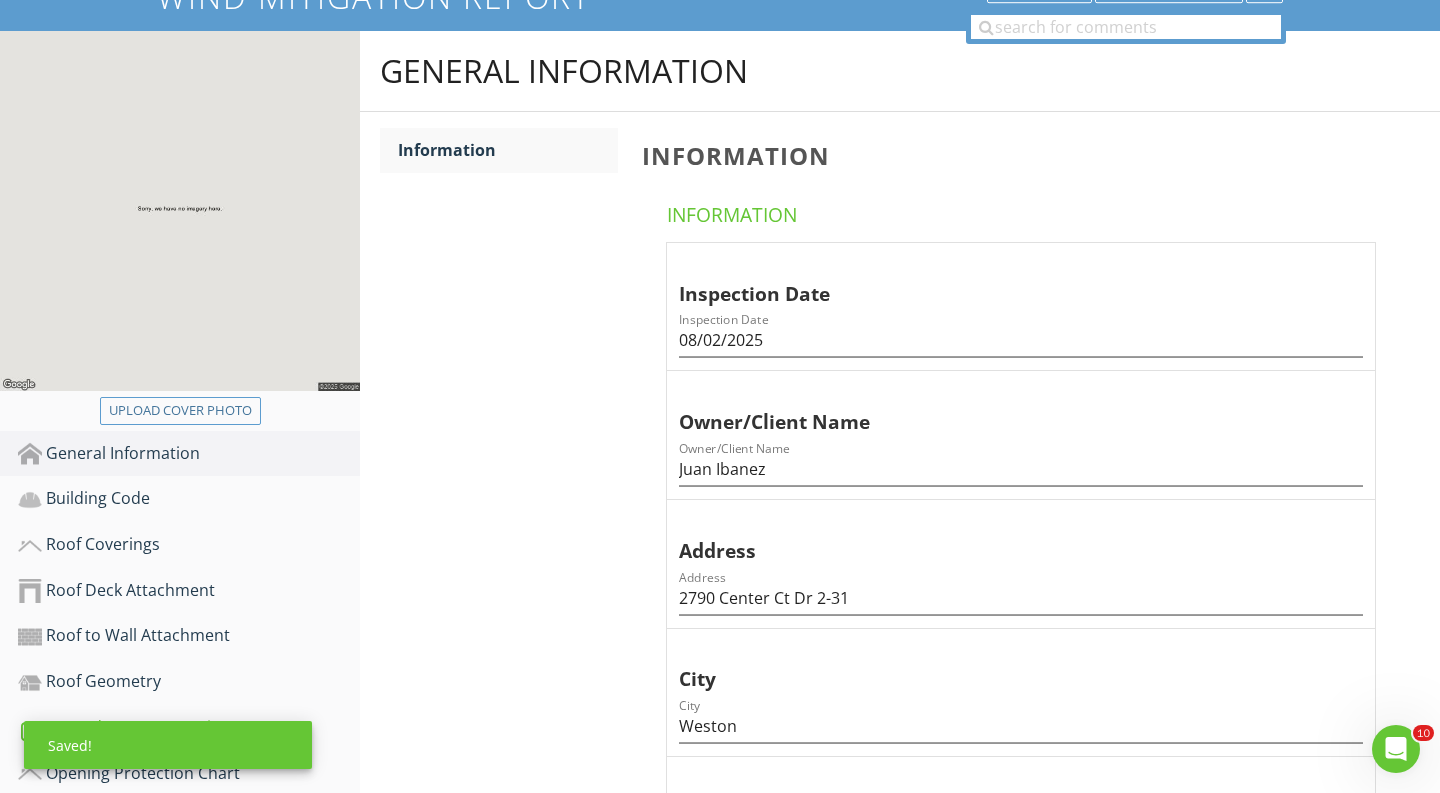 scroll, scrollTop: 262, scrollLeft: 0, axis: vertical 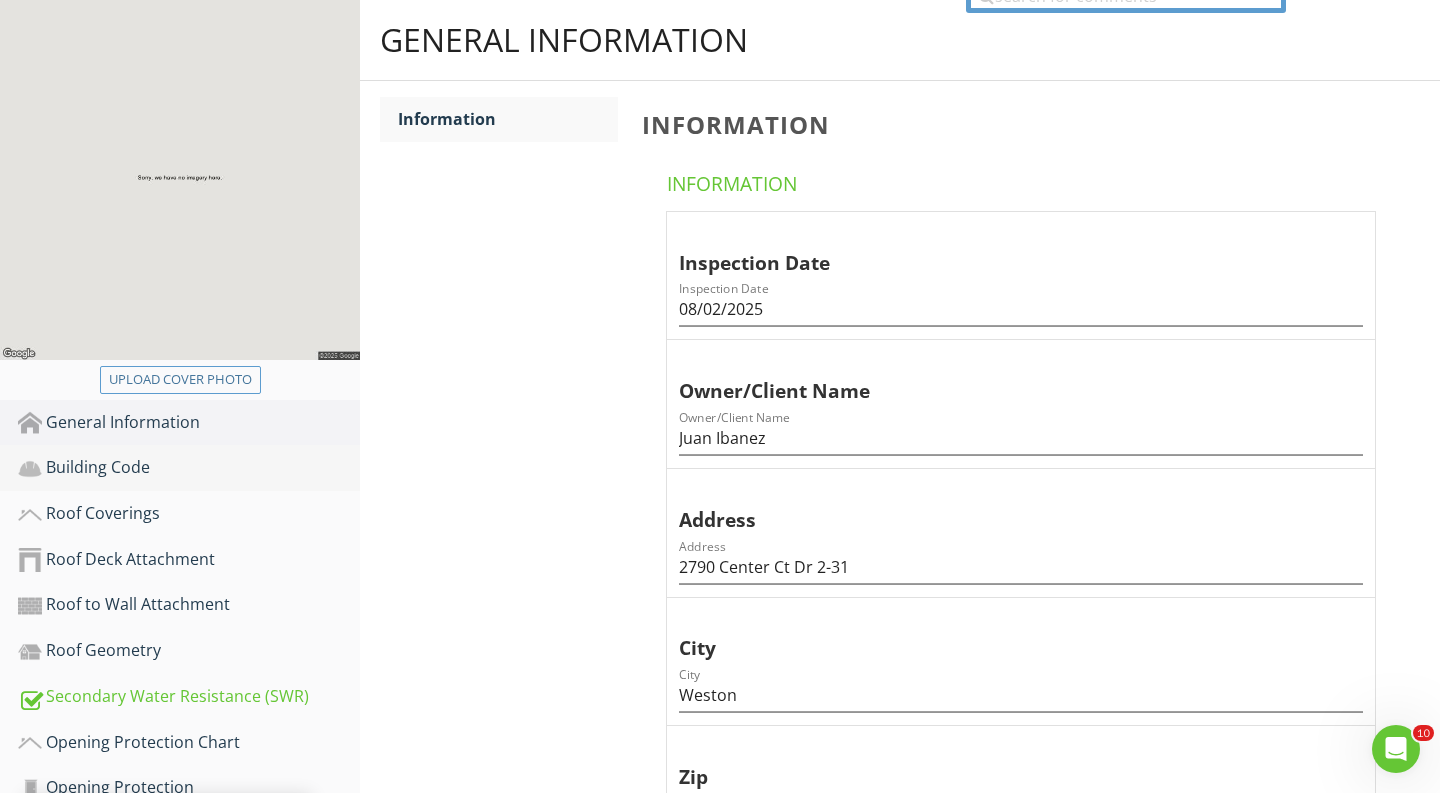 click on "Building Code" at bounding box center (189, 468) 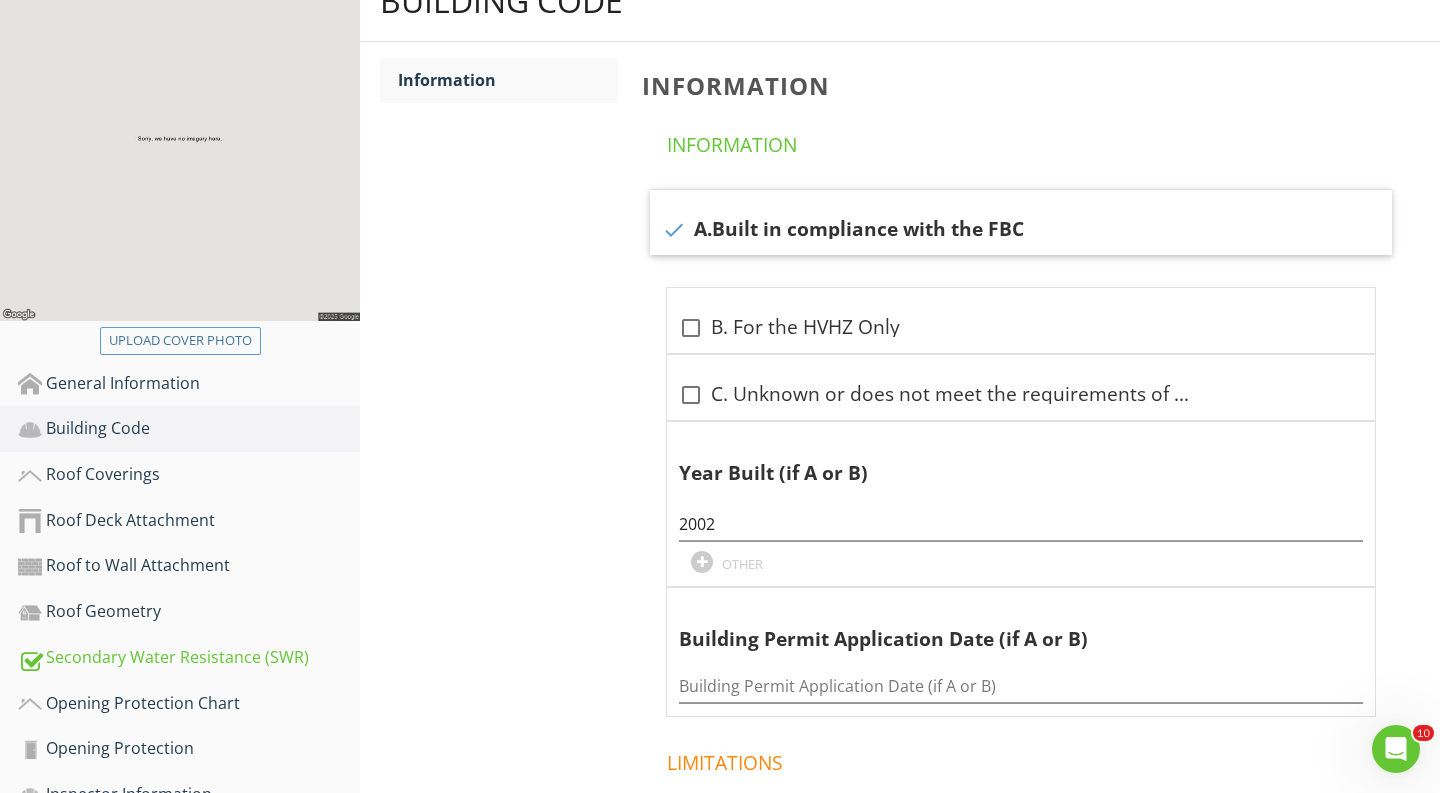 scroll, scrollTop: 348, scrollLeft: 0, axis: vertical 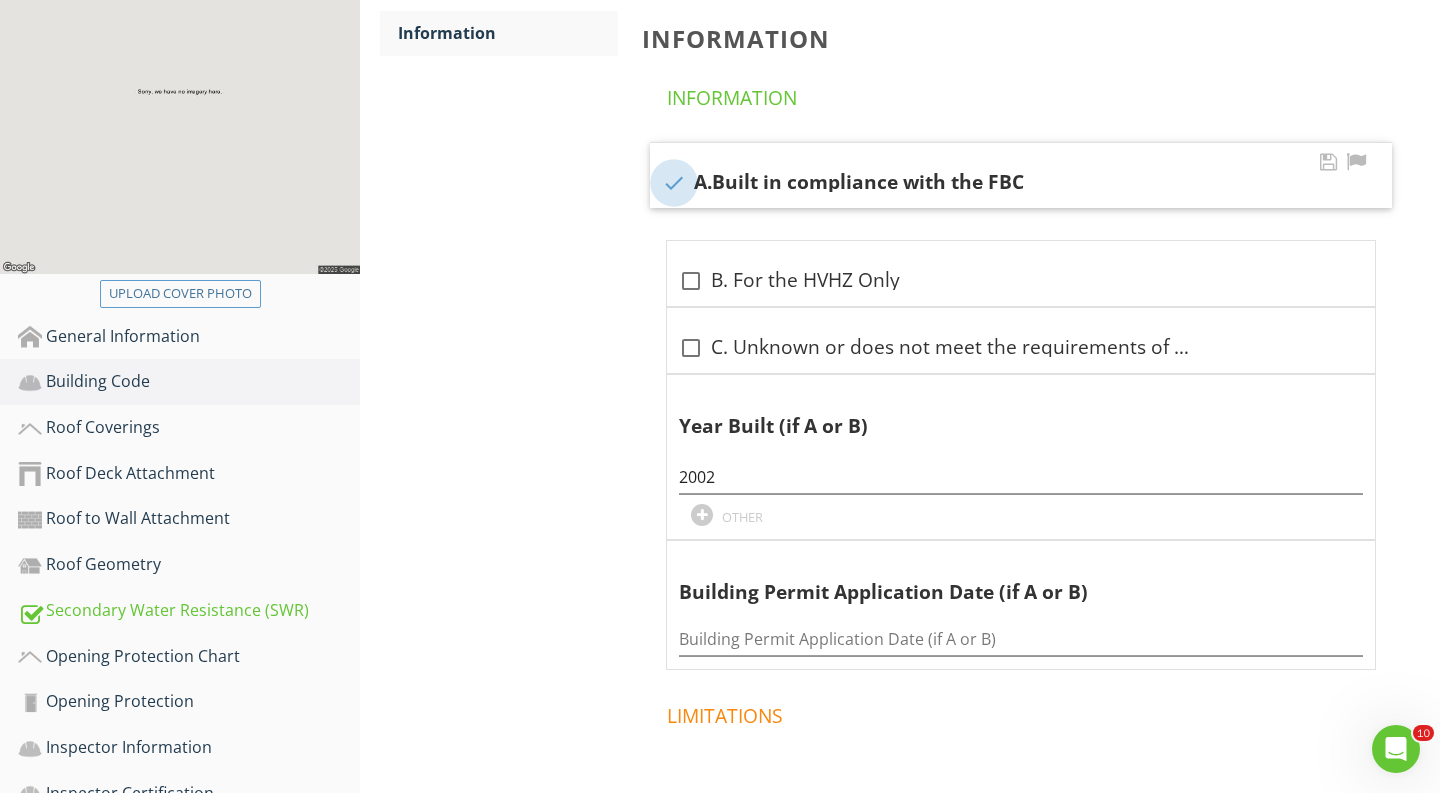 click at bounding box center [674, 183] 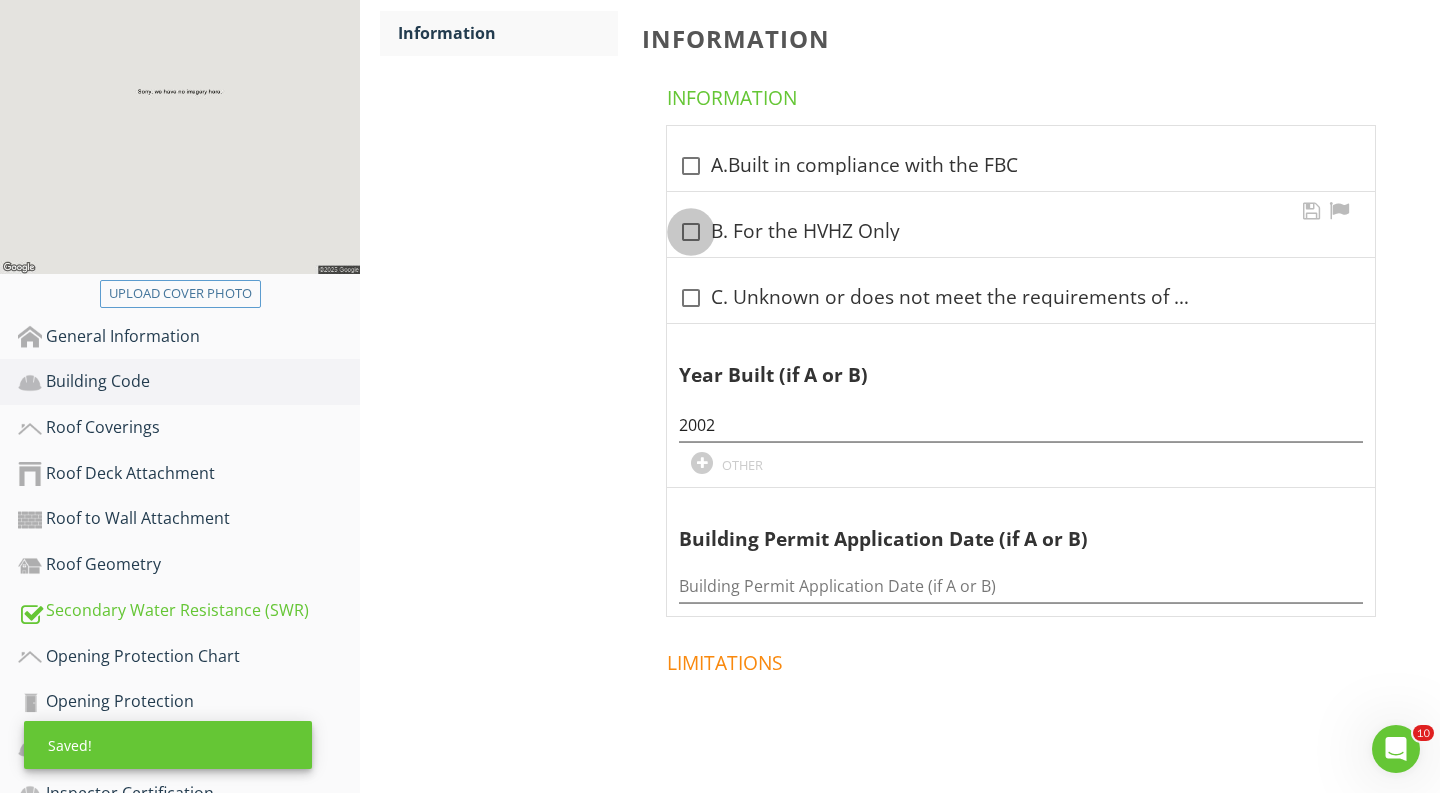 click at bounding box center [691, 232] 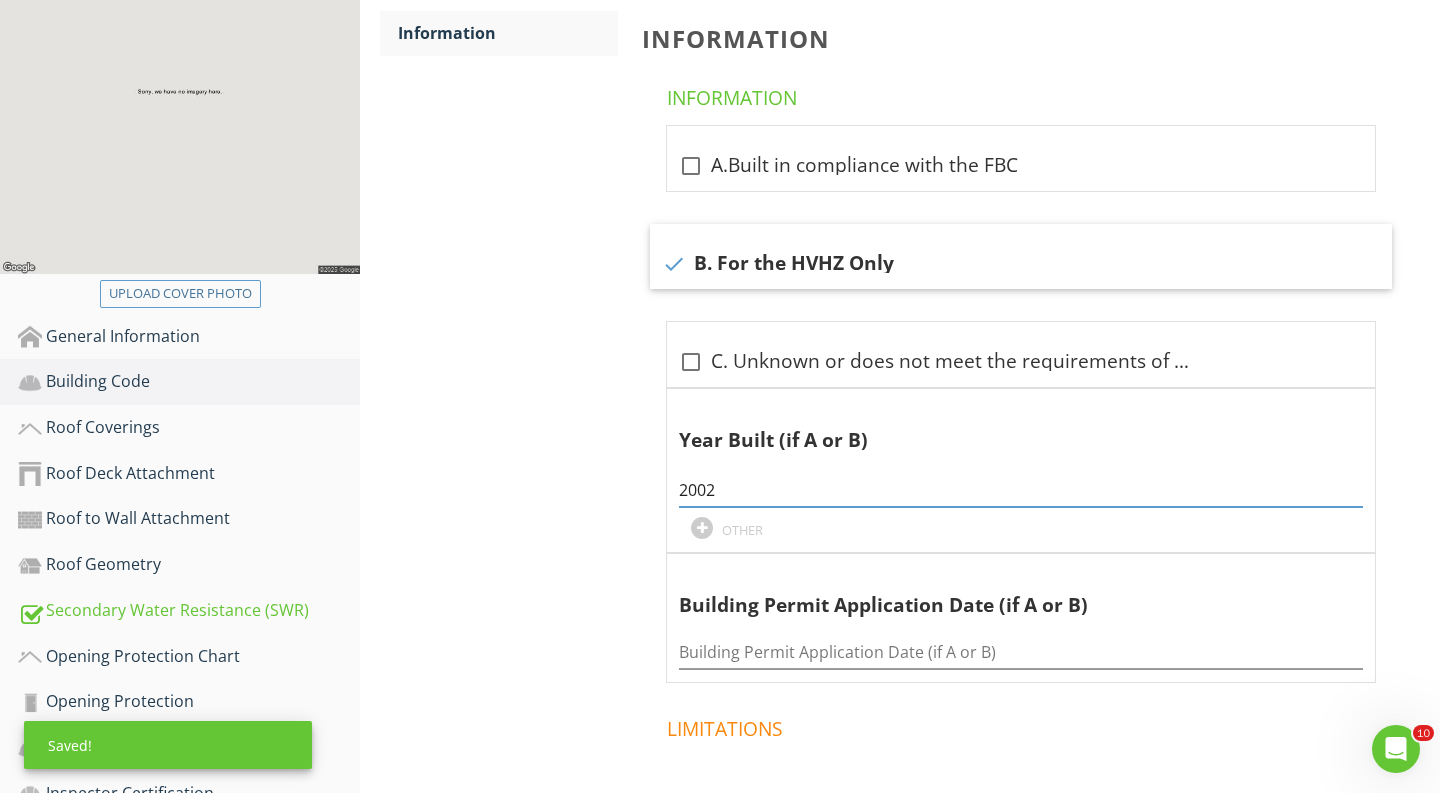 drag, startPoint x: 723, startPoint y: 491, endPoint x: 587, endPoint y: 474, distance: 137.05838 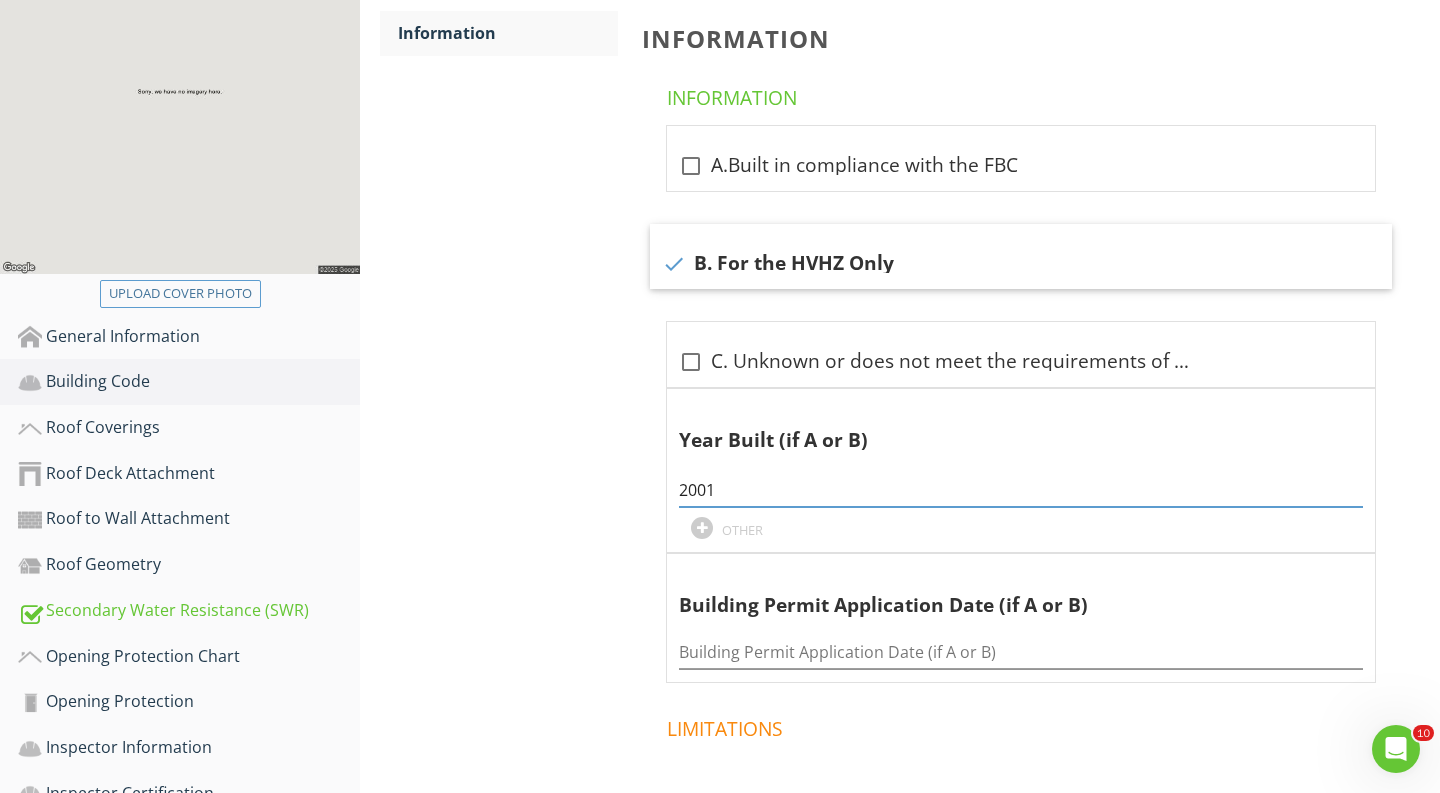 type on "2001" 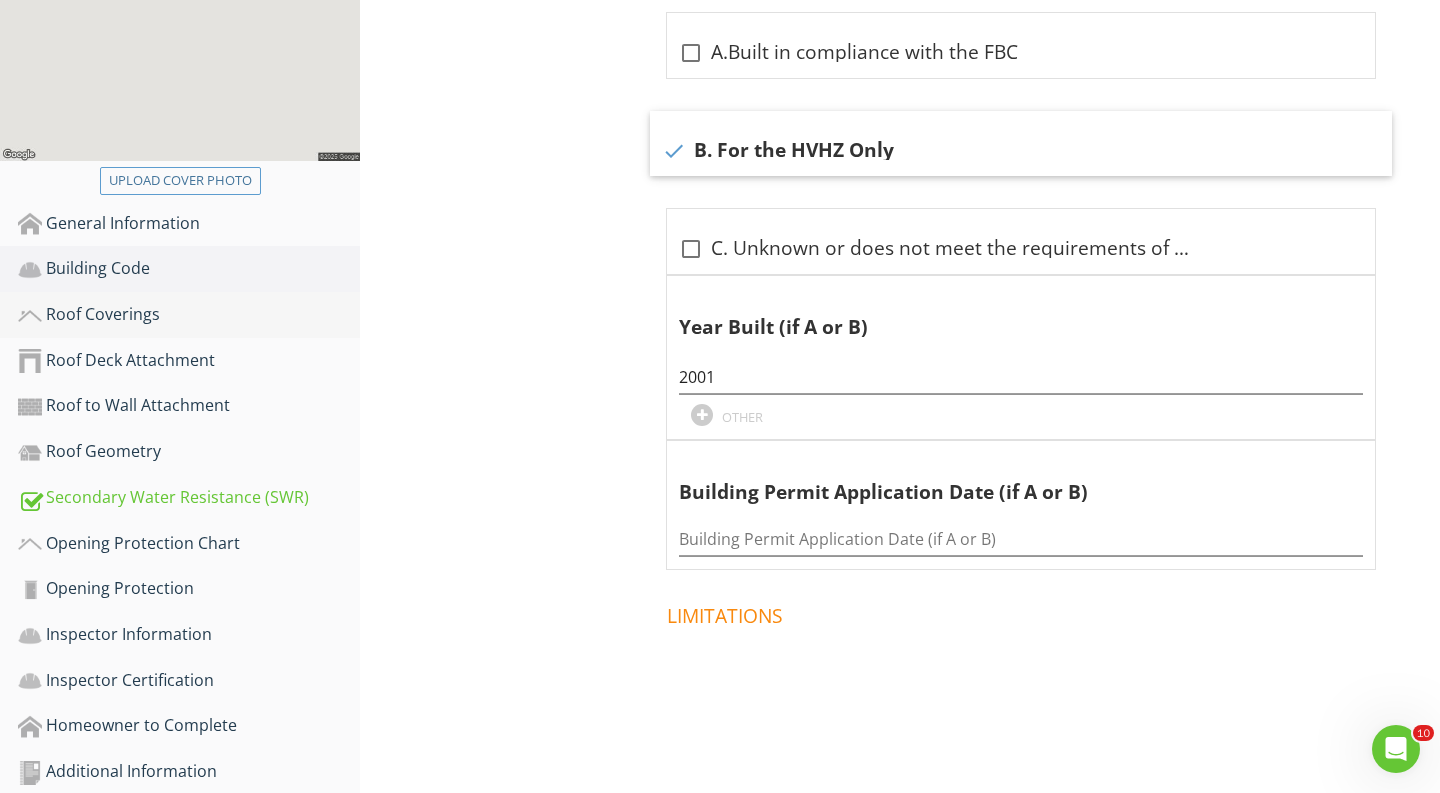 scroll, scrollTop: 467, scrollLeft: 0, axis: vertical 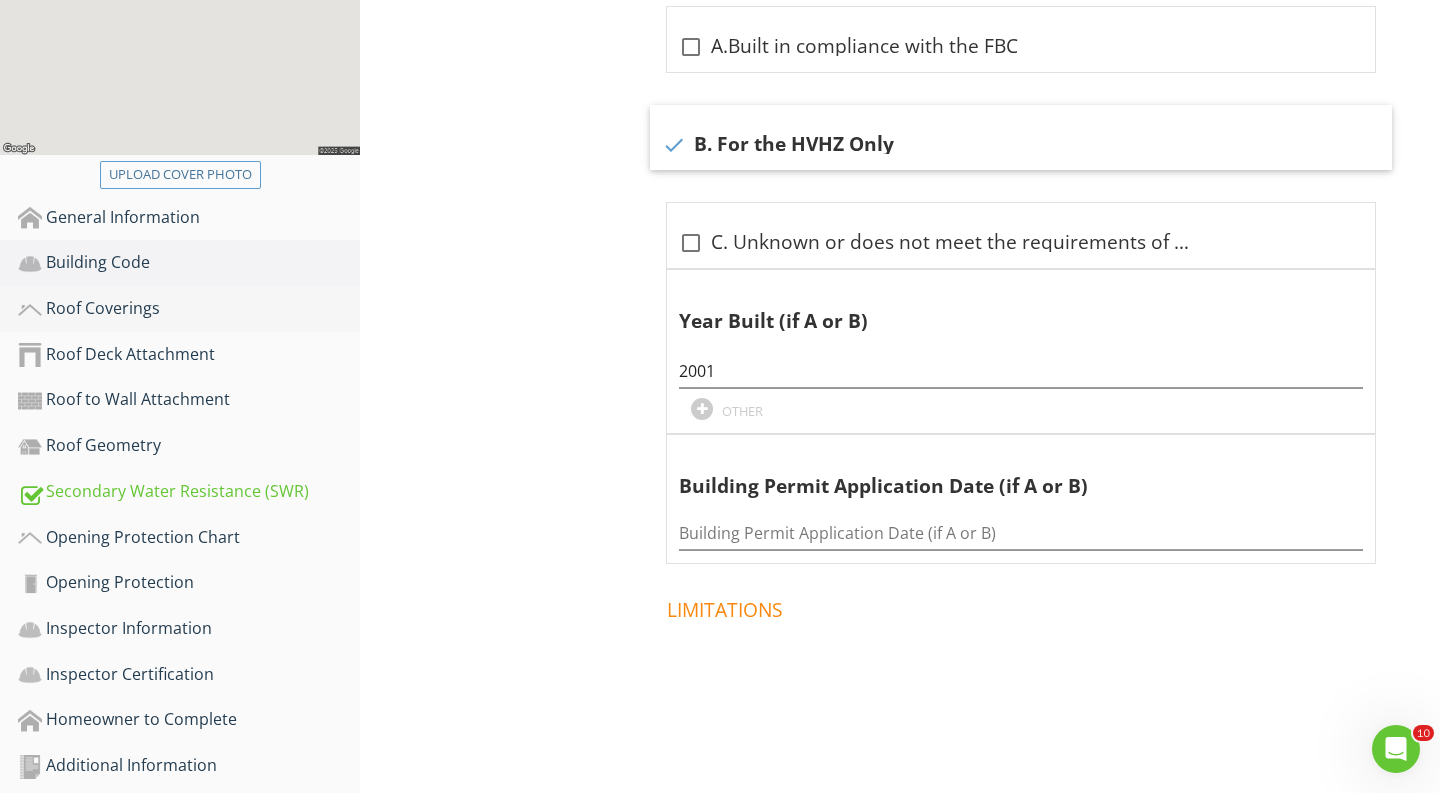 click on "Roof Coverings" at bounding box center (189, 309) 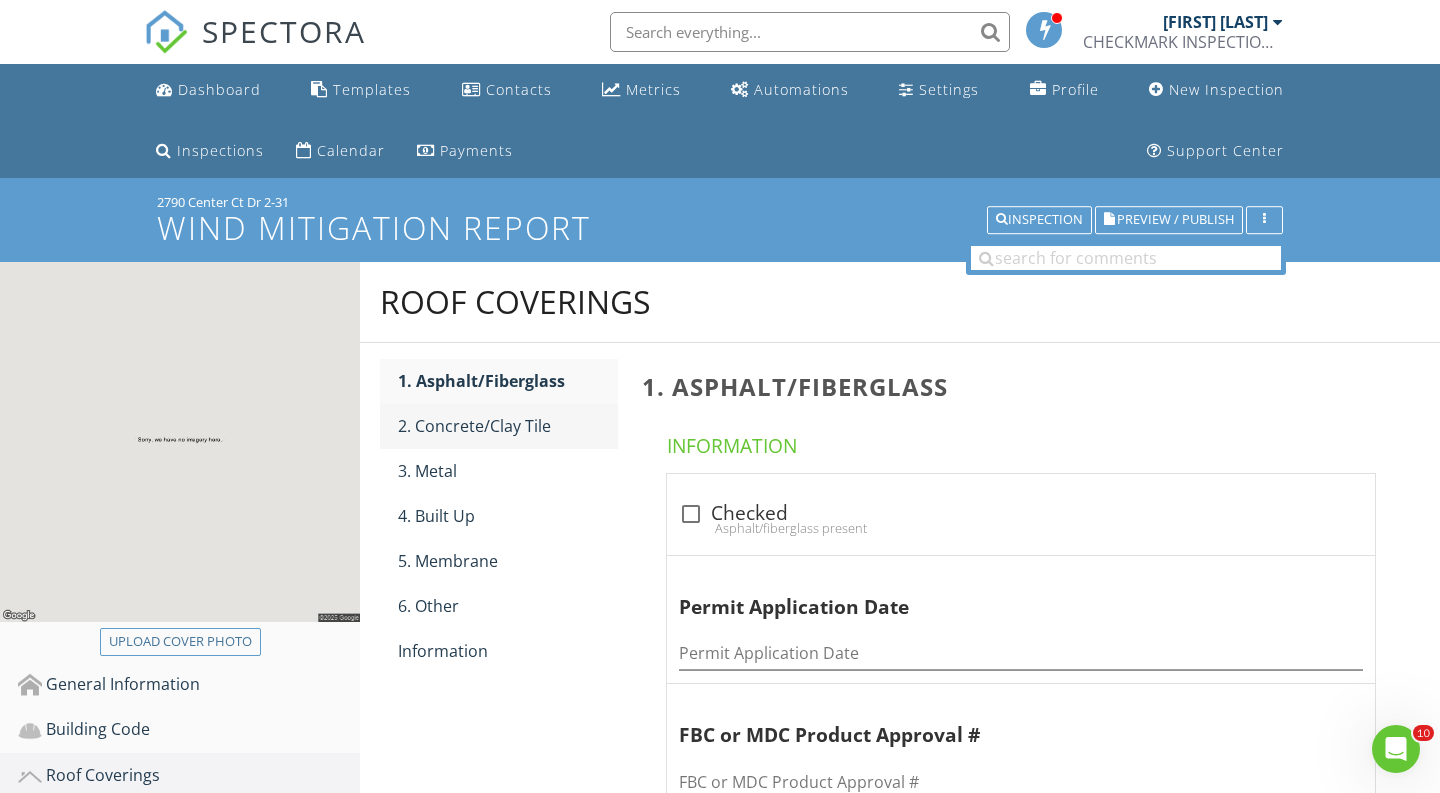 scroll, scrollTop: 0, scrollLeft: 0, axis: both 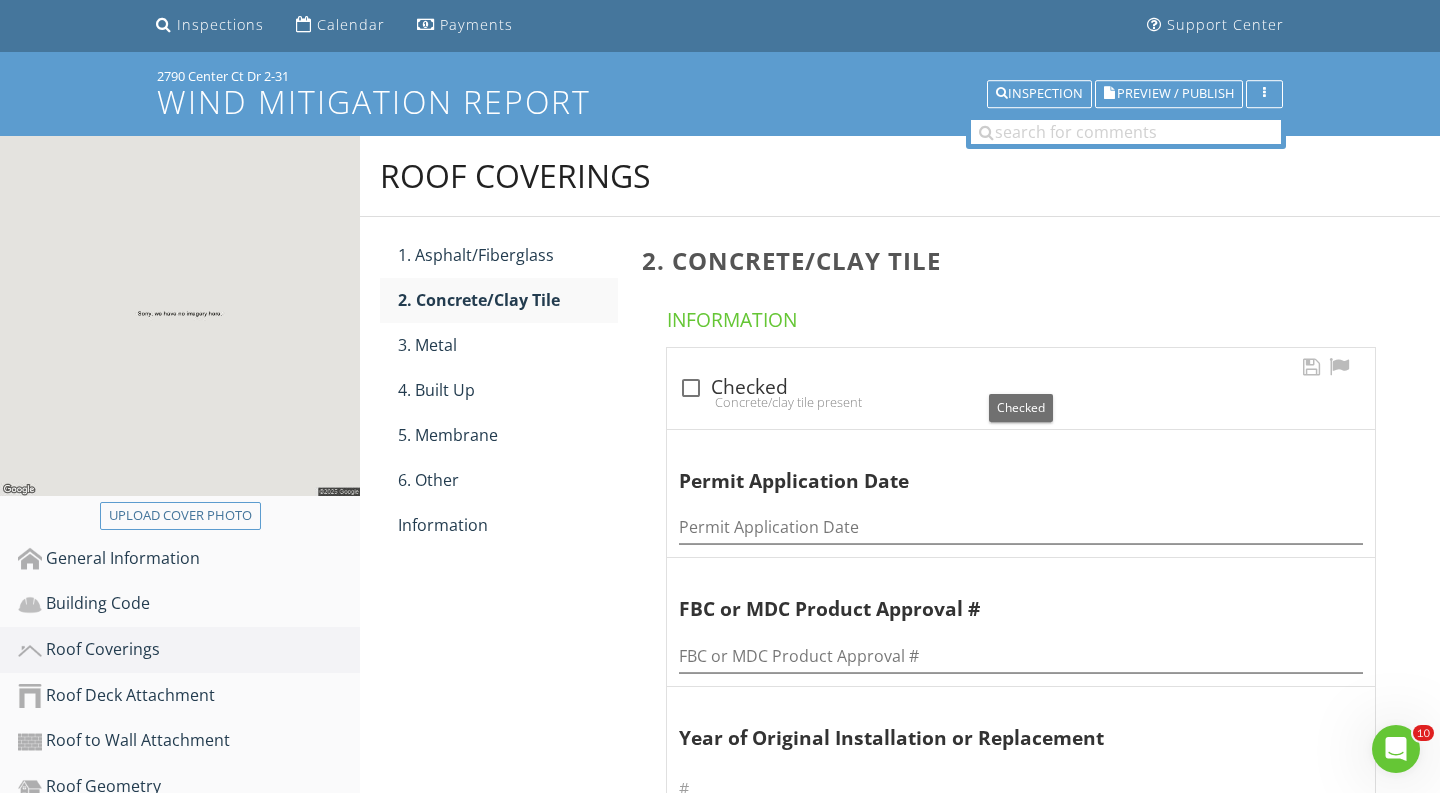 click at bounding box center [691, 388] 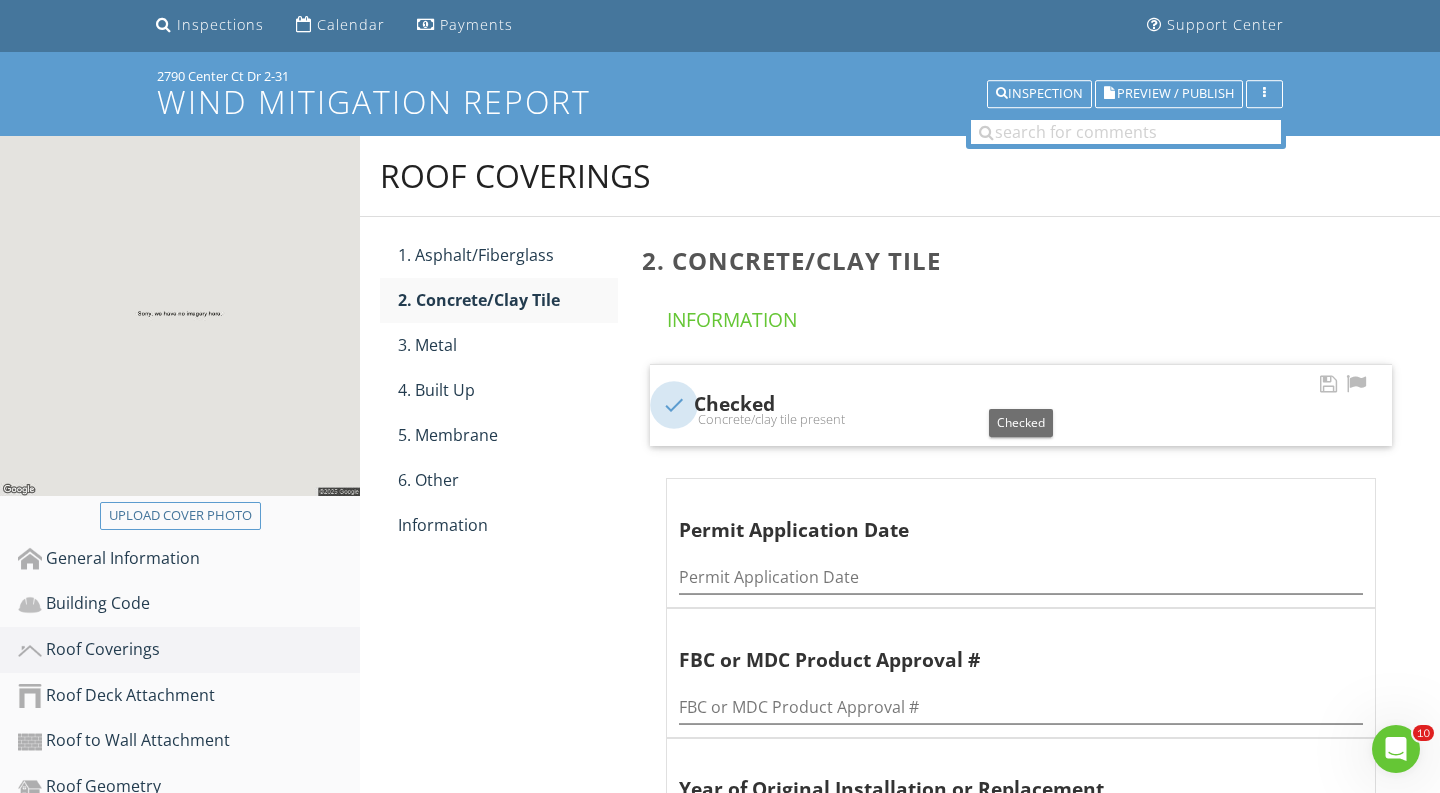 checkbox on "true" 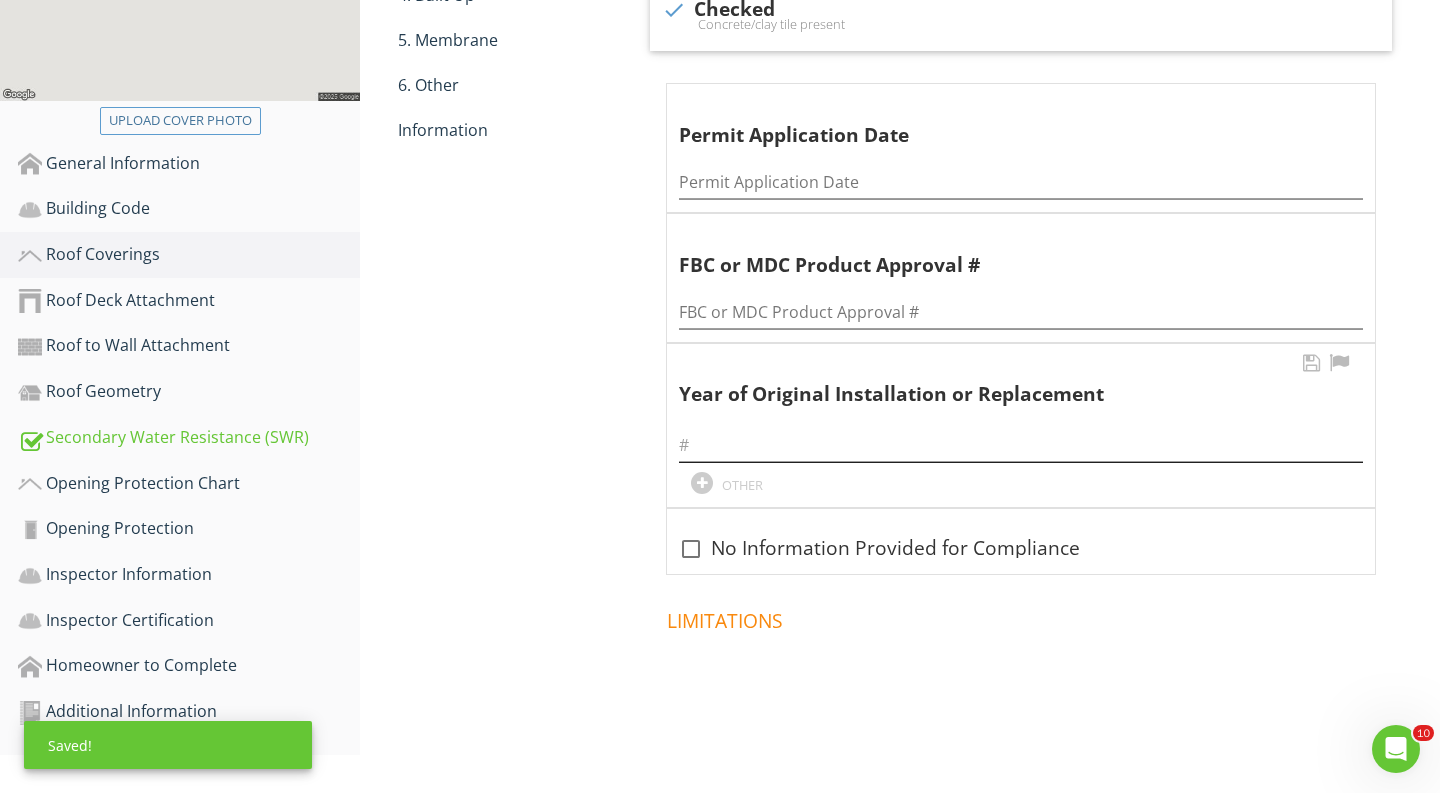 scroll, scrollTop: 520, scrollLeft: 0, axis: vertical 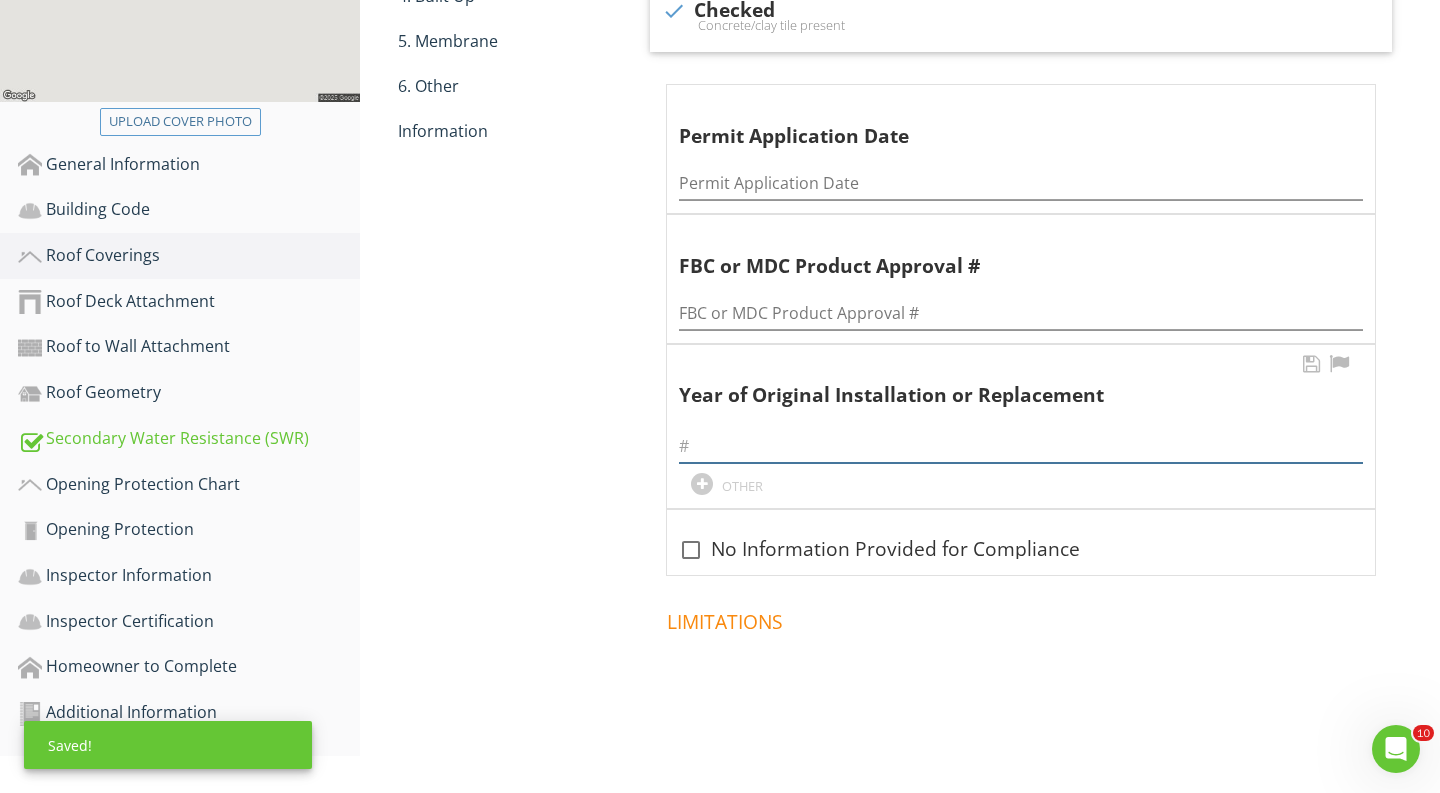 click at bounding box center (1021, 446) 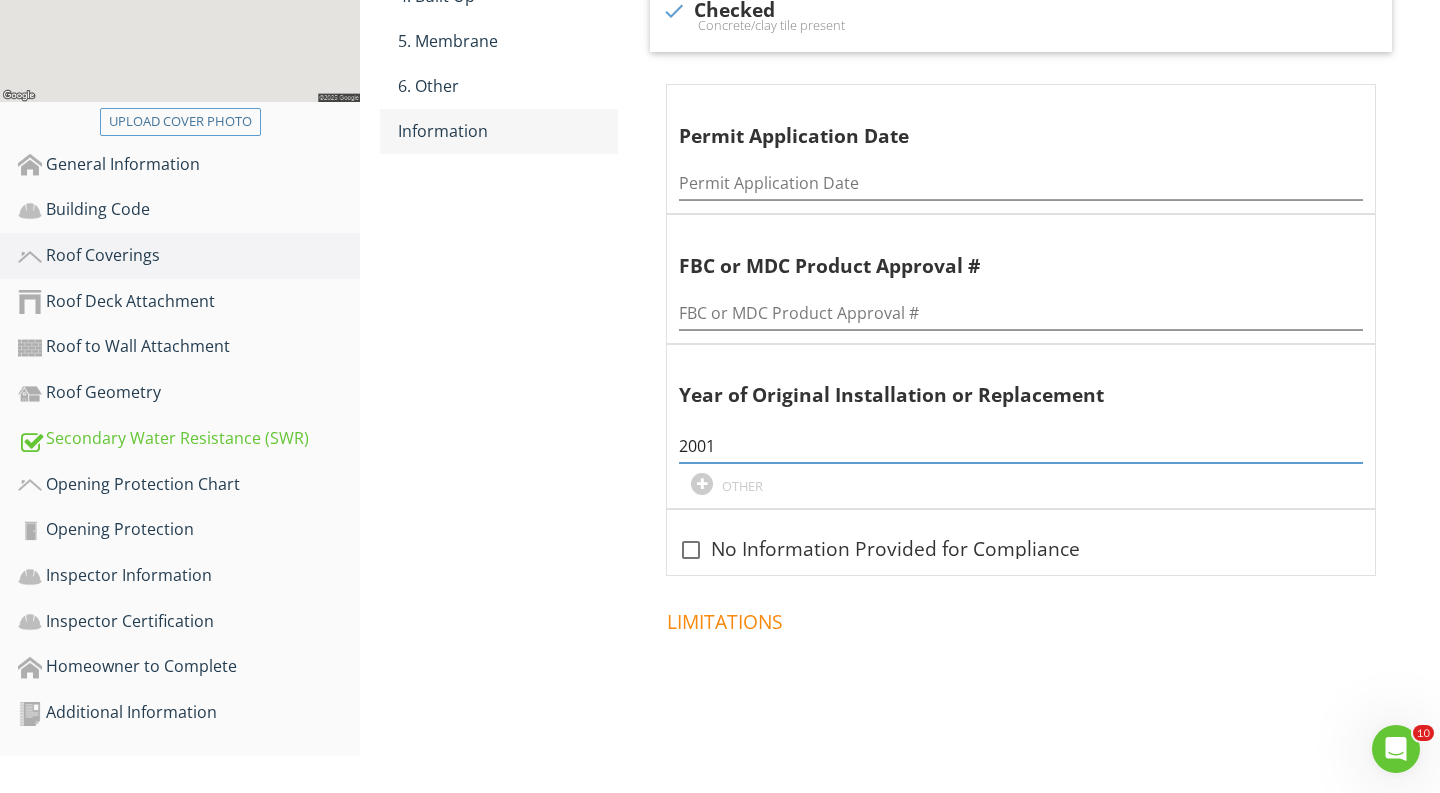 type on "2001" 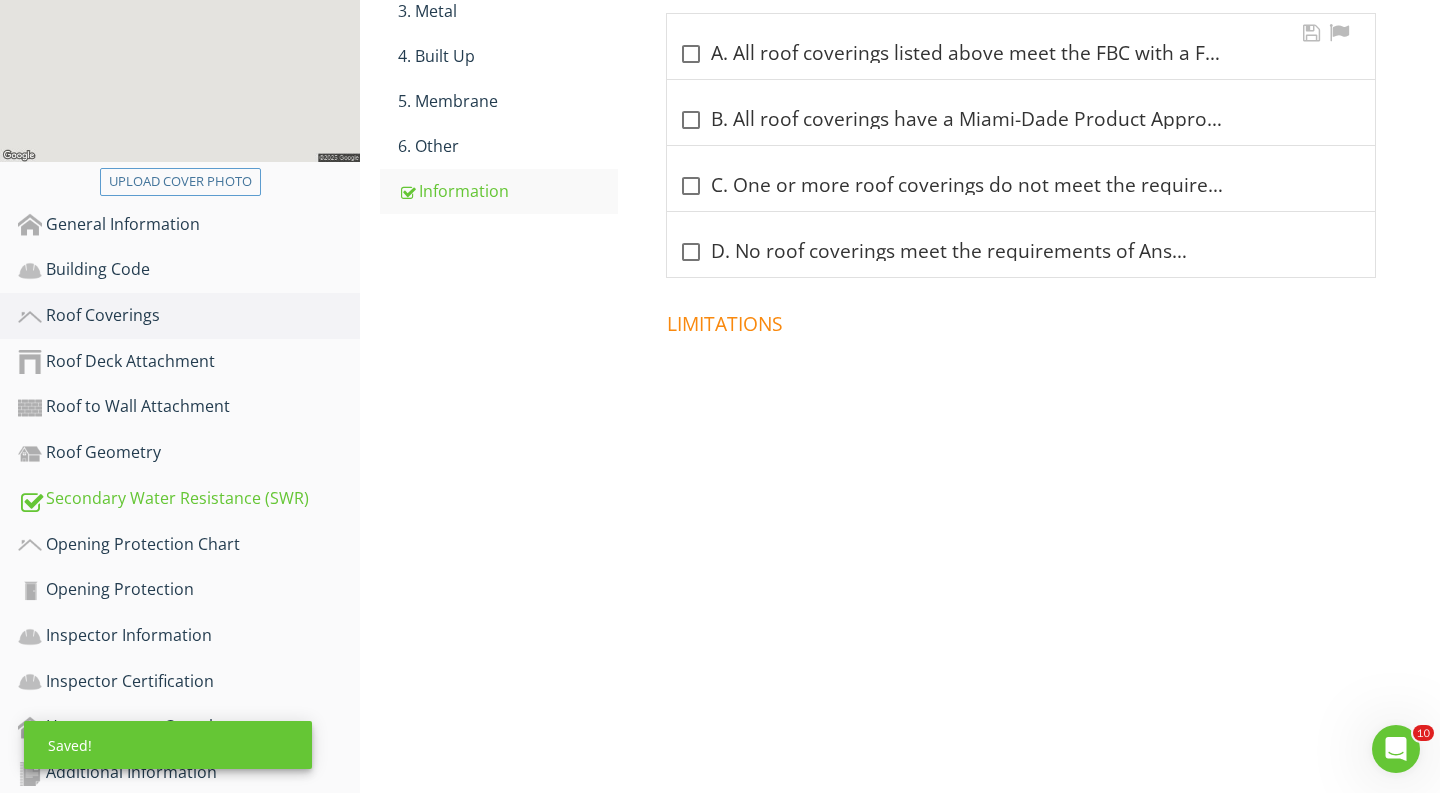 scroll, scrollTop: 330, scrollLeft: 0, axis: vertical 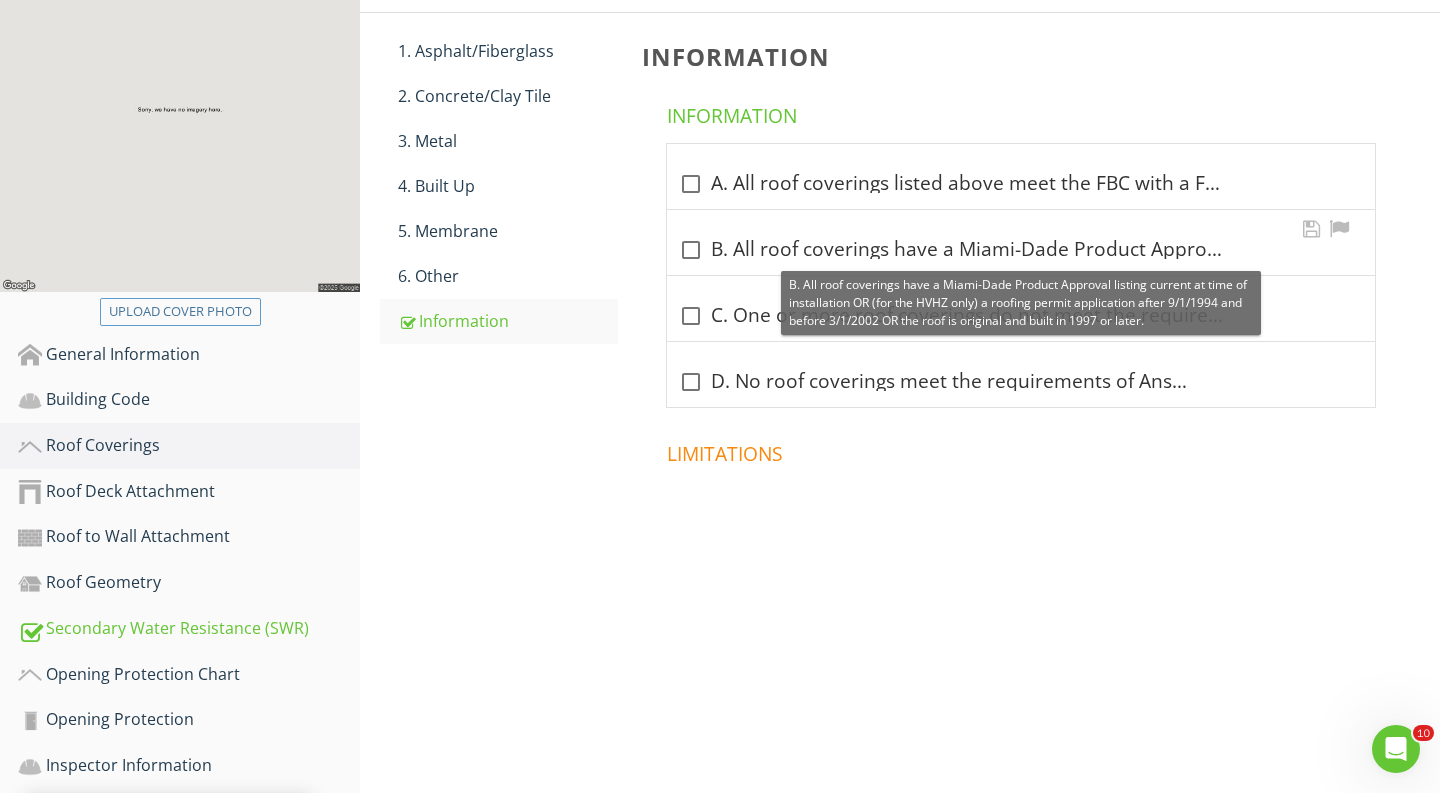 click on "check_box_outline_blank
B. All roof coverings have a Miami-Dade Product Approval listing current at time of installation OR (for the HVHZ only) a roofing permit application after 9/1/1994 and before 3/1/2002 OR the roof is original and built in 1997 or later." at bounding box center (1021, 250) 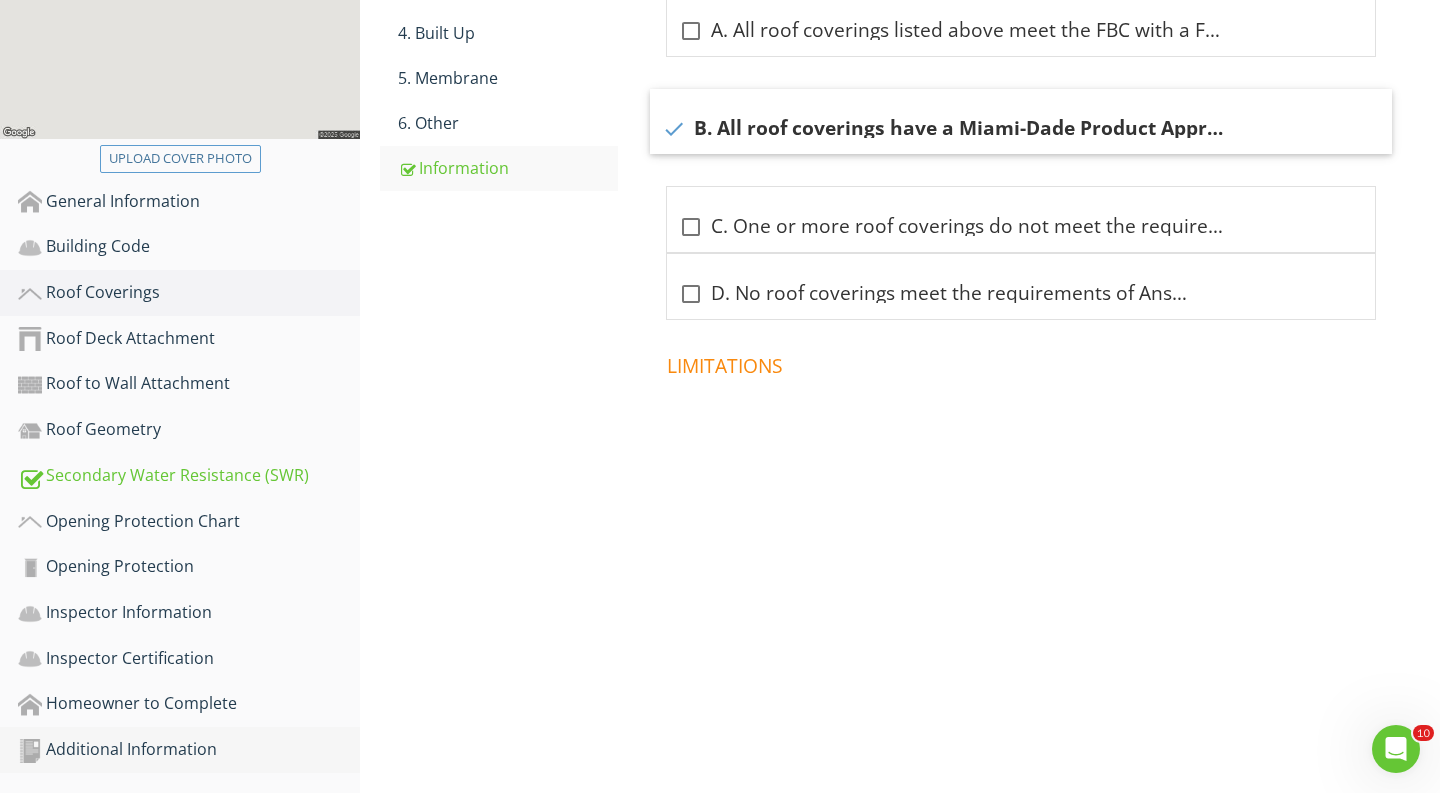 scroll, scrollTop: 482, scrollLeft: 0, axis: vertical 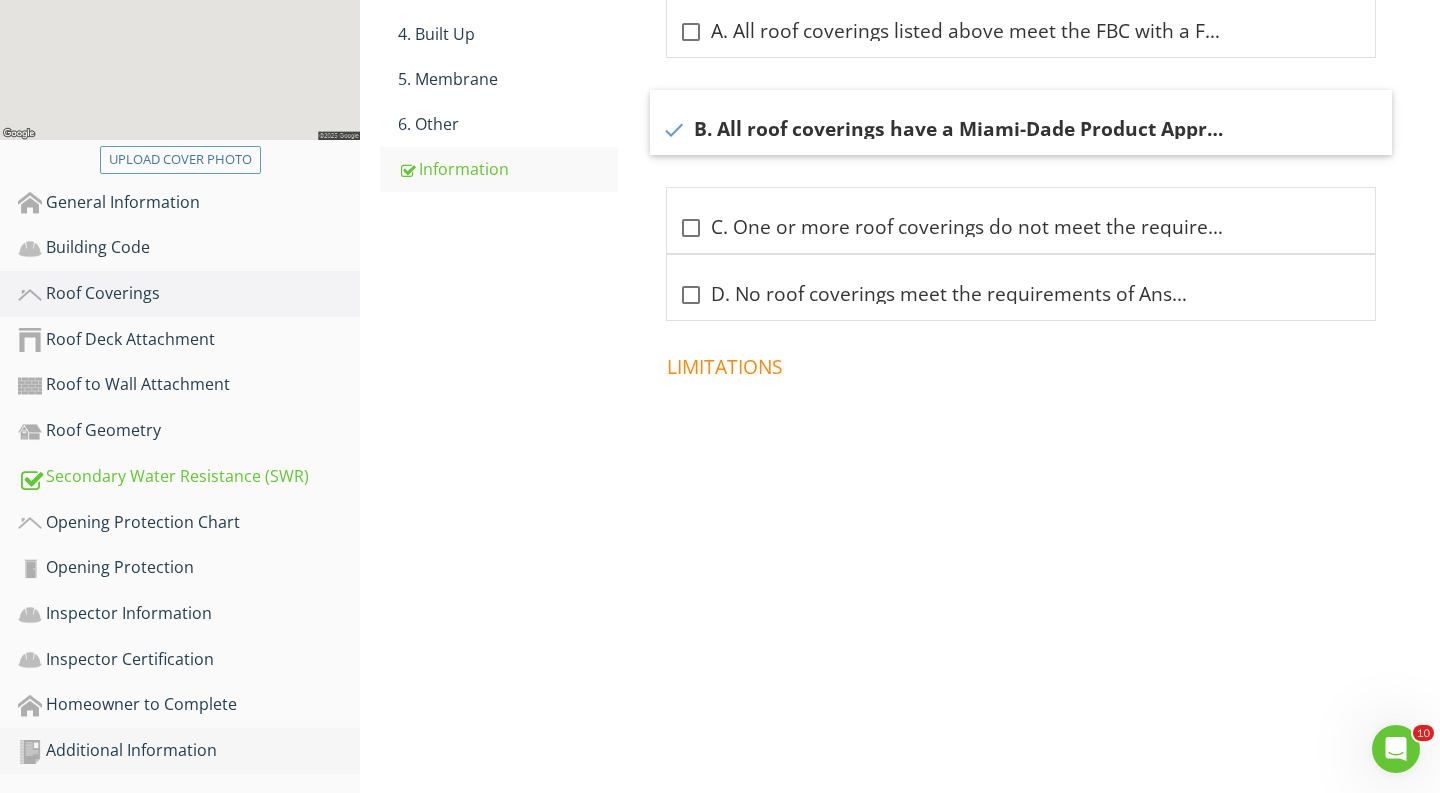 click on "Additional Information" at bounding box center (189, 751) 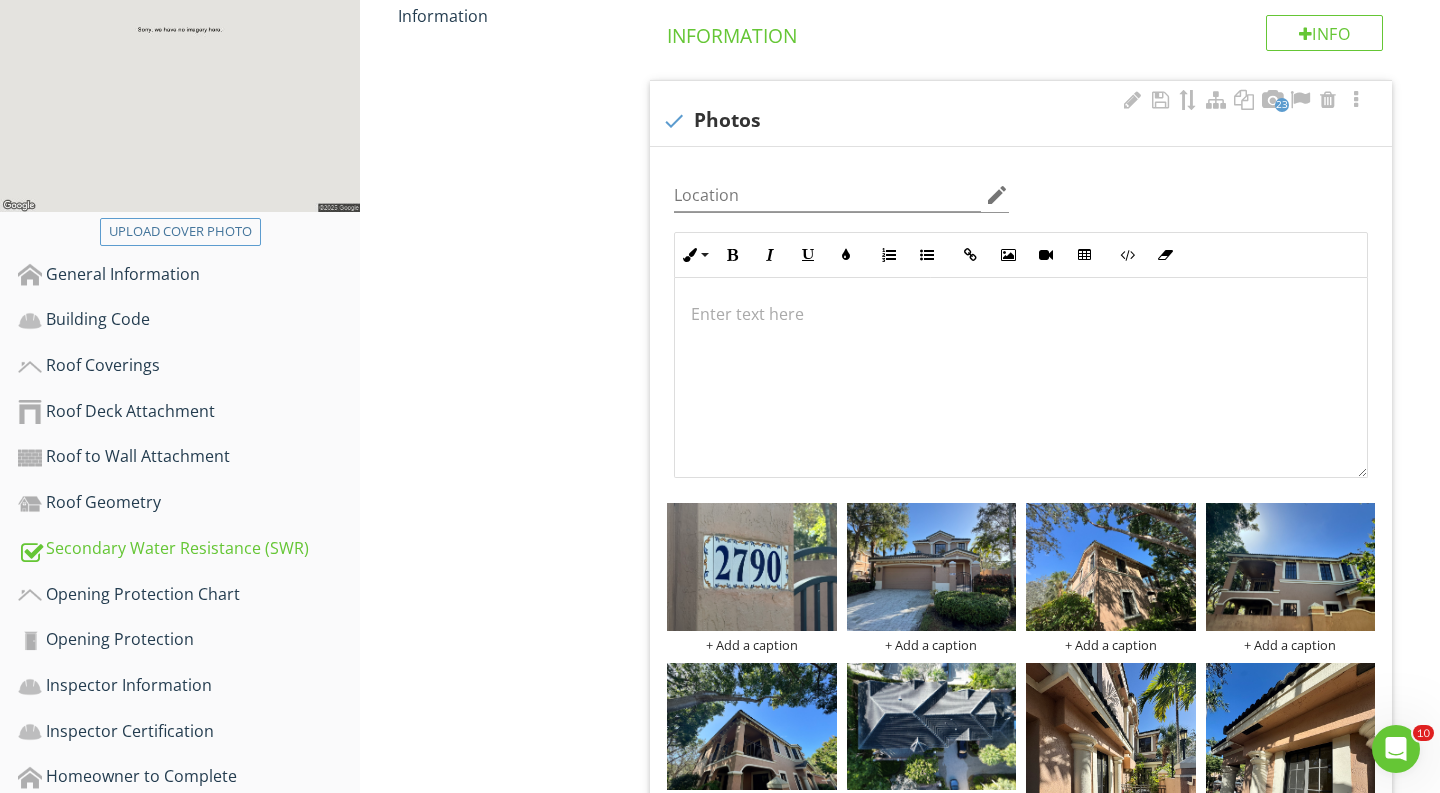 scroll, scrollTop: 245, scrollLeft: 0, axis: vertical 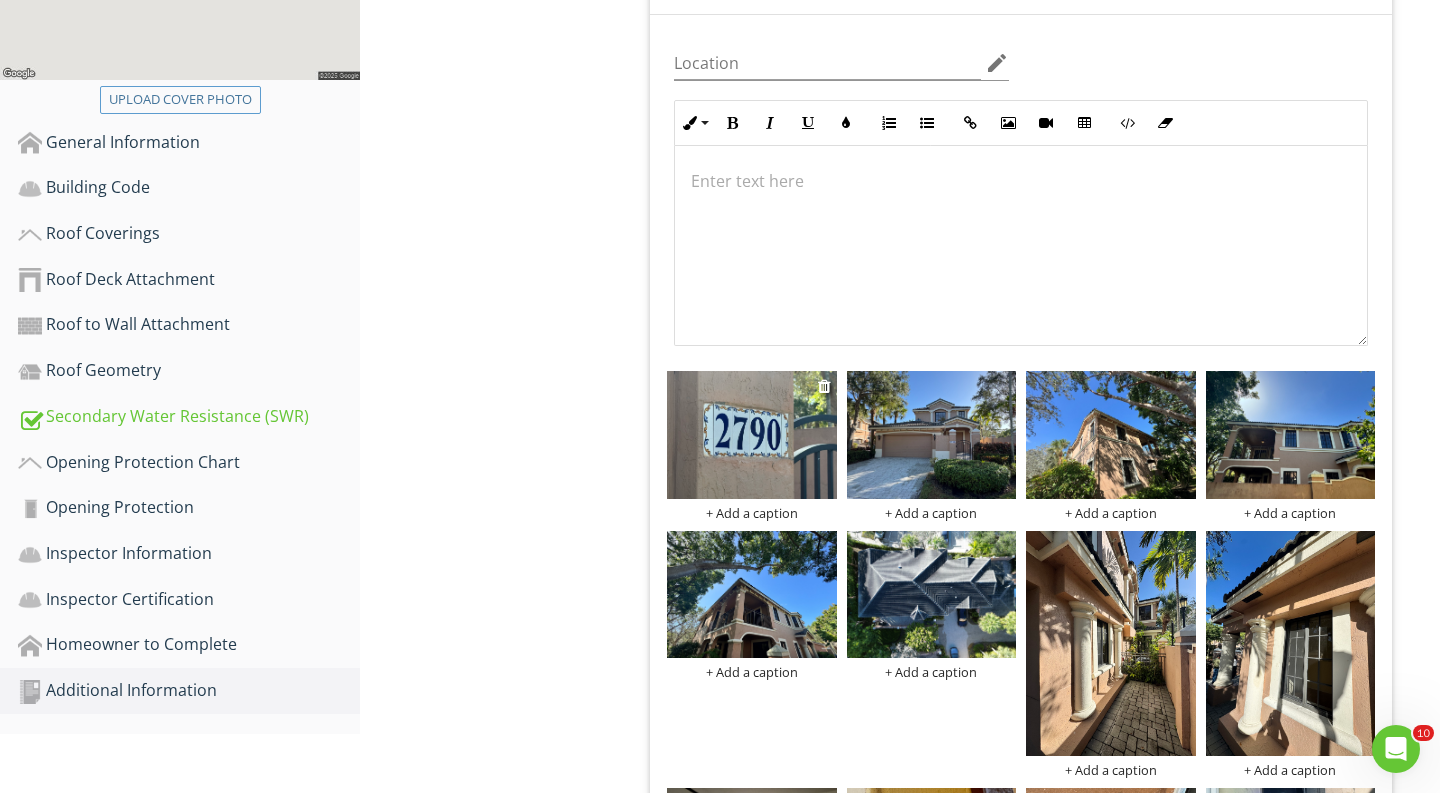 click on "+ Add a caption" at bounding box center [752, 513] 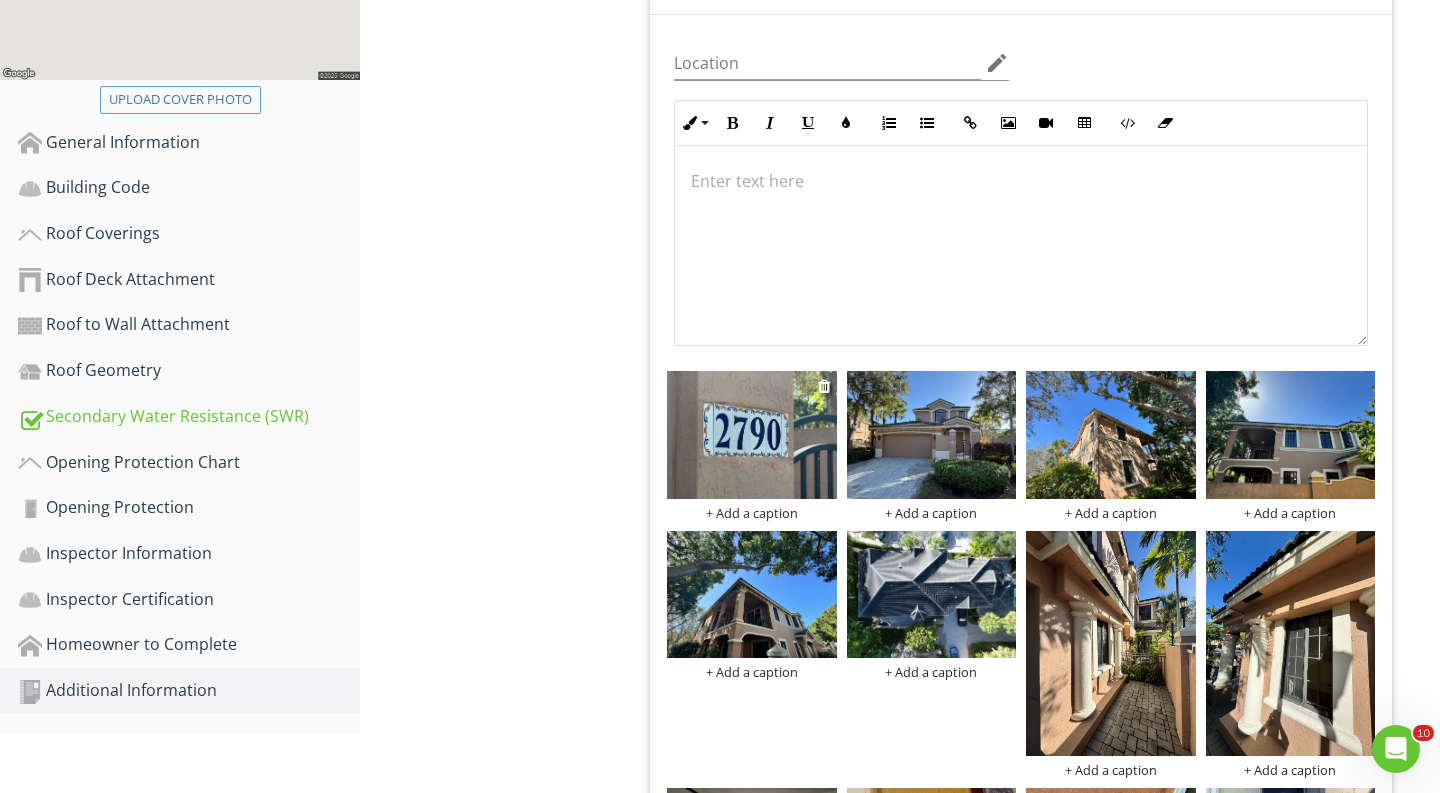 scroll, scrollTop: 510, scrollLeft: 0, axis: vertical 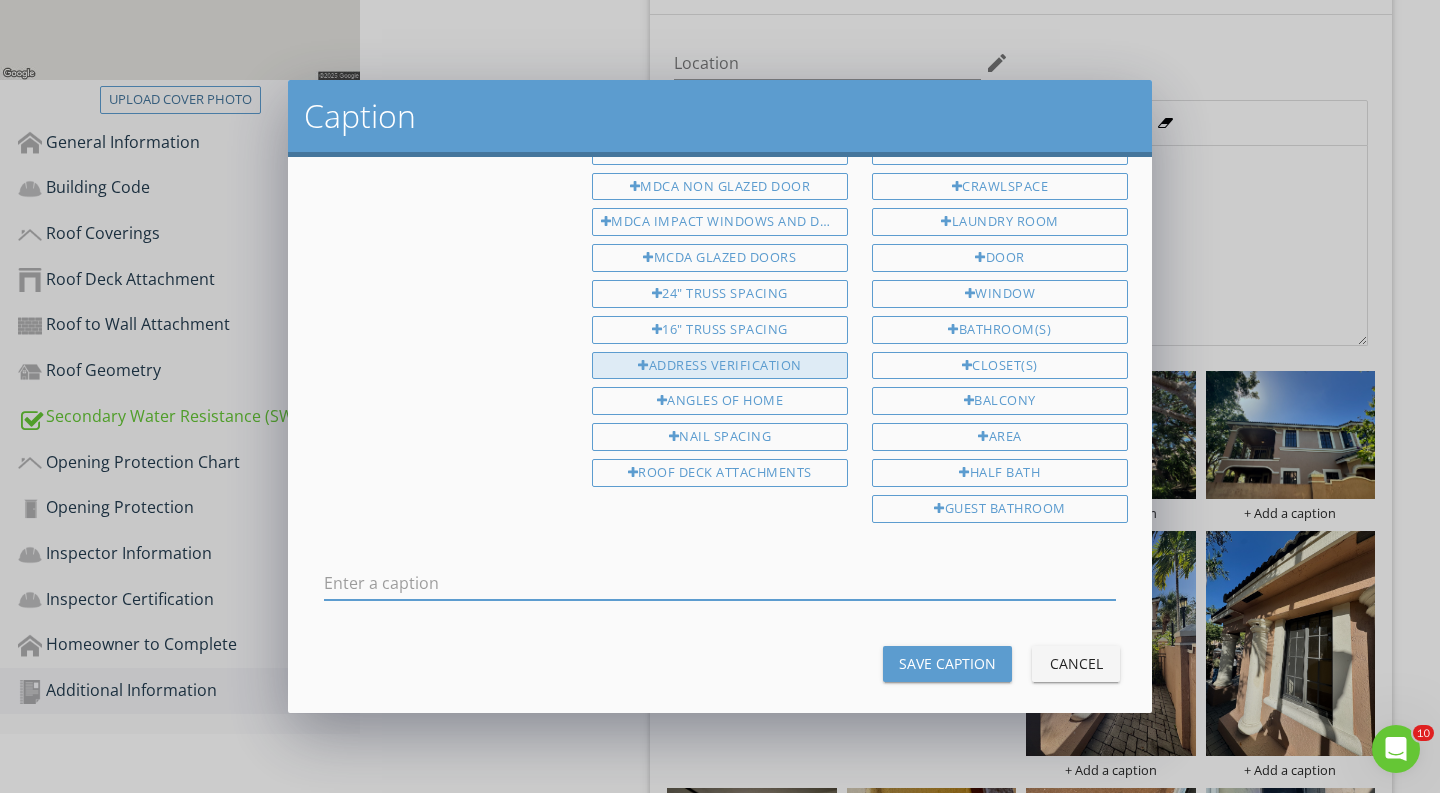 click on "ADDRESS VERIFICATION" at bounding box center (720, 366) 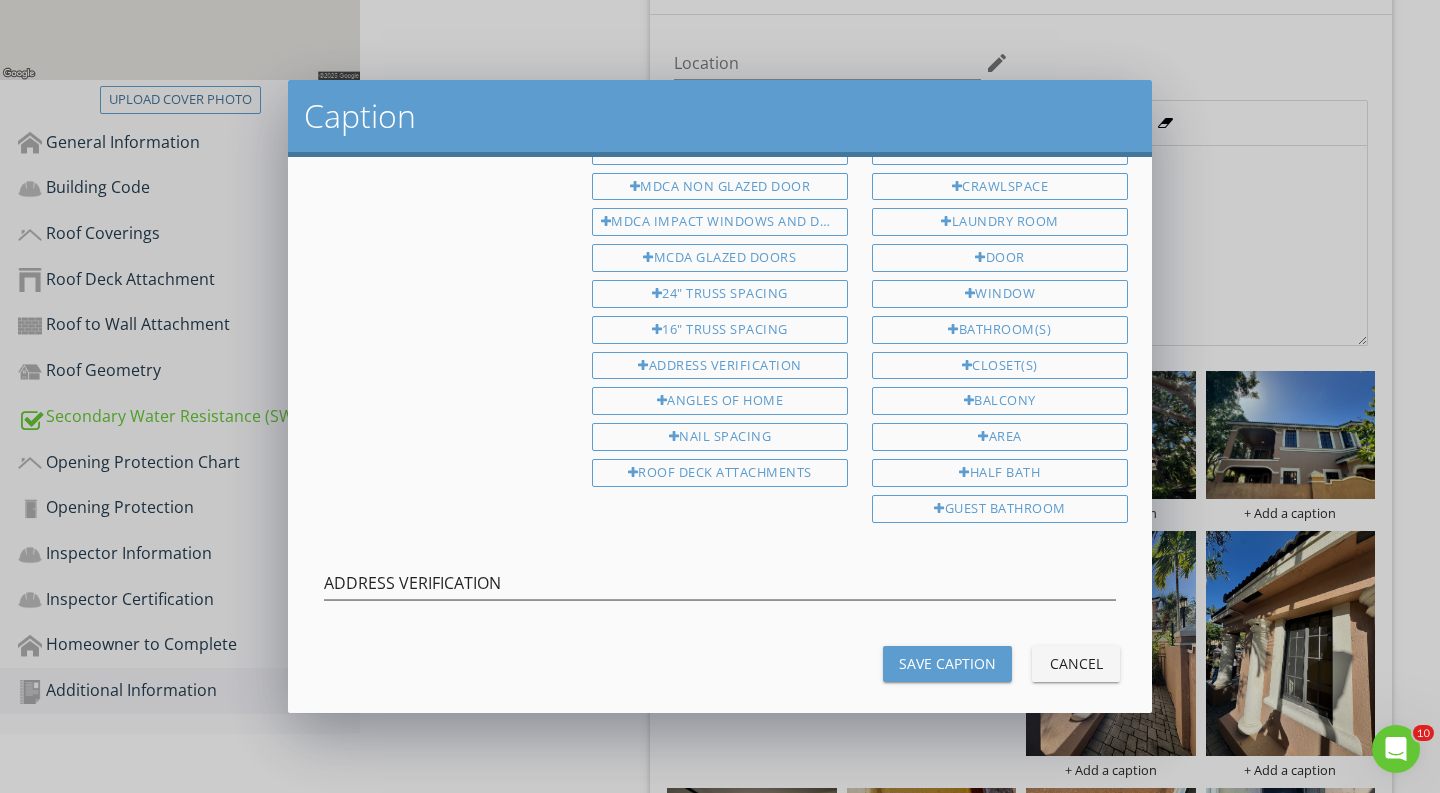 click on "Save Caption" at bounding box center [947, 663] 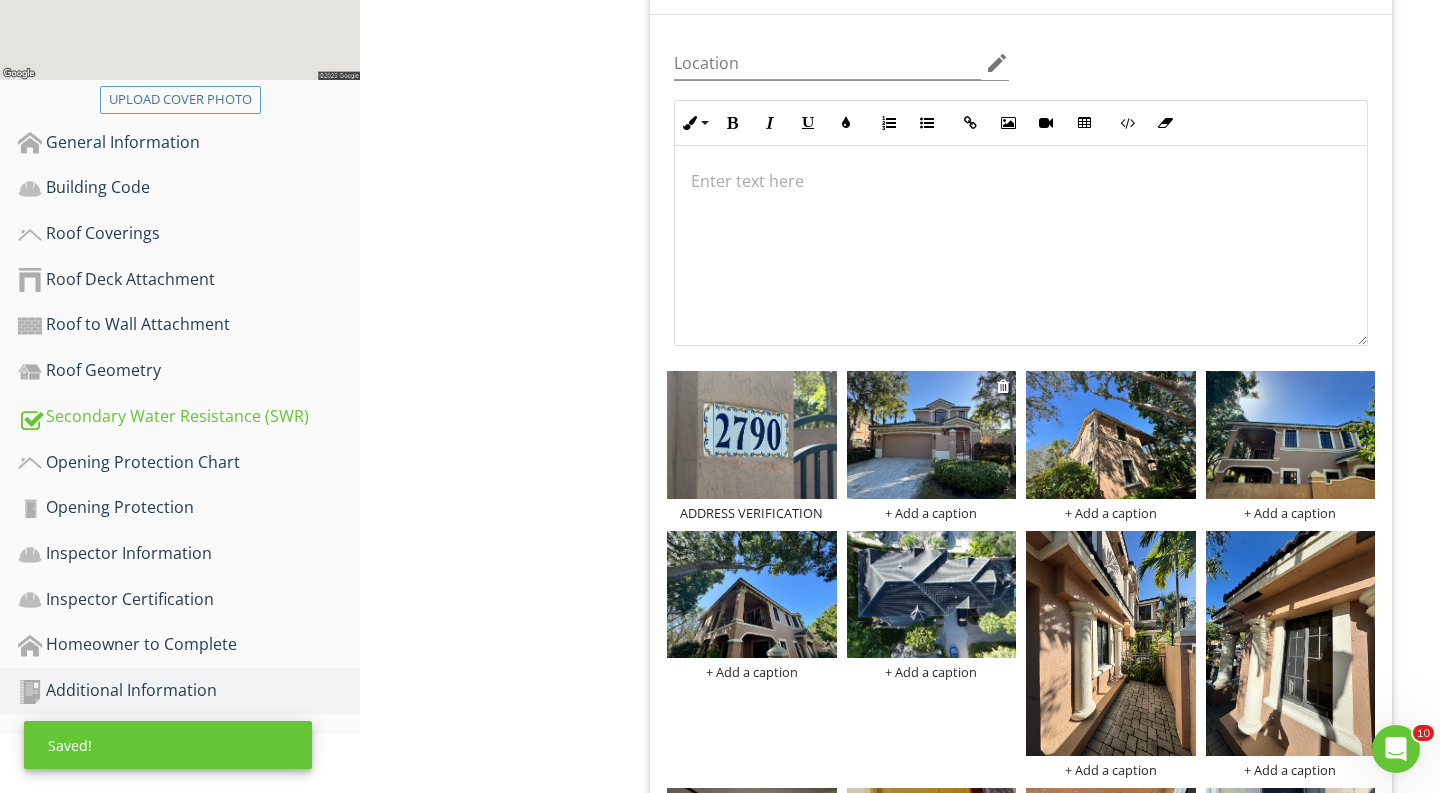 click on "+ Add a caption" at bounding box center (932, 513) 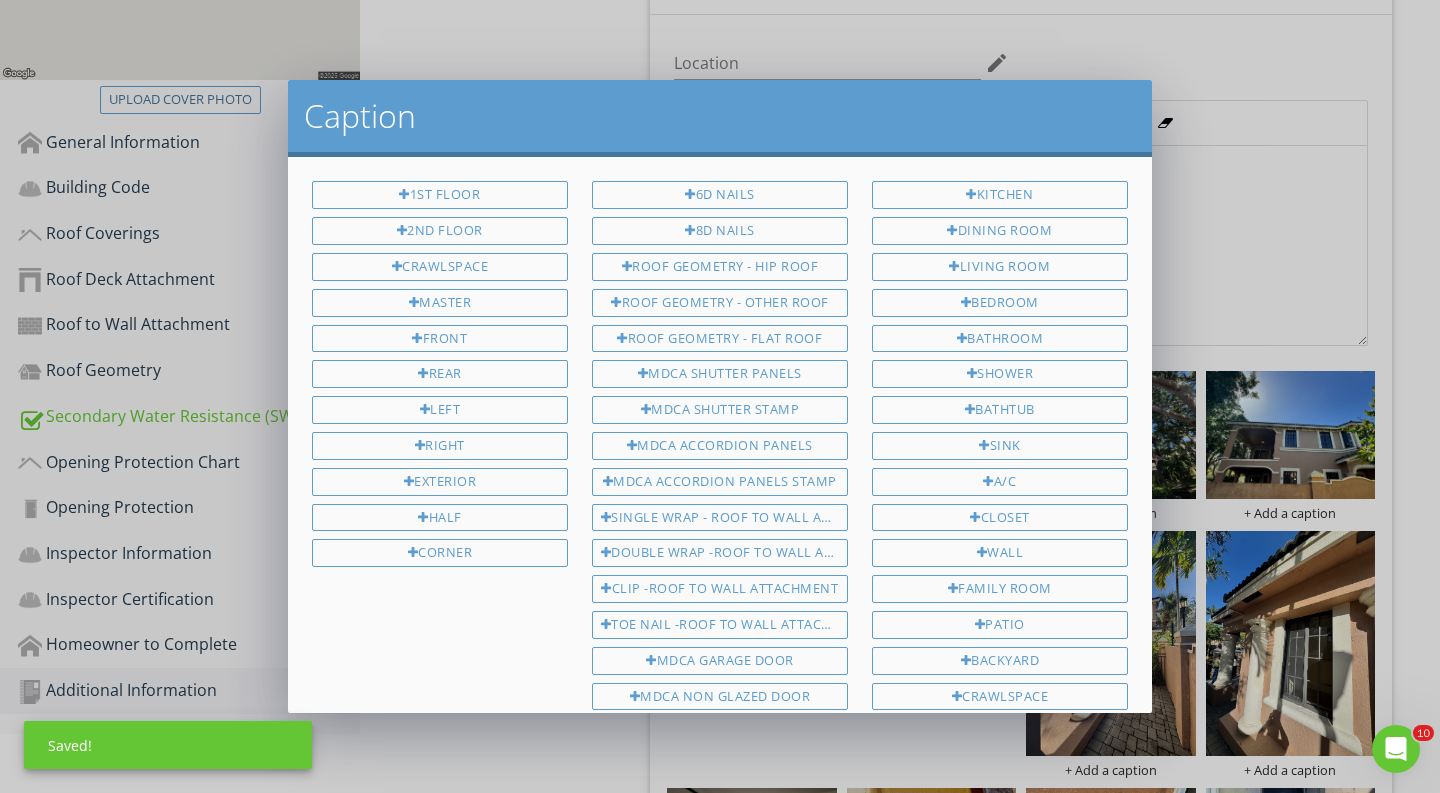 scroll, scrollTop: 510, scrollLeft: 0, axis: vertical 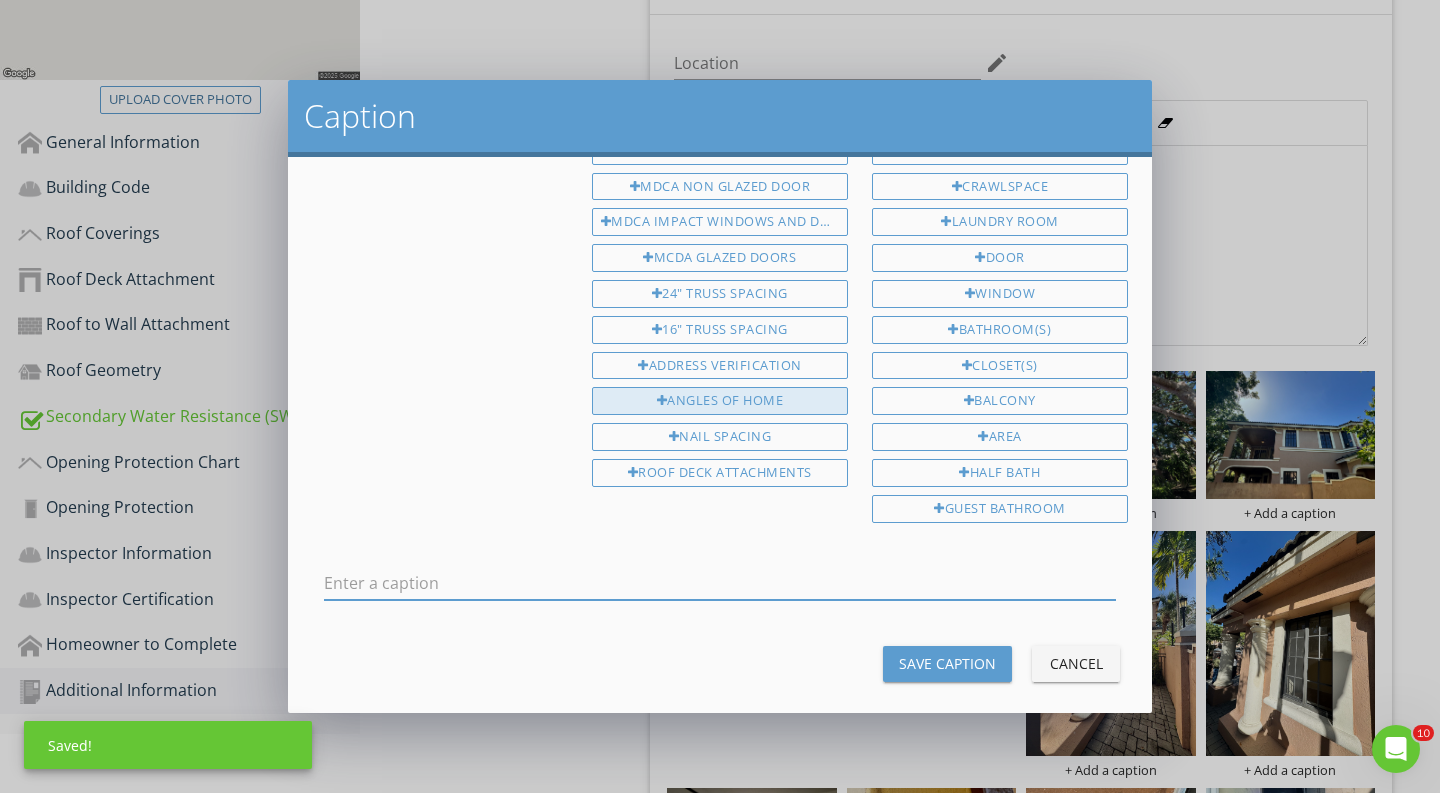 click on "ANGLES OF HOME" at bounding box center (720, 401) 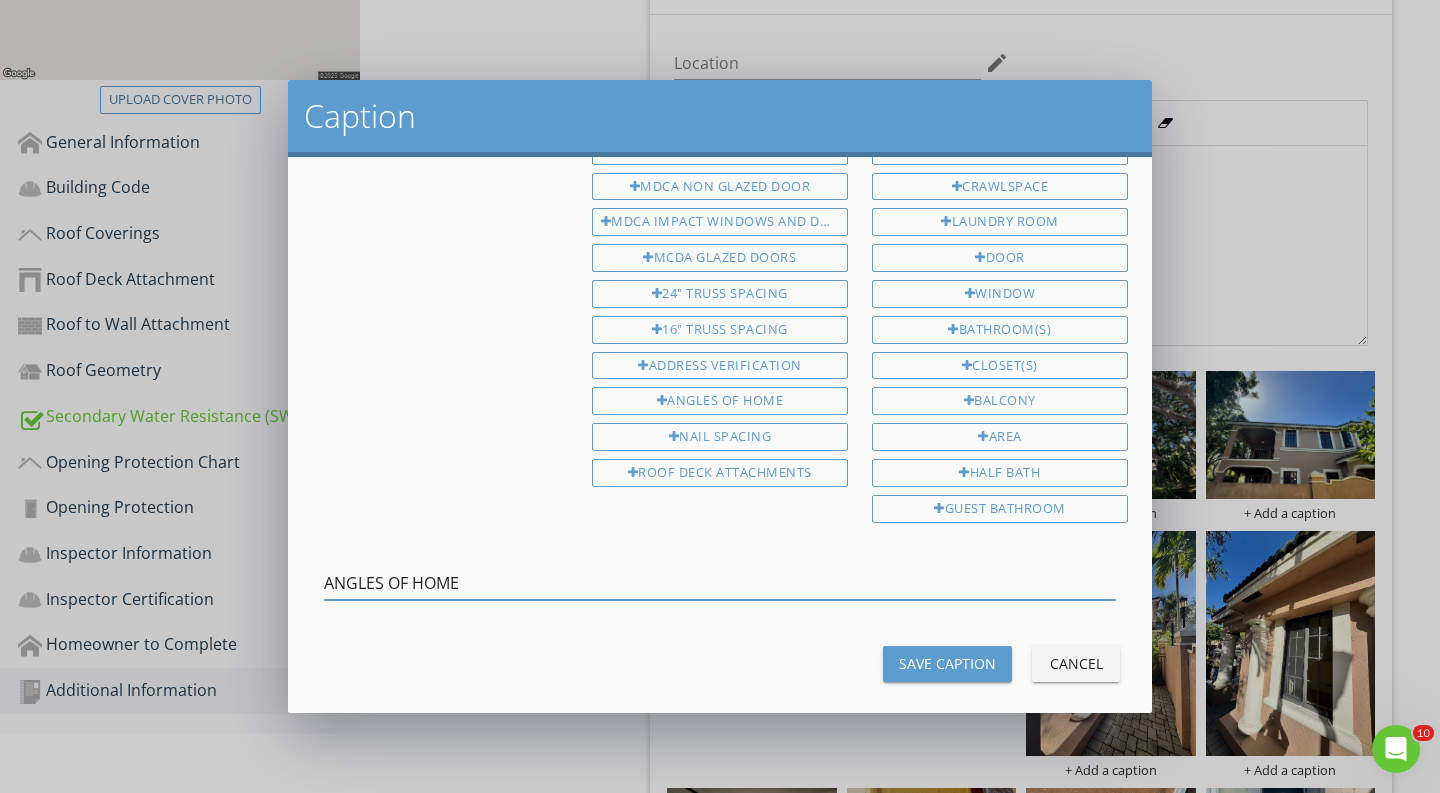 drag, startPoint x: 500, startPoint y: 571, endPoint x: 132, endPoint y: 537, distance: 369.56732 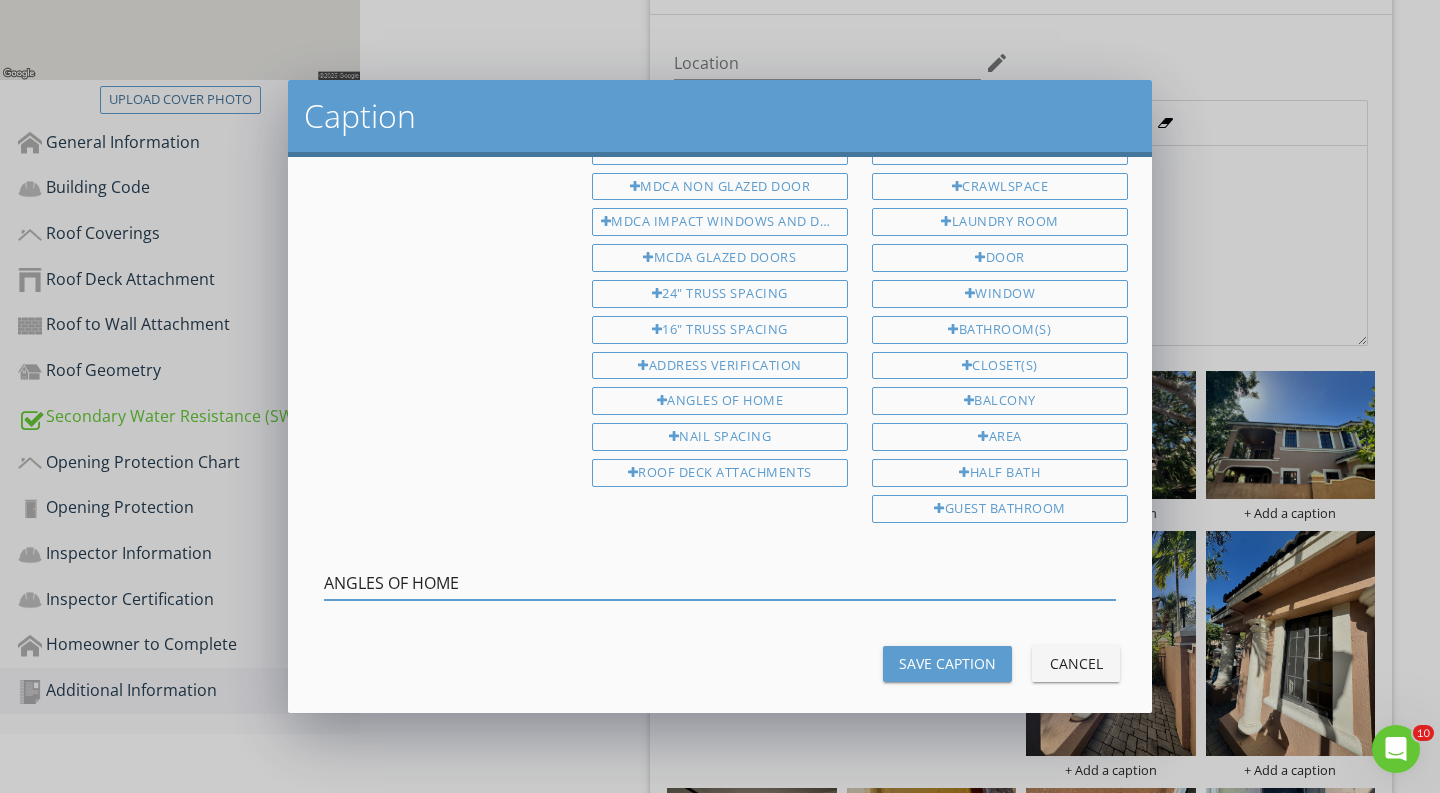 drag, startPoint x: 932, startPoint y: 658, endPoint x: 921, endPoint y: 658, distance: 11 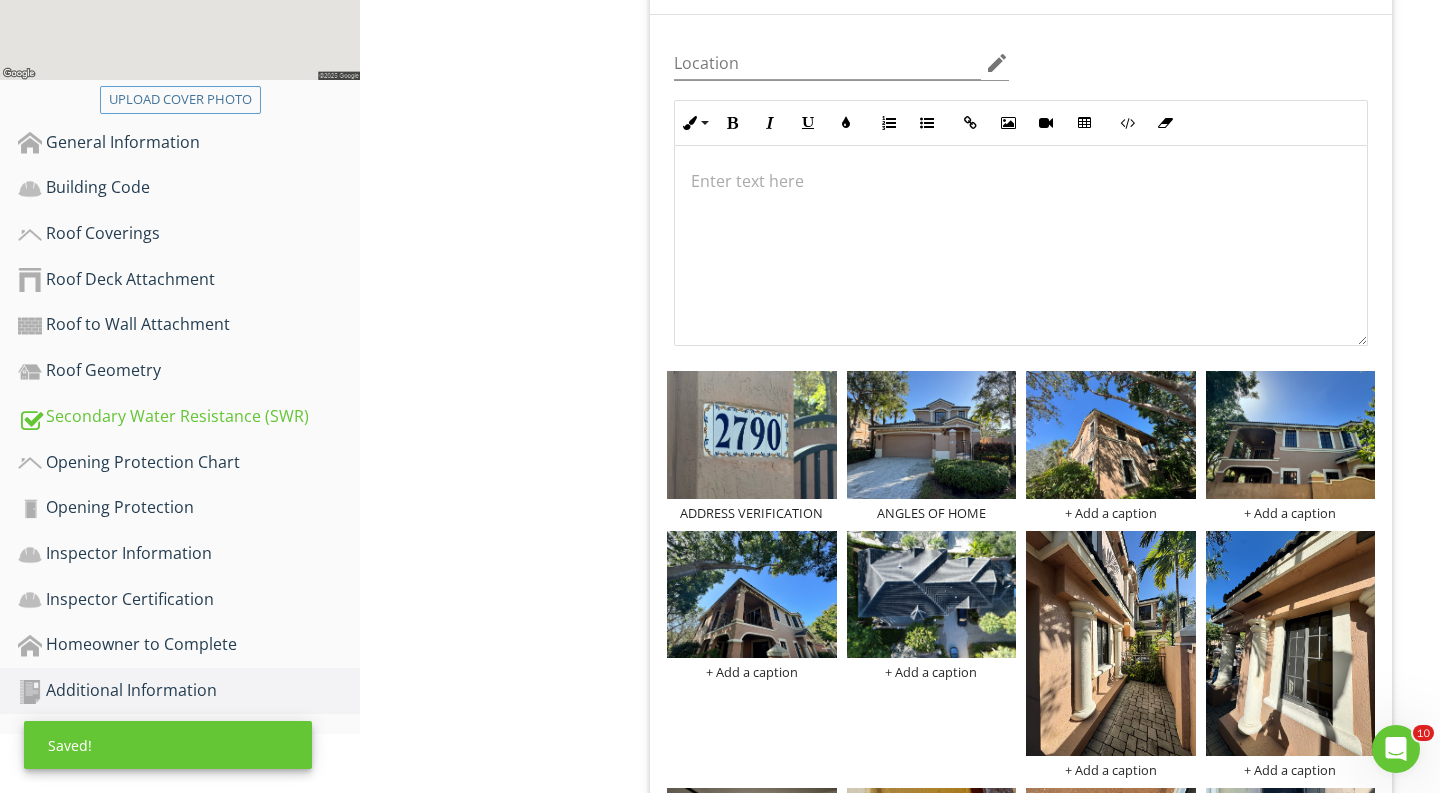 click on "ADDRESS VERIFICATION
ANGLES OF HOME
+ Add a caption         + Add a caption         + Add a caption         + Add a caption         + Add a caption         + Add a caption         + Add a caption         + Add a caption         + Add a caption         + Add a caption         + Add a caption         + Add a caption         + Add a caption         + Add a caption         + Add a caption         + Add a caption         + Add a caption         + Add a caption         + Add a caption         + Add a caption         + Add a caption" at bounding box center (1021, 1090) 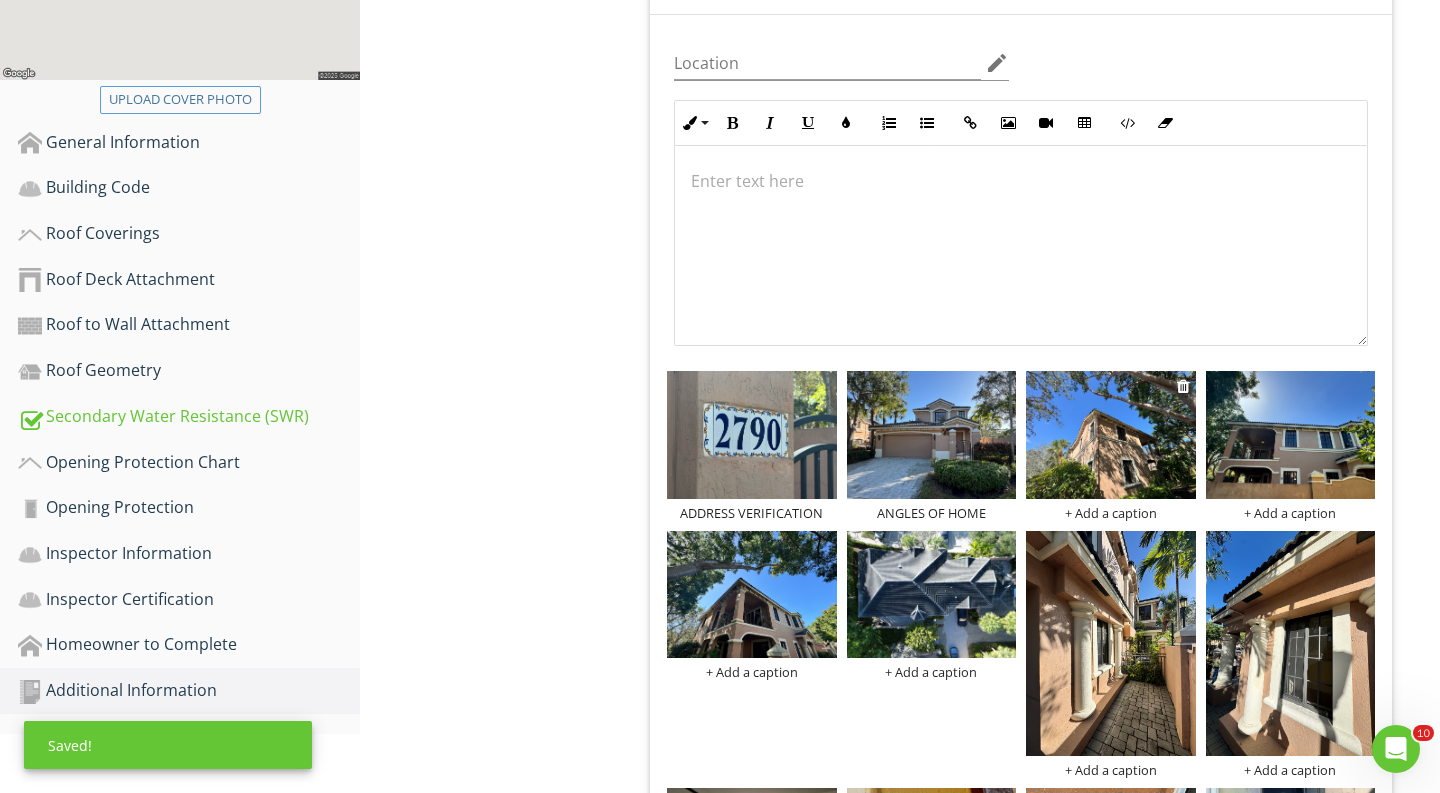 click at bounding box center [1111, 437] 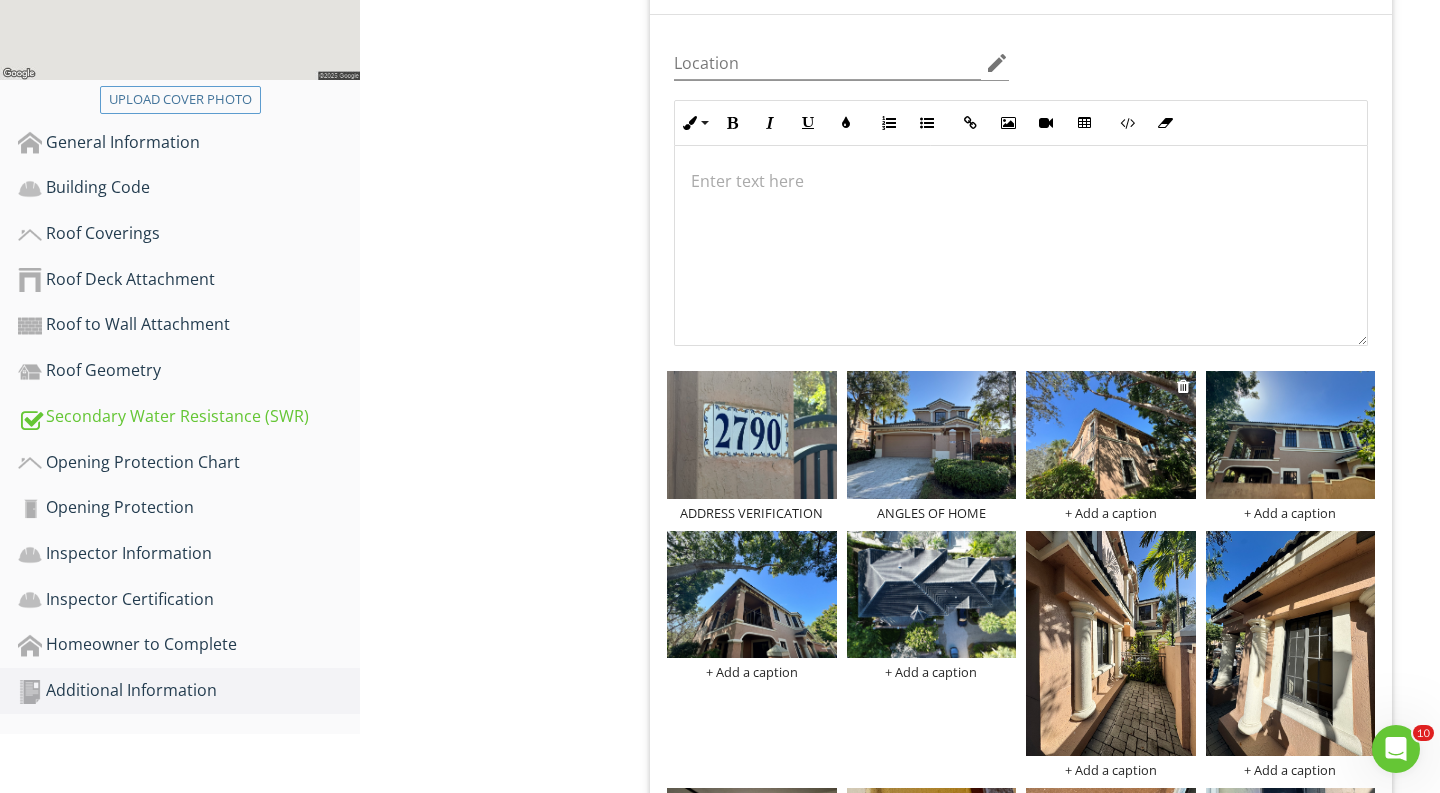click on "+ Add a caption" at bounding box center [1111, 513] 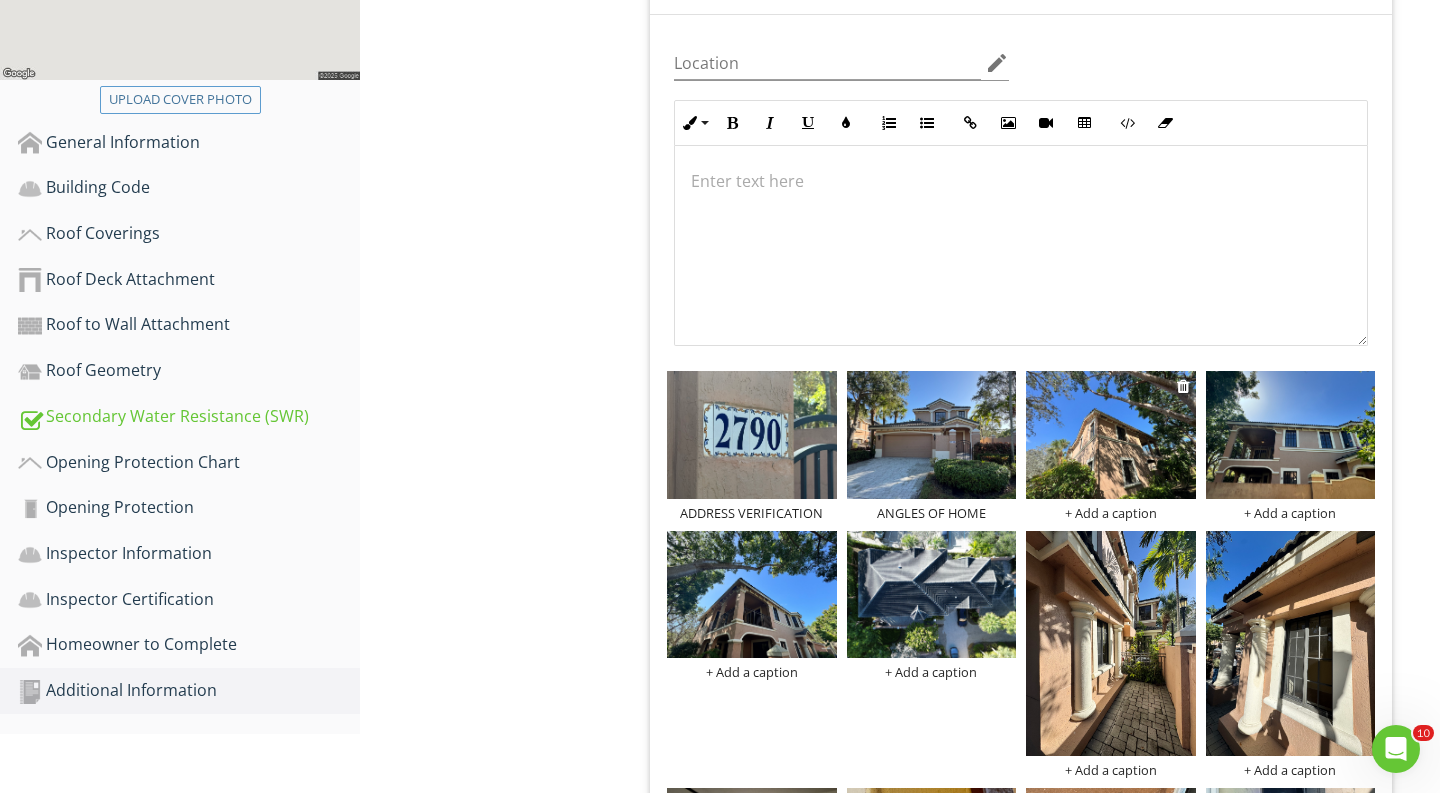 scroll, scrollTop: 510, scrollLeft: 0, axis: vertical 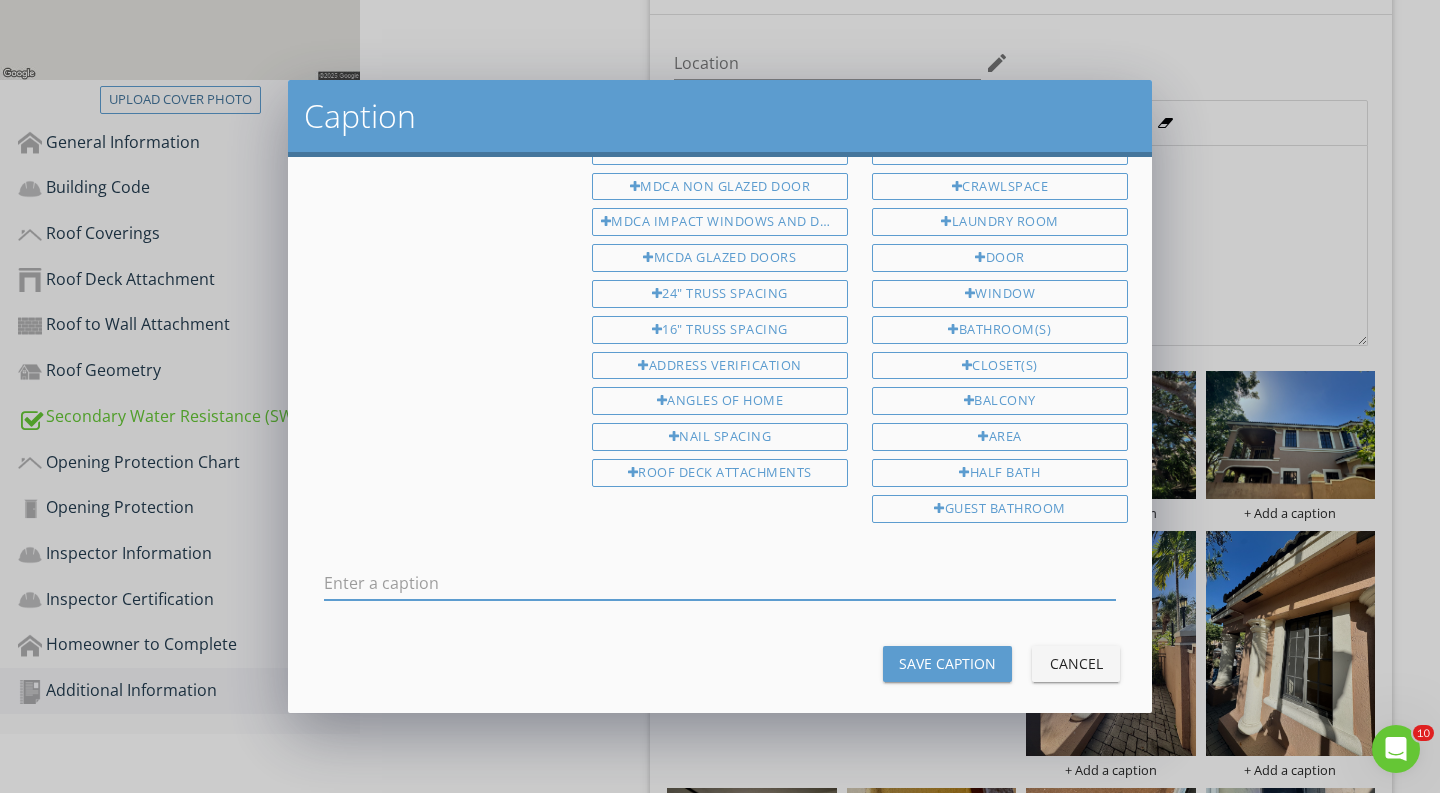 click at bounding box center [720, 583] 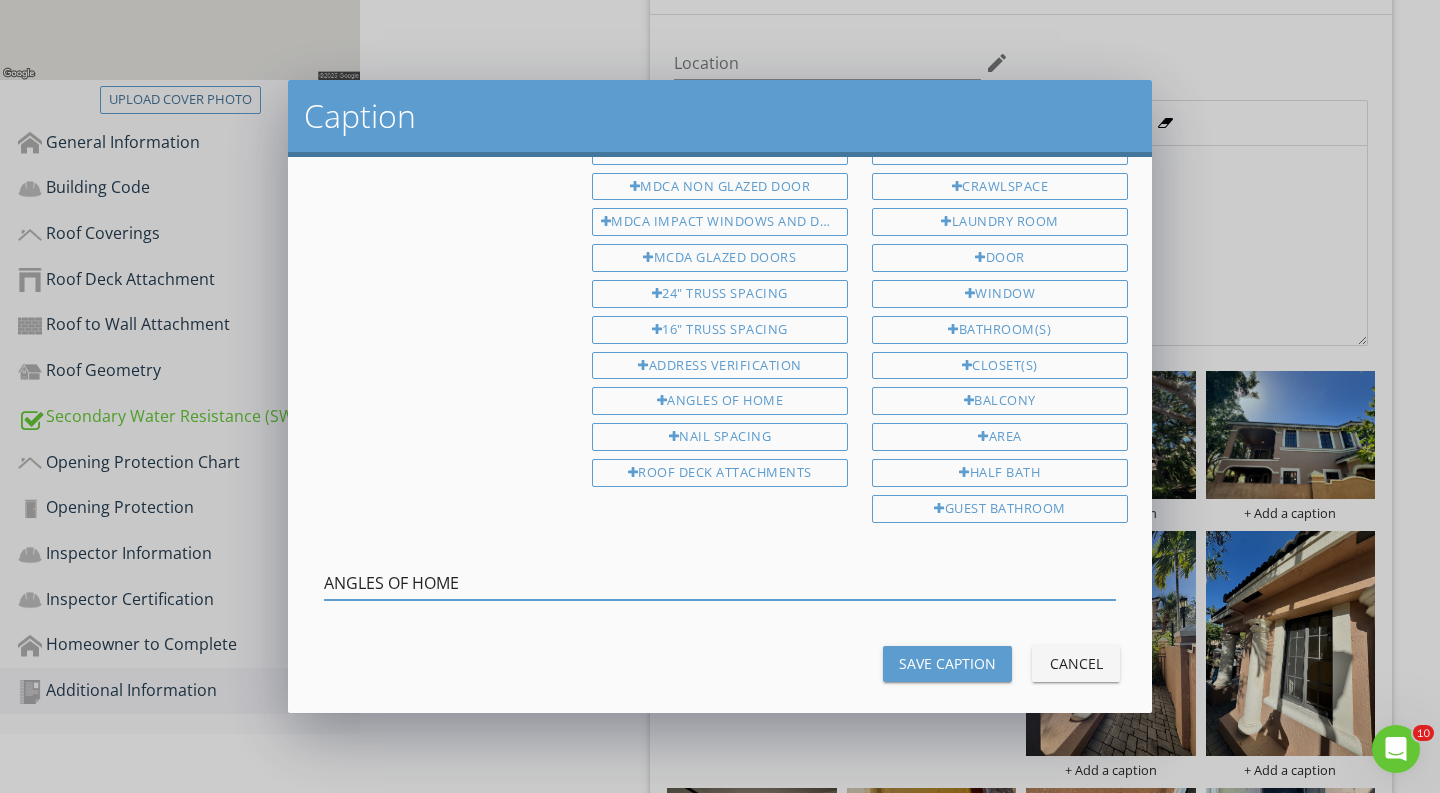 type on "ANGLES OF HOME" 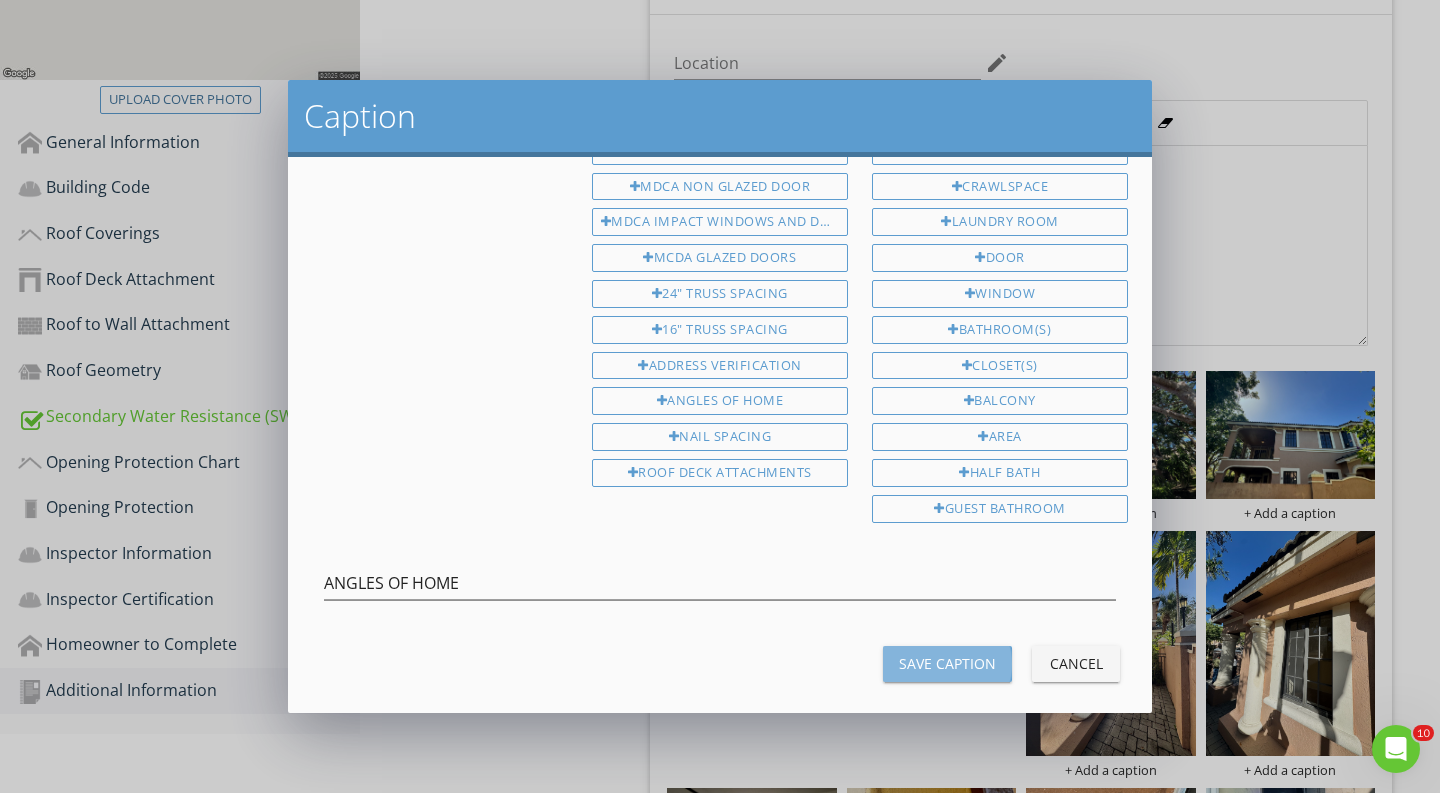 click on "Save Caption" at bounding box center (947, 663) 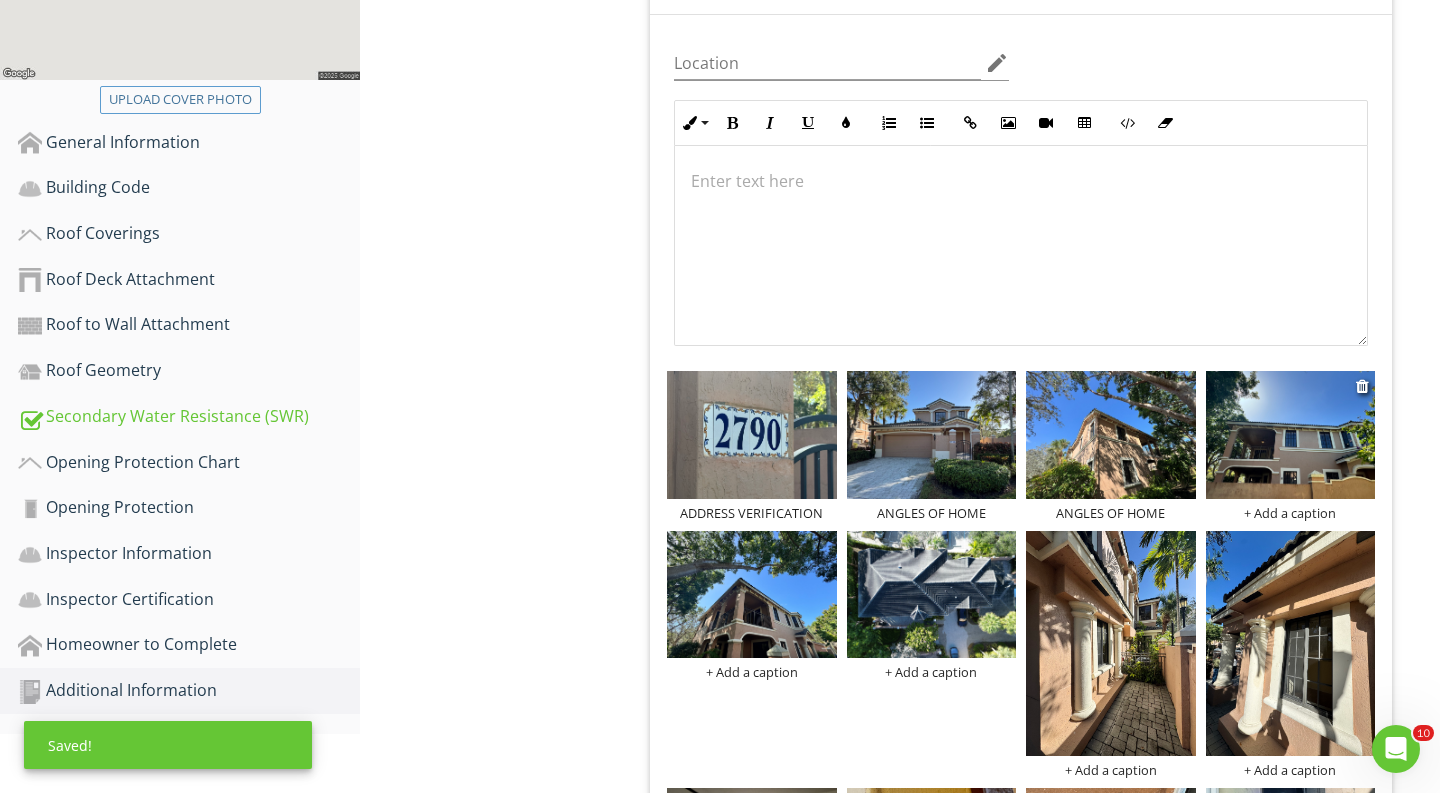 click on "+ Add a caption" at bounding box center (1291, 513) 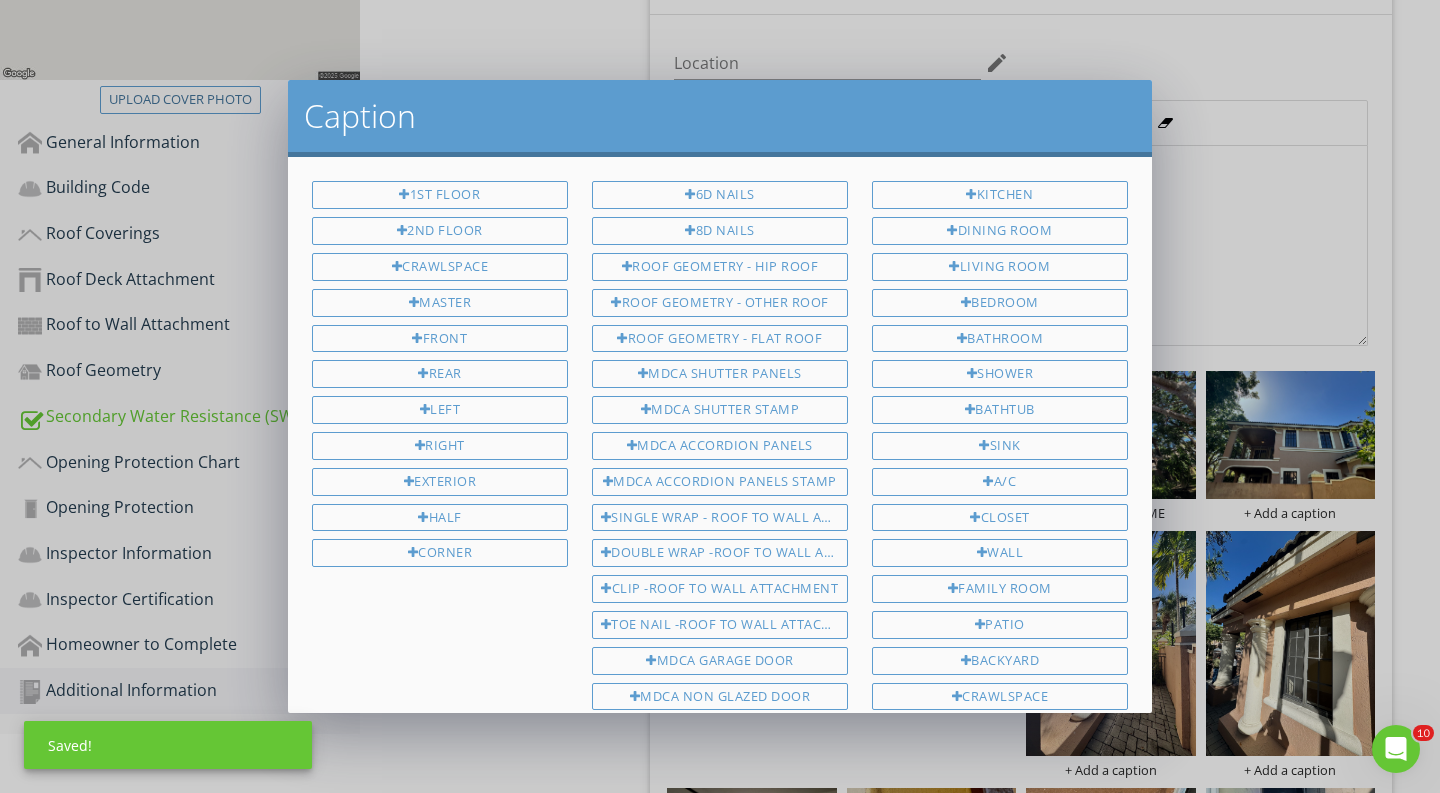 scroll, scrollTop: 510, scrollLeft: 0, axis: vertical 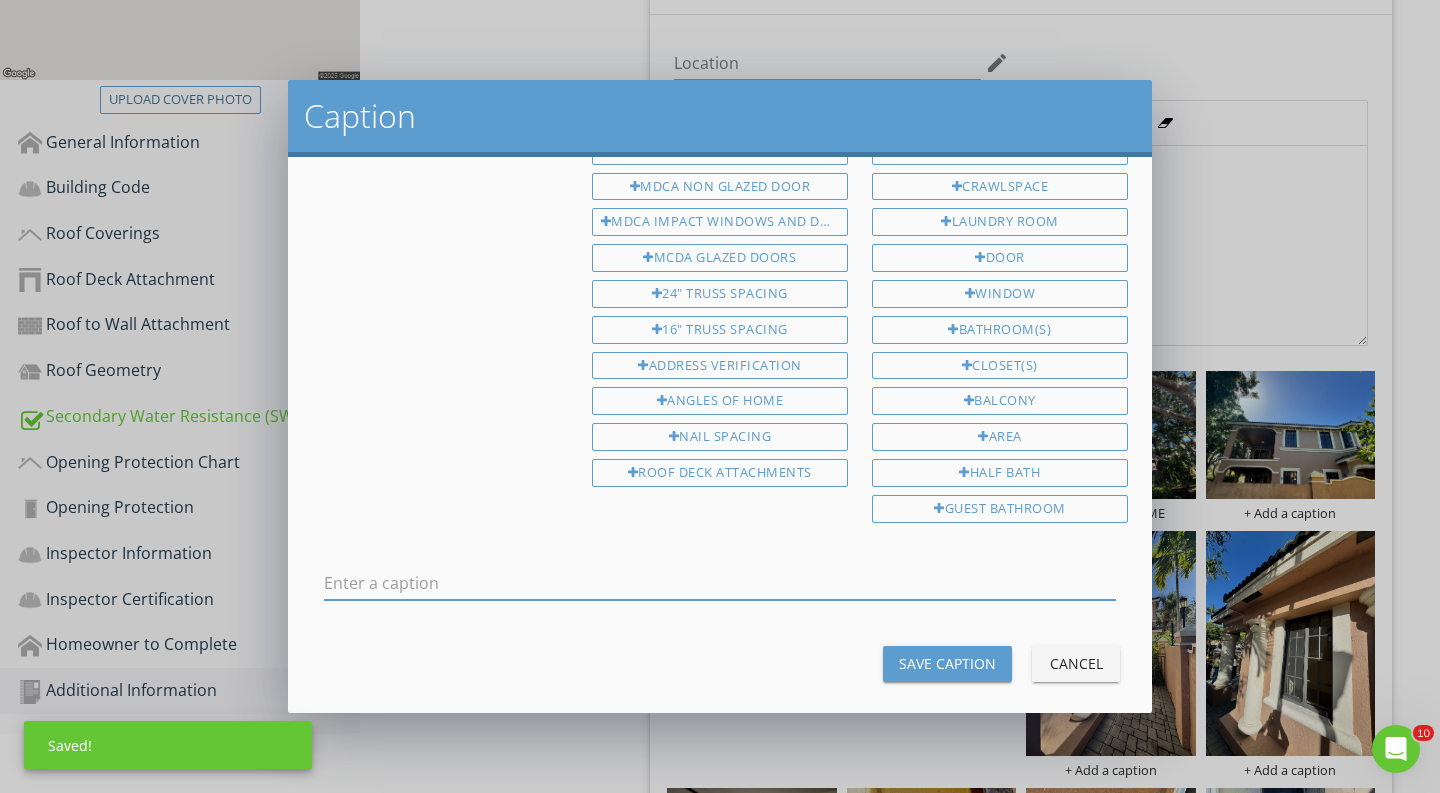 click at bounding box center (720, 583) 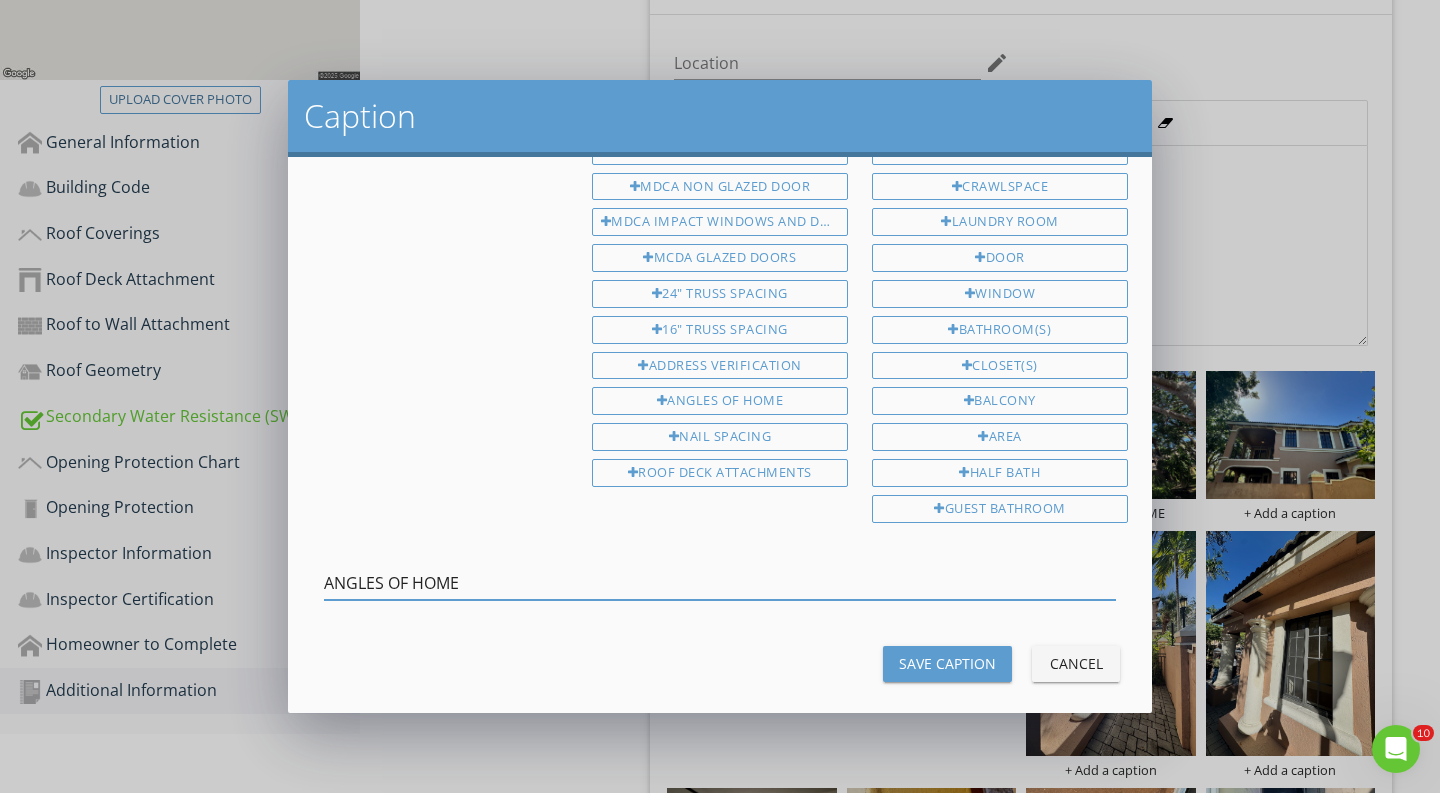 type on "ANGLES OF HOME" 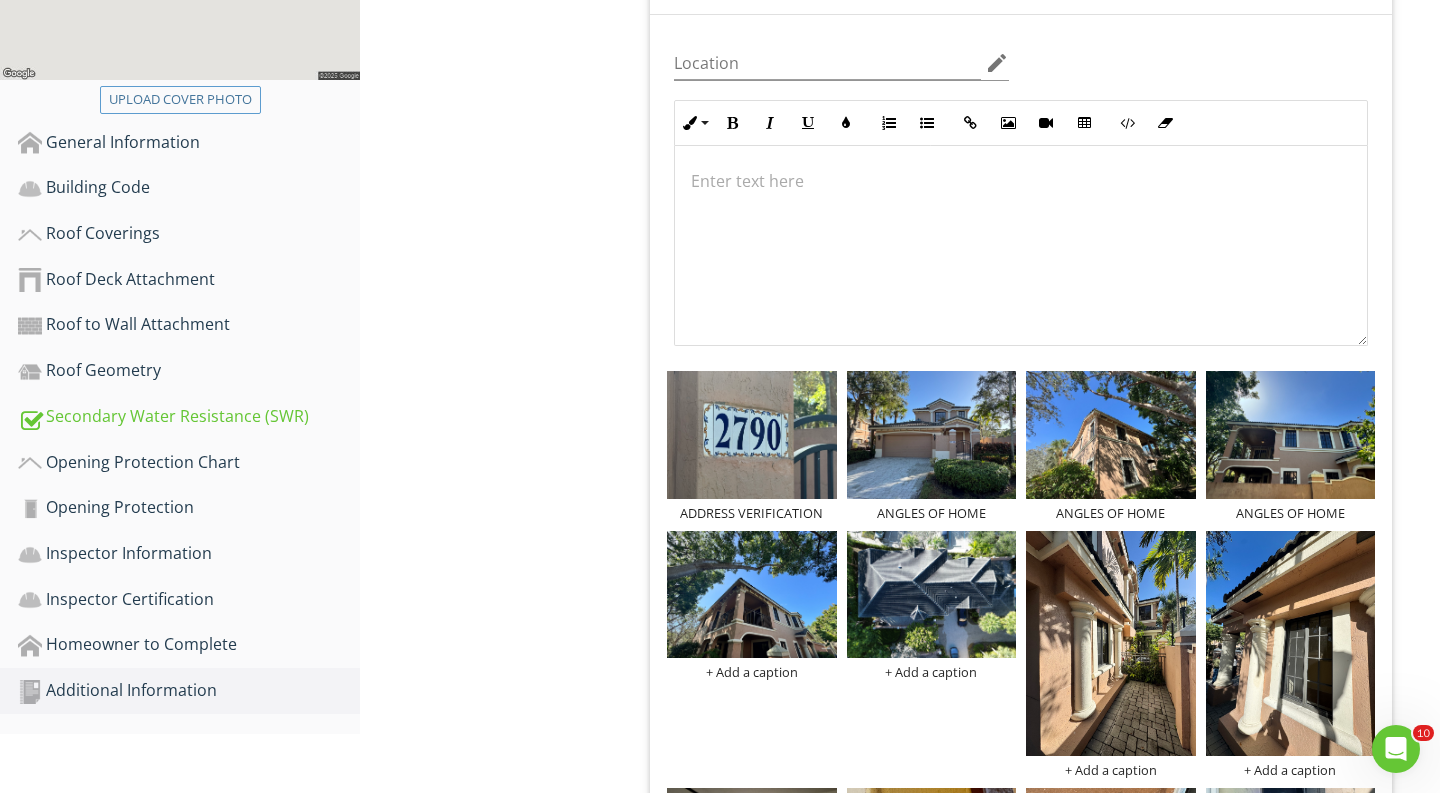 scroll, scrollTop: 699, scrollLeft: 0, axis: vertical 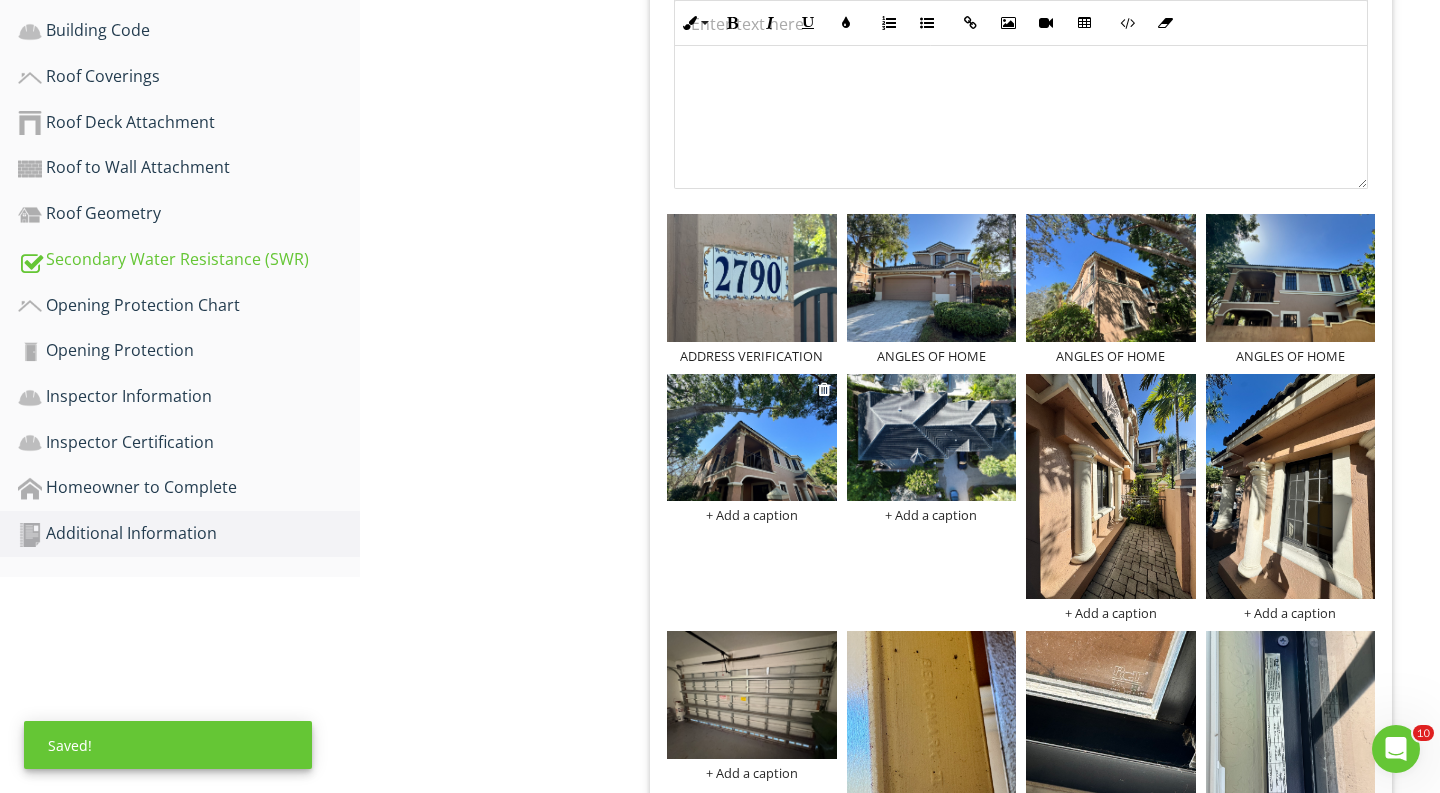click on "+ Add a caption" at bounding box center (752, 515) 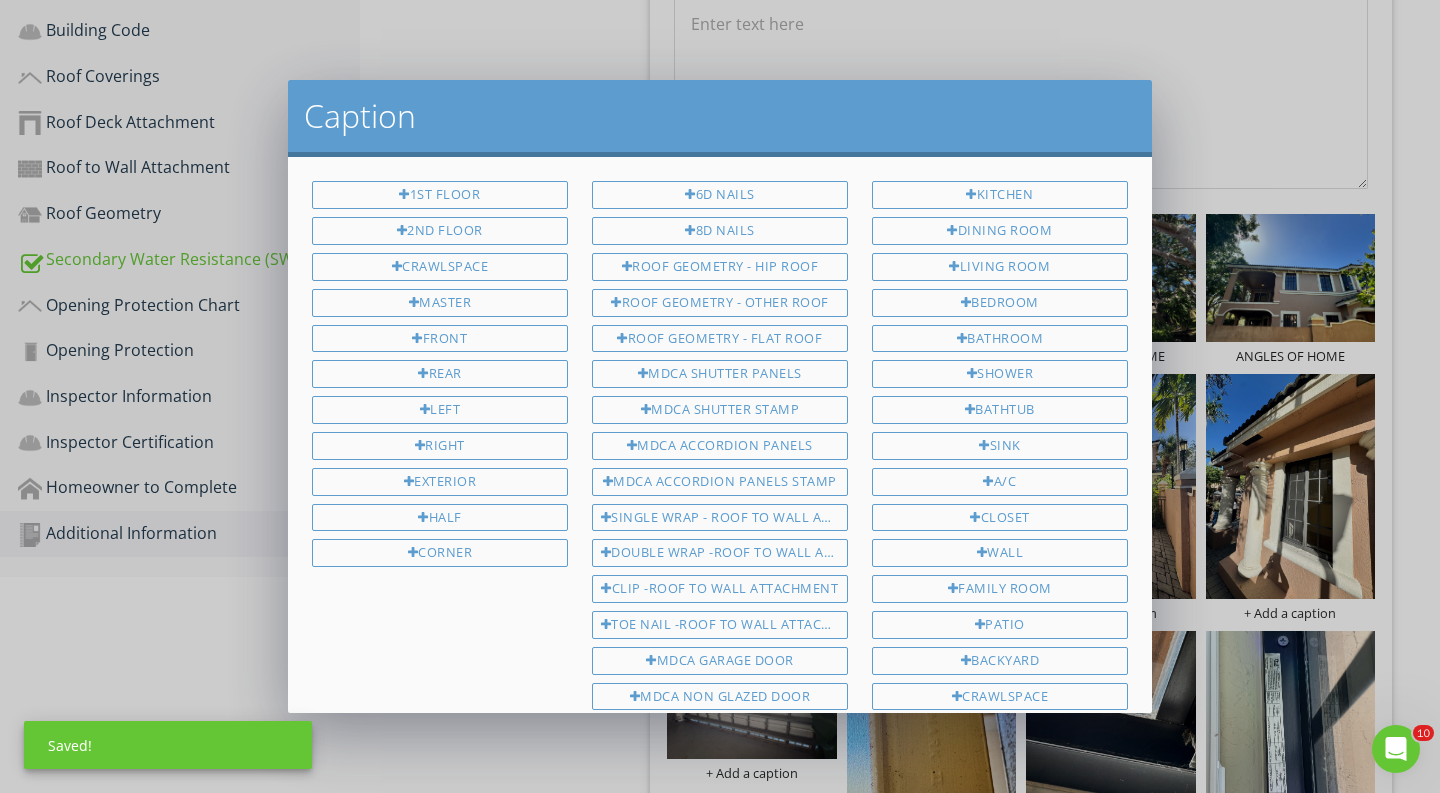scroll, scrollTop: 510, scrollLeft: 0, axis: vertical 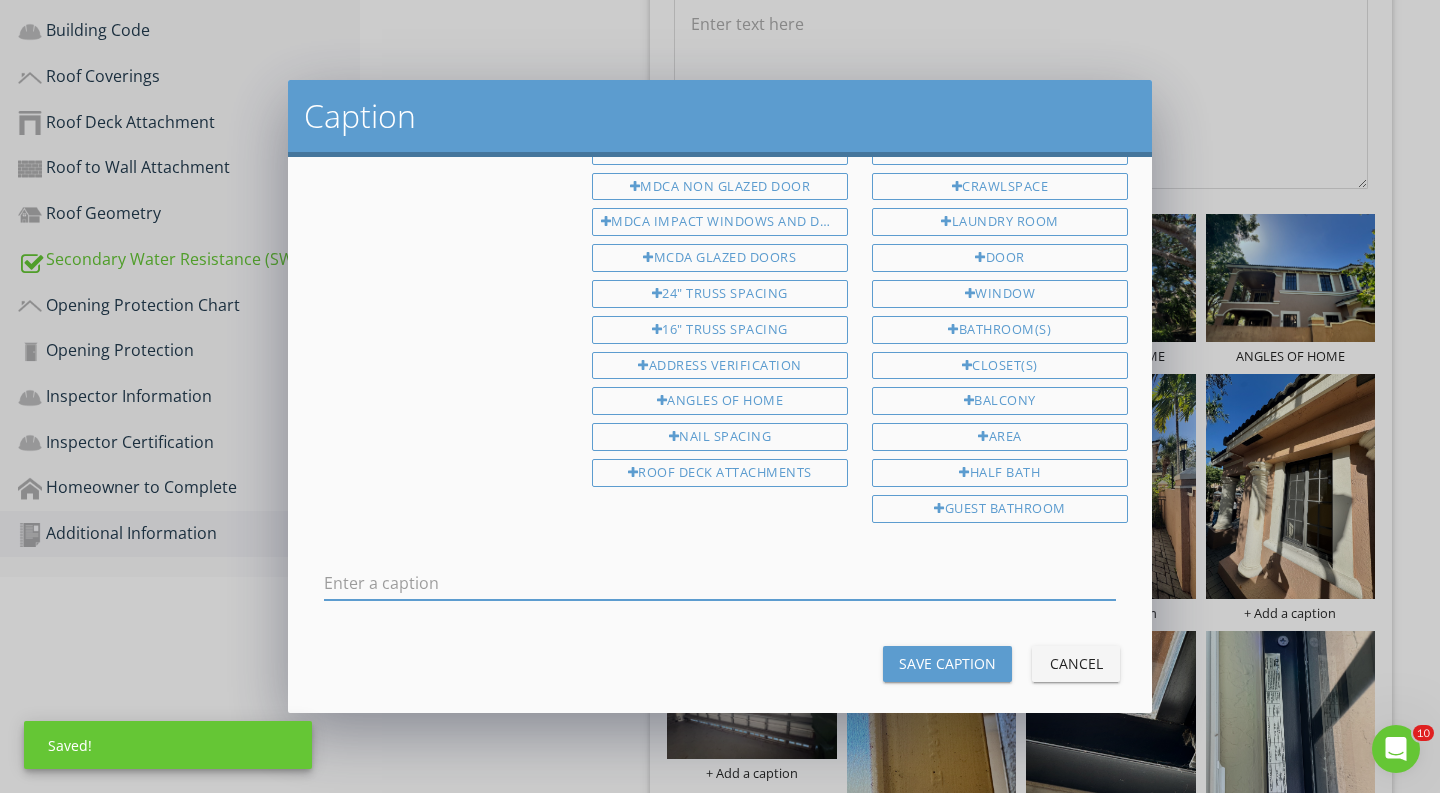 click at bounding box center [720, 583] 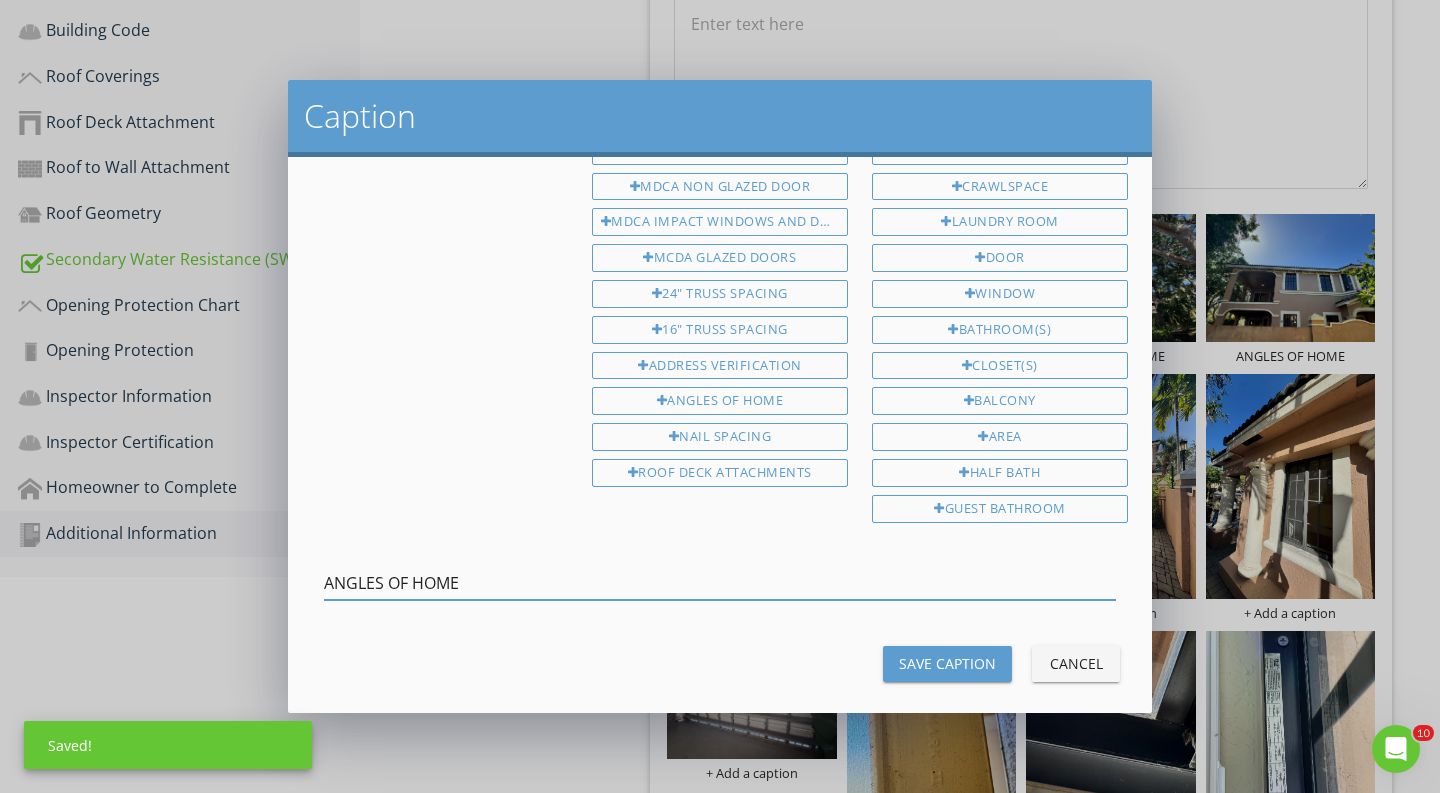 type on "ANGLES OF HOME" 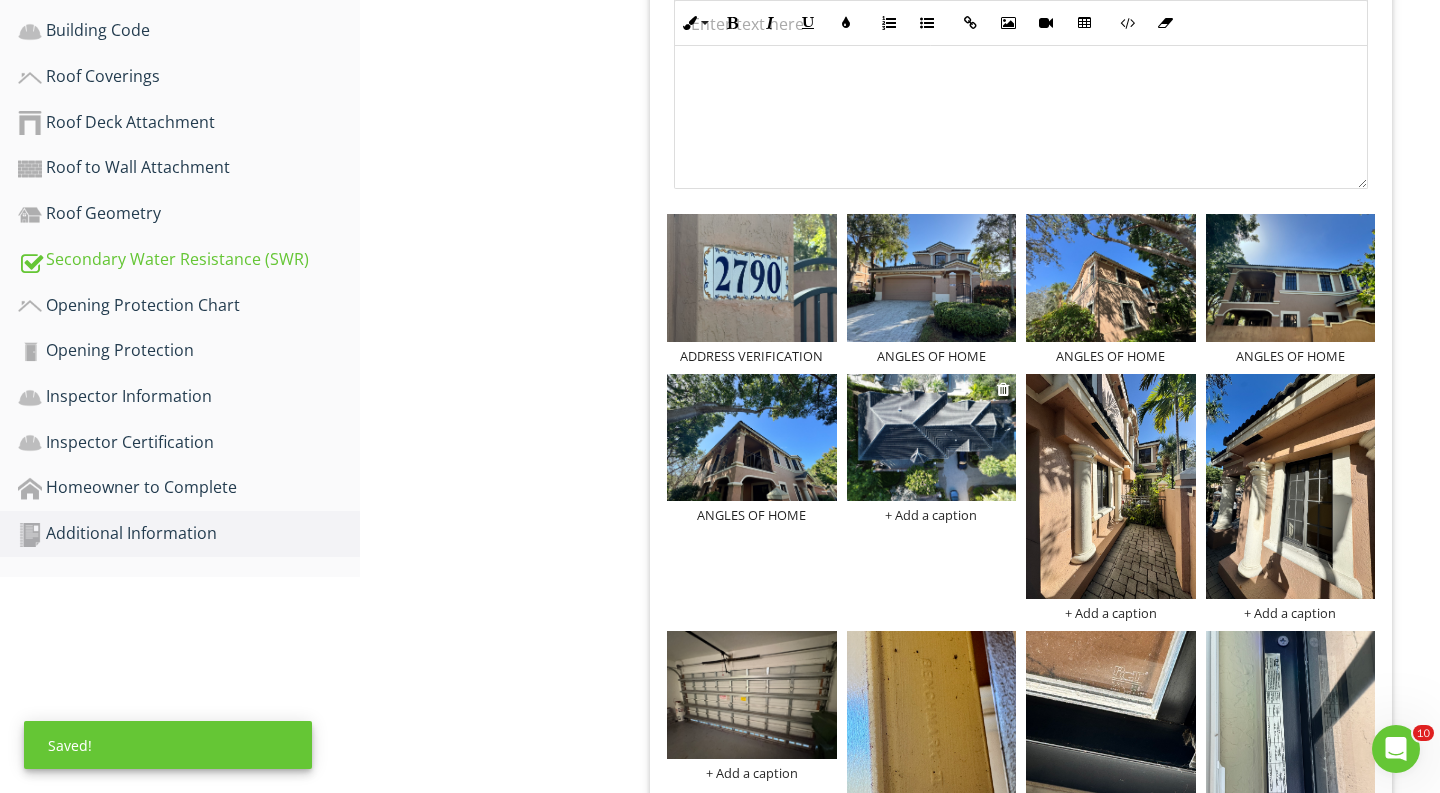 click on "+ Add a caption" at bounding box center [932, 515] 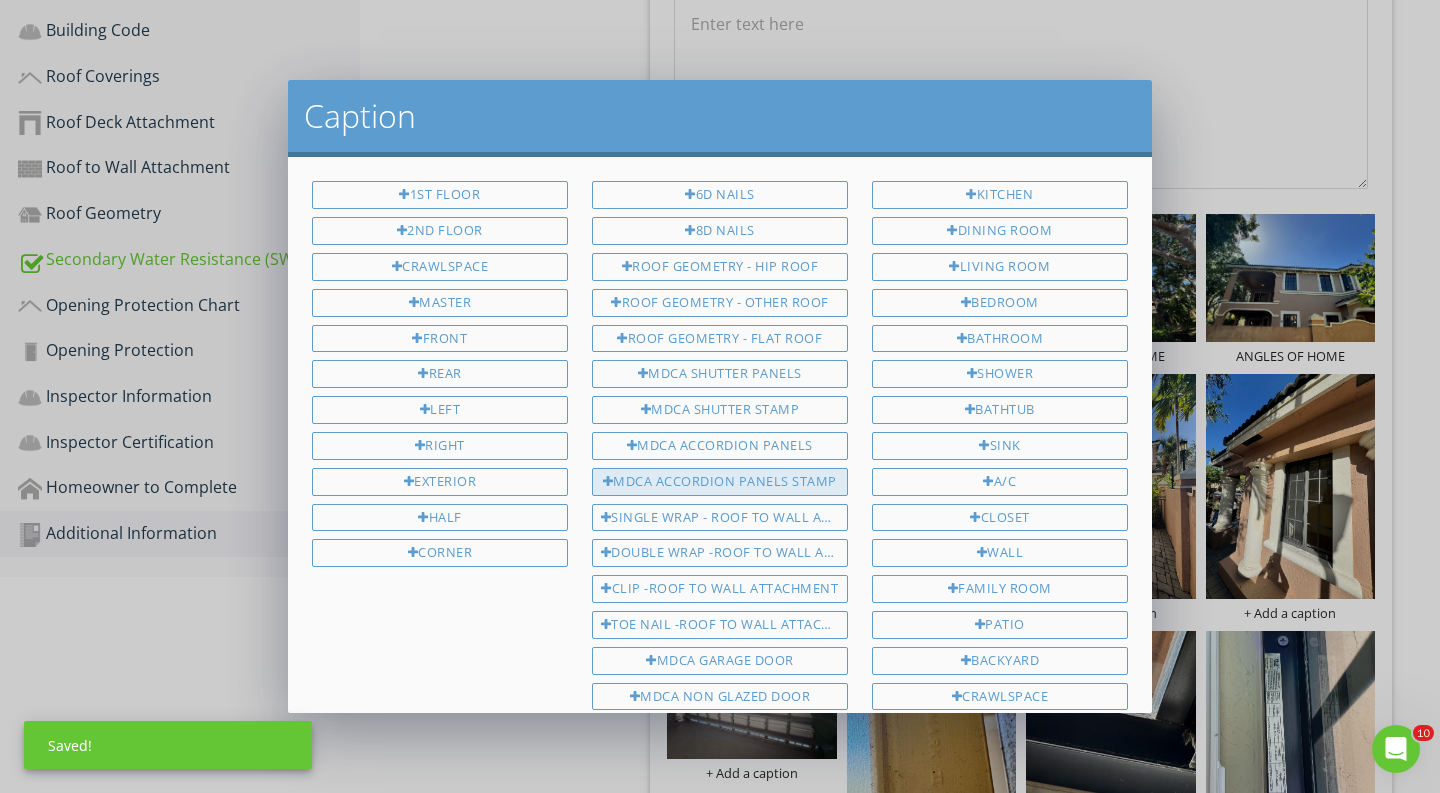scroll, scrollTop: 0, scrollLeft: 0, axis: both 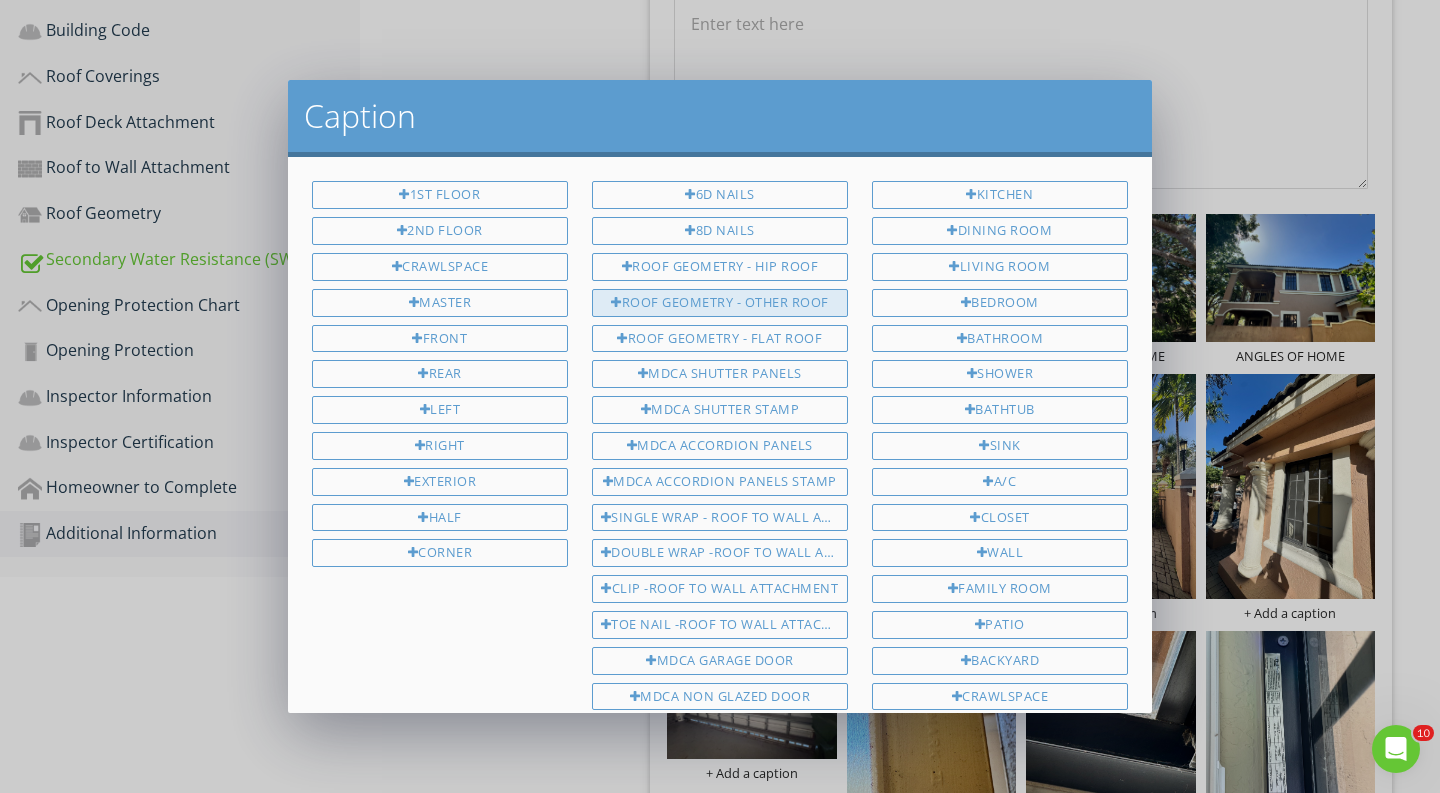 click on "ROOF GEOMETRY - OTHER ROOF" at bounding box center (720, 303) 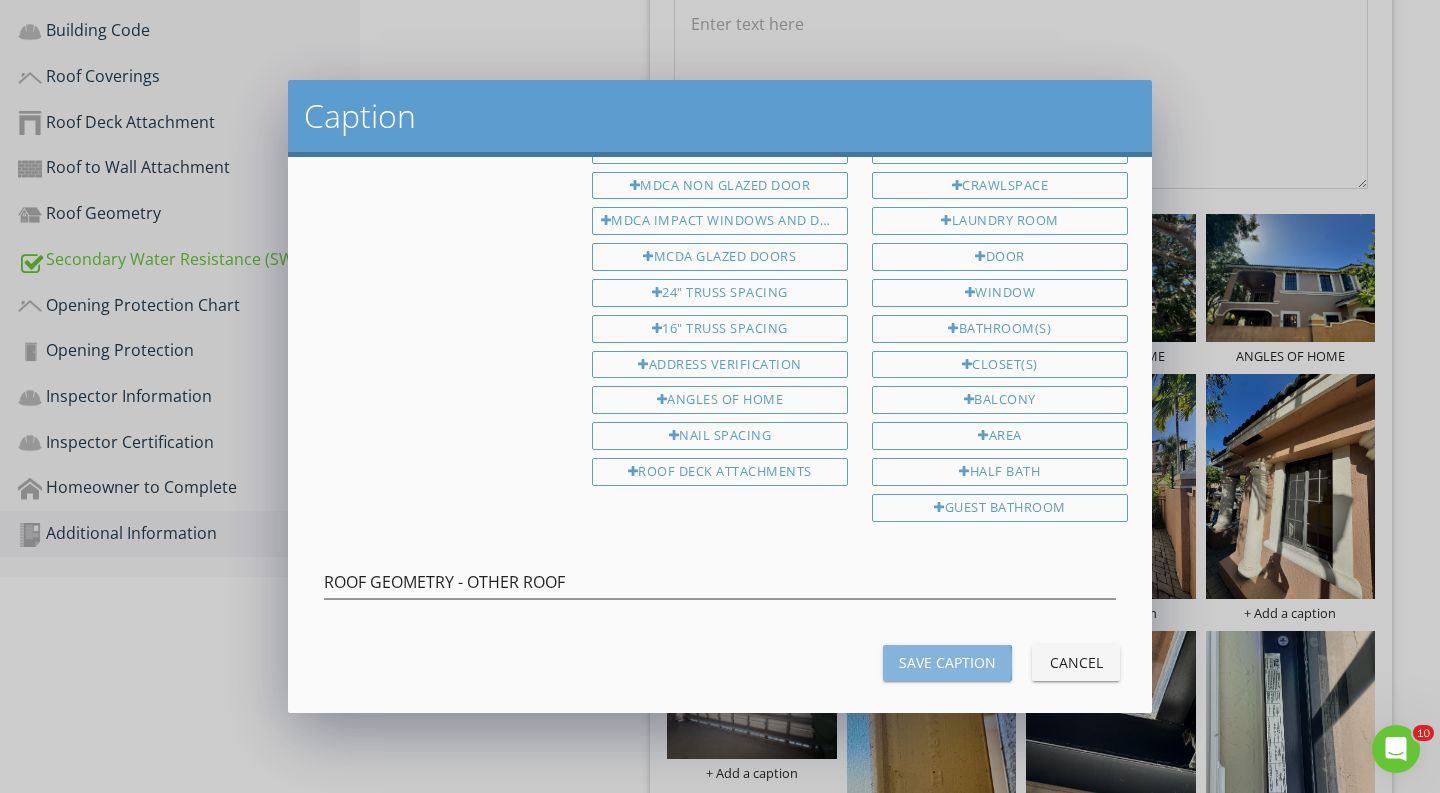 click on "Save Caption" at bounding box center (947, 663) 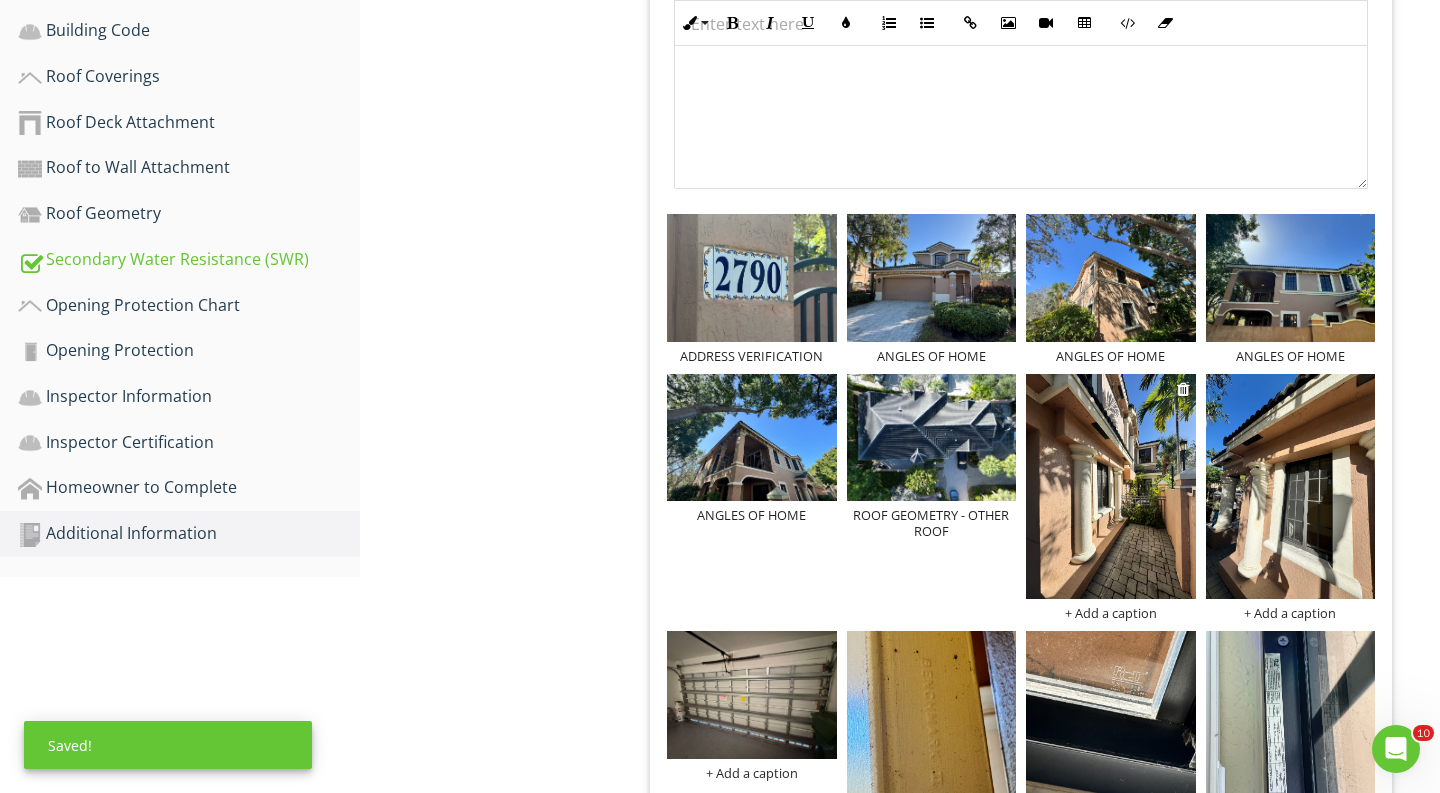 click at bounding box center [1111, 490] 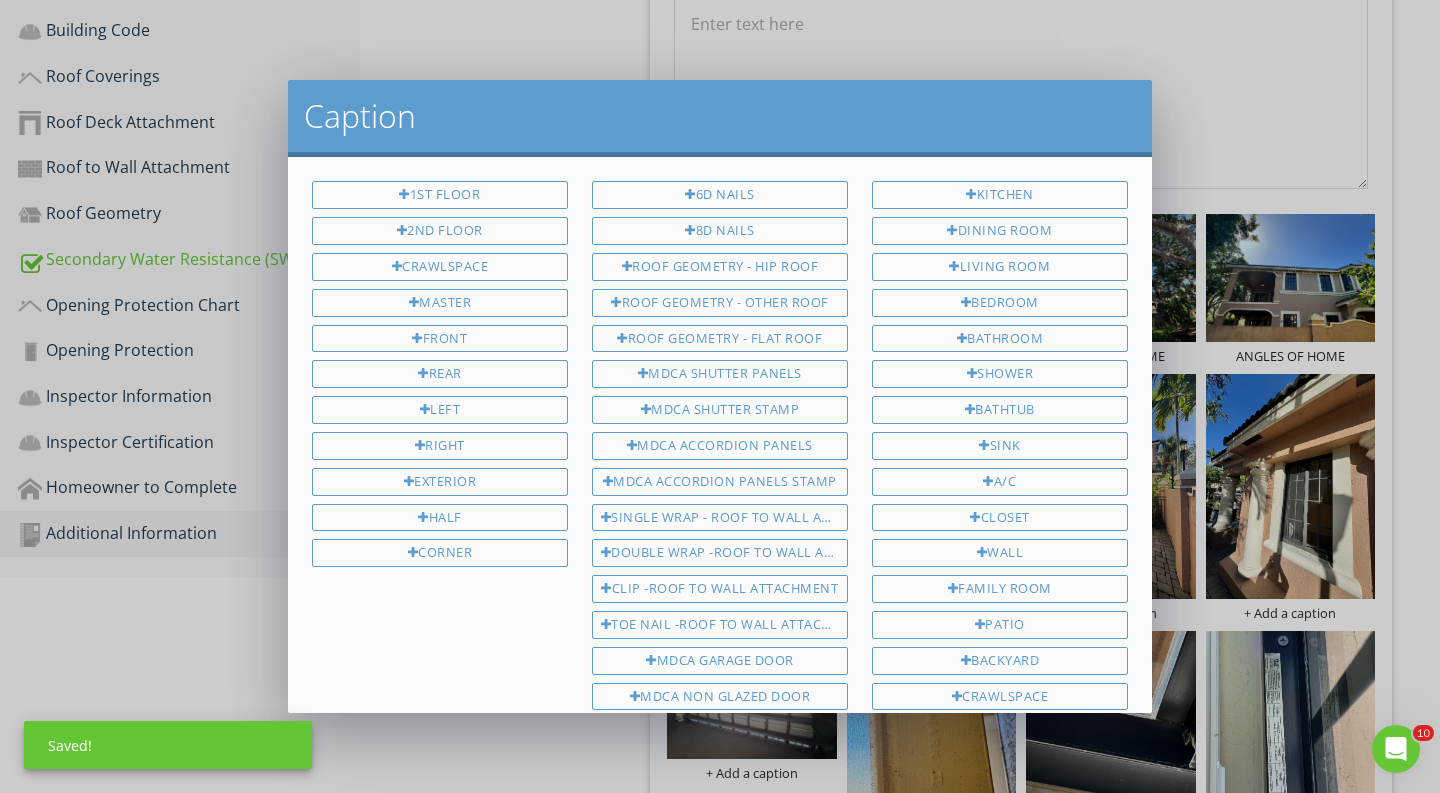scroll, scrollTop: 0, scrollLeft: 0, axis: both 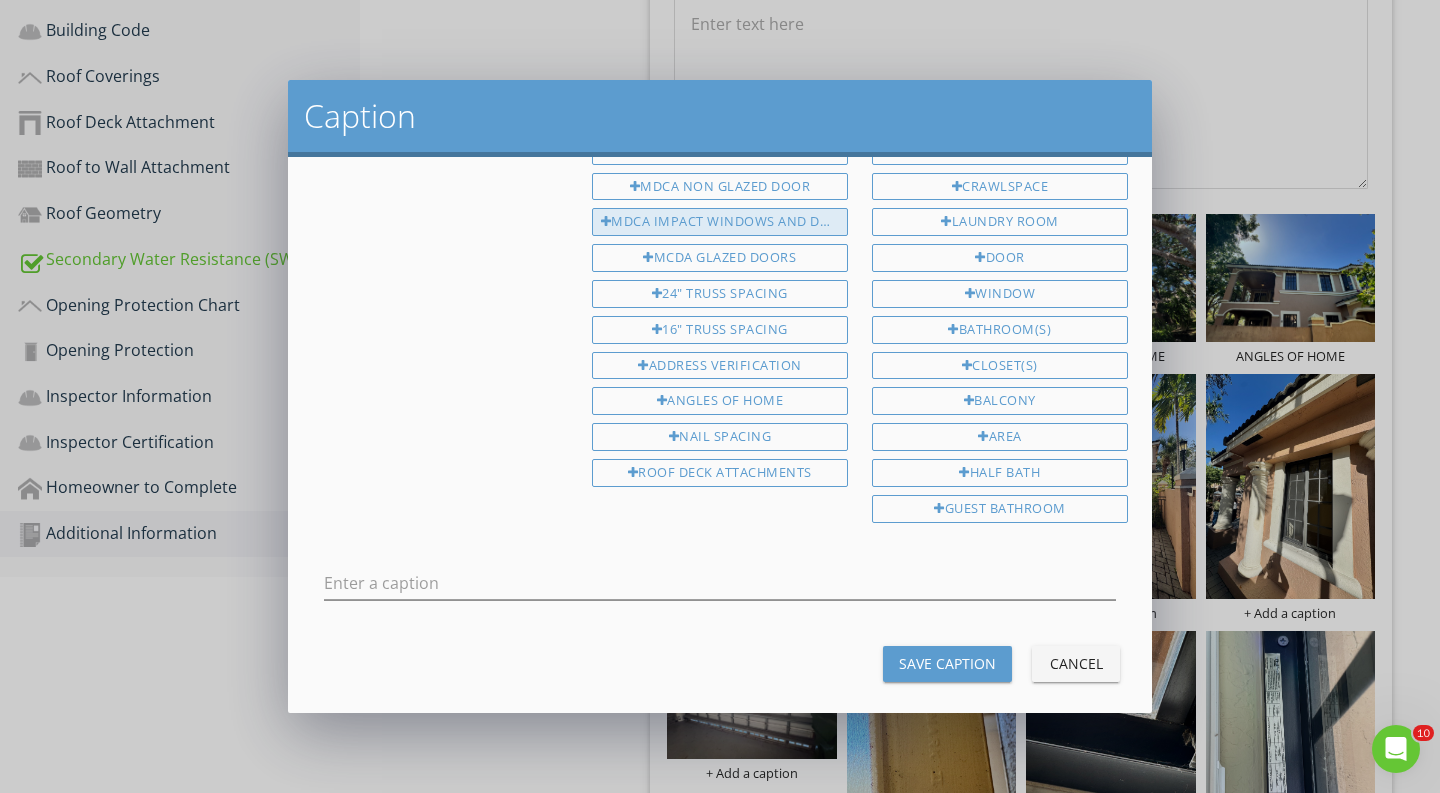 click on "MDCA IMPACT WINDOWS AND DOORS" at bounding box center [720, 222] 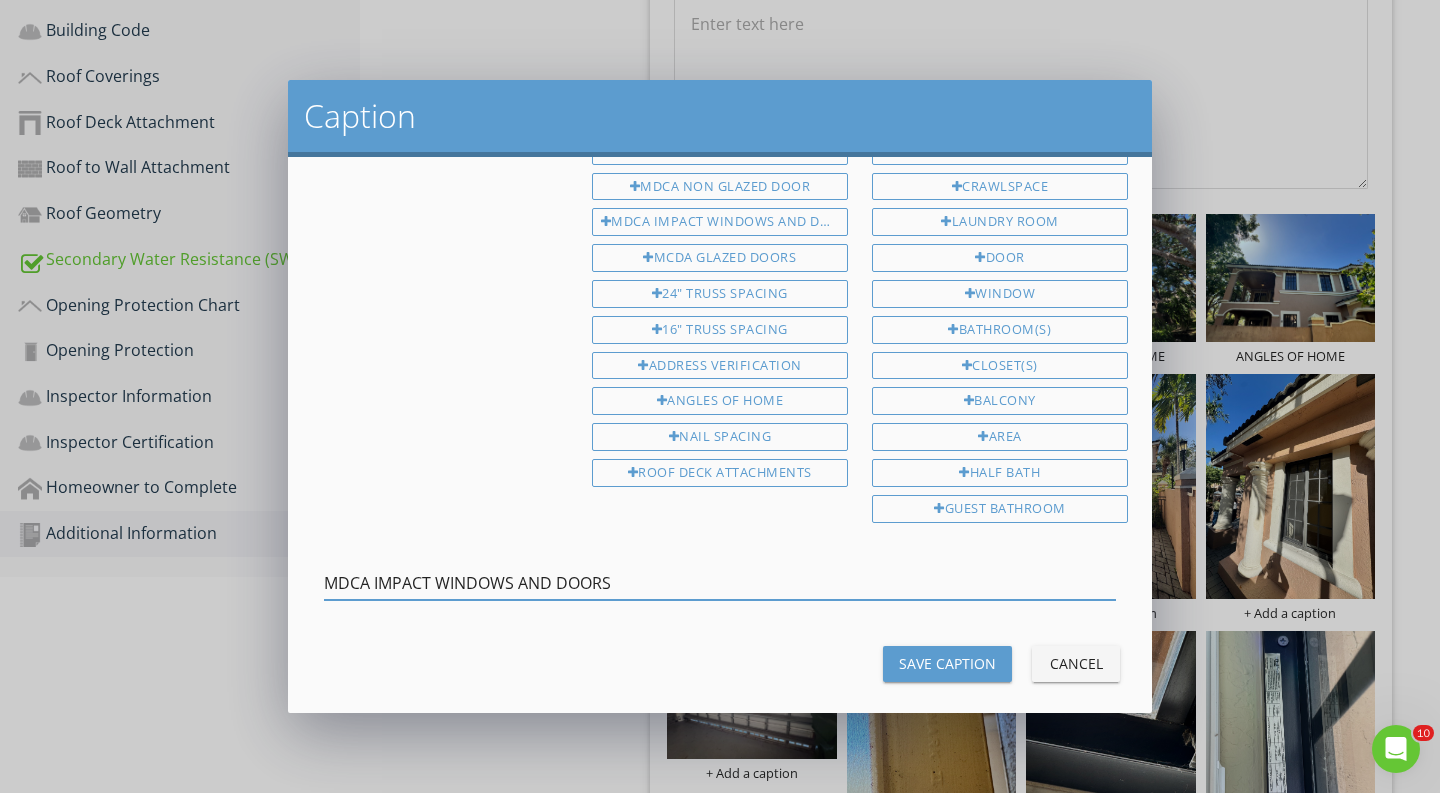 drag, startPoint x: 647, startPoint y: 556, endPoint x: 127, endPoint y: 512, distance: 521.8582 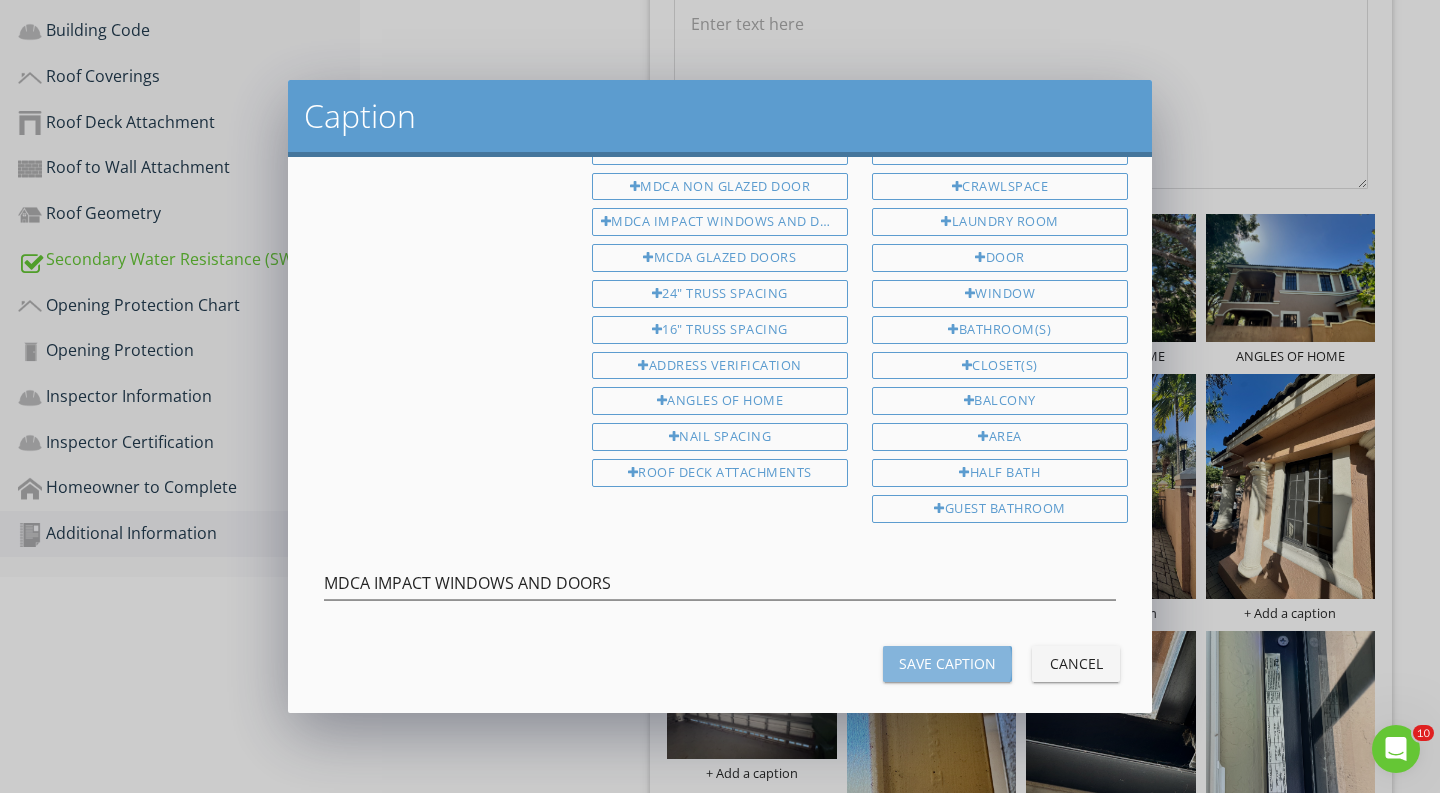 click on "Save Caption" at bounding box center [947, 663] 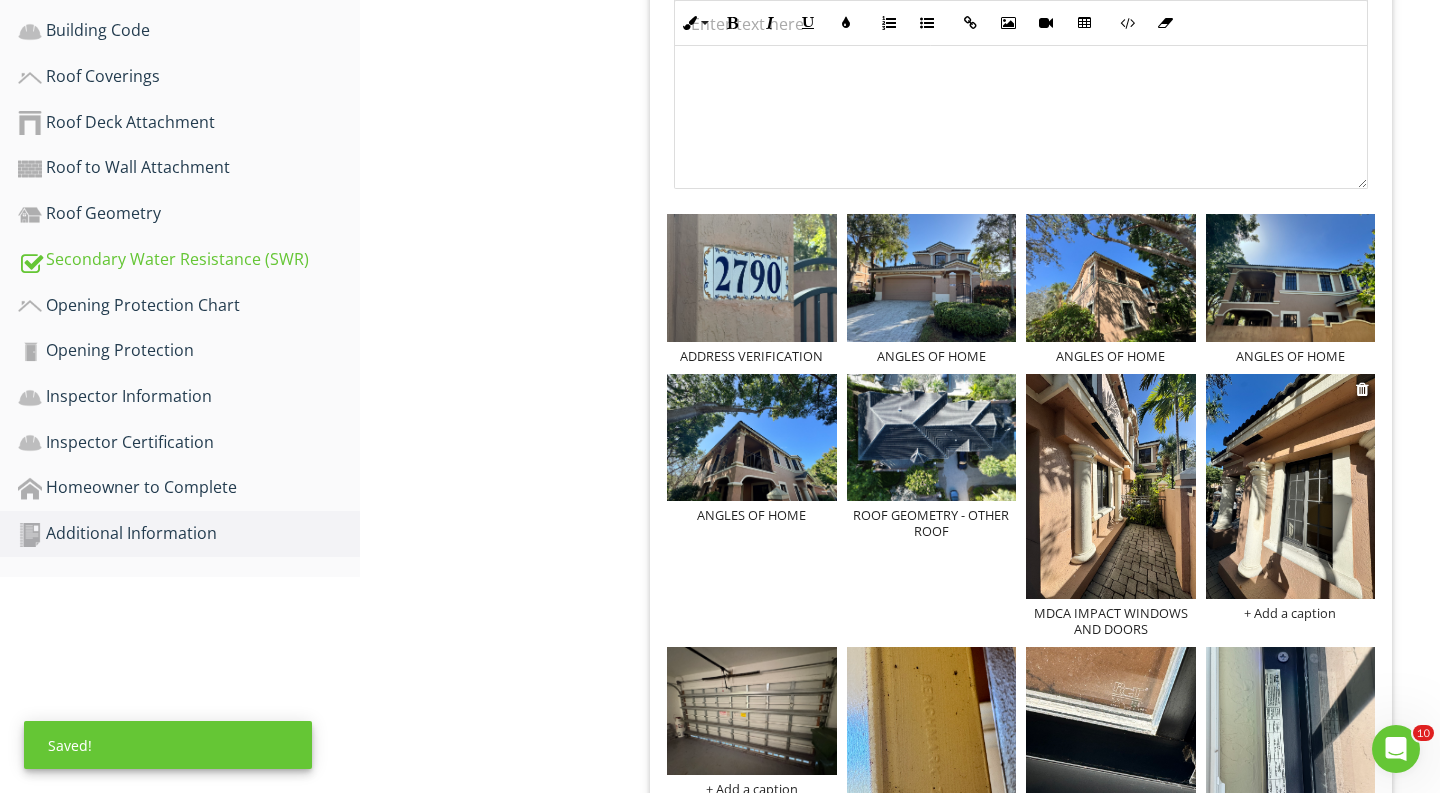 click on "+ Add a caption" at bounding box center (1291, 613) 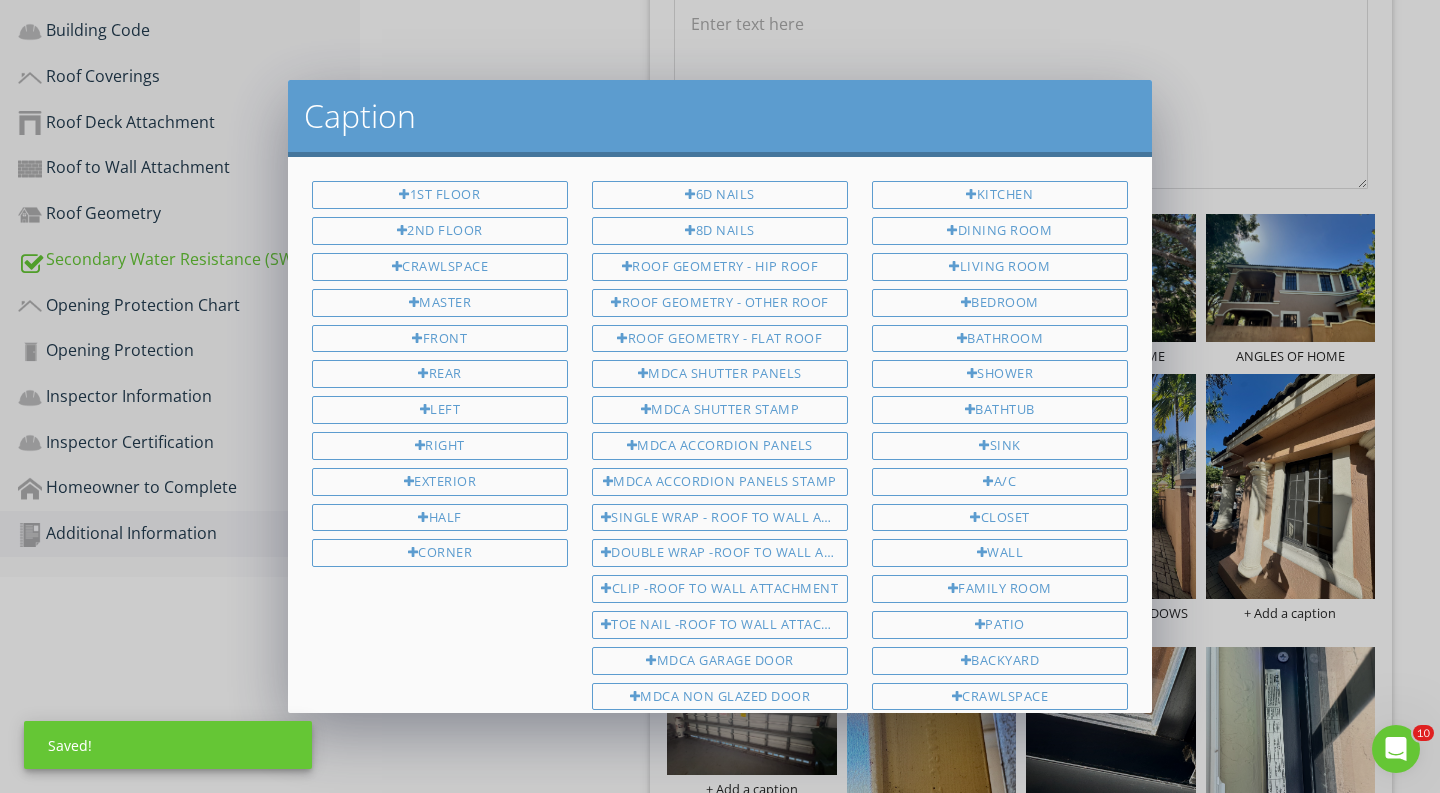 scroll, scrollTop: 510, scrollLeft: 0, axis: vertical 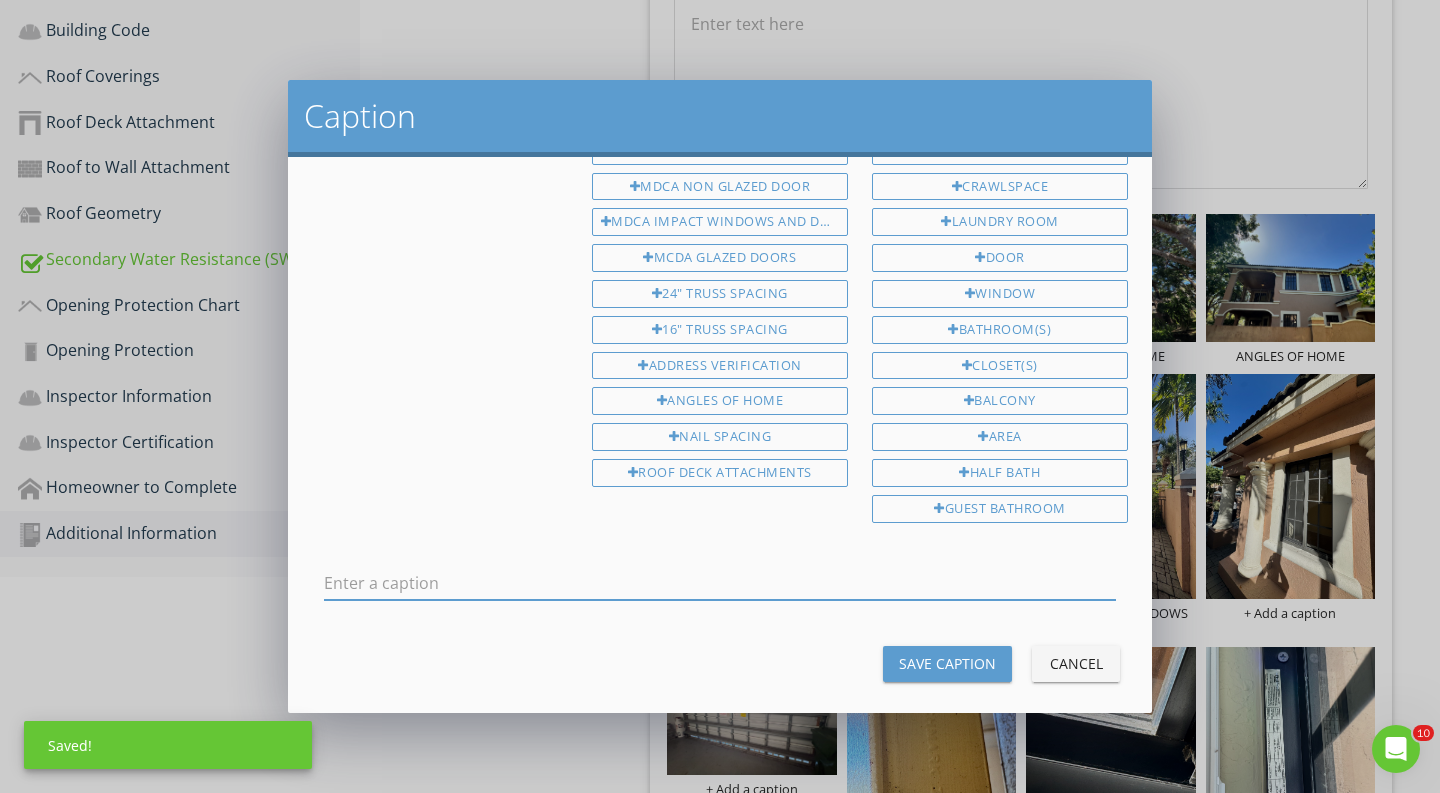 click at bounding box center (720, 583) 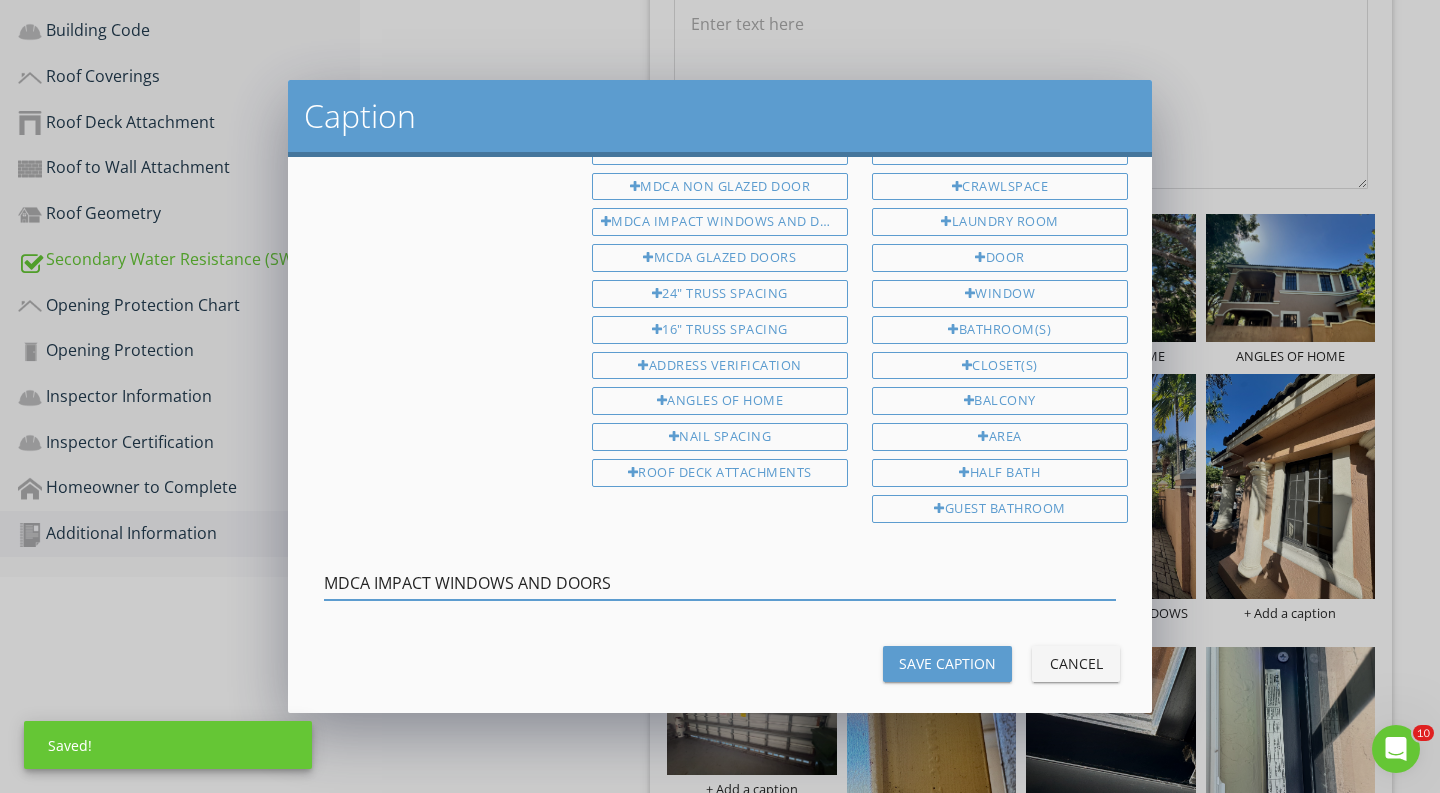 type on "MDCA IMPACT WINDOWS AND DOORS" 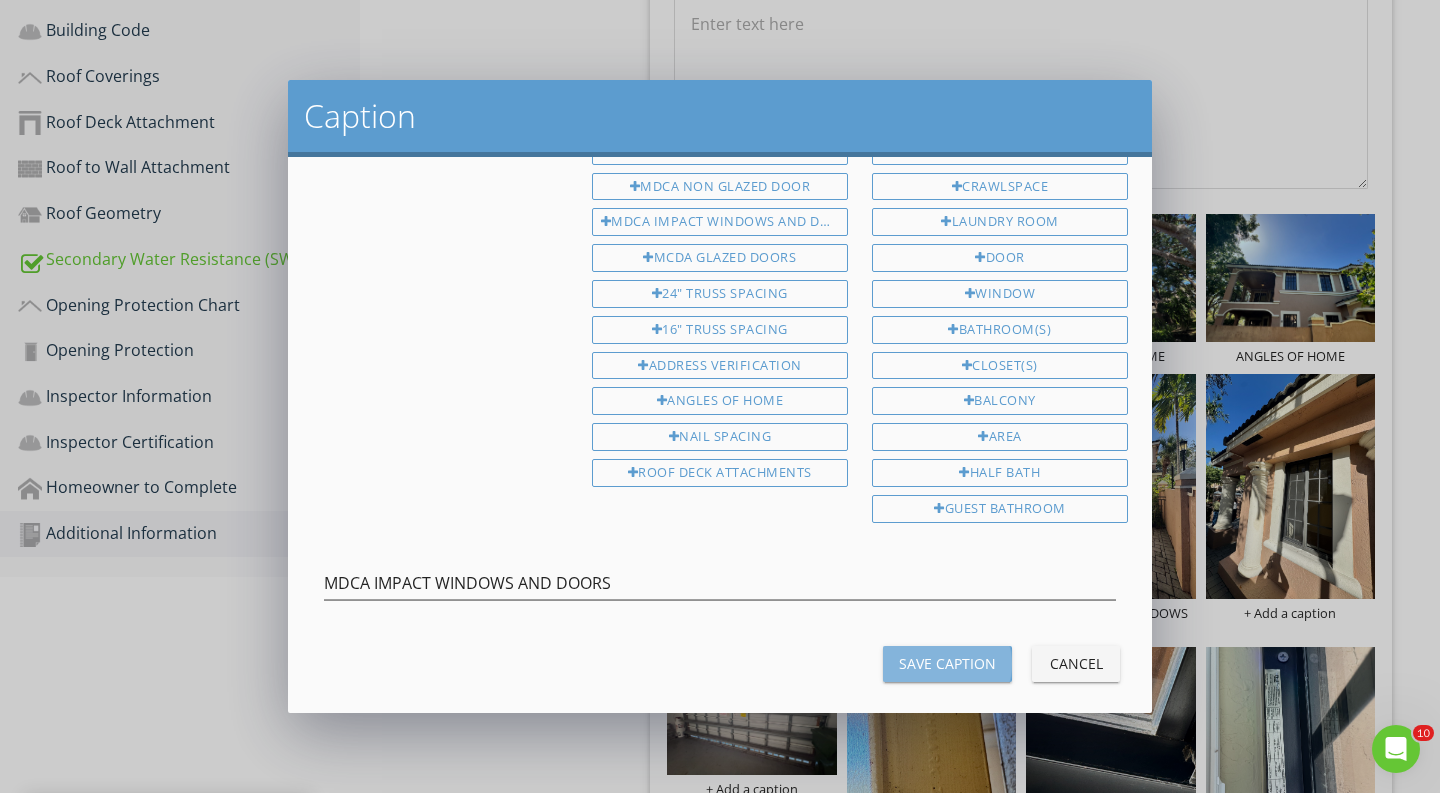 click on "Save Caption" at bounding box center [947, 664] 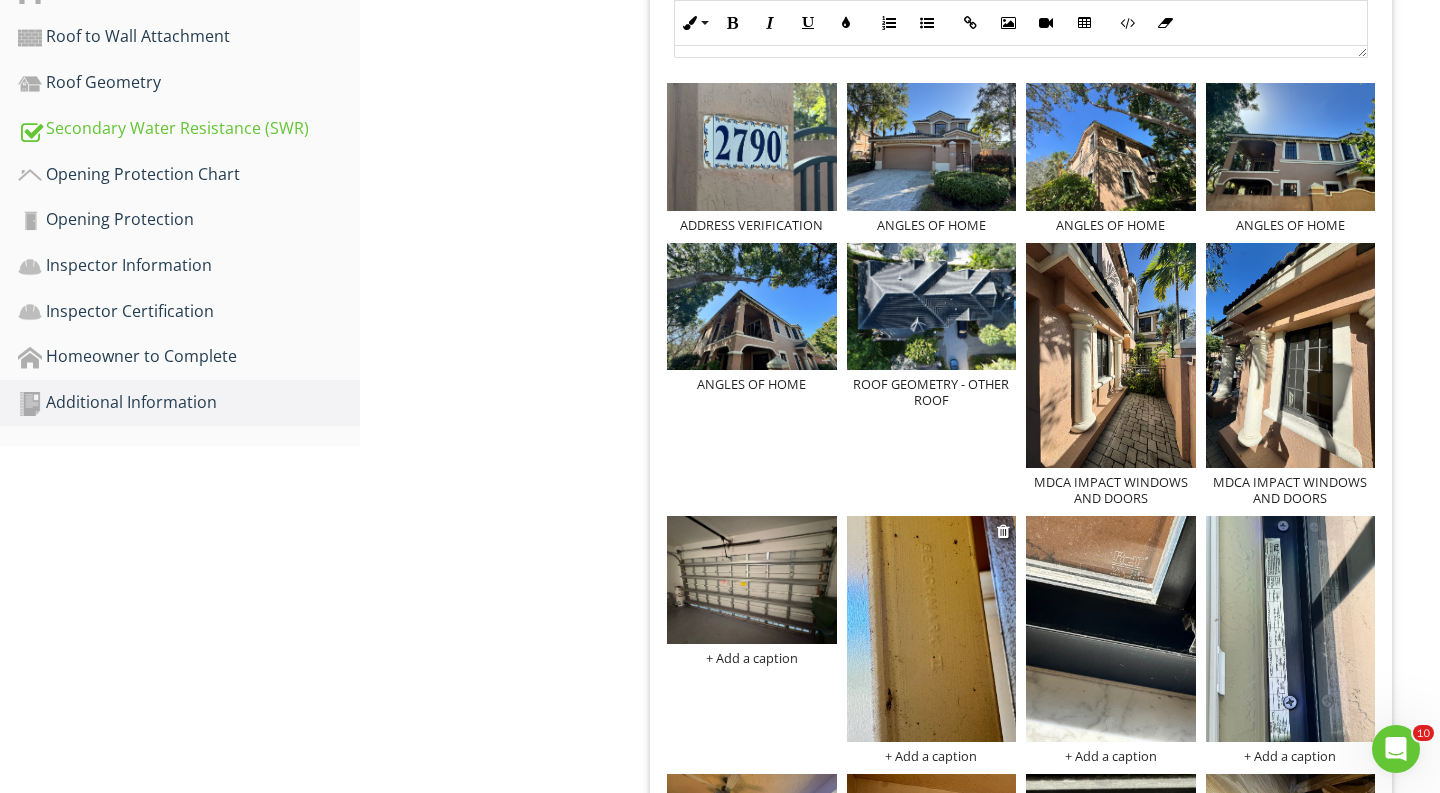 scroll, scrollTop: 930, scrollLeft: 0, axis: vertical 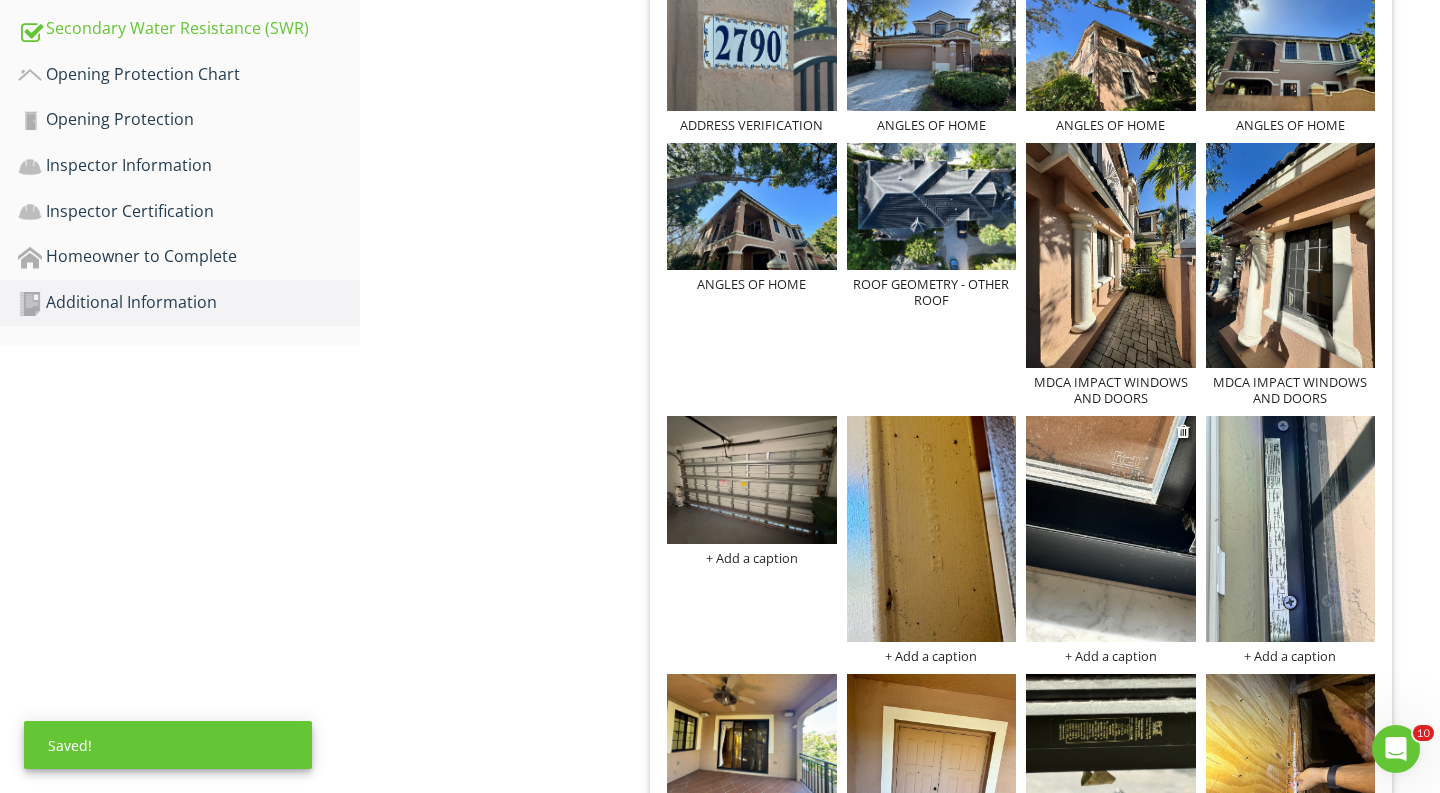 click on "+ Add a caption" at bounding box center [1111, 656] 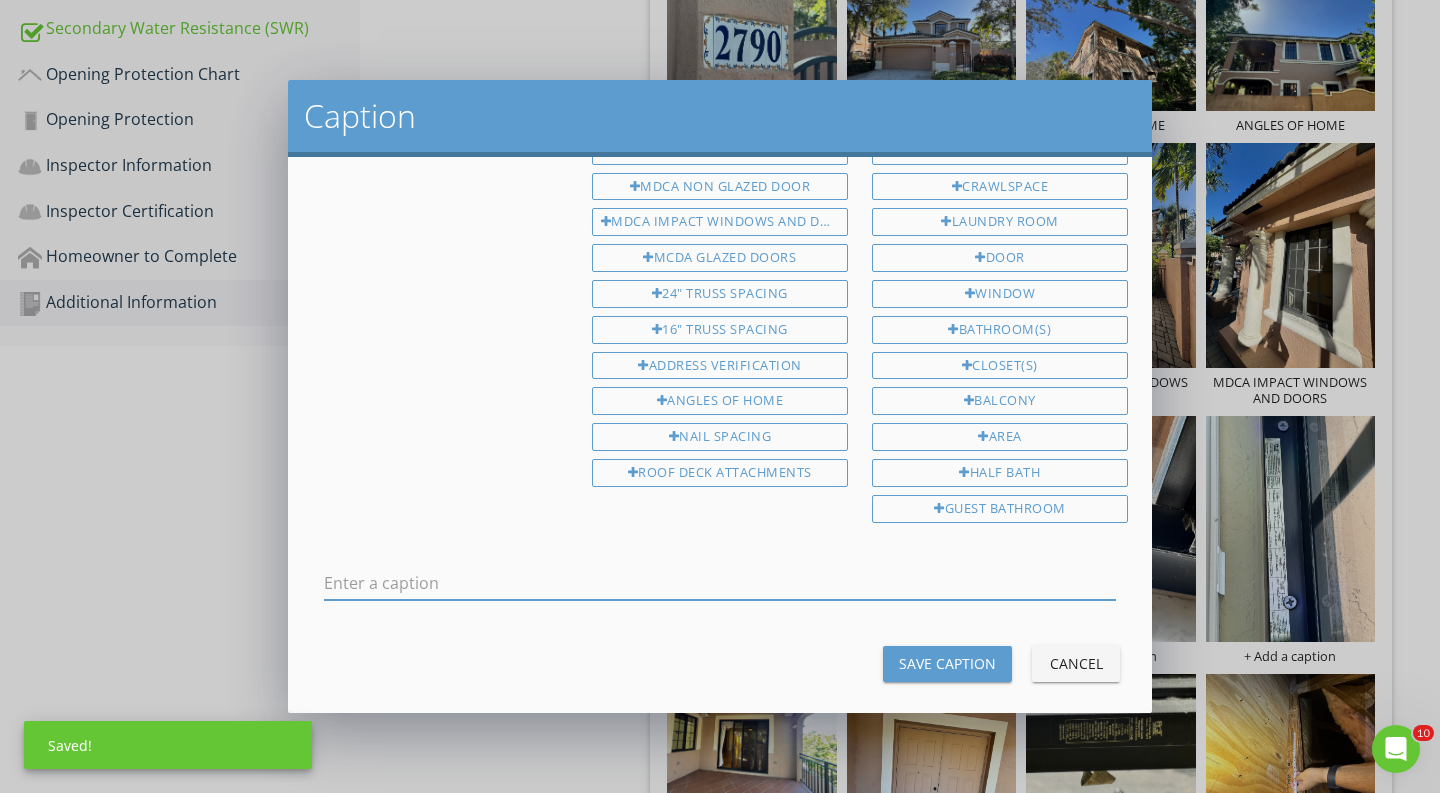 click at bounding box center [720, 583] 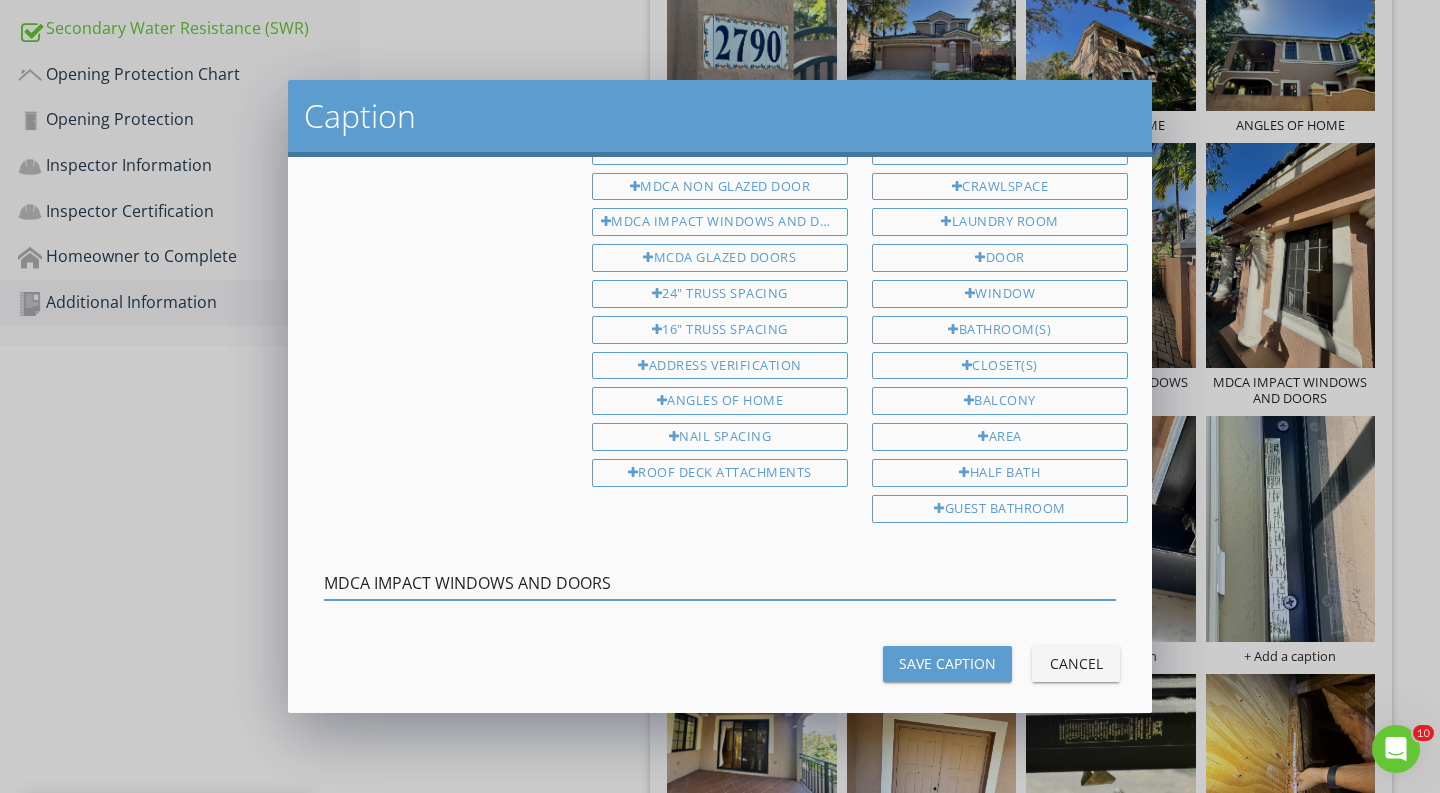 type on "MDCA IMPACT WINDOWS AND DOORS" 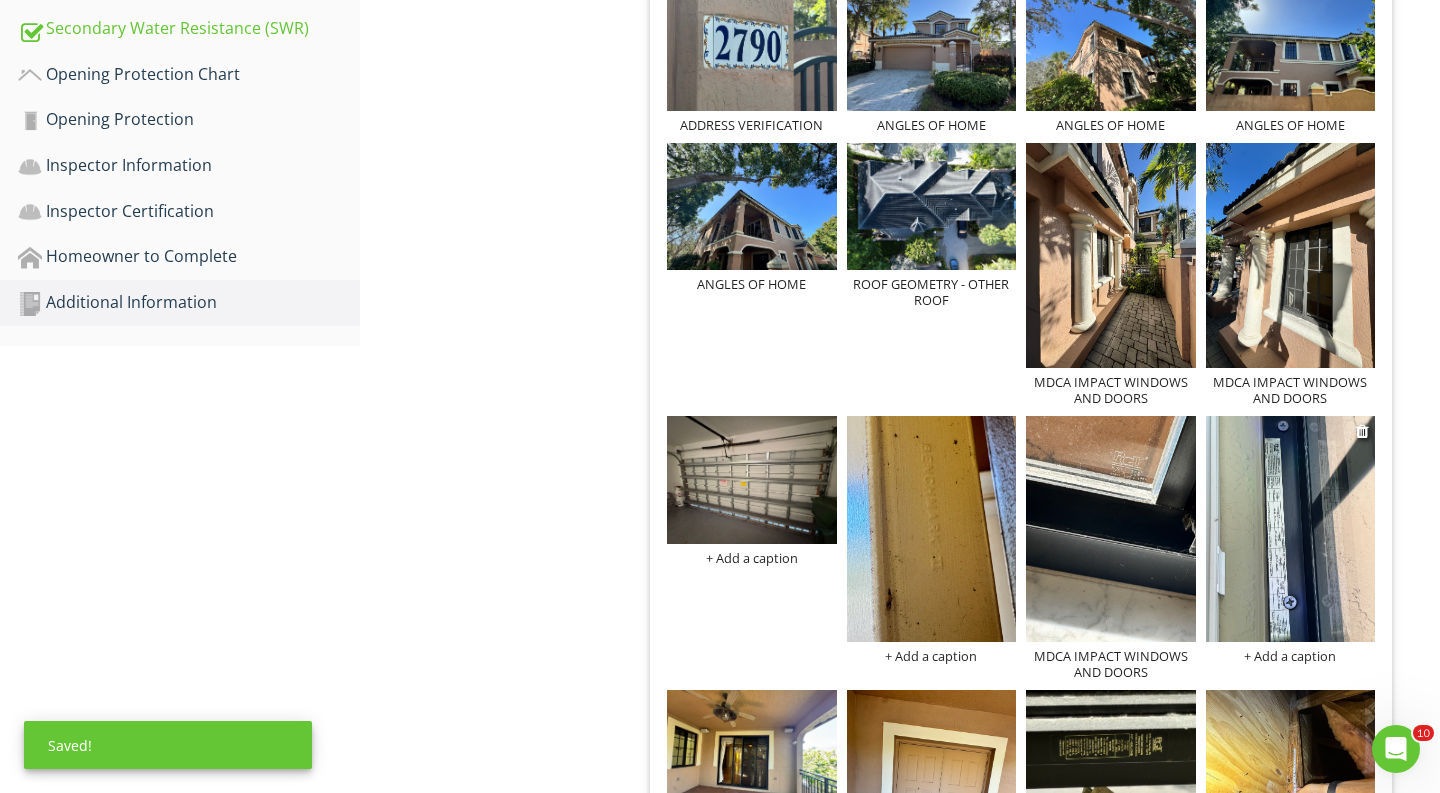 click on "+ Add a caption" at bounding box center [1291, 656] 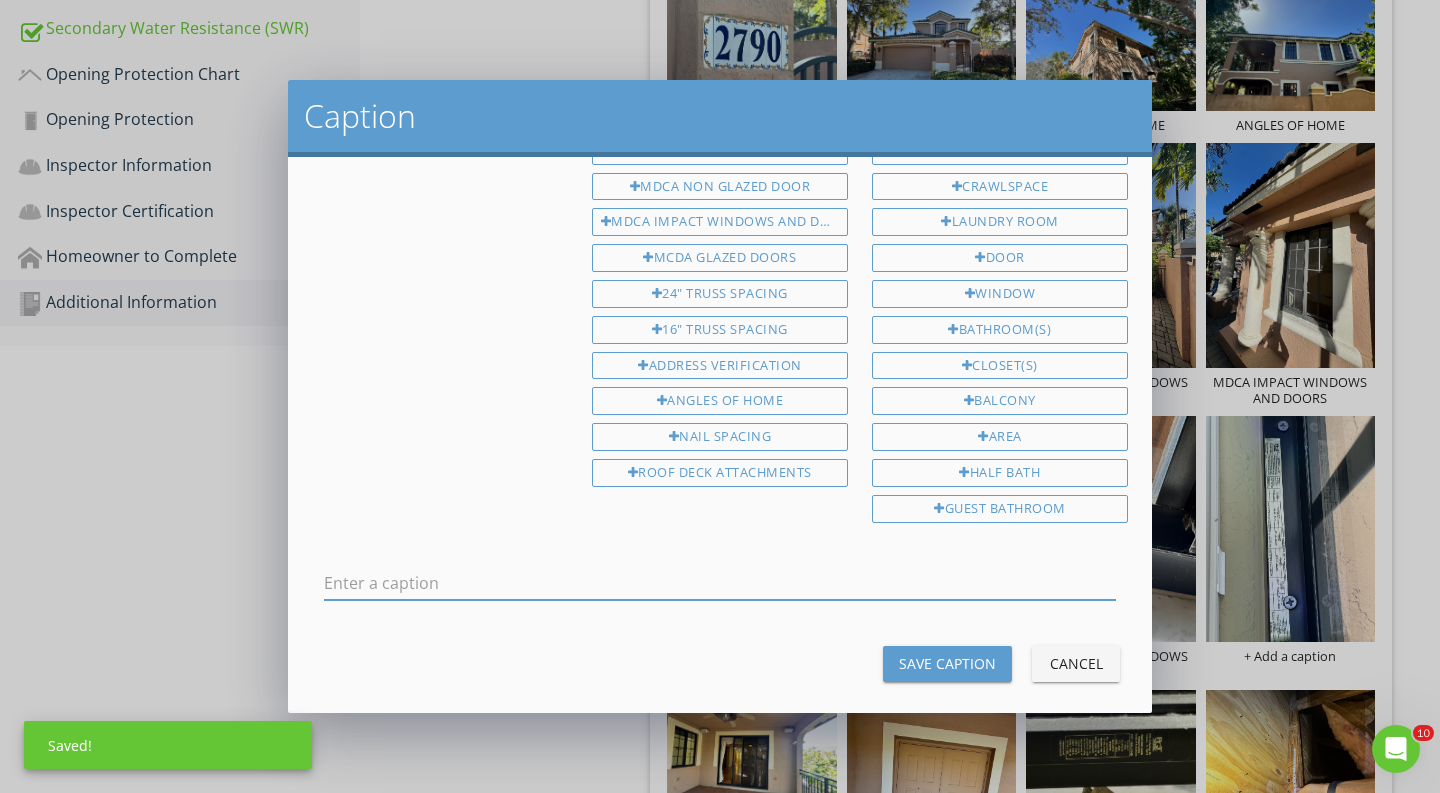 click at bounding box center [720, 583] 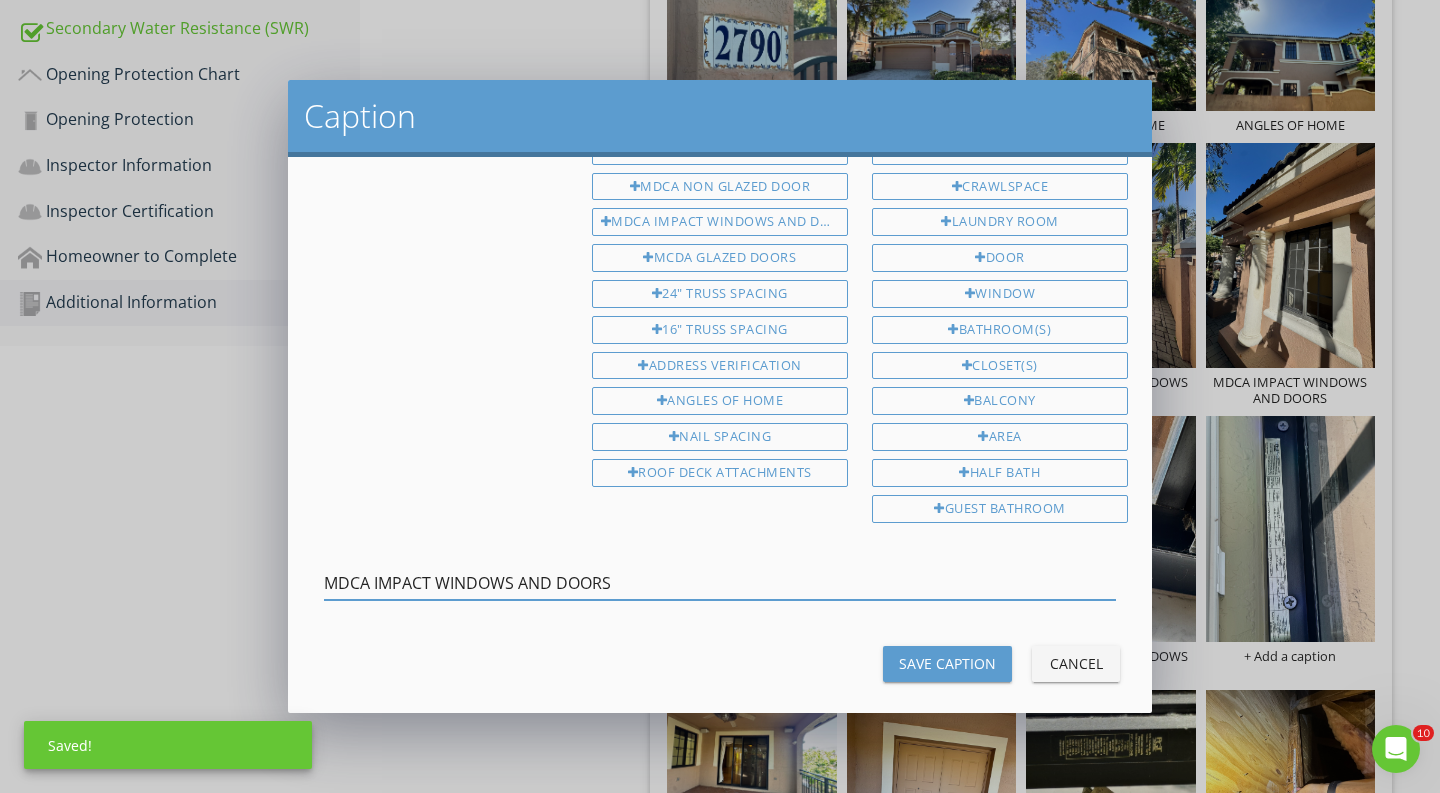 type on "MDCA IMPACT WINDOWS AND DOORS" 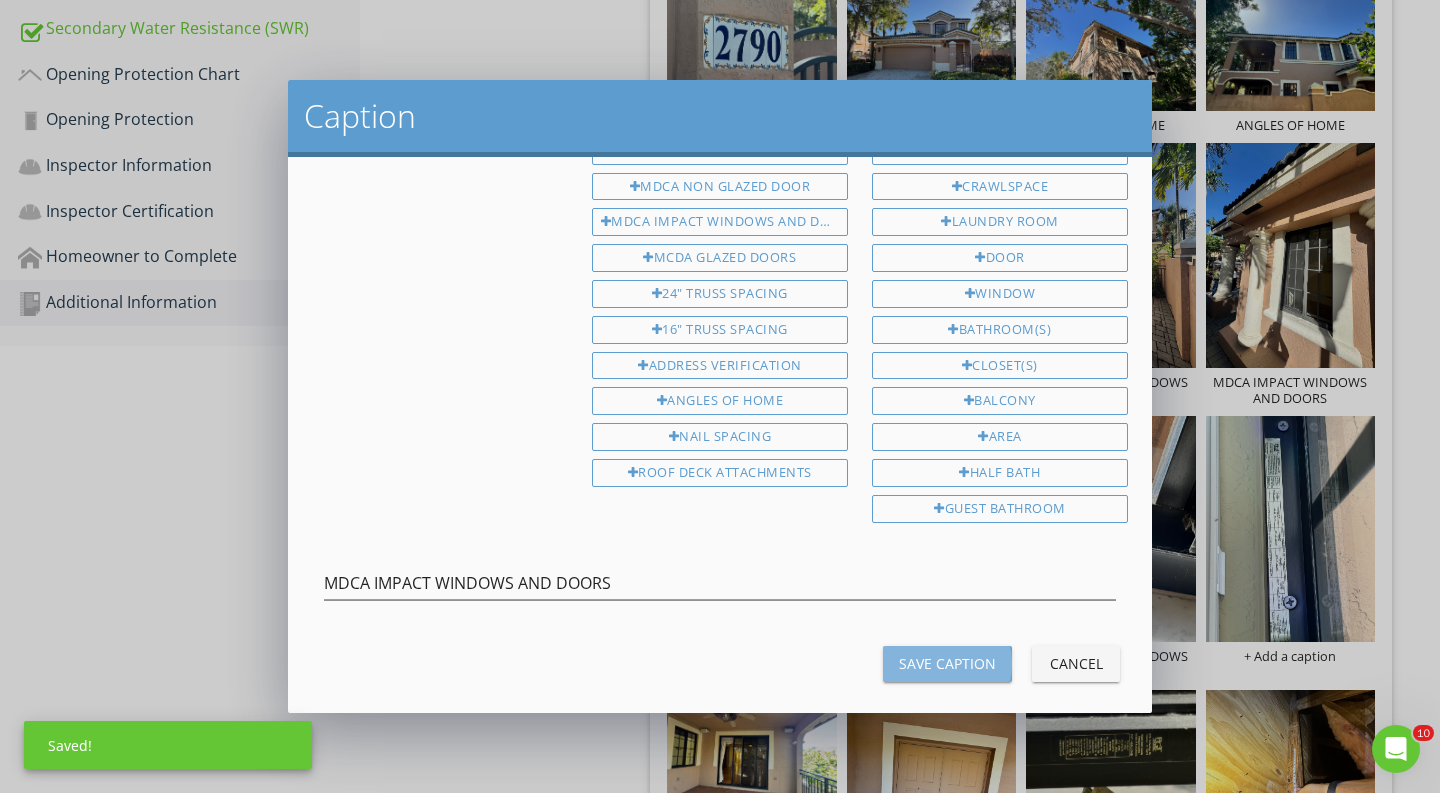 click on "Save Caption" at bounding box center (947, 663) 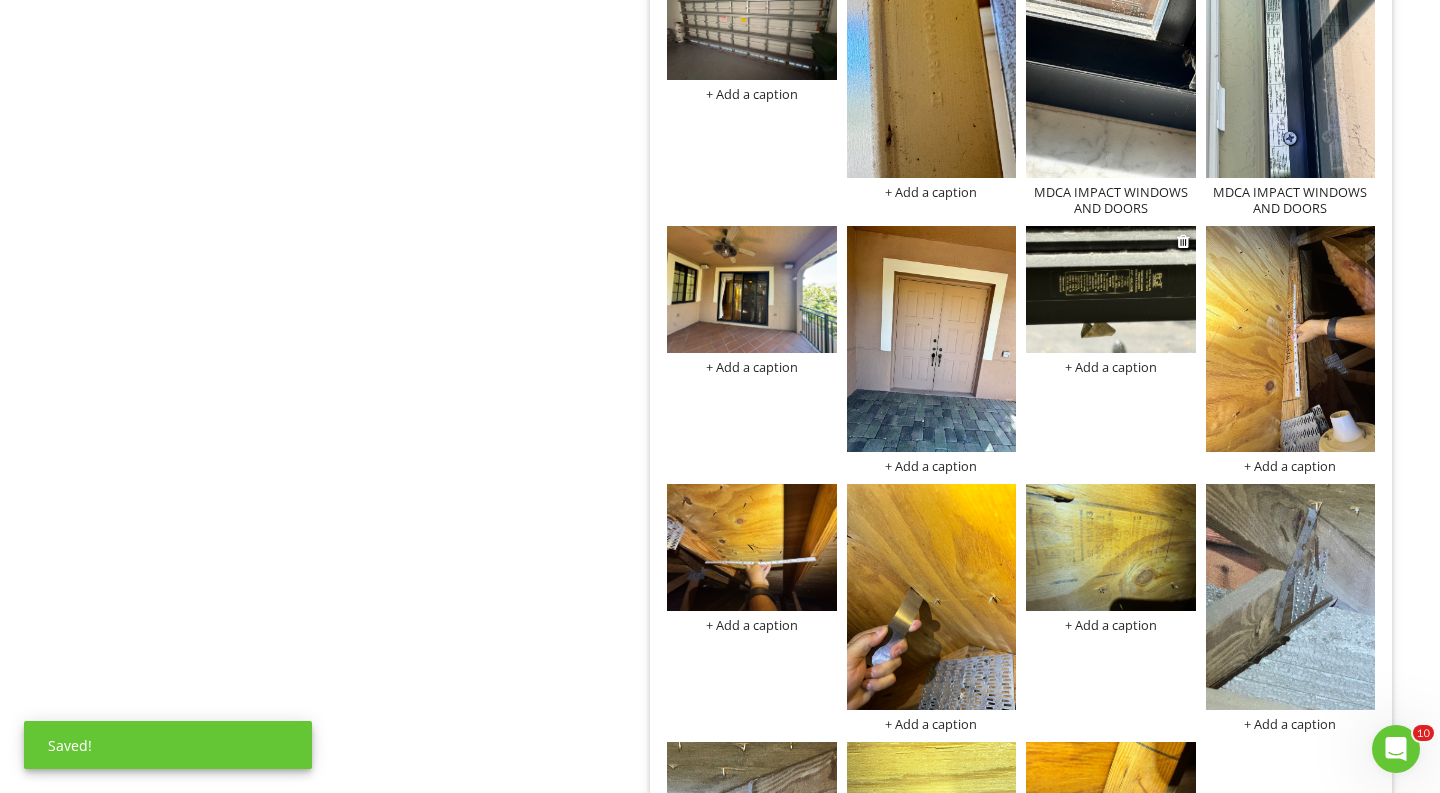 click on "+ Add a caption" at bounding box center [1111, 367] 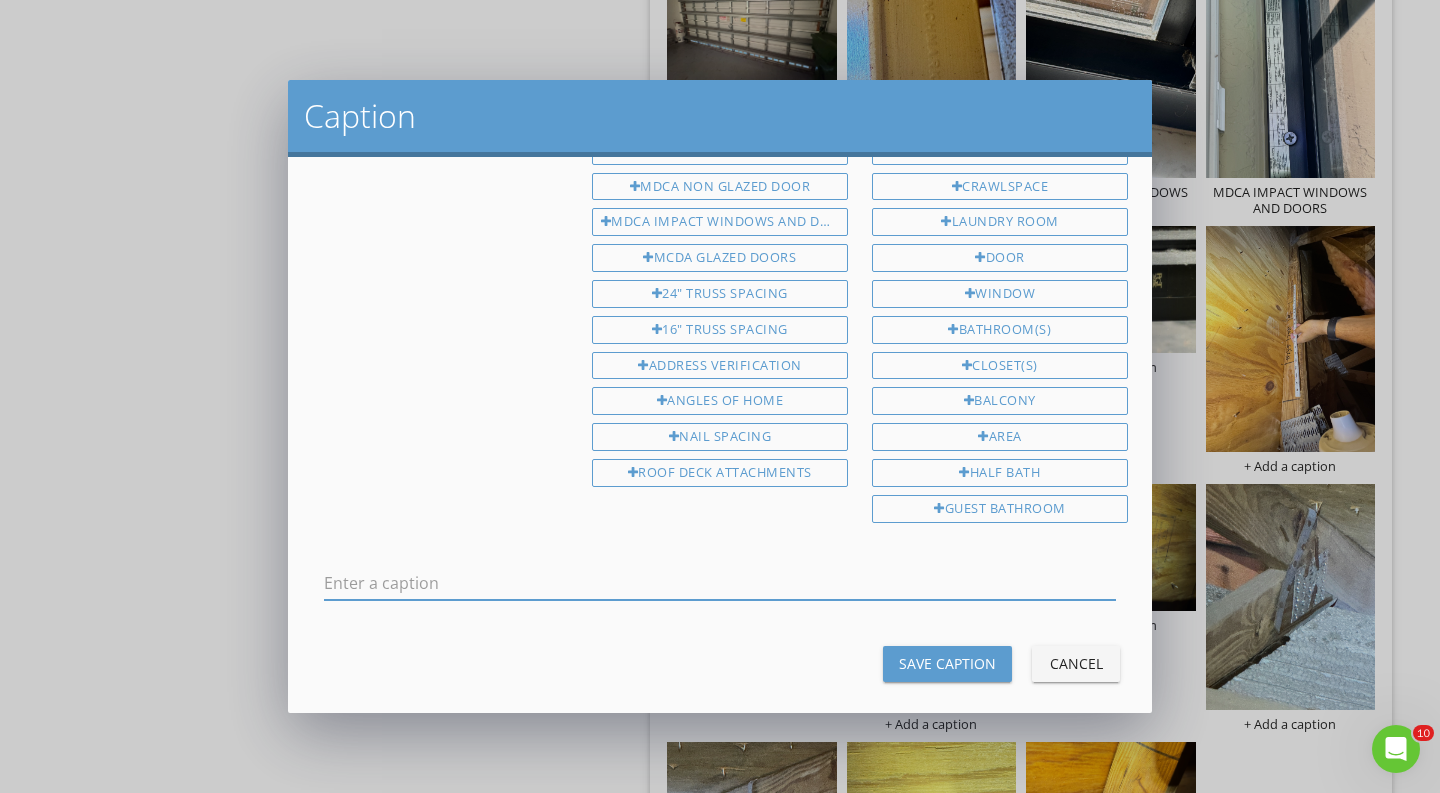 click at bounding box center (720, 583) 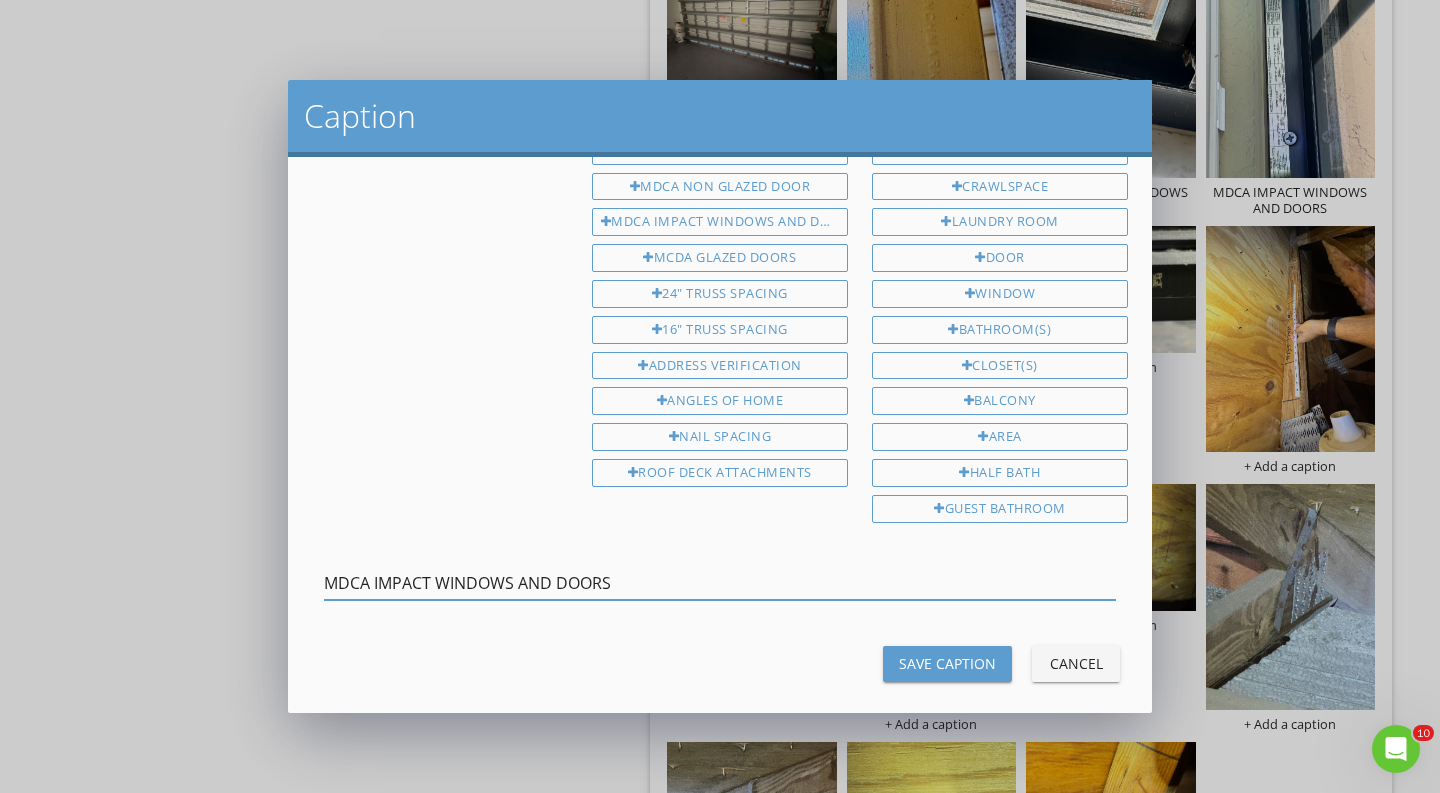 type on "MDCA IMPACT WINDOWS AND DOORS" 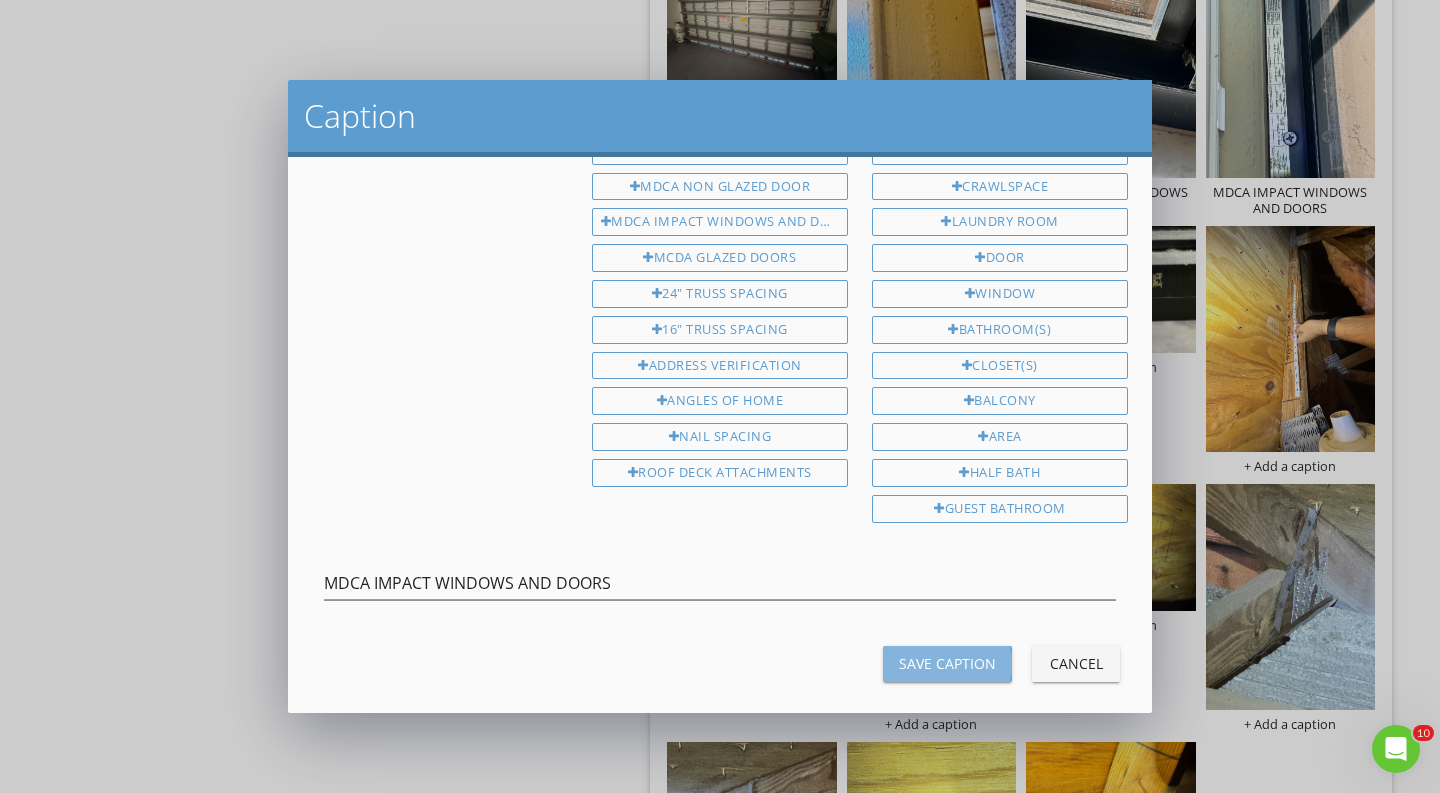 click on "Save Caption" at bounding box center [947, 663] 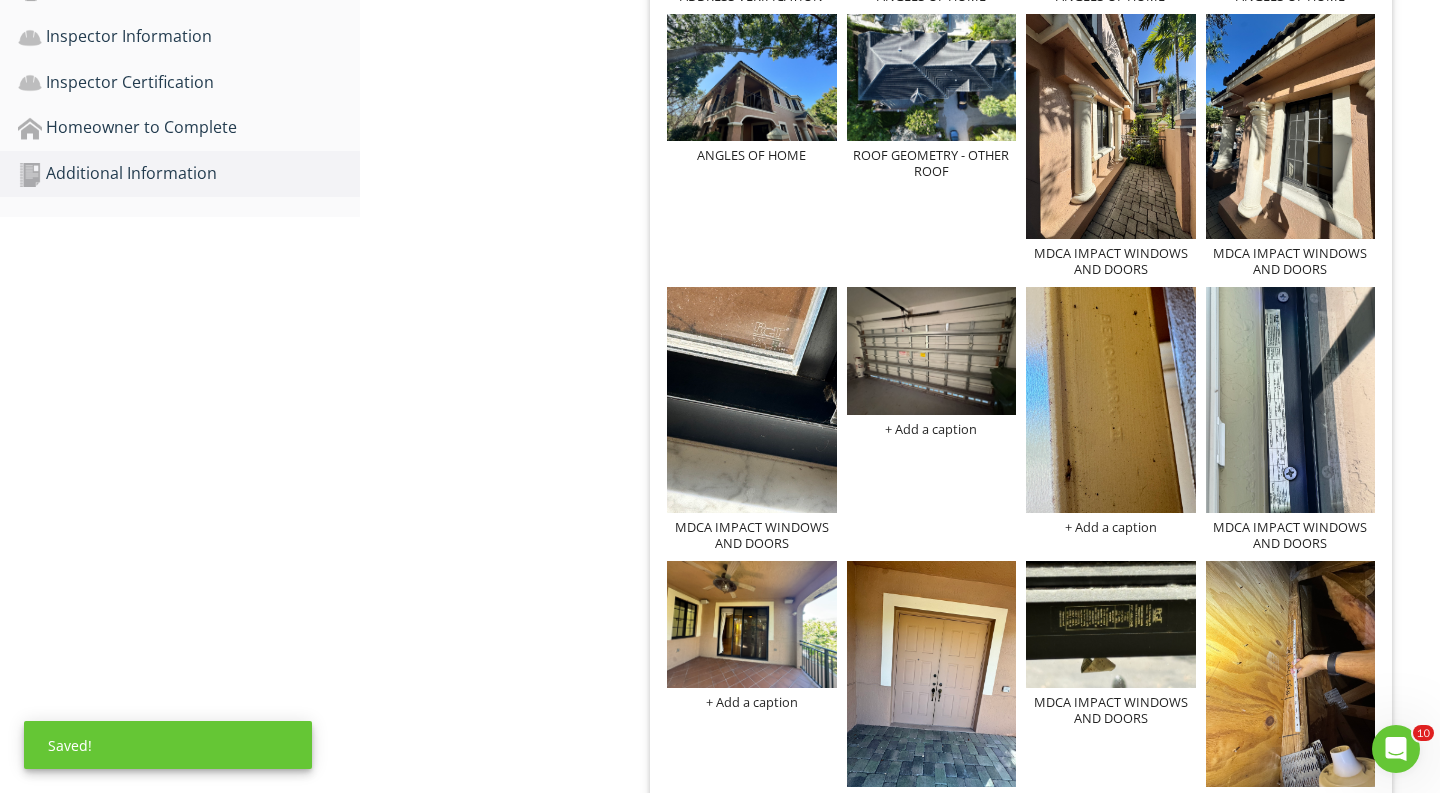 drag, startPoint x: 1106, startPoint y: 657, endPoint x: 973, endPoint y: 442, distance: 252.81218 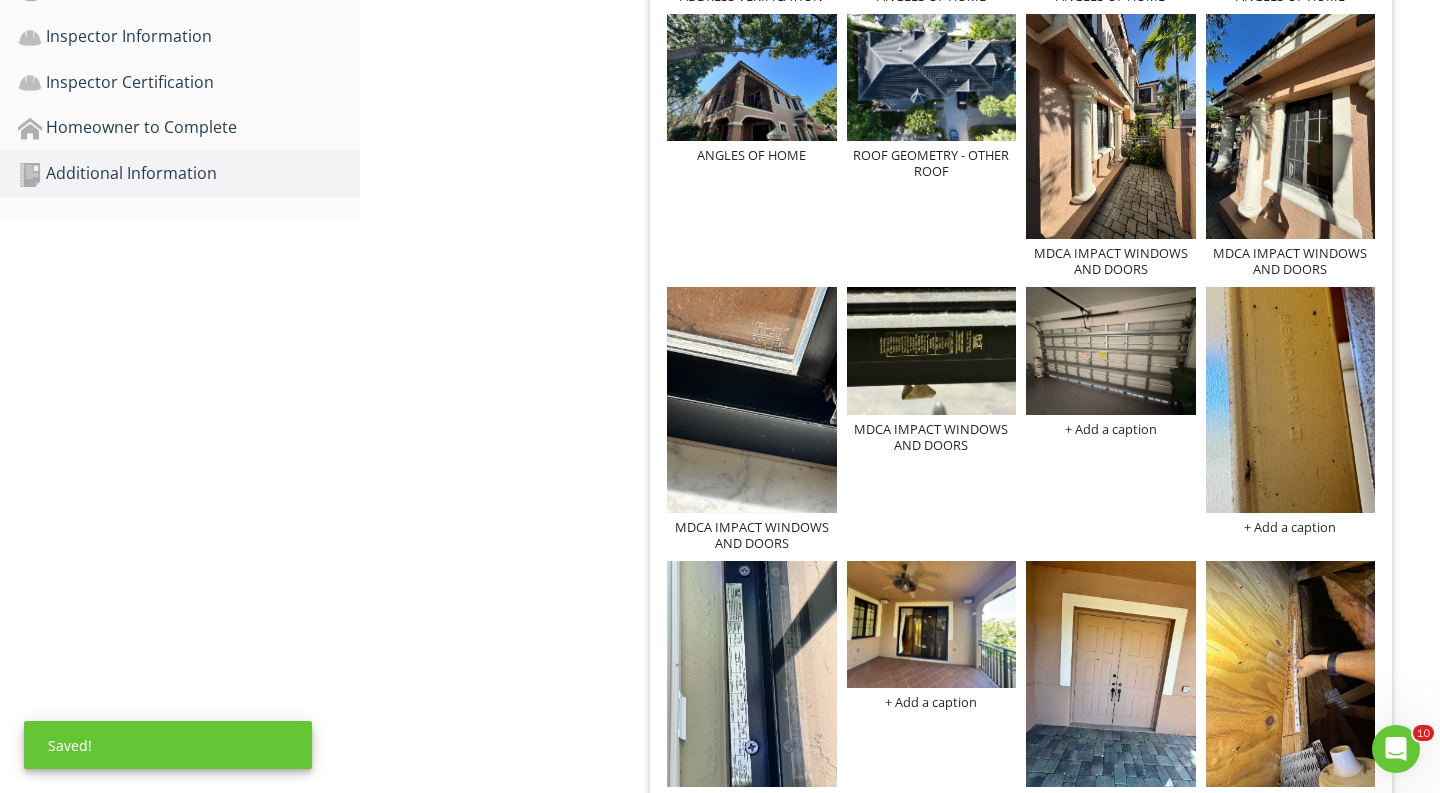 click on "ADDRESS VERIFICATION
ANGLES OF HOME
ANGLES OF HOME
ANGLES OF HOME
ANGLES OF HOME
ROOF GEOMETRY - OTHER ROOF
MDCA IMPACT WINDOWS AND DOORS
MDCA IMPACT WINDOWS AND DOORS
MDCA IMPACT WINDOWS AND DOORS
MDCA IMPACT WINDOWS AND DOORS
+ Add a caption         + Add a caption
MDCA IMPACT WINDOWS AND DOORS
+ Add a caption         + Add a caption         + Add a caption         + Add a caption         + Add a caption         + Add a caption         + Add a caption         + Add a caption         + Add a caption         + Add a caption" at bounding box center (1021, 597) 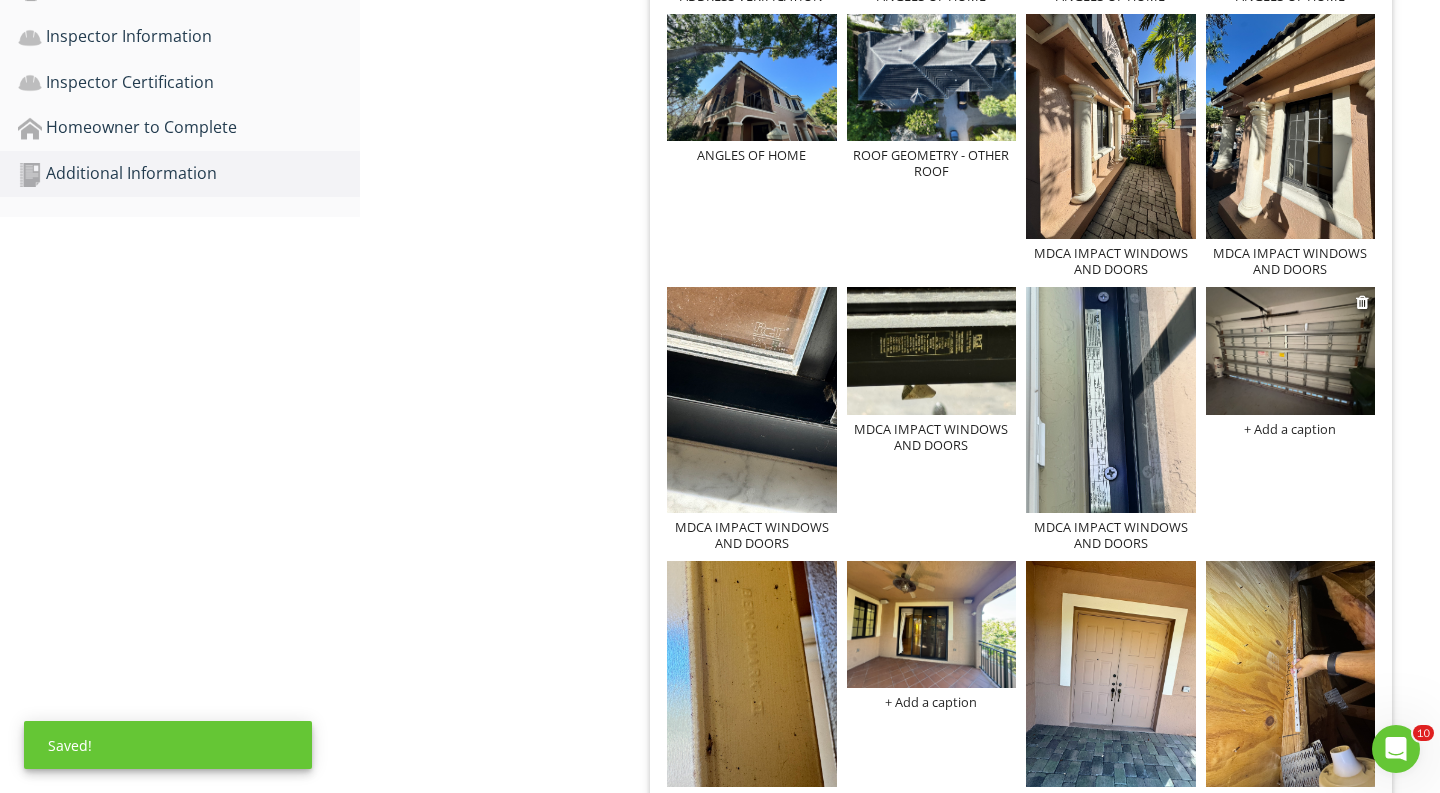 click on "+ Add a caption" at bounding box center [1291, 429] 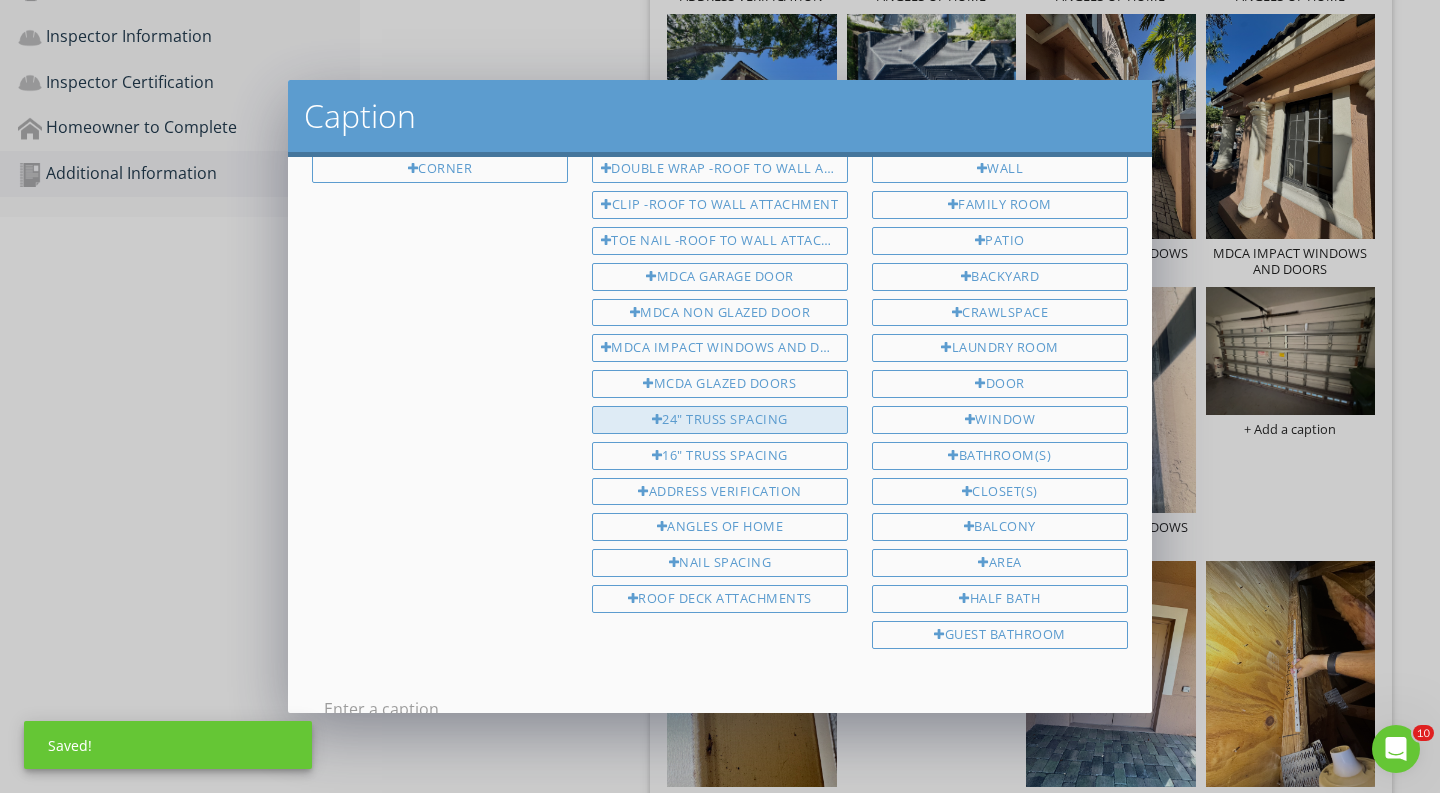 scroll, scrollTop: 356, scrollLeft: 0, axis: vertical 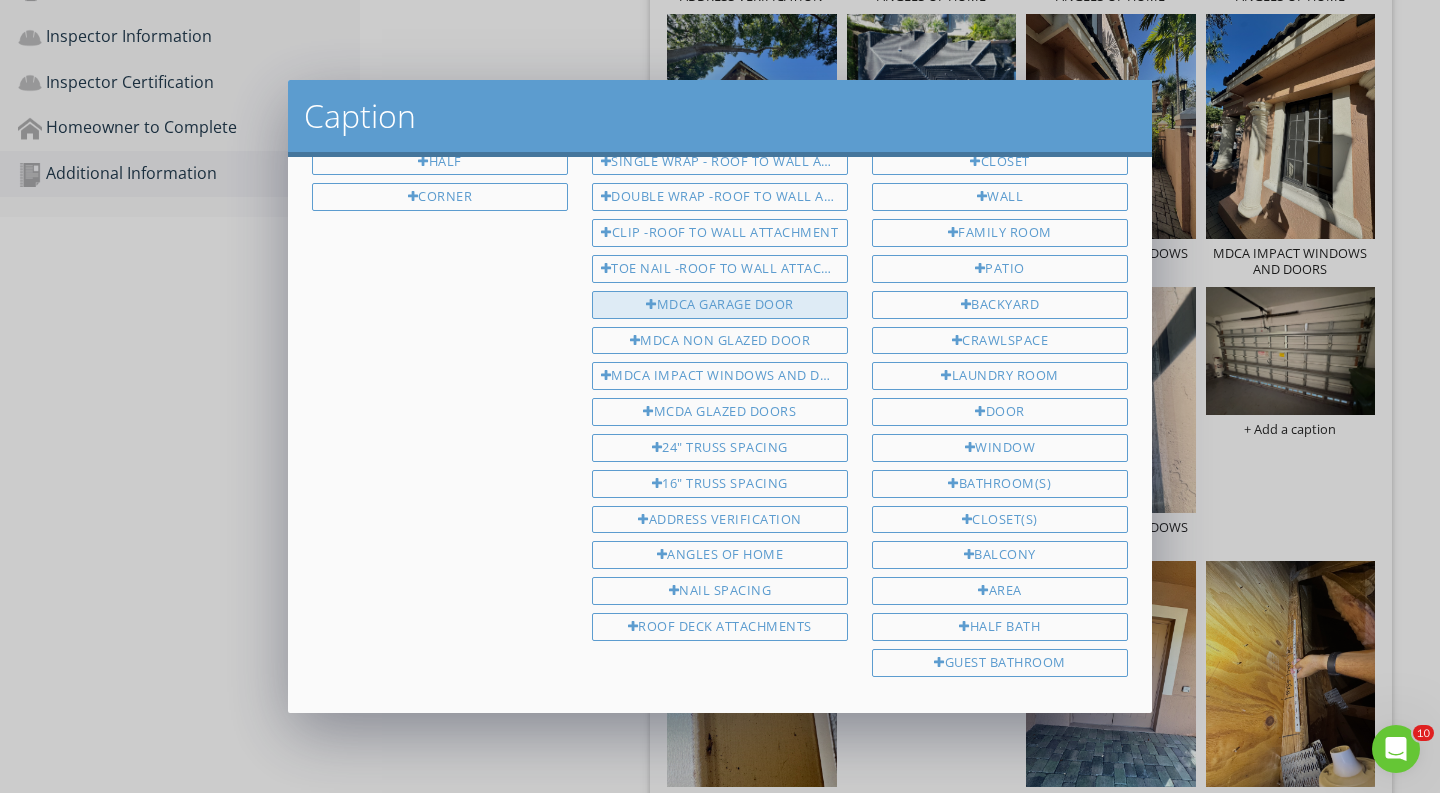 click on "MDCA GARAGE DOOR" at bounding box center [720, 305] 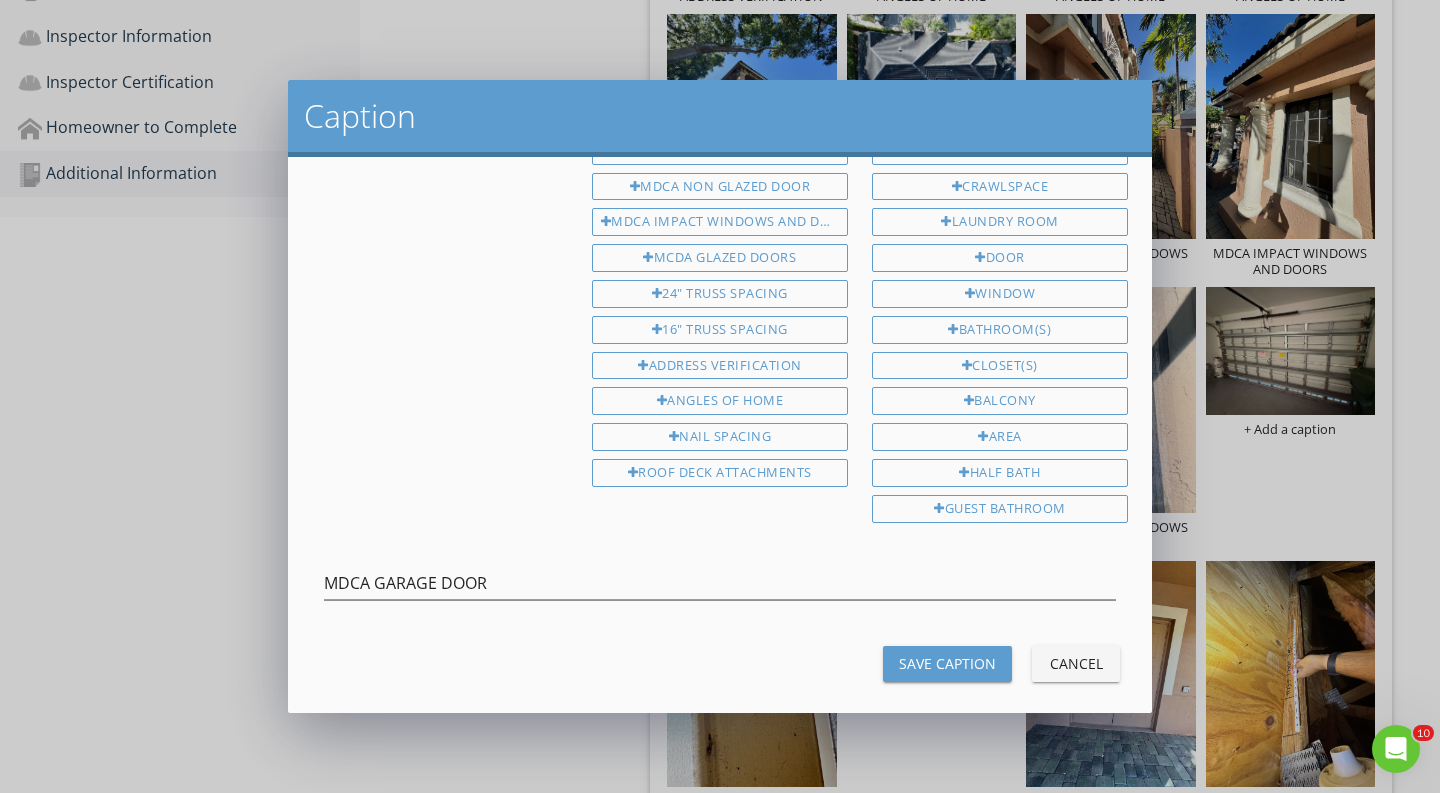 click on "Save Caption" at bounding box center (947, 663) 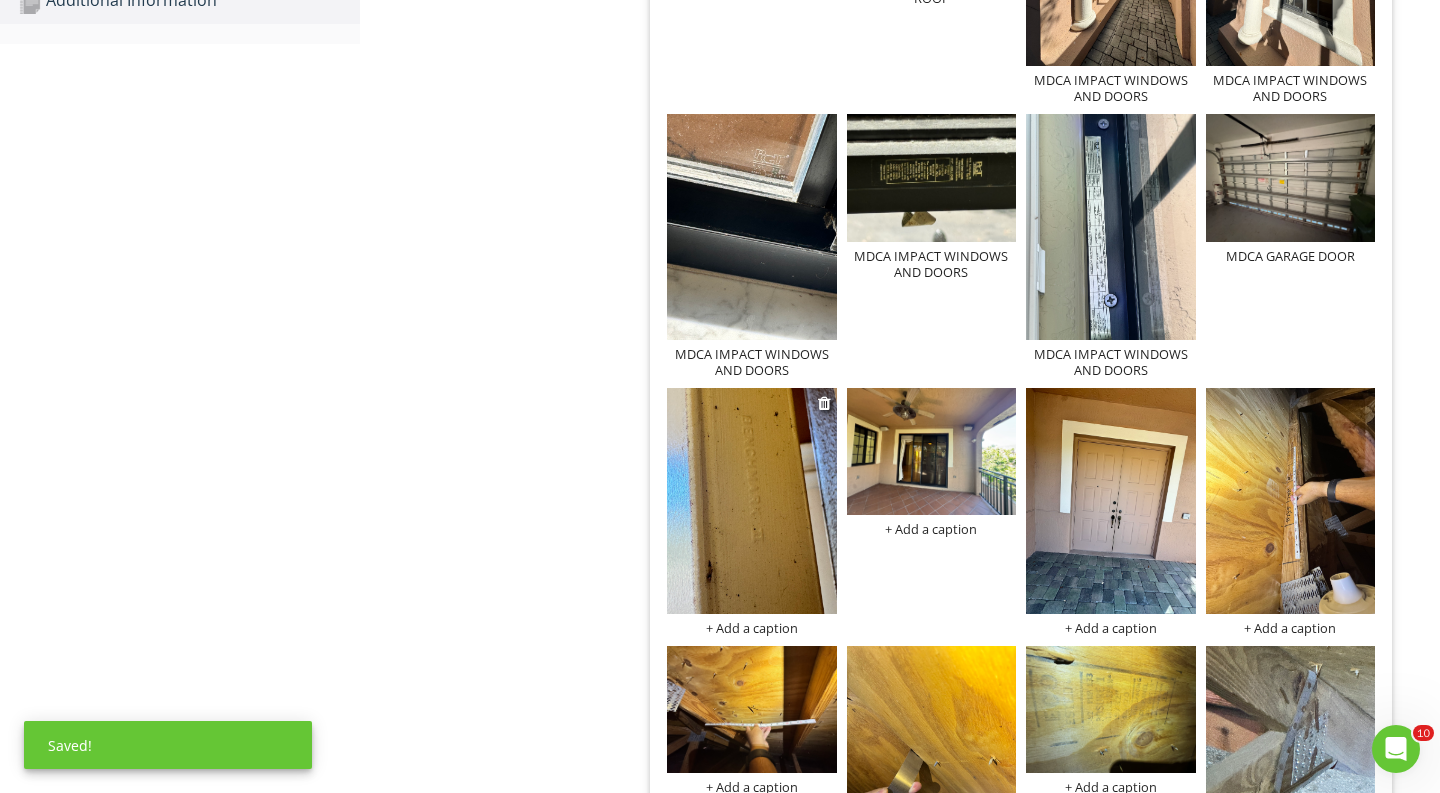 click on "+ Add a caption" at bounding box center [752, 628] 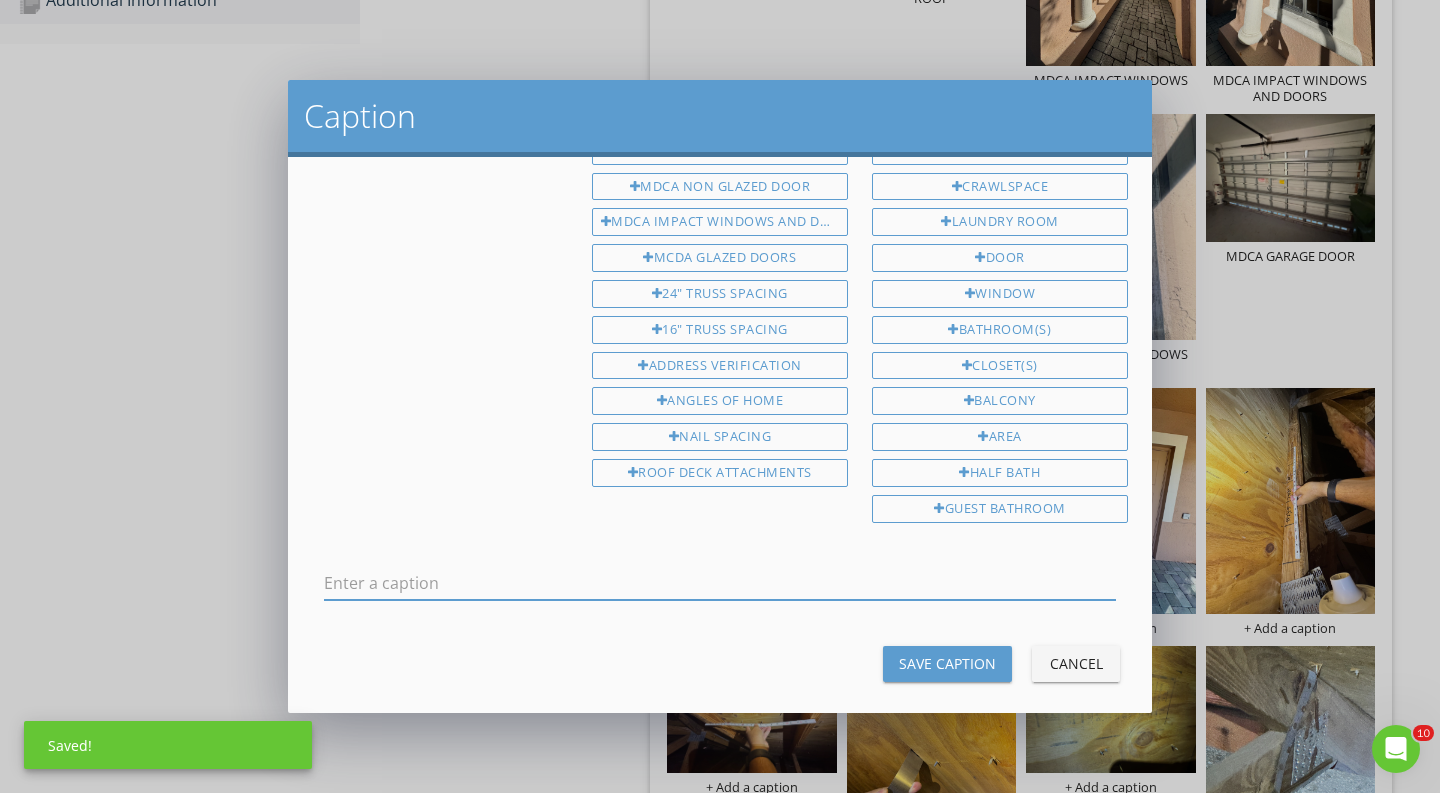 click at bounding box center [720, 583] 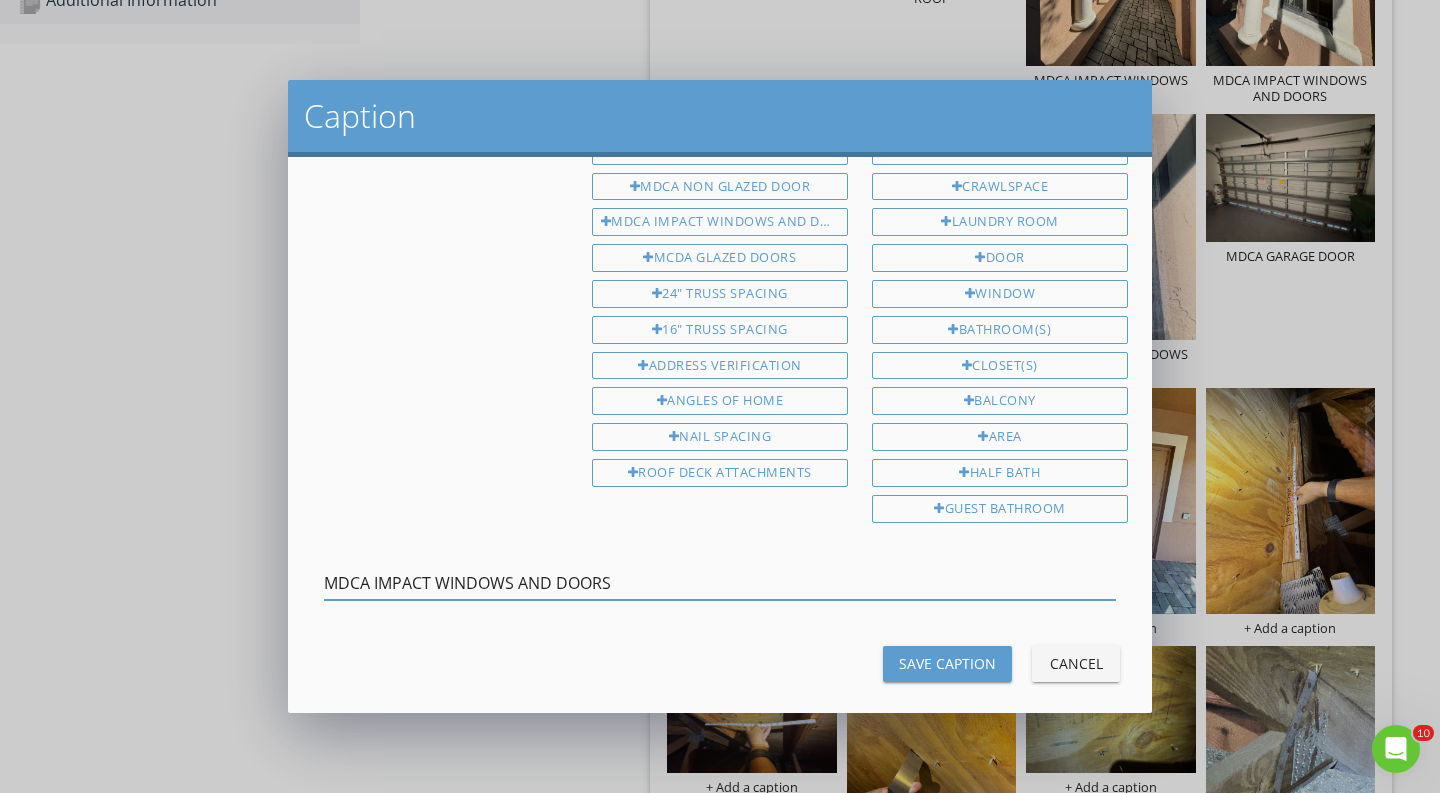 type on "MDCA IMPACT WINDOWS AND DOORS" 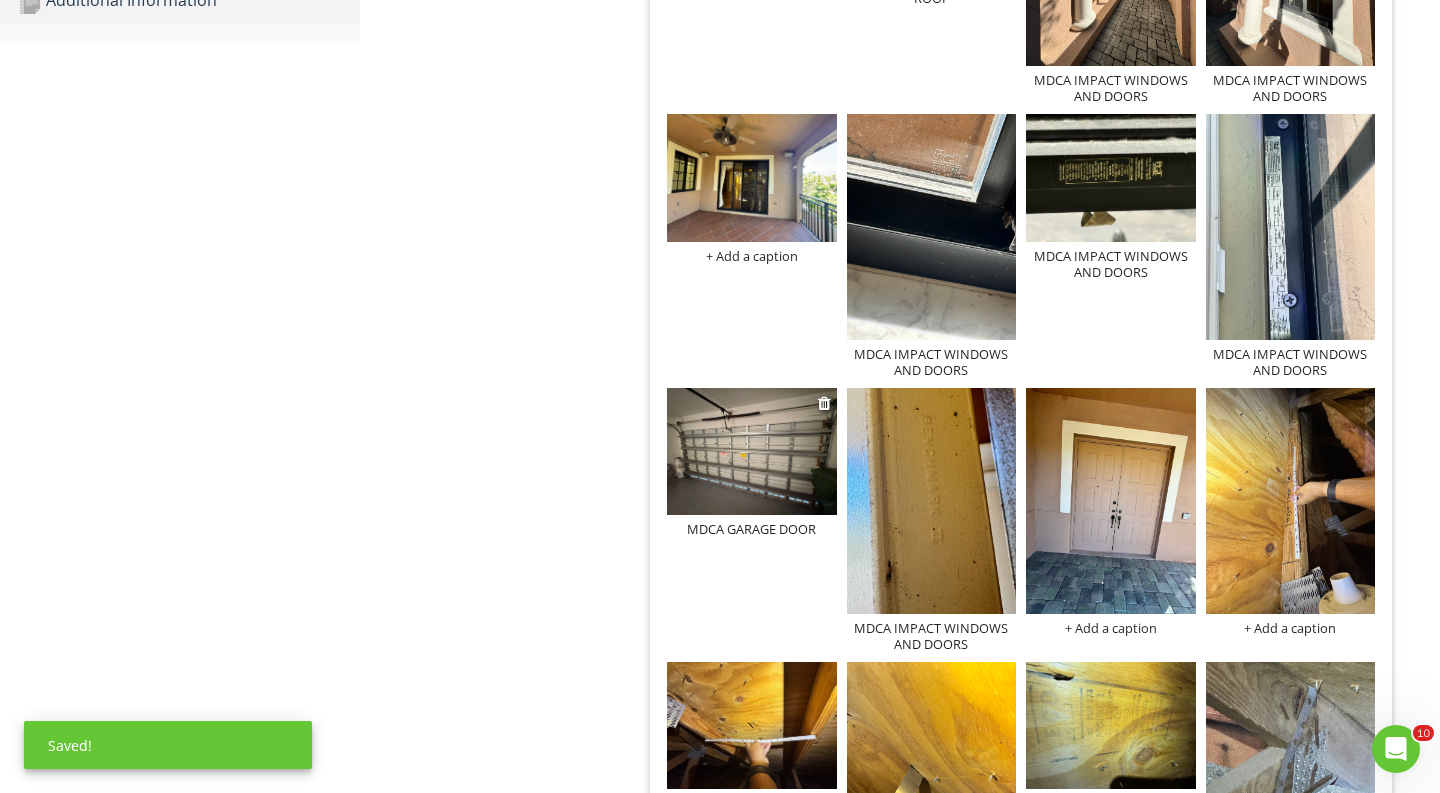 click on "MDCA GARAGE DOOR" at bounding box center [752, 529] 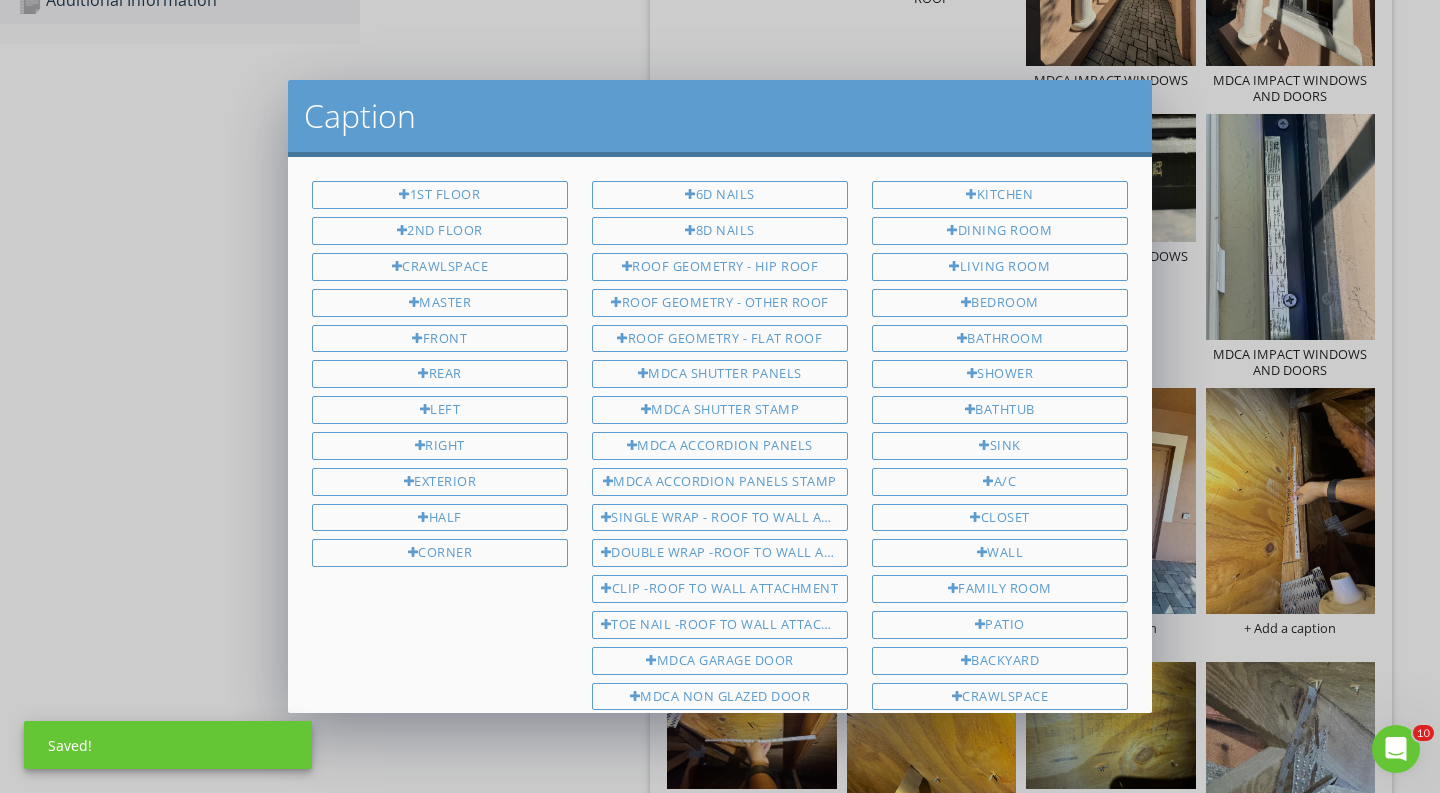 scroll, scrollTop: 510, scrollLeft: 0, axis: vertical 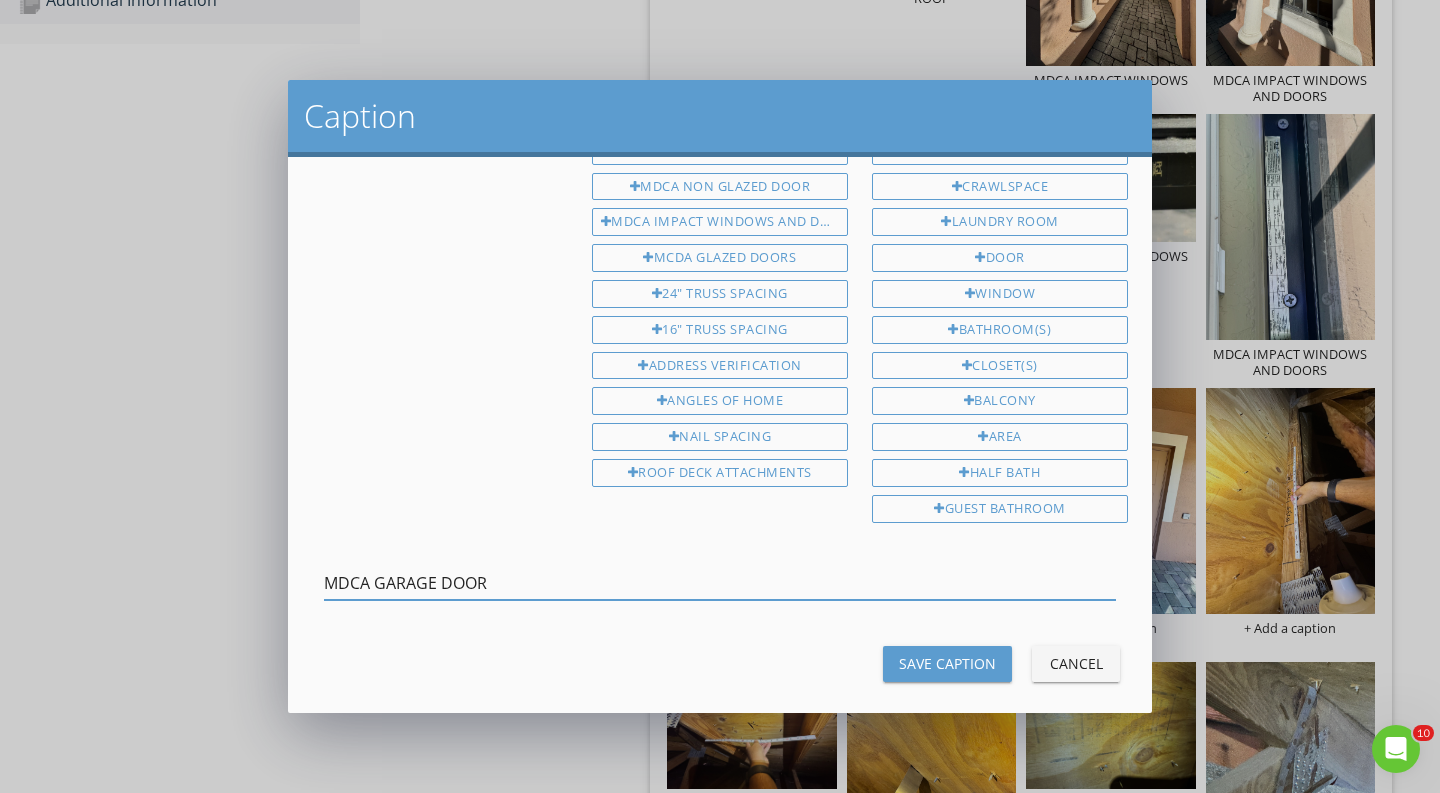 click on "Caption
1st Floor
2nd Floor
Crawlspace
Master
Front
Rear
Left
Right
Exterior
Half
Corner
6D NAILS
8D NAILS
ROOF GEOMETRY - HIP ROOF
ROOF GEOMETRY - OTHER ROOF
ROOF GEOMETRY - FLAT ROOF
MDCA SHUTTER PANELS
MDCA SHUTTER STAMP
MDCA ACCORDION PANELS
MDCA ACCORDION PANELS STAMP
SINGLE WRAP - ROOF TO WALL ATTACHMENT
DOUBLE WRAP -ROOF TO WALL ATTACHMENT
CLIP -ROOF TO WALL ATTACHMENT
TOE NAIL -ROOF TO WALL ATTACHMENT
A/C" at bounding box center (720, 396) 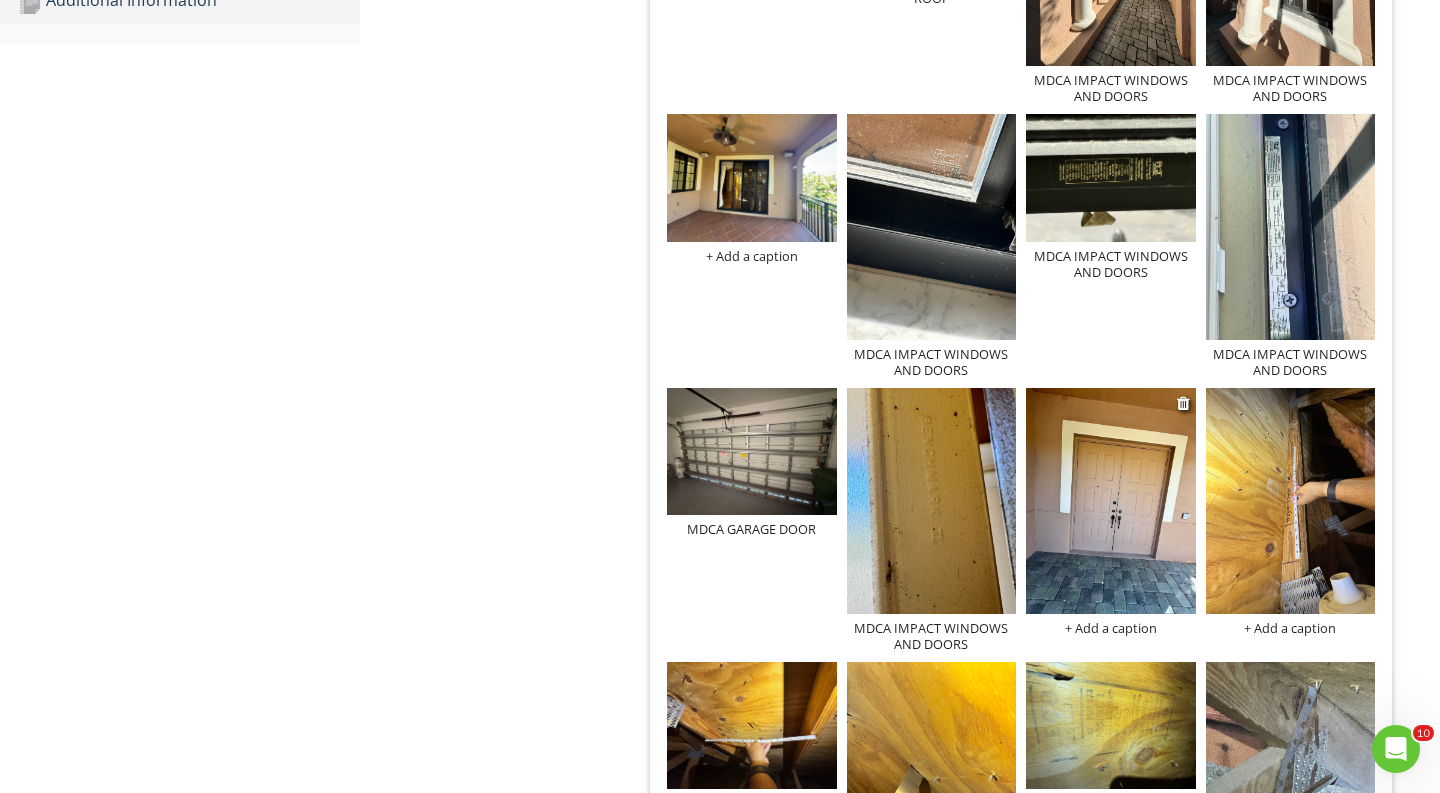 click on "+ Add a caption" at bounding box center [1111, 628] 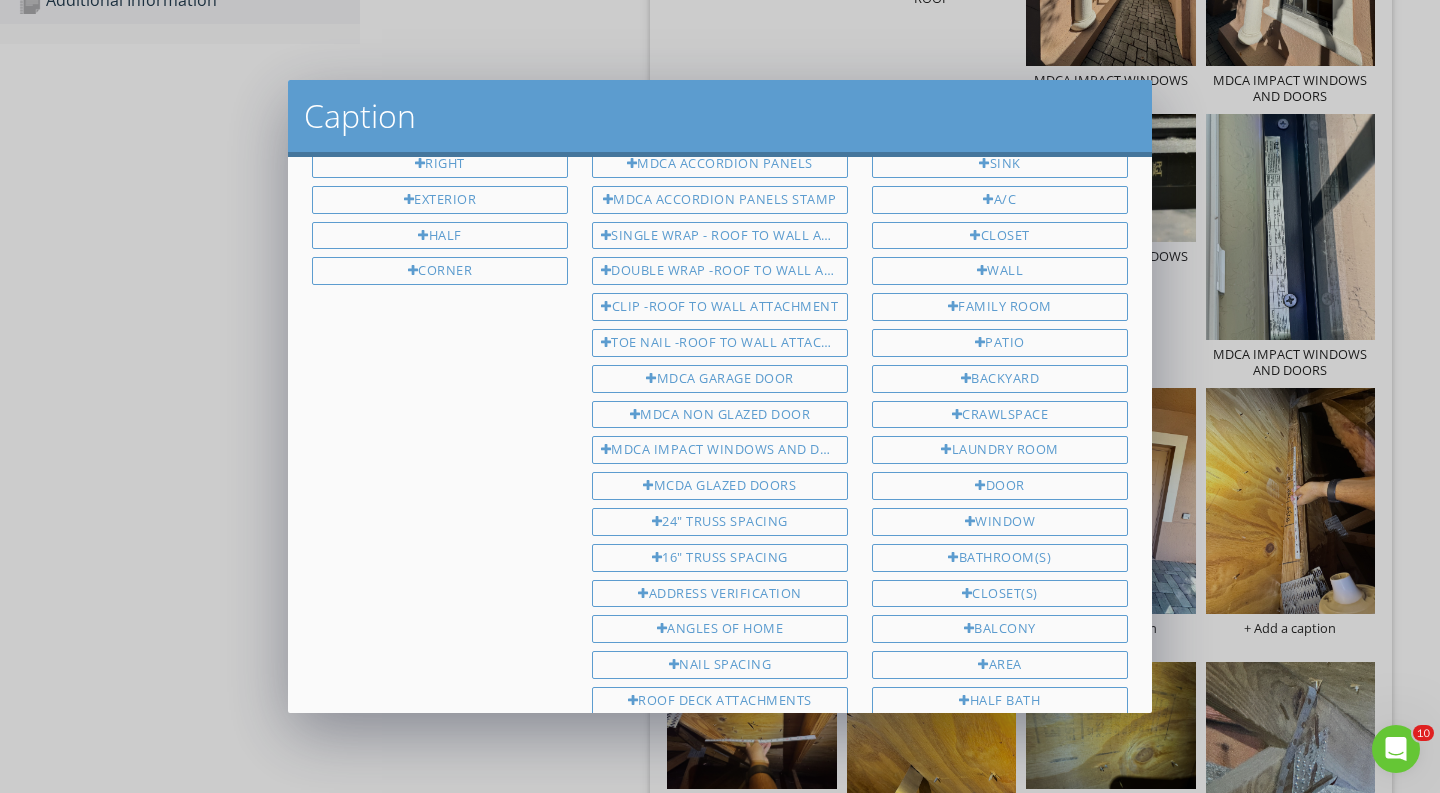 scroll, scrollTop: 274, scrollLeft: 0, axis: vertical 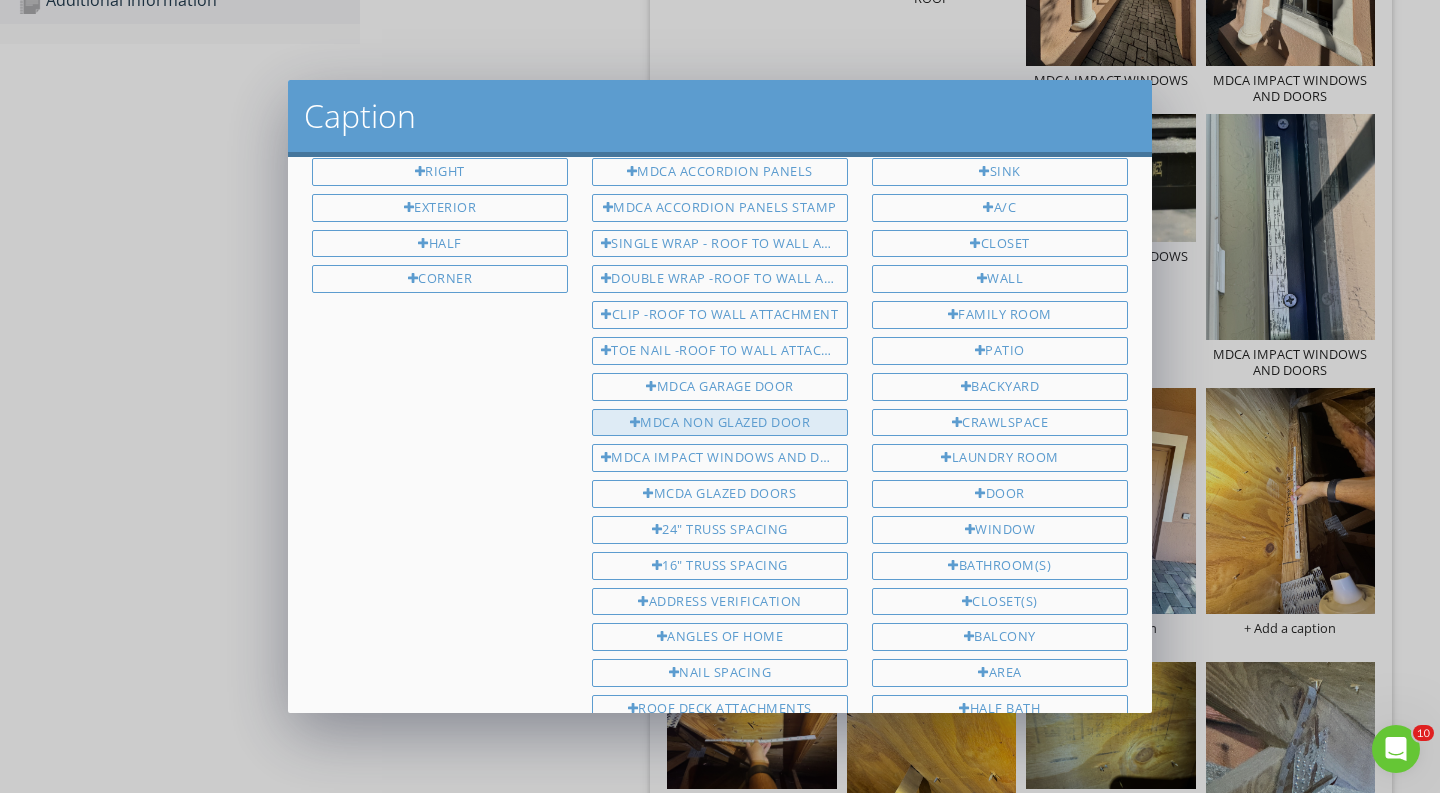 click on "MDCA NON GLAZED DOOR" at bounding box center (720, 423) 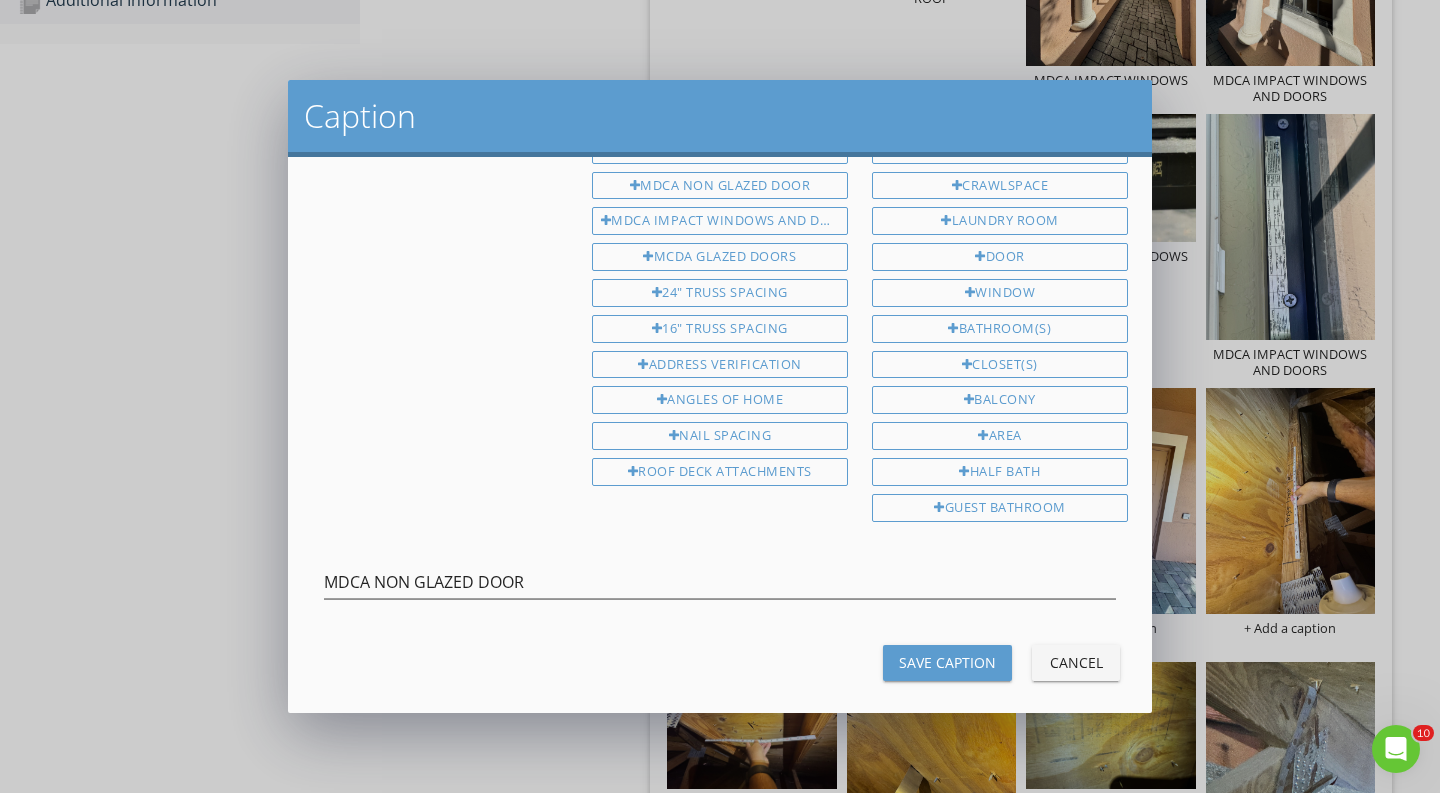 scroll, scrollTop: 510, scrollLeft: 0, axis: vertical 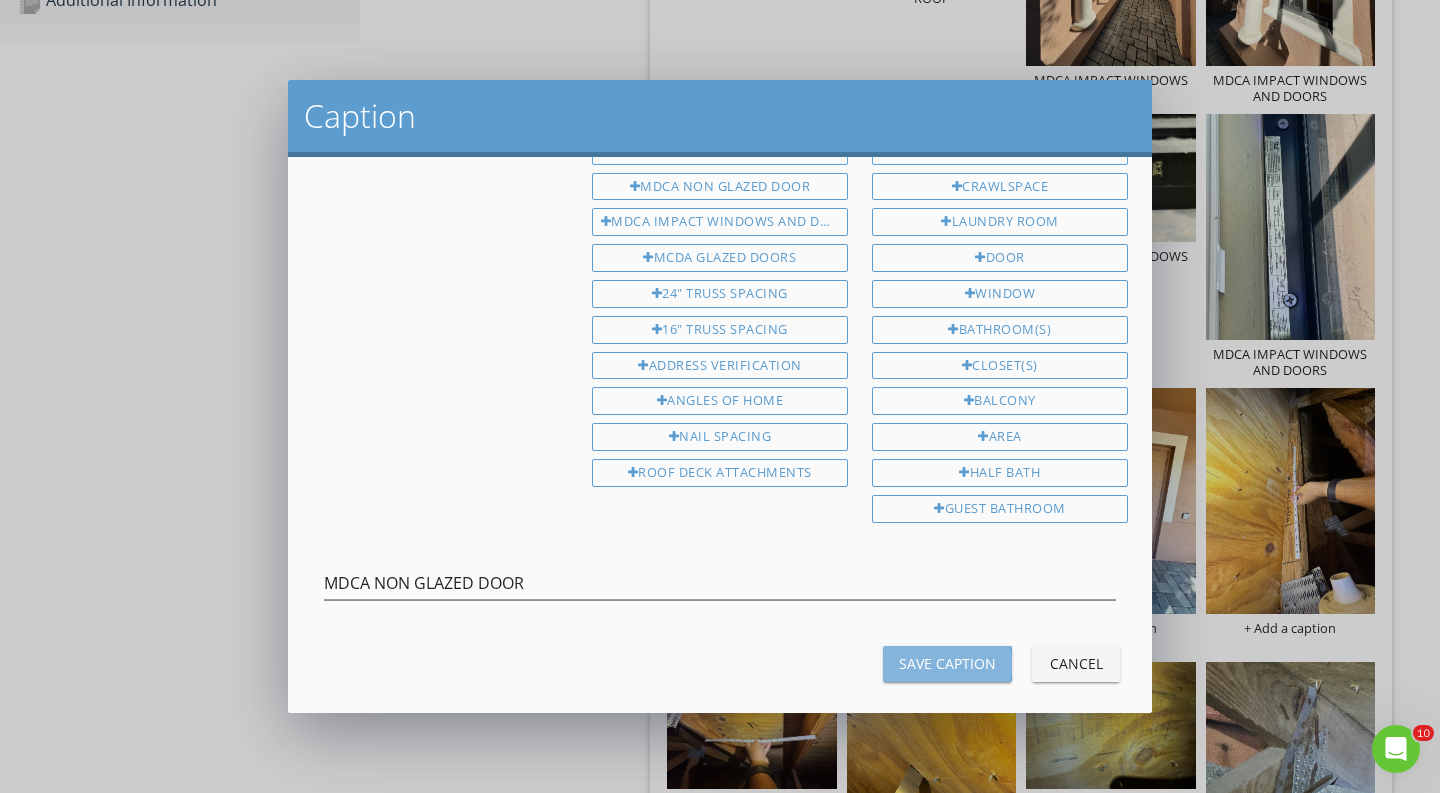 click on "Save Caption" at bounding box center (947, 663) 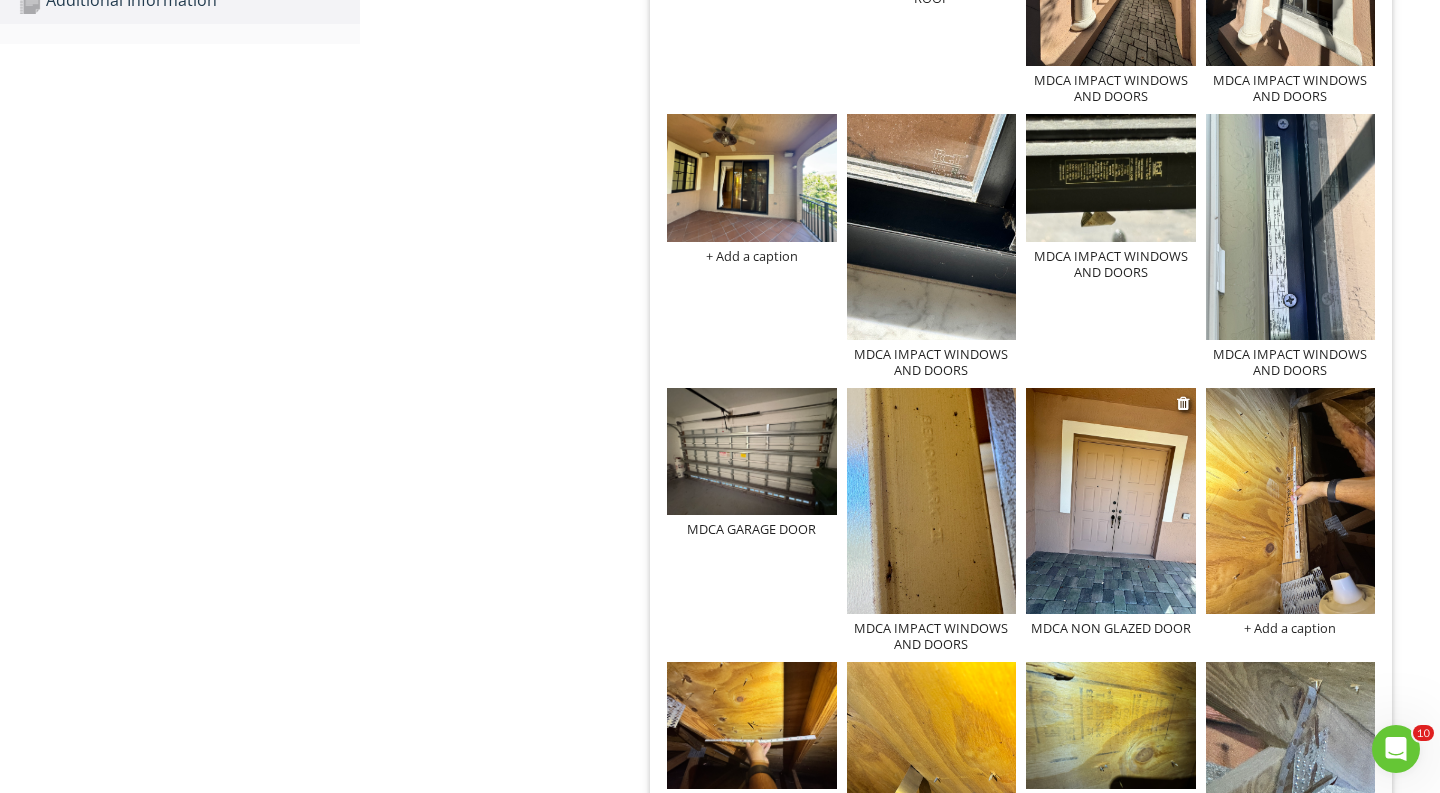 click on "MDCA NON GLAZED DOOR" at bounding box center [1111, 628] 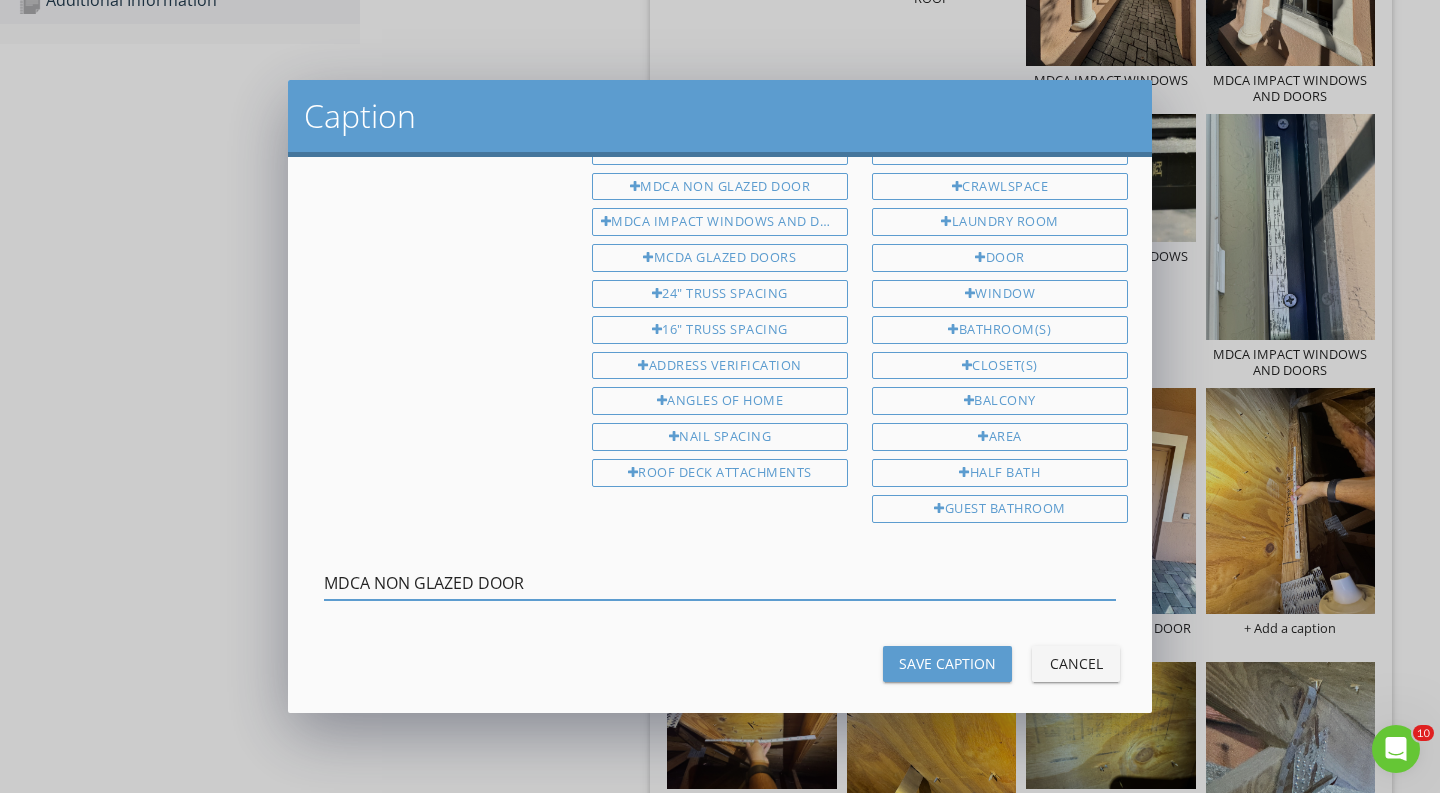 drag, startPoint x: 549, startPoint y: 567, endPoint x: 280, endPoint y: 547, distance: 269.74246 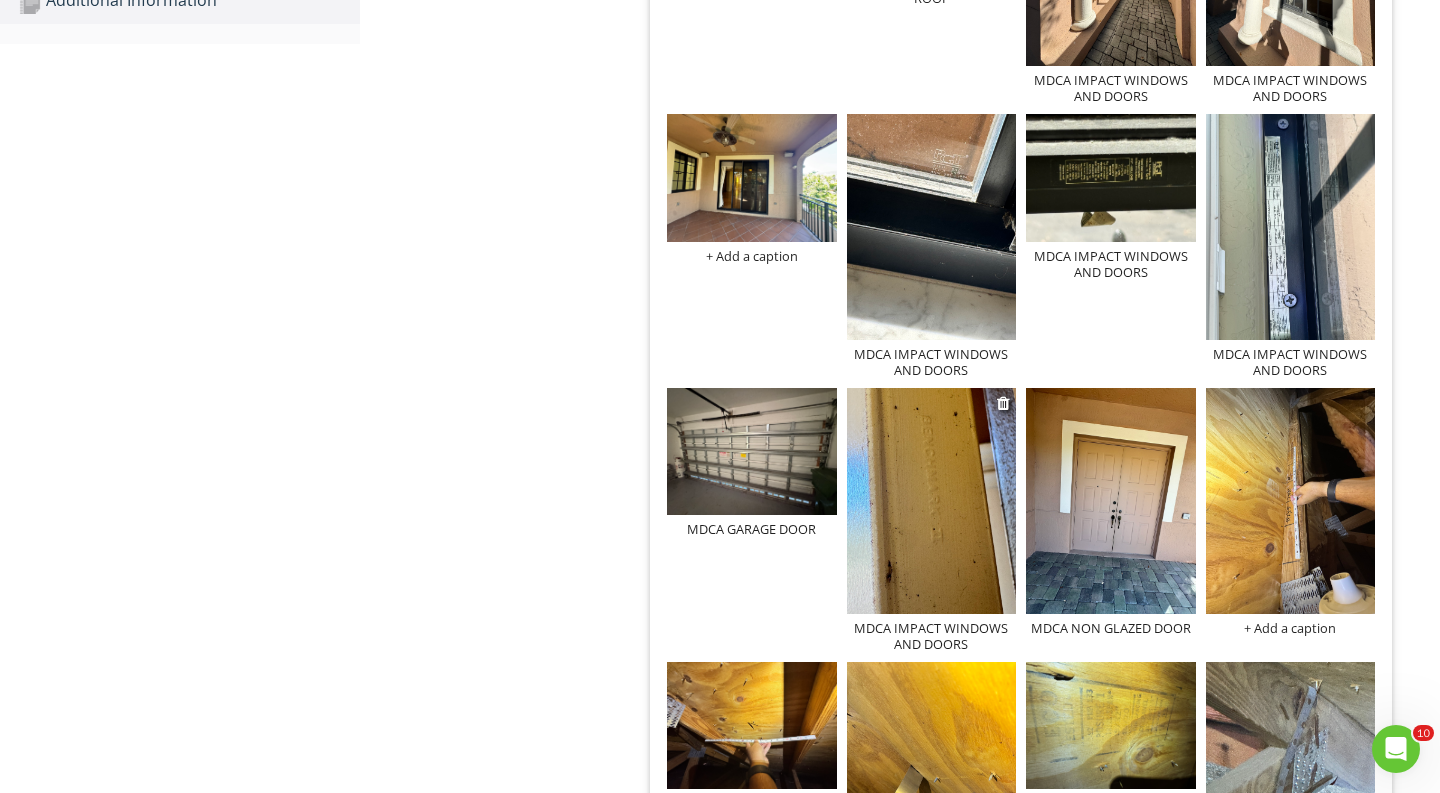 click on "MDCA IMPACT WINDOWS AND DOORS" at bounding box center (932, 636) 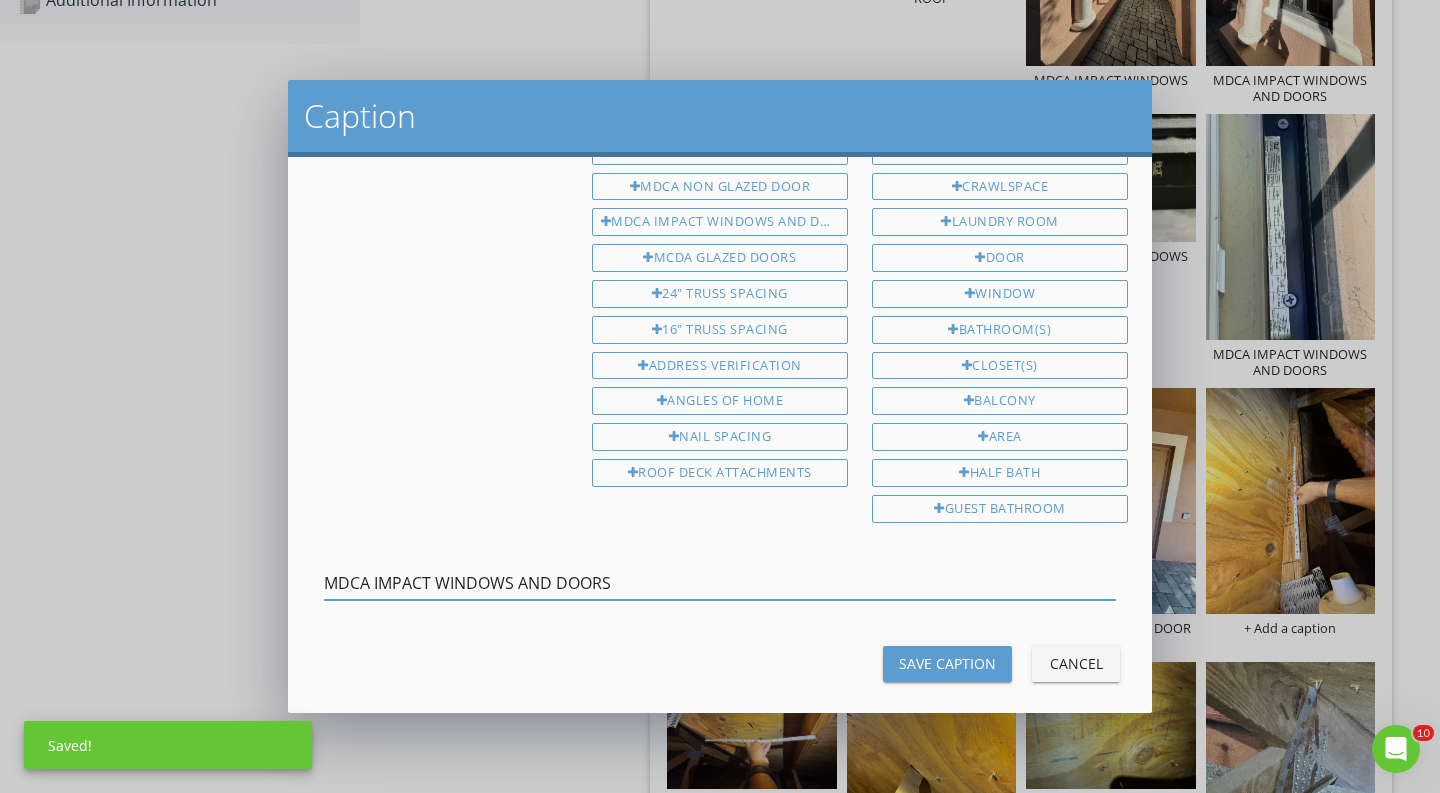 drag, startPoint x: 681, startPoint y: 566, endPoint x: 60, endPoint y: 541, distance: 621.503 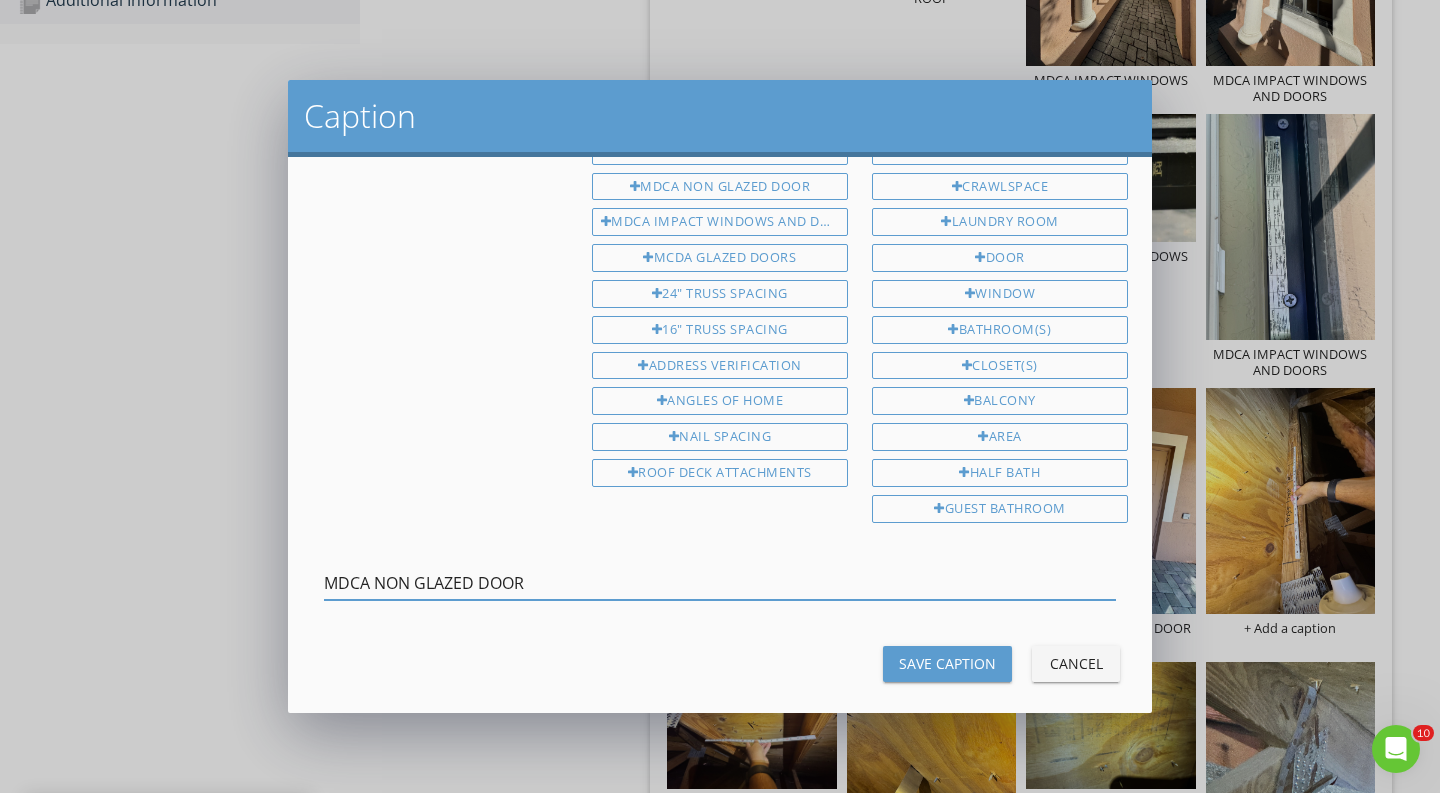 type on "MDCA NON GLAZED DOOR" 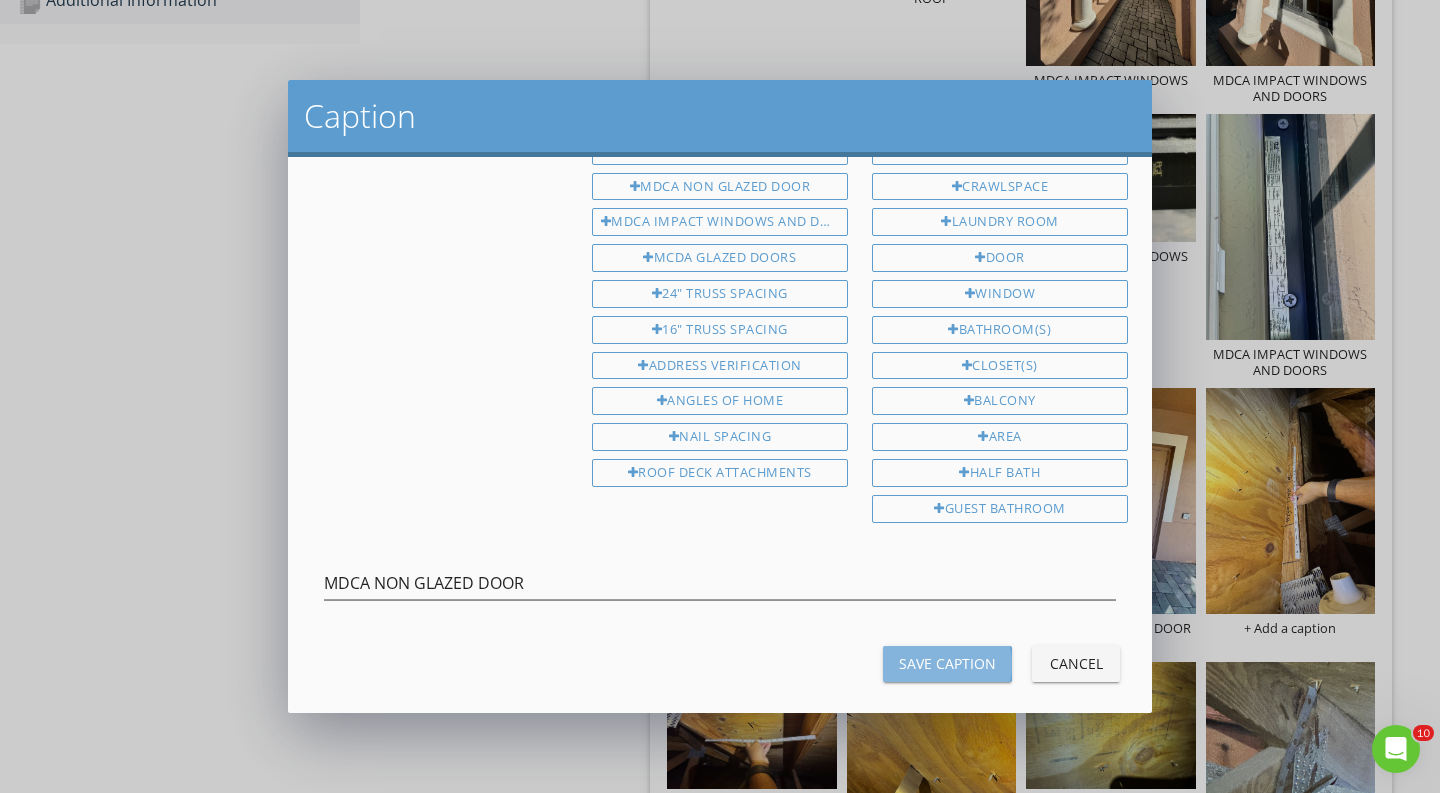 click on "Save Caption" at bounding box center (947, 663) 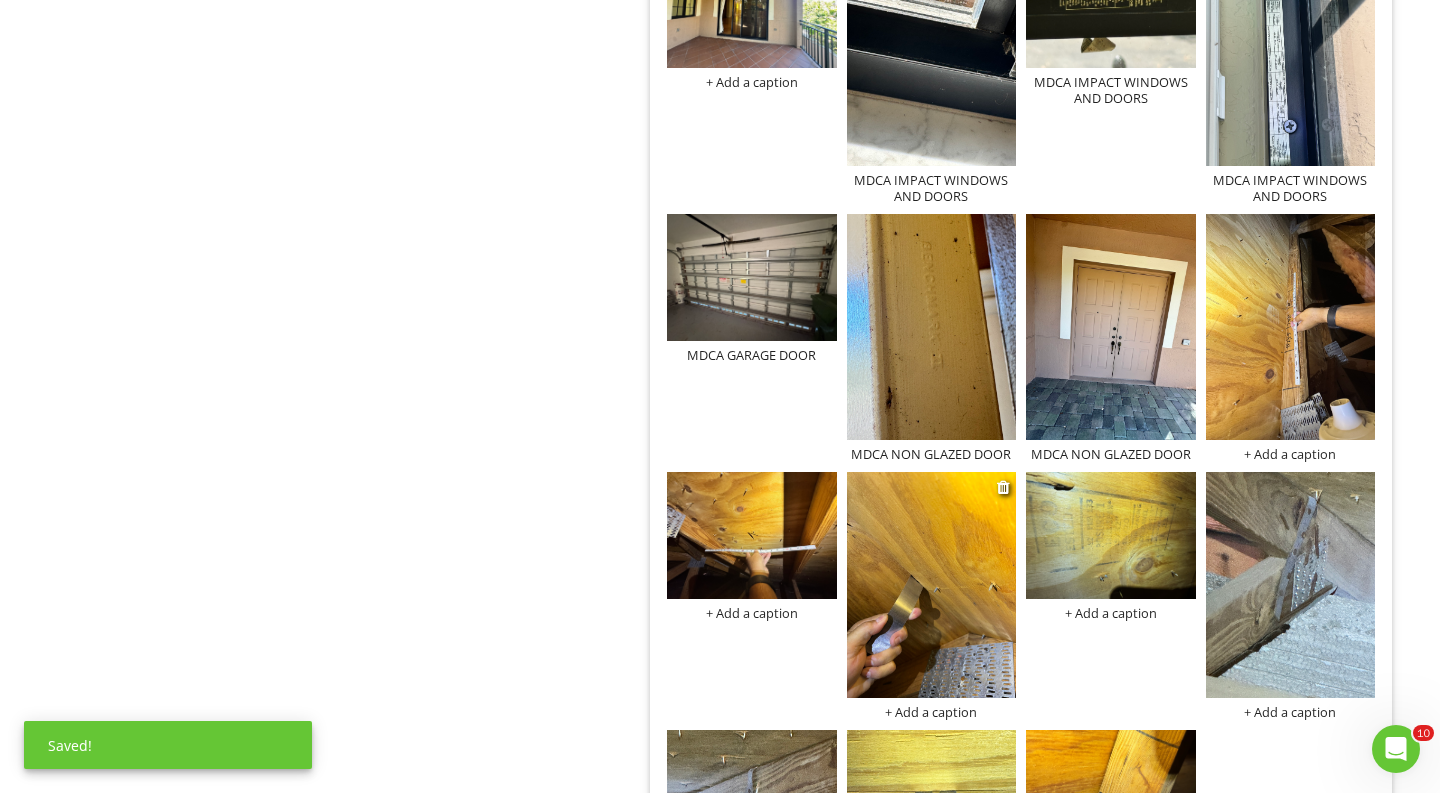 scroll, scrollTop: 1457, scrollLeft: 0, axis: vertical 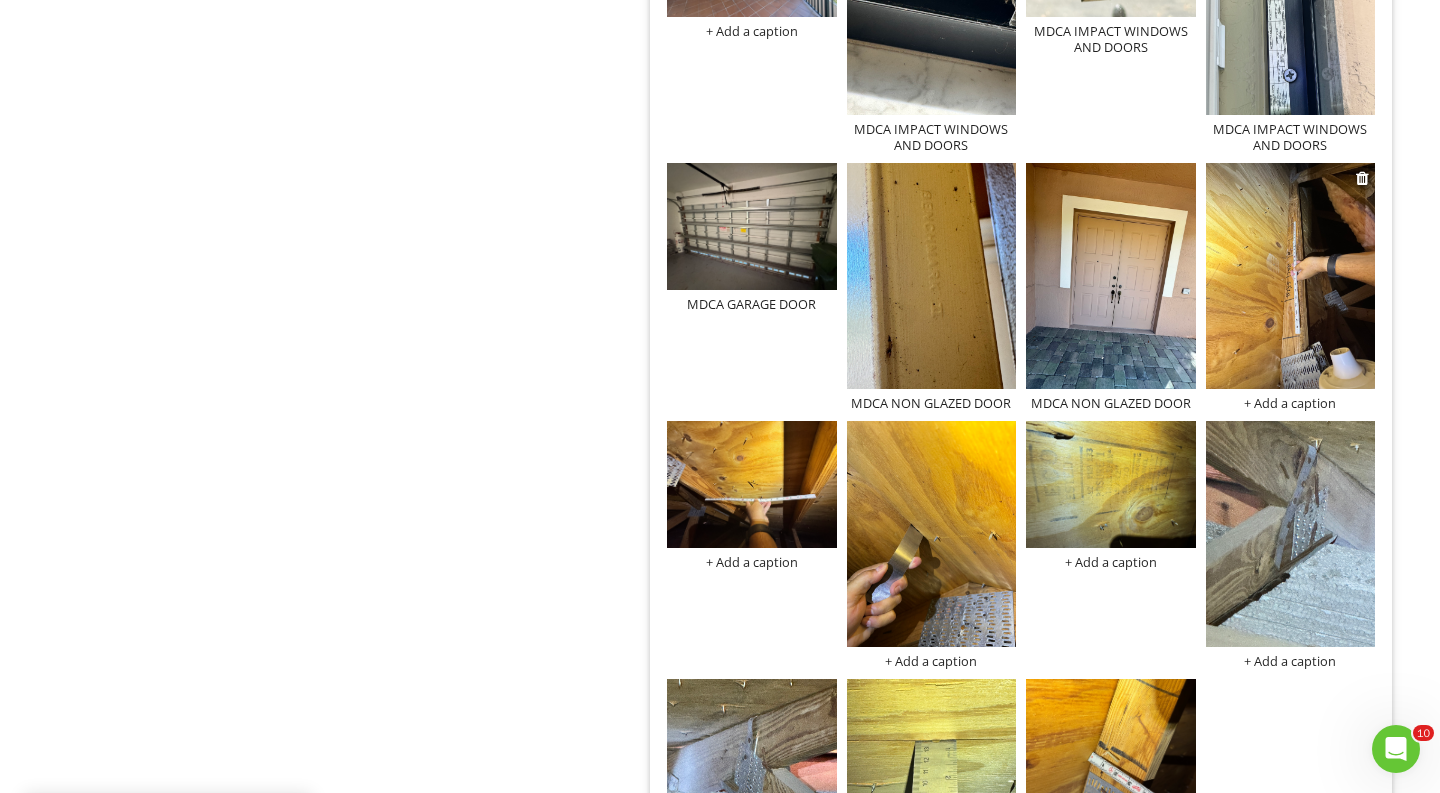 click on "+ Add a caption" at bounding box center [1291, 403] 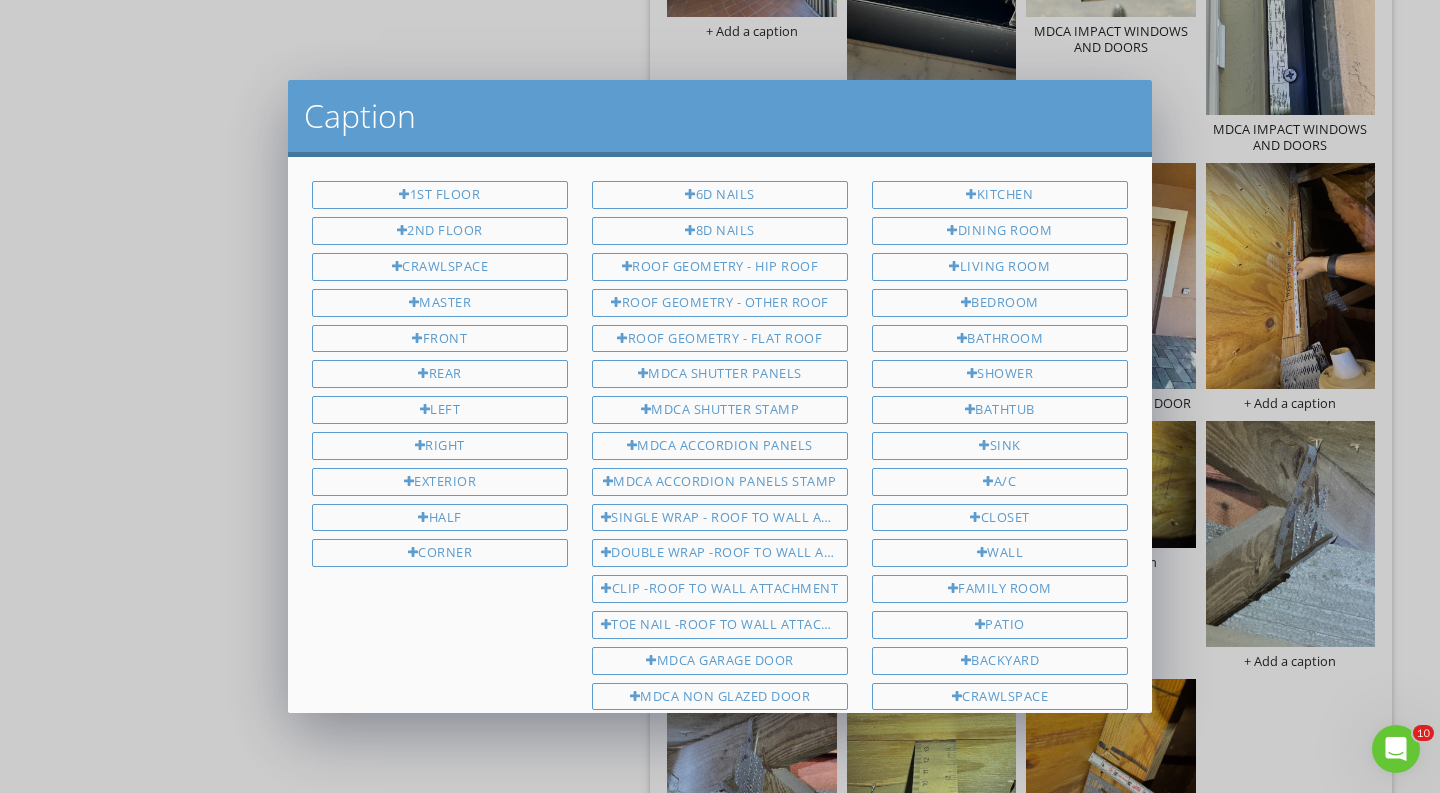 scroll, scrollTop: 510, scrollLeft: 0, axis: vertical 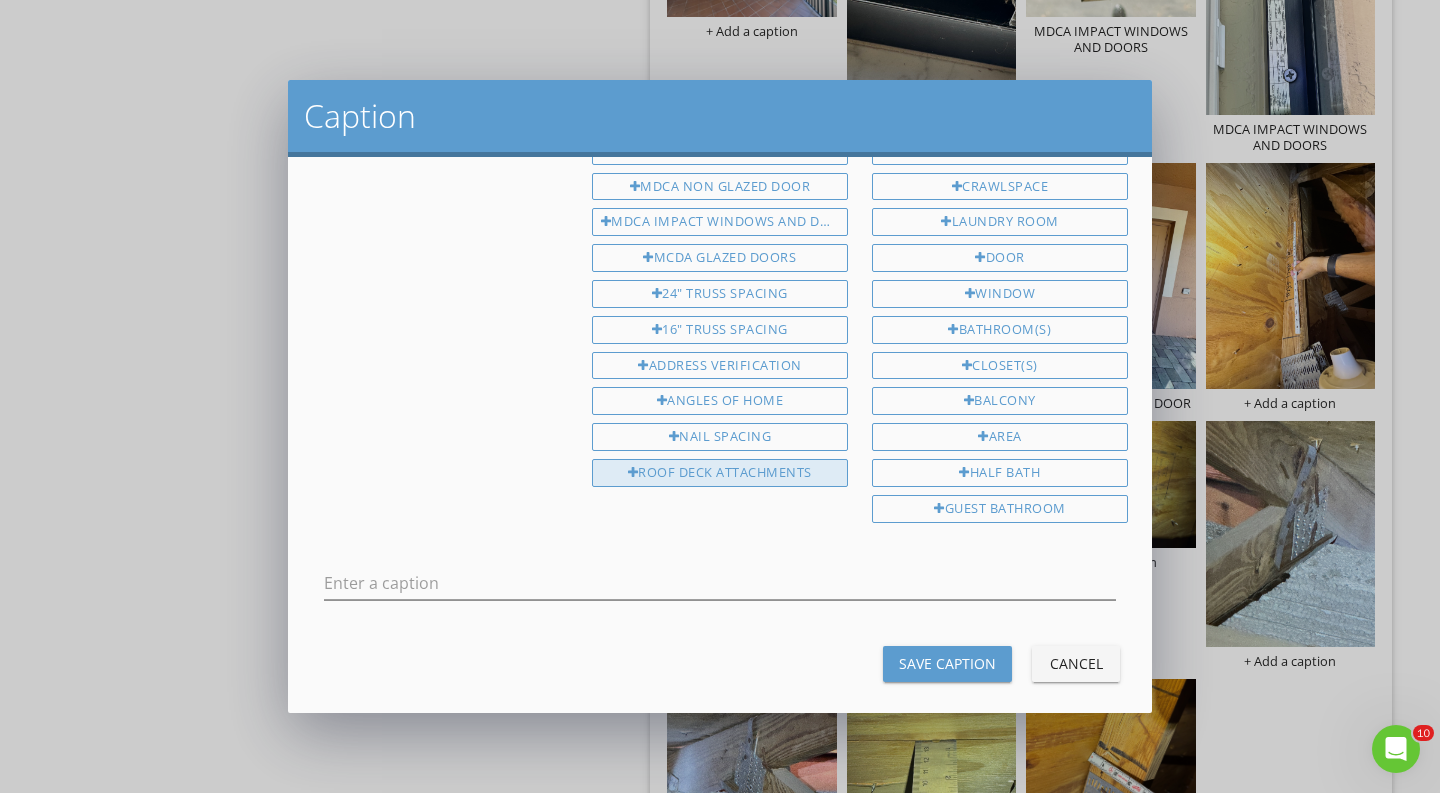 click on "ROOF DECK ATTACHMENTS" at bounding box center (720, 473) 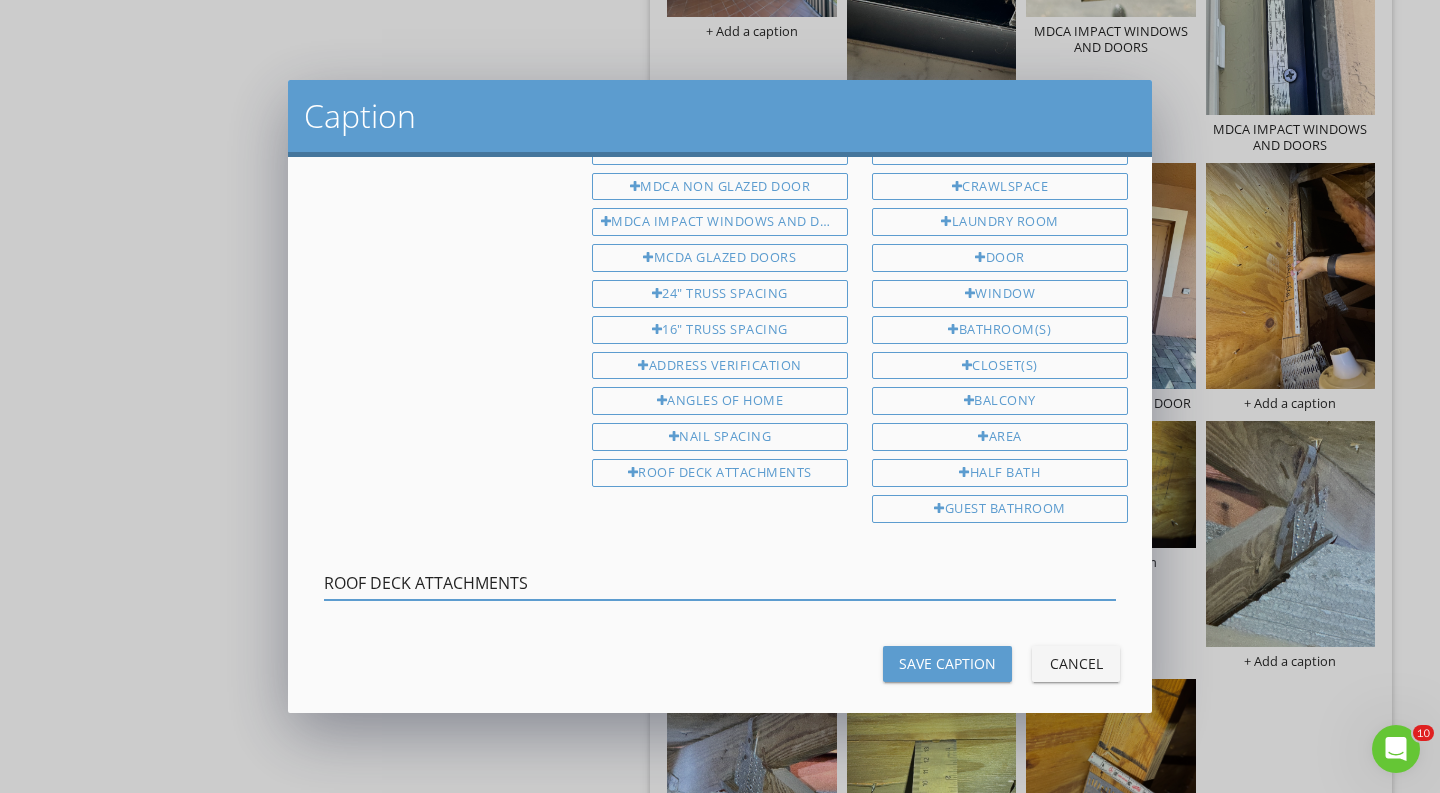 drag, startPoint x: 551, startPoint y: 570, endPoint x: 161, endPoint y: 563, distance: 390.0628 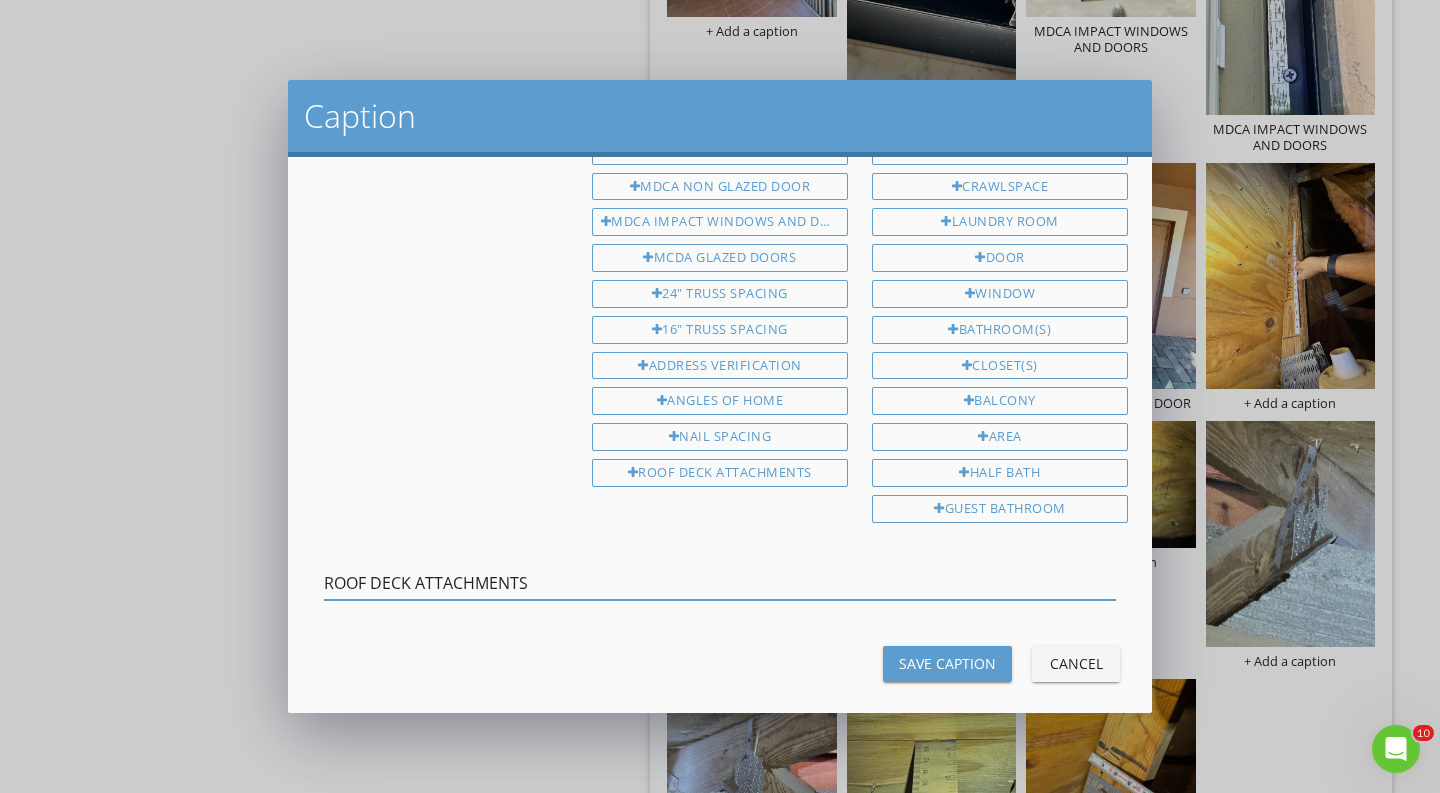 click on "Save Caption" at bounding box center (947, 663) 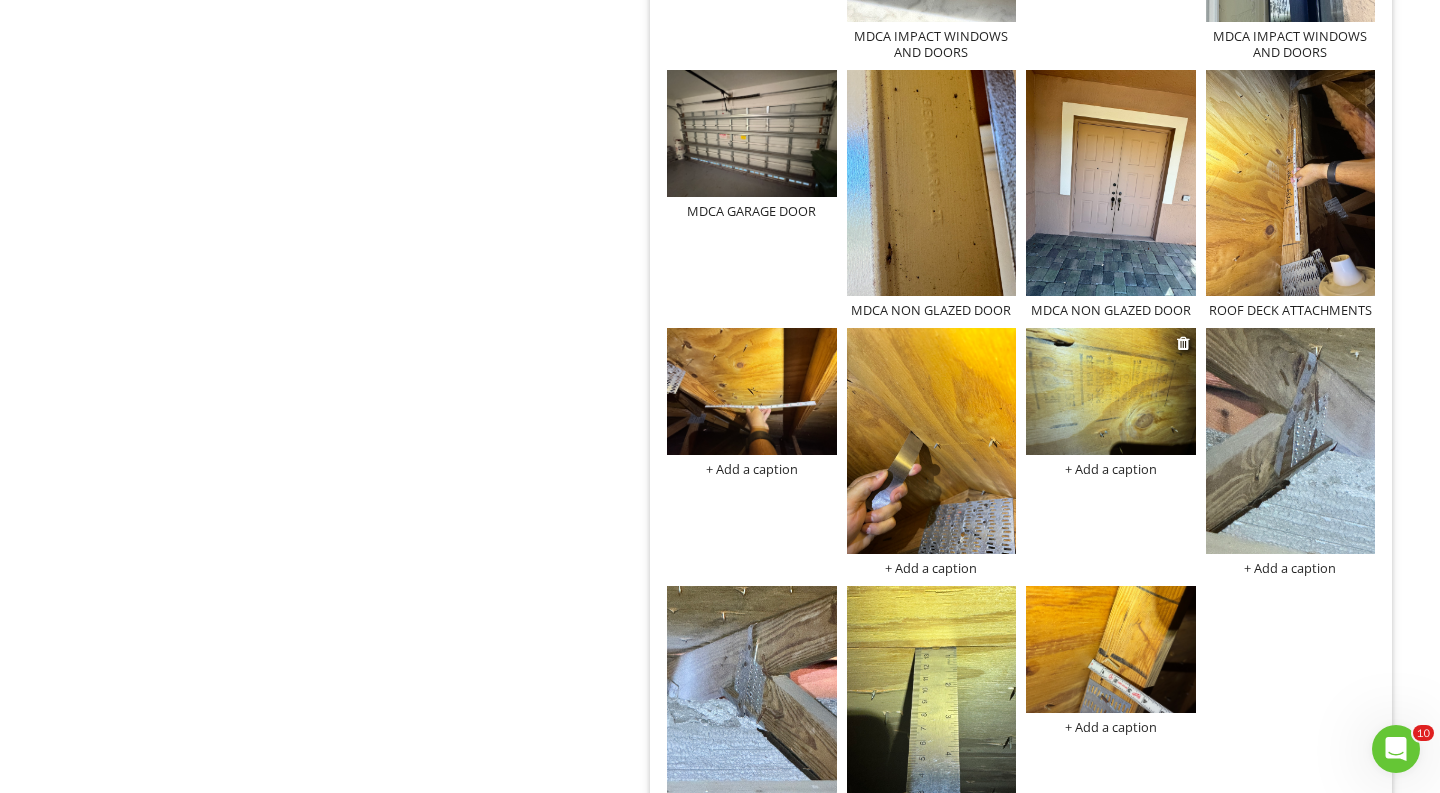 scroll, scrollTop: 1577, scrollLeft: 0, axis: vertical 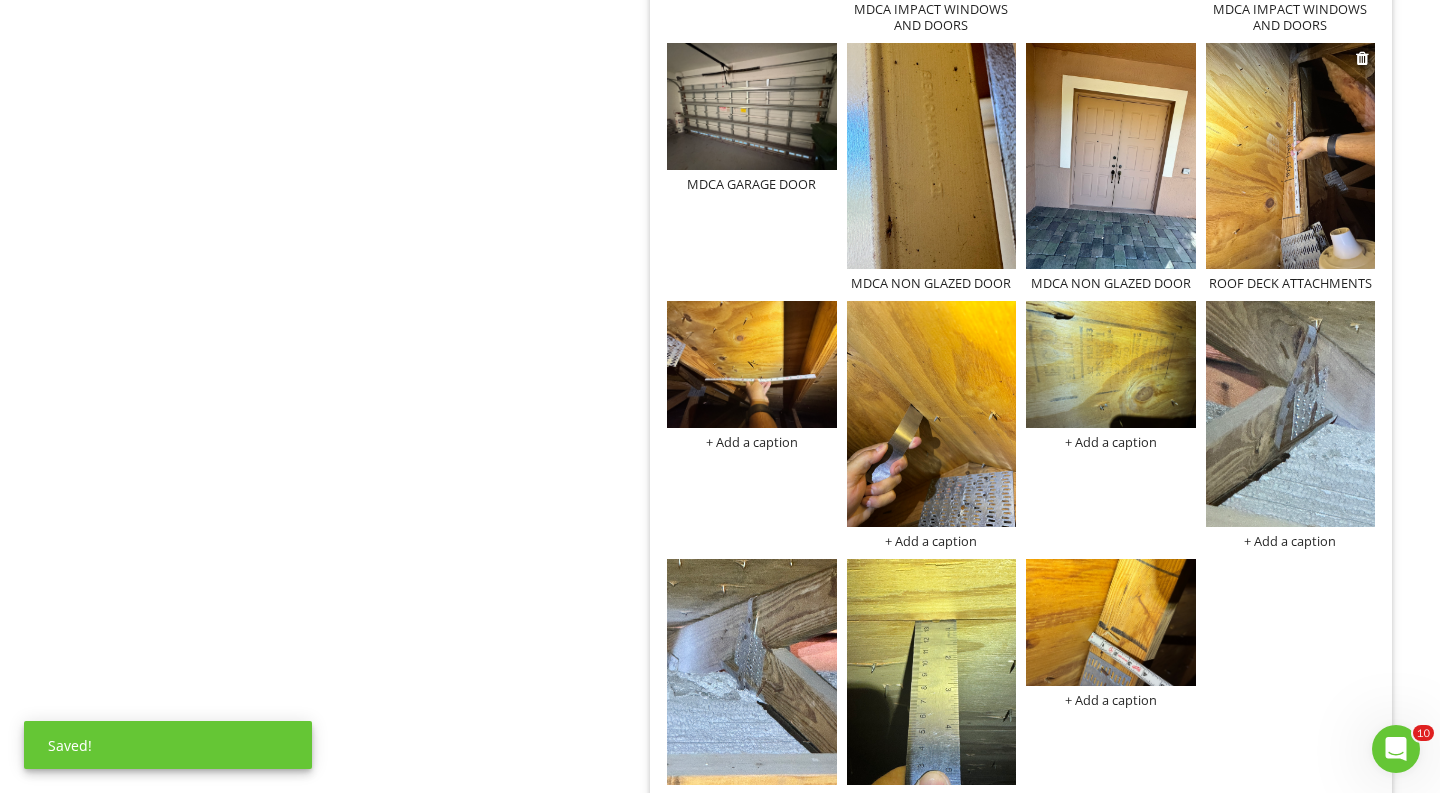 click at bounding box center [1291, 156] 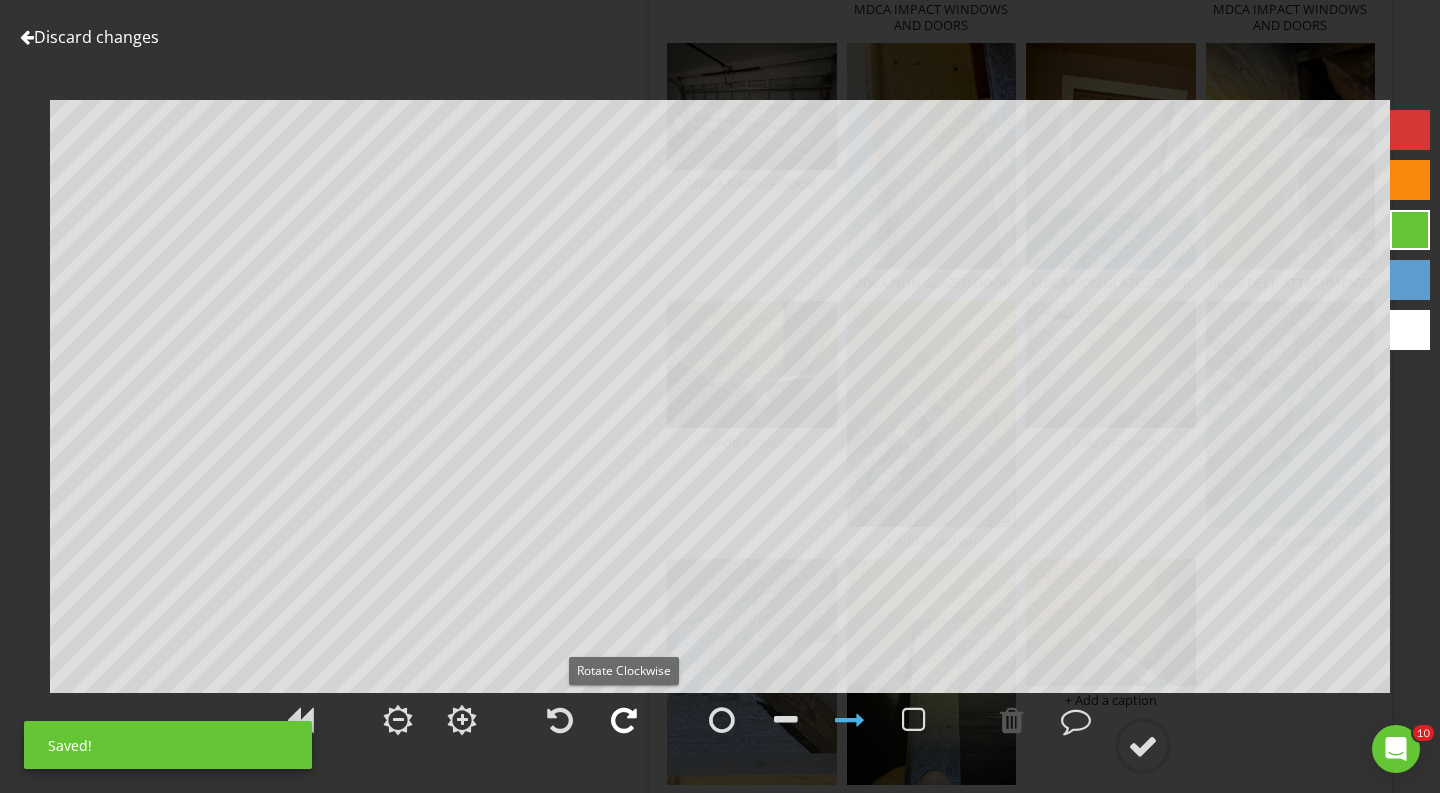 click at bounding box center [624, 720] 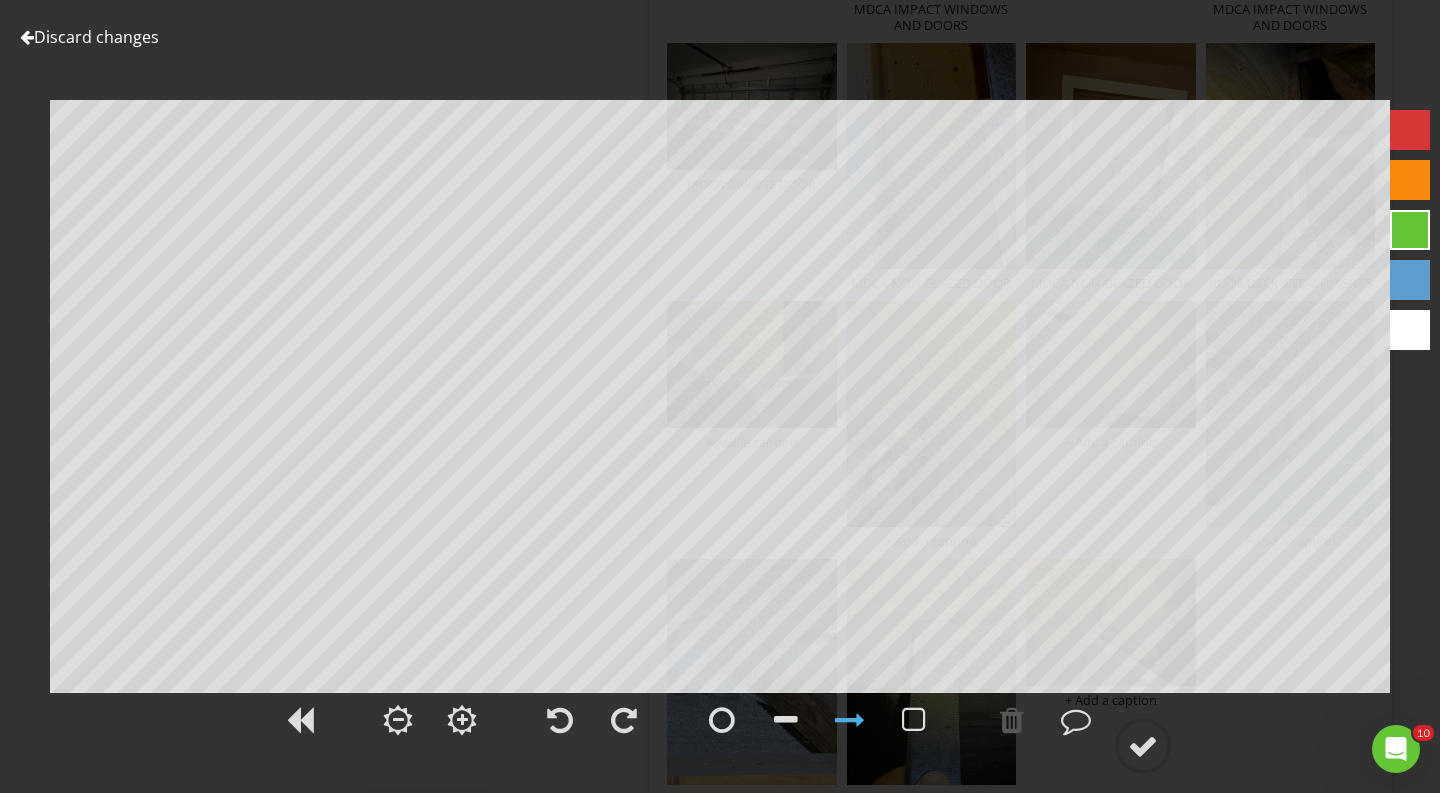 click on "Discard changes" at bounding box center [89, 37] 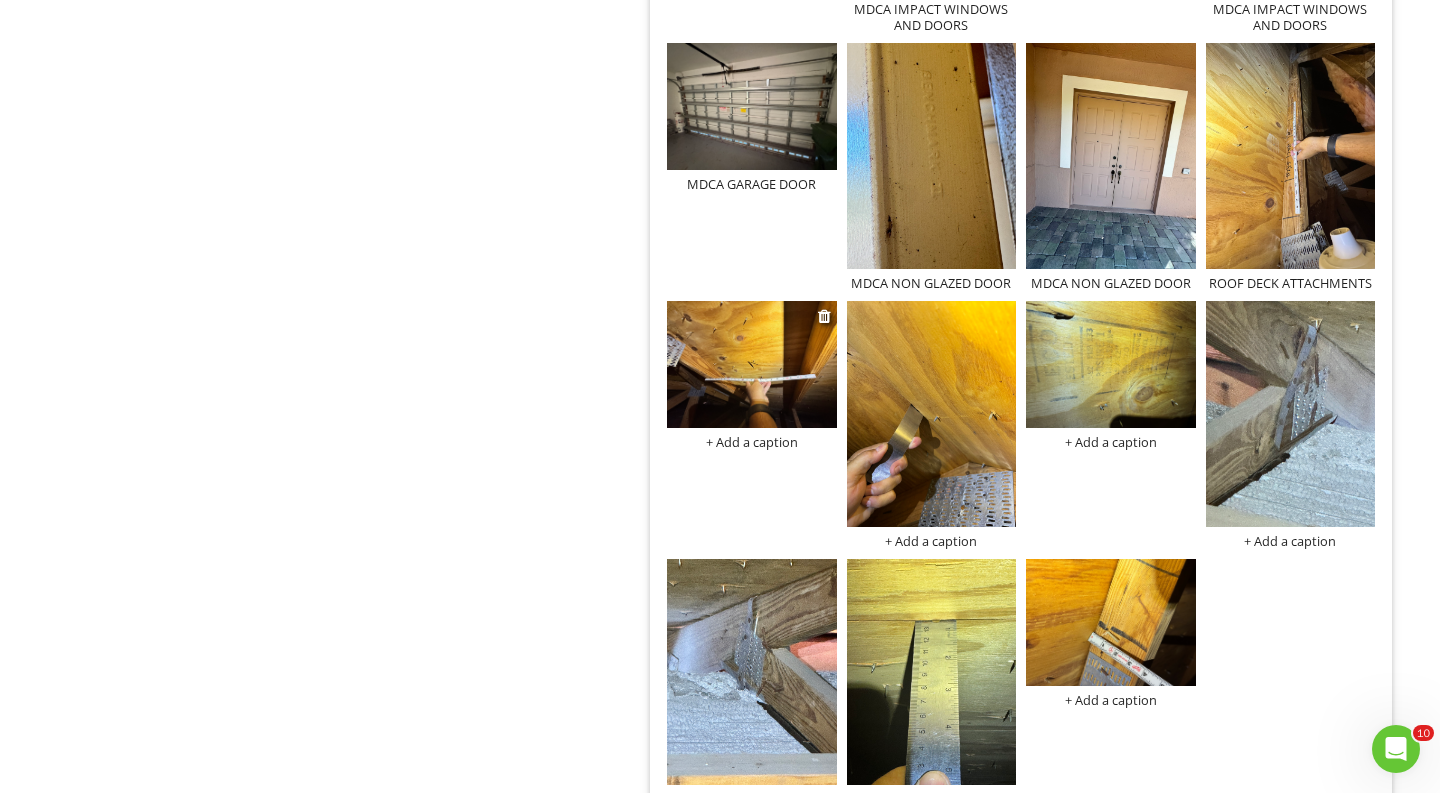 click on "+ Add a caption" at bounding box center [752, 442] 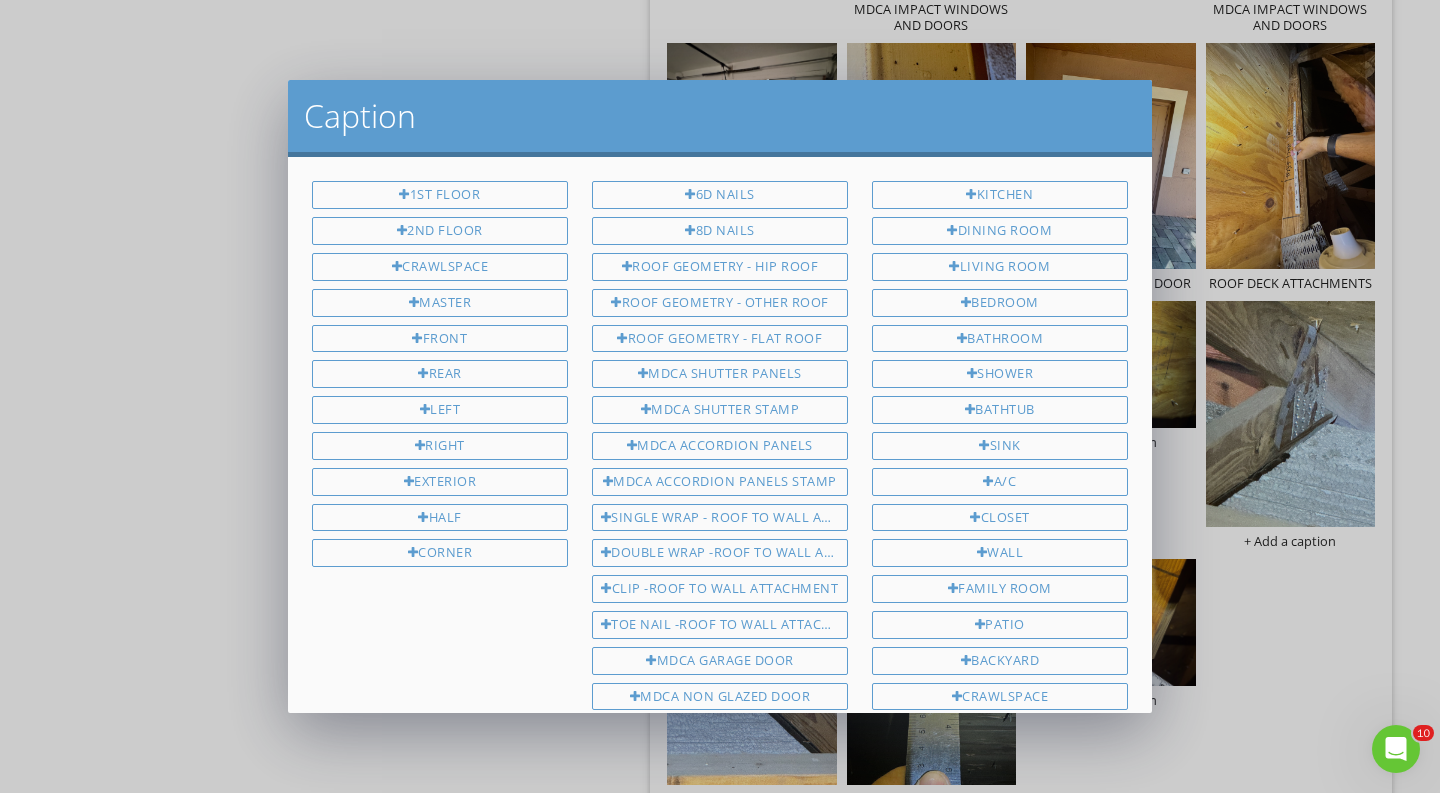 scroll, scrollTop: 0, scrollLeft: 0, axis: both 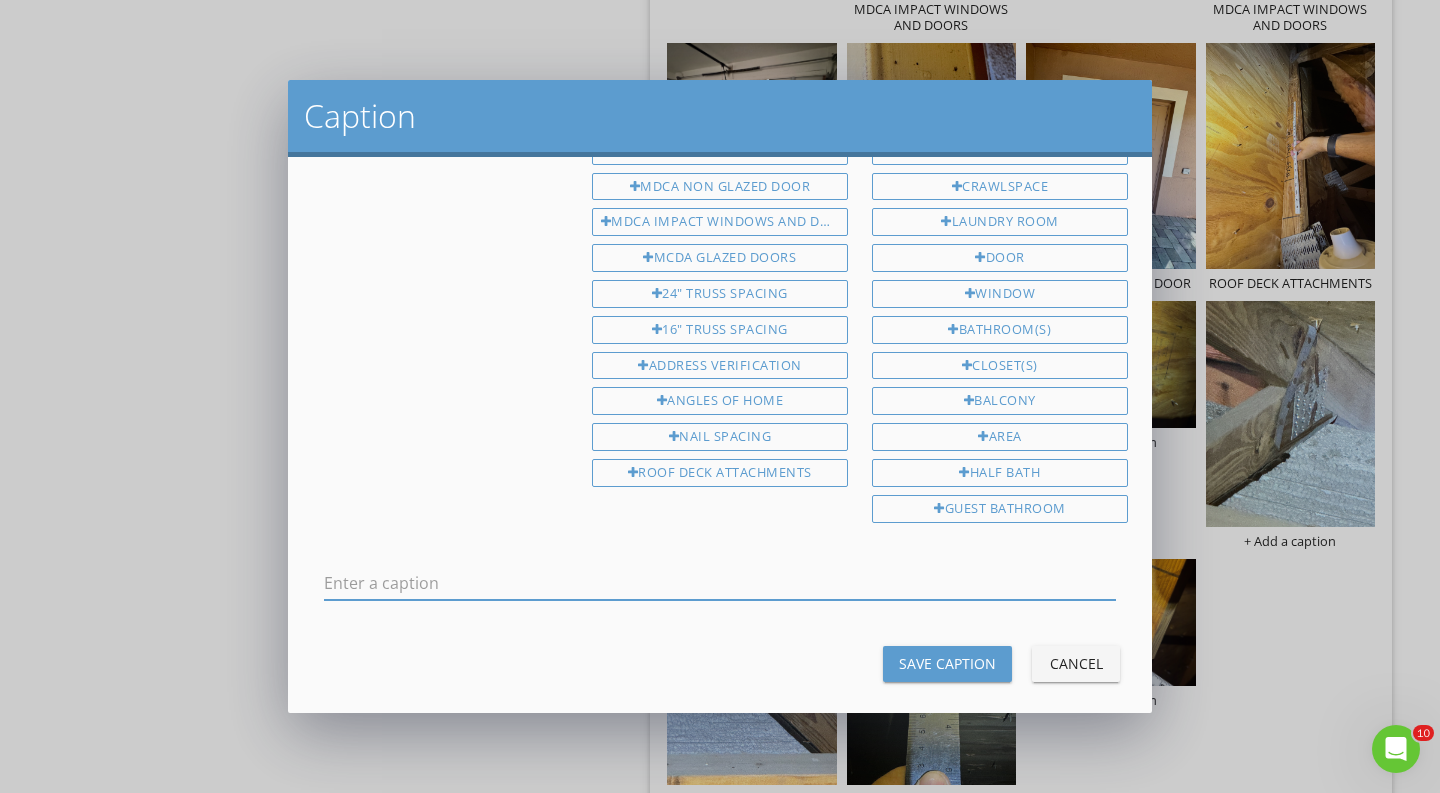 click at bounding box center (720, 583) 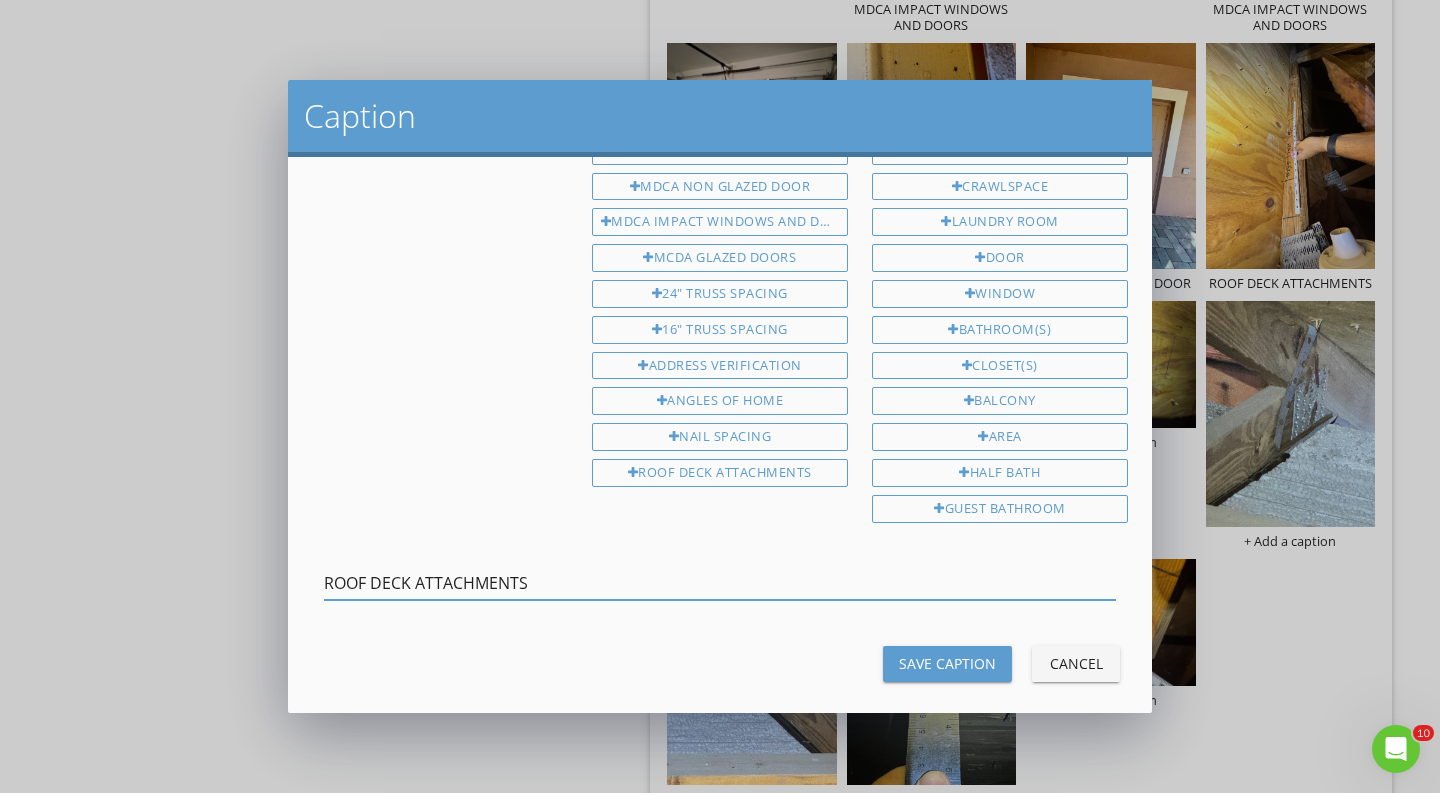 type on "ROOF DECK ATTACHMENTS" 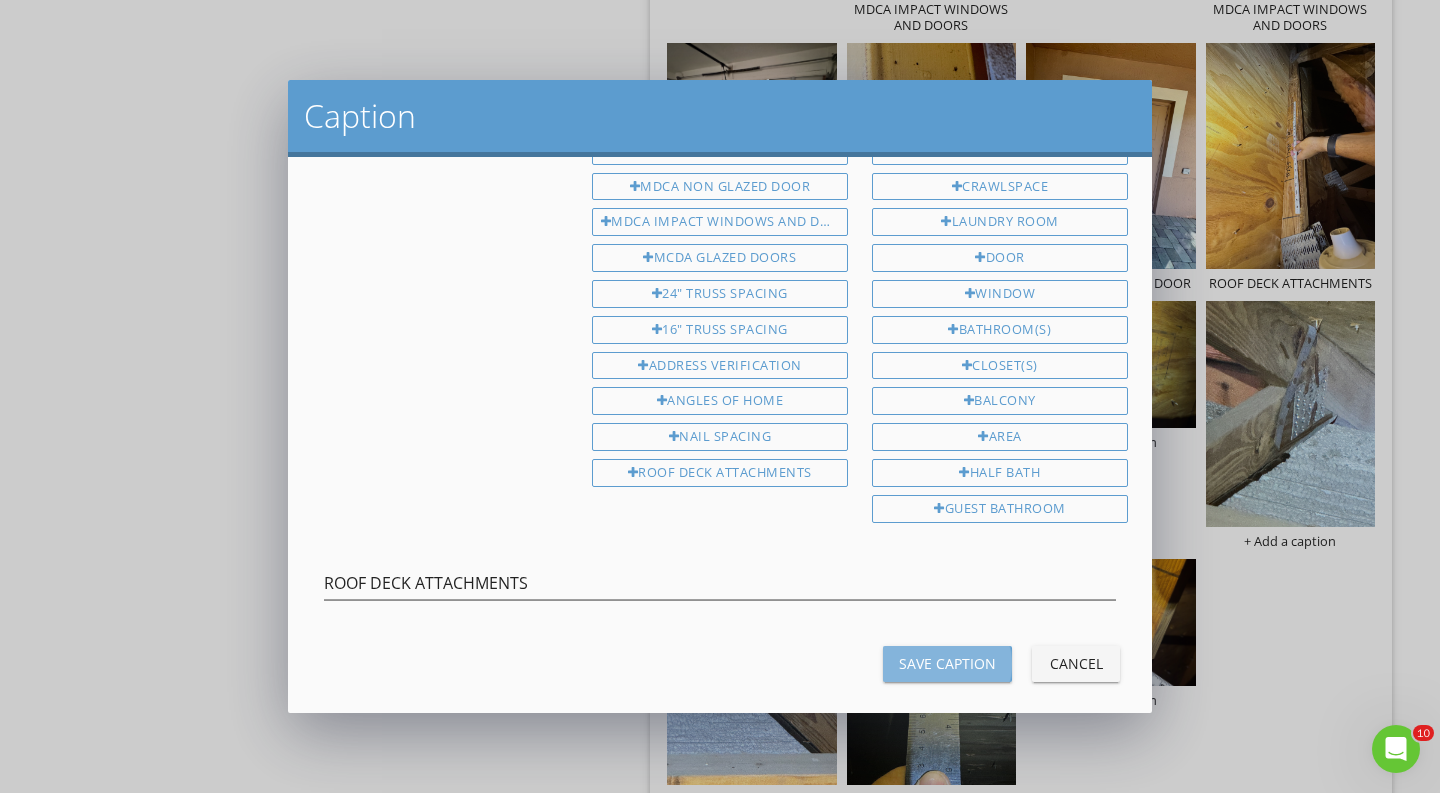 click on "Save Caption" at bounding box center (947, 663) 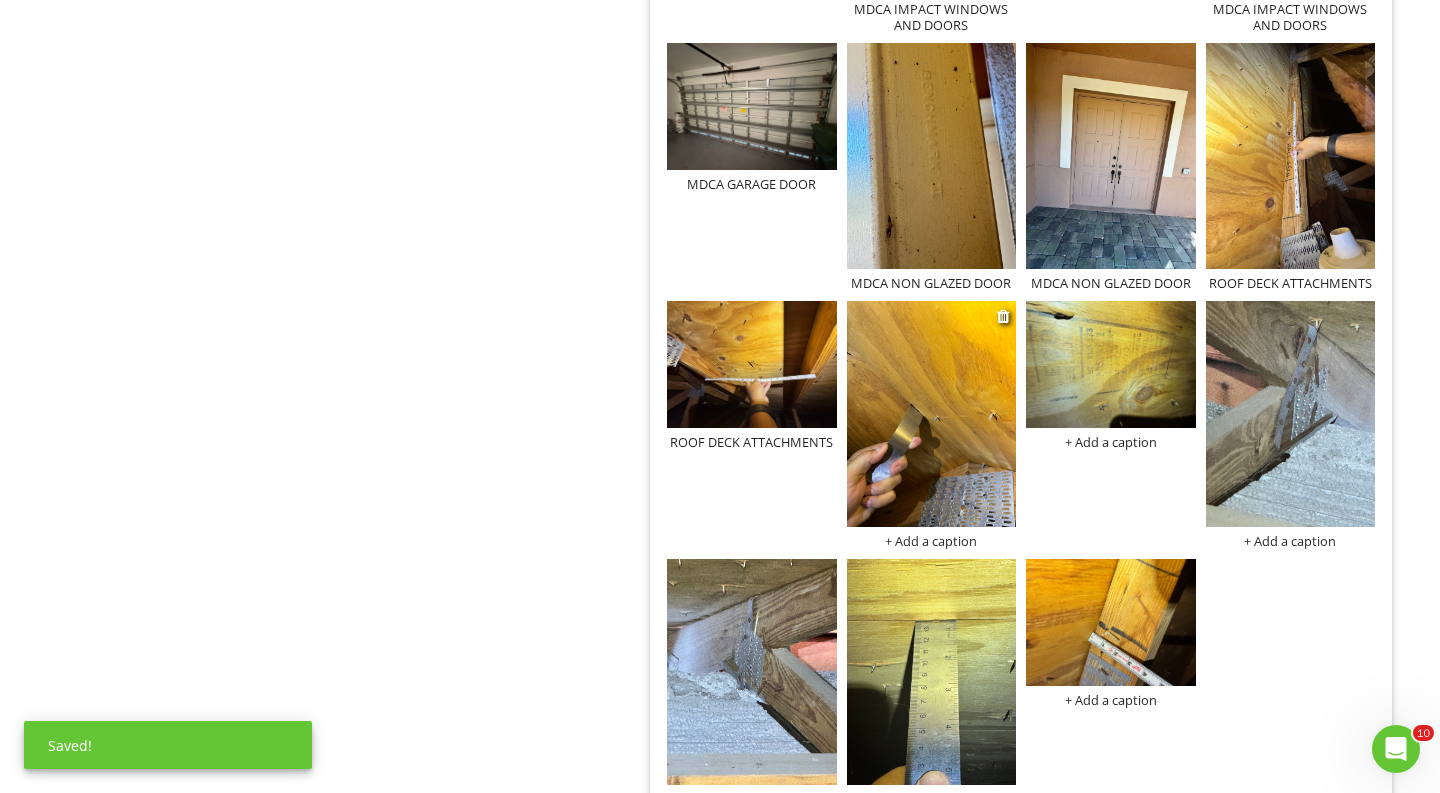 click on "+ Add a caption" at bounding box center [932, 541] 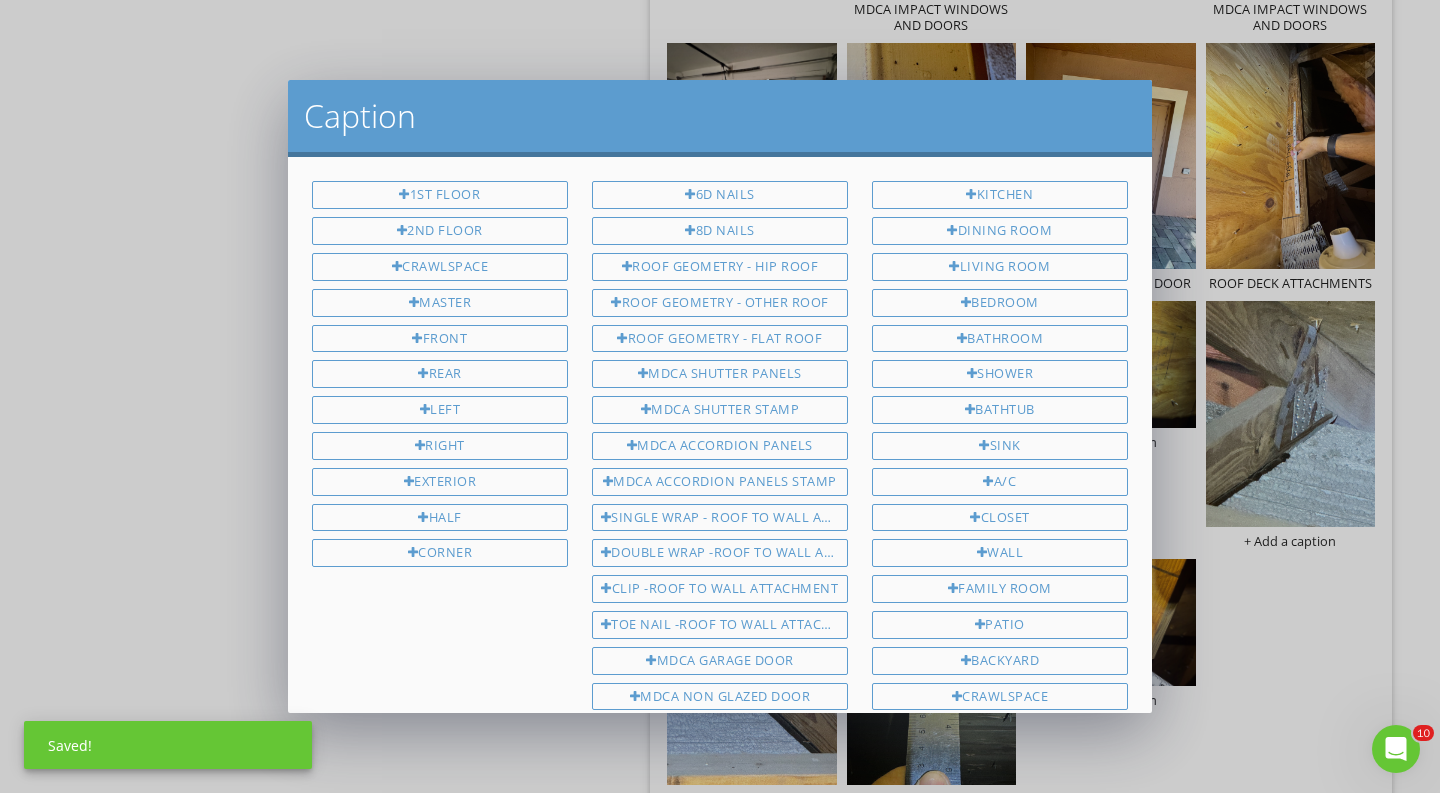 scroll, scrollTop: 510, scrollLeft: 0, axis: vertical 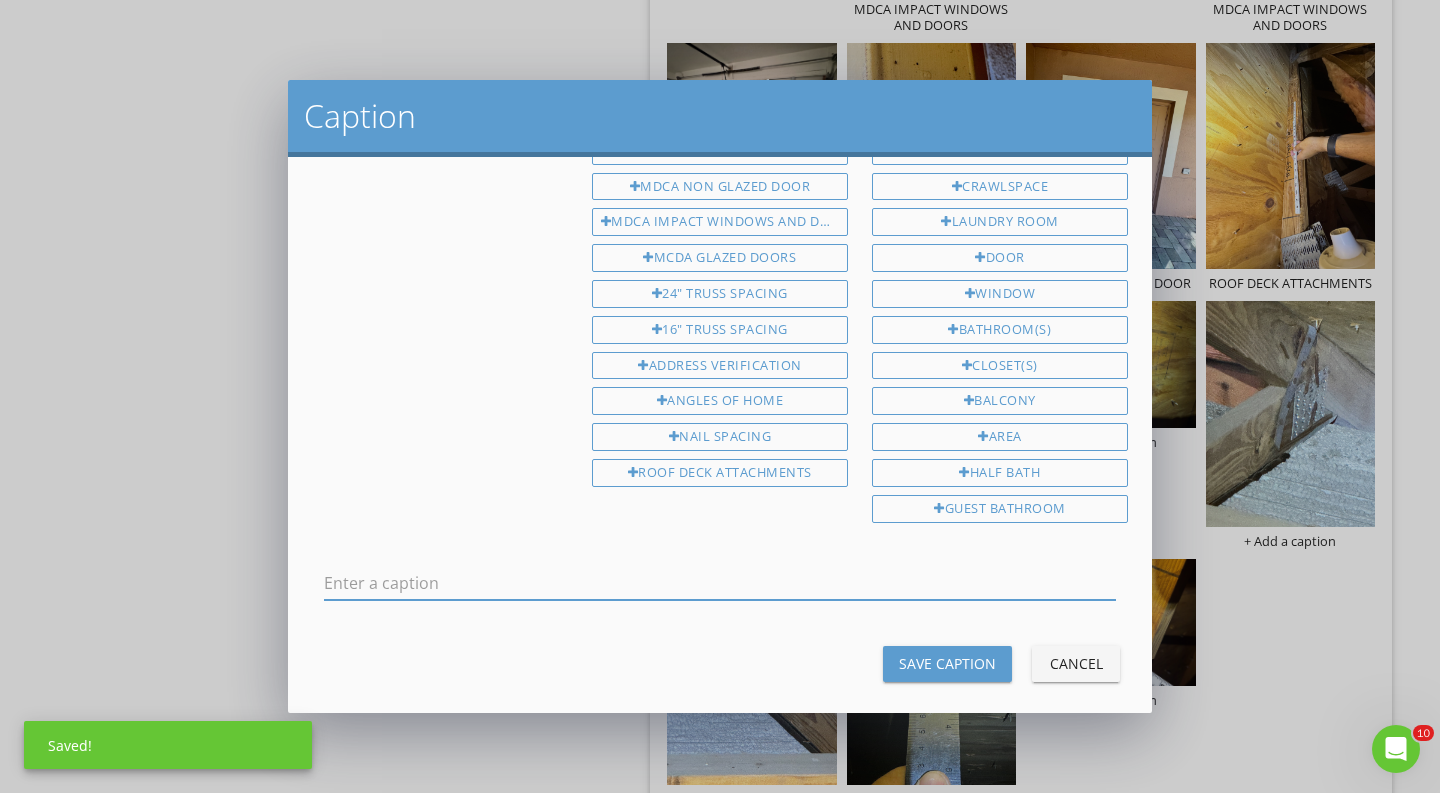 click at bounding box center (720, 583) 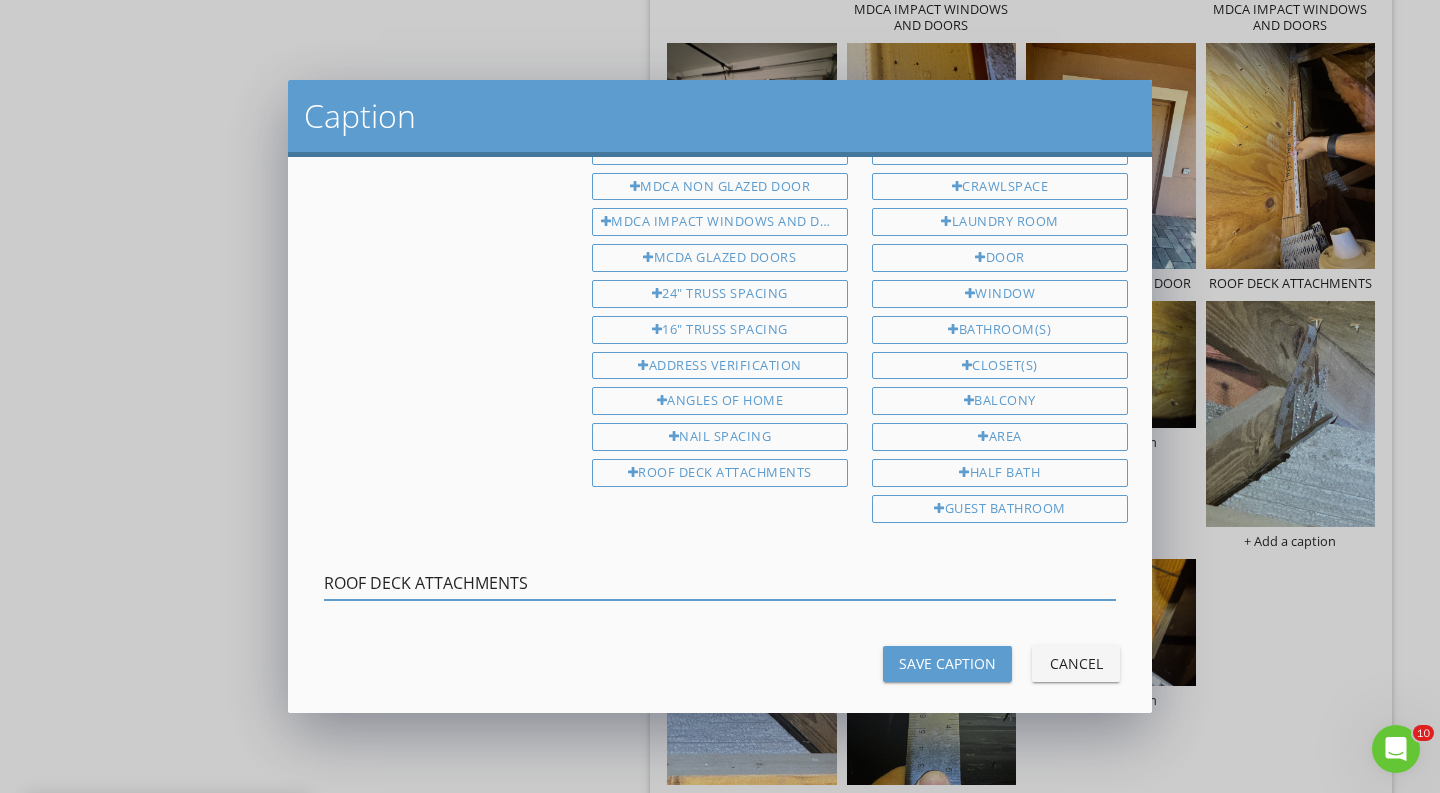 type on "ROOF DECK ATTACHMENTS" 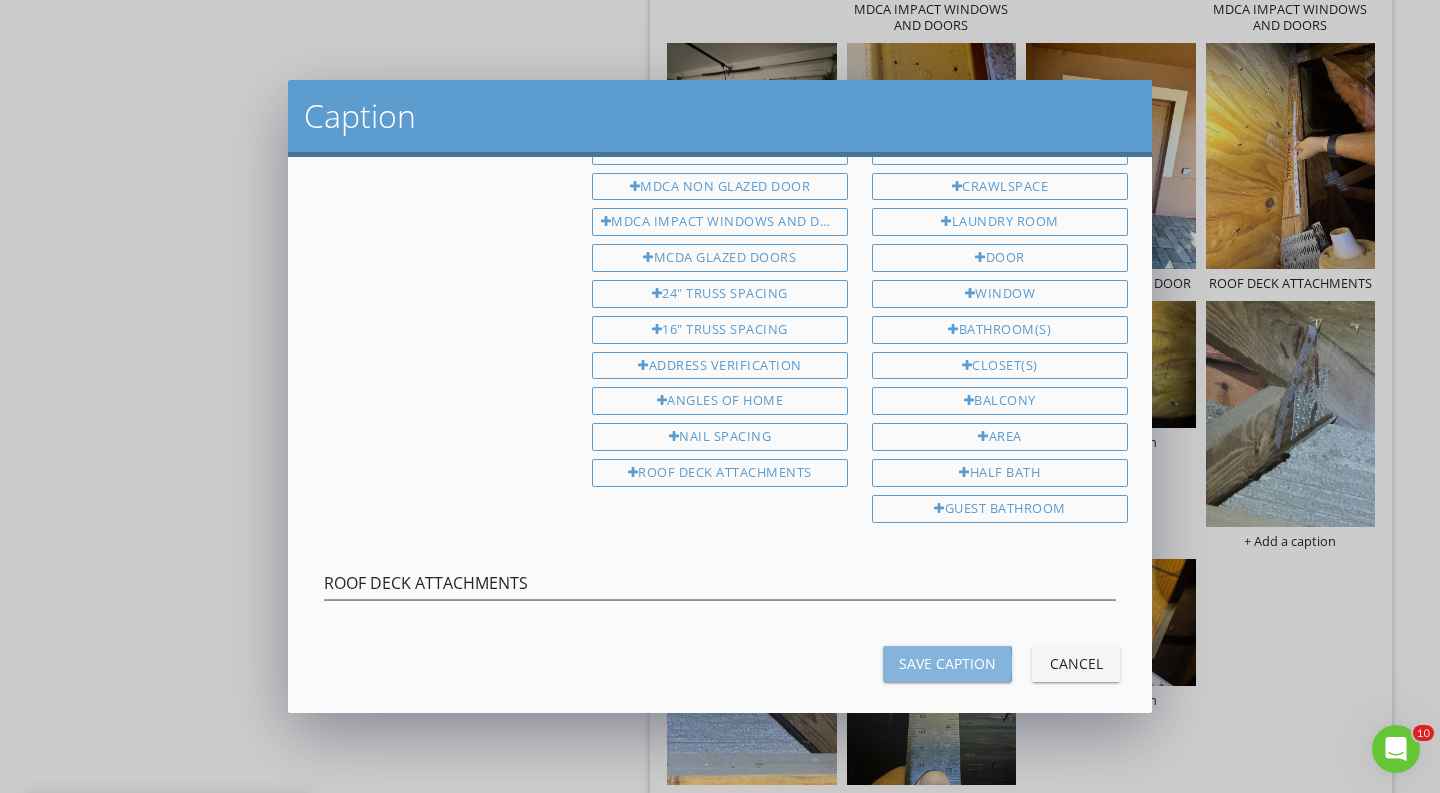click on "Save Caption" at bounding box center (947, 663) 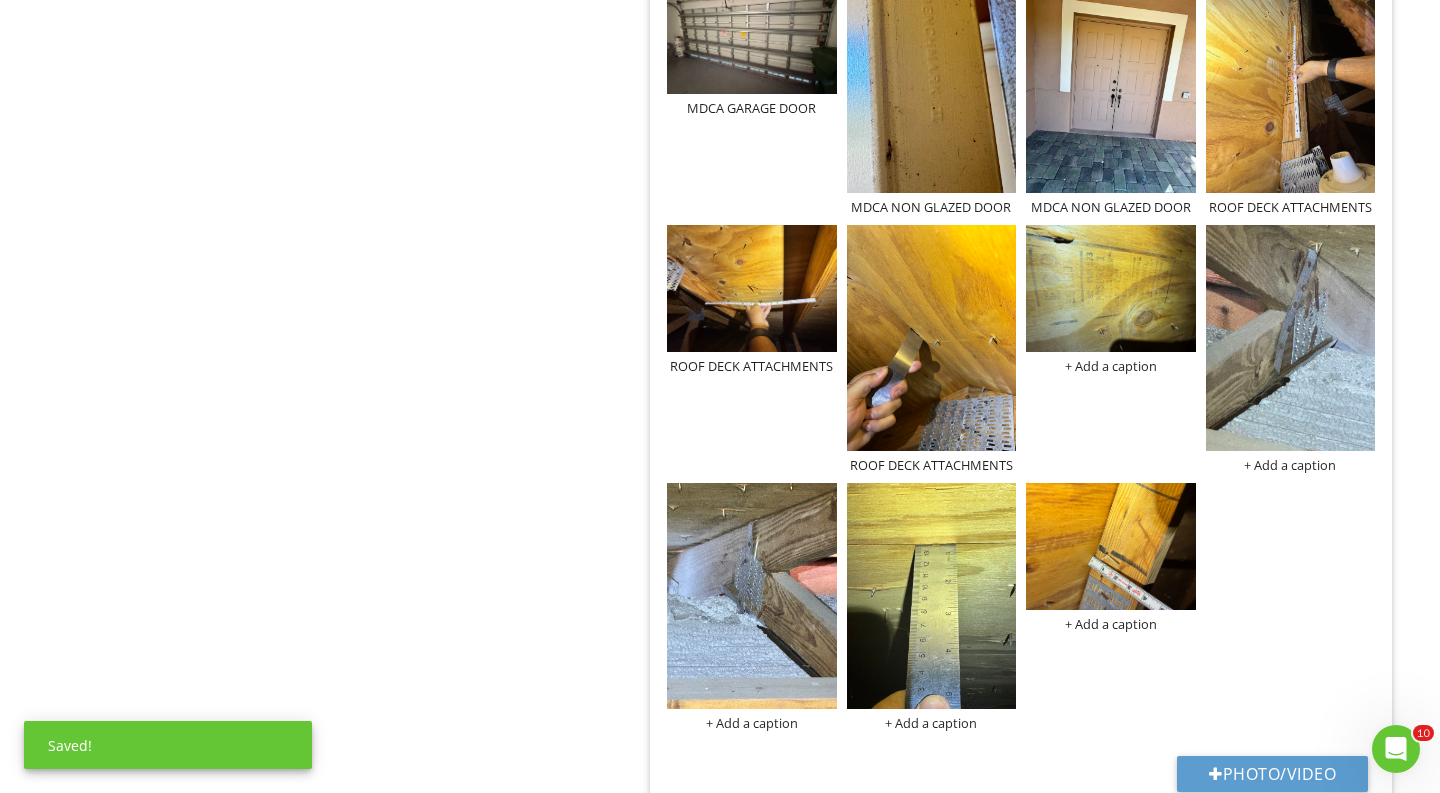 scroll, scrollTop: 1675, scrollLeft: 0, axis: vertical 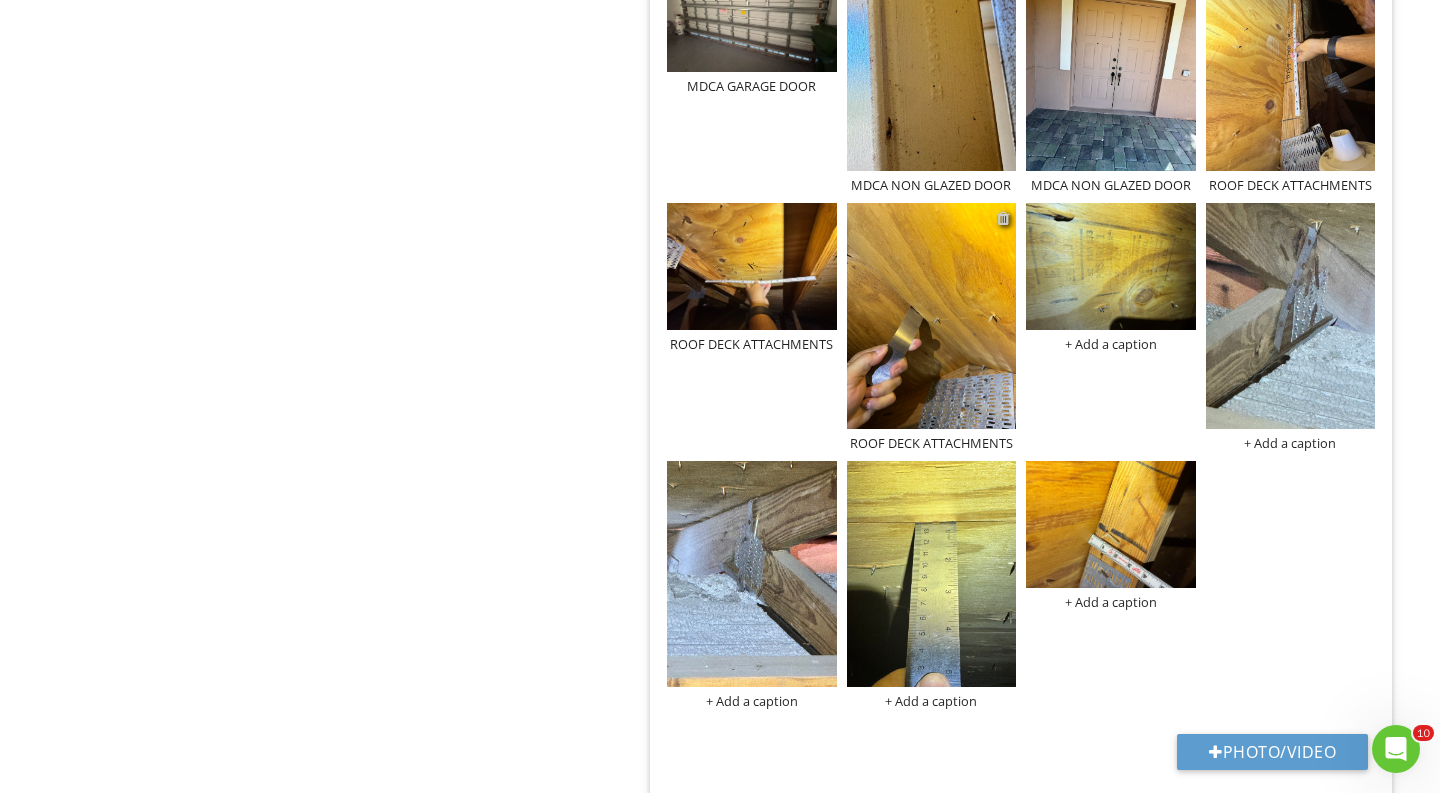 click at bounding box center (1003, 218) 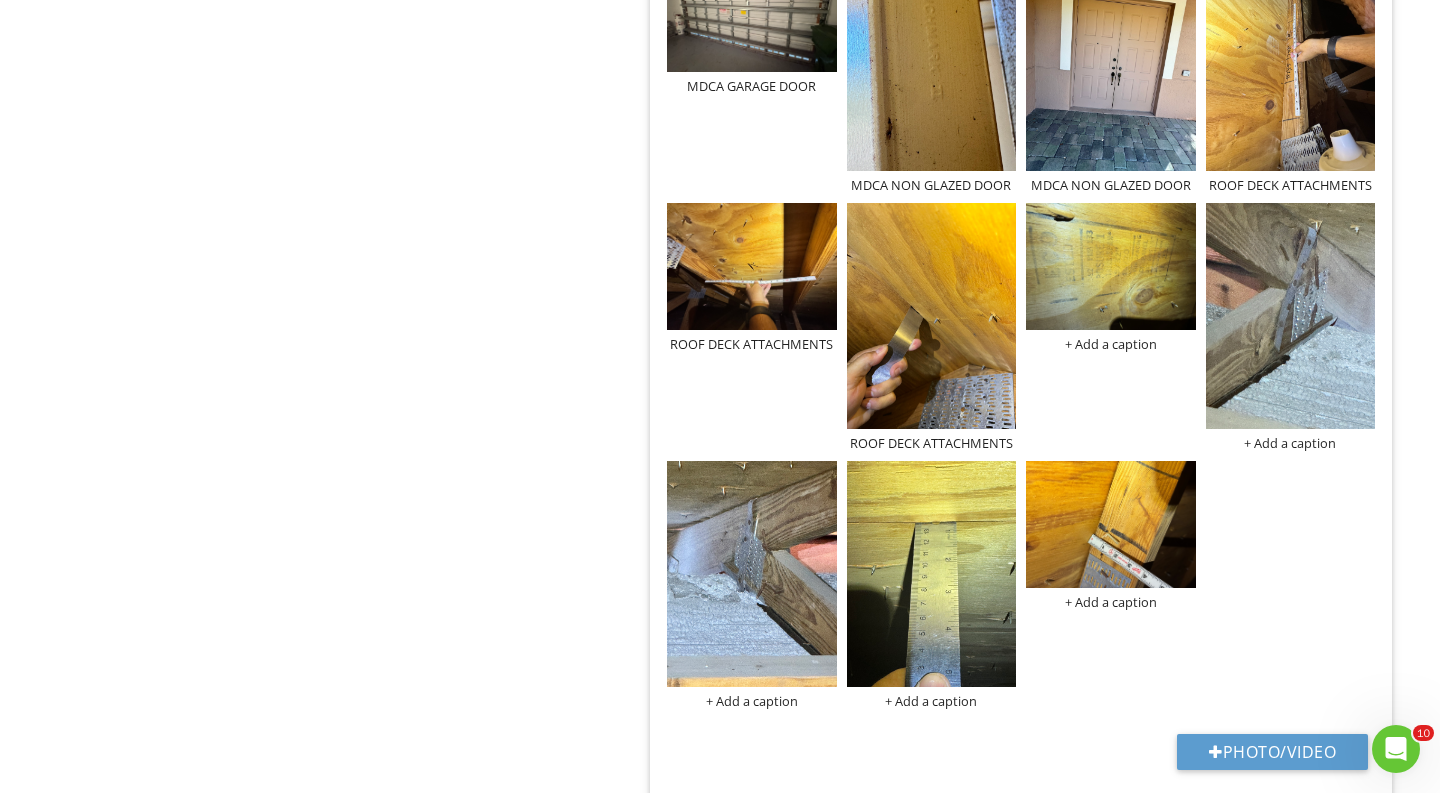 click at bounding box center [720, 396] 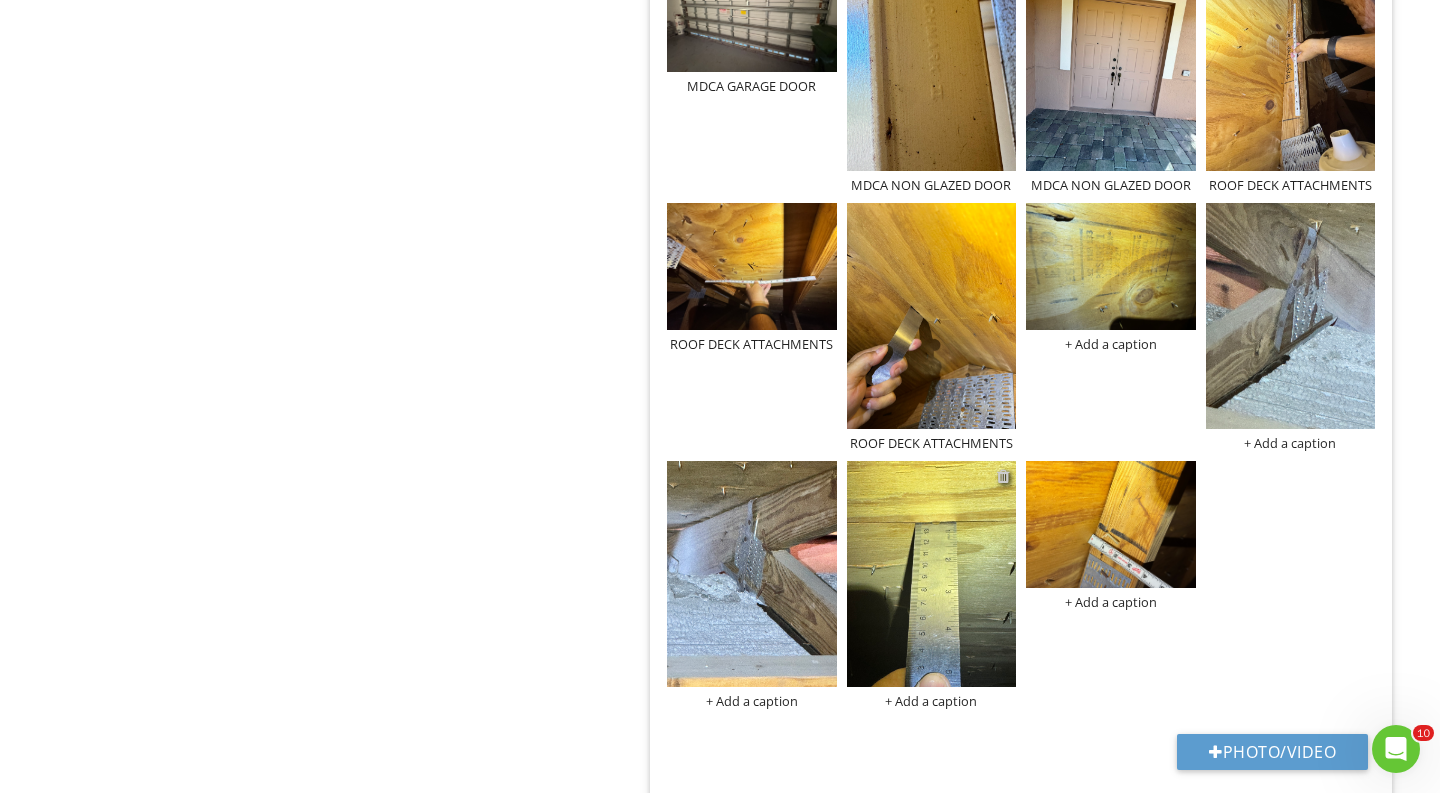 click at bounding box center [1003, 476] 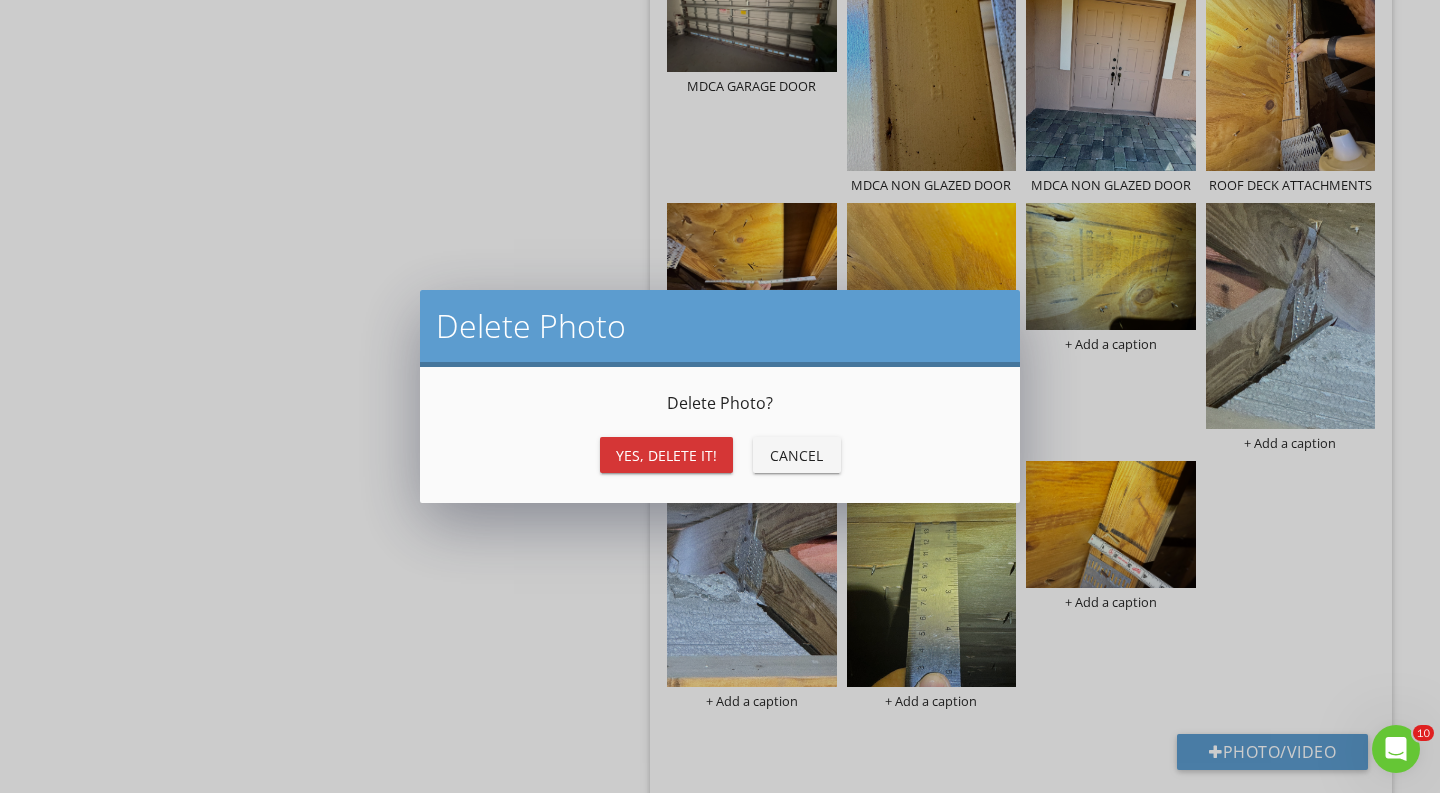 click on "Yes, Delete it!" at bounding box center [666, 455] 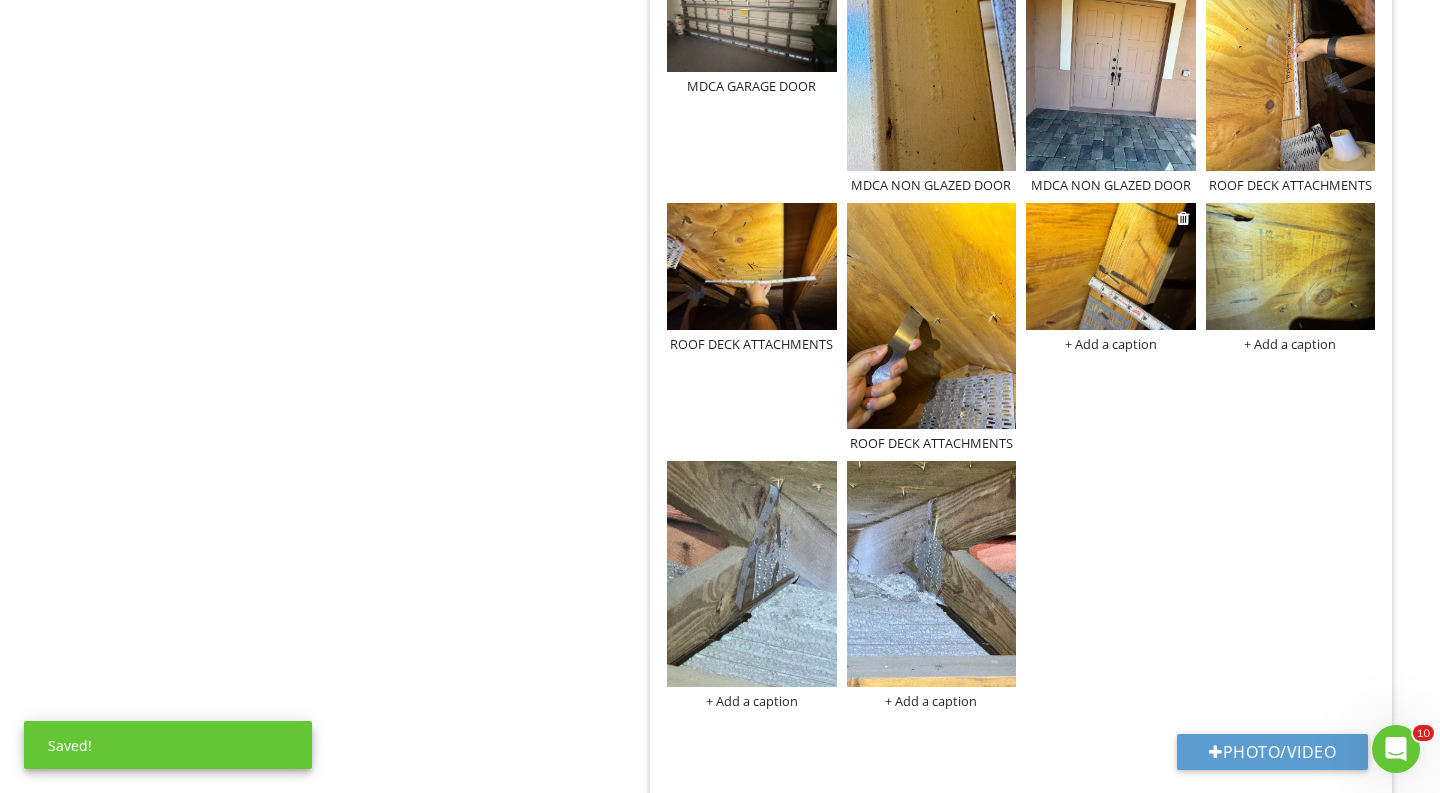 click on "+ Add a caption" at bounding box center (1111, 344) 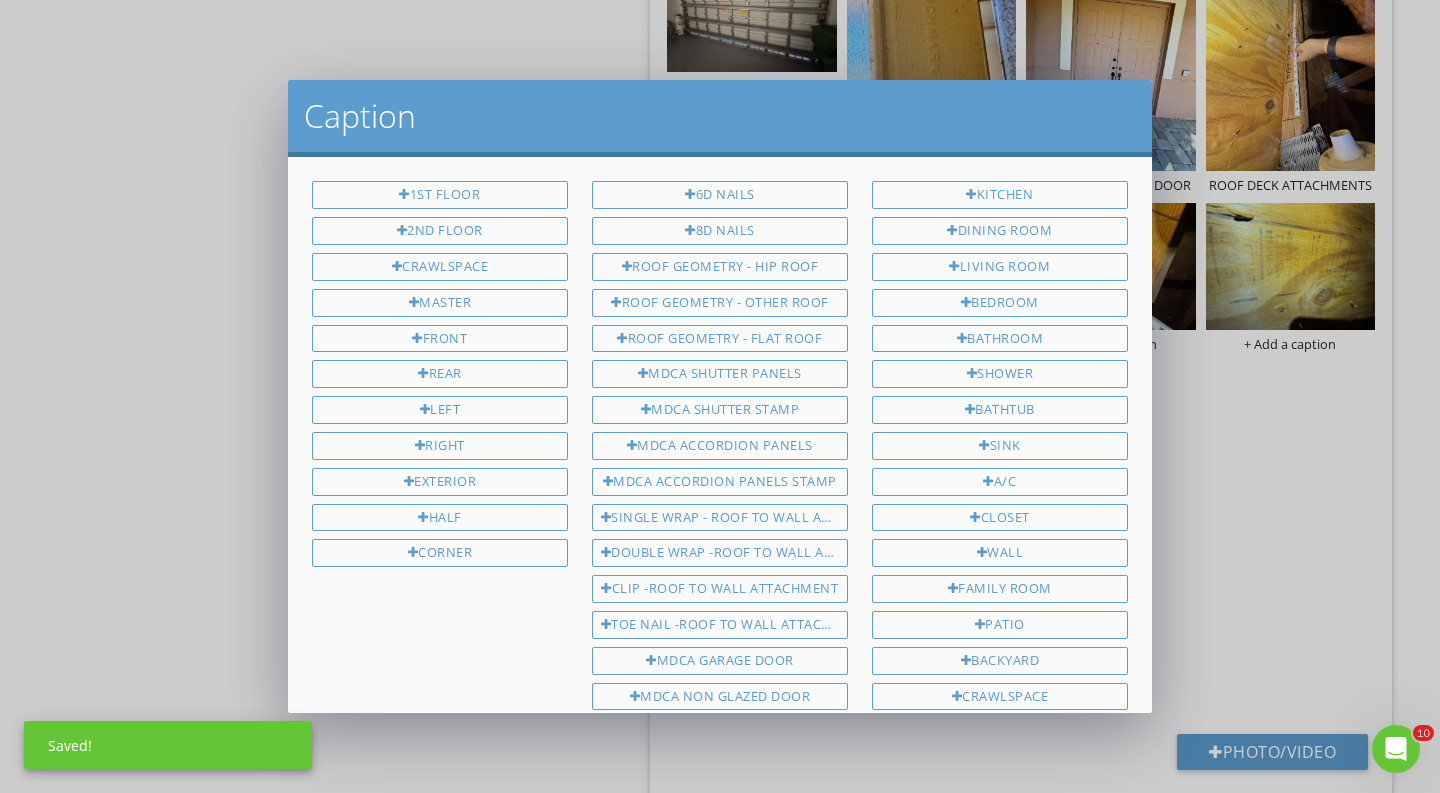 scroll, scrollTop: 510, scrollLeft: 0, axis: vertical 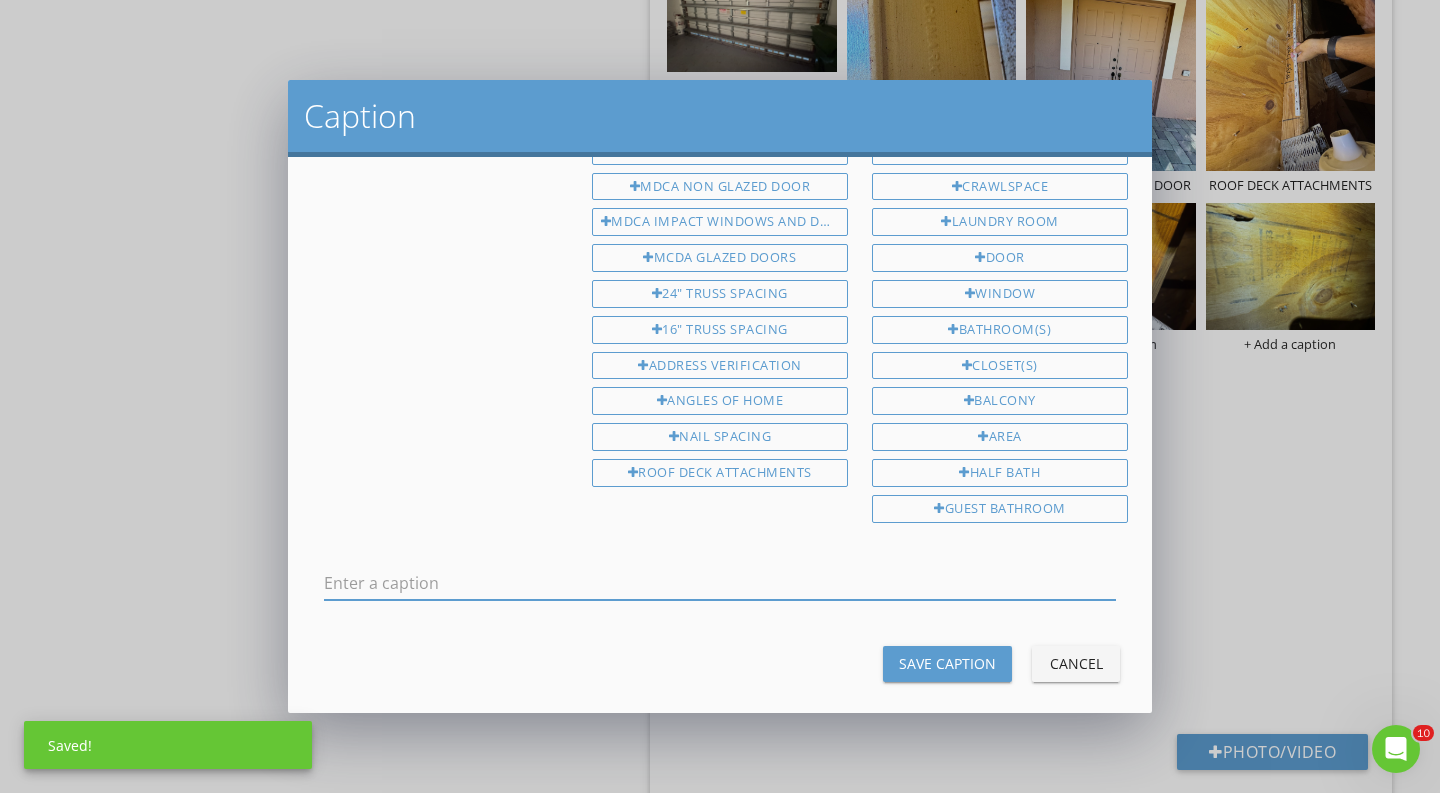 click at bounding box center [720, 583] 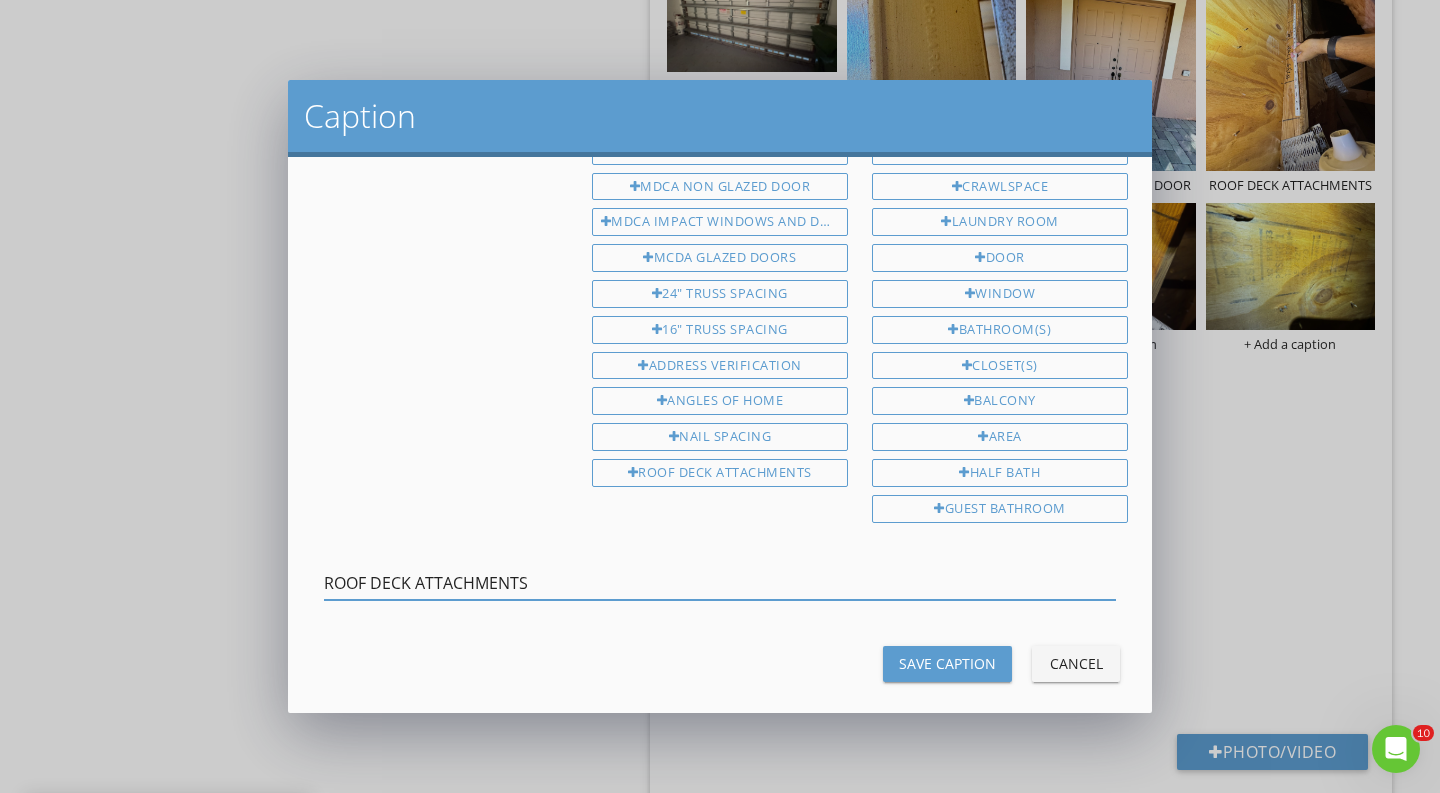 type on "ROOF DECK ATTACHMENTS" 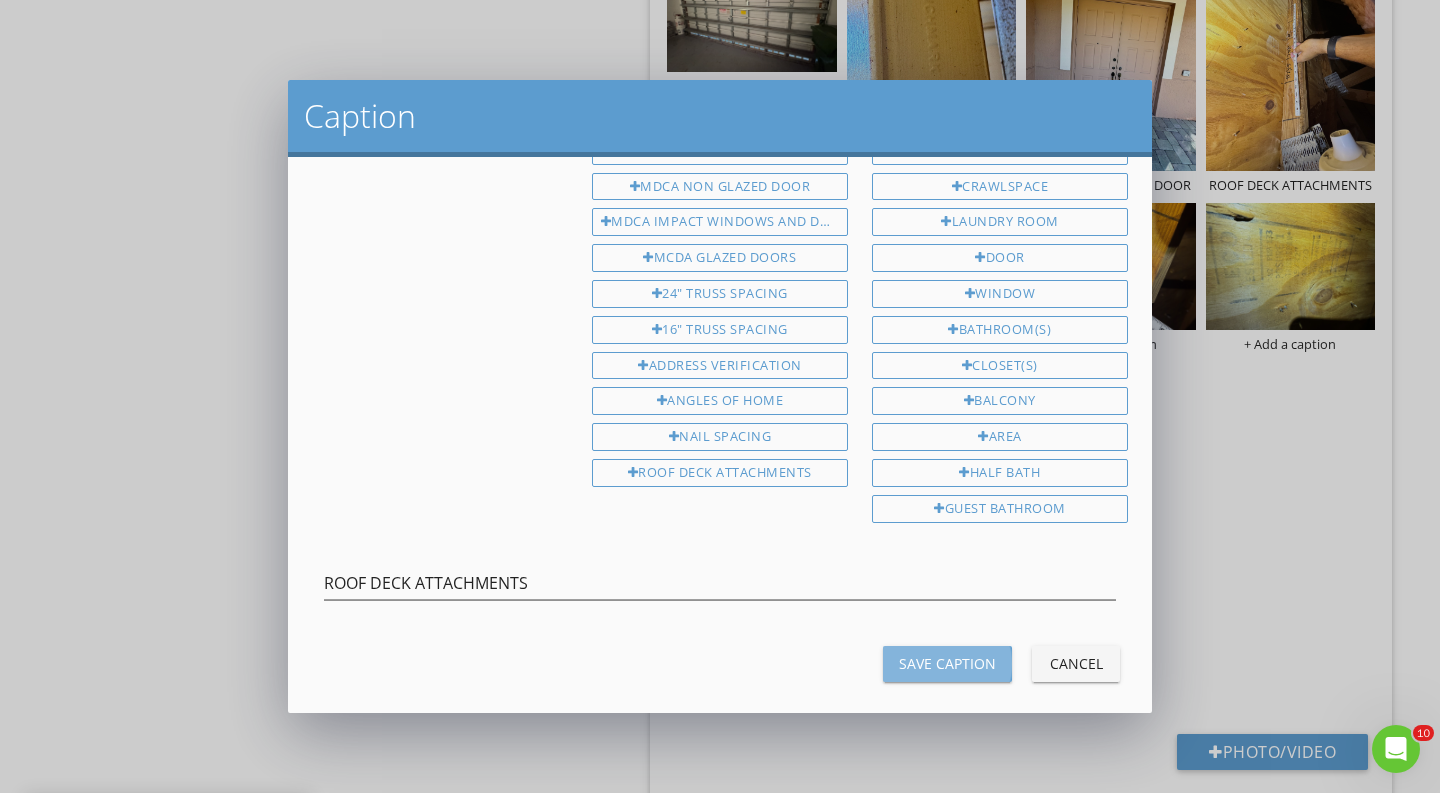 click on "Save Caption" at bounding box center [947, 663] 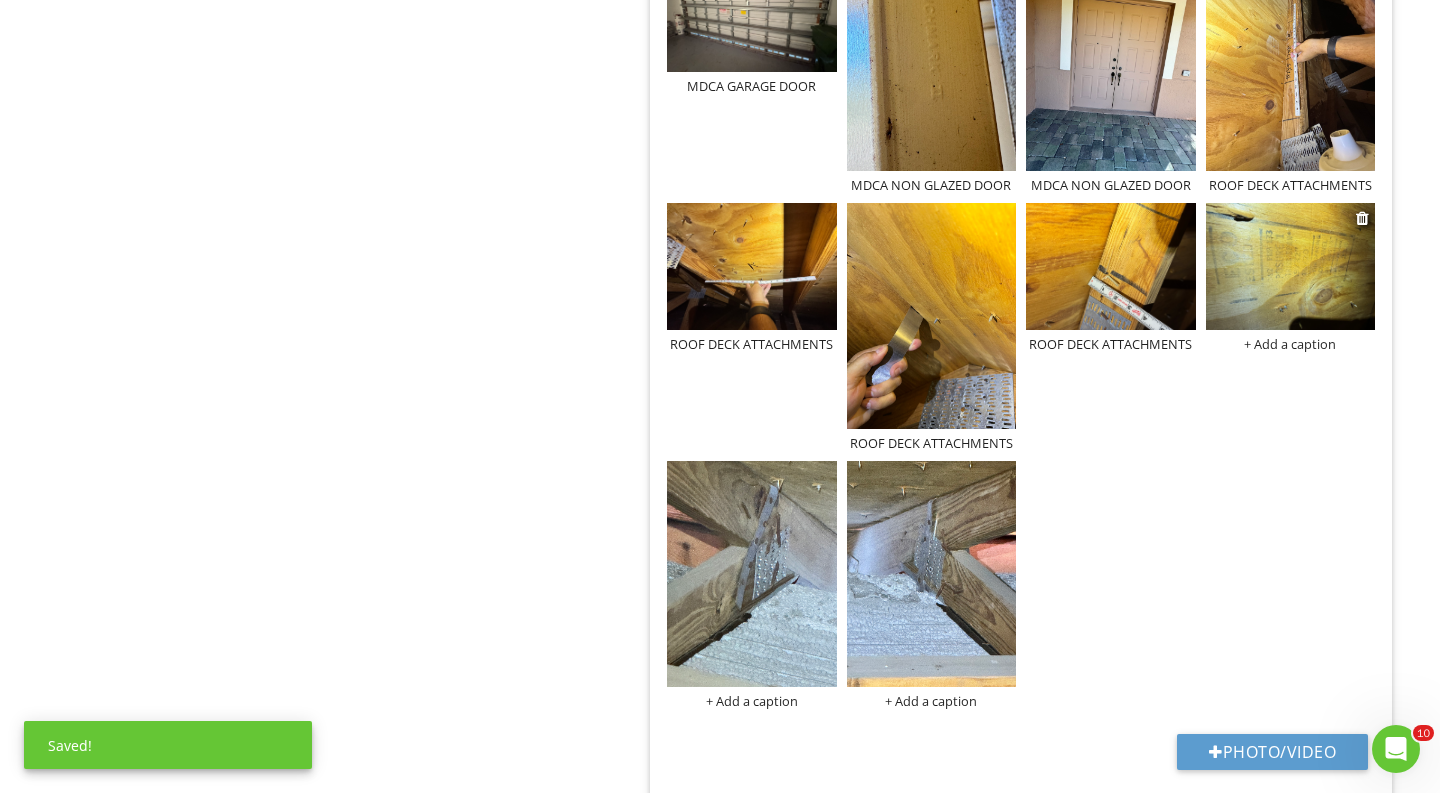 click on "+ Add a caption" at bounding box center (1291, 344) 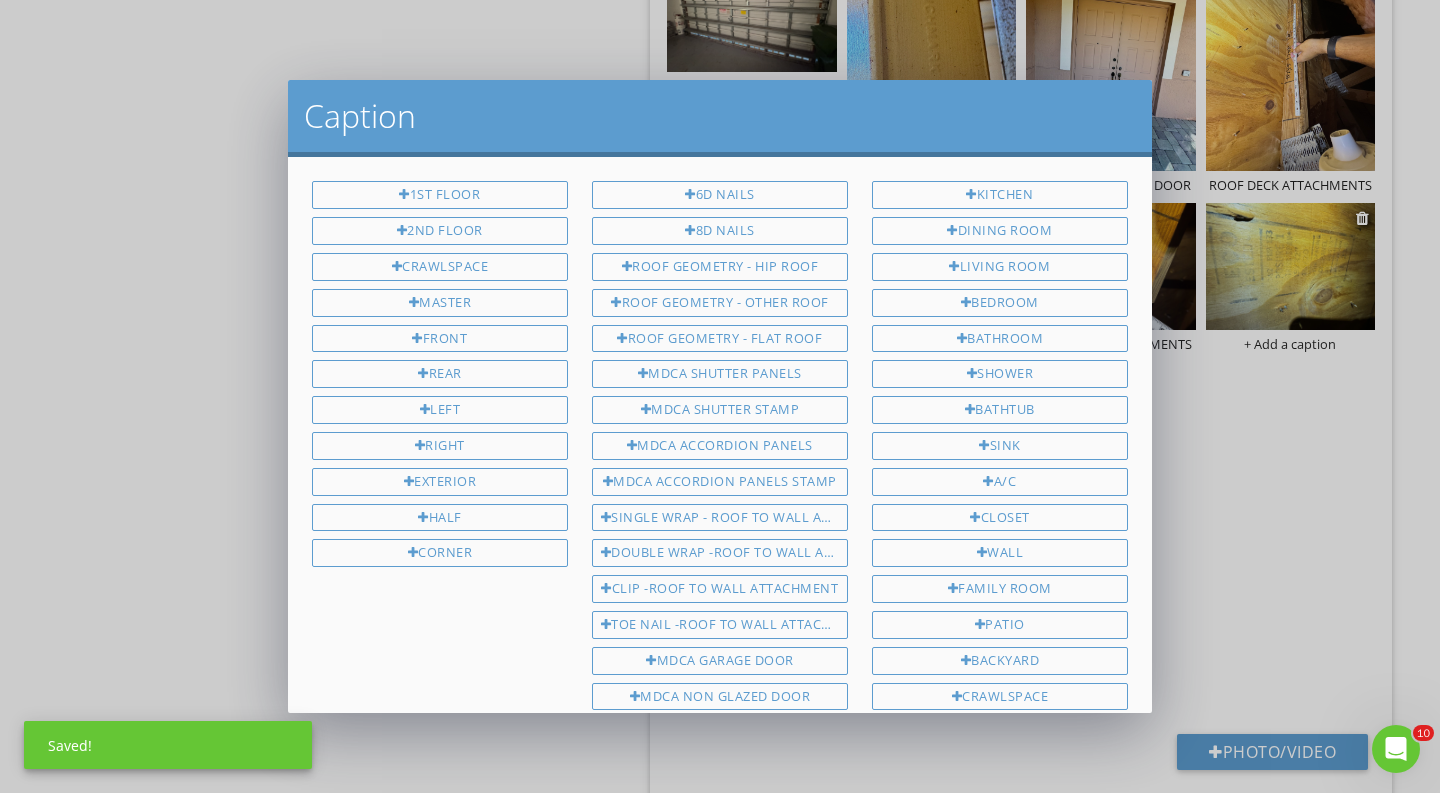 scroll, scrollTop: 0, scrollLeft: 0, axis: both 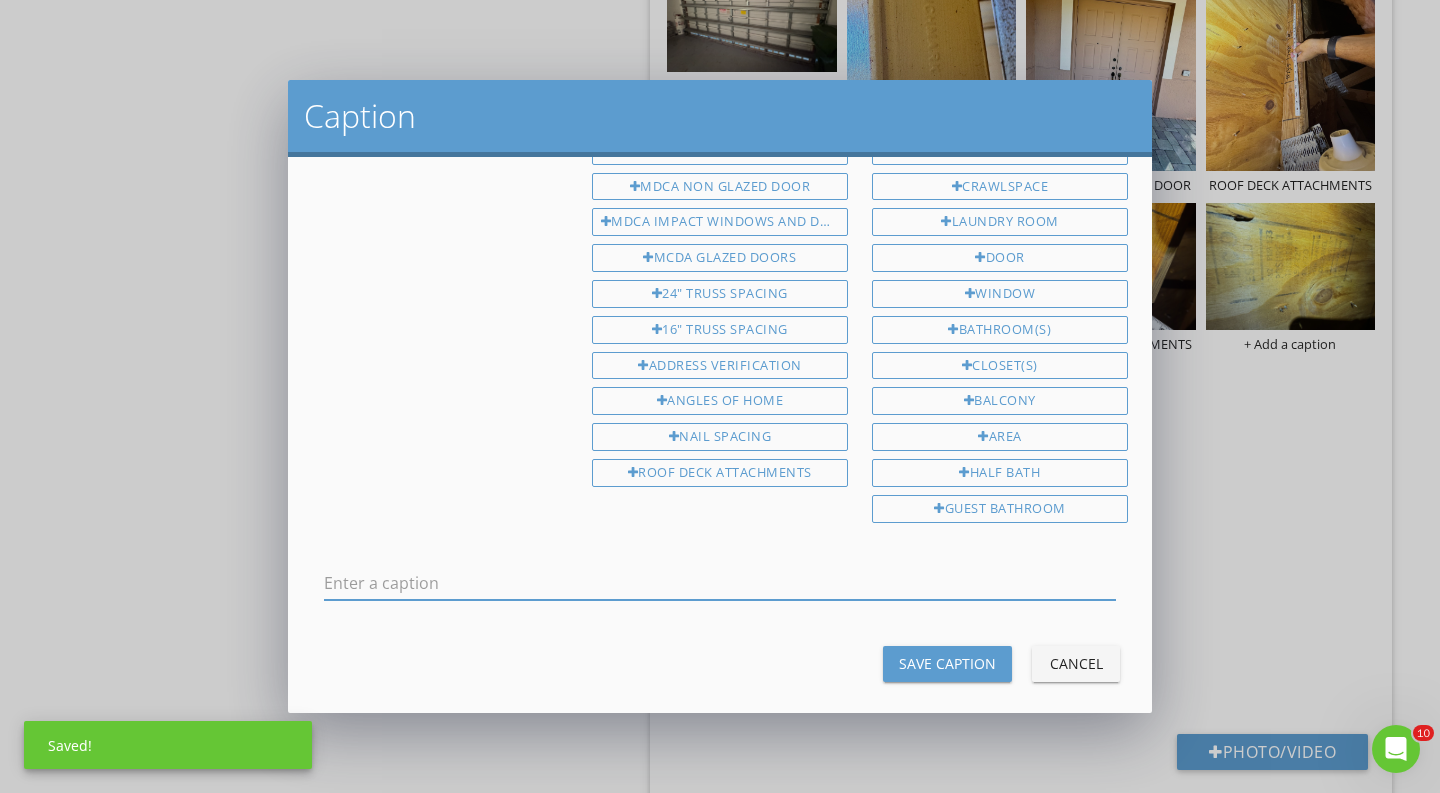 click at bounding box center (720, 583) 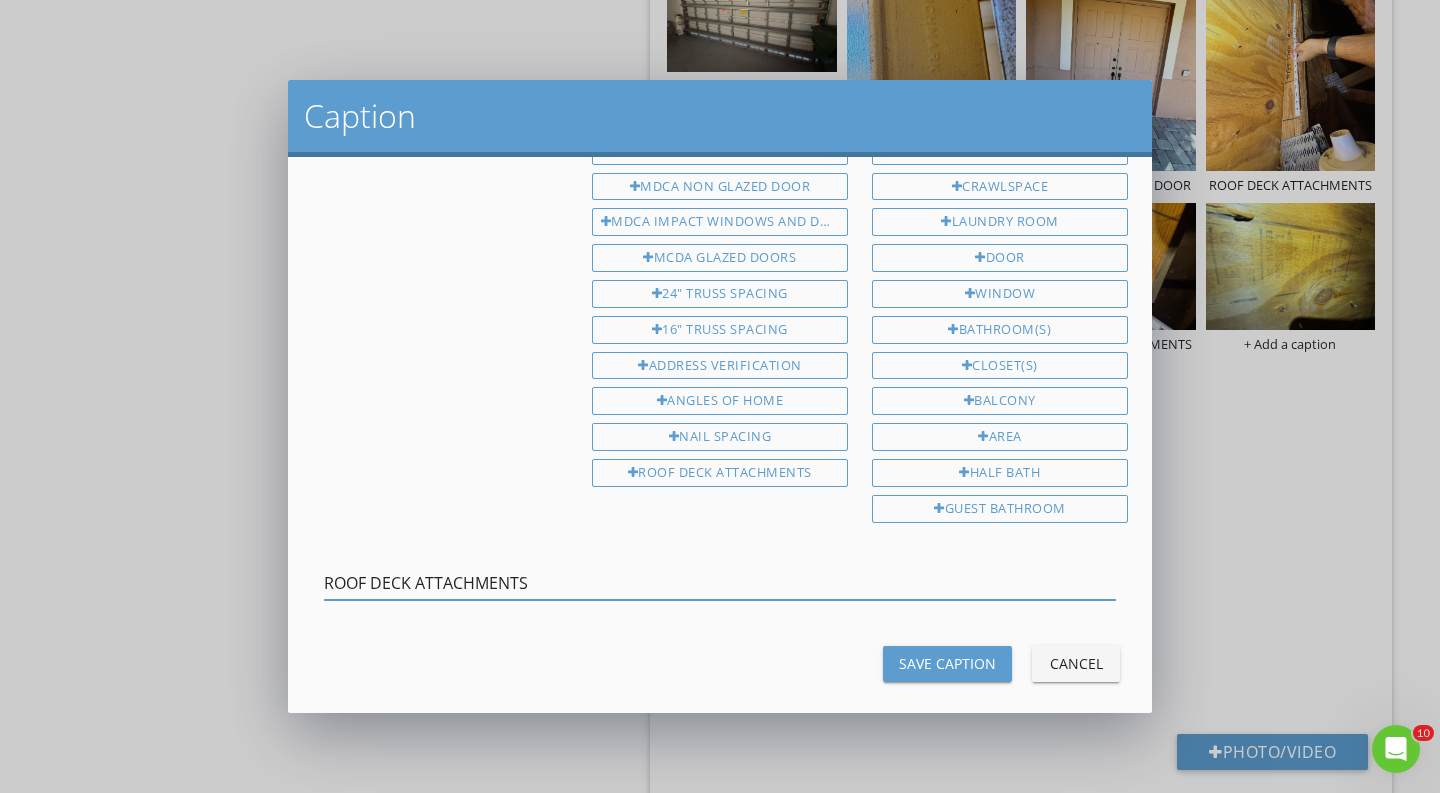 type on "ROOF DECK ATTACHMENTS" 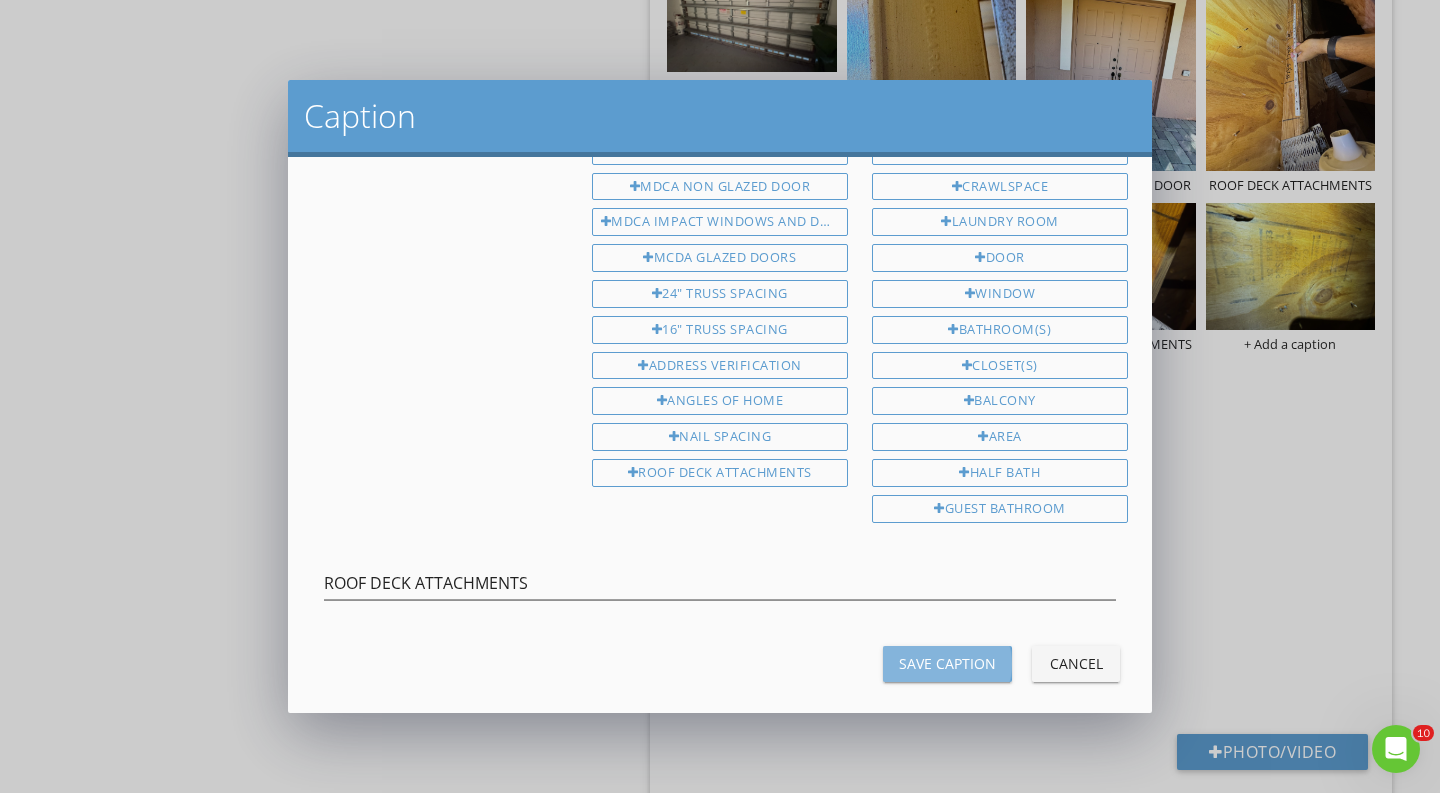 click on "Save Caption" at bounding box center (947, 663) 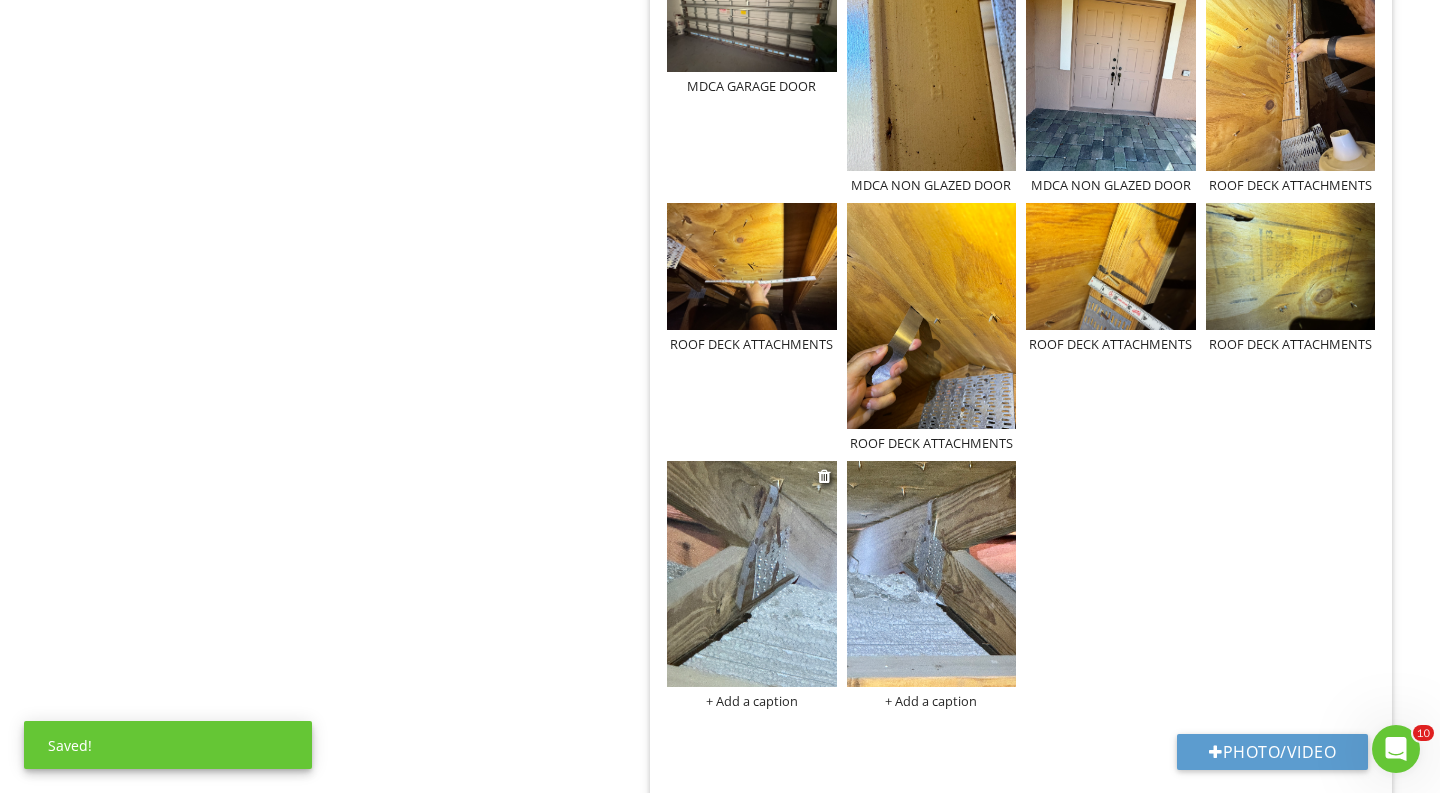click on "+ Add a caption" at bounding box center [752, 701] 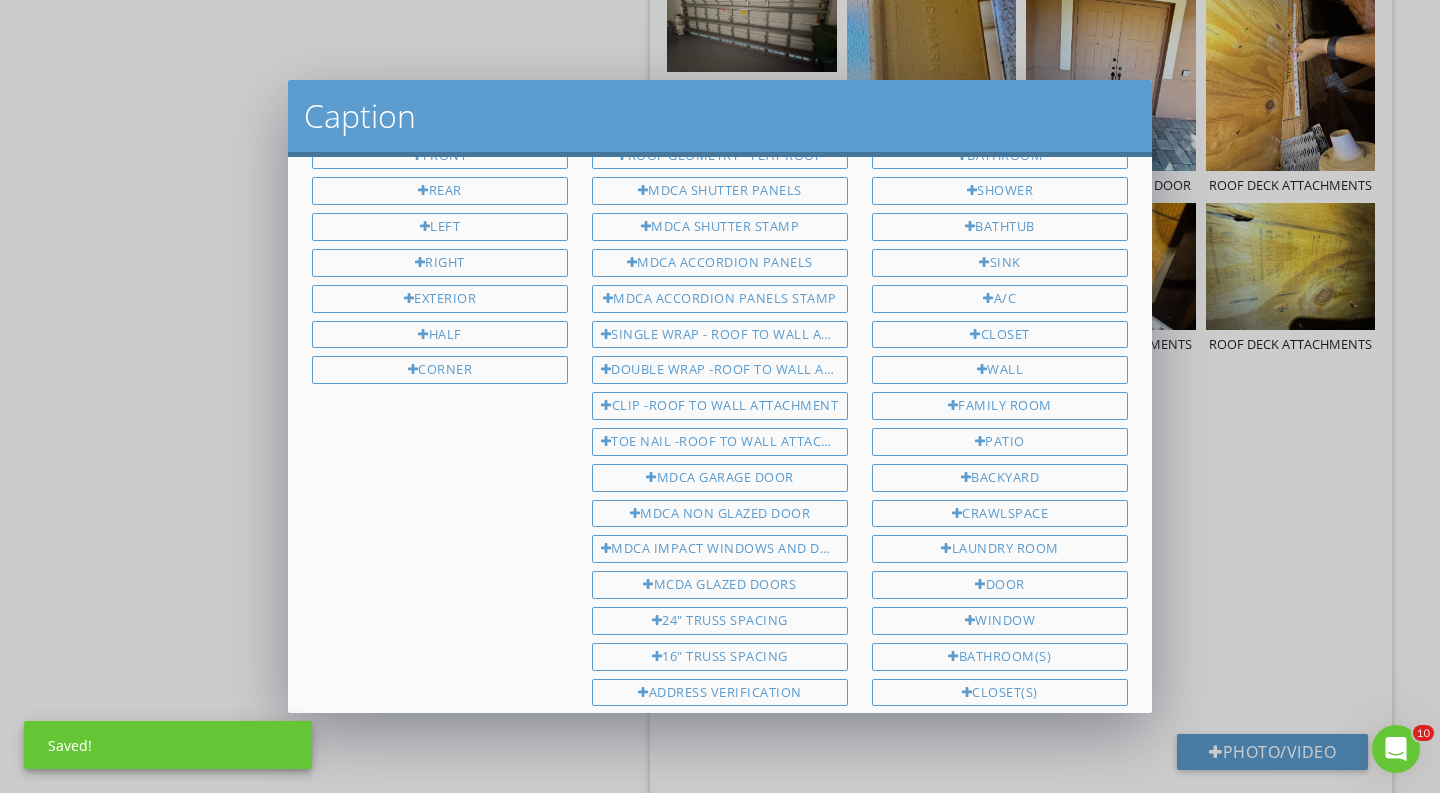 scroll, scrollTop: 67, scrollLeft: 0, axis: vertical 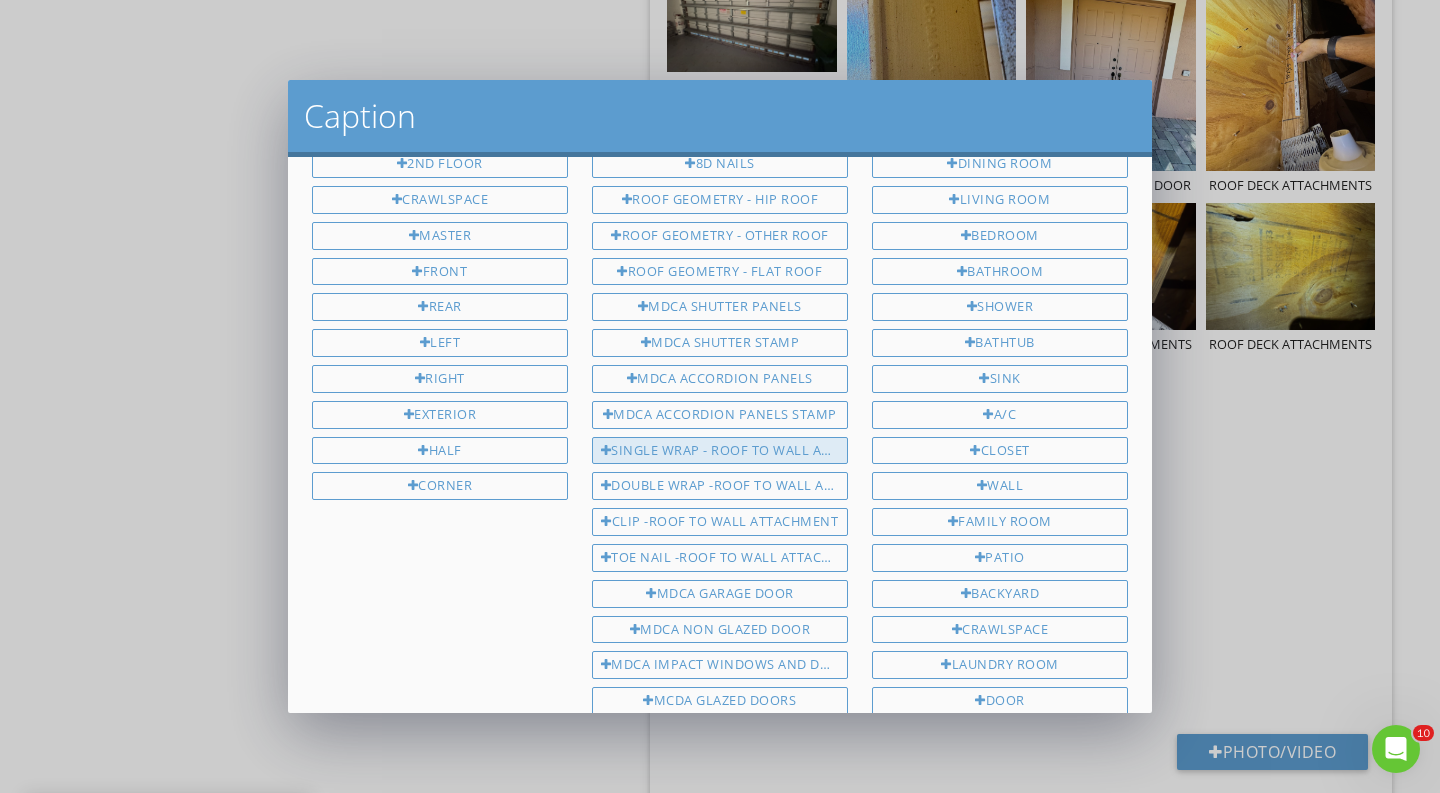 click on "SINGLE WRAP - ROOF TO WALL ATTACHMENT" at bounding box center [720, 451] 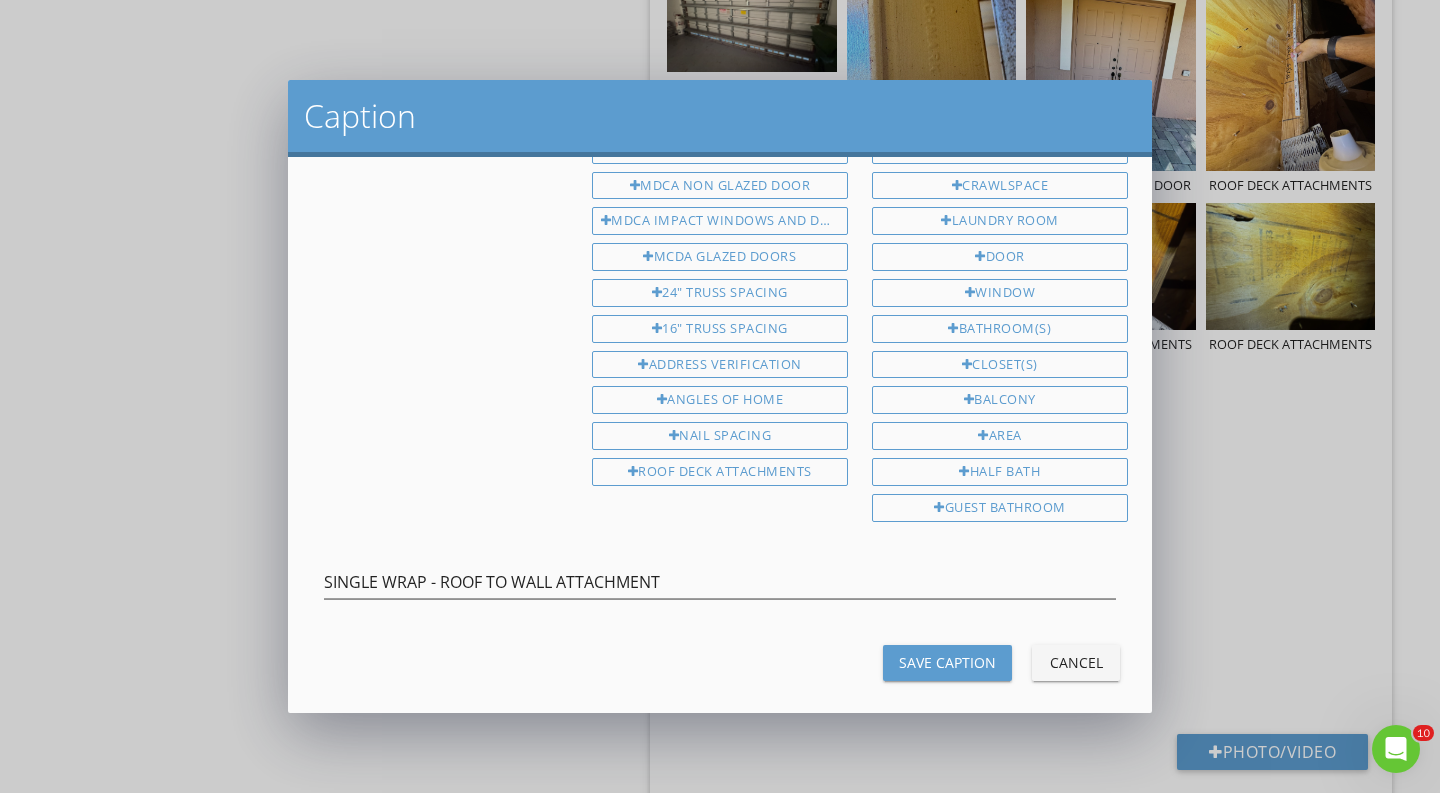 click on "Save Caption" at bounding box center (947, 662) 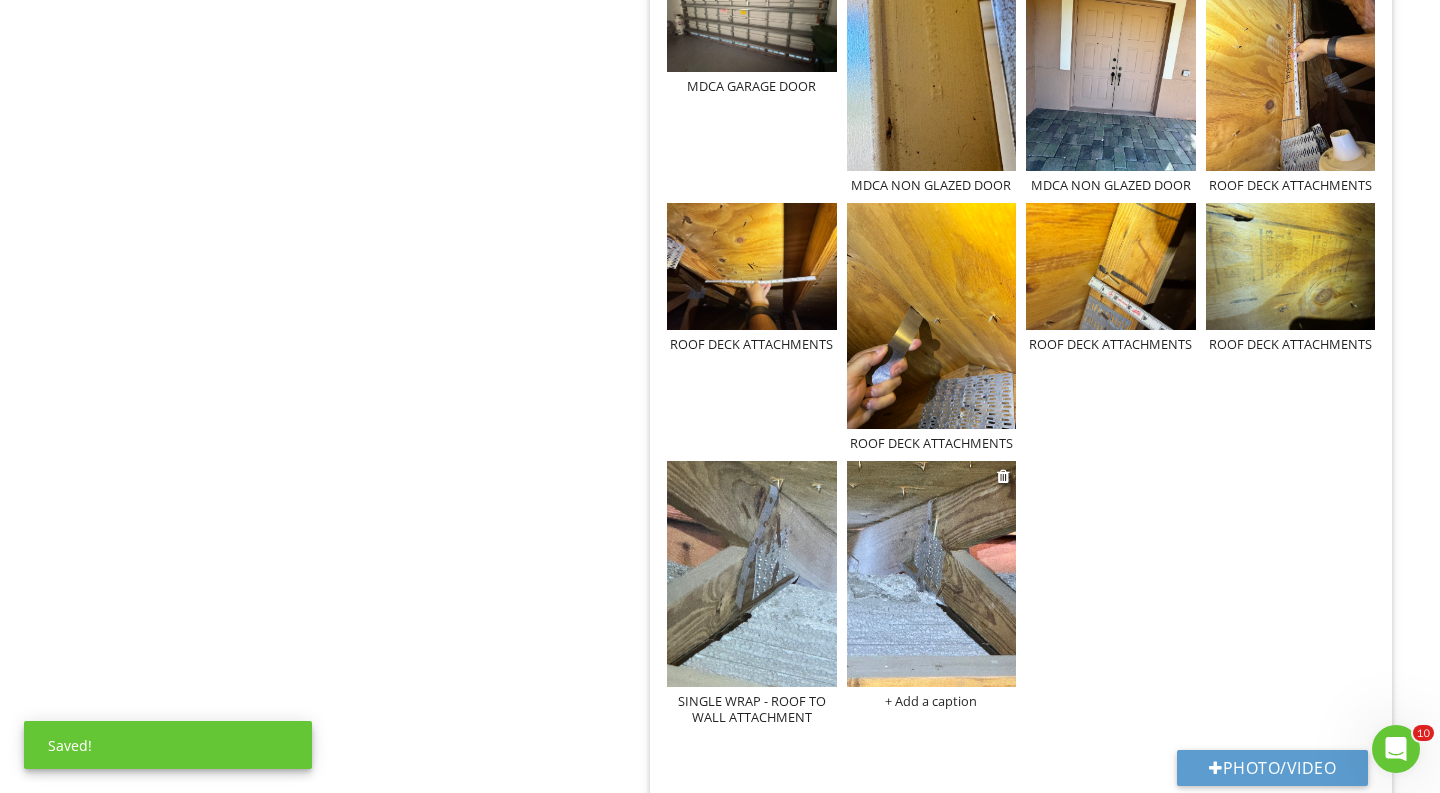 click on "+ Add a caption" at bounding box center [932, 701] 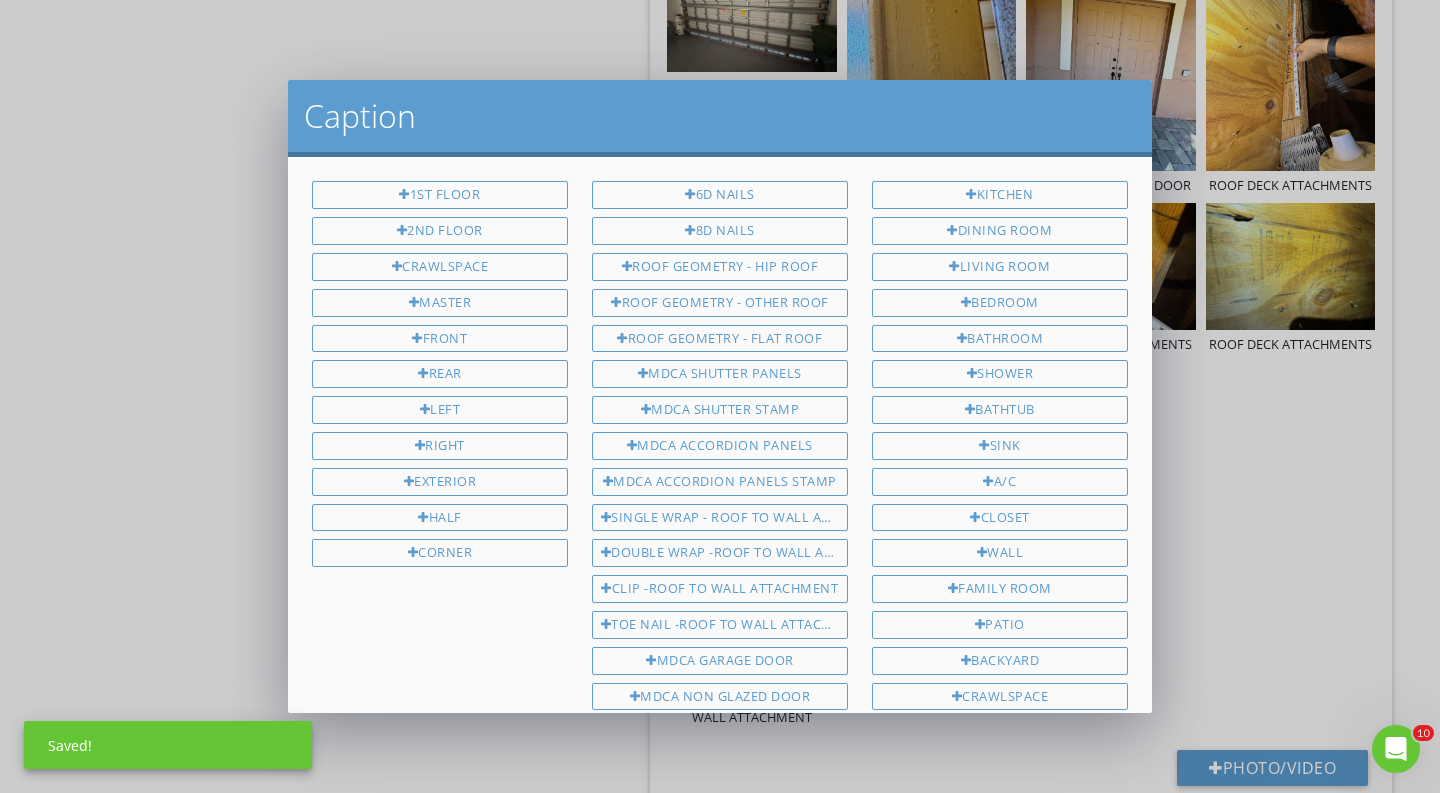 scroll, scrollTop: 0, scrollLeft: 0, axis: both 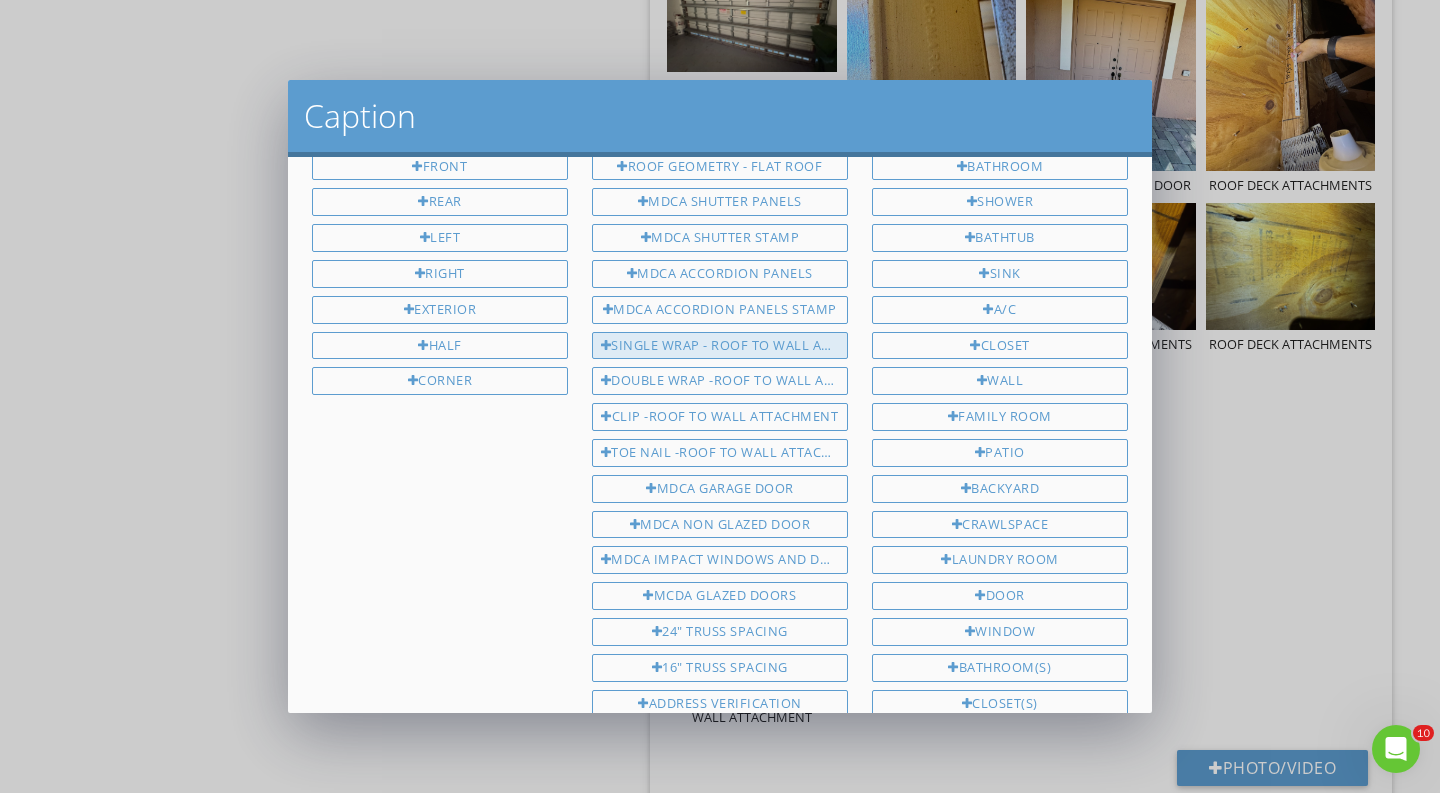 click on "SINGLE WRAP - ROOF TO WALL ATTACHMENT" at bounding box center (720, 346) 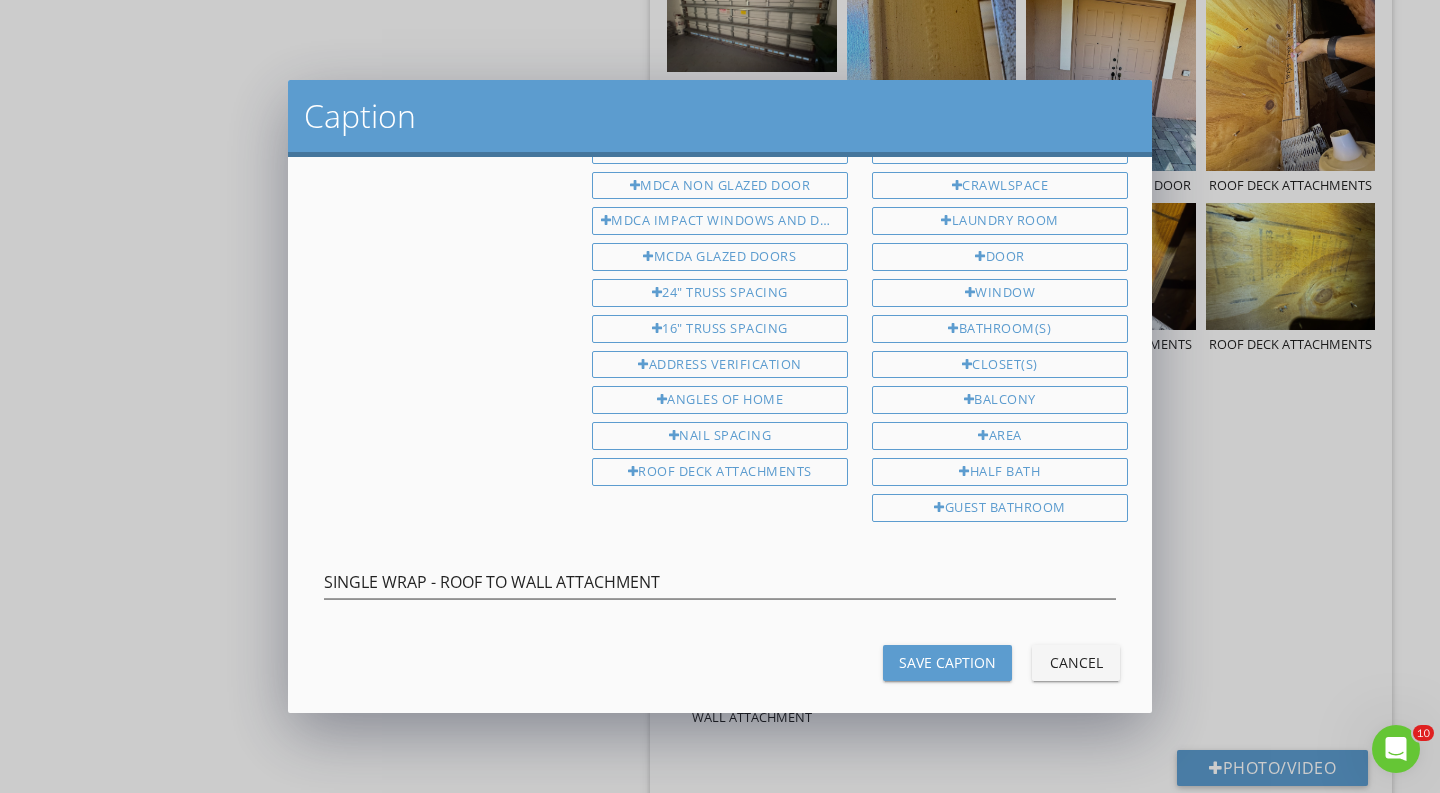 scroll, scrollTop: 510, scrollLeft: 0, axis: vertical 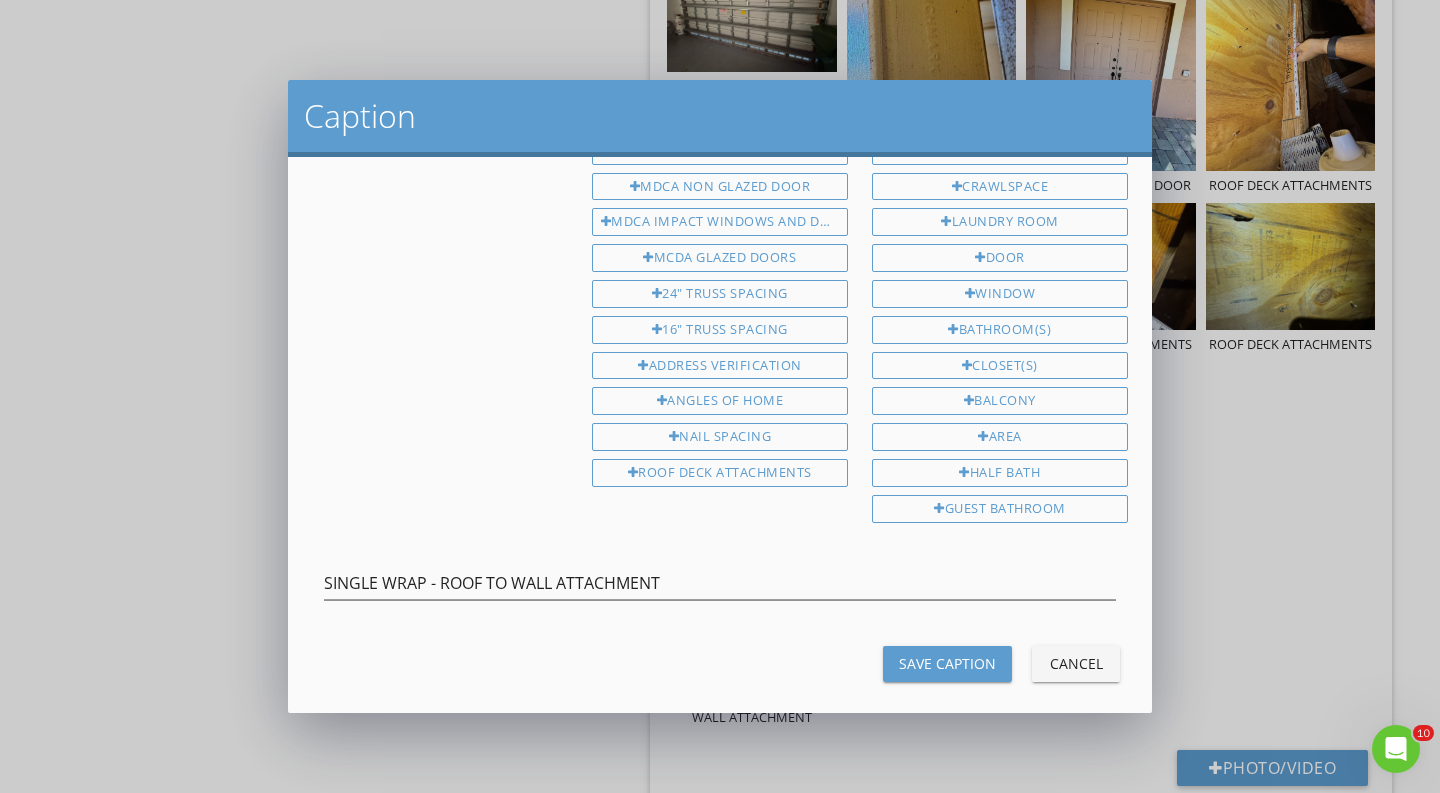 click on "Save Caption" at bounding box center [947, 663] 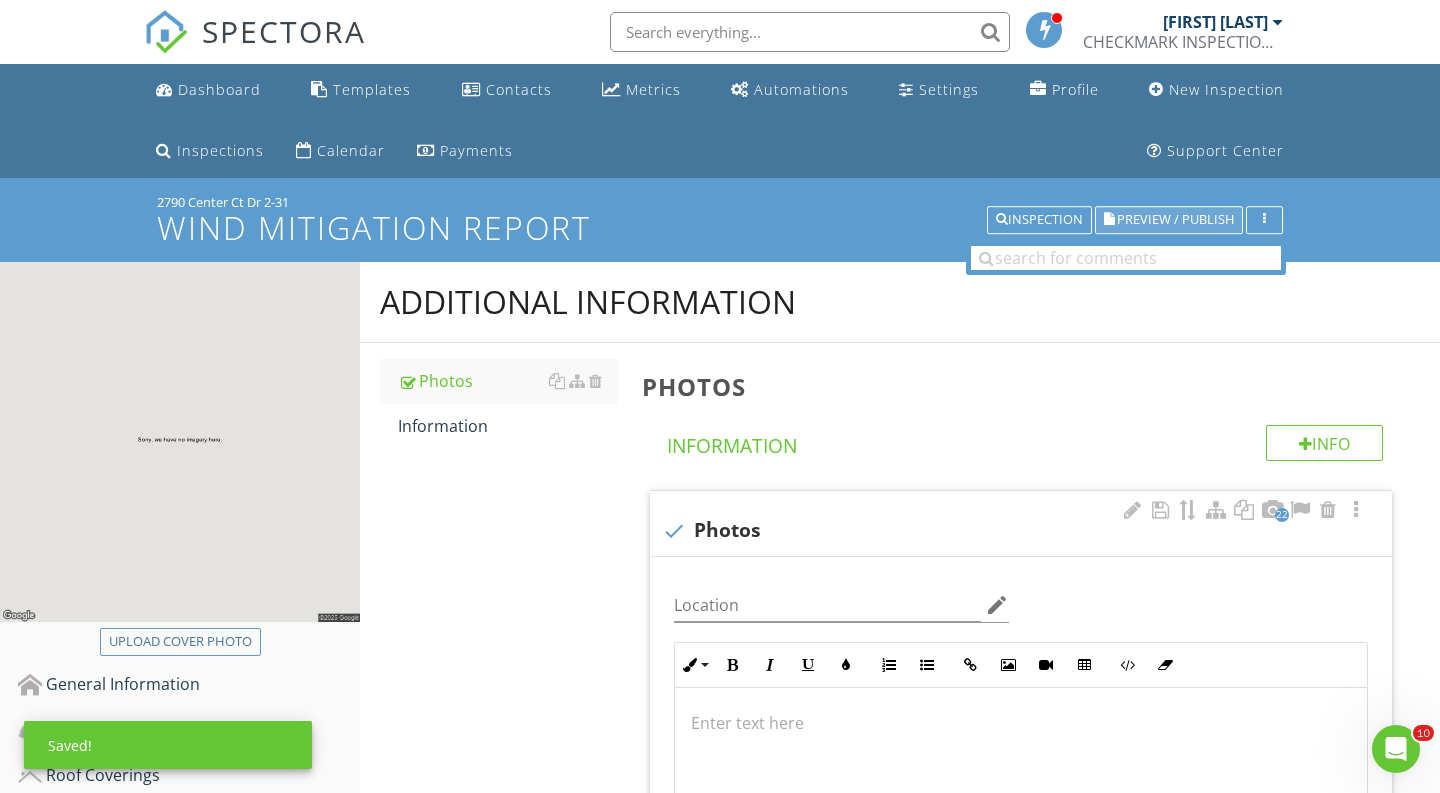 scroll, scrollTop: 0, scrollLeft: 0, axis: both 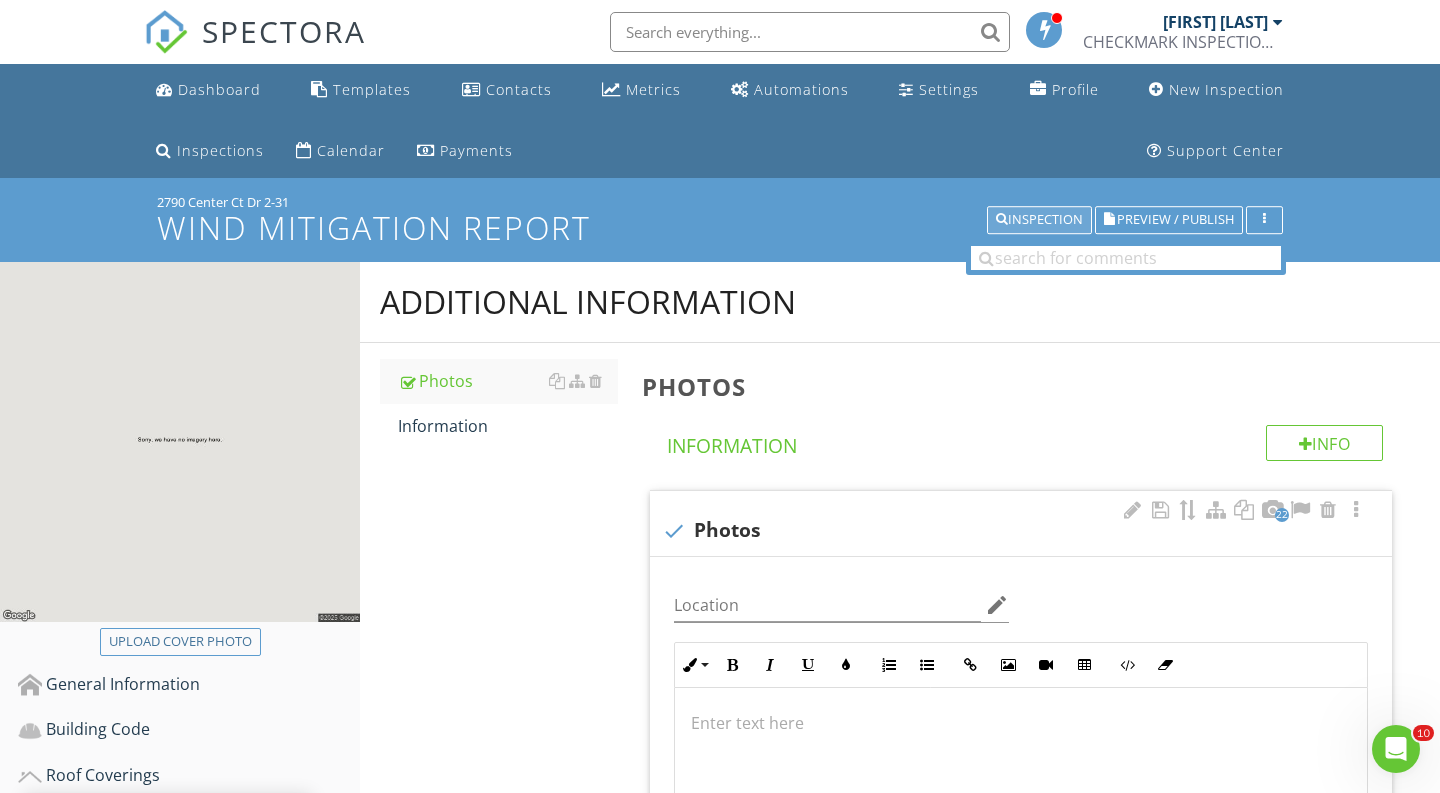 click on "Inspection" at bounding box center [1039, 220] 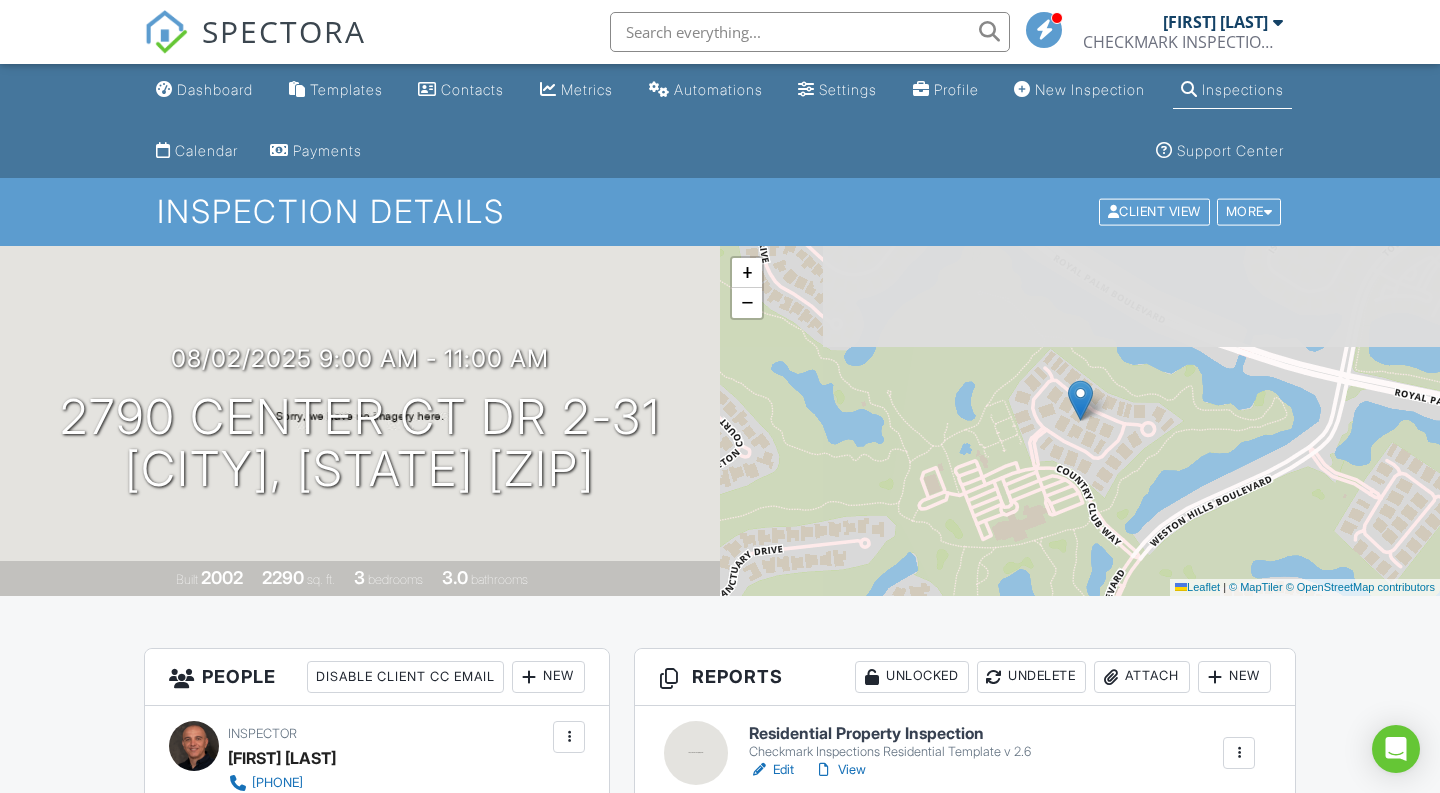 scroll, scrollTop: 54, scrollLeft: 0, axis: vertical 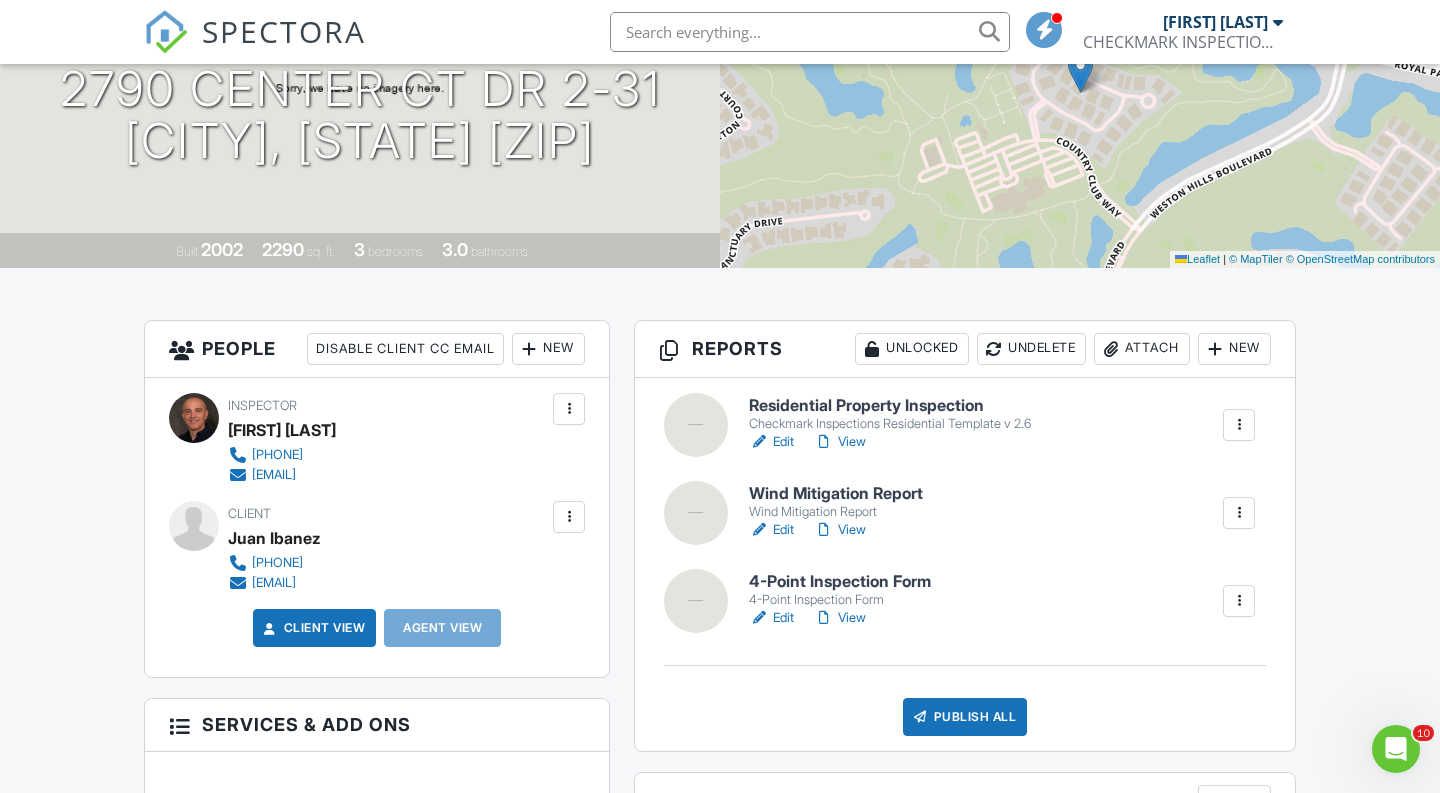 click on "Edit
View" at bounding box center (836, 530) 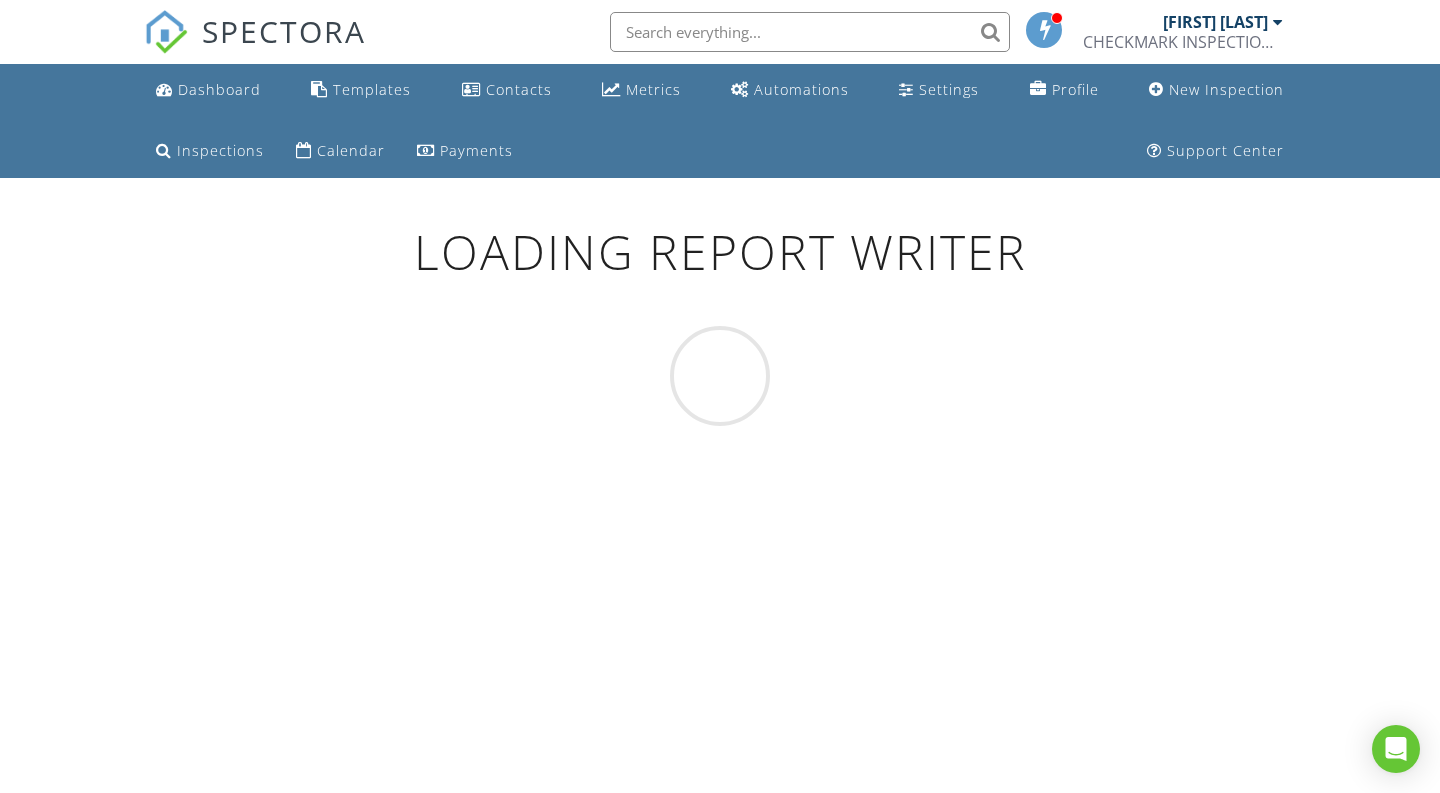 scroll, scrollTop: 0, scrollLeft: 0, axis: both 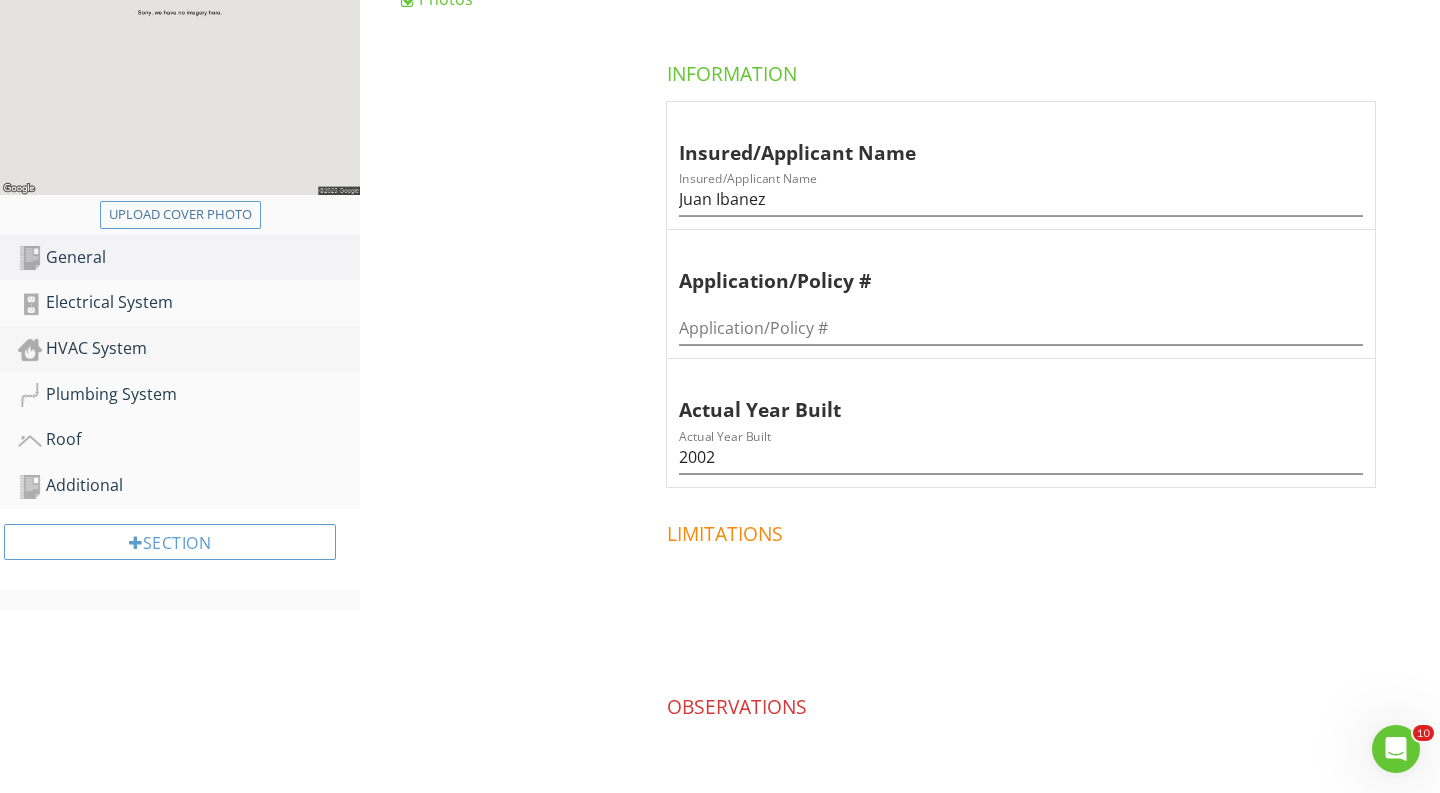 click on "HVAC System" at bounding box center (189, 349) 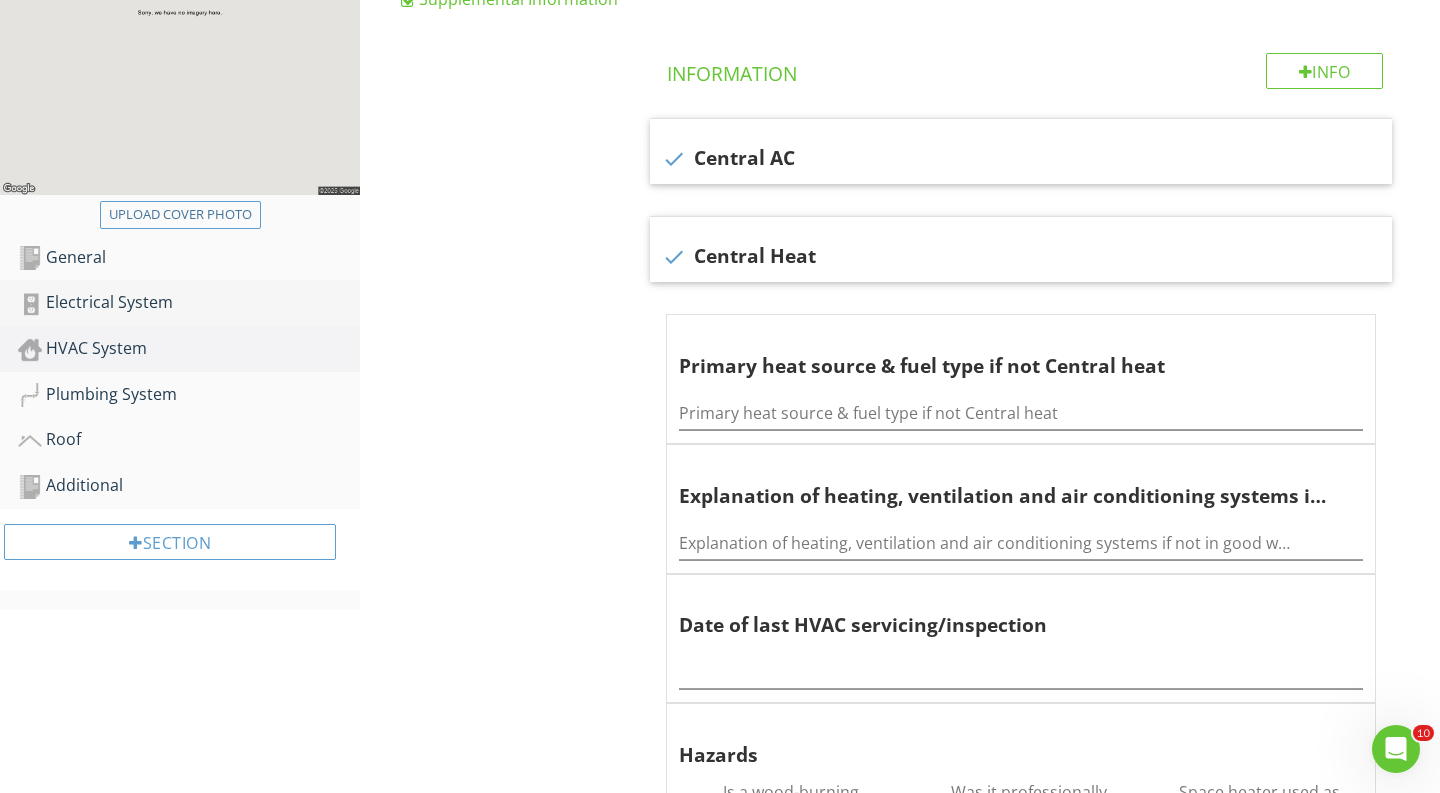 click on "Electrical System" at bounding box center [189, 303] 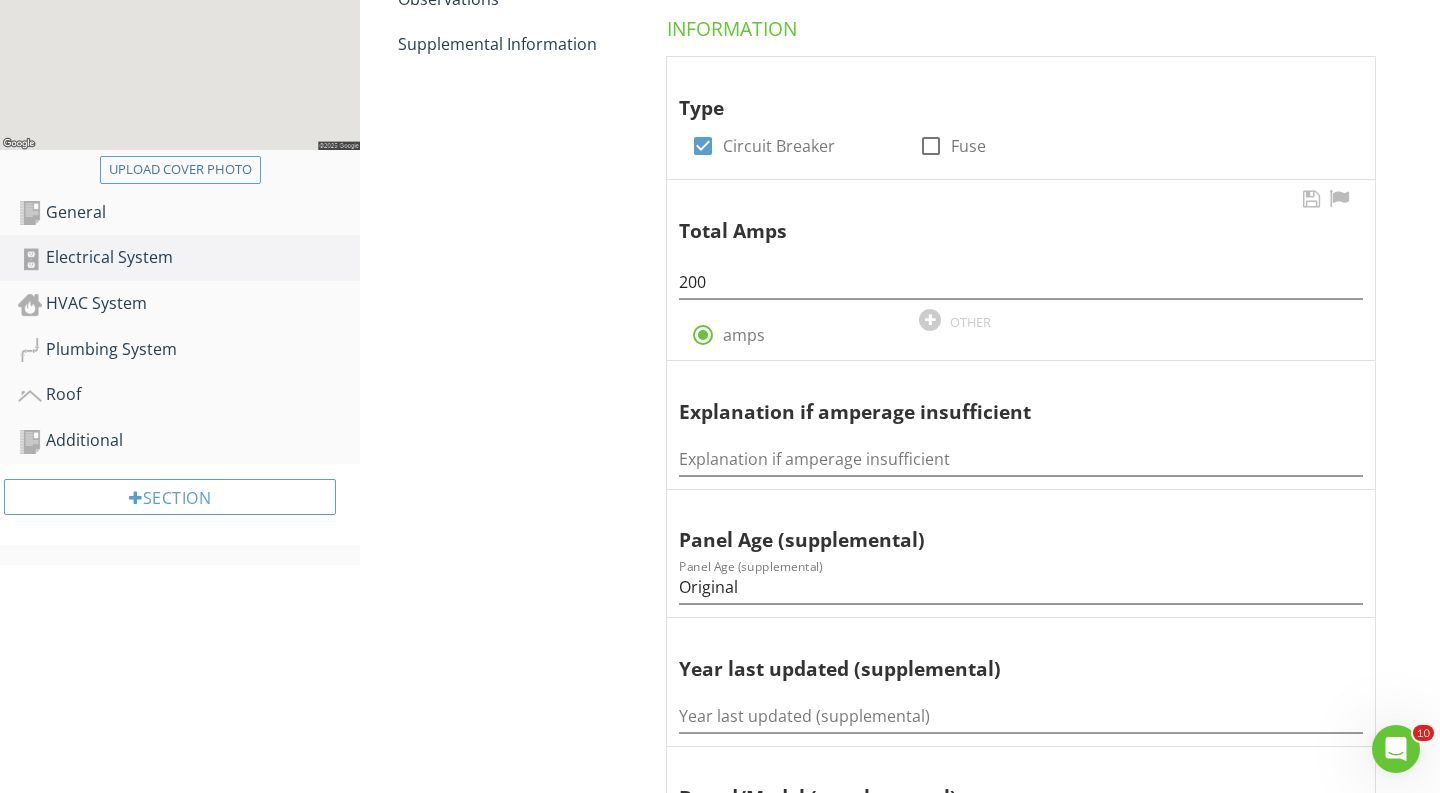 scroll, scrollTop: 345, scrollLeft: 0, axis: vertical 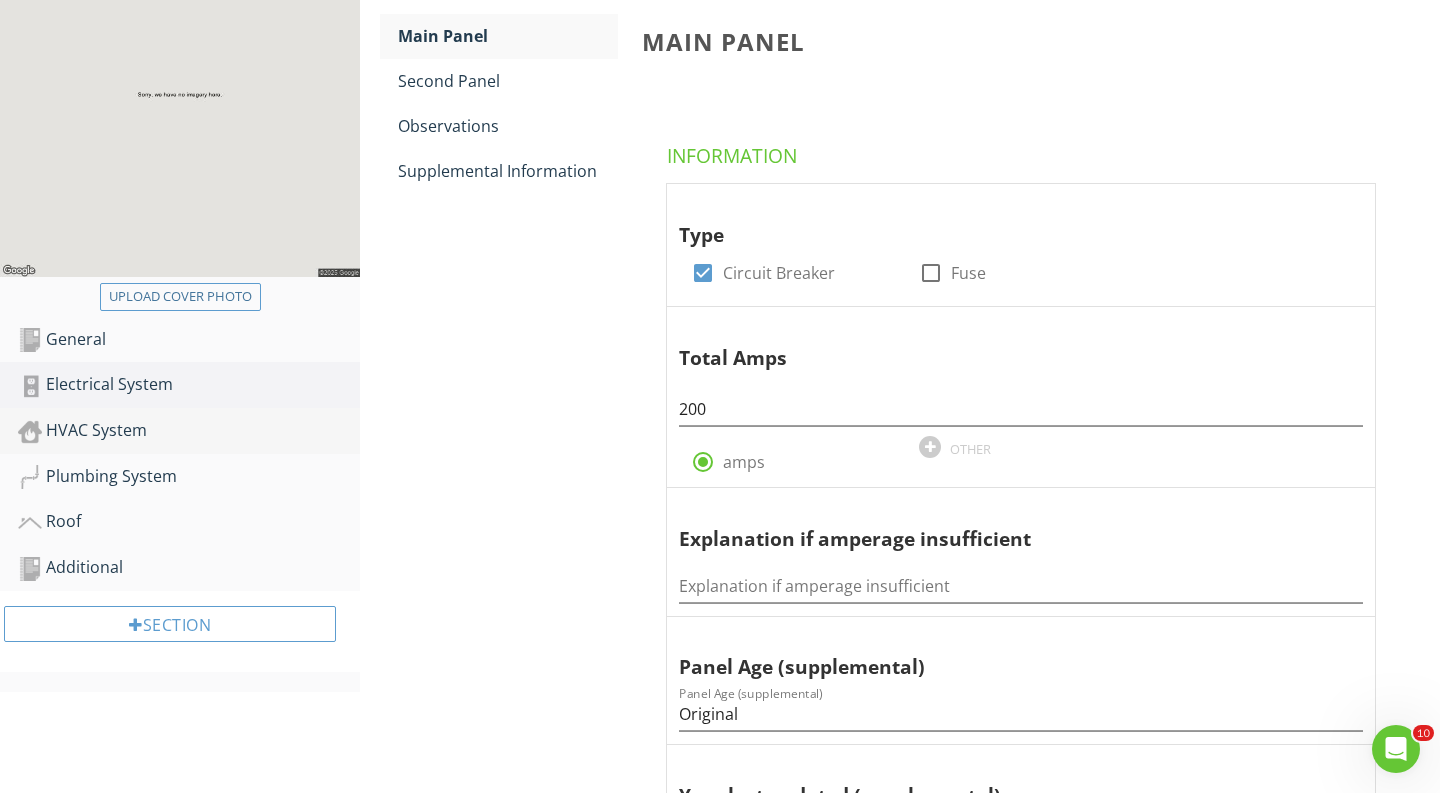 click on "HVAC System" at bounding box center [189, 431] 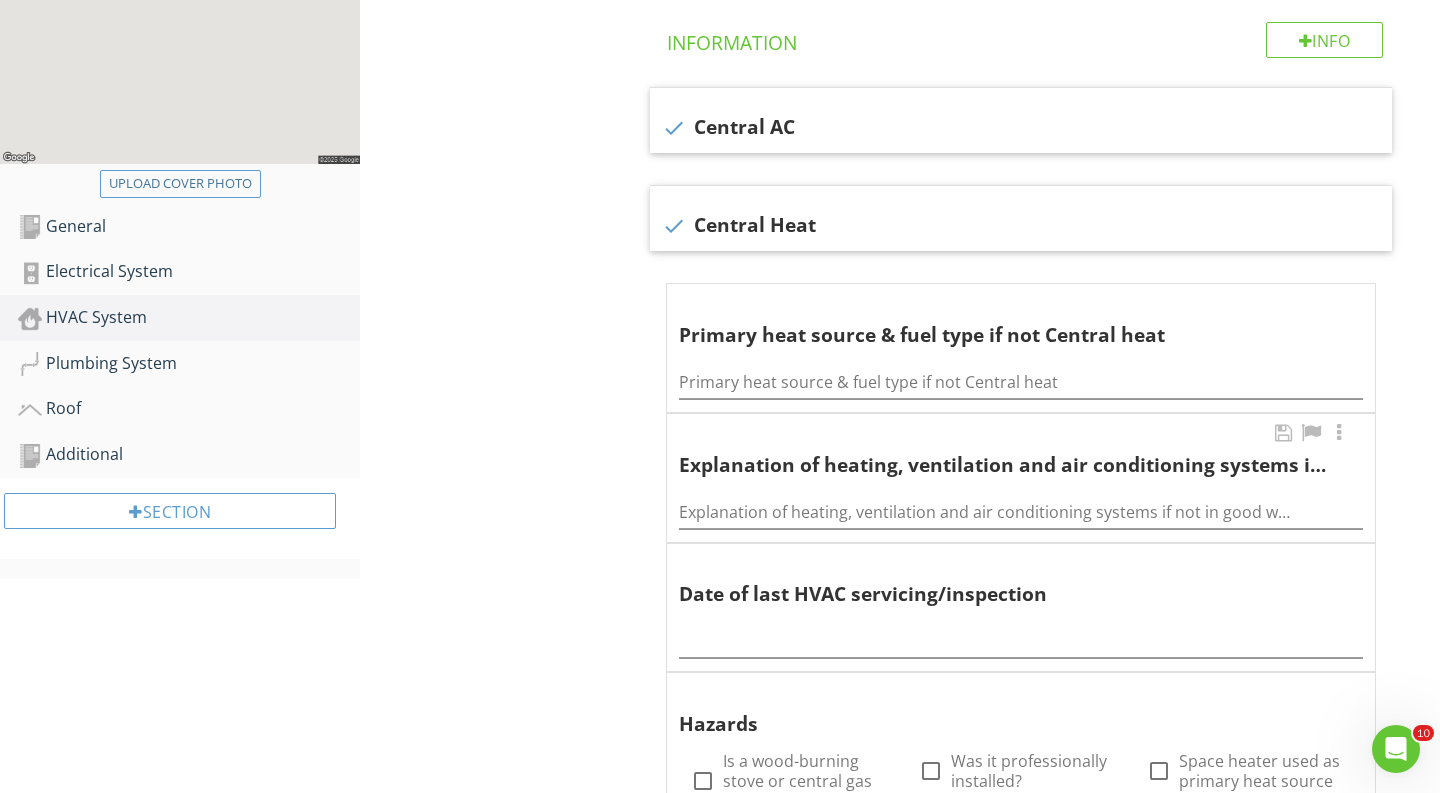 scroll, scrollTop: 532, scrollLeft: 0, axis: vertical 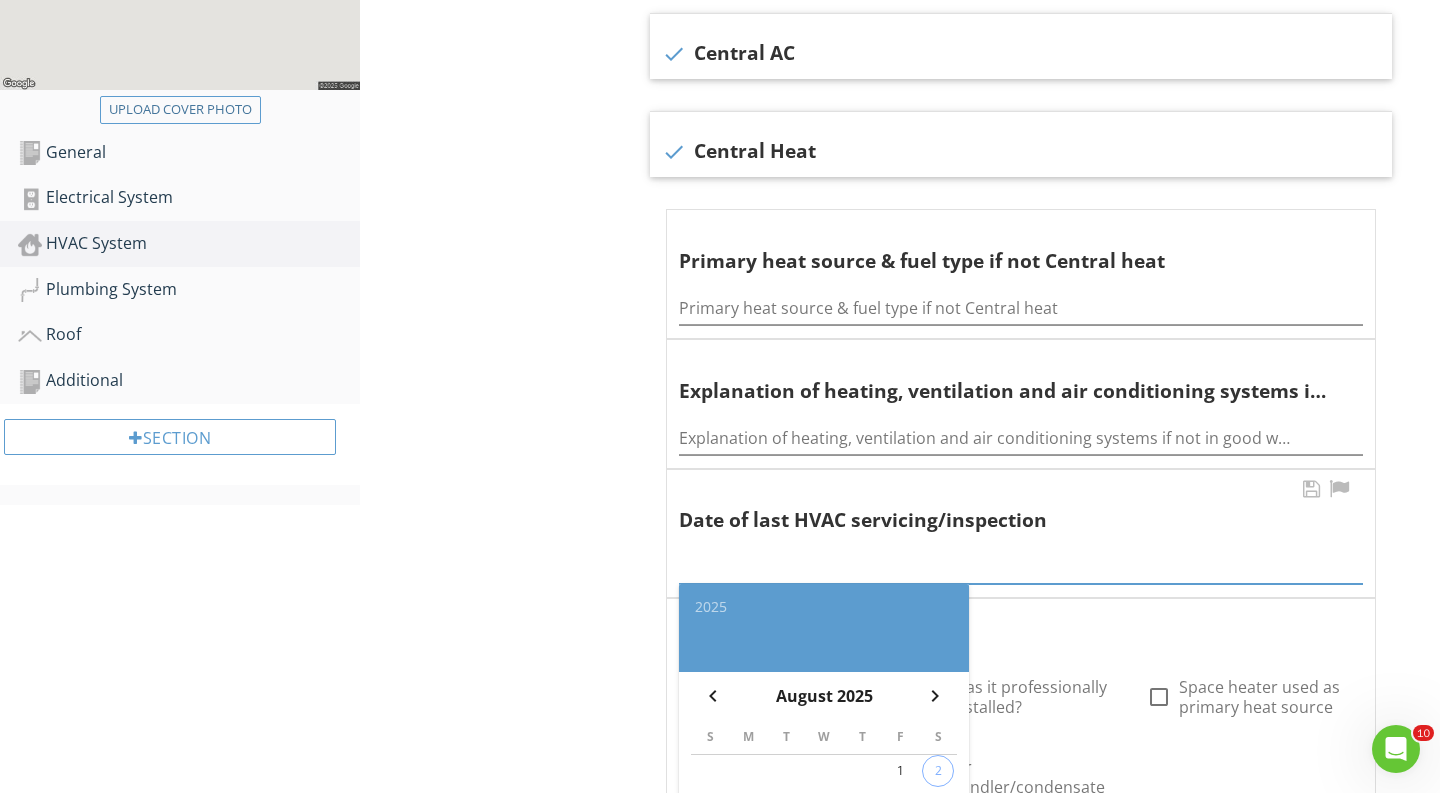 click at bounding box center [1021, 567] 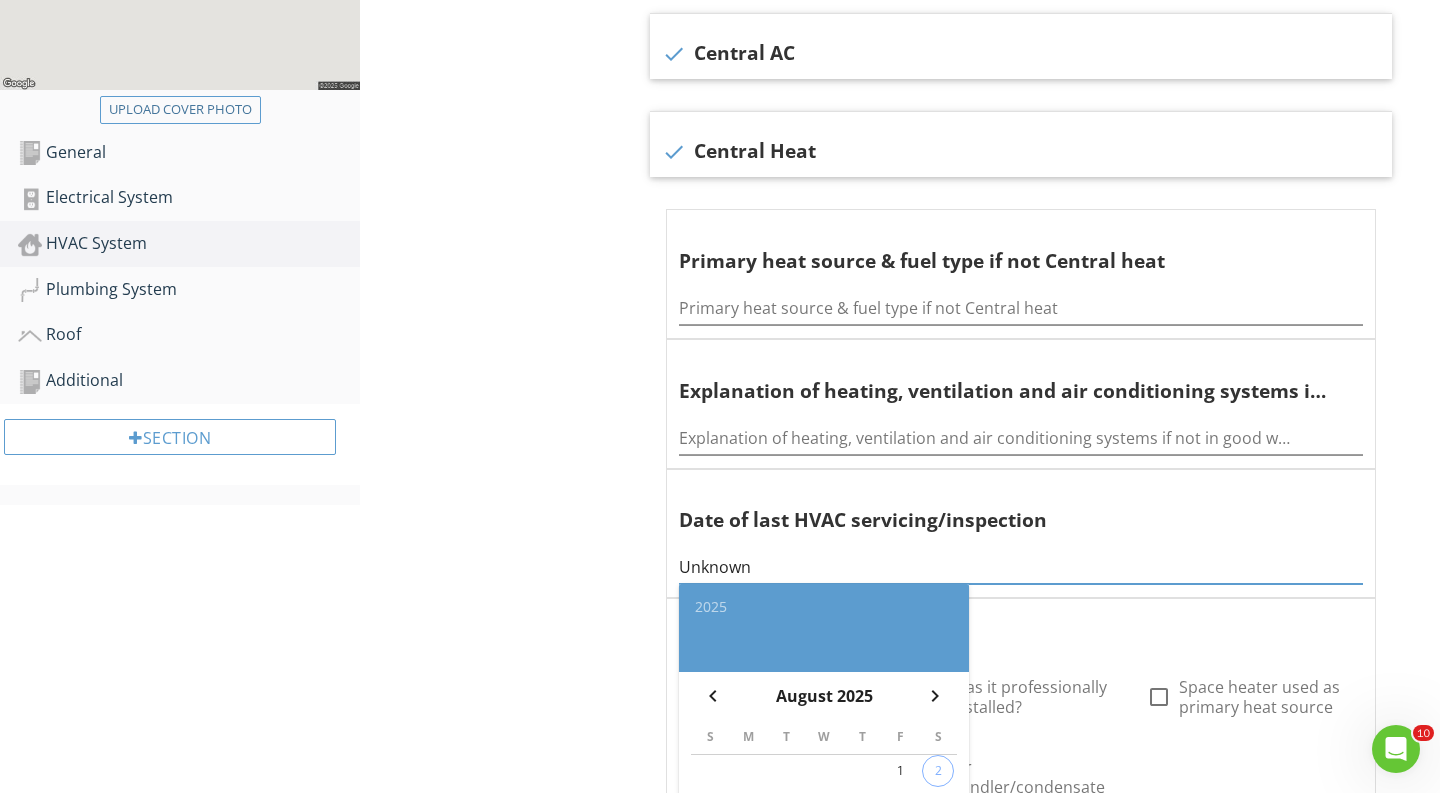type on "Unknown" 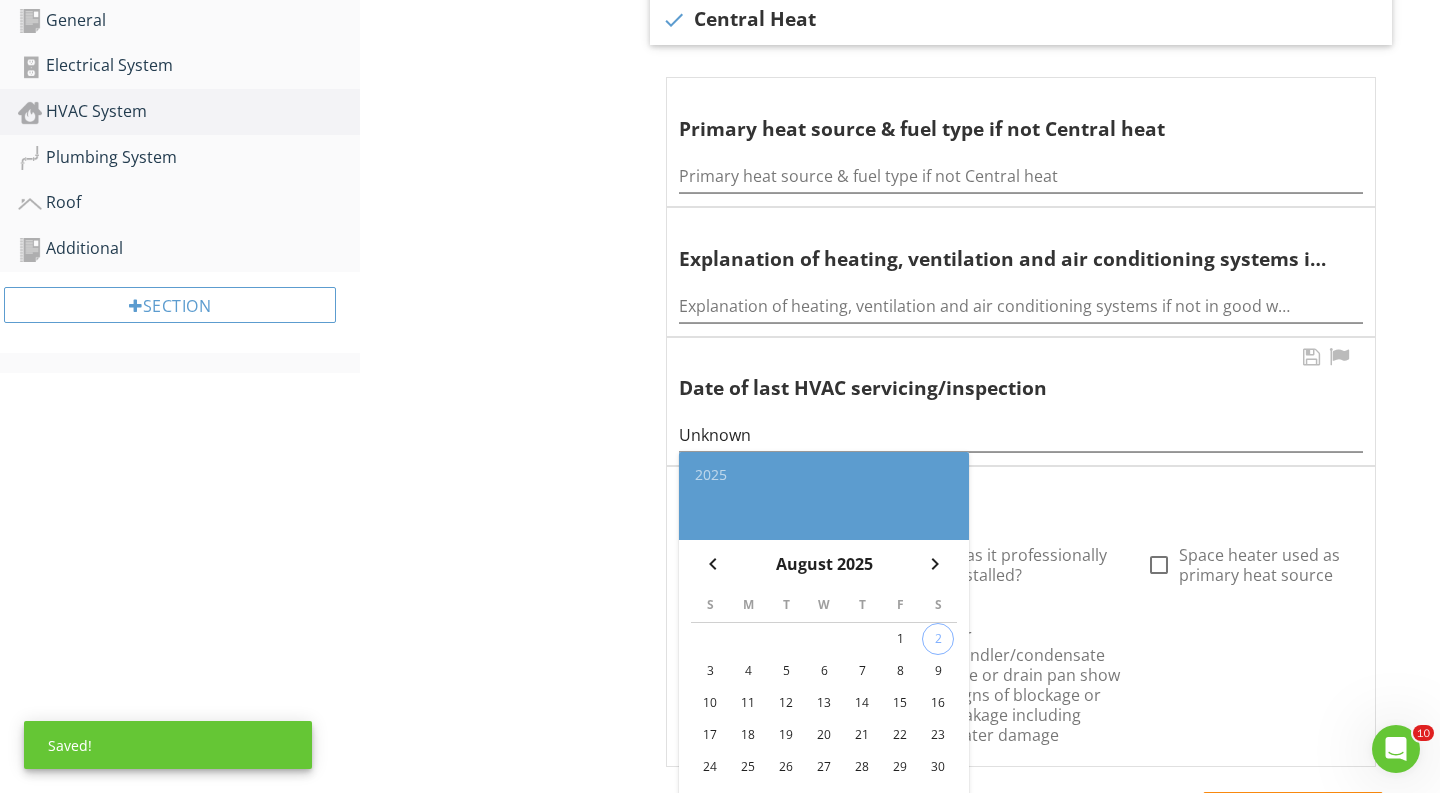 scroll, scrollTop: 812, scrollLeft: 0, axis: vertical 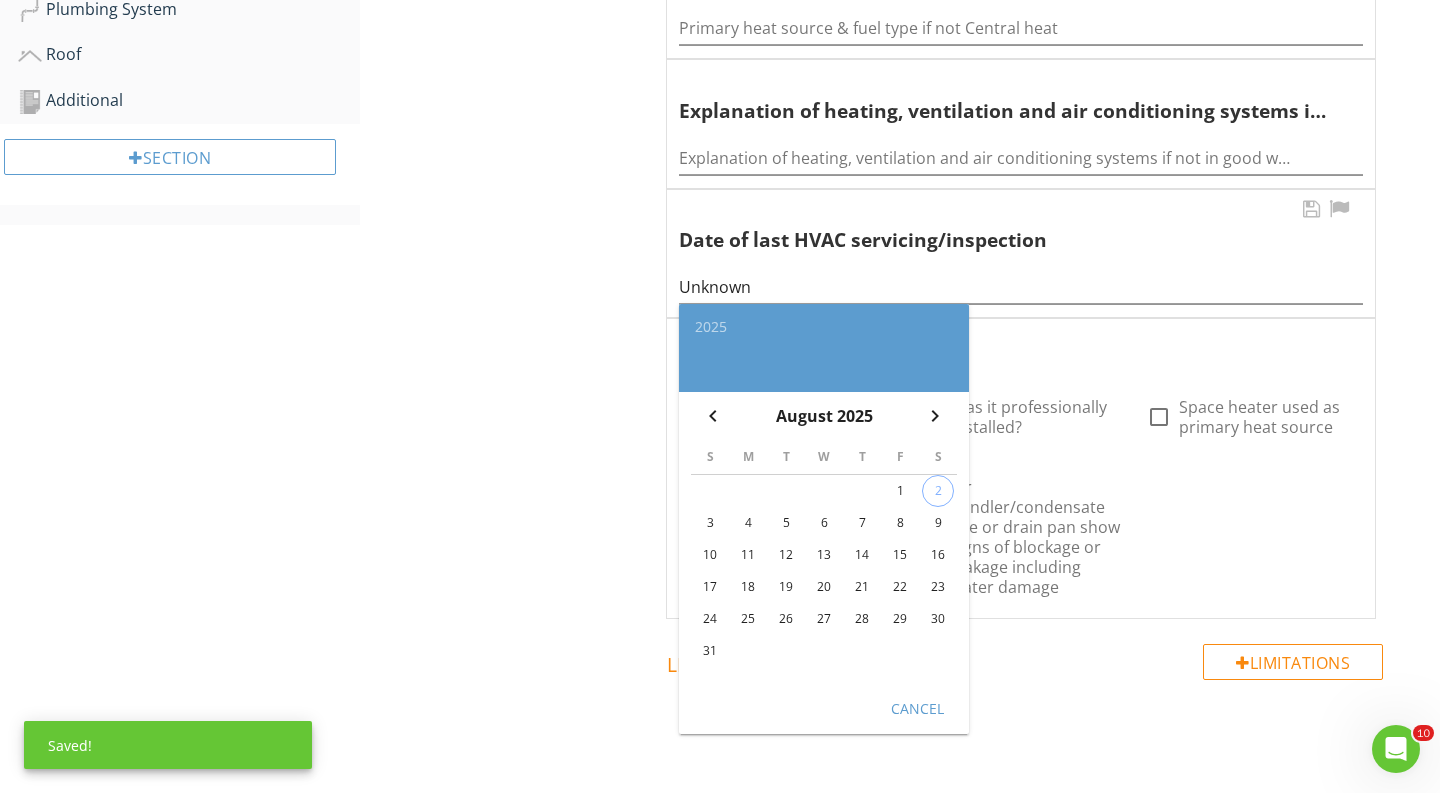 click on "Cancel" at bounding box center (917, 708) 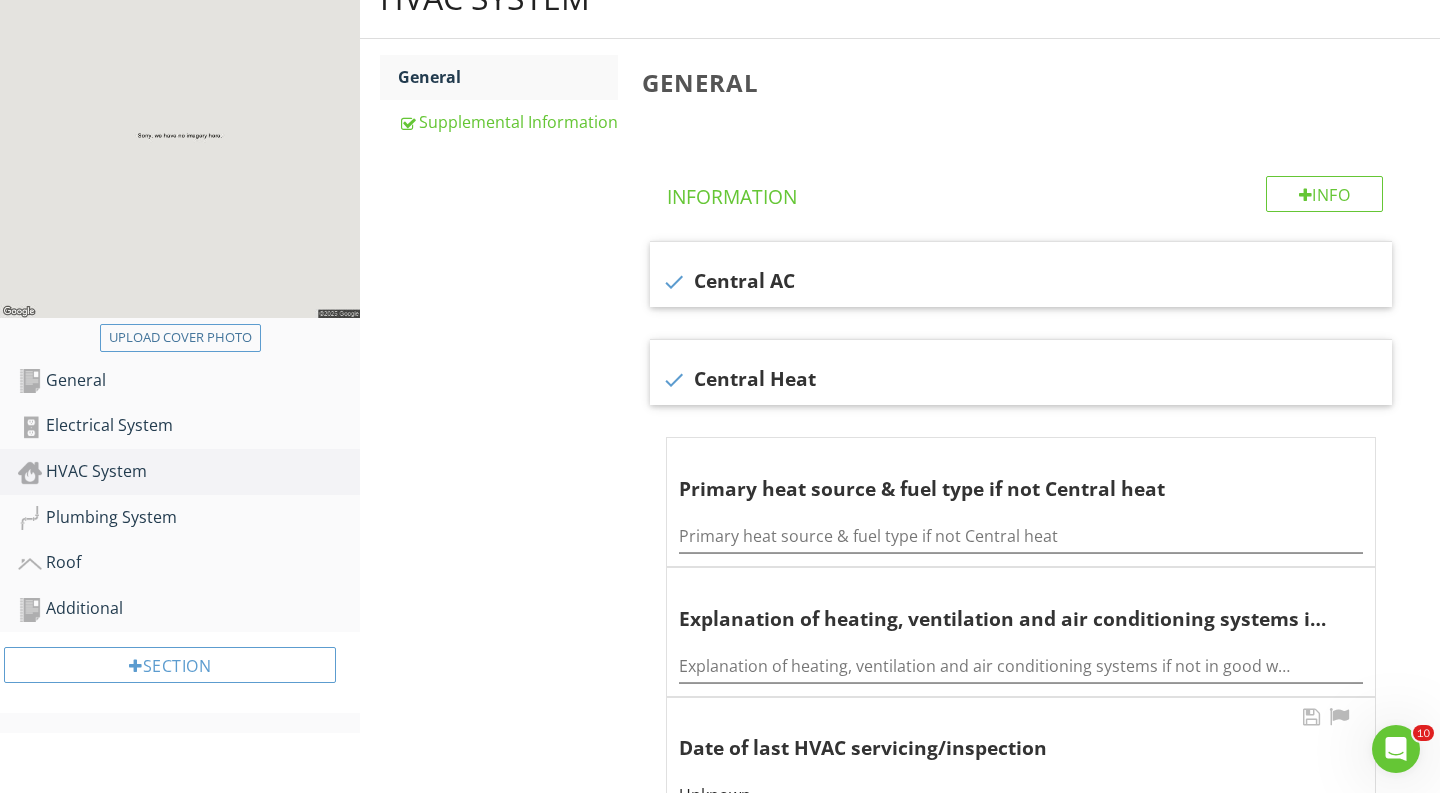 scroll, scrollTop: 397, scrollLeft: 0, axis: vertical 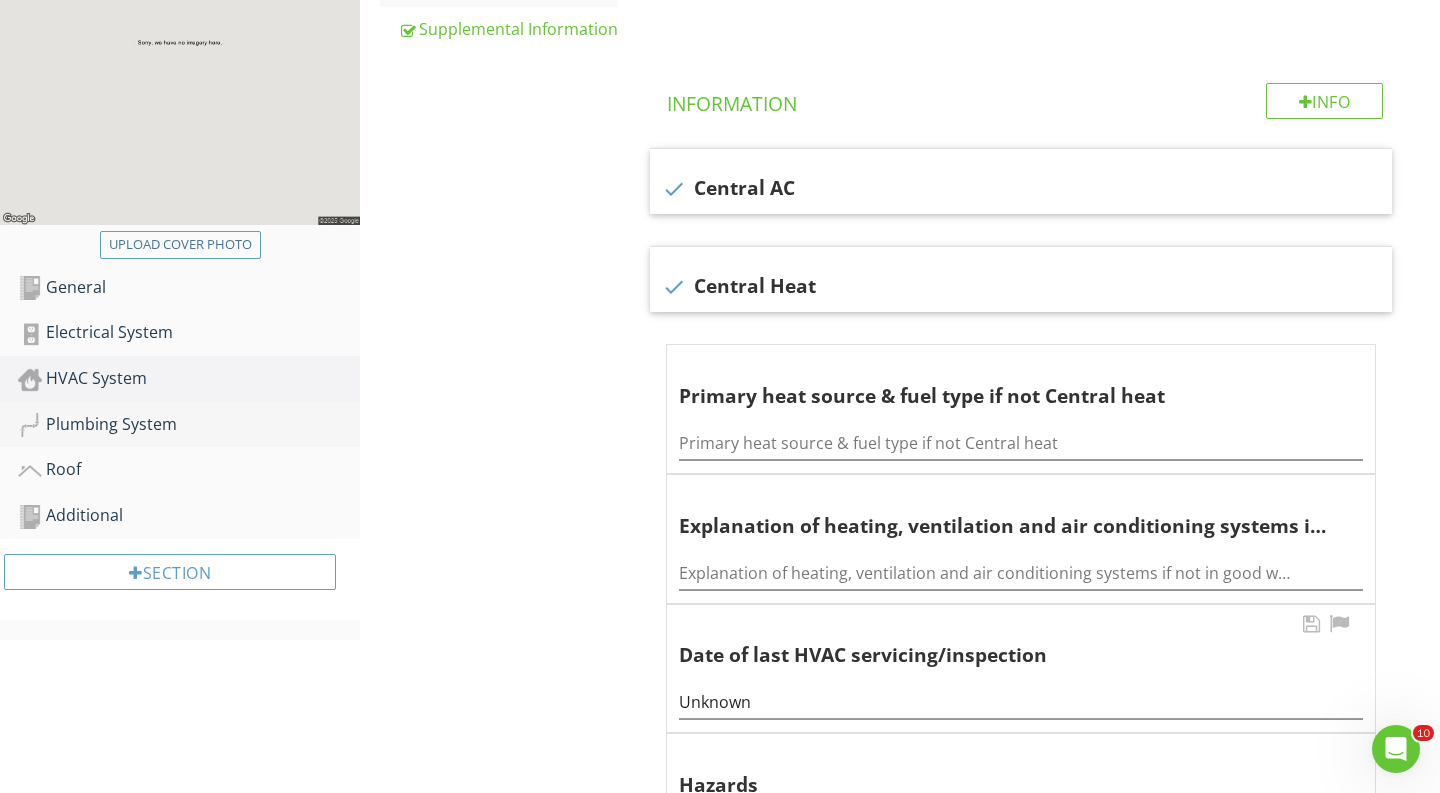 click on "Plumbing System" at bounding box center [189, 425] 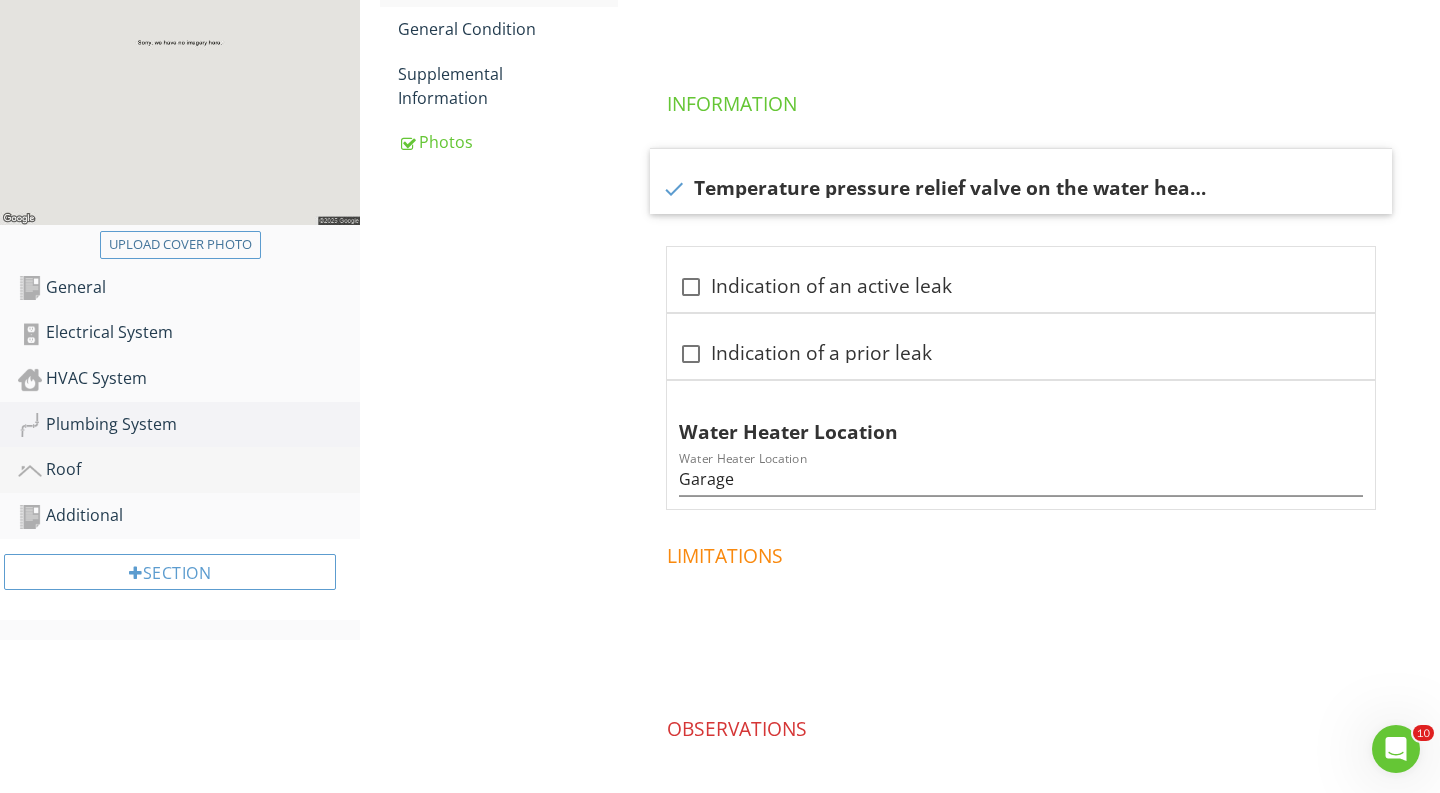 click on "Roof" at bounding box center (189, 470) 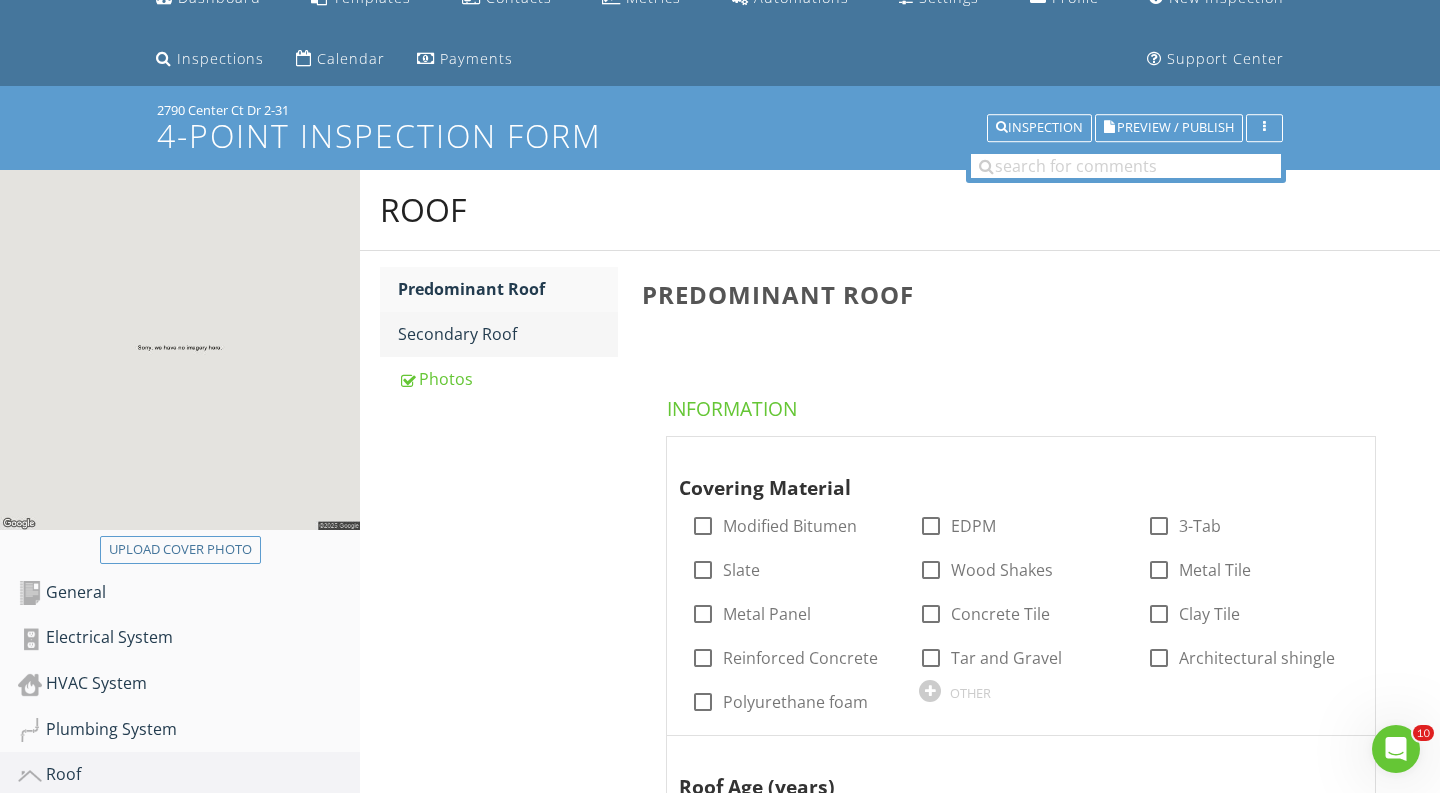 scroll, scrollTop: 25, scrollLeft: 0, axis: vertical 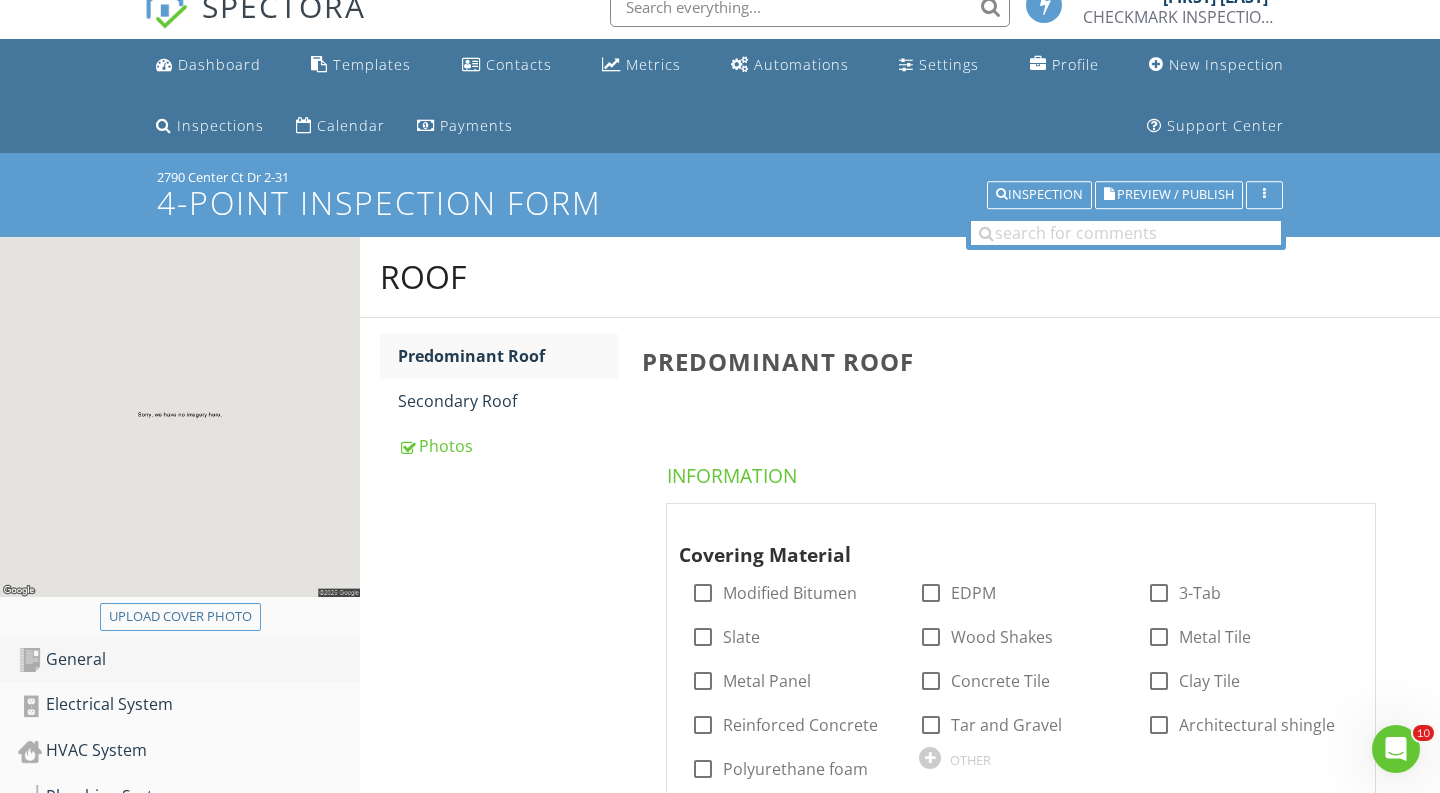 click on "General" at bounding box center [189, 660] 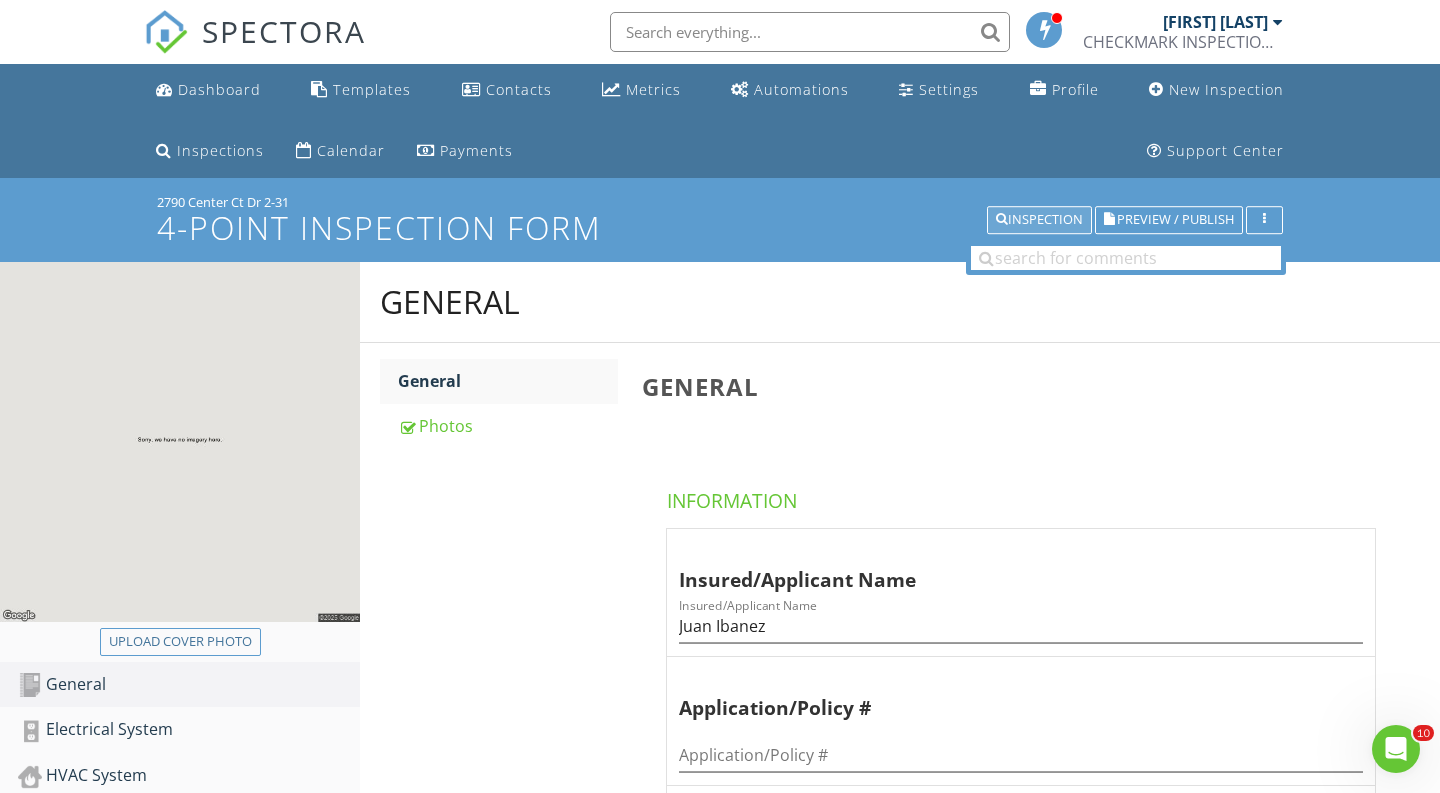 scroll, scrollTop: 0, scrollLeft: 0, axis: both 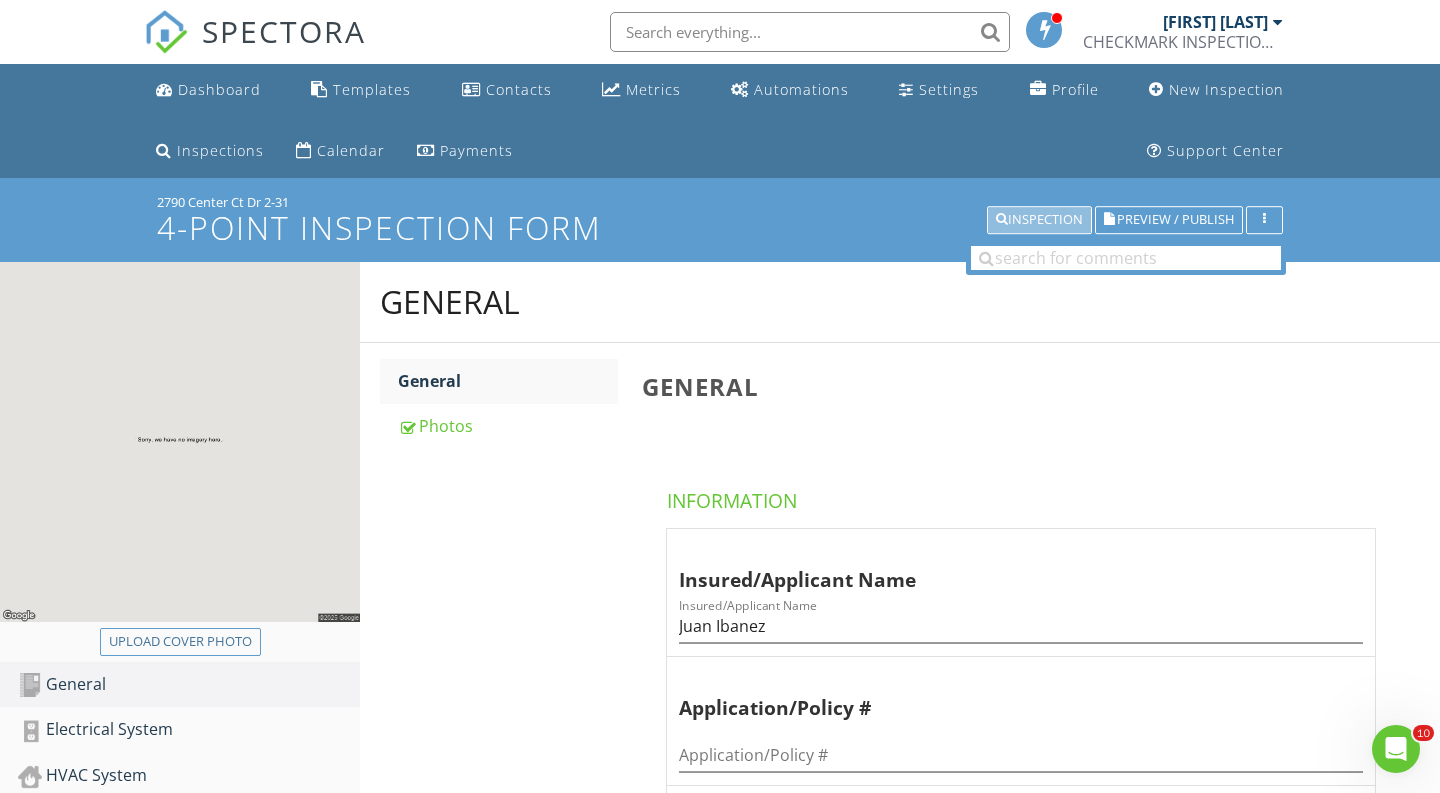 click on "Inspection" at bounding box center [1039, 220] 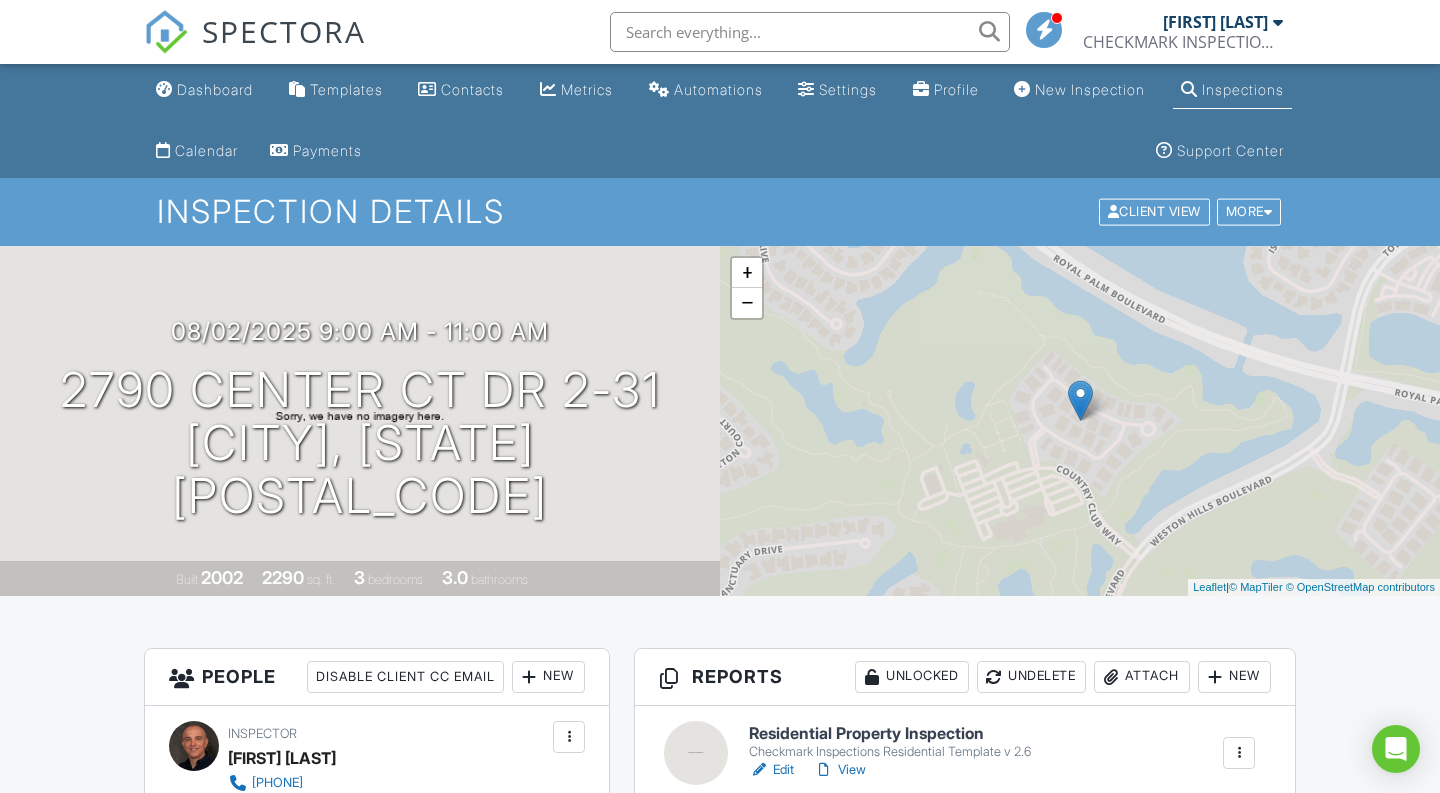 scroll, scrollTop: 0, scrollLeft: 0, axis: both 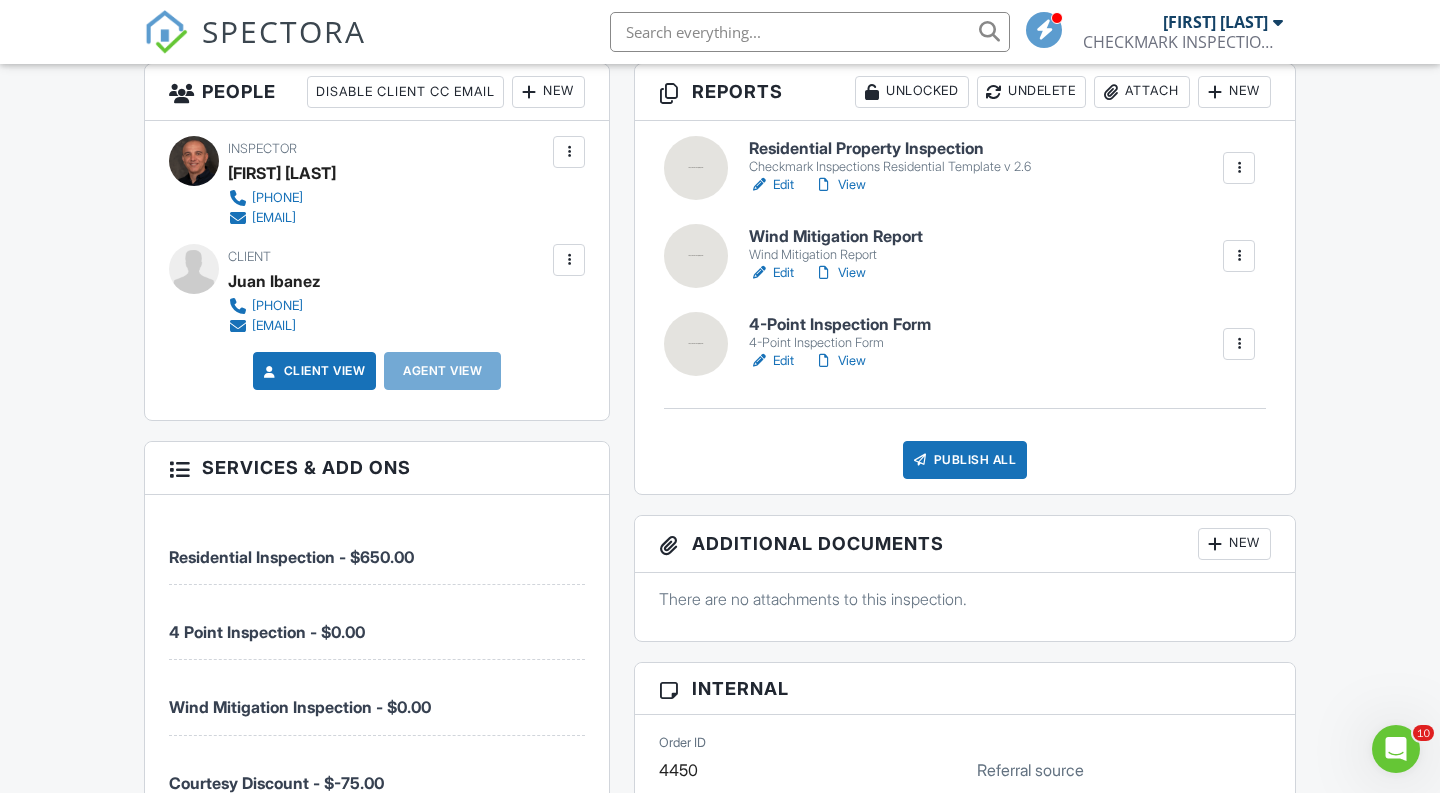 click on "Edit" at bounding box center (771, 273) 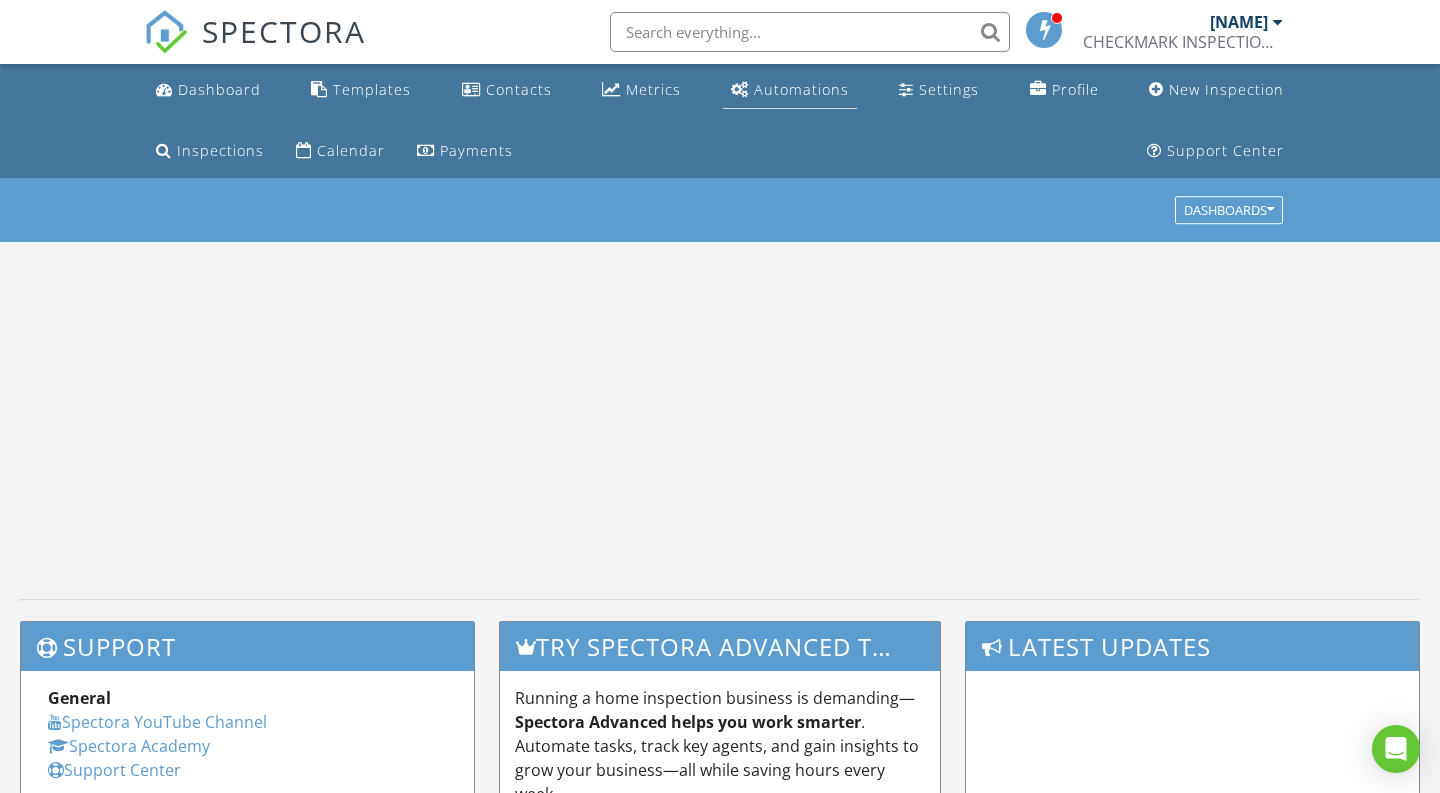 scroll, scrollTop: 0, scrollLeft: 0, axis: both 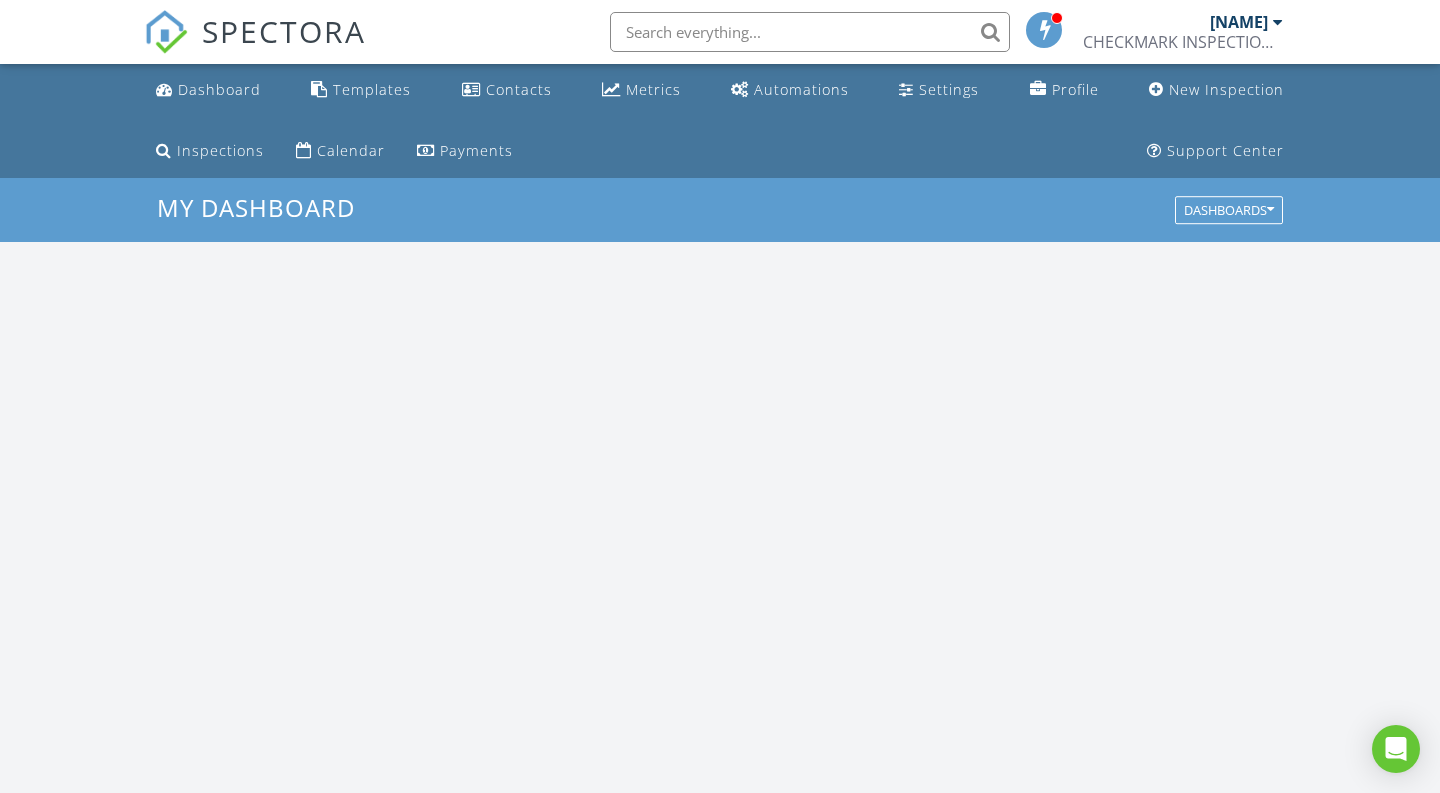 click at bounding box center [810, 32] 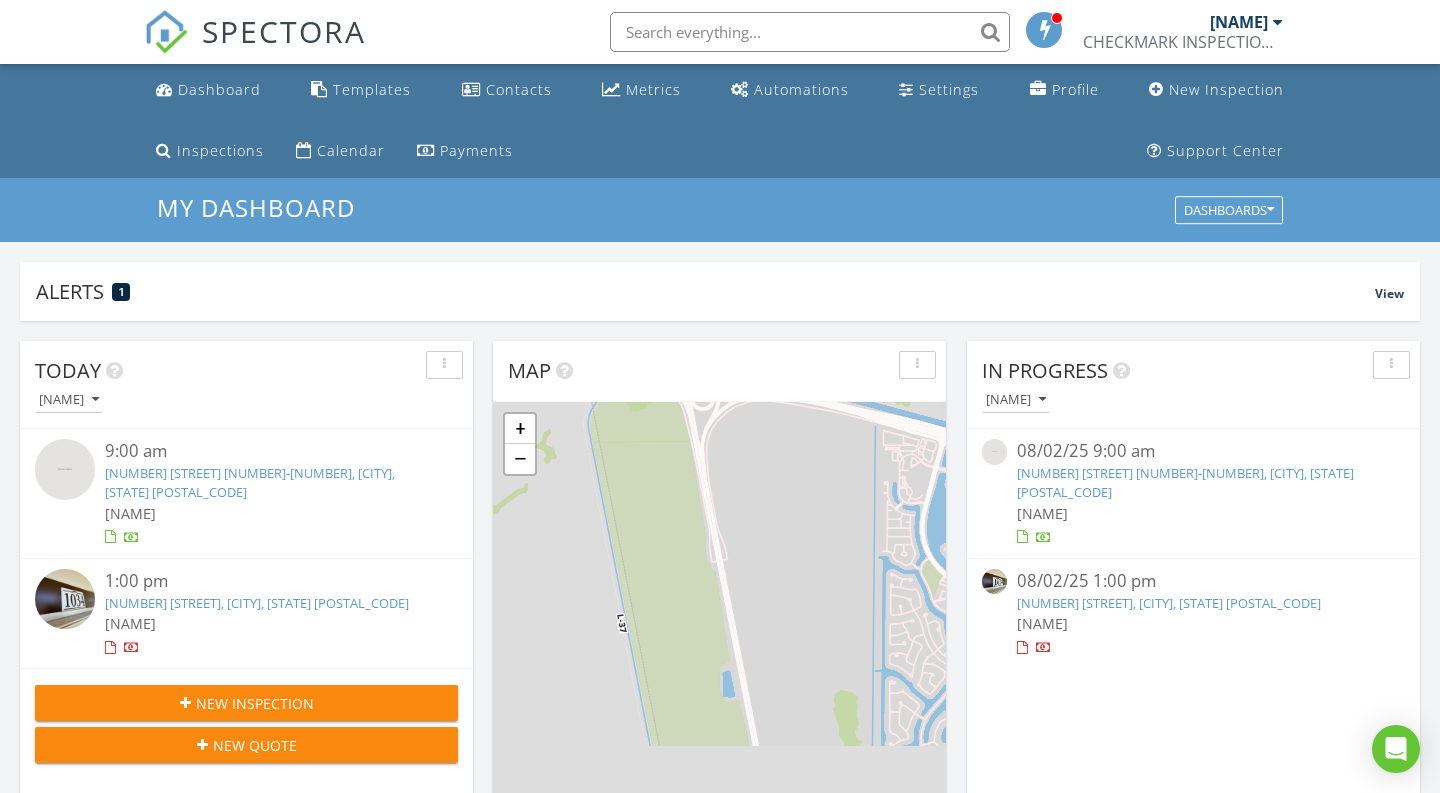 scroll, scrollTop: 10, scrollLeft: 10, axis: both 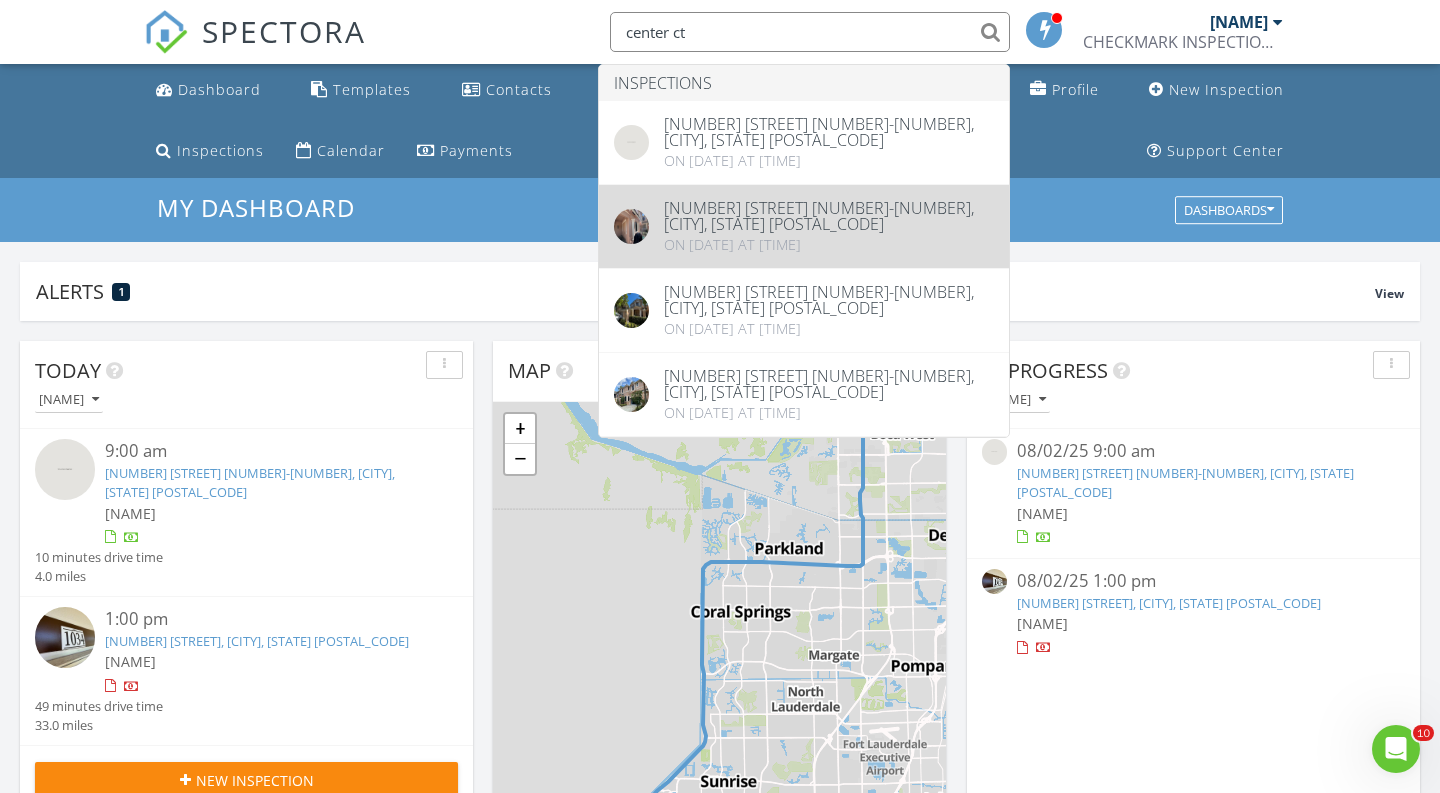 type on "center ct" 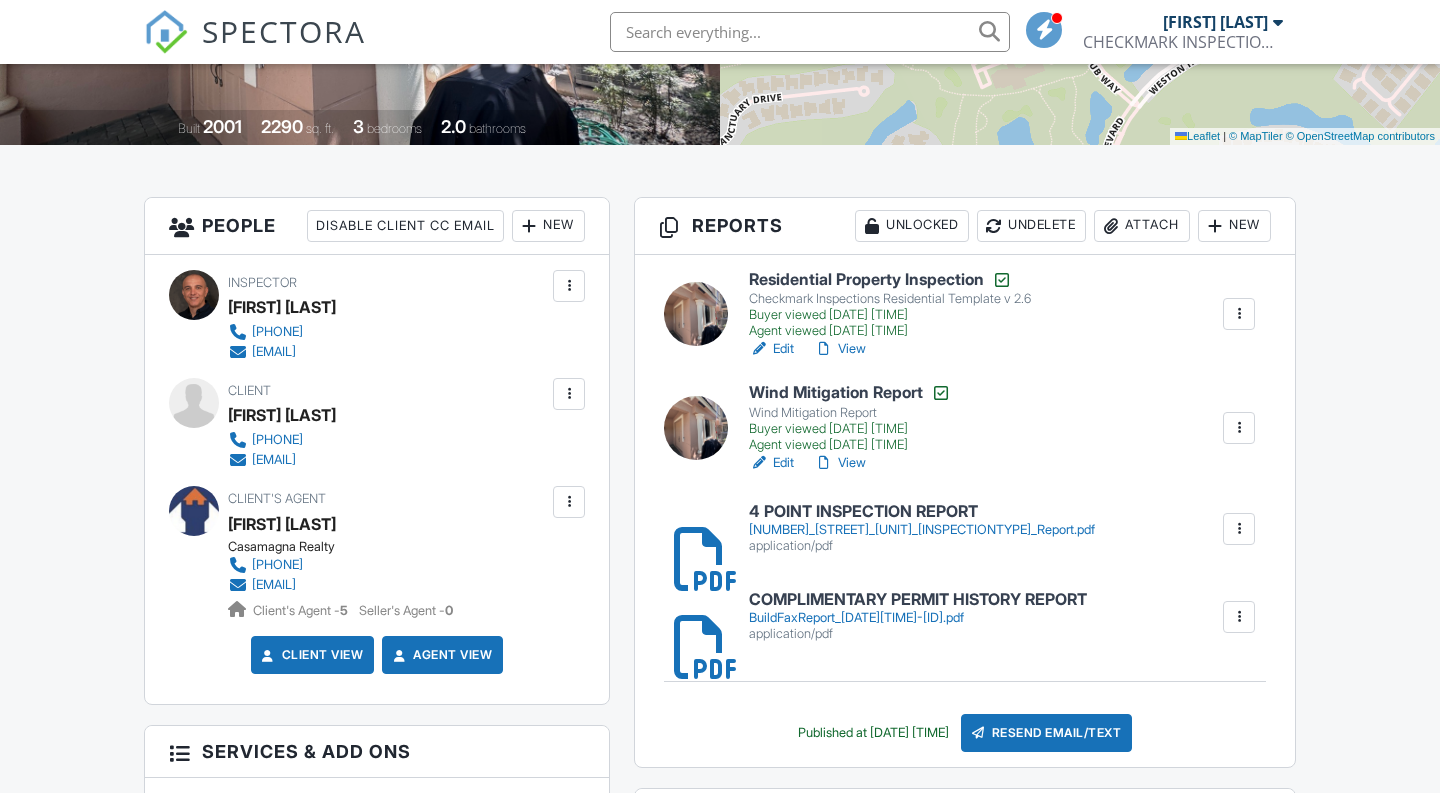 click on "View" at bounding box center (840, 463) 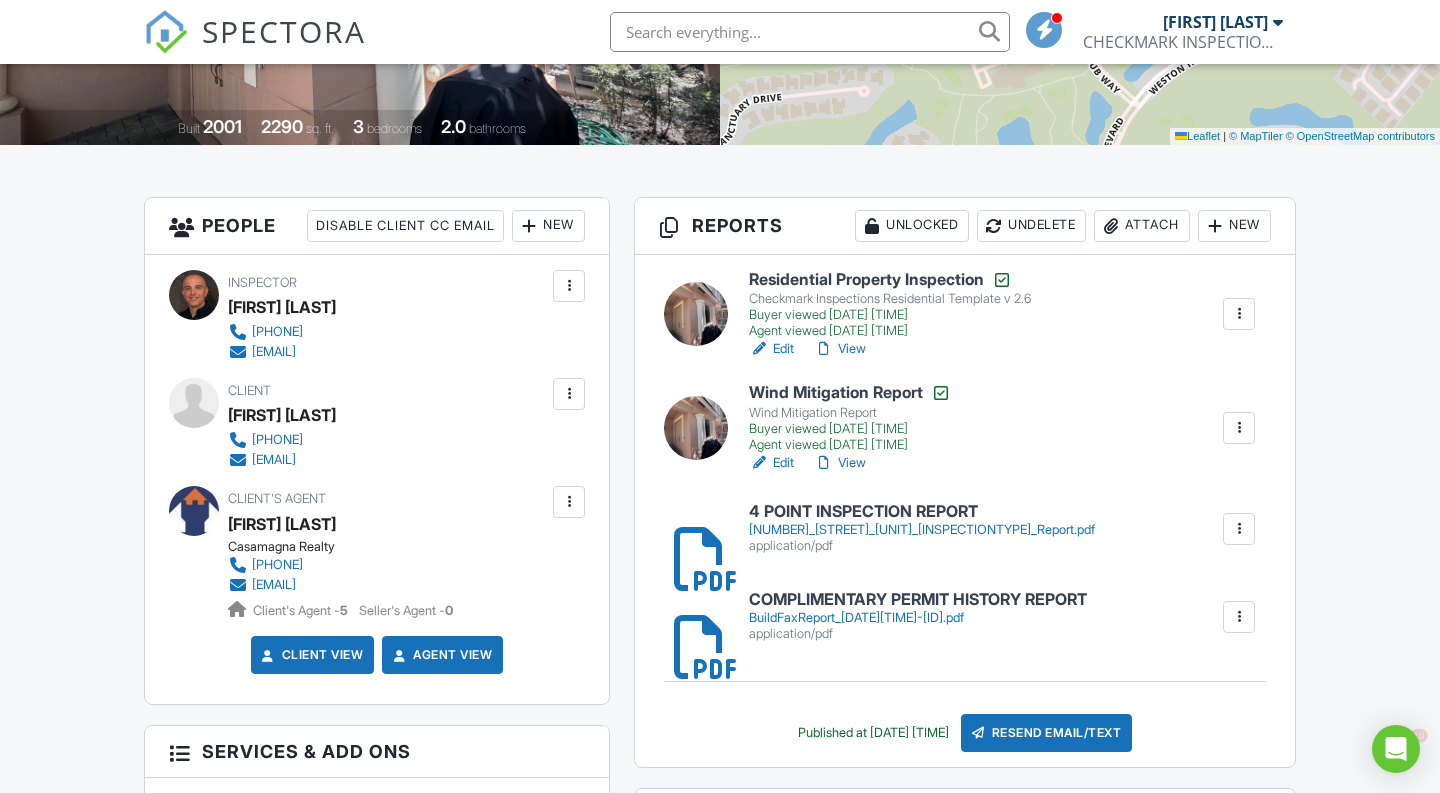 scroll, scrollTop: 451, scrollLeft: 0, axis: vertical 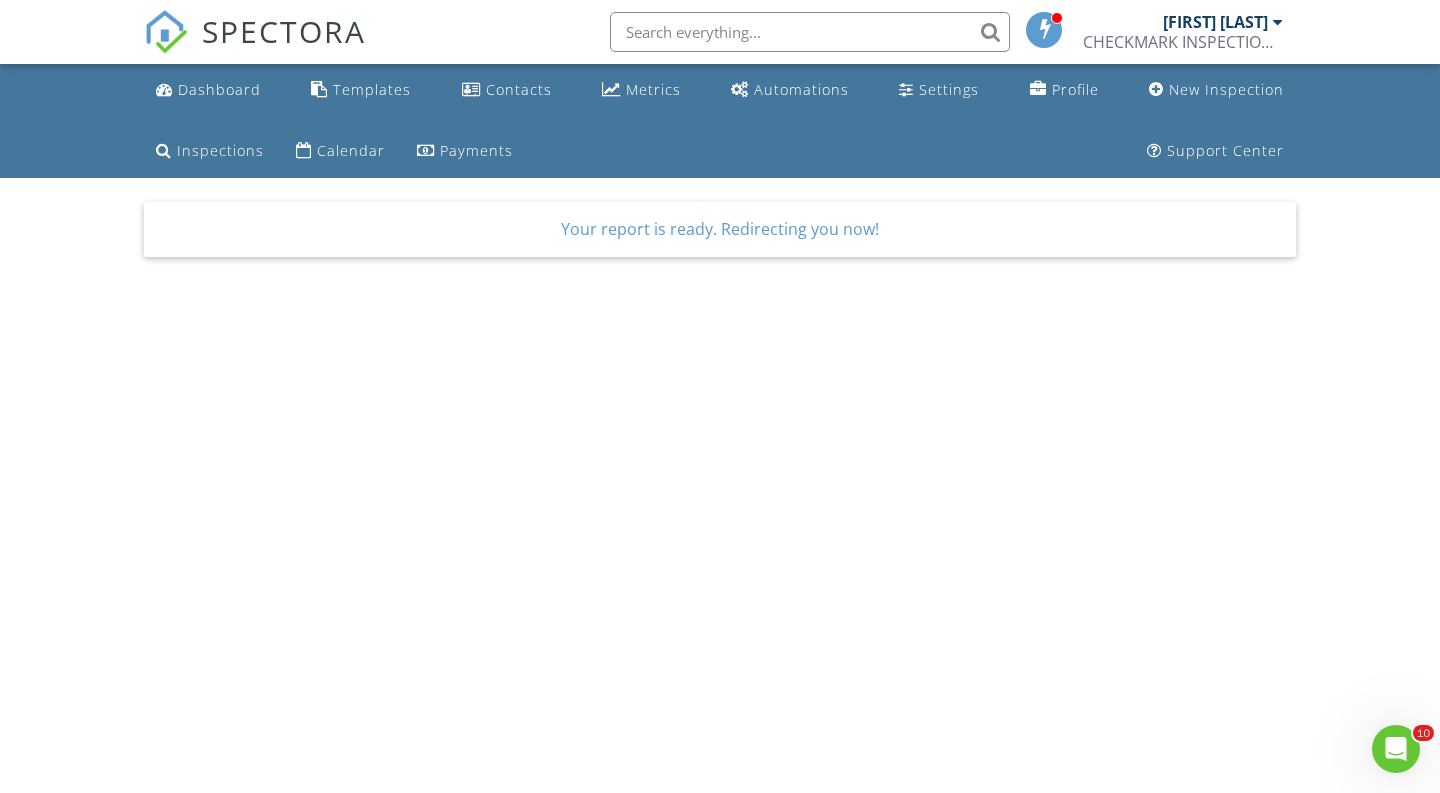 click at bounding box center (810, 32) 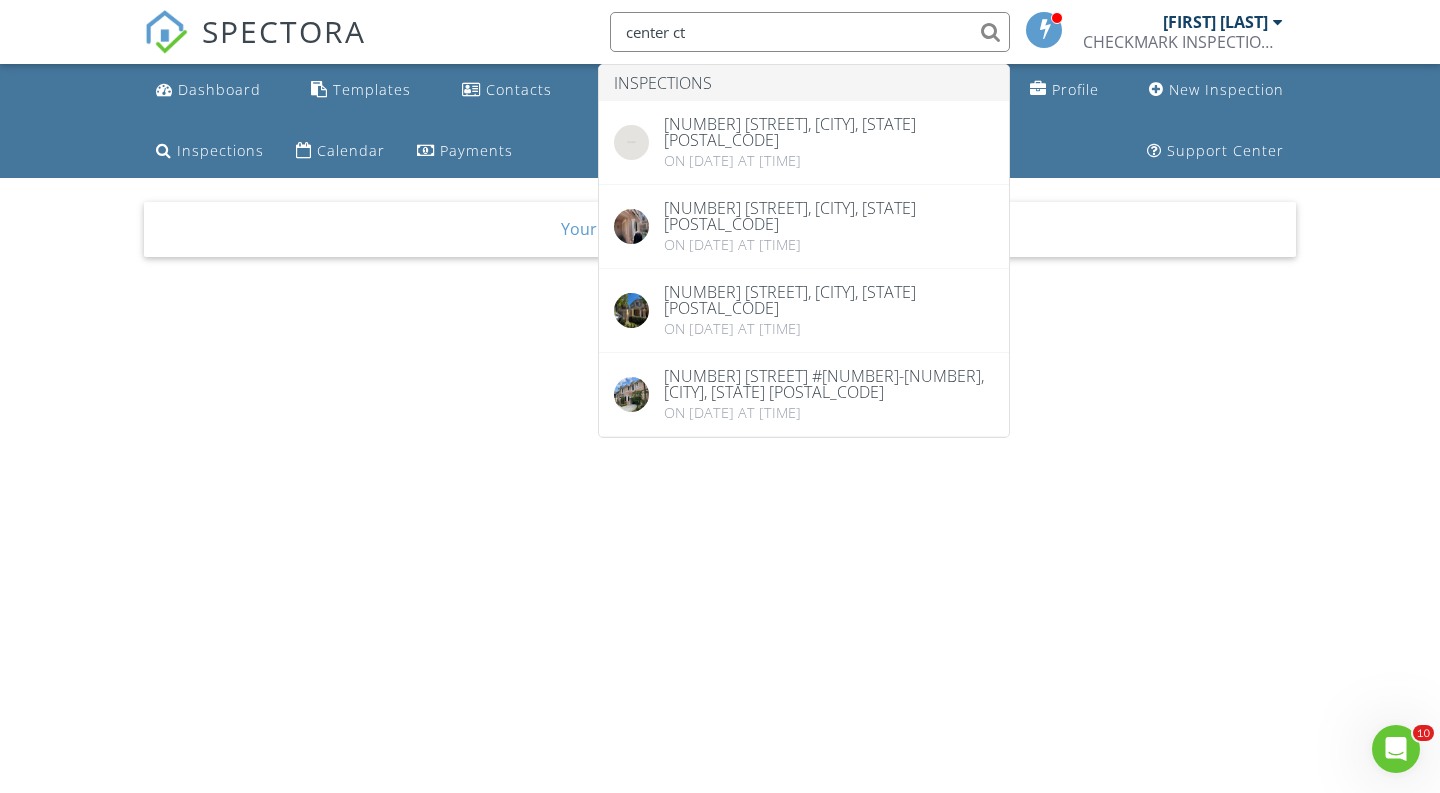 scroll, scrollTop: 0, scrollLeft: 0, axis: both 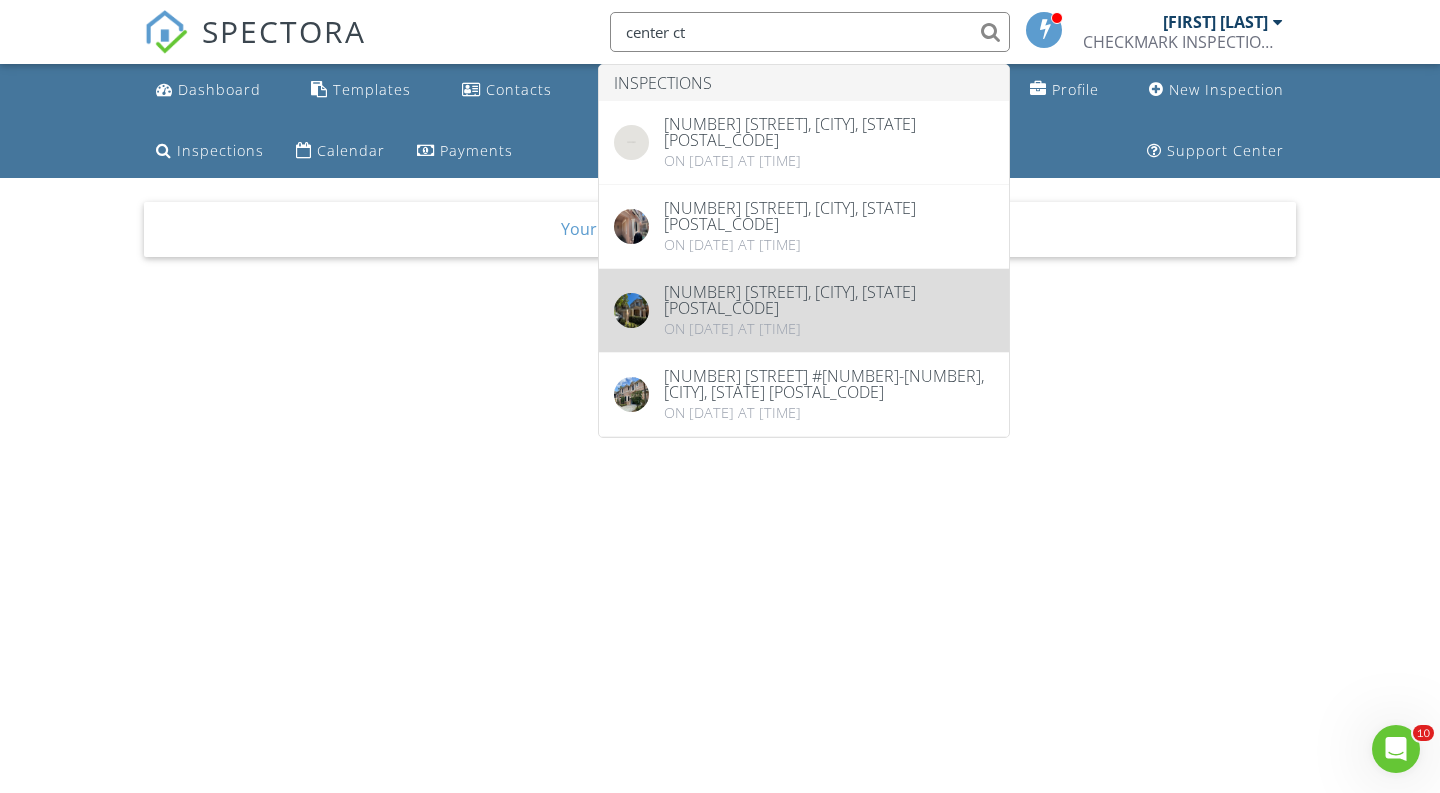 type on "center ct" 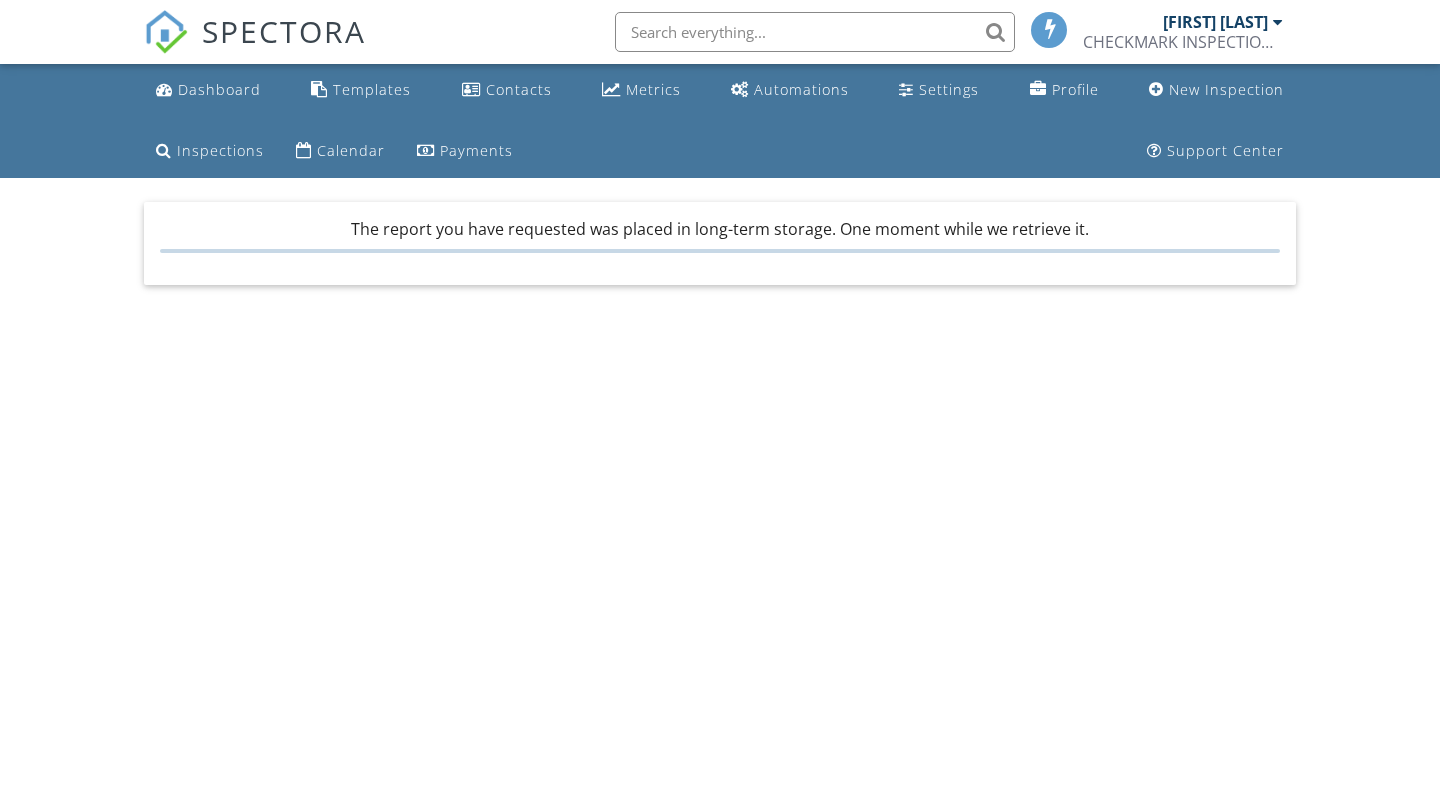 scroll, scrollTop: 0, scrollLeft: 0, axis: both 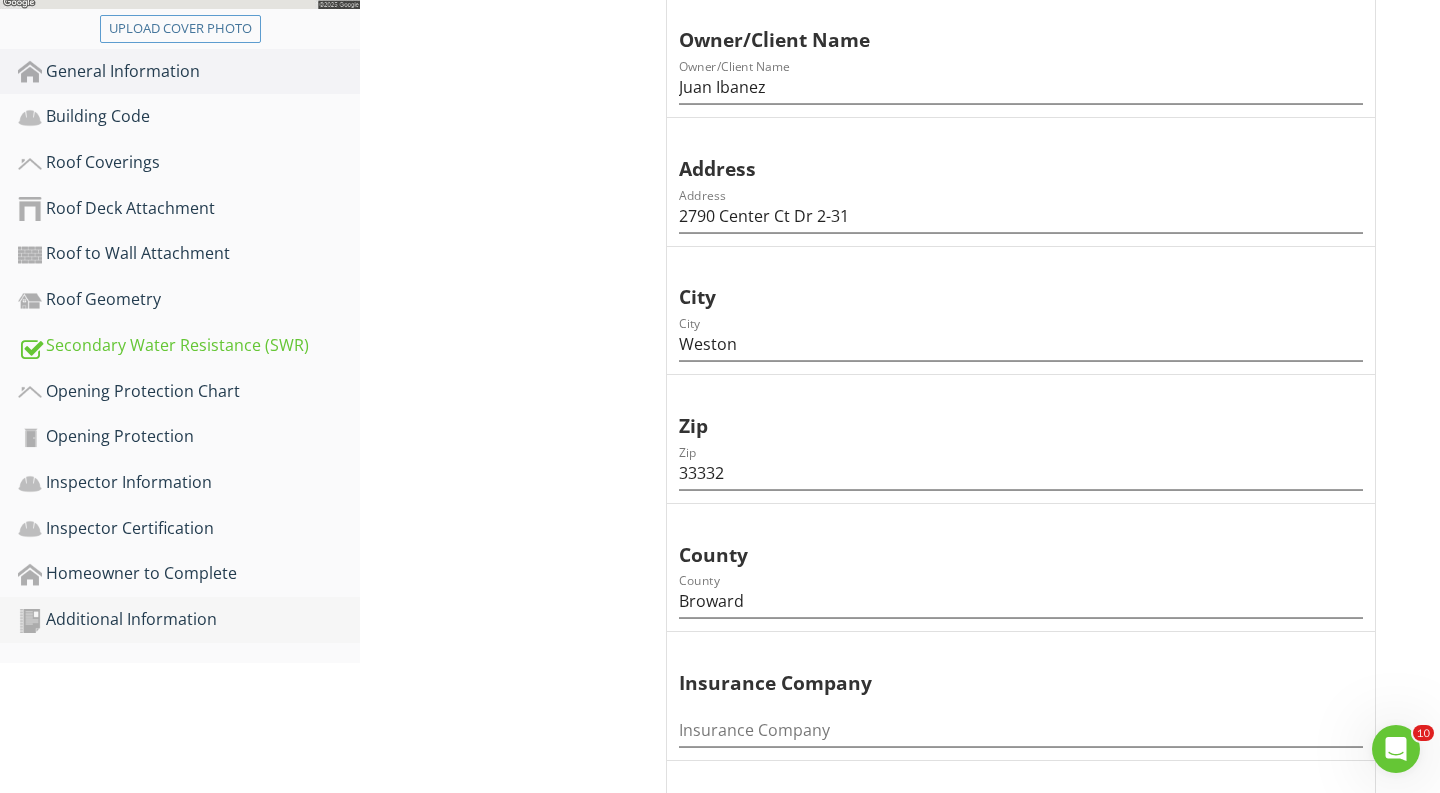 click on "Additional Information" at bounding box center (189, 620) 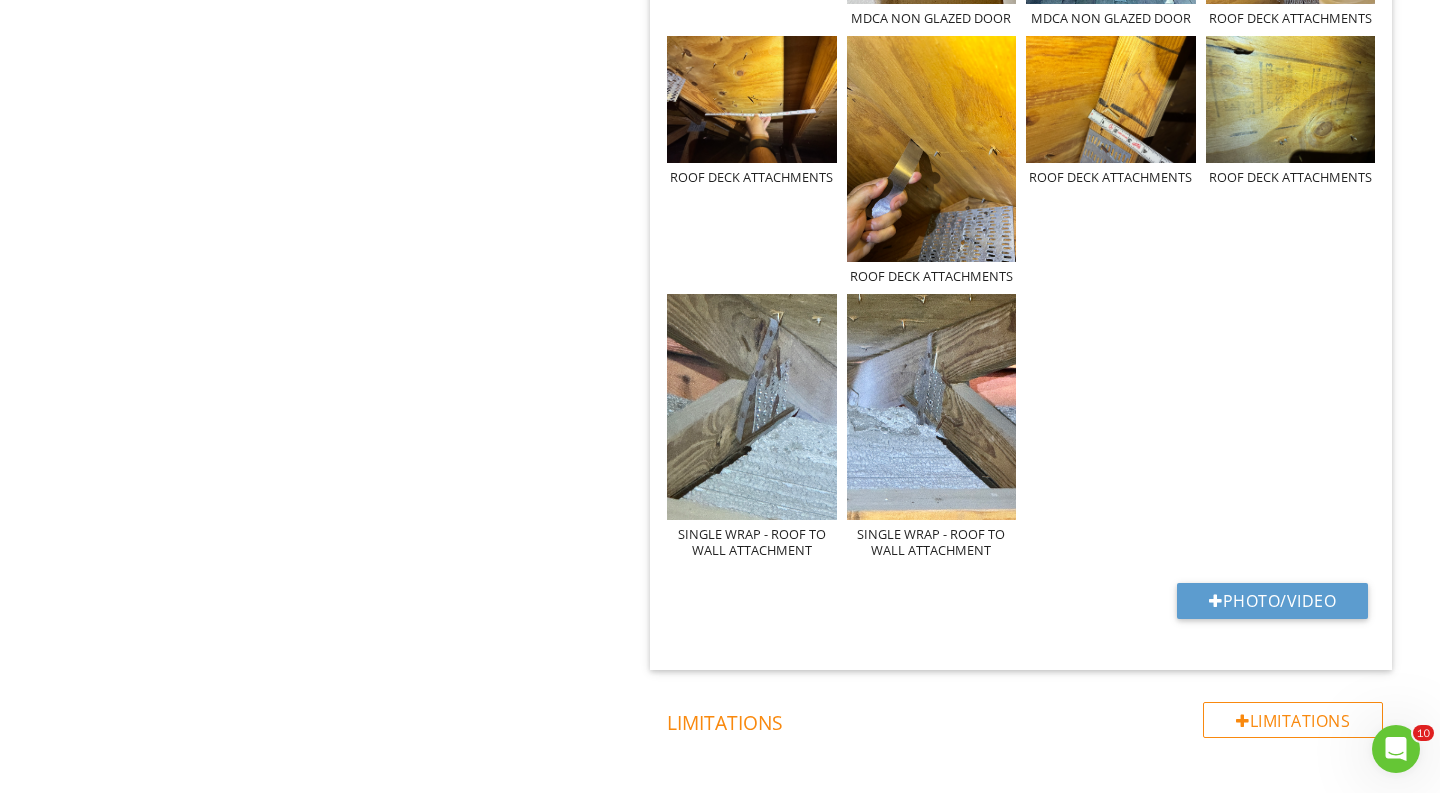 scroll, scrollTop: 1870, scrollLeft: 0, axis: vertical 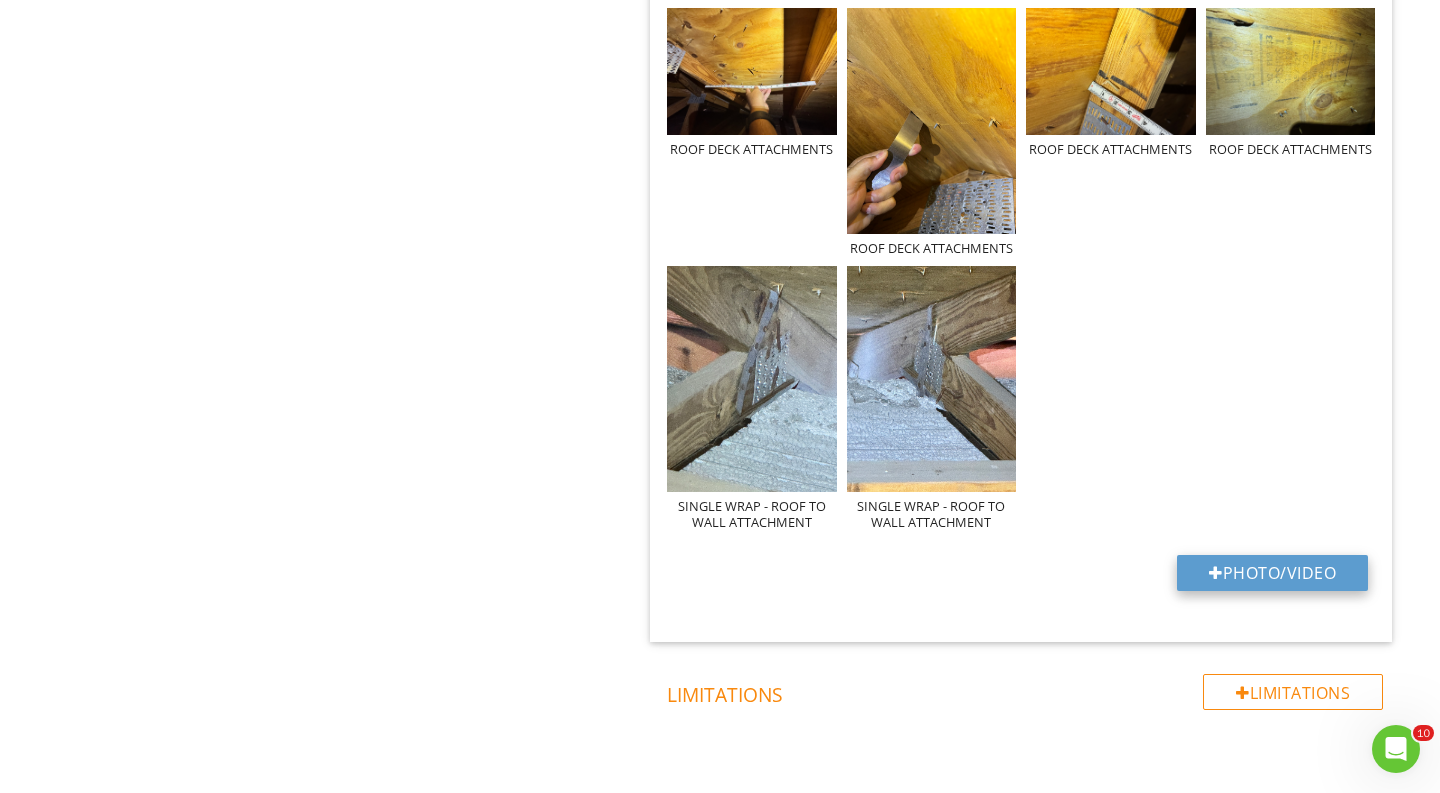 click on "Photo/Video" at bounding box center (1272, 573) 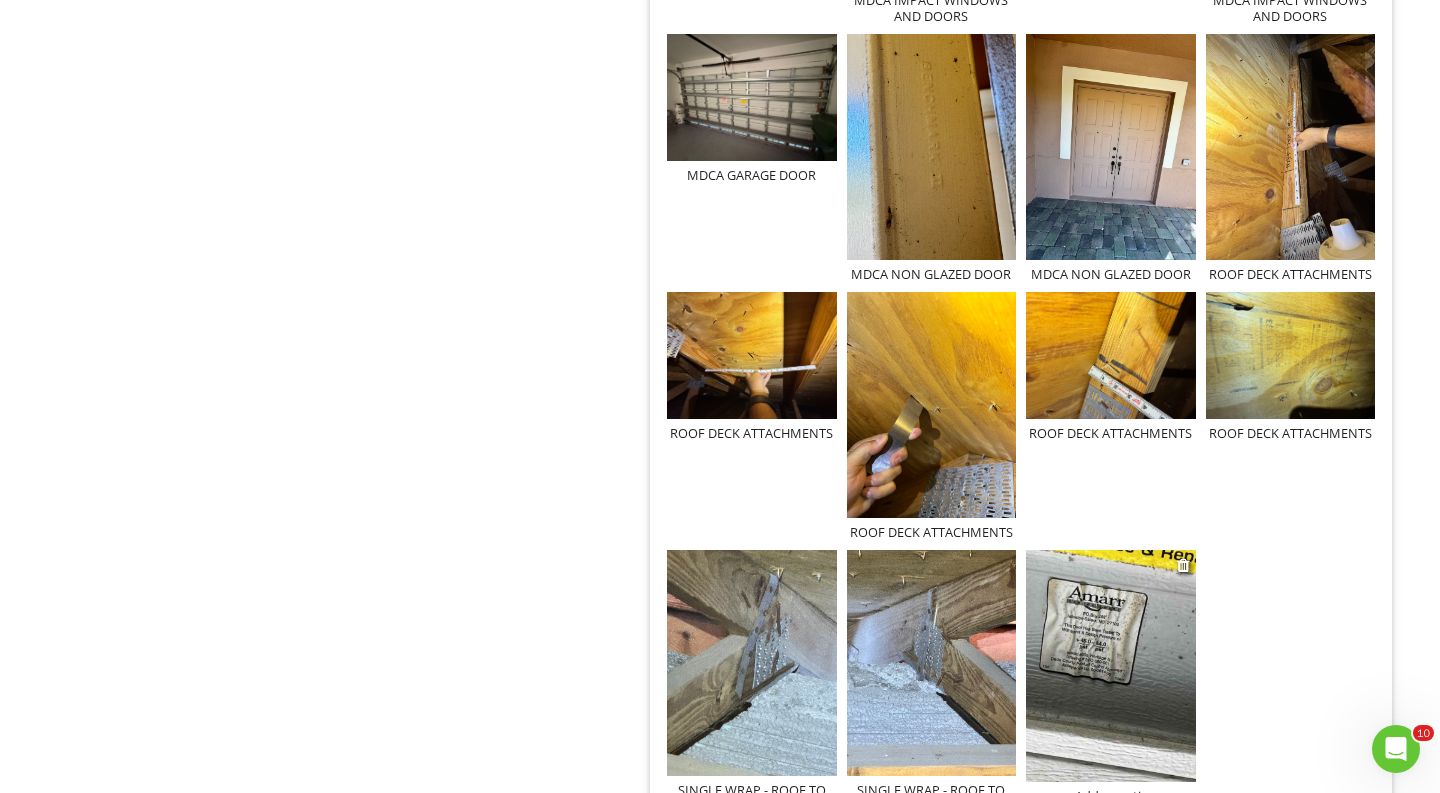 scroll, scrollTop: 1537, scrollLeft: 0, axis: vertical 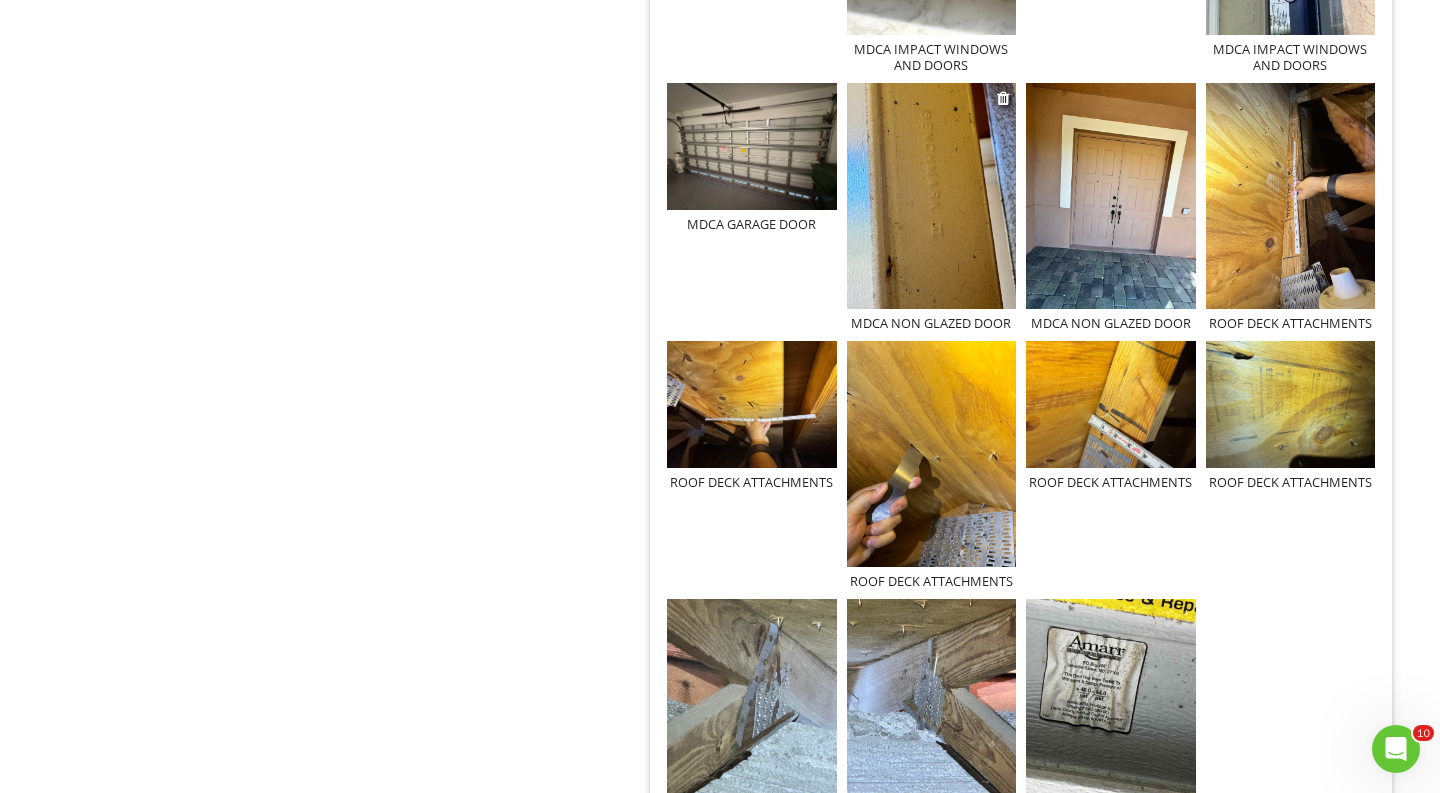 drag, startPoint x: 1126, startPoint y: 648, endPoint x: 965, endPoint y: 192, distance: 483.58765 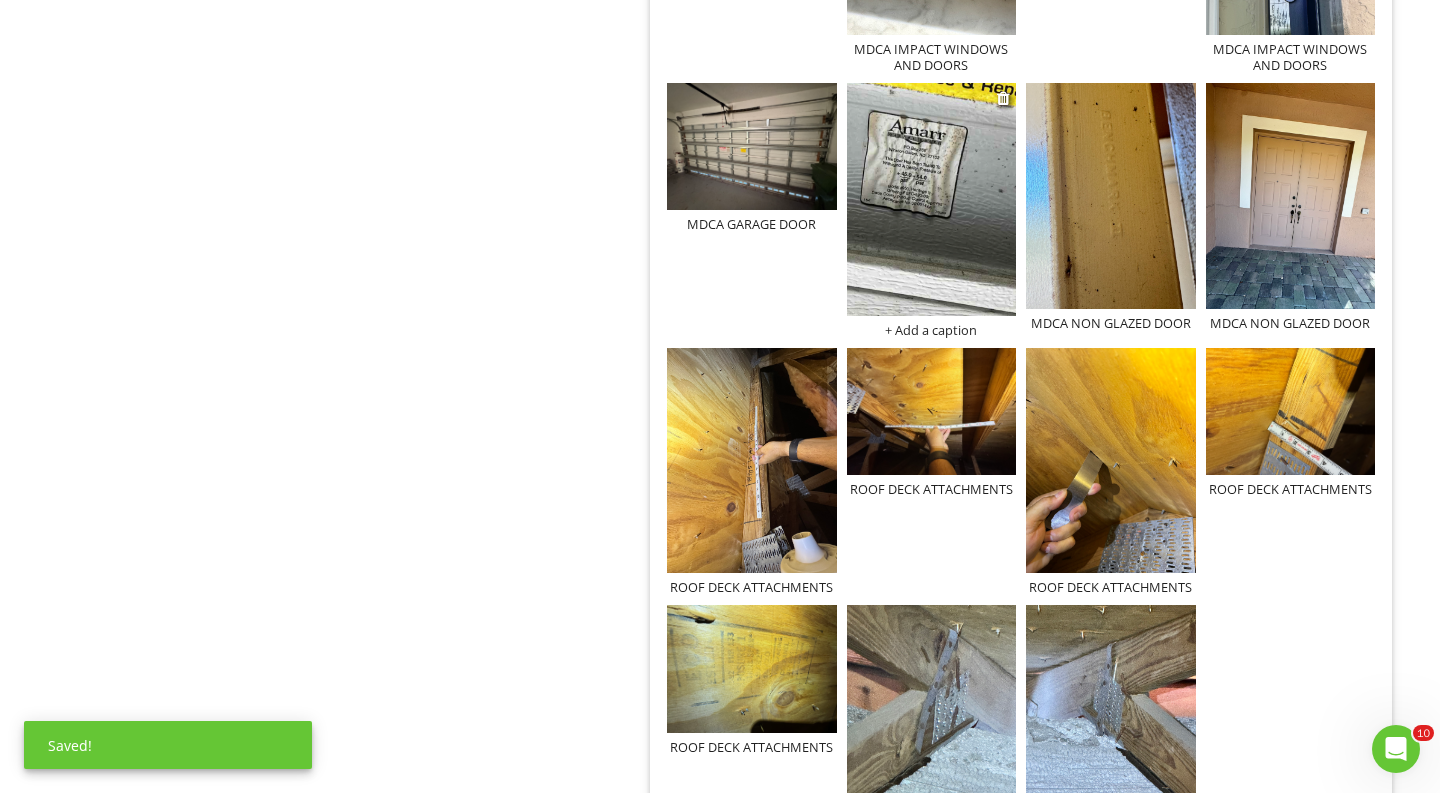 click on "+ Add a caption" at bounding box center [932, 330] 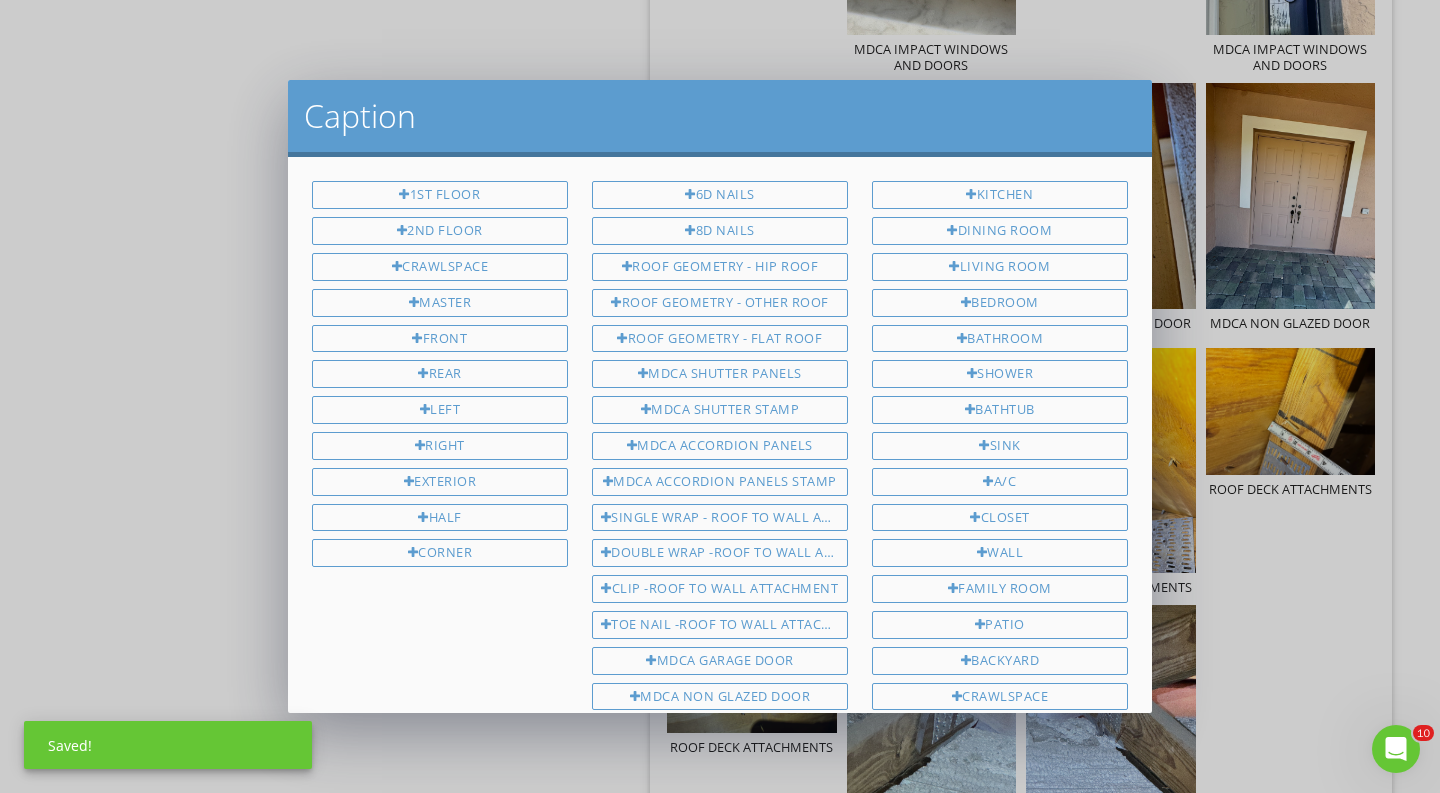 scroll, scrollTop: 0, scrollLeft: 0, axis: both 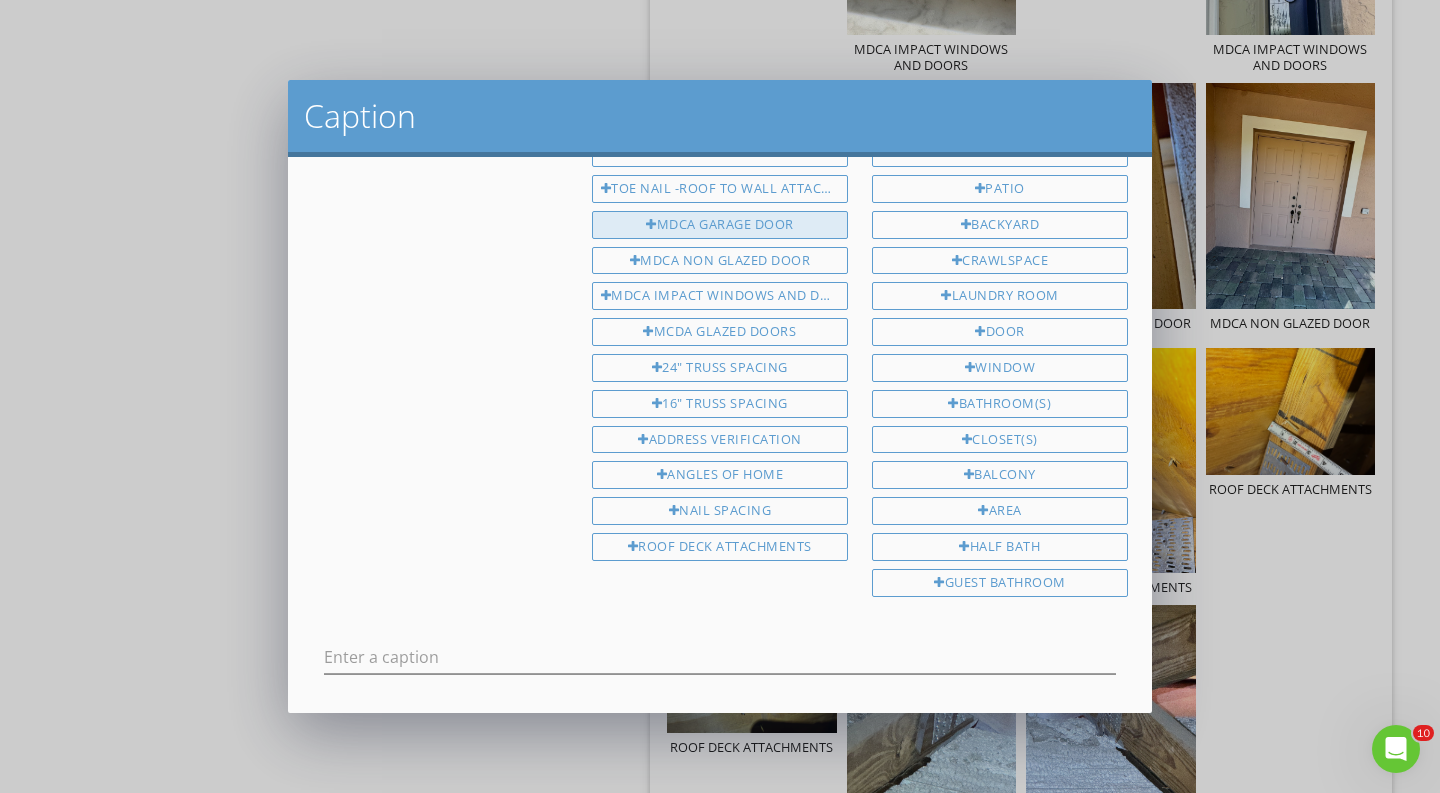 click on "MDCA GARAGE DOOR" at bounding box center (720, 225) 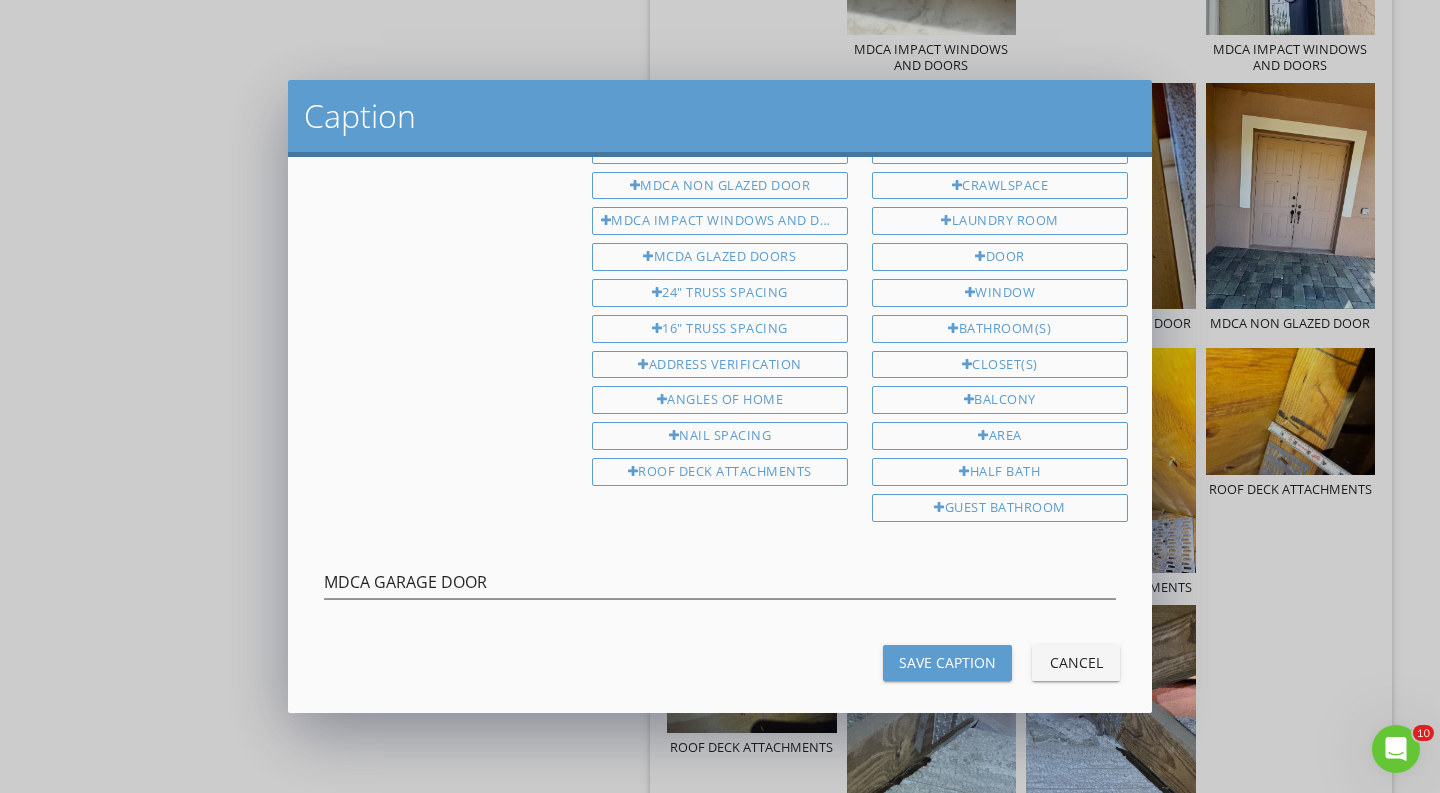 scroll, scrollTop: 510, scrollLeft: 0, axis: vertical 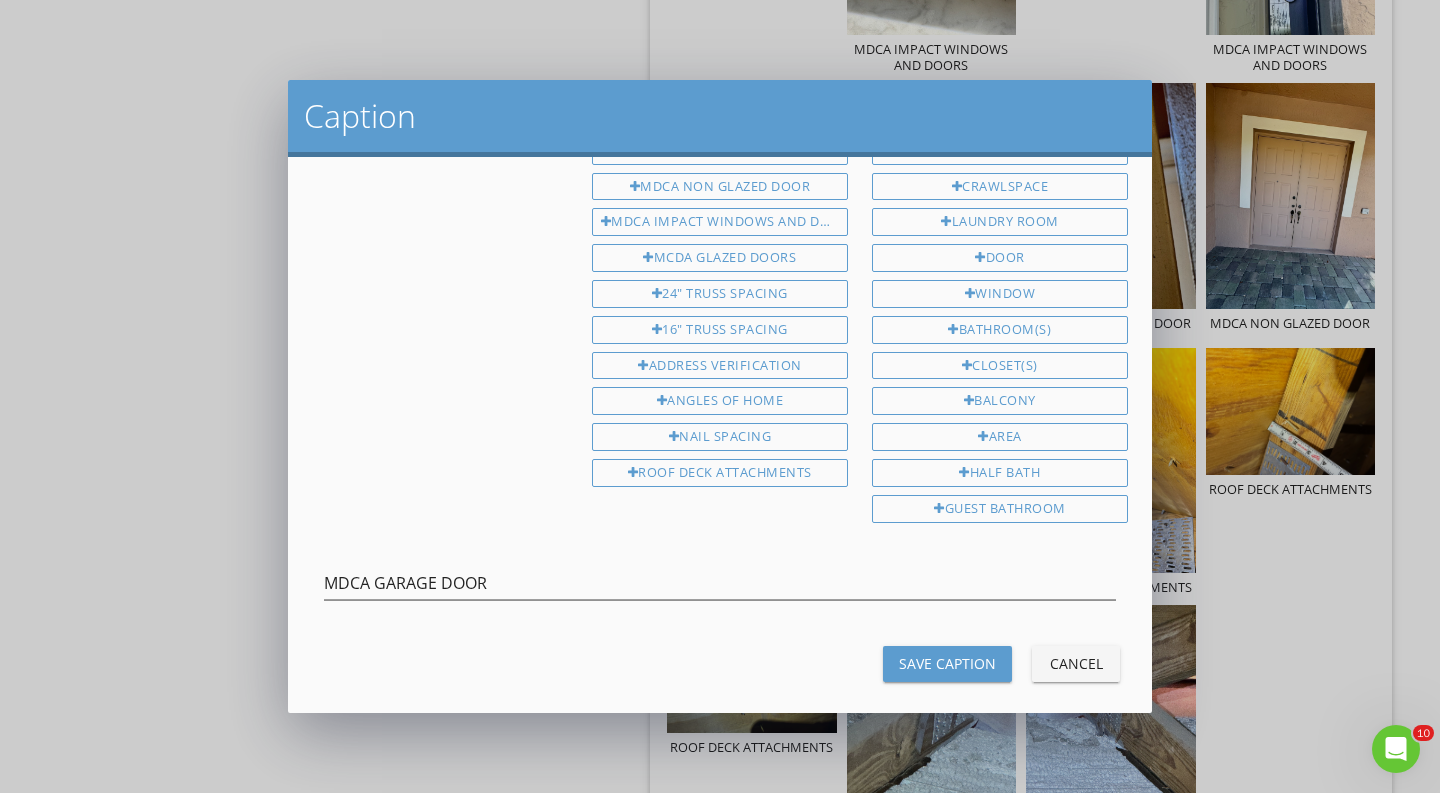 click on "Save Caption" at bounding box center (947, 663) 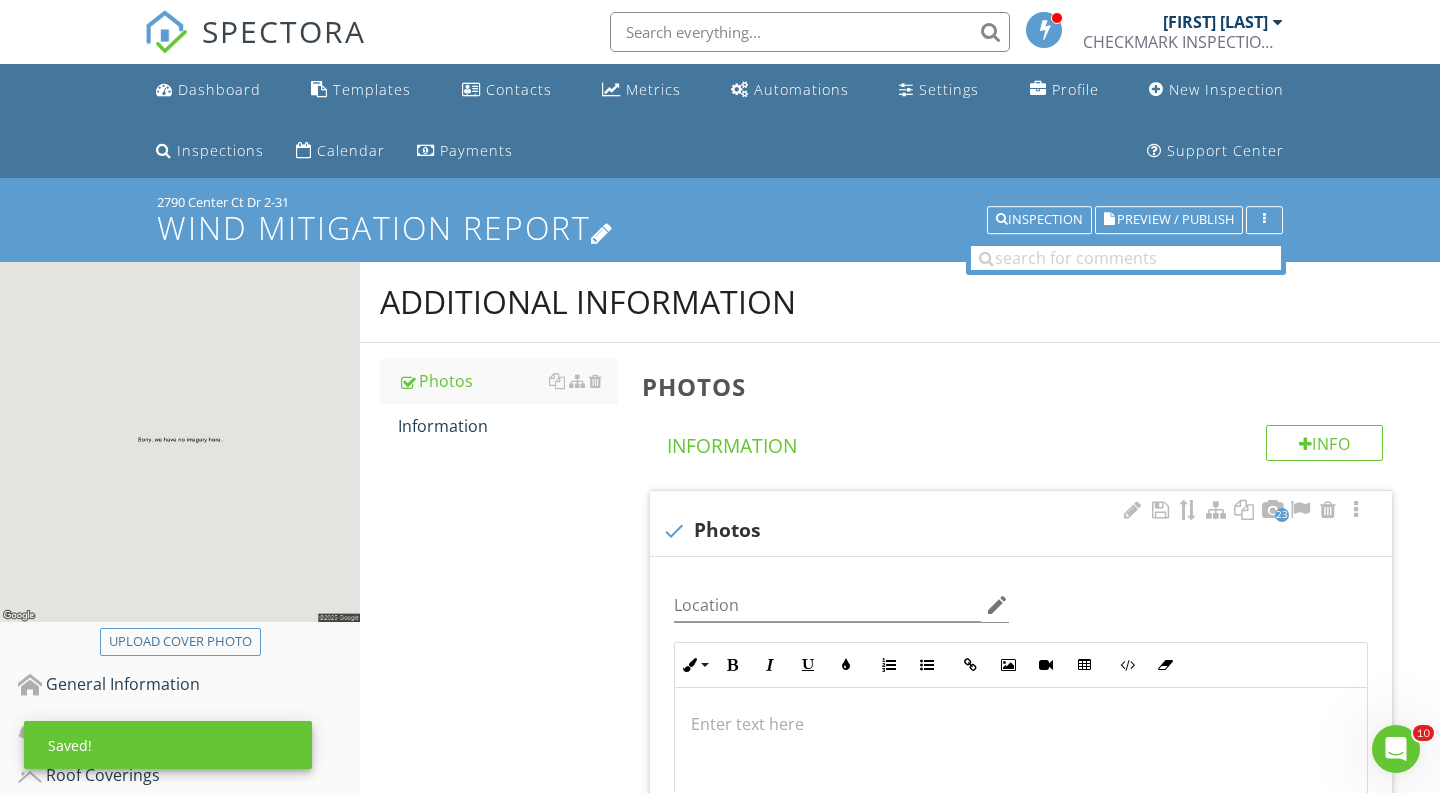 scroll, scrollTop: 0, scrollLeft: 0, axis: both 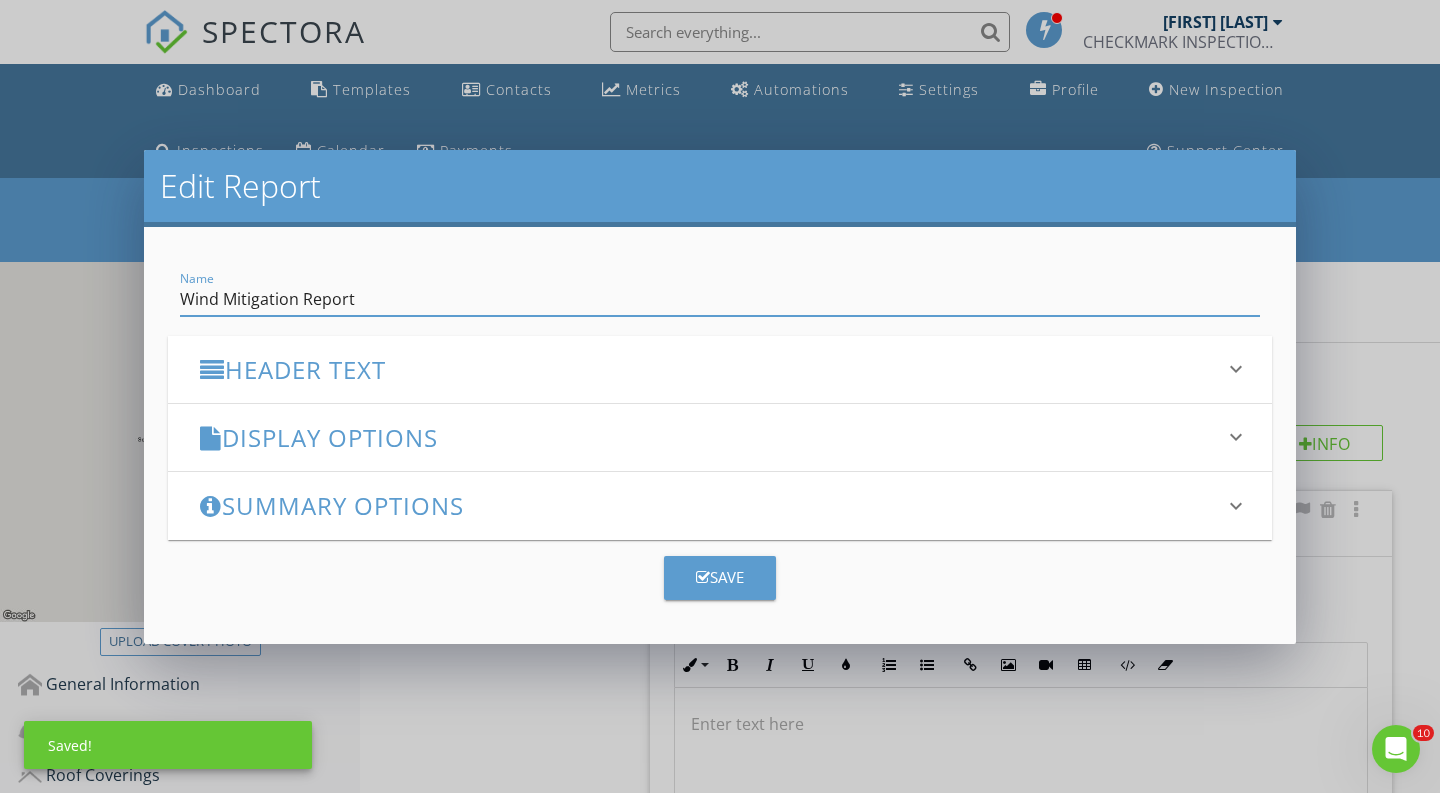 click on "Edit Report   Name Wind Mitigation Report
Header Text
keyboard_arrow_down   Full Report Header Text     Summary Header Text
Display Options
keyboard_arrow_down   check_box_outline_blank Display Item Ratings Grid in Report
What does this look like?
check_box Display Category Counts Summary
What does this look like?
check_box_outline_blank Display 'Items Inspected' Count
With
vs
without
check_box Display Inspector Signature   Configure Signature    |
Where does this display?
check_box Display Standards of Practice
Set per-section by clicking the 'pencil' icon next to each
section.
What does this look like?
check_box Display Recommendations   check_box Smart Layout for Informational Comments
Minimize whitespace by separating short and long comments.
What does this look like?
PDF Options       check_box Page break sections" at bounding box center [720, 396] 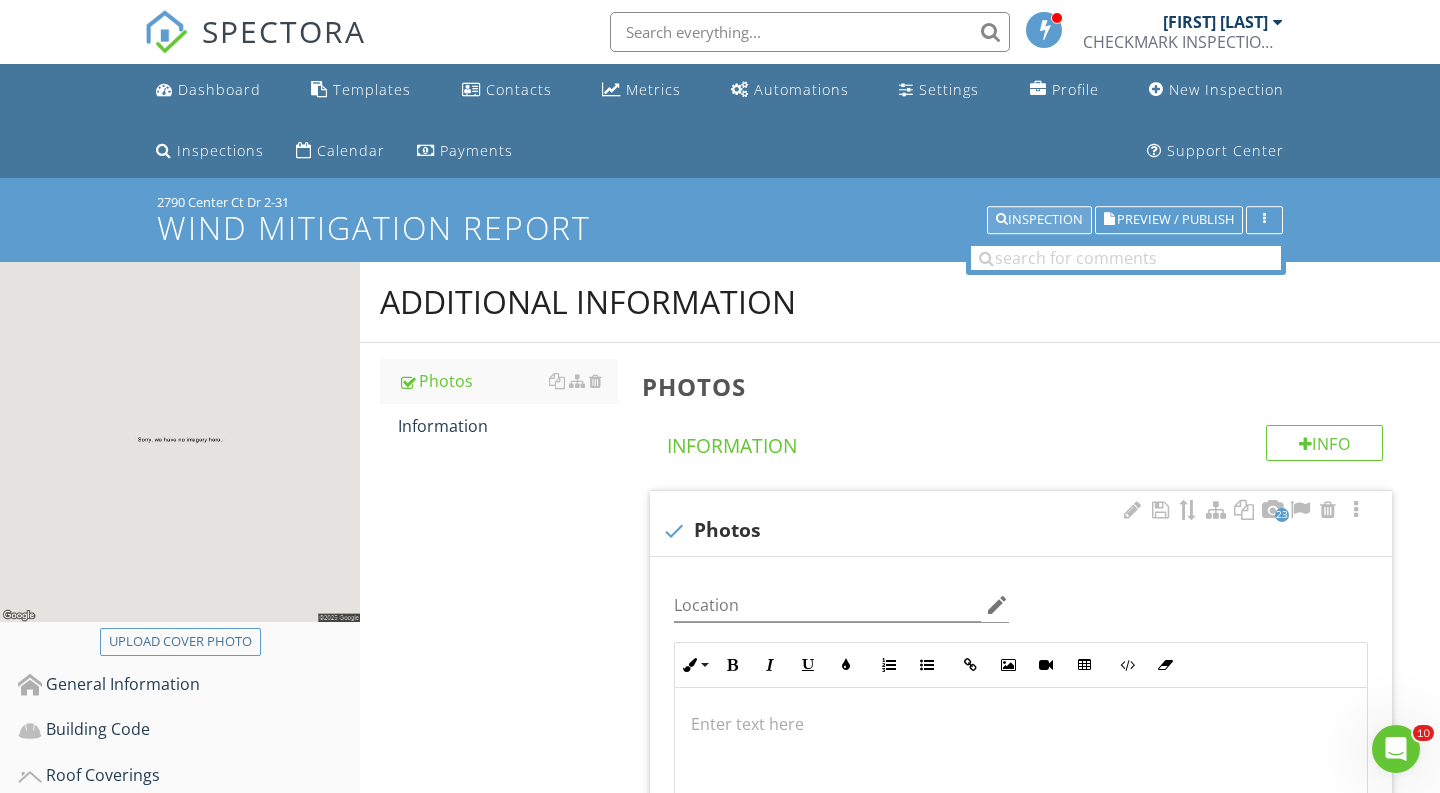 click on "Inspection" at bounding box center [1039, 220] 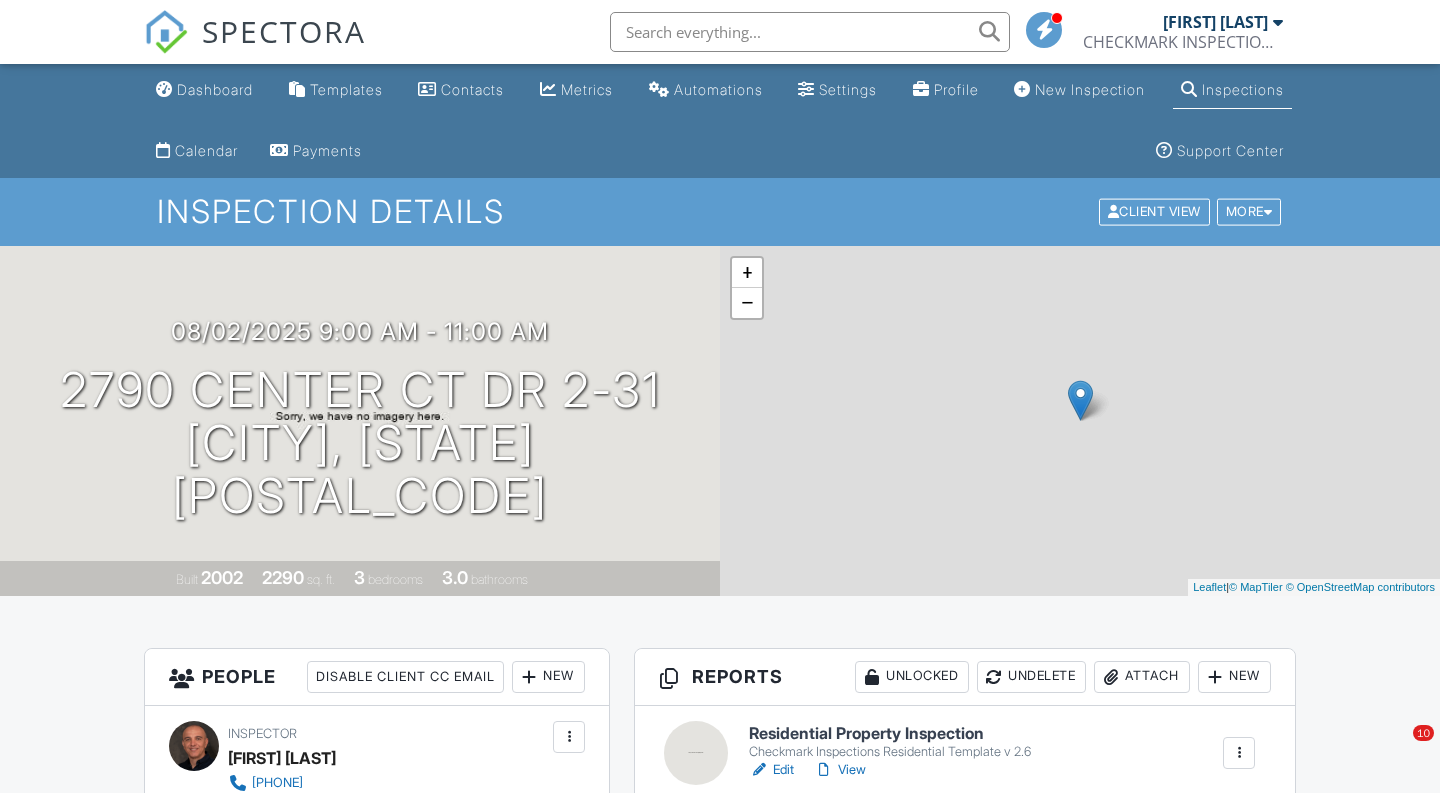 scroll, scrollTop: 0, scrollLeft: 0, axis: both 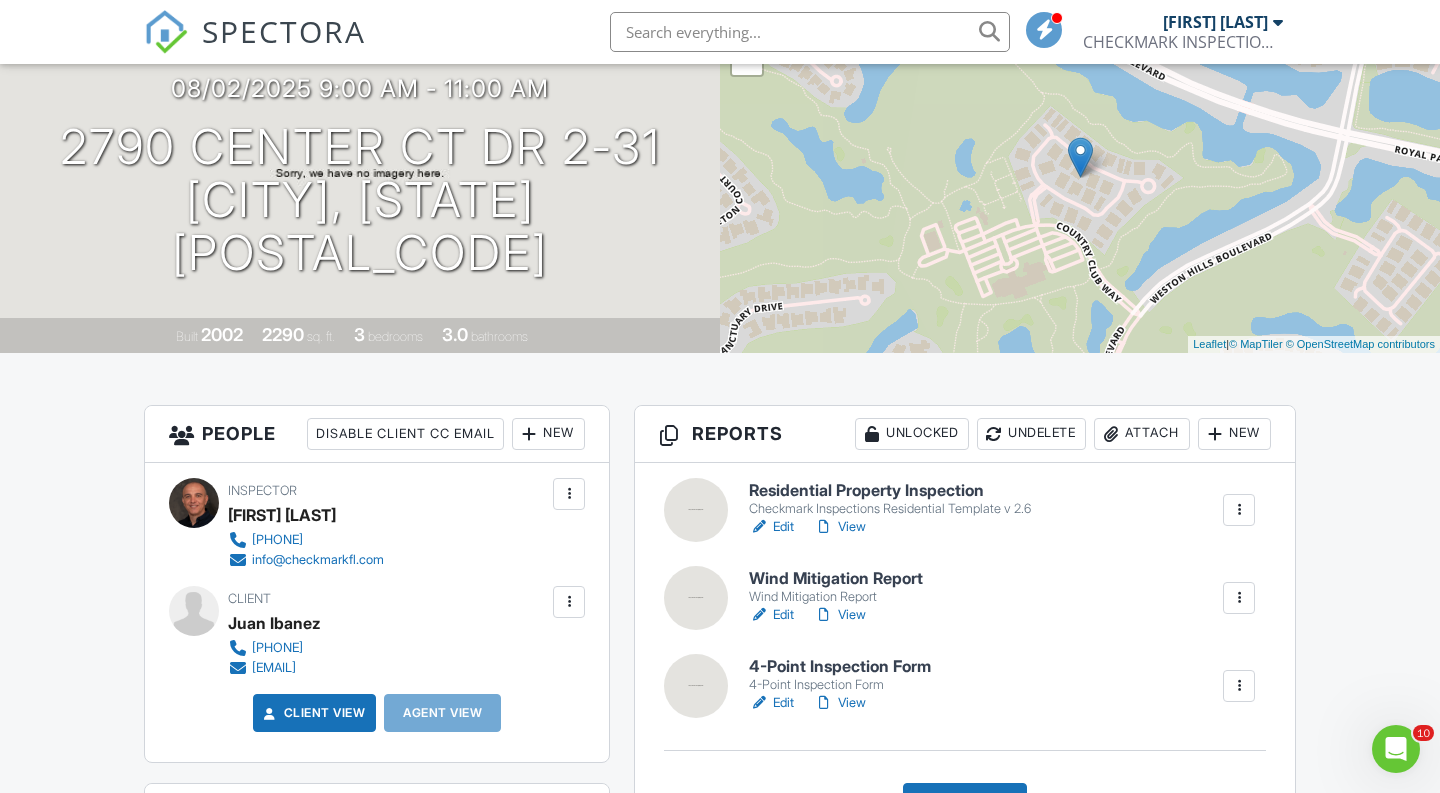 click on "View" at bounding box center (840, 615) 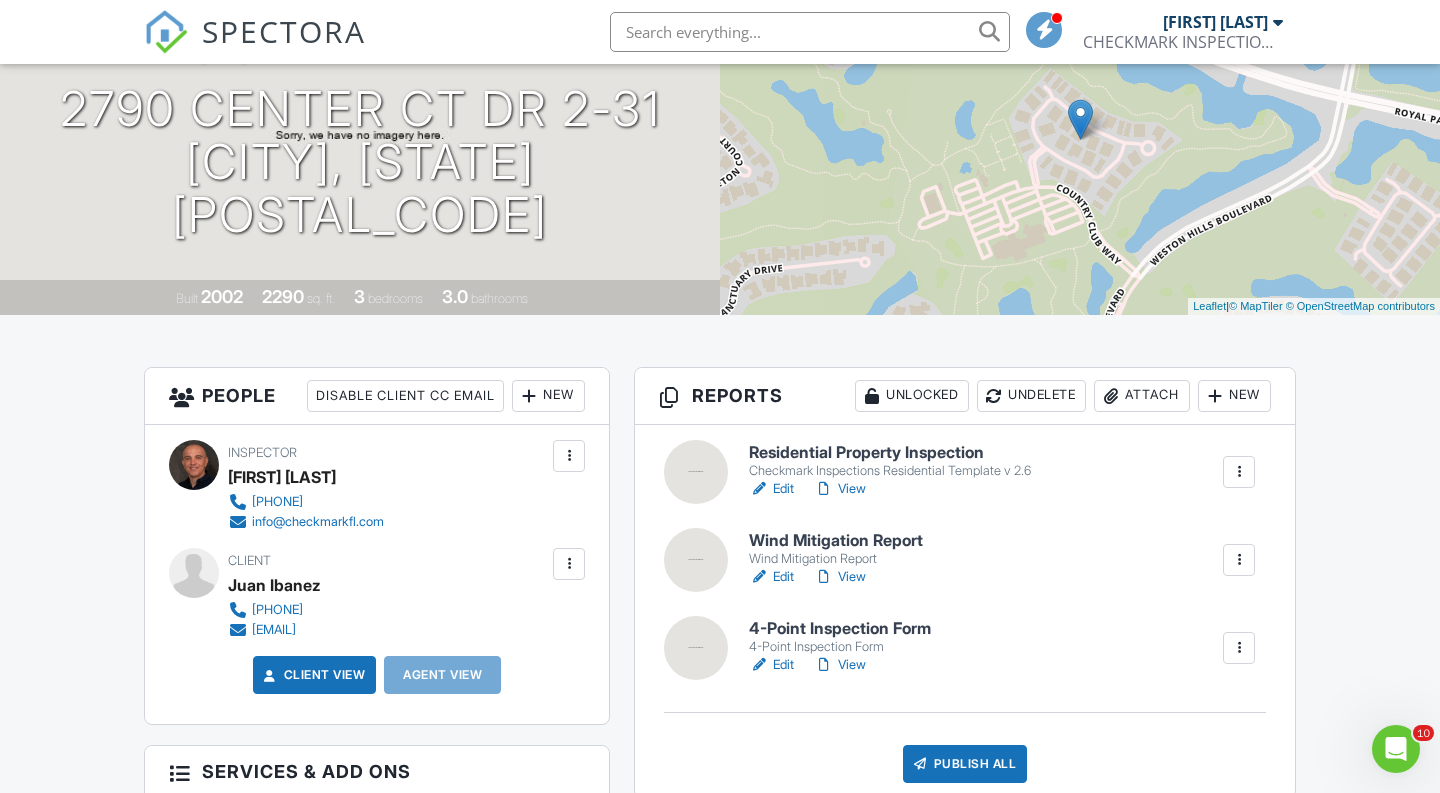 scroll, scrollTop: 342, scrollLeft: 0, axis: vertical 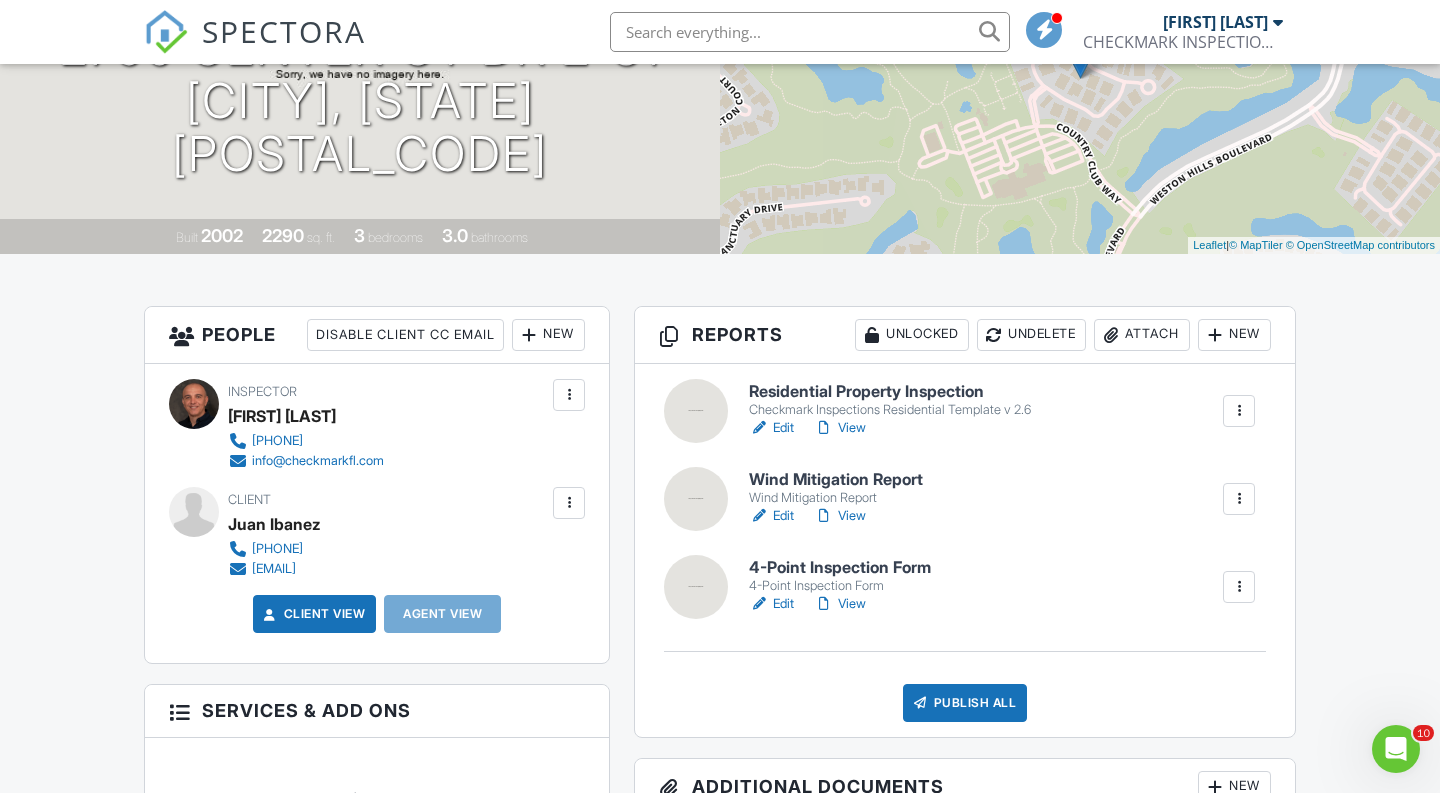 click on "View" at bounding box center (840, 604) 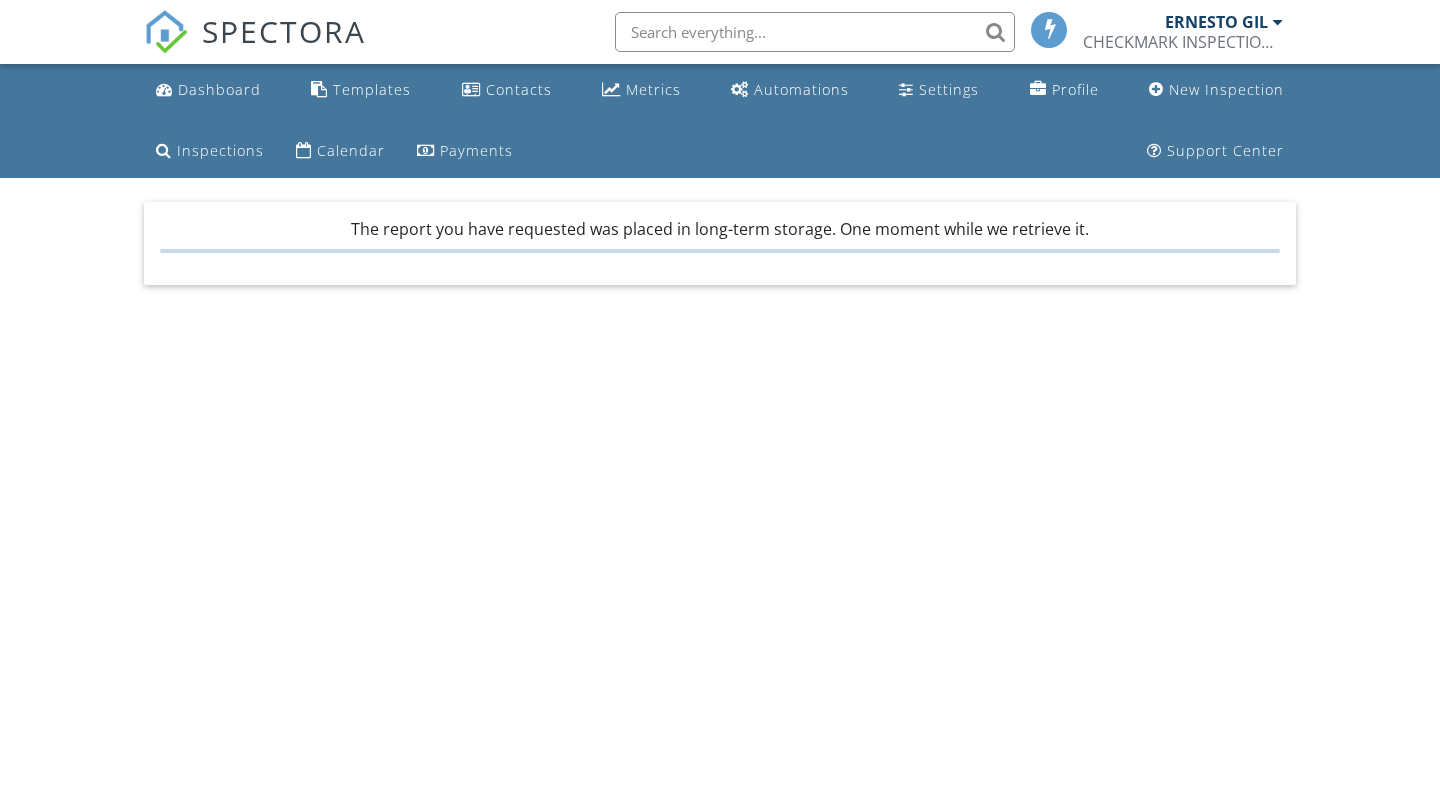 scroll, scrollTop: 0, scrollLeft: 0, axis: both 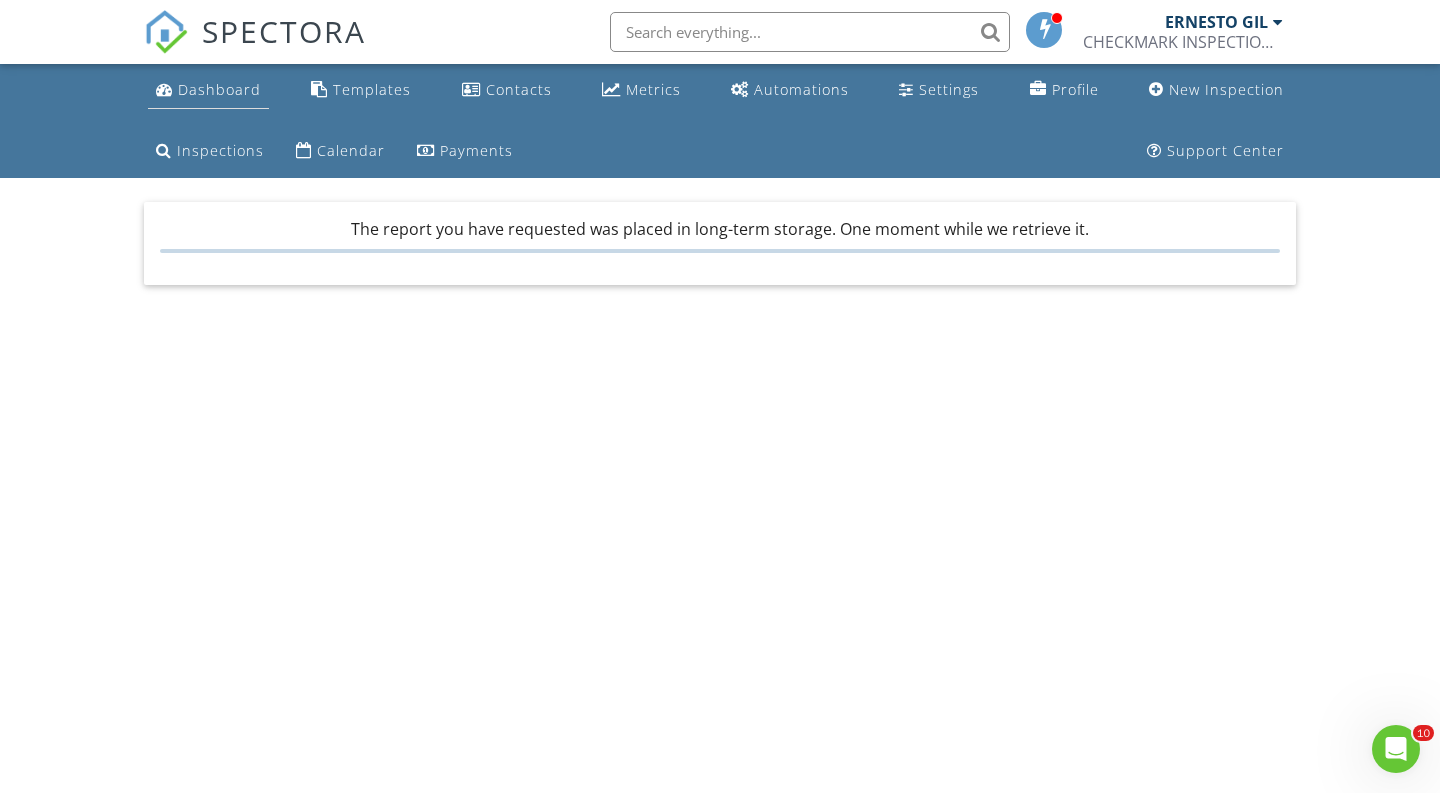 click on "Dashboard" at bounding box center [219, 89] 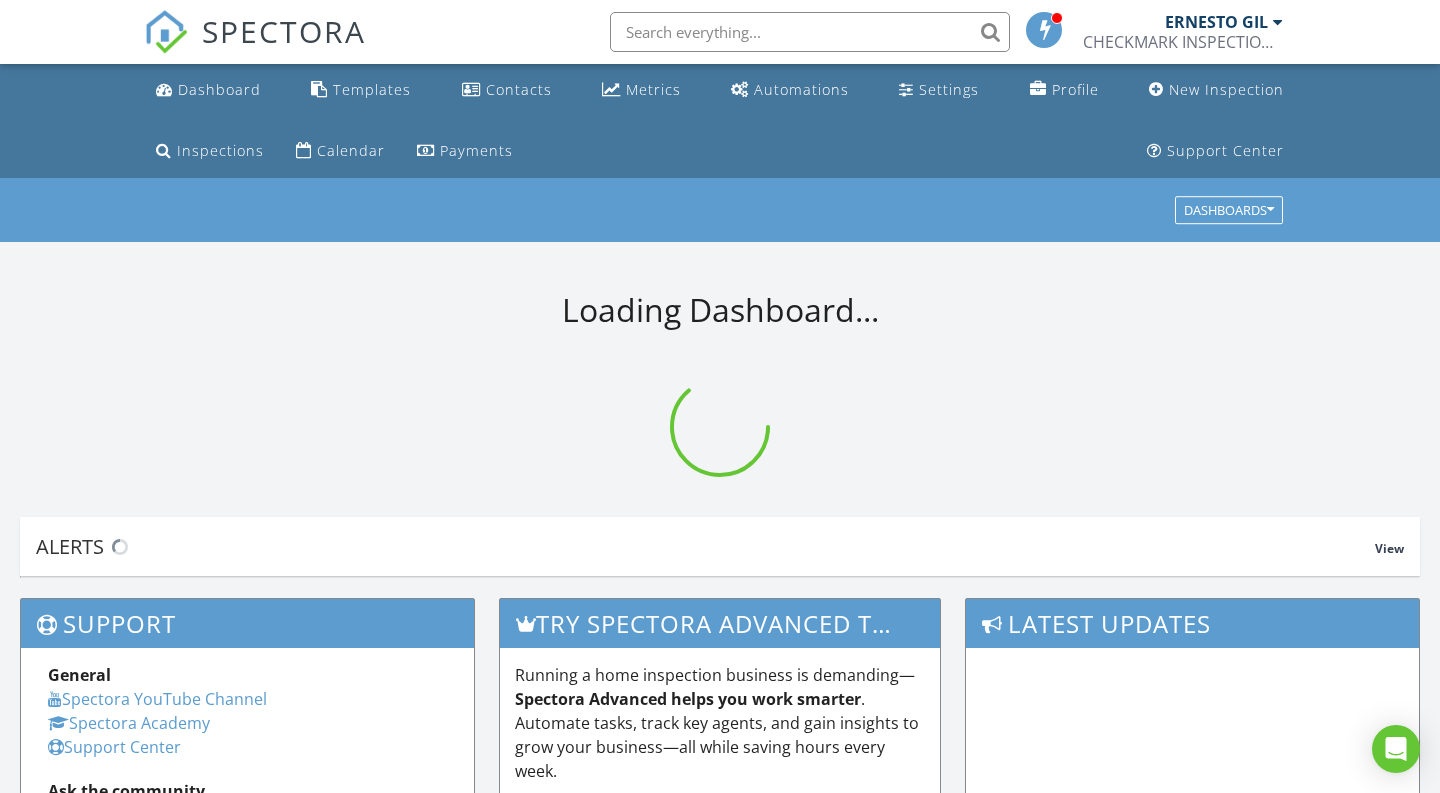 scroll, scrollTop: 0, scrollLeft: 0, axis: both 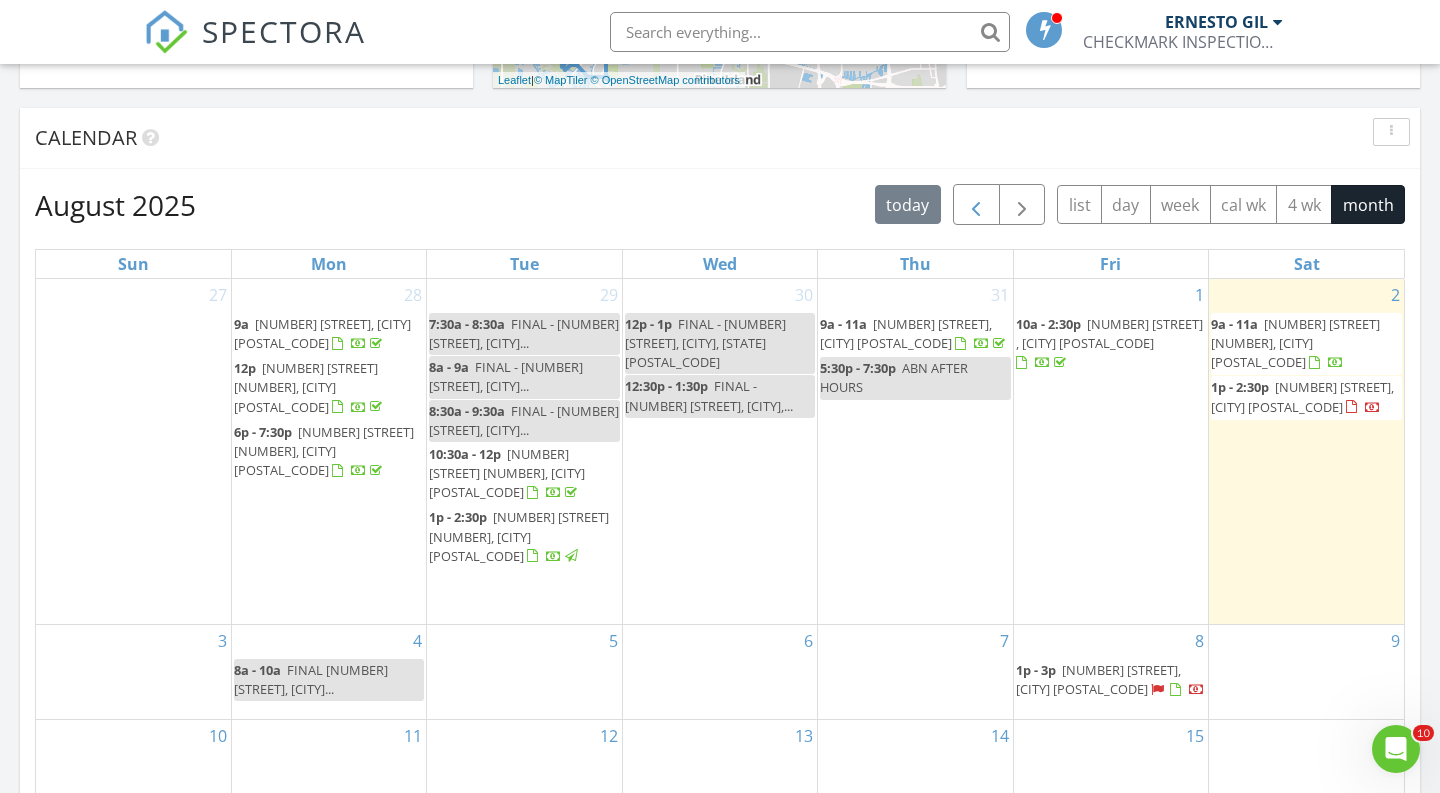 click at bounding box center (976, 204) 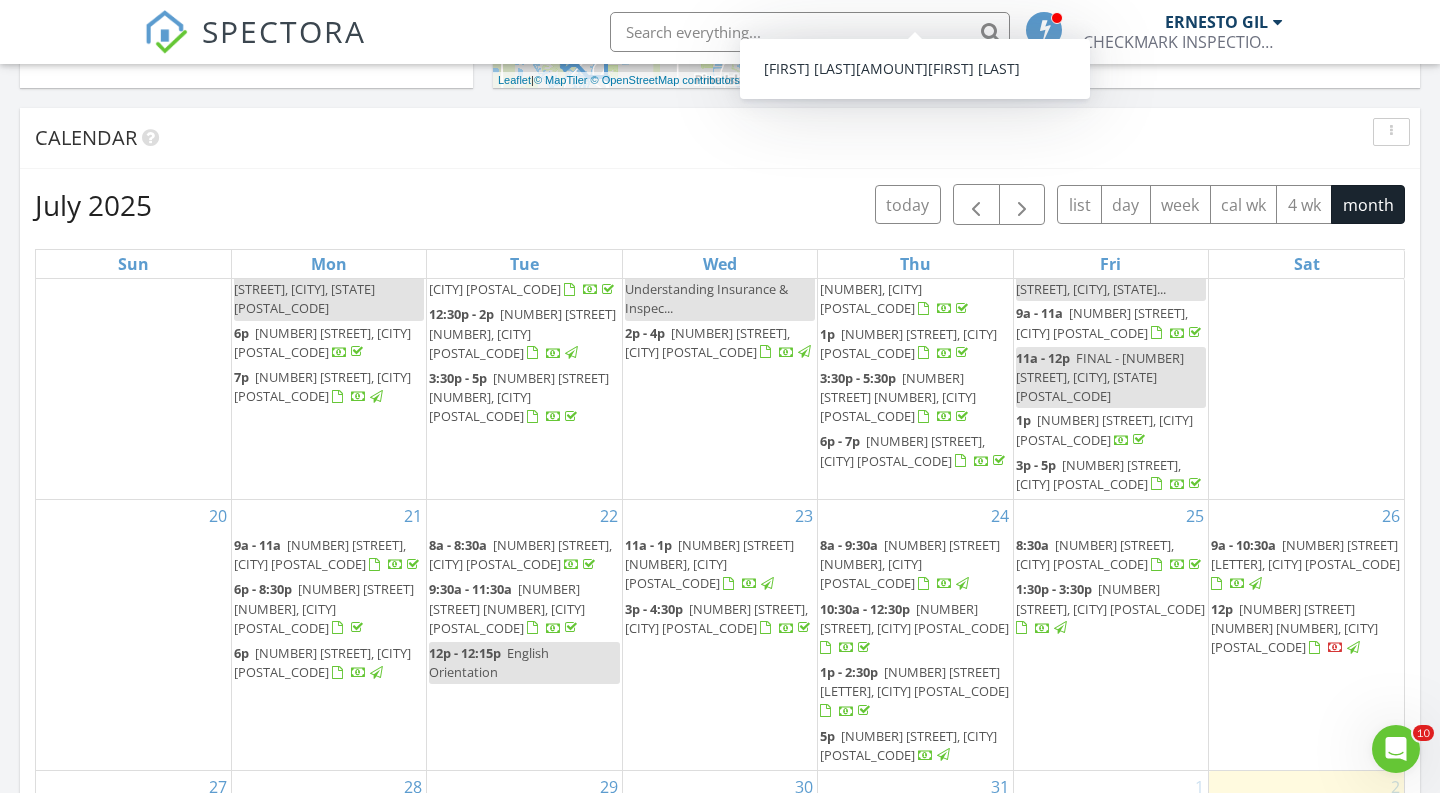 scroll, scrollTop: 397, scrollLeft: 0, axis: vertical 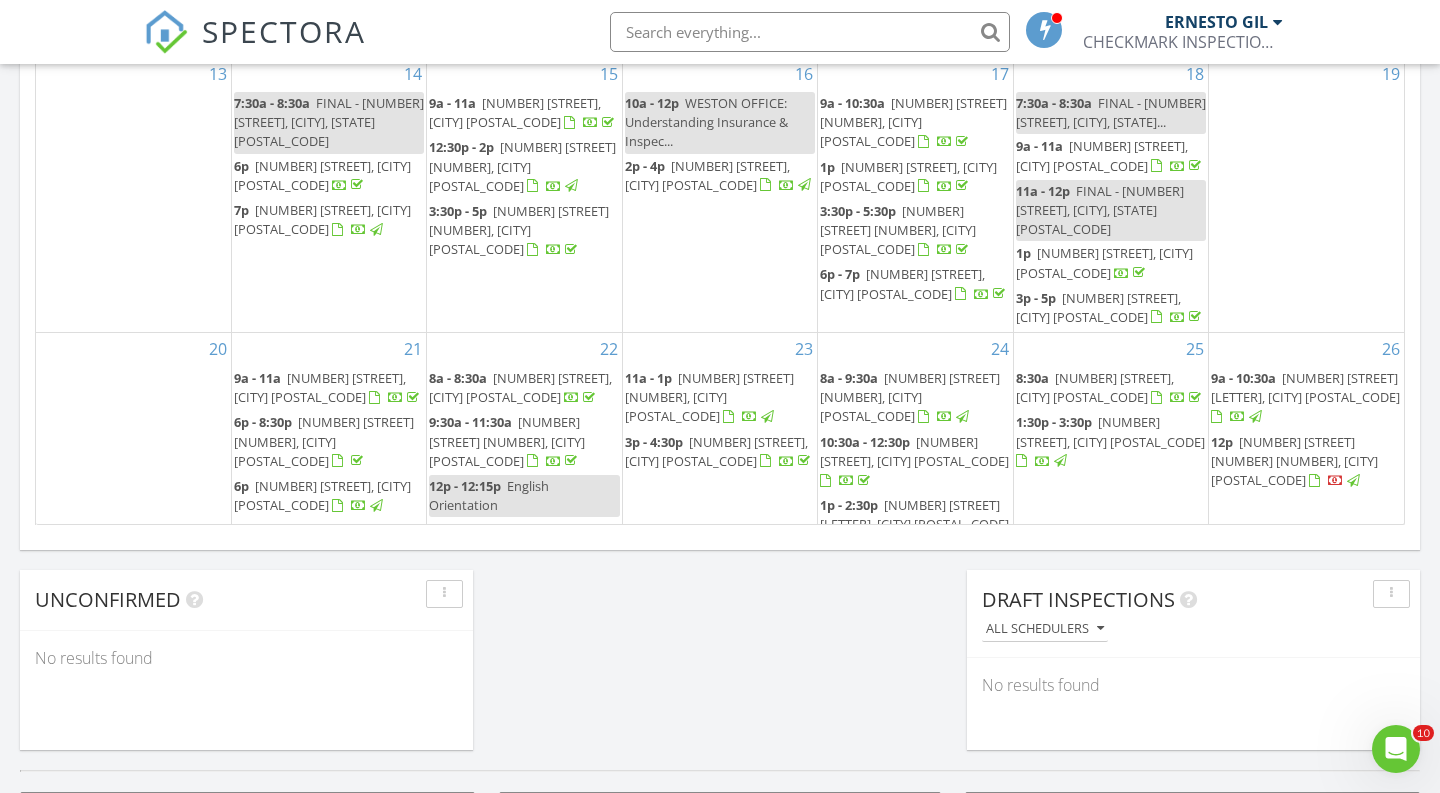 click on "802 Cypress Grove Ln 205 205, Pompano Beach 33069" at bounding box center (1294, 461) 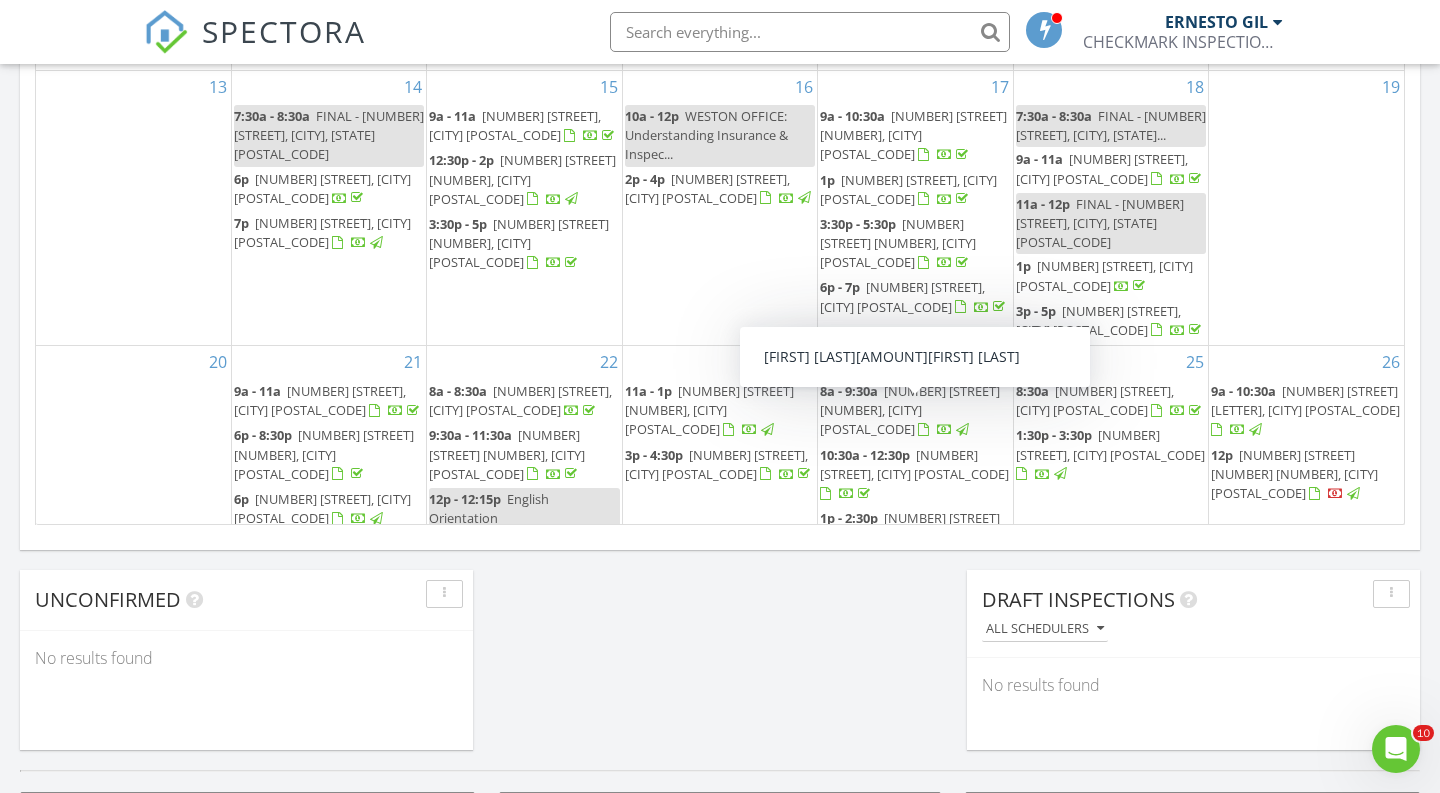 scroll, scrollTop: 0, scrollLeft: 0, axis: both 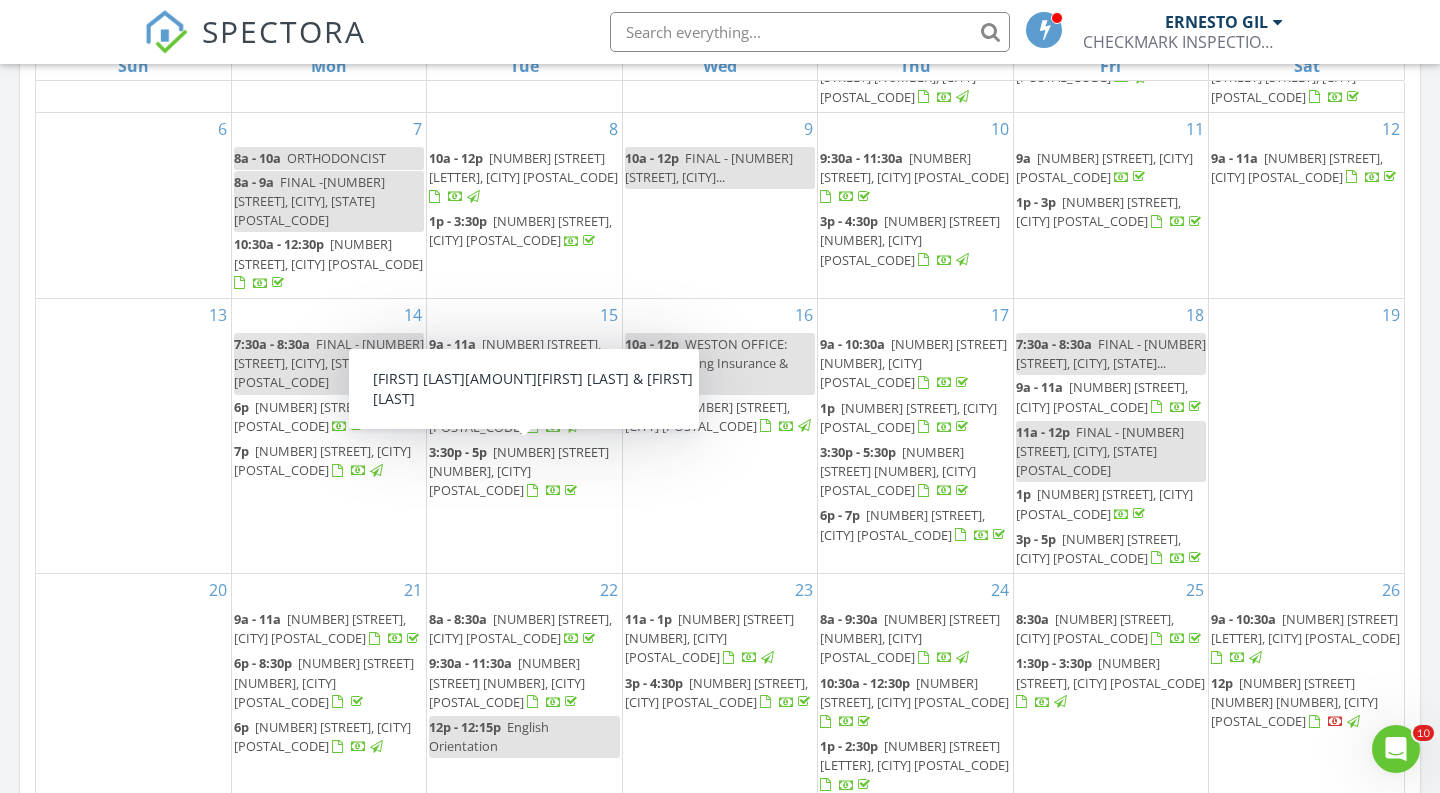 click on "12755 SW 16th Ct 211B, Pembroke Pines 33027" at bounding box center (519, 471) 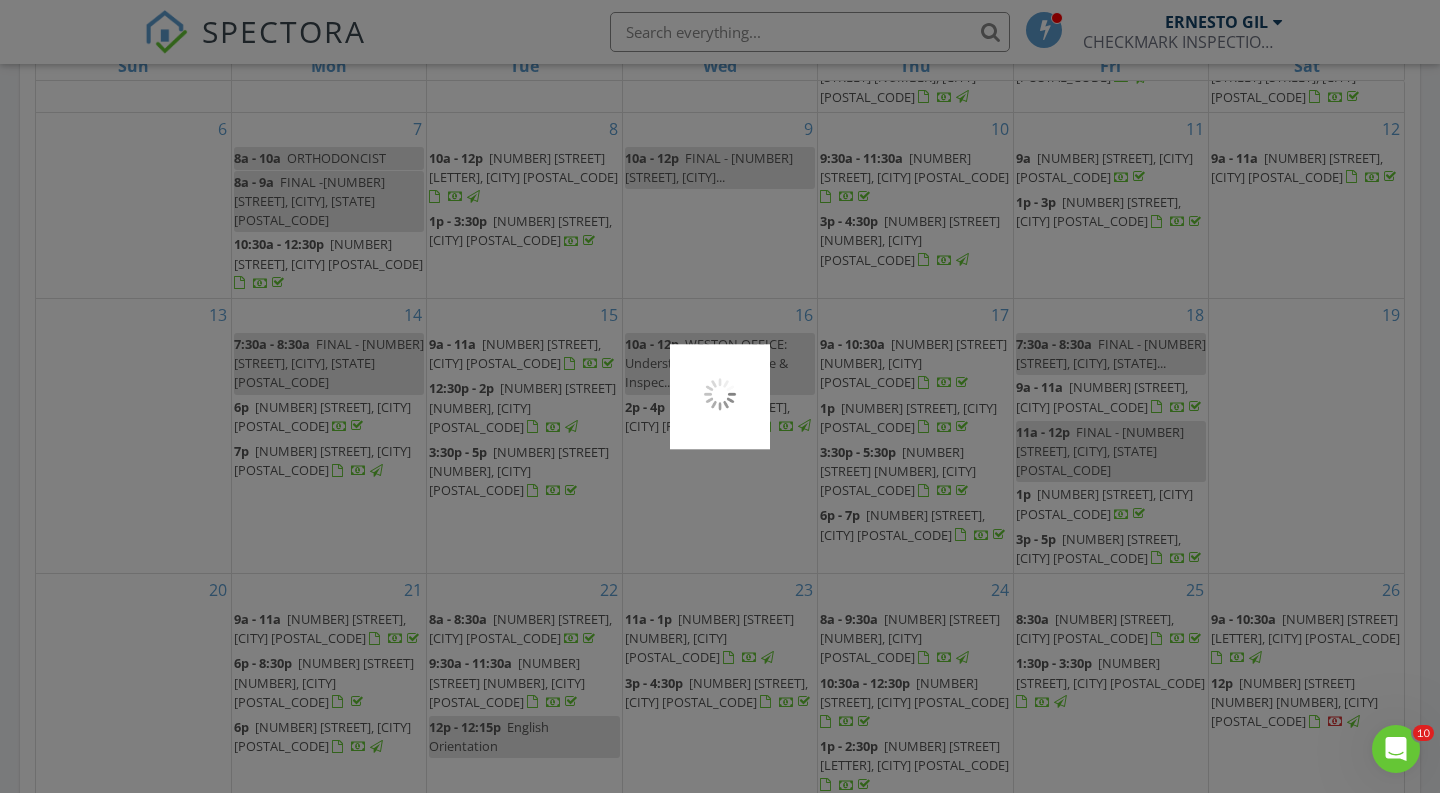 scroll, scrollTop: 1127, scrollLeft: 0, axis: vertical 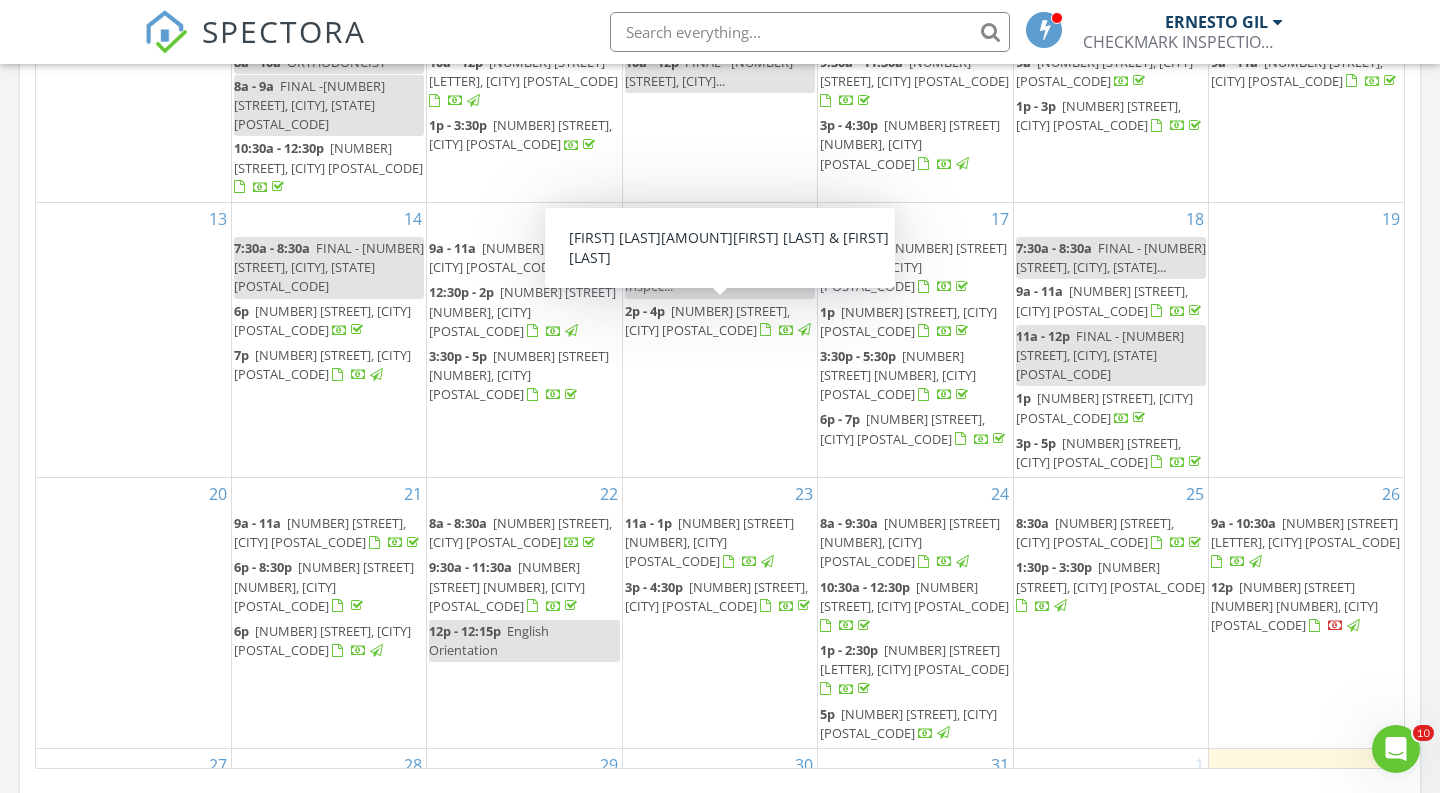 click on "1341 E Golfview Dr 1341, Pembroke Pines 33026" at bounding box center (707, 320) 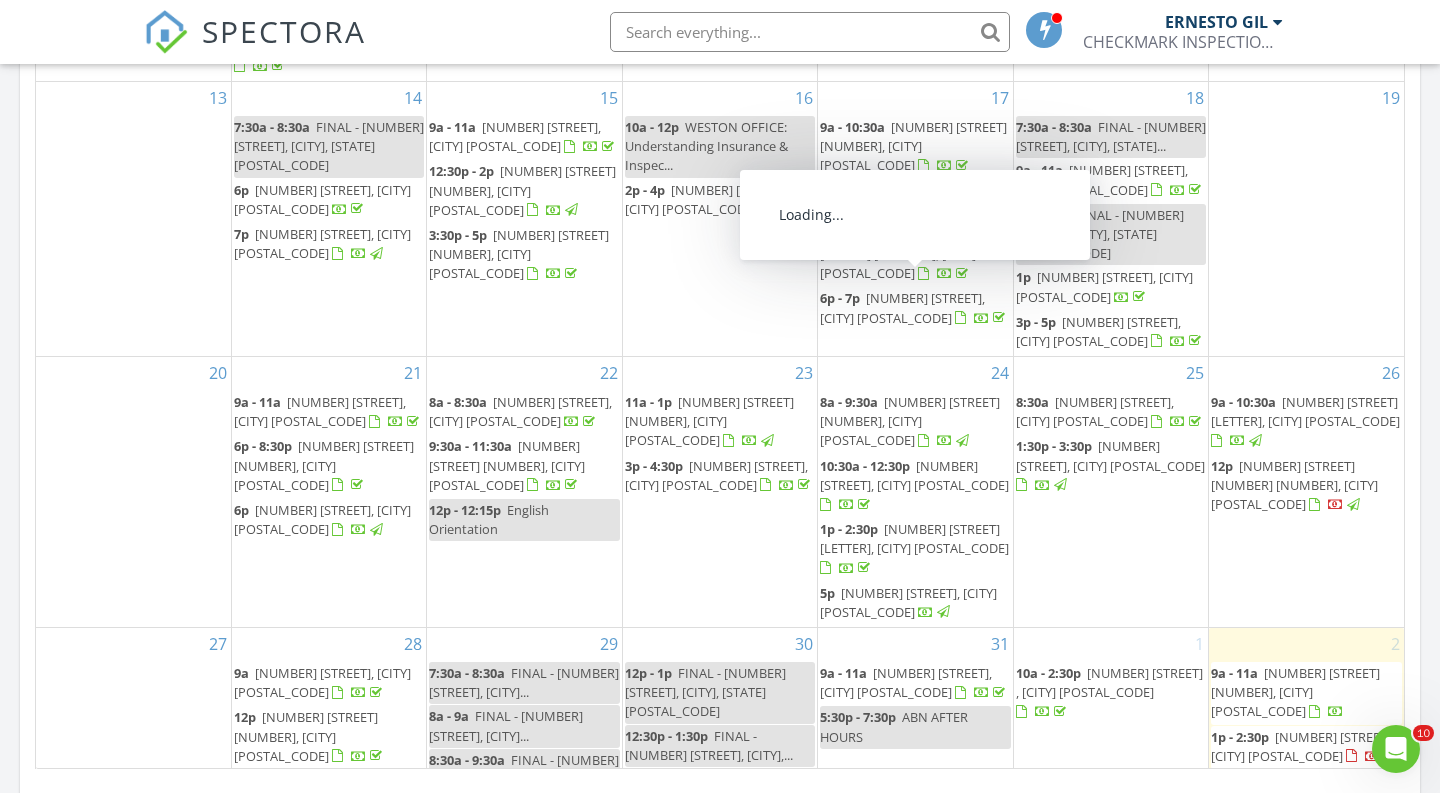 scroll, scrollTop: 275, scrollLeft: 0, axis: vertical 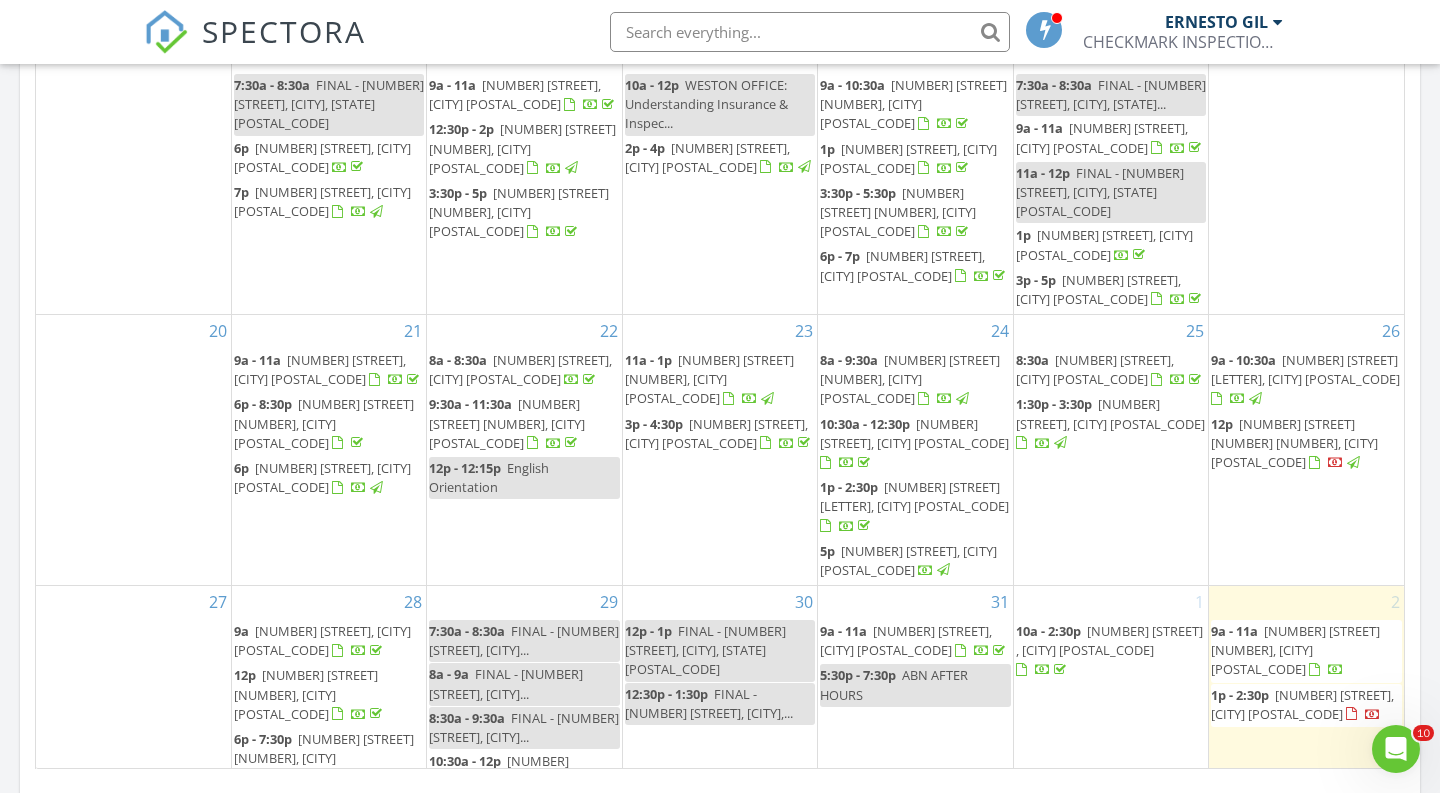 click on "9631 NW 76th St 9631, Tamarac 33321" at bounding box center [507, 423] 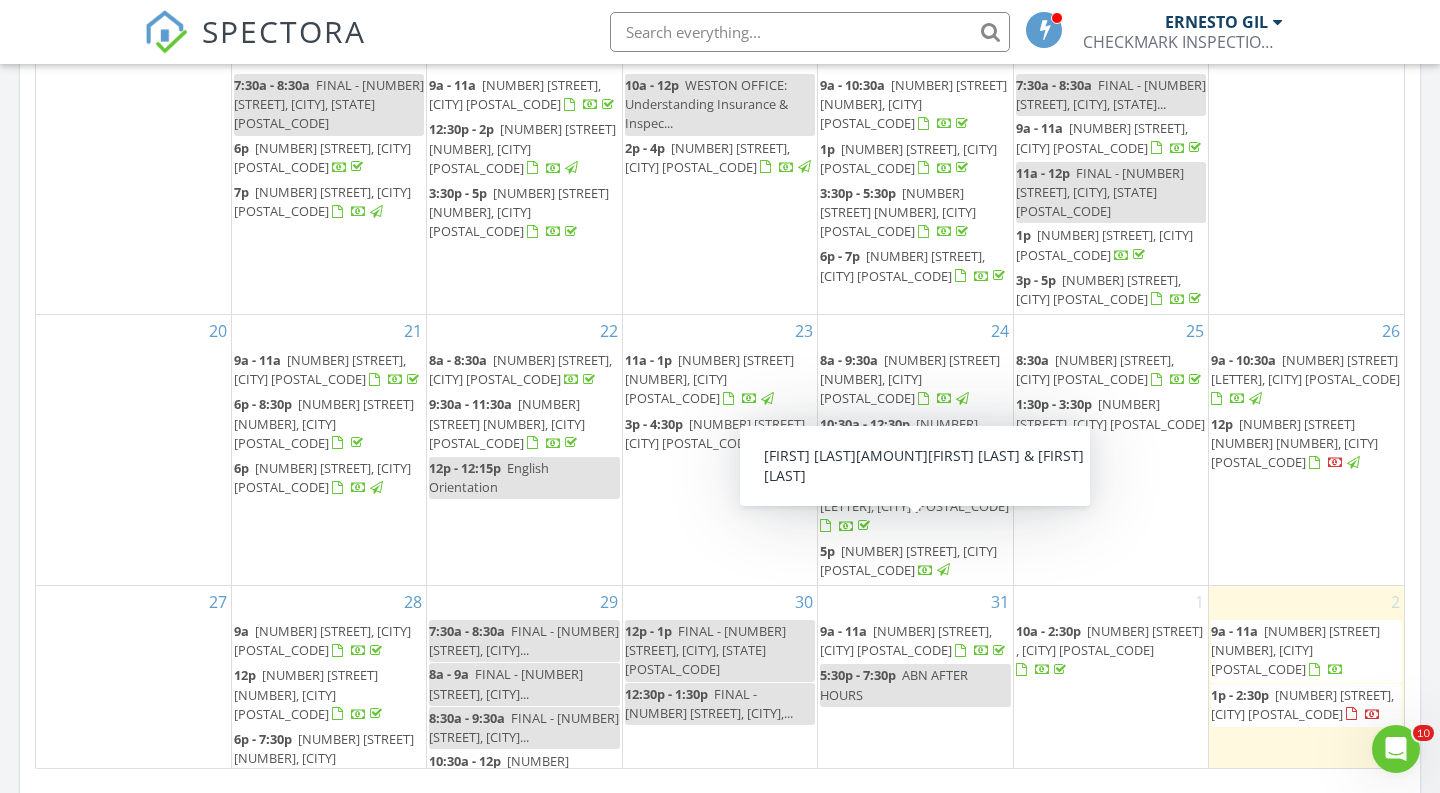 click on "1520 Winterberry Ln, Weston 33327" at bounding box center (908, 560) 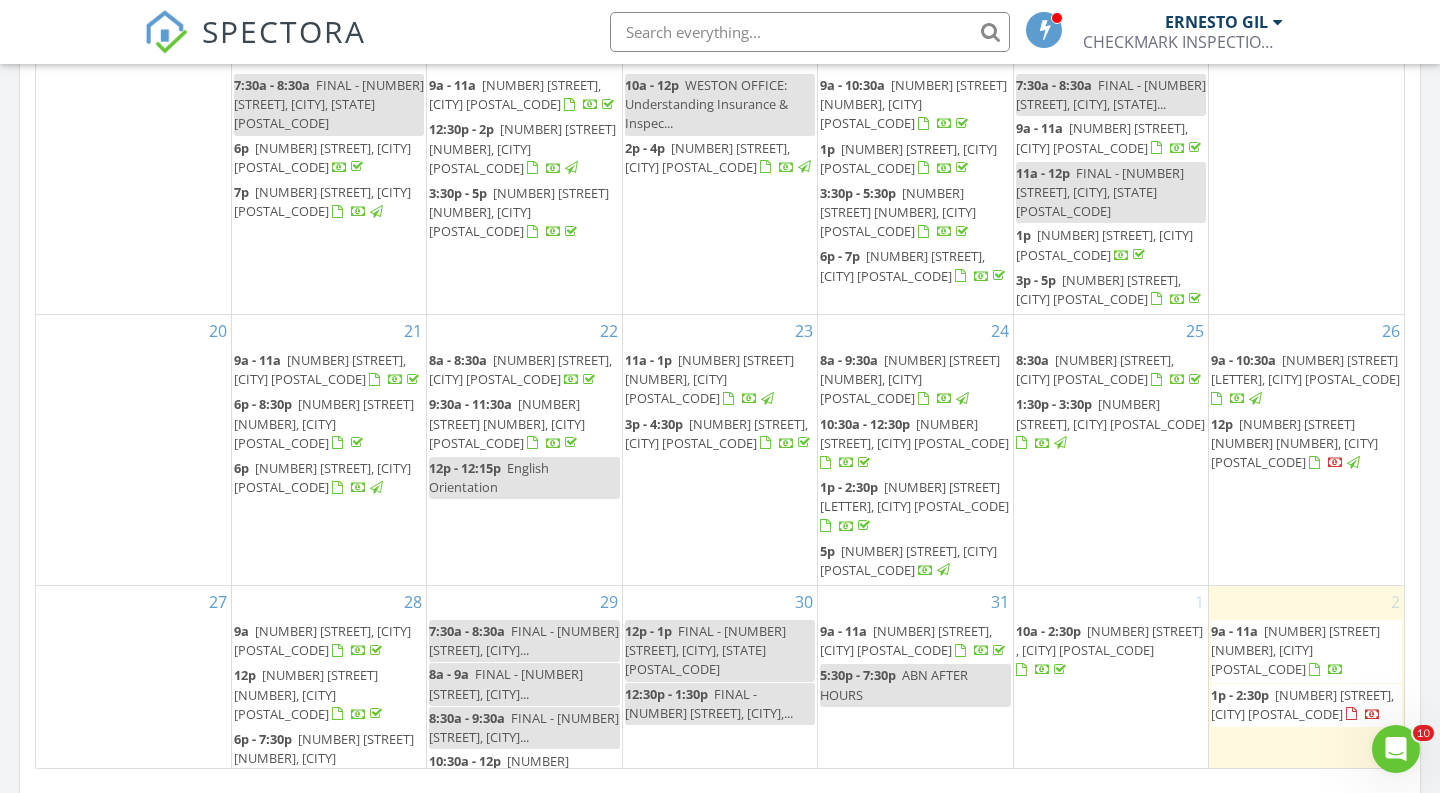 click at bounding box center (720, 396) 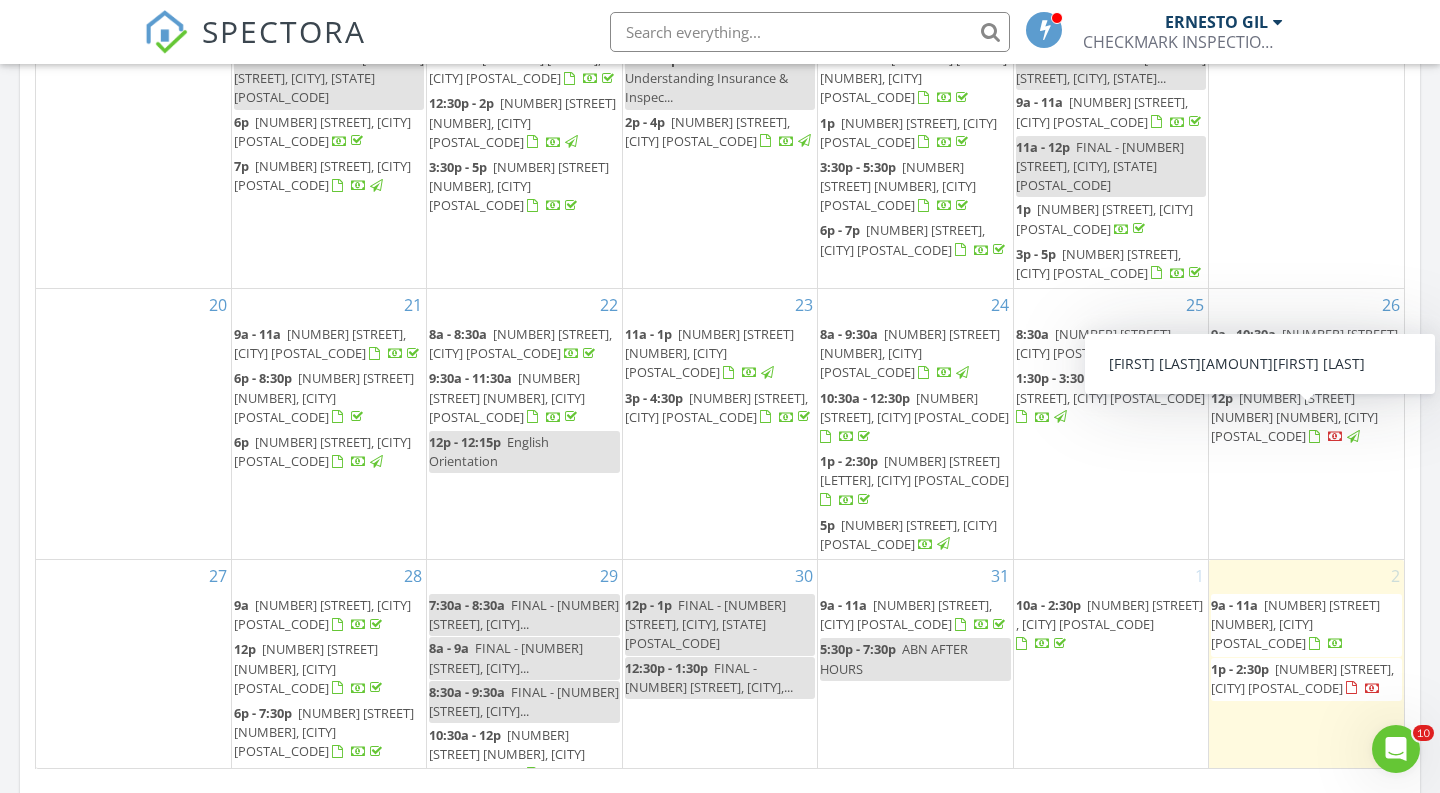 scroll, scrollTop: 273, scrollLeft: 0, axis: vertical 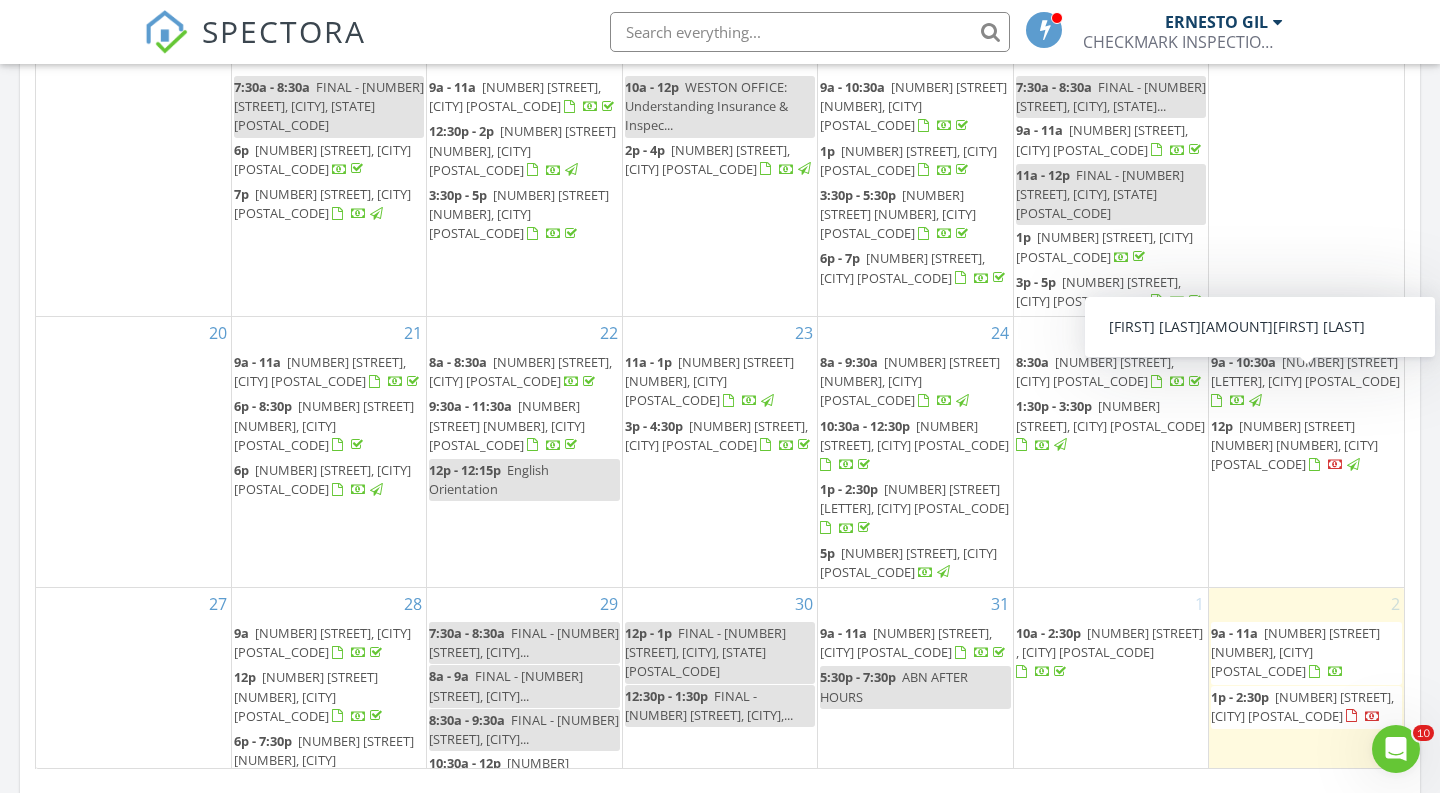 click on "13790 Oneida Dr C1, Delray Beach 33446" at bounding box center [1305, 371] 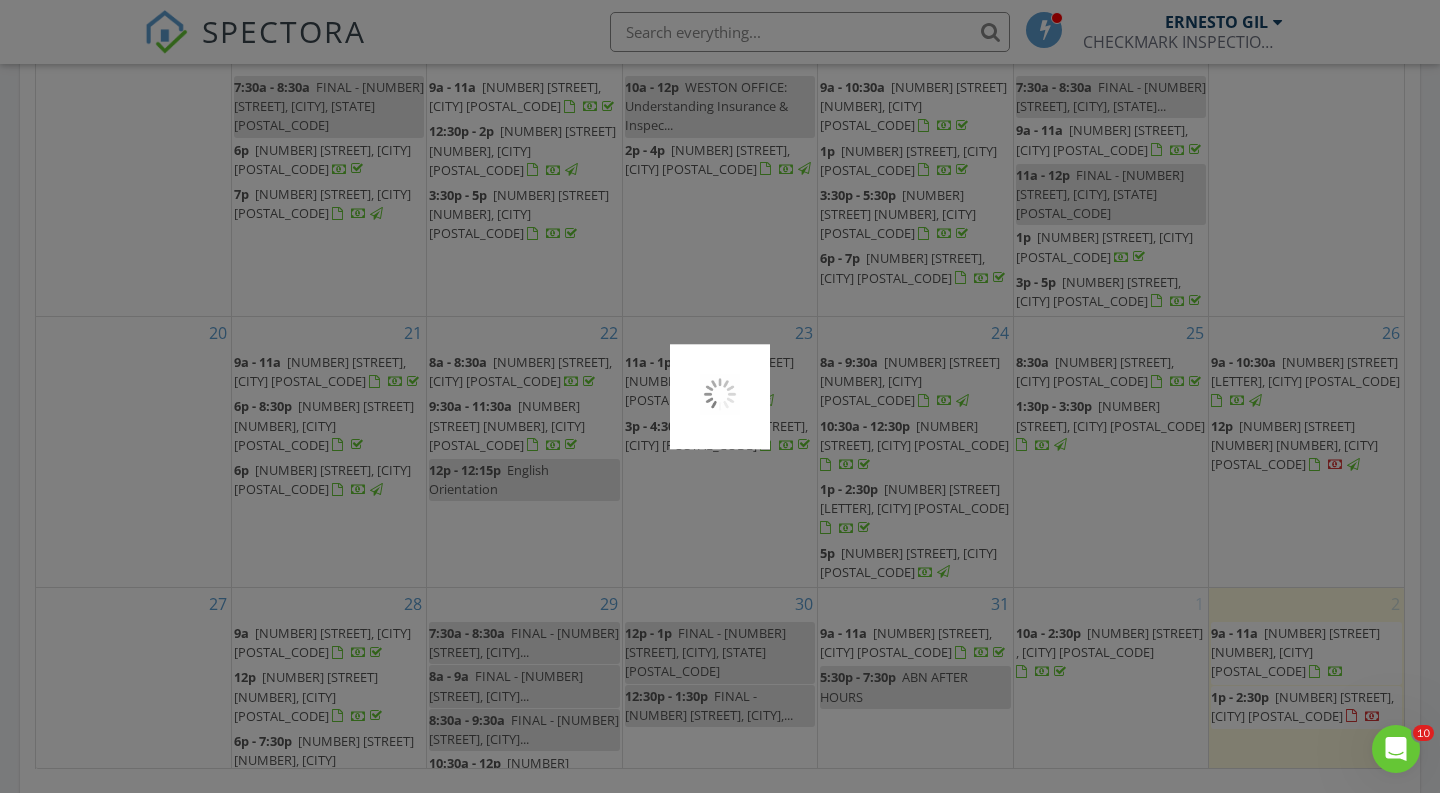 click at bounding box center (720, 396) 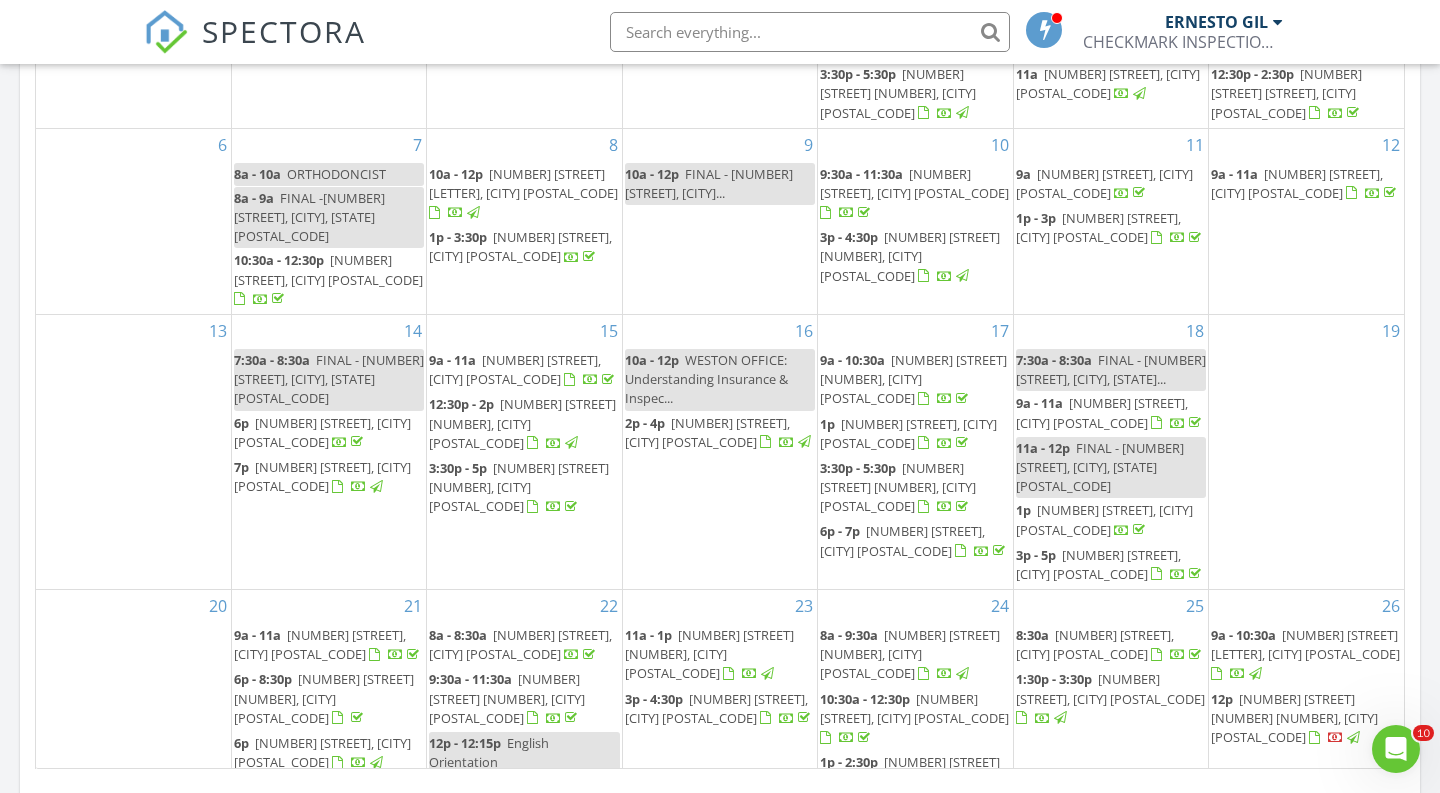 scroll, scrollTop: 0, scrollLeft: 0, axis: both 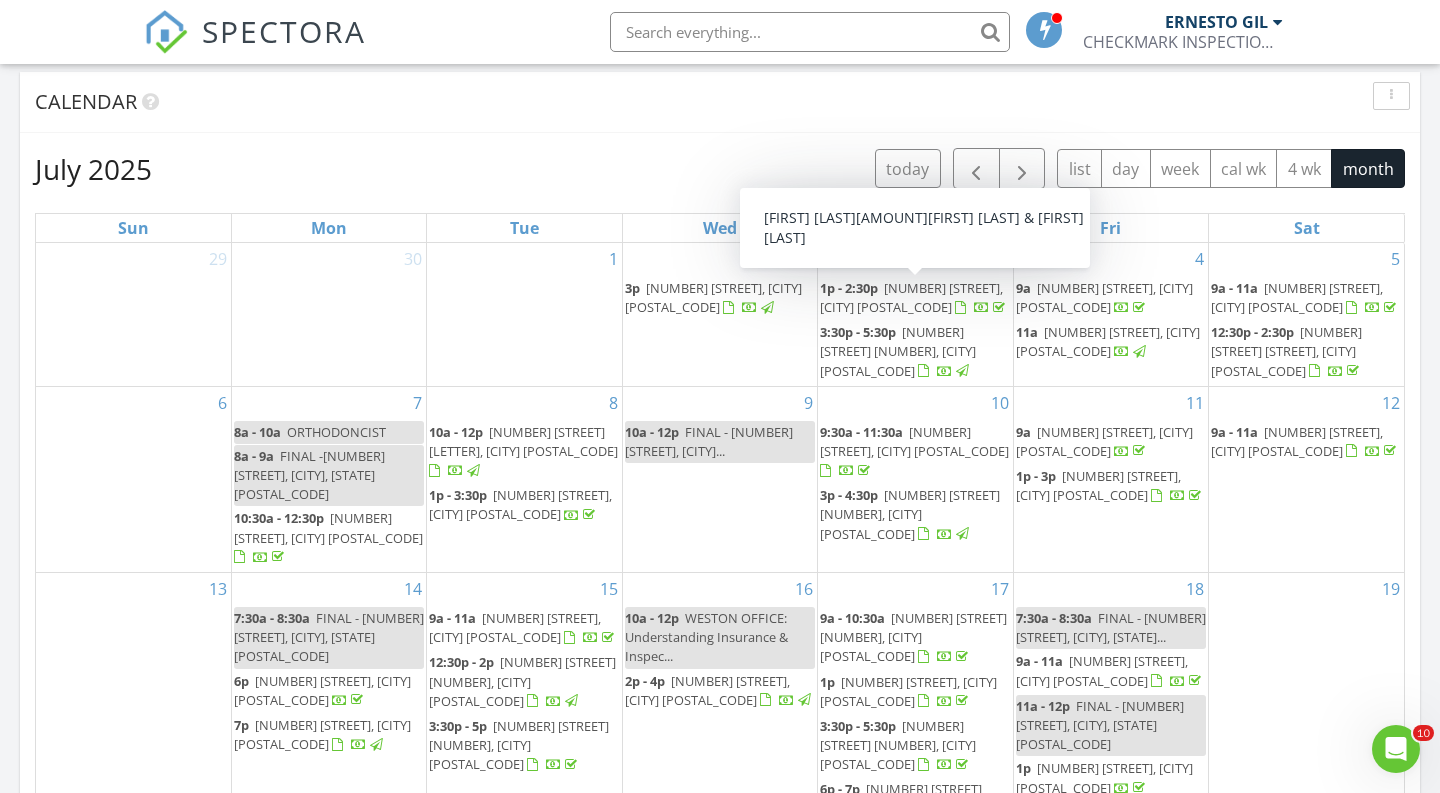 click on "1p - 2:30p
1400 NE 54th St, Fort Lauderdale 33334" at bounding box center (915, 298) 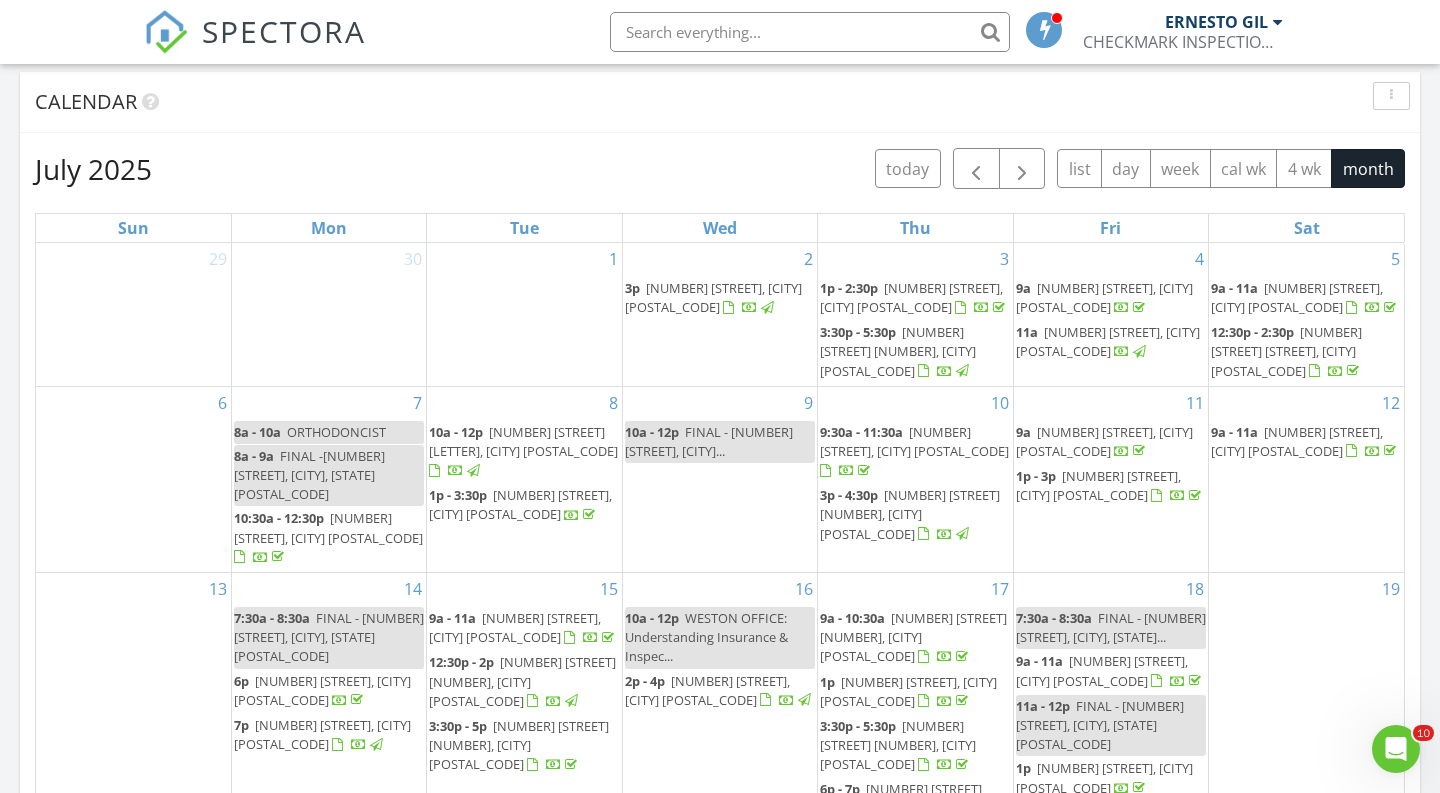 click on "10120 Acorn Ln, Pembroke Pines 33026" at bounding box center (1108, 341) 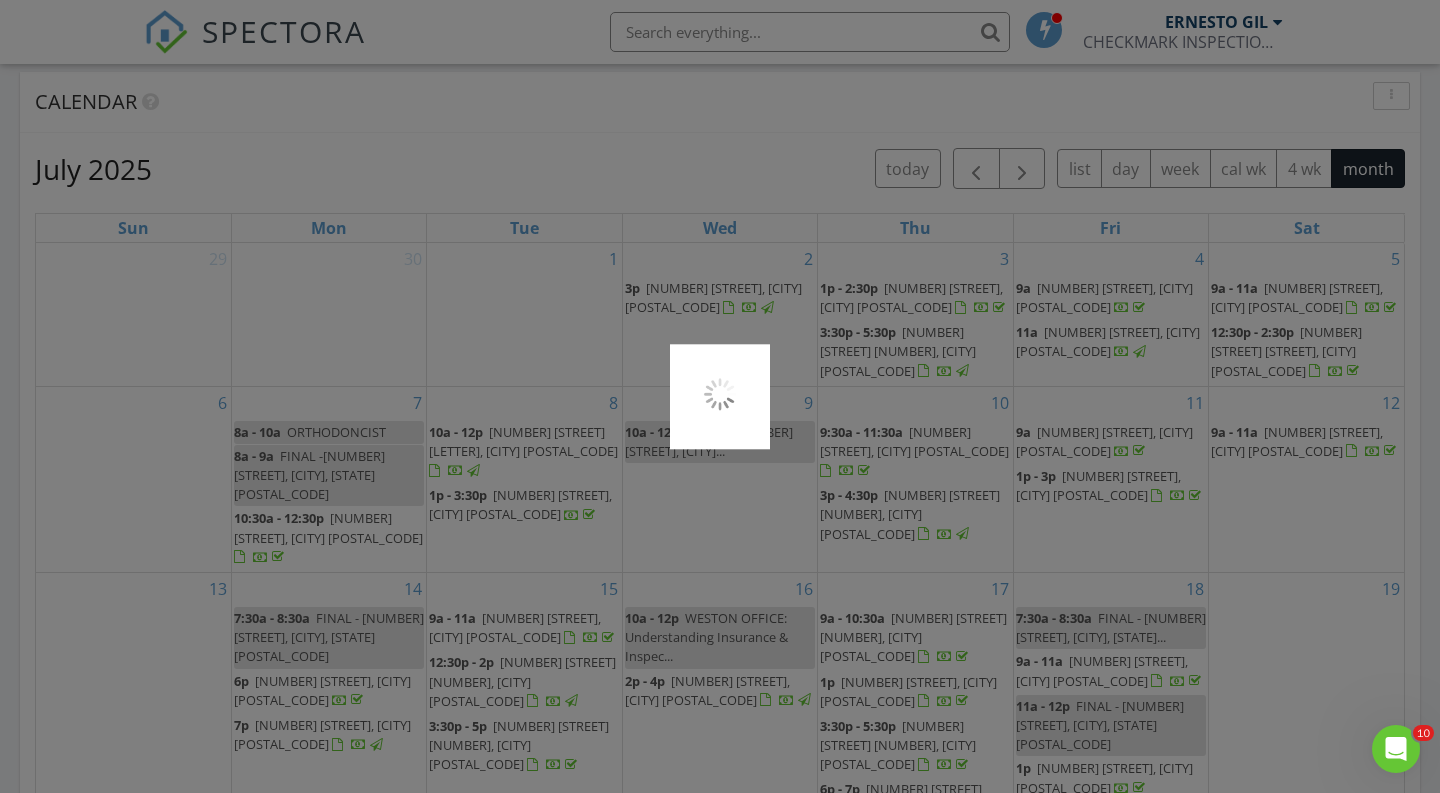 click at bounding box center (720, 396) 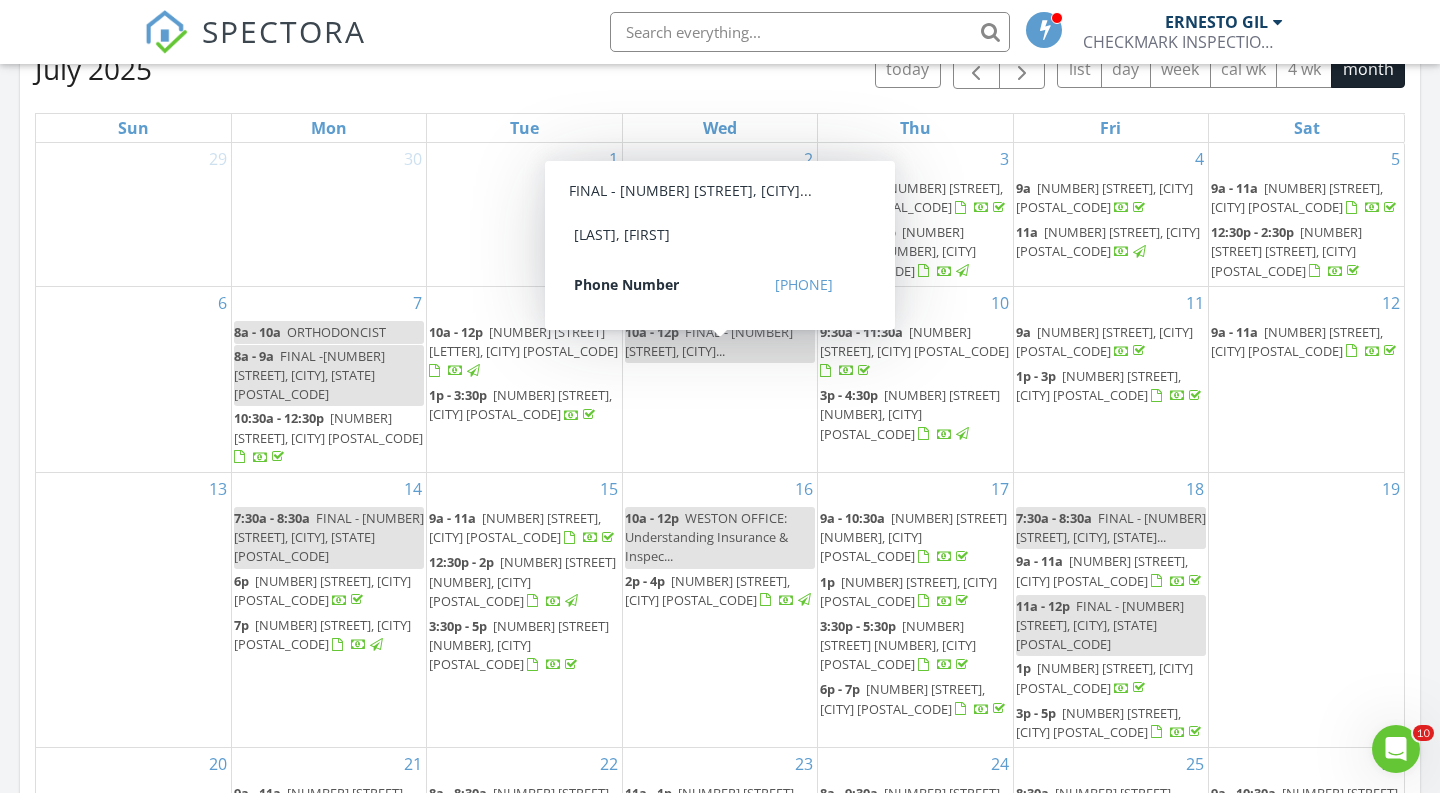 scroll, scrollTop: 962, scrollLeft: 0, axis: vertical 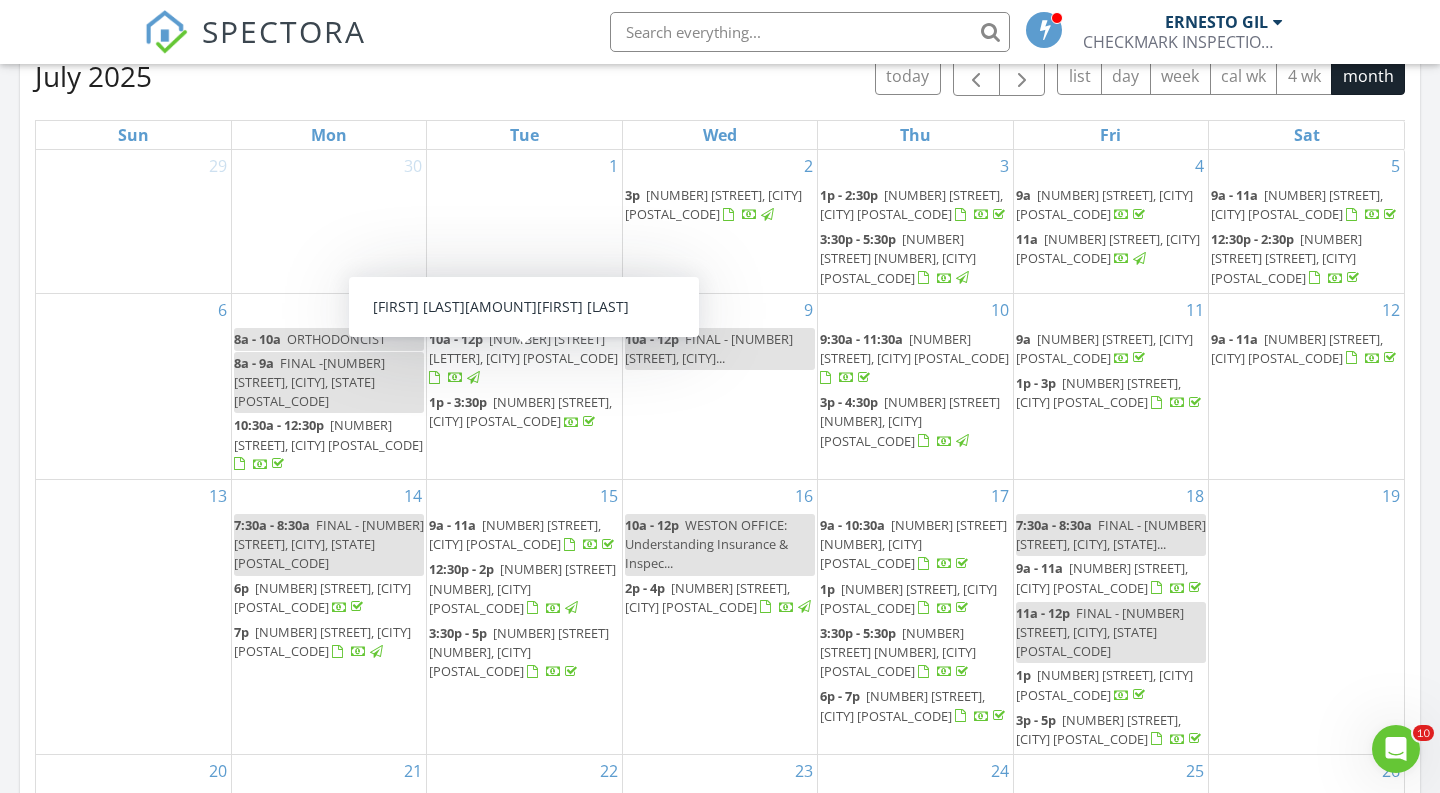 click on "1430 SW 25th Way B, Boynton Beach 33426" at bounding box center [523, 348] 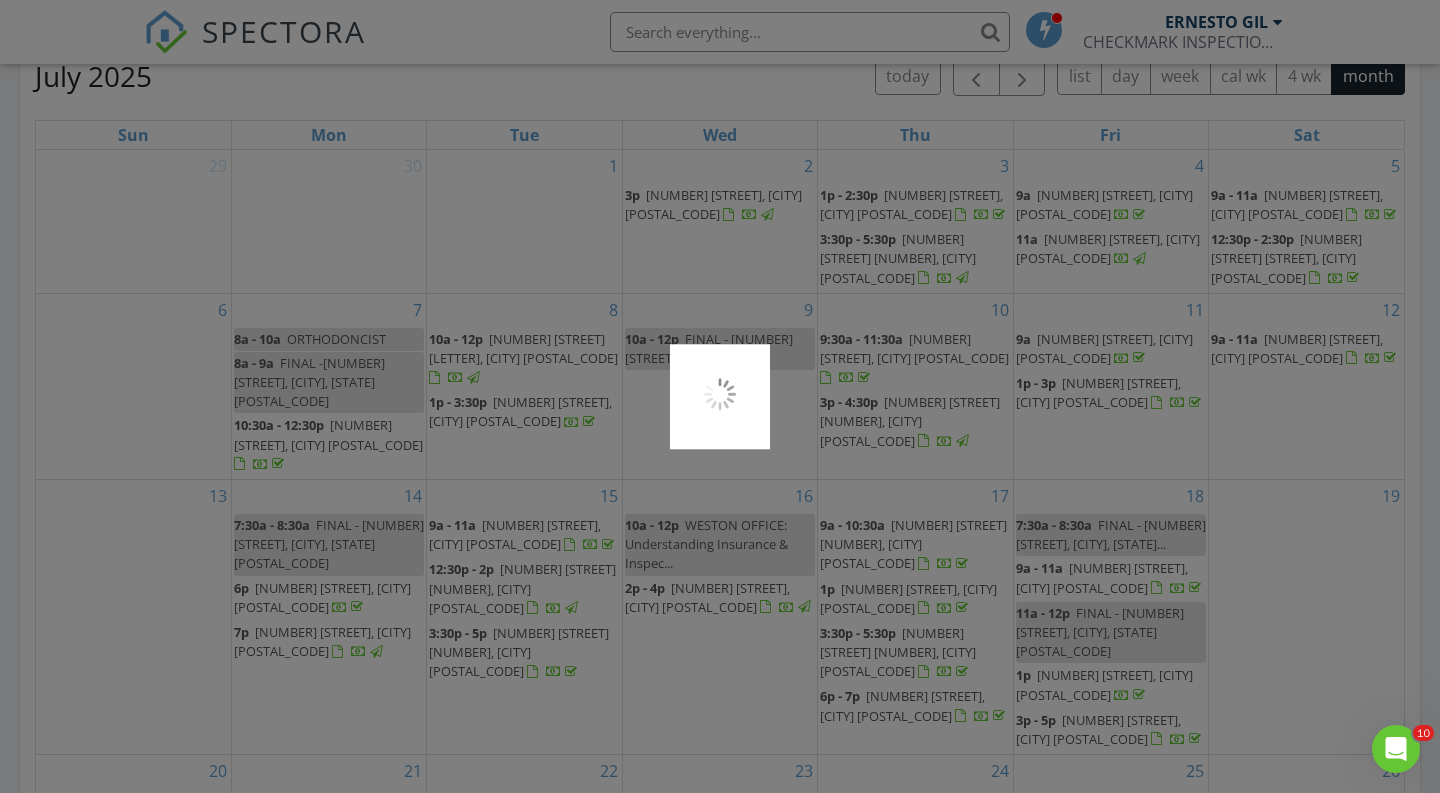 click at bounding box center [720, 396] 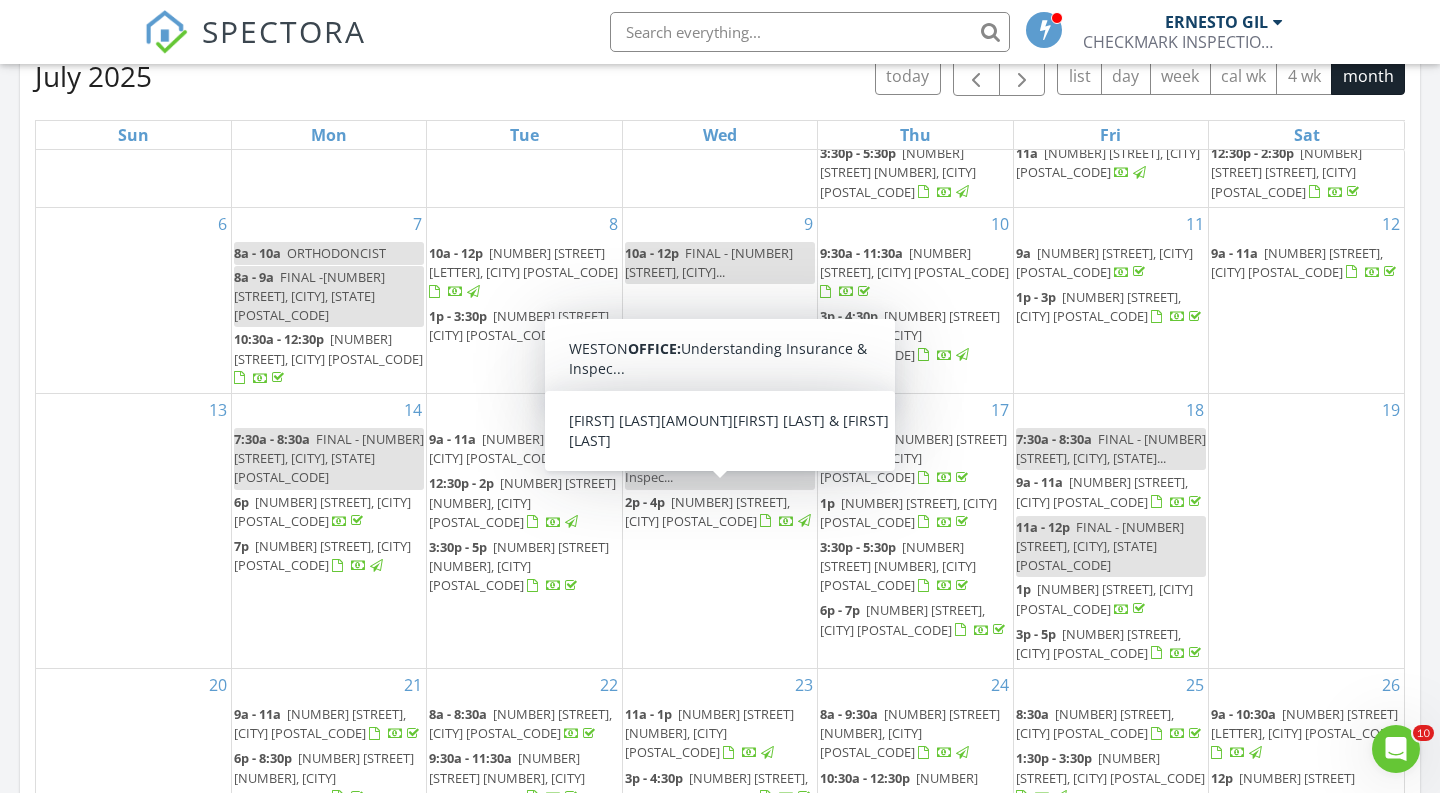 scroll, scrollTop: 94, scrollLeft: 0, axis: vertical 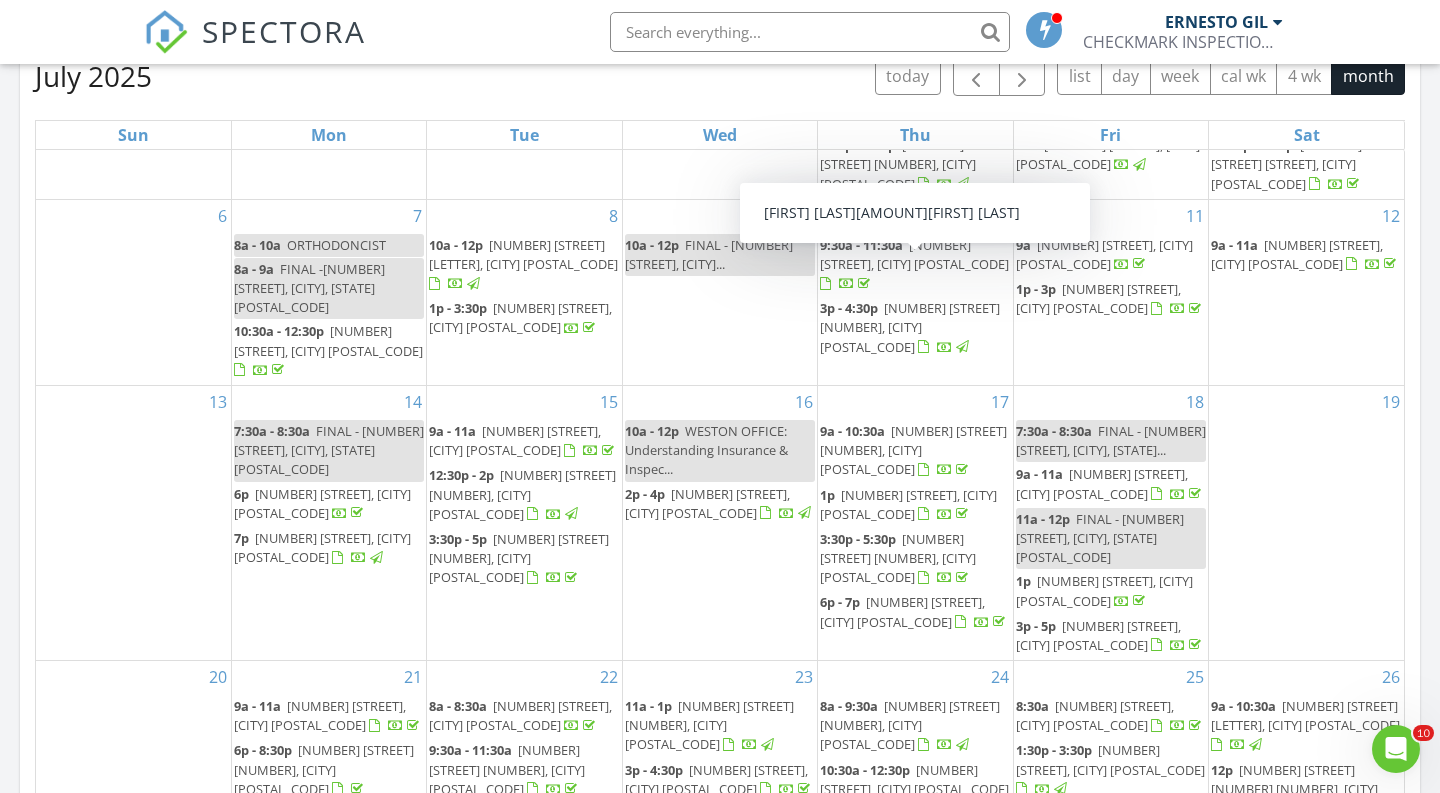 click on "21128 Tangelo Tree Dr, Boca Raton 33434" at bounding box center [914, 254] 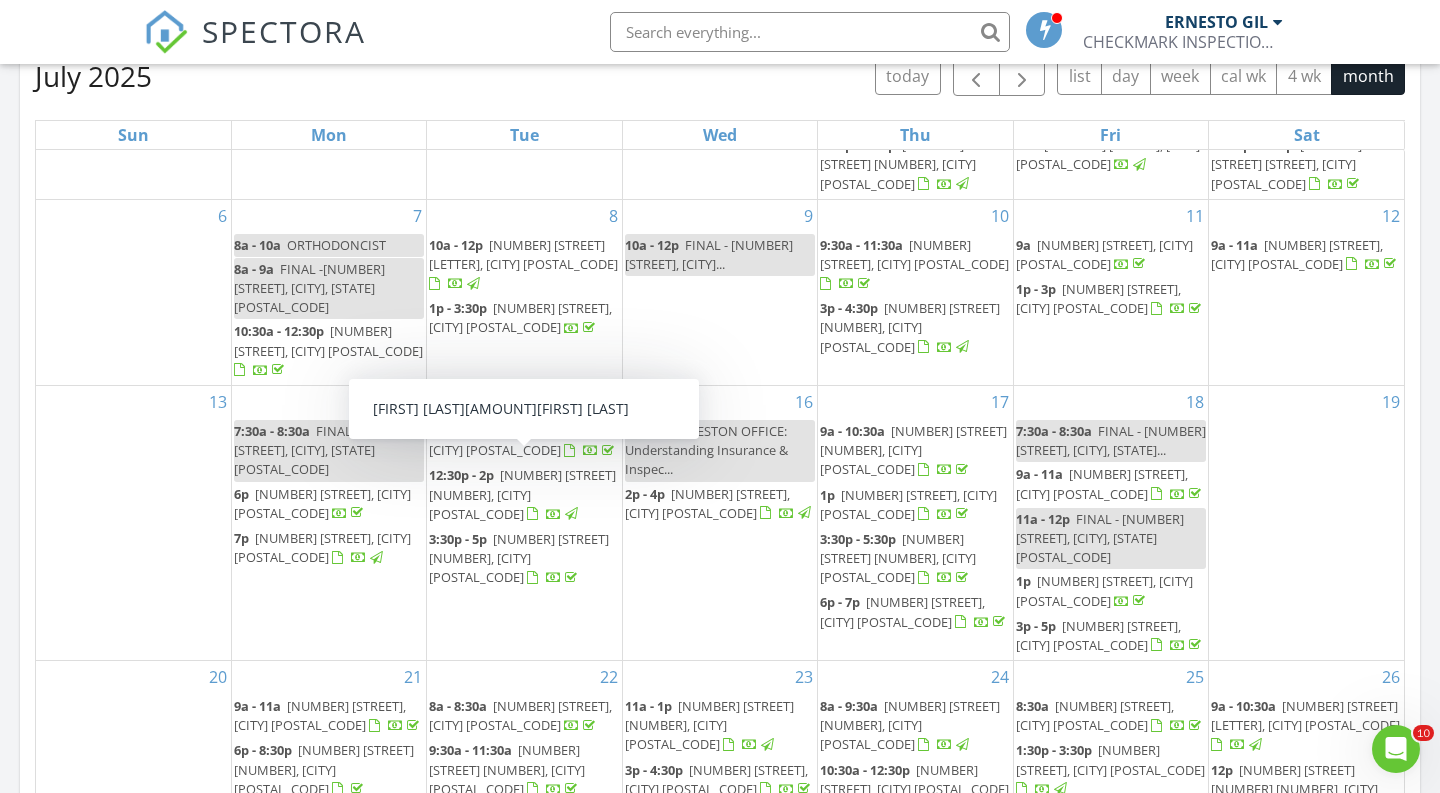 scroll, scrollTop: 121, scrollLeft: 0, axis: vertical 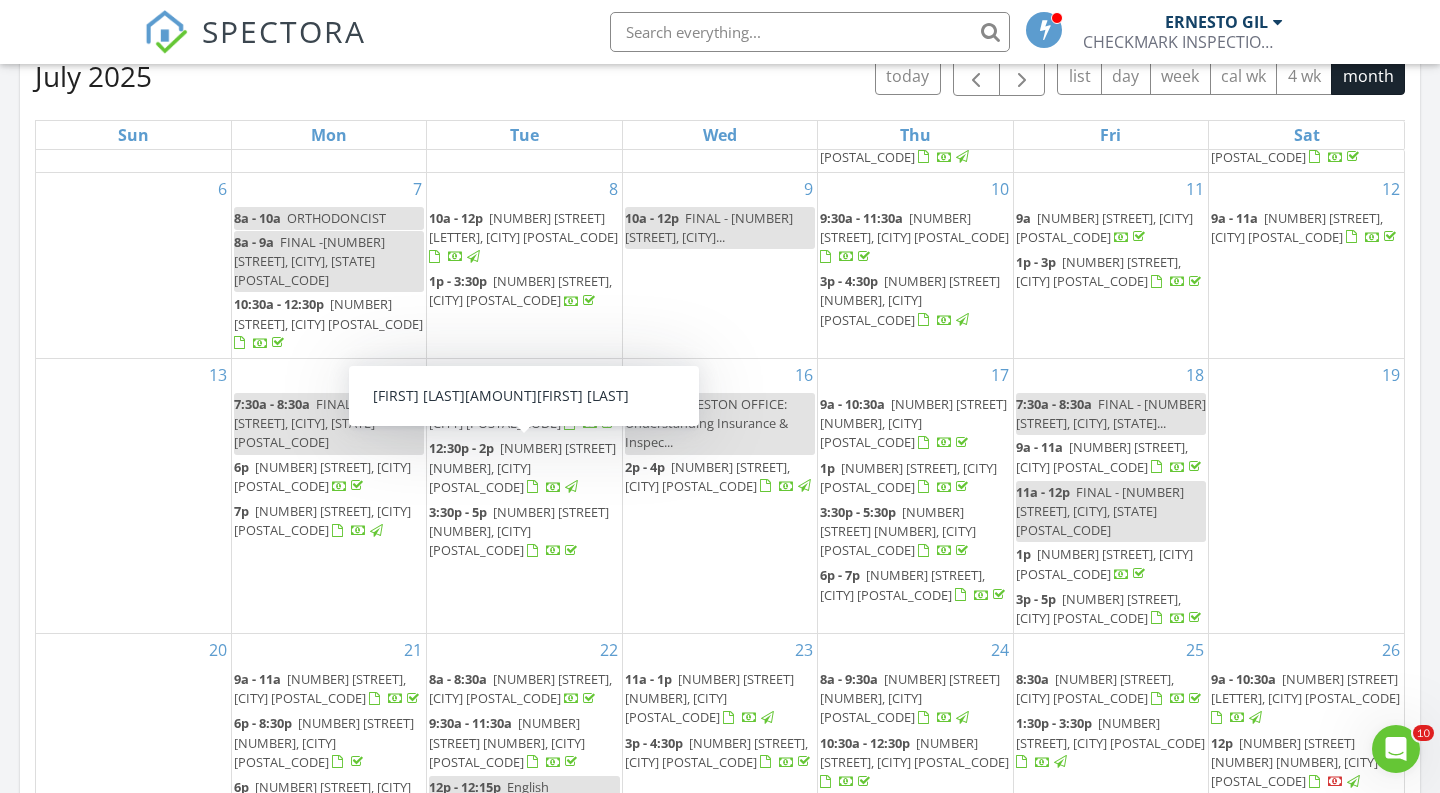 click on "7900 Harbor Island Dr 1026, Miami Beach 33141" at bounding box center (522, 467) 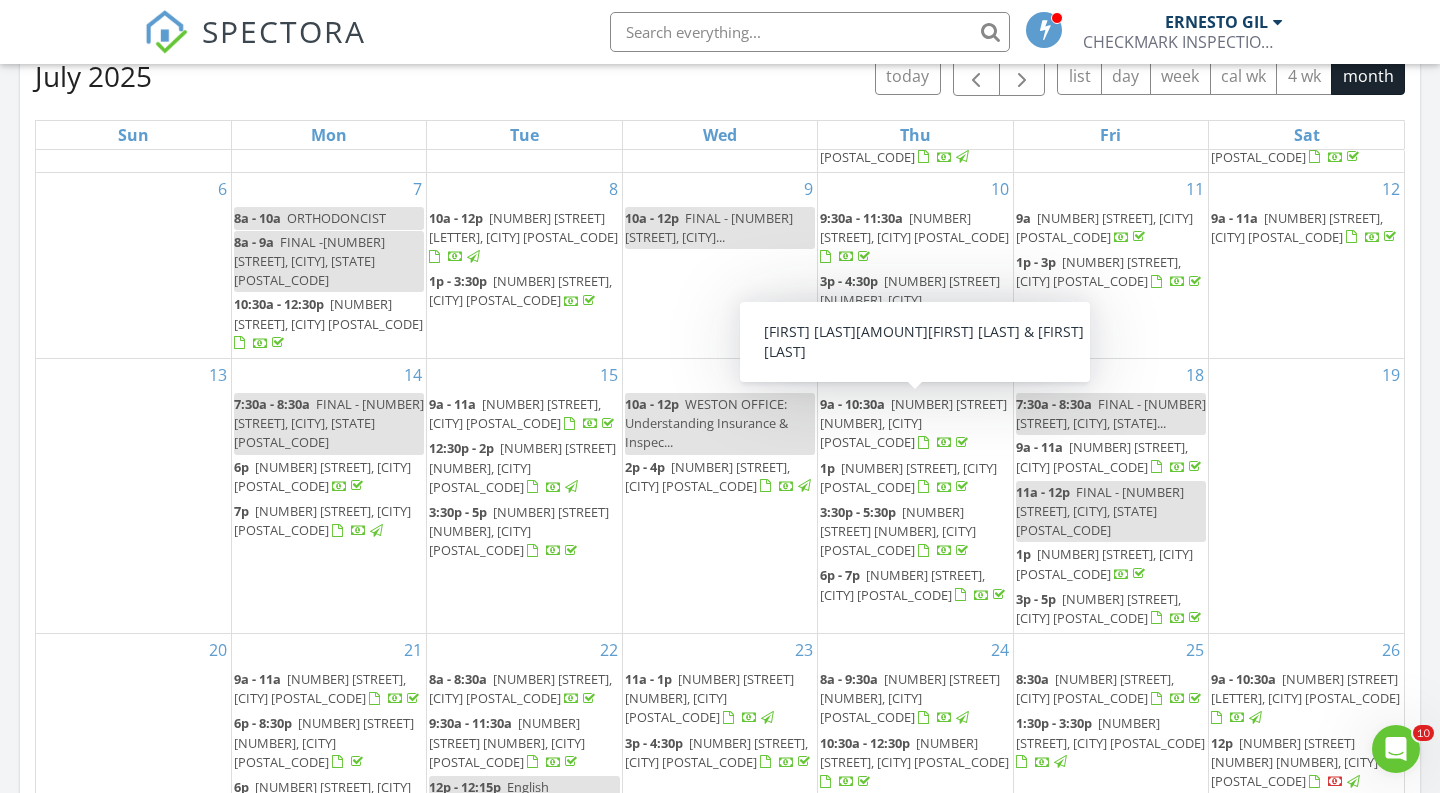 click on "600 NE 27th St 2104, Miami 33137" at bounding box center [913, 423] 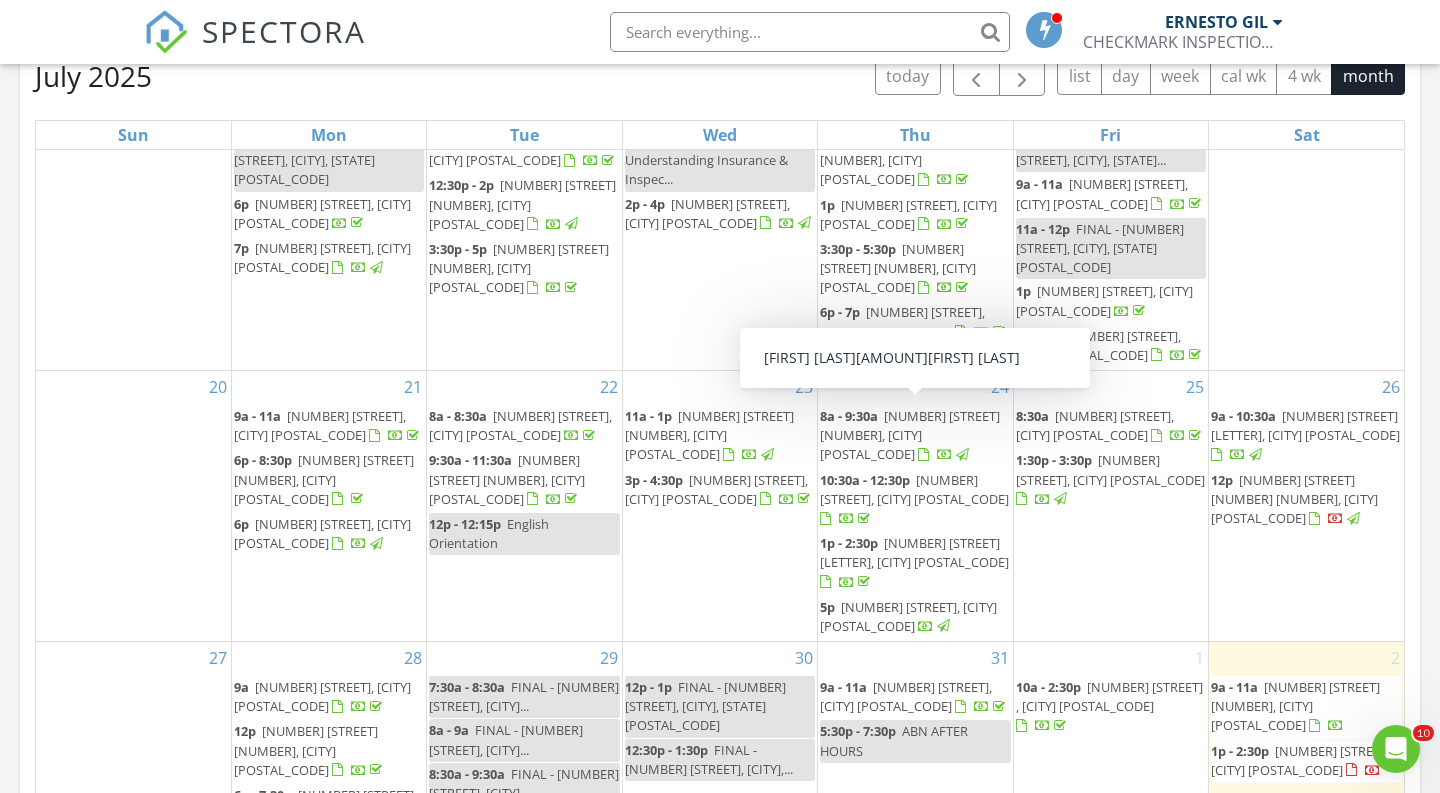 scroll, scrollTop: 402, scrollLeft: 0, axis: vertical 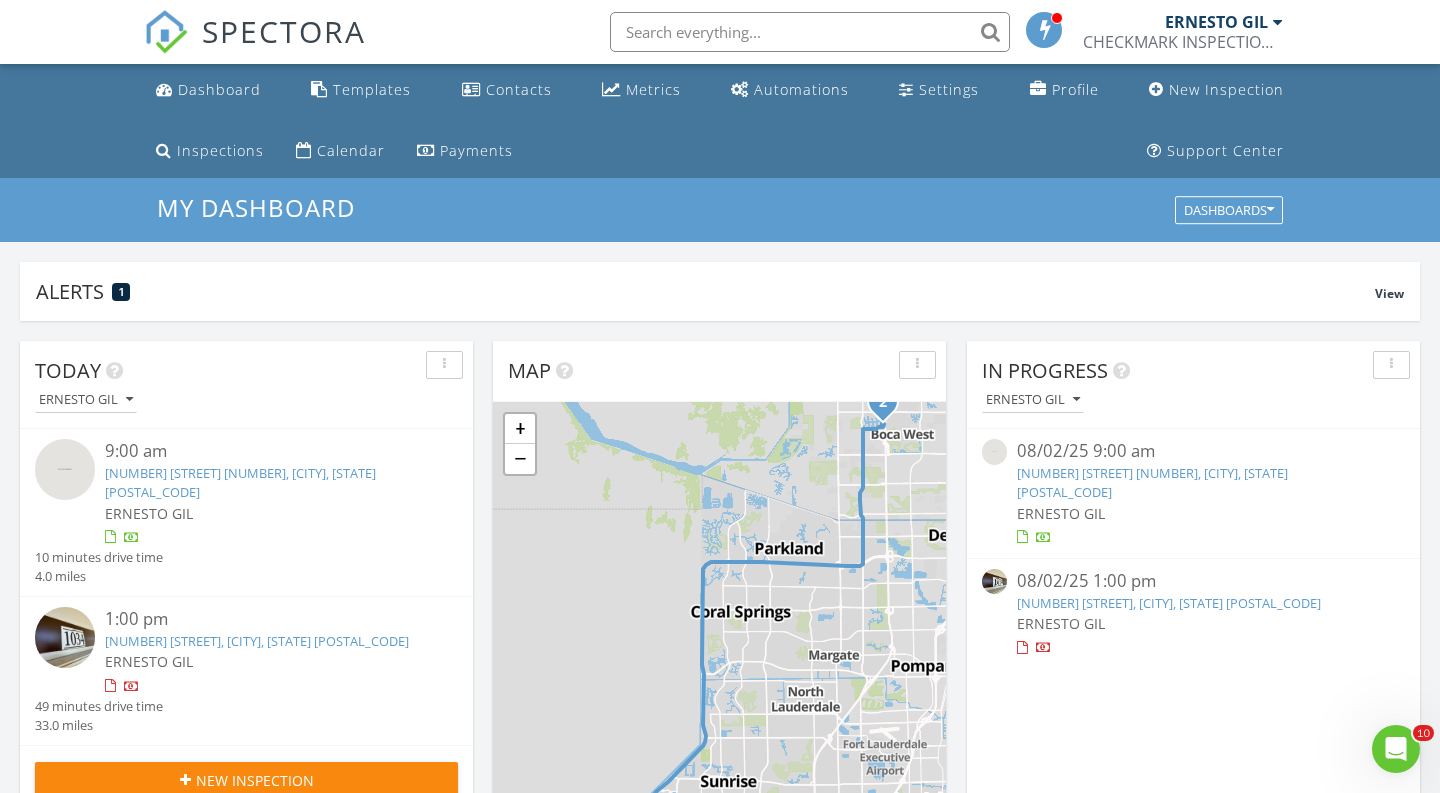 click at bounding box center [810, 32] 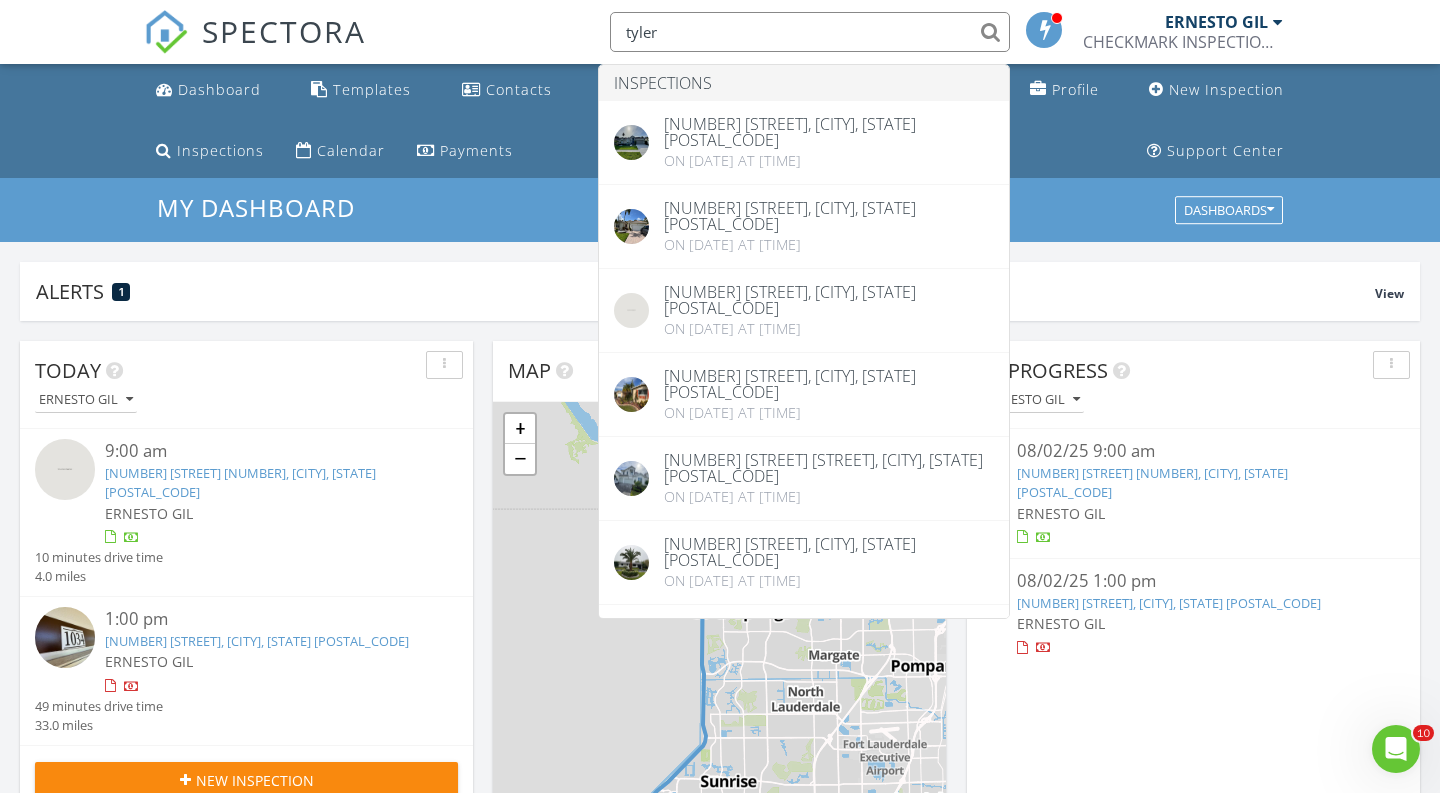 type on "Tyler" 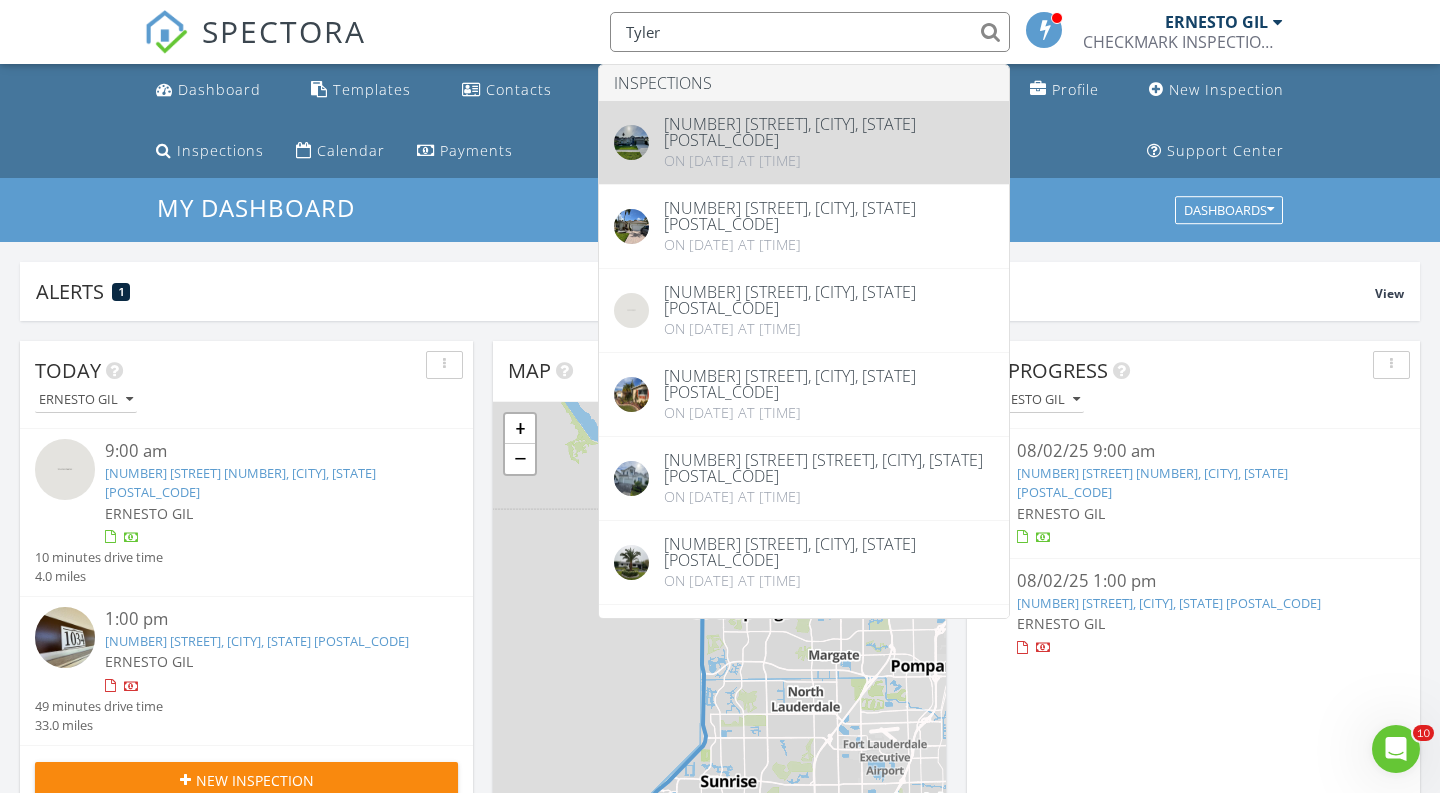 drag, startPoint x: 784, startPoint y: 29, endPoint x: 850, endPoint y: 144, distance: 132.59337 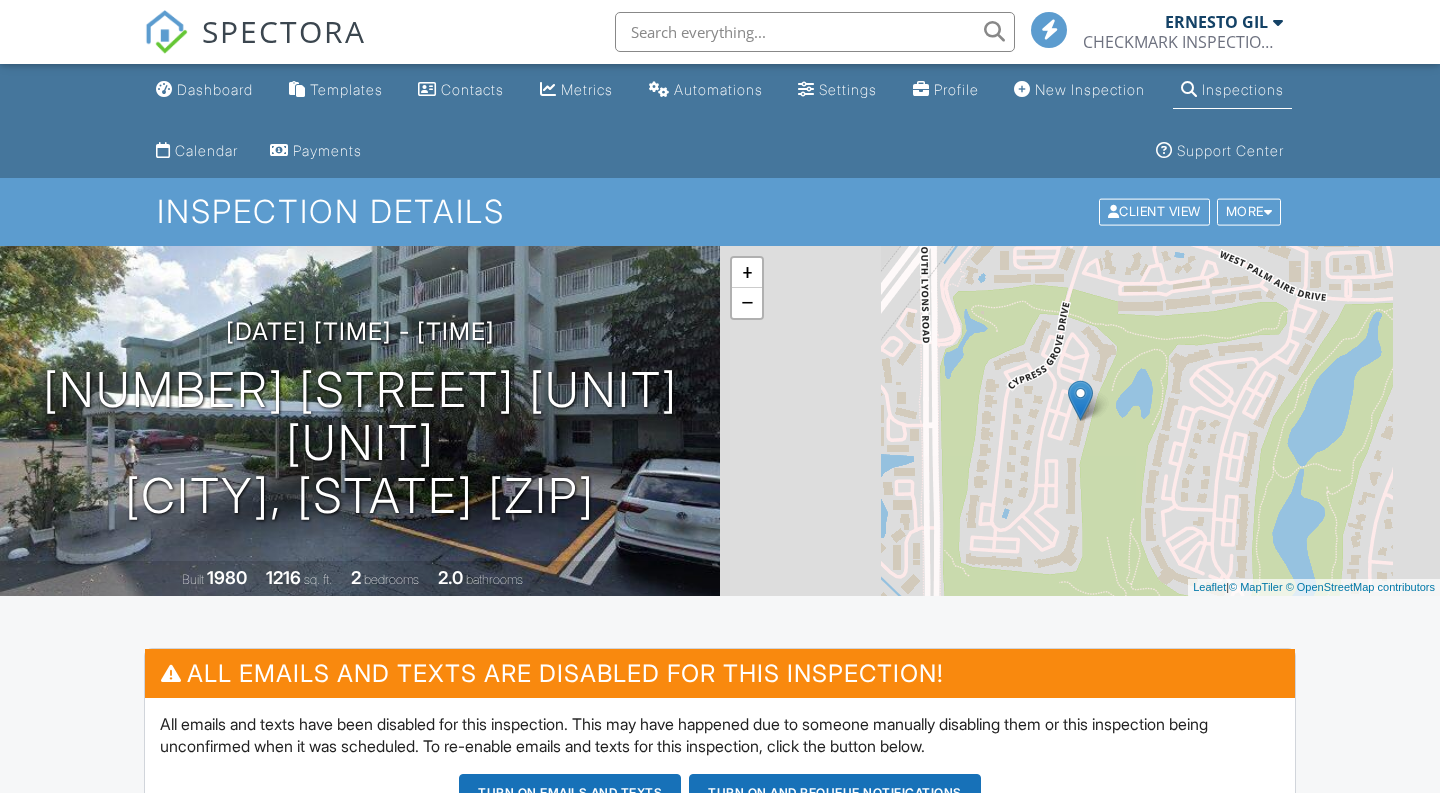 scroll, scrollTop: 294, scrollLeft: 0, axis: vertical 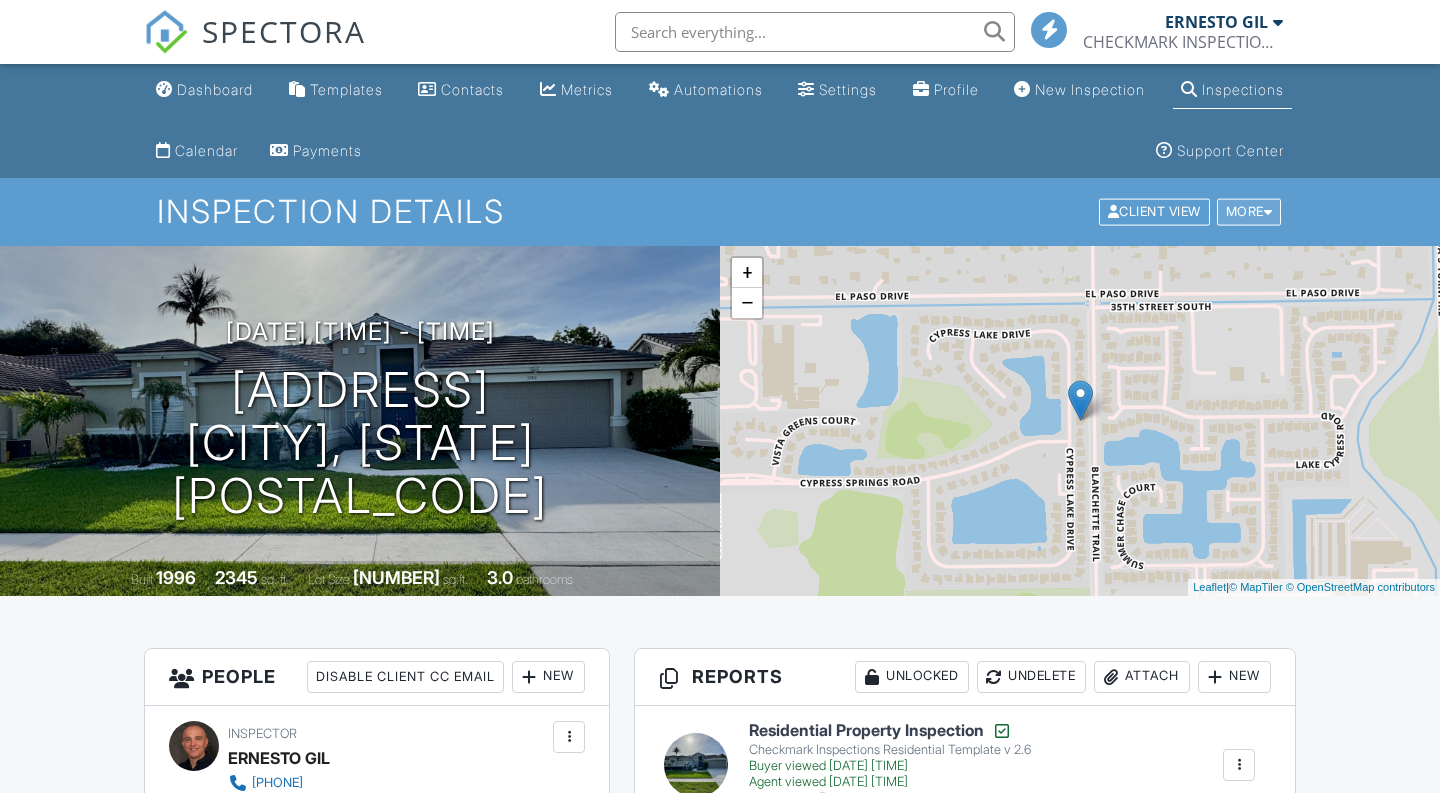 click on "More" at bounding box center [1249, 212] 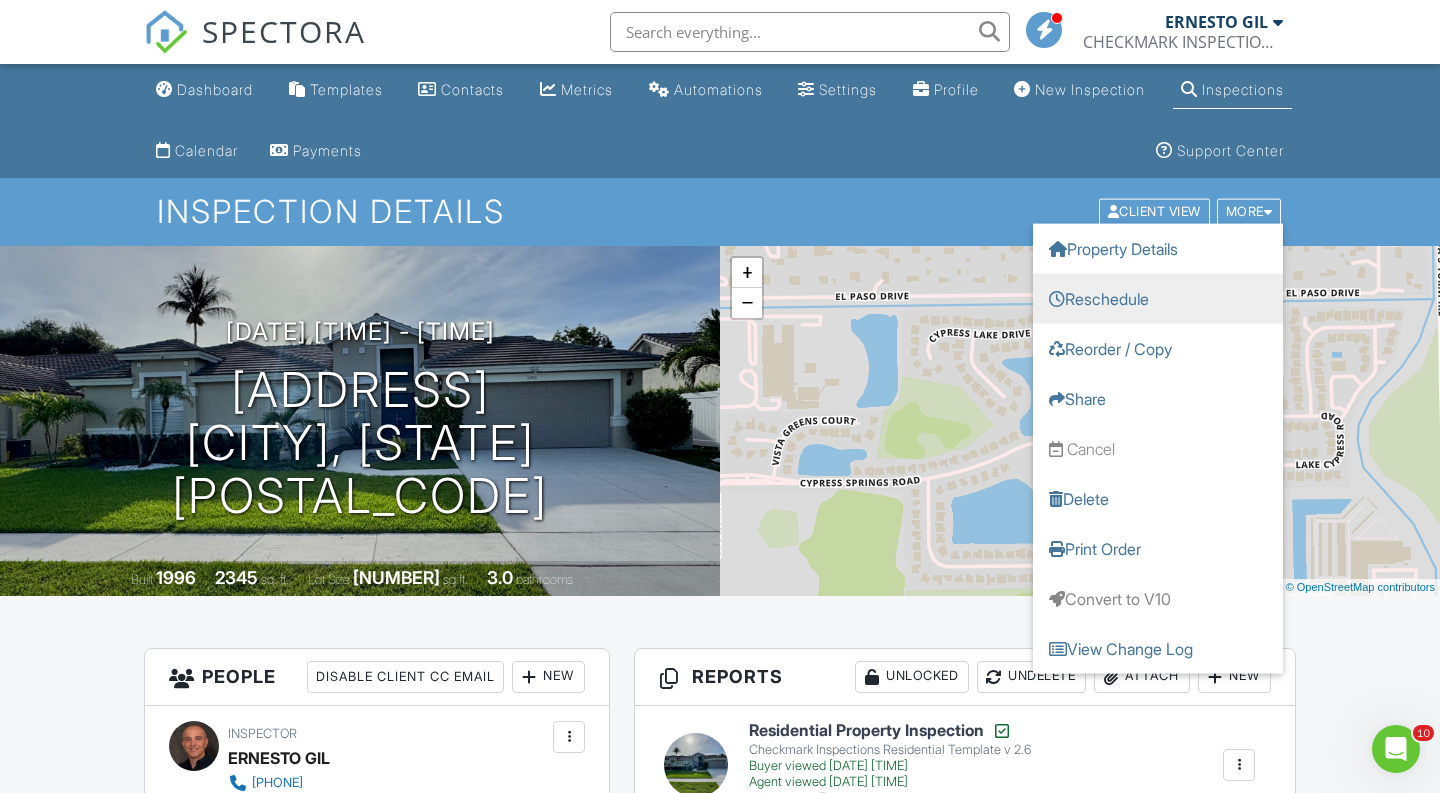 scroll, scrollTop: 0, scrollLeft: 0, axis: both 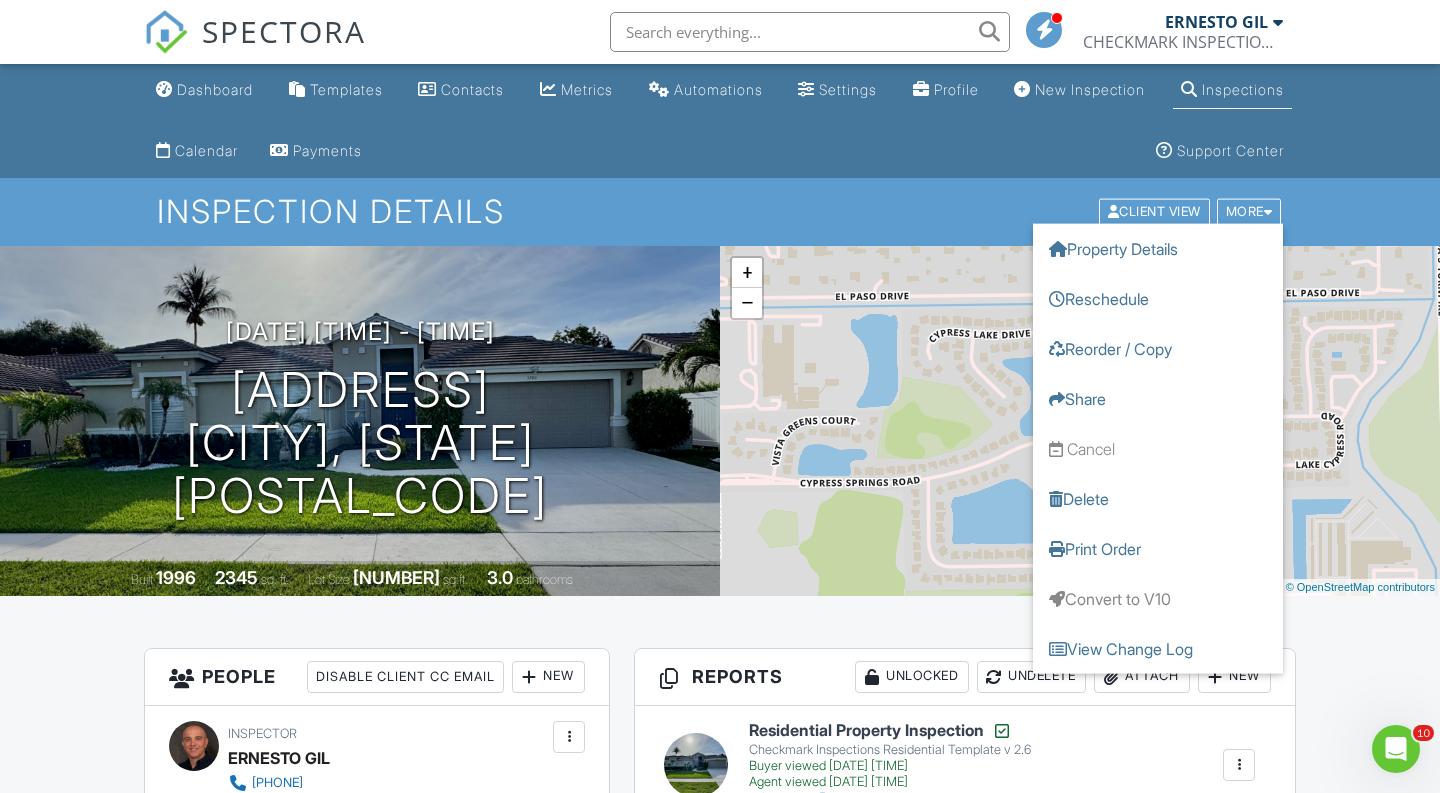 click on "Dashboard
Templates
Contacts
Metrics
Automations
Settings
Profile
New Inspection
Inspections
Calendar
Payments
Support Center
Inspection Details
Client View
More
Property Details
Reschedule
Reorder / Copy
Share
Cancel
Delete
Print Order
Convert to V10
View Change Log
07/12/2025  9:00 am
- 11:00 am
3780 Cypress Lake Dr
Wellington, FL 33467
Built
1996
2345
sq. ft.
Lot Size
8246
sq.ft.
3.0
bathrooms
+ − Leaflet  |  © MapTiler   © OpenStreetMap contributors
All emails and texts are disabled for this inspection!
Turn on emails and texts
Turn on and Requeue Notifications
Reports
Unlocked
Undelete
Attach
New" at bounding box center [720, 2484] 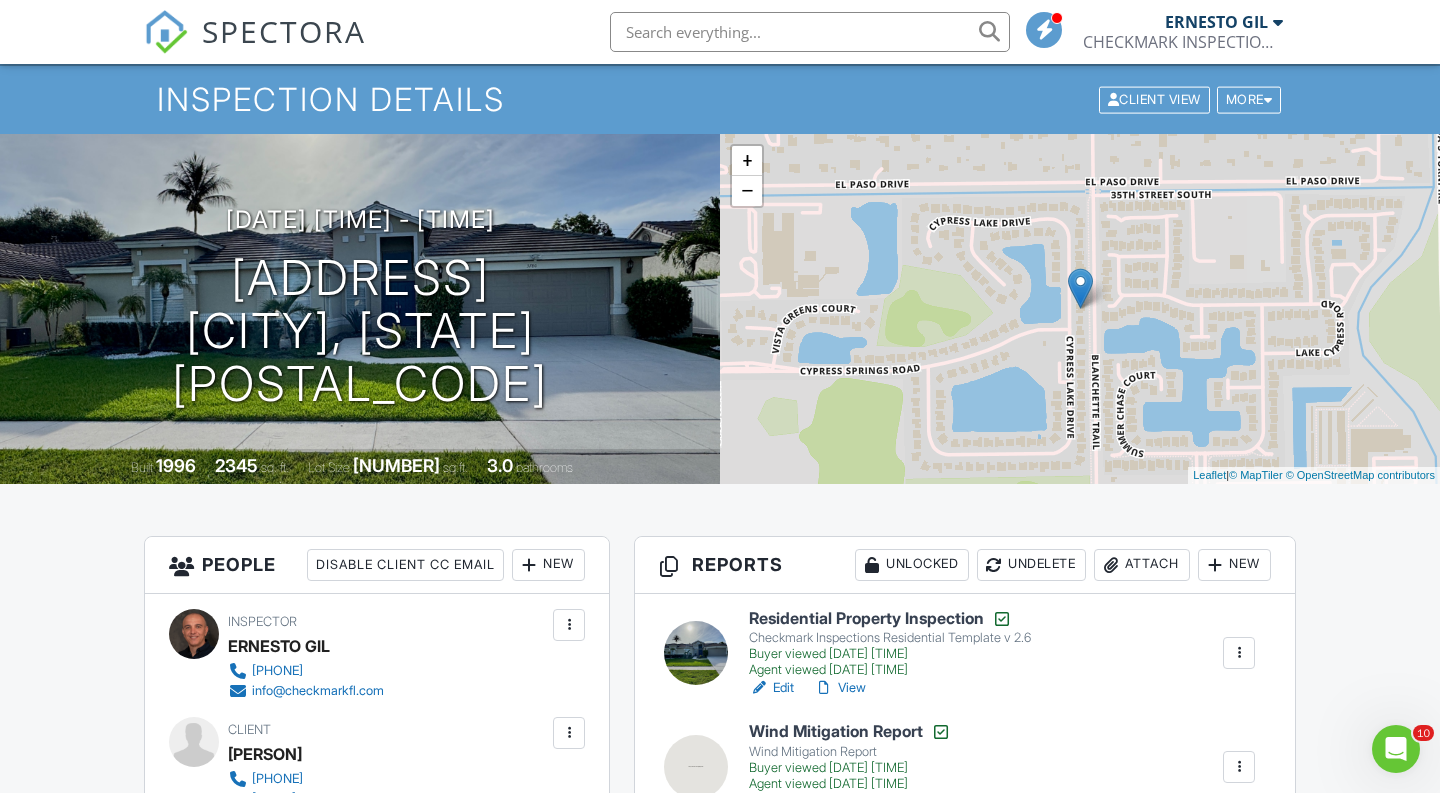 scroll, scrollTop: 277, scrollLeft: 0, axis: vertical 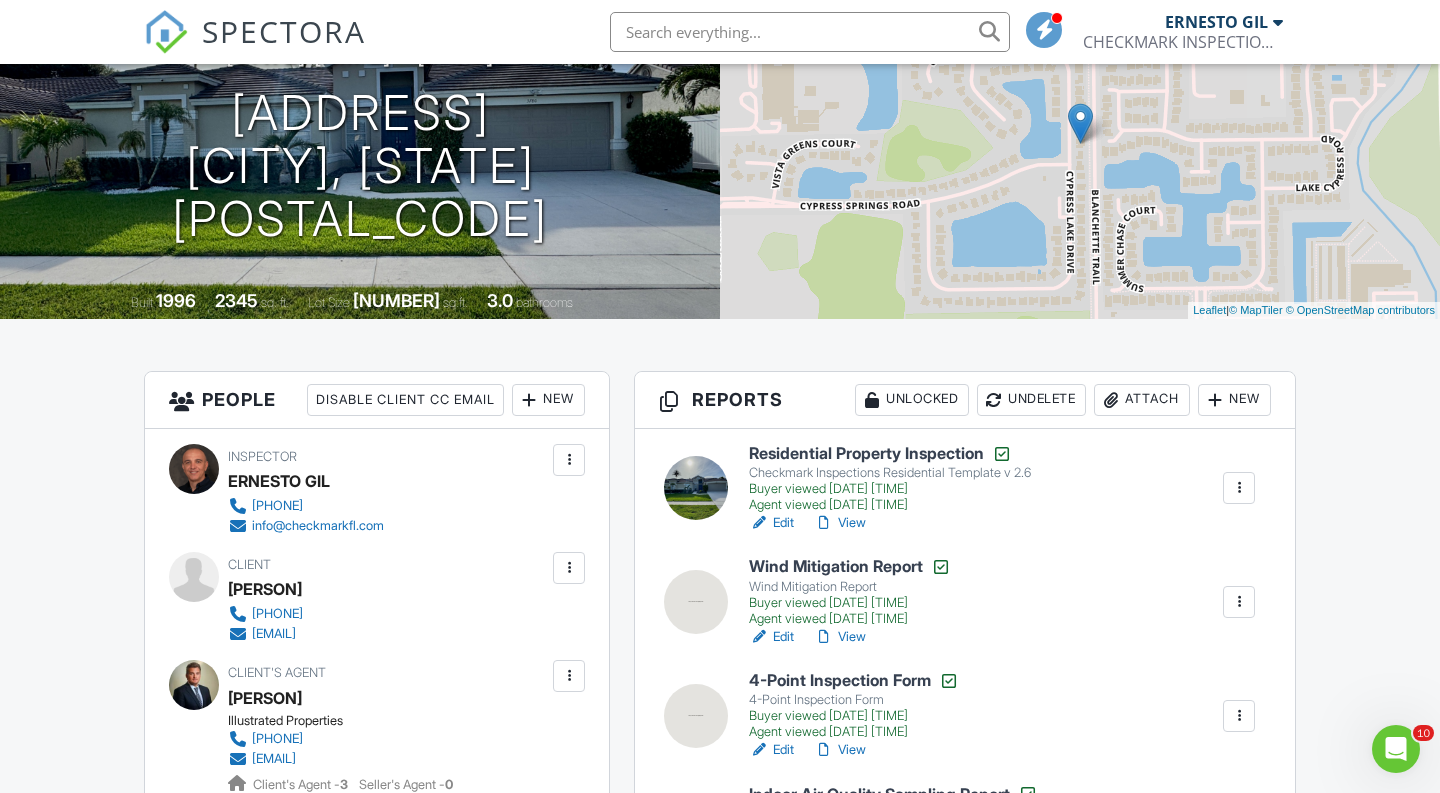 click at bounding box center (1239, 488) 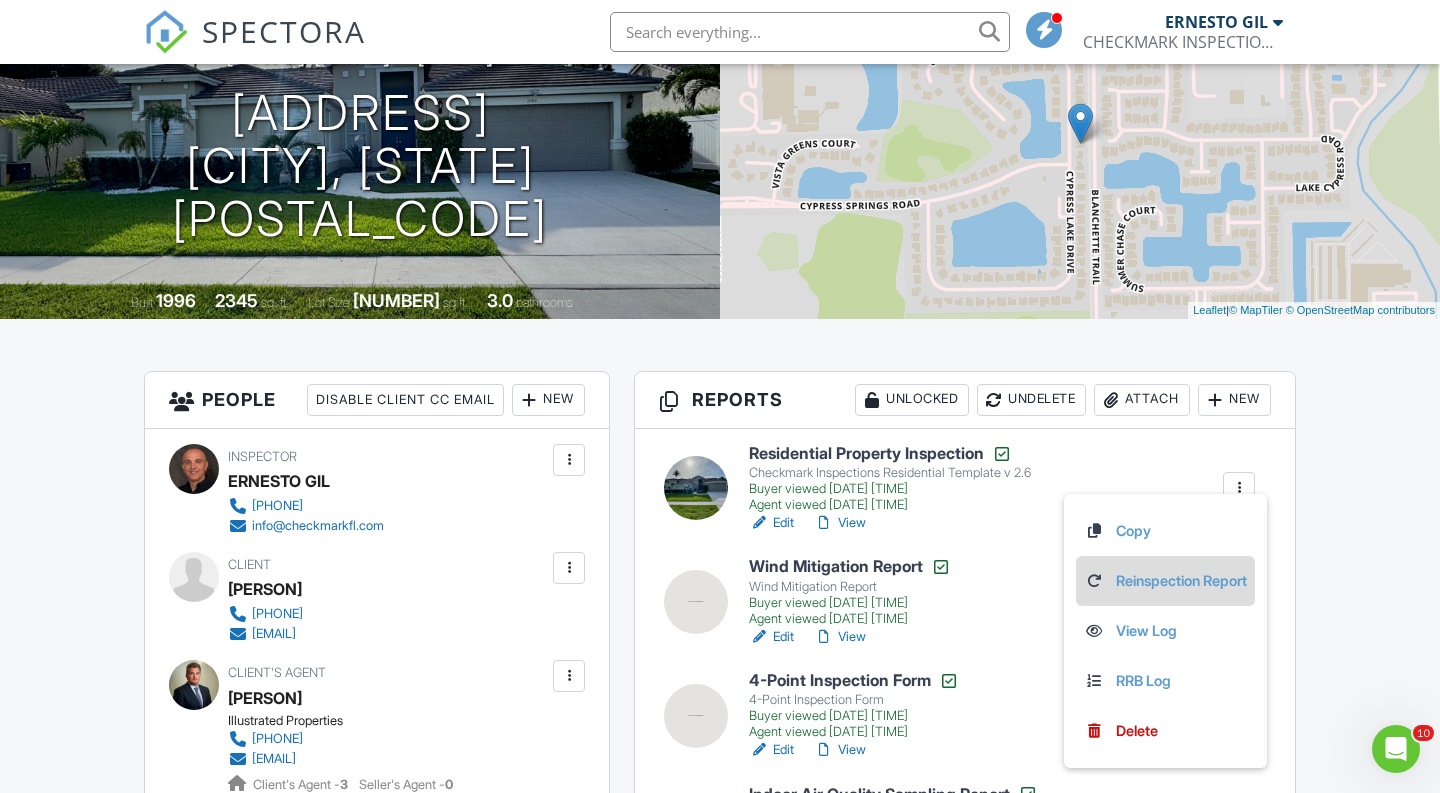 click on "Reinspection Report" at bounding box center [1165, 581] 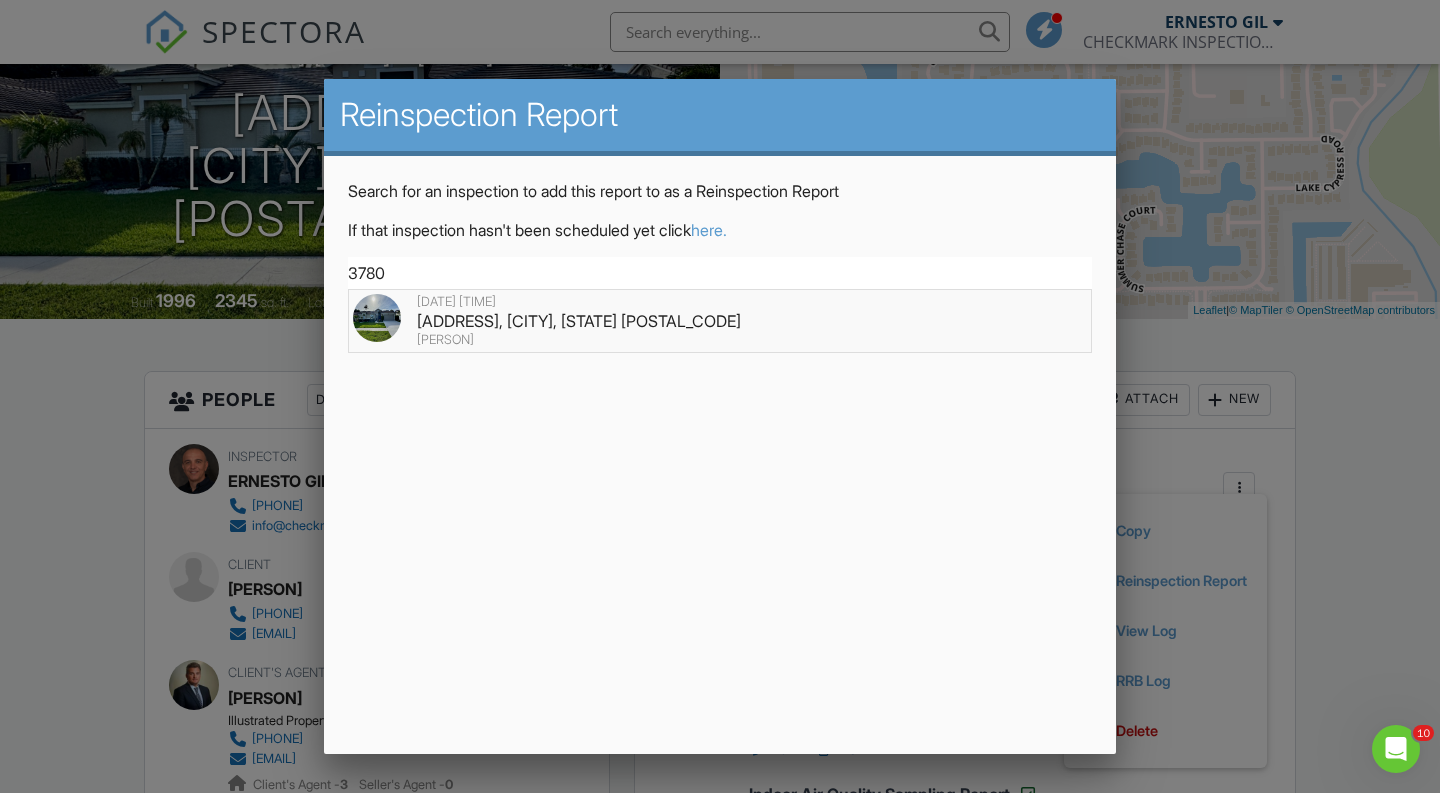click on "Michelle Robinson" at bounding box center (720, 340) 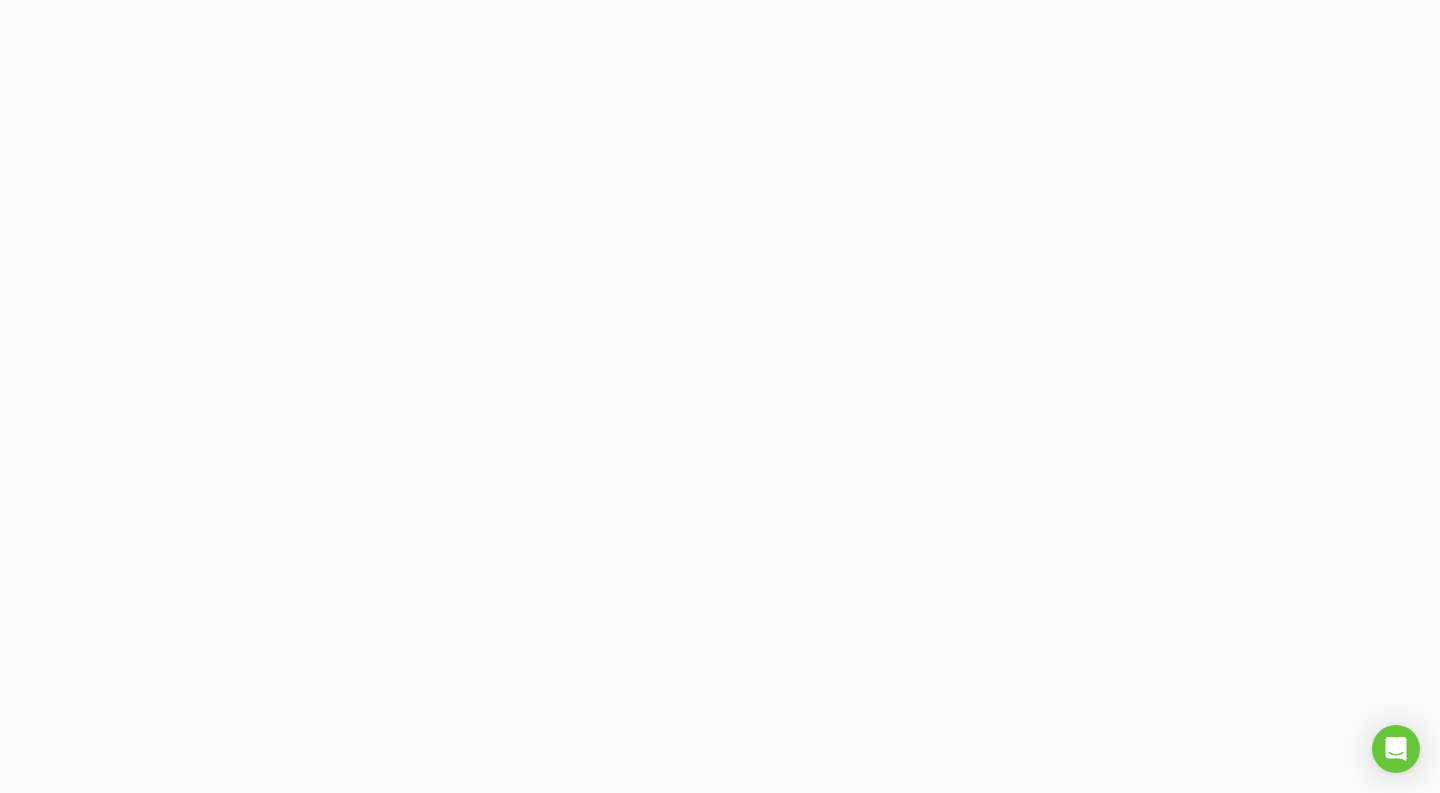 scroll, scrollTop: 0, scrollLeft: 0, axis: both 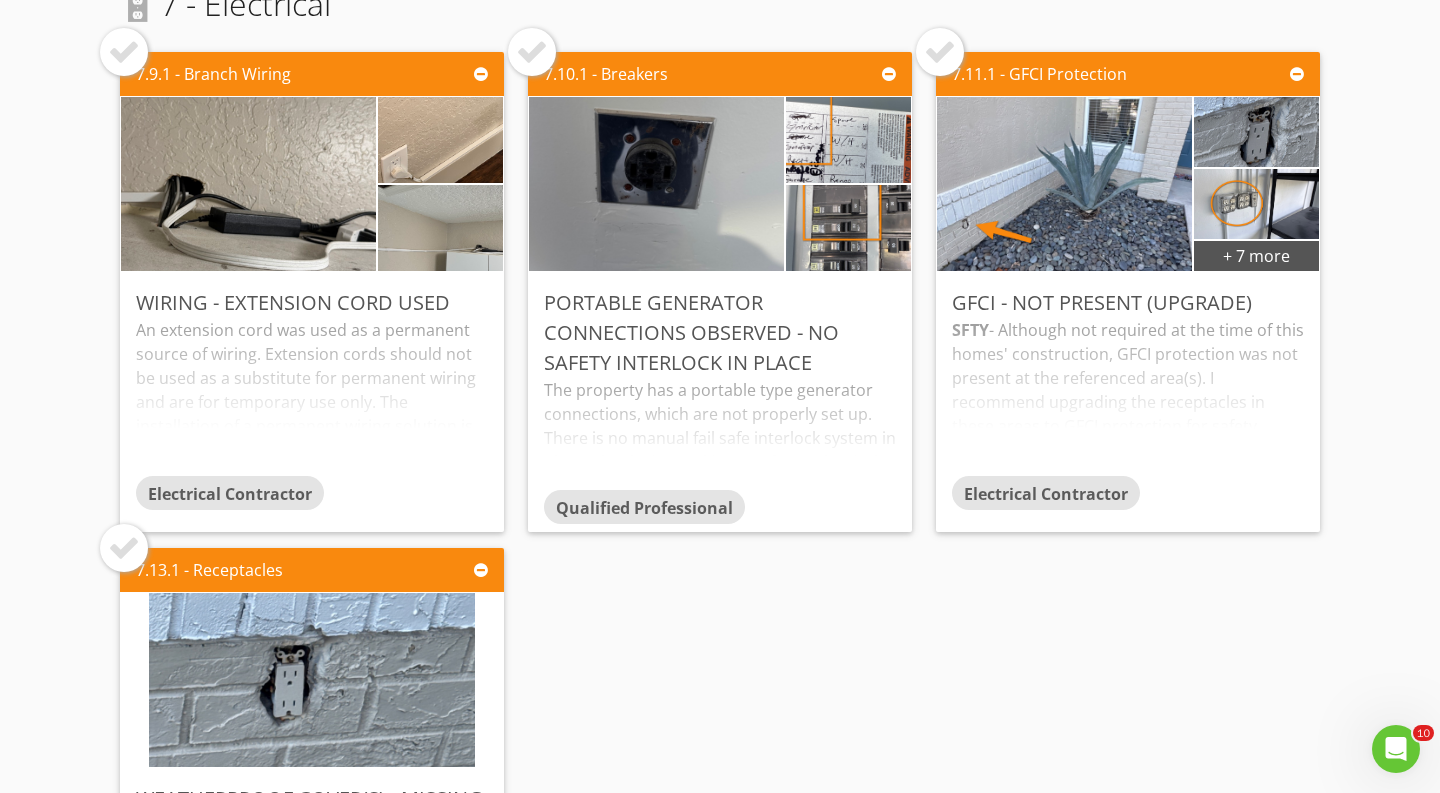 click at bounding box center [532, 52] 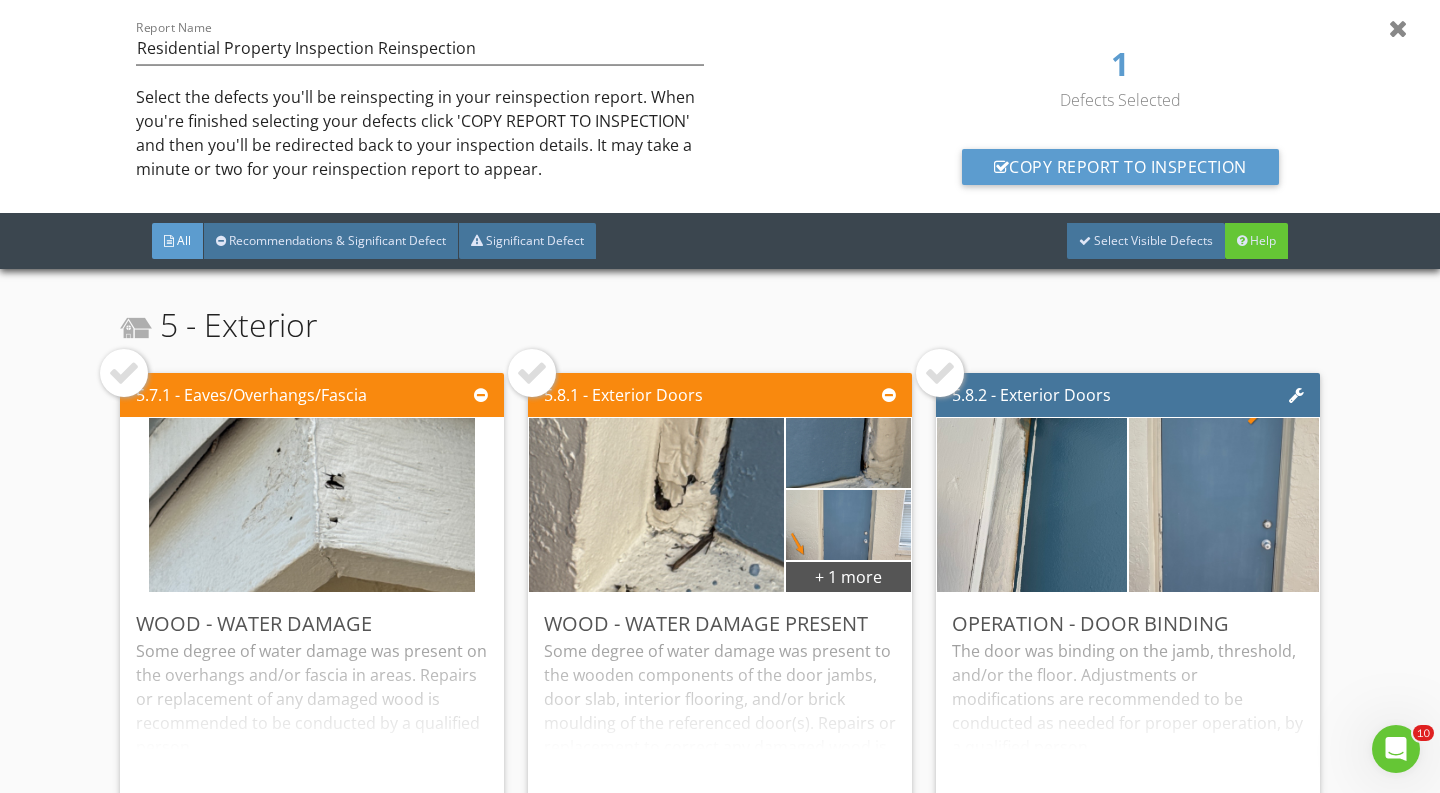 scroll, scrollTop: 0, scrollLeft: 0, axis: both 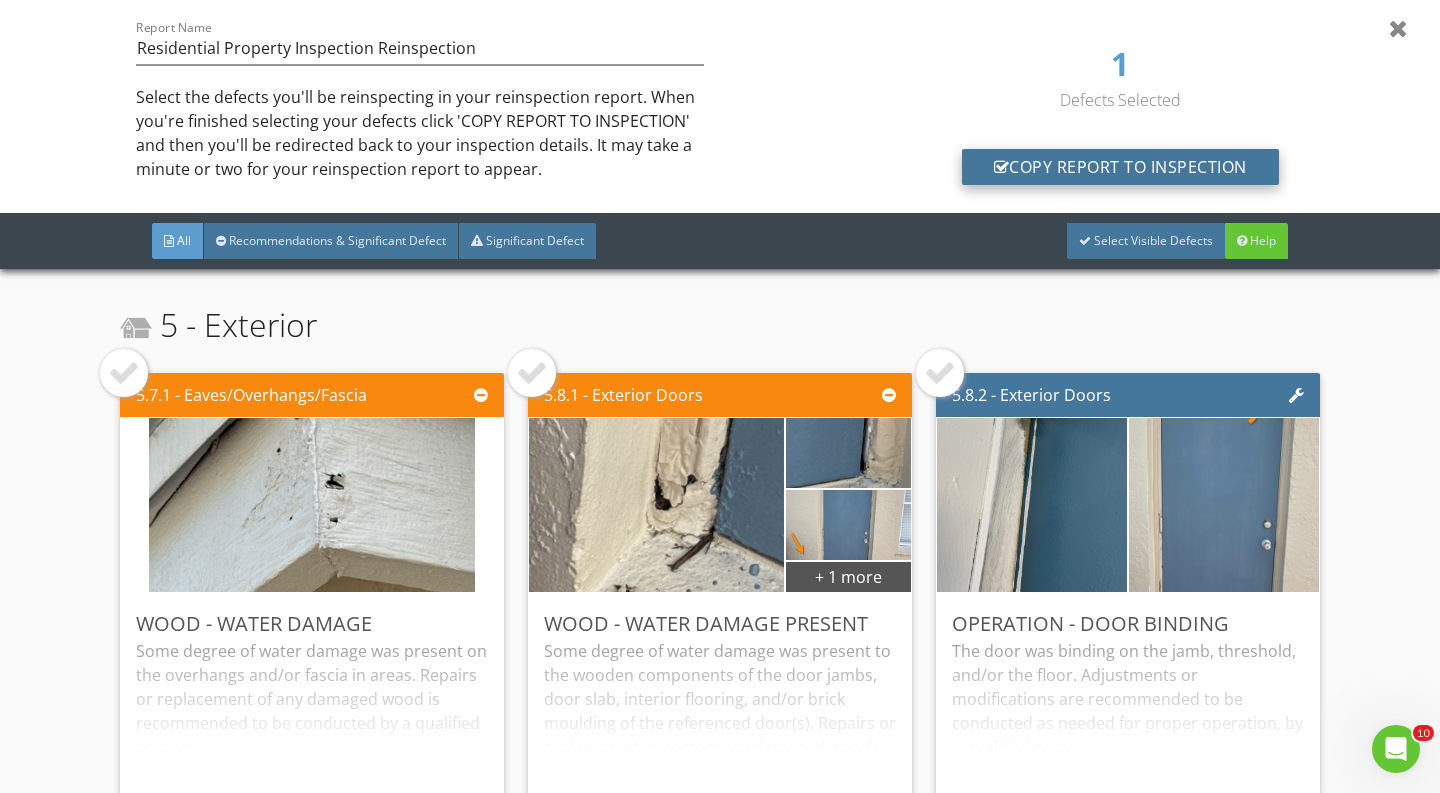 click on "Copy Report To Inspection" at bounding box center (1120, 167) 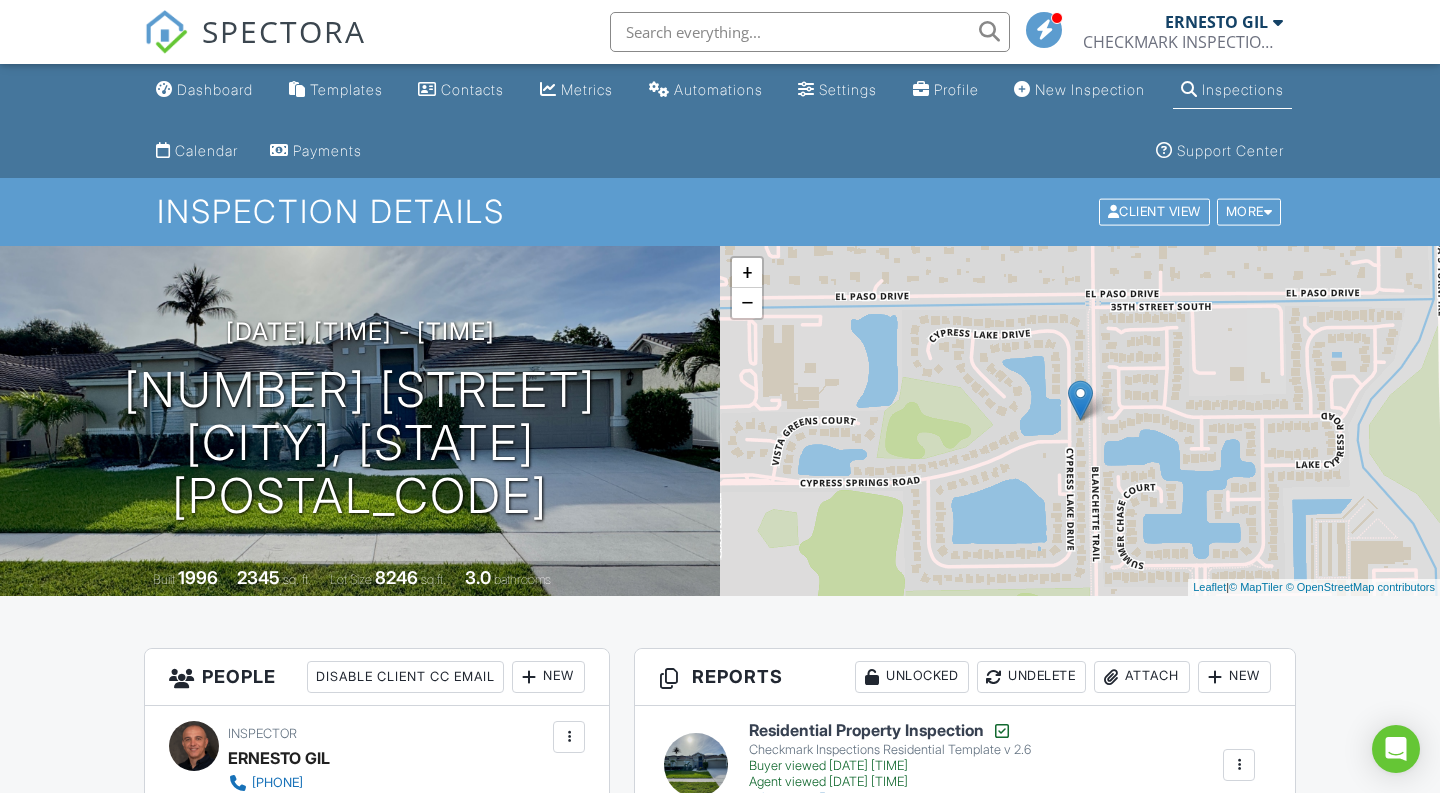 scroll, scrollTop: 565, scrollLeft: 0, axis: vertical 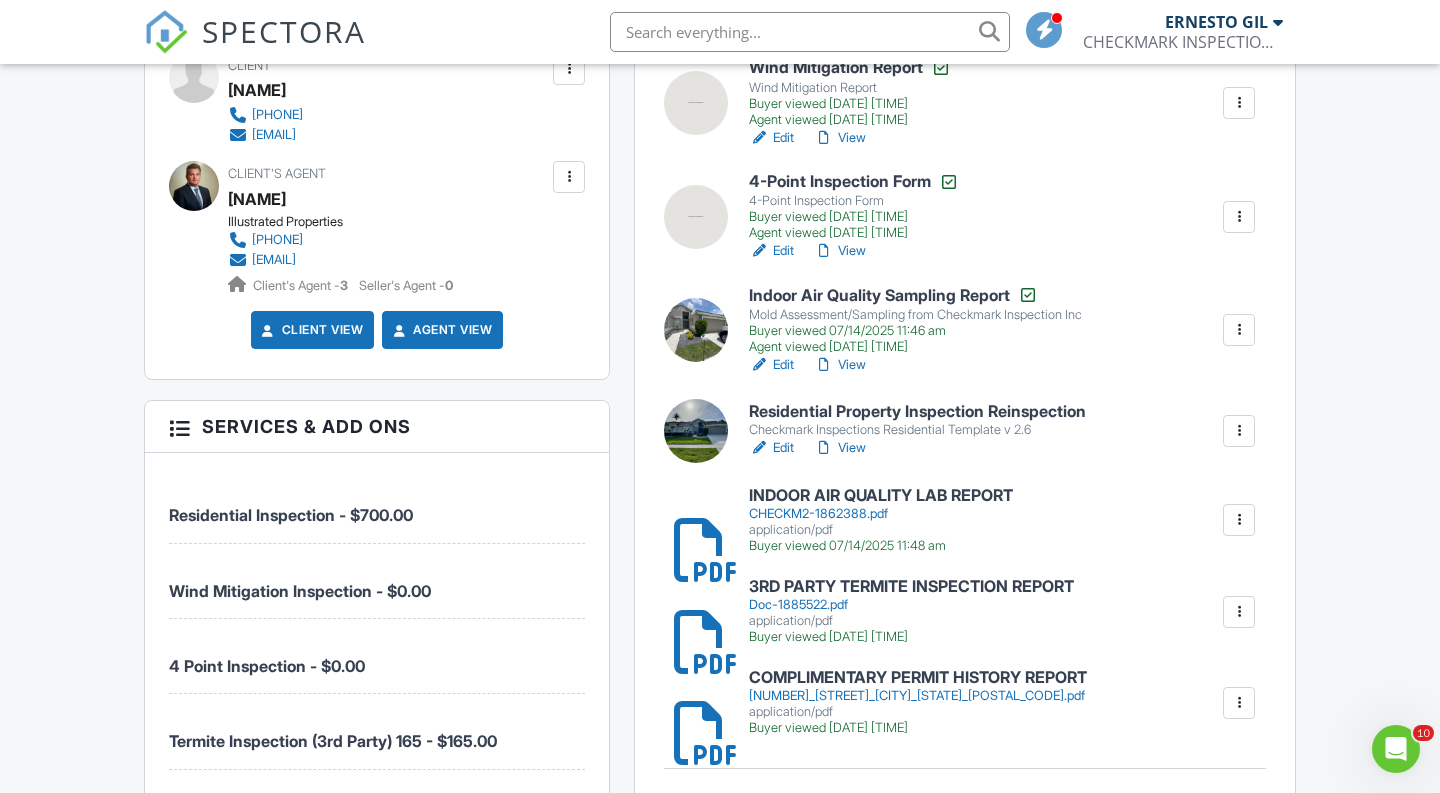 click on "Residential Property Inspection Reinspection" at bounding box center (917, 412) 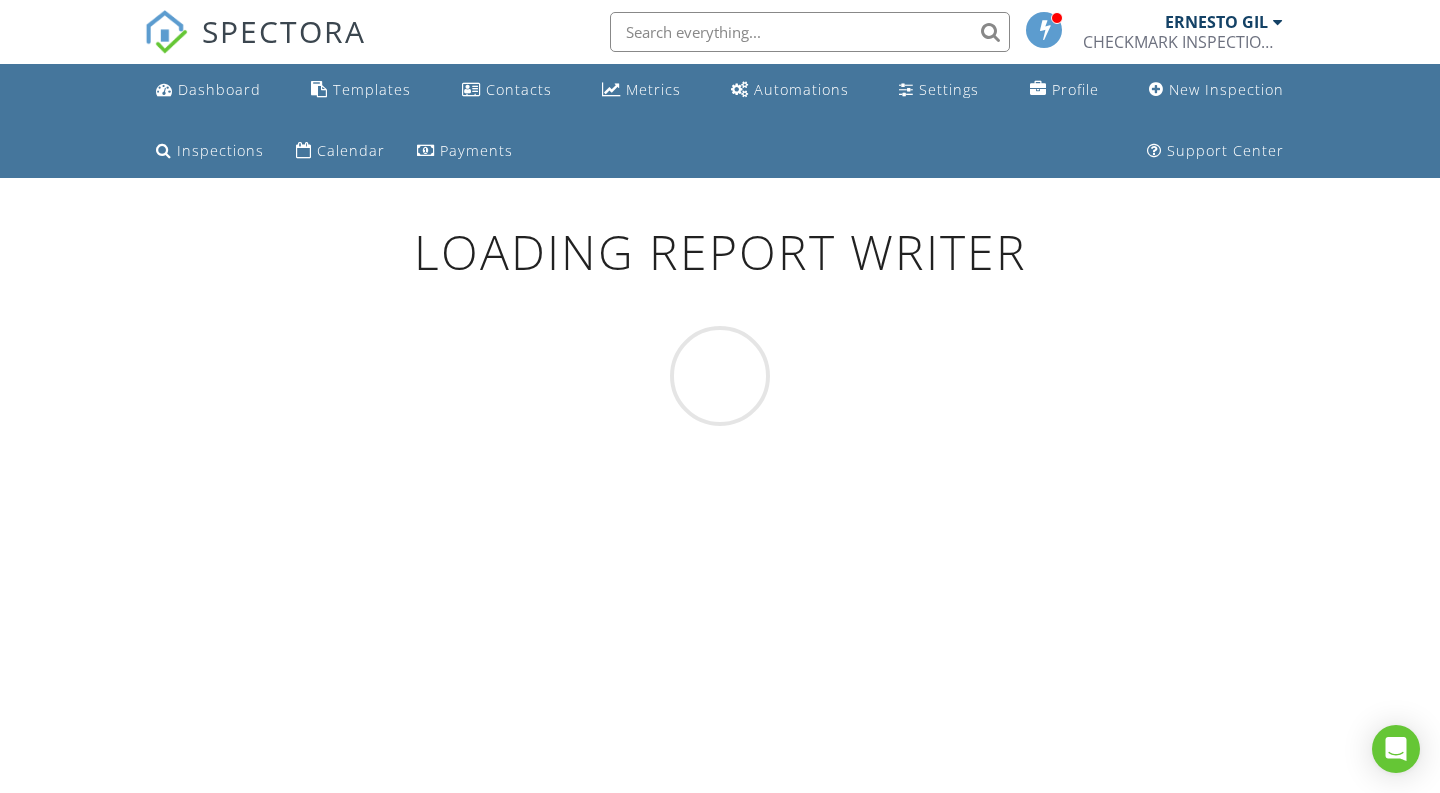 scroll, scrollTop: 0, scrollLeft: 0, axis: both 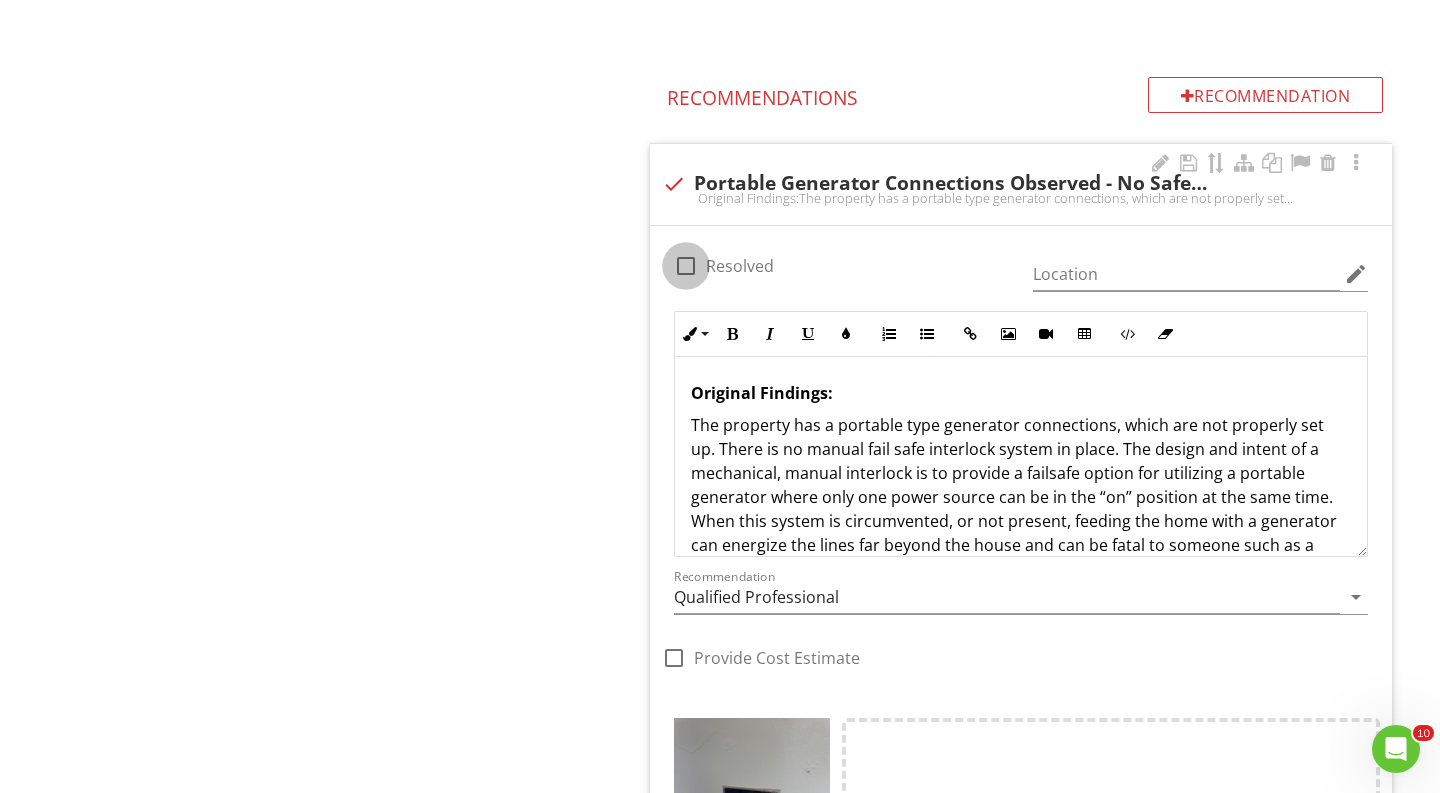 click at bounding box center (686, 266) 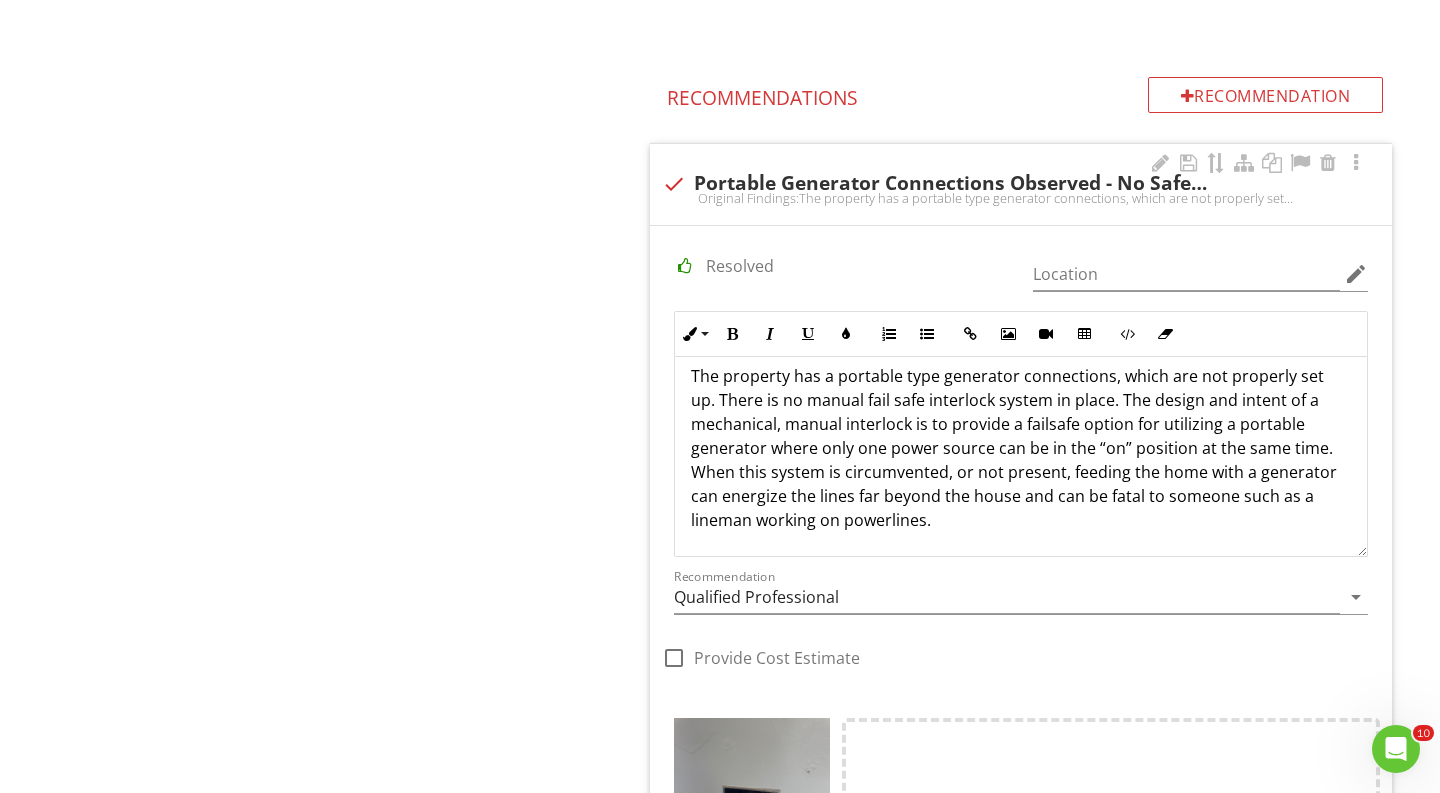 scroll, scrollTop: 49, scrollLeft: 0, axis: vertical 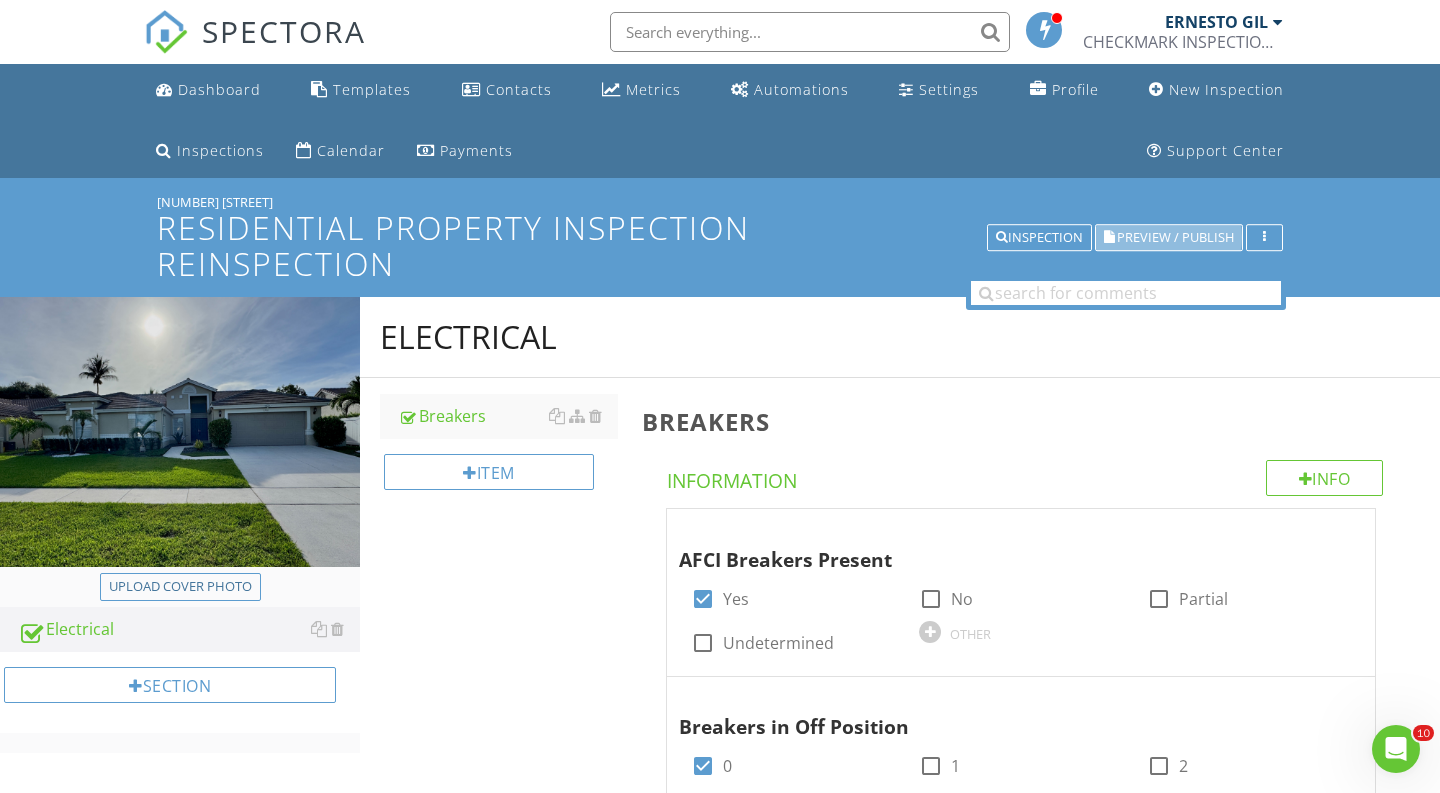 click on "Preview / Publish" at bounding box center (1175, 237) 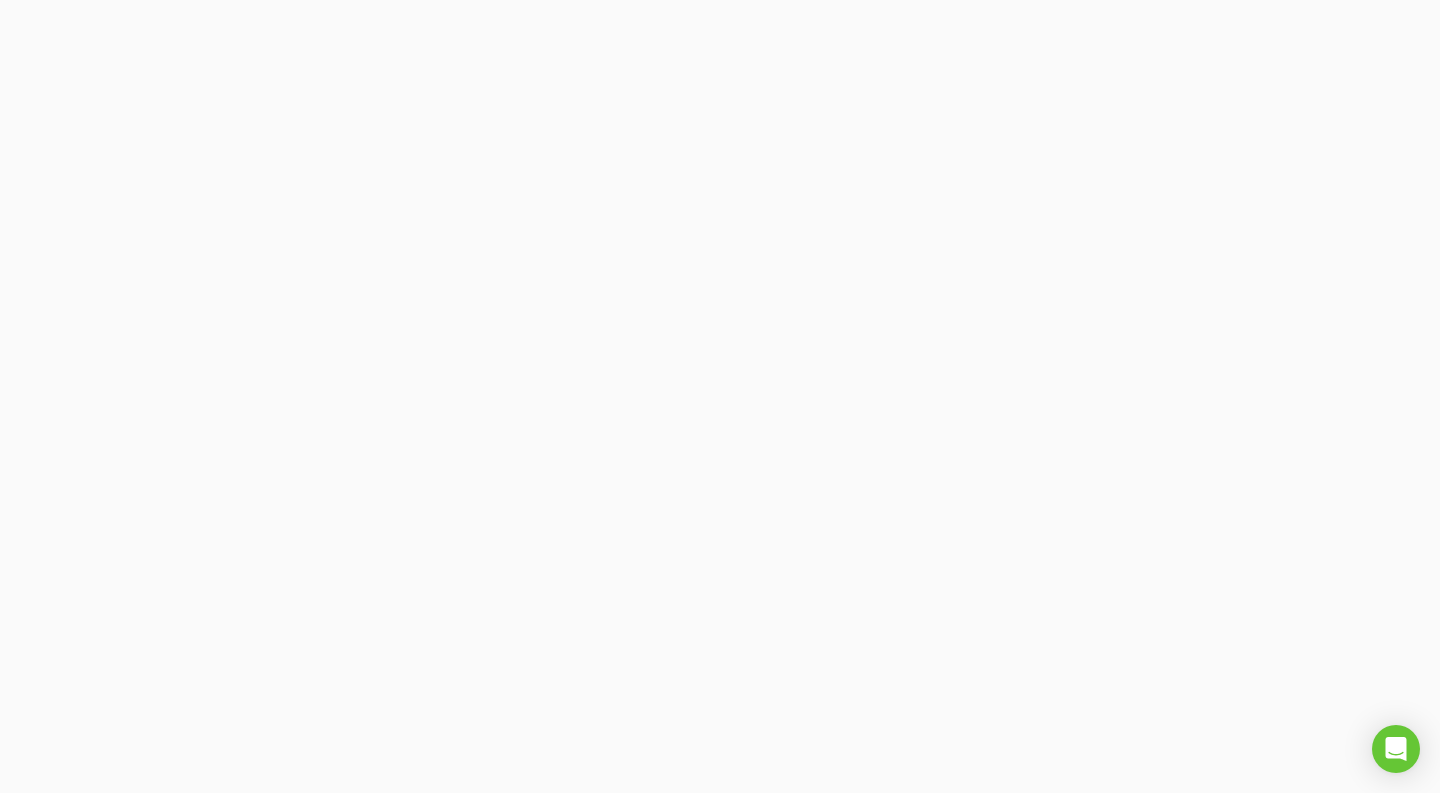 scroll, scrollTop: 0, scrollLeft: 0, axis: both 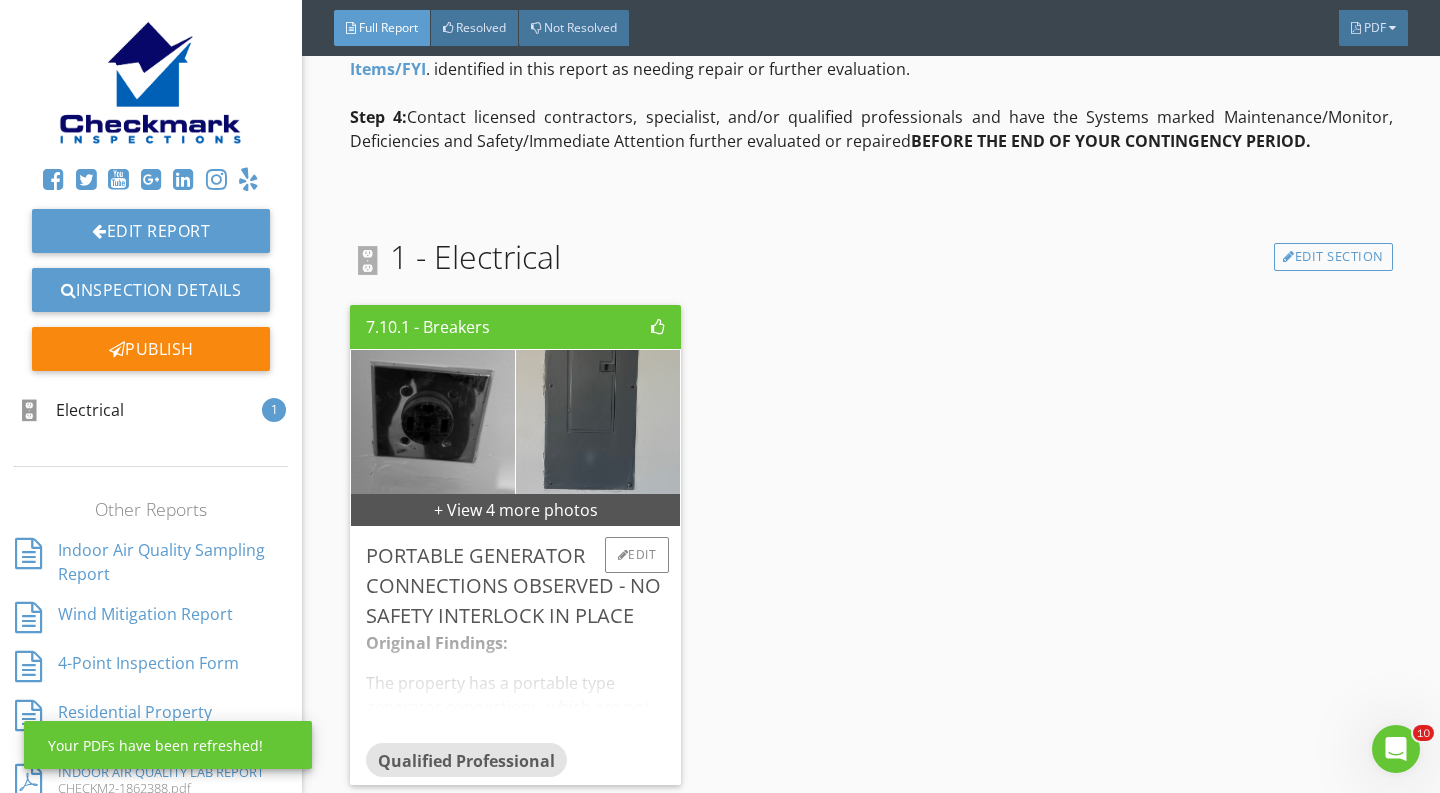 click on "Portable Generator Connections Observed - No Safety Interlock in Place" at bounding box center (516, 586) 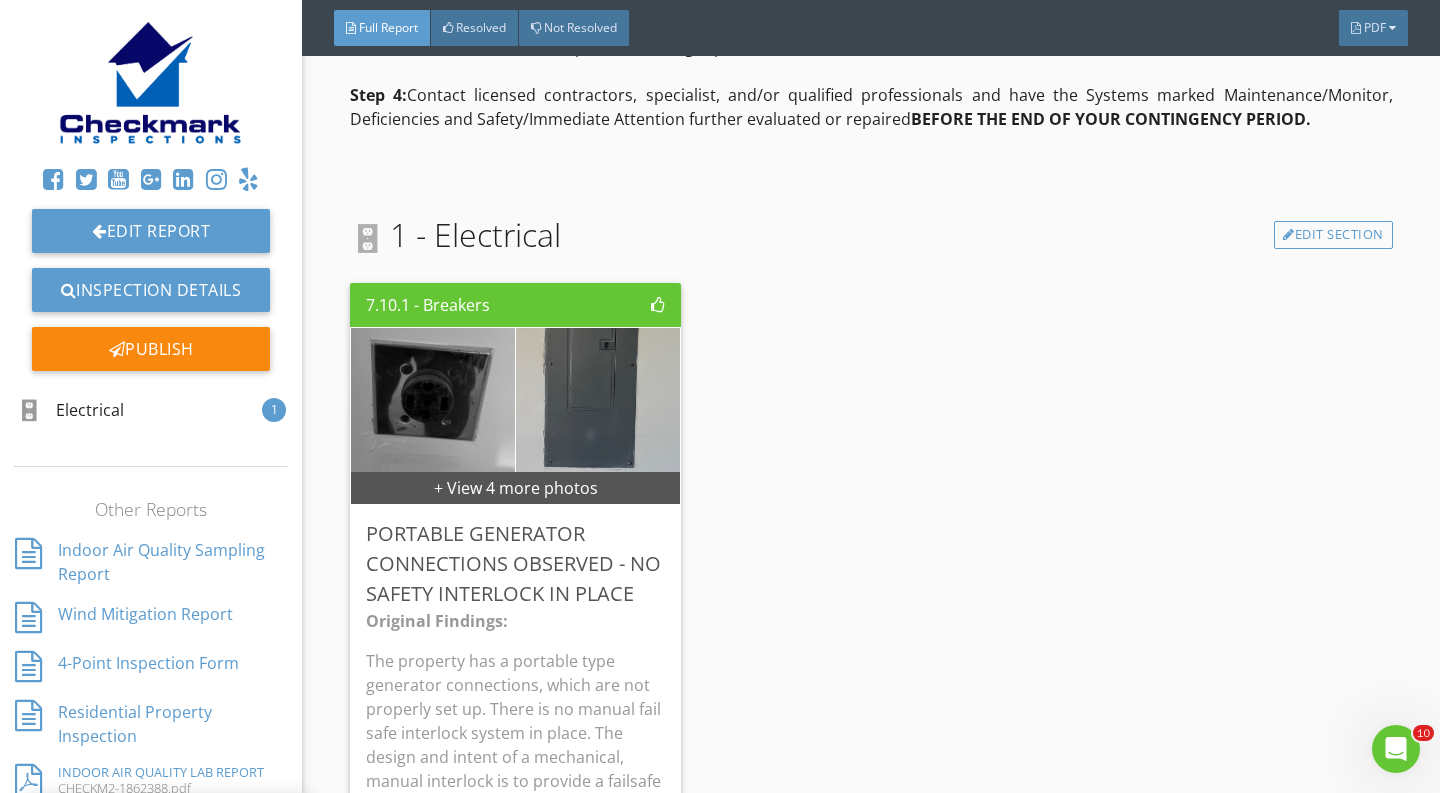 scroll, scrollTop: 927, scrollLeft: 0, axis: vertical 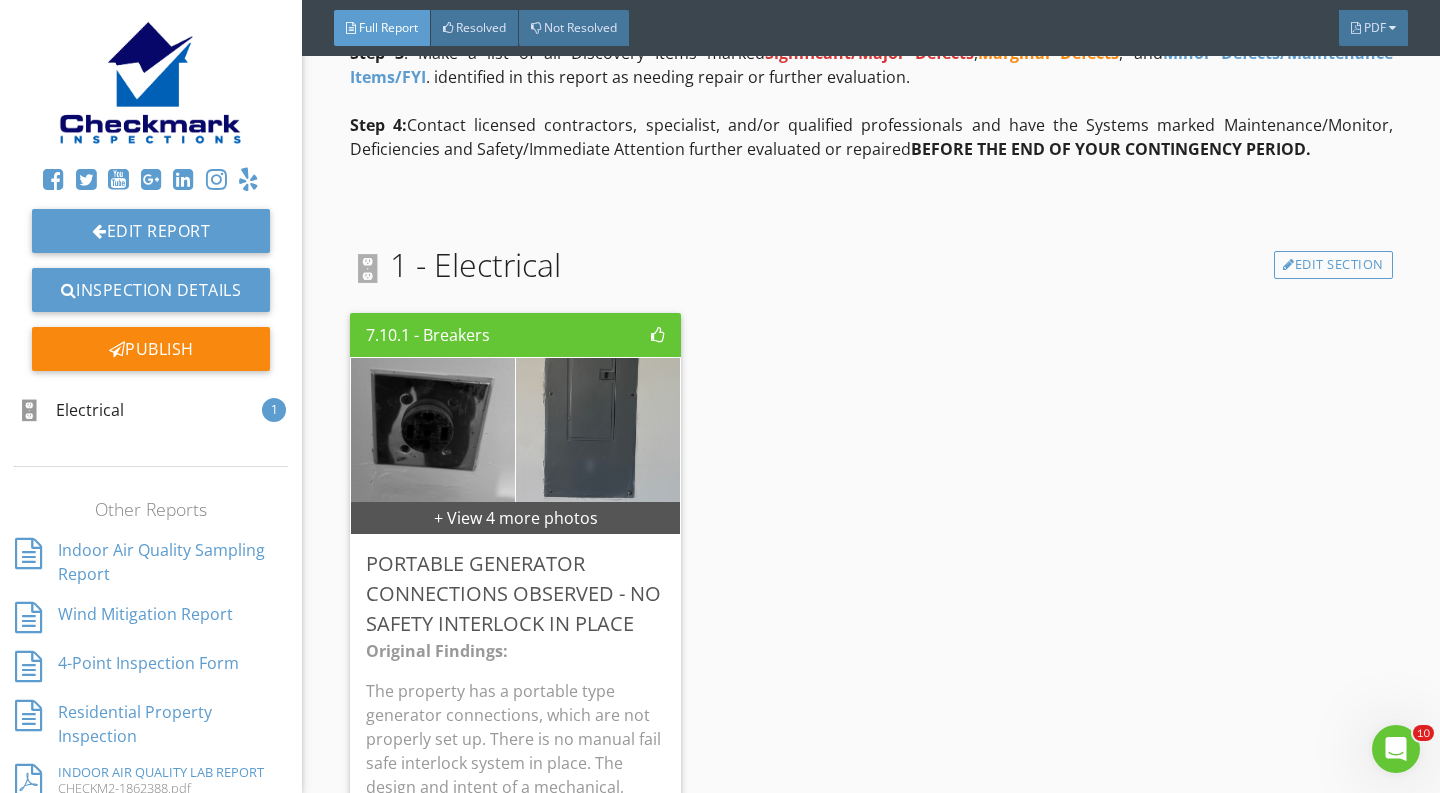 click on "7.10.1 - Breakers
+ View 4 more photos
Portable Generator Connections Observed - No Safety Interlock in Place
Original Findings: The property has a portable type generator connections, which are not properly set up. There is no manual fail safe interlock system in place. The design and intent of a mechanical, manual interlock is to provide a failsafe option for utilizing a portable generator where only one power source can be in the “on” position at the same time. When this system is circumvented, or not present, feeding the home with a generator can energize the lines far beyond the house and can be fatal to someone such as a lineman working on powerlines.   Qualified Professional
Edit" at bounding box center (871, 740) 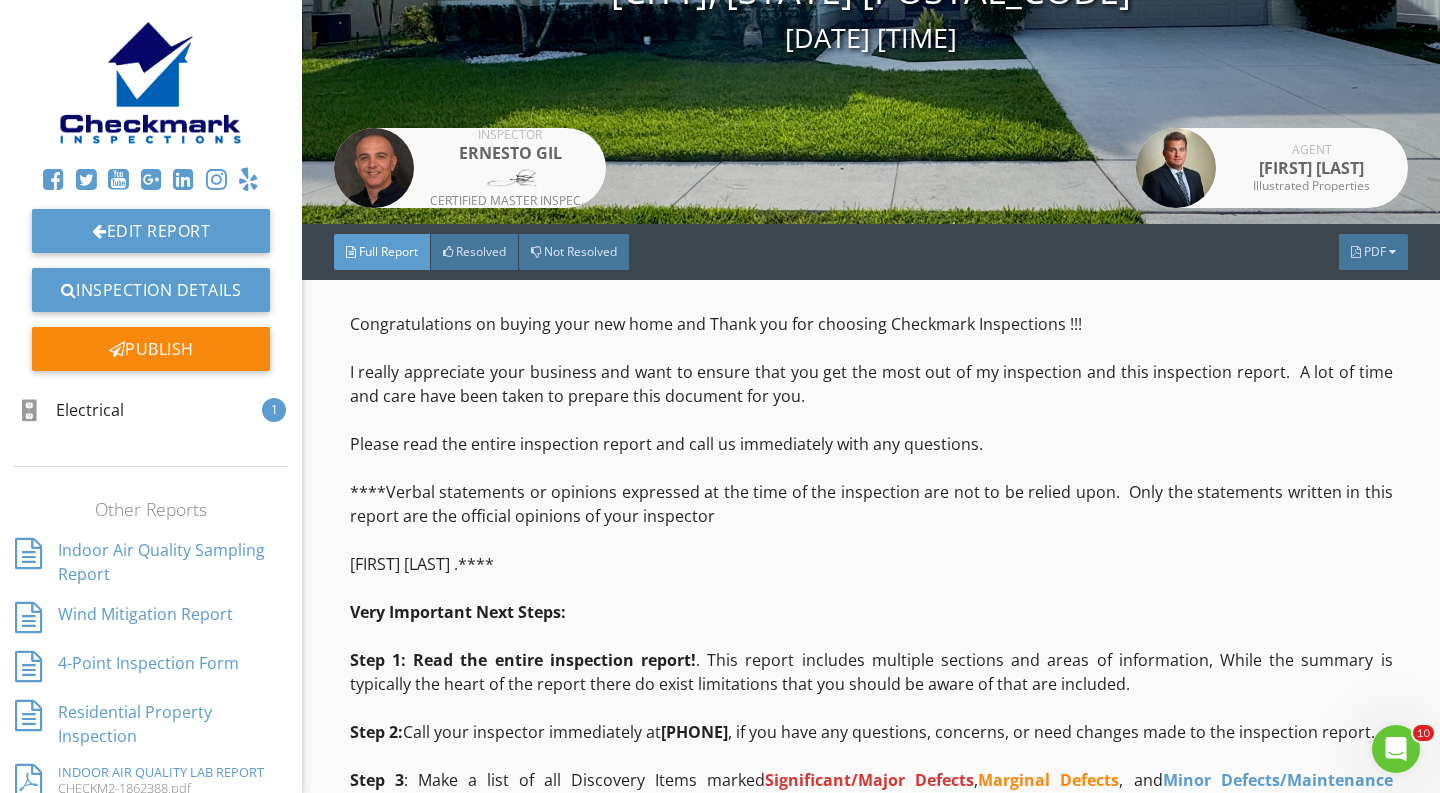 scroll, scrollTop: 216, scrollLeft: 0, axis: vertical 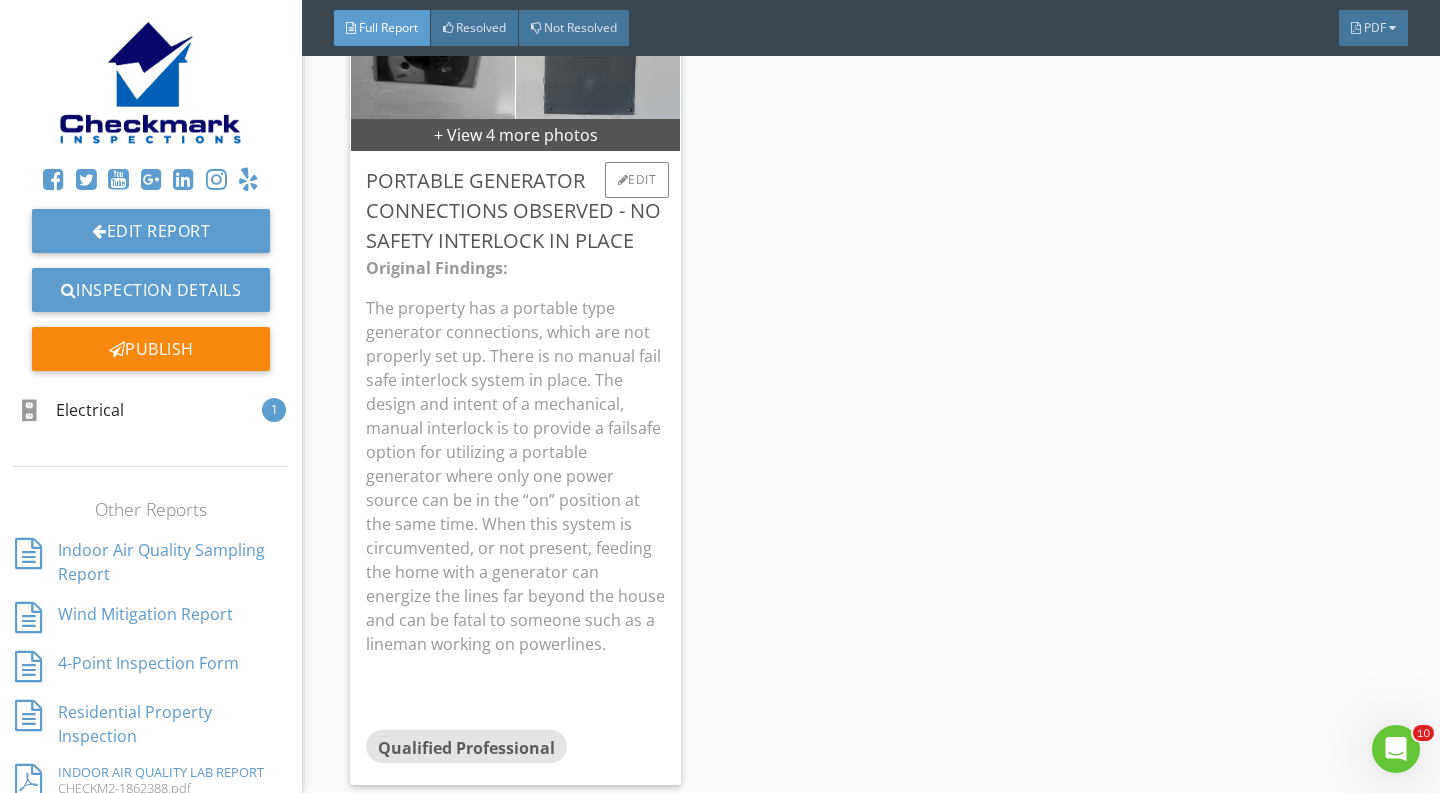 click on "The property has a portable type generator connections, which are not properly set up. There is no manual fail safe interlock system in place. The design and intent of a mechanical, manual interlock is to provide a failsafe option for utilizing a portable generator where only one power source can be in the “on” position at the same time. When this system is circumvented, or not present, feeding the home with a generator can energize the lines far beyond the house and can be fatal to someone such as a lineman working on powerlines." at bounding box center (516, 476) 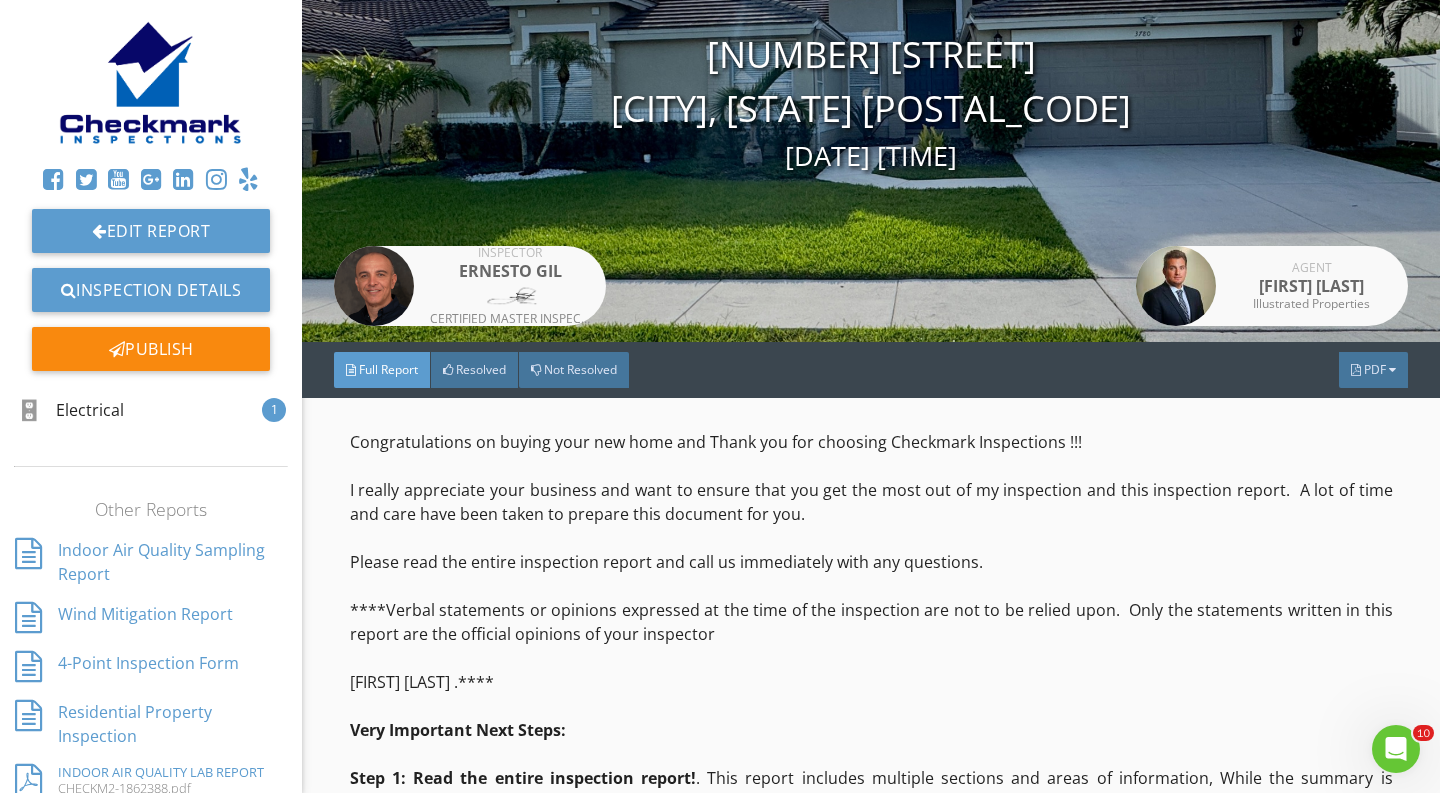 scroll, scrollTop: 112, scrollLeft: 0, axis: vertical 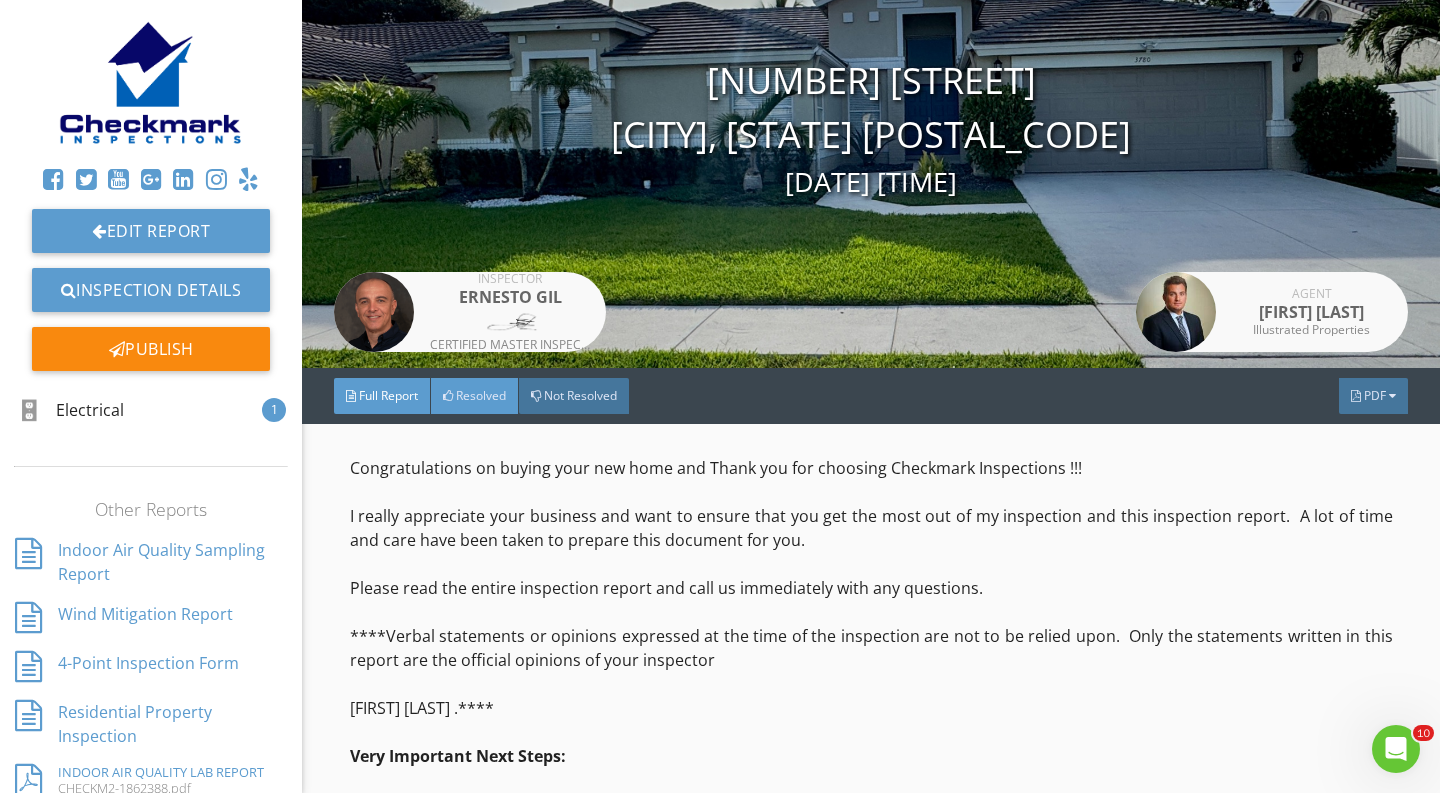 click on "Resolved" at bounding box center (481, 395) 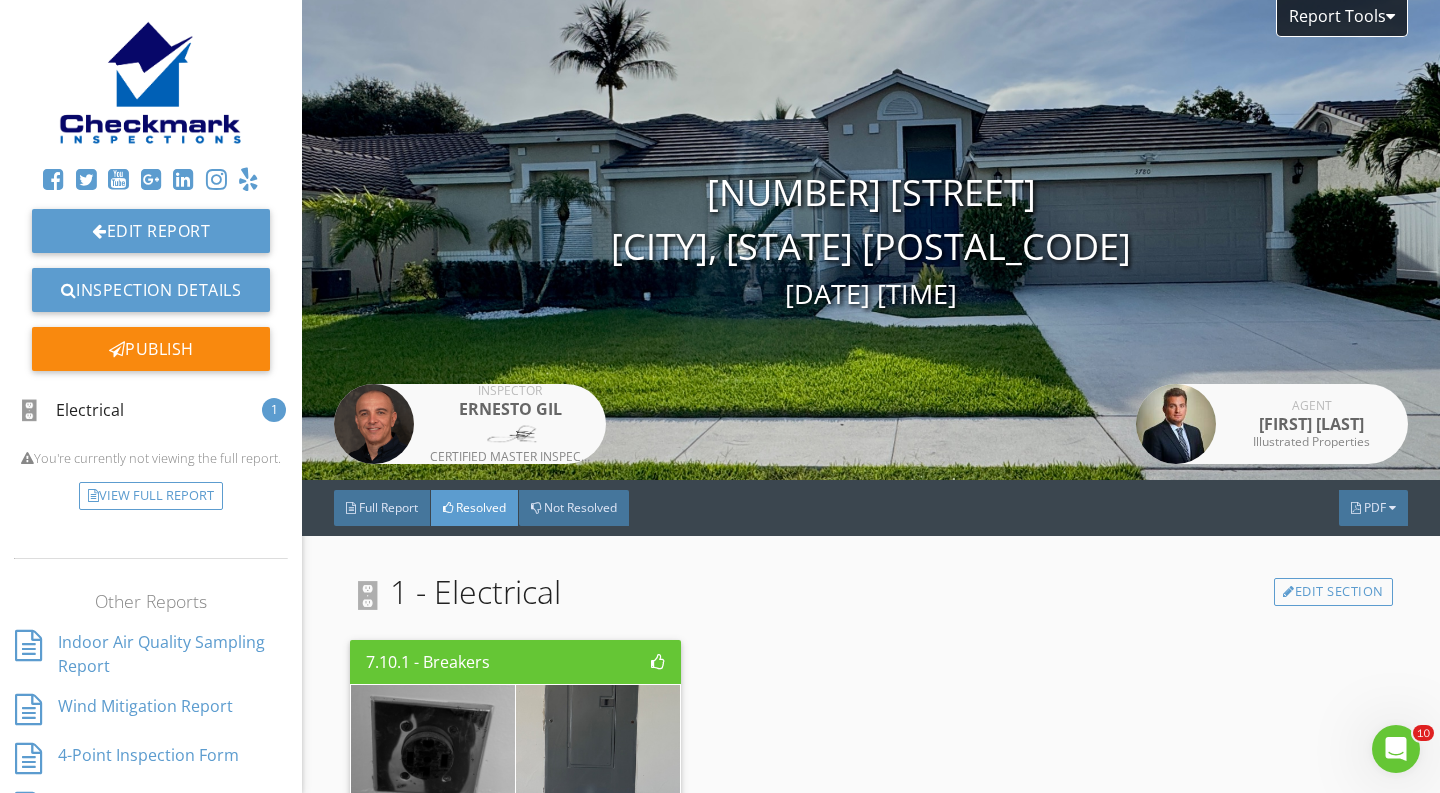 scroll, scrollTop: 0, scrollLeft: 0, axis: both 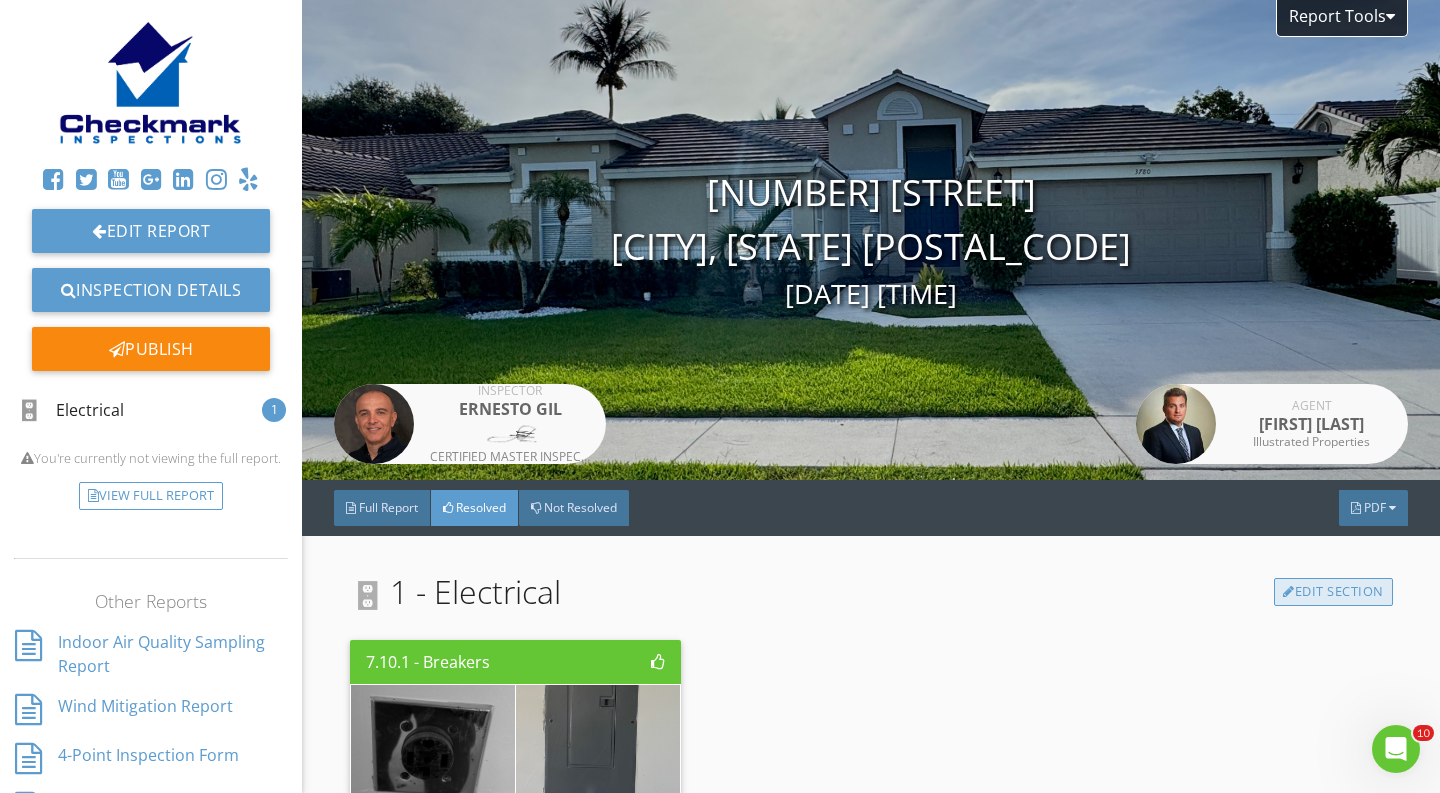 click on "Edit Section" at bounding box center [1333, 592] 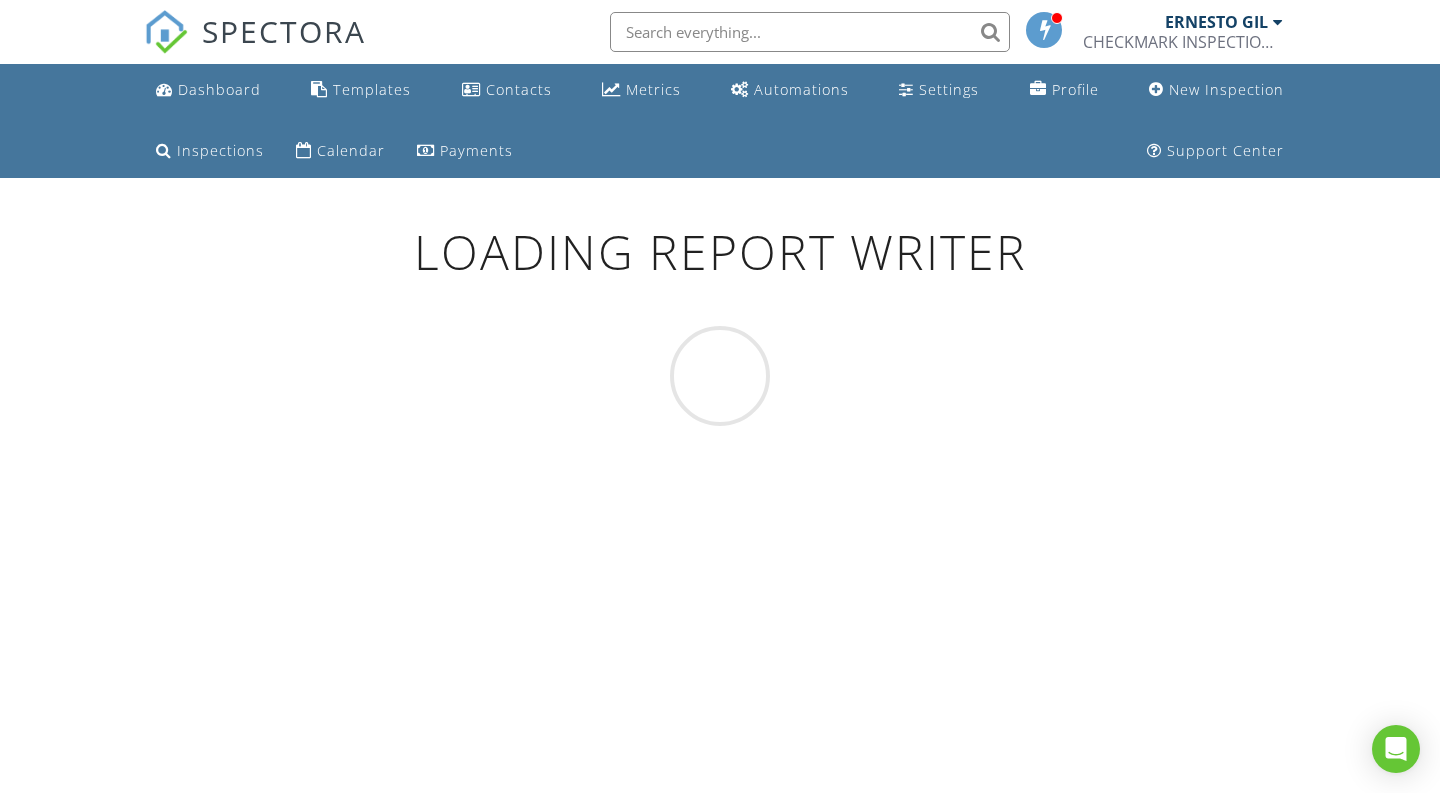 scroll, scrollTop: 0, scrollLeft: 0, axis: both 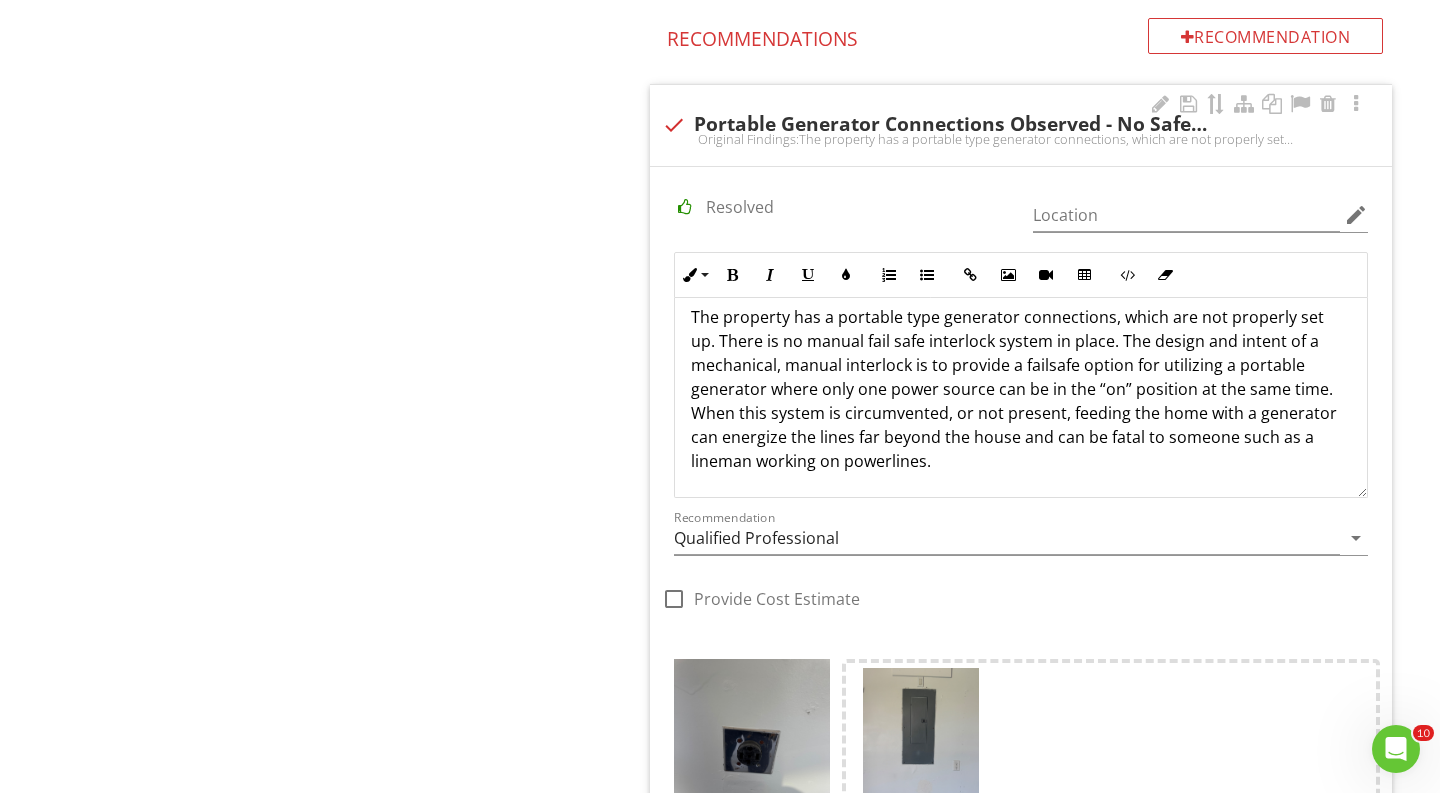 click on "The property has a portable type generator connections, which are not properly set up. There is no manual fail safe interlock system in place. The design and intent of a mechanical, manual interlock is to provide a failsafe option for utilizing a portable generator where only one power source can be in the “on” position at the same time. When this system is circumvented, or not present, feeding the home with a generator can energize the lines far beyond the house and can be fatal to someone such as a lineman working on powerlines." at bounding box center [1021, 389] 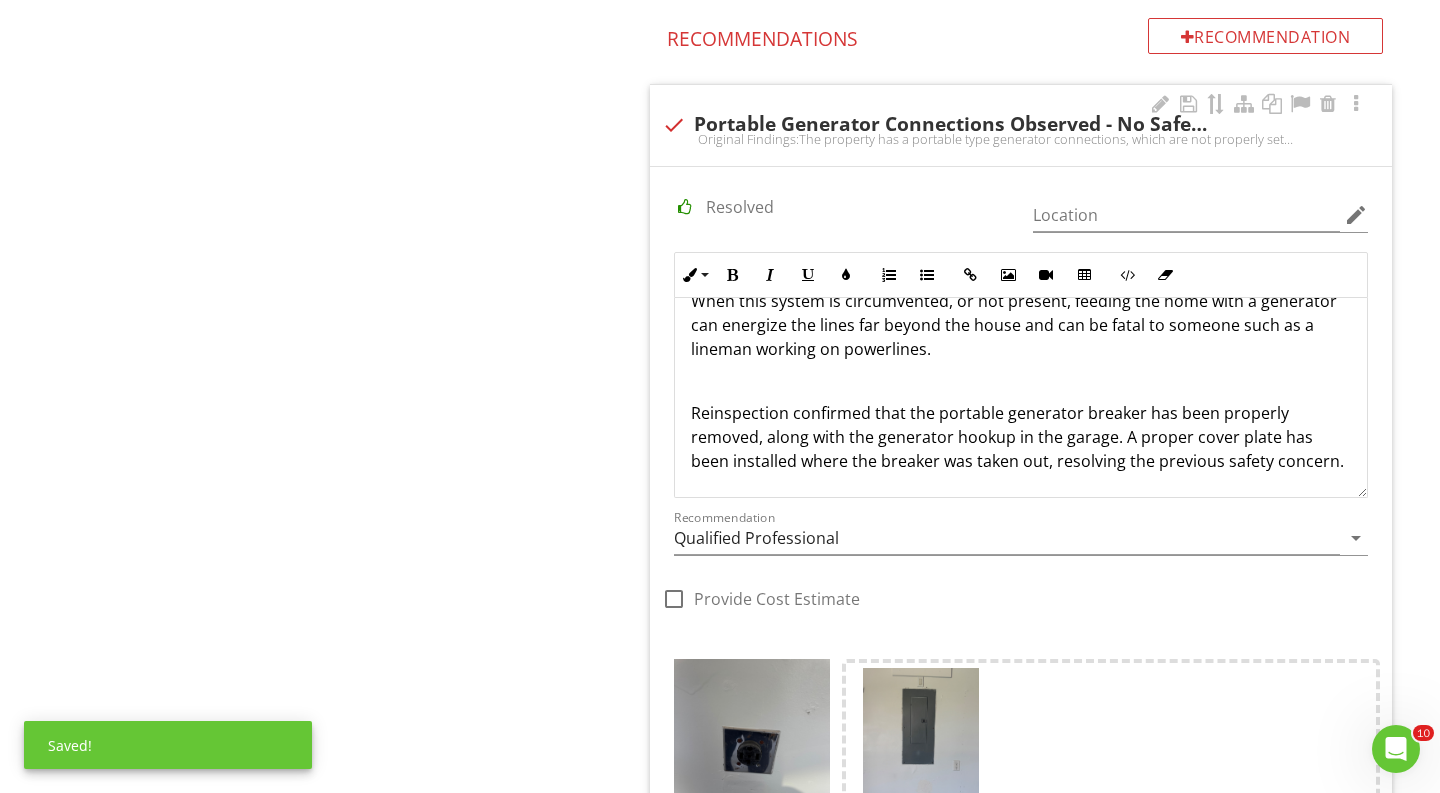 scroll, scrollTop: 161, scrollLeft: 0, axis: vertical 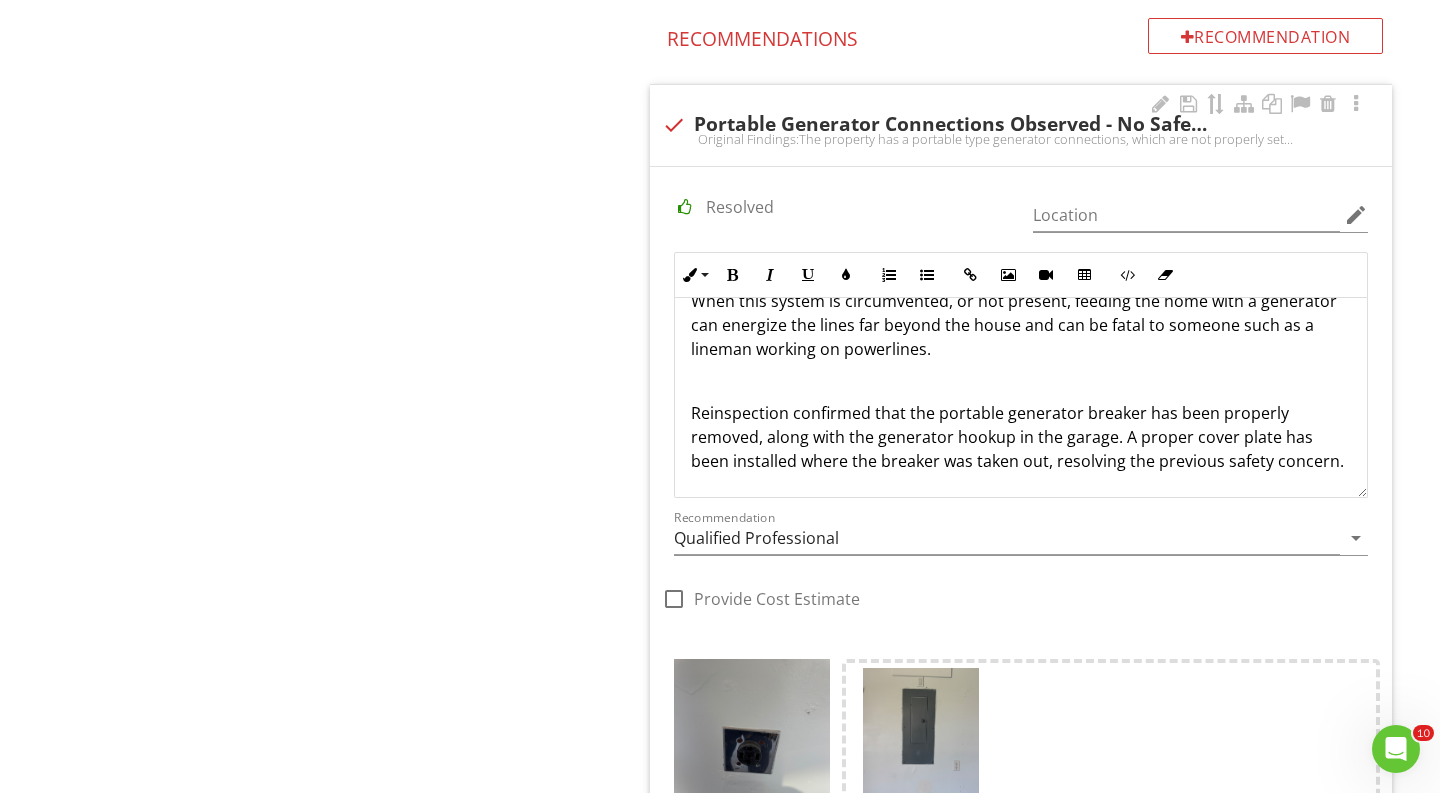 type 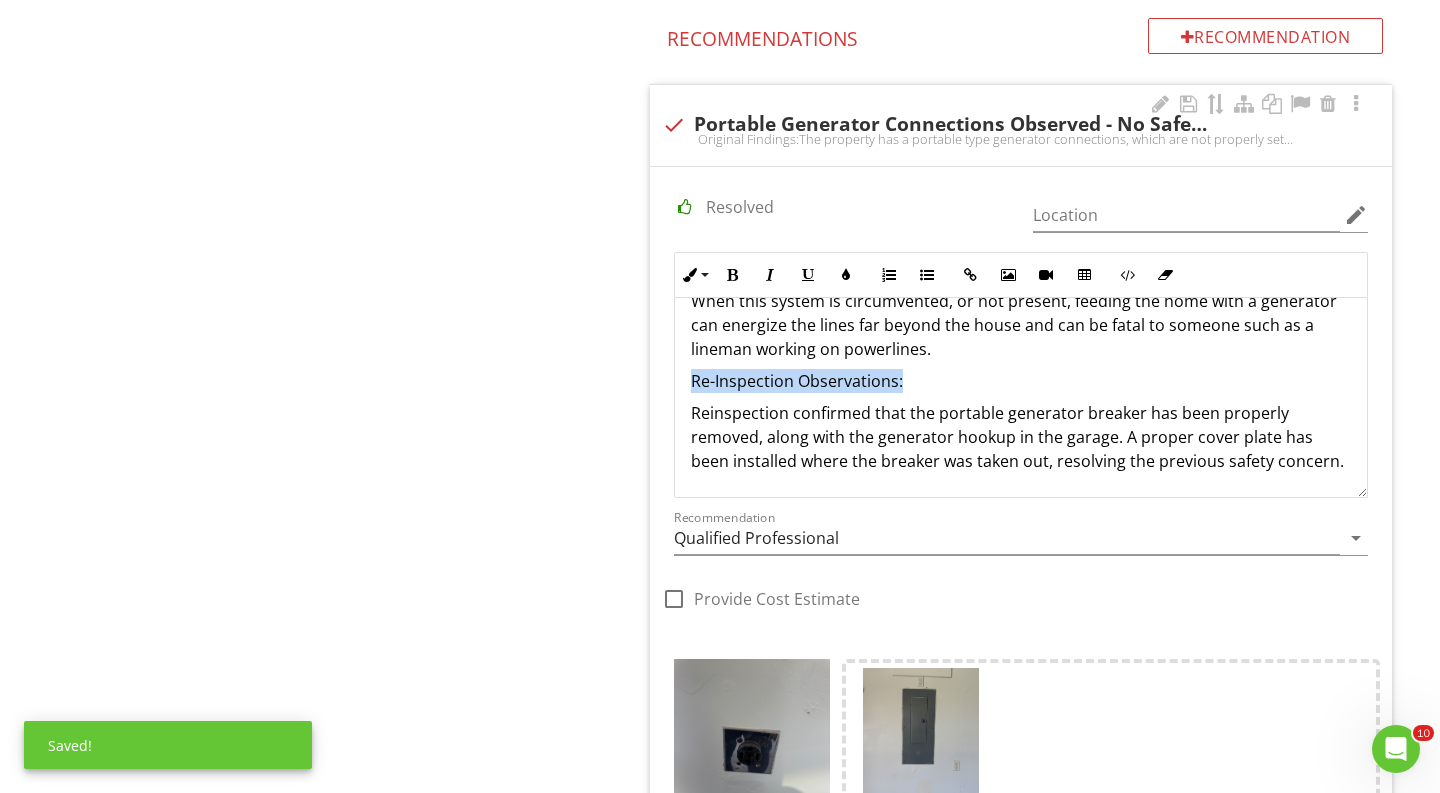 drag, startPoint x: 915, startPoint y: 378, endPoint x: 660, endPoint y: 374, distance: 255.03137 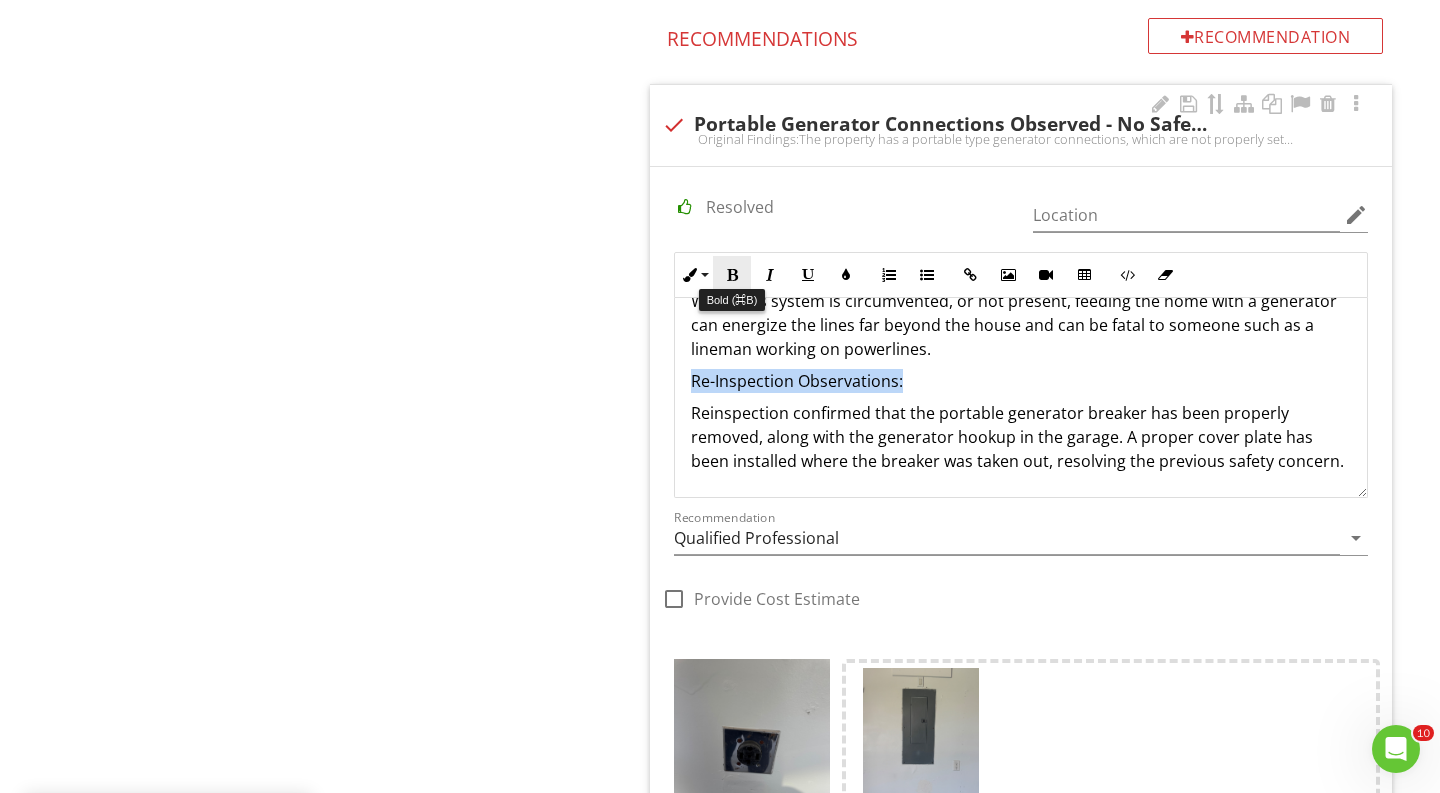 click at bounding box center (732, 275) 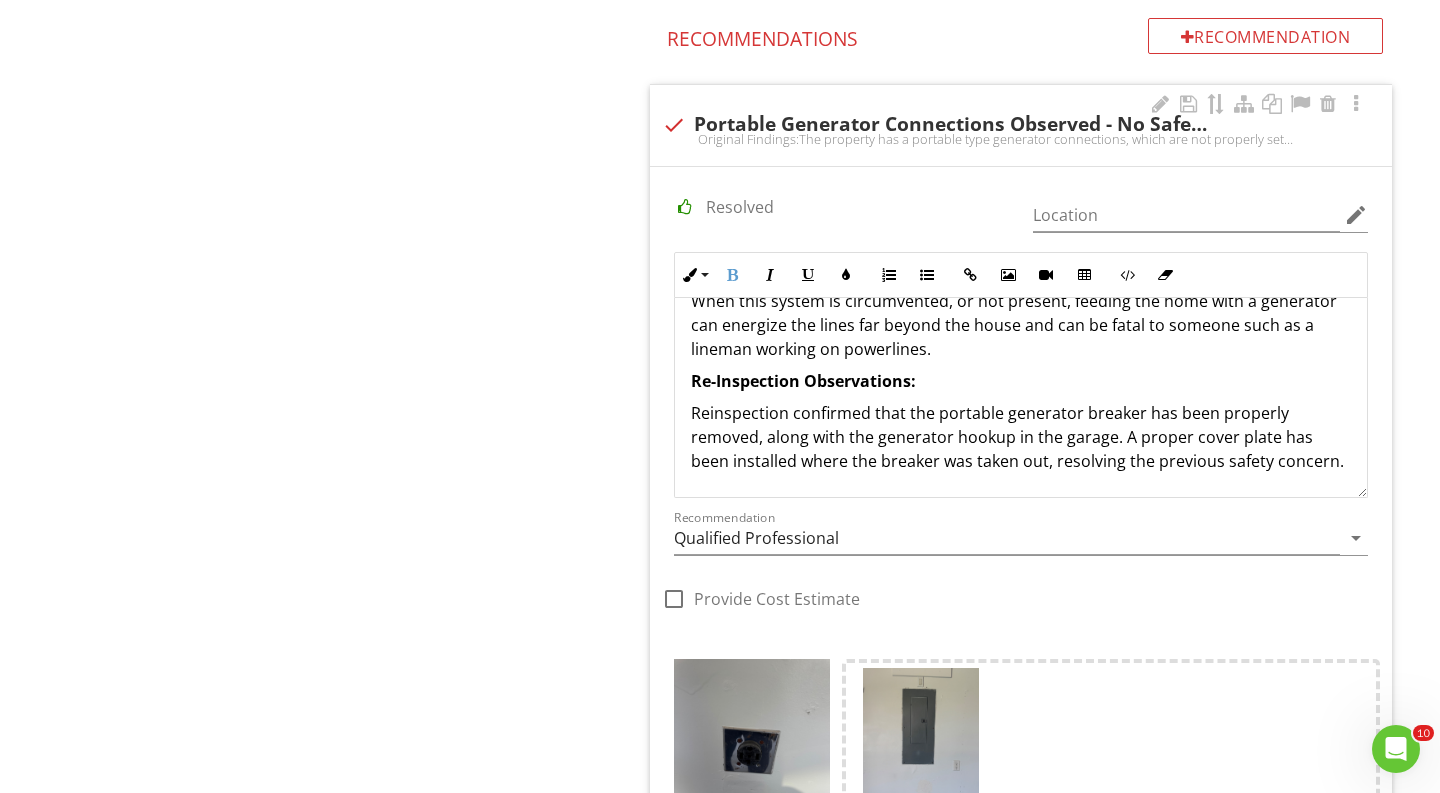 click on "Original Findings: The property has a portable type generator connections, which are not properly set up. There is no manual fail safe interlock system in place. The design and intent of a mechanical, manual interlock is to provide a failsafe option for utilizing a portable generator where only one power source can be in the “on” position at the same time. When this system is circumvented, or not present, feeding the home with a generator can energize the lines far beyond the house and can be fatal to someone such as a lineman working on powerlines. Re-Inspection Observations: Reinspection confirmed that the portable generator breaker has been properly removed, along with the generator hookup in the garage. A proper cover plate has been installed where the breaker was taken out, resolving the previous safety concern." at bounding box center [1021, 317] 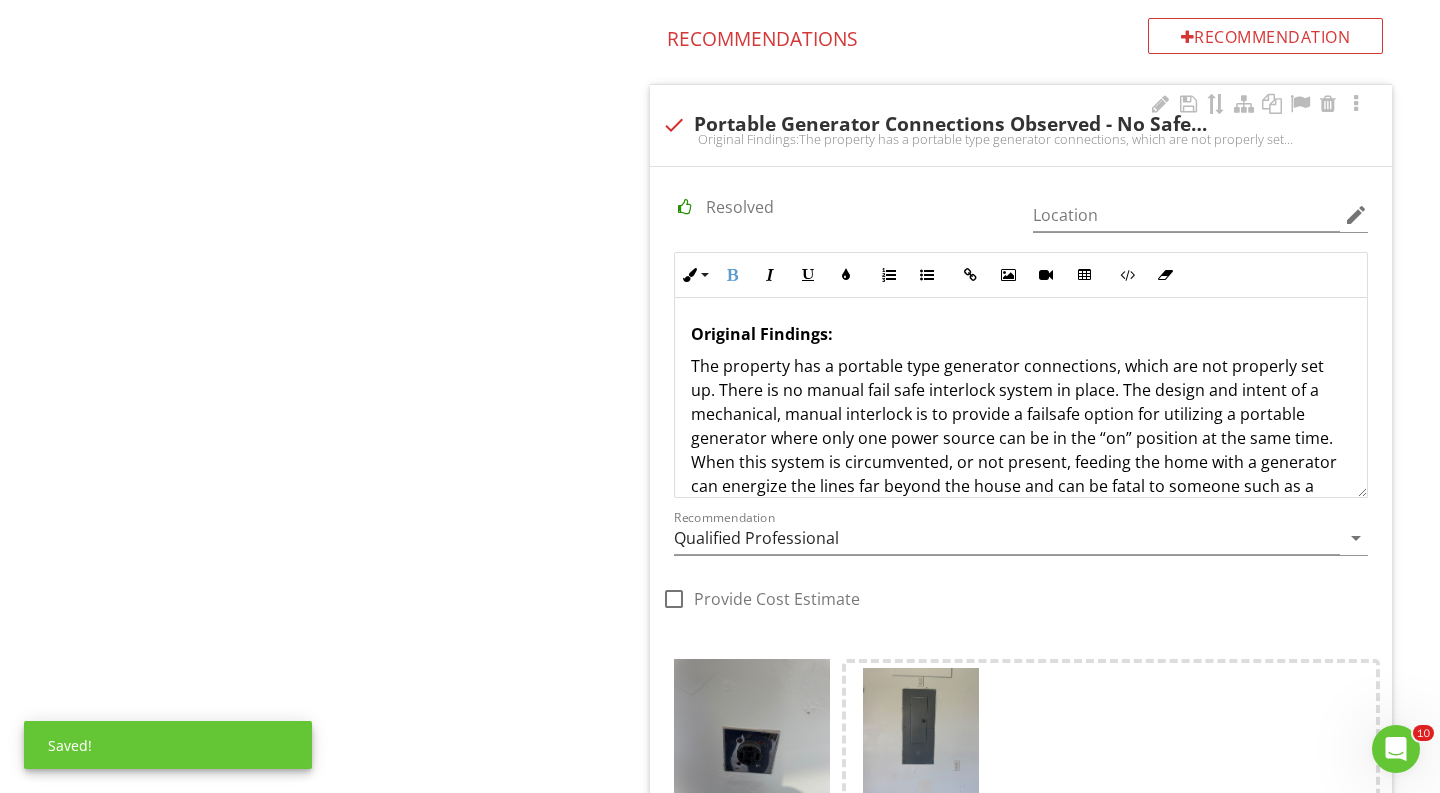 scroll, scrollTop: -3, scrollLeft: 0, axis: vertical 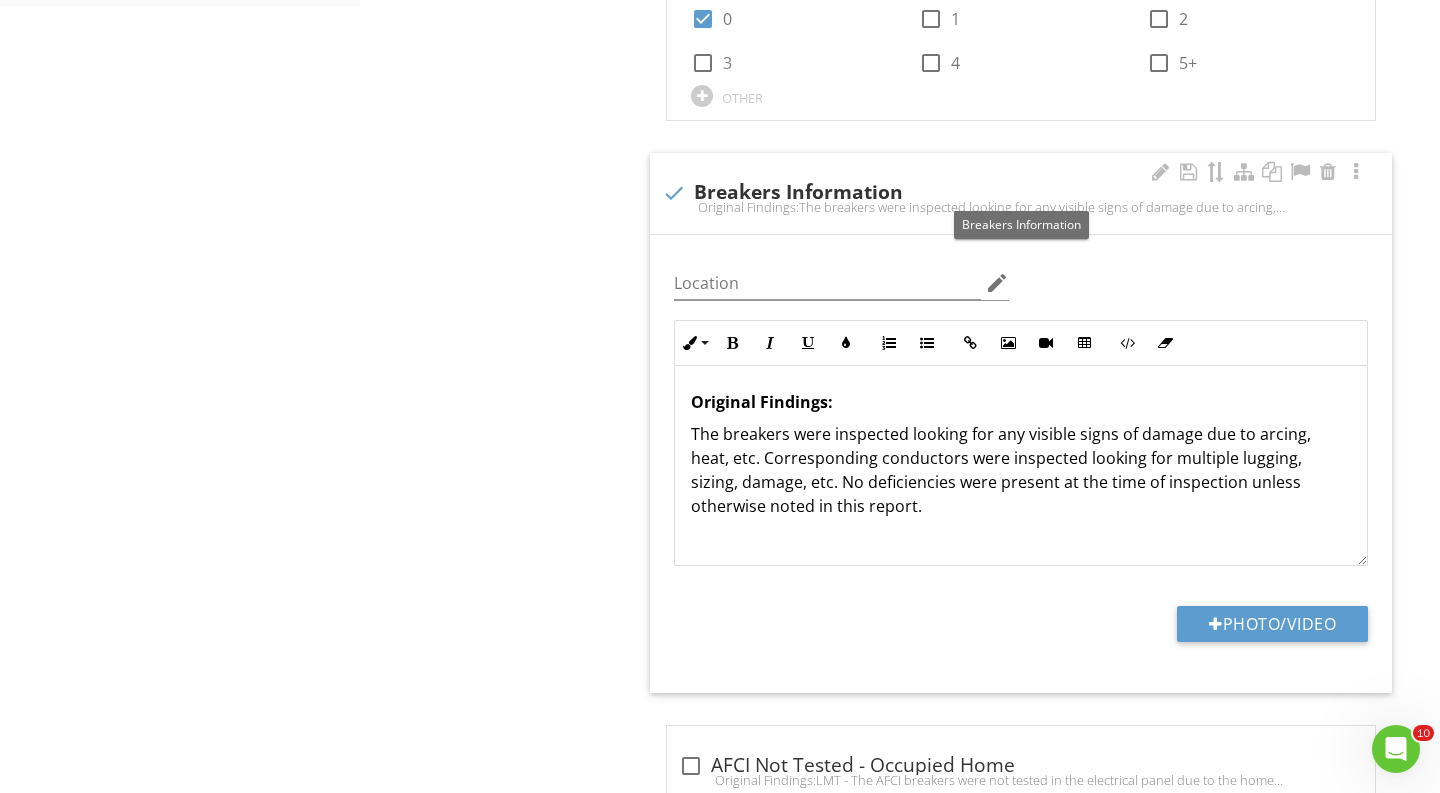 click at bounding box center (674, 193) 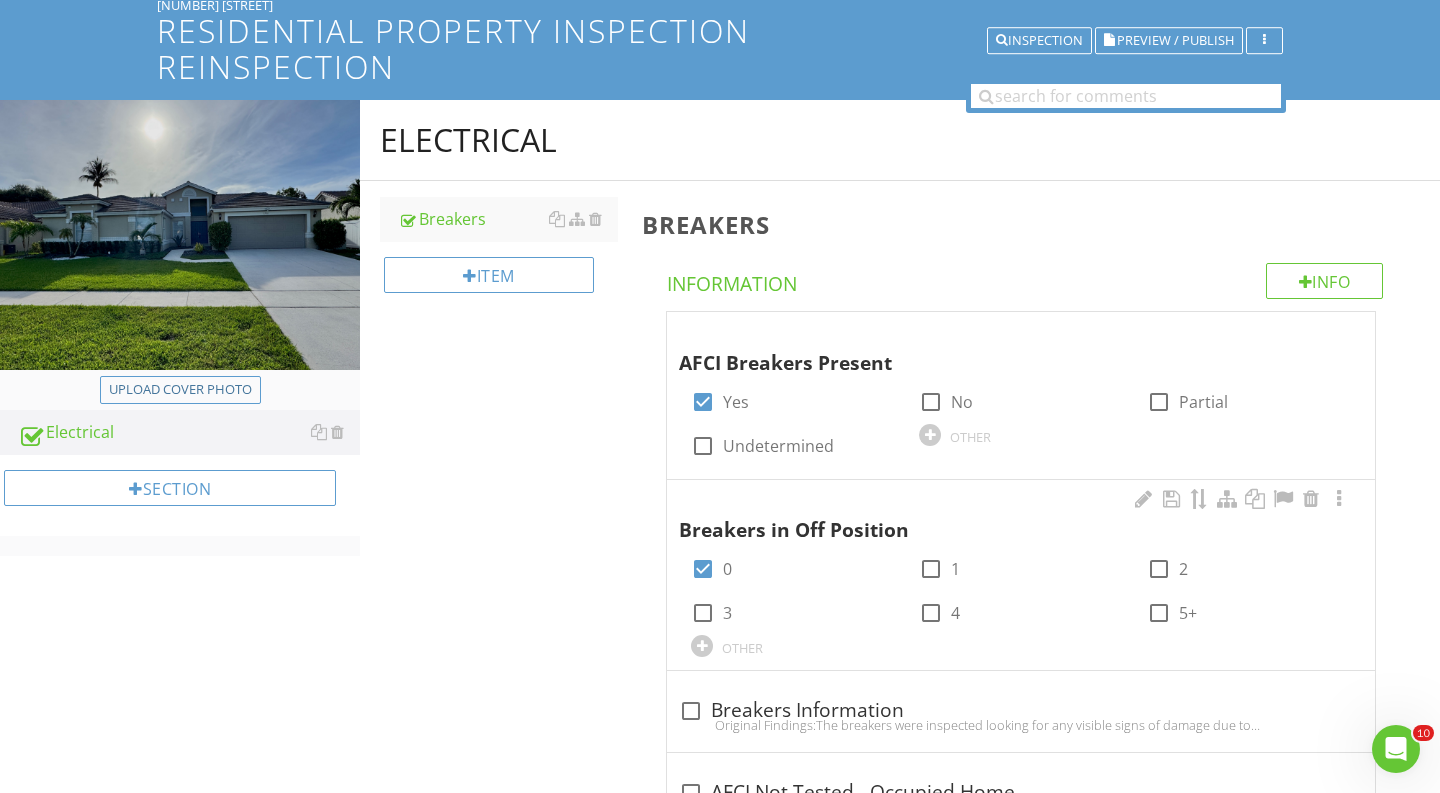 scroll, scrollTop: 28, scrollLeft: 0, axis: vertical 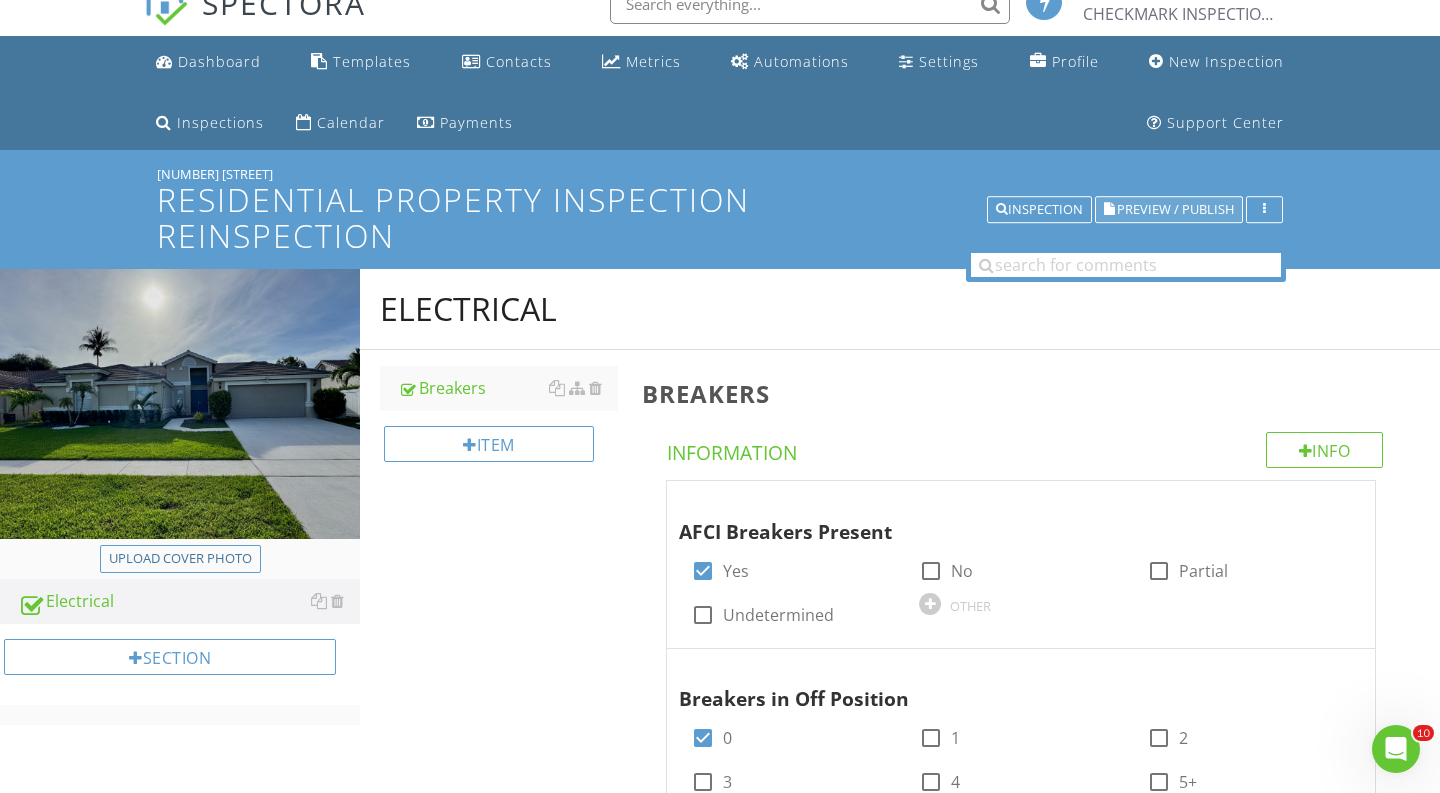 click on "Preview / Publish" at bounding box center [1175, 209] 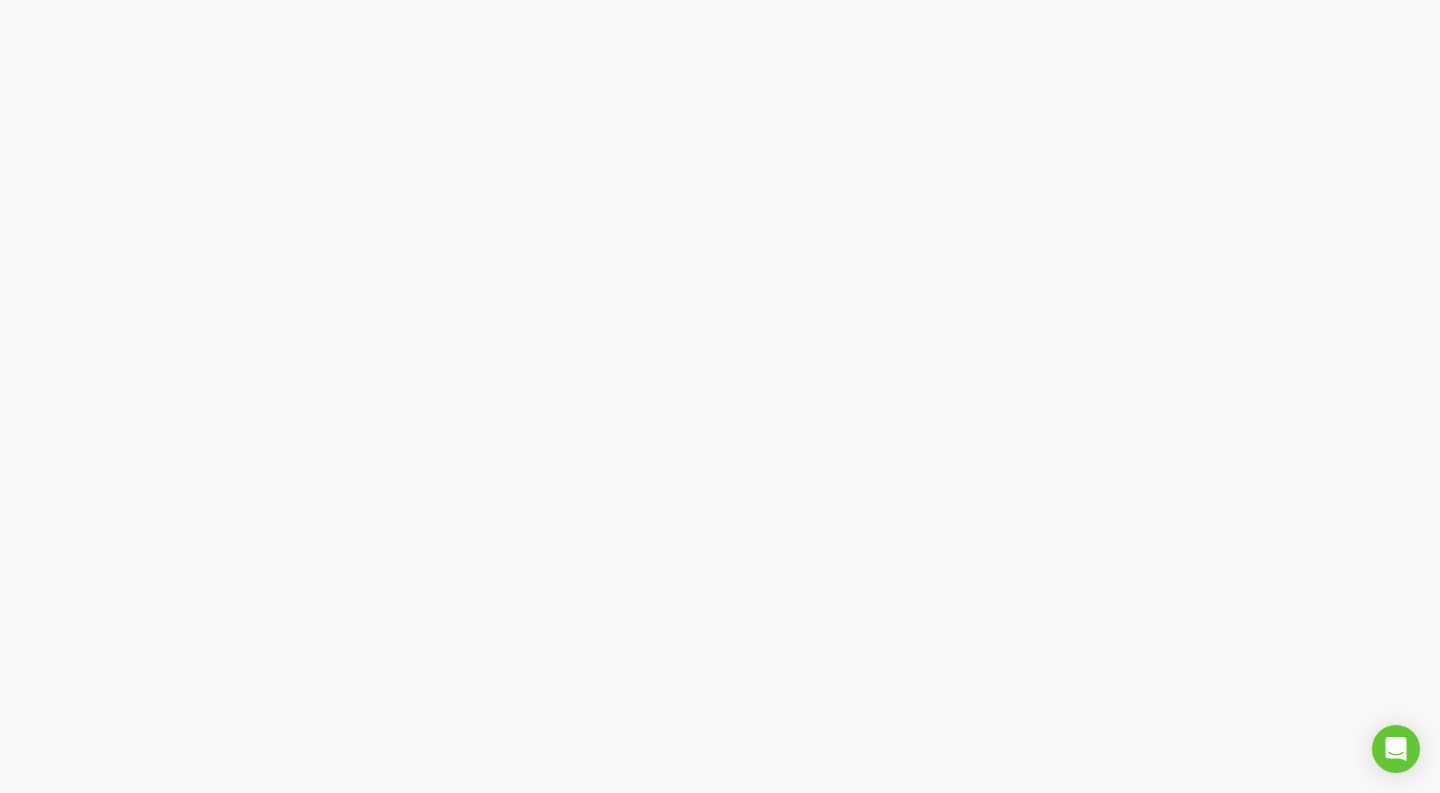 scroll, scrollTop: 0, scrollLeft: 0, axis: both 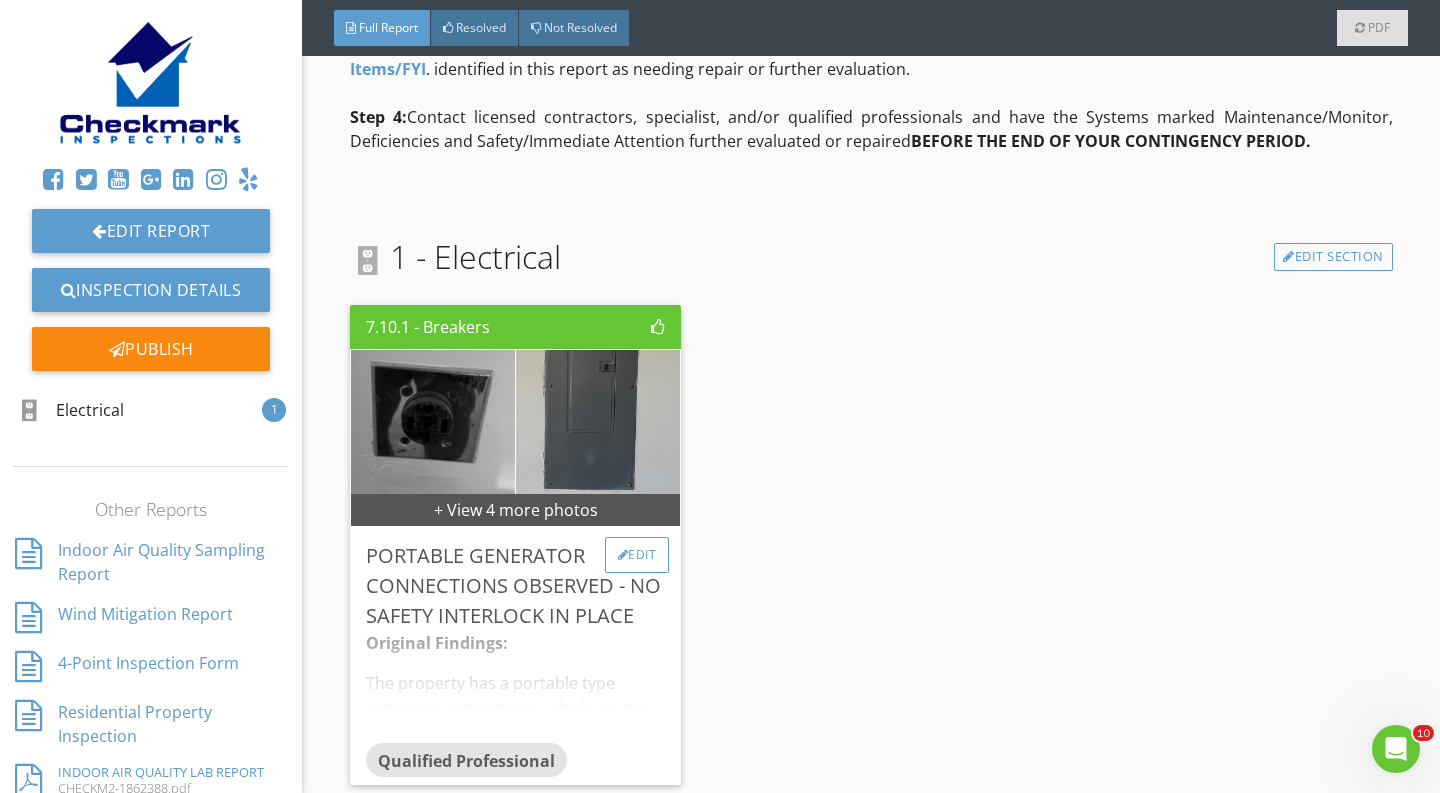 click on "Edit" at bounding box center (637, 555) 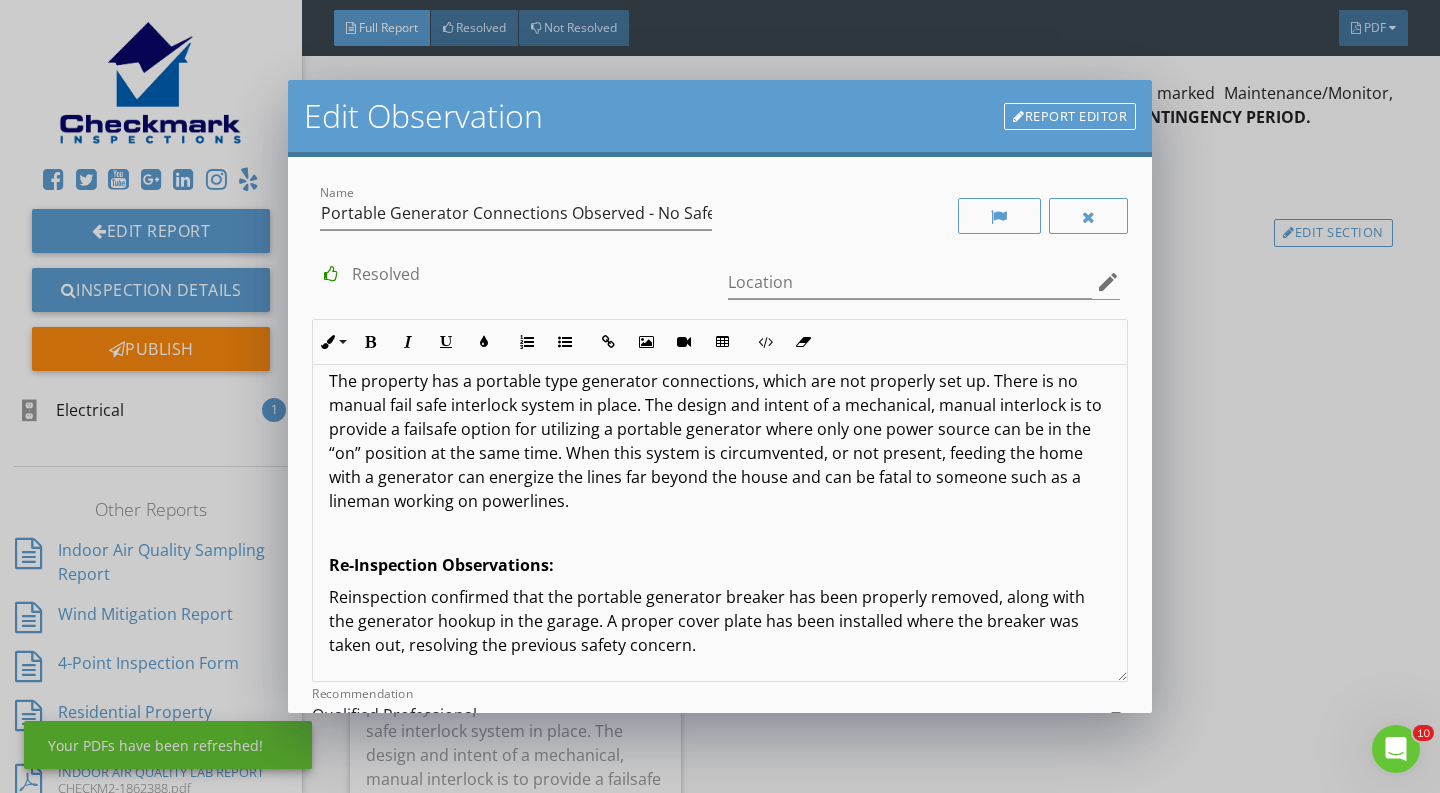 scroll, scrollTop: 52, scrollLeft: 0, axis: vertical 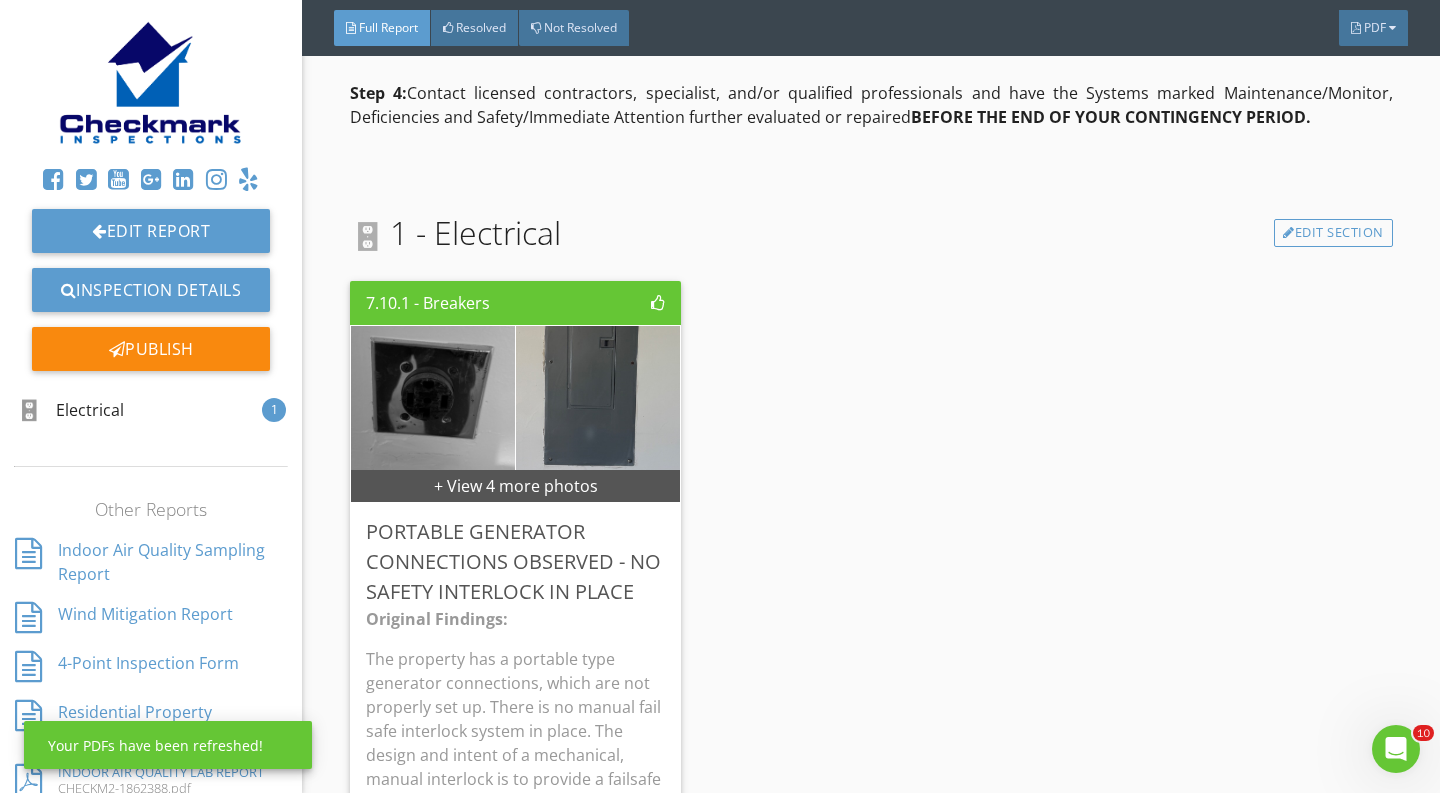 click at bounding box center (720, 396) 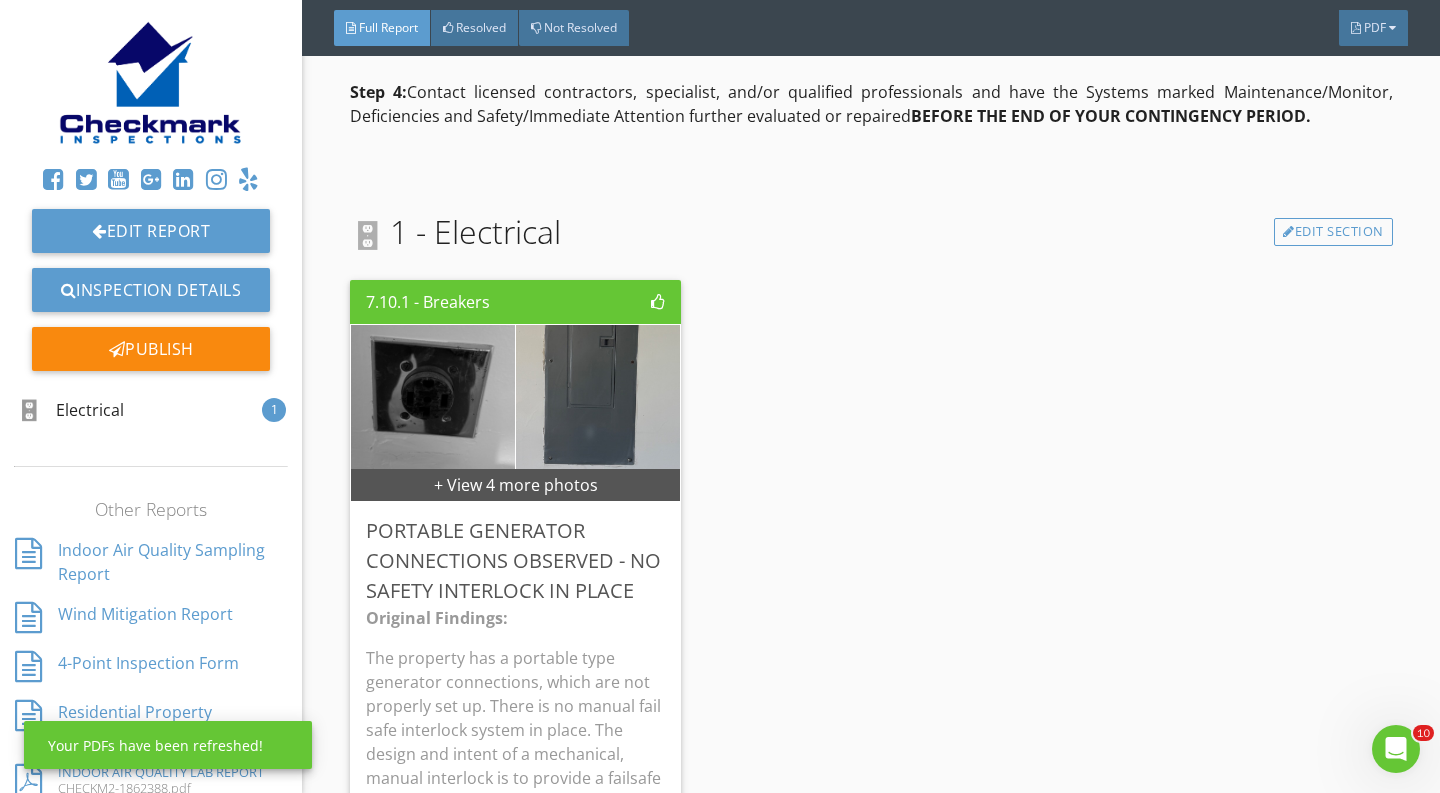 scroll, scrollTop: 972, scrollLeft: 0, axis: vertical 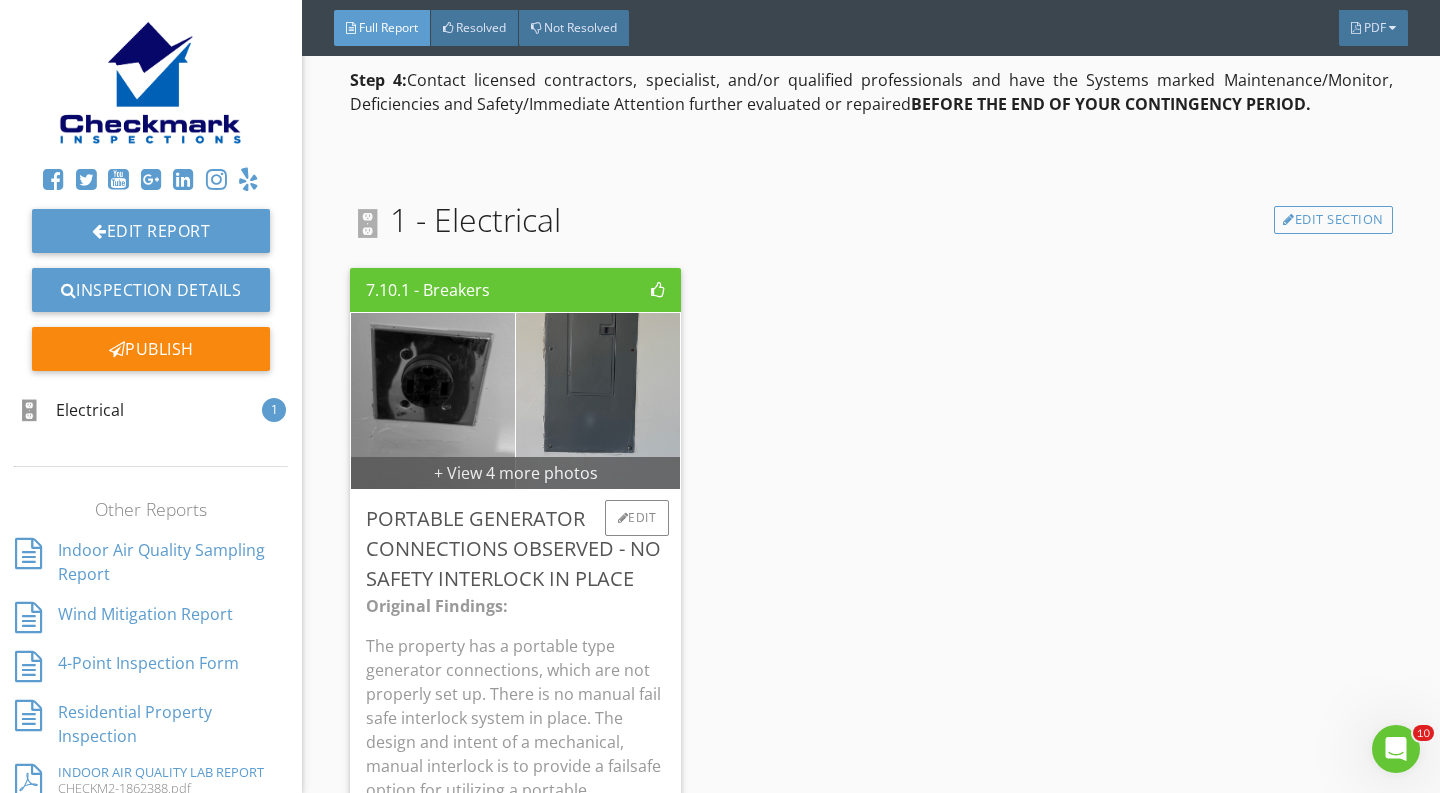 click on "+ View 4 more photos" at bounding box center (516, 473) 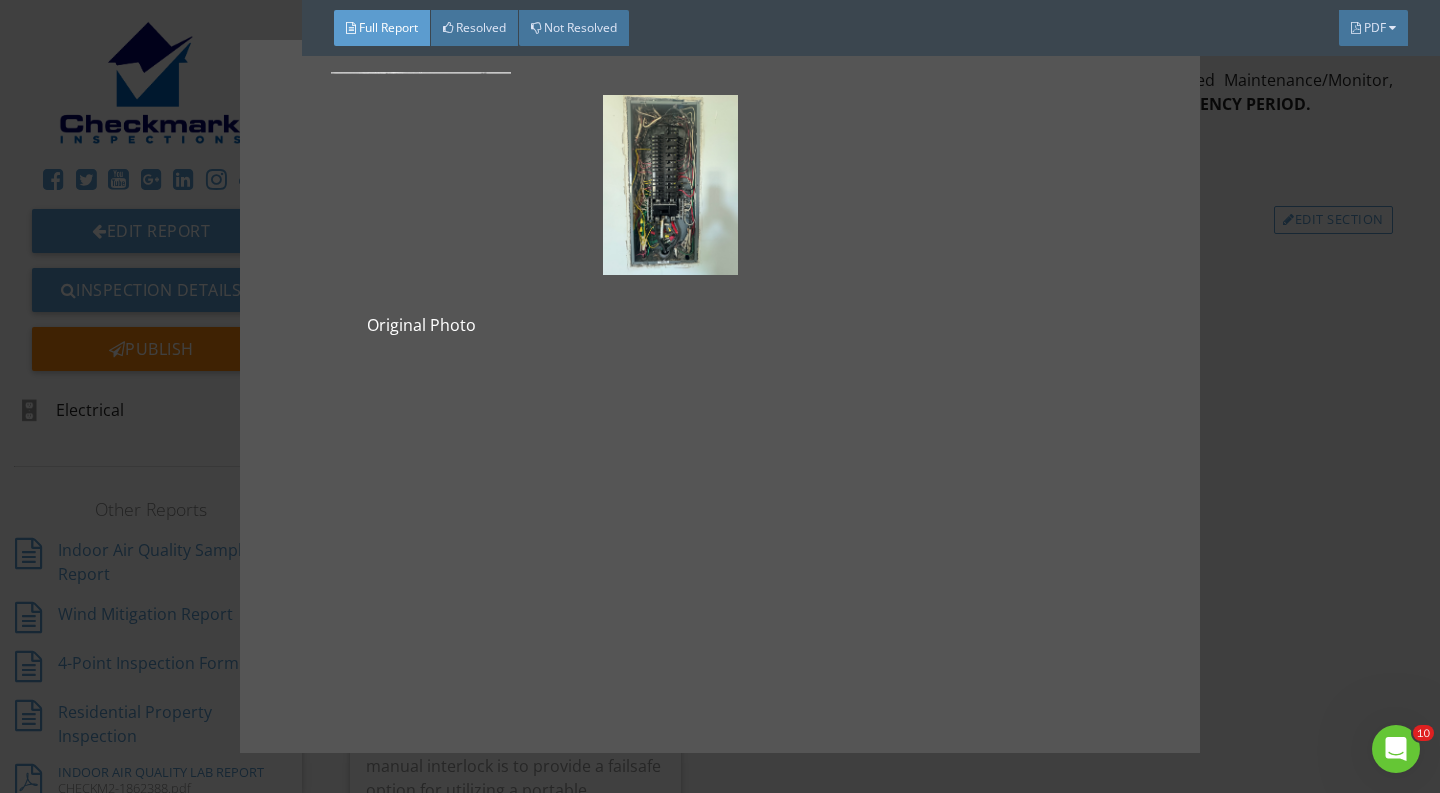 scroll, scrollTop: 384, scrollLeft: 0, axis: vertical 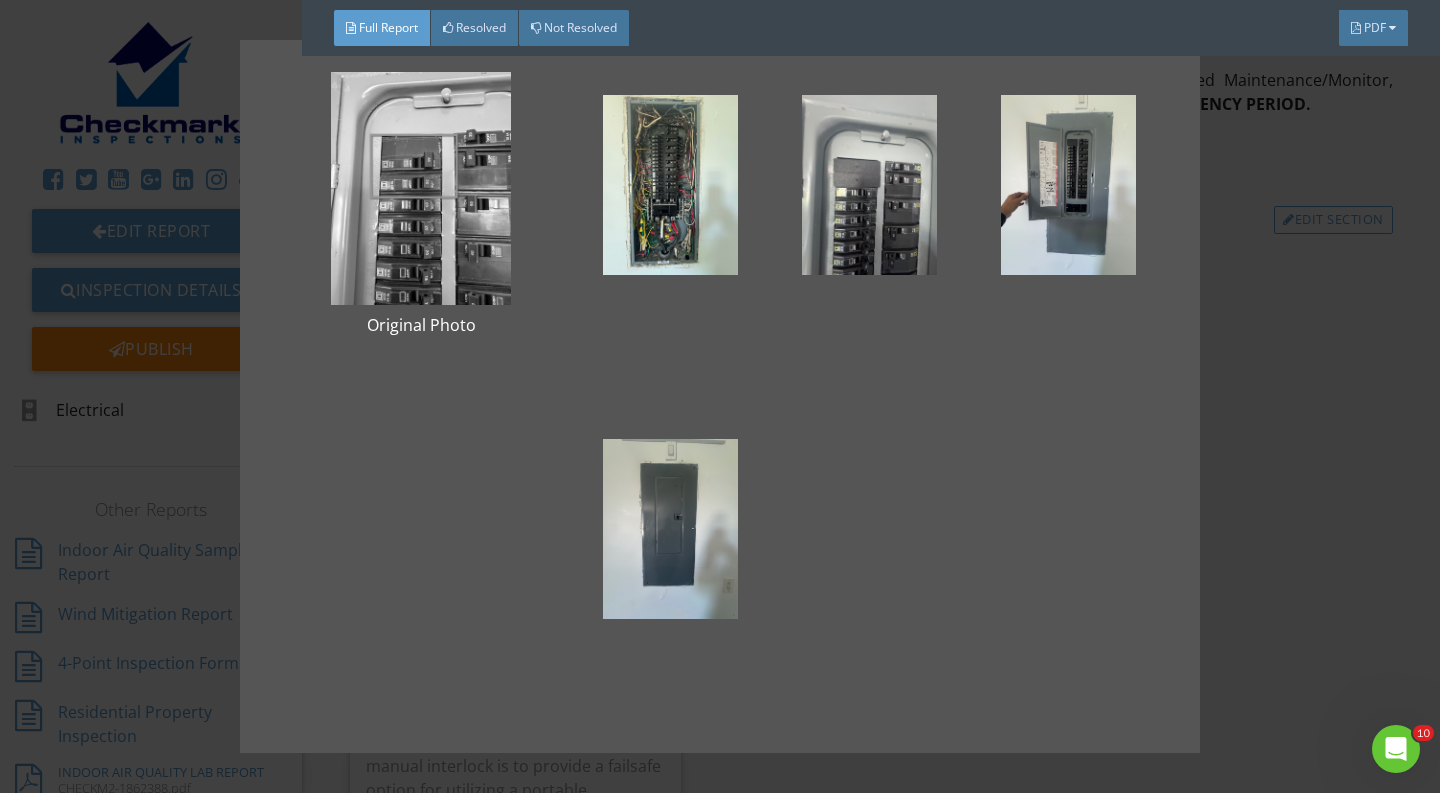click on "Original Photo
Original Photo" at bounding box center [720, 396] 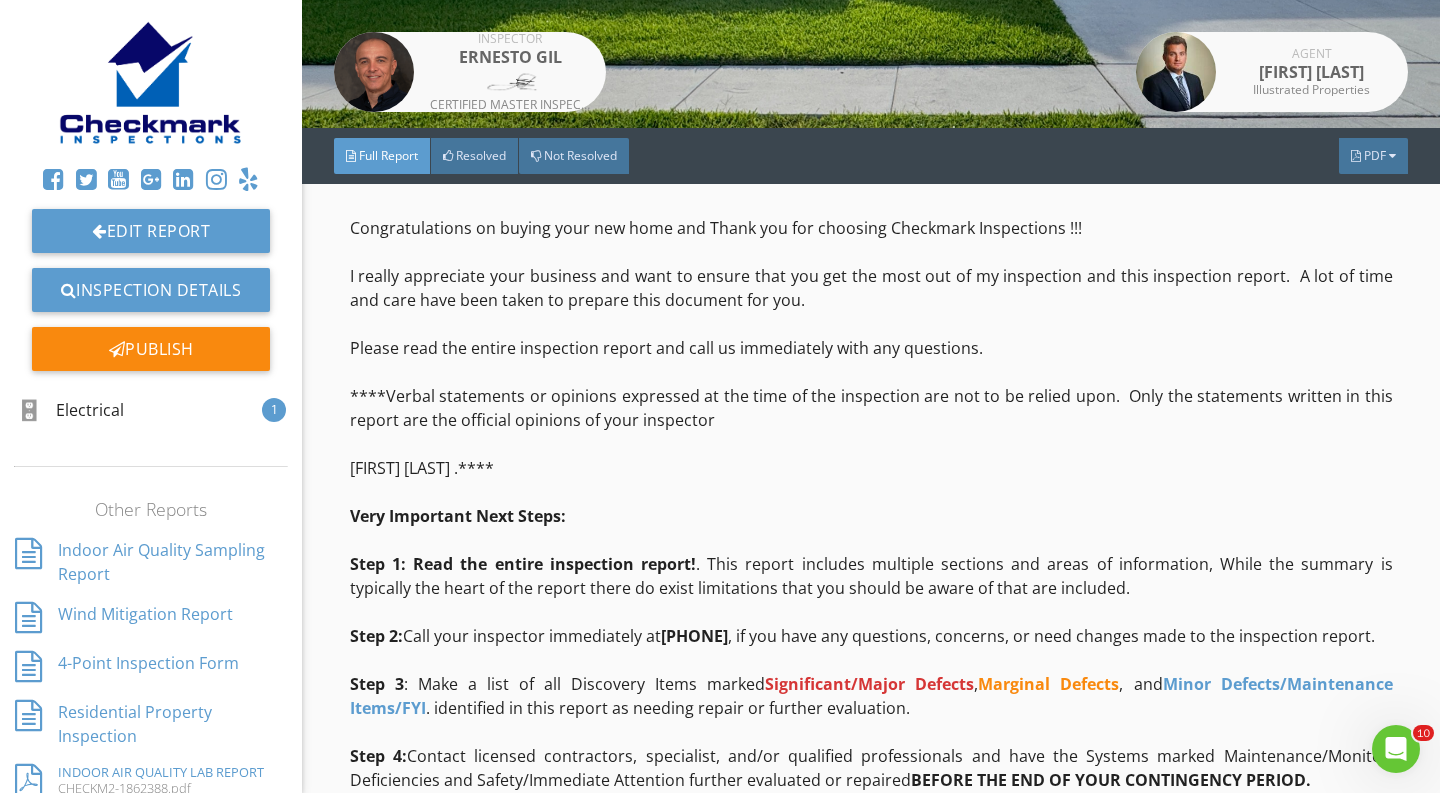 scroll, scrollTop: 182, scrollLeft: 0, axis: vertical 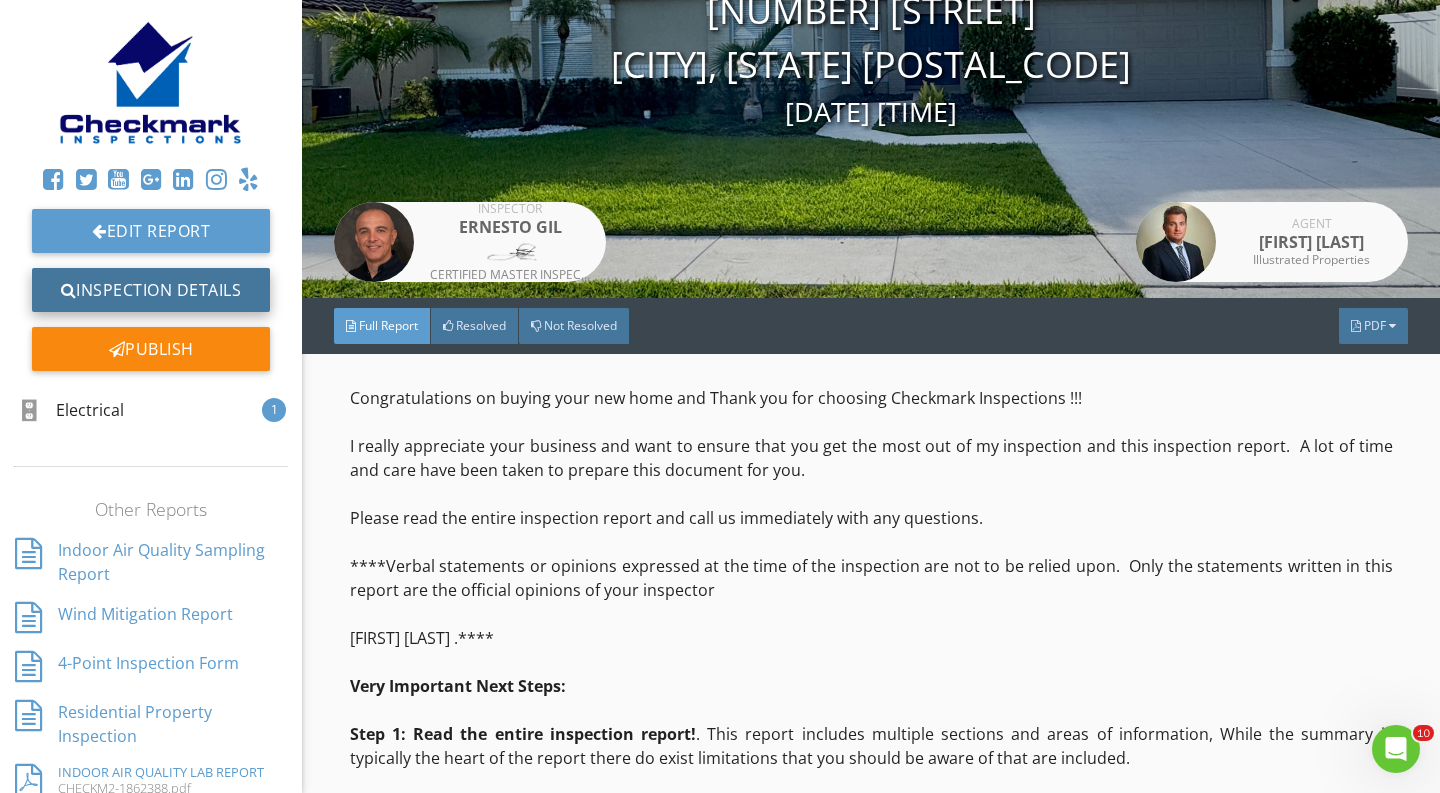 click on "Inspection Details" at bounding box center (151, 290) 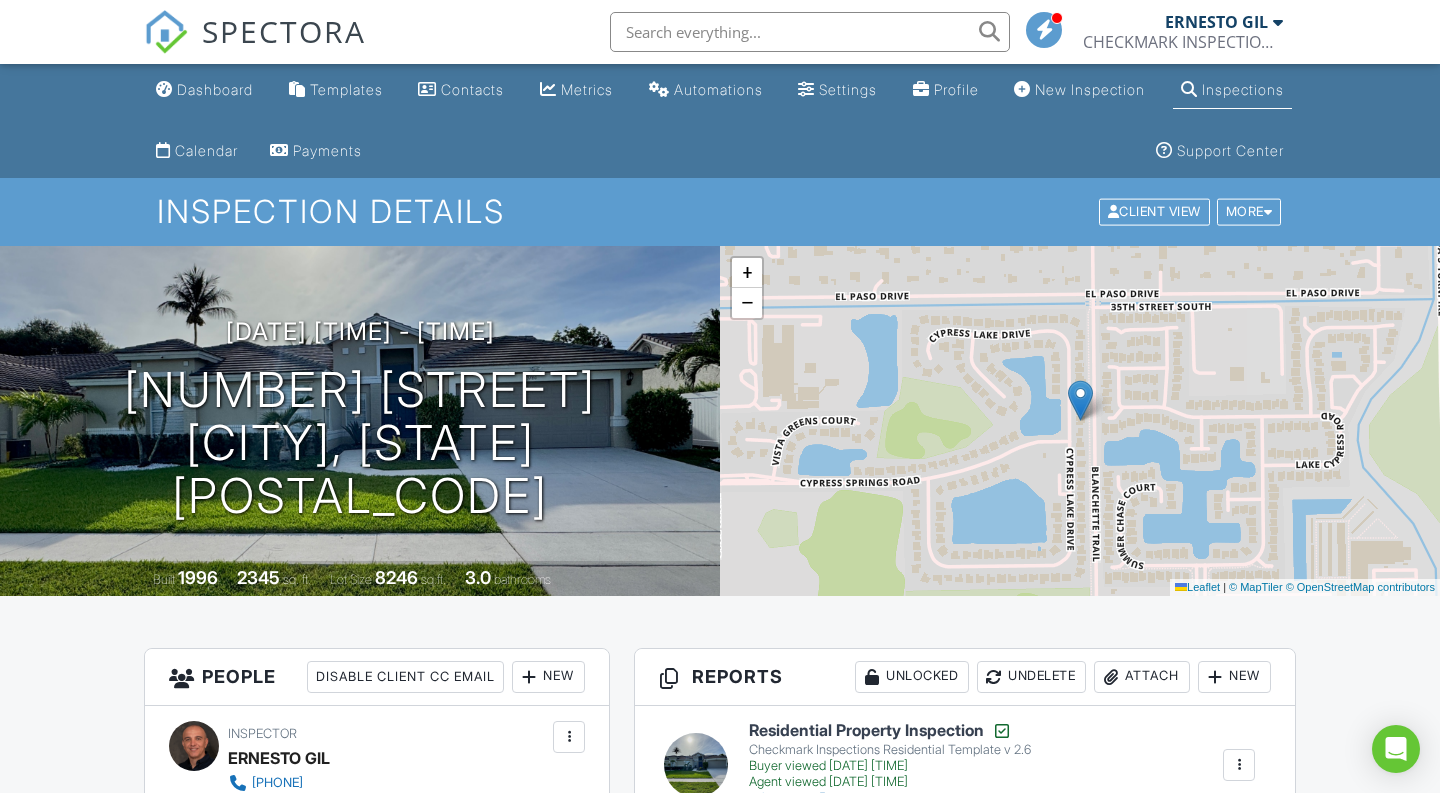 scroll, scrollTop: 660, scrollLeft: 0, axis: vertical 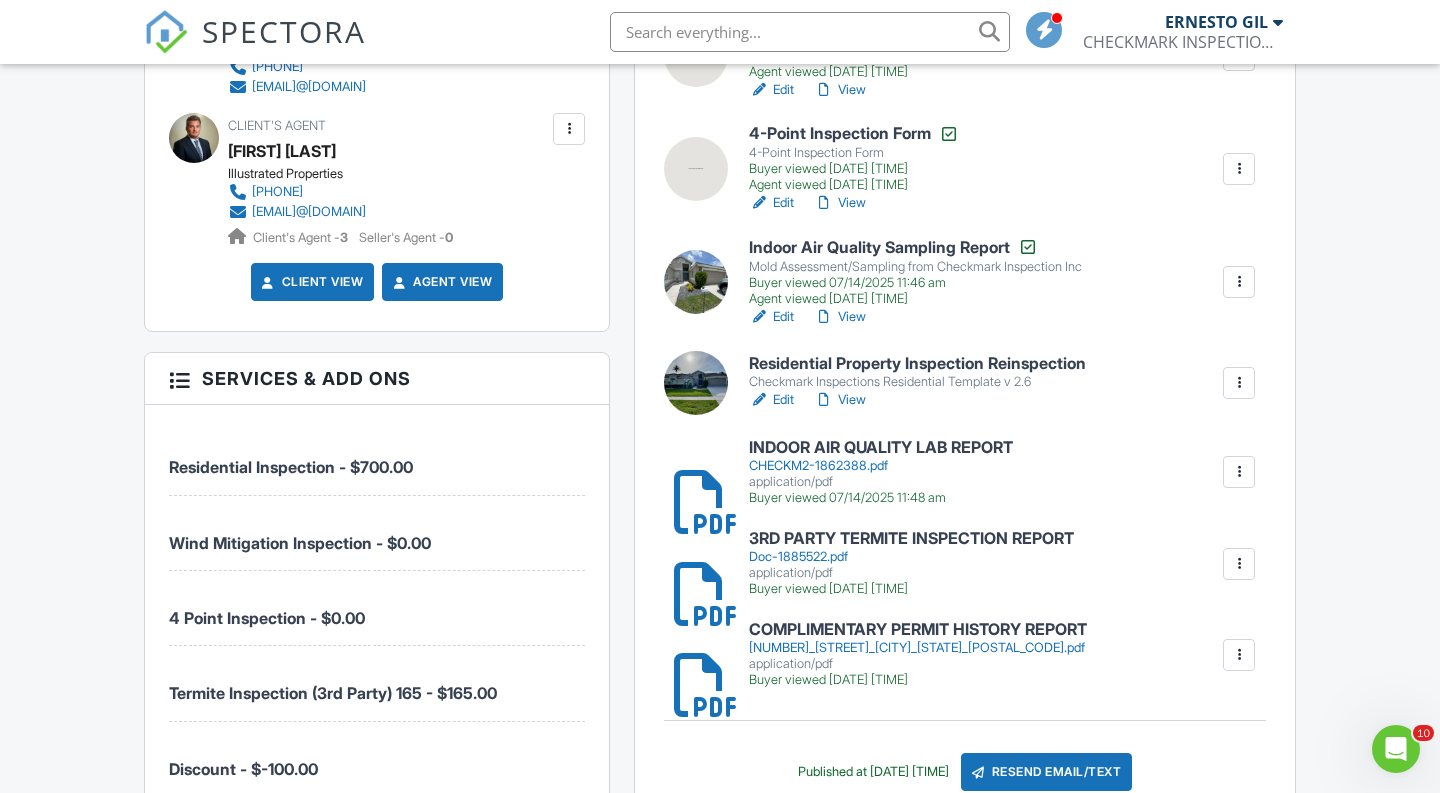 click on "Residential Property Inspection Reinspection" at bounding box center [917, 364] 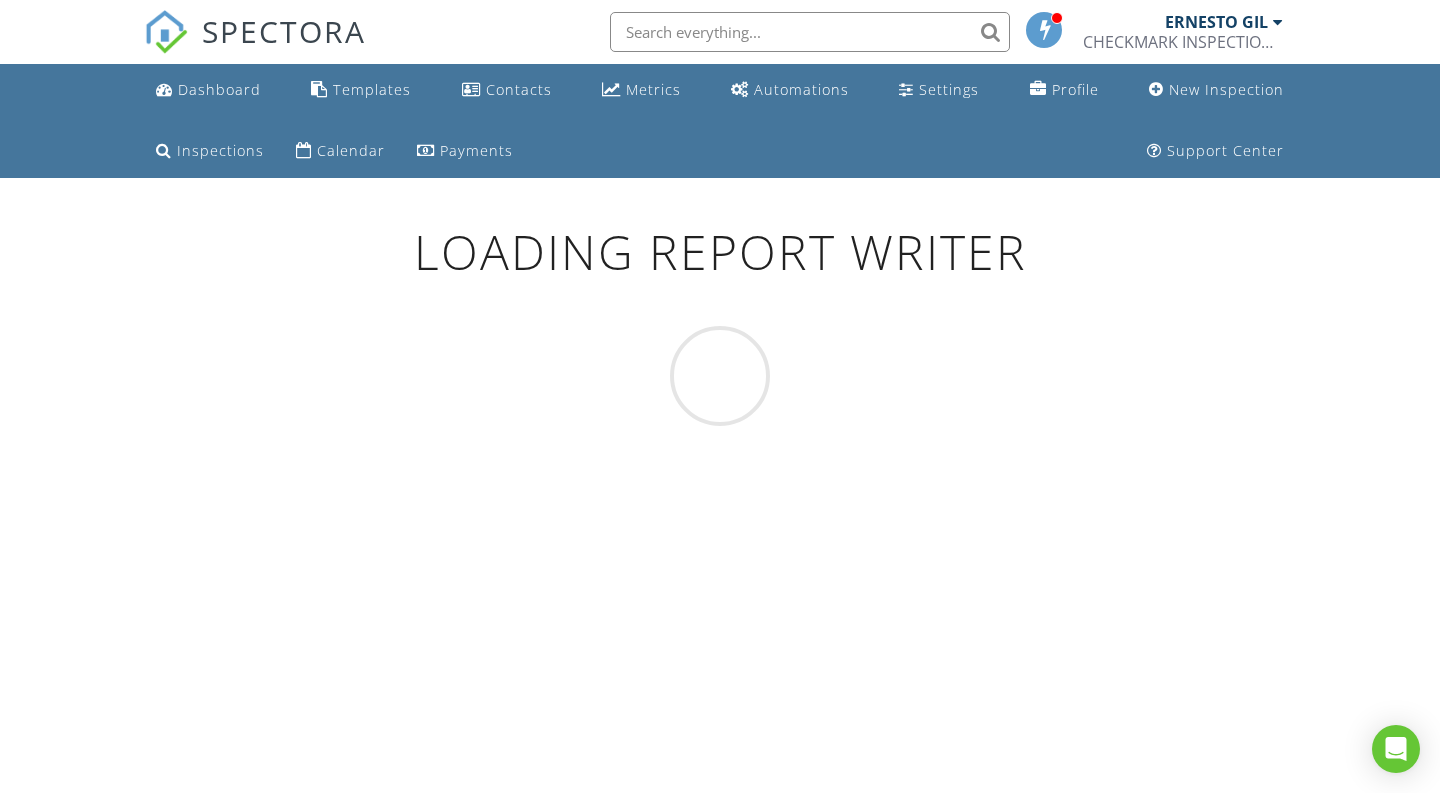 scroll, scrollTop: 0, scrollLeft: 0, axis: both 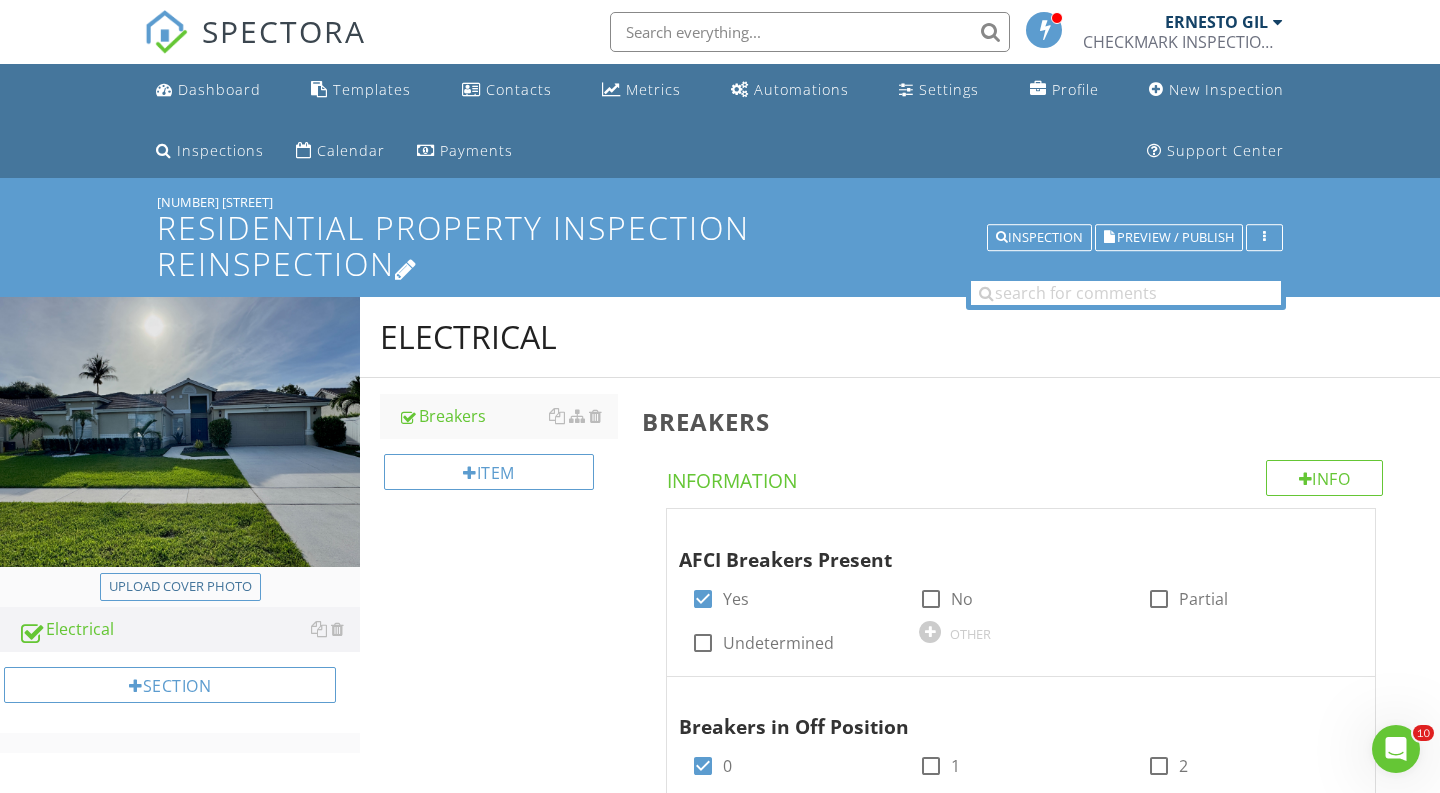 click on "Residential Property Inspection Reinspection" at bounding box center [720, 245] 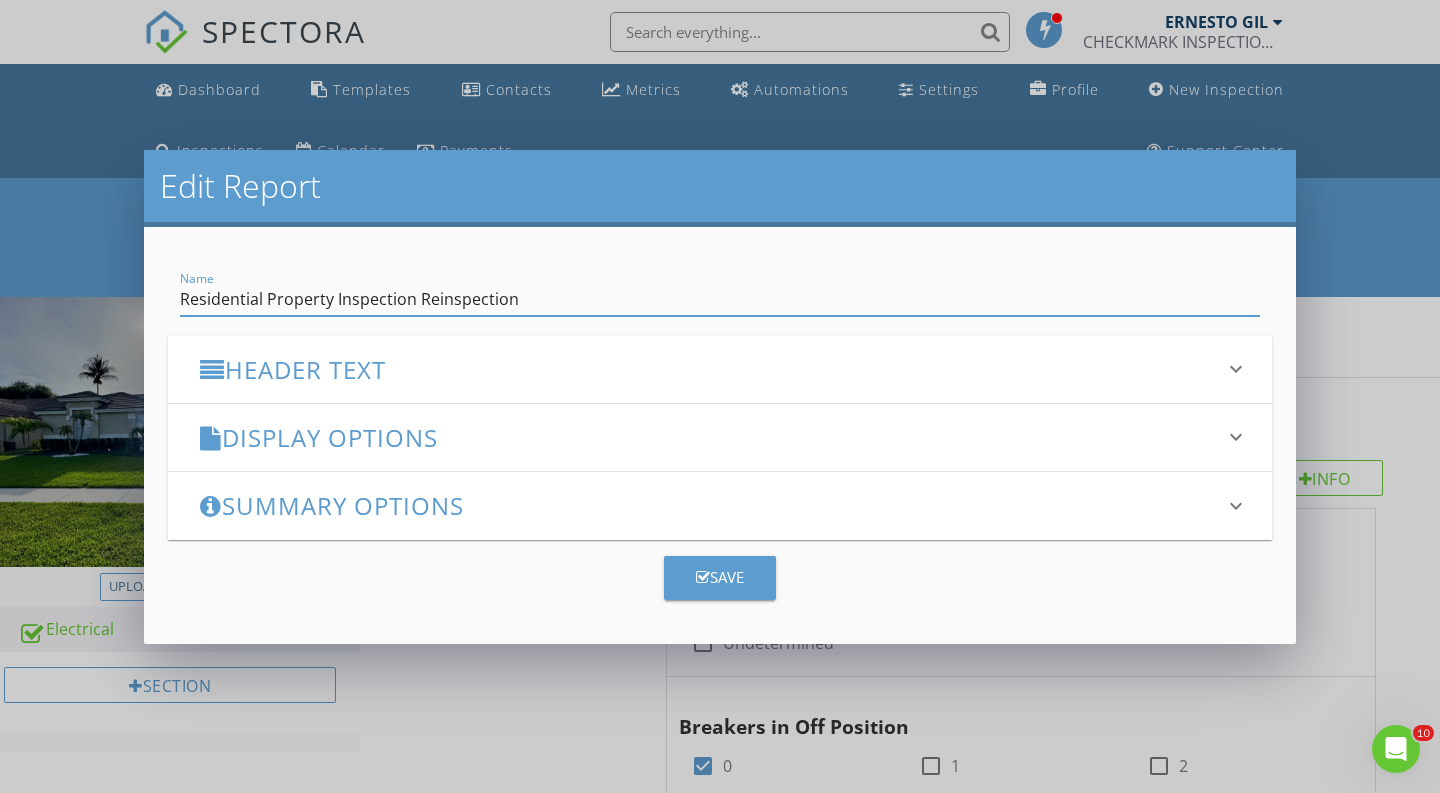 click on "Header Text" at bounding box center [708, 369] 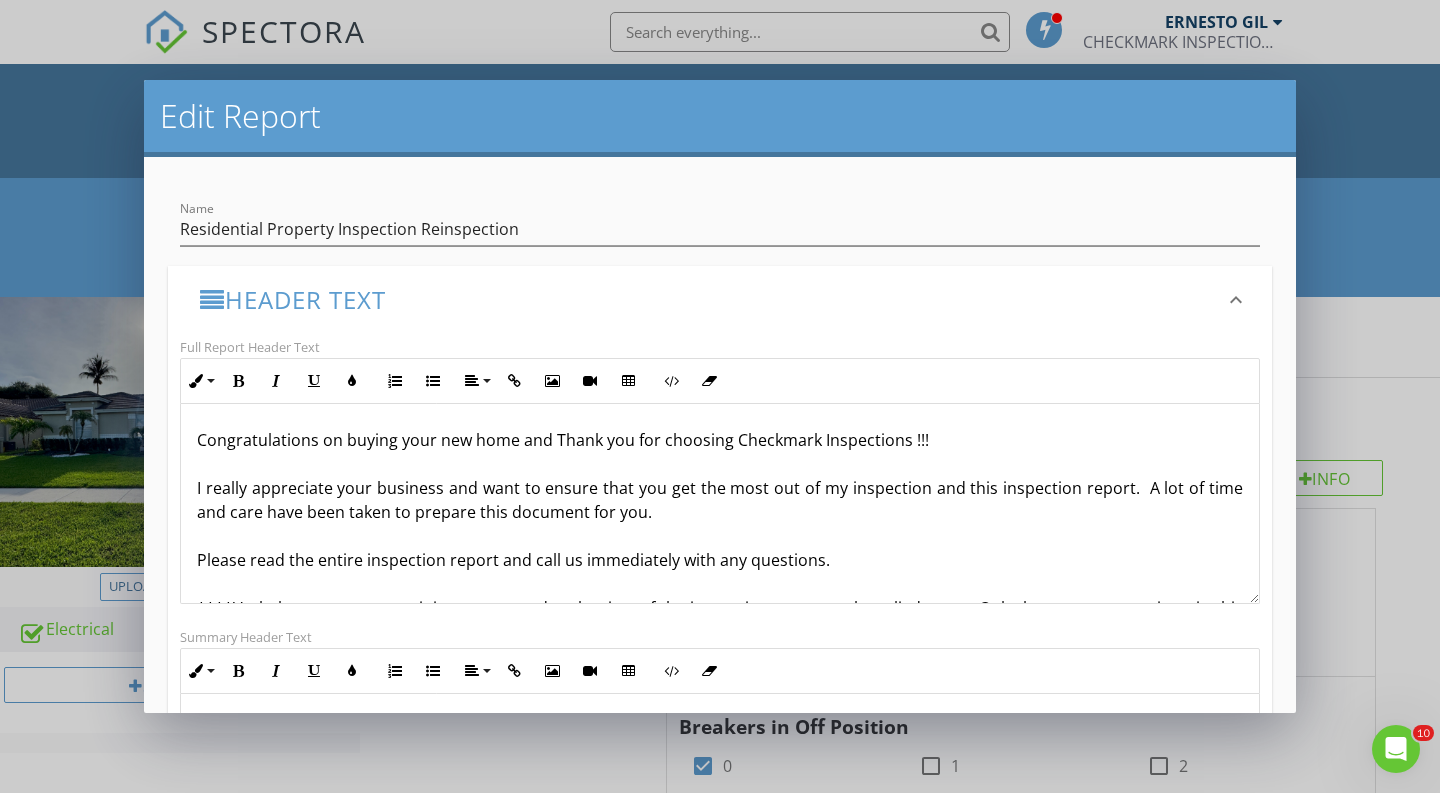 scroll, scrollTop: 0, scrollLeft: 0, axis: both 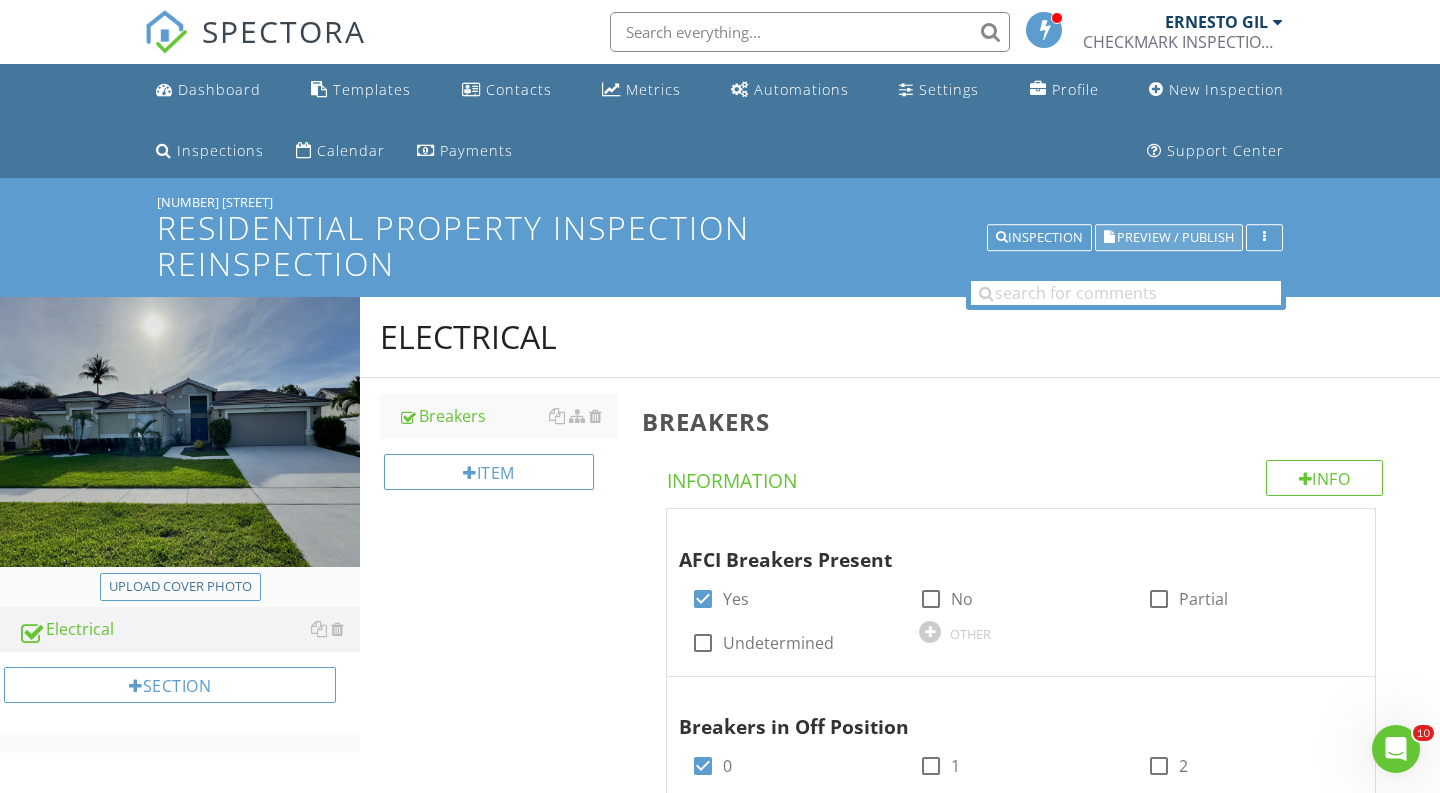 click on "Preview / Publish" at bounding box center [1175, 237] 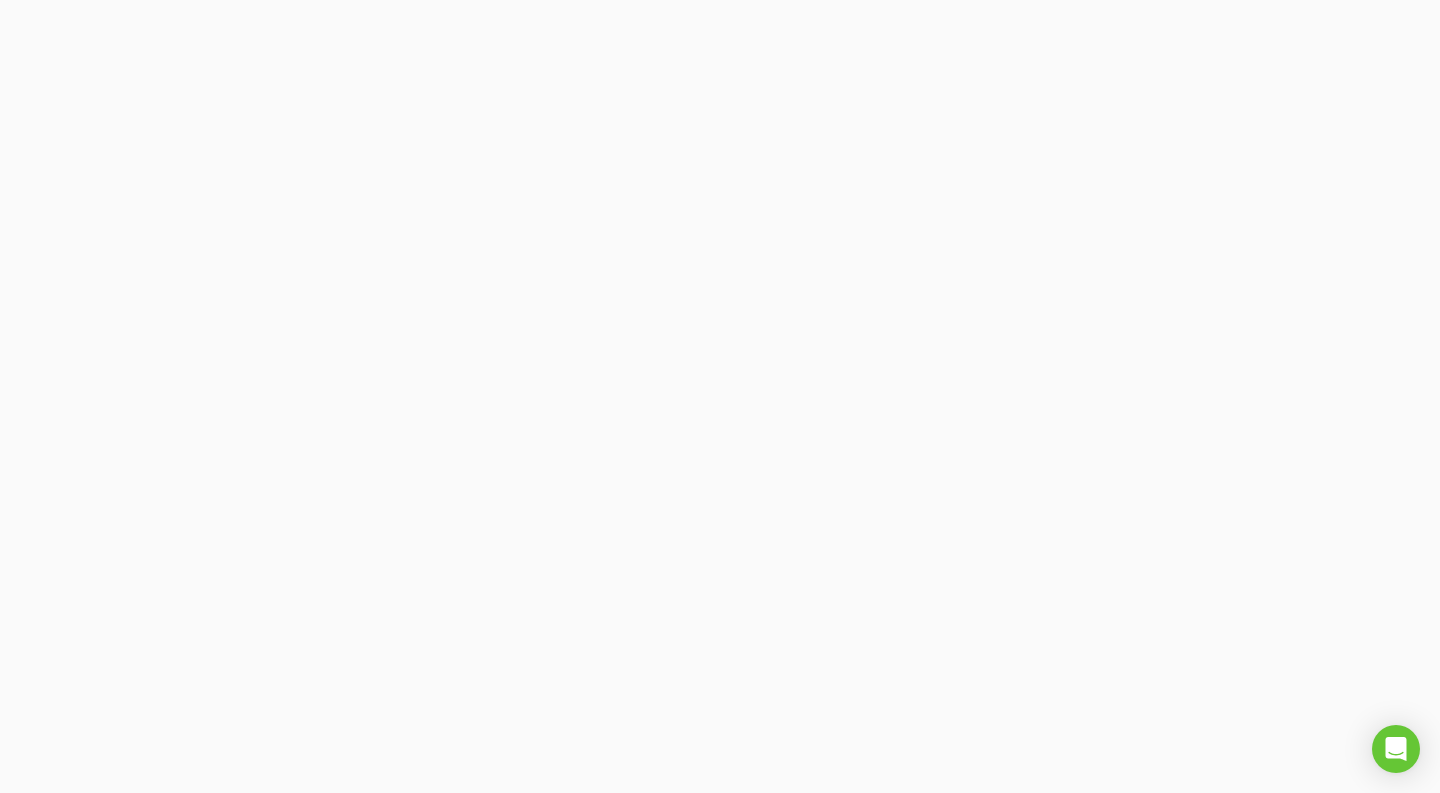 scroll, scrollTop: 0, scrollLeft: 0, axis: both 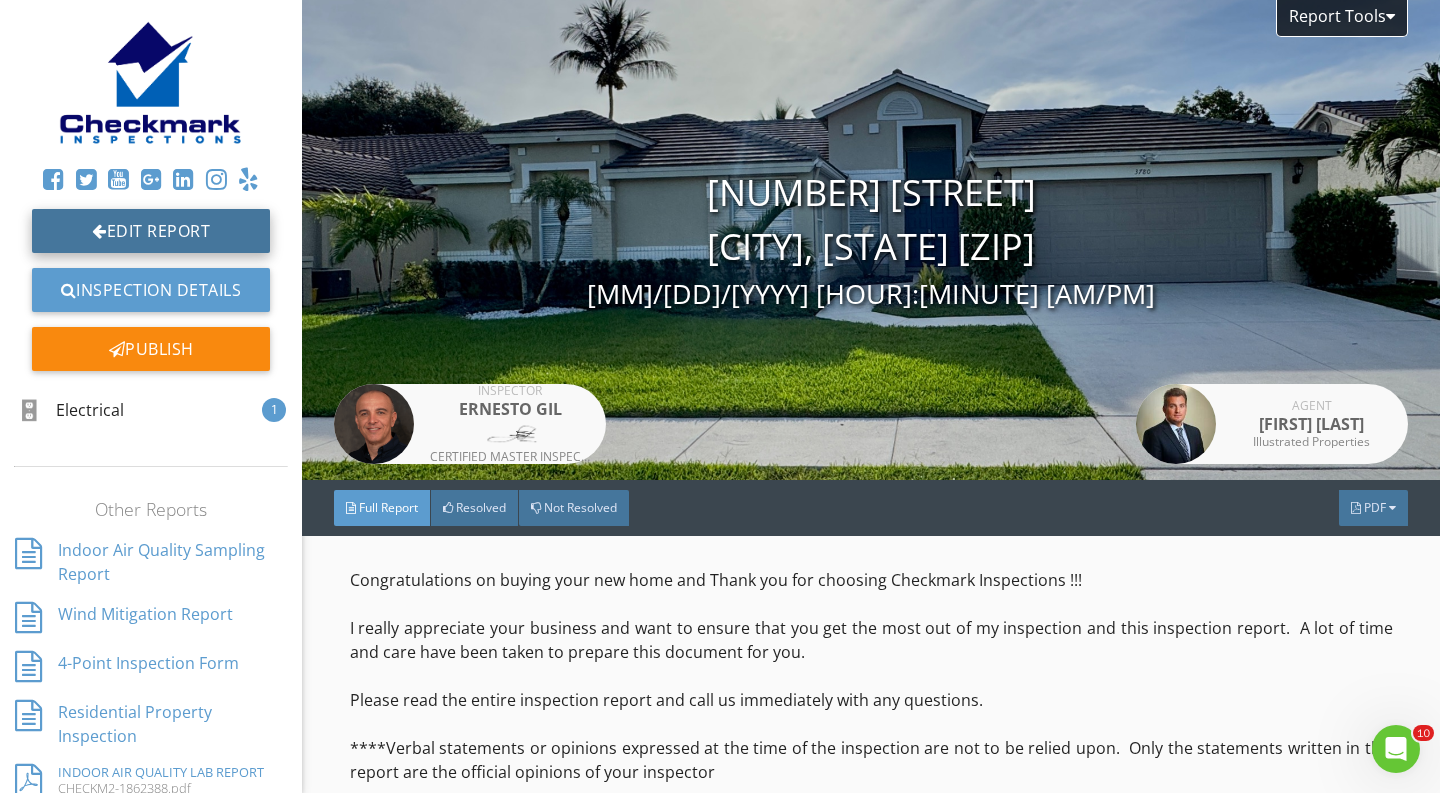 click on "Edit Report" at bounding box center [151, 231] 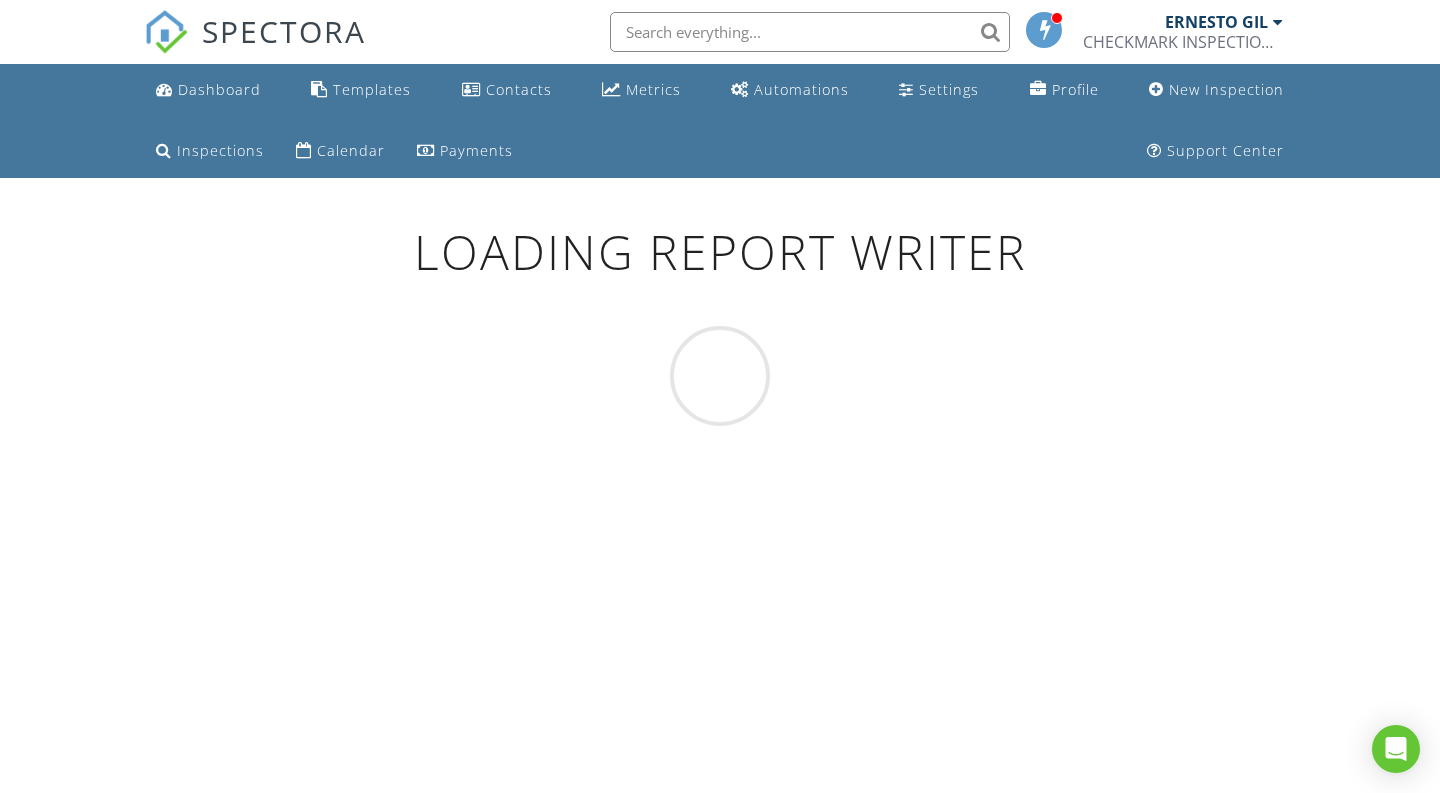 scroll, scrollTop: 0, scrollLeft: 0, axis: both 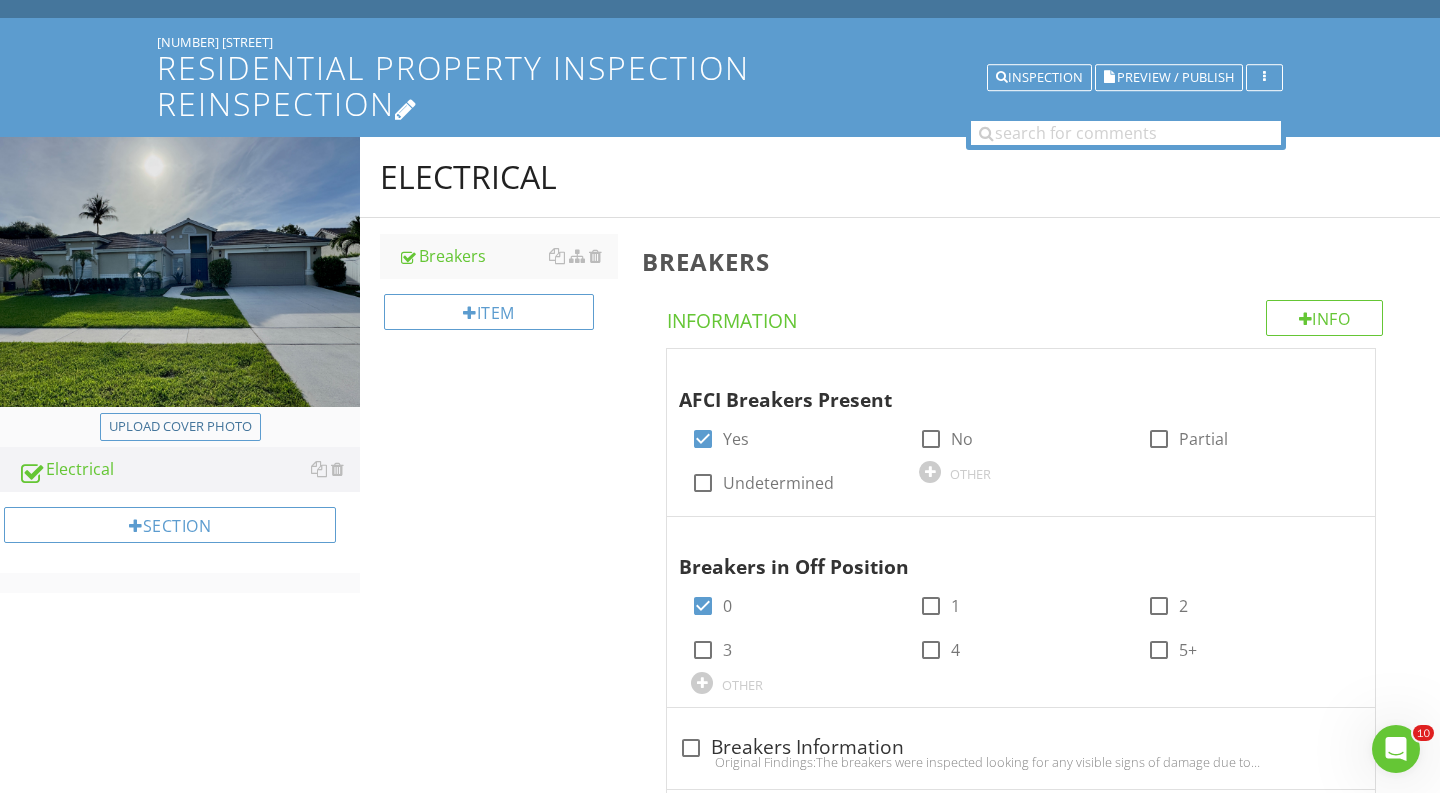 click on "Residential Property Inspection Reinspection" at bounding box center (720, 85) 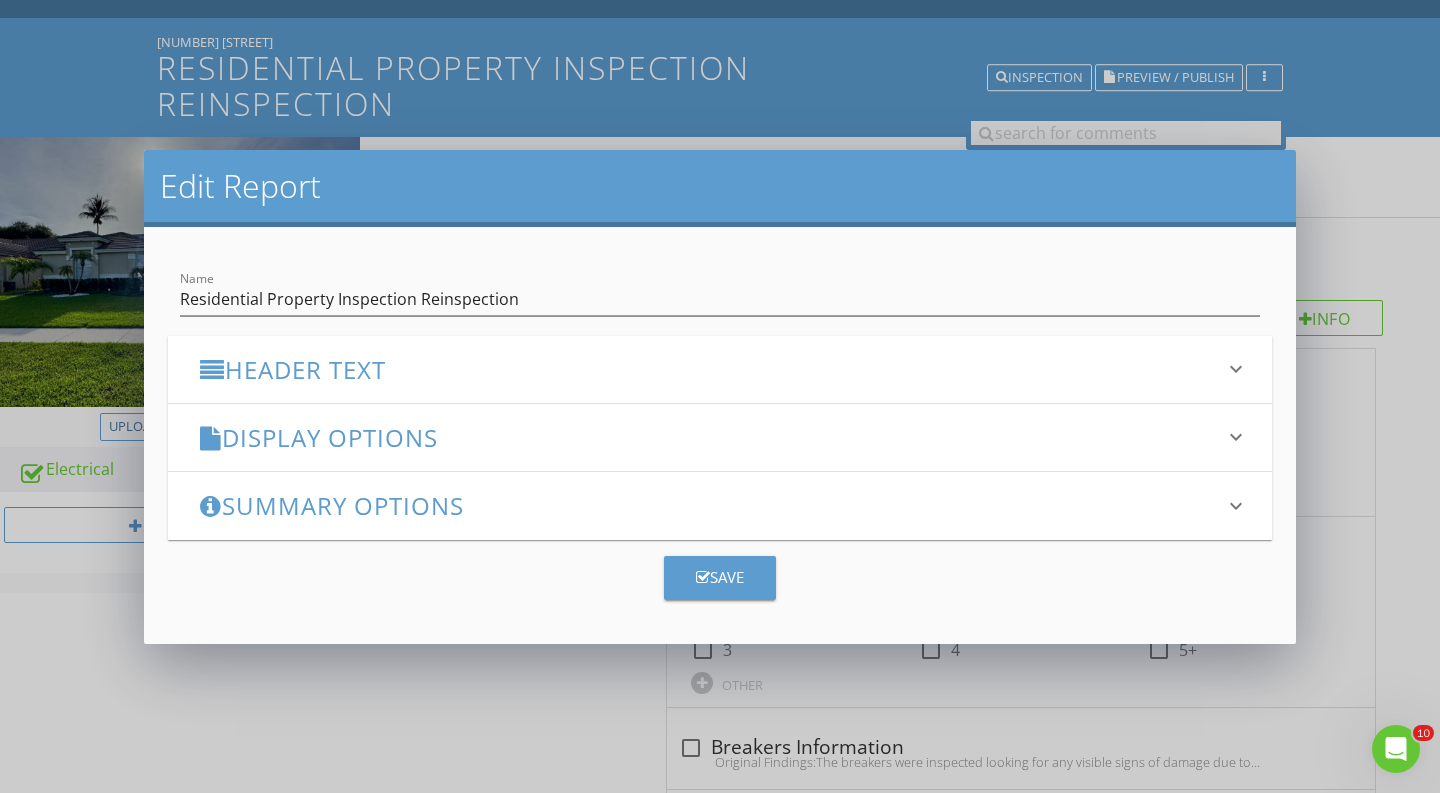 click on "Header Text
keyboard_arrow_down" at bounding box center (720, 369) 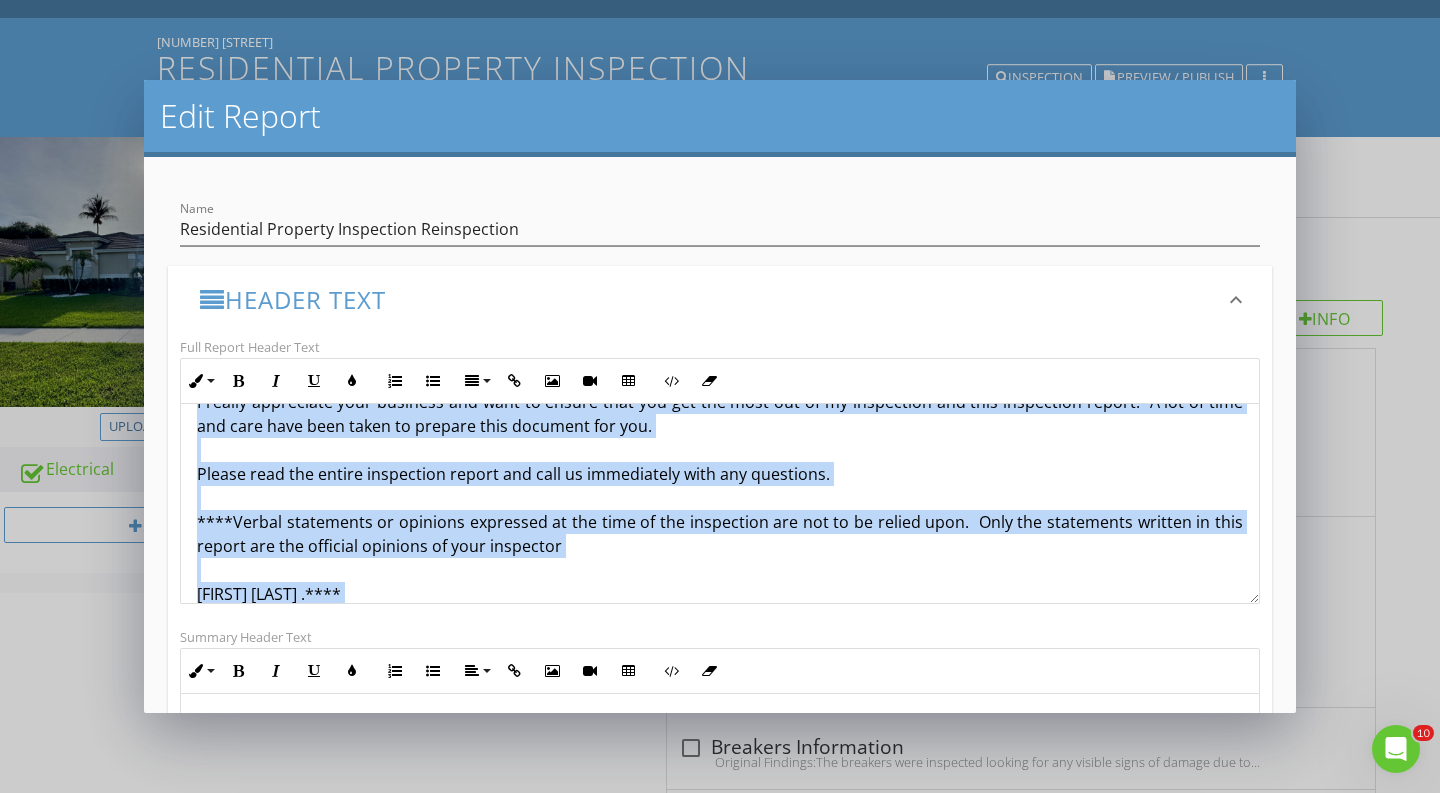 scroll, scrollTop: 0, scrollLeft: 0, axis: both 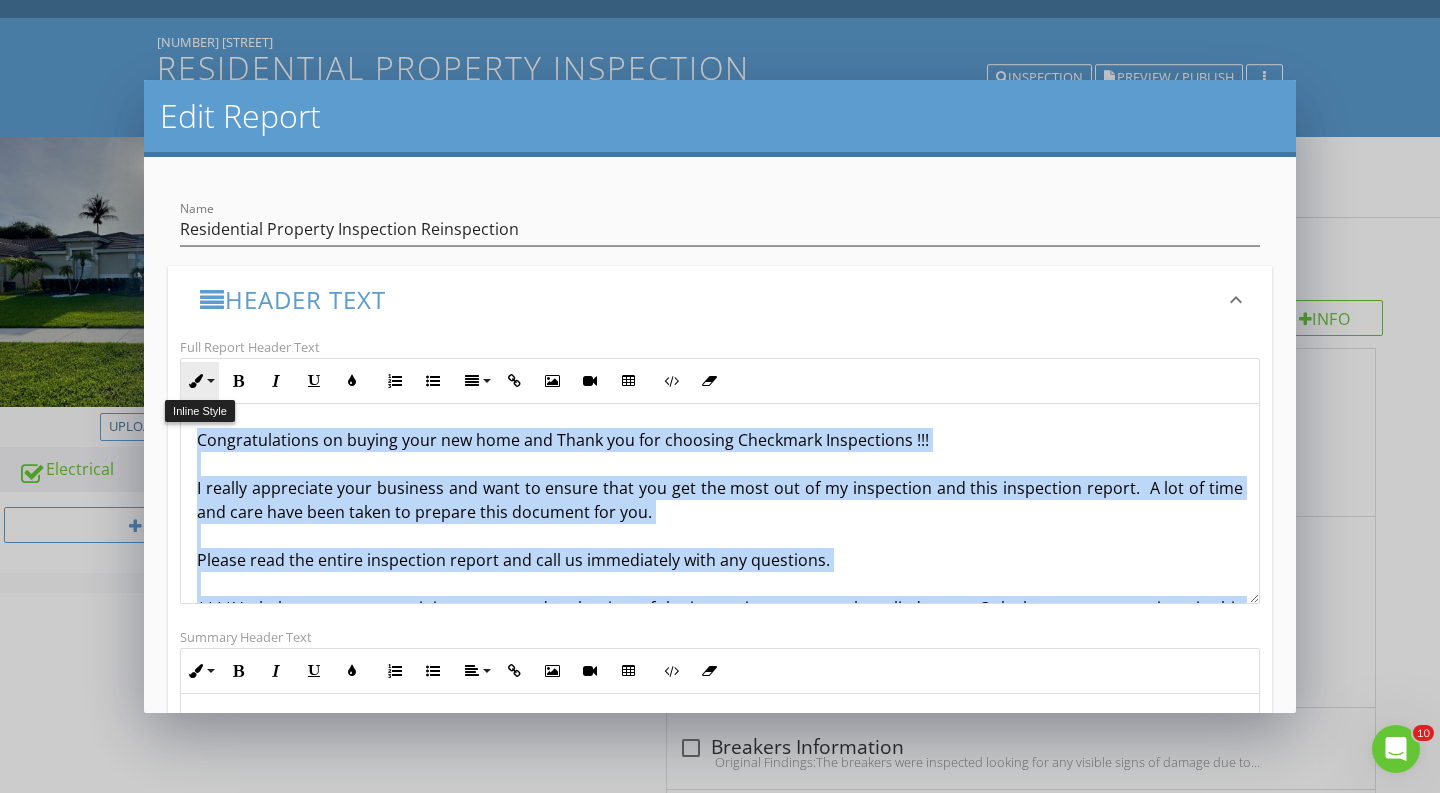 drag, startPoint x: 1152, startPoint y: 566, endPoint x: 209, endPoint y: 385, distance: 960.2135 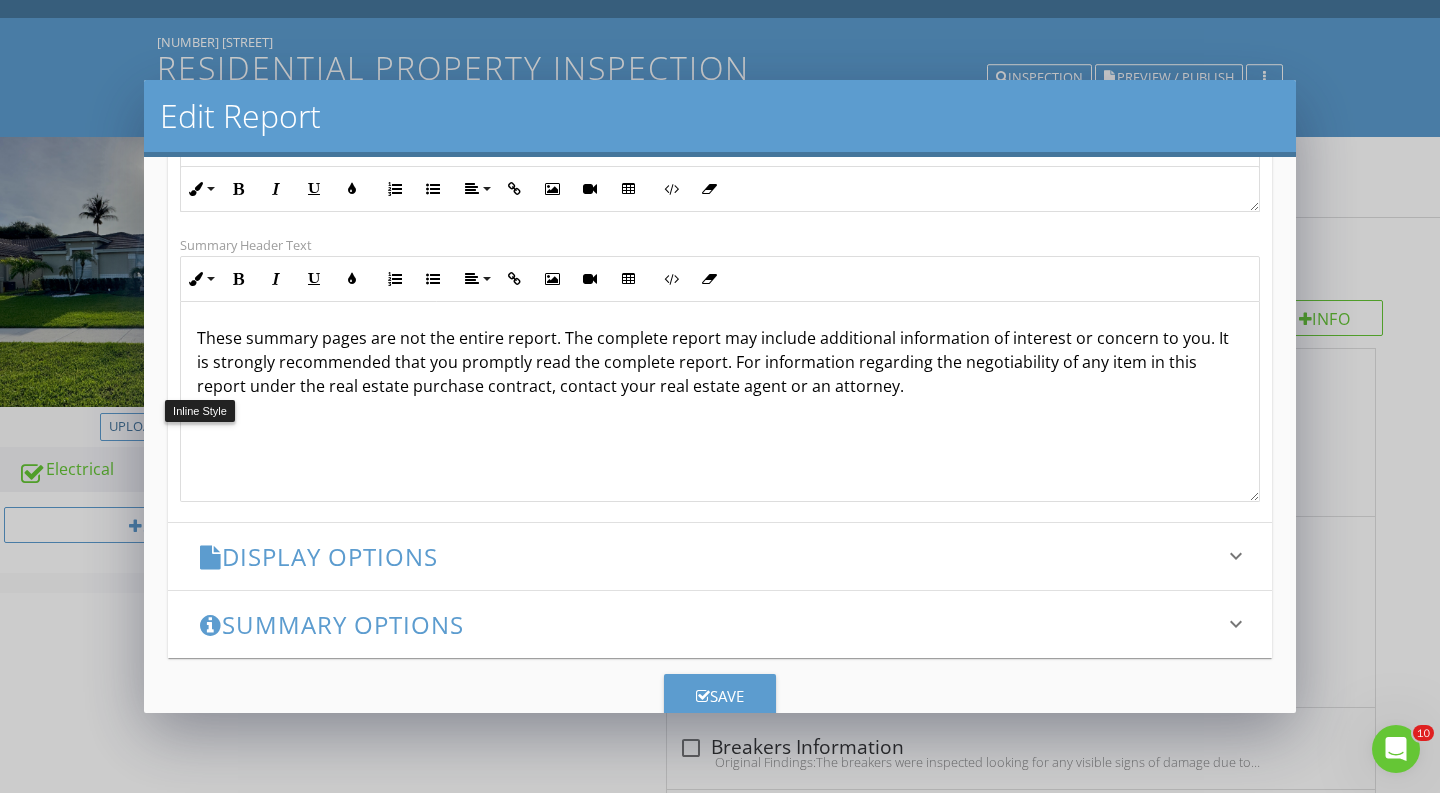 scroll, scrollTop: 441, scrollLeft: 0, axis: vertical 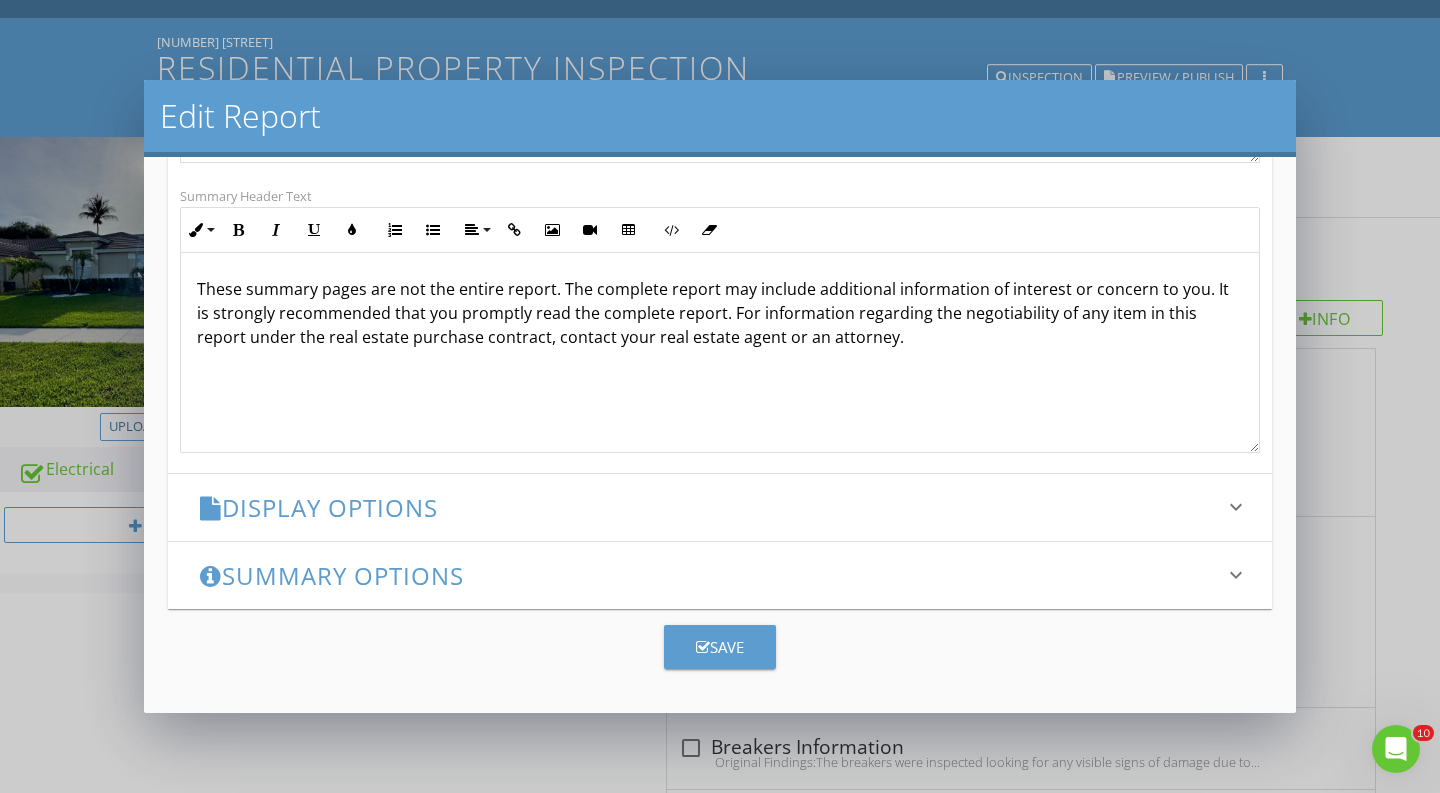 click on "Save" at bounding box center [720, 647] 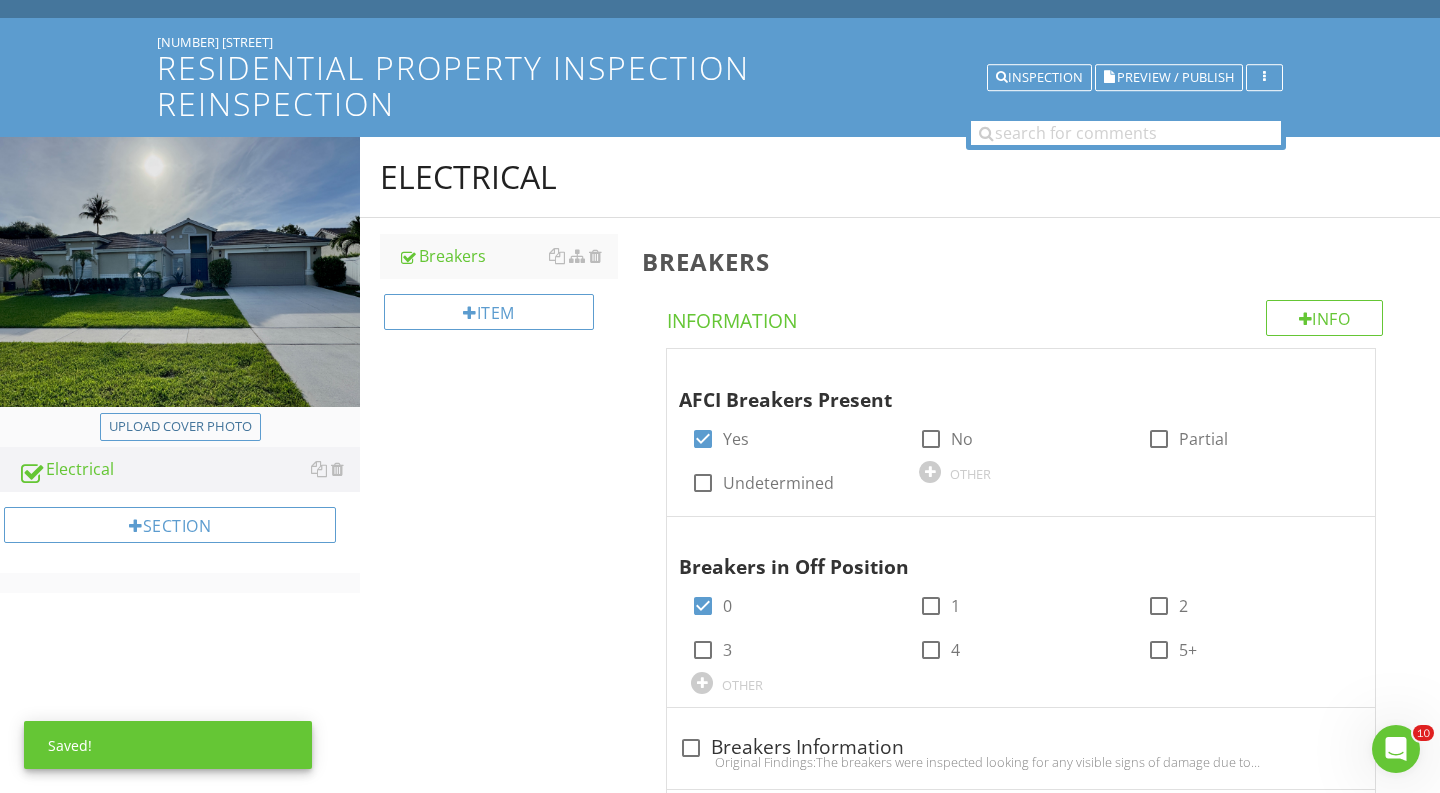 scroll, scrollTop: 240, scrollLeft: 0, axis: vertical 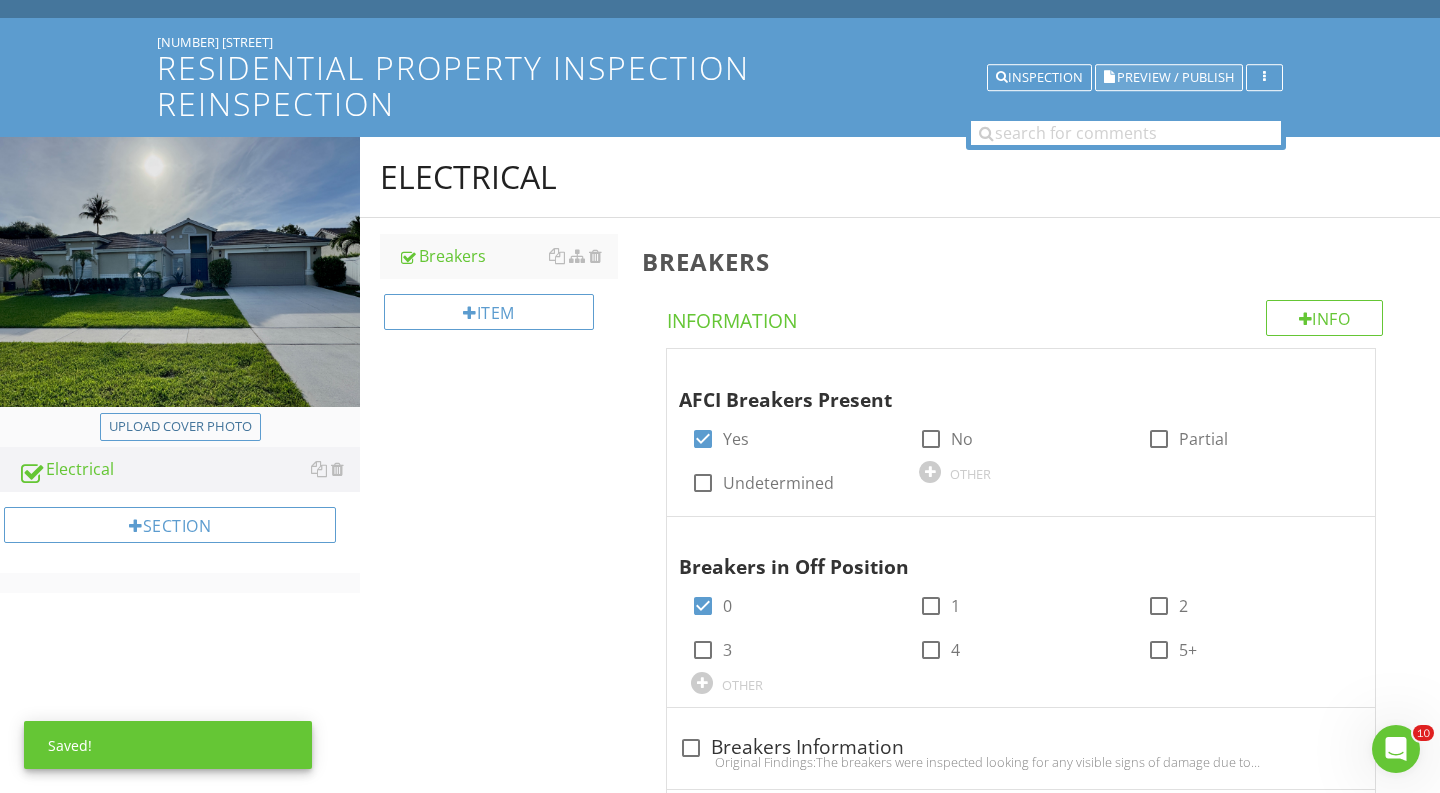 click on "Preview / Publish" at bounding box center [1175, 77] 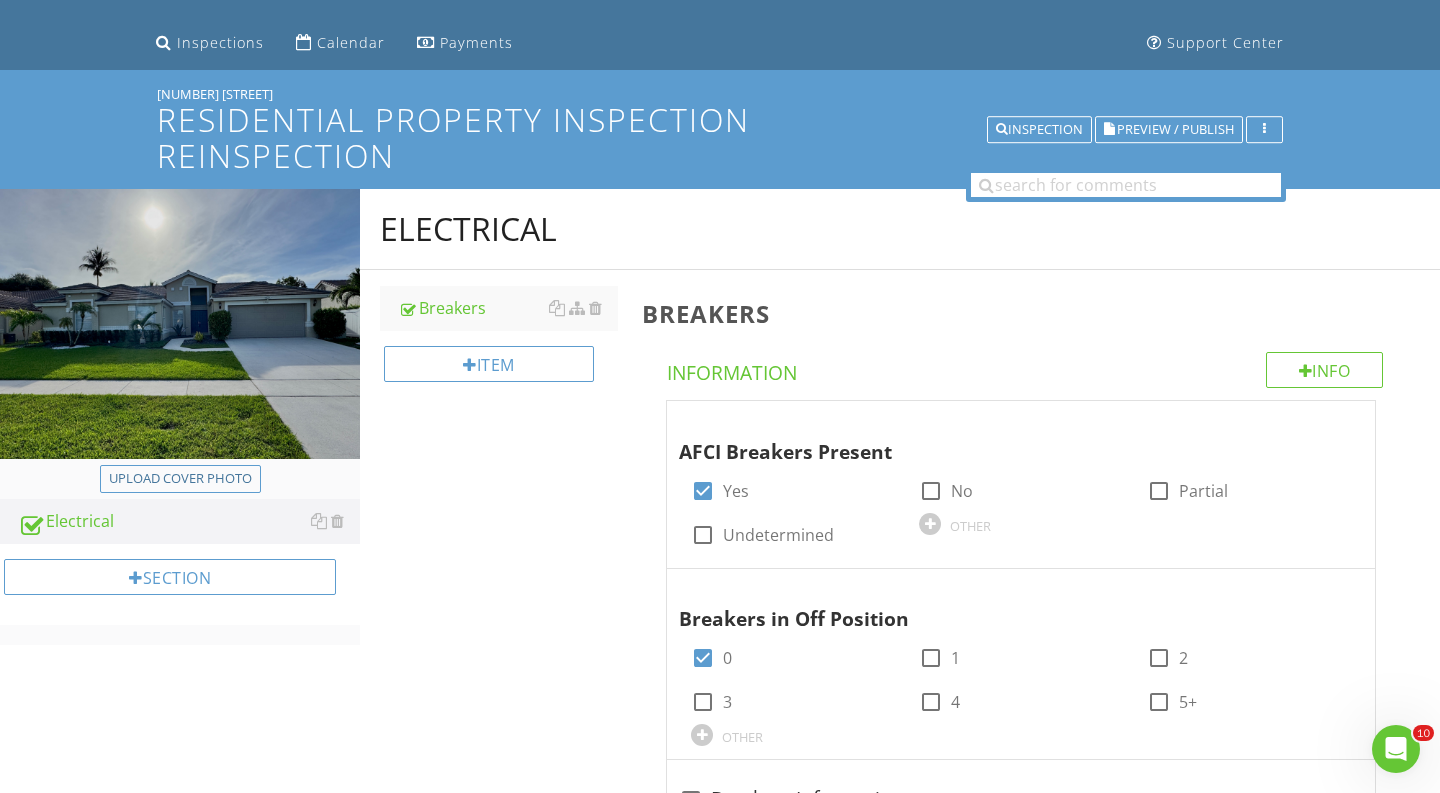 scroll, scrollTop: 96, scrollLeft: 0, axis: vertical 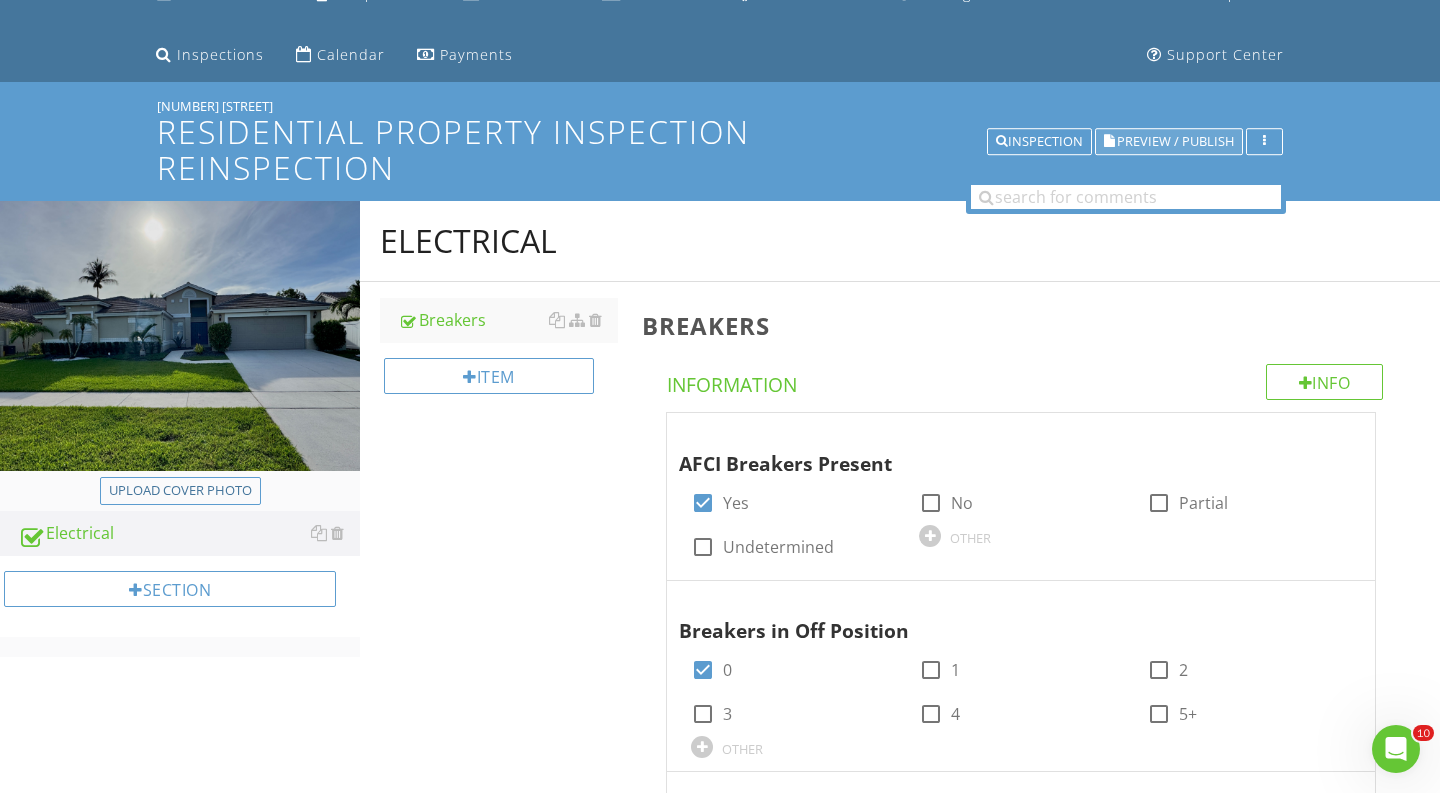 click on "Preview / Publish" at bounding box center [1175, 141] 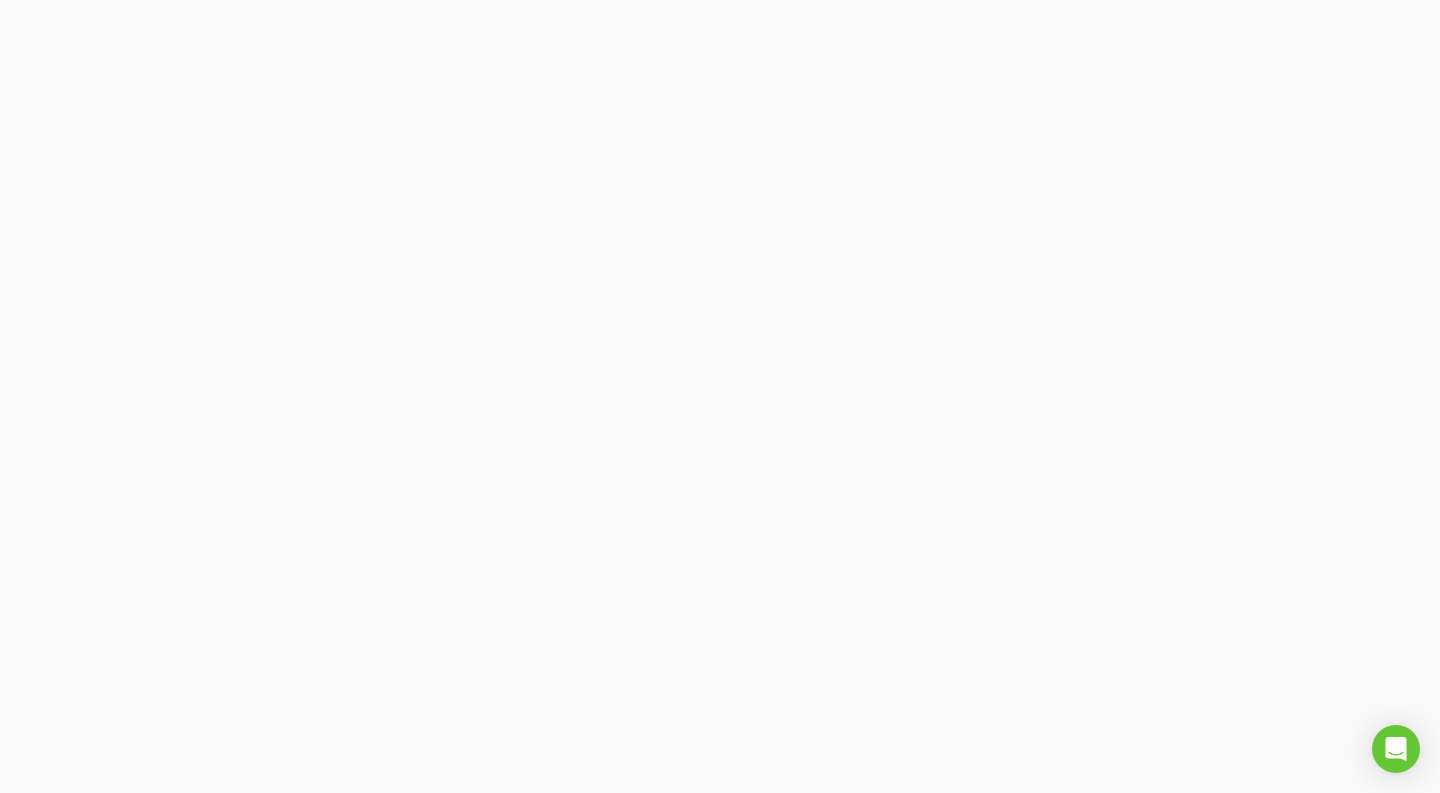 scroll, scrollTop: 0, scrollLeft: 0, axis: both 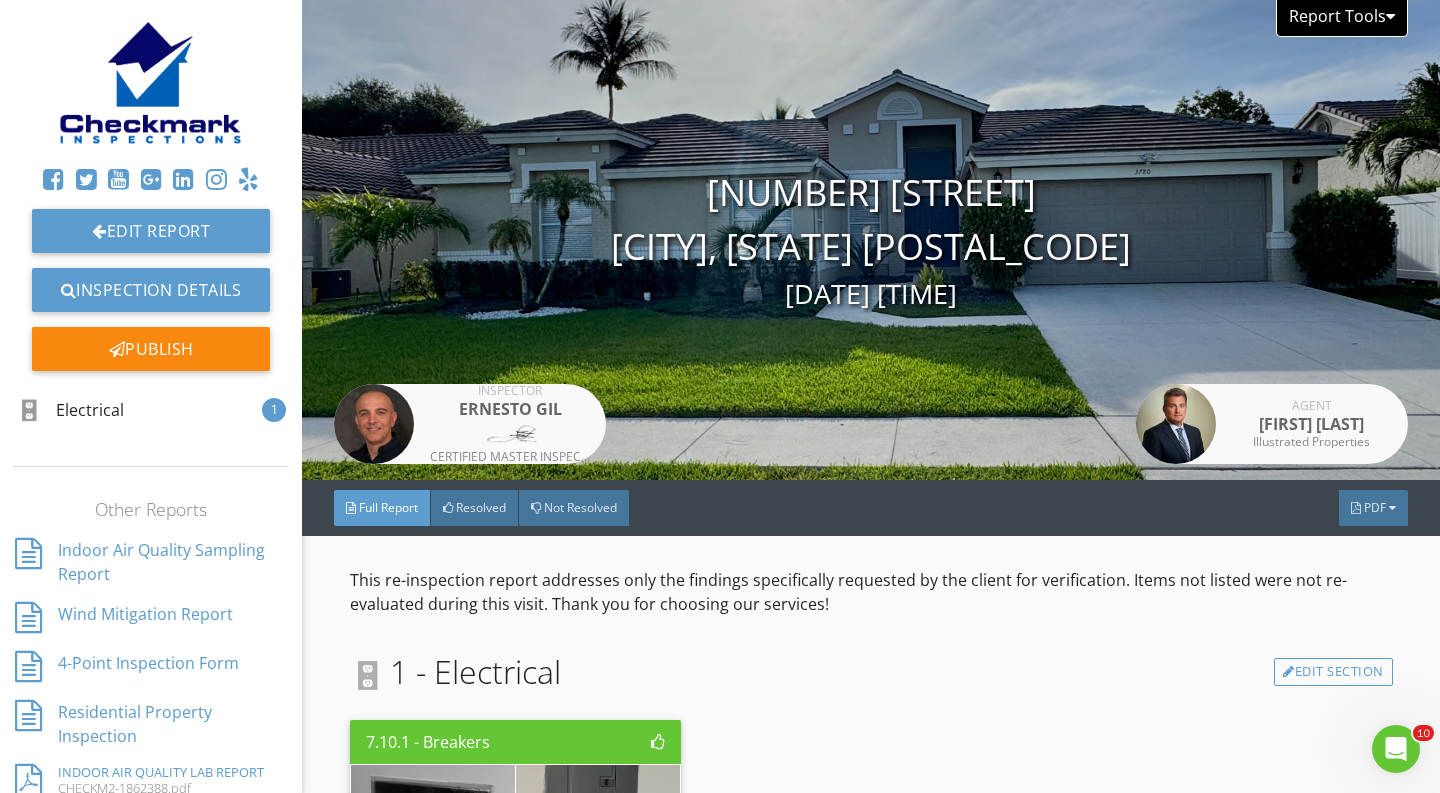 click on "Report Tools" at bounding box center [1342, 18] 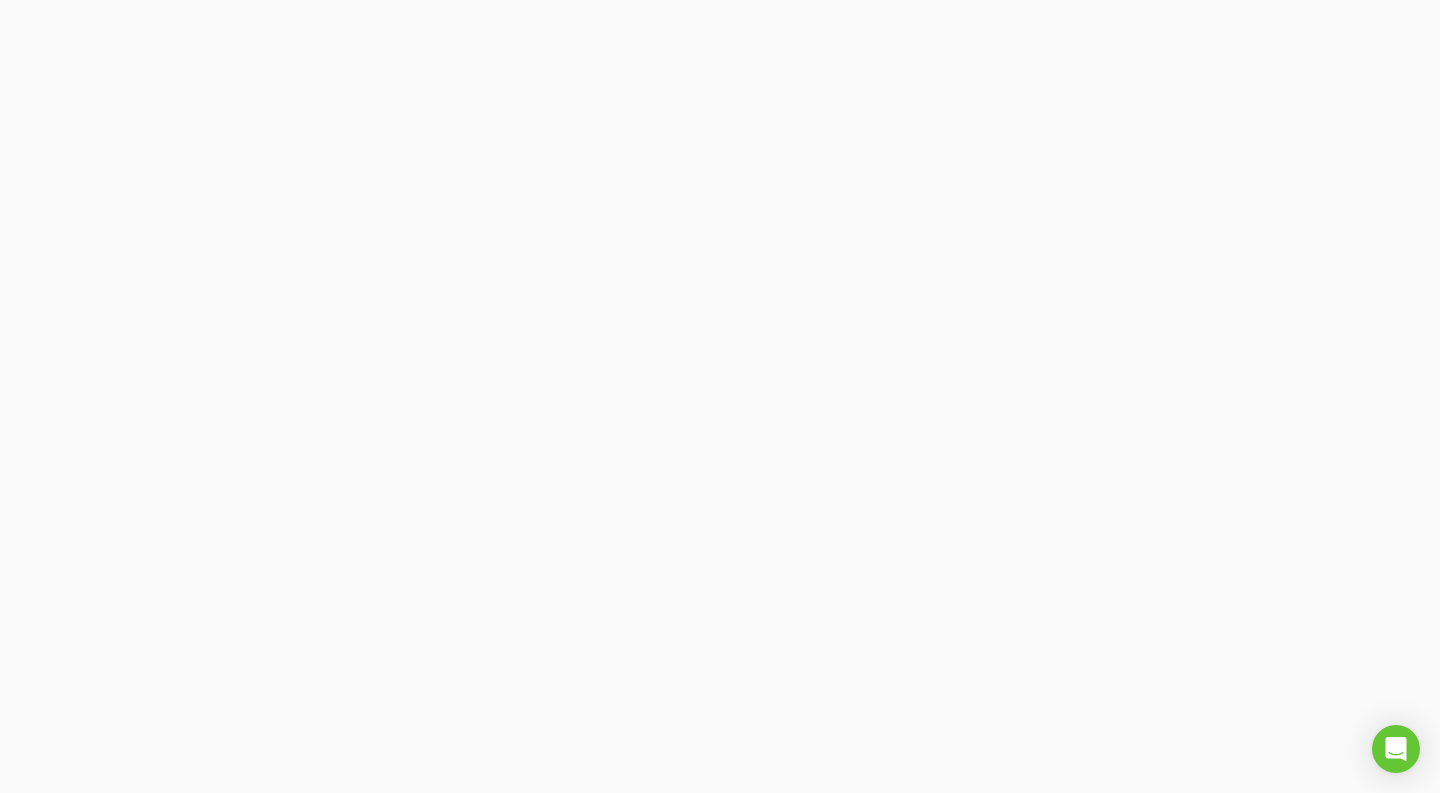 scroll, scrollTop: 0, scrollLeft: 0, axis: both 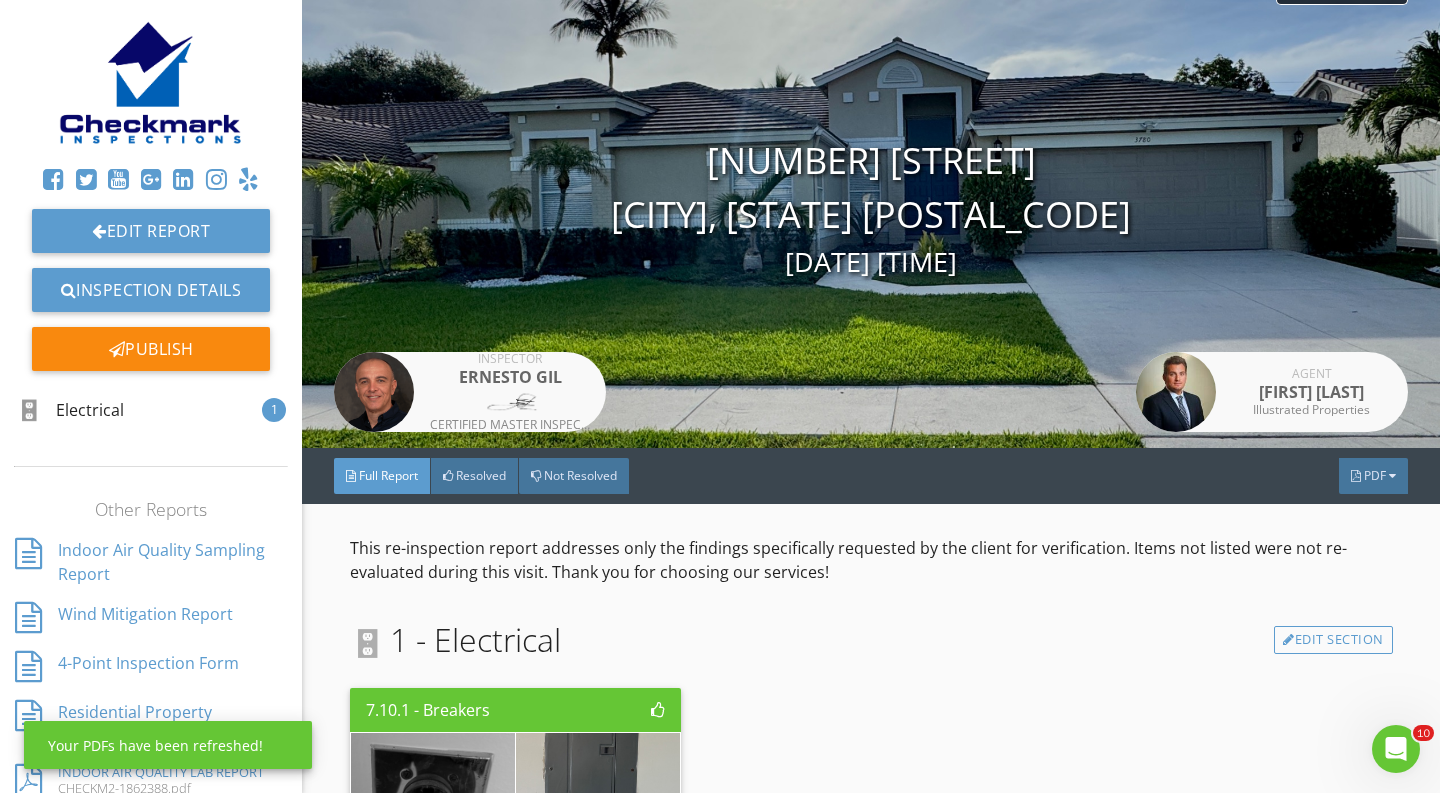click on "PDF" at bounding box center (1373, 476) 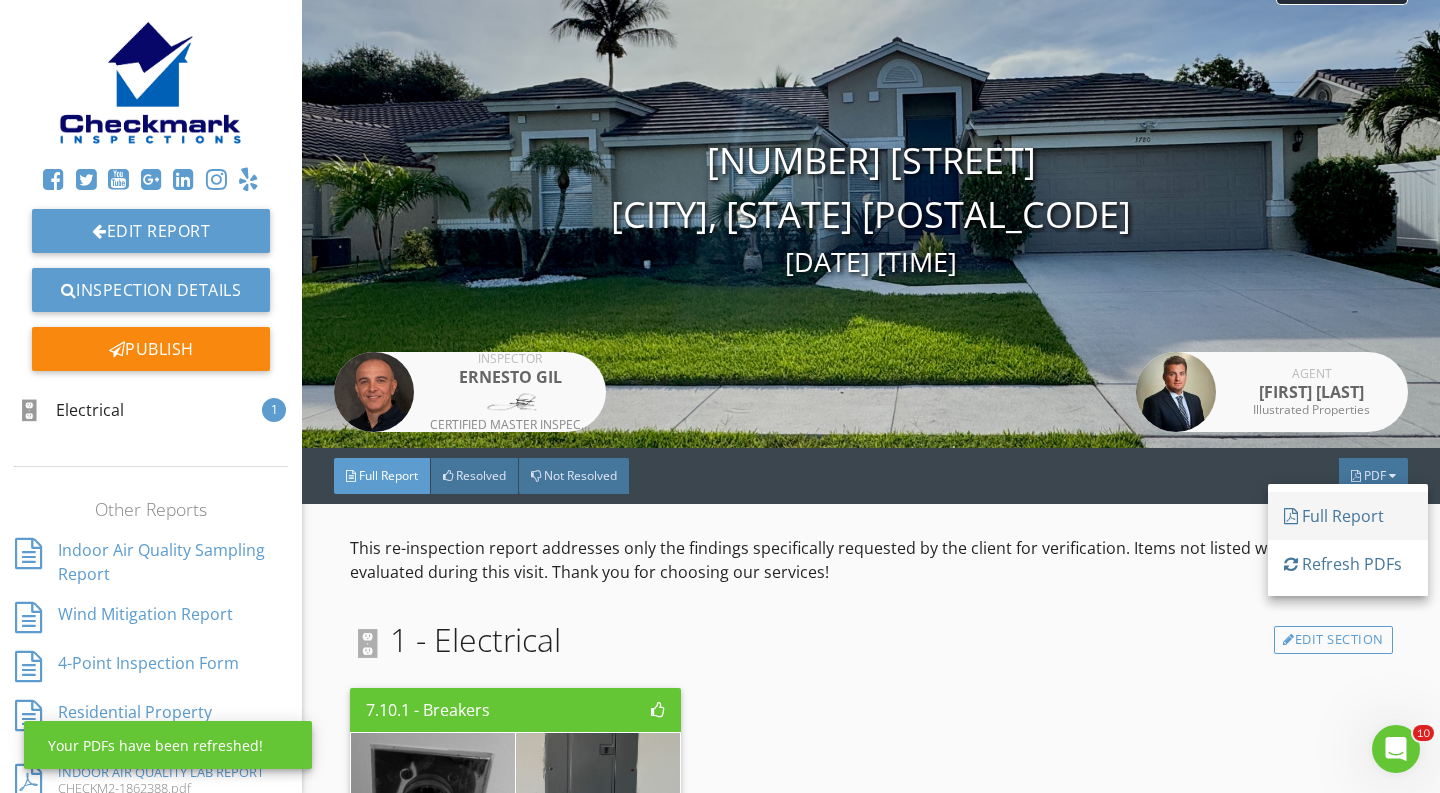 click on "Full Report" at bounding box center [1348, 516] 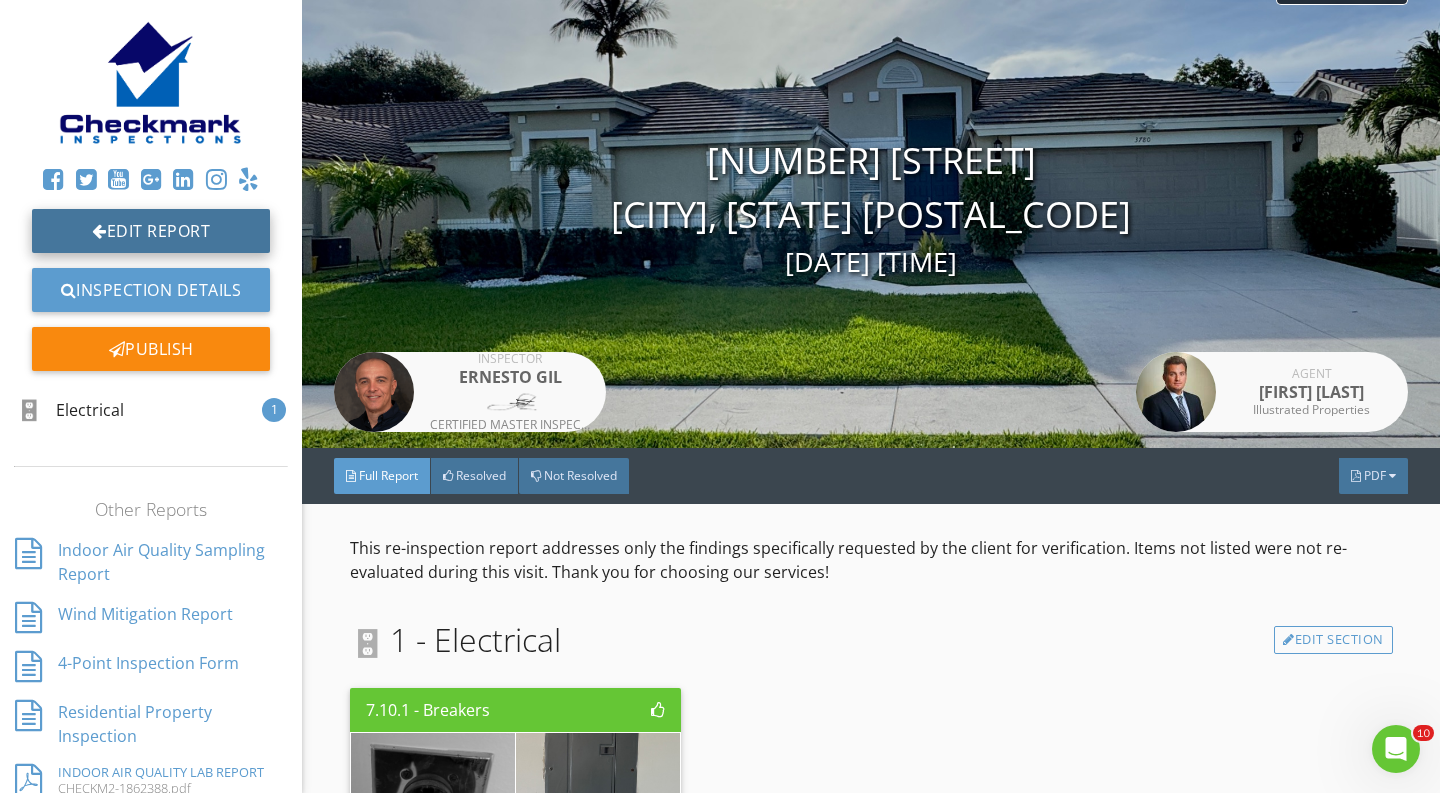 click on "Edit Report" at bounding box center [151, 231] 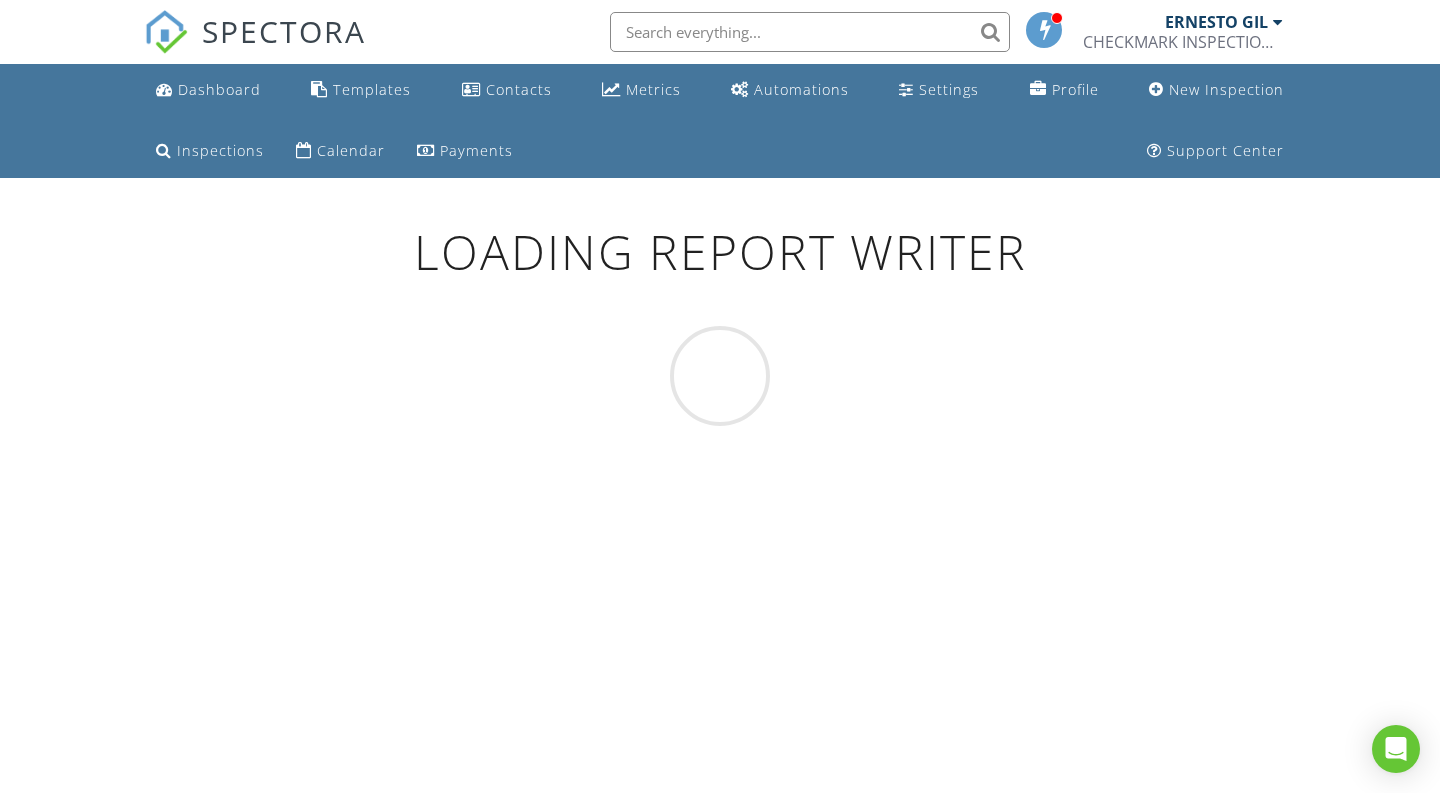 scroll, scrollTop: 0, scrollLeft: 0, axis: both 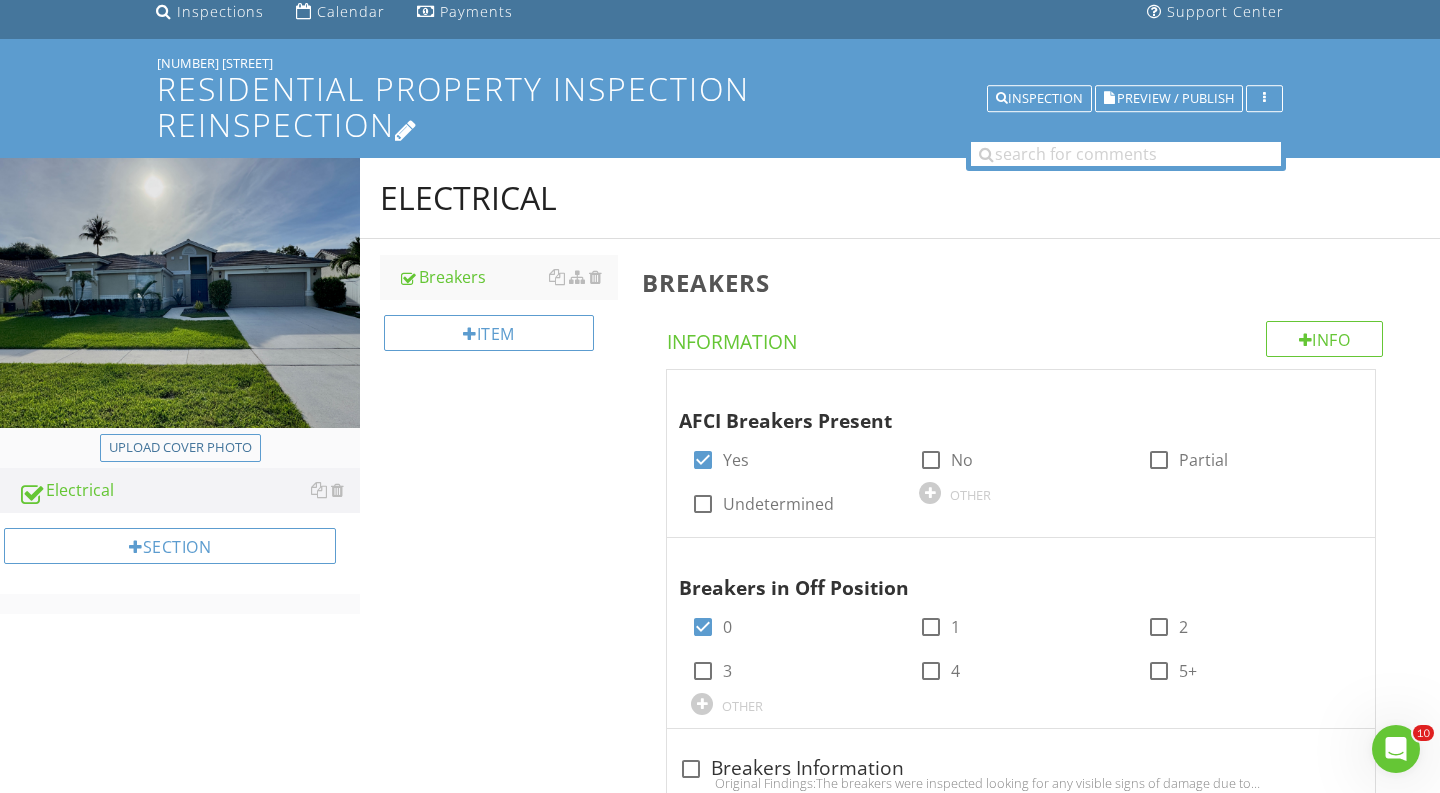 click on "Residential Property Inspection Reinspection" at bounding box center [720, 106] 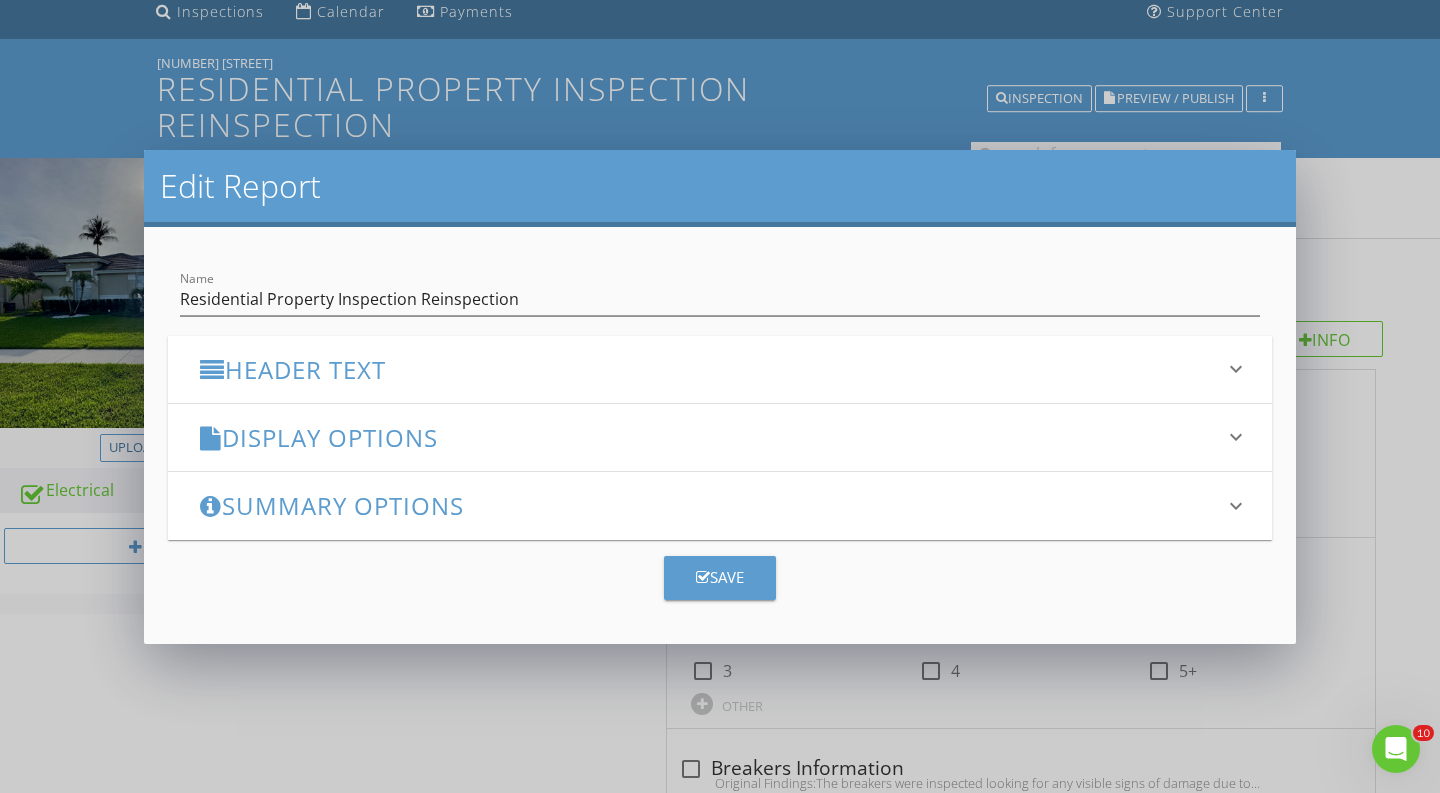 click on "Display Options" at bounding box center [708, 437] 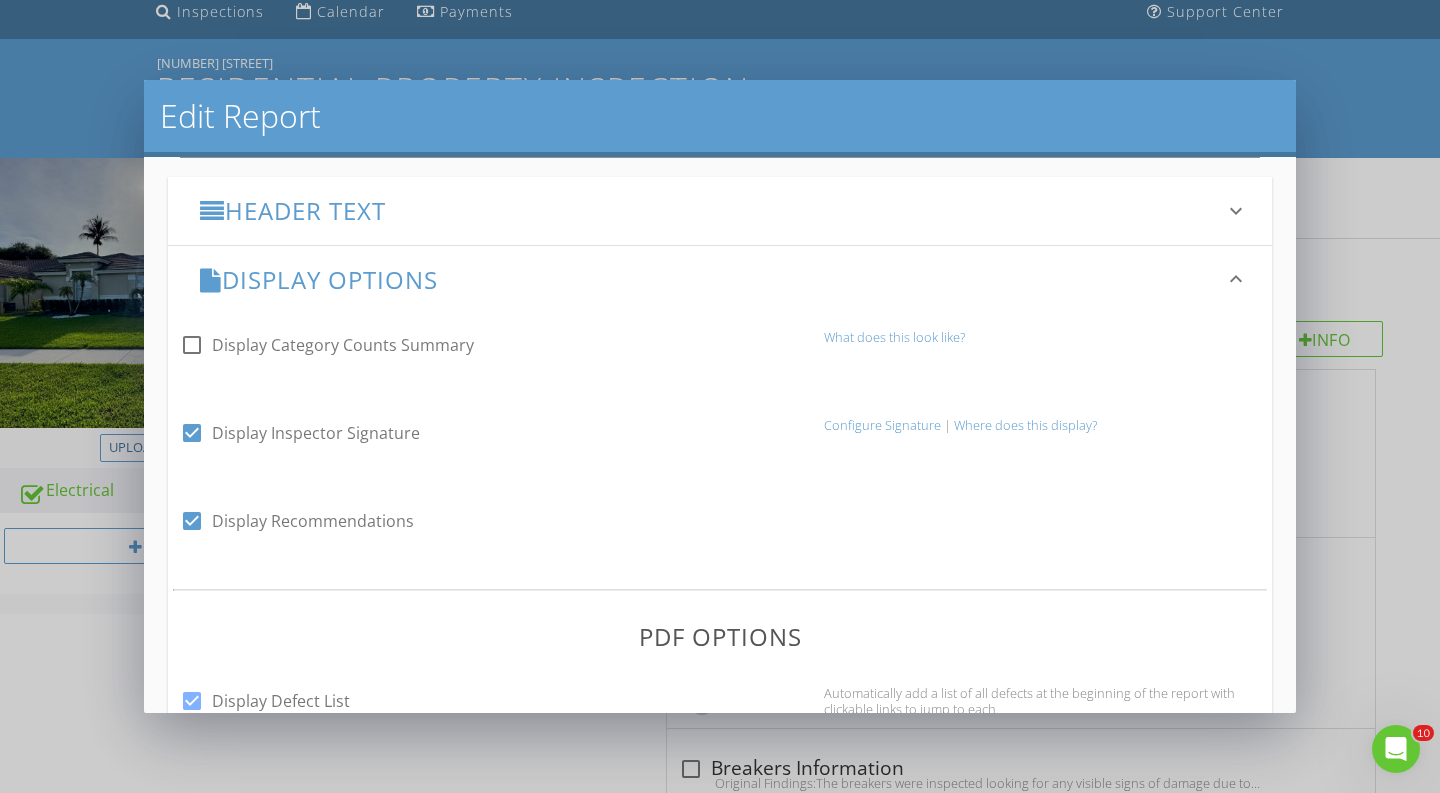 scroll, scrollTop: 102, scrollLeft: 0, axis: vertical 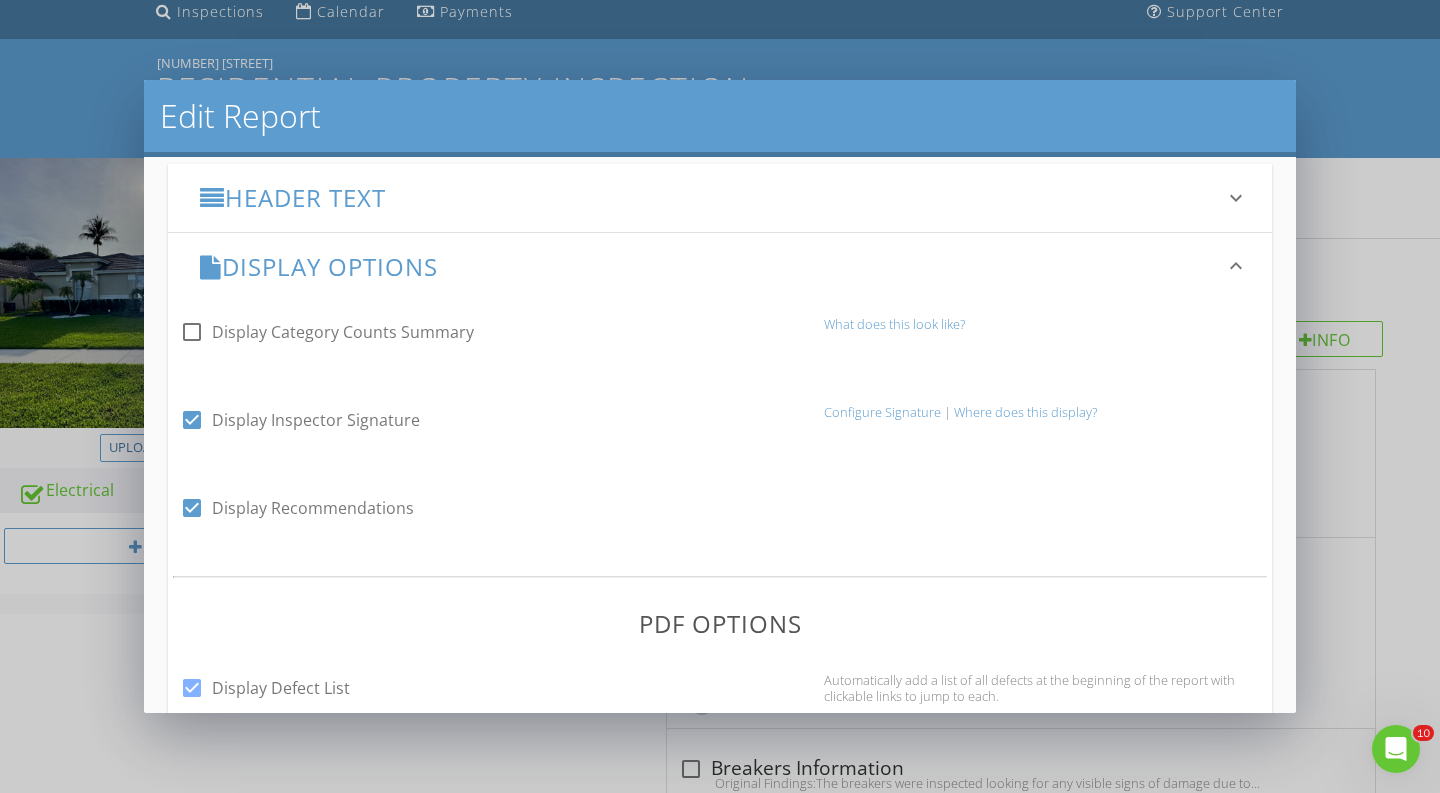 click at bounding box center (192, 420) 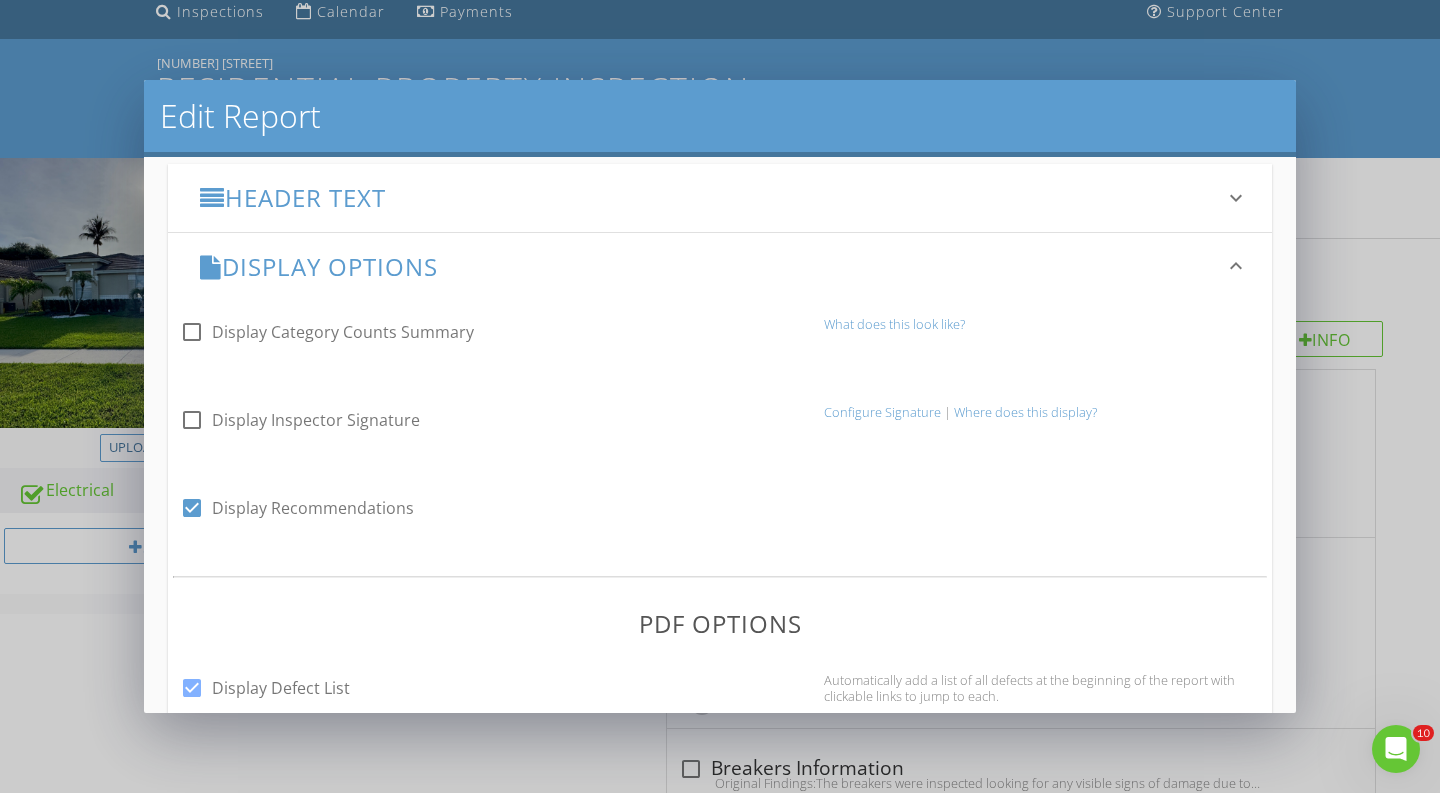 click on "check_box Display Recommendations" at bounding box center (490, 510) 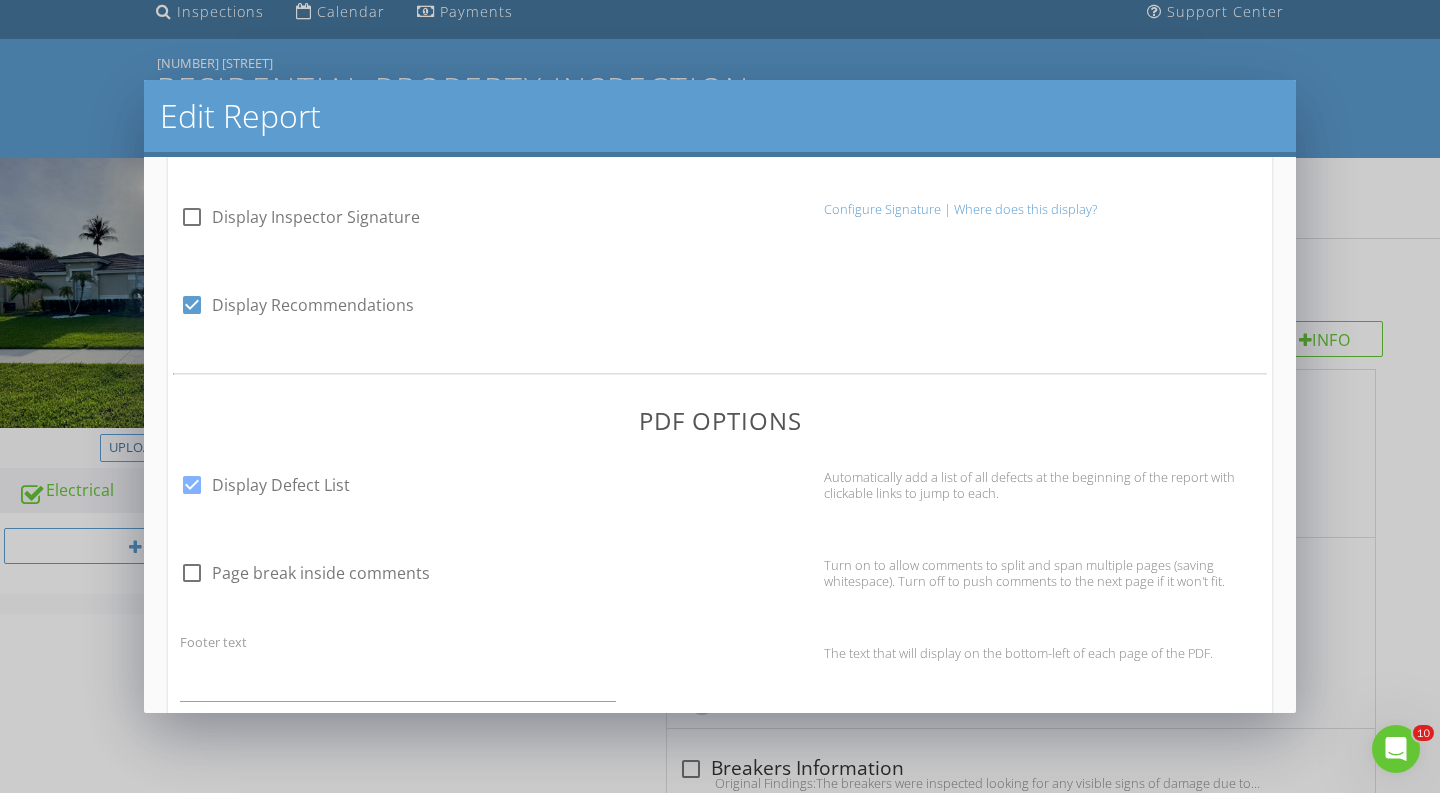 scroll, scrollTop: 401, scrollLeft: 0, axis: vertical 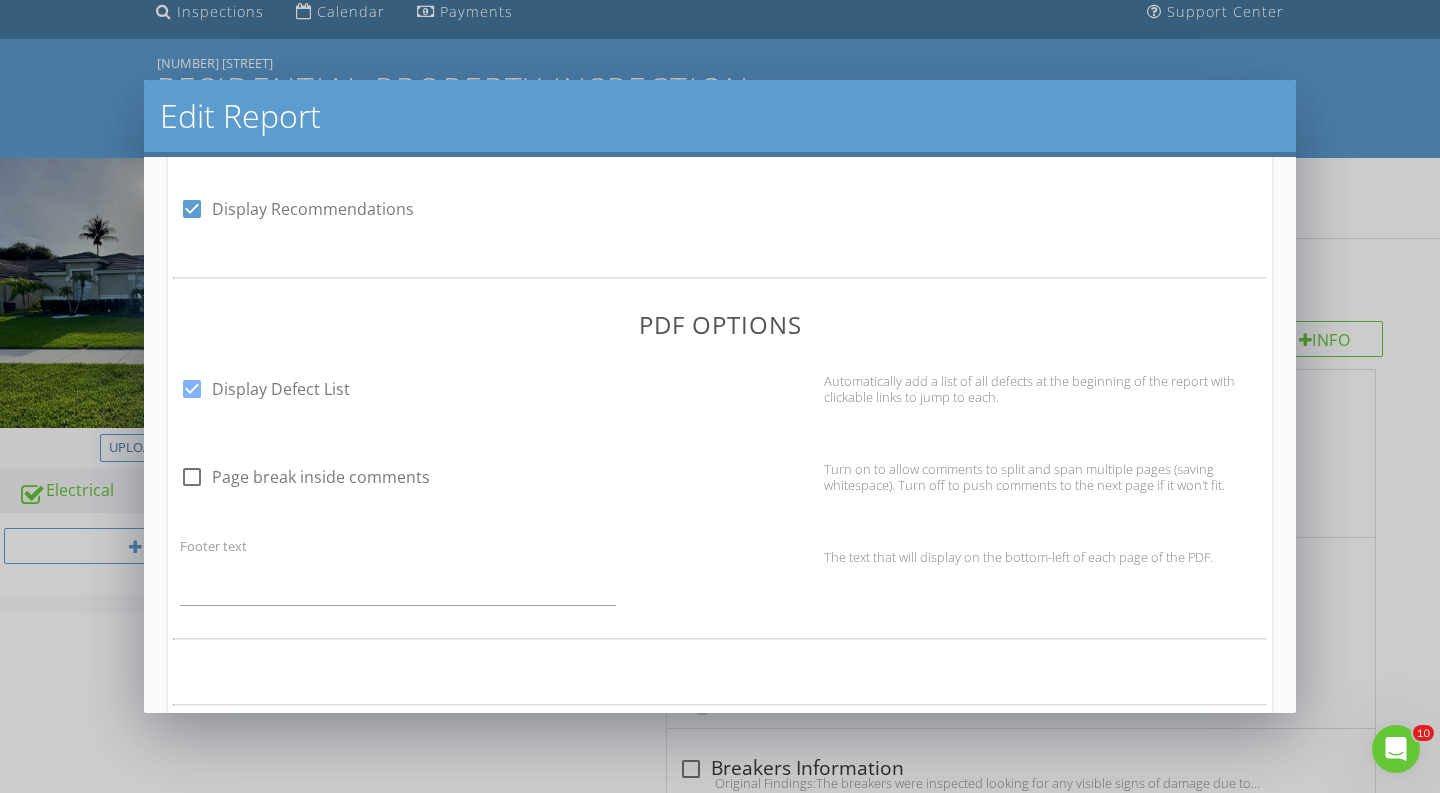 click at bounding box center (192, 477) 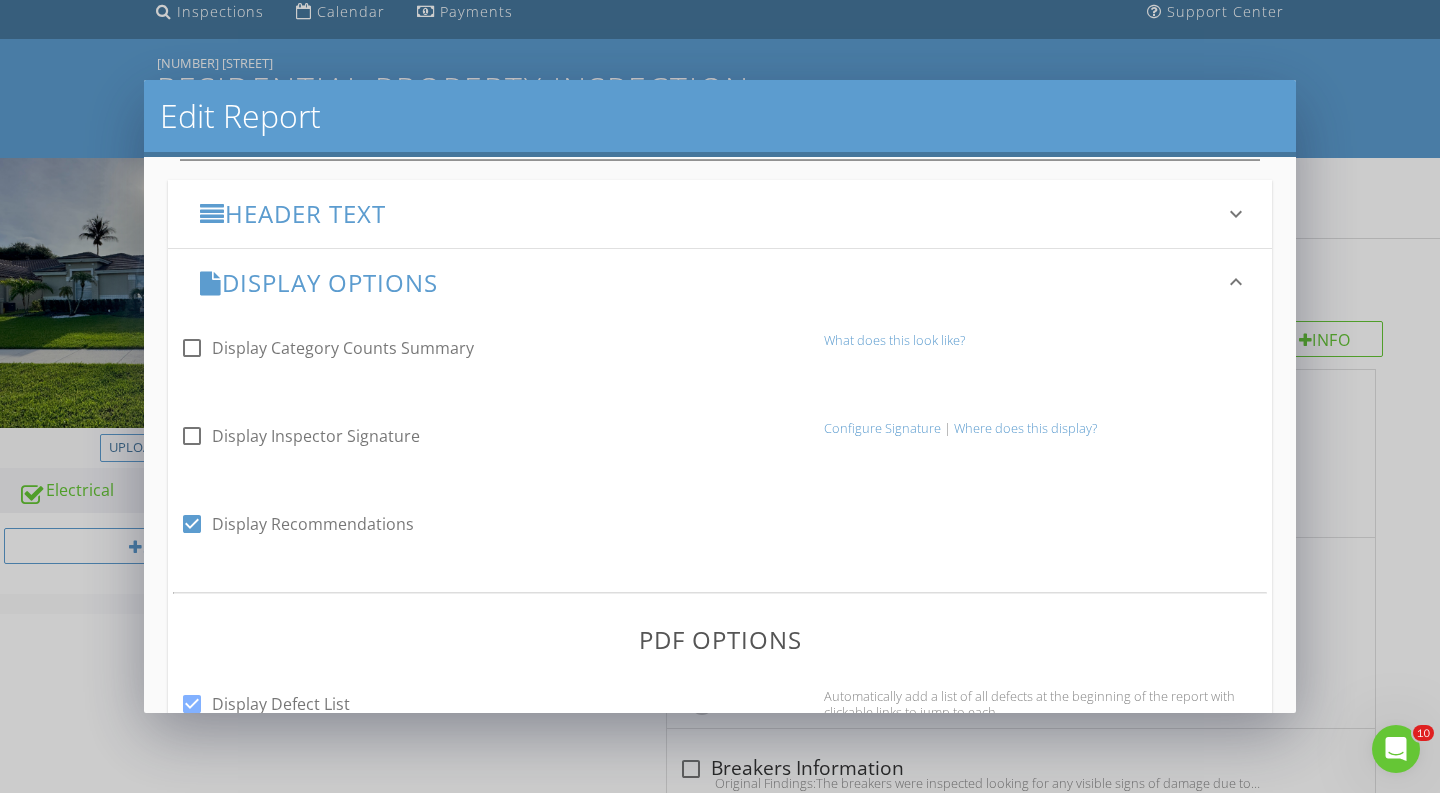 scroll, scrollTop: 54, scrollLeft: 0, axis: vertical 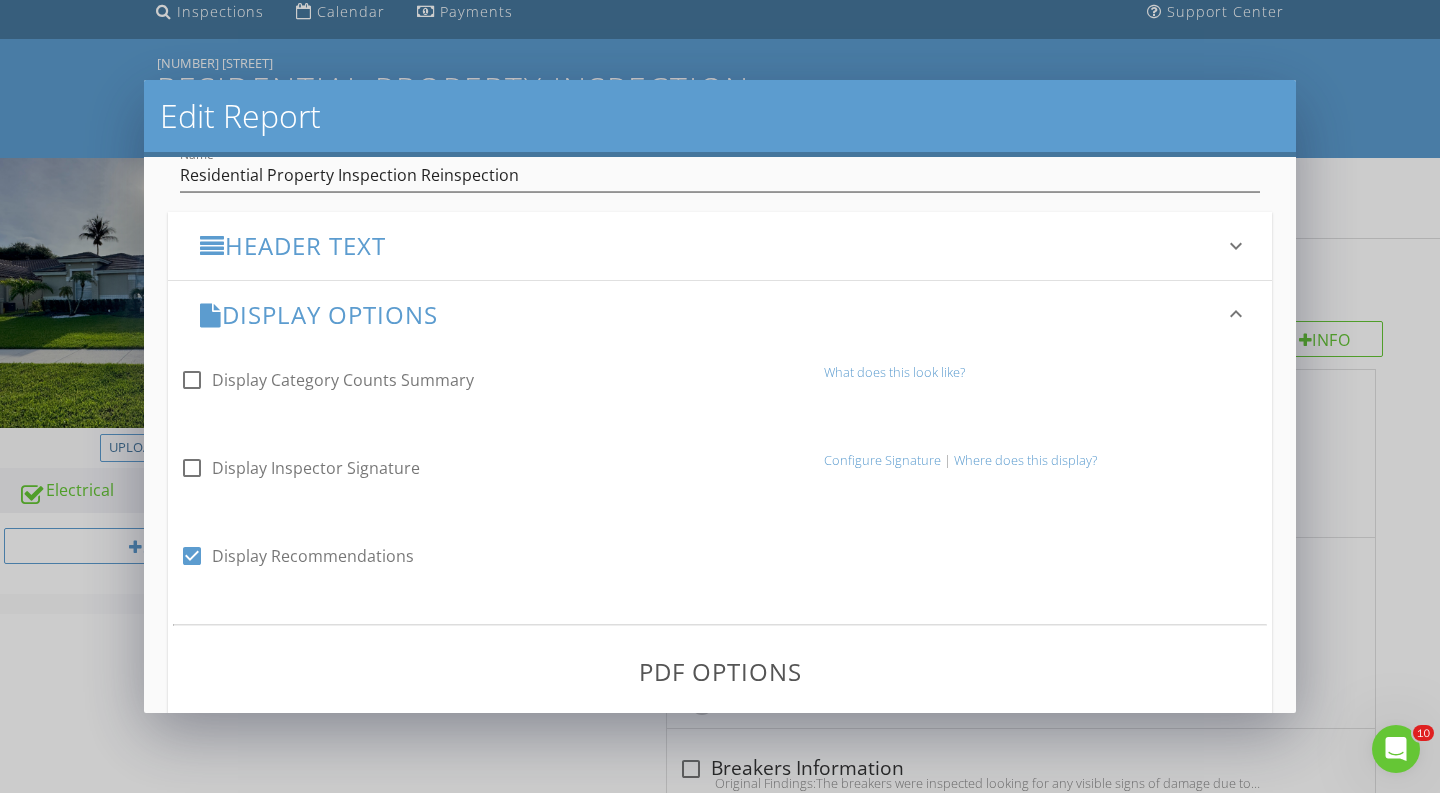 click at bounding box center [192, 468] 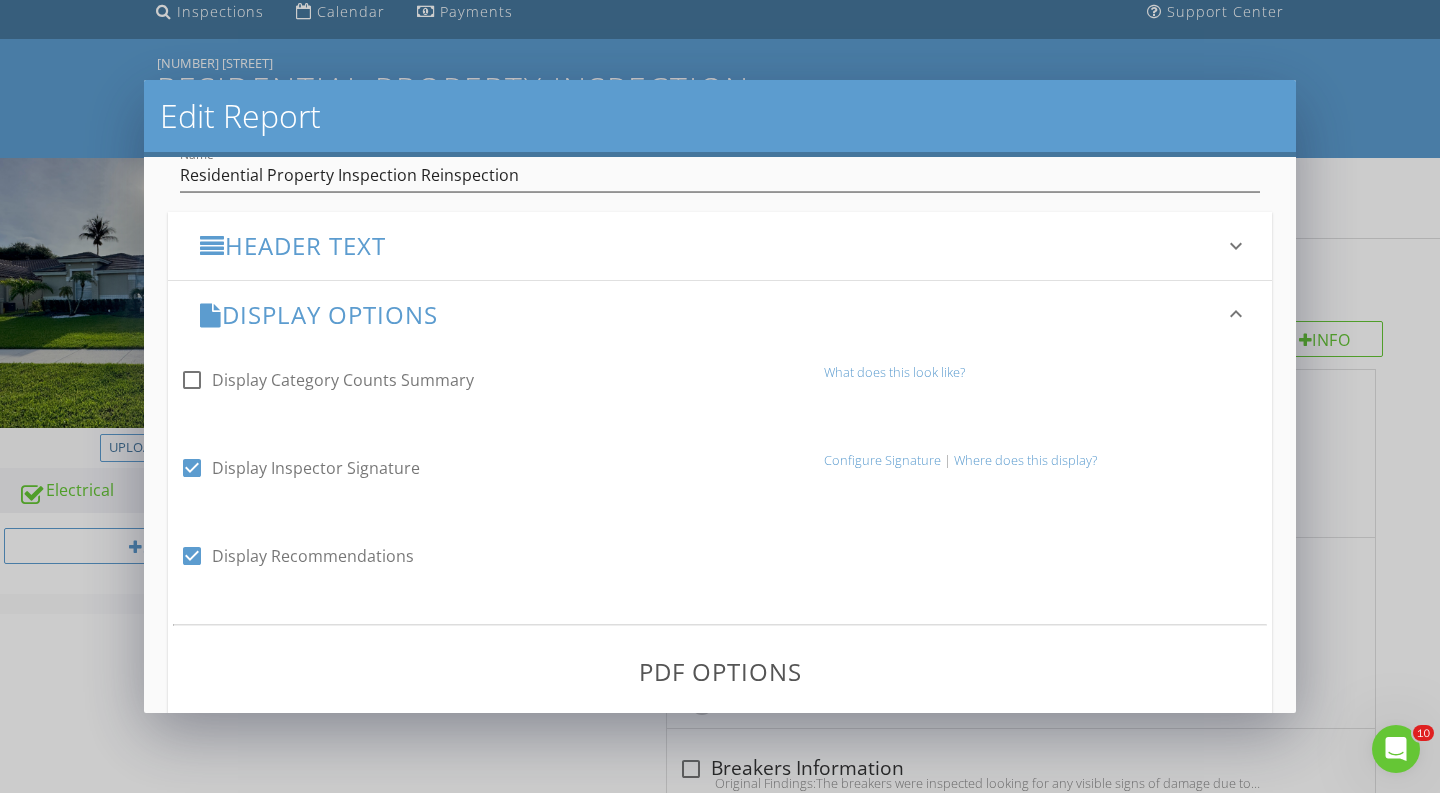 click at bounding box center [192, 380] 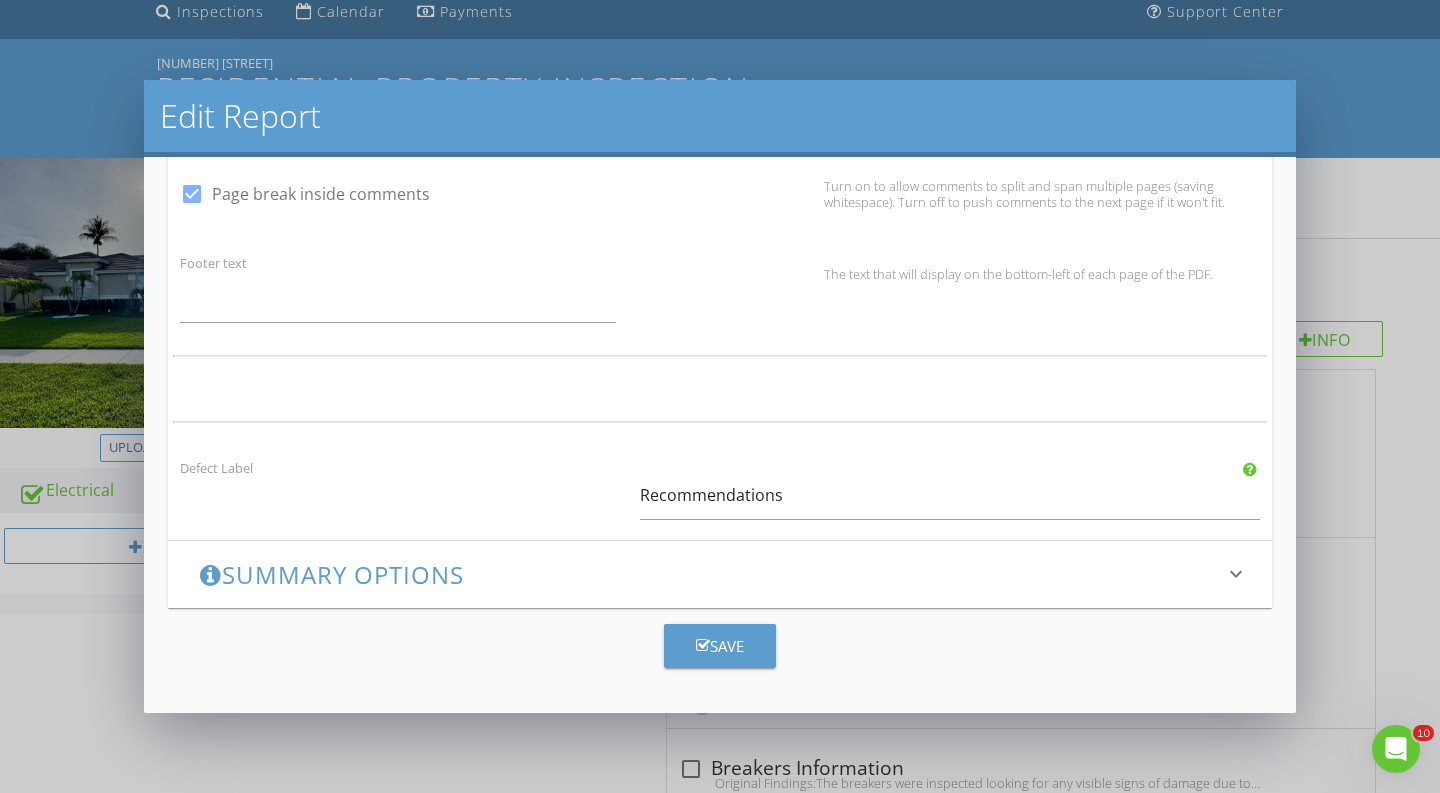 scroll, scrollTop: 683, scrollLeft: 0, axis: vertical 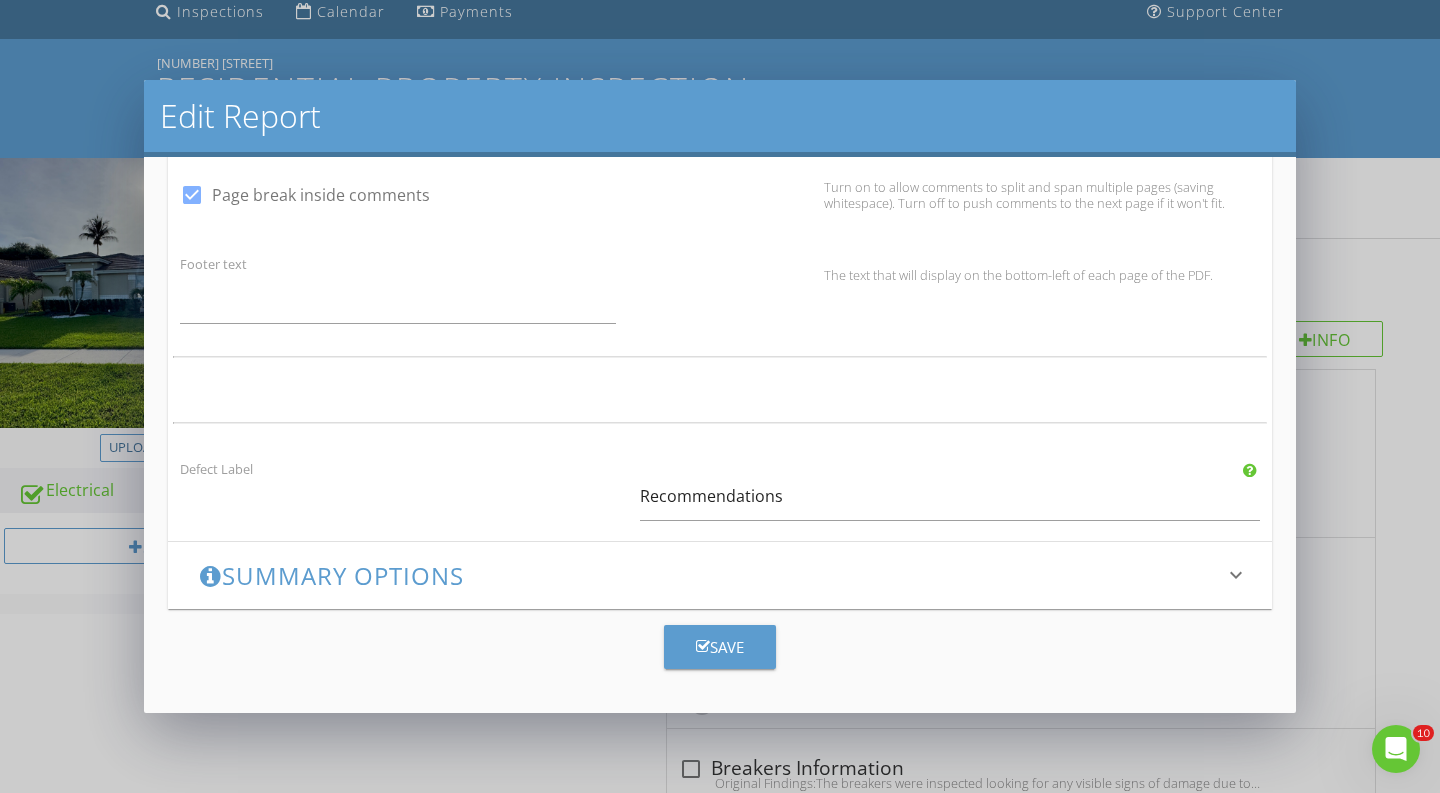 click on "Summary Options" at bounding box center [708, 575] 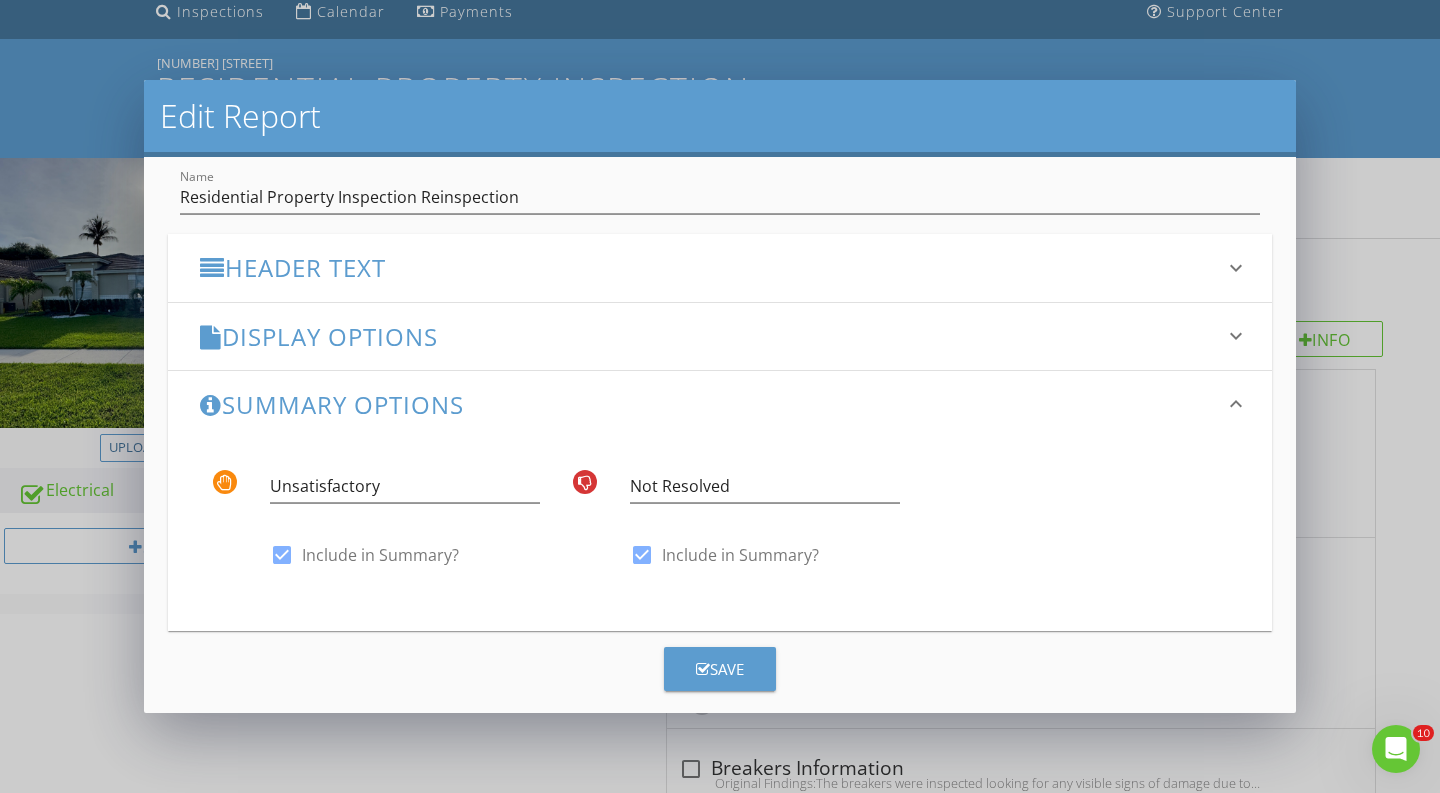 scroll, scrollTop: 38, scrollLeft: 0, axis: vertical 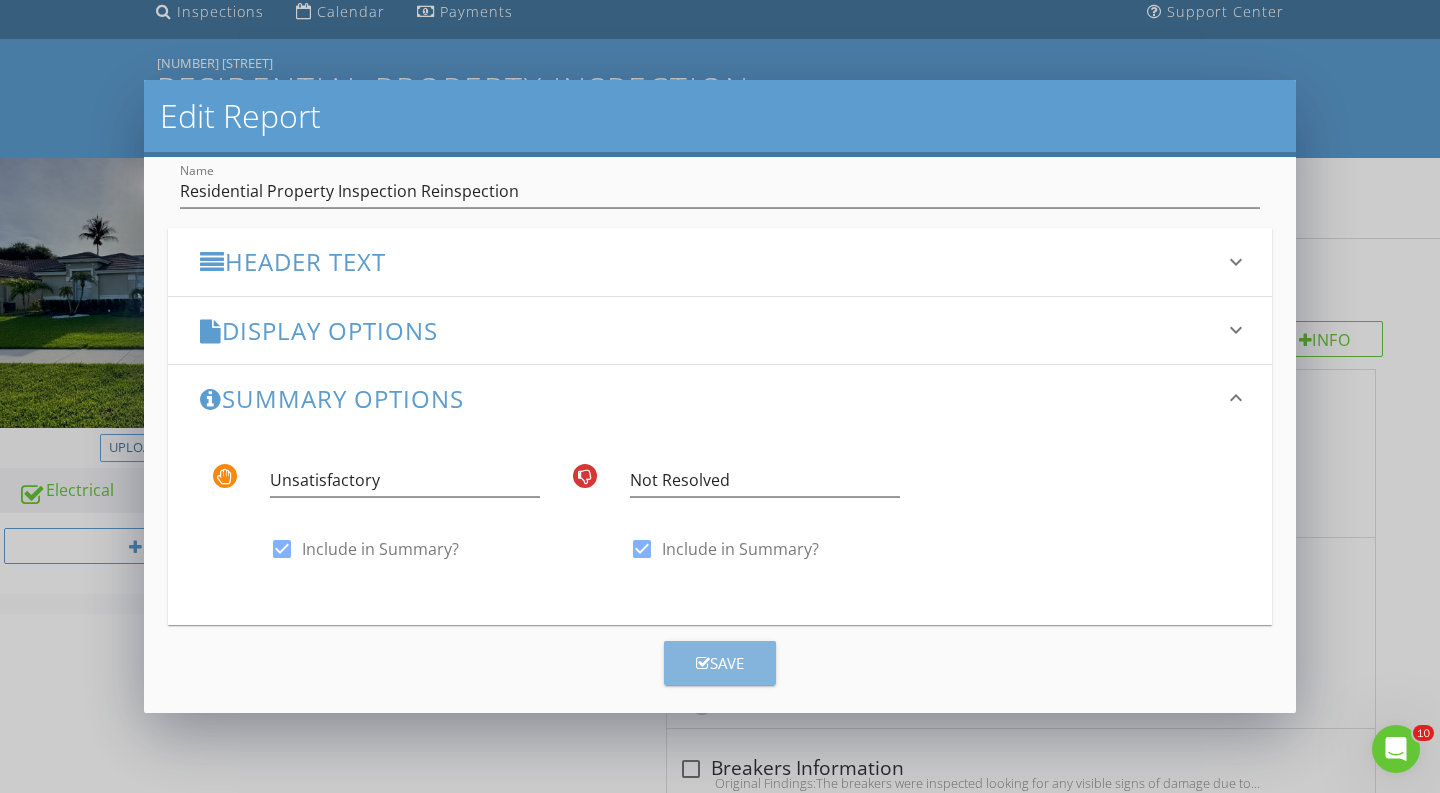 click on "Save" at bounding box center (720, 663) 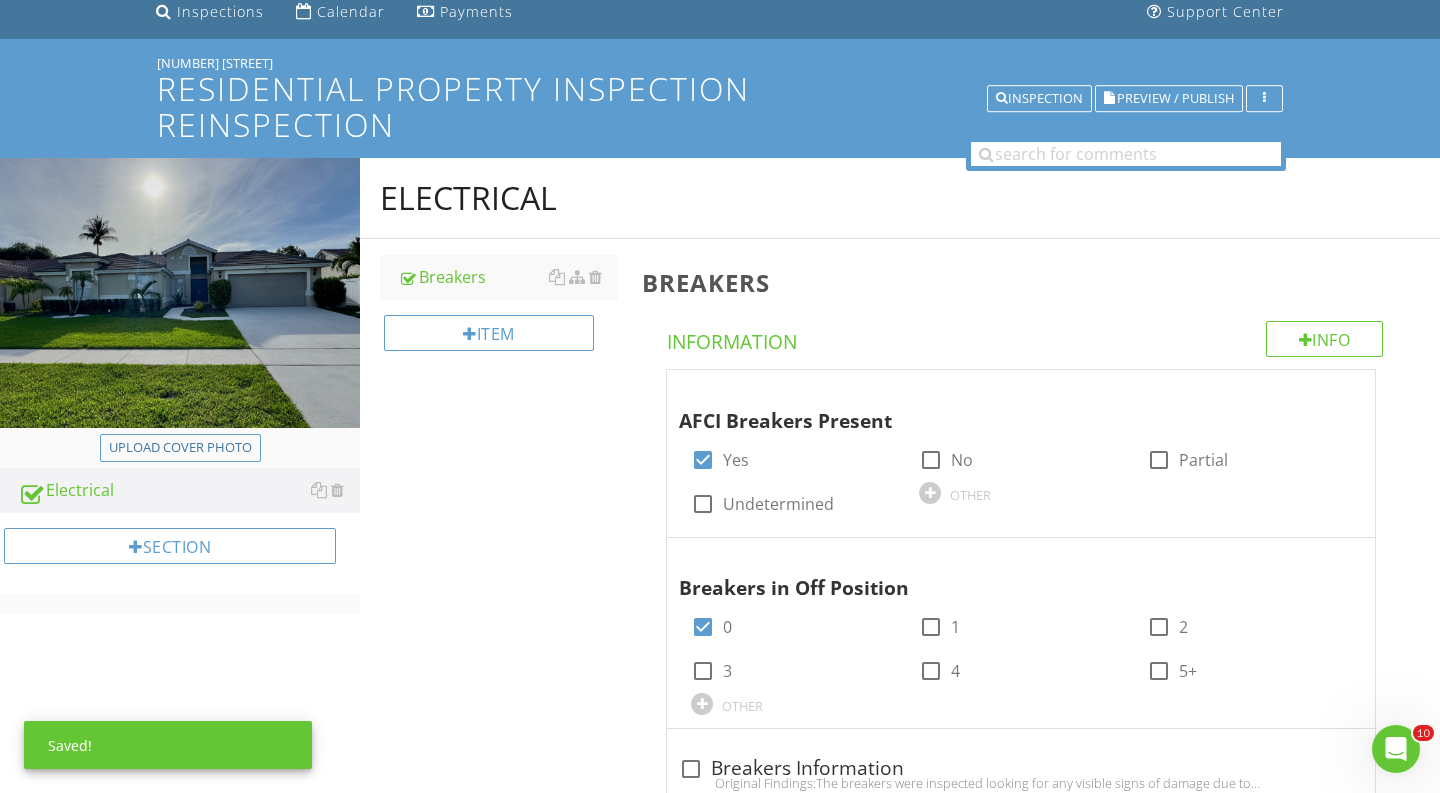 scroll, scrollTop: 0, scrollLeft: 0, axis: both 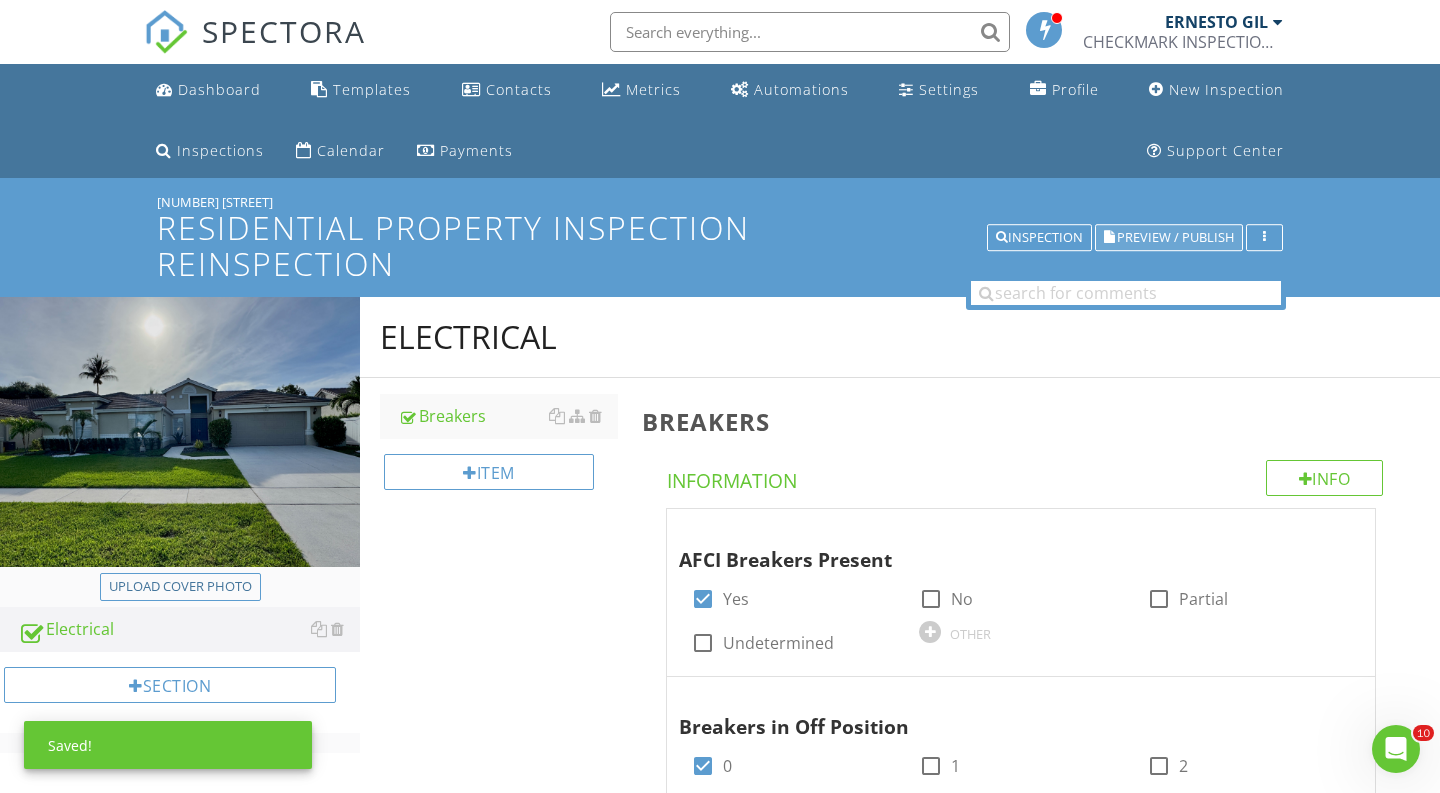 click on "Preview / Publish" at bounding box center [1175, 237] 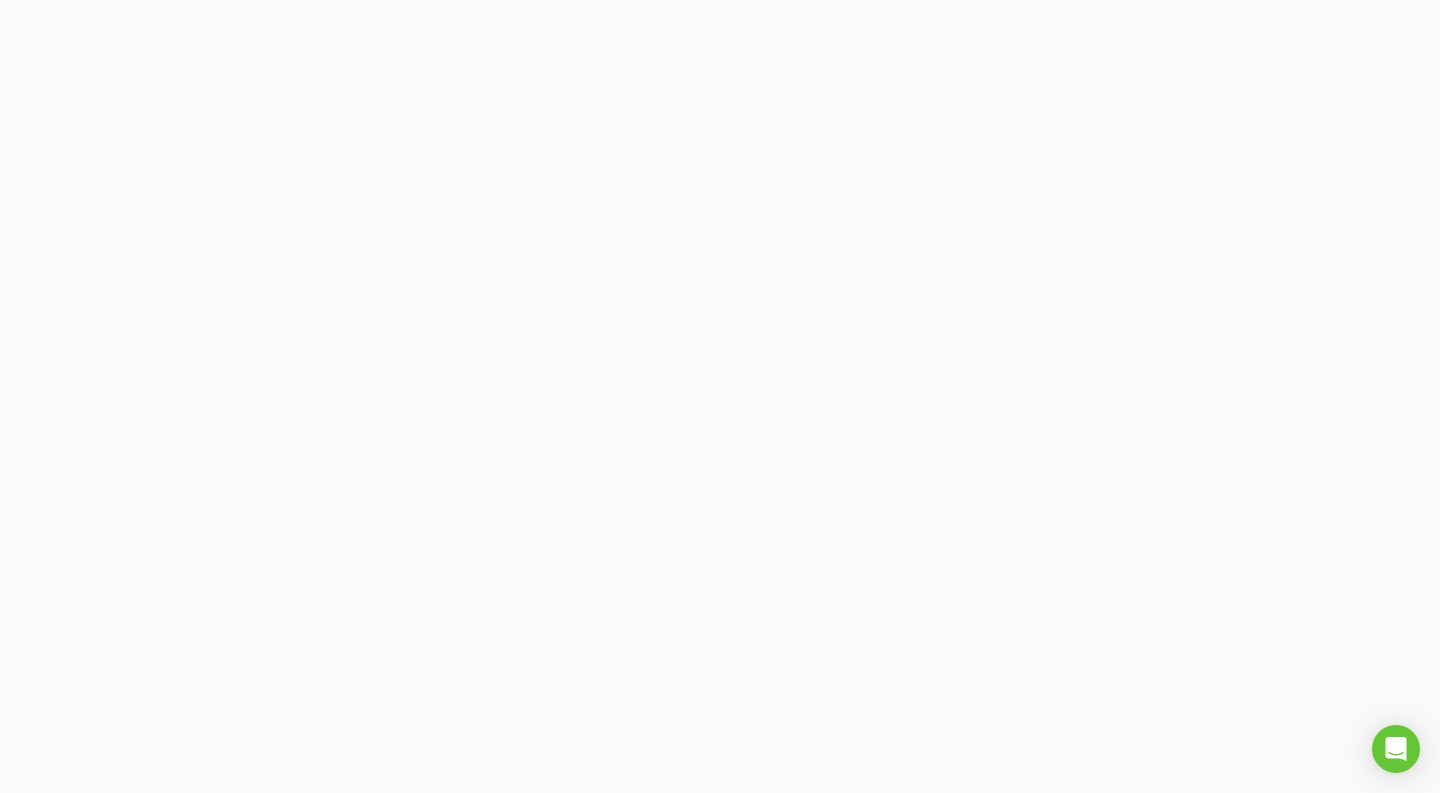 scroll, scrollTop: 0, scrollLeft: 0, axis: both 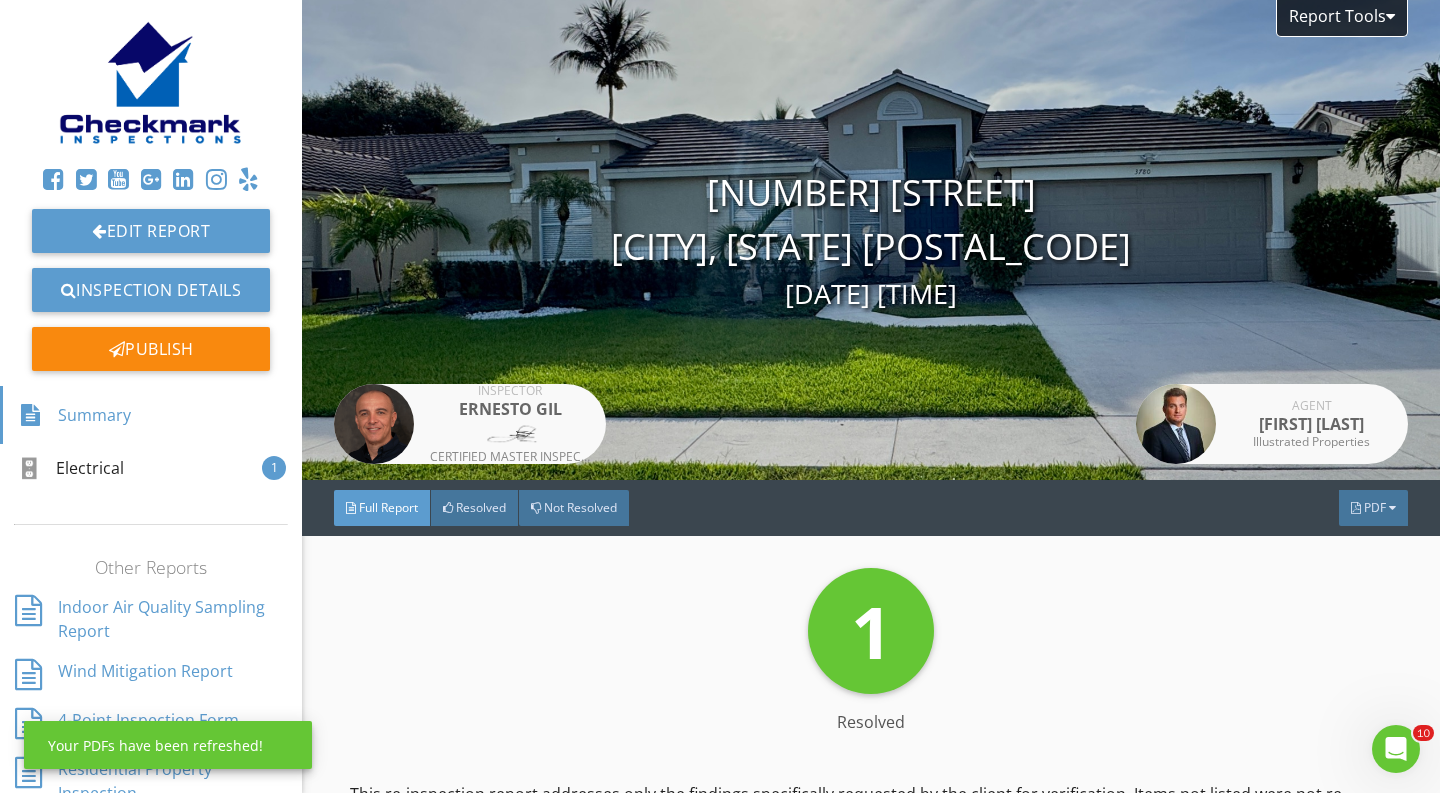 click on "Full Report     Resolved       Not Resolved     PDF" at bounding box center [871, 508] 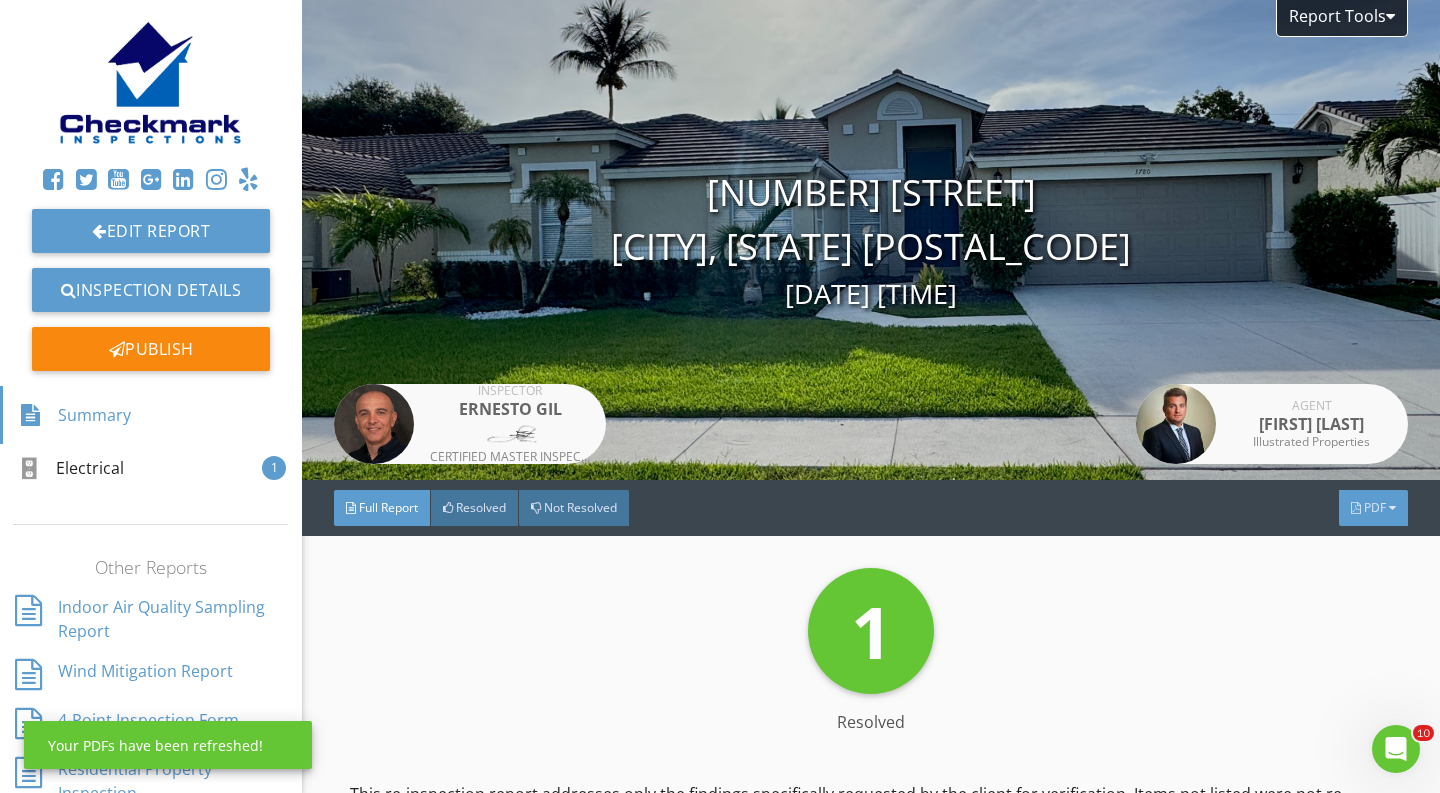 click on "PDF" at bounding box center [1375, 507] 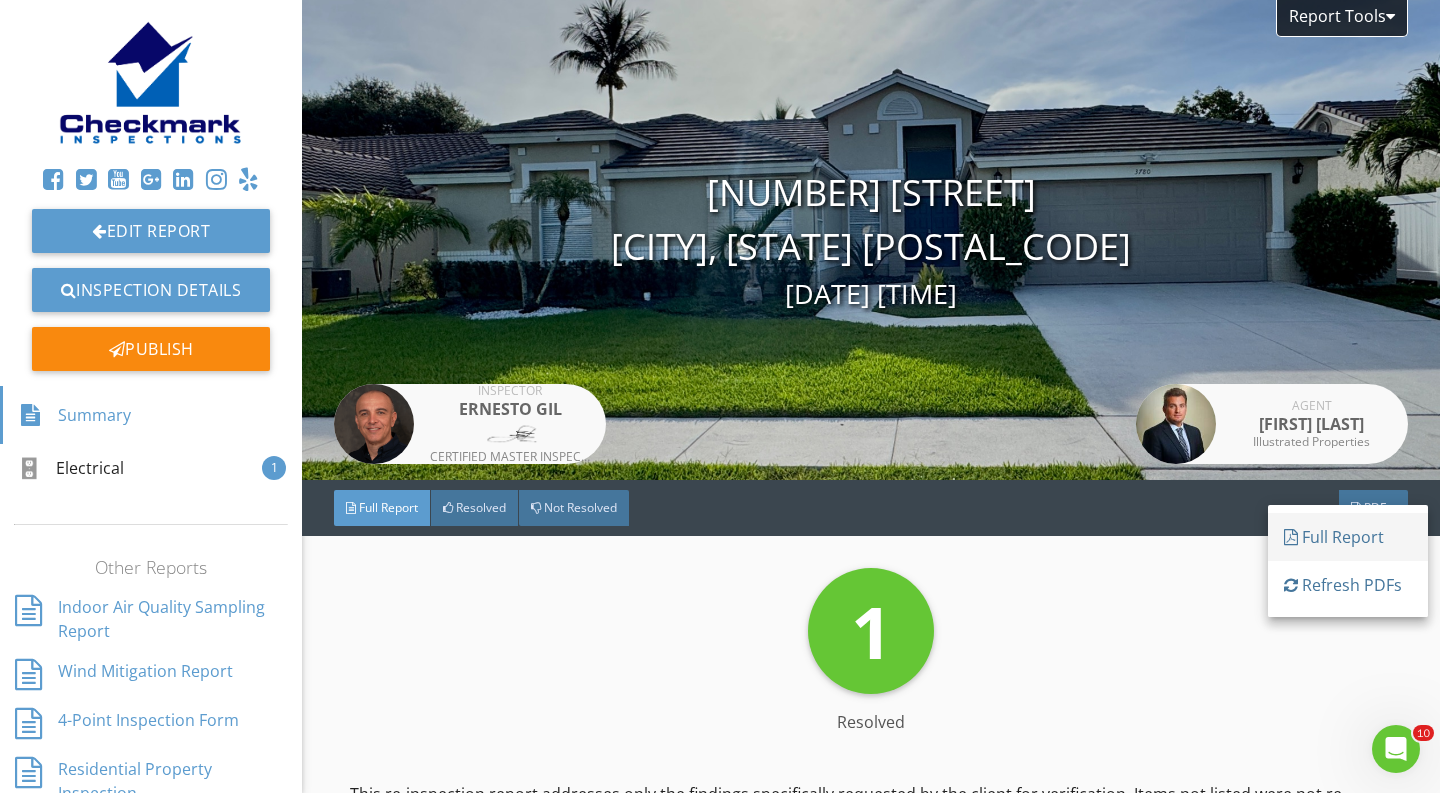 click on "Full Report" at bounding box center (1348, 537) 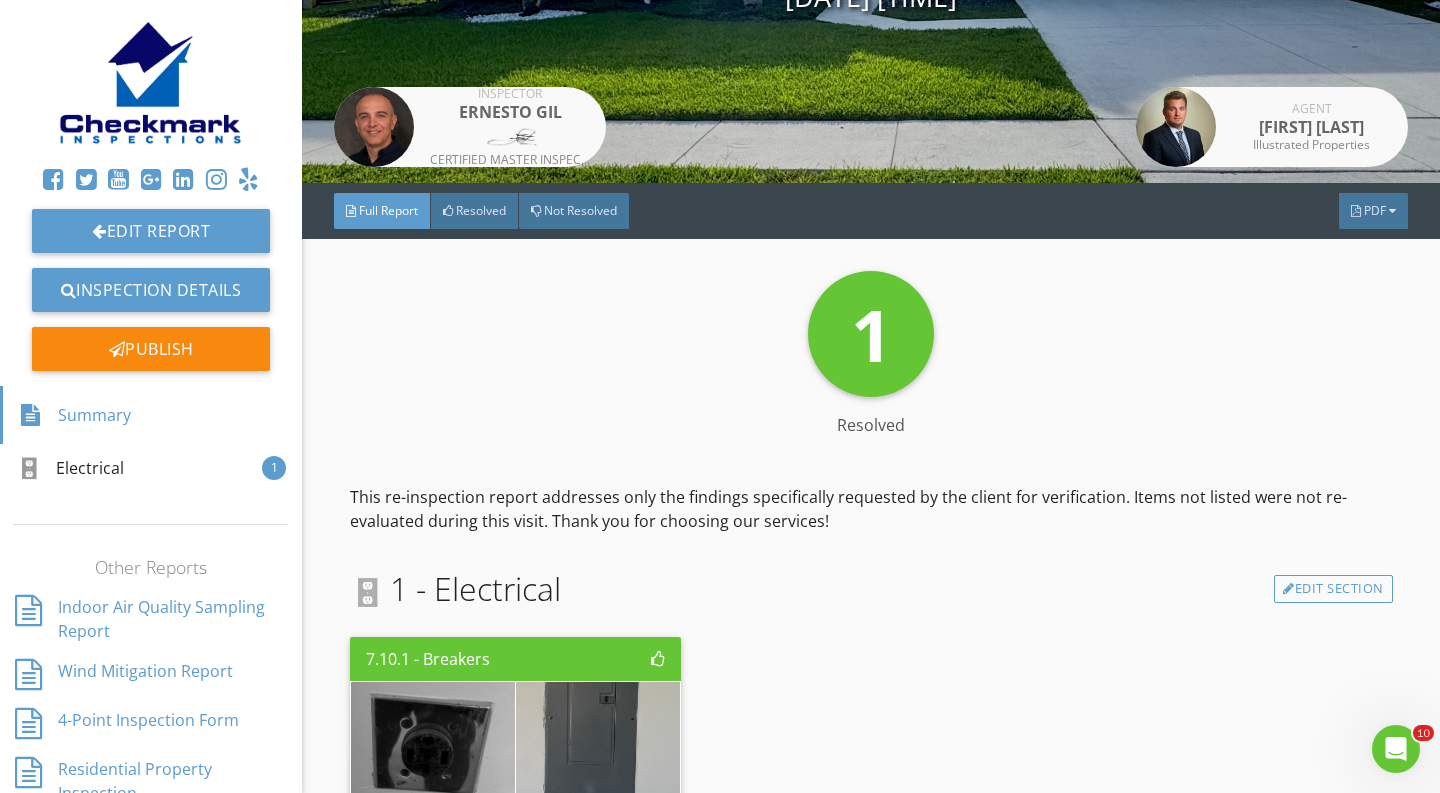 scroll, scrollTop: 265, scrollLeft: 0, axis: vertical 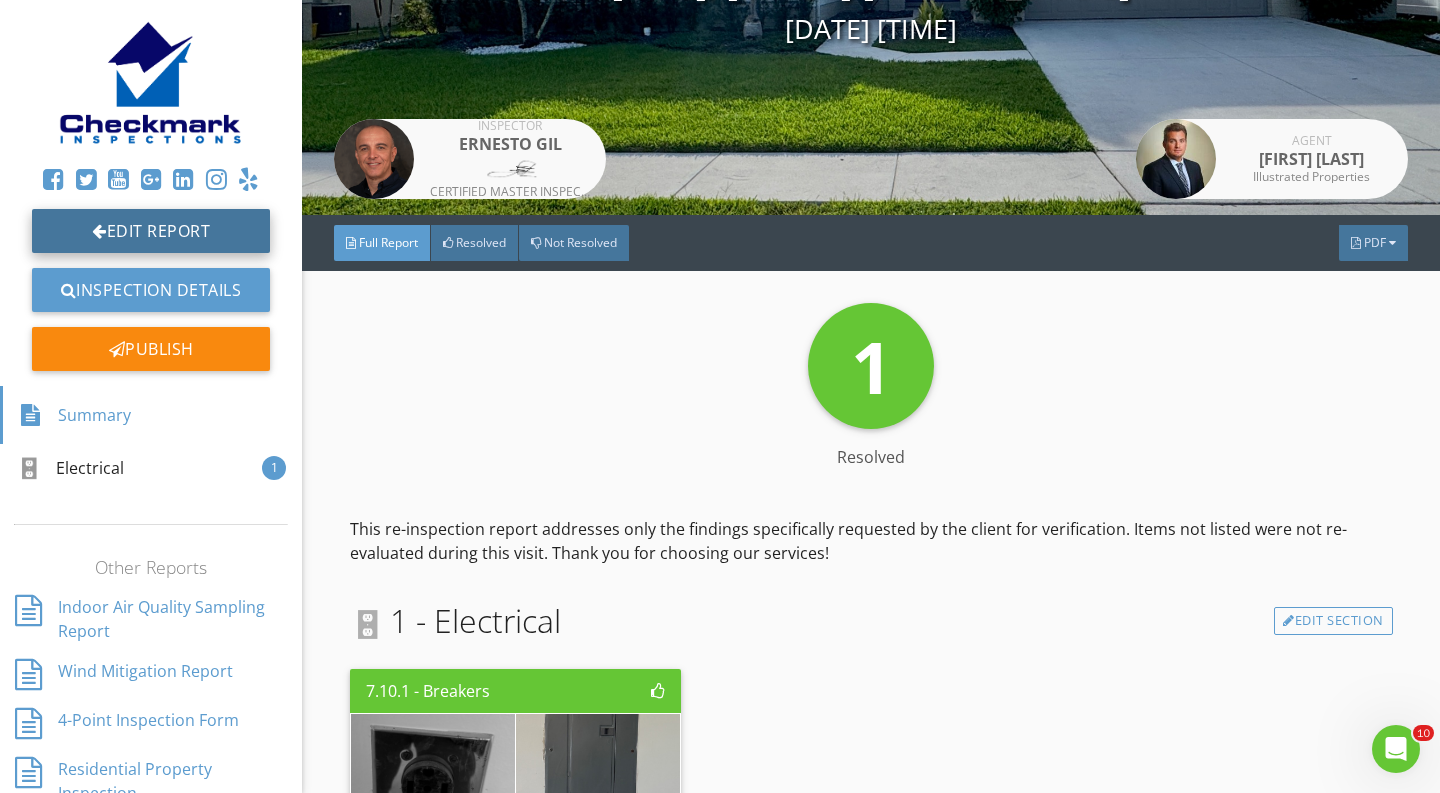 click on "Edit Report" at bounding box center [151, 231] 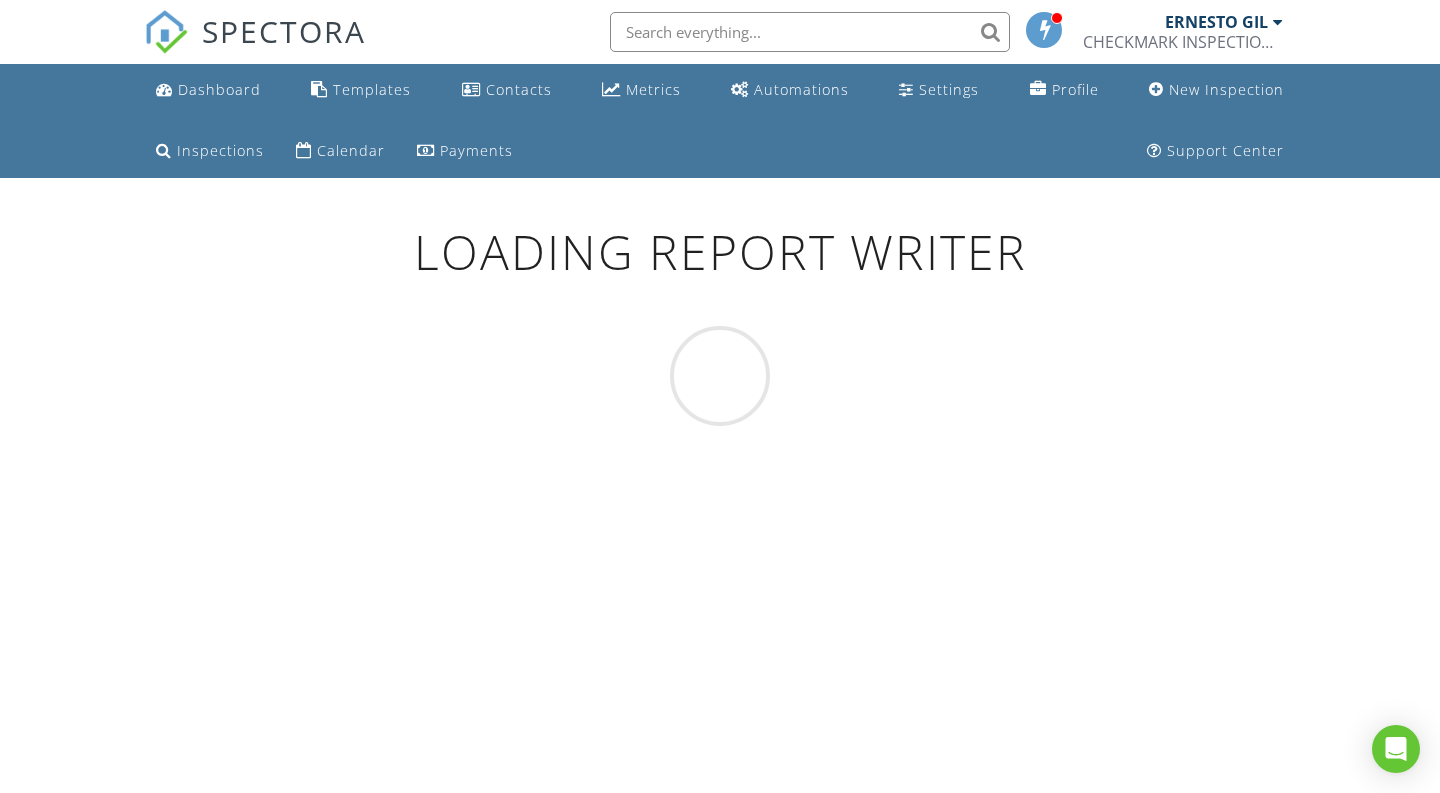 scroll, scrollTop: 0, scrollLeft: 0, axis: both 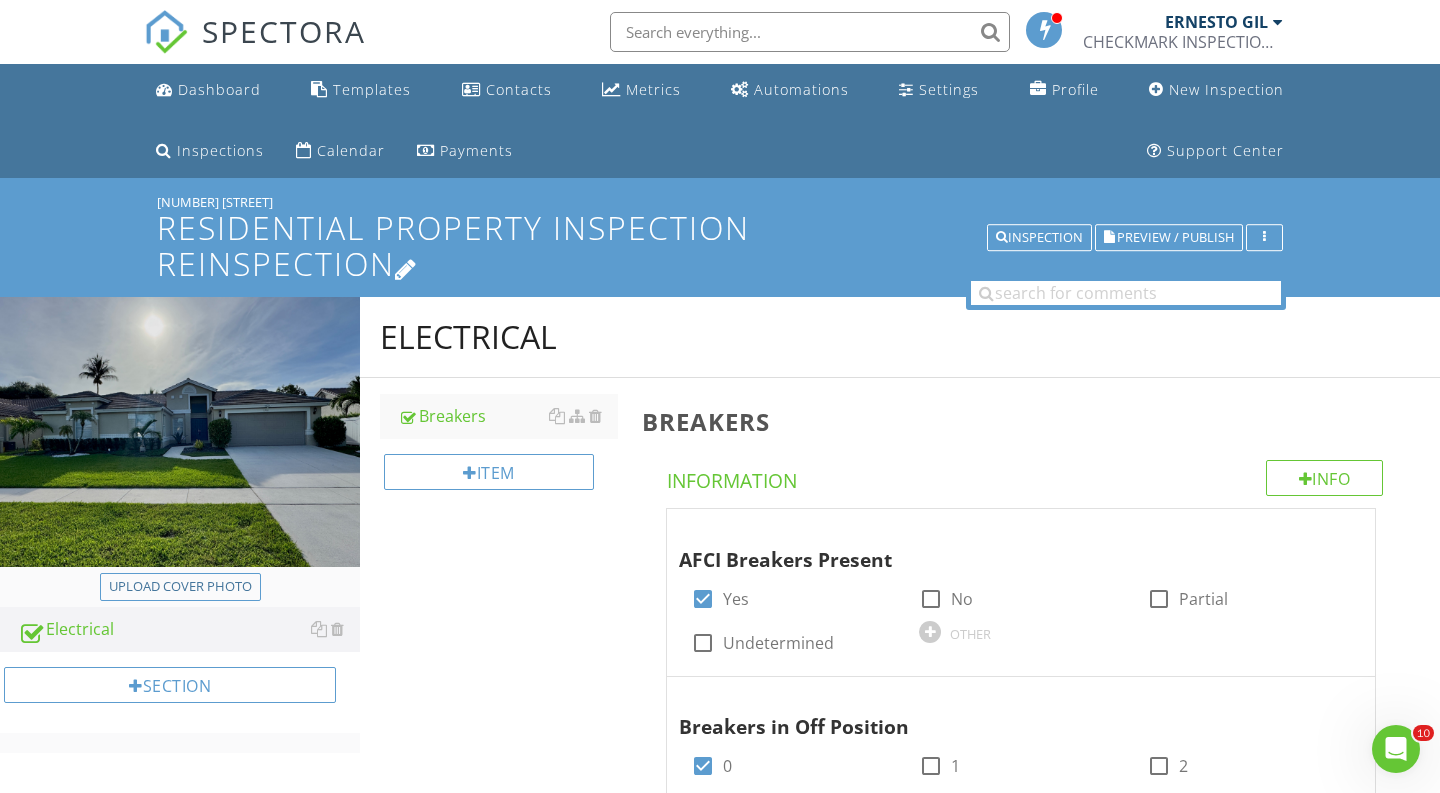 click on "Residential Property Inspection Reinspection" at bounding box center [720, 245] 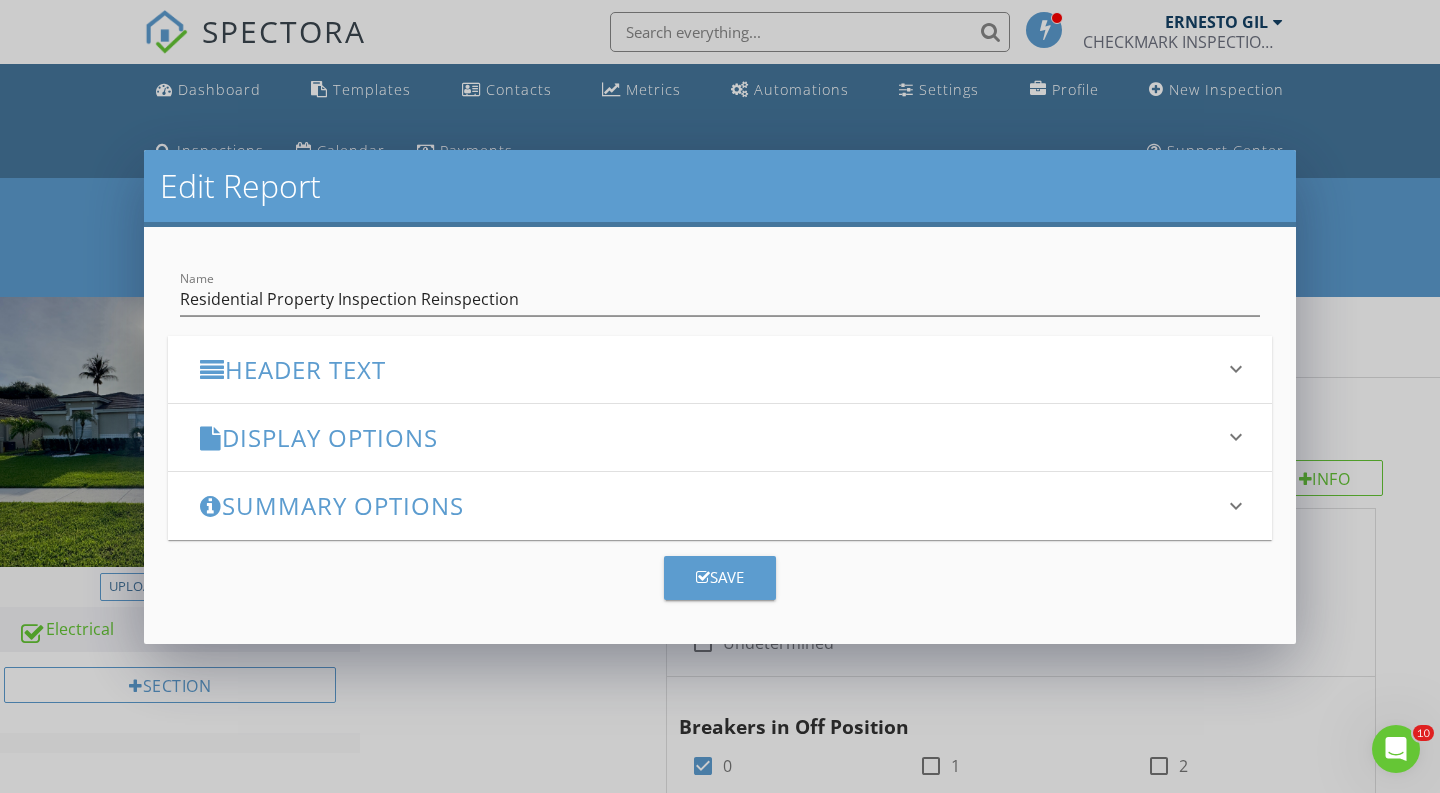 click on "Header Text" at bounding box center (708, 369) 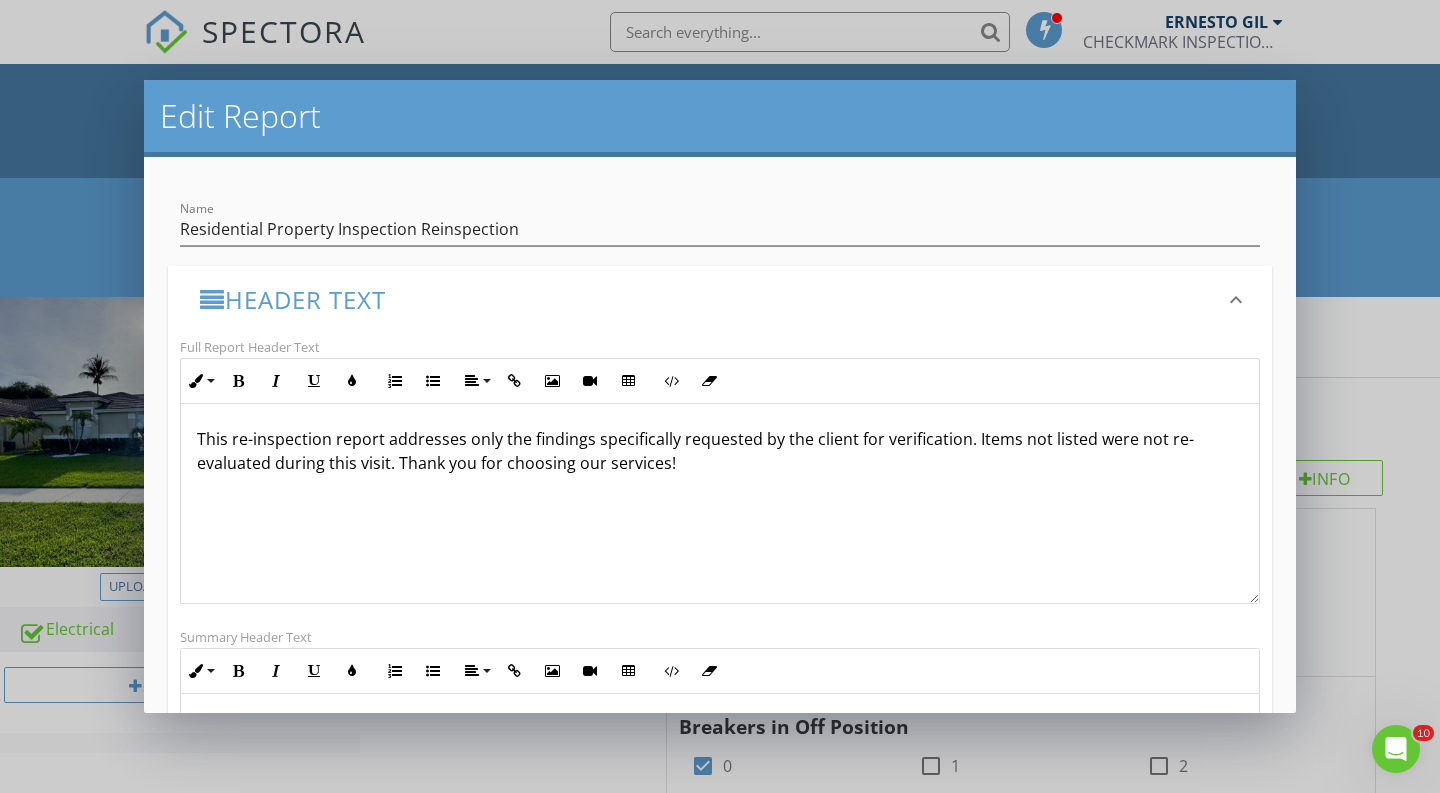 scroll, scrollTop: 1, scrollLeft: 0, axis: vertical 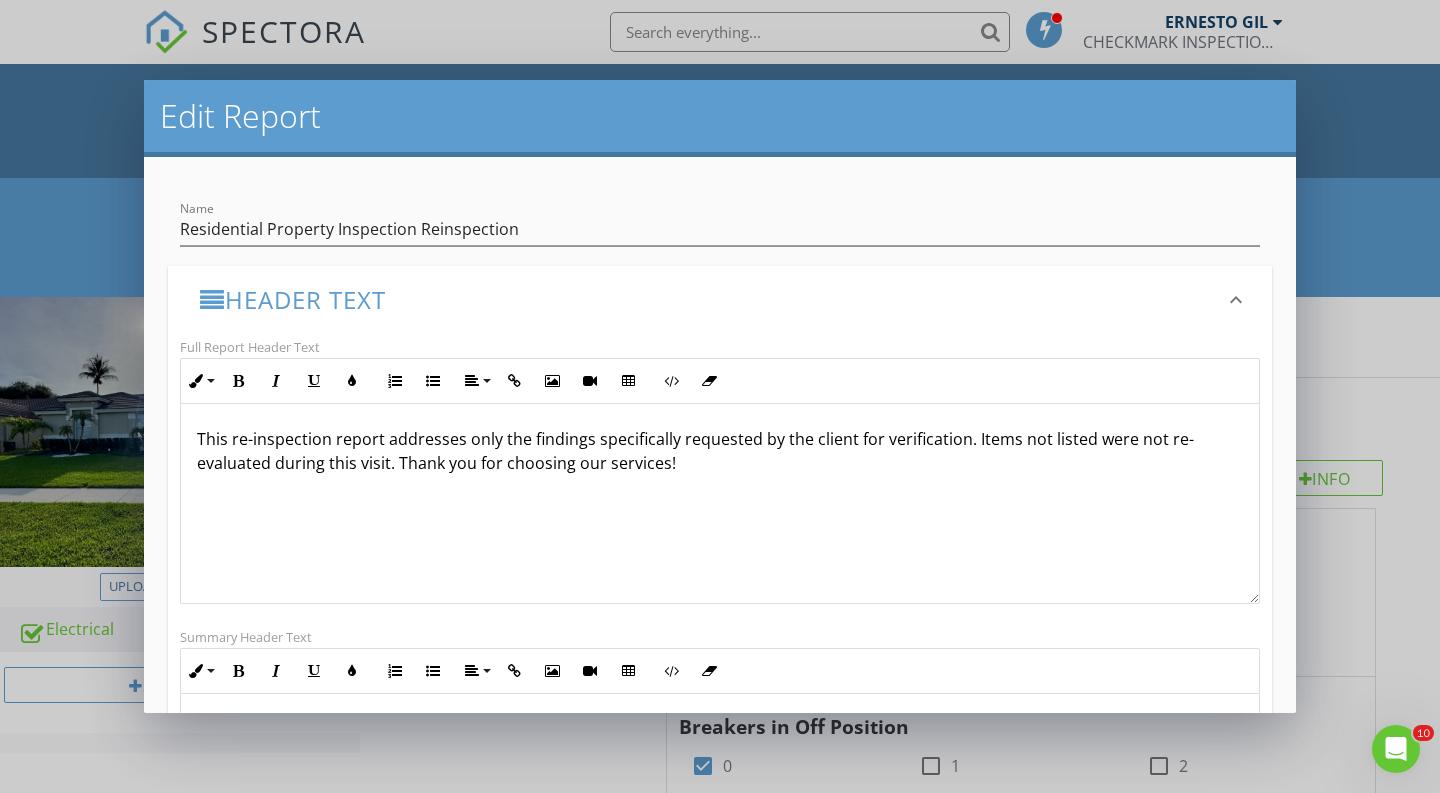 click on "Edit Report   Name Residential Property Inspection Reinspection
Header Text
keyboard_arrow_down   Full Report Header Text   Inline Style XLarge Large Normal Small Light Small/Light Bold Italic Underline Colors Ordered List Unordered List Align Align Left Align Center Align Right Align Justify Insert Link Insert Image Insert Video Insert Table Code View Clear Formatting This re-inspection report addresses only the findings specifically requested by the client for verification. Items not listed were not re-evaluated during this visit. Thank you for choosing our services! This text will be displayed at the top of every report, both in the PDF and HTML format. <p>This re-inspection report addresses only the findings specifically requested by the client for verification. Items not listed were not re-evaluated during this visit. Thank you for choosing our services!</p>   Summary Header Text   Inline Style XLarge Large Normal Small Light Small/Light Bold Italic Underline Colors Ordered List" at bounding box center (720, 396) 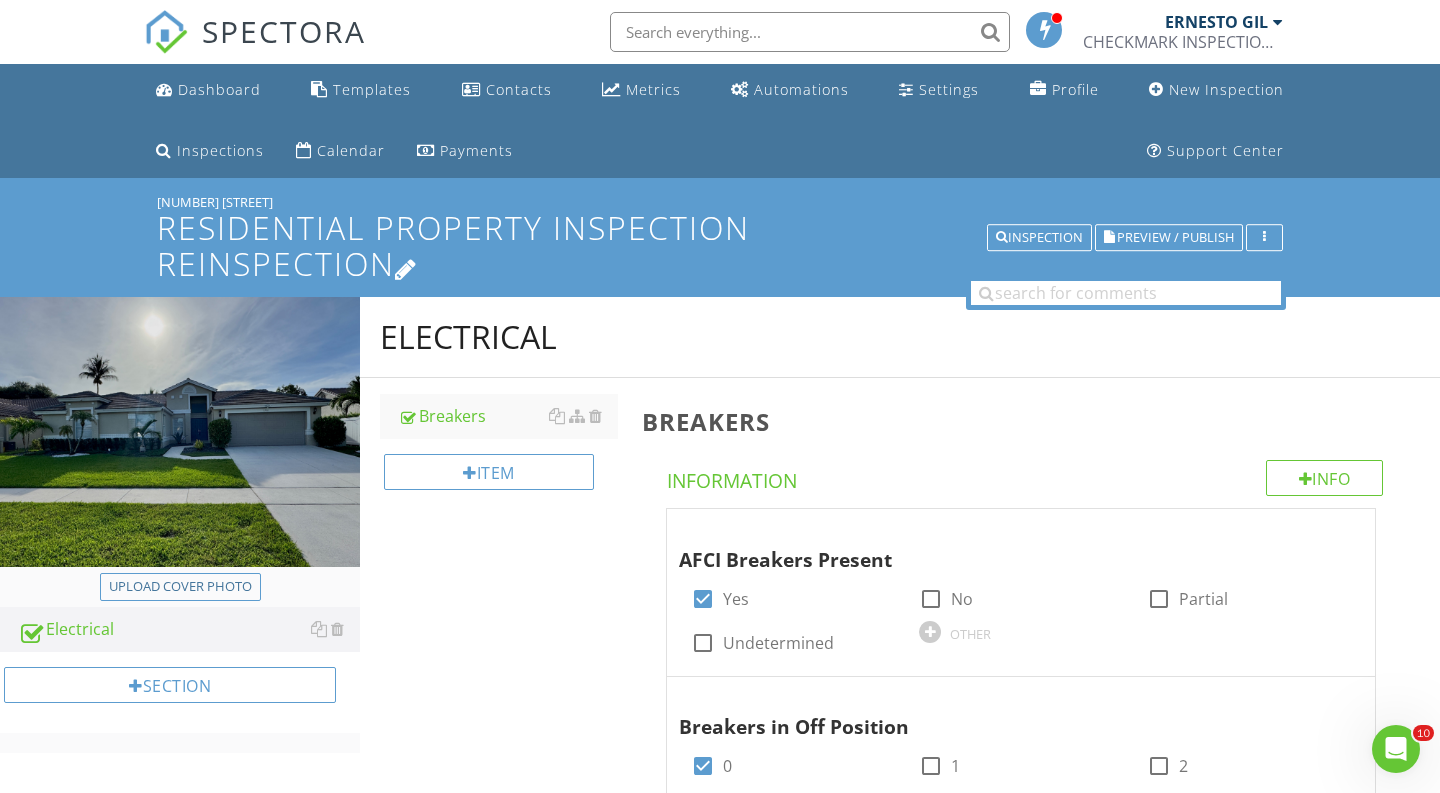 click on "Residential Property Inspection Reinspection" at bounding box center [720, 245] 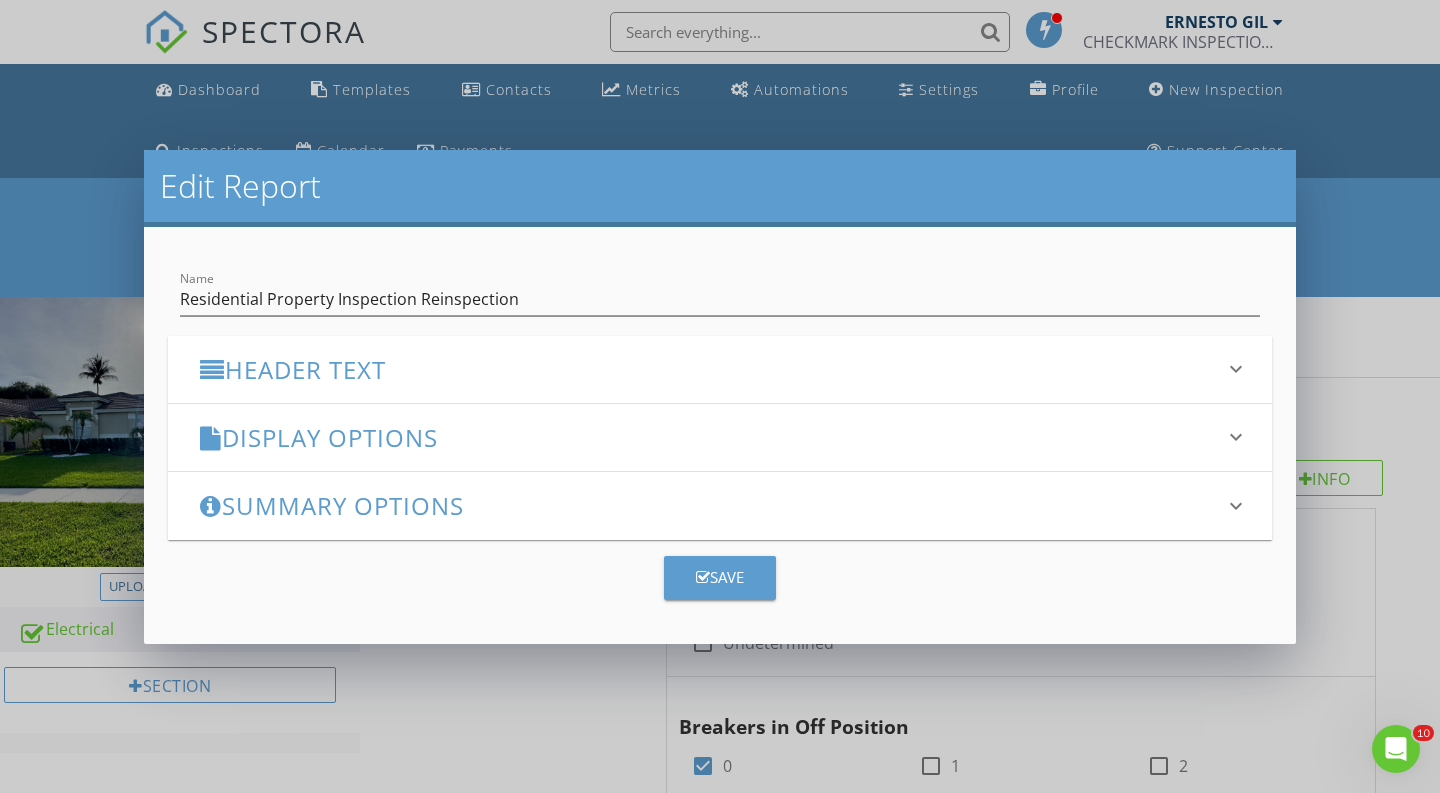 click on "Display Options" at bounding box center (708, 437) 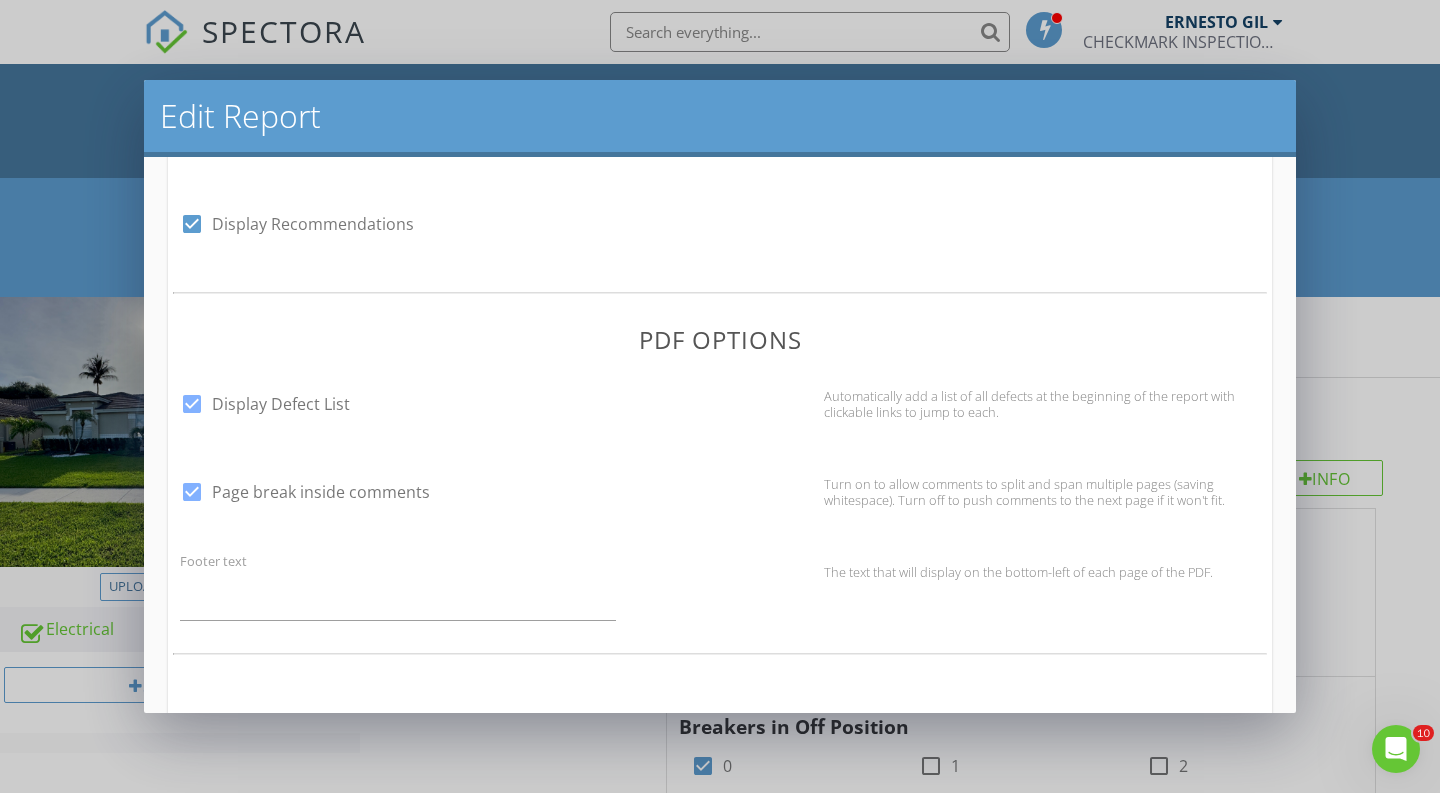 scroll, scrollTop: 437, scrollLeft: 0, axis: vertical 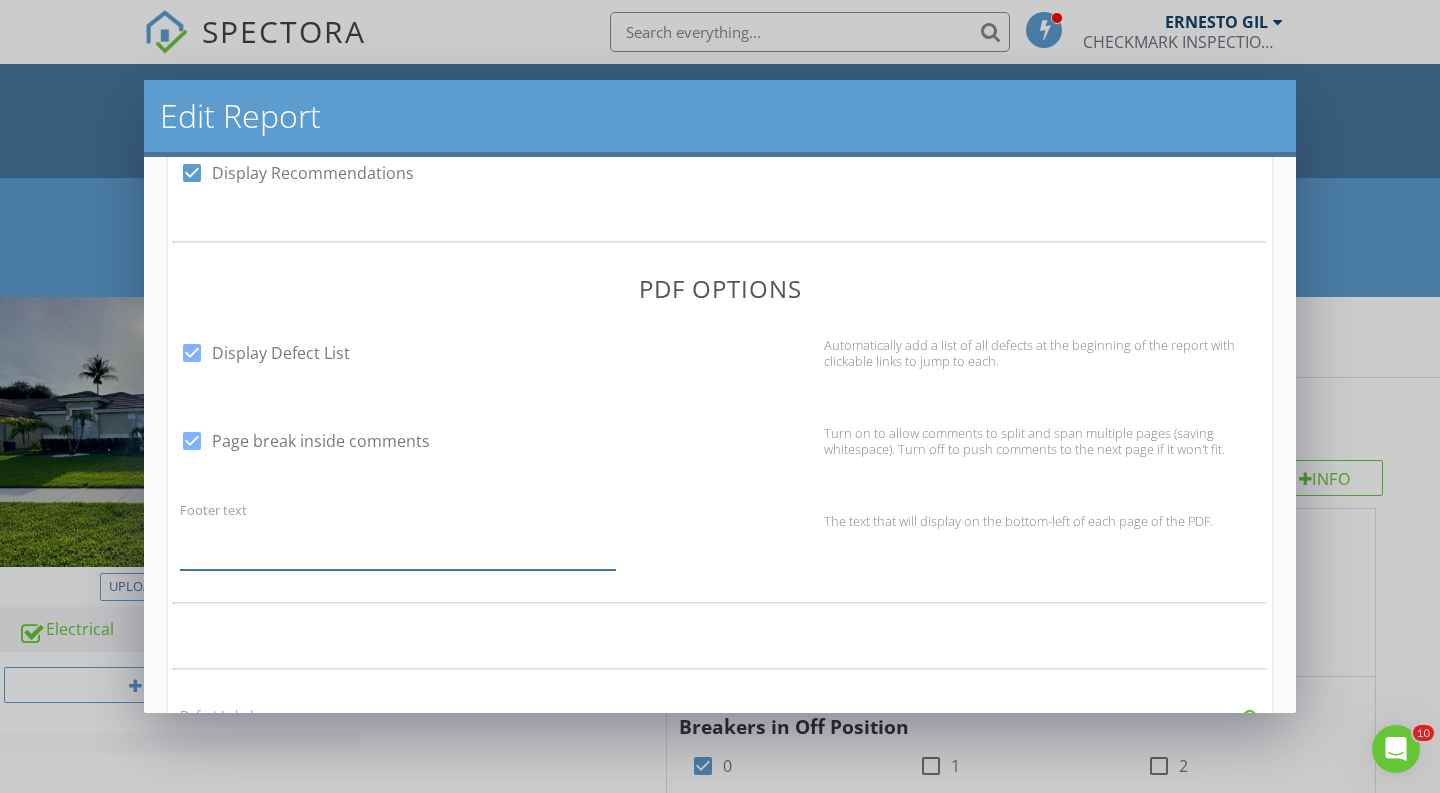 click on "Footer text" at bounding box center [398, 545] 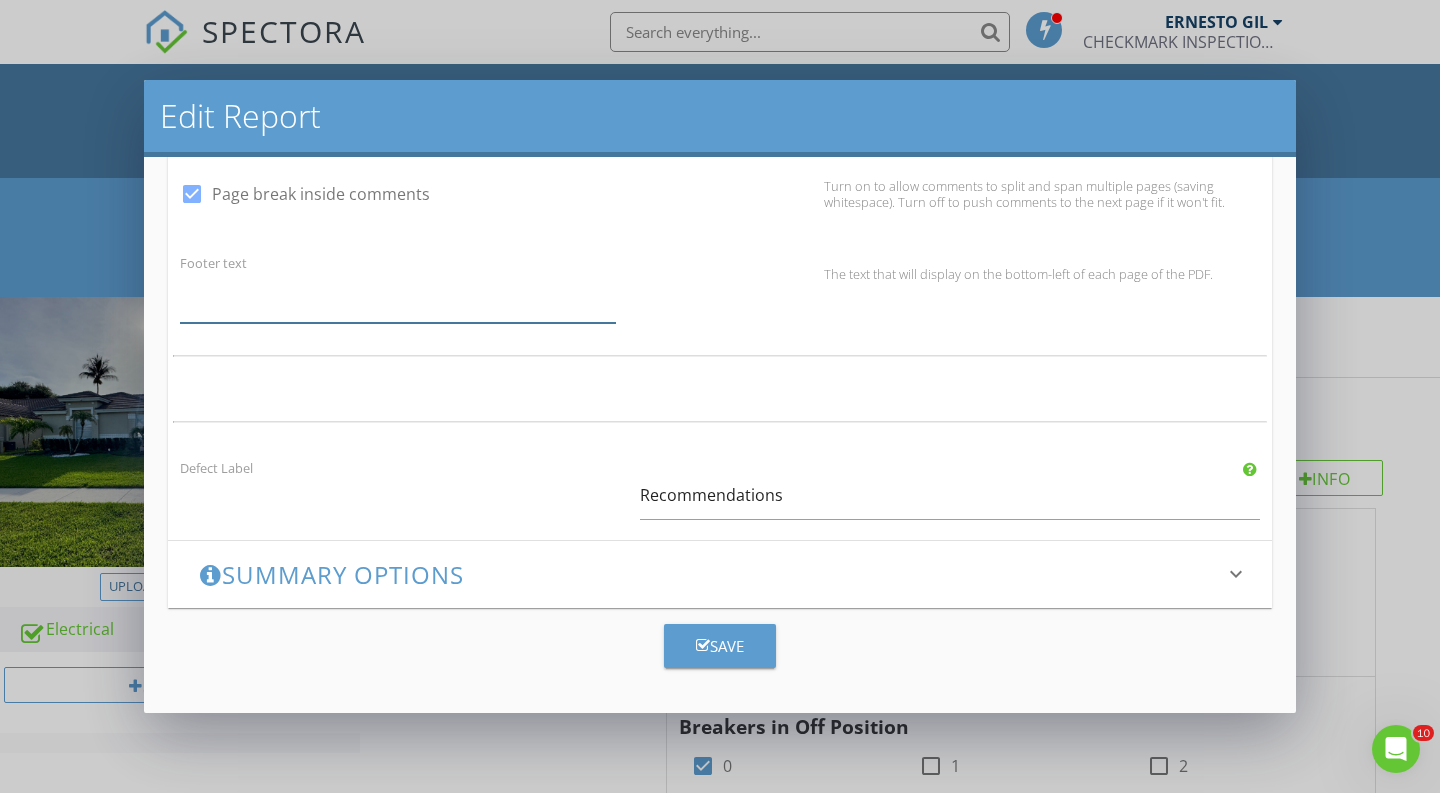 scroll, scrollTop: 683, scrollLeft: 0, axis: vertical 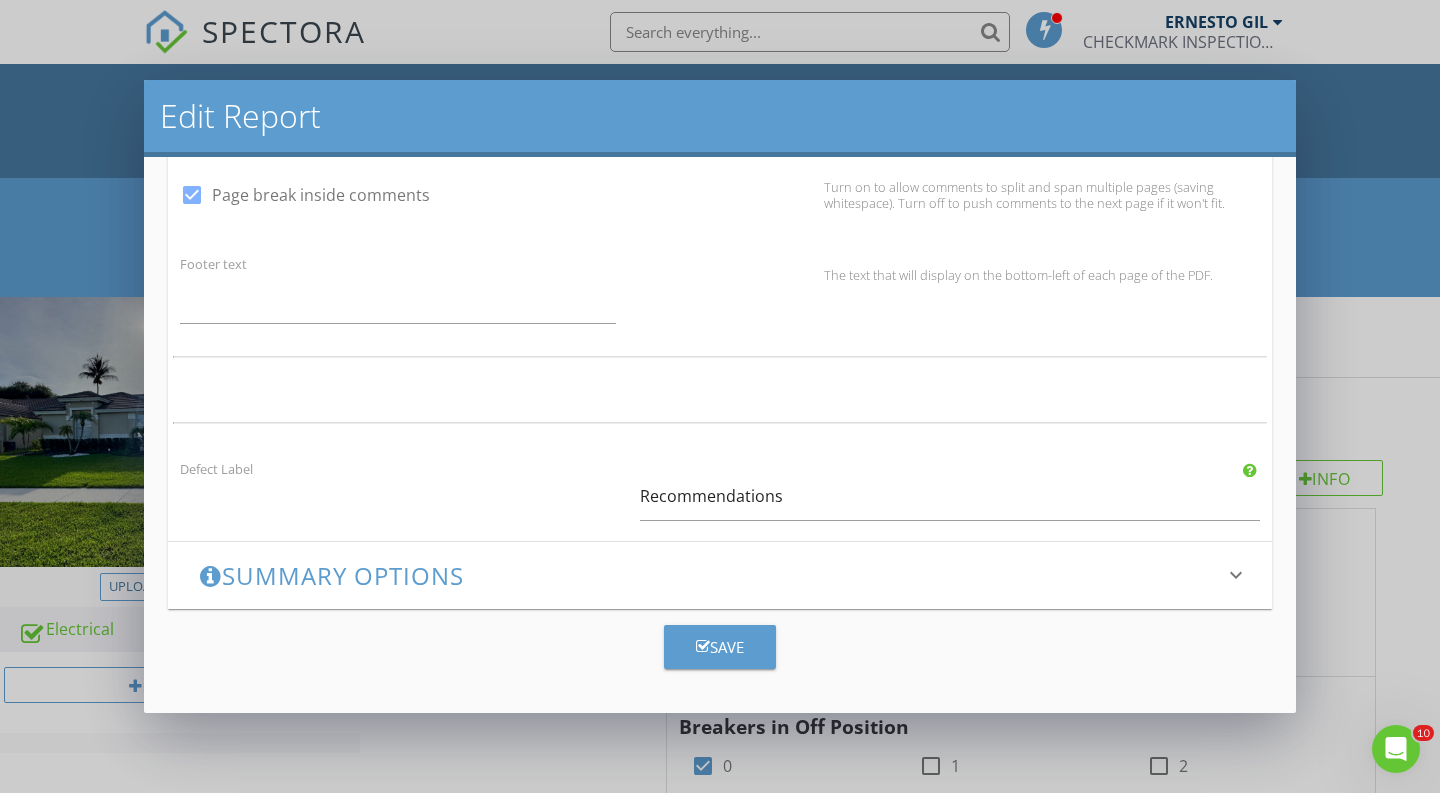 click on "Summary Options" at bounding box center (708, 575) 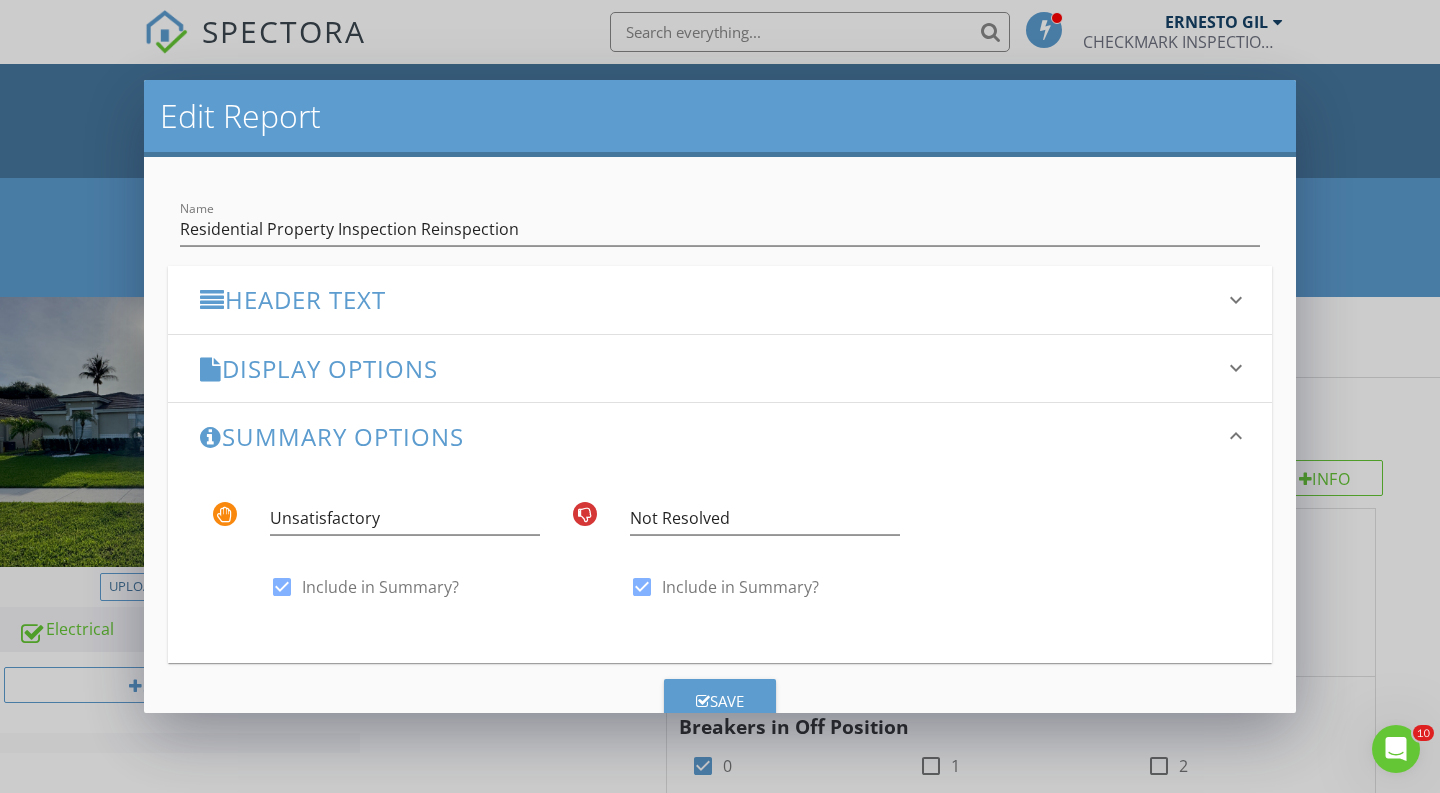 scroll, scrollTop: 0, scrollLeft: 0, axis: both 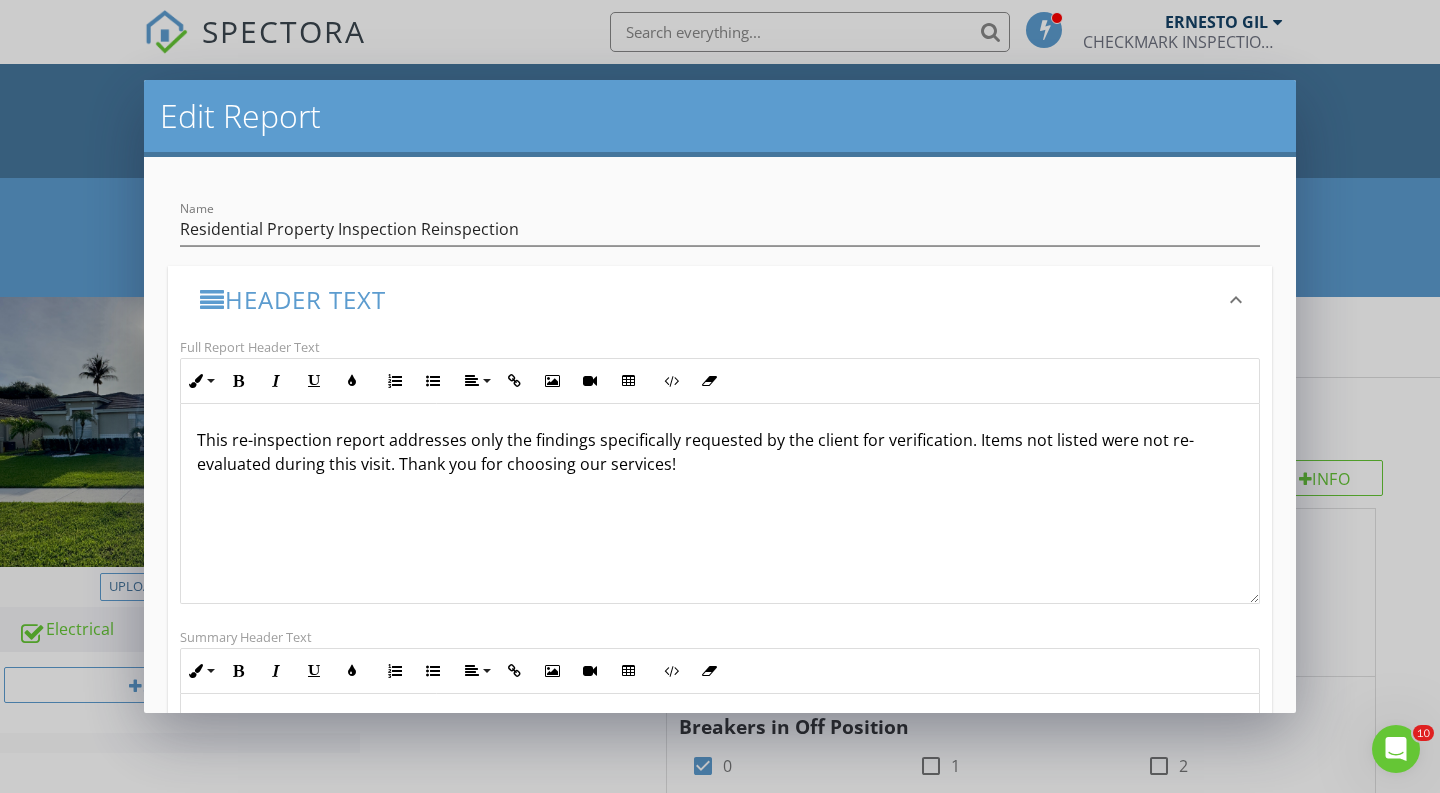 click on "This re-inspection report addresses only the findings specifically requested by the client for verification. Items not listed were not re-evaluated during this visit. Thank you for choosing our services!" at bounding box center (720, 504) 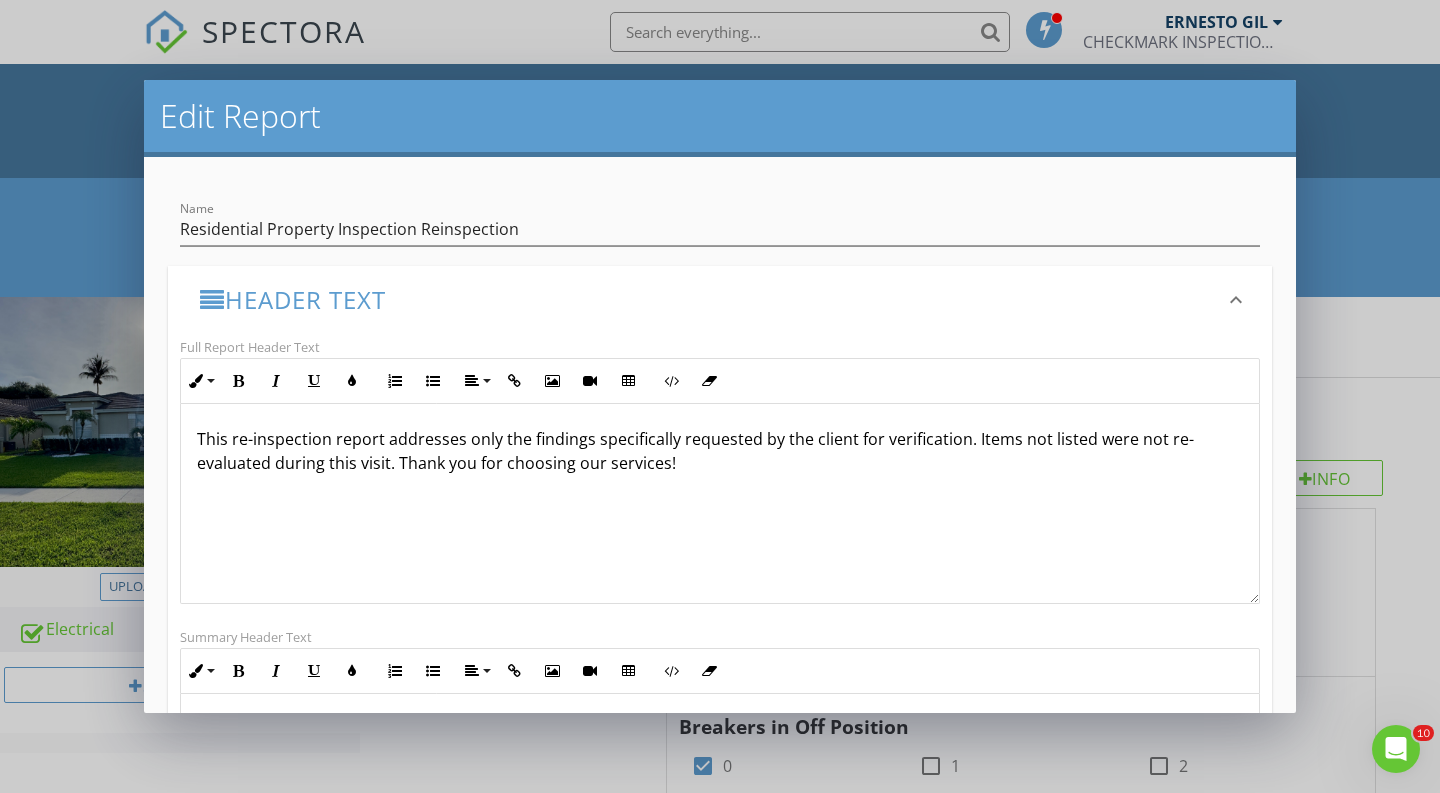 scroll, scrollTop: 1, scrollLeft: 0, axis: vertical 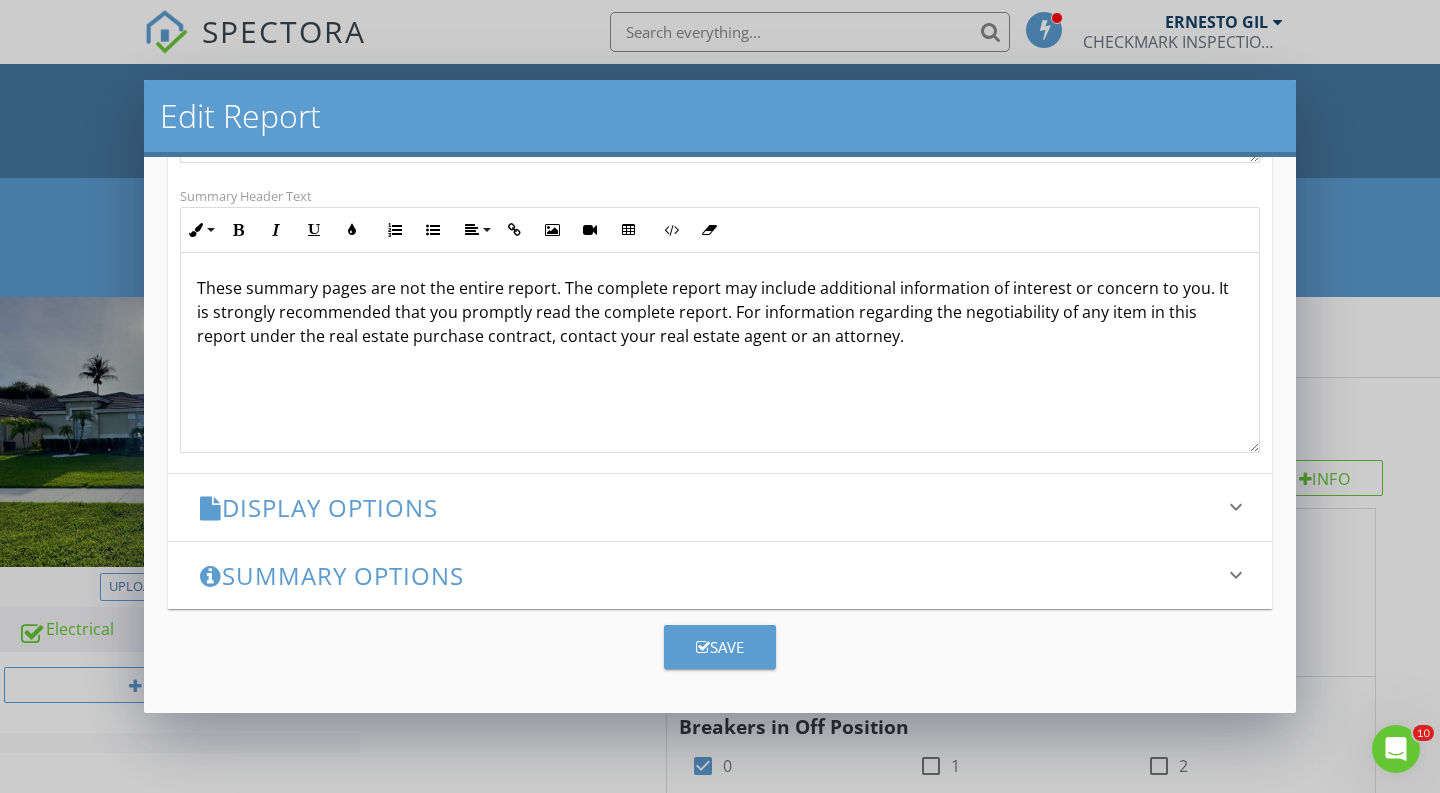 click on "Display Options" at bounding box center (708, 507) 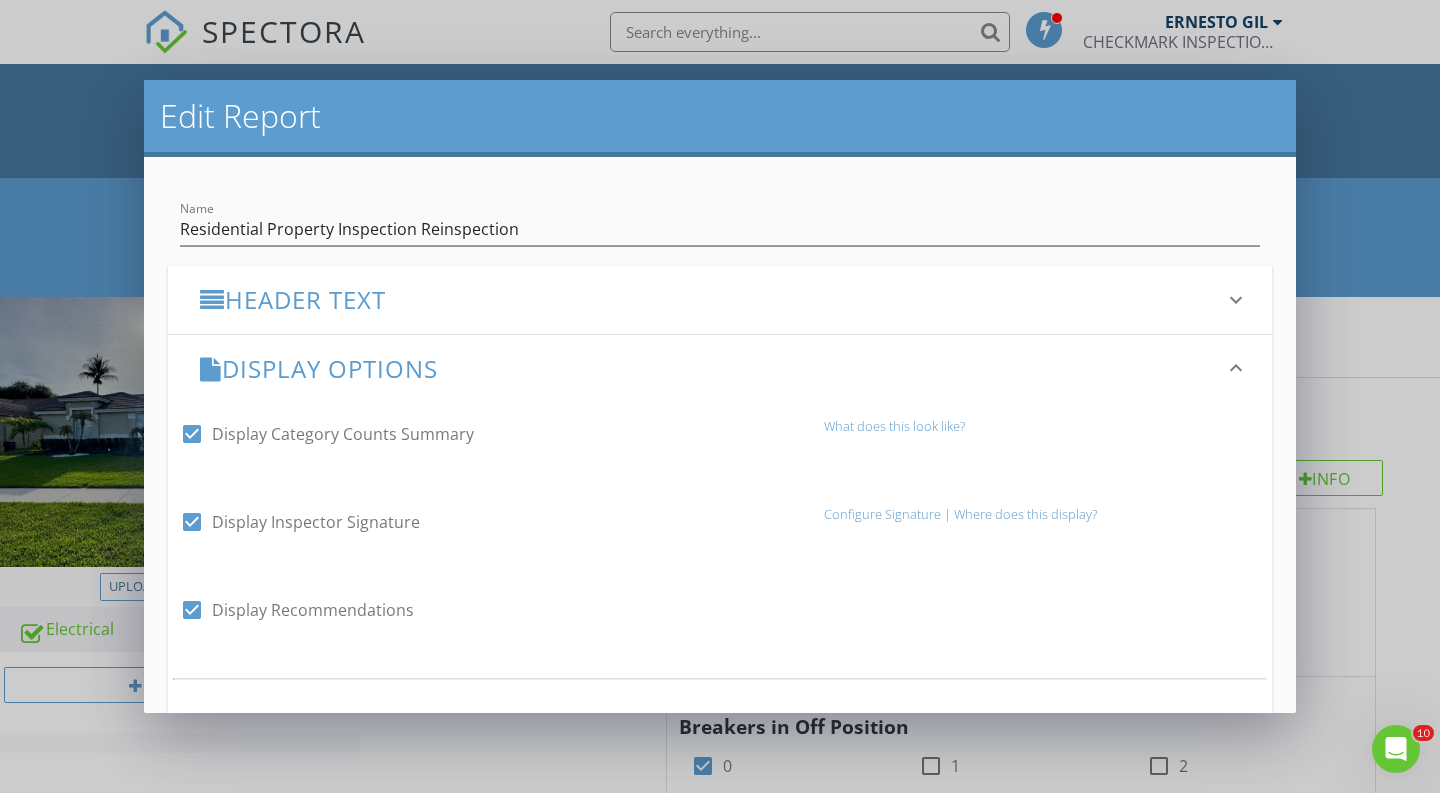 scroll, scrollTop: 0, scrollLeft: 0, axis: both 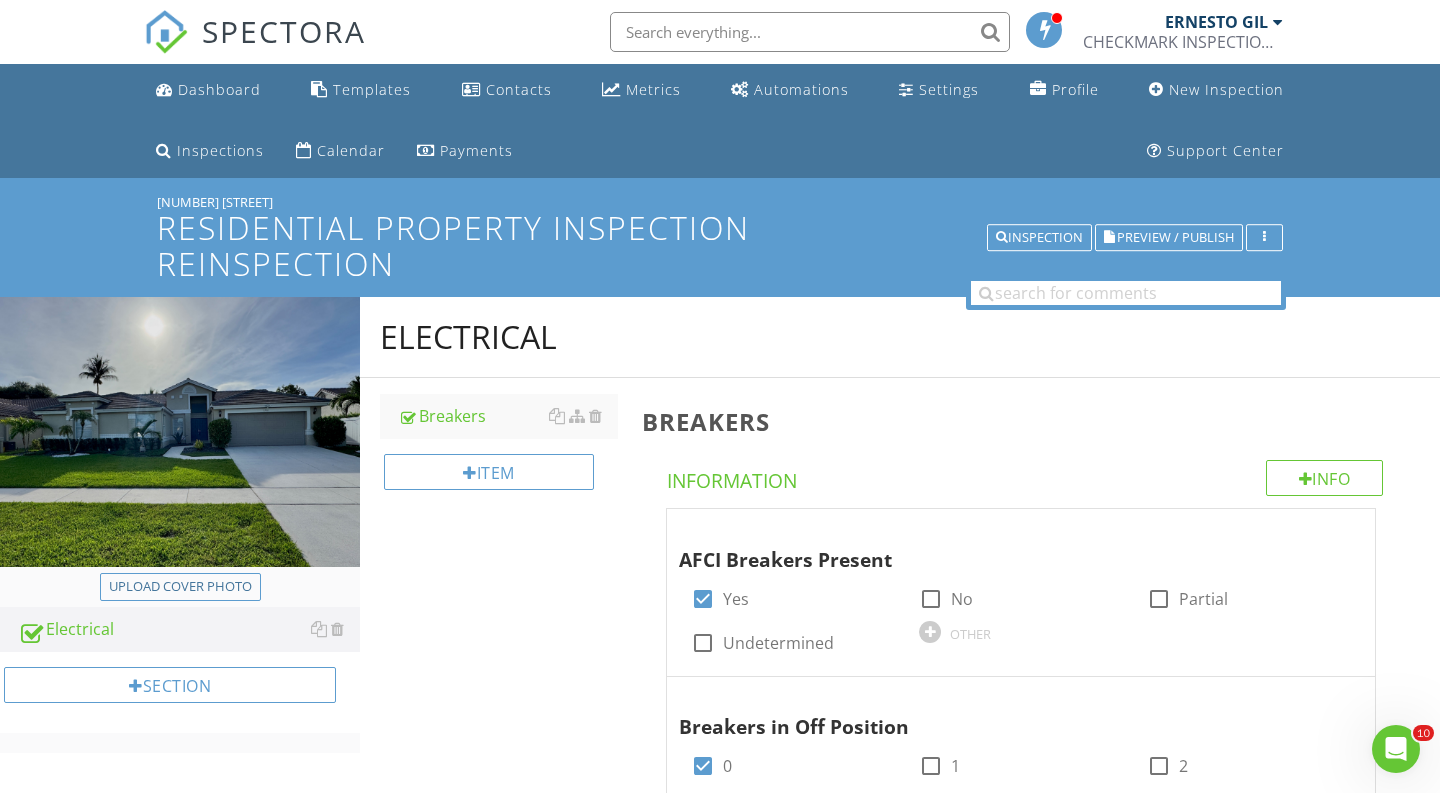 click on "Edit Report   Name Residential Property Inspection Reinspection
Header Text
keyboard_arrow_down   Full Report Header Text   <p>This re-inspection report addresses only the findings specifically requested by the client for verification. Items not listed were not re-evaluated during this visit. Thank you for choosing our services!</p>   Summary Header Text   <p>These summary pages are not the entire report. The complete report may include additional information of interest or concern to you. It is strongly recommended that you promptly read the complete report. For information regarding the negotiability of any item in this report under the real estate purchase contract, contact your real estate agent or an attorney.<span style="font-size:.8rem;line-height:1rem;">&nbsp;</span></p><p><br></p>
Display Options
keyboard_arrow_down     check_box Display Category Counts Summary
What does this look like?
check_box Display Inspector Signature   Configure Signature    |" at bounding box center [720, 396] 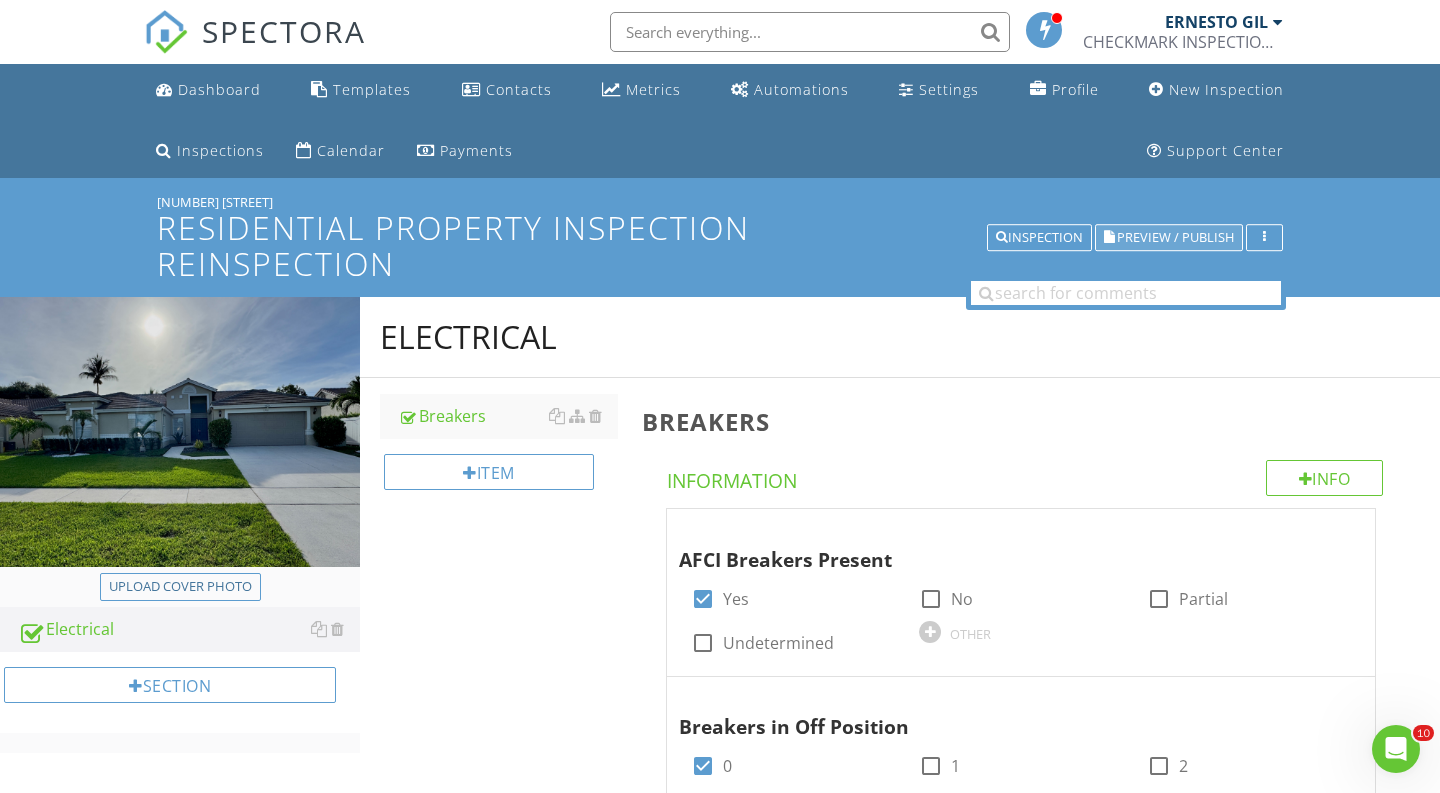 click on "Preview / Publish" at bounding box center [1175, 237] 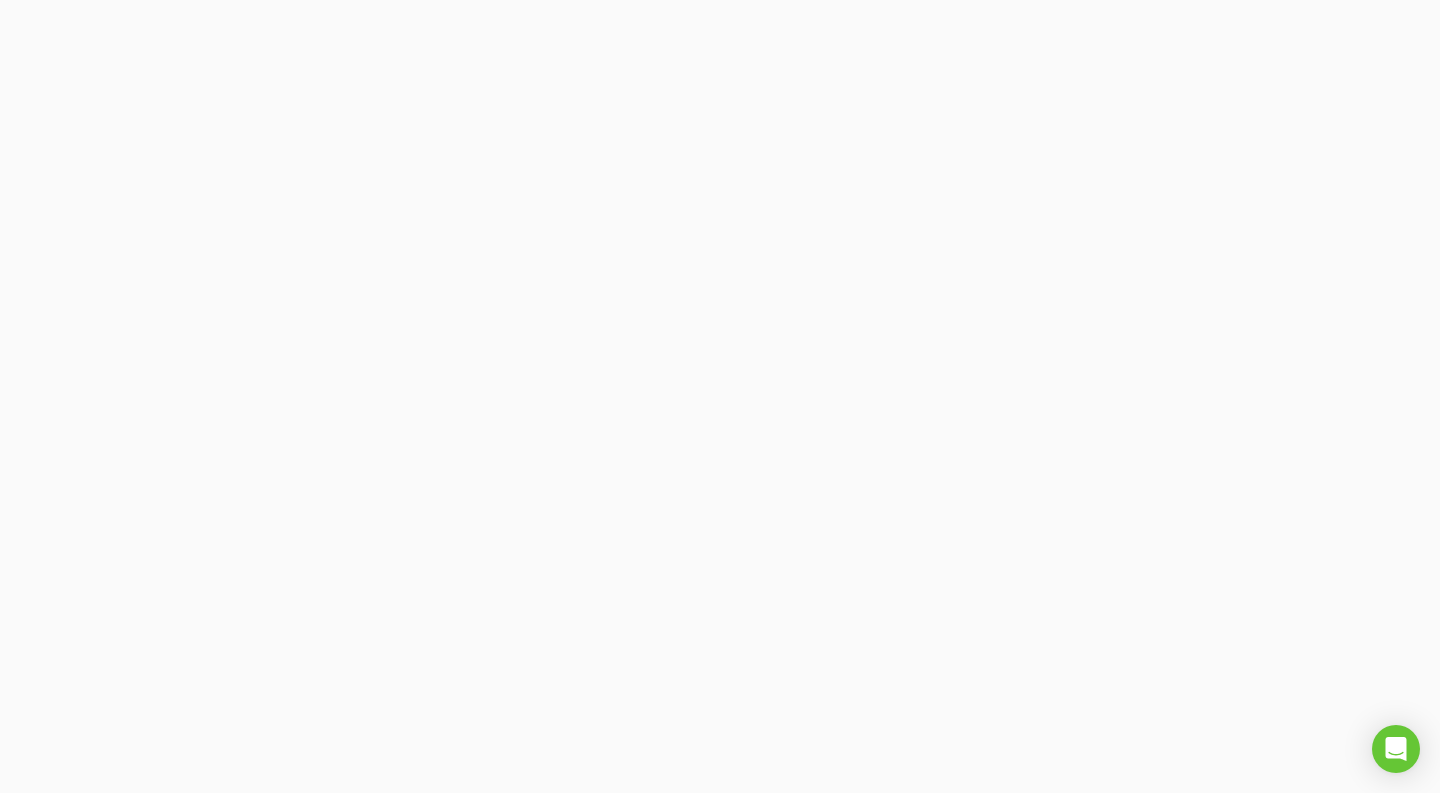 scroll, scrollTop: 0, scrollLeft: 0, axis: both 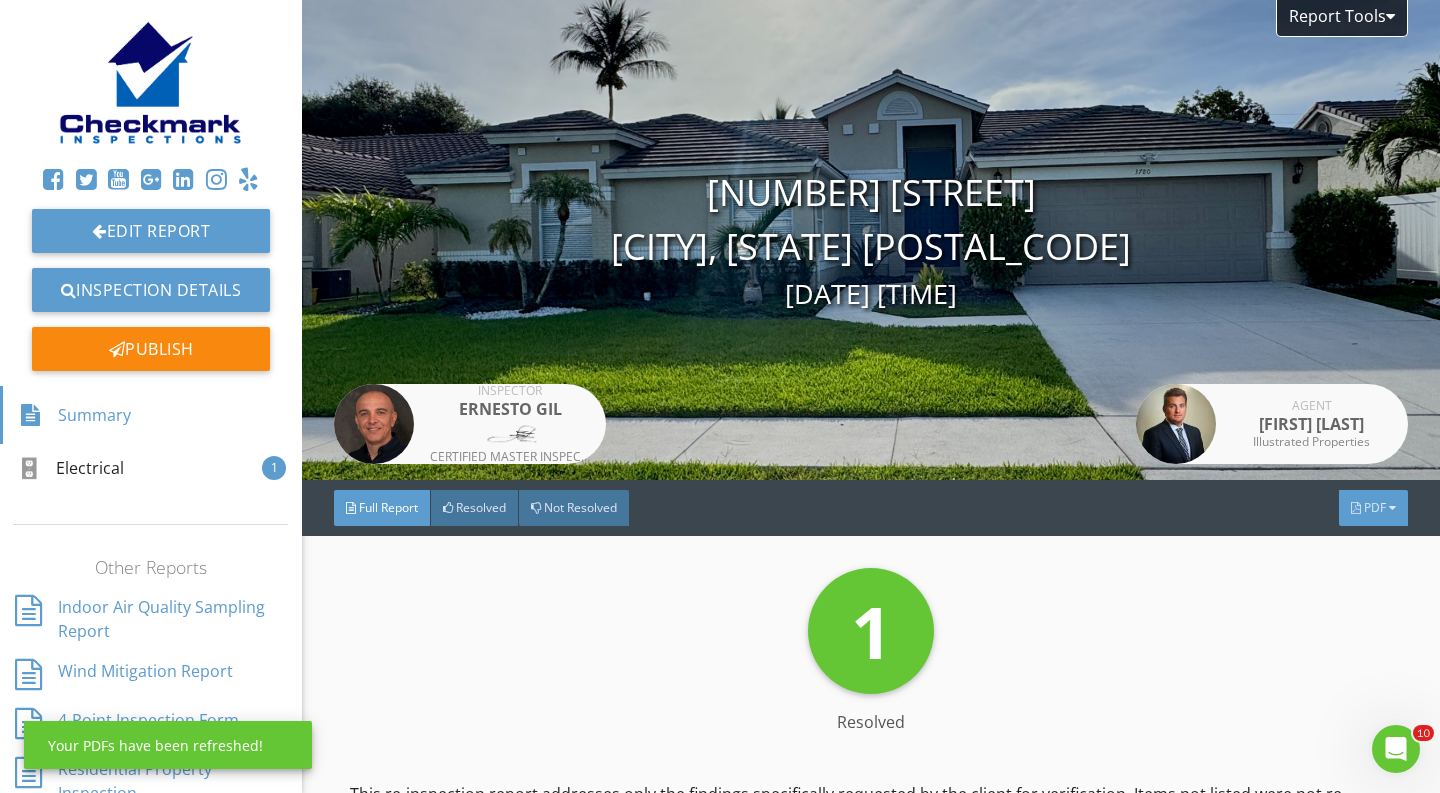 click on "PDF" at bounding box center (1373, 508) 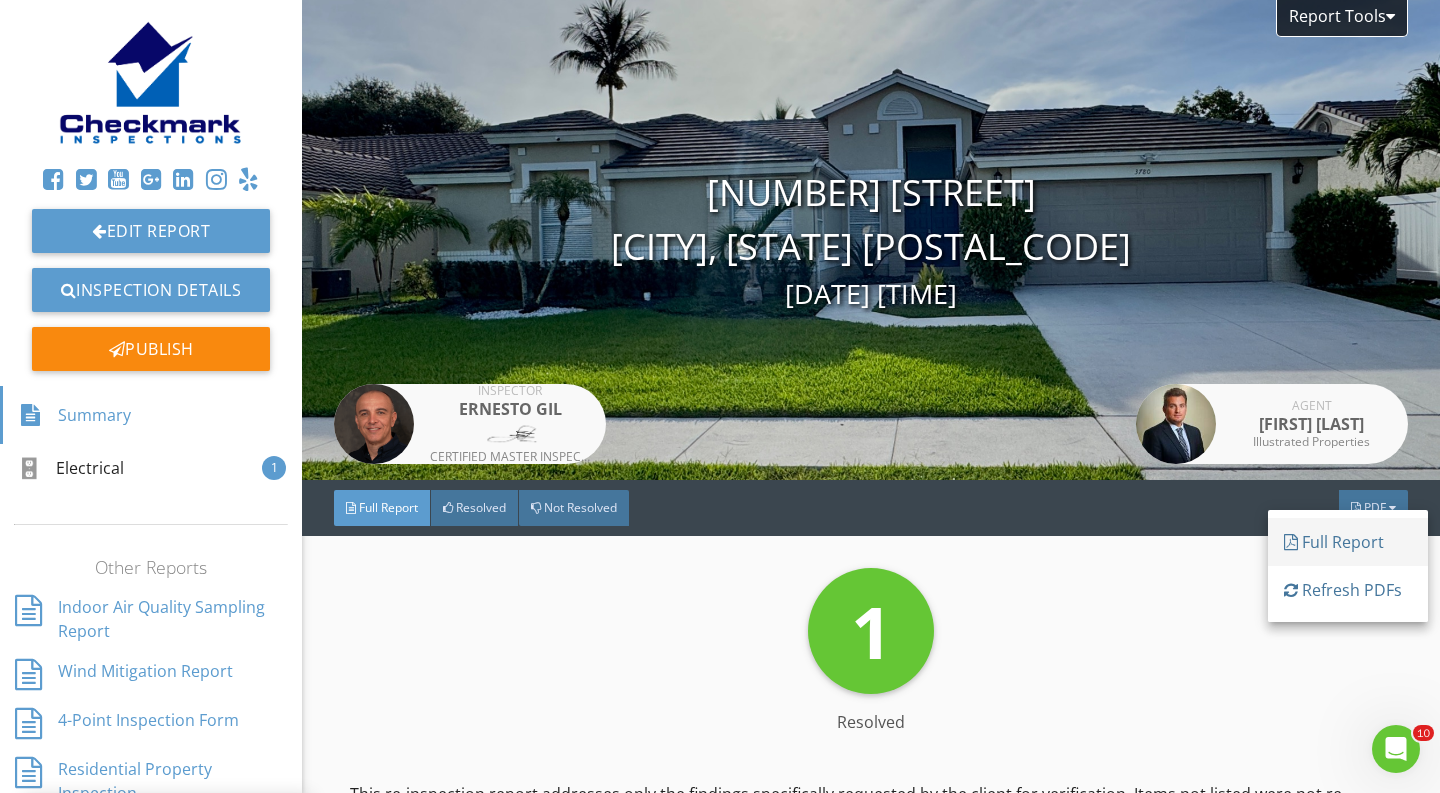 click on "Full Report" at bounding box center [1348, 542] 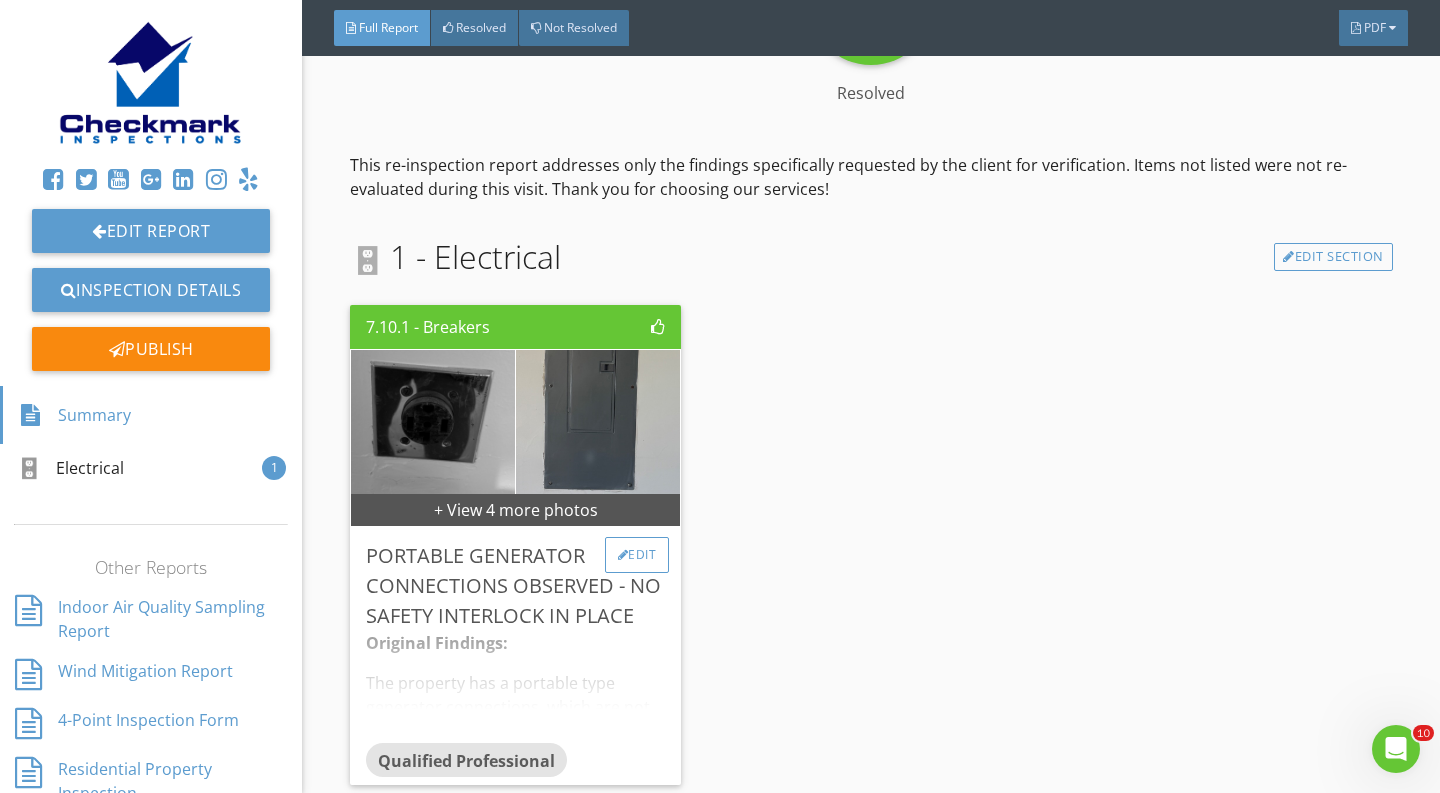 scroll, scrollTop: 573, scrollLeft: 0, axis: vertical 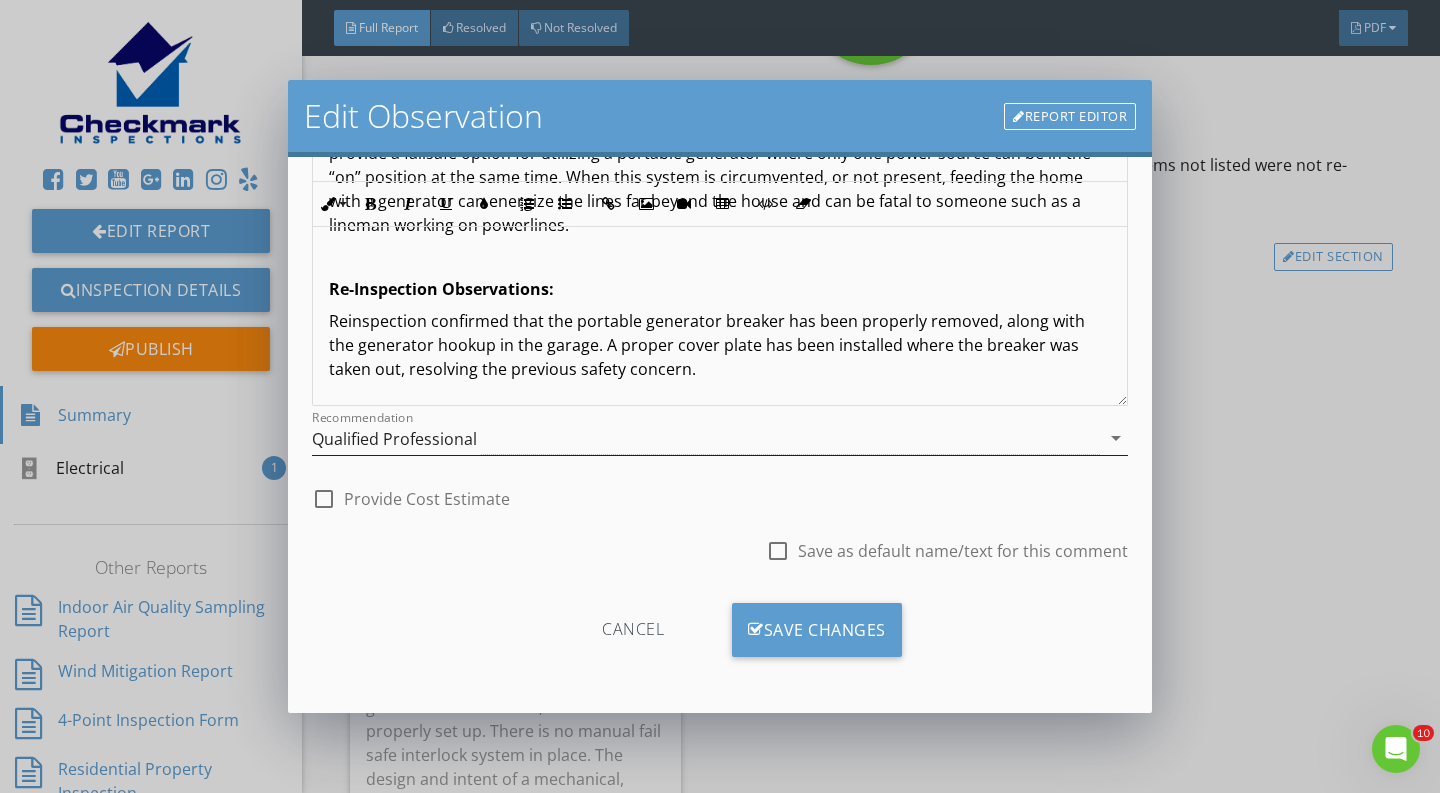 click on "Qualified Professional" at bounding box center [706, 438] 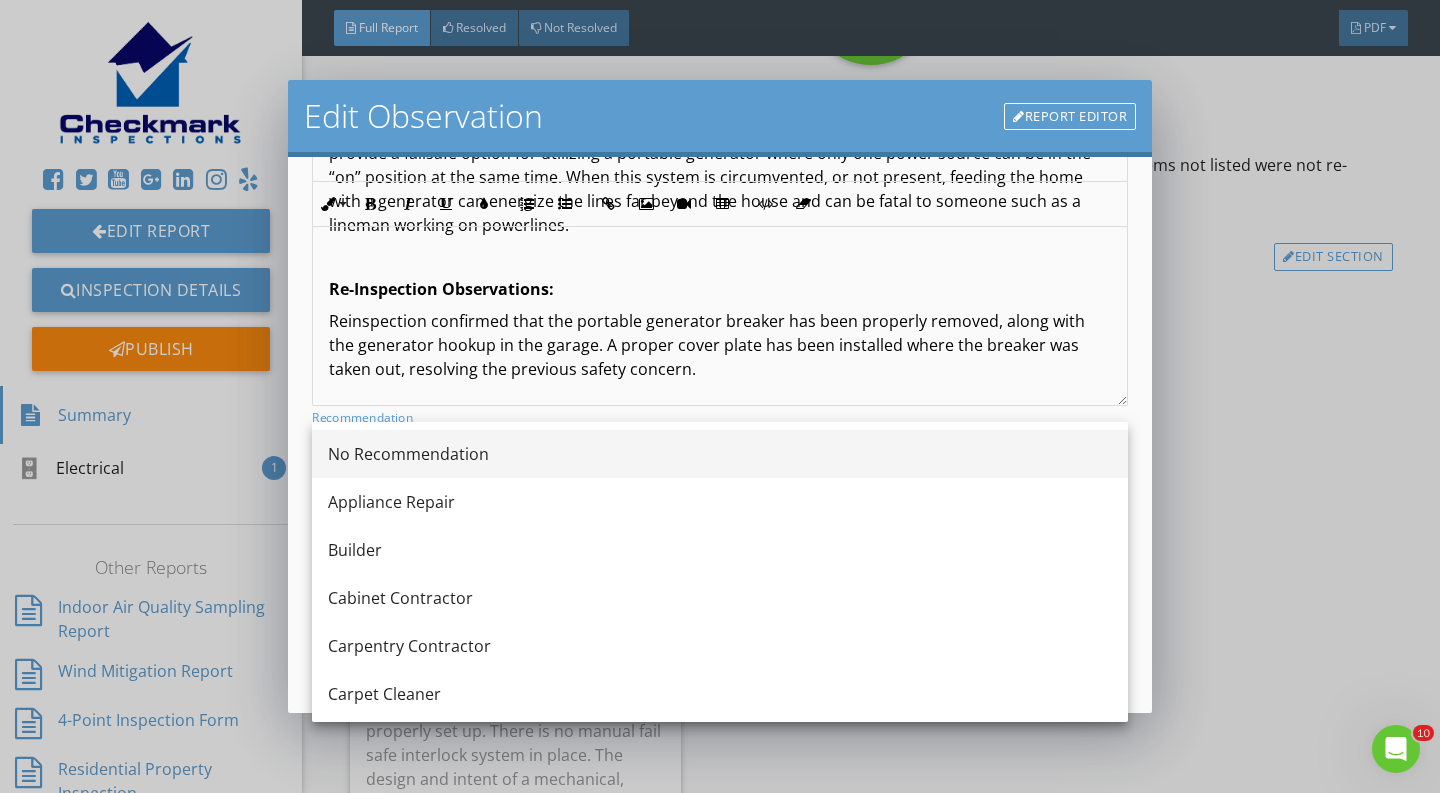 click on "No Recommendation" at bounding box center [720, 454] 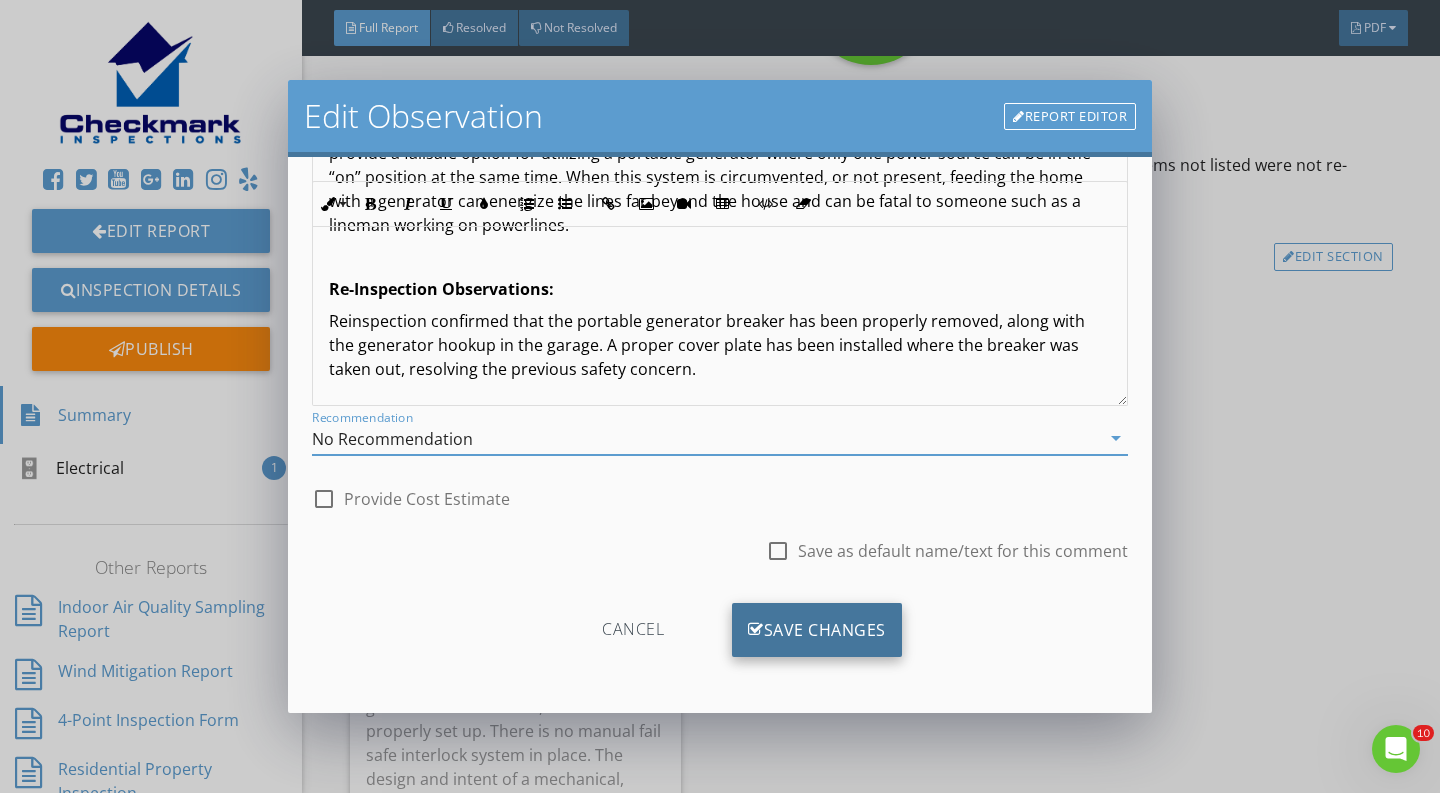 click on "Save Changes" at bounding box center (817, 630) 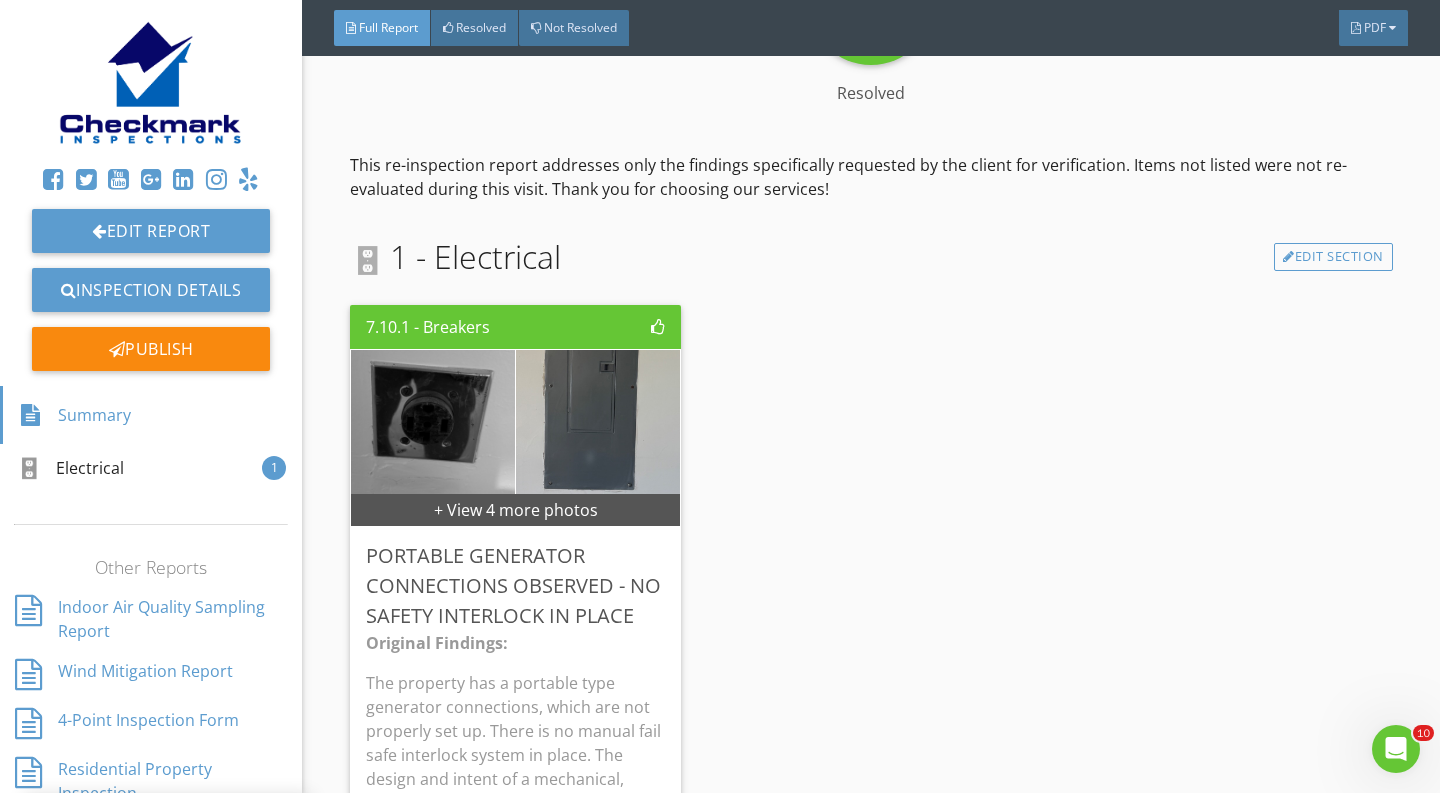 scroll, scrollTop: 39, scrollLeft: 0, axis: vertical 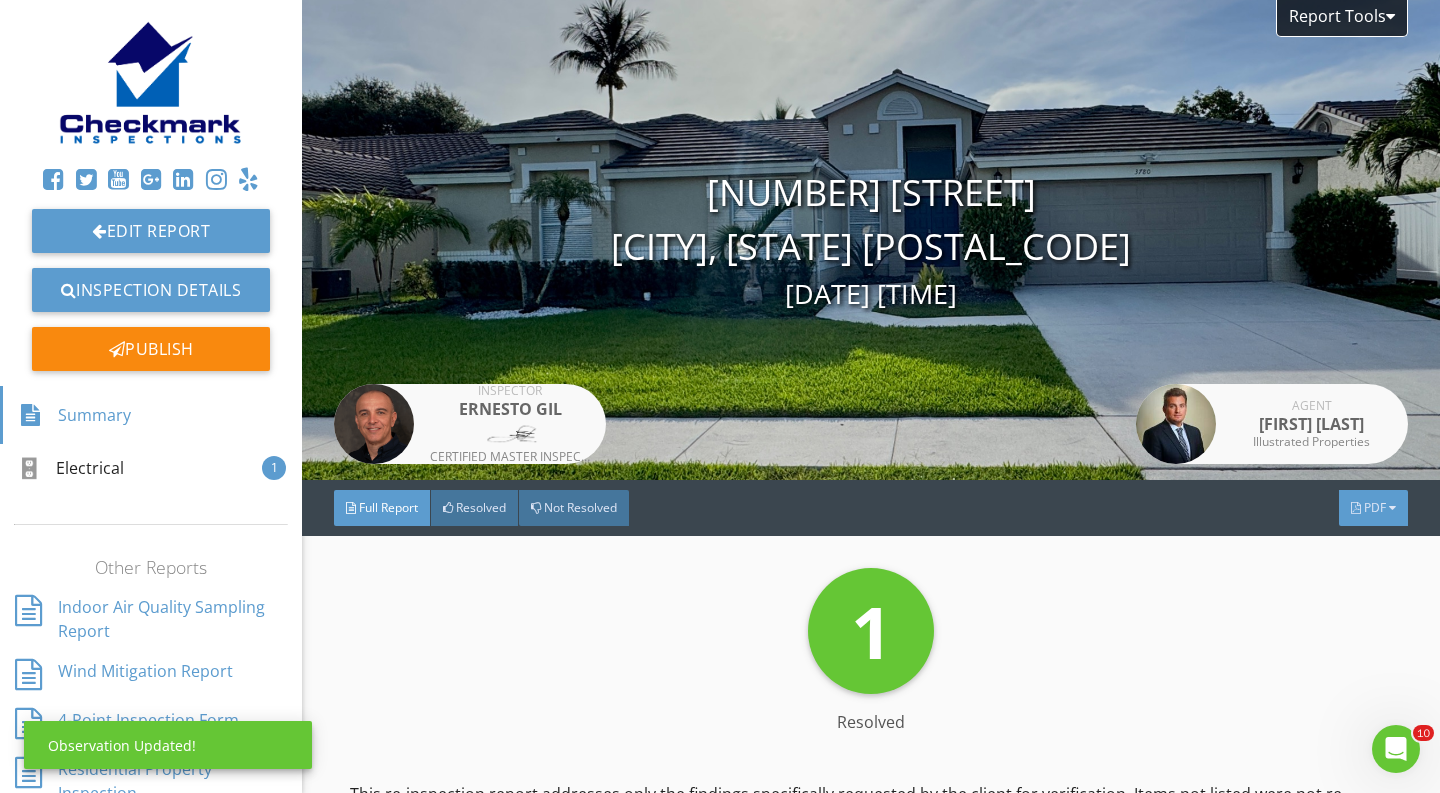click at bounding box center [1356, 508] 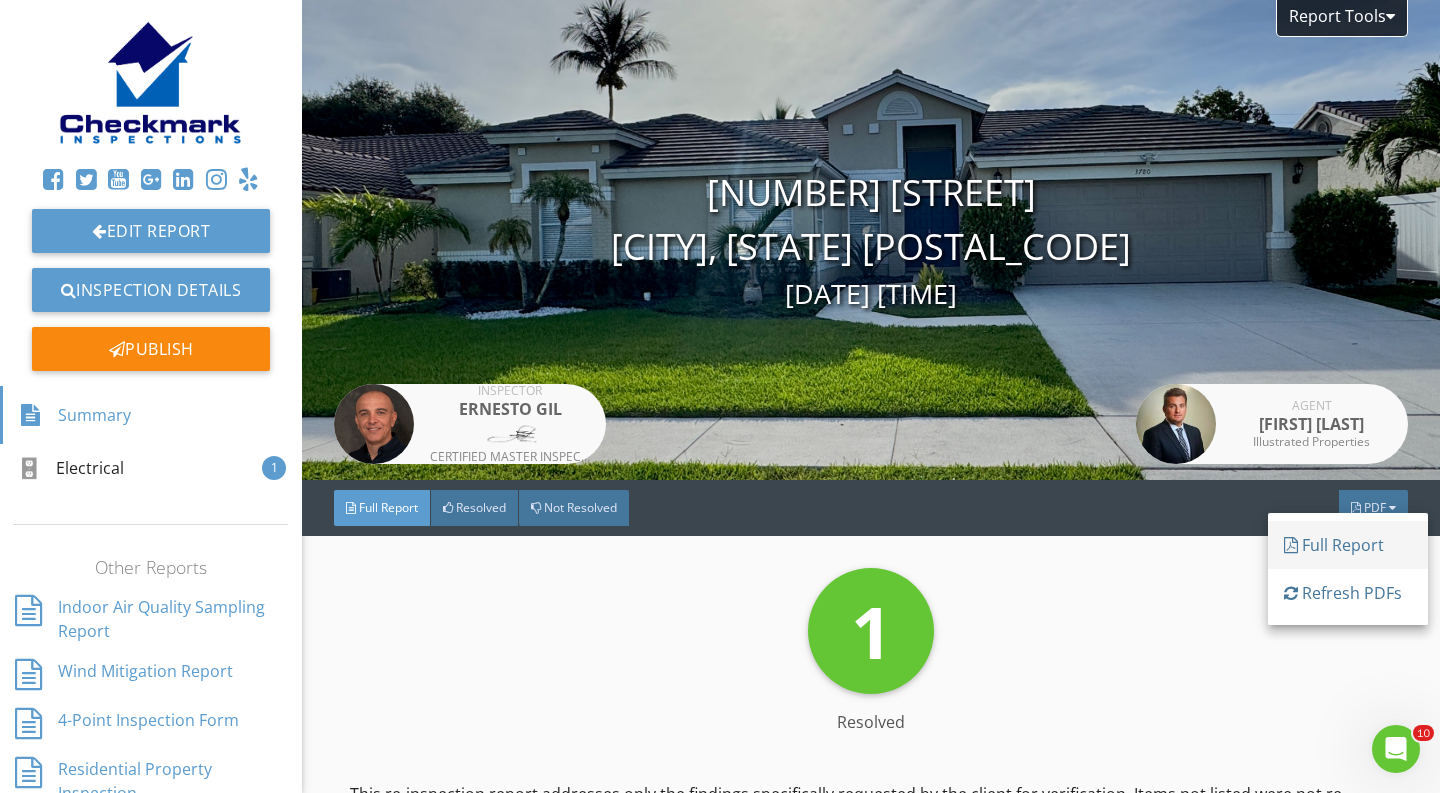 click on "Full Report" at bounding box center [1348, 545] 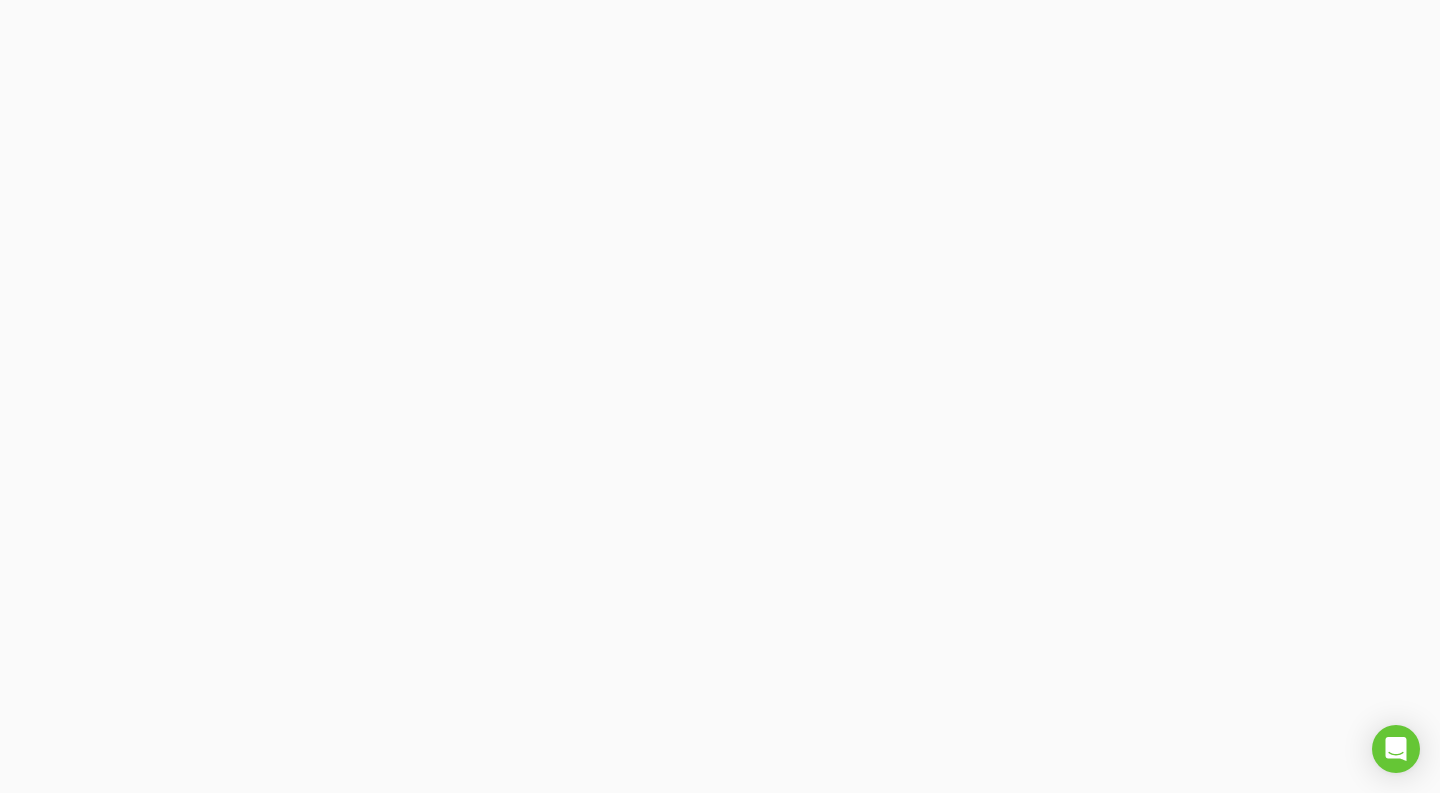 scroll, scrollTop: 0, scrollLeft: 0, axis: both 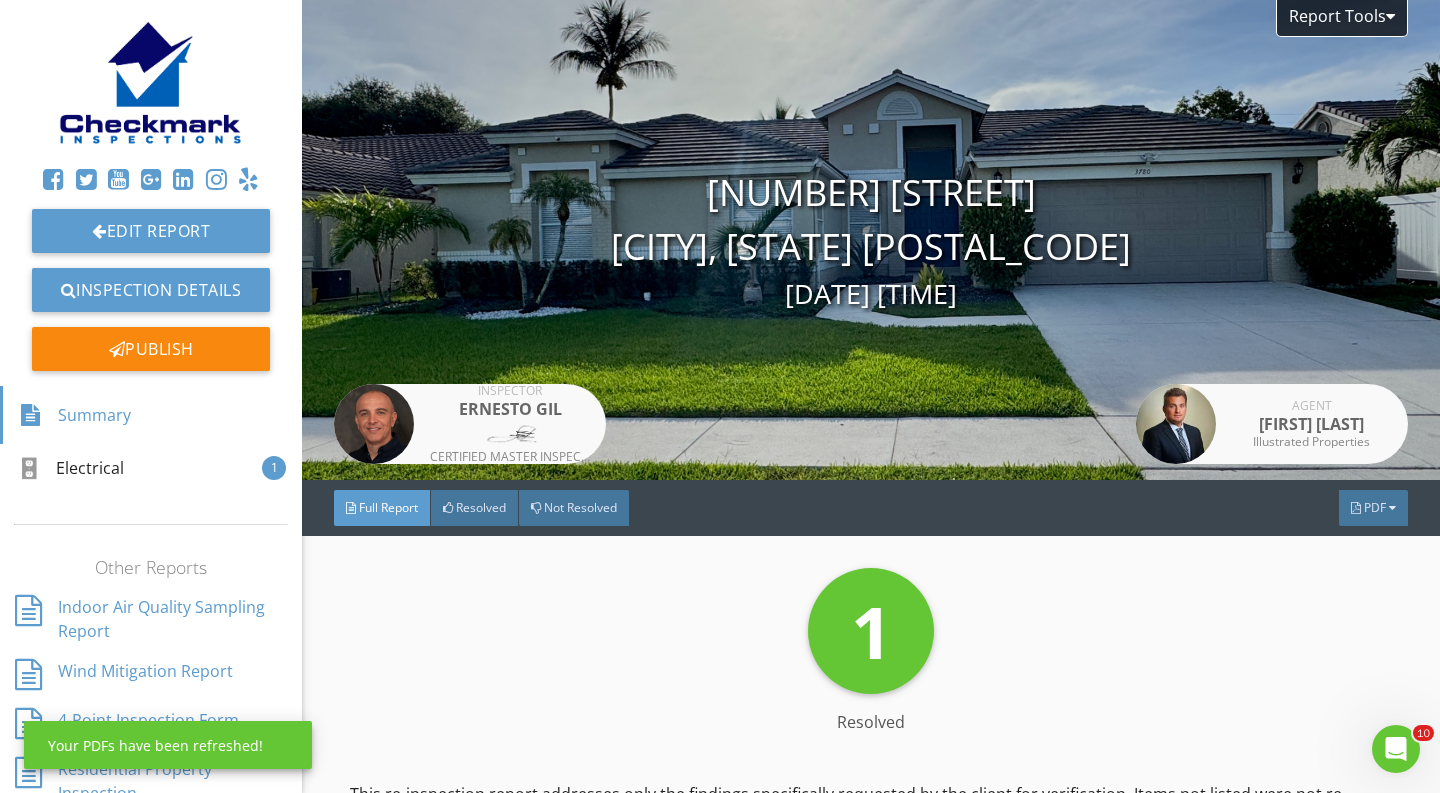 click on "PDF" at bounding box center (1375, 507) 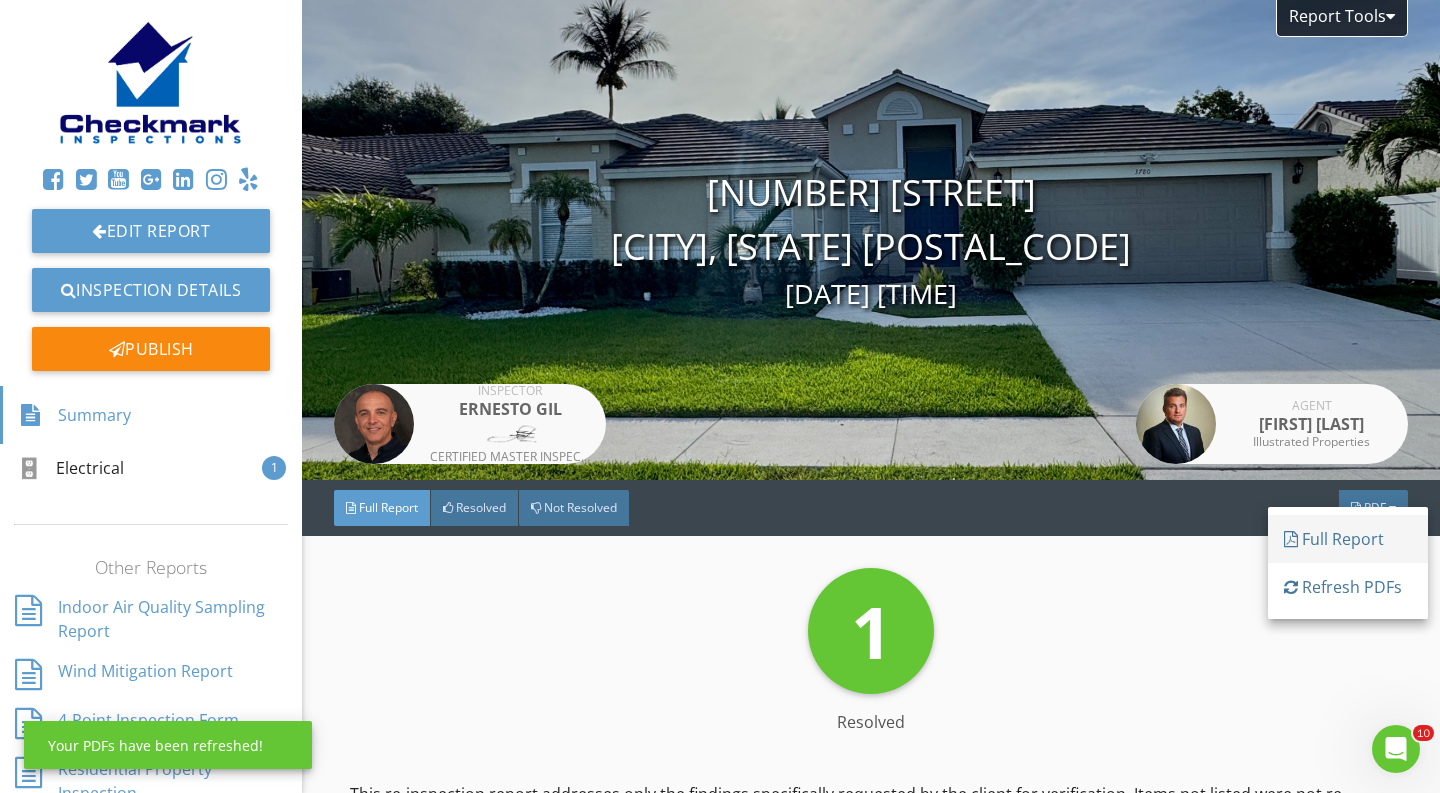 click on "Full Report" at bounding box center [1348, 539] 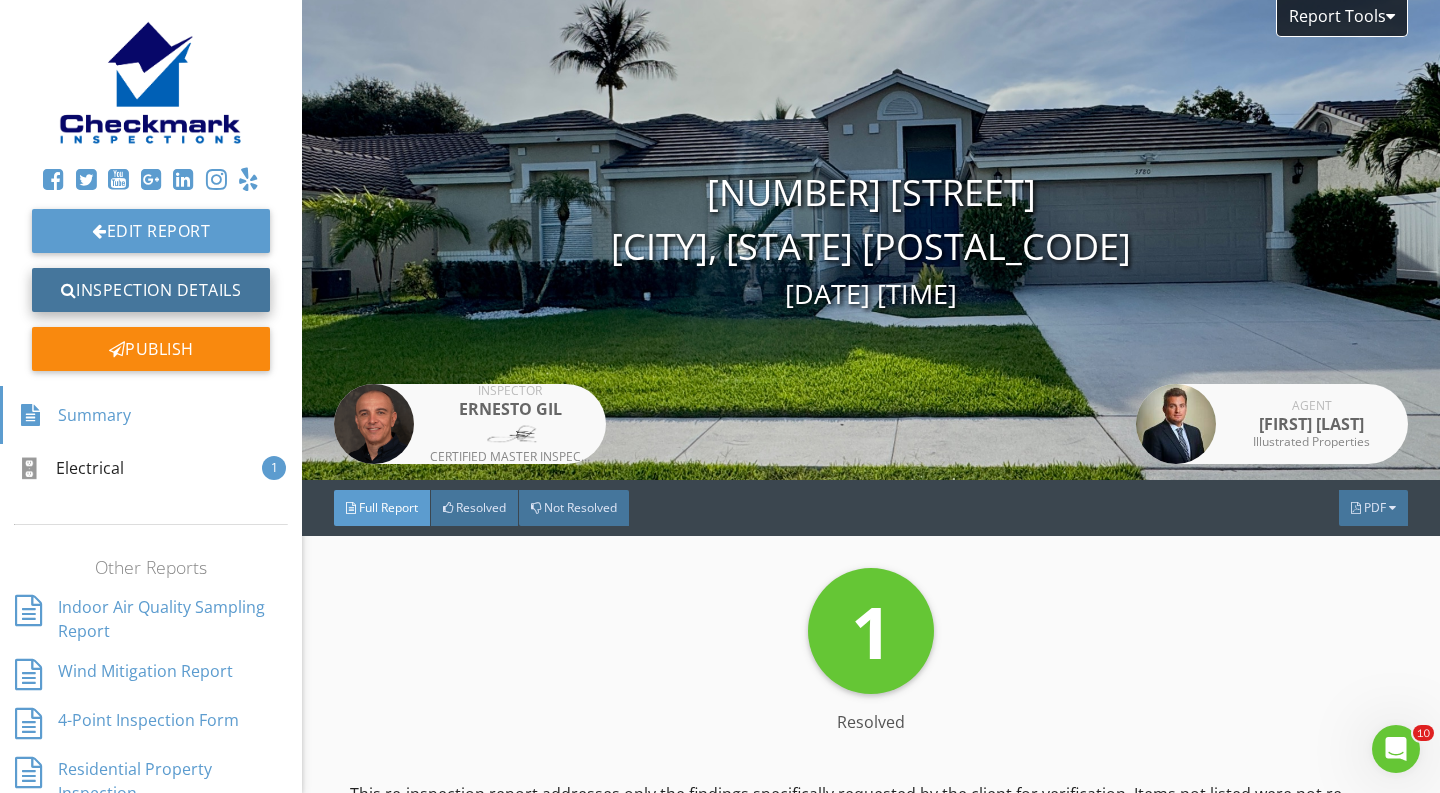 click on "Inspection Details" at bounding box center (151, 290) 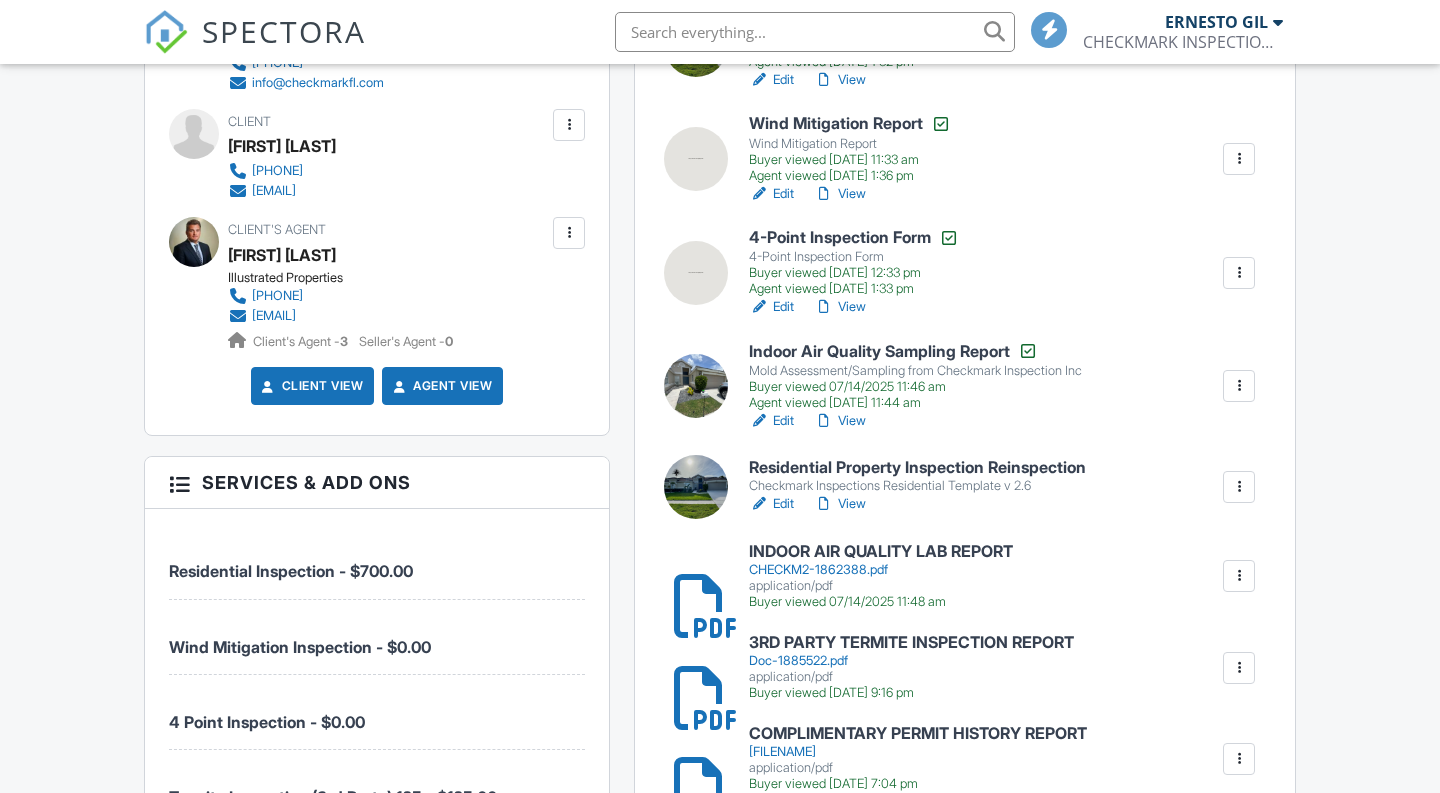 scroll, scrollTop: 720, scrollLeft: 0, axis: vertical 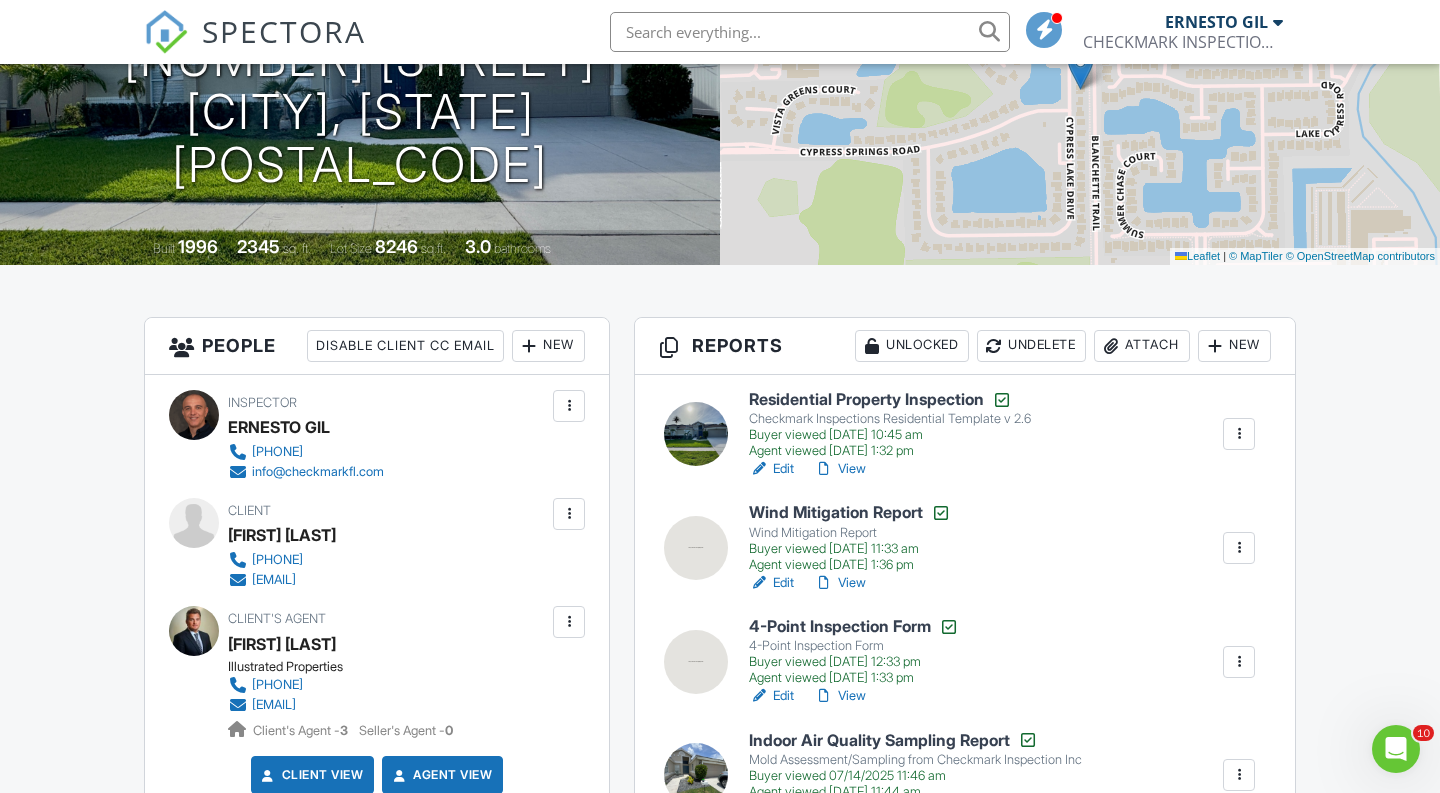 click on "New" at bounding box center [1234, 346] 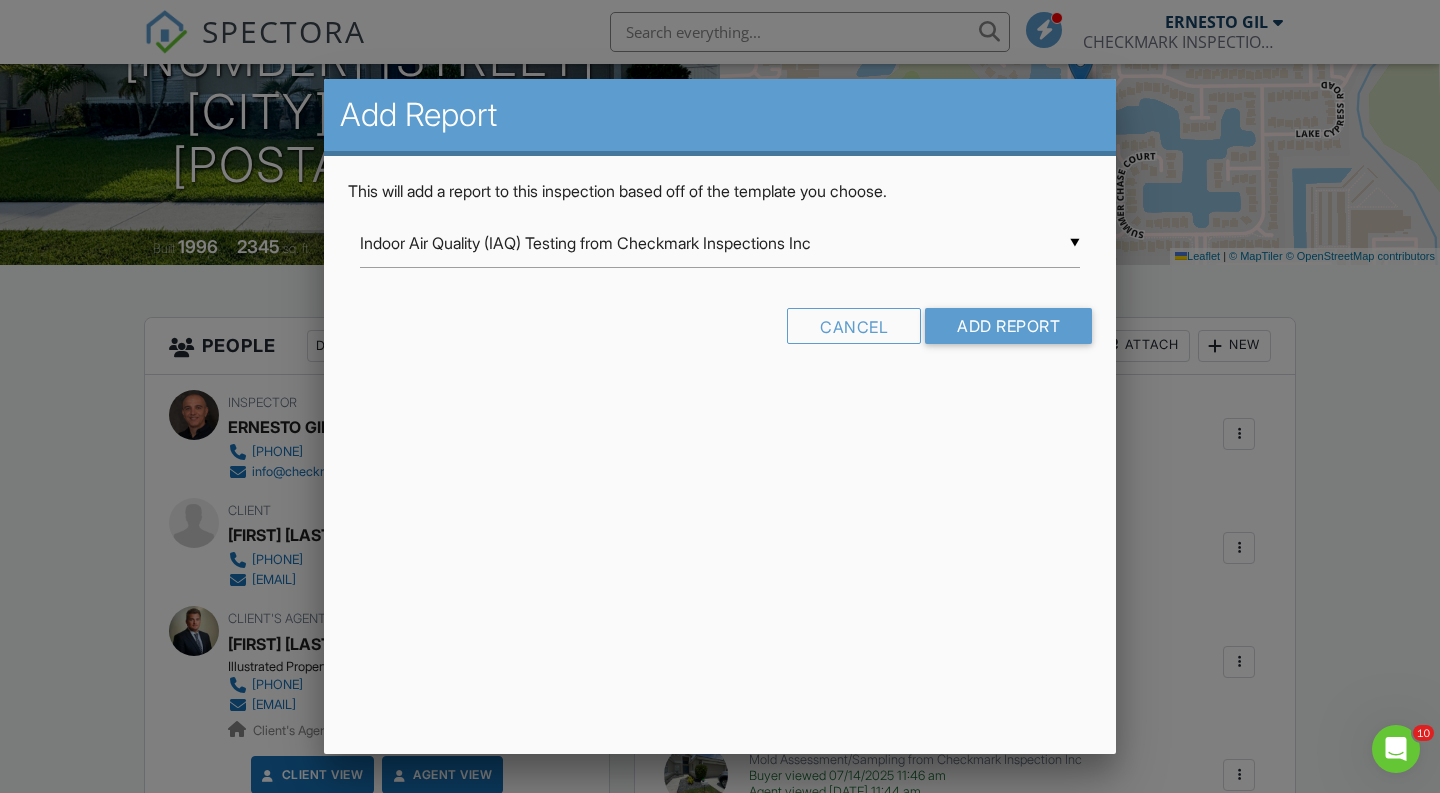 click on "Add Report
This will add a report to this inspection based off of the template you choose.
▼ Indoor Air Quality (IAQ) Testing from Checkmark Inspections Inc Indoor Air Quality (IAQ) Testing from Checkmark Inspections Inc Limited Mold Assessment 1.4 from Culley Enviro LLC  4-Point Inspection Form   CHECKMARK COMMERCIAL TEMPLATE V1 Checkmark Inspections Condo Template  v 2.6   Checkmark Inspections Residential Template  v 2.6   Checkmark Inspections Roof Condition Report  CHECKMARK RESIDENTIAL REPORT V1  Commercial Multi-Family from Checkmark Inspections Inc   Commercial Retail/Industrial from Checkmark Inspections Inc -   MOISTURE INSPECTION REPORT from CHECKMARK INSPECTIONS INC MOLD ASSESSEMENT / SAMPLING V1 Mold Assessment/Sampling  from Checkmark Inspection Inc   Mold Report Pictures POST CLAIM INSPECTION REPORT from CHECKMARK INSPECTIONS INC Post Remediation Verification (PRV) - Clearance Assessment REPORT OF LIMITED MOISTURE AND MOLD ASSESSMENT  Roof Certification Report" at bounding box center [720, 416] 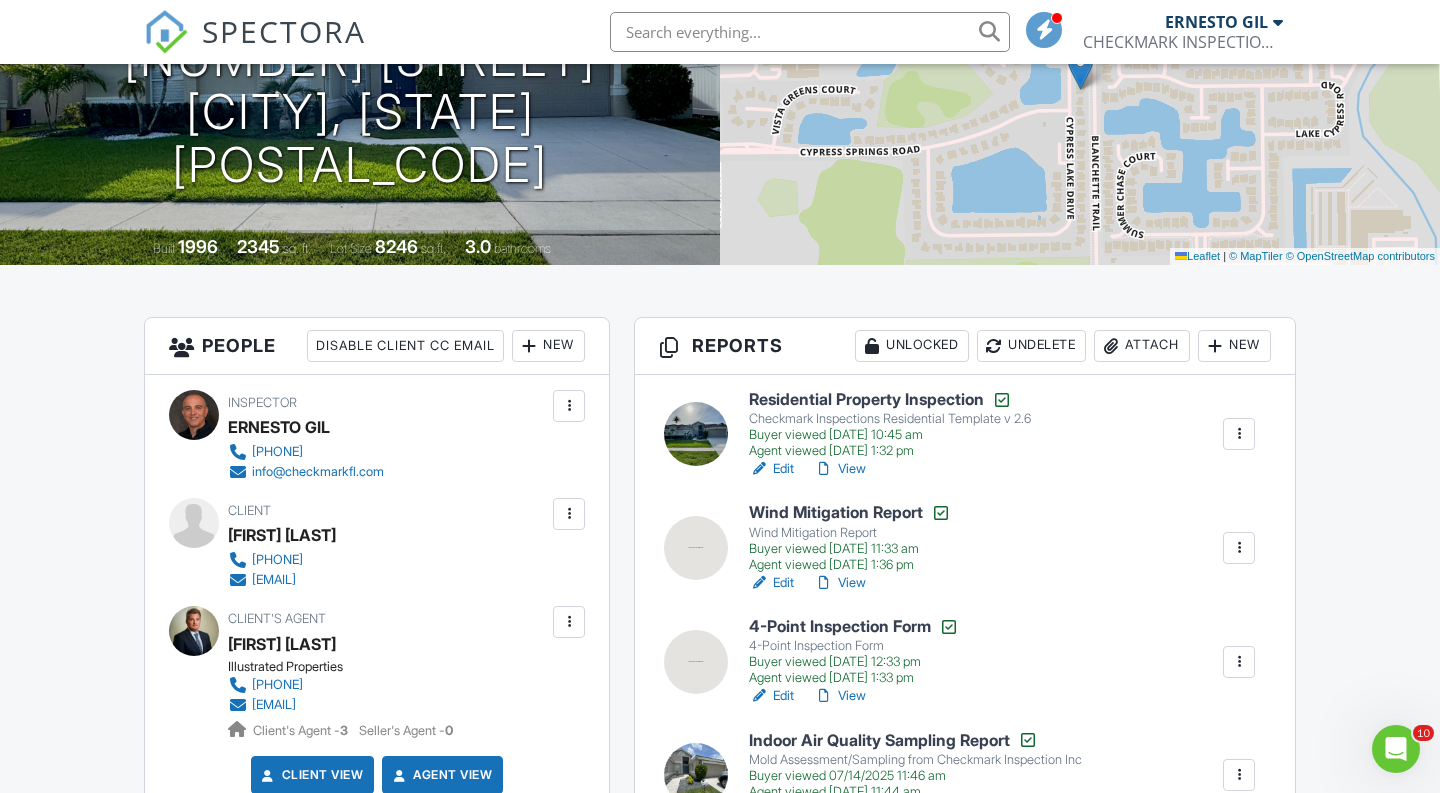 click on "Attach" at bounding box center [1142, 346] 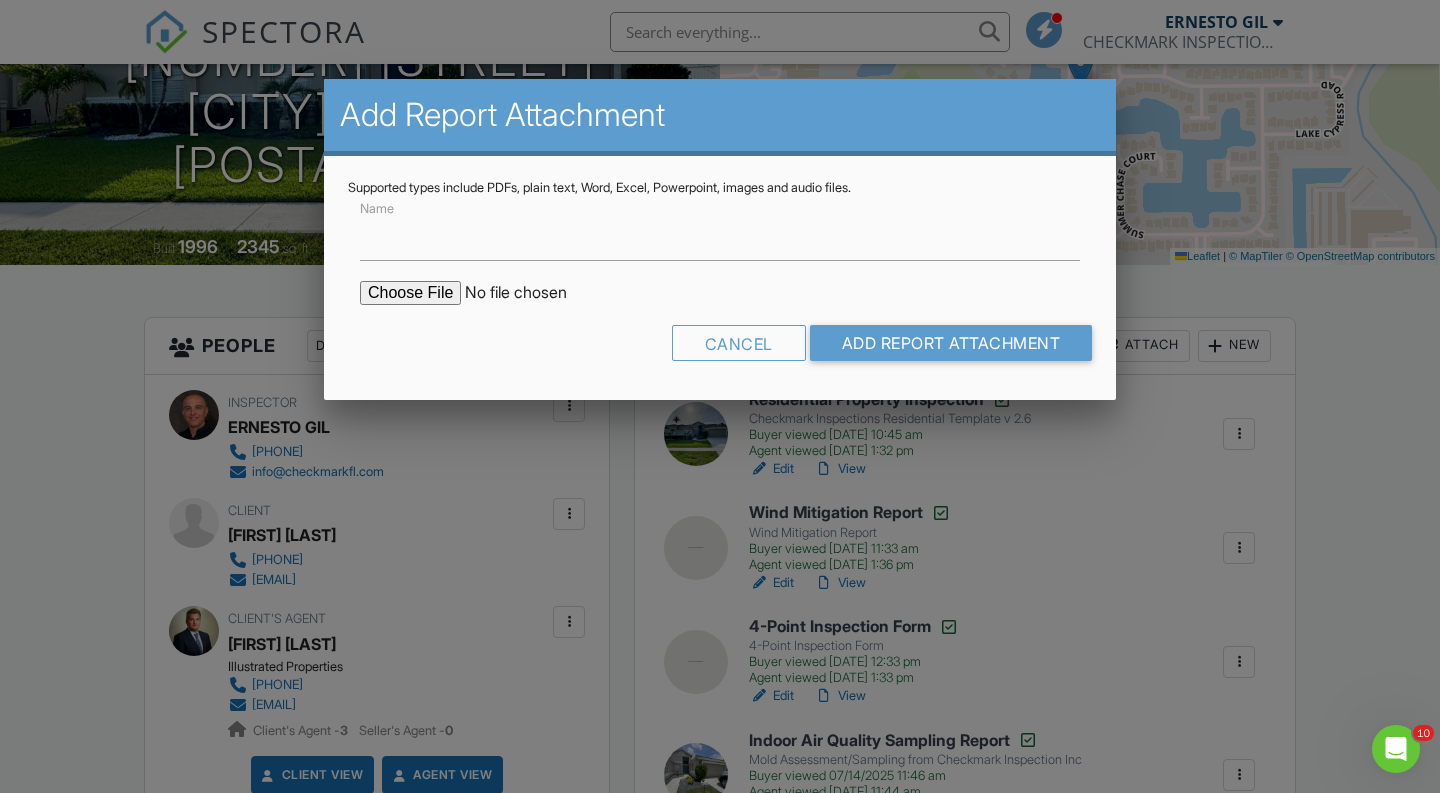 click at bounding box center (530, 293) 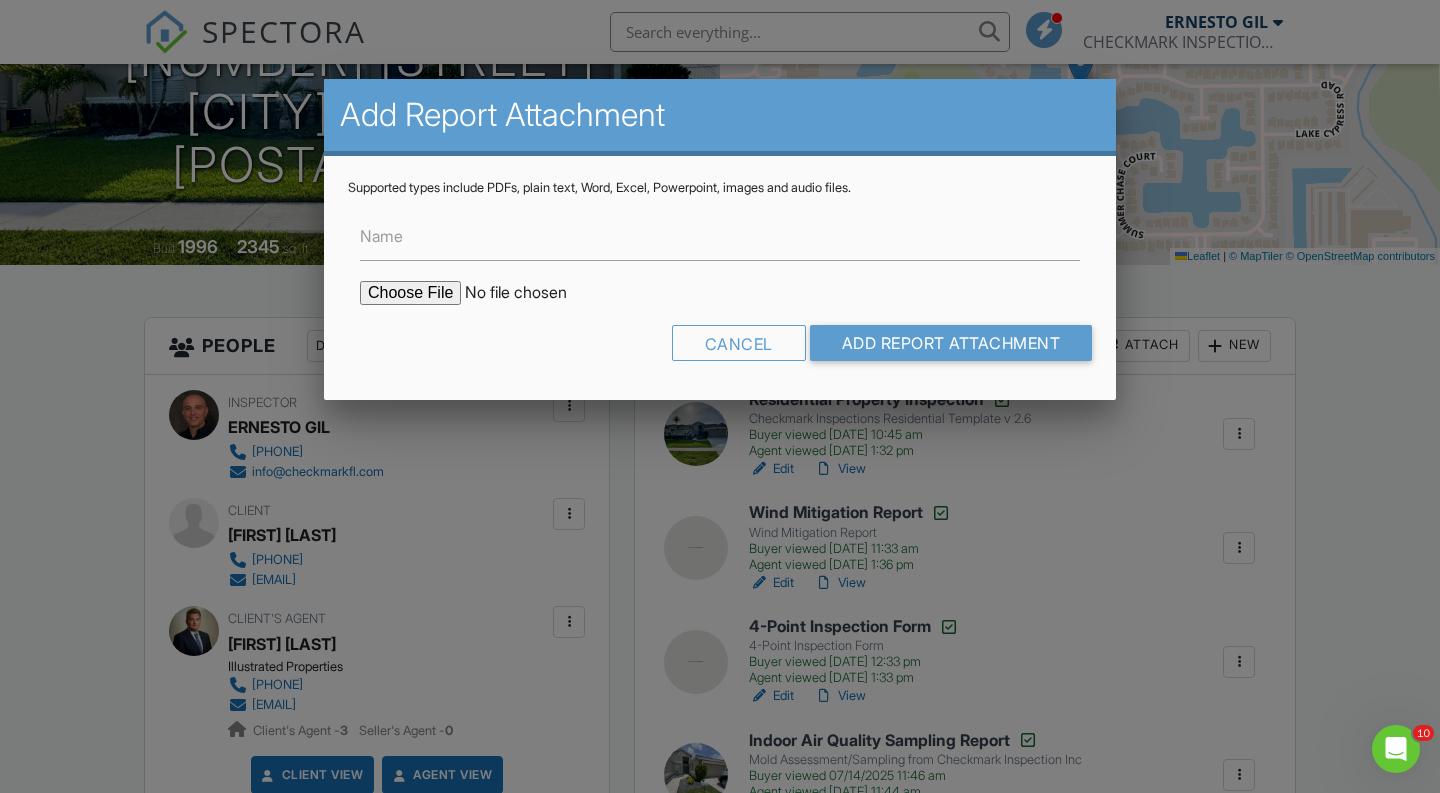 type on "C:\fakepath\3780_Cypress_Lake_Dr___Residential_Property_Inspection_Reinspection.pdf" 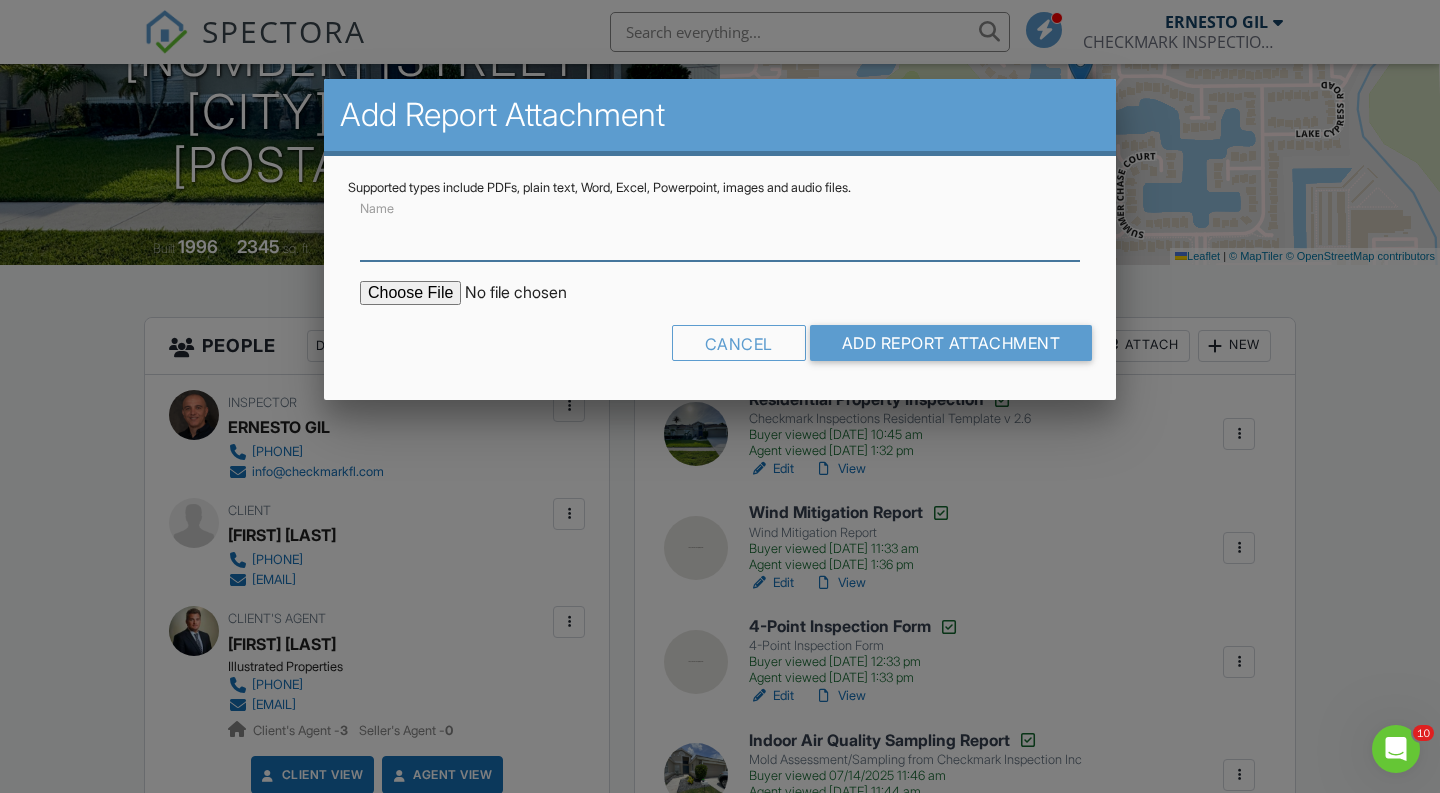 click on "Name" at bounding box center (720, 236) 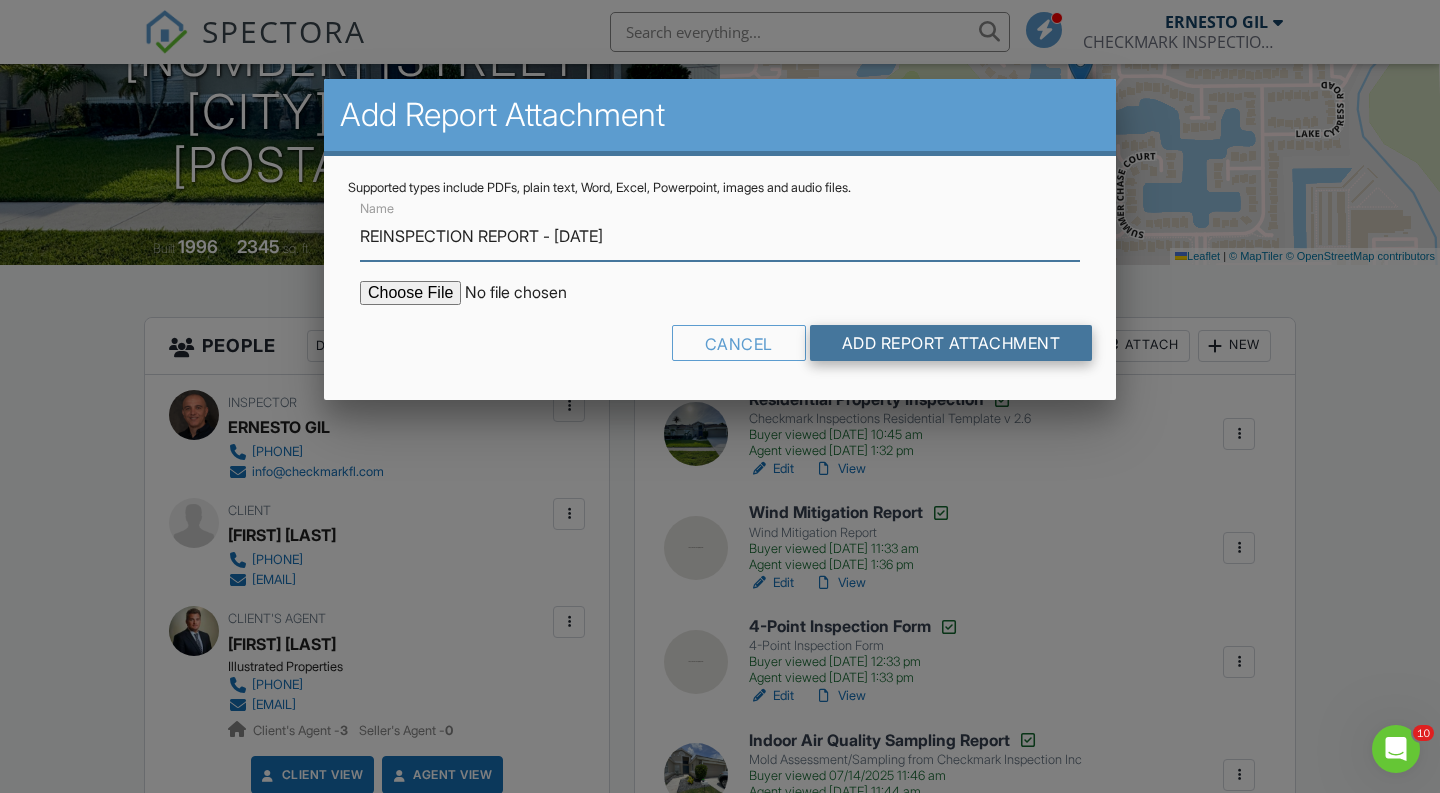 type on "REINSPECTION REPORT - 08/02/2025" 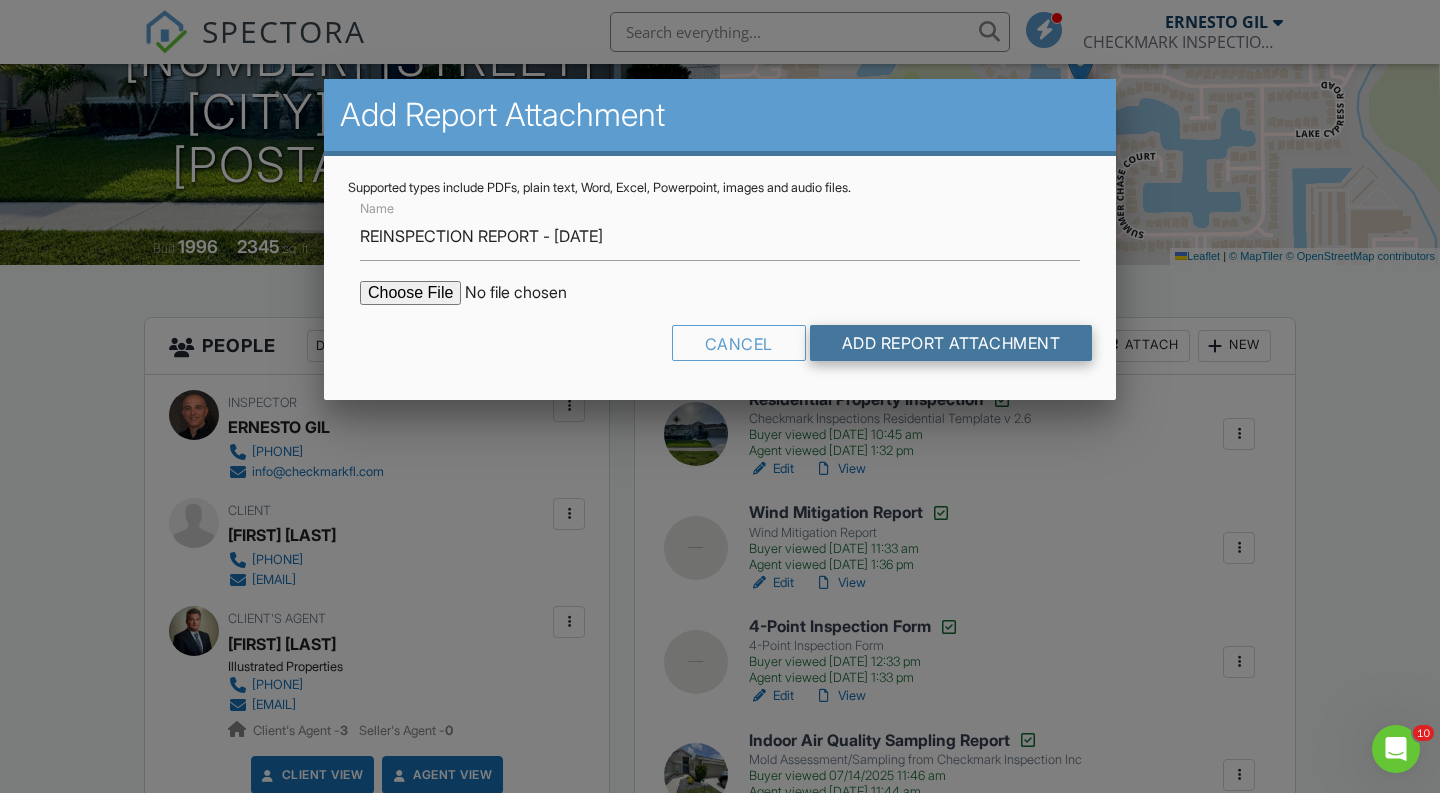 click on "Add Report Attachment" at bounding box center [951, 343] 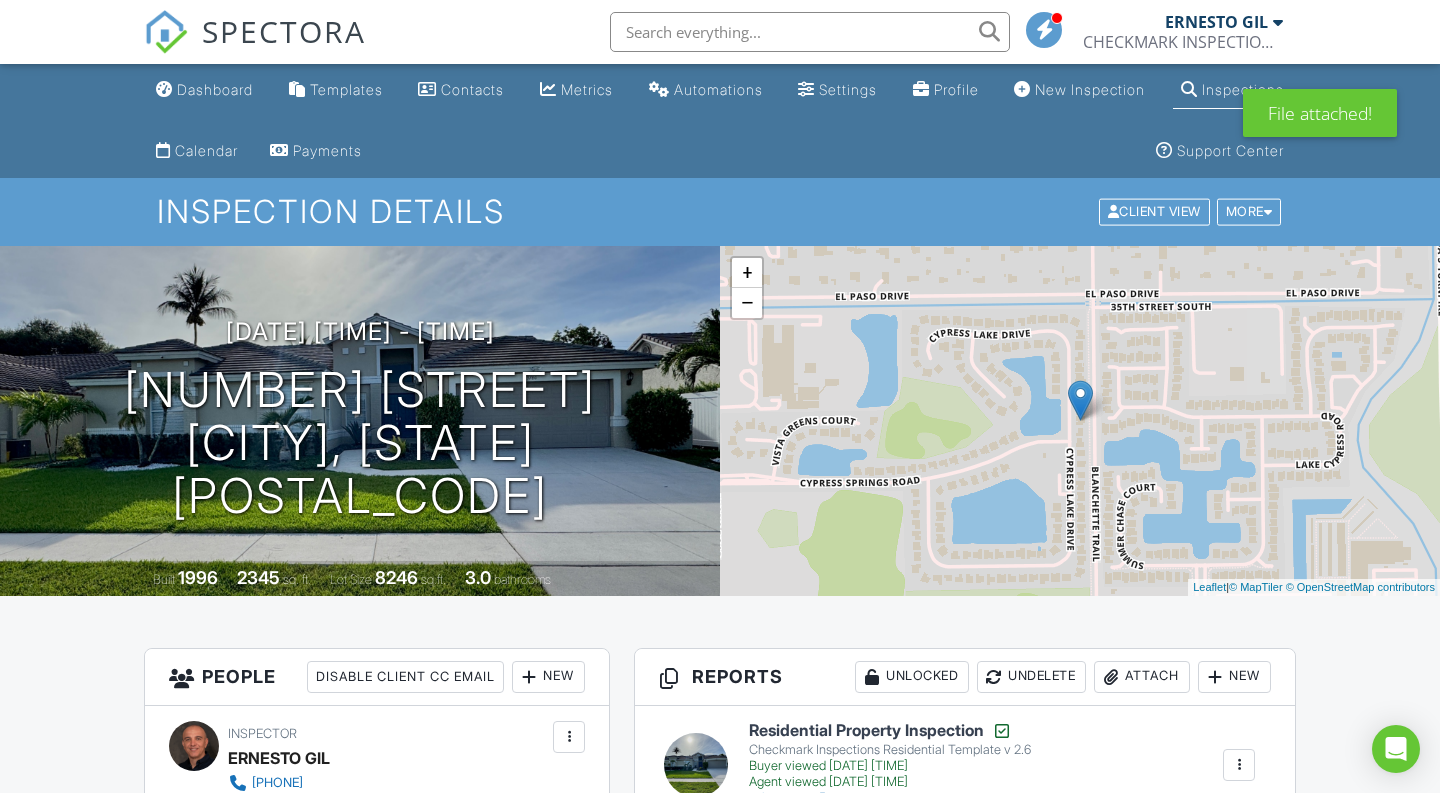 scroll, scrollTop: 609, scrollLeft: 0, axis: vertical 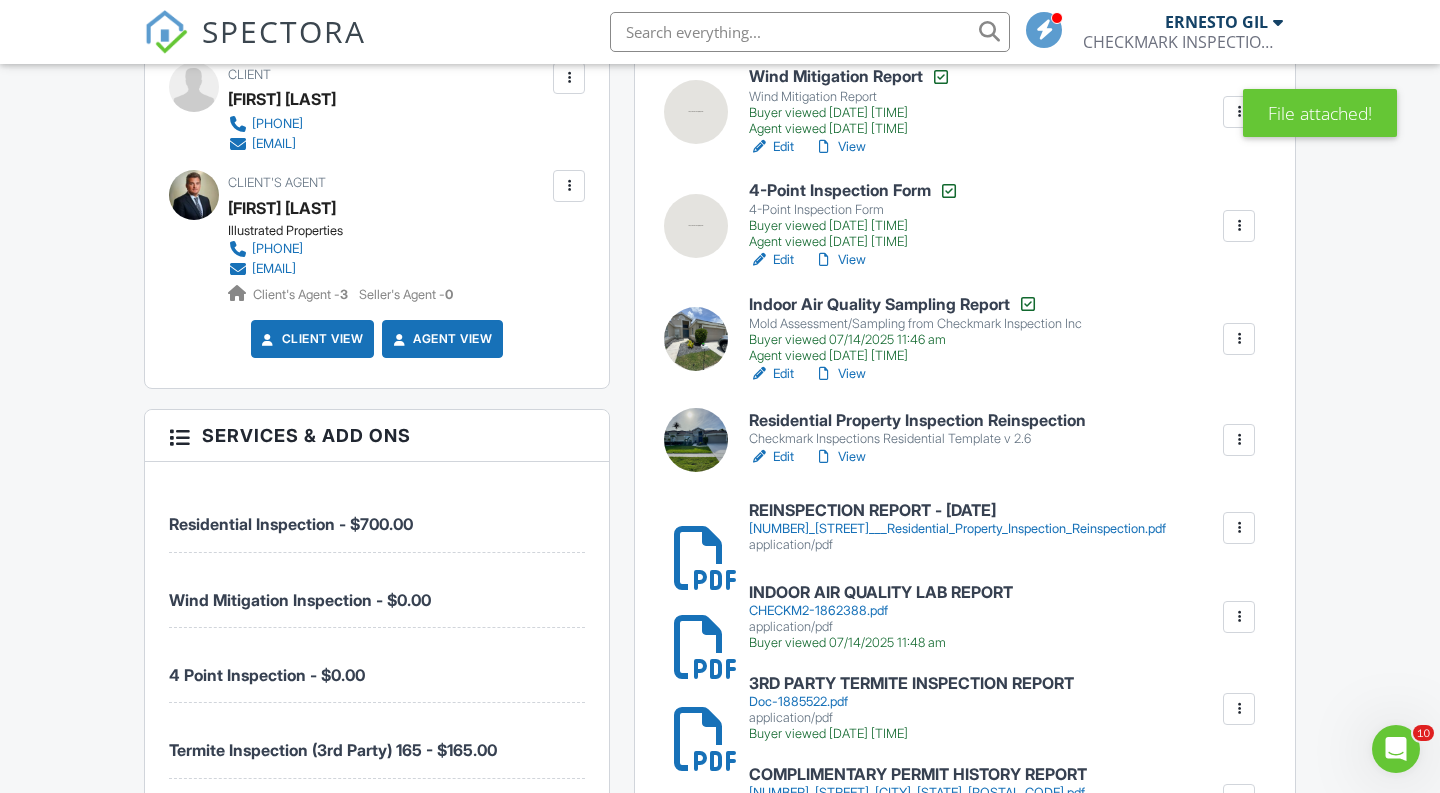 click at bounding box center [1239, 440] 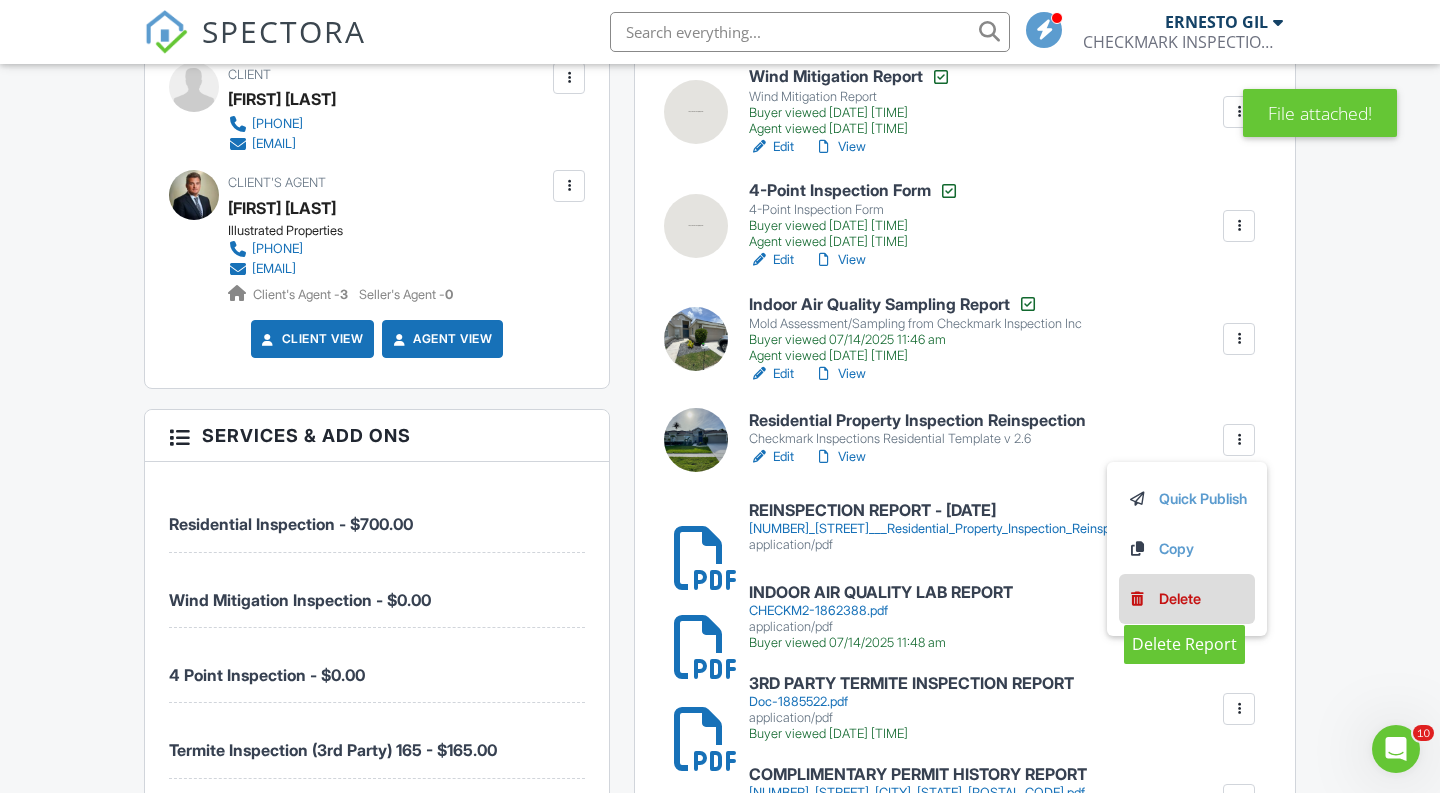 click on "Delete" at bounding box center (1180, 599) 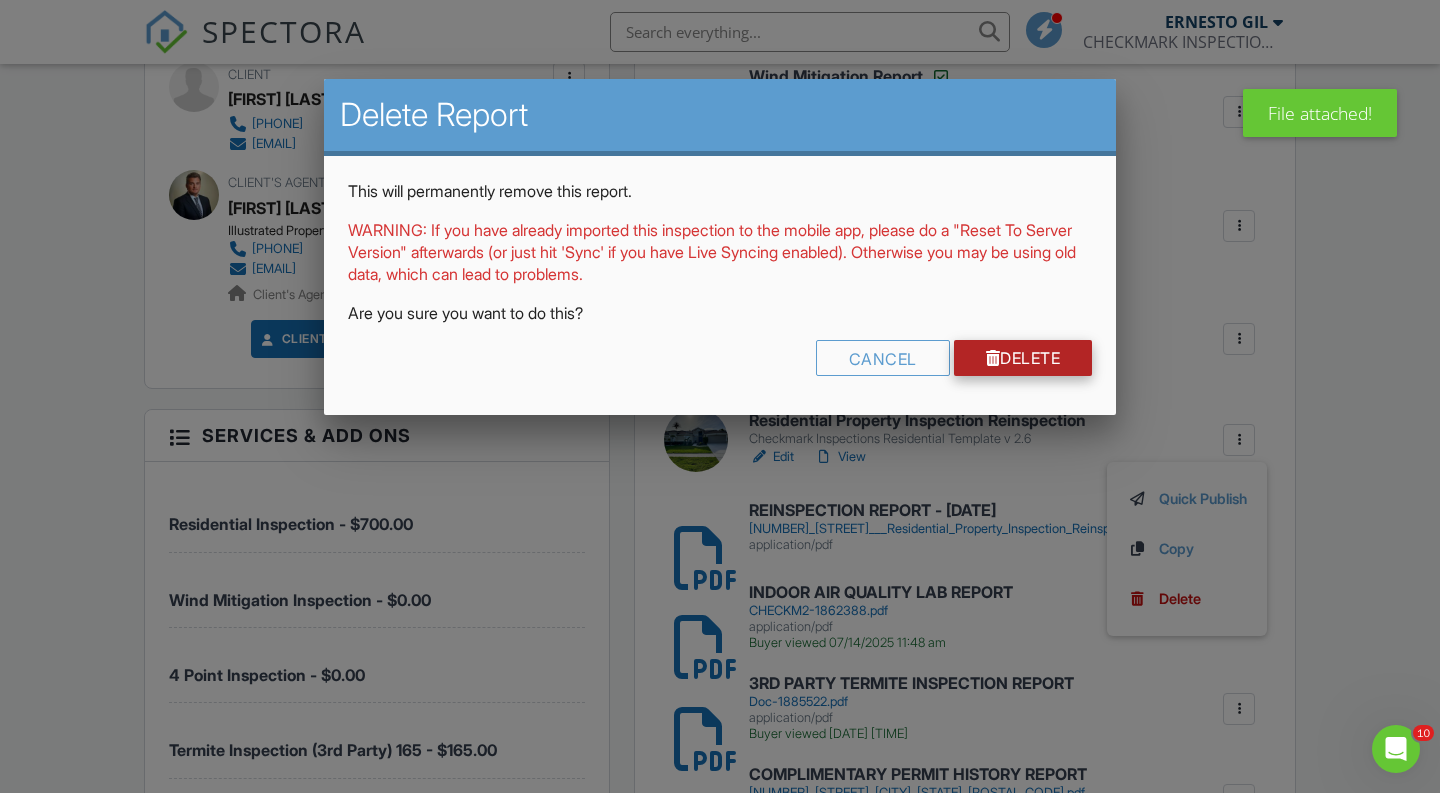 click on "Delete" at bounding box center [1023, 358] 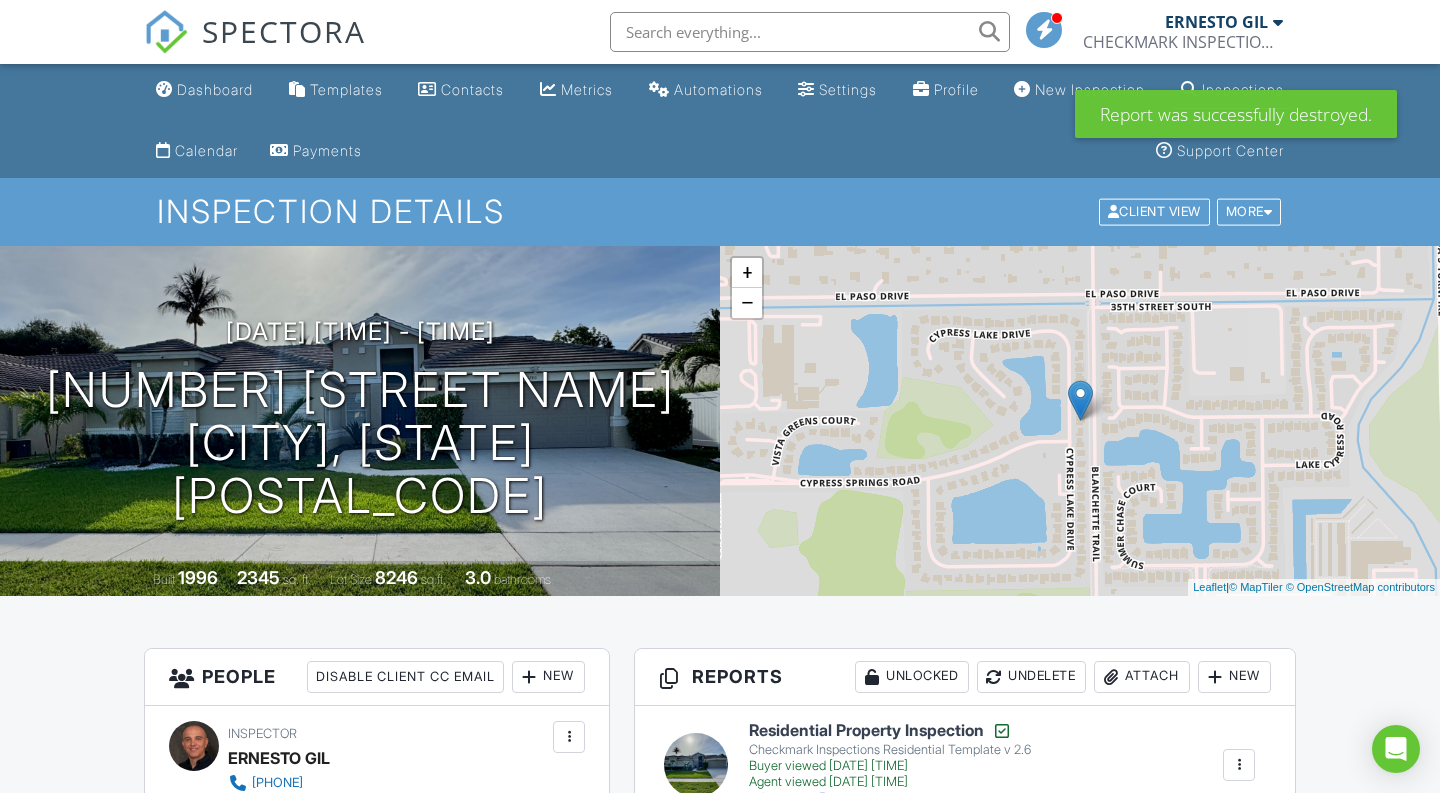 scroll, scrollTop: 0, scrollLeft: 0, axis: both 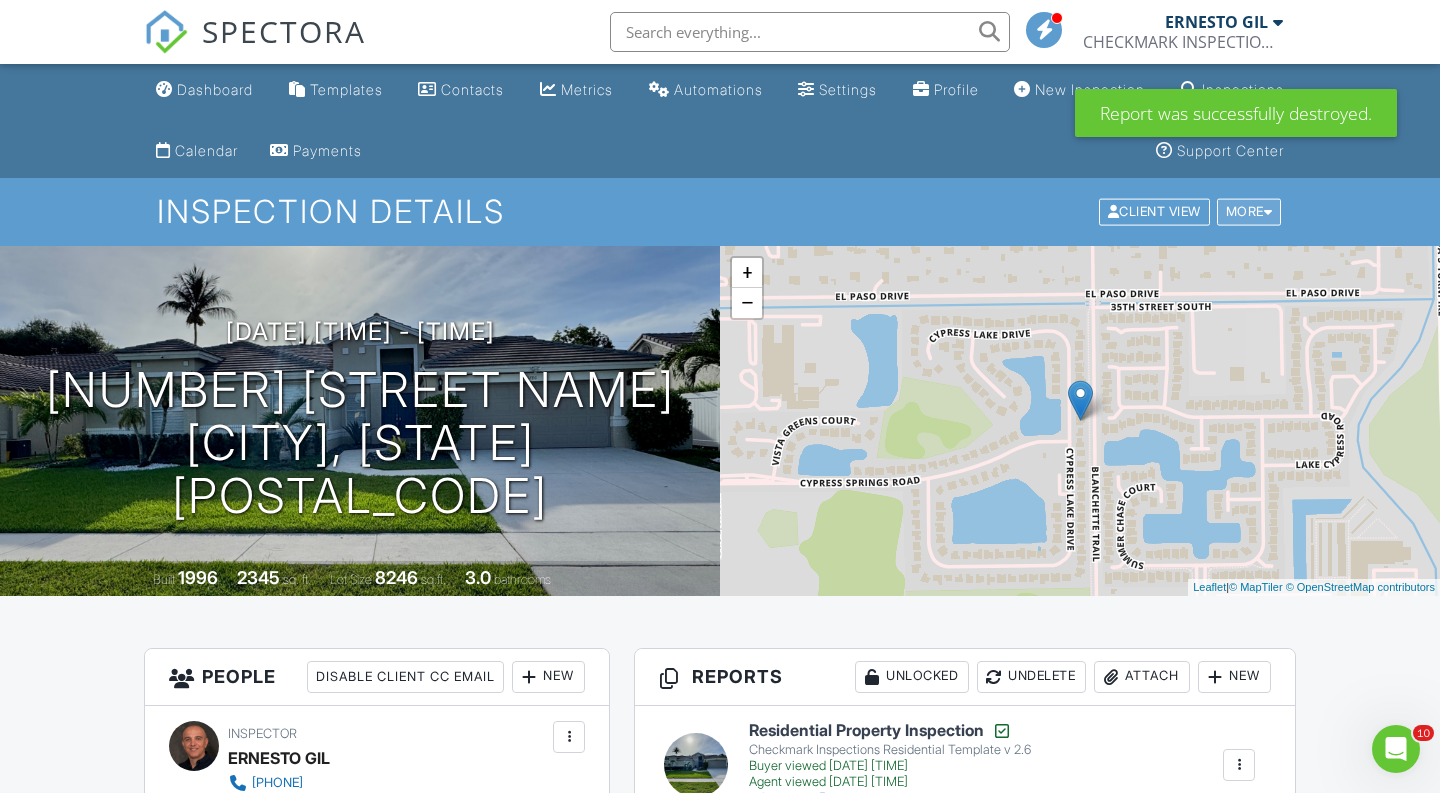 click on "More" at bounding box center [1249, 212] 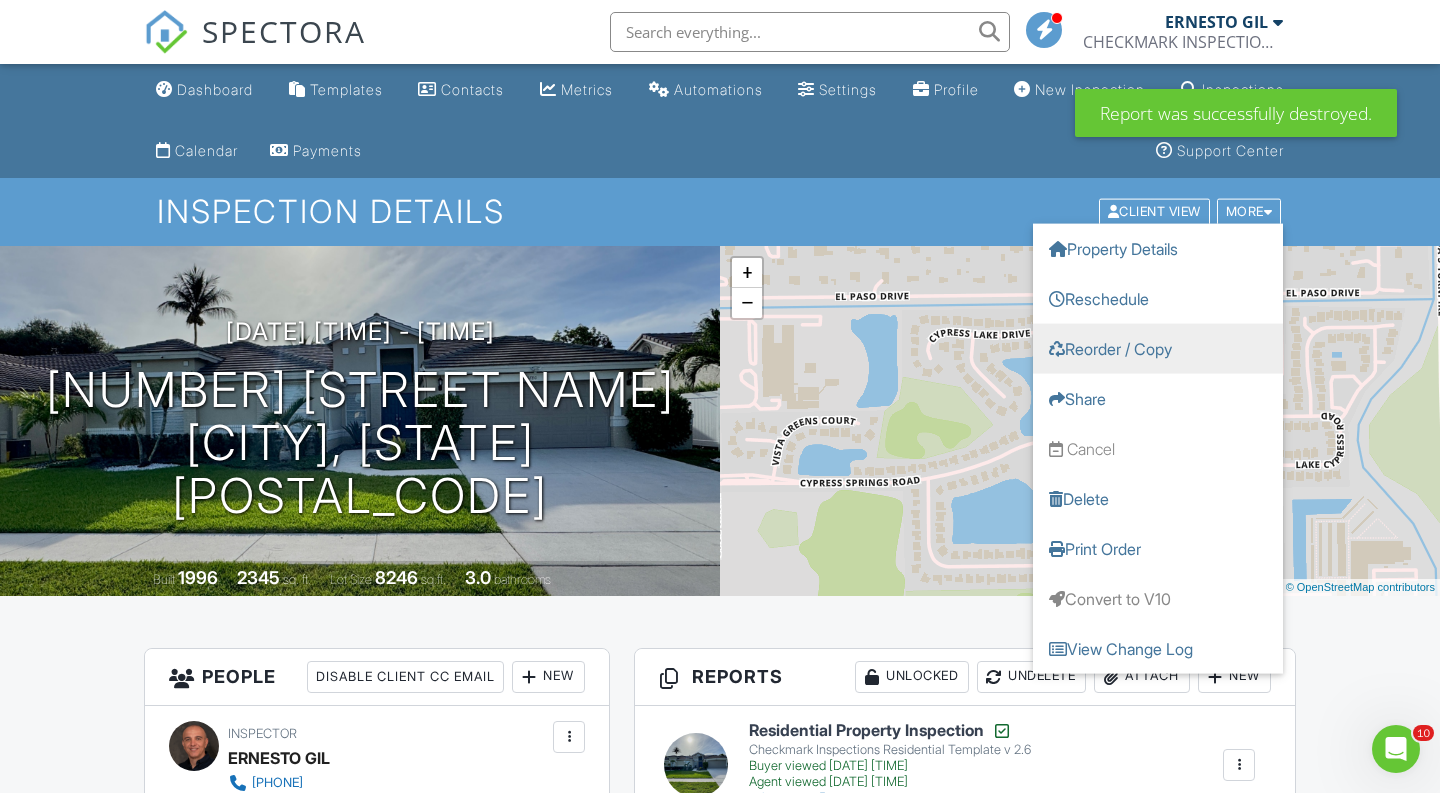 click on "Reorder / Copy" at bounding box center (1158, 349) 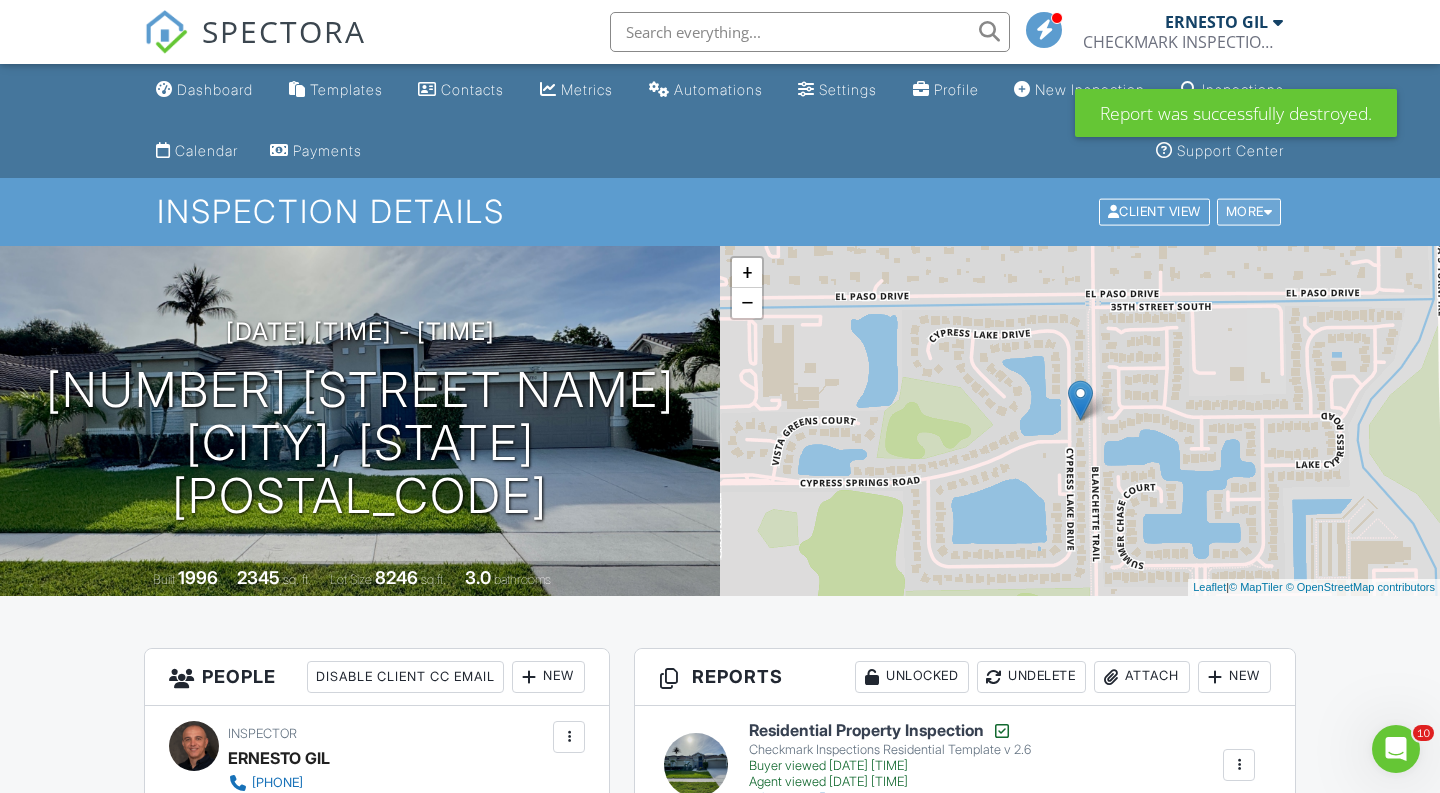 click on "More" at bounding box center (1249, 212) 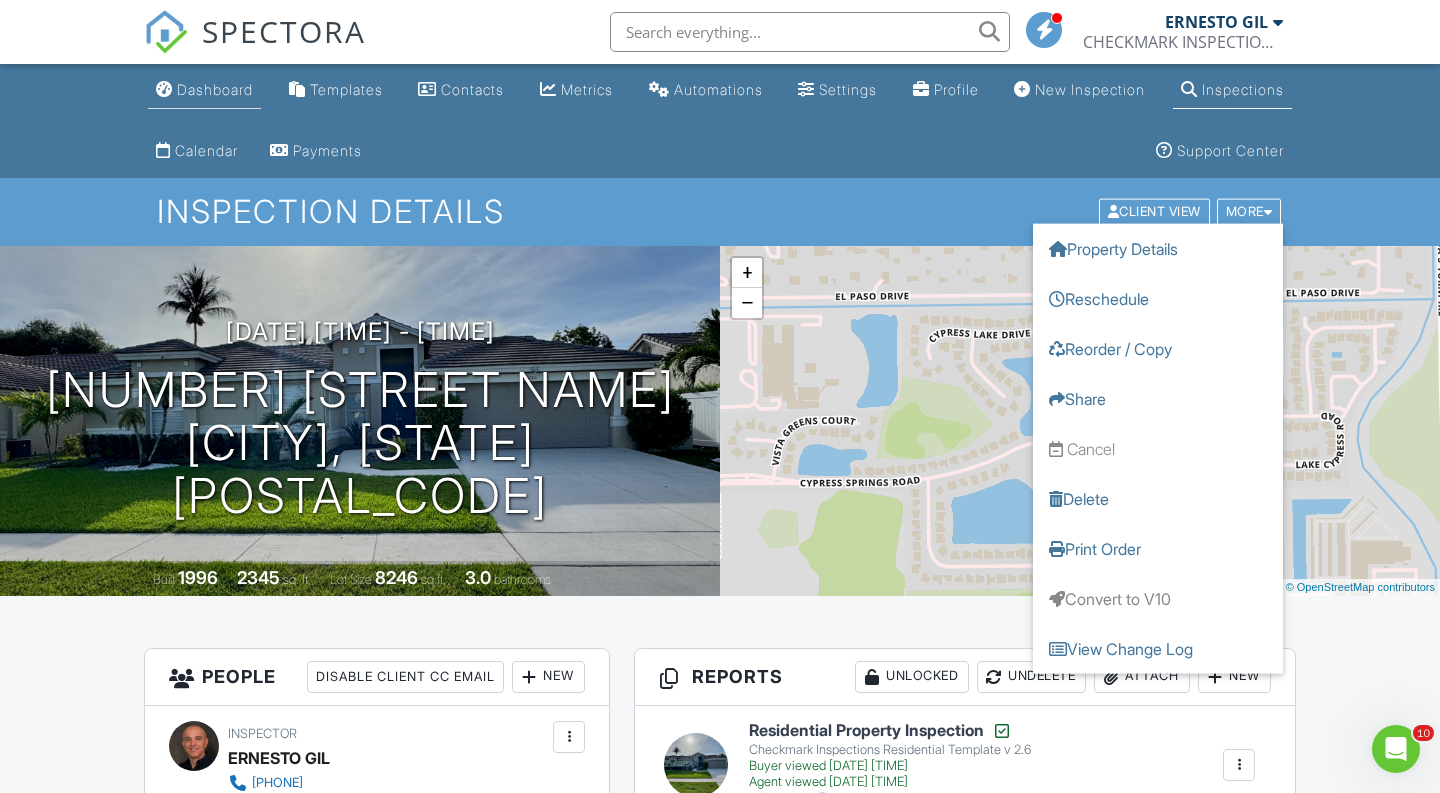 click on "Dashboard" at bounding box center (215, 89) 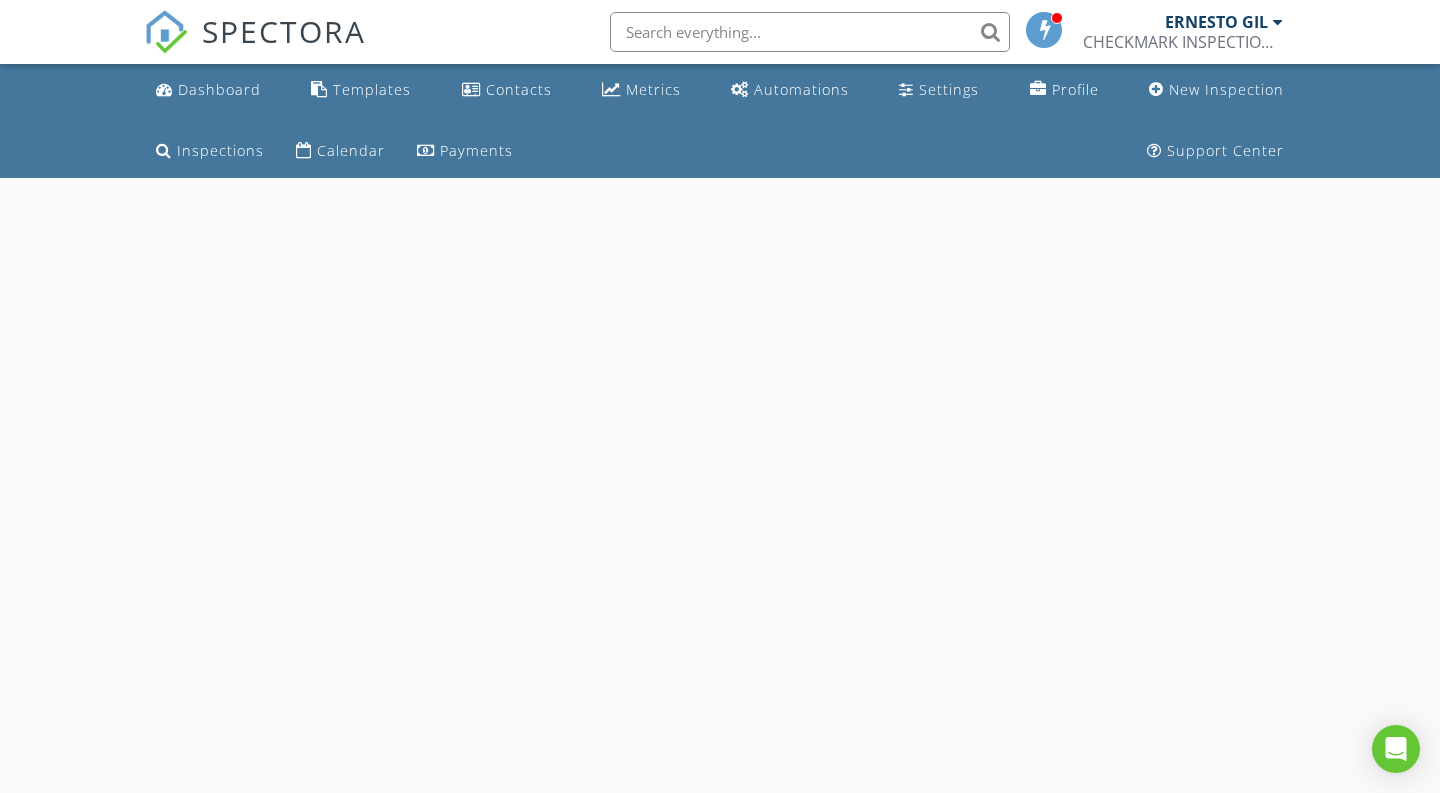 scroll, scrollTop: 0, scrollLeft: 0, axis: both 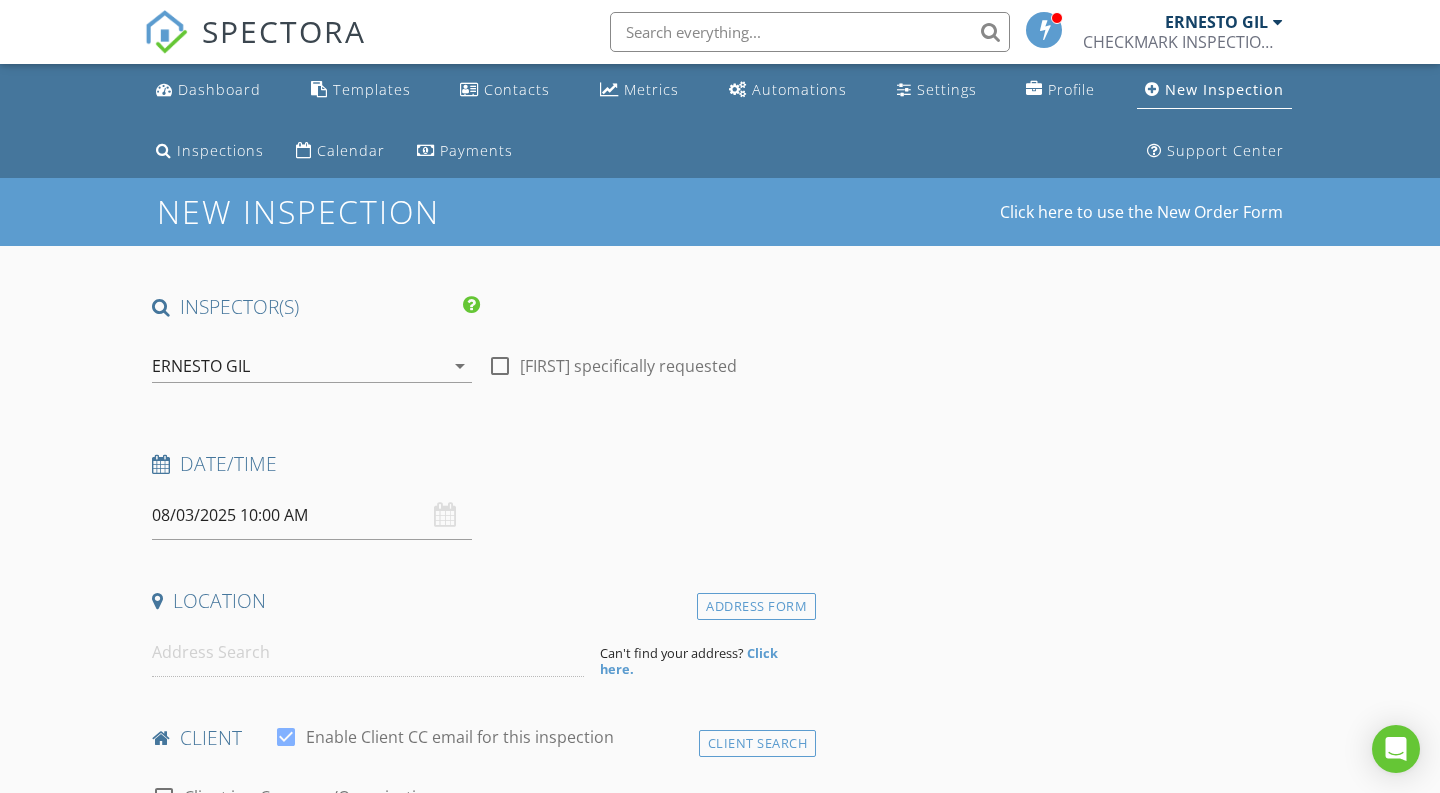 type on "Michelle" 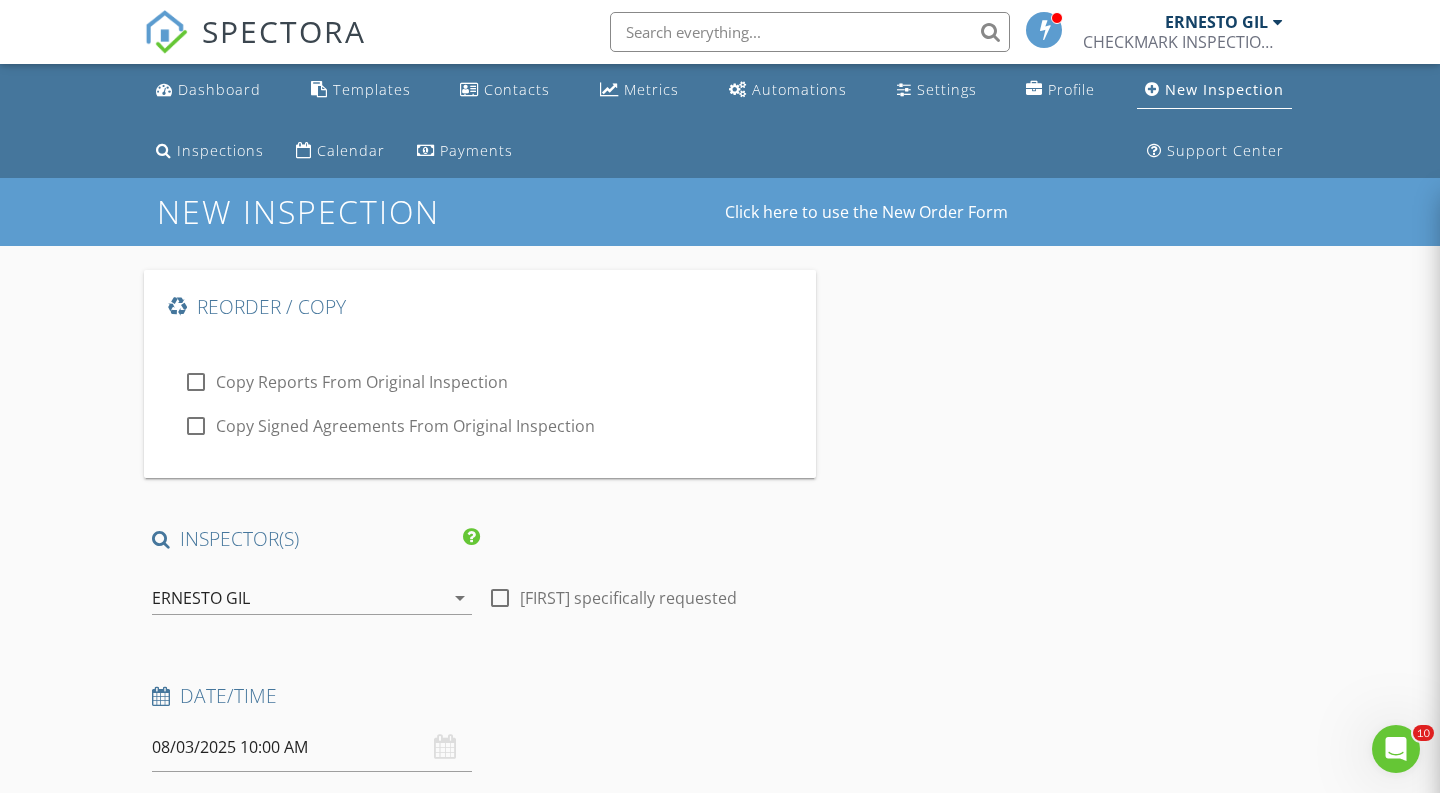 scroll, scrollTop: 0, scrollLeft: 0, axis: both 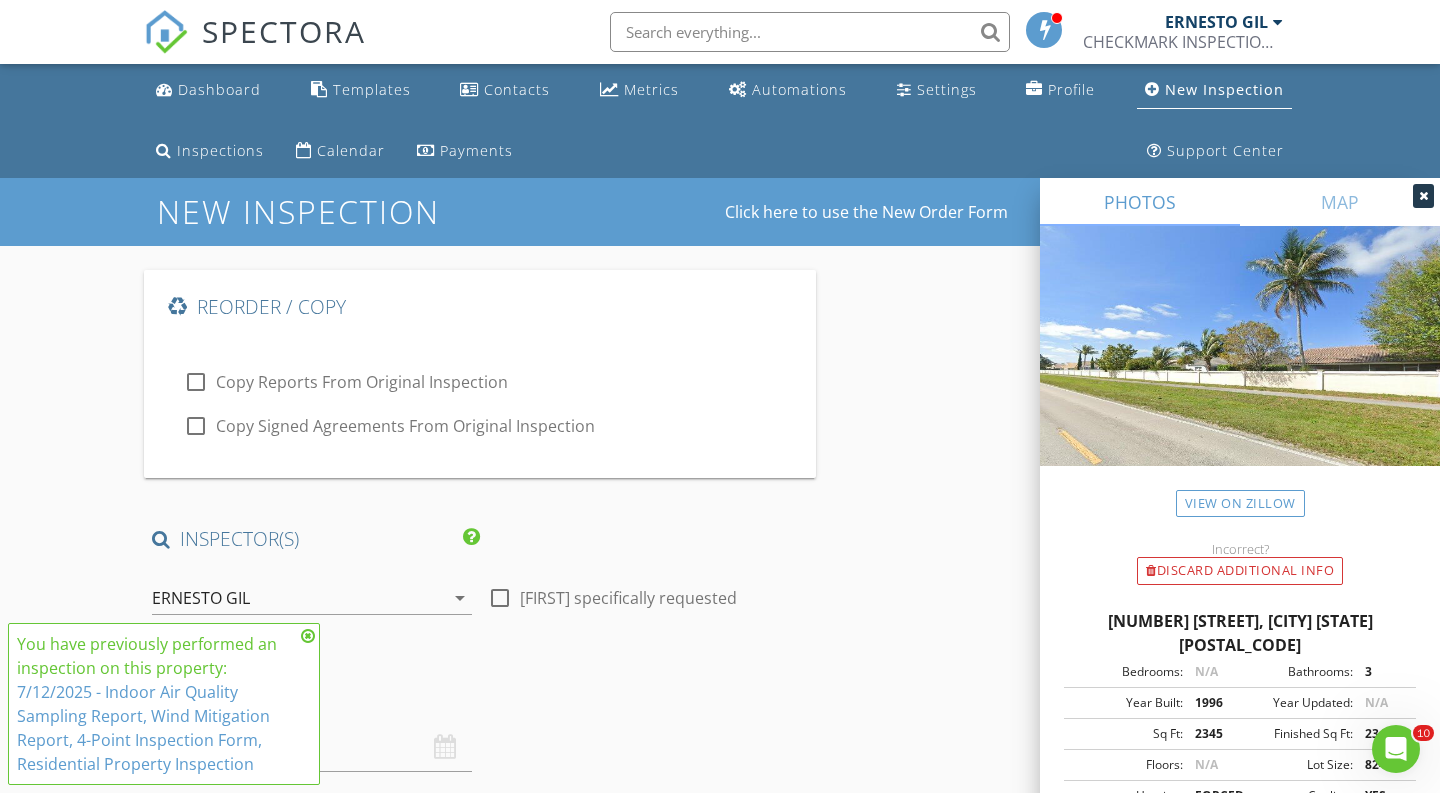 click at bounding box center [196, 382] 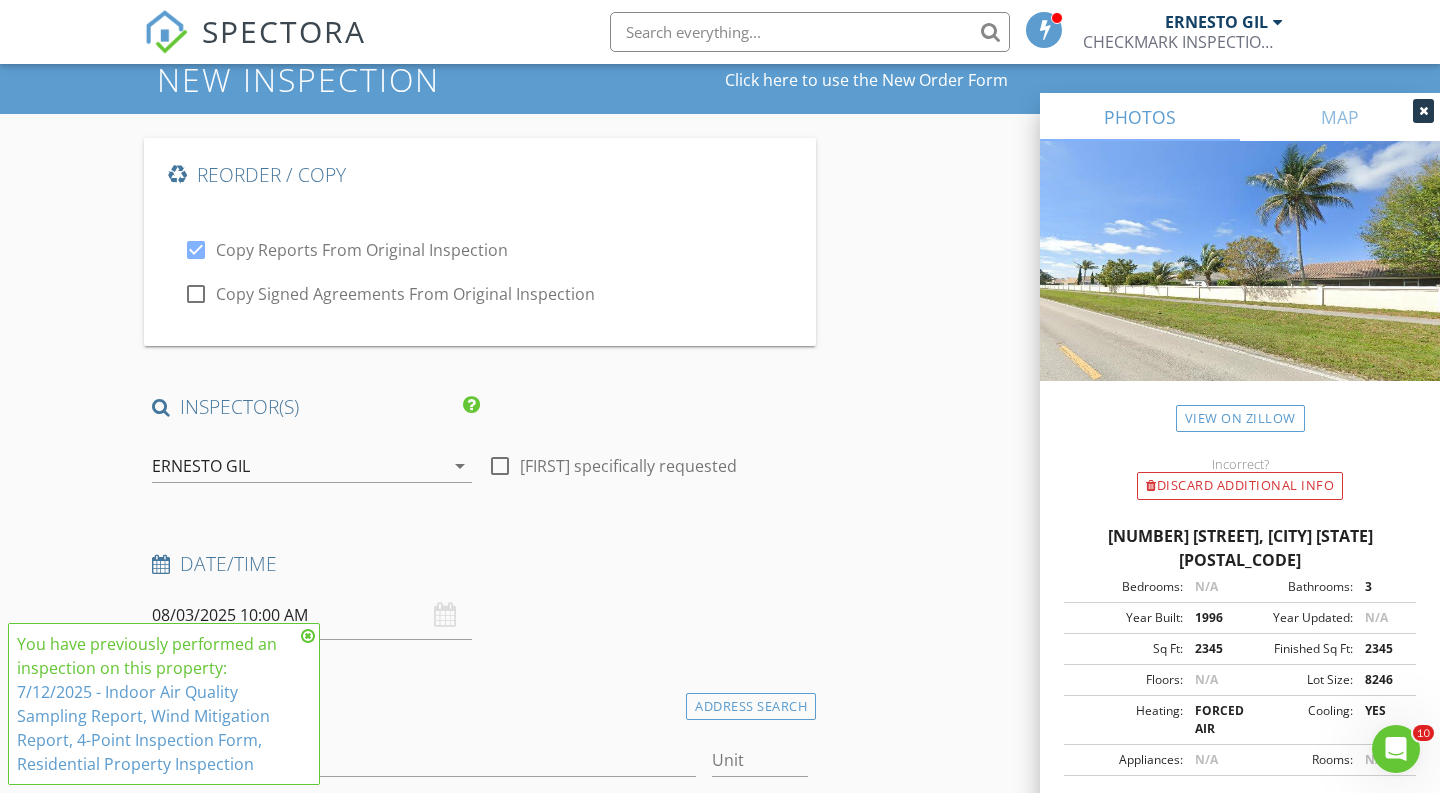 scroll, scrollTop: 158, scrollLeft: 0, axis: vertical 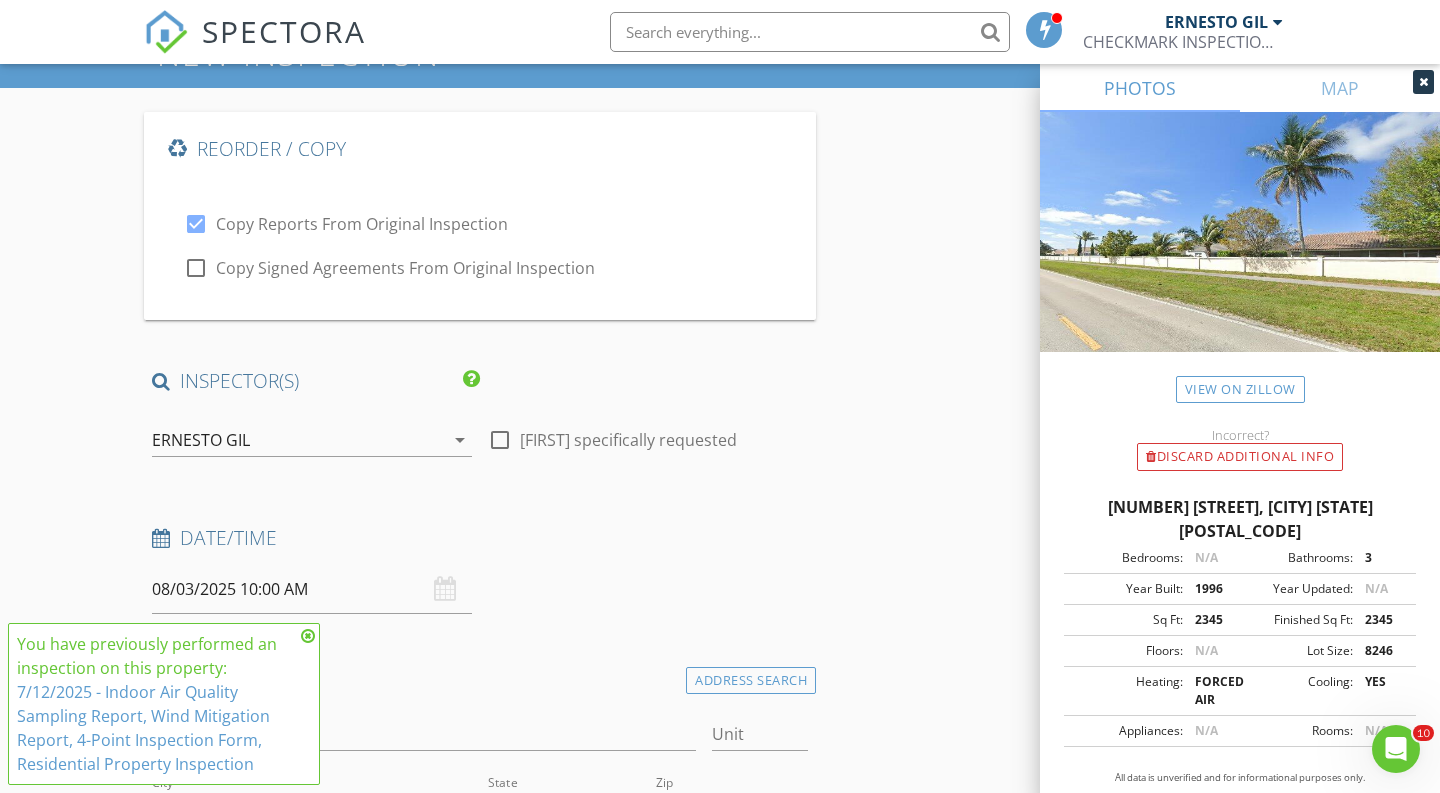 click at bounding box center [308, 636] 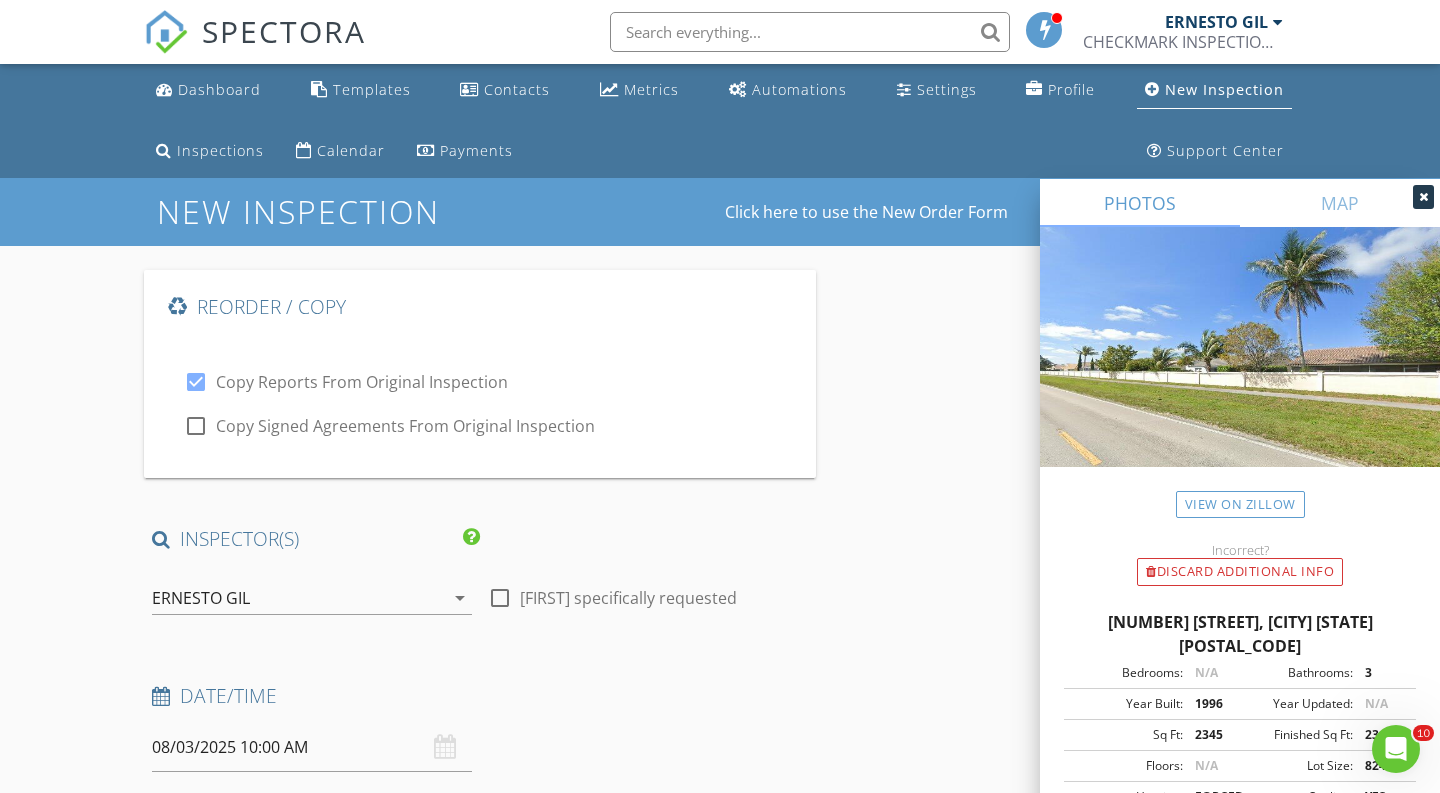 scroll, scrollTop: 0, scrollLeft: 0, axis: both 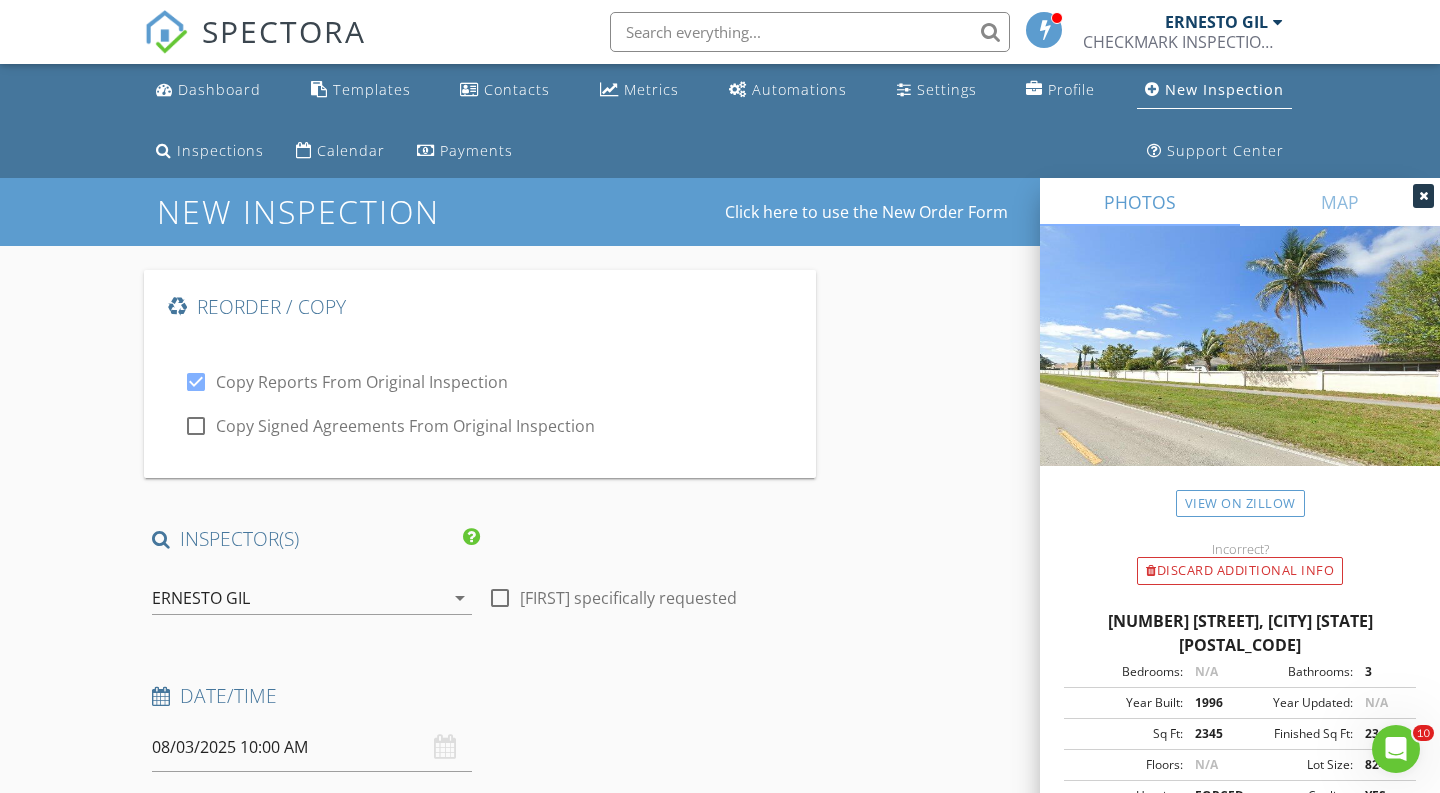 click at bounding box center (196, 382) 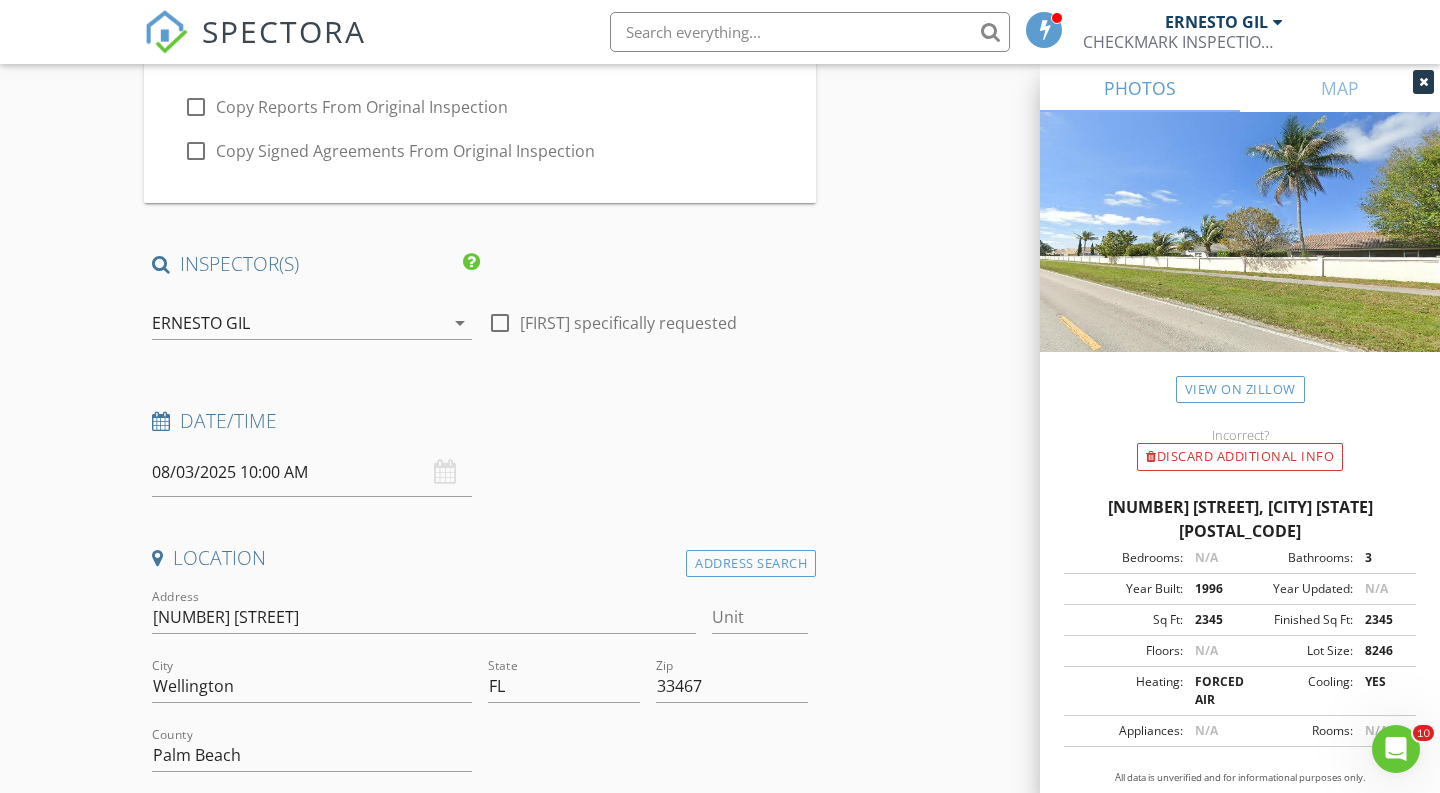 scroll, scrollTop: 316, scrollLeft: 0, axis: vertical 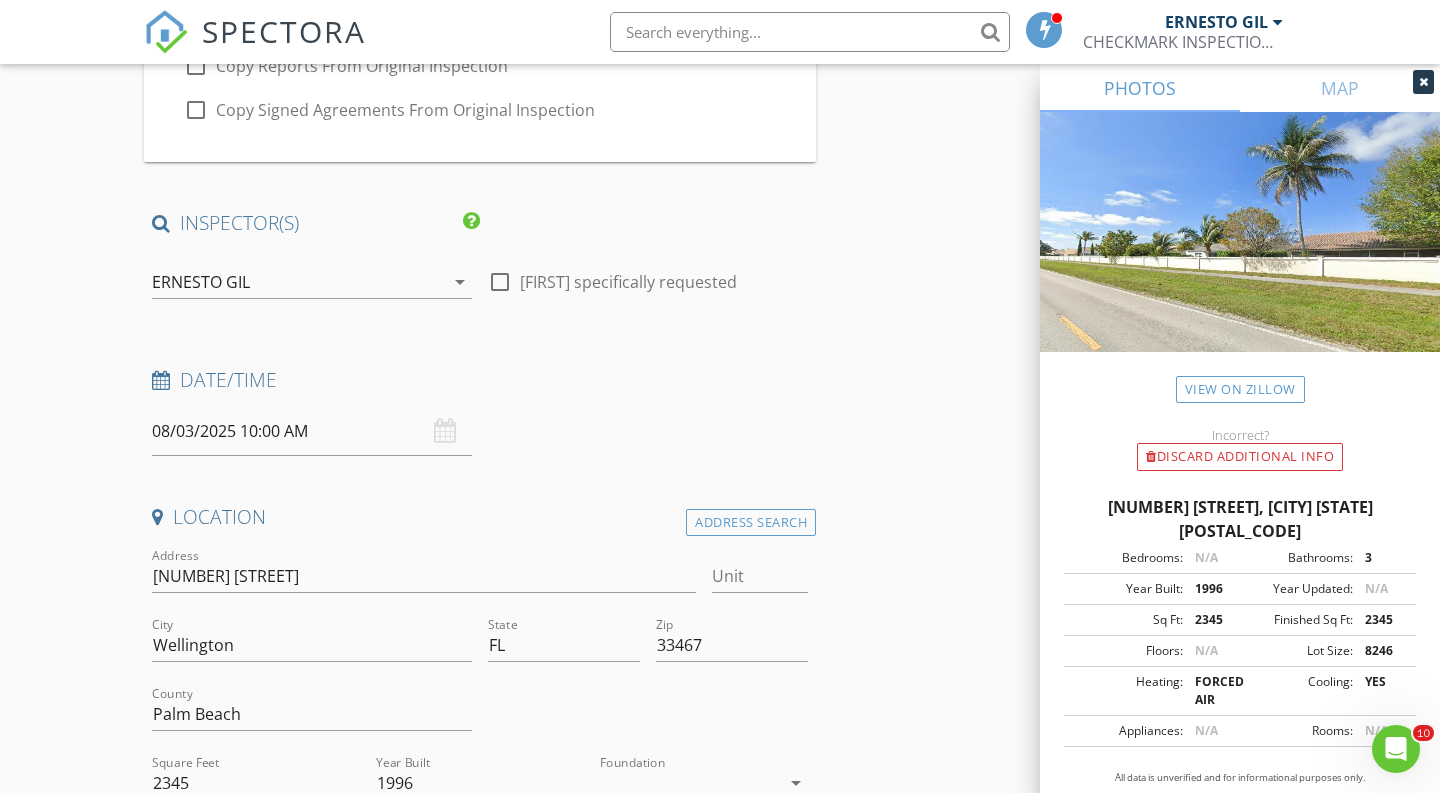 click on "SPECTORA
[FIRST] [LAST]
CHECKMARK INSPECTIONS INC
Role:
Inspector
Dashboard
New Inspection
Inspections
Calendar
Template Editor
Contacts
Automations
Team
Metrics
Payments
Data Exports
Billing
Reporting
Advanced
Settings
What's New
Sign Out
Dashboard
Templates
Contacts
Metrics
Automations
Settings
Profile
New Inspection
Inspections
Calendar
Payments
Support Center
Illustrated Properties Basement Slab Crawlspace   This will disable all automated notifications for this inspection. Use this for mock inspections or inspections where you'd prefer not to send any communication out.                 WM4P   FRIEND AND FAMILY" at bounding box center (720, 1966) 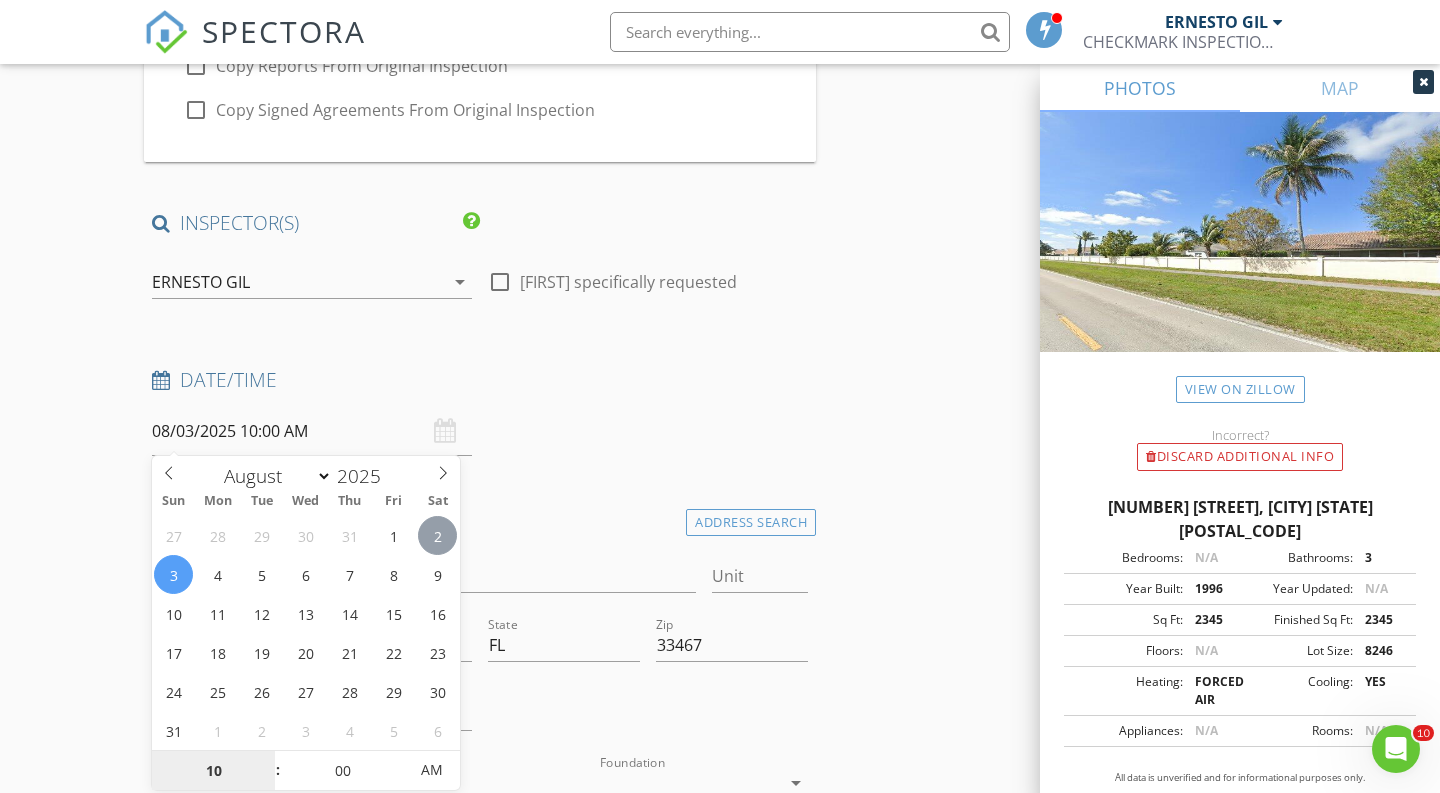type on "08/02/2025 10:00 AM" 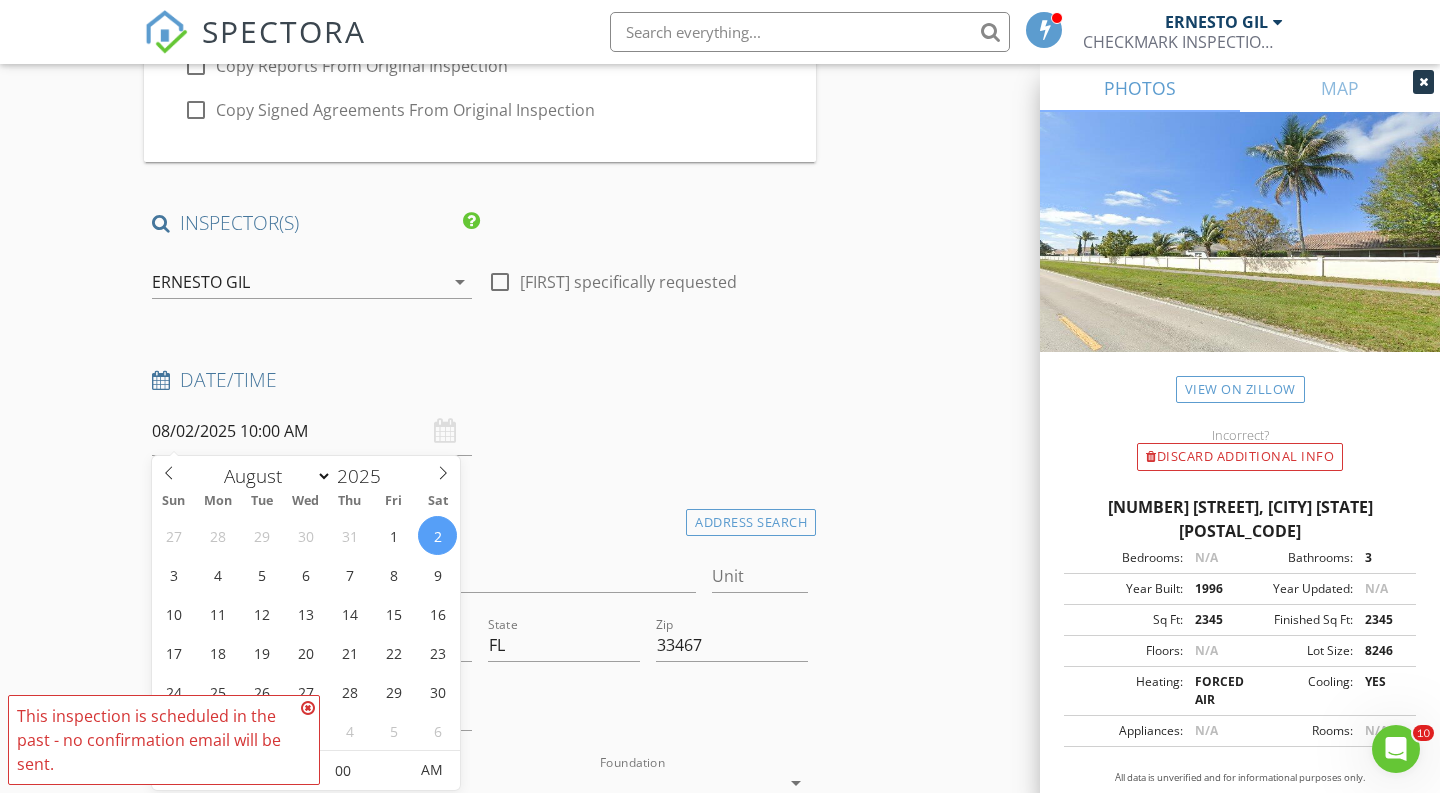 click on "Date/Time
08/02/2025 10:00 AM" at bounding box center (480, 411) 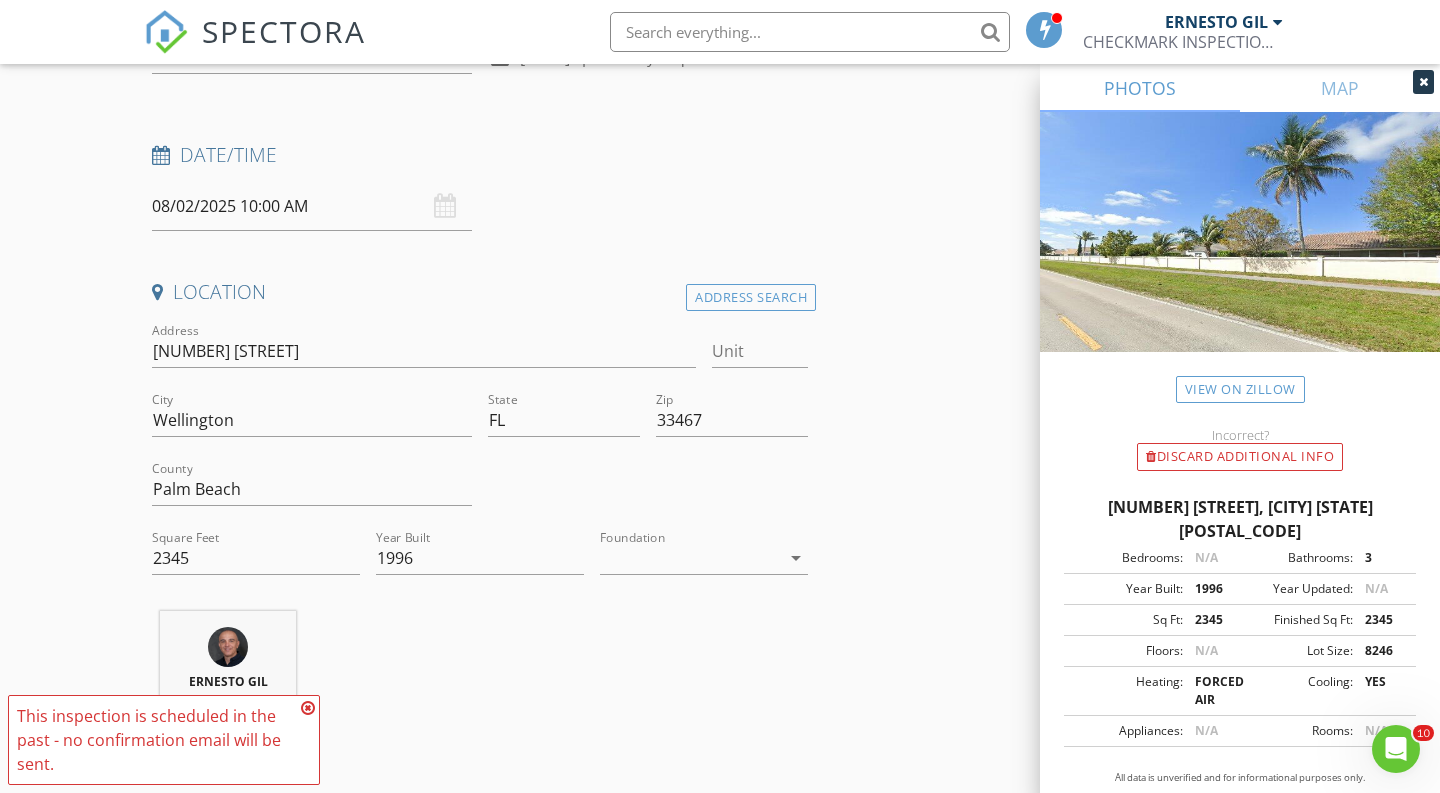 scroll, scrollTop: 681, scrollLeft: 0, axis: vertical 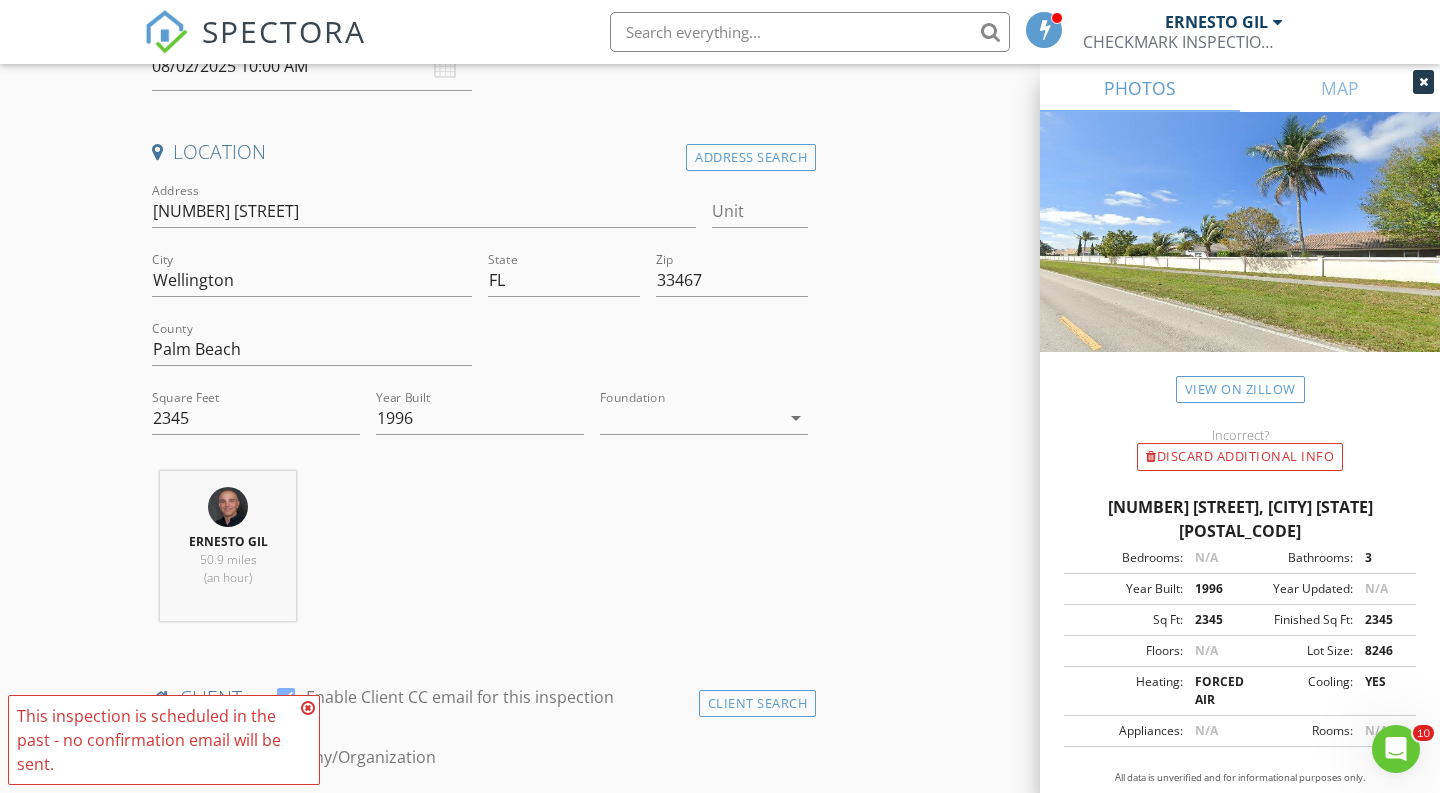 click at bounding box center (308, 708) 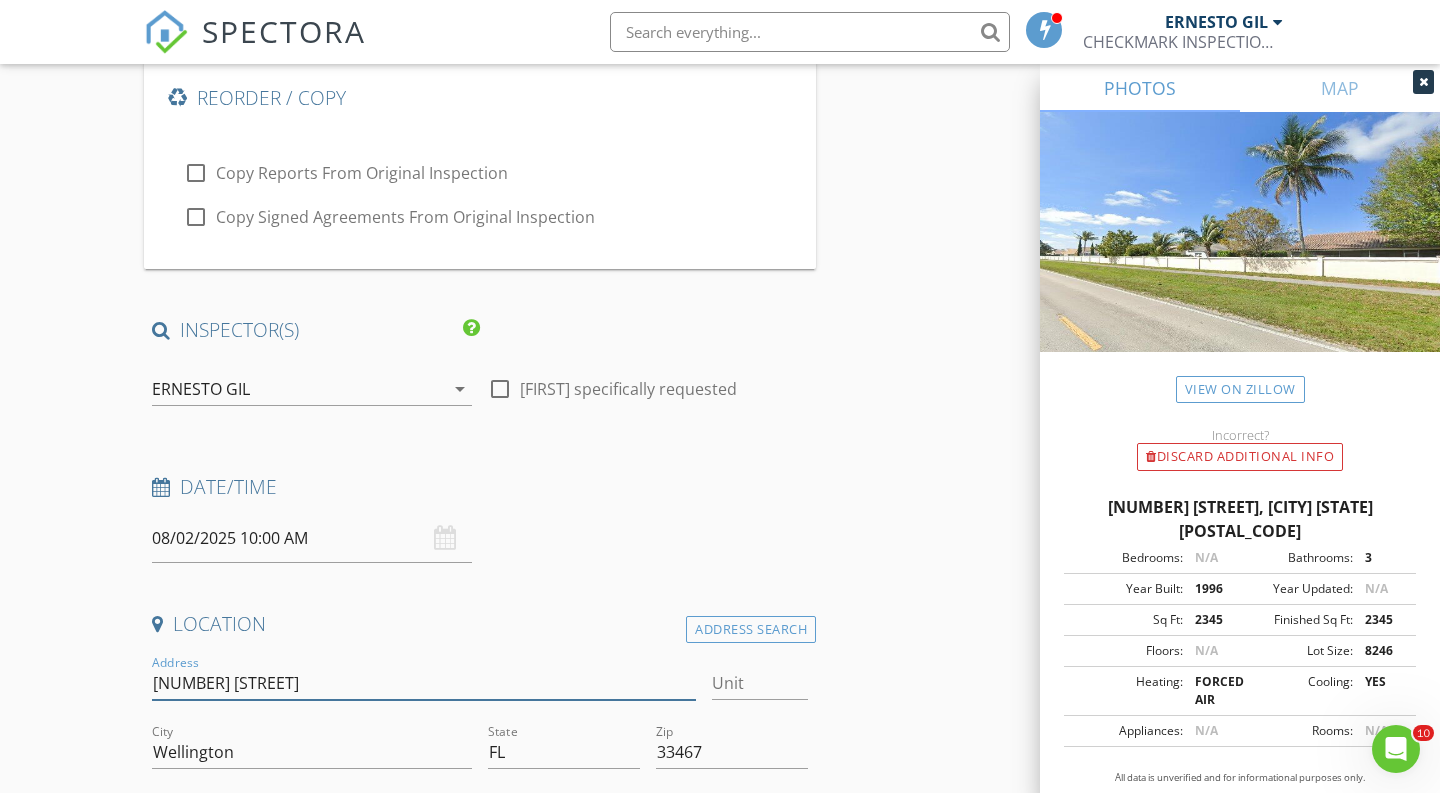 scroll, scrollTop: 147, scrollLeft: 0, axis: vertical 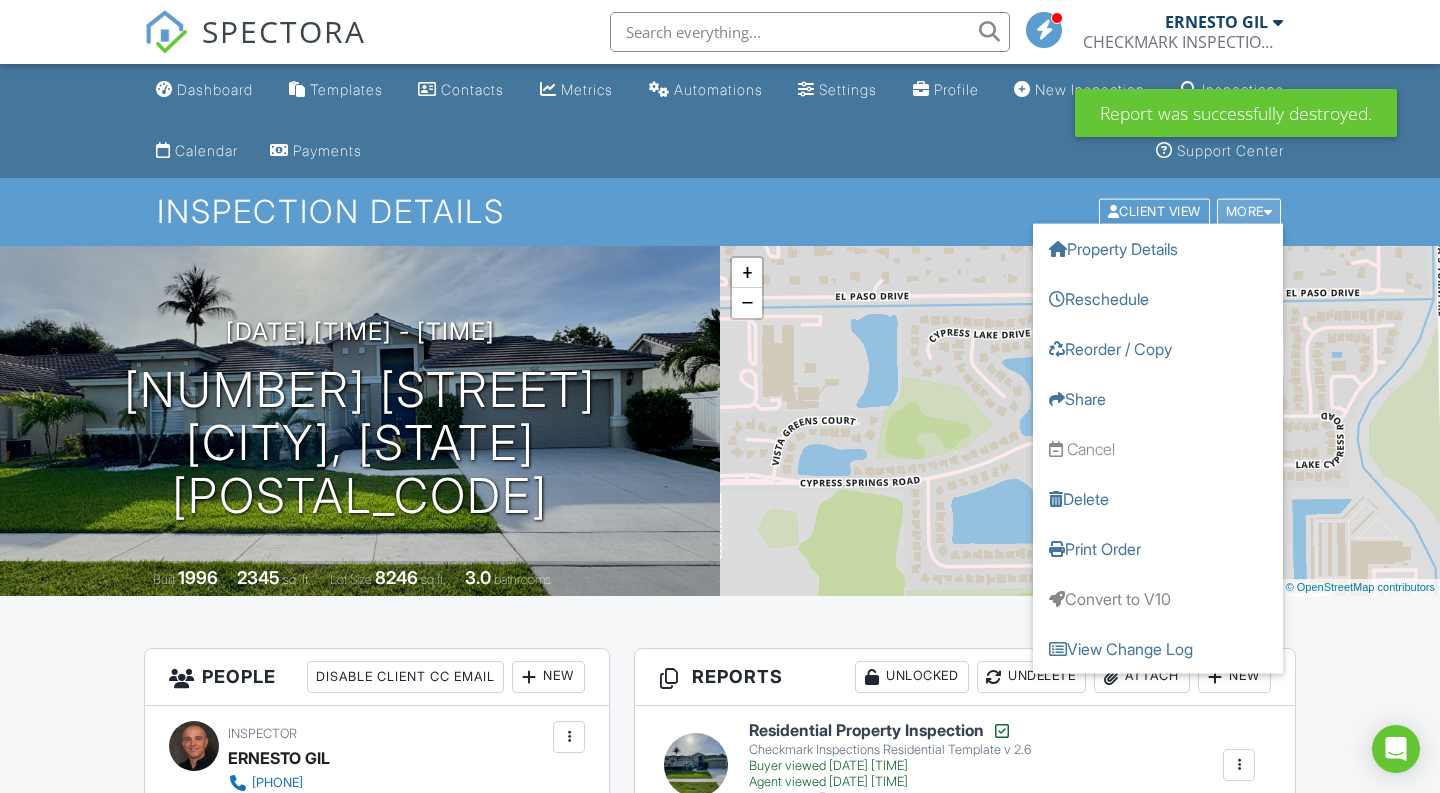 click on "More" at bounding box center (1249, 212) 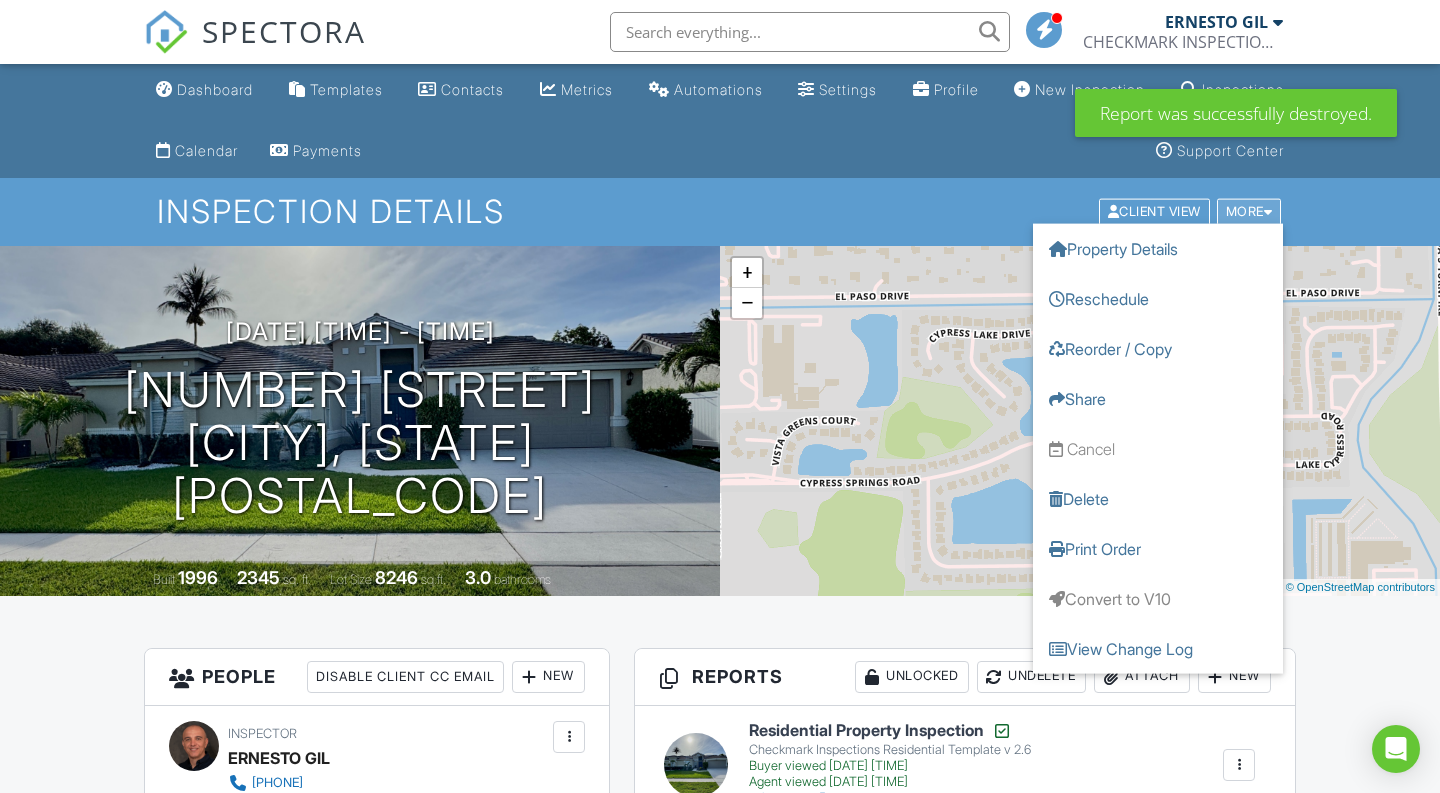 scroll, scrollTop: 0, scrollLeft: 0, axis: both 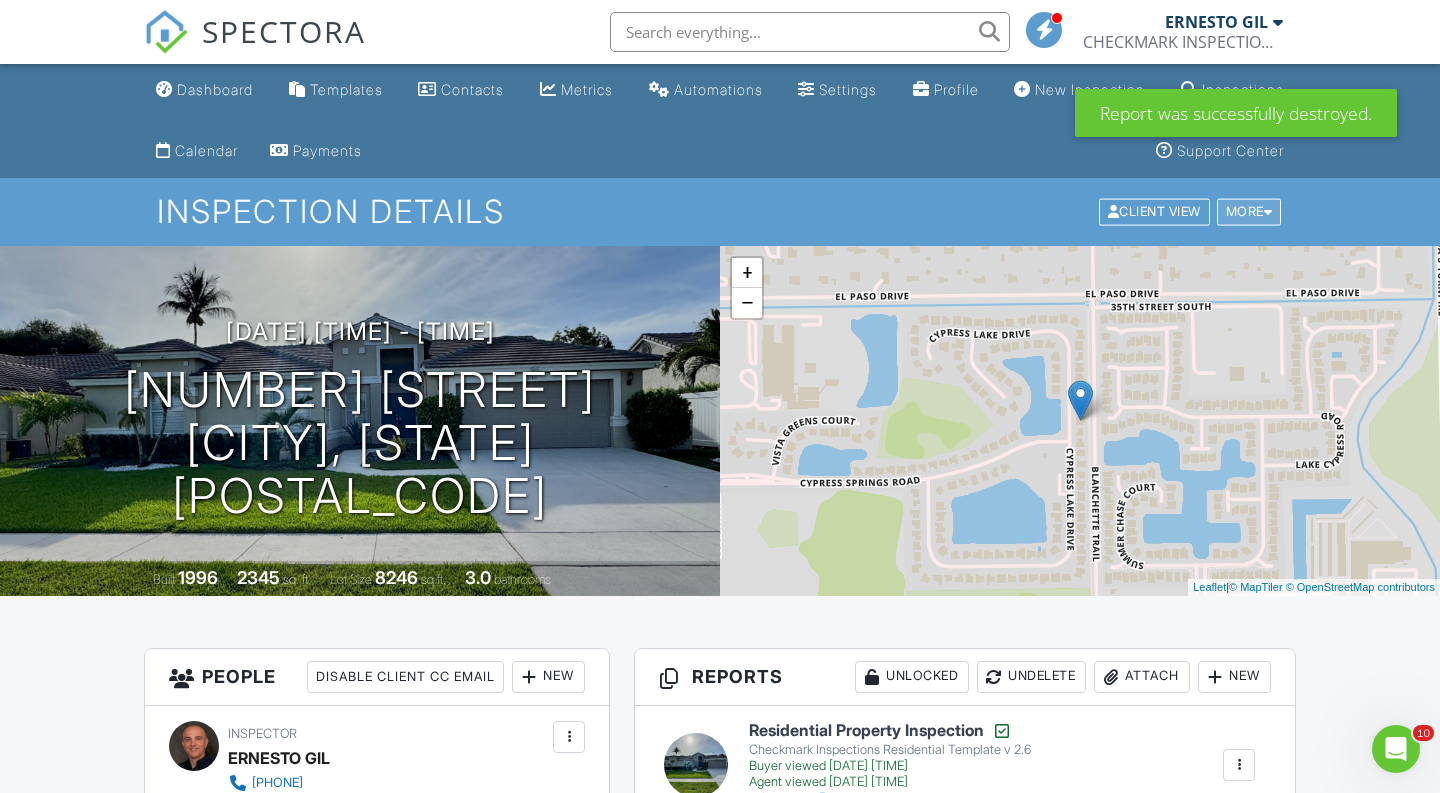 click on "More" at bounding box center (1249, 212) 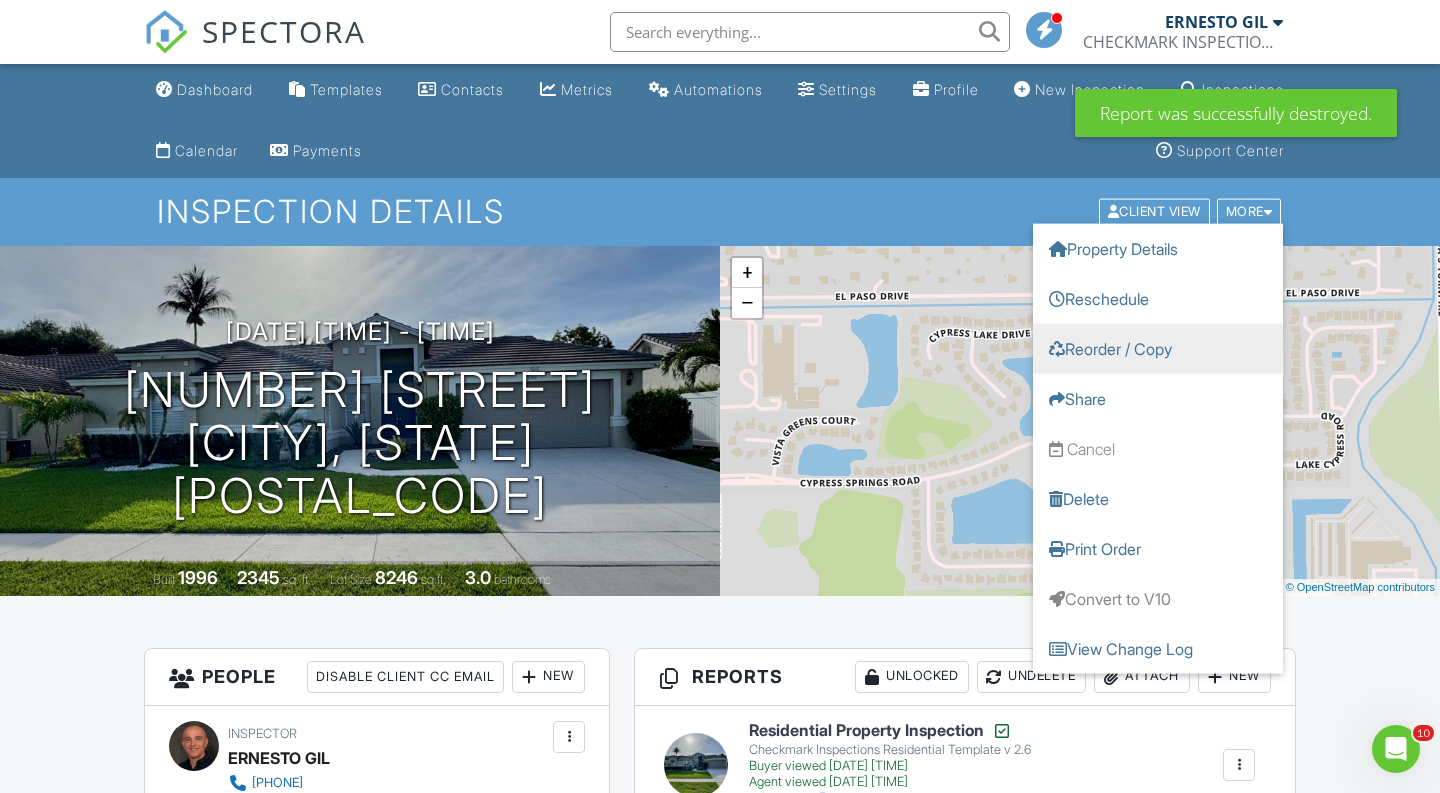 click on "Reorder / Copy" at bounding box center (1158, 349) 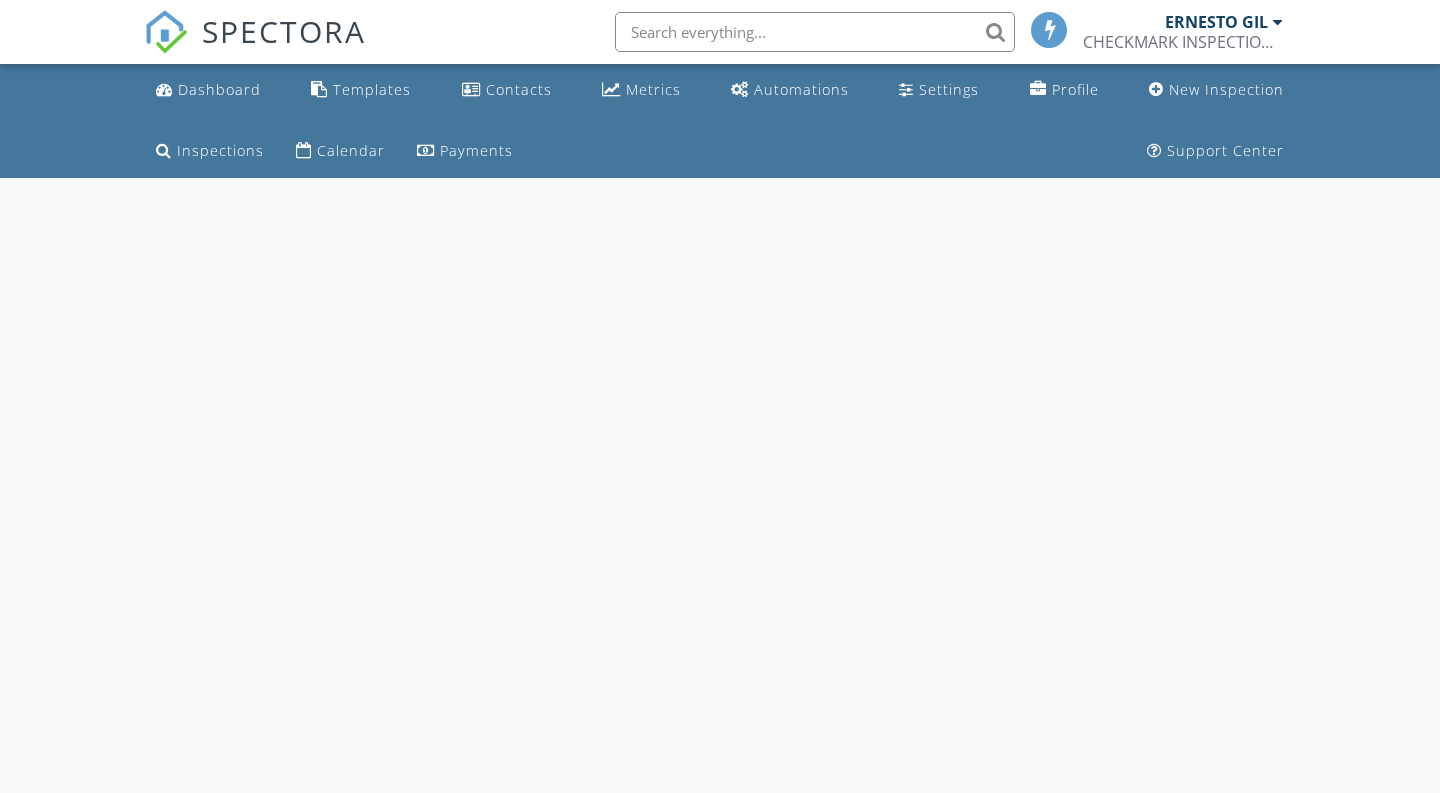 scroll, scrollTop: 0, scrollLeft: 0, axis: both 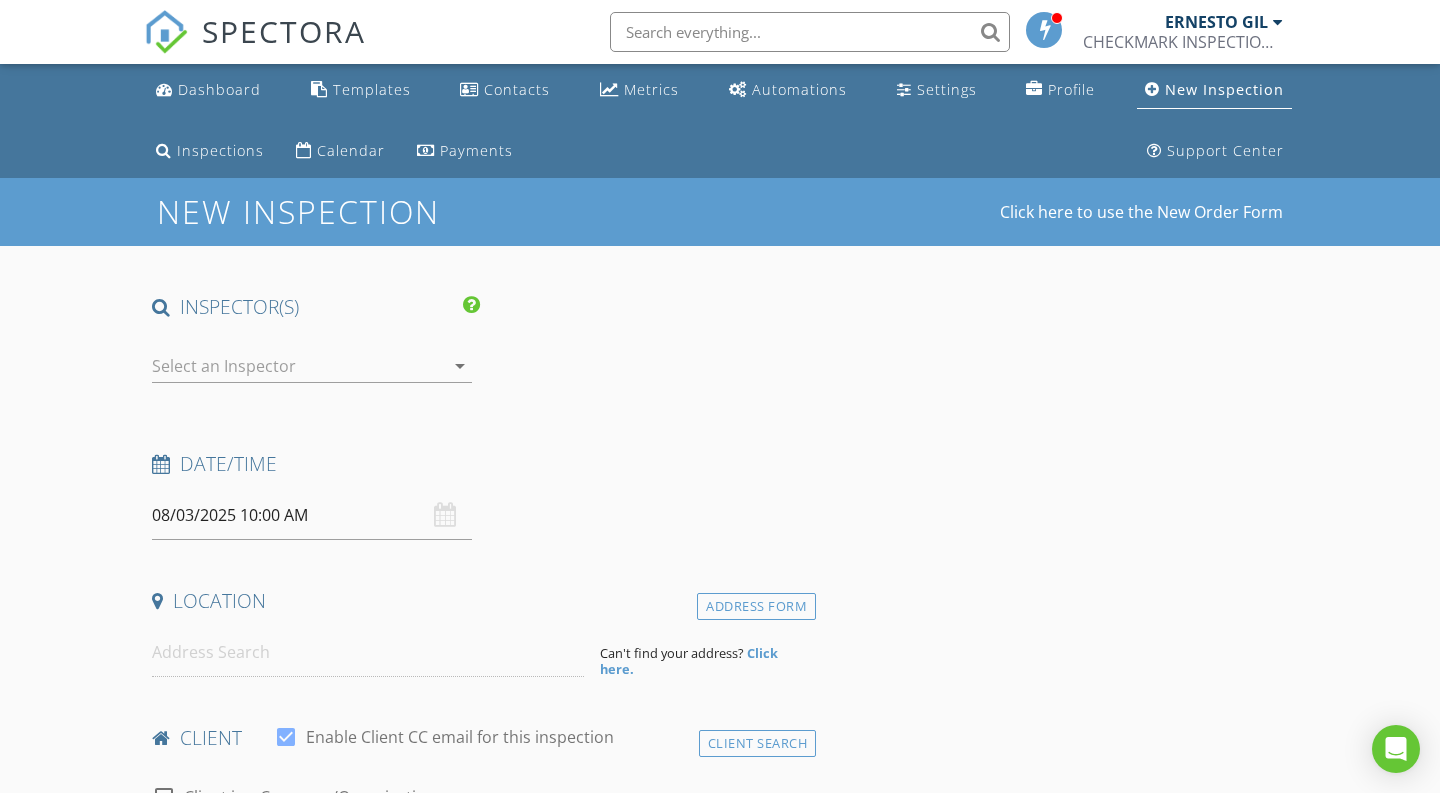 type on "Michelle" 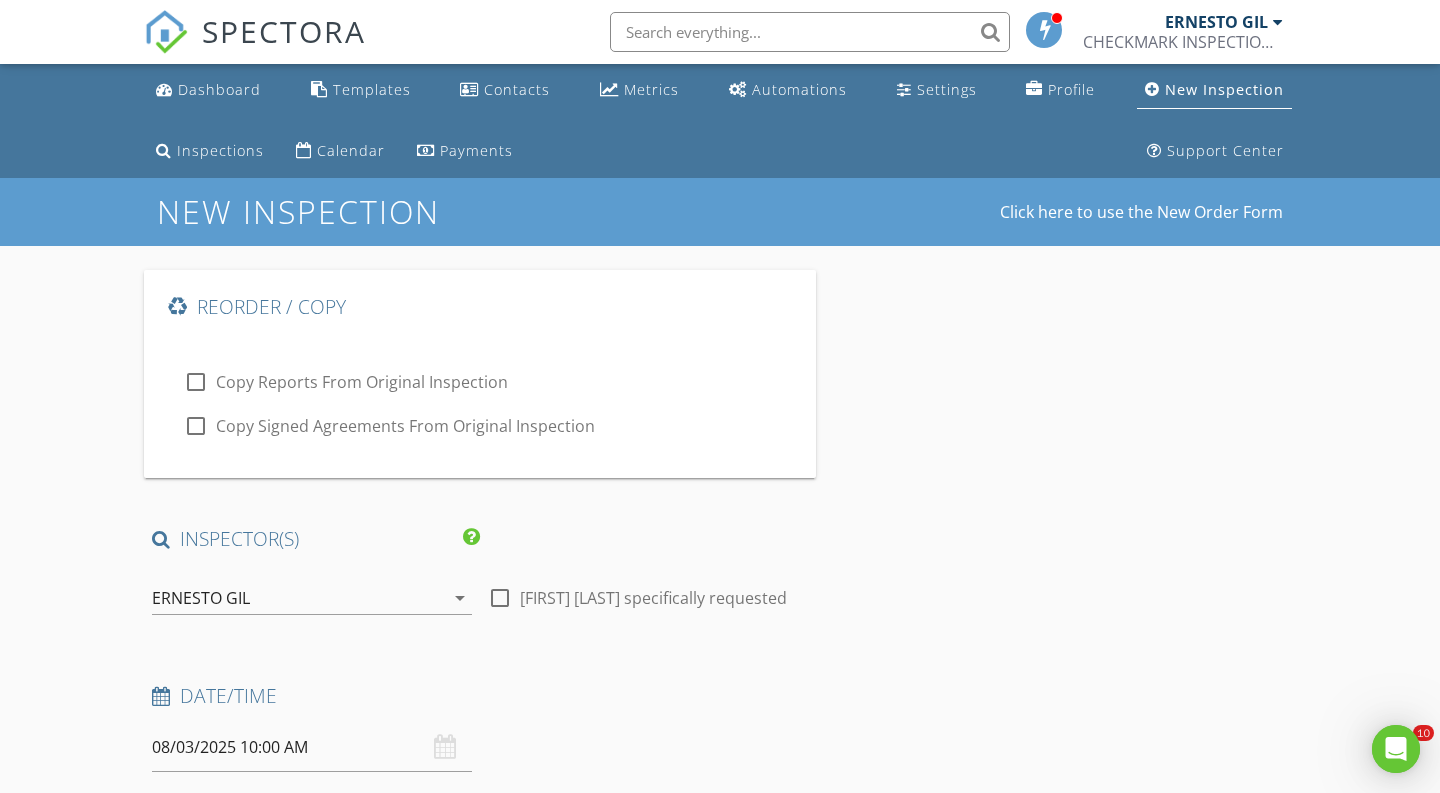 scroll, scrollTop: 0, scrollLeft: 0, axis: both 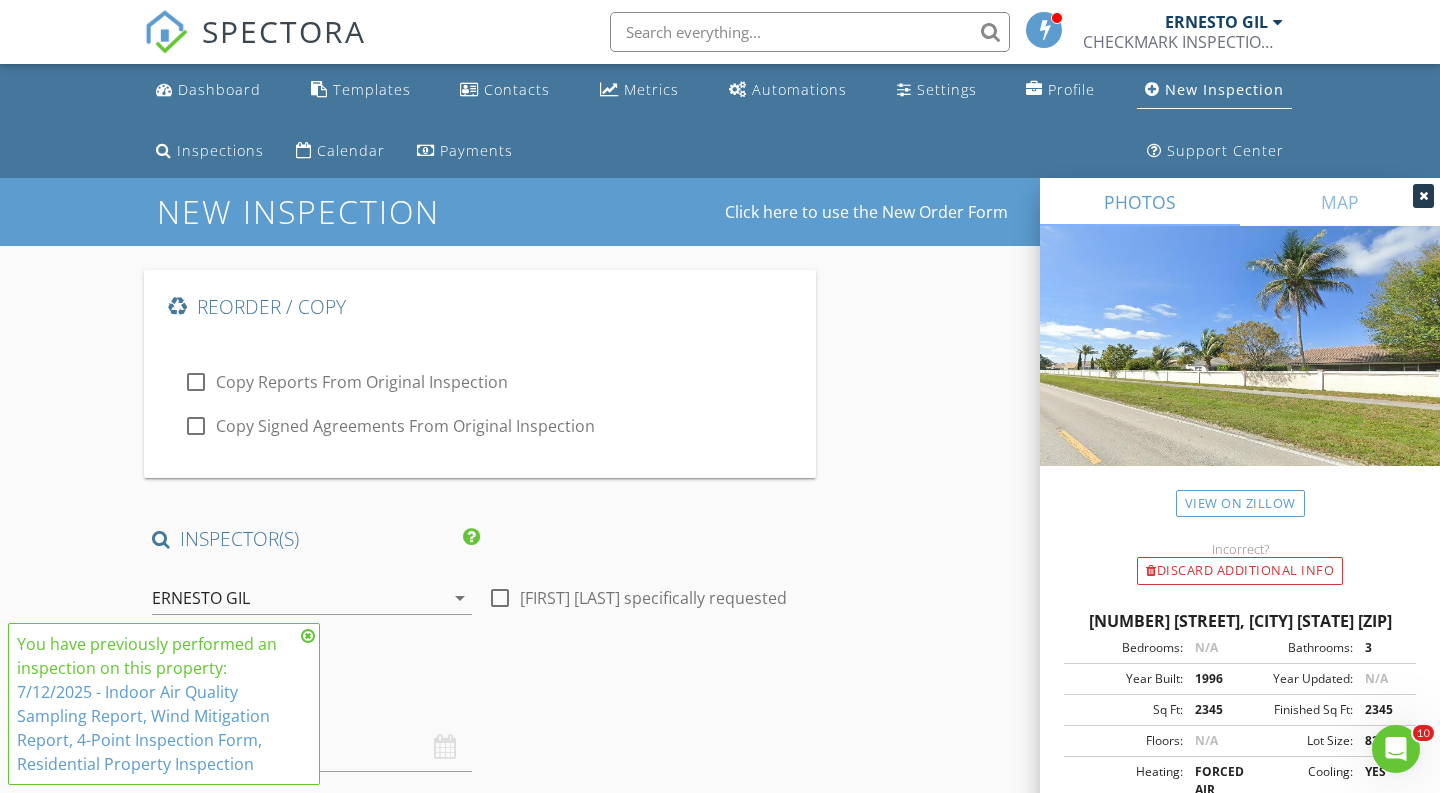 click at bounding box center (308, 636) 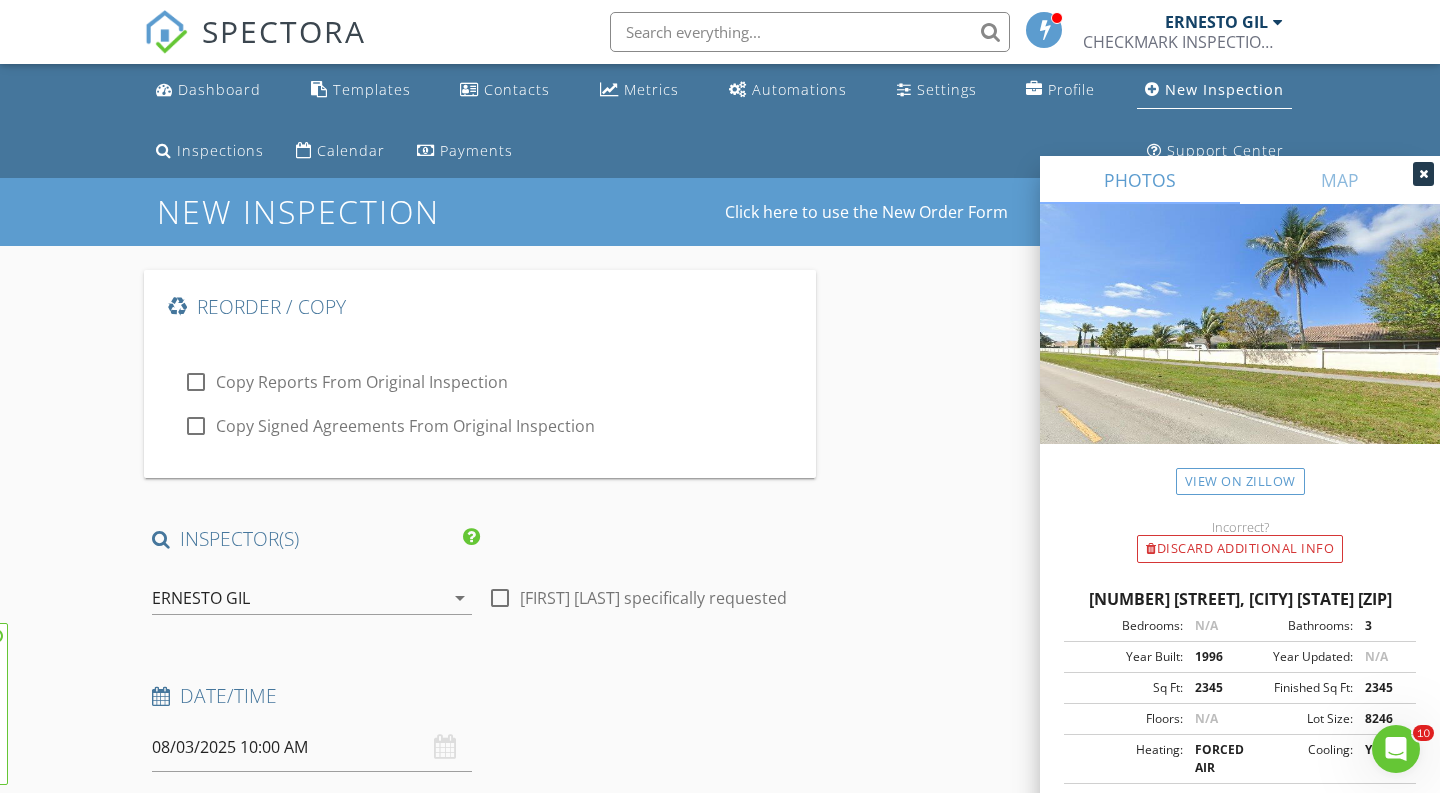 scroll, scrollTop: 173, scrollLeft: 0, axis: vertical 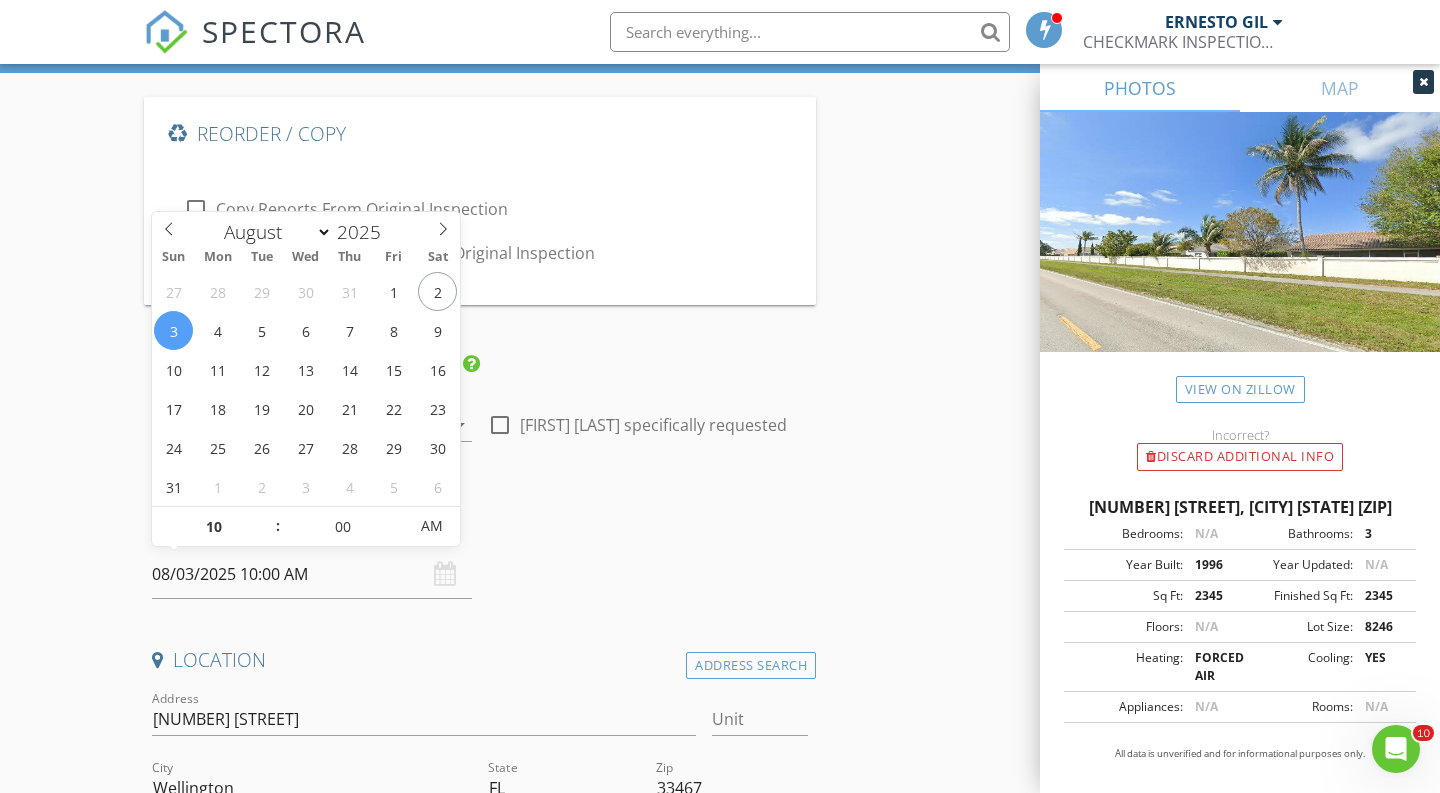 click on "08/03/2025 10:00 AM" at bounding box center [312, 574] 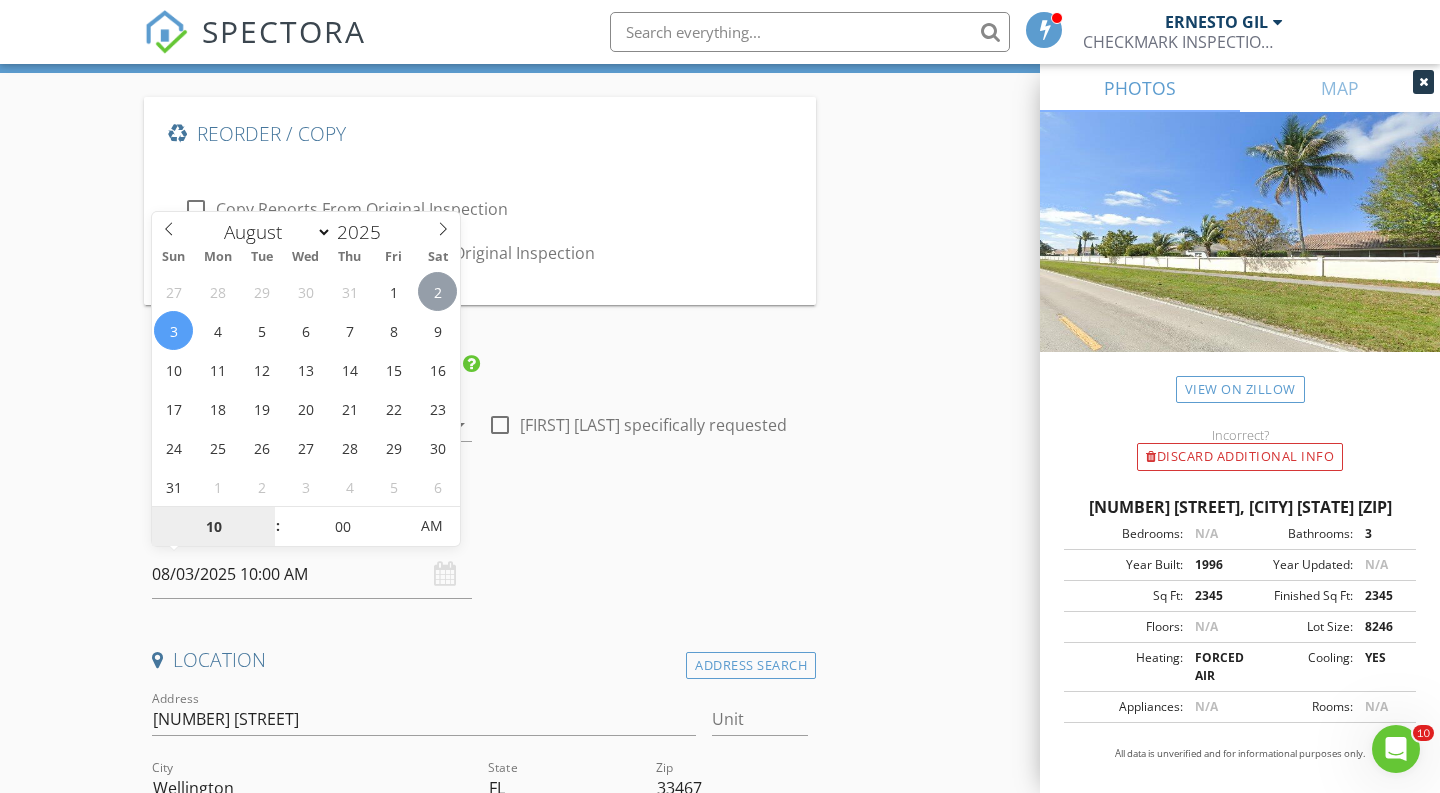 type on "08/02/2025 10:00 AM" 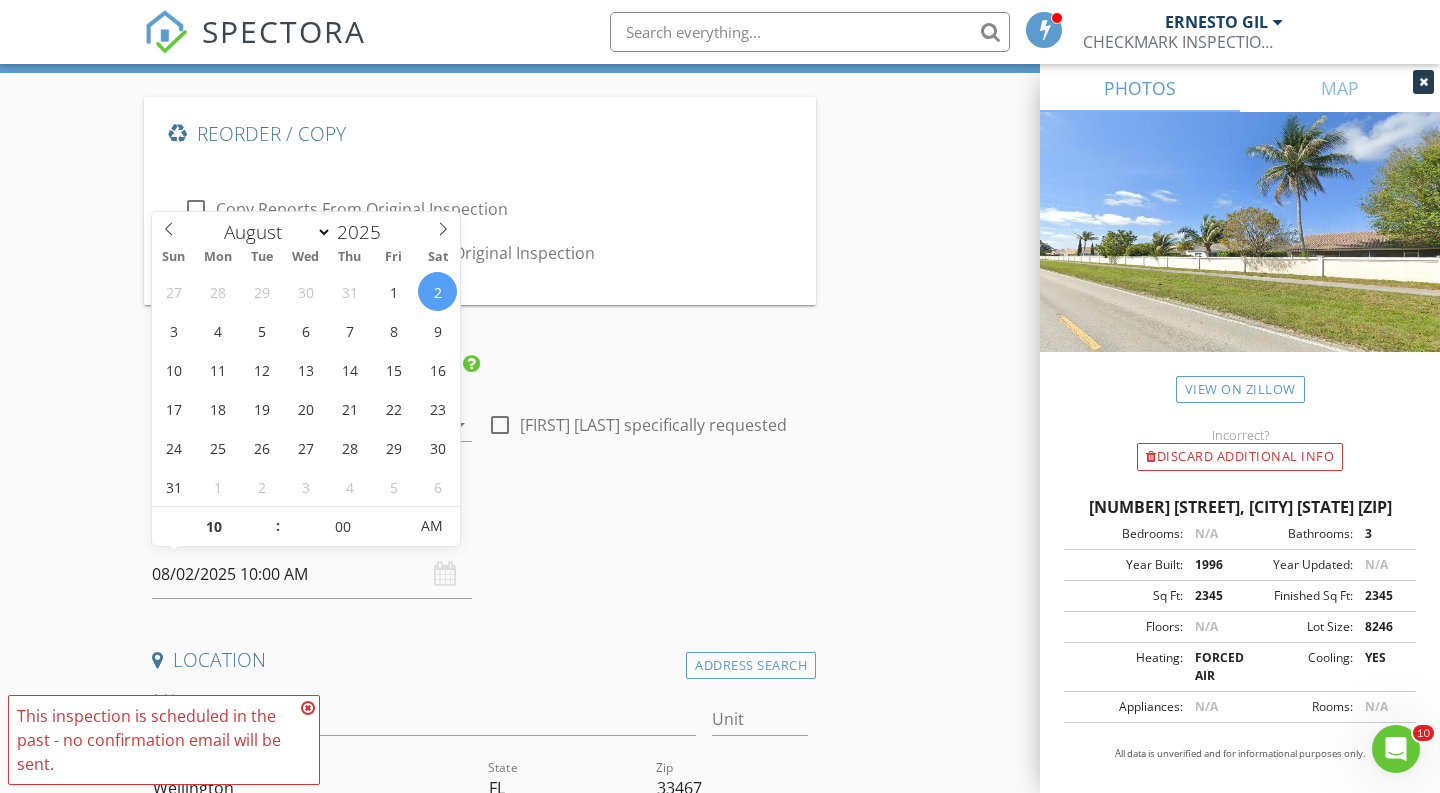 click on "Date/Time" at bounding box center (480, 523) 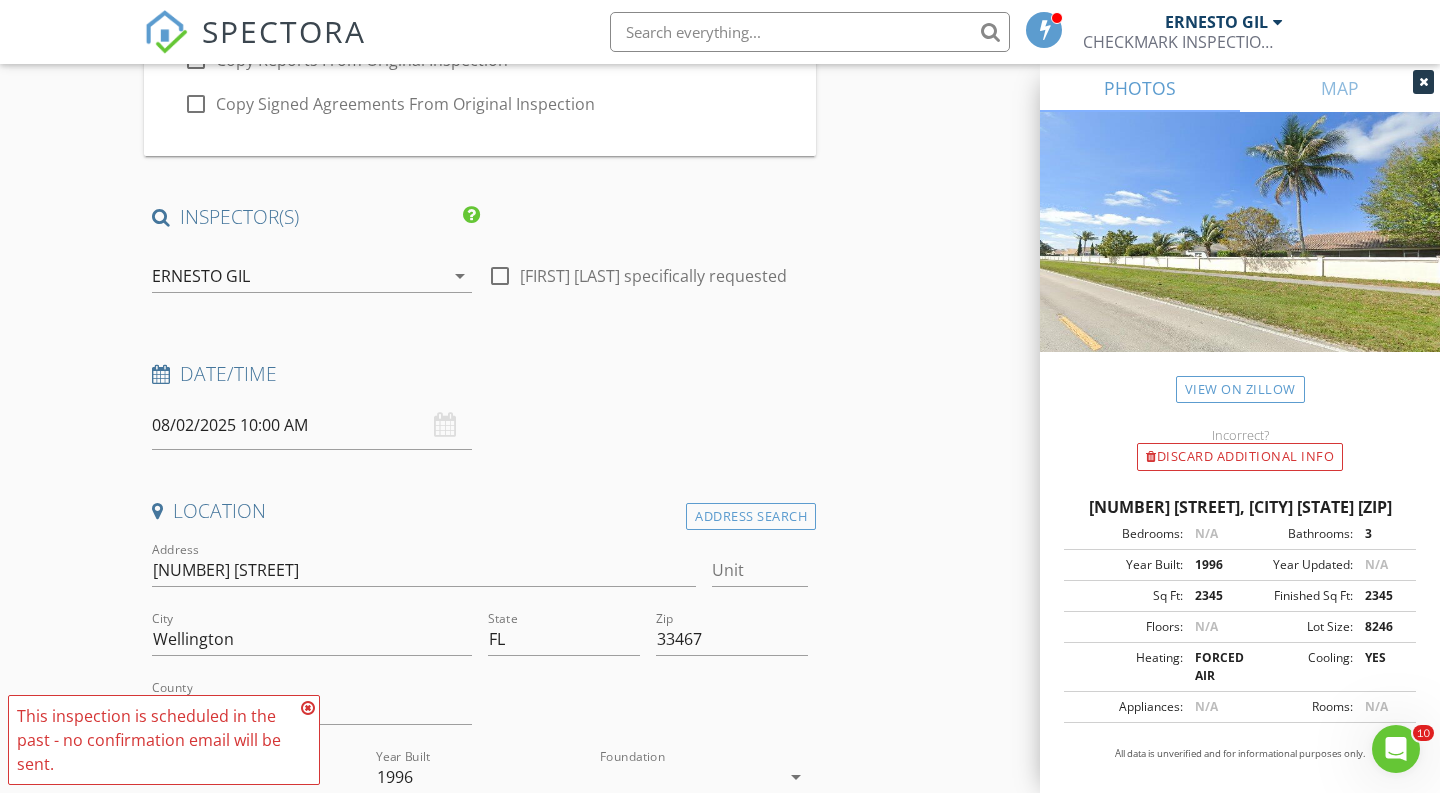 scroll, scrollTop: 340, scrollLeft: 0, axis: vertical 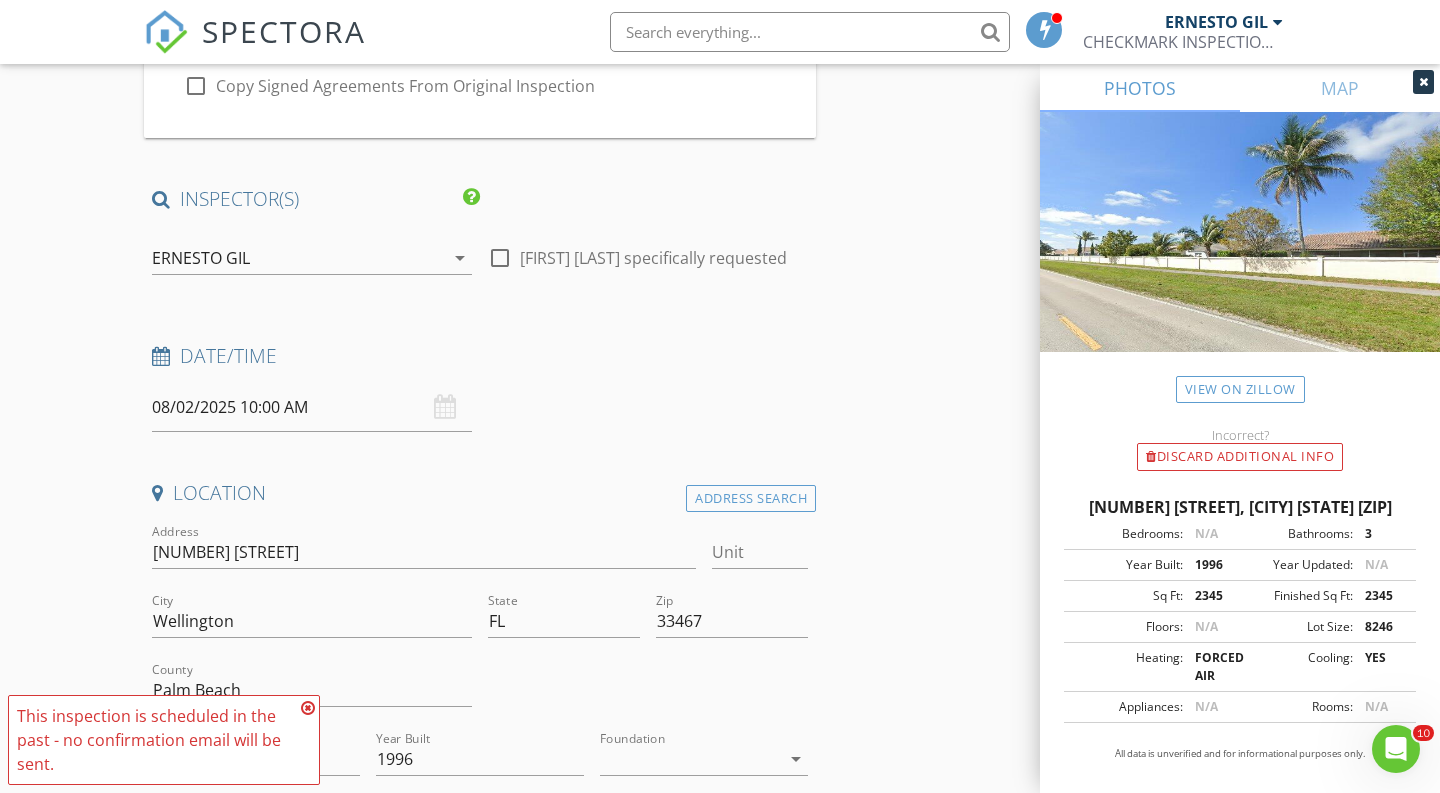 click at bounding box center [308, 708] 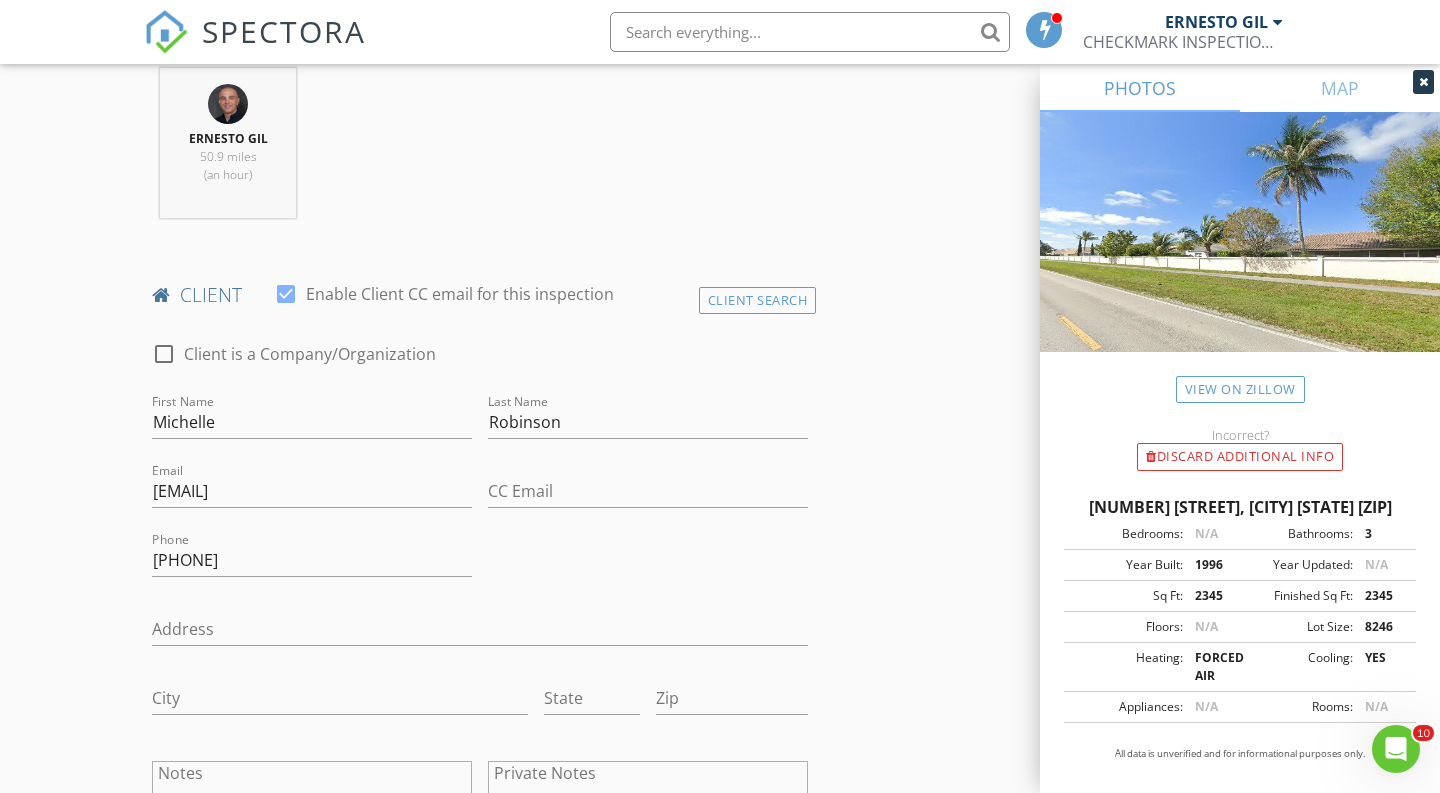 scroll, scrollTop: 1086, scrollLeft: 0, axis: vertical 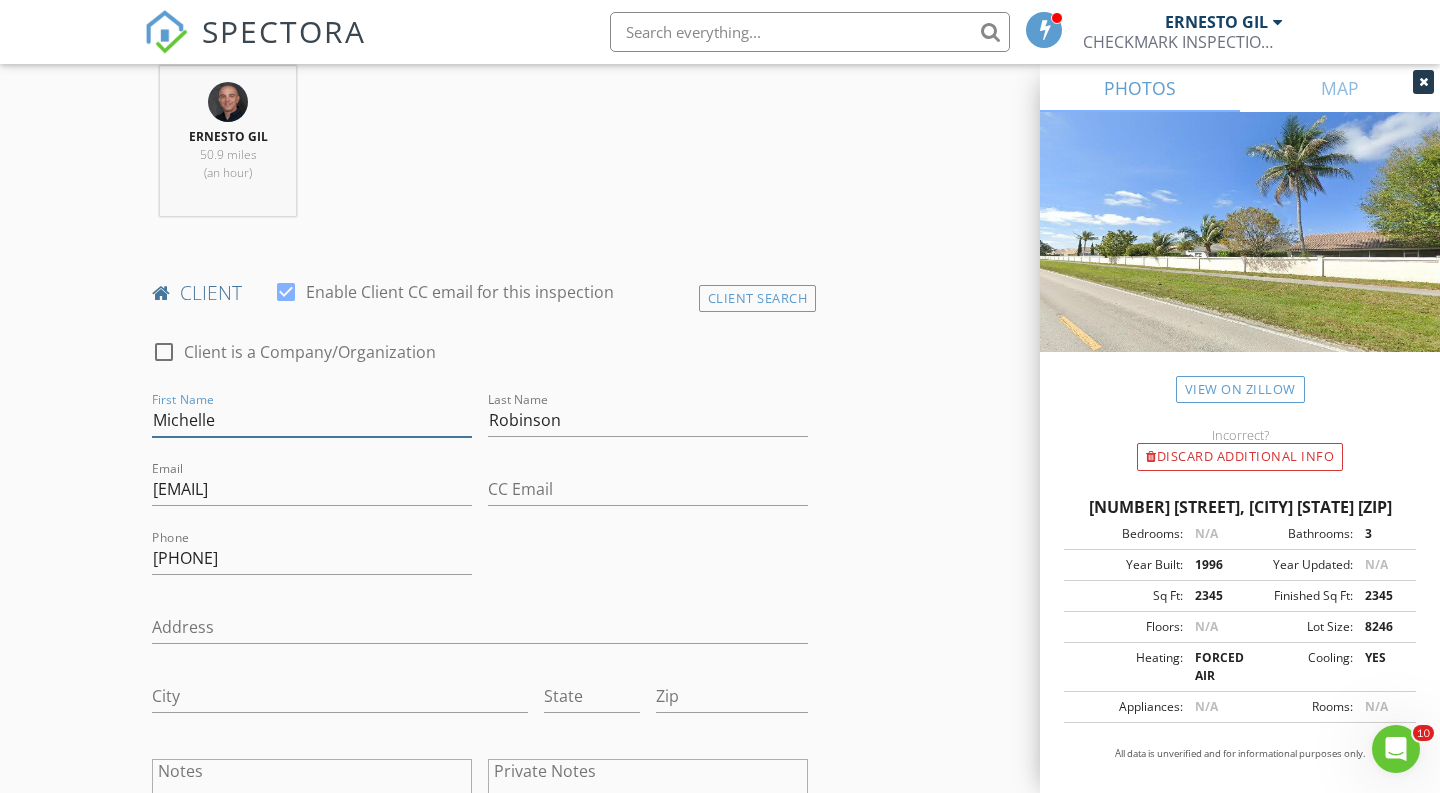 drag, startPoint x: 289, startPoint y: 408, endPoint x: 31, endPoint y: 391, distance: 258.55948 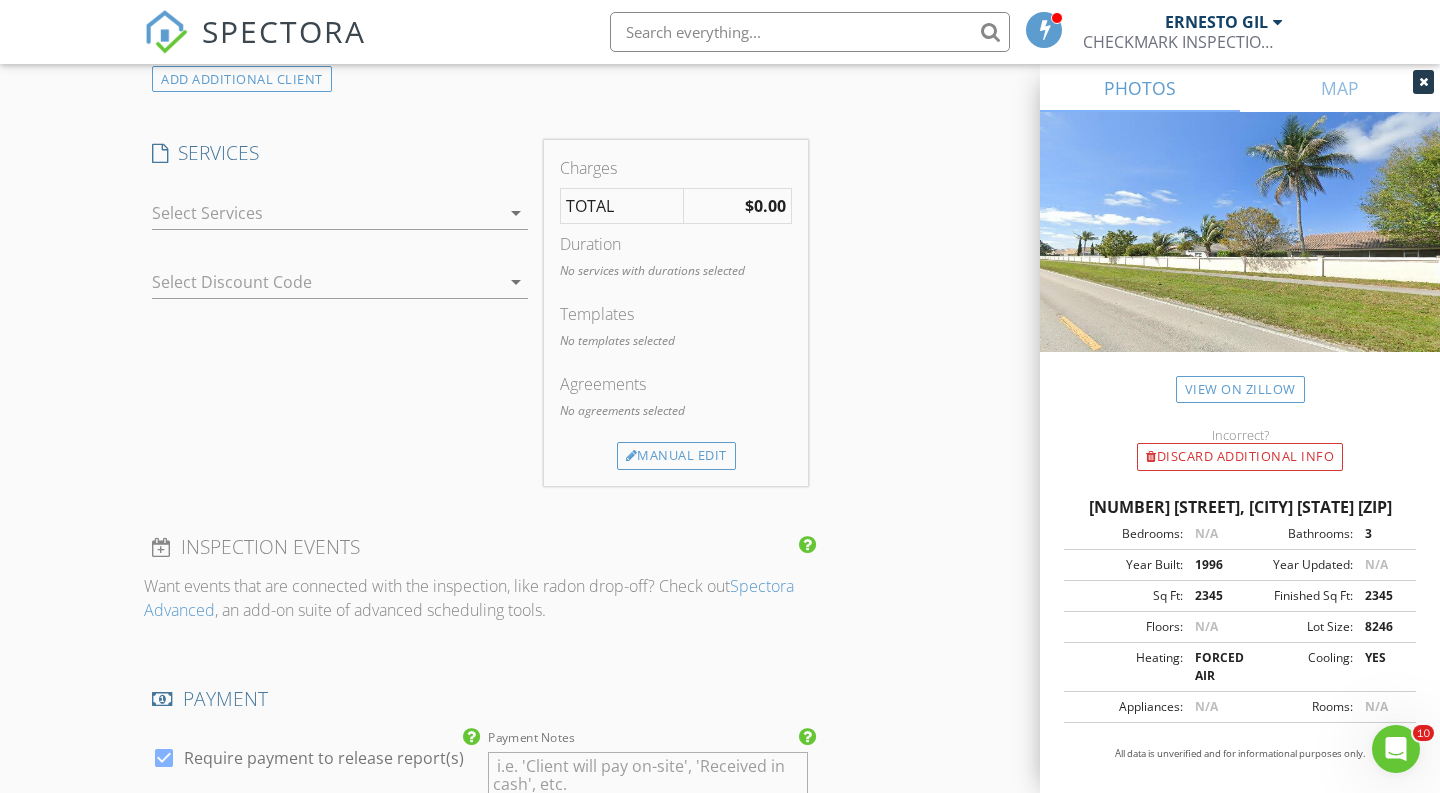 scroll, scrollTop: 1903, scrollLeft: 0, axis: vertical 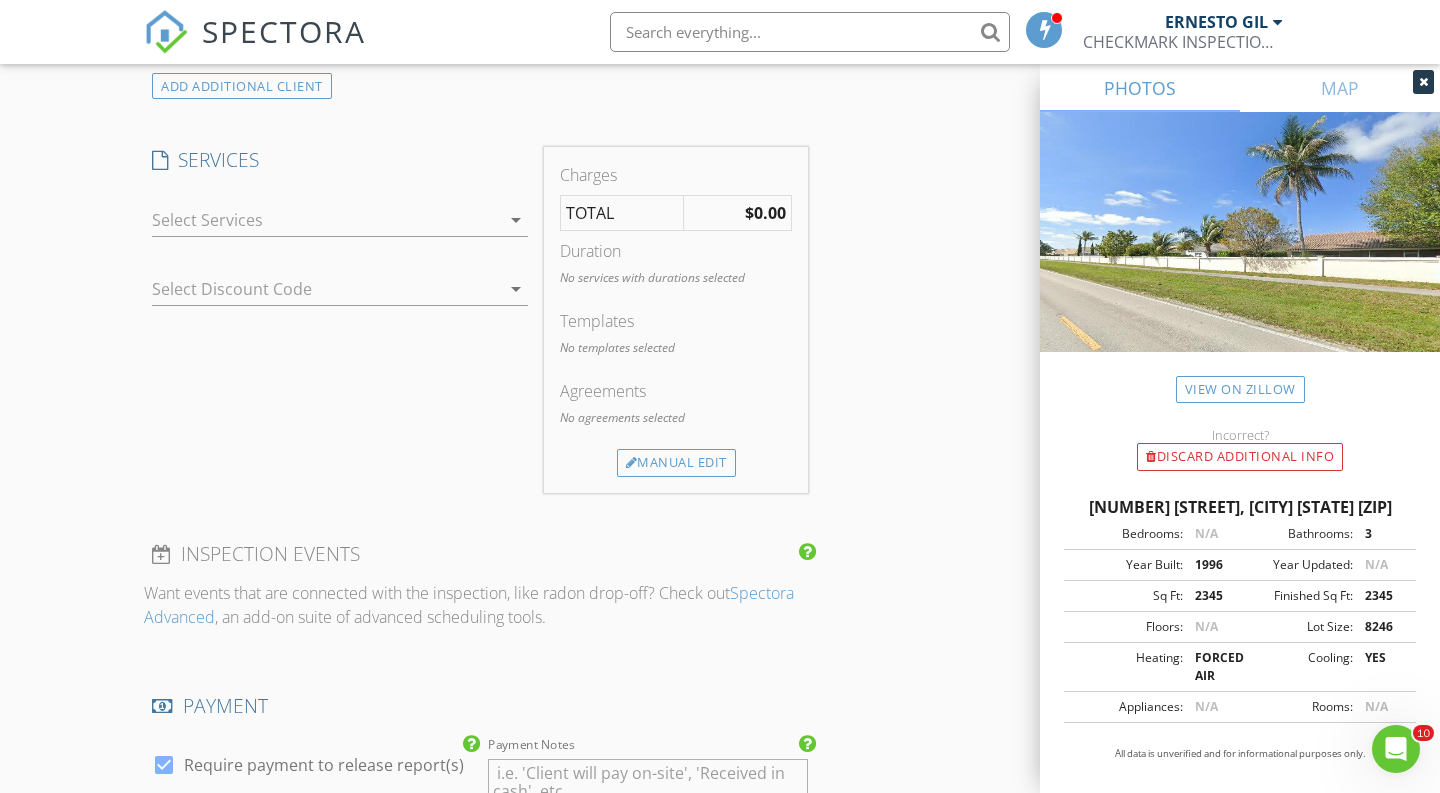 click at bounding box center (326, 220) 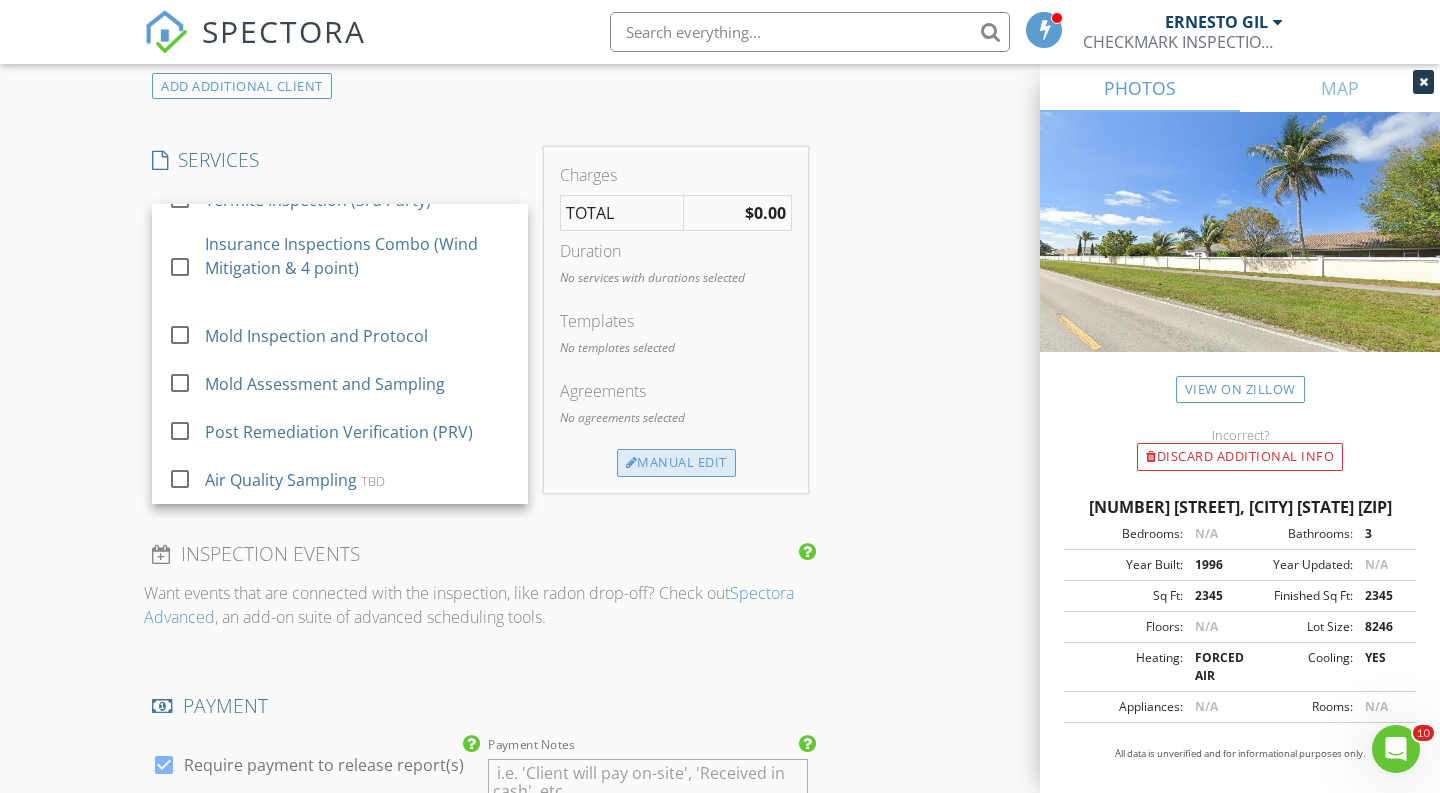 scroll, scrollTop: 236, scrollLeft: 0, axis: vertical 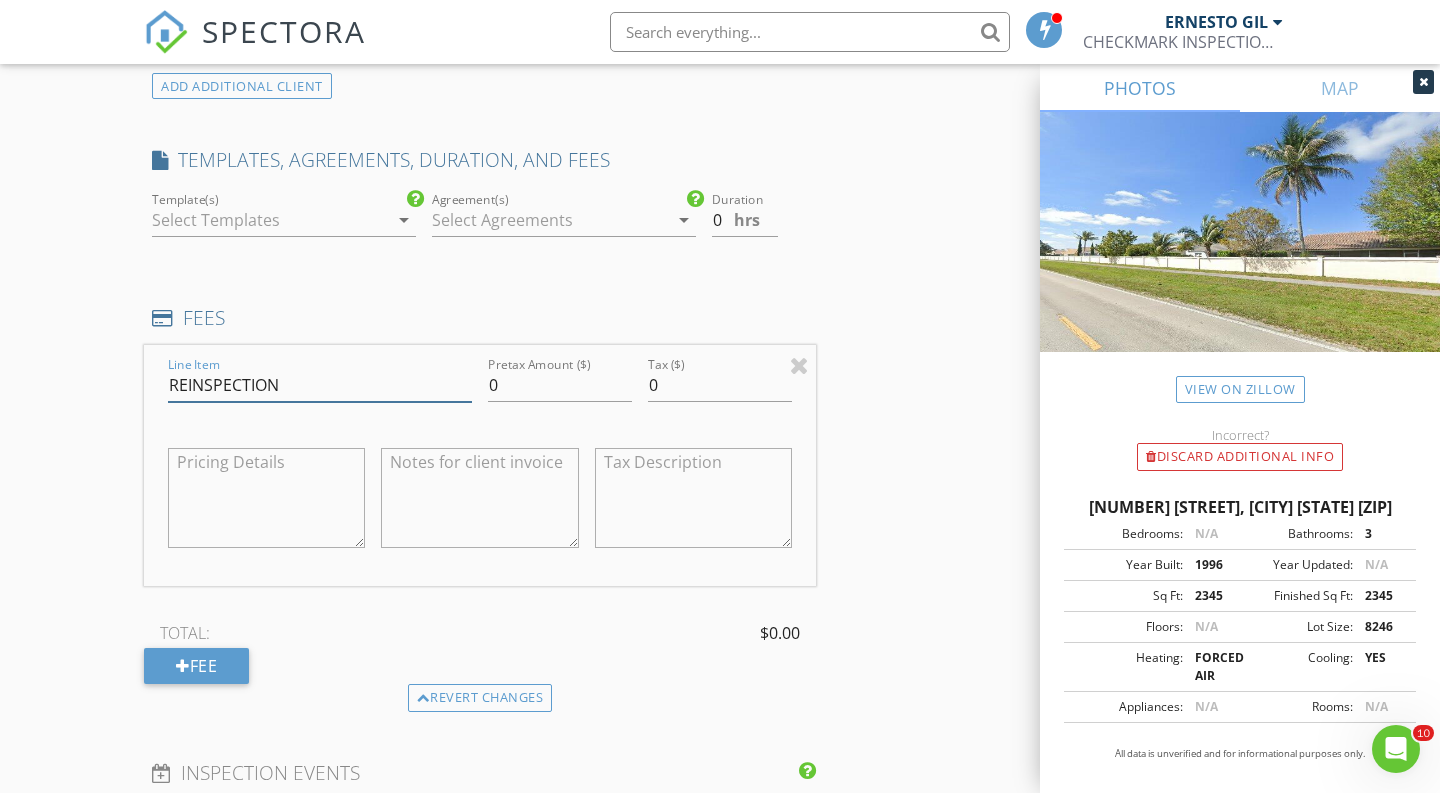 click on "REINSPECTION" at bounding box center [320, 385] 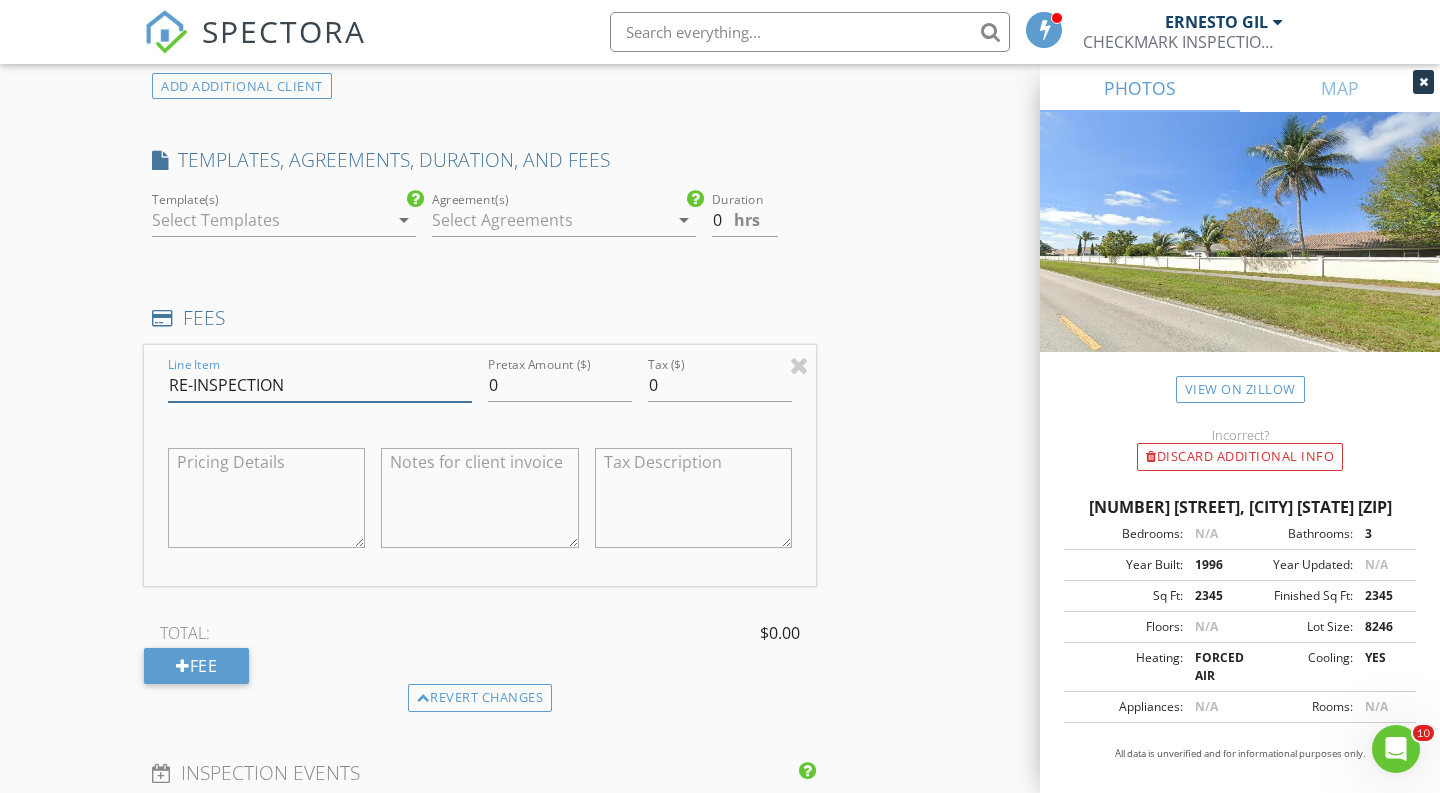 type on "RE-INSPECTION" 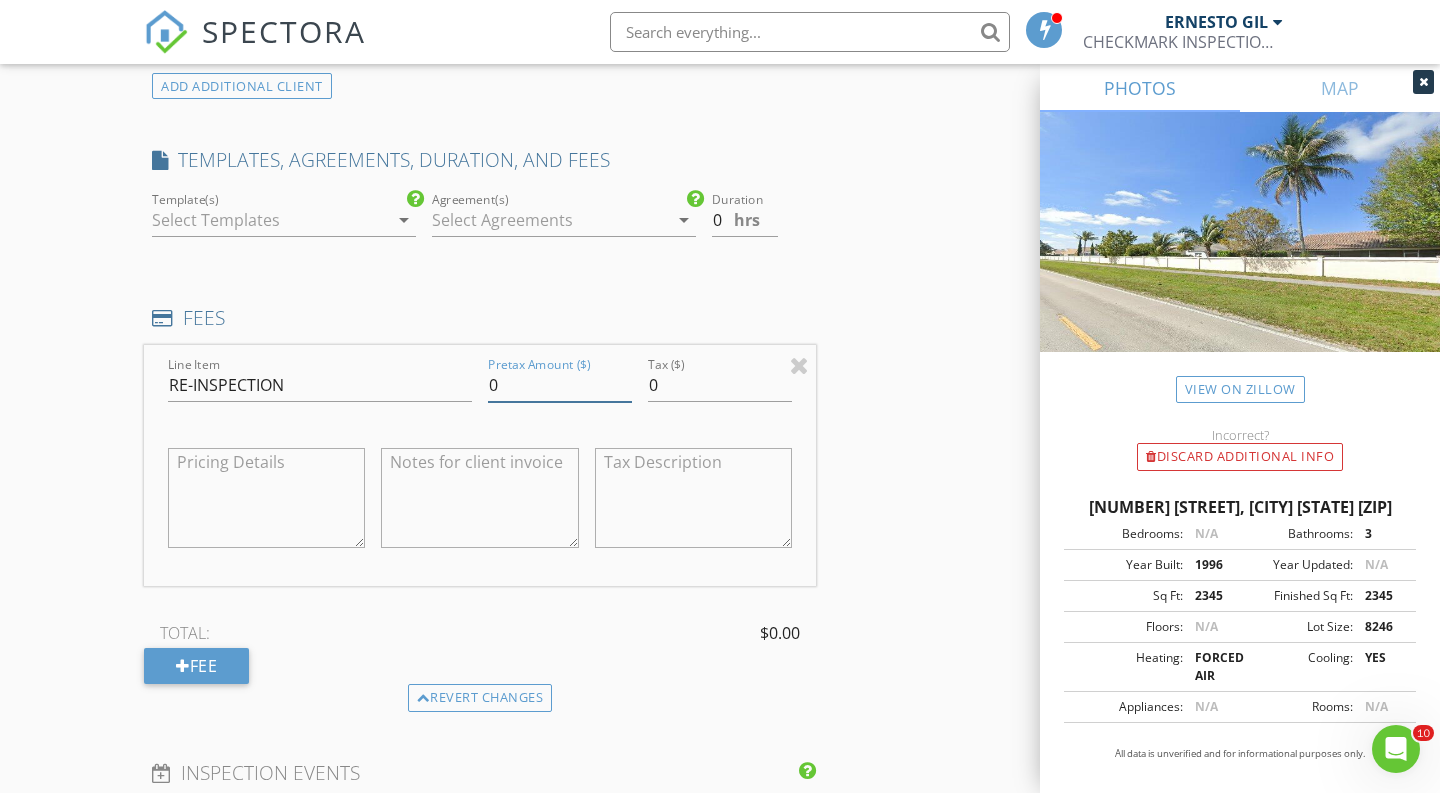 drag, startPoint x: 553, startPoint y: 380, endPoint x: 404, endPoint y: 376, distance: 149.05368 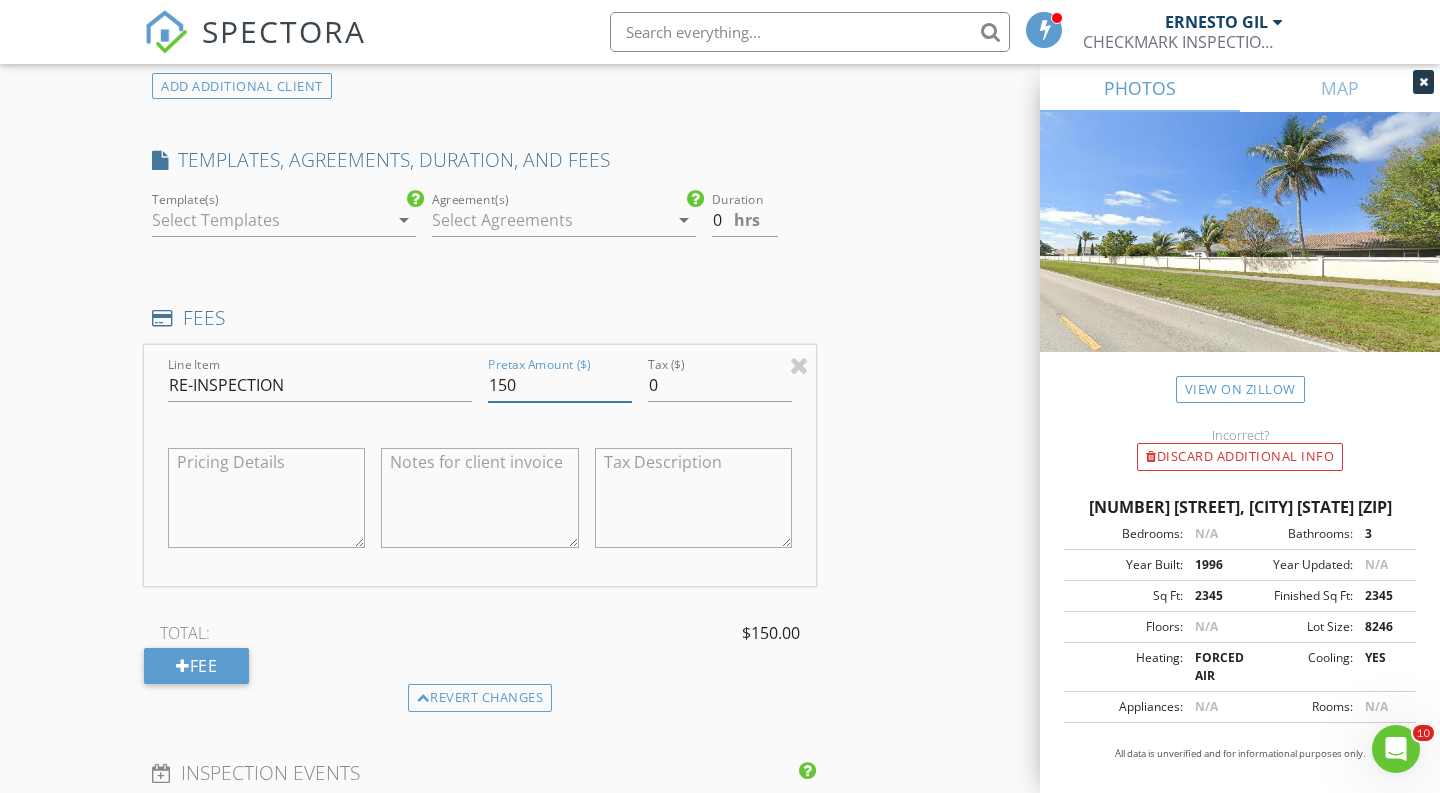 type on "150" 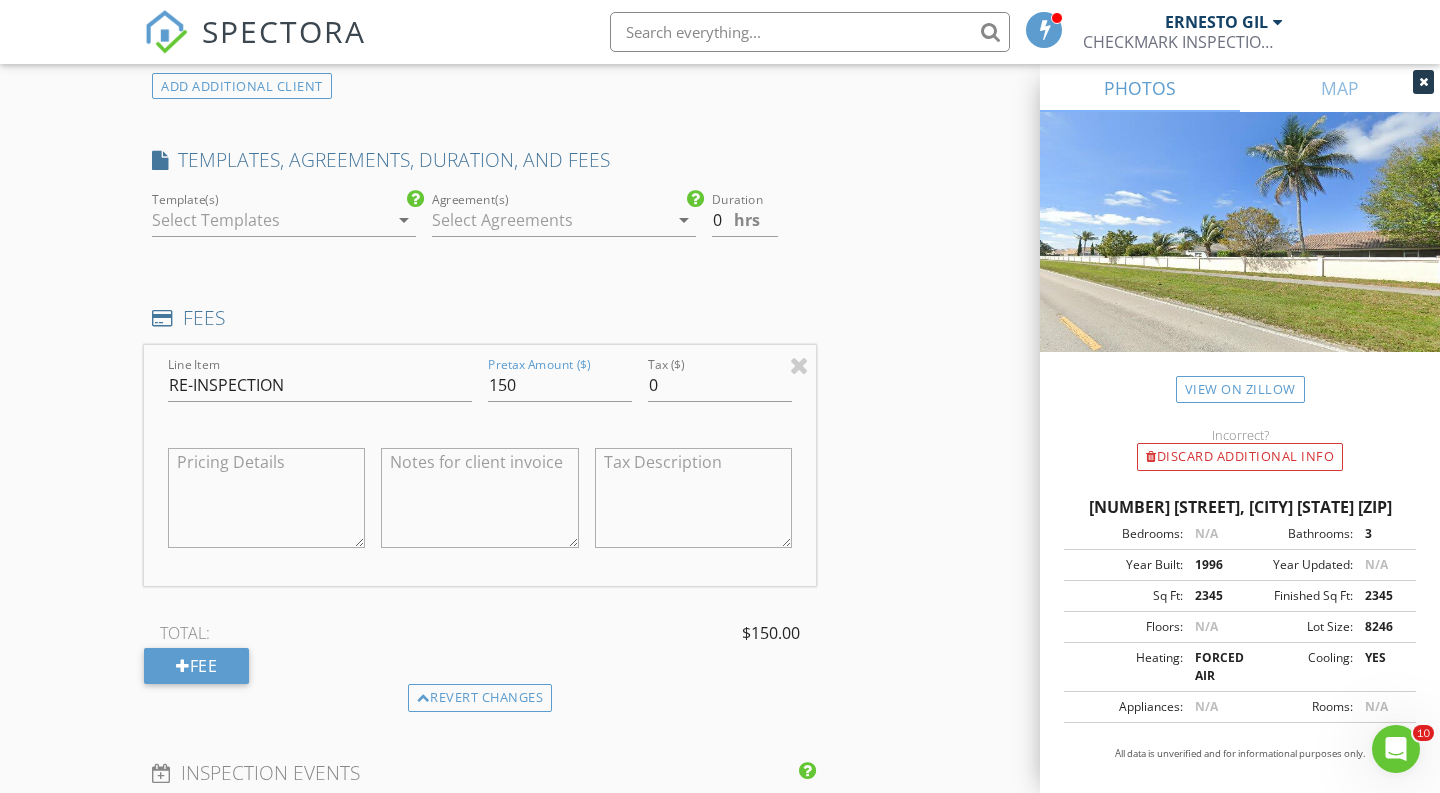 click on "Reorder / Copy
check_box_outline_blank Copy Reports From Original Inspection   check_box_outline_blank Copy Signed Agreements From Original Inspection
INSPECTOR(S)
check_box   ERNESTO GIL   PRIMARY   ERNESTO GIL arrow_drop_down   check_box_outline_blank ERNESTO GIL specifically requested
Date/Time
08/02/2025 10:00 AM
Location
Address Search       Address 3780 Cypress Lake Dr   Unit   City Wellington   State FL   Zip 33467   County Palm Beach     Square Feet 2345   Year Built 1996   Foundation arrow_drop_down     ERNESTO GIL     50.9 miles     (an hour)
client
check_box Enable Client CC email for this inspection   Client Search     check_box_outline_blank Client is a Company/Organization     First Name Michelle   Last Name Robinson   Email fijihouse6830@gmail.com   CC Email   Phone 561-523-5278   Address   City   State   Zip" at bounding box center [720, 600] 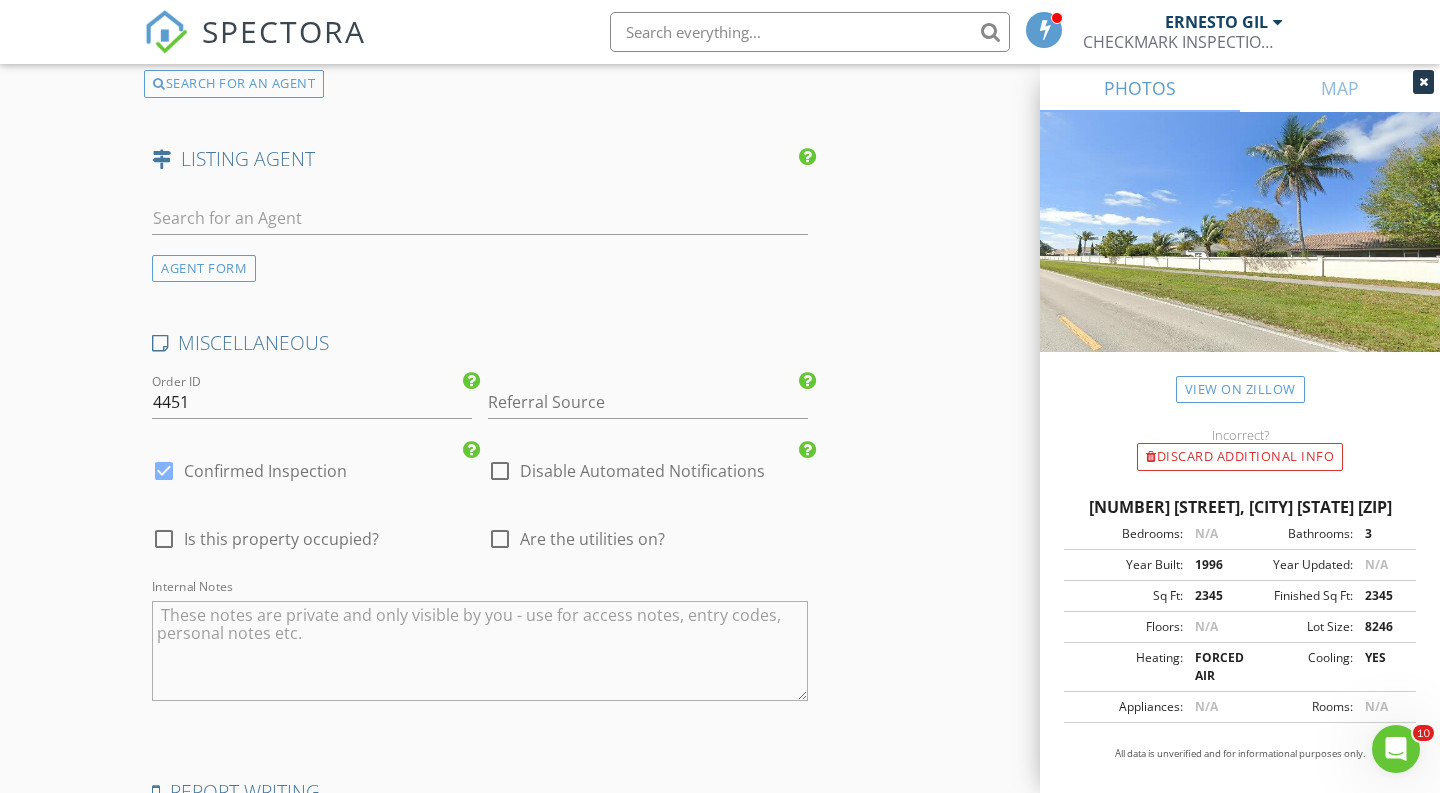 scroll, scrollTop: 3698, scrollLeft: 0, axis: vertical 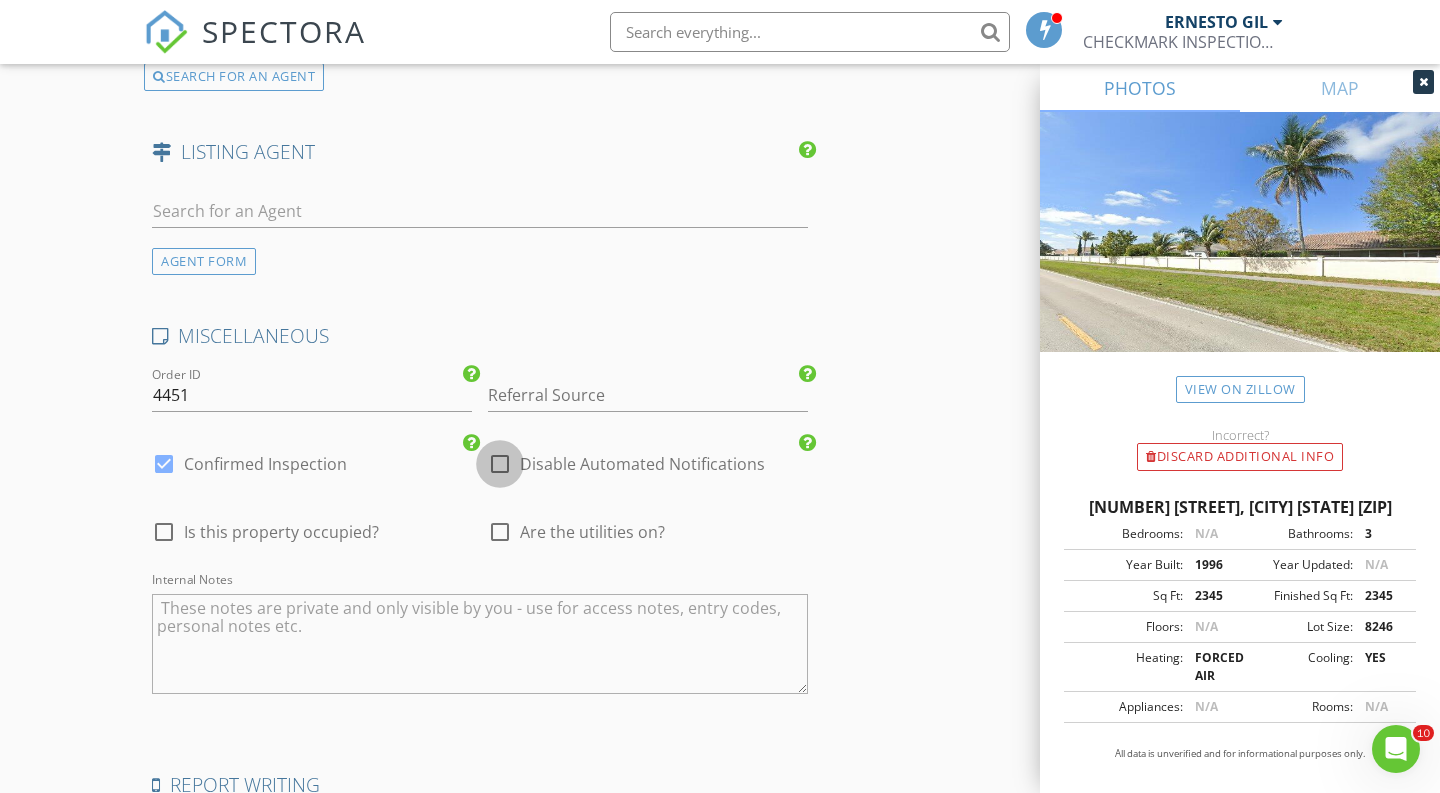 click at bounding box center (500, 464) 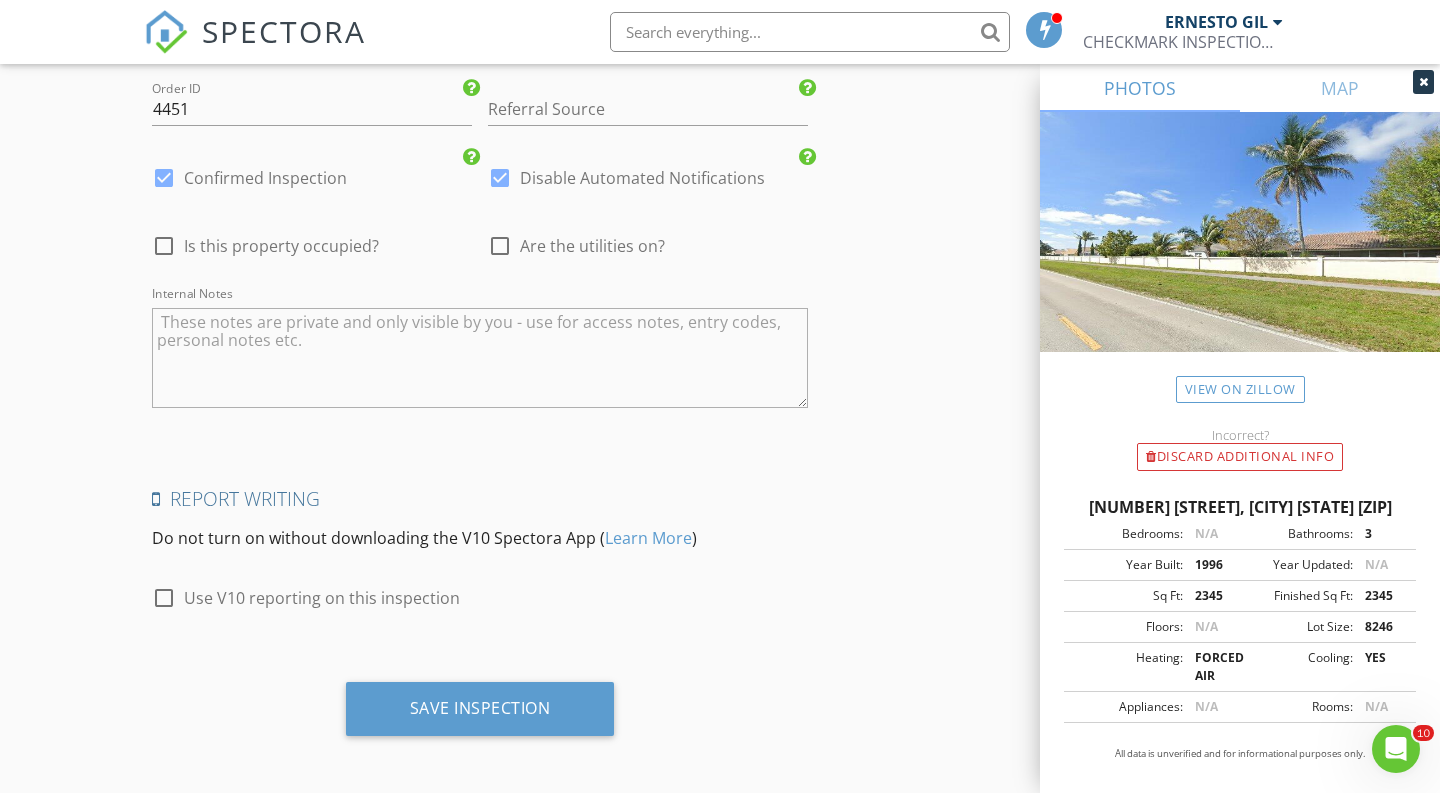 scroll, scrollTop: 3981, scrollLeft: 0, axis: vertical 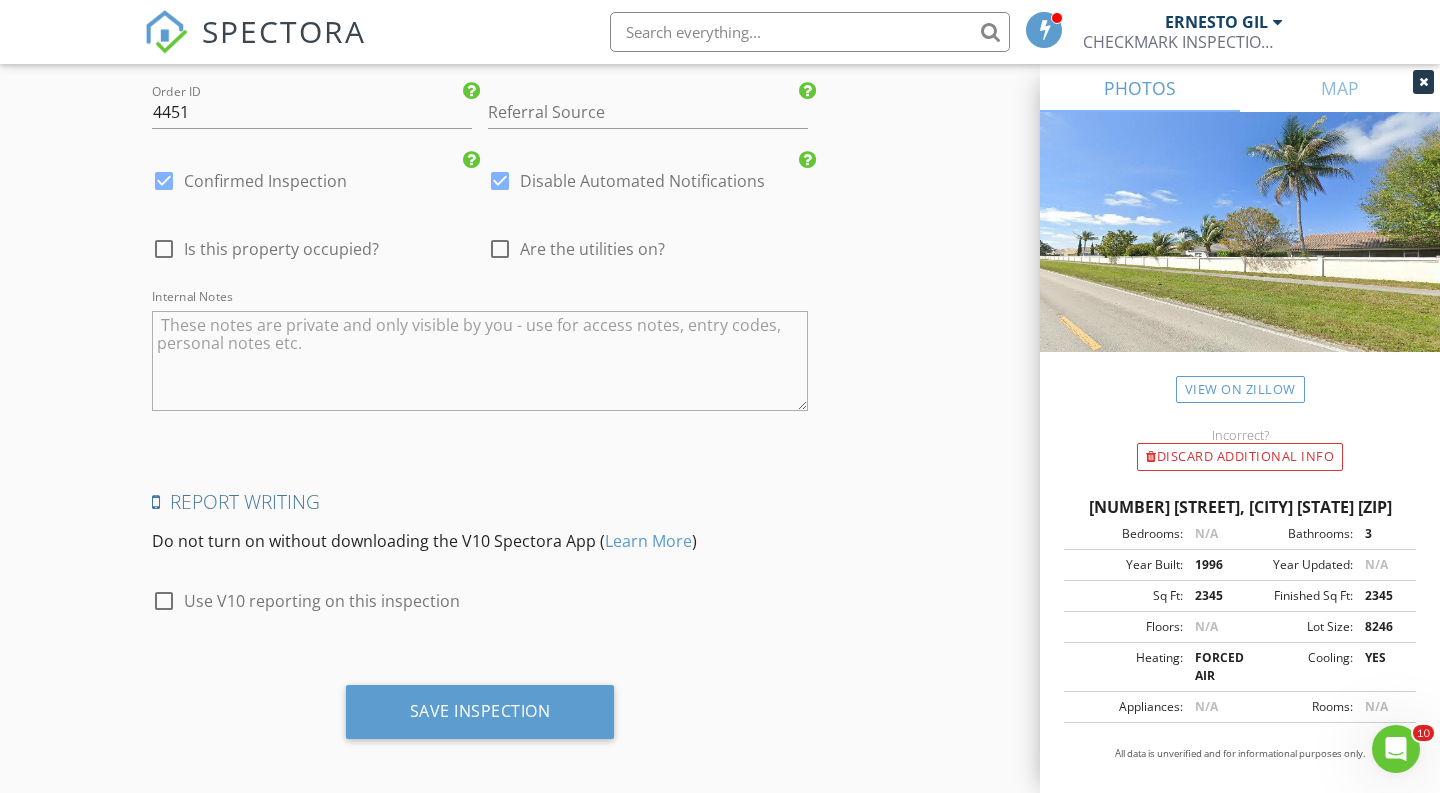 click on "Reorder / Copy
check_box_outline_blank Copy Reports From Original Inspection   check_box_outline_blank Copy Signed Agreements From Original Inspection
INSPECTOR(S)
check_box   ERNESTO GIL   PRIMARY   ERNESTO GIL arrow_drop_down   check_box_outline_blank ERNESTO GIL specifically requested
Date/Time
08/02/2025 10:00 AM
Location
Address Search       Address 3780 Cypress Lake Dr   Unit   City Wellington   State FL   Zip 33467   County Palm Beach     Square Feet 2345   Year Built 1996   Foundation arrow_drop_down     ERNESTO GIL     50.9 miles     (an hour)
client
check_box Enable Client CC email for this inspection   Client Search     check_box_outline_blank Client is a Company/Organization     First Name Michelle   Last Name Robinson   Email fijihouse6830@gmail.com   CC Email   Phone 561-523-5278   Address   City   State   Zip" at bounding box center (480, -1478) 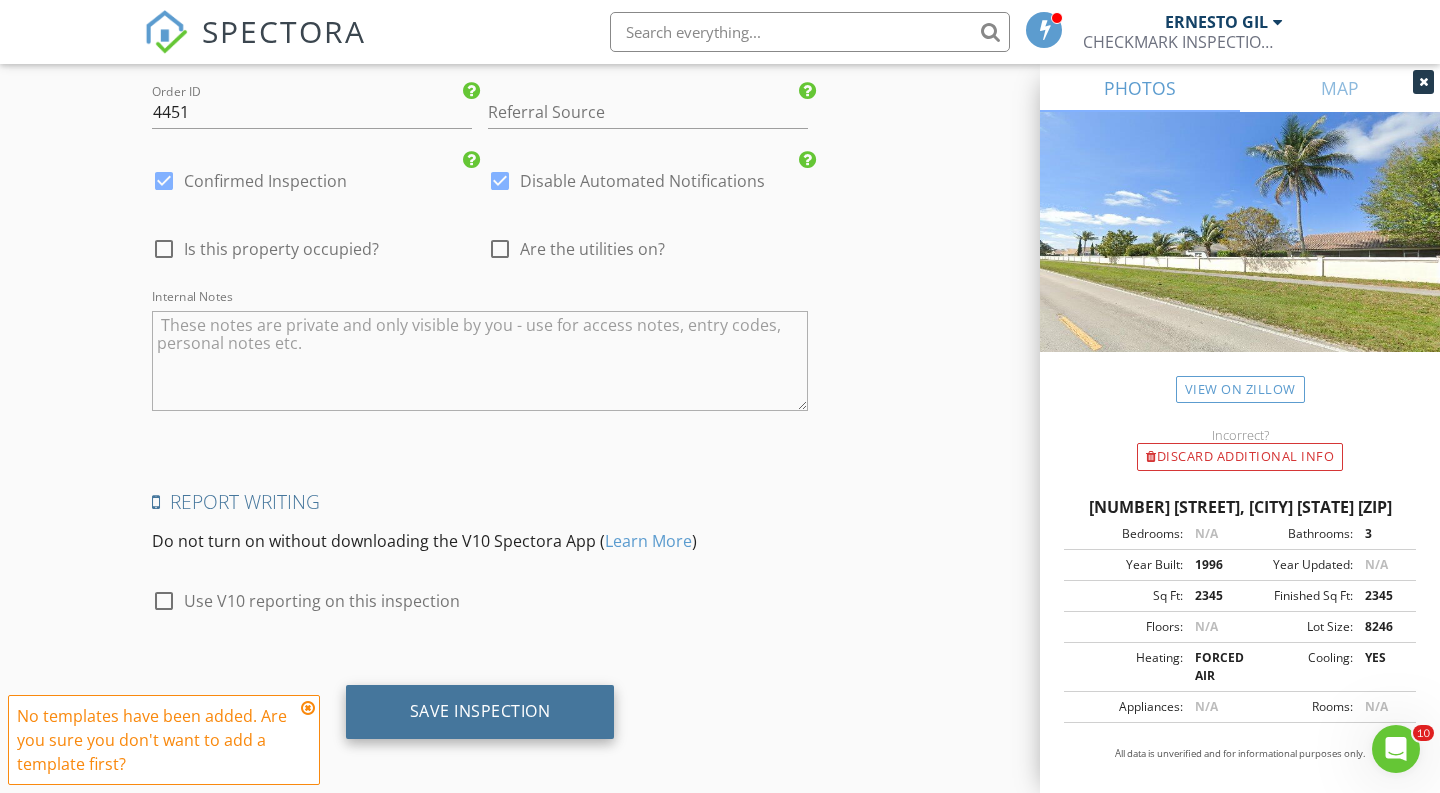 click on "Save Inspection" at bounding box center [480, 712] 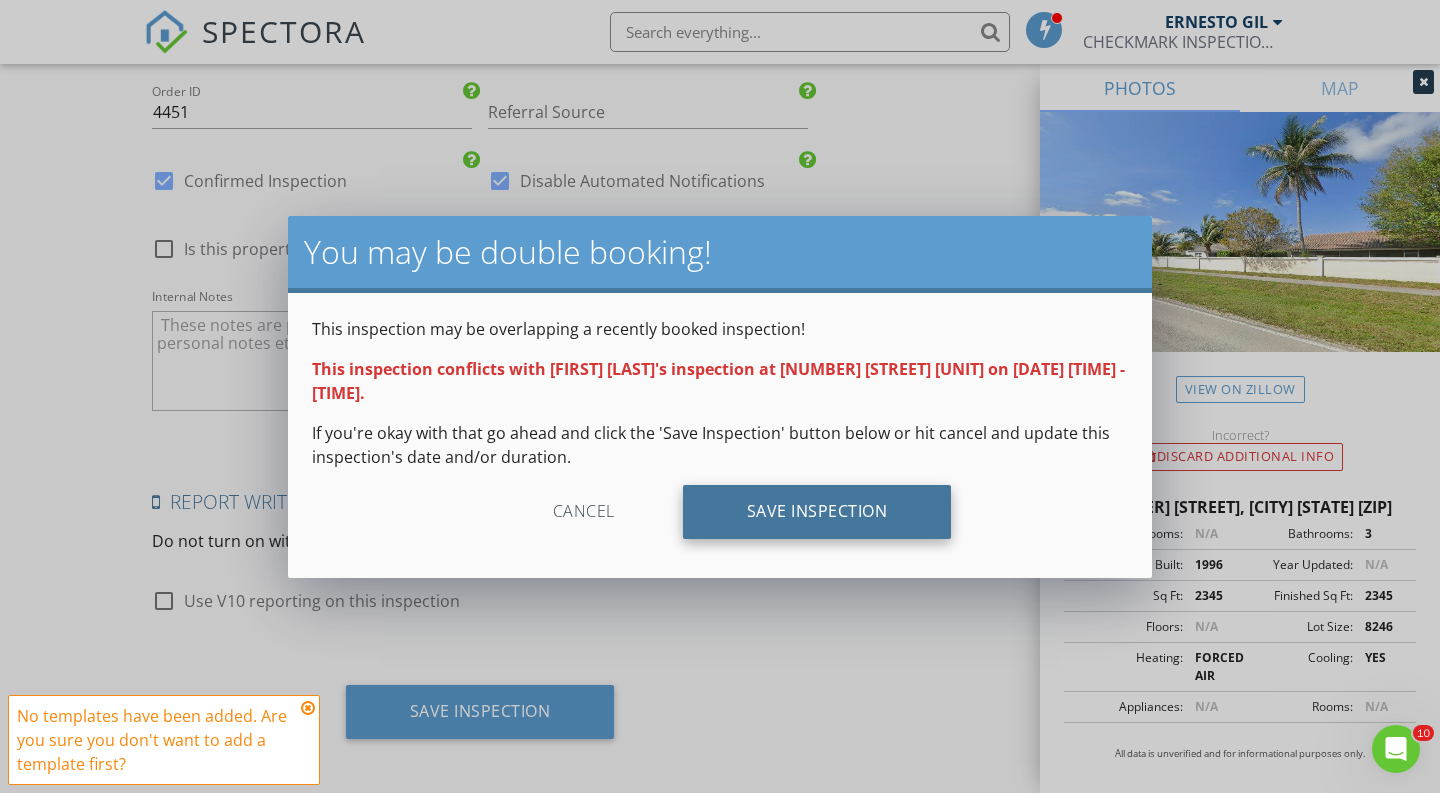 click on "Save Inspection" at bounding box center (817, 512) 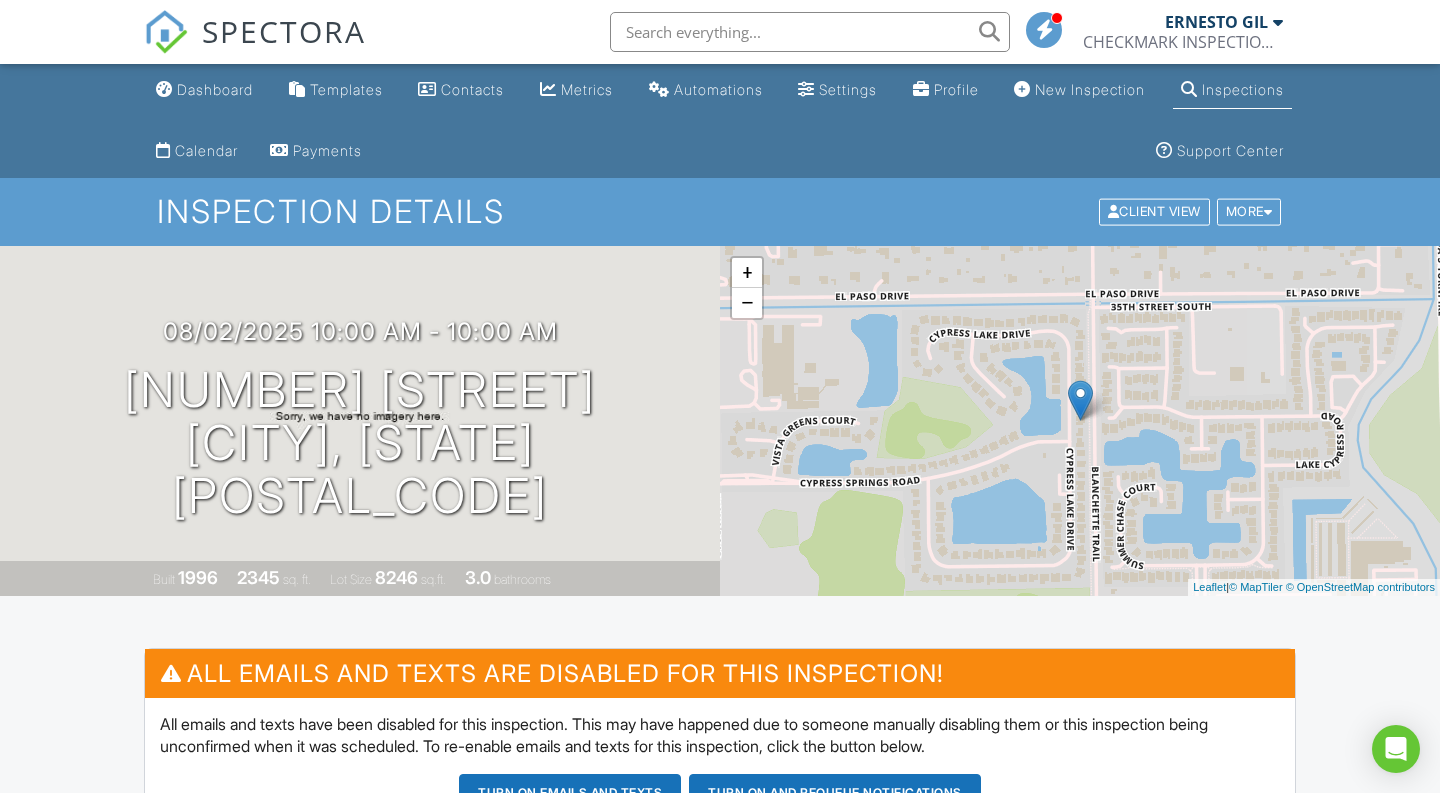scroll, scrollTop: 392, scrollLeft: 0, axis: vertical 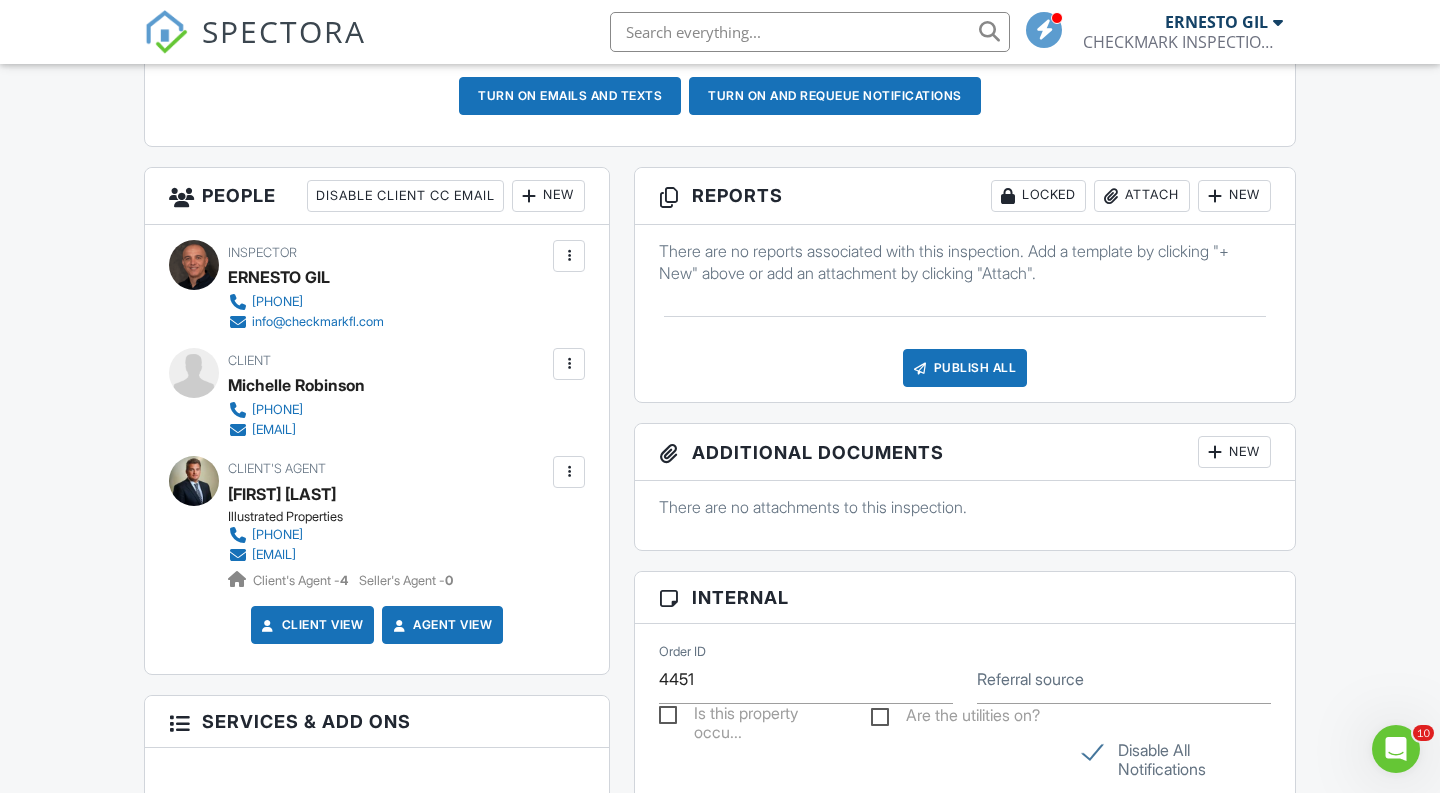 click at bounding box center [569, 364] 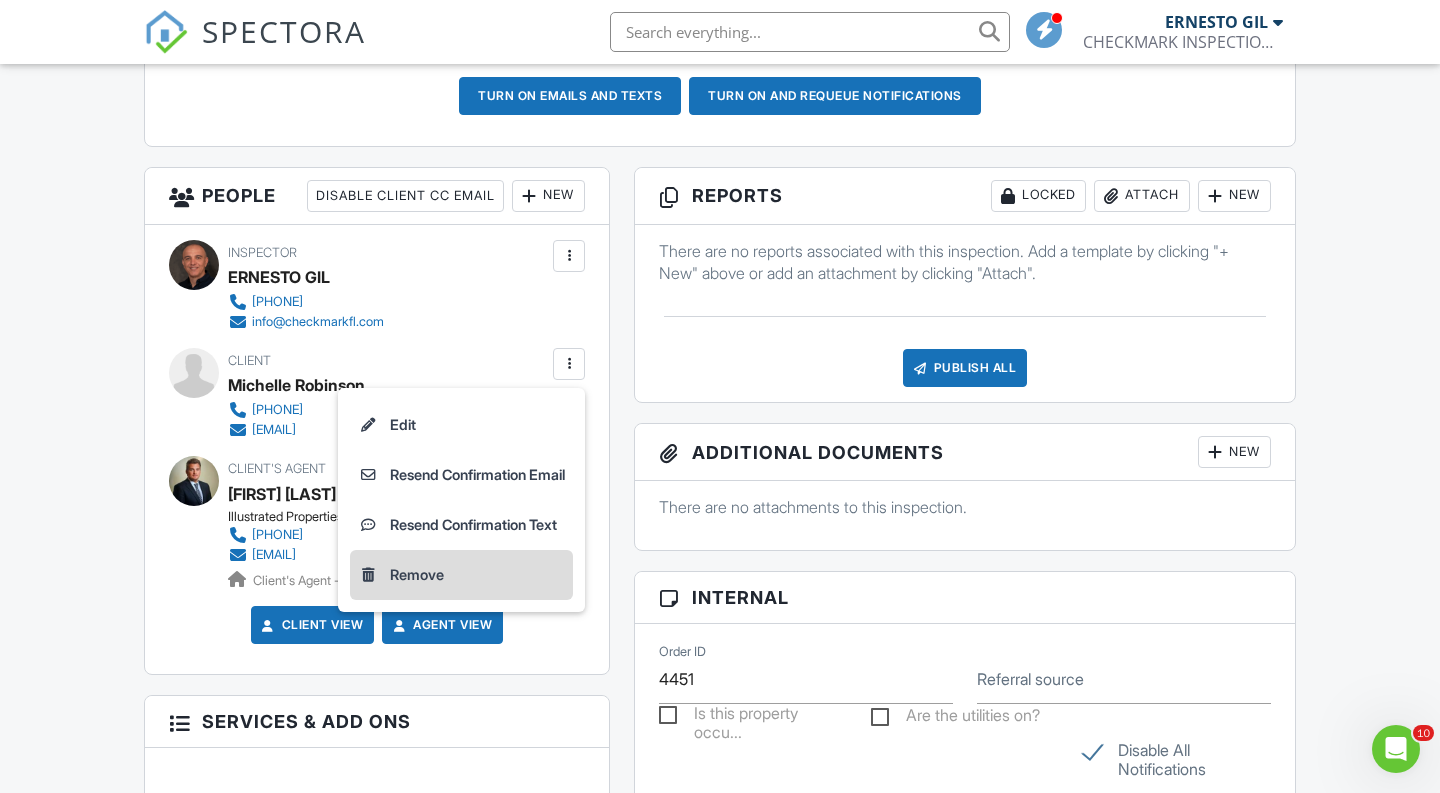 click on "Remove" at bounding box center [417, 575] 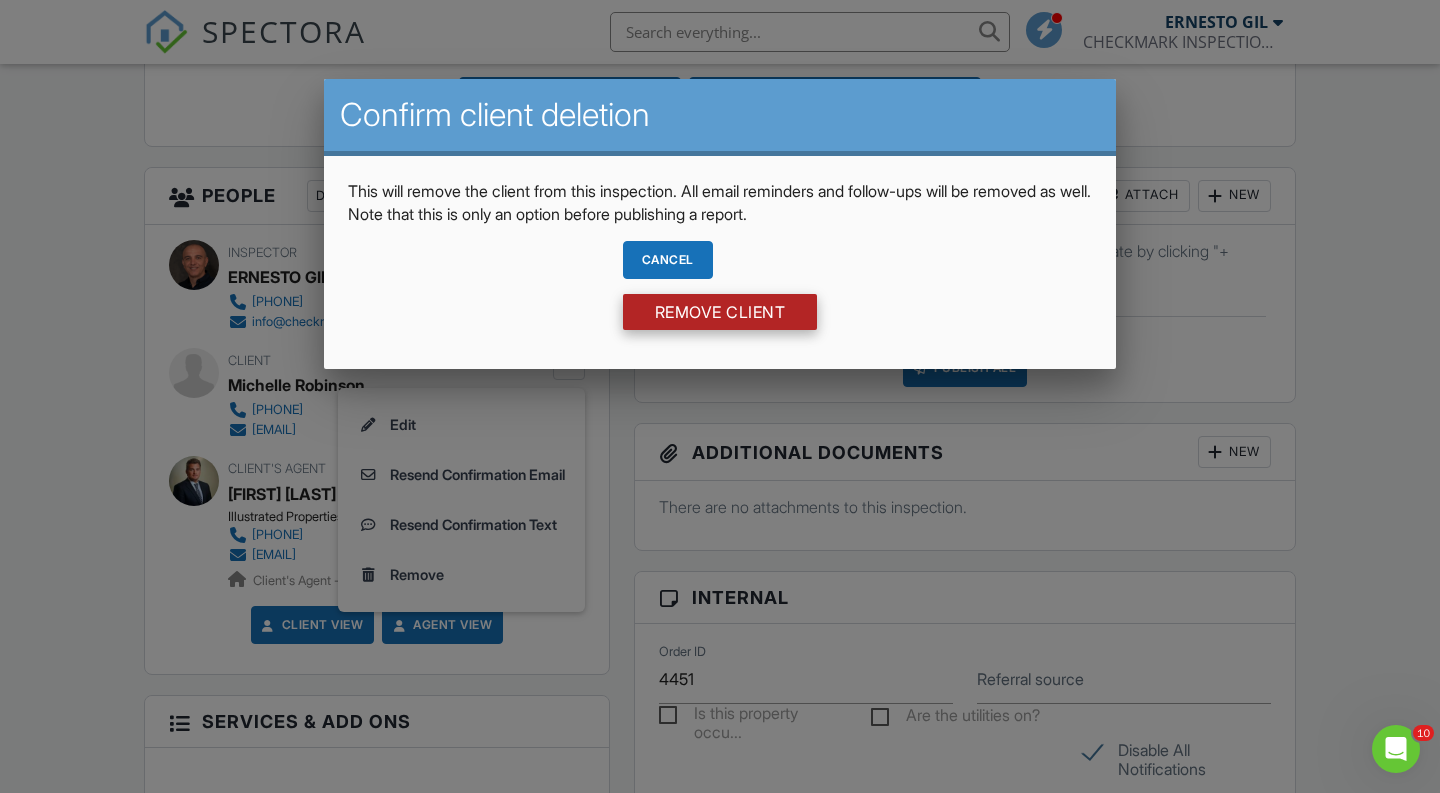 click on "Remove Client" at bounding box center [720, 312] 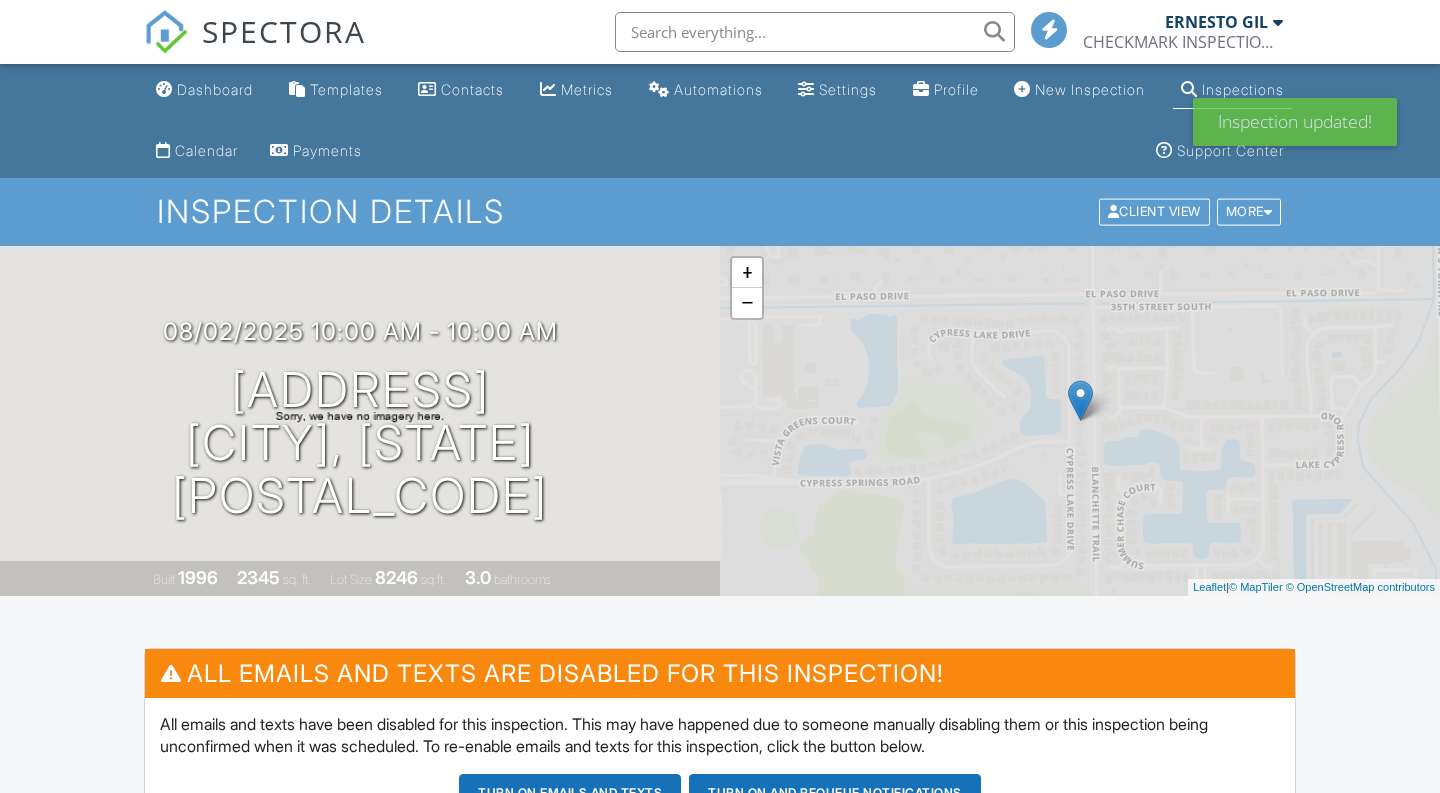 scroll, scrollTop: 1, scrollLeft: 0, axis: vertical 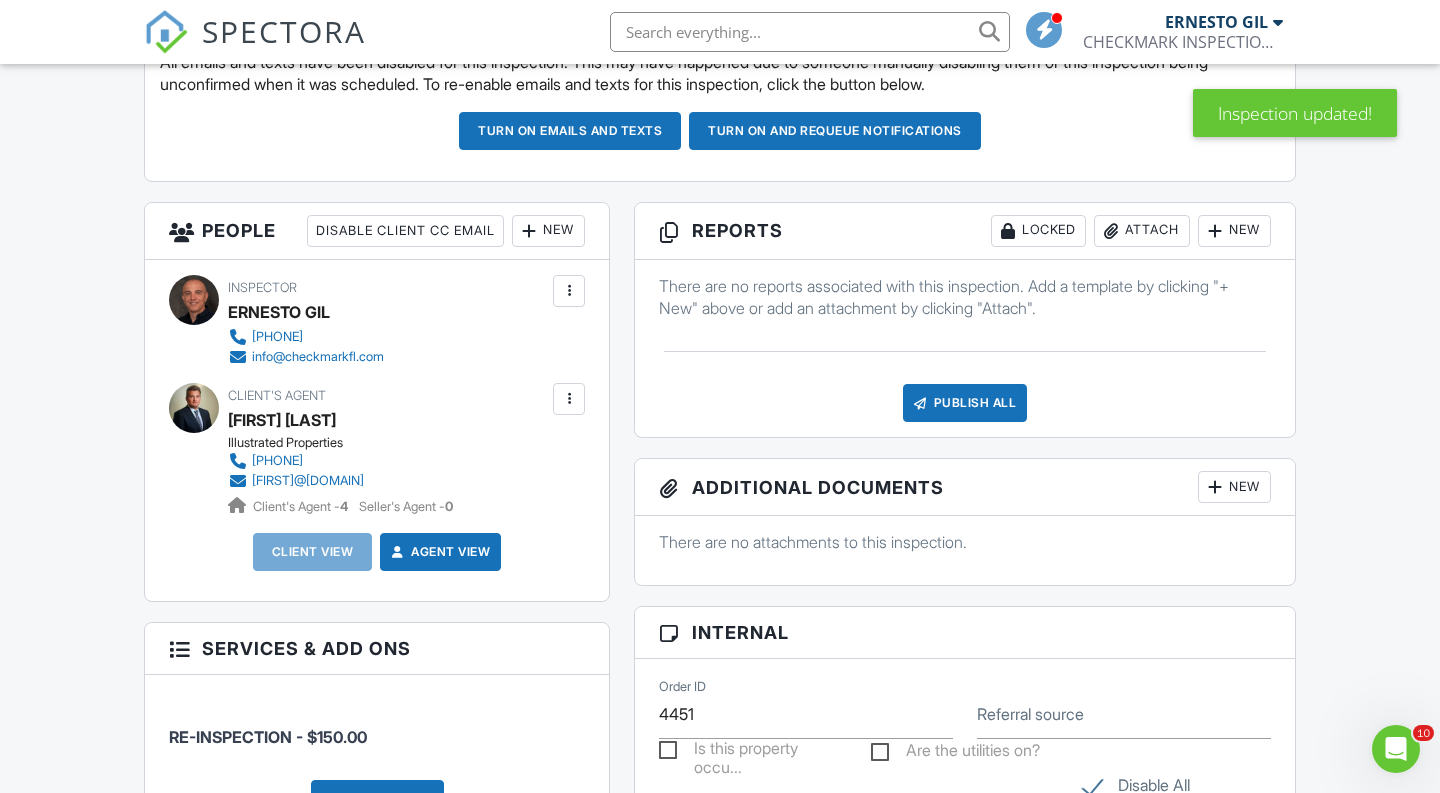 click on "Attach" at bounding box center [1142, 231] 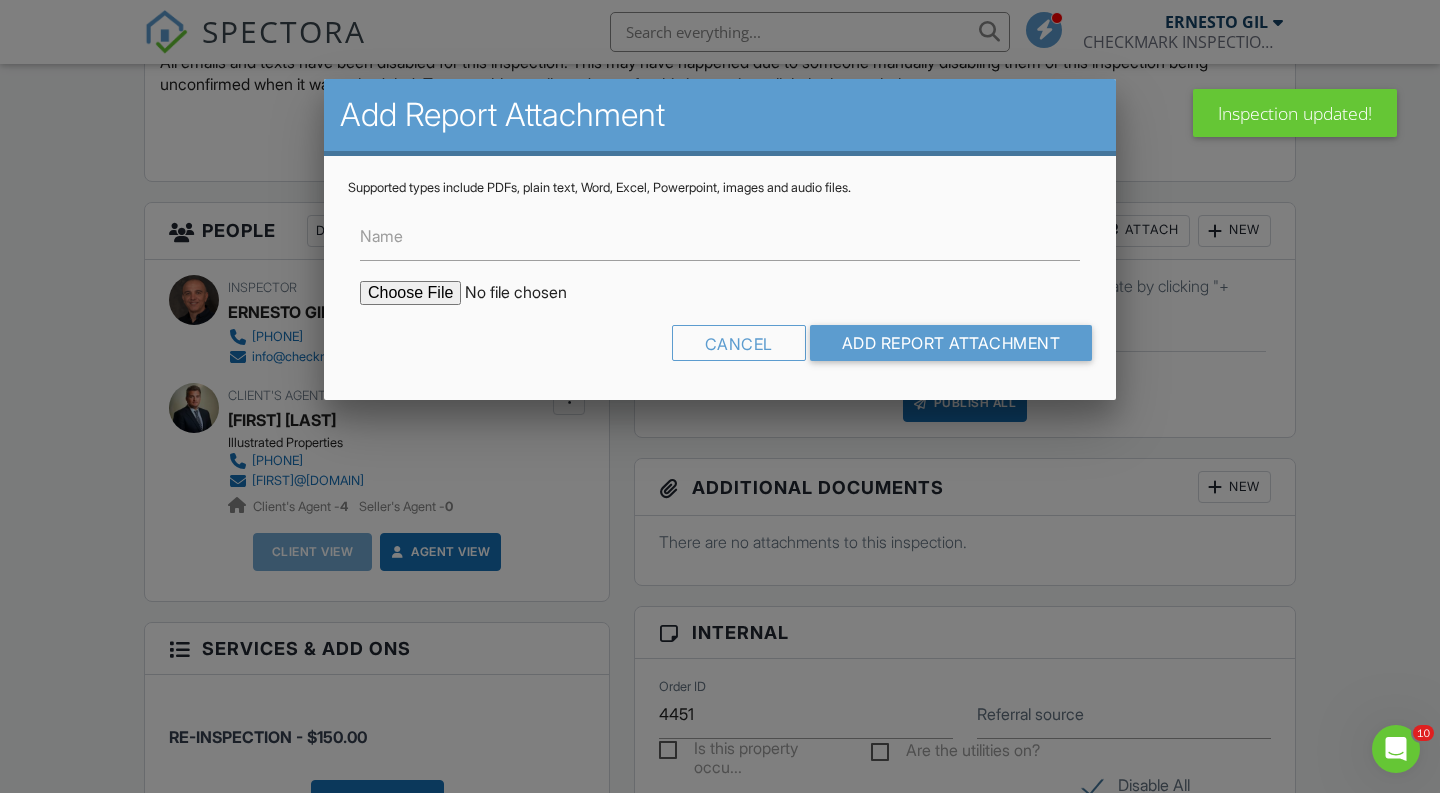 click at bounding box center [530, 293] 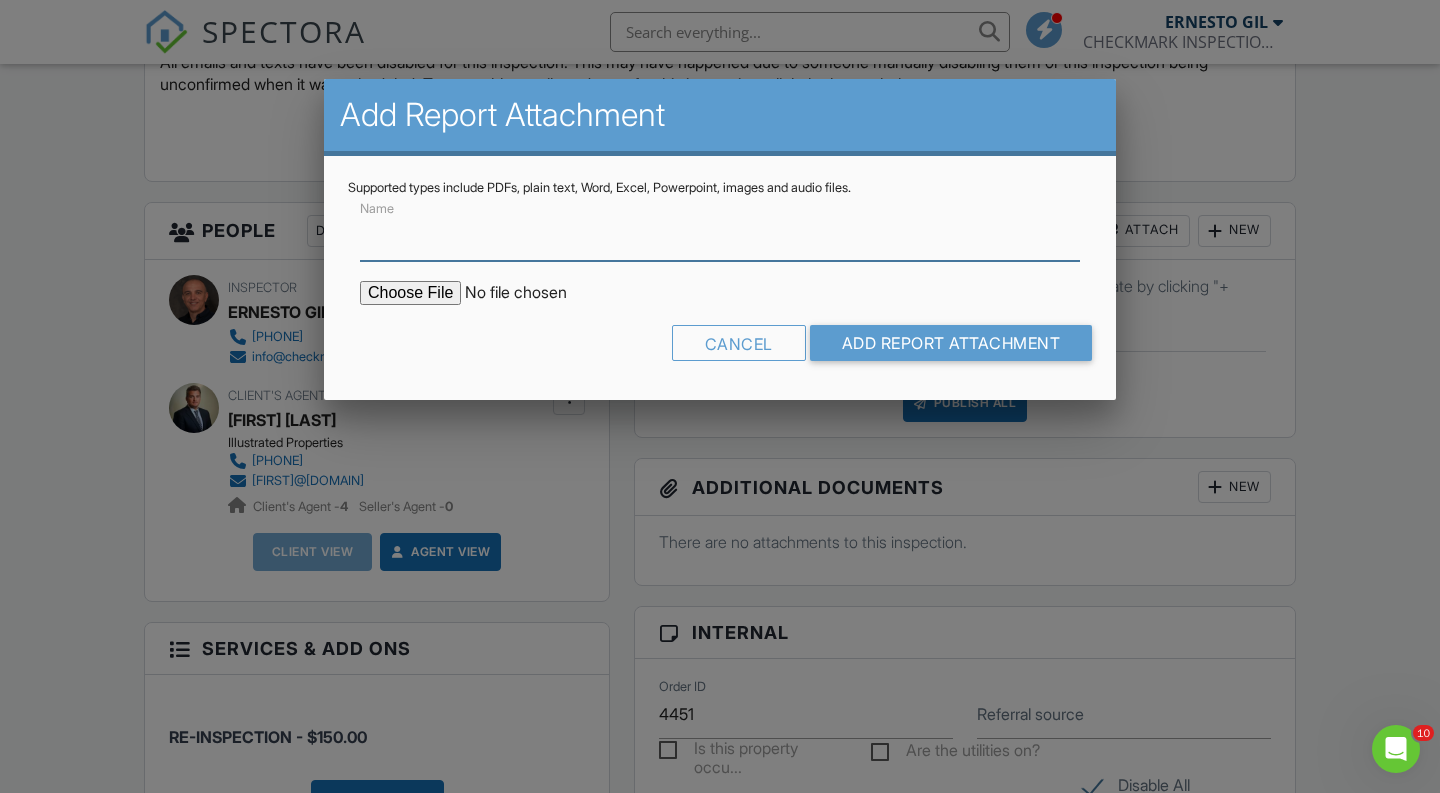 click on "Name" at bounding box center (720, 236) 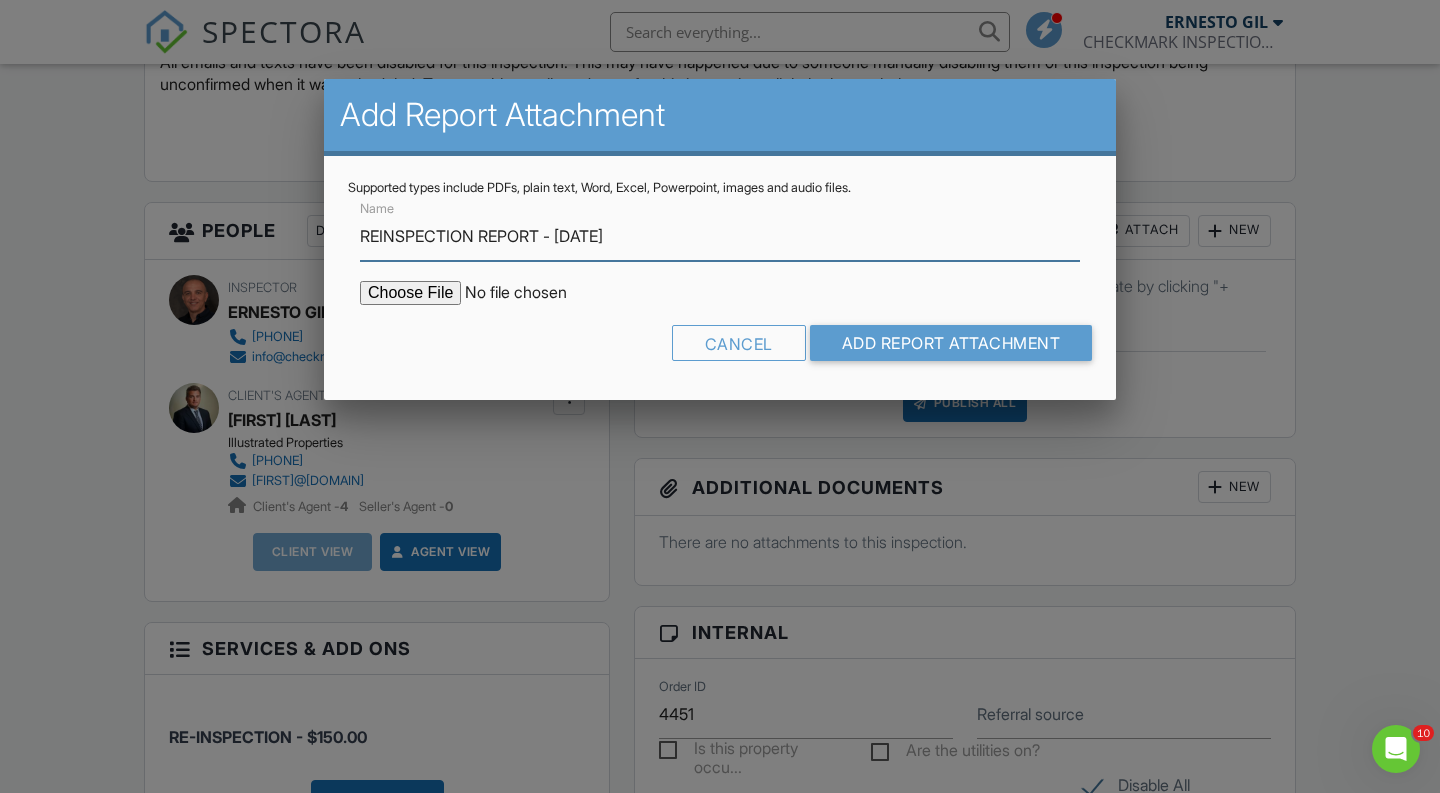 type on "View REINSPECTION REPORT - [DATE]" 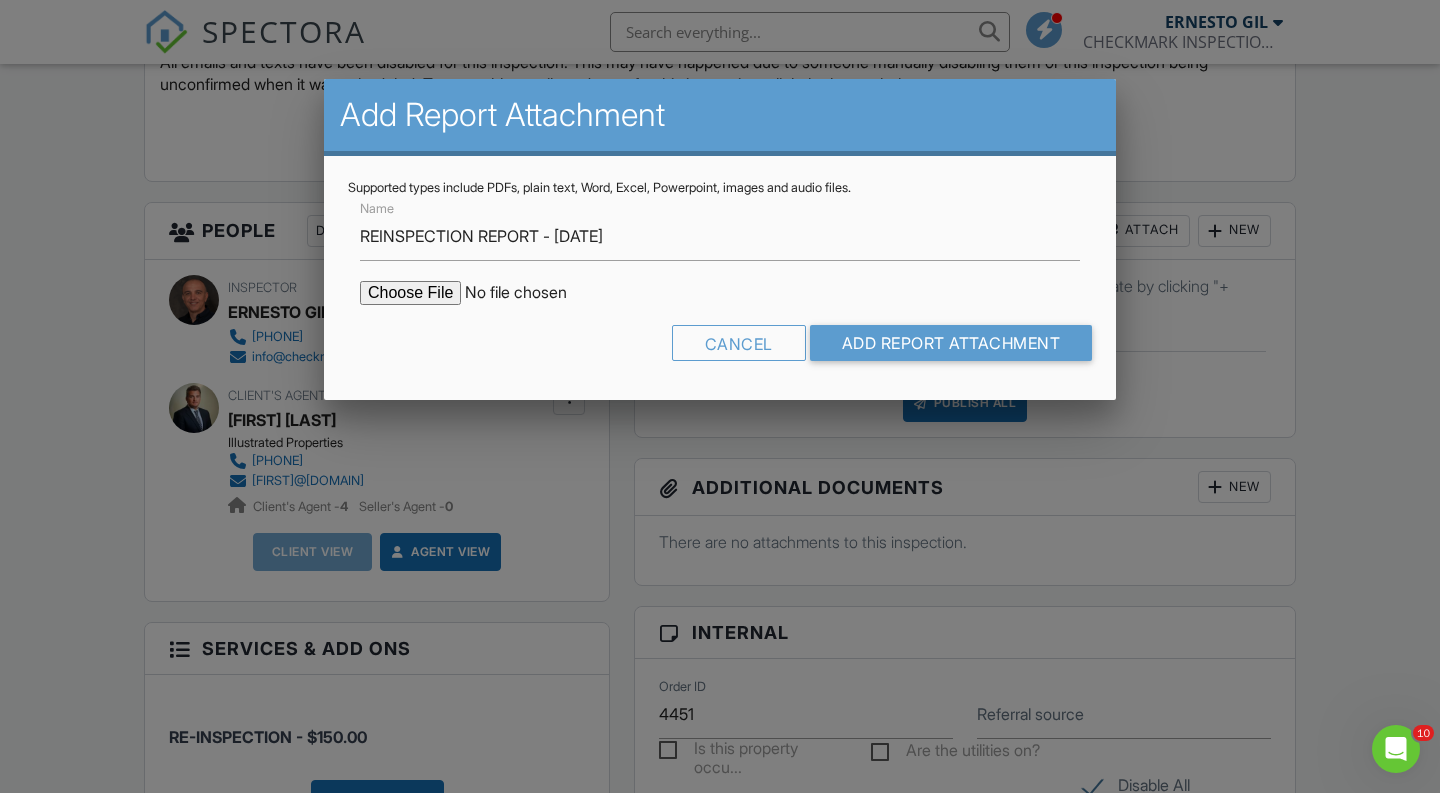 click on "Name
REINSPECTION REPORT - 08/02/2025
Cancel
Add Report Attachment" at bounding box center (720, 286) 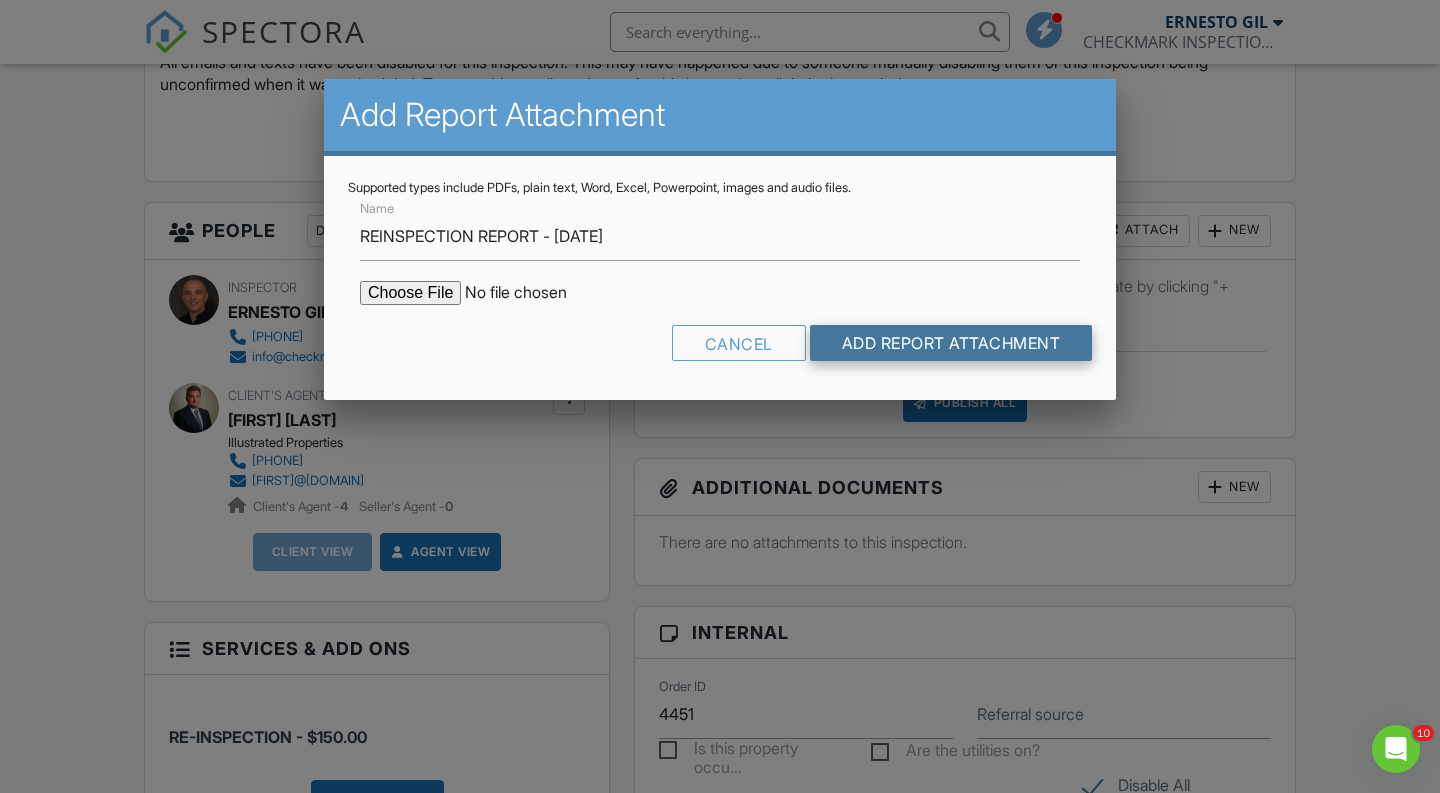 click on "Add Report Attachment" at bounding box center (951, 343) 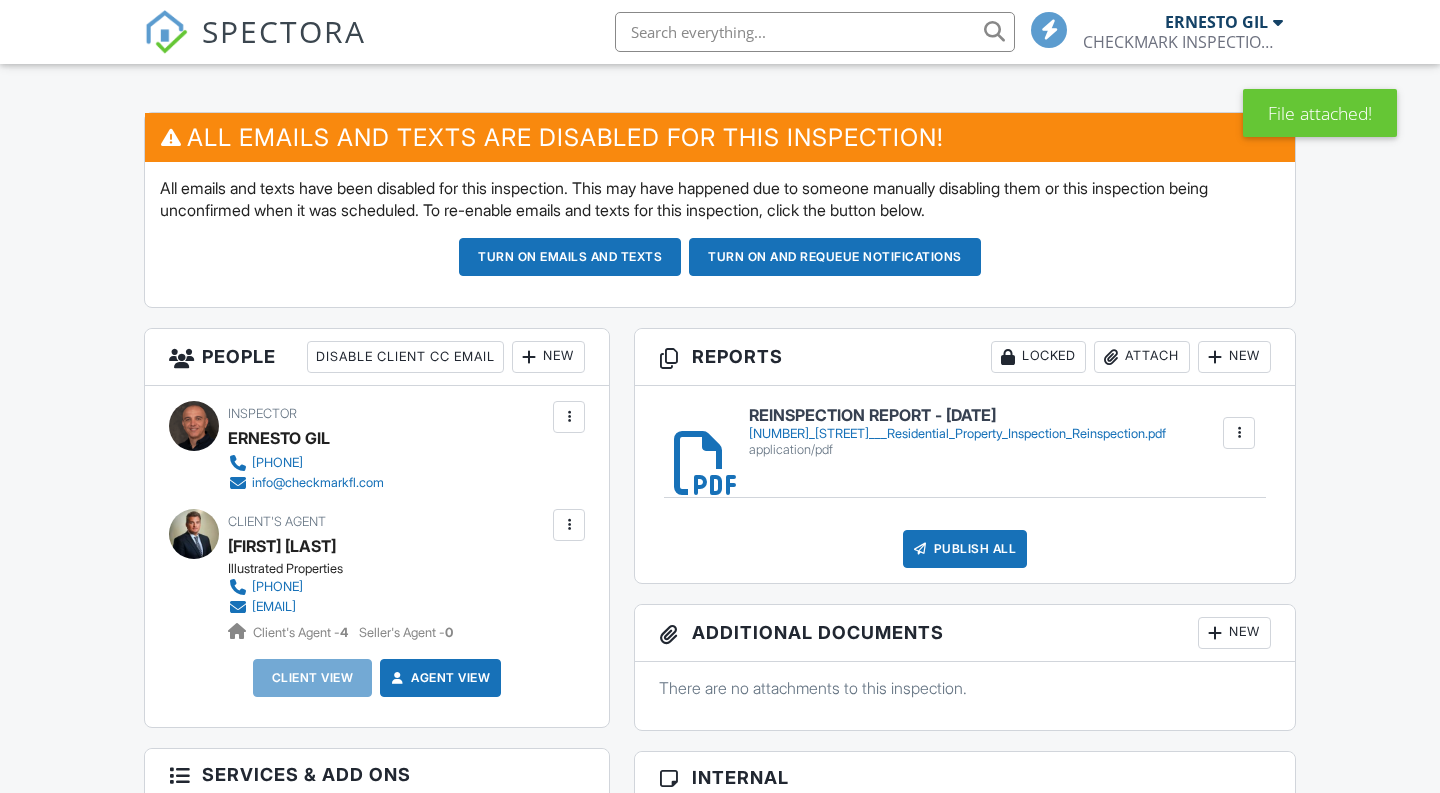 scroll, scrollTop: 536, scrollLeft: 0, axis: vertical 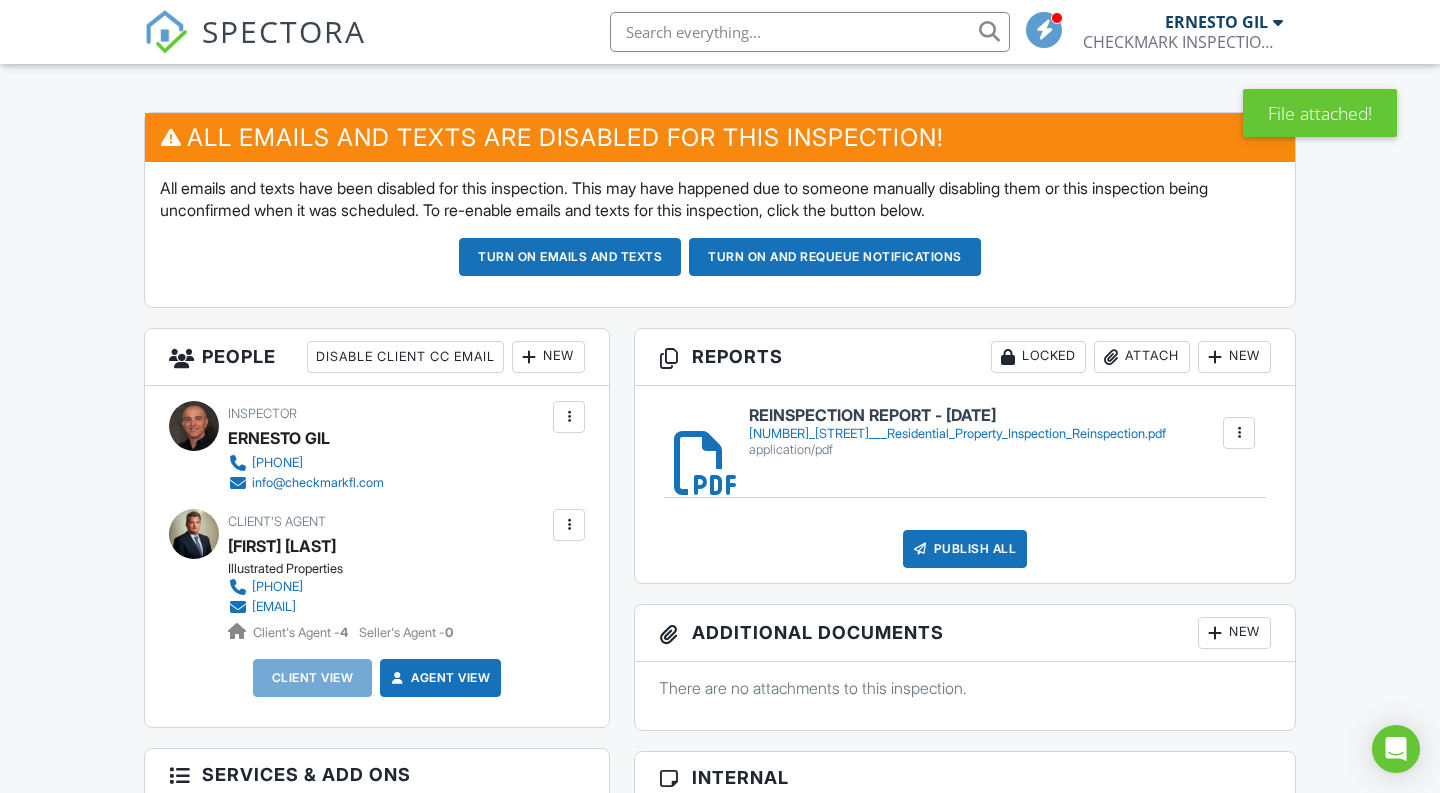 click at bounding box center (1008, 357) 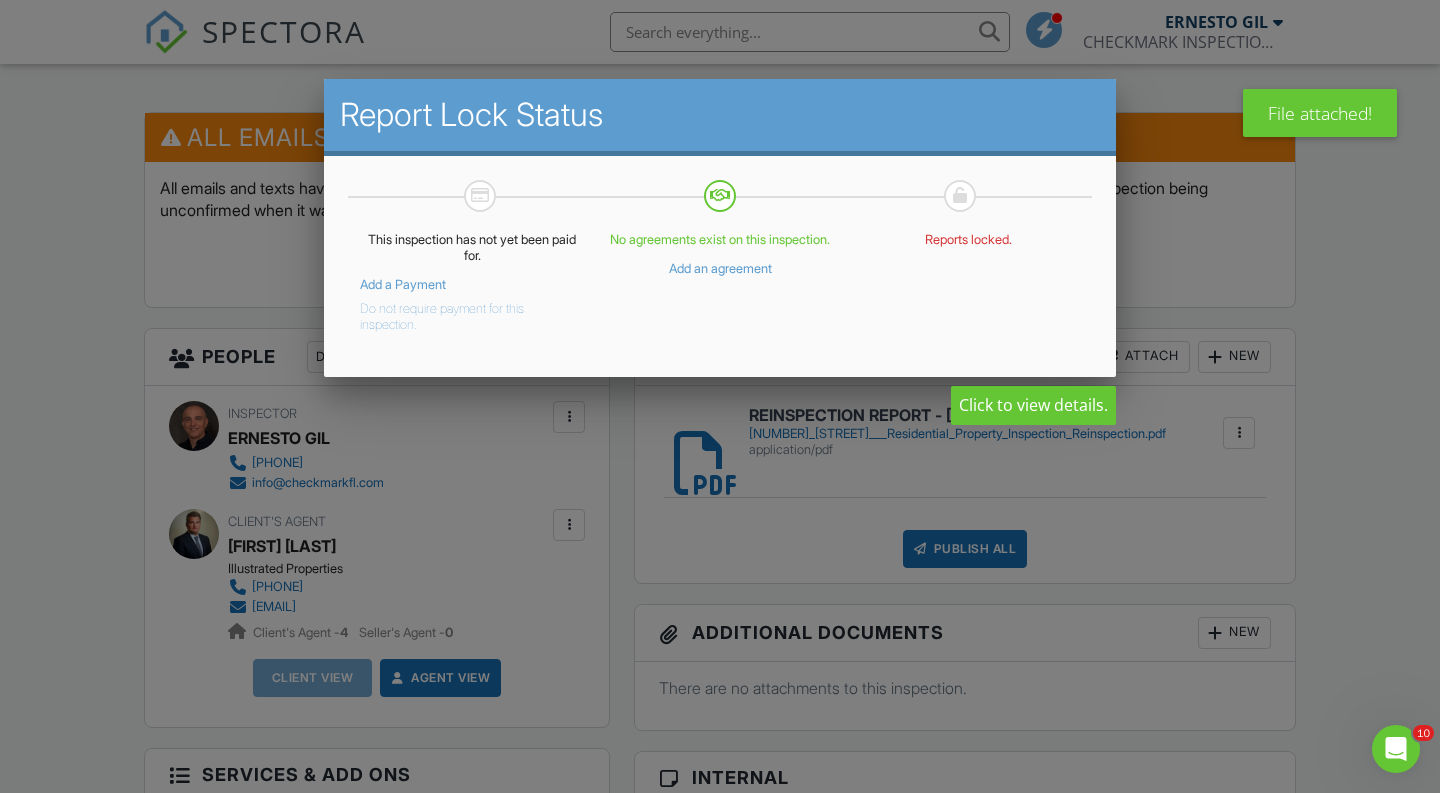 scroll, scrollTop: 0, scrollLeft: 0, axis: both 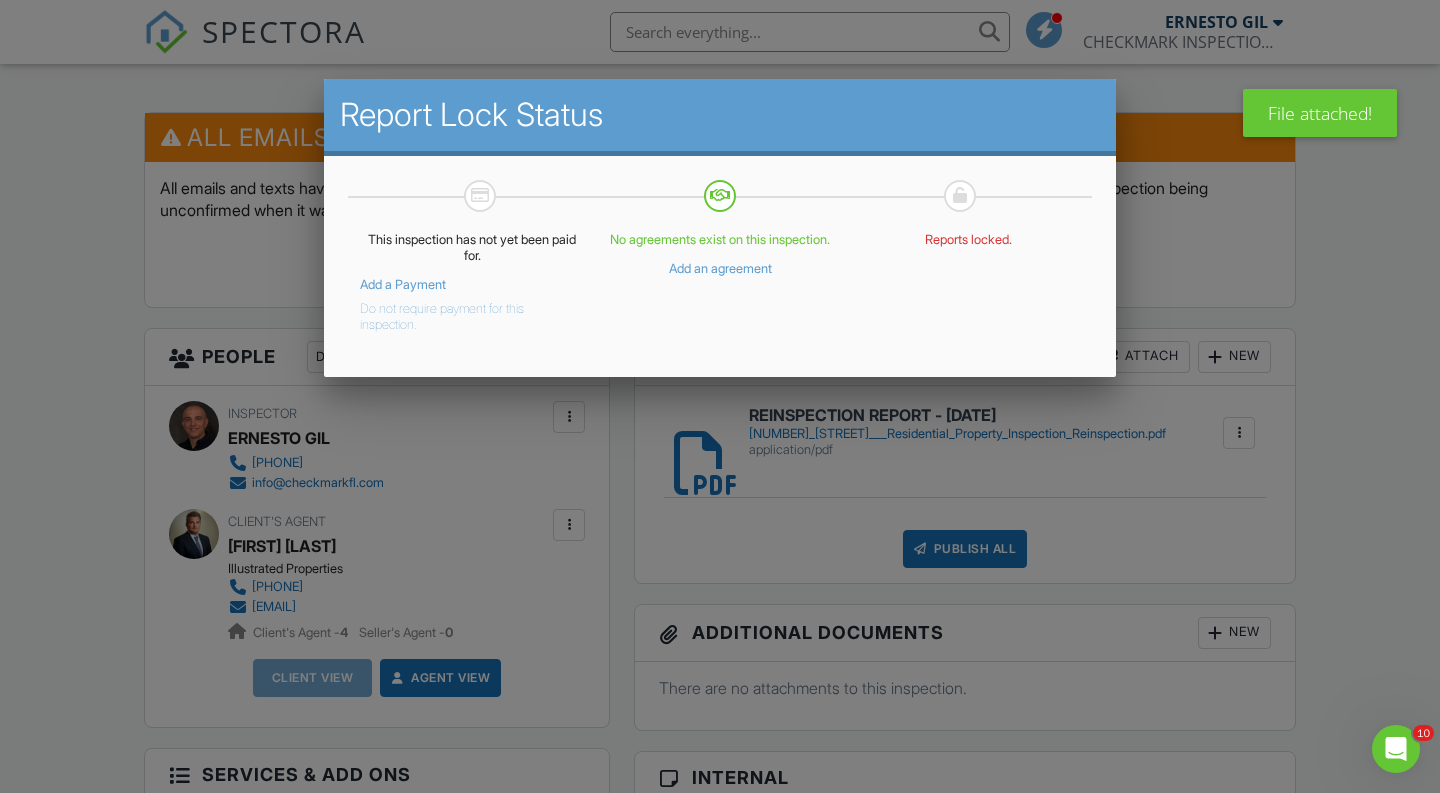 click on "Do not require payment for this inspection." at bounding box center (457, 313) 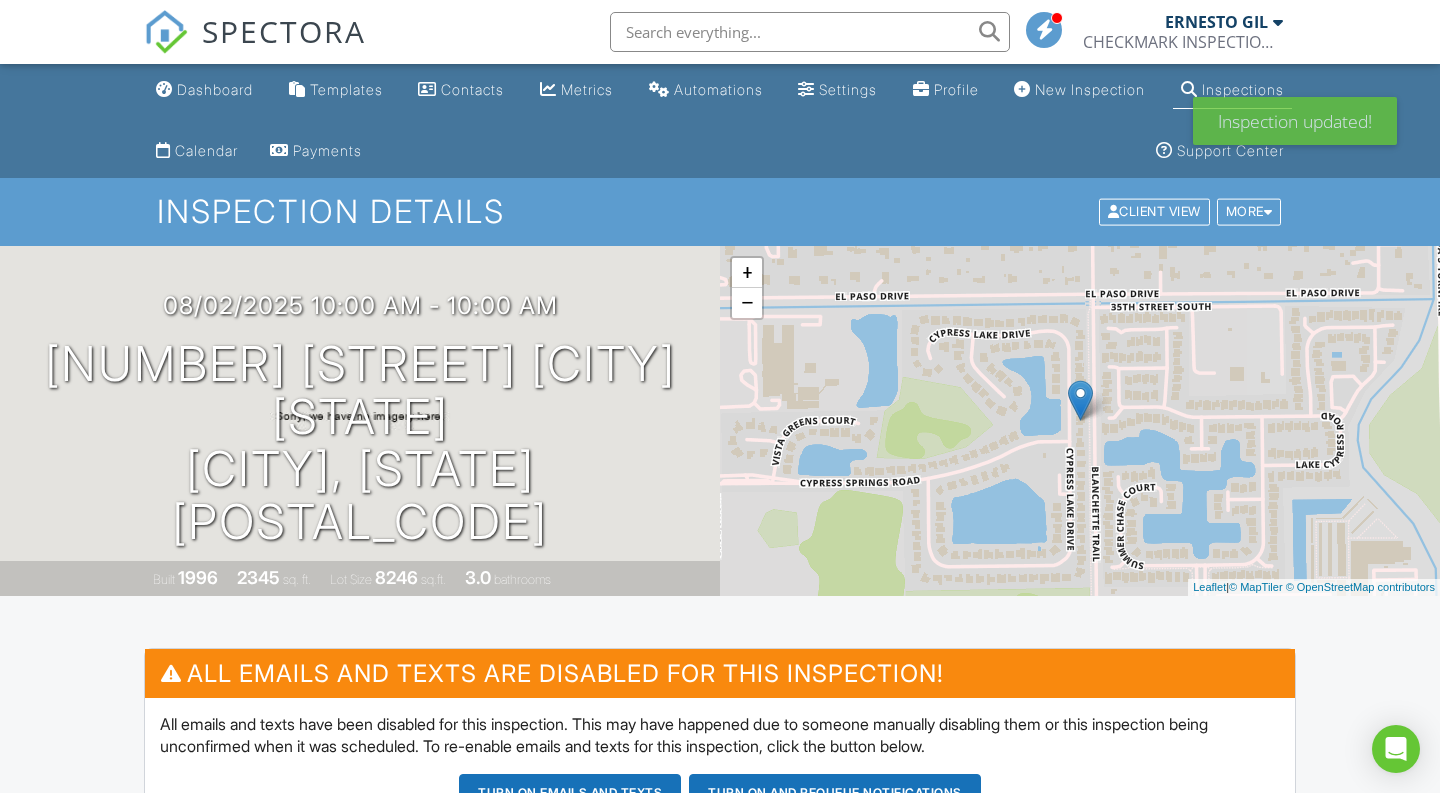 scroll, scrollTop: 1325, scrollLeft: 0, axis: vertical 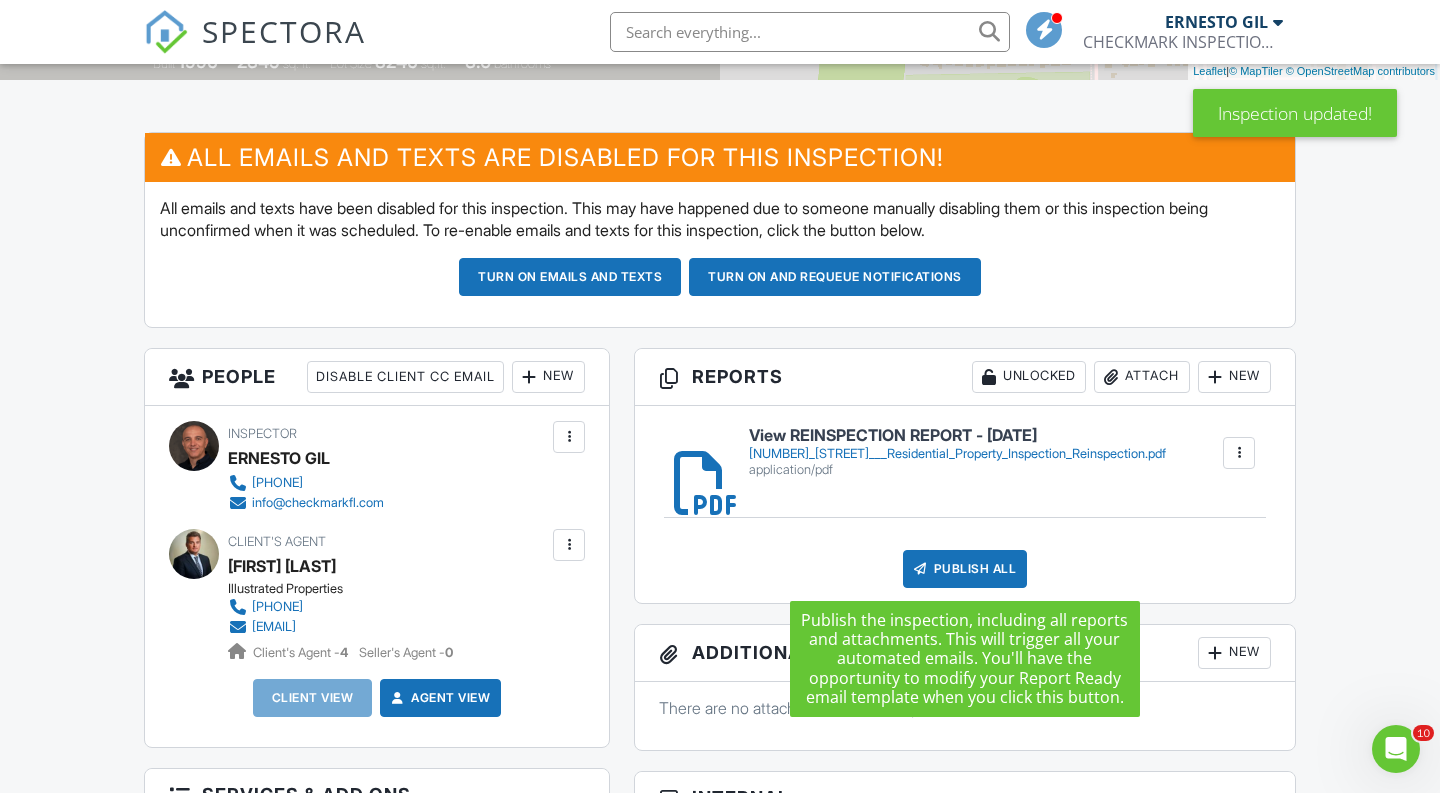 click on "Publish All" at bounding box center [965, 569] 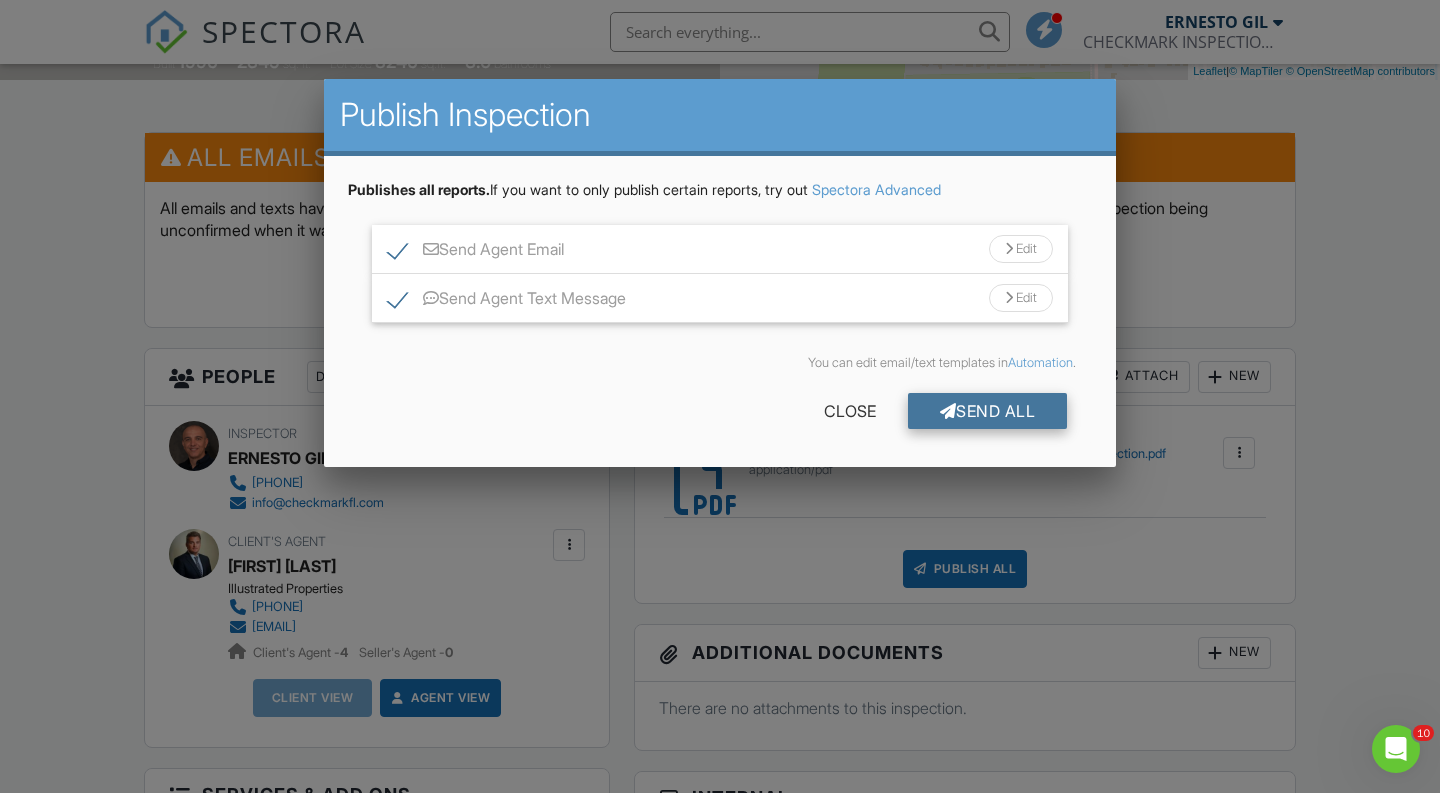click on "Send All" at bounding box center (988, 411) 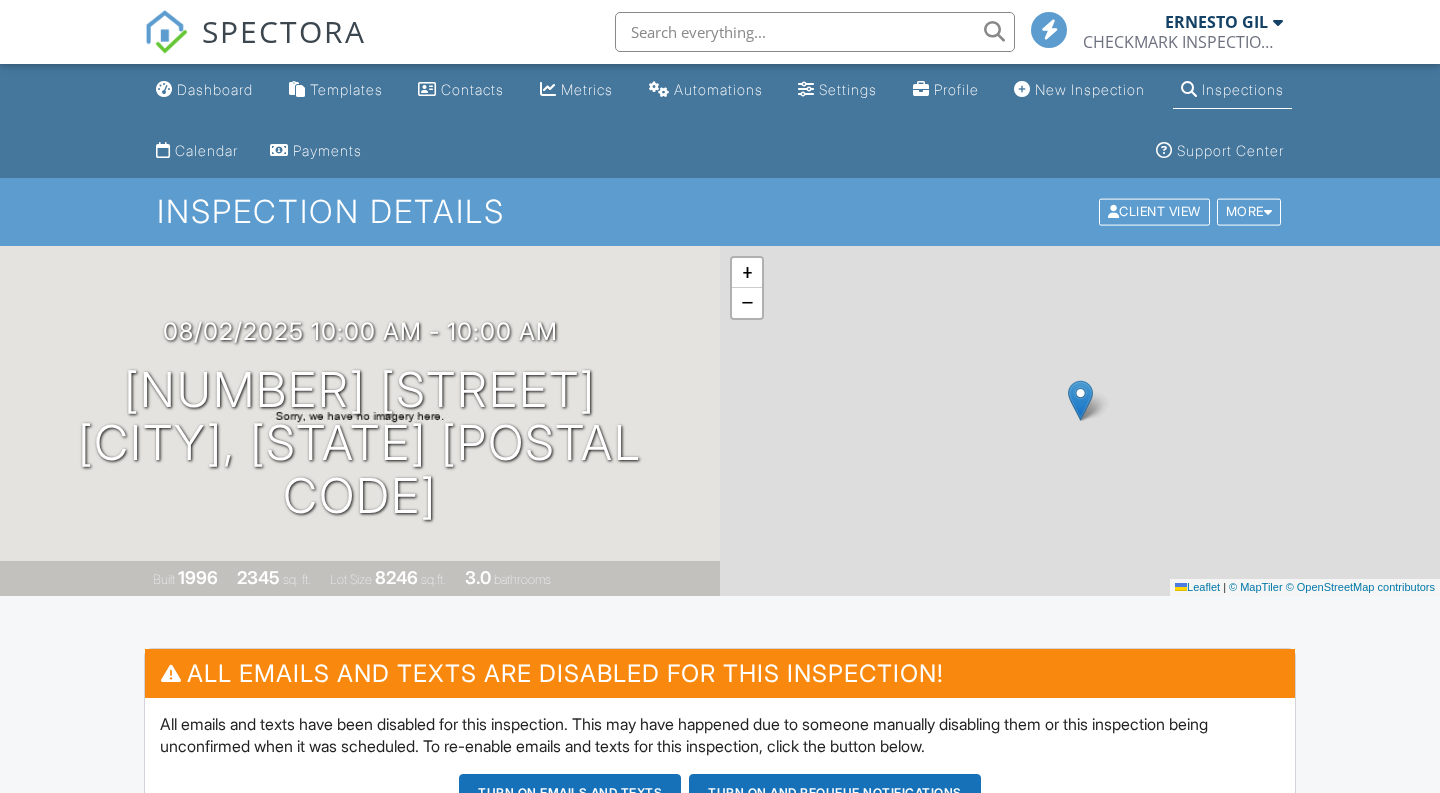 scroll, scrollTop: 516, scrollLeft: 0, axis: vertical 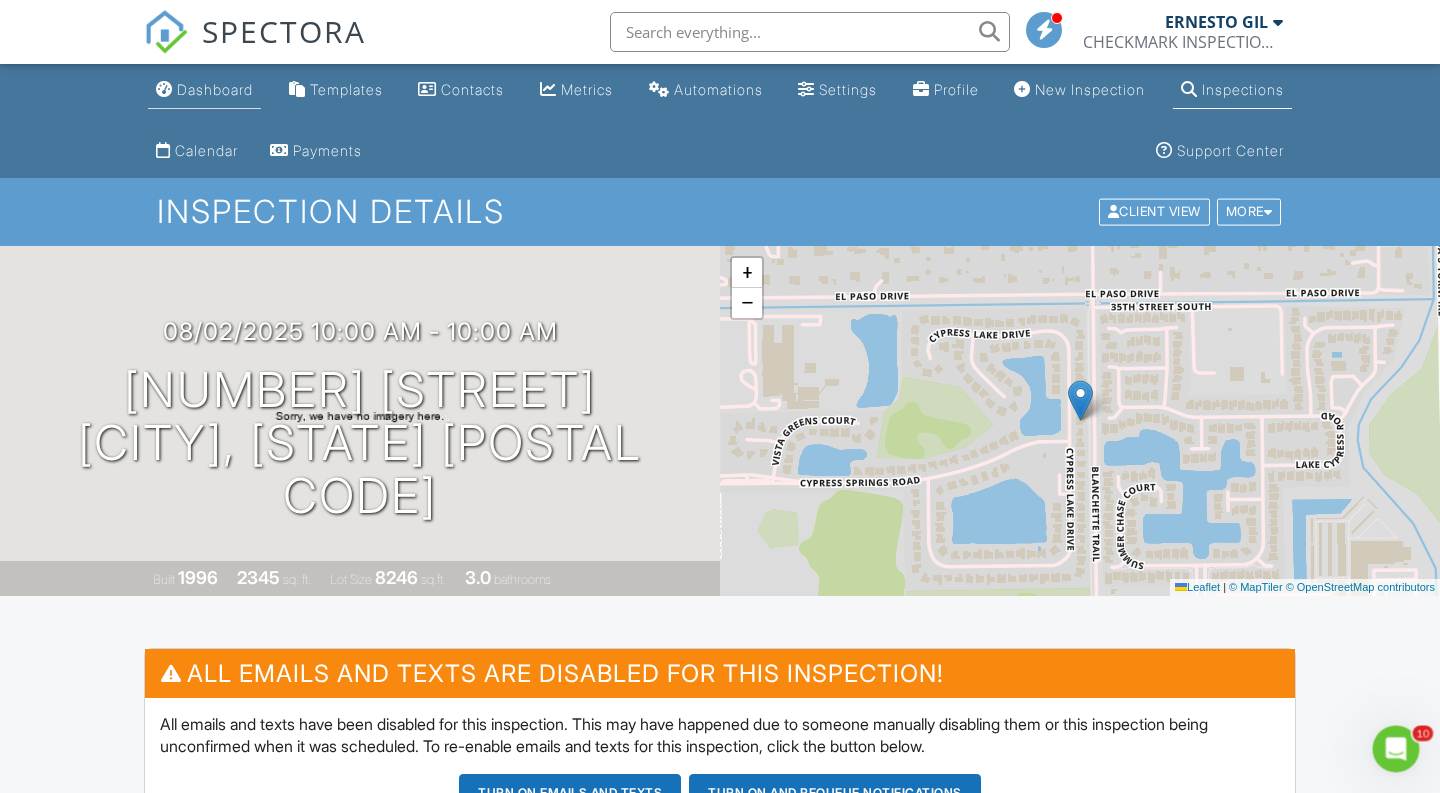 click on "Dashboard" at bounding box center [204, 90] 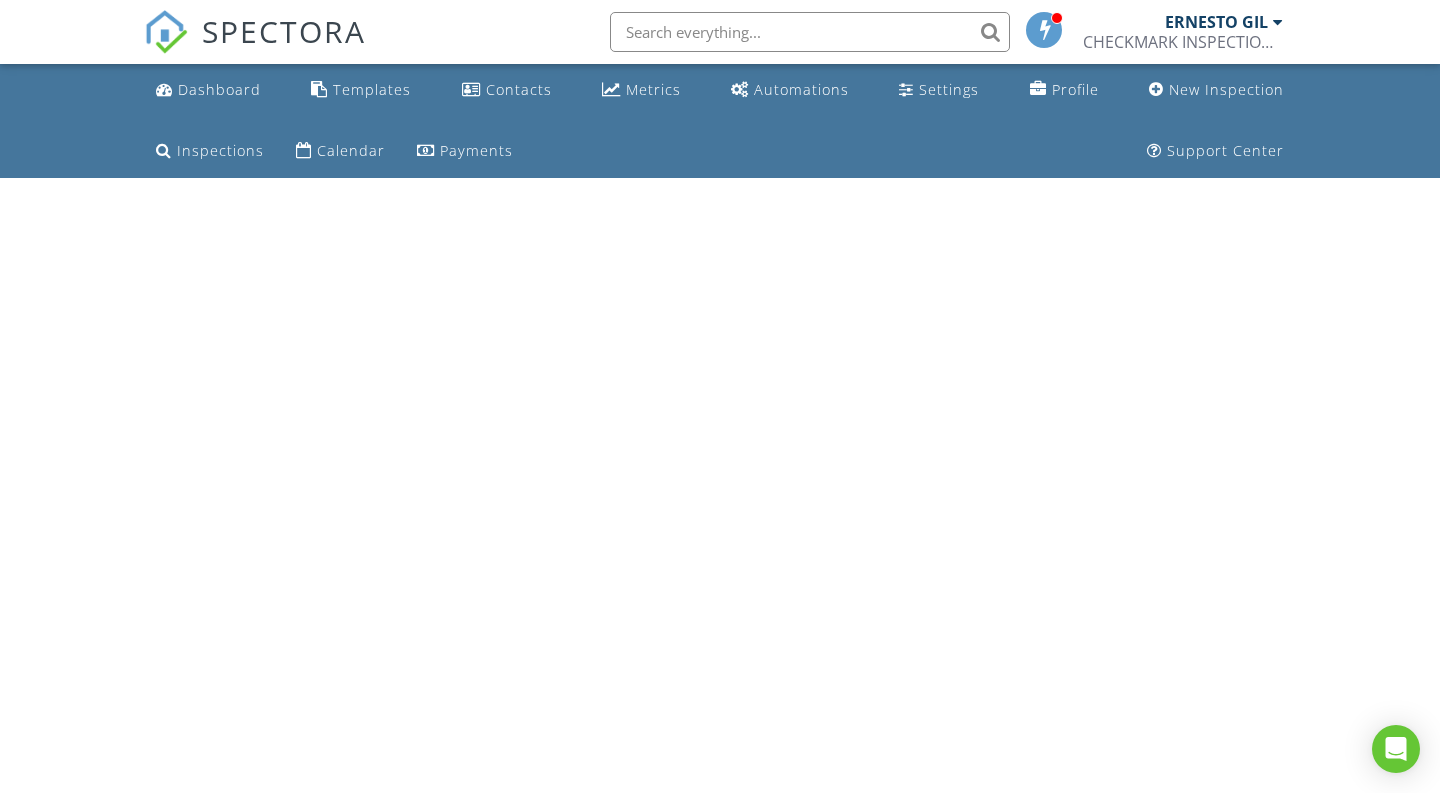 scroll, scrollTop: 0, scrollLeft: 0, axis: both 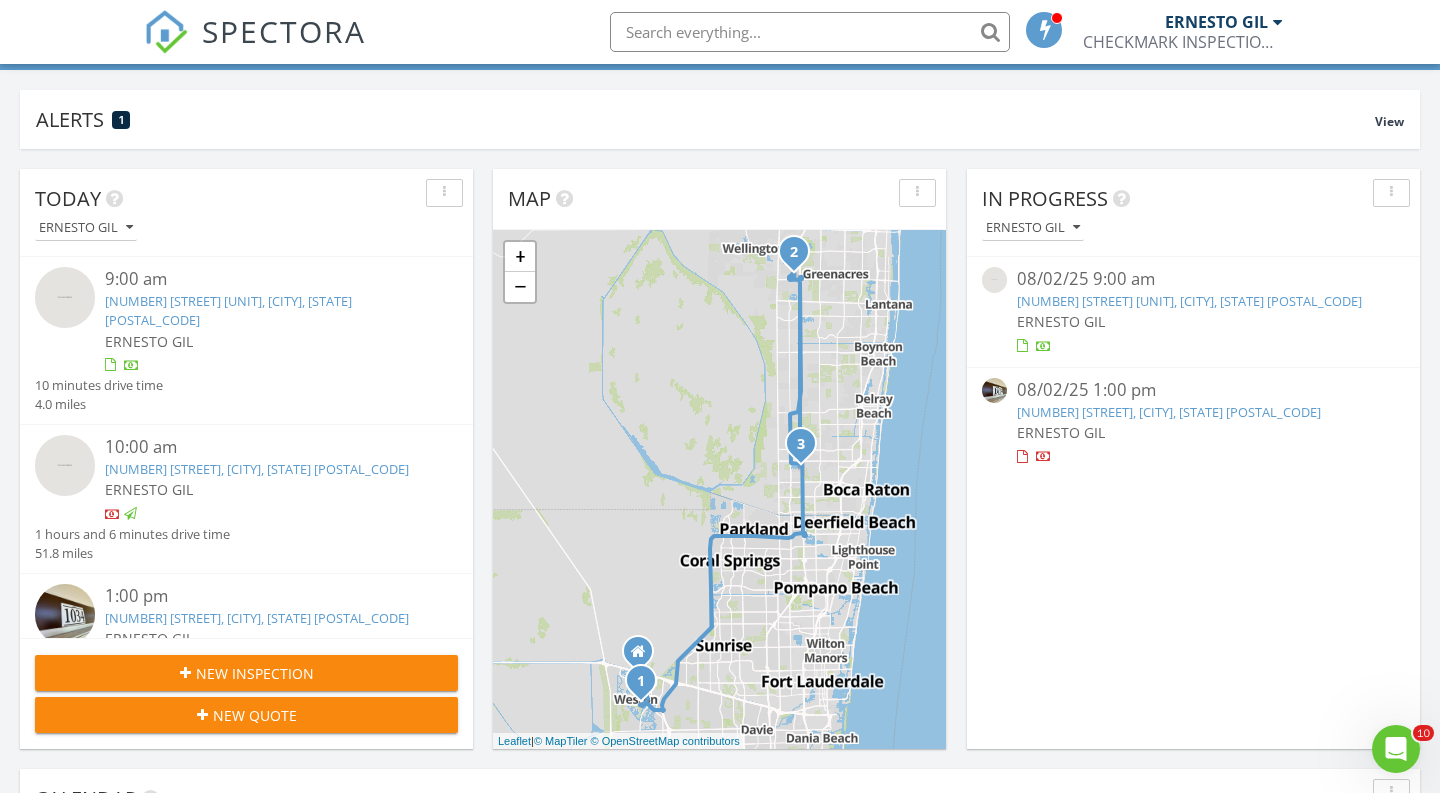 click at bounding box center [65, 297] 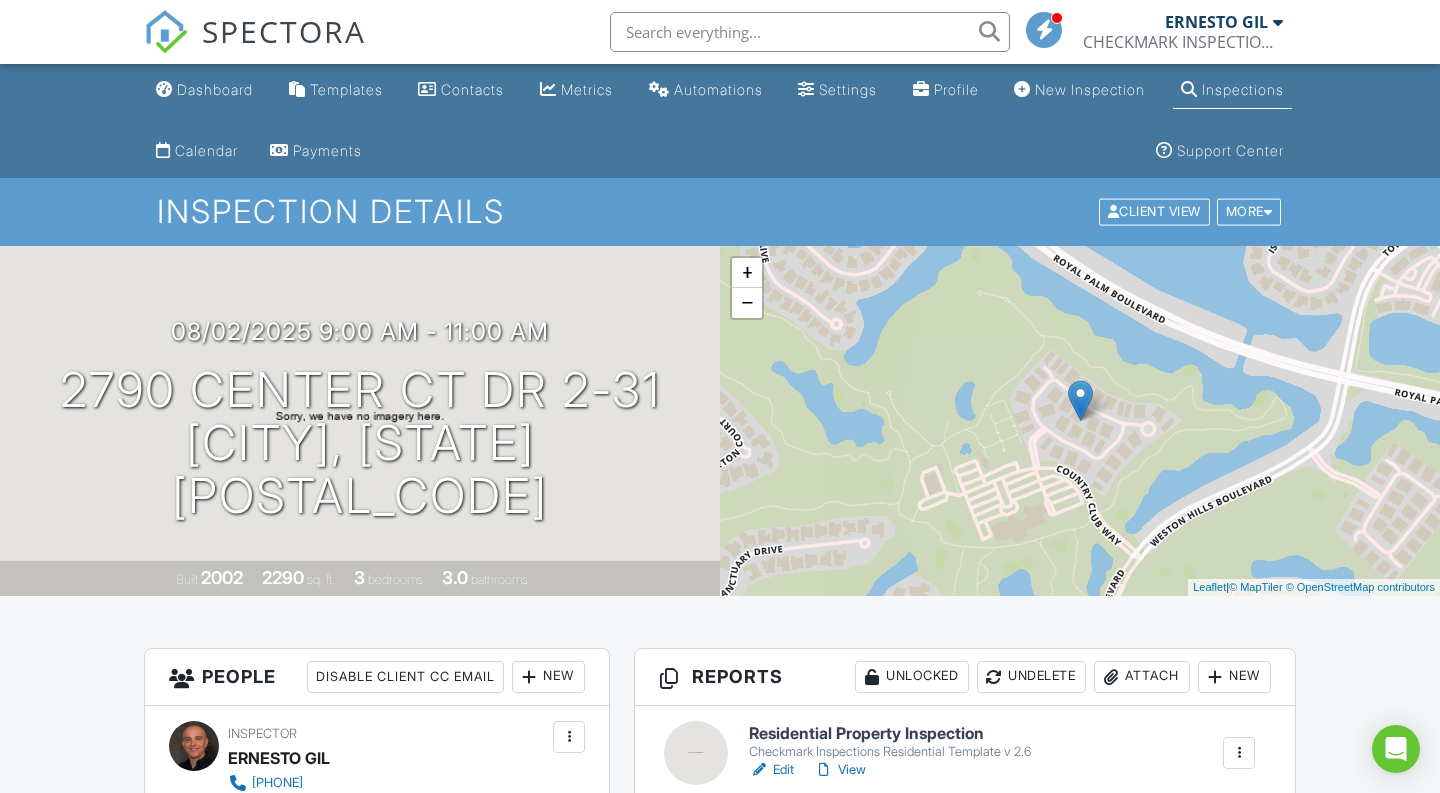 scroll, scrollTop: 0, scrollLeft: 0, axis: both 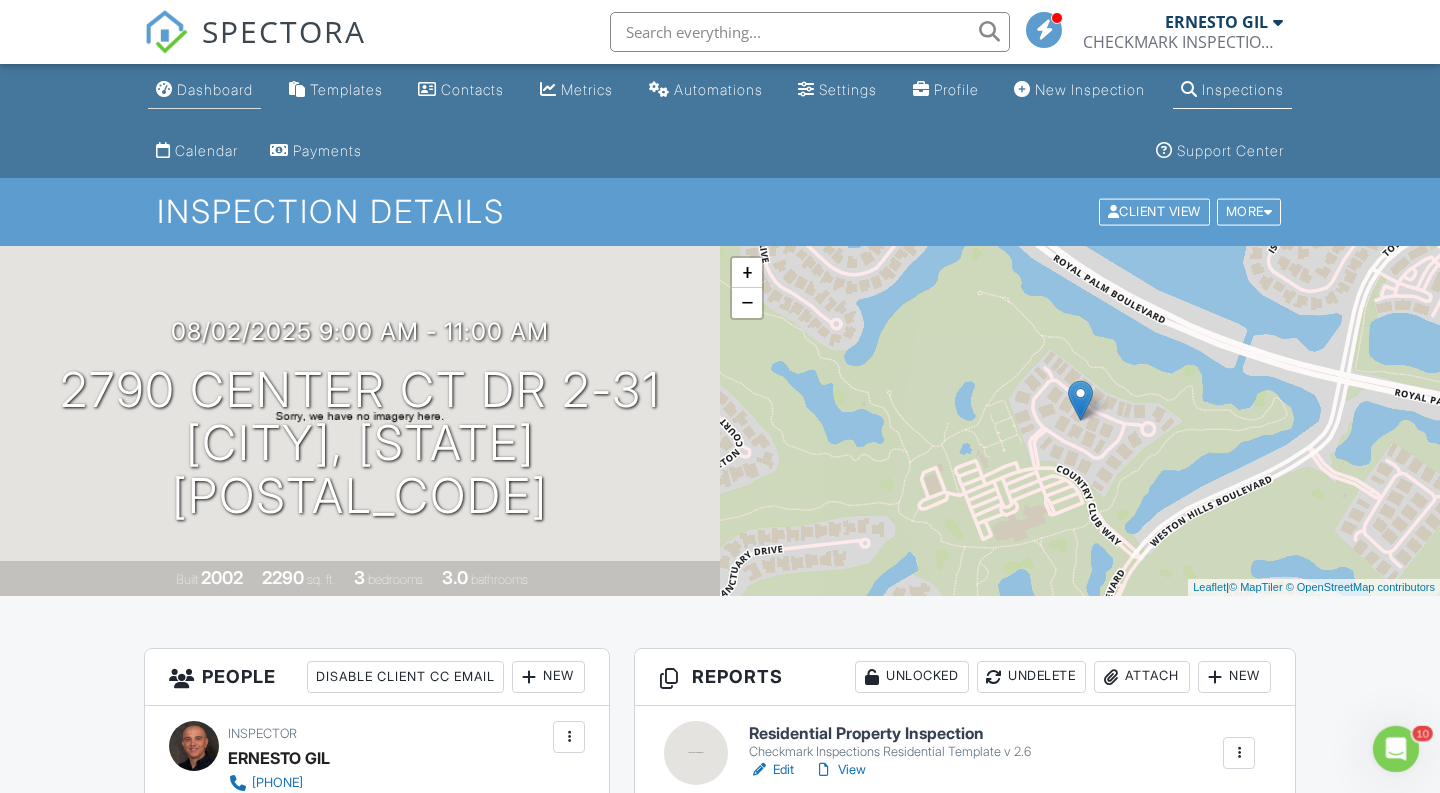 click on "Dashboard" at bounding box center (215, 89) 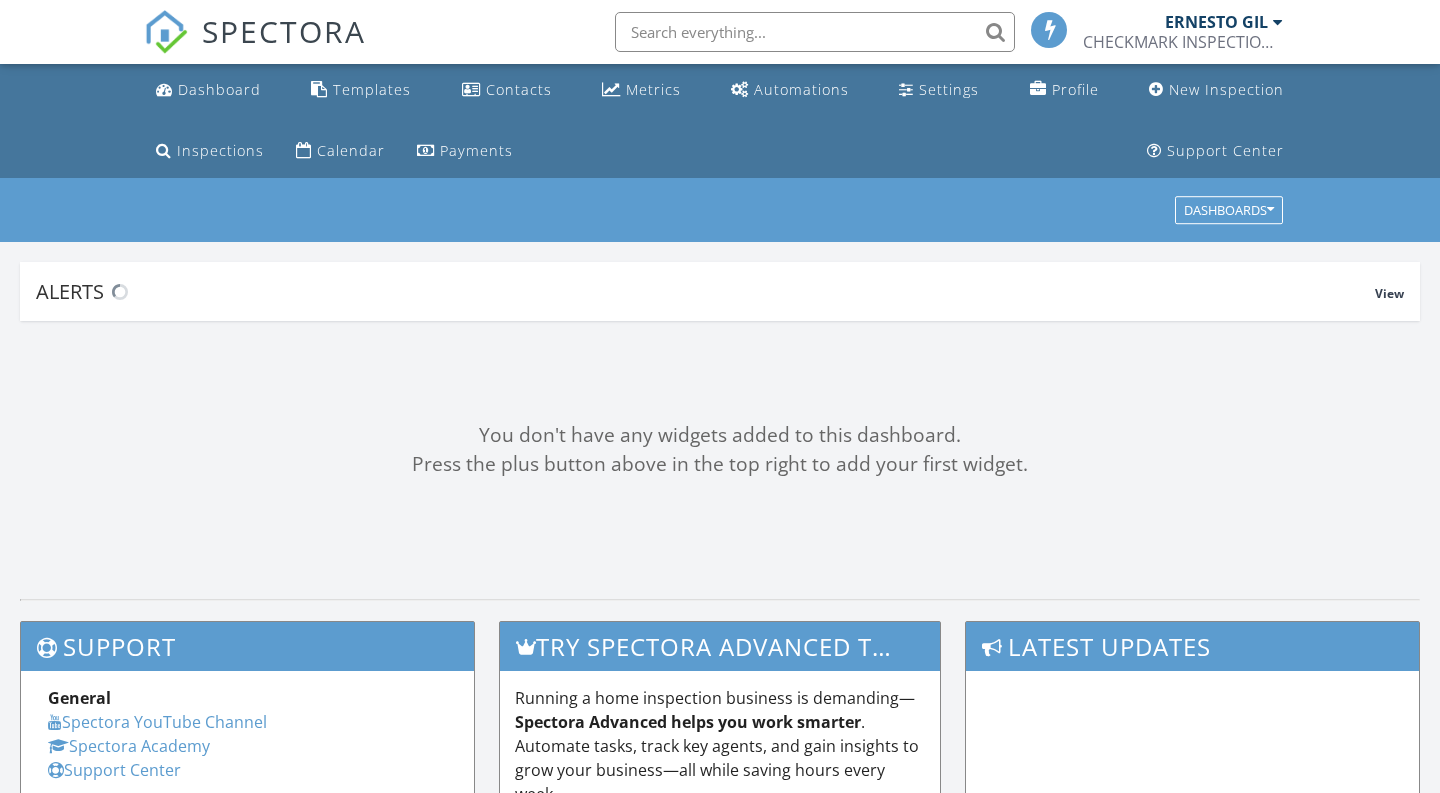 scroll, scrollTop: 0, scrollLeft: 0, axis: both 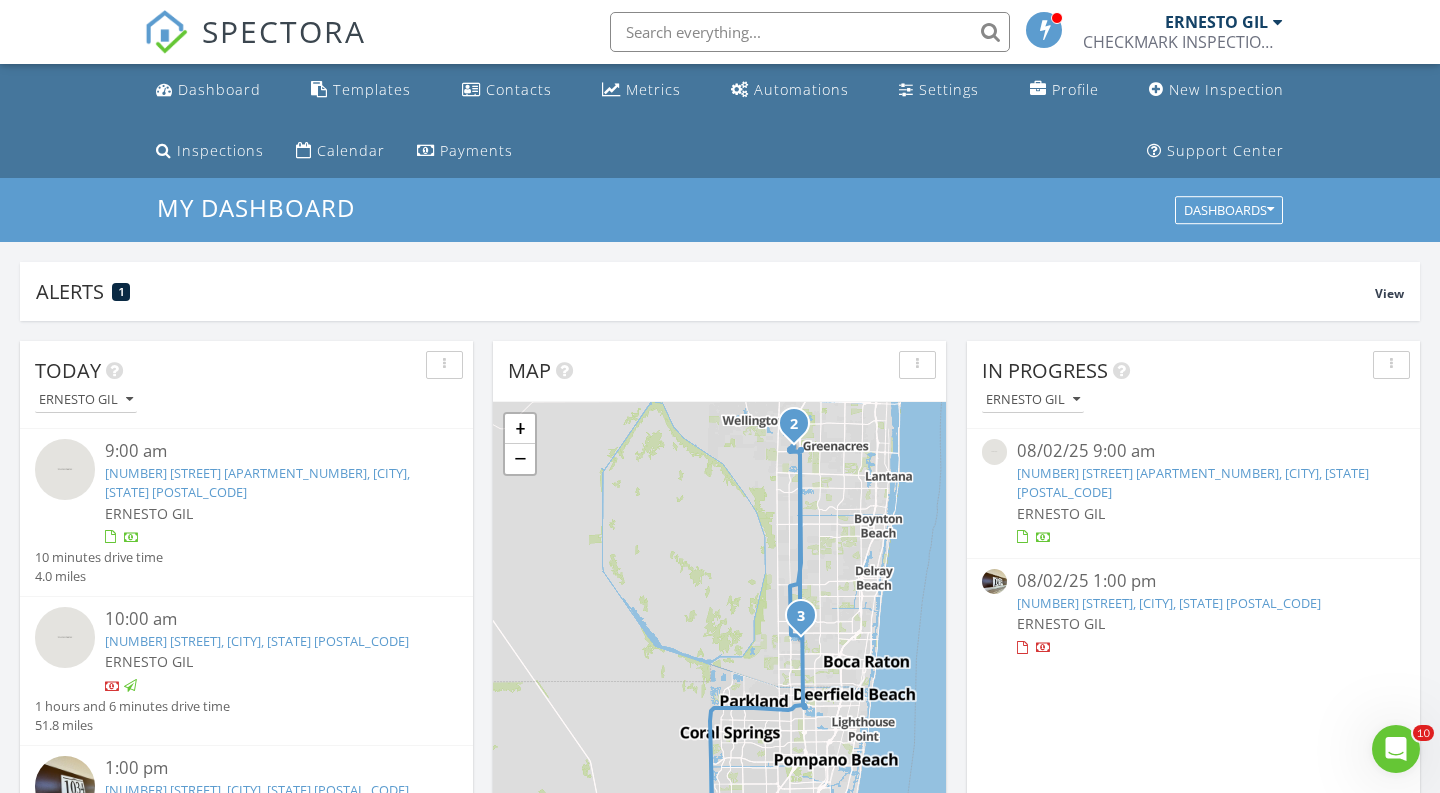 click at bounding box center (65, 469) 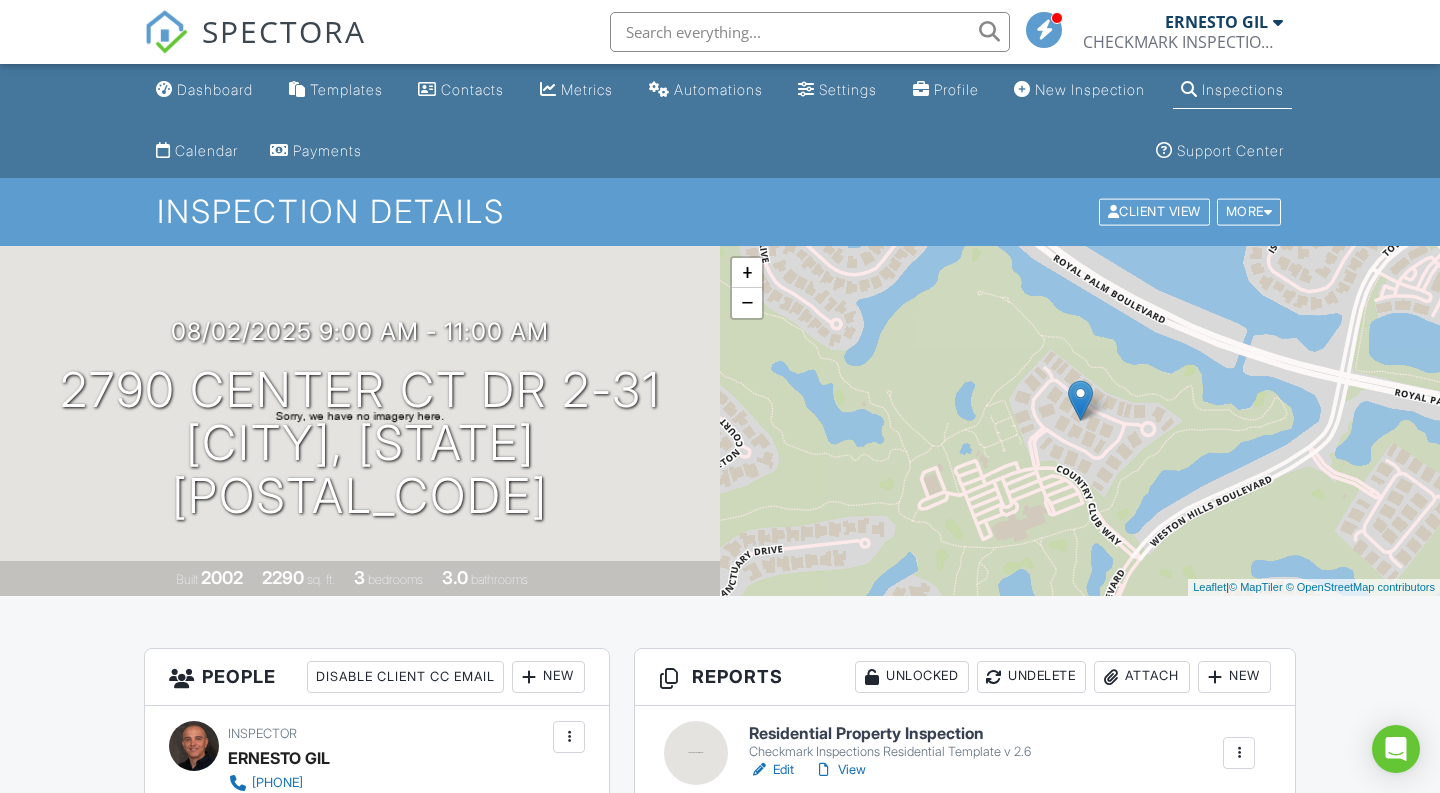 scroll, scrollTop: 0, scrollLeft: 0, axis: both 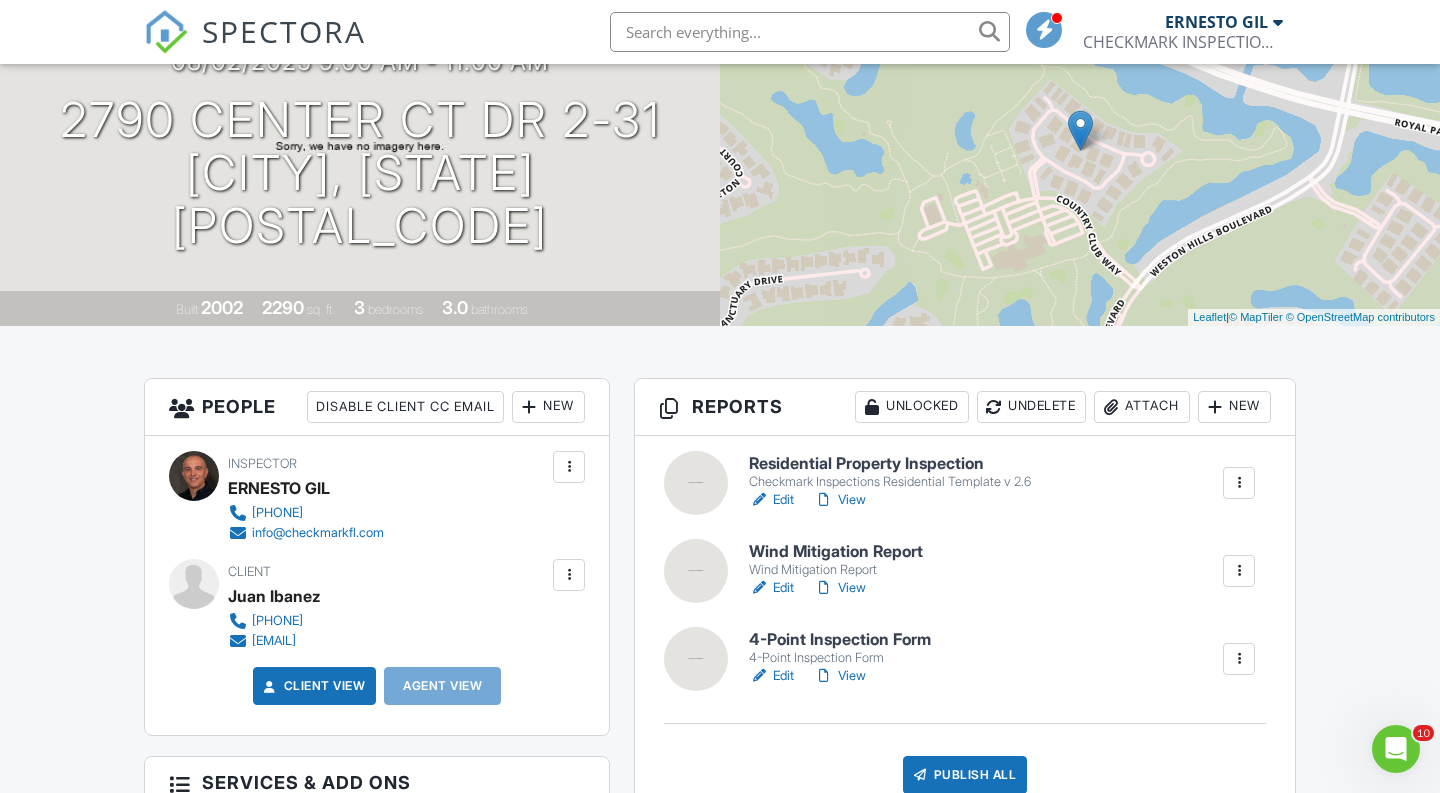 click on "Edit" at bounding box center (771, 500) 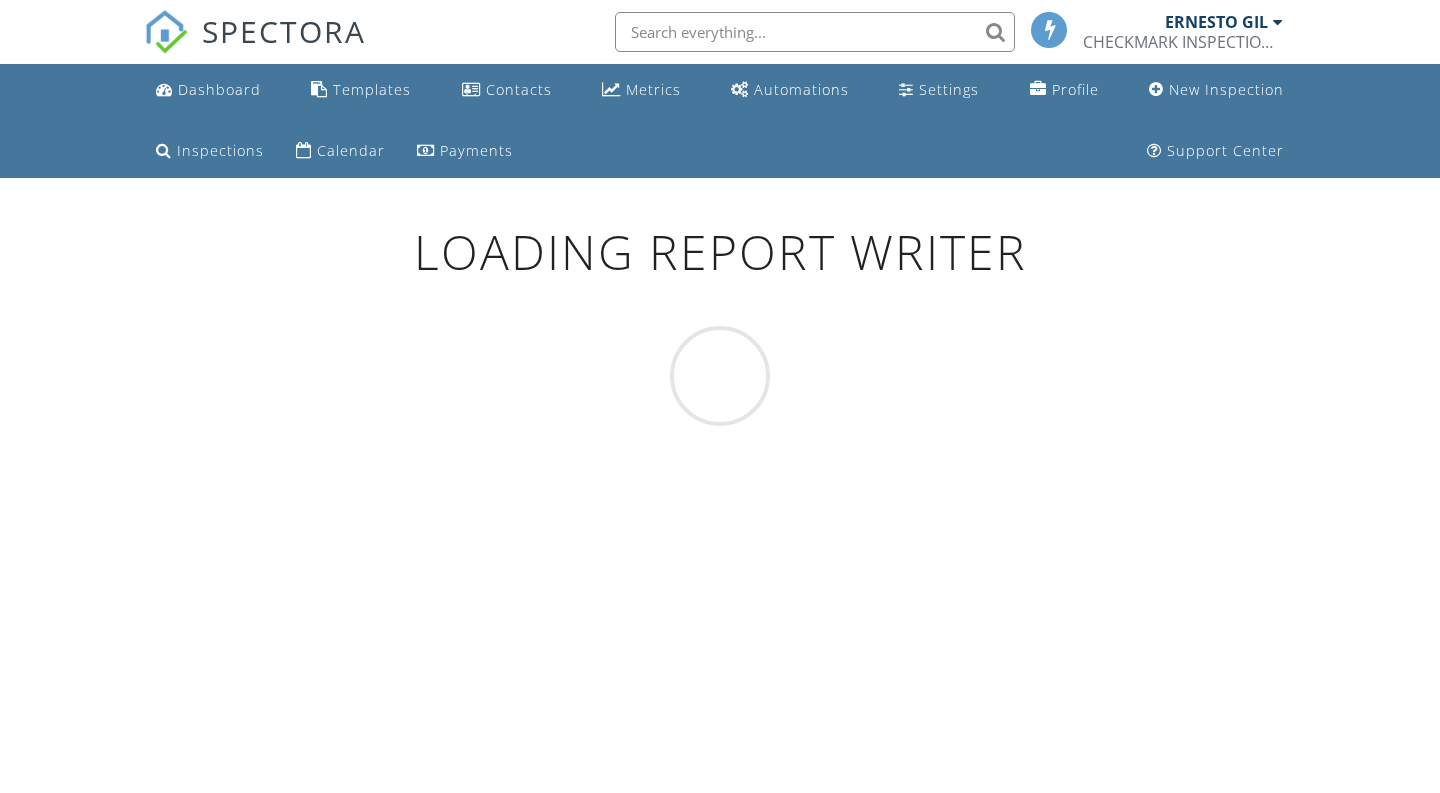 scroll, scrollTop: 0, scrollLeft: 0, axis: both 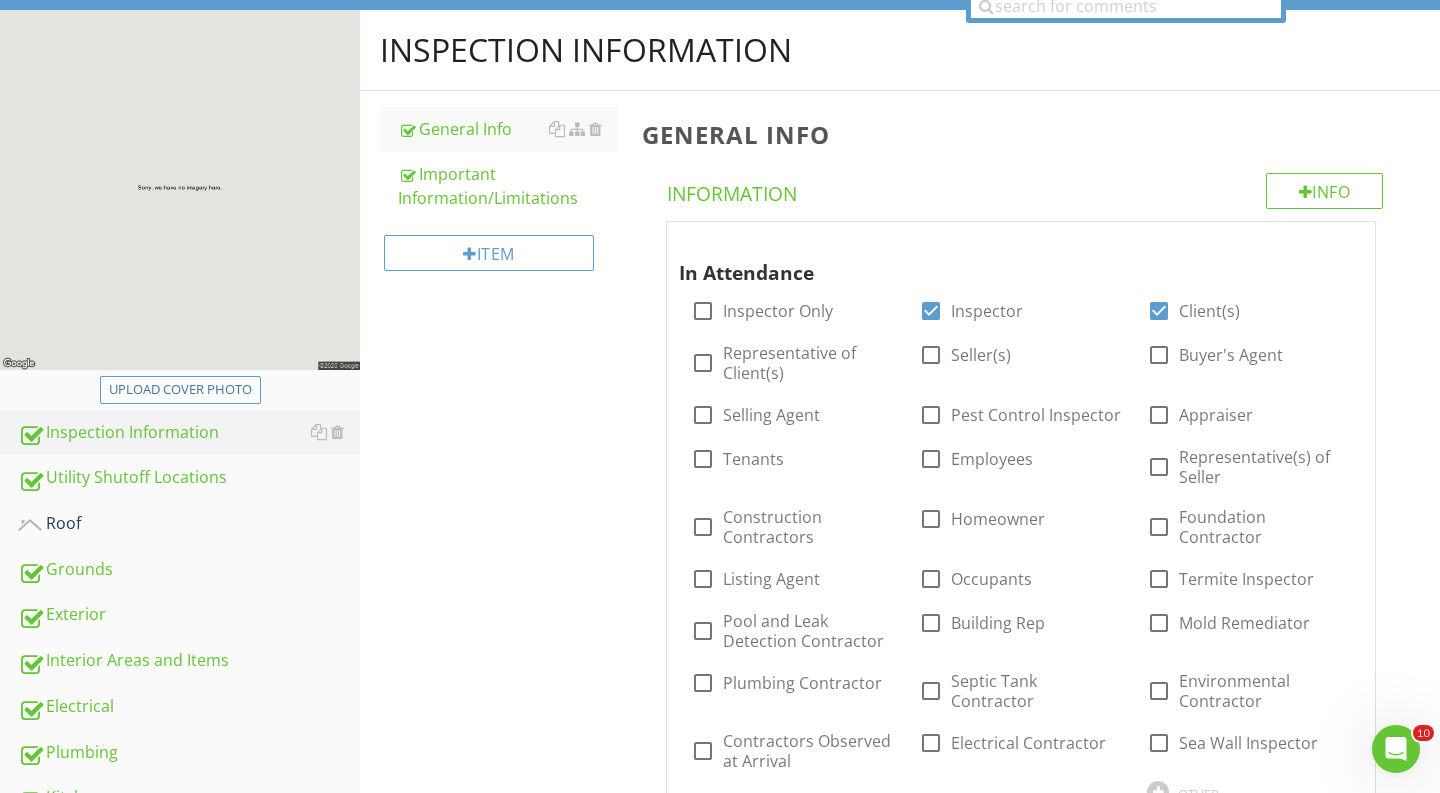 click on "Upload cover photo" at bounding box center [180, 390] 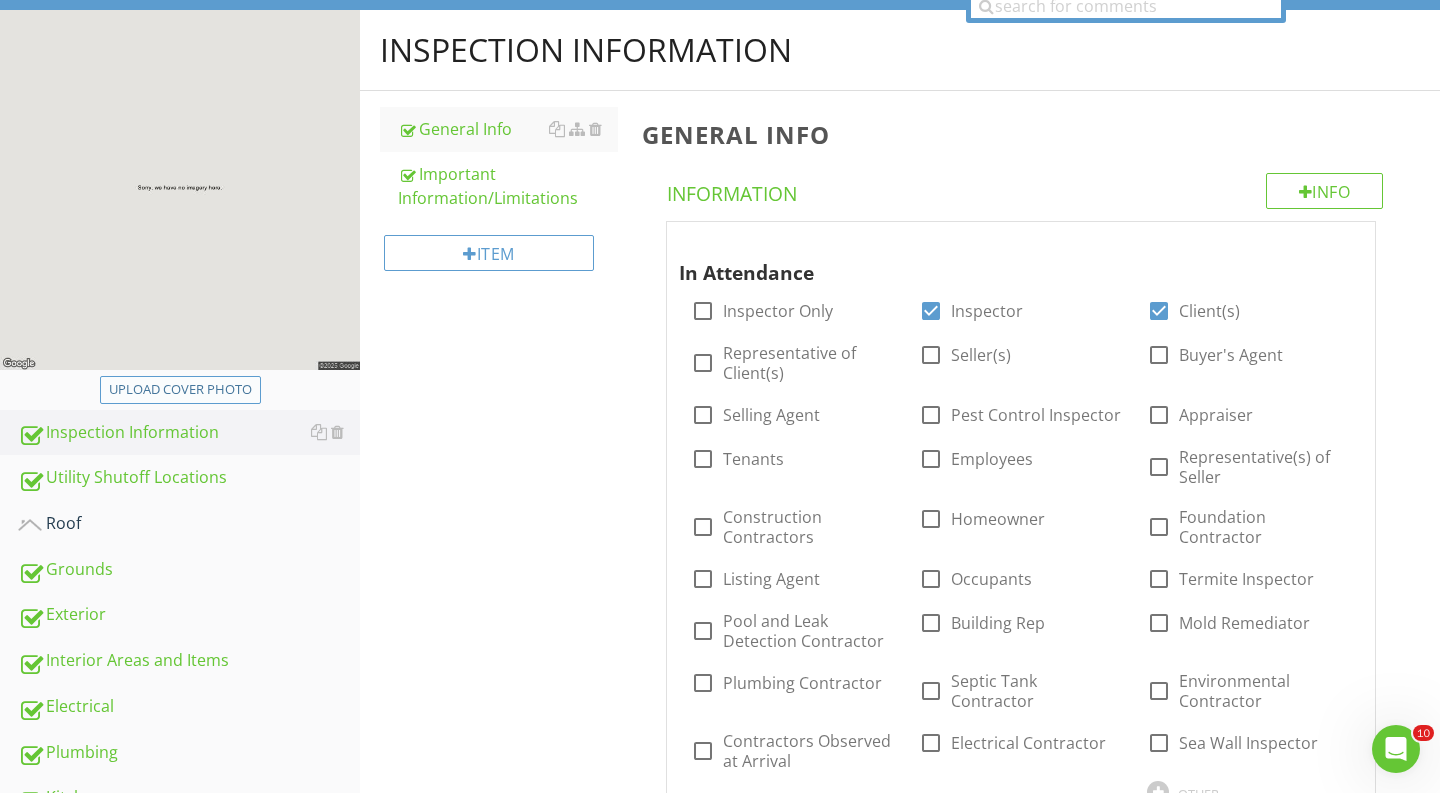 type on "C:\fakepath\IMG_9168.JPG" 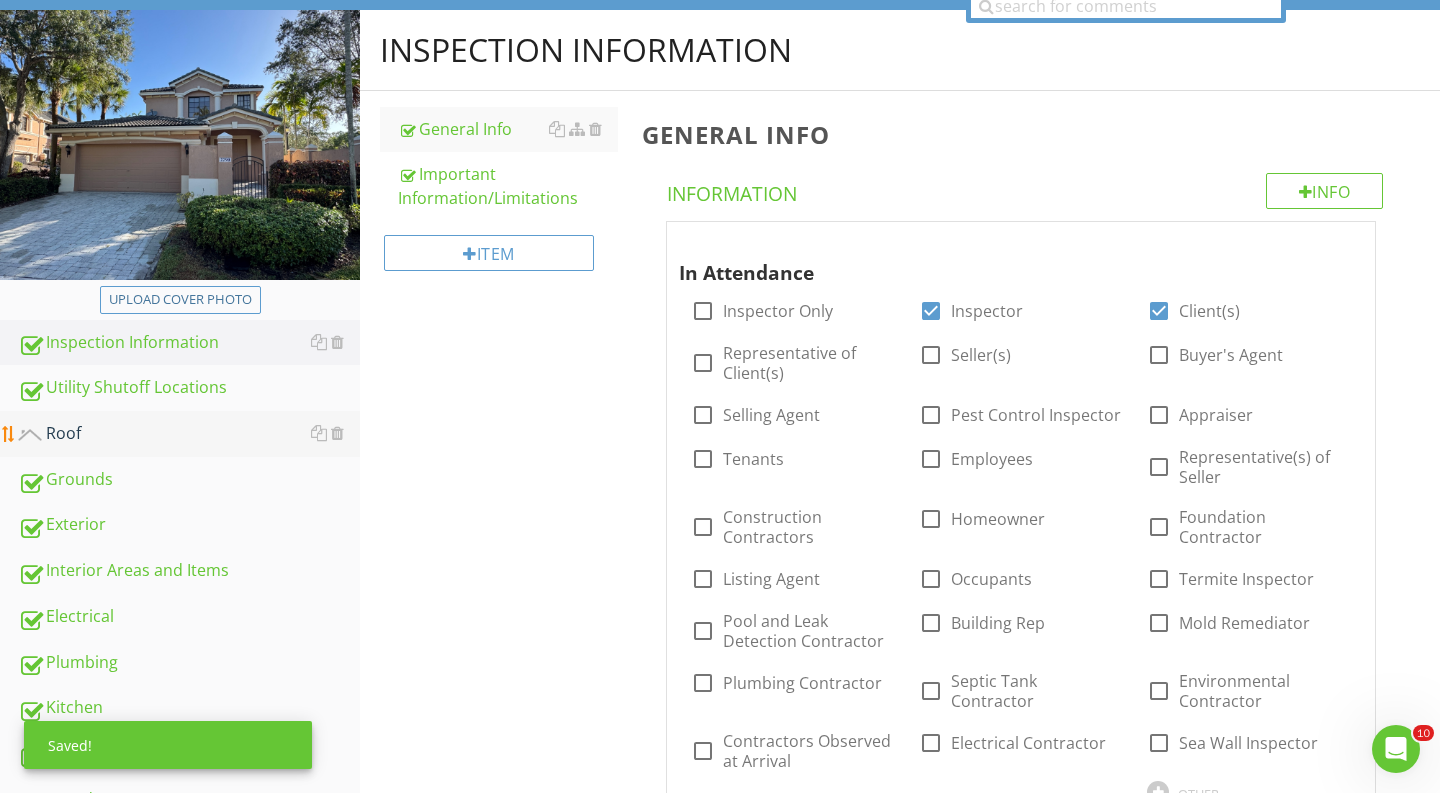 click on "Roof" at bounding box center [189, 434] 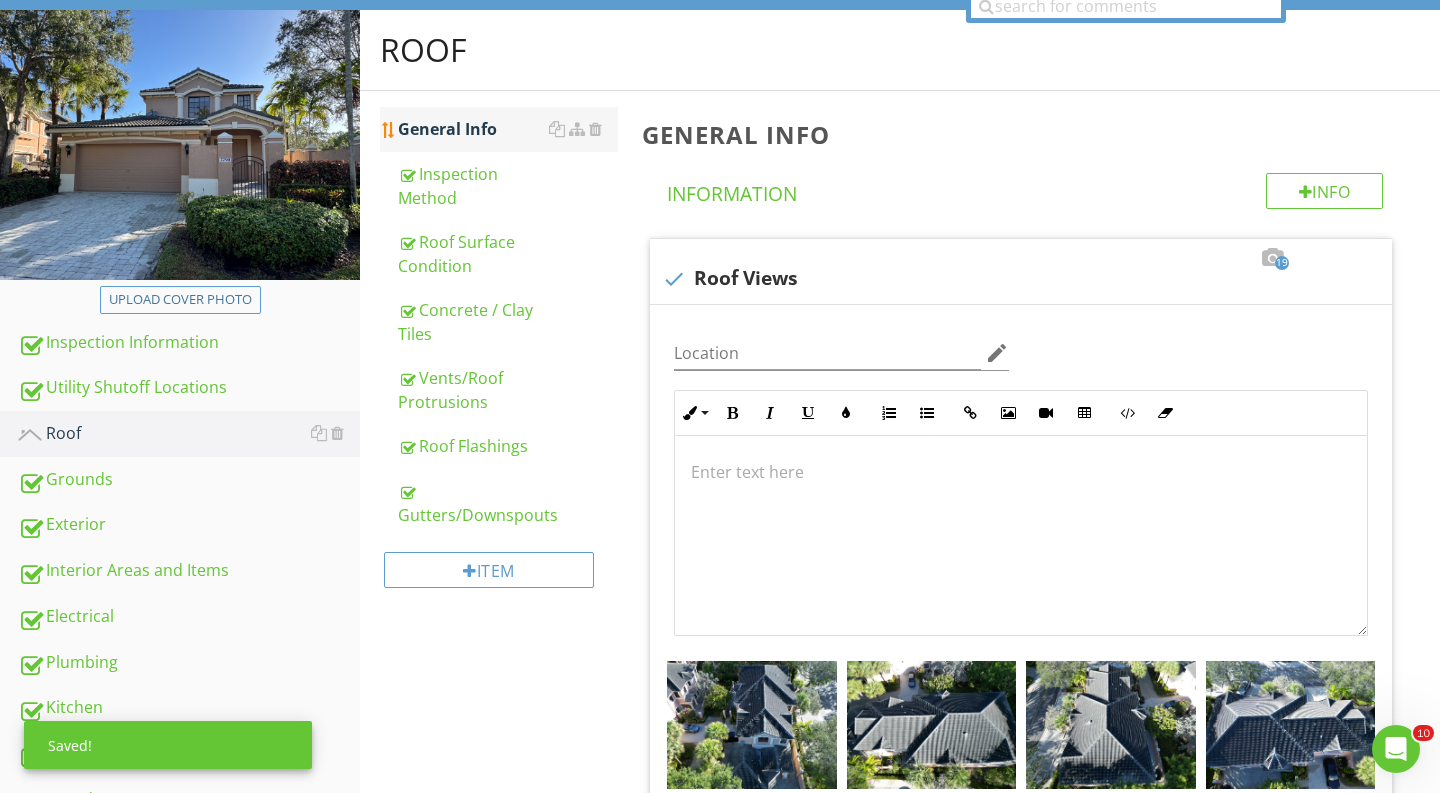click on "General Info" at bounding box center (508, 129) 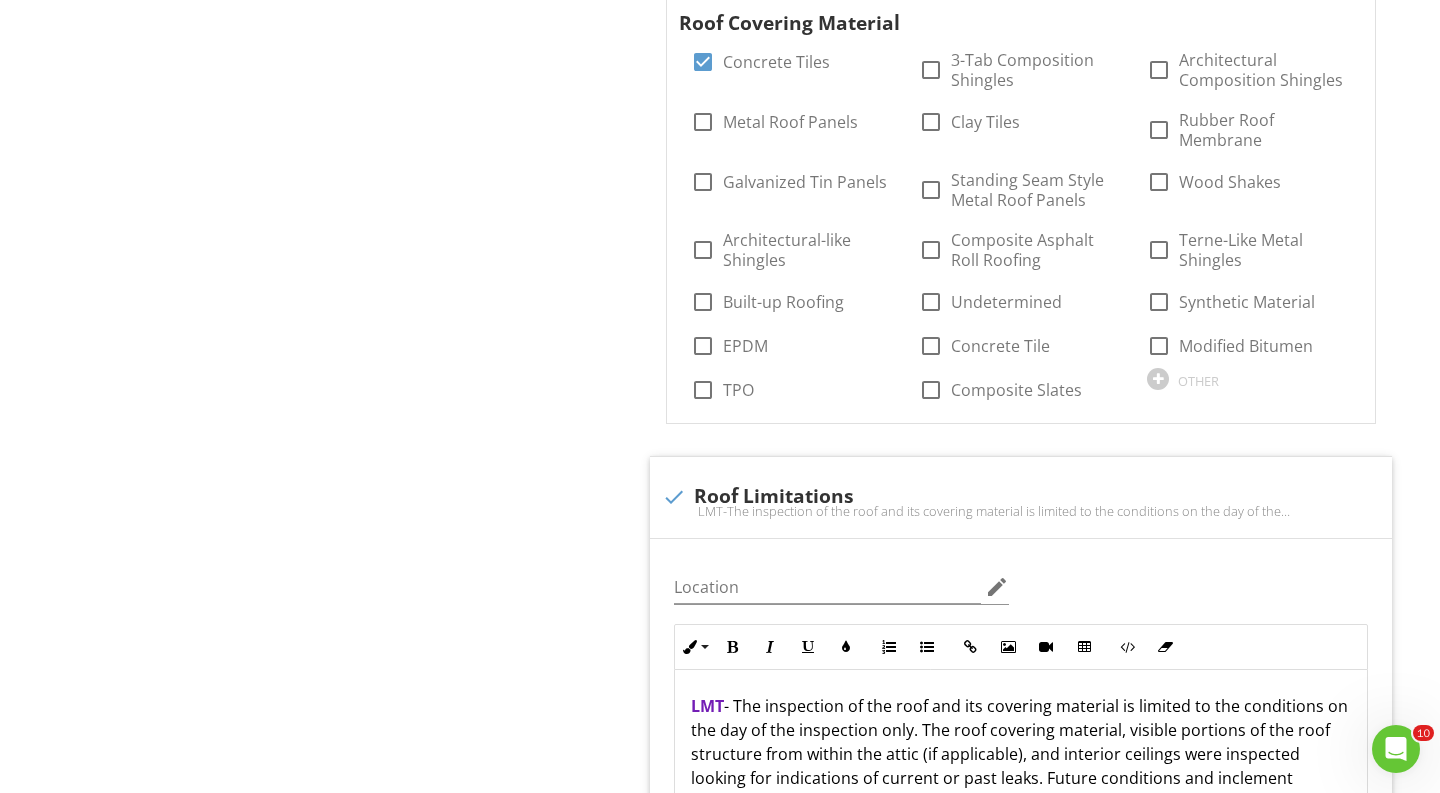 scroll, scrollTop: 2107, scrollLeft: 0, axis: vertical 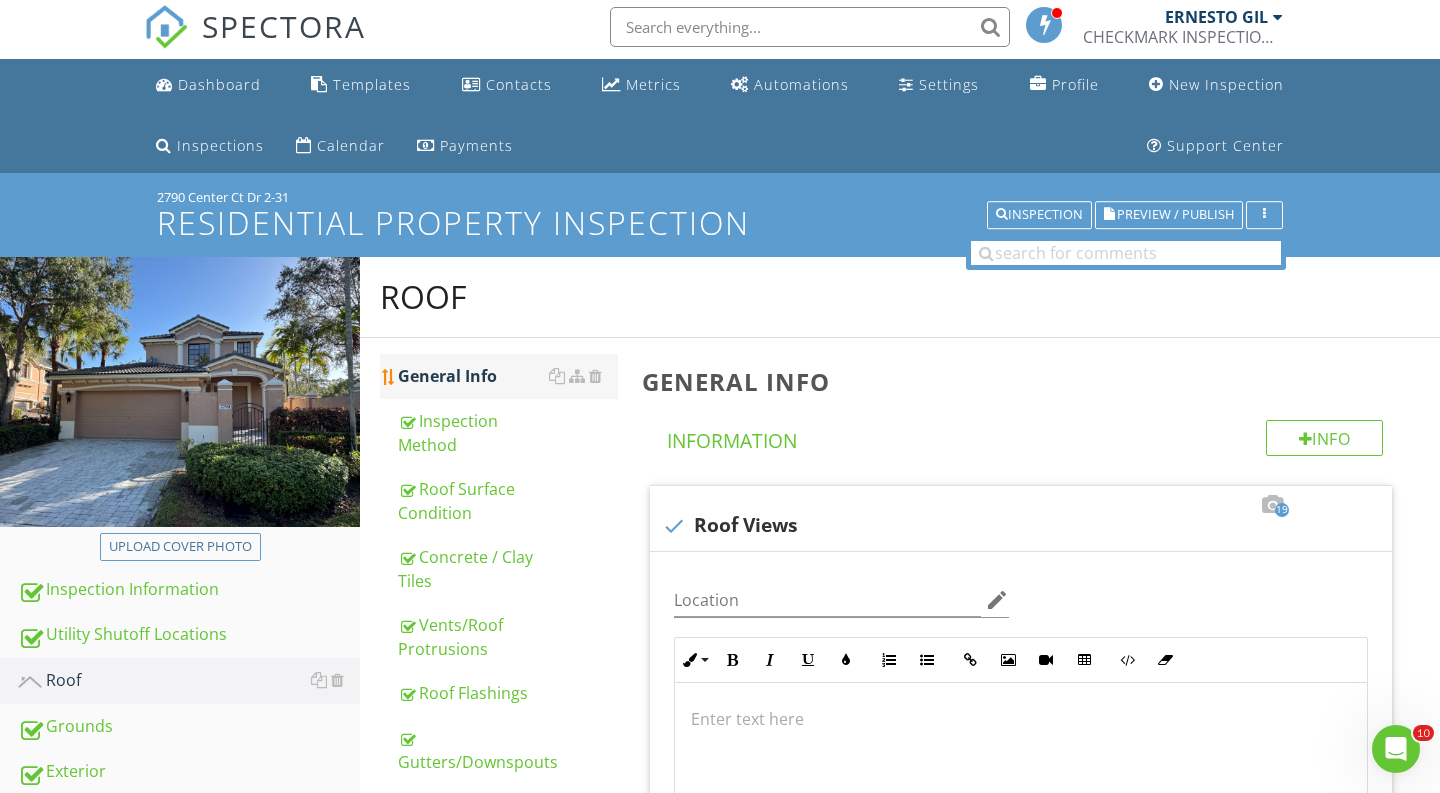 click on "General Info" at bounding box center (508, 376) 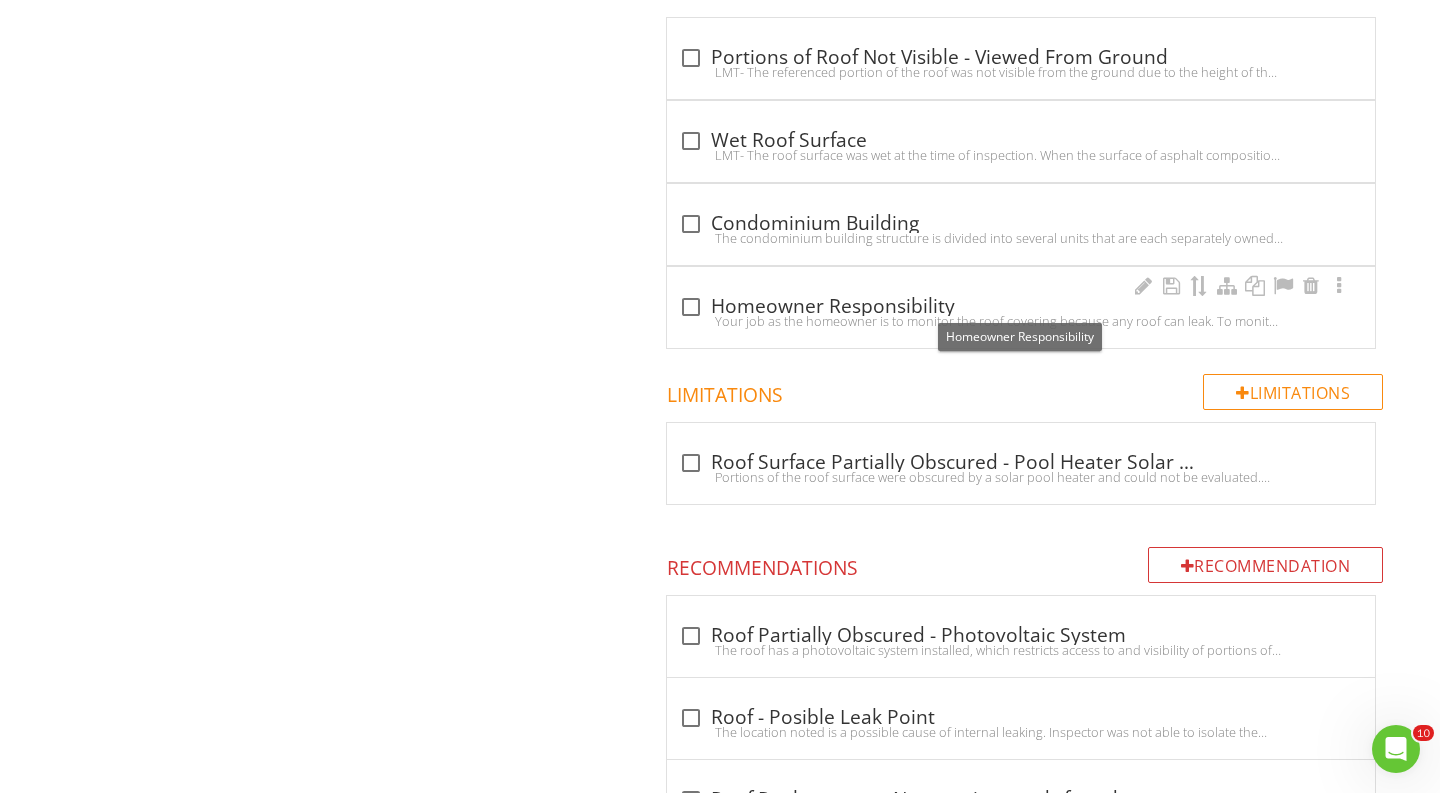 scroll, scrollTop: 3753, scrollLeft: 0, axis: vertical 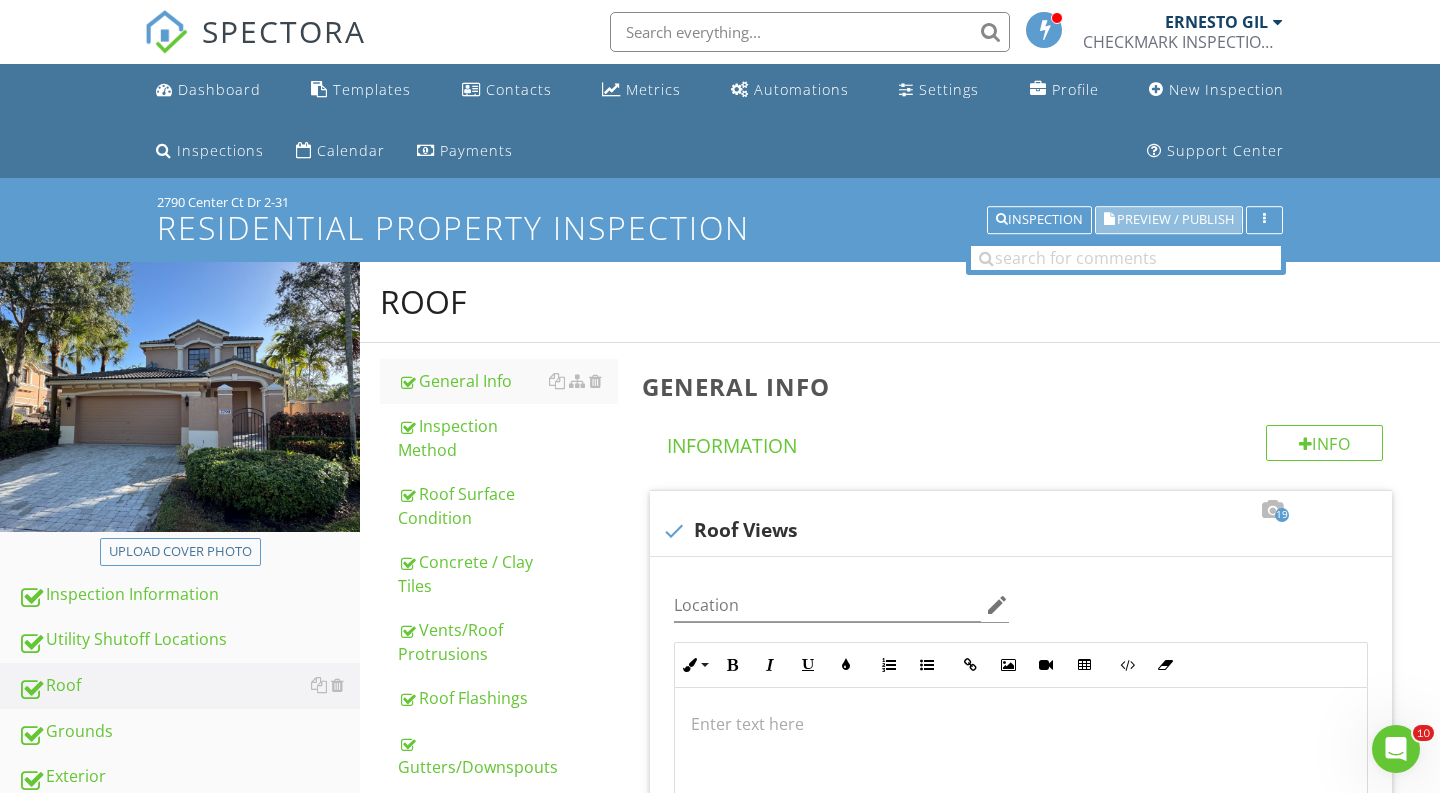click on "Preview / Publish" at bounding box center [1175, 220] 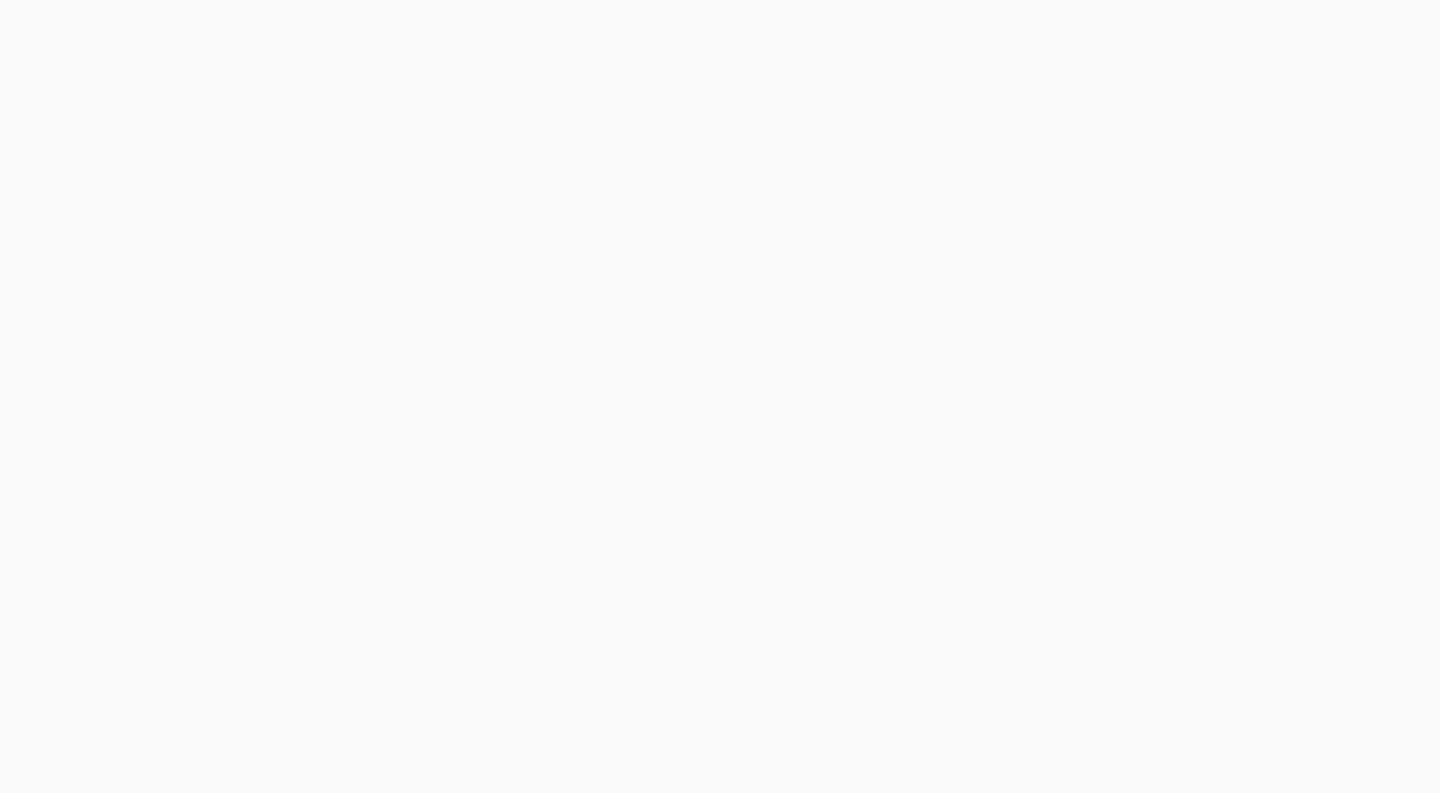 scroll, scrollTop: 0, scrollLeft: 0, axis: both 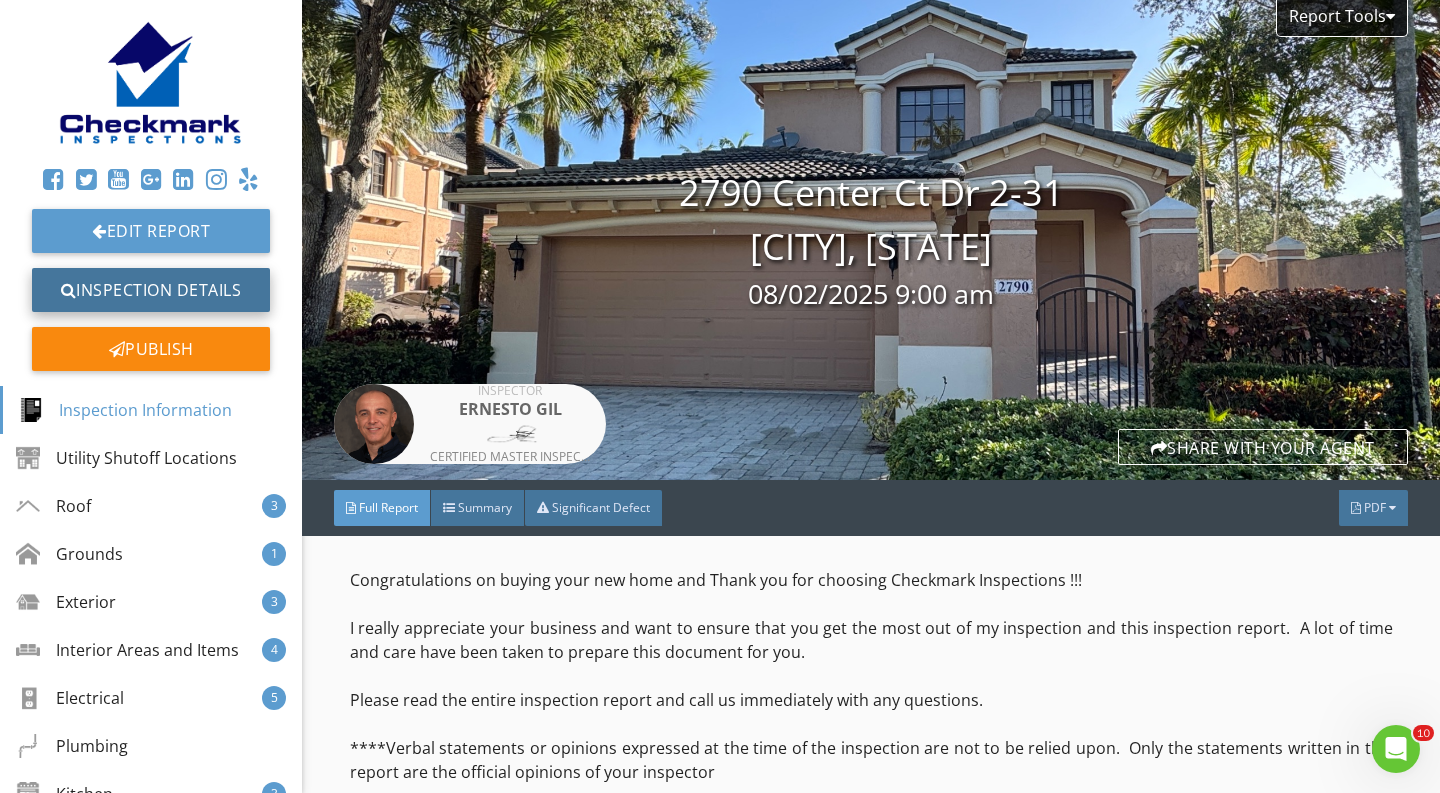 click on "Inspection Details" at bounding box center [151, 290] 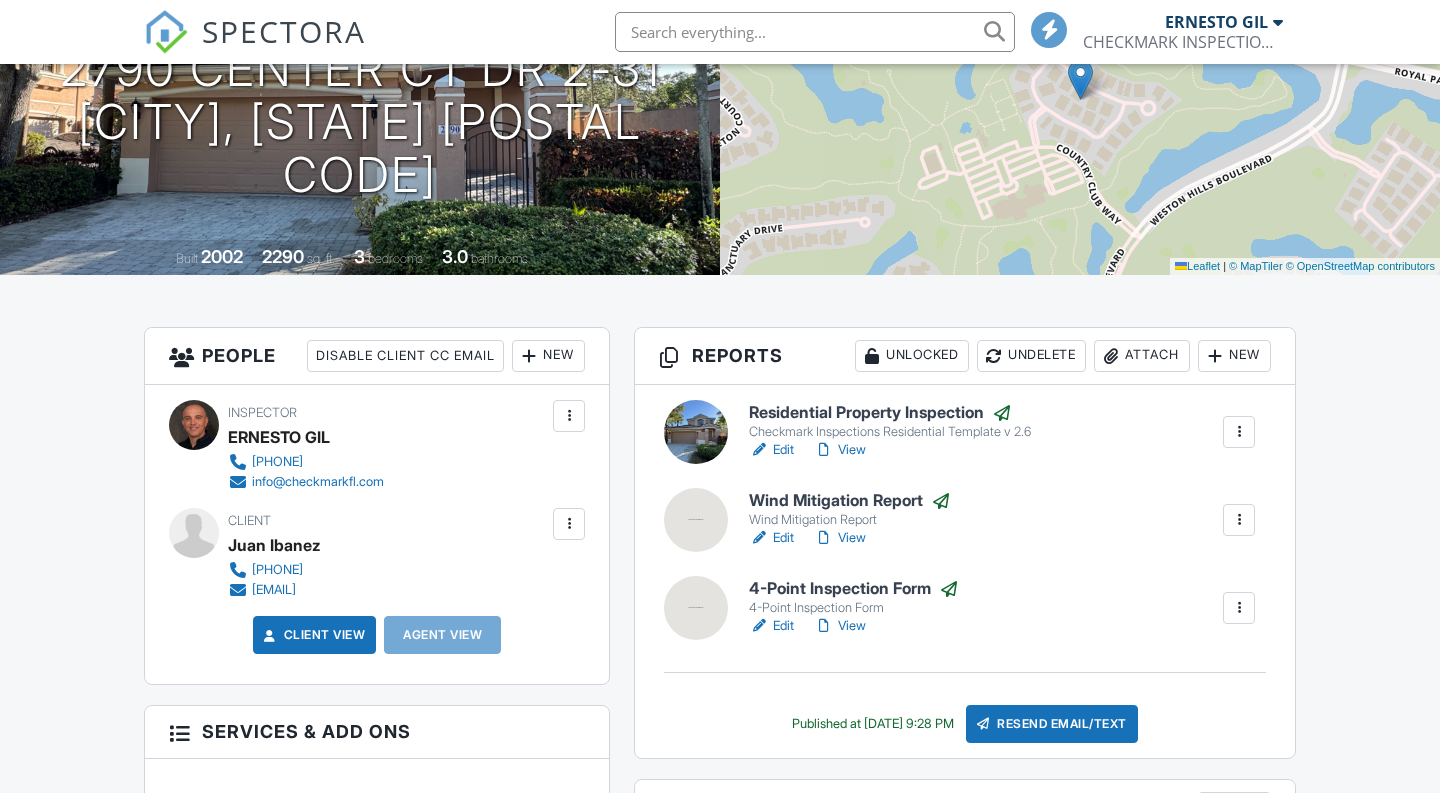 scroll, scrollTop: 0, scrollLeft: 0, axis: both 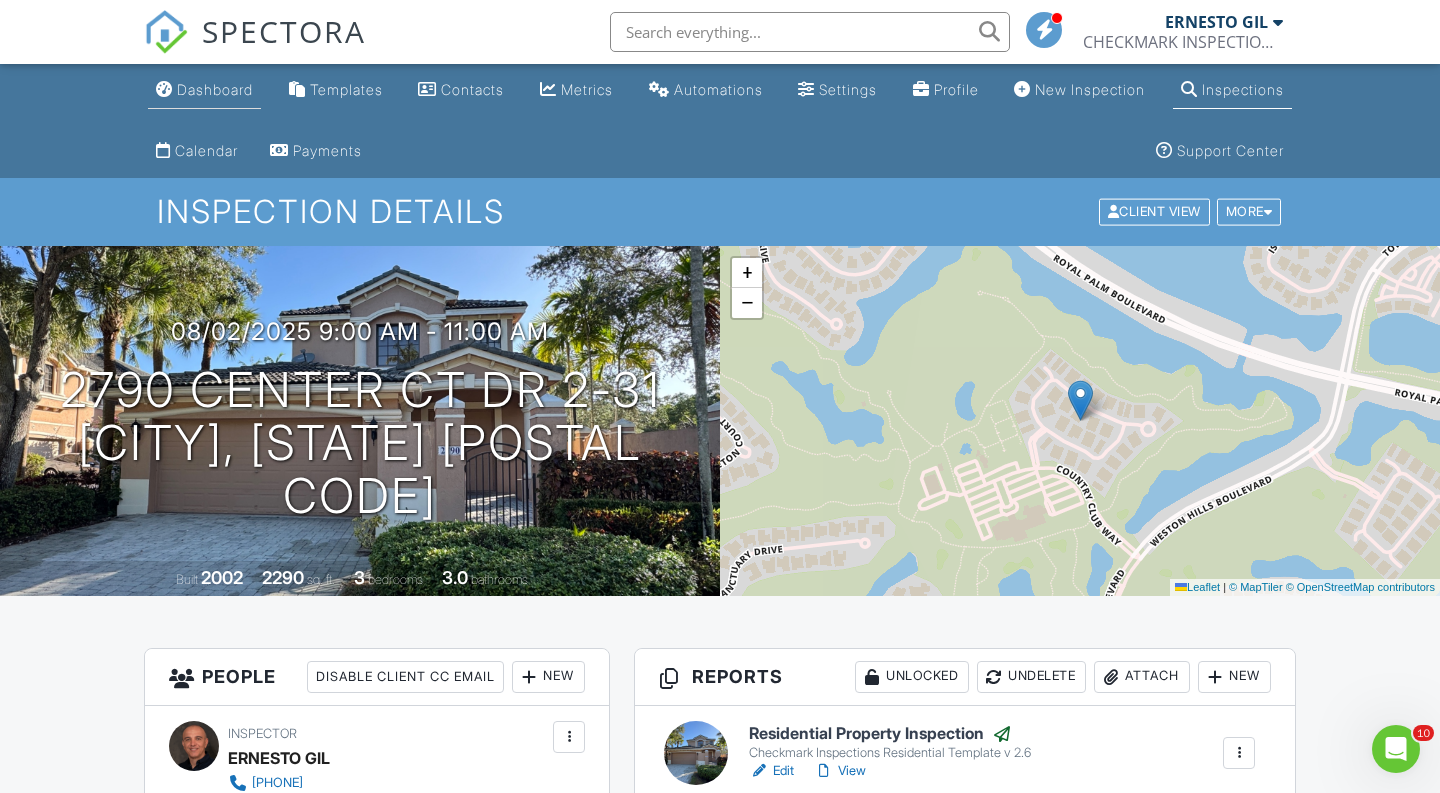 click on "Dashboard" at bounding box center [204, 90] 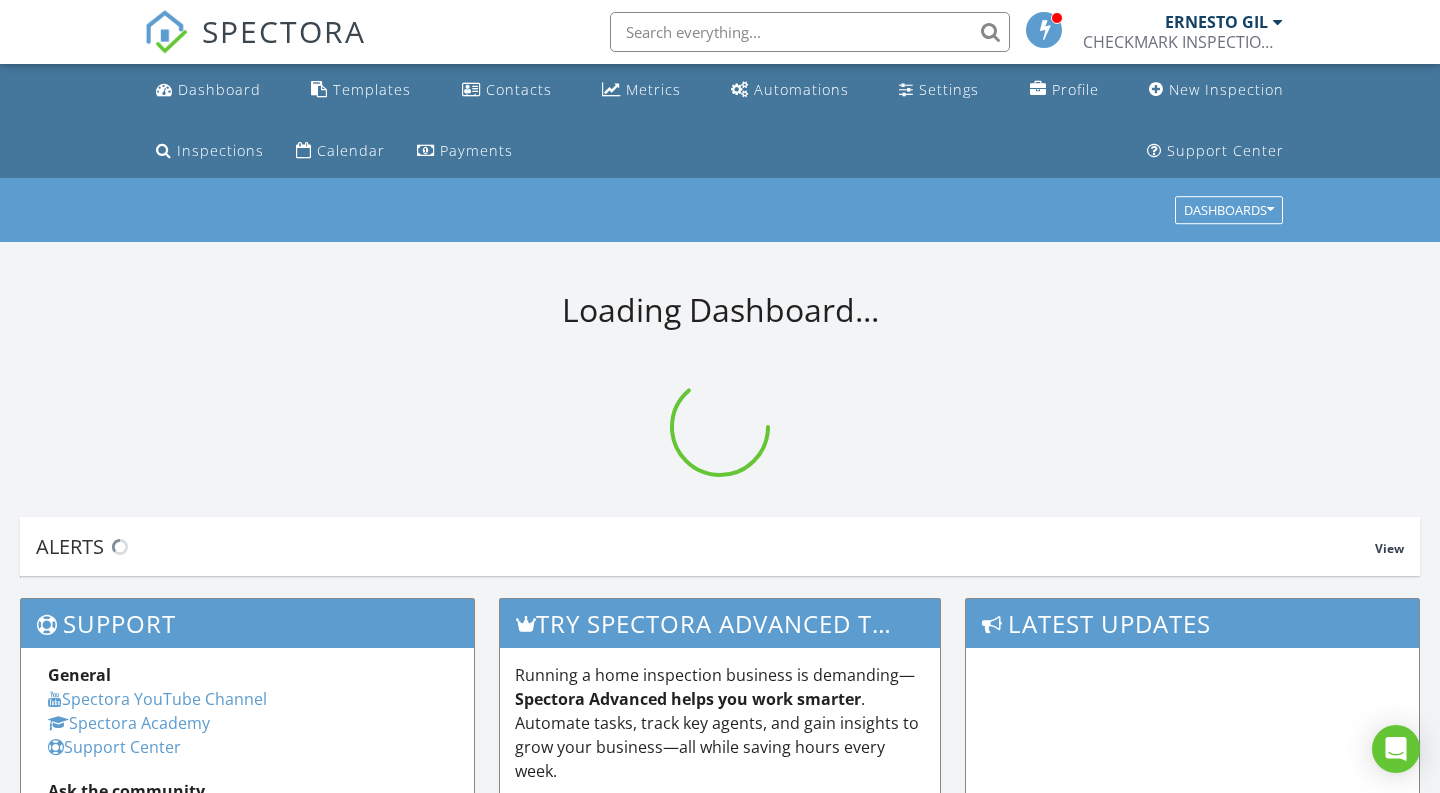 scroll, scrollTop: 0, scrollLeft: 0, axis: both 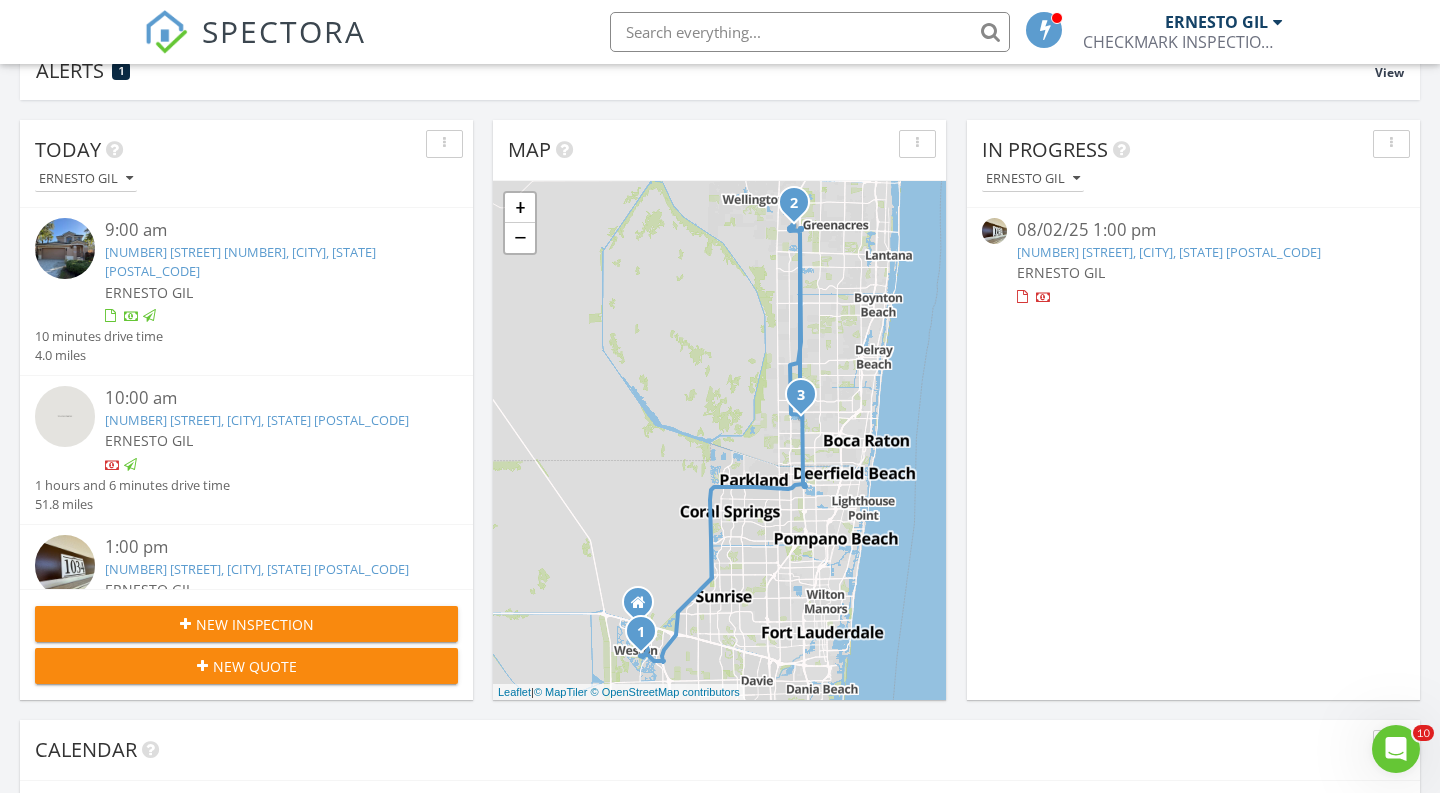click at bounding box center (65, 416) 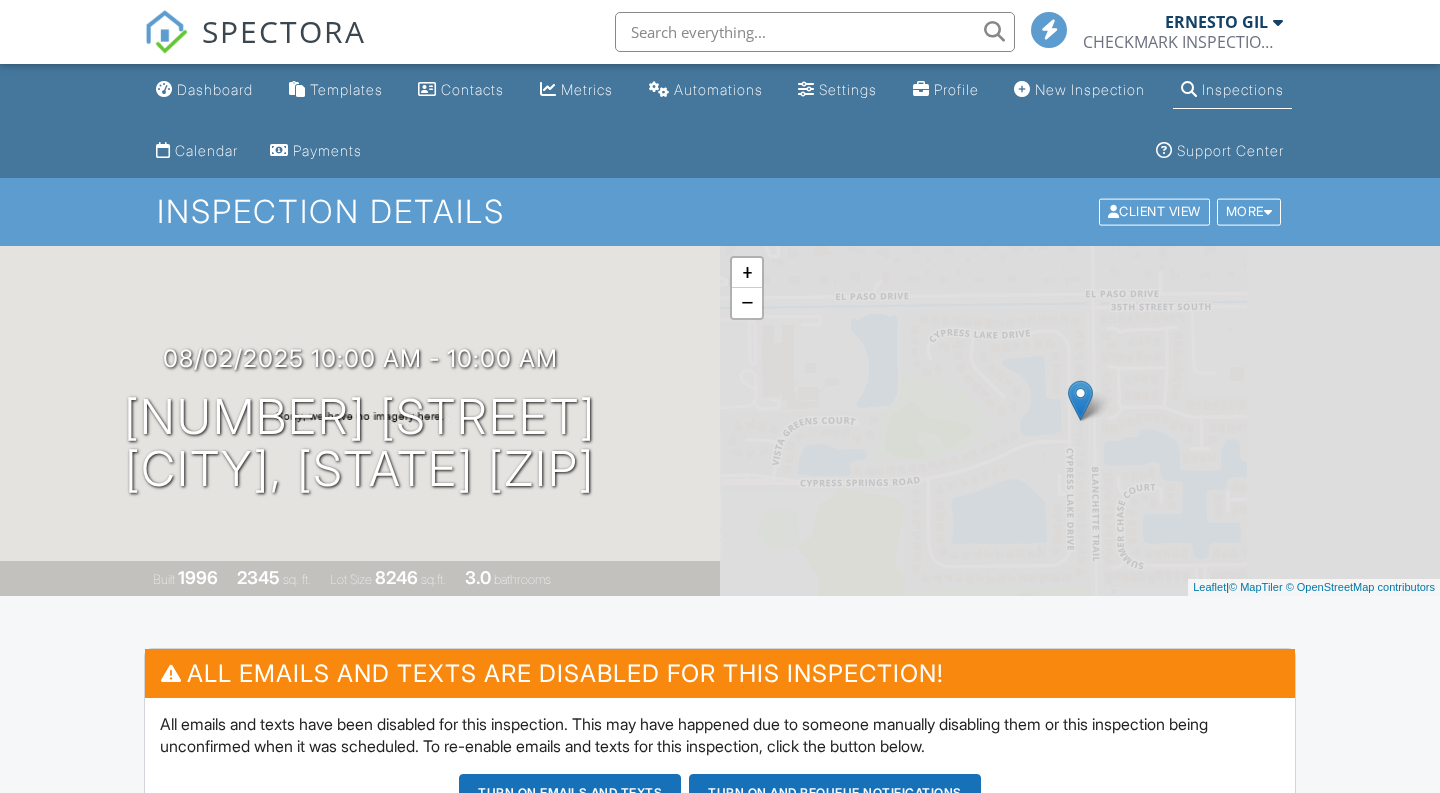 scroll, scrollTop: 0, scrollLeft: 0, axis: both 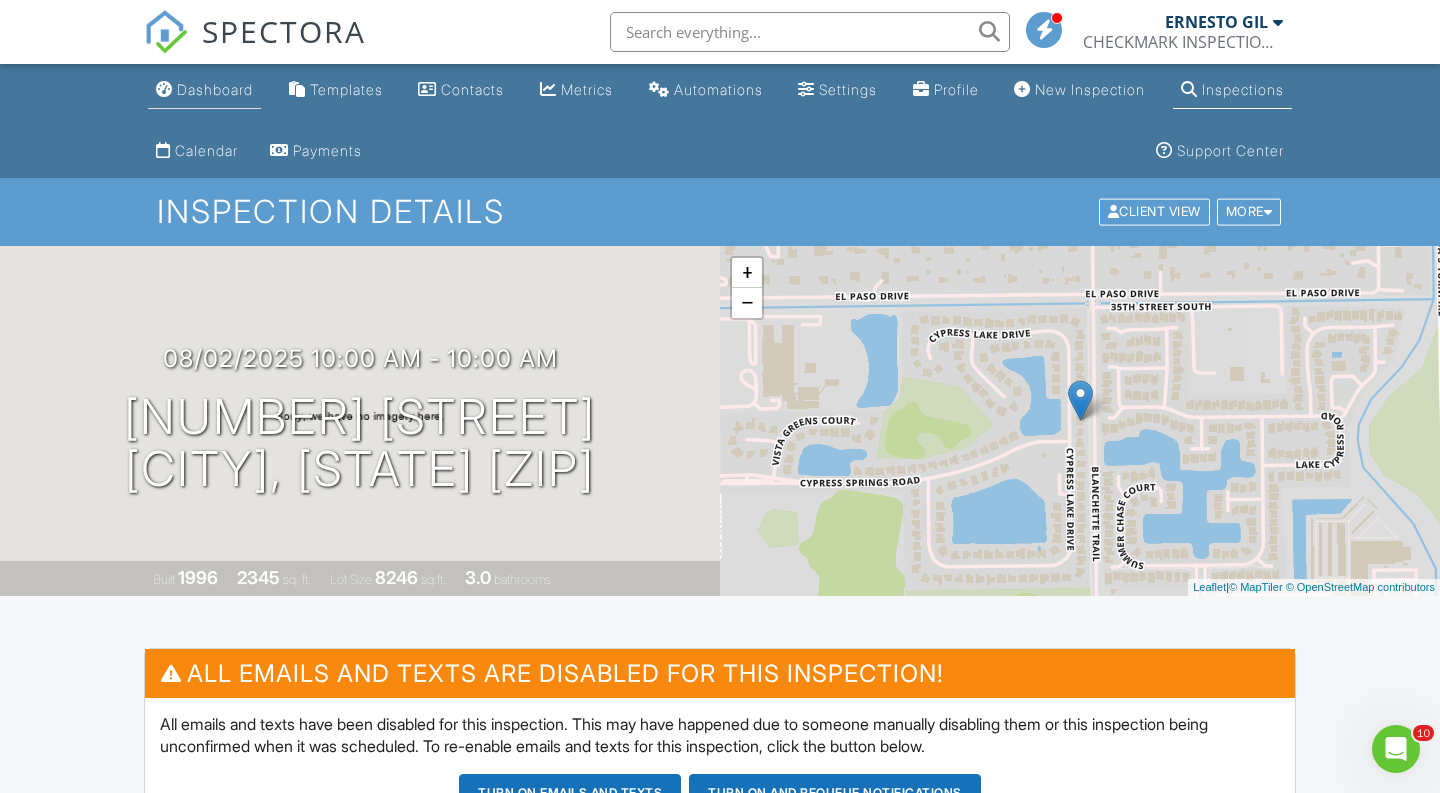 click on "Dashboard" at bounding box center (215, 89) 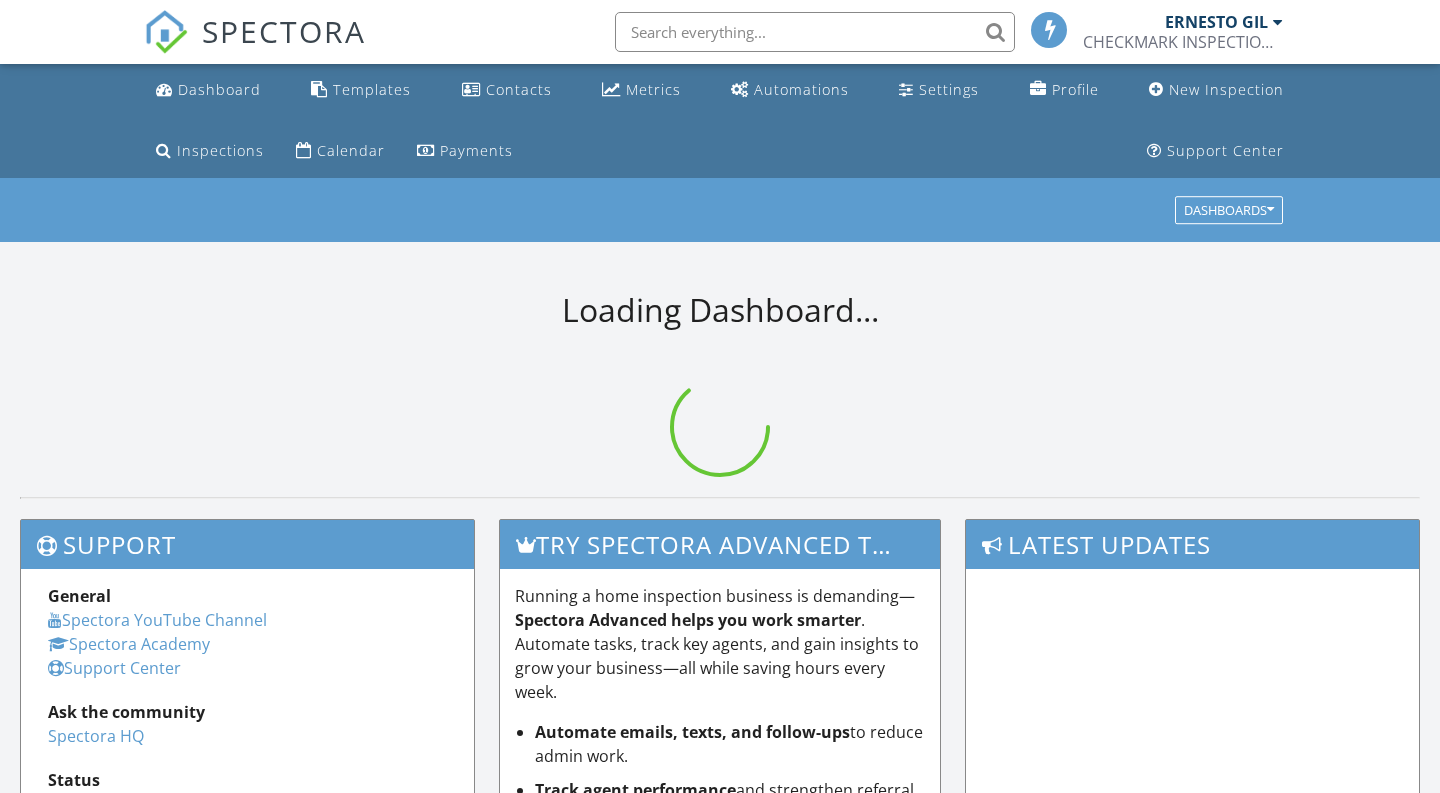 scroll, scrollTop: 0, scrollLeft: 0, axis: both 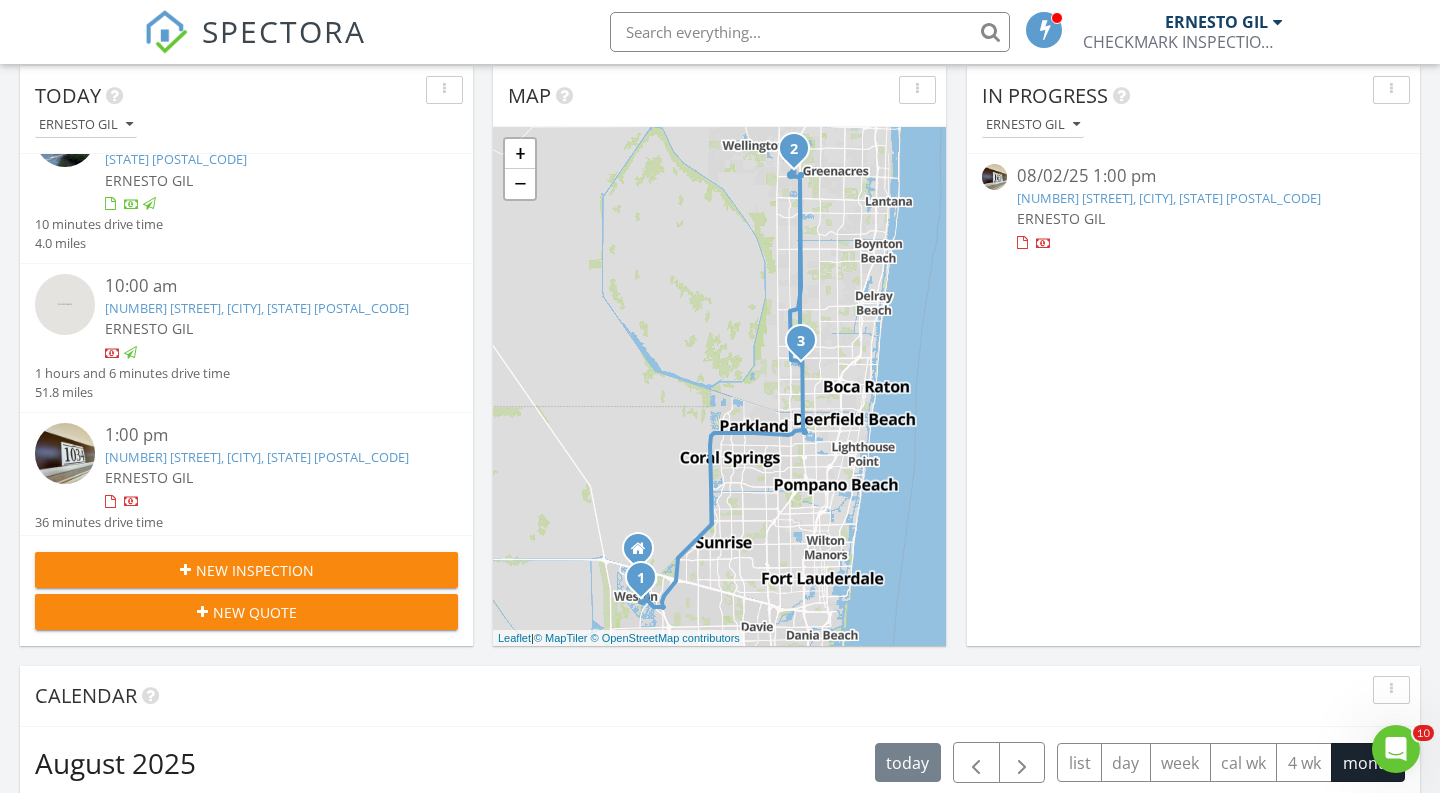 click at bounding box center [65, 453] 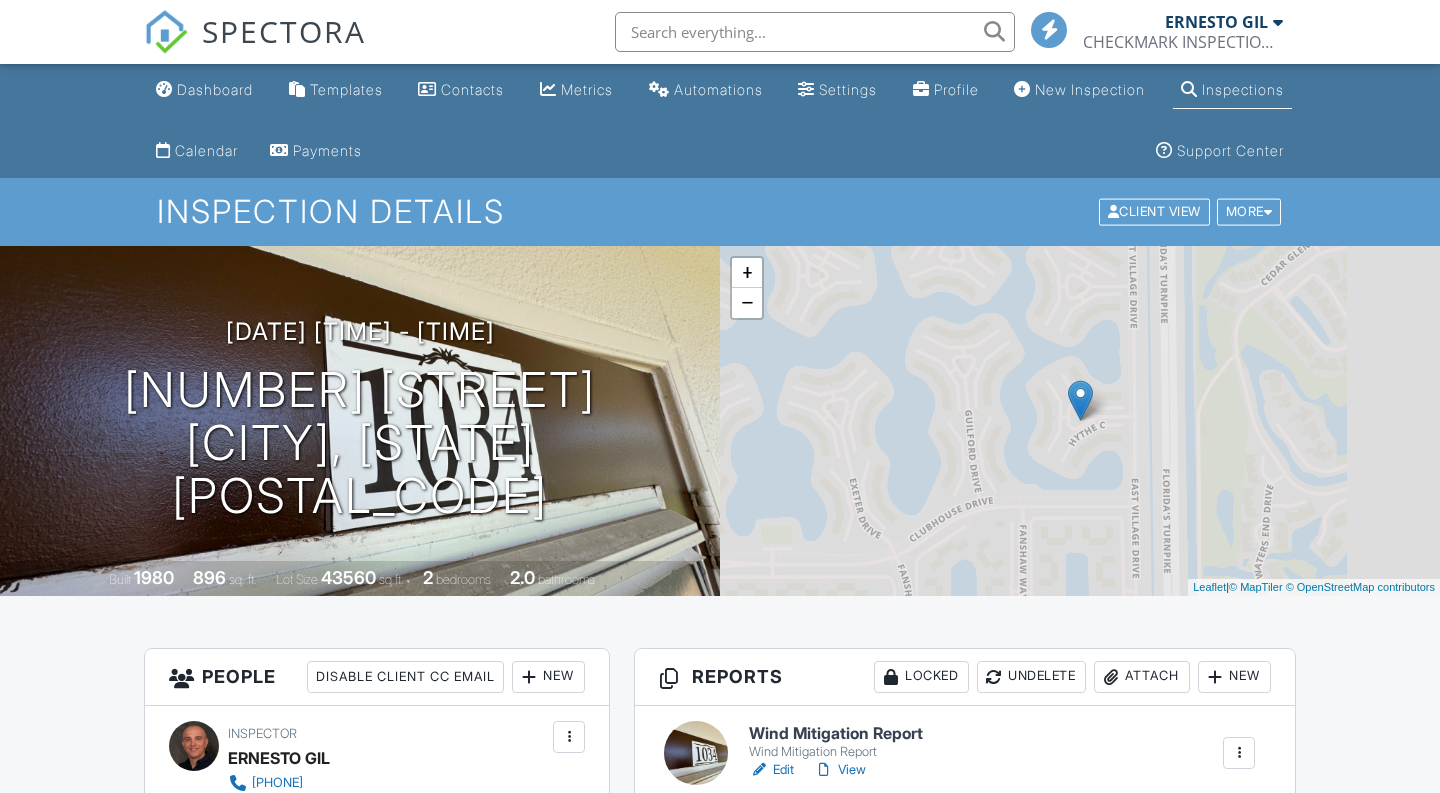 scroll, scrollTop: 0, scrollLeft: 0, axis: both 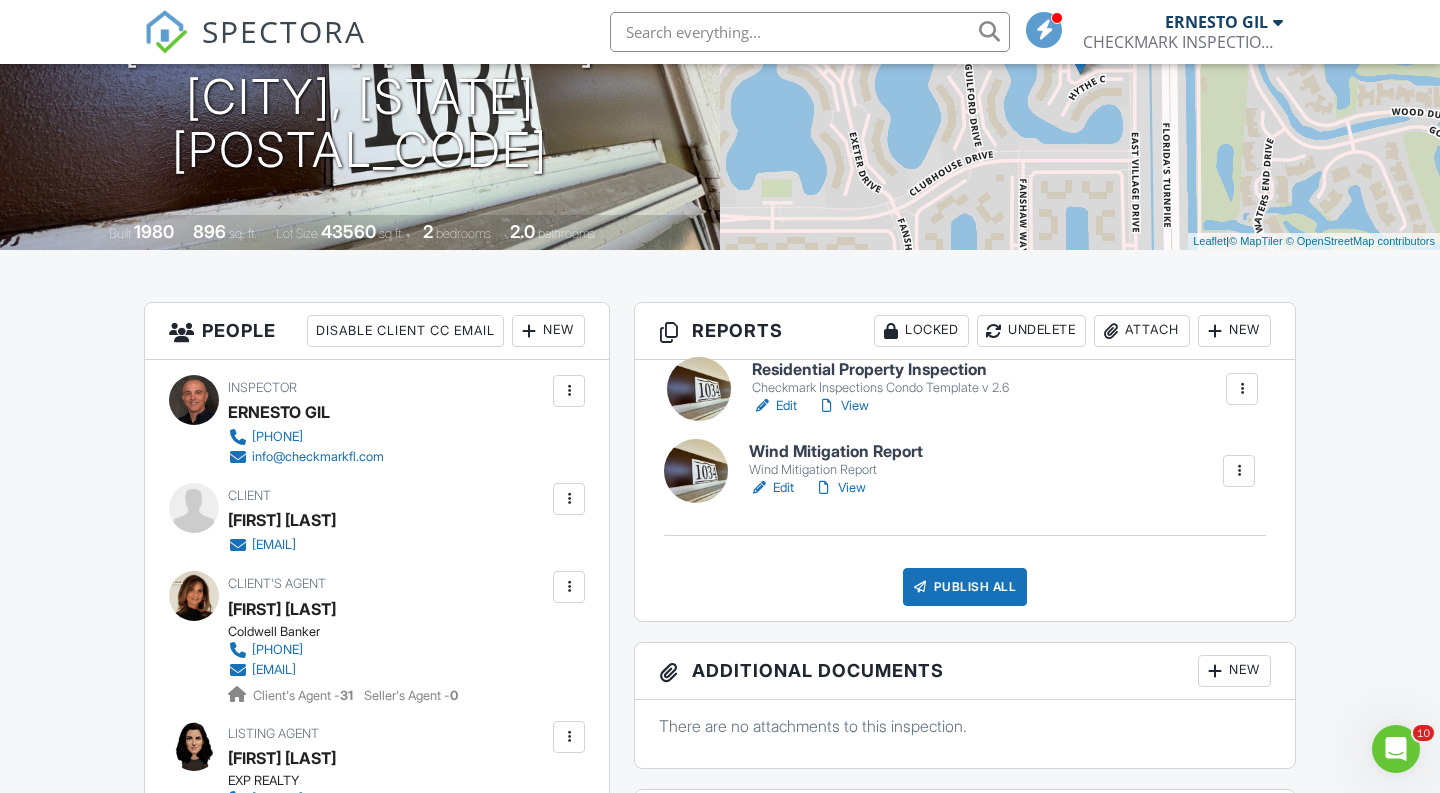 drag, startPoint x: 721, startPoint y: 482, endPoint x: 725, endPoint y: 376, distance: 106.07545 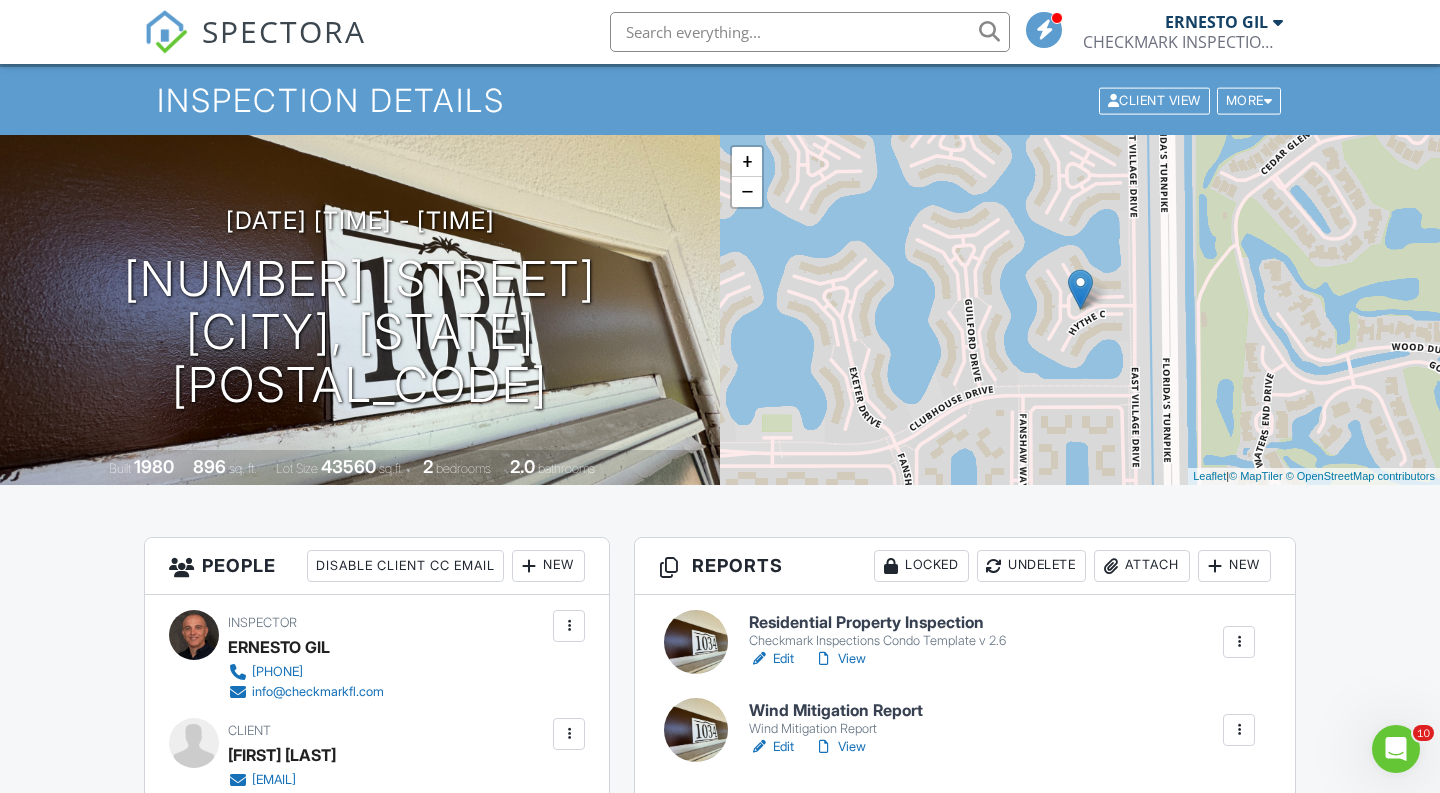 scroll, scrollTop: 81, scrollLeft: 0, axis: vertical 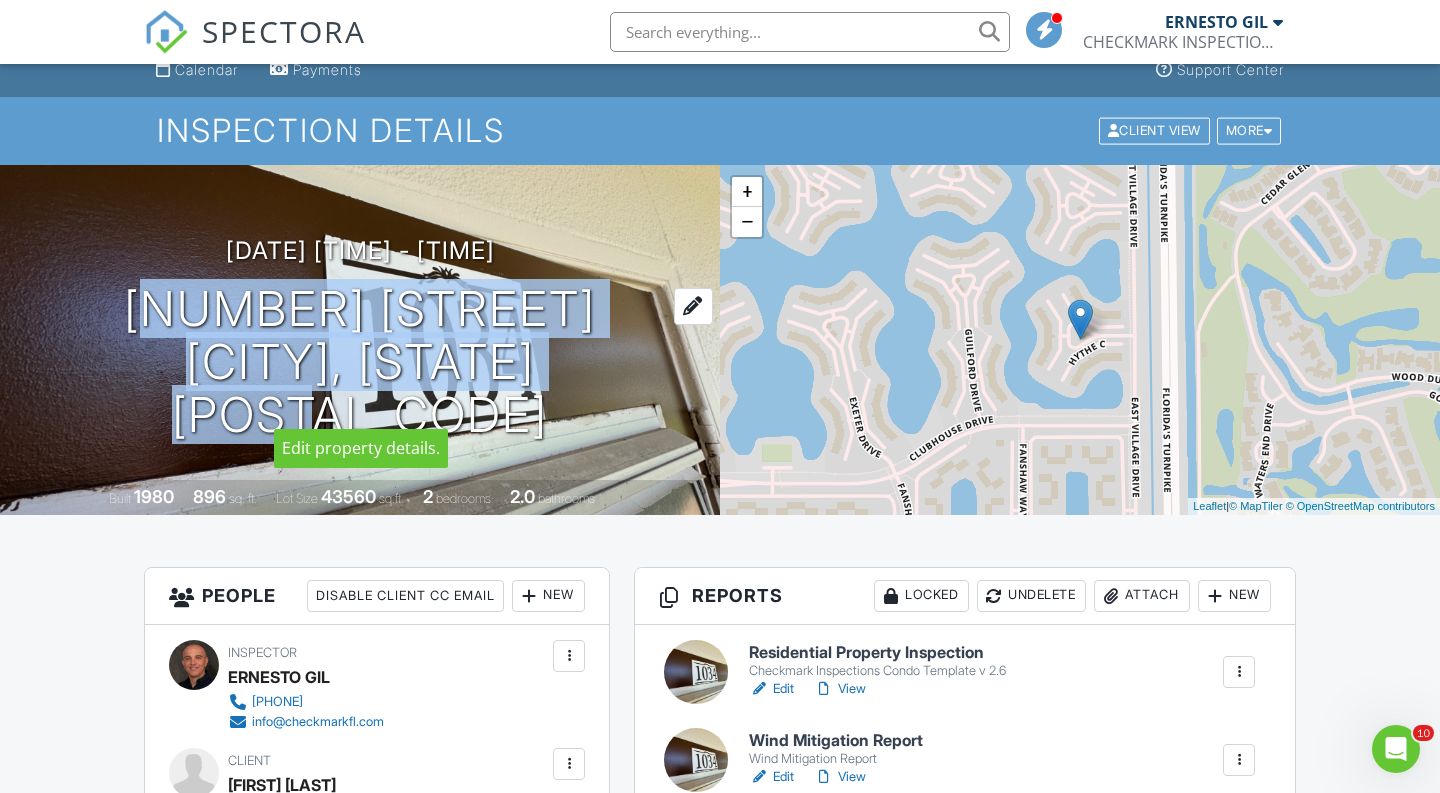 drag, startPoint x: 649, startPoint y: 407, endPoint x: 170, endPoint y: 344, distance: 483.12524 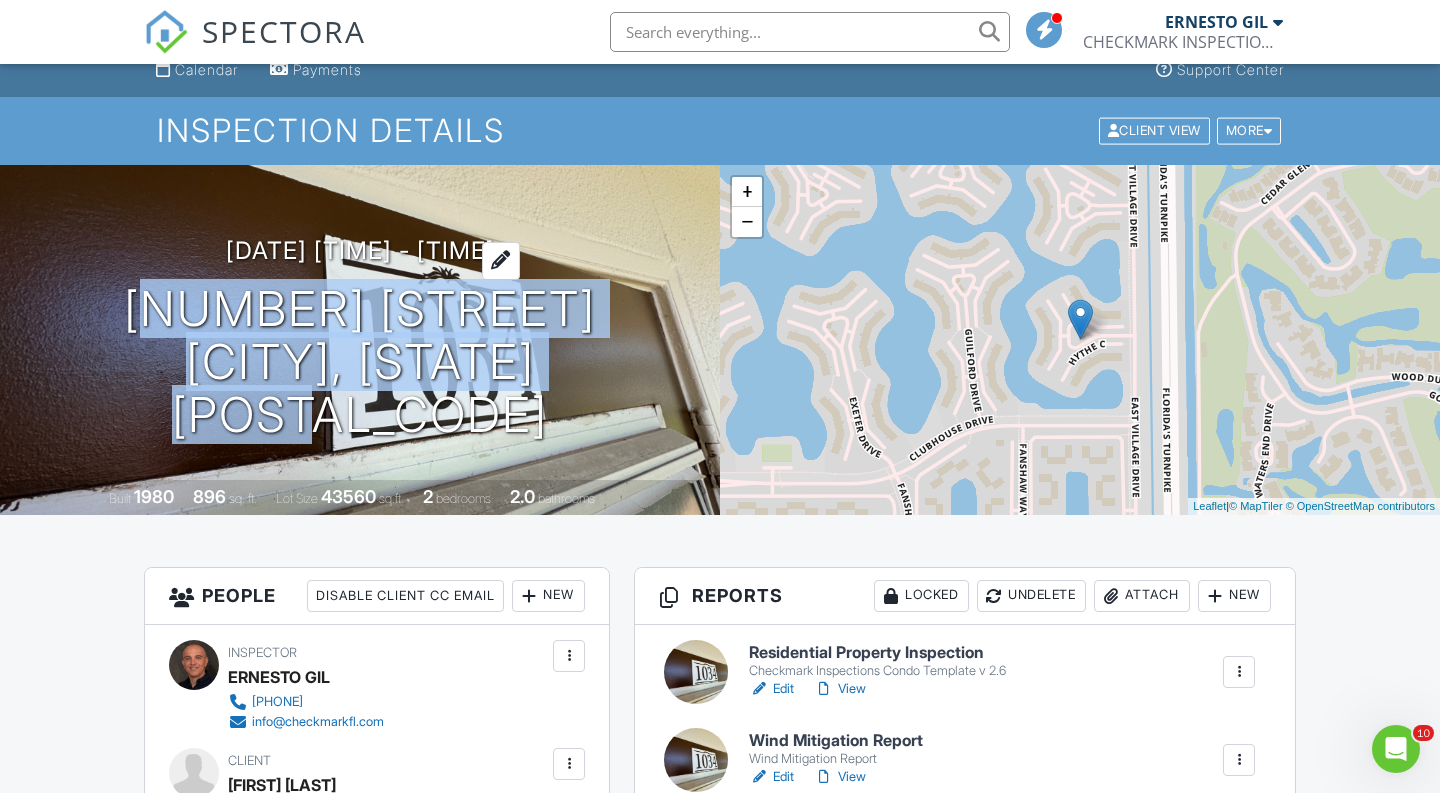 copy on "1034 Hythe B
Boca Raton, FL 33434" 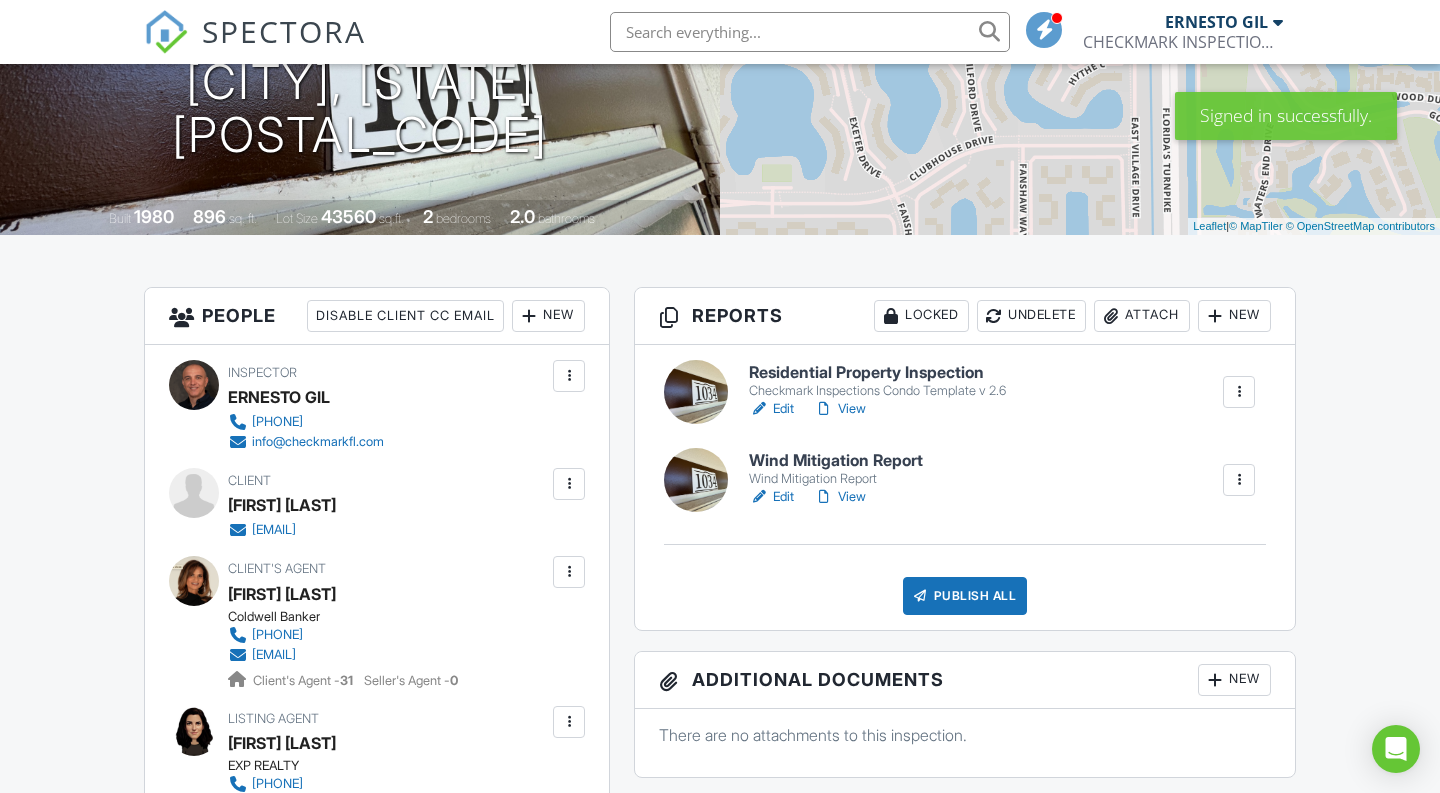 scroll, scrollTop: 0, scrollLeft: 0, axis: both 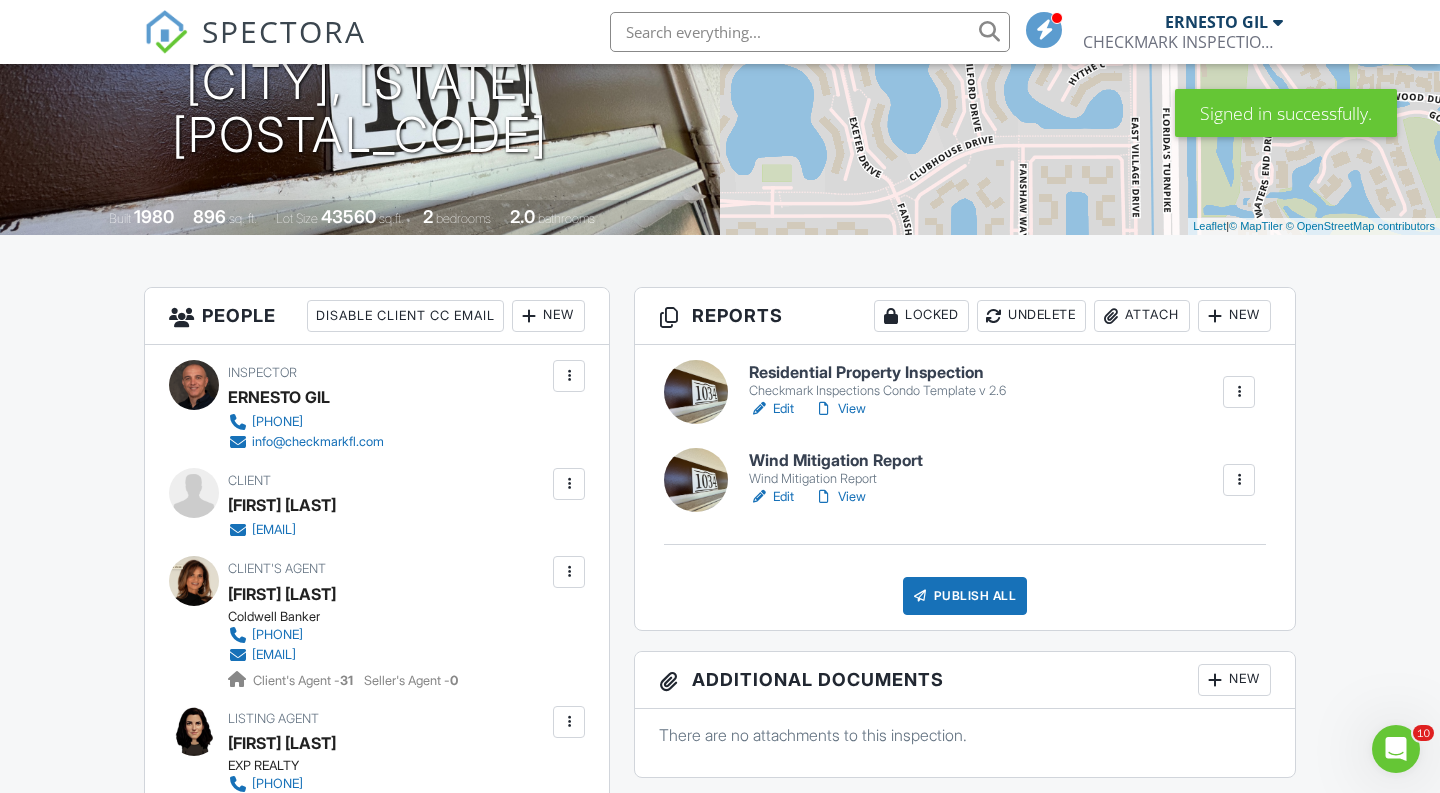 click on "Edit
View" at bounding box center (836, 497) 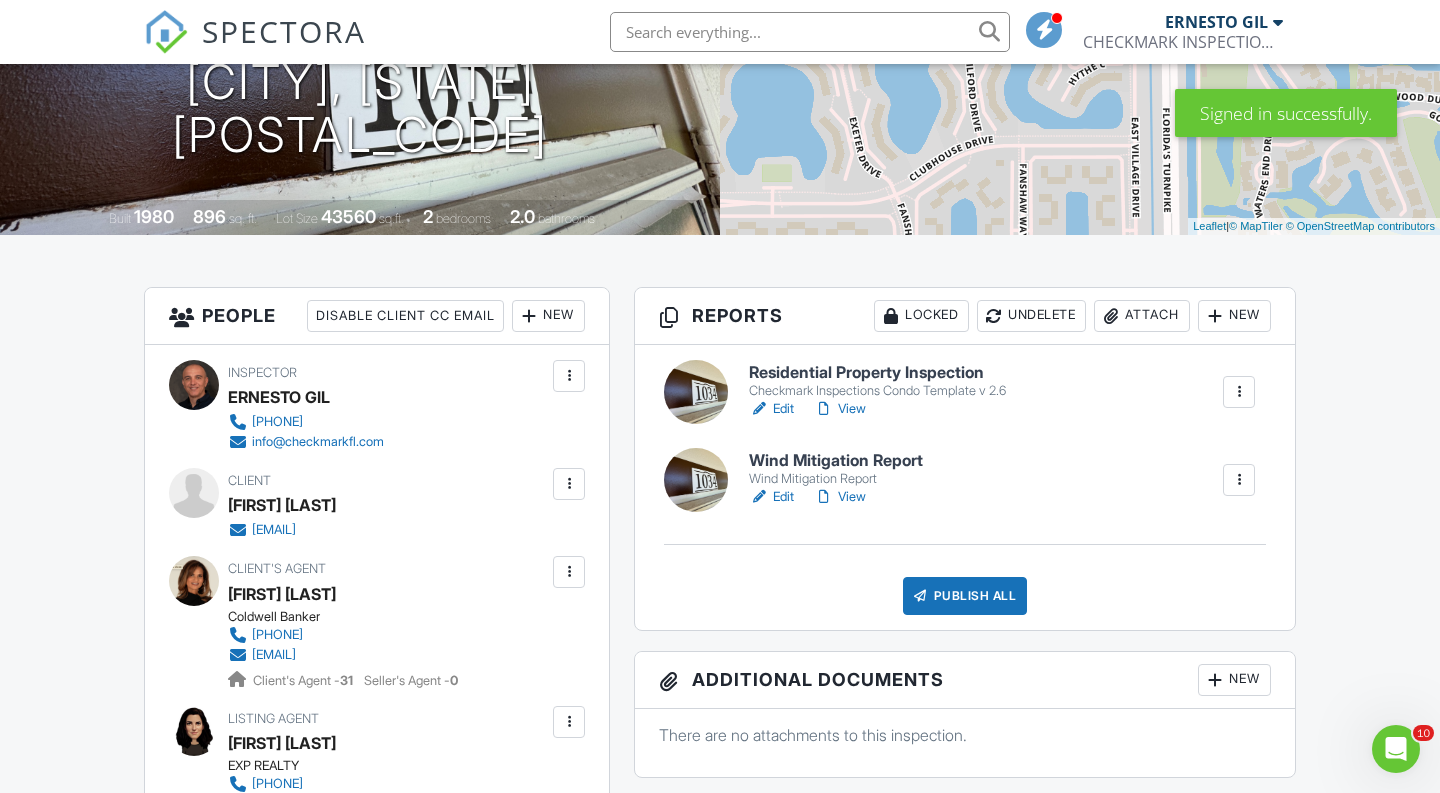 click on "Edit" at bounding box center [771, 497] 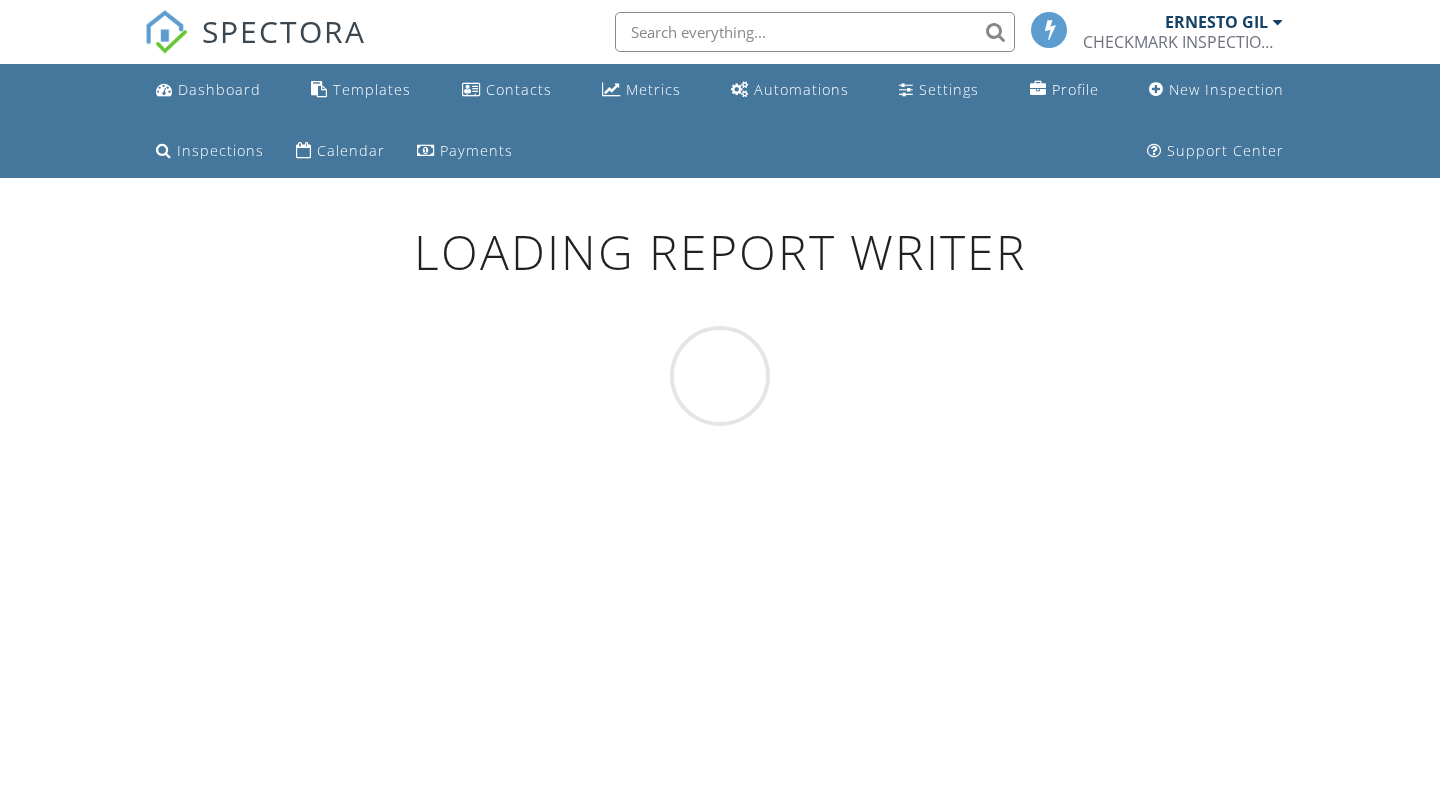 scroll, scrollTop: 0, scrollLeft: 0, axis: both 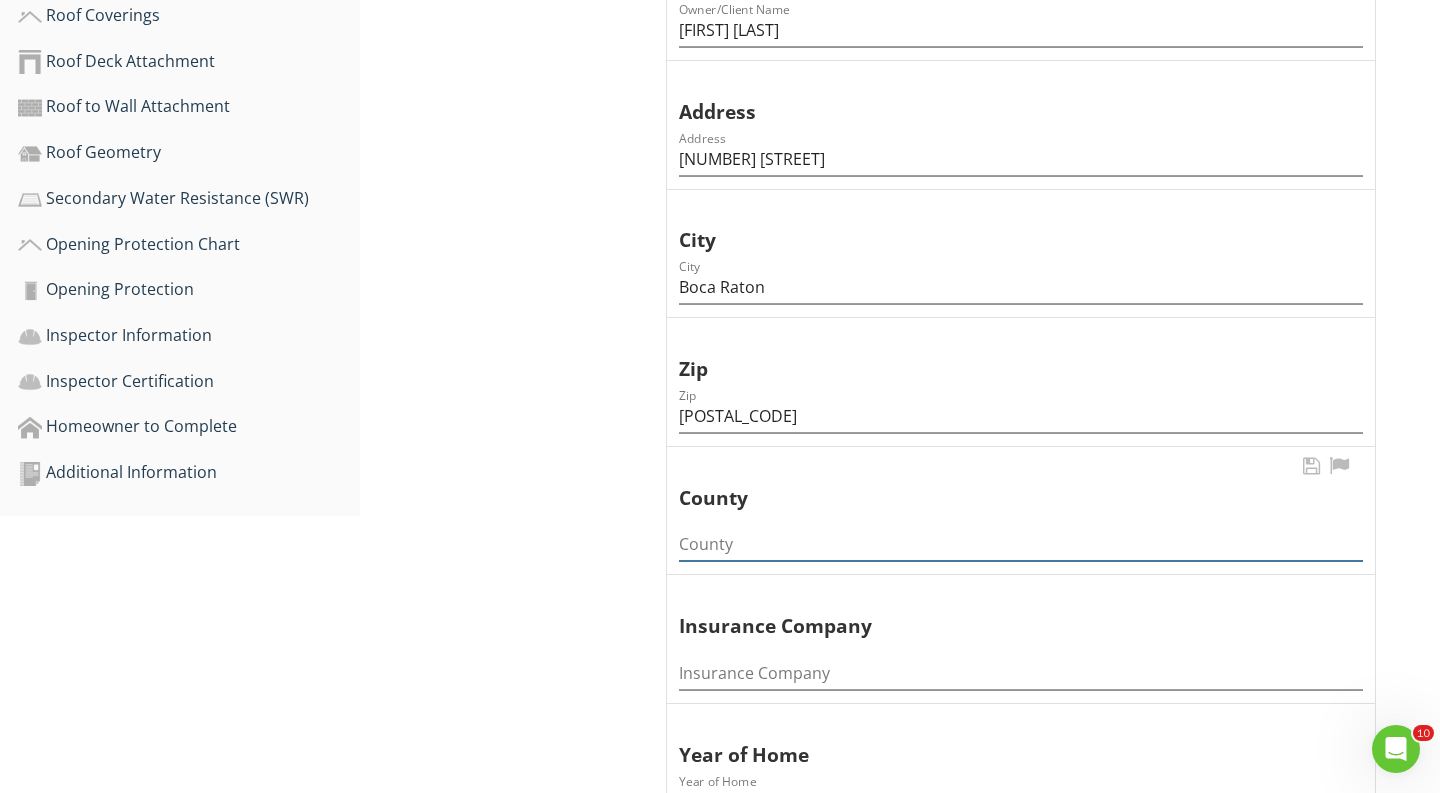 click at bounding box center (1021, 544) 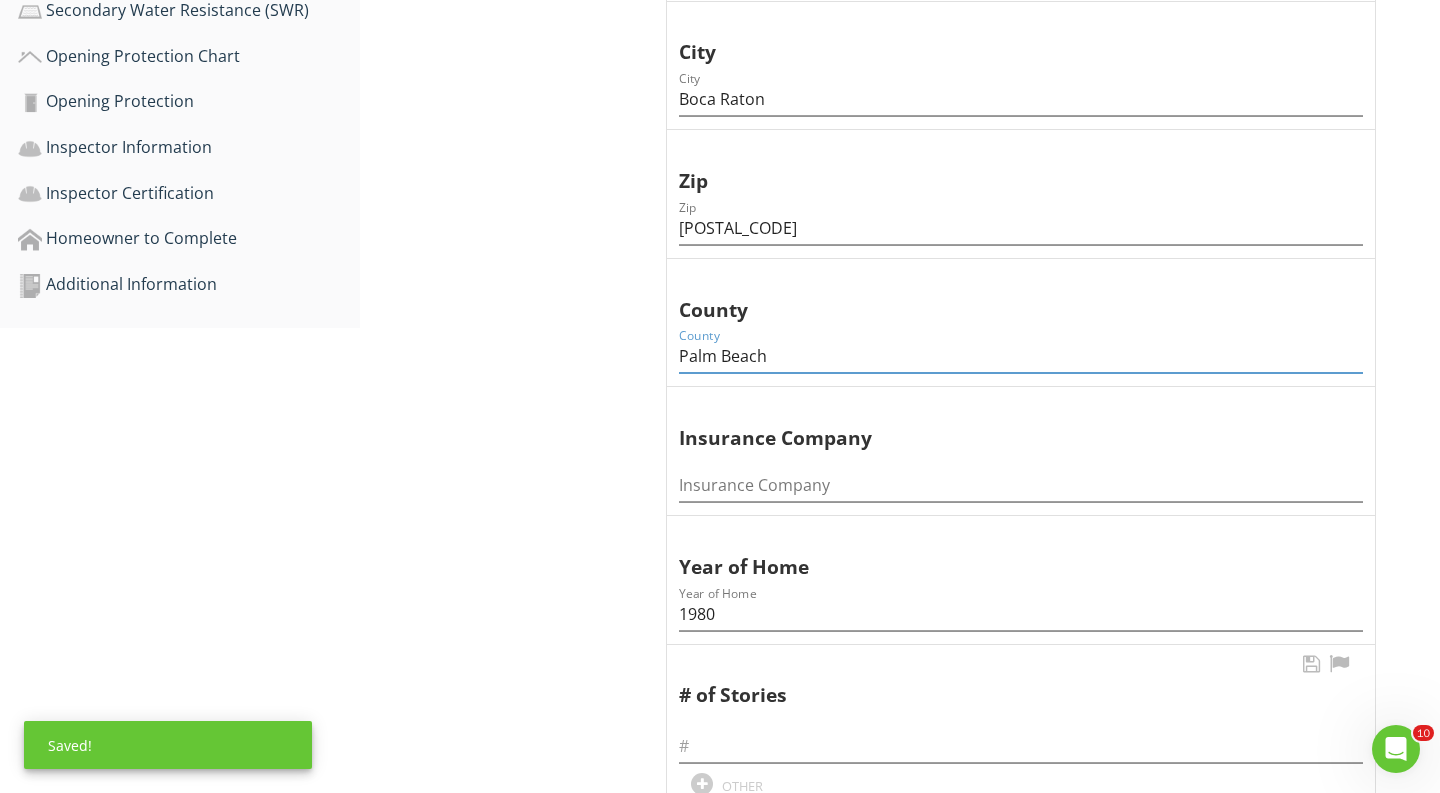 scroll, scrollTop: 909, scrollLeft: 0, axis: vertical 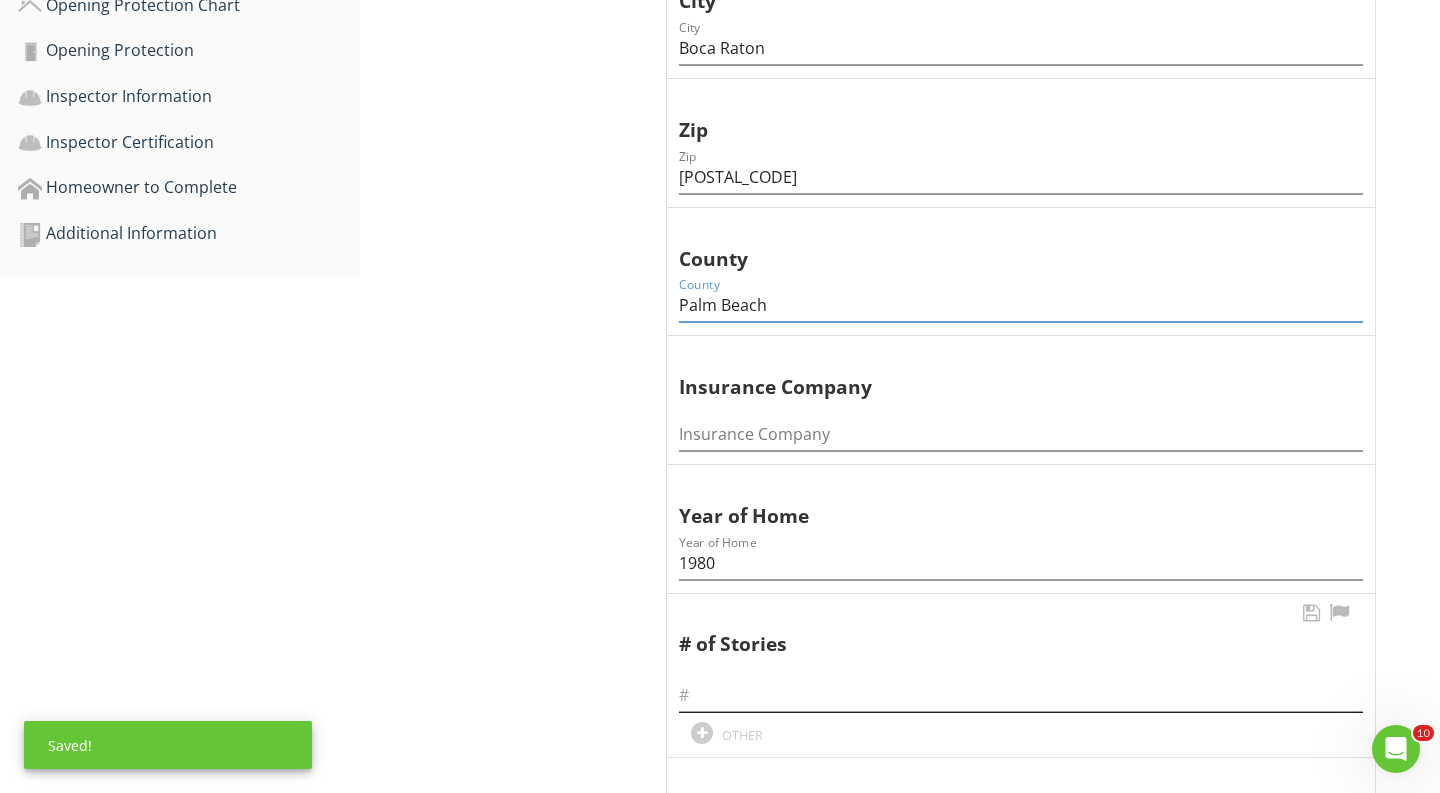 type on "Palm Beach" 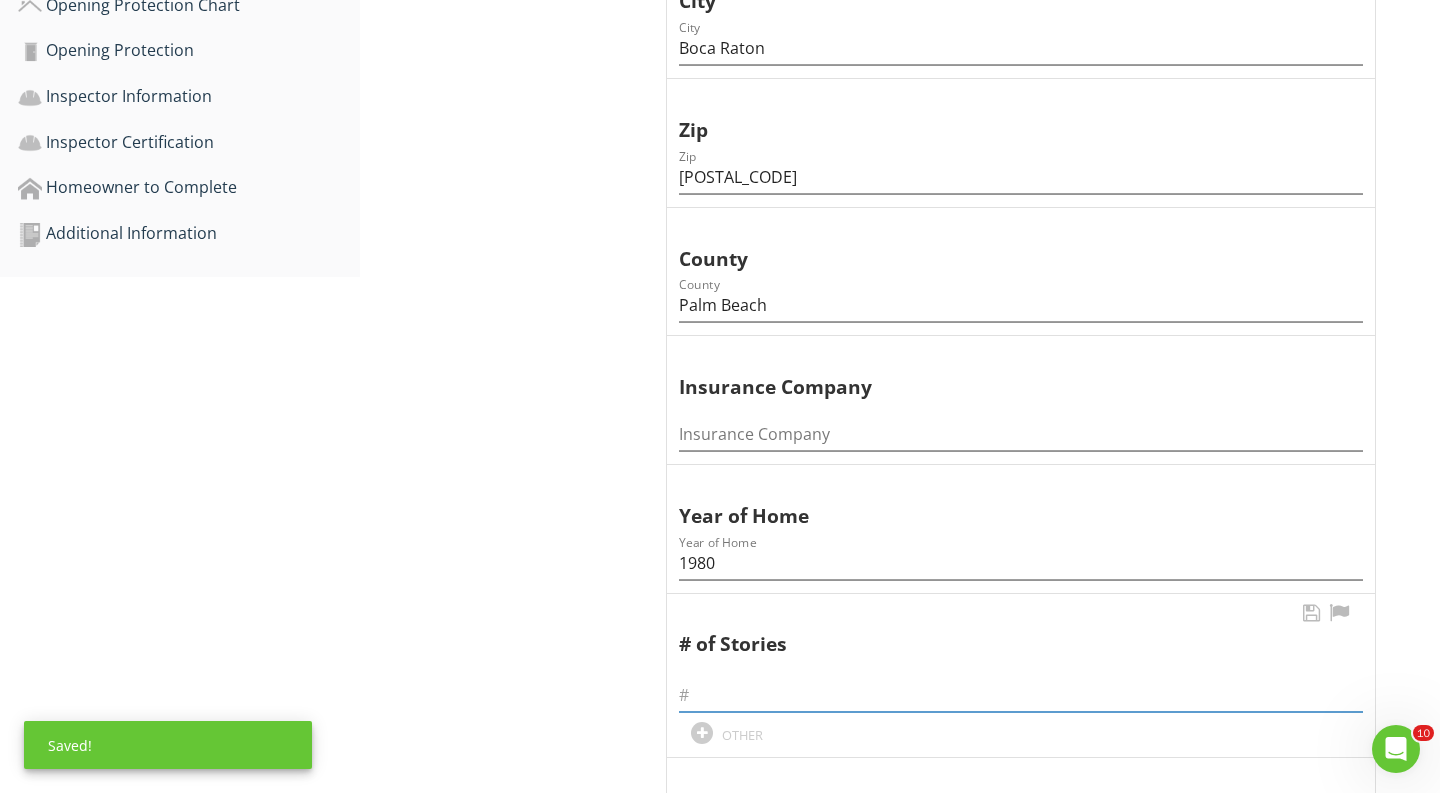 click at bounding box center [1021, 695] 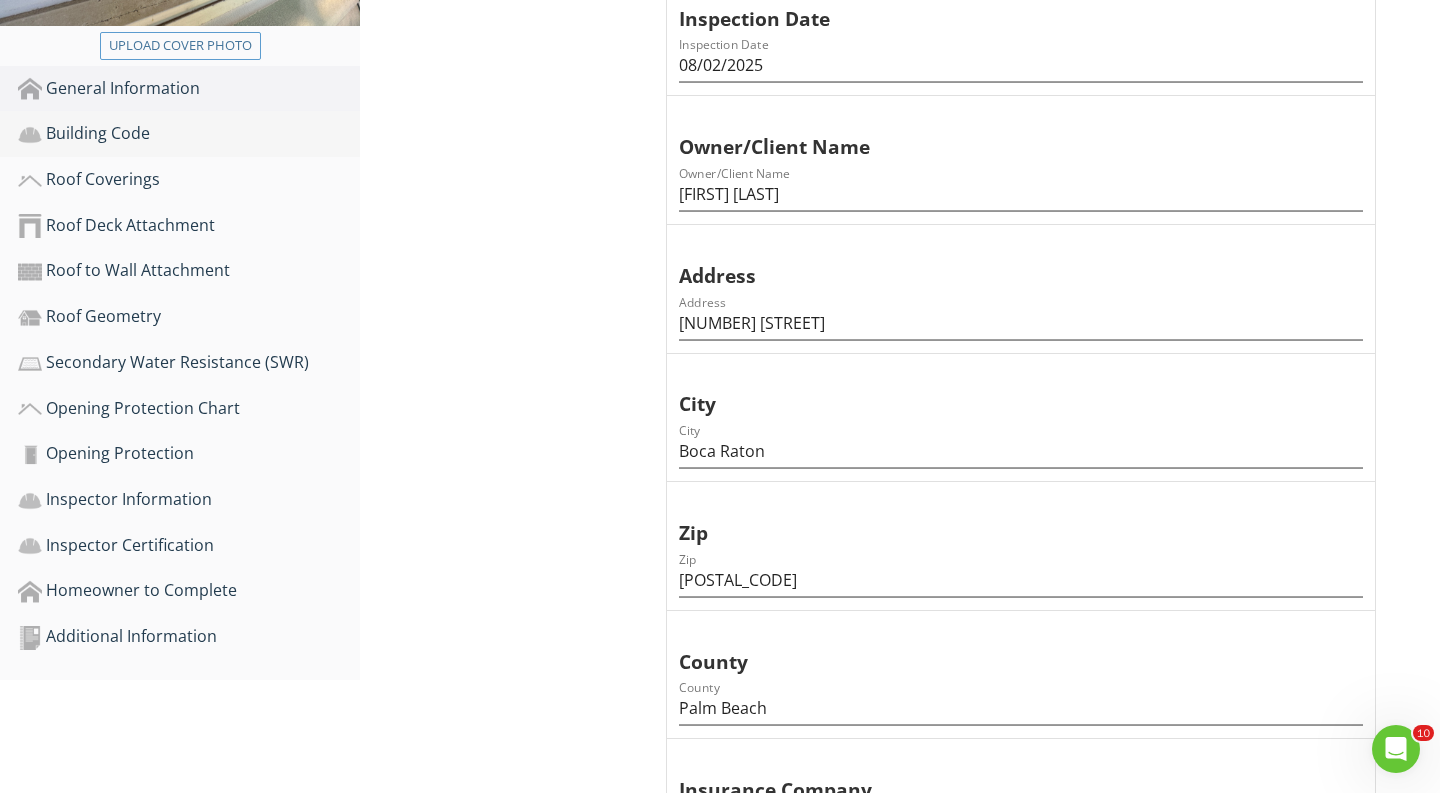 type on "1" 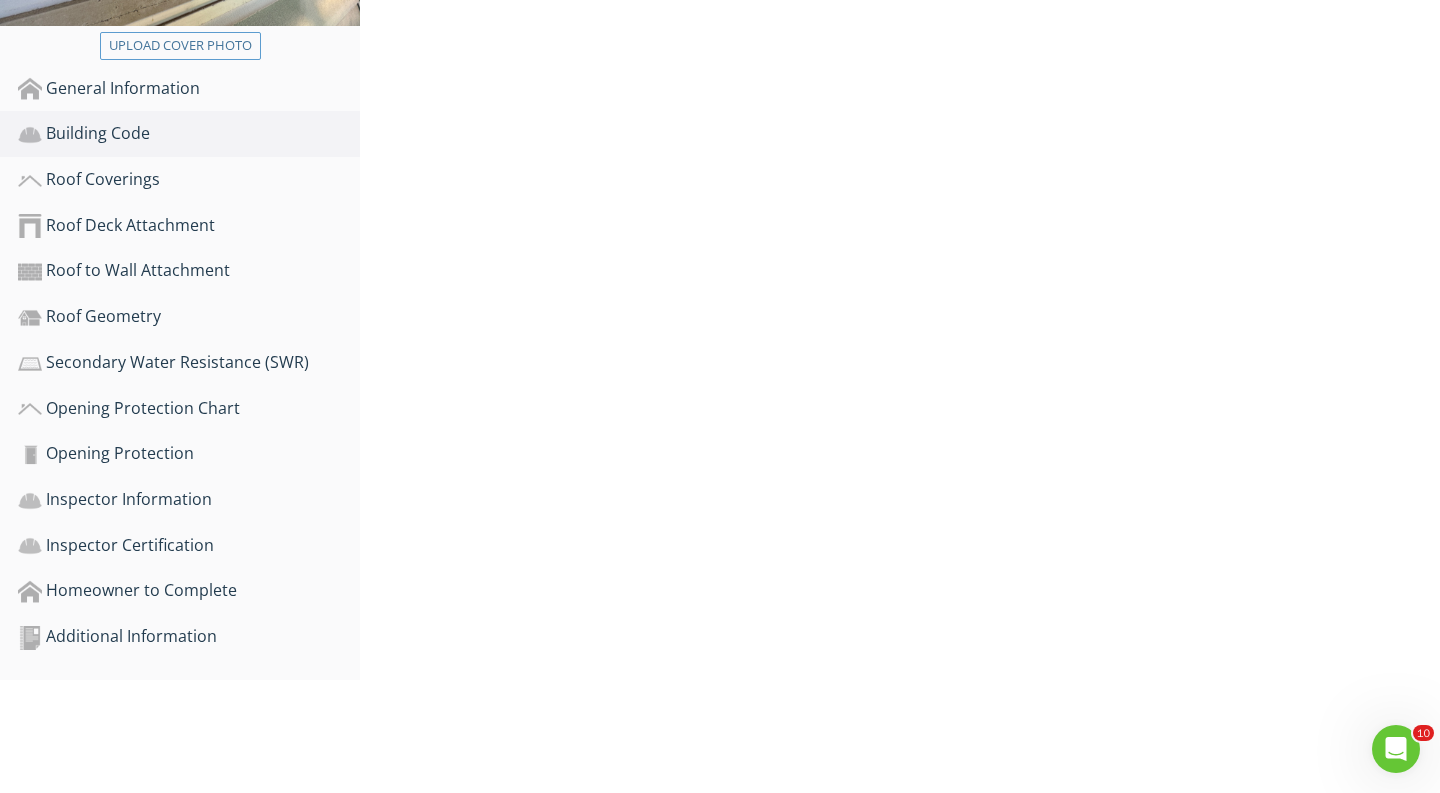 scroll, scrollTop: 392, scrollLeft: 0, axis: vertical 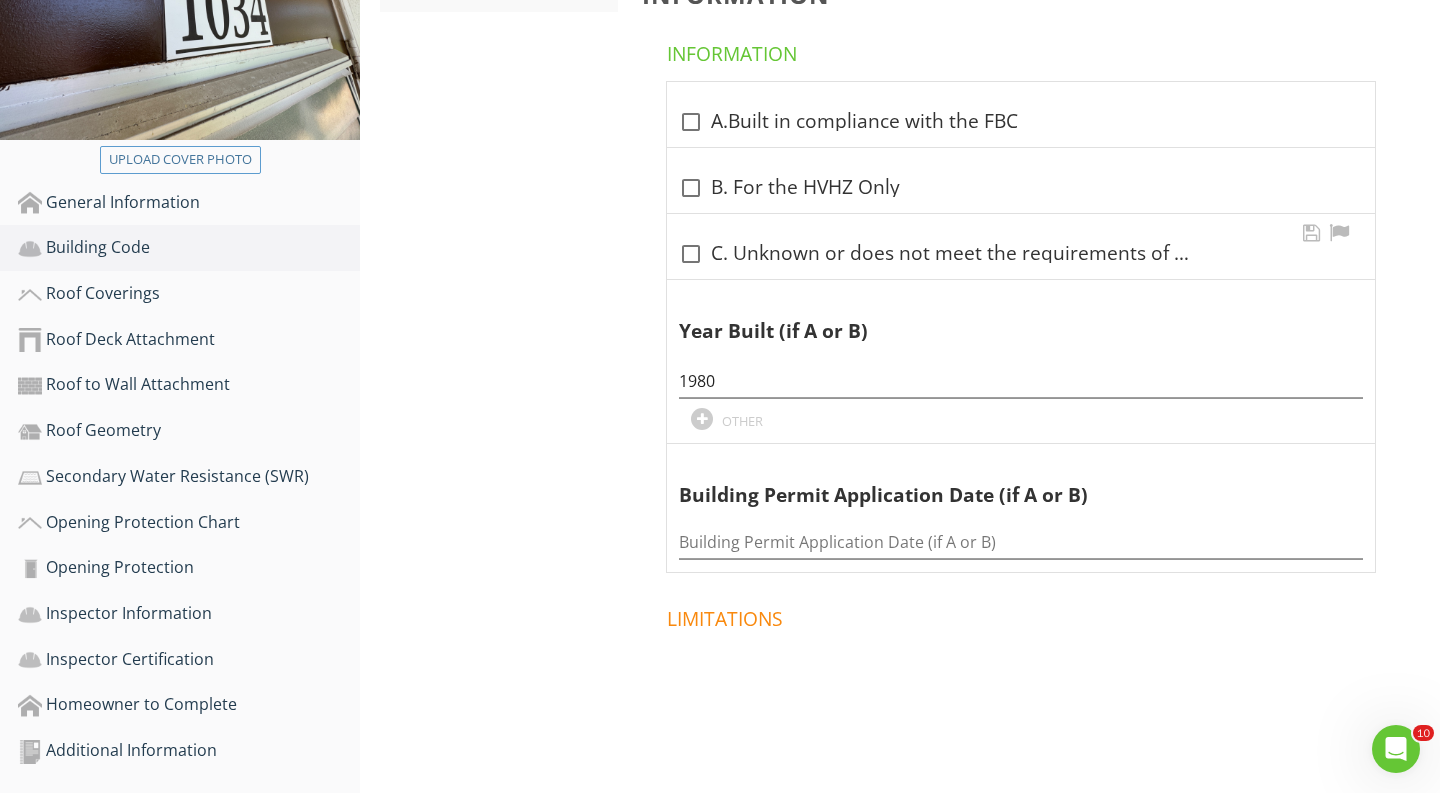click at bounding box center (691, 254) 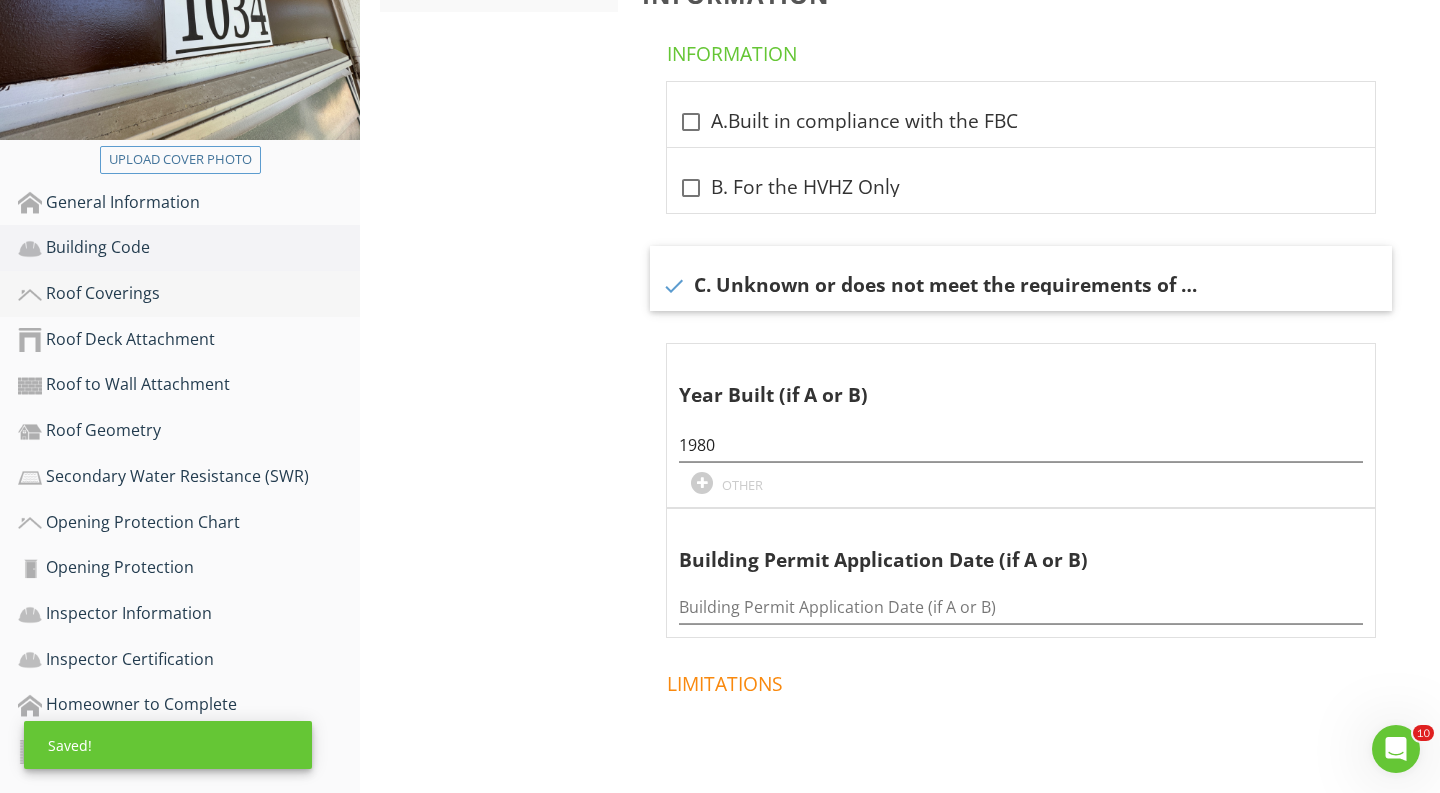 click on "Roof Coverings" at bounding box center (189, 294) 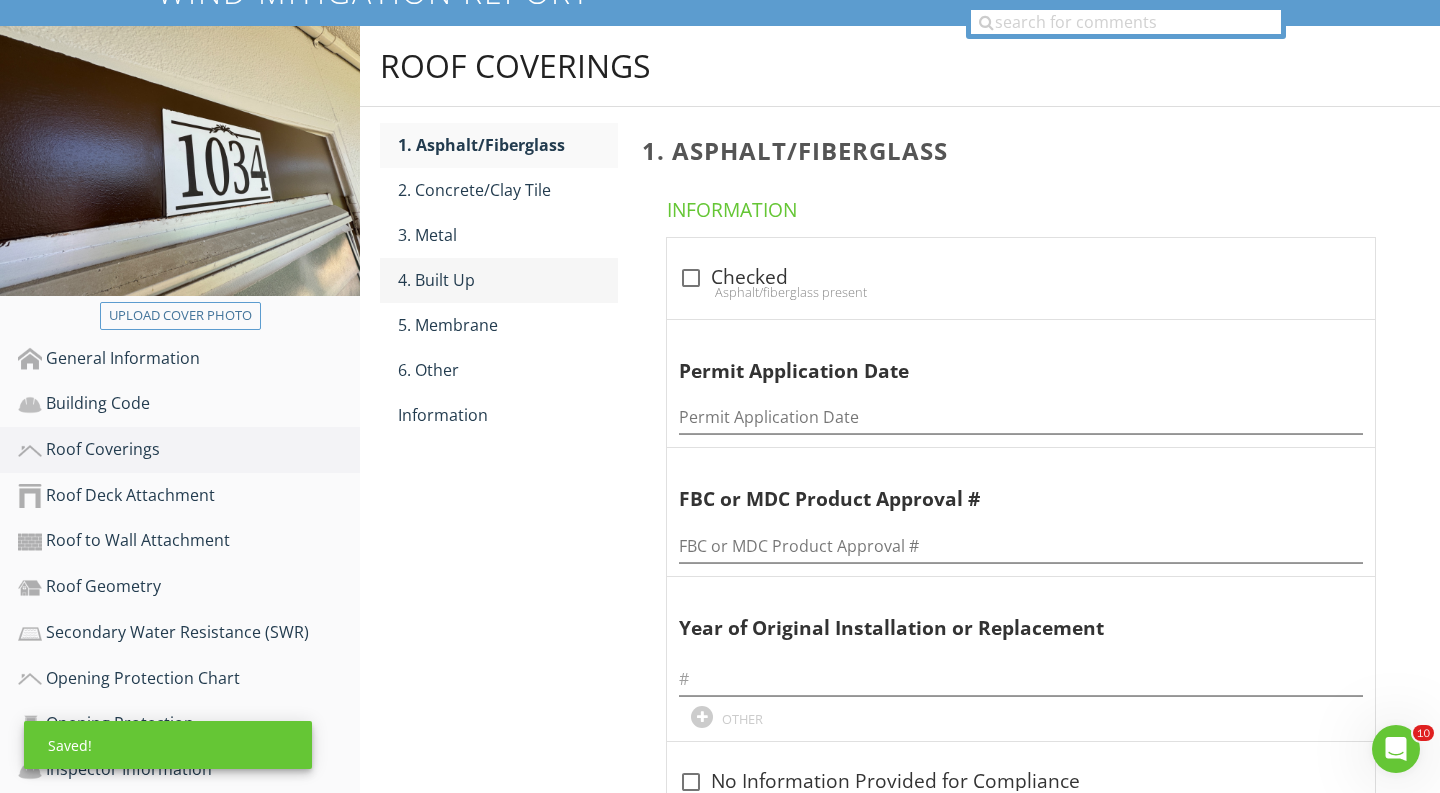 scroll, scrollTop: 246, scrollLeft: 0, axis: vertical 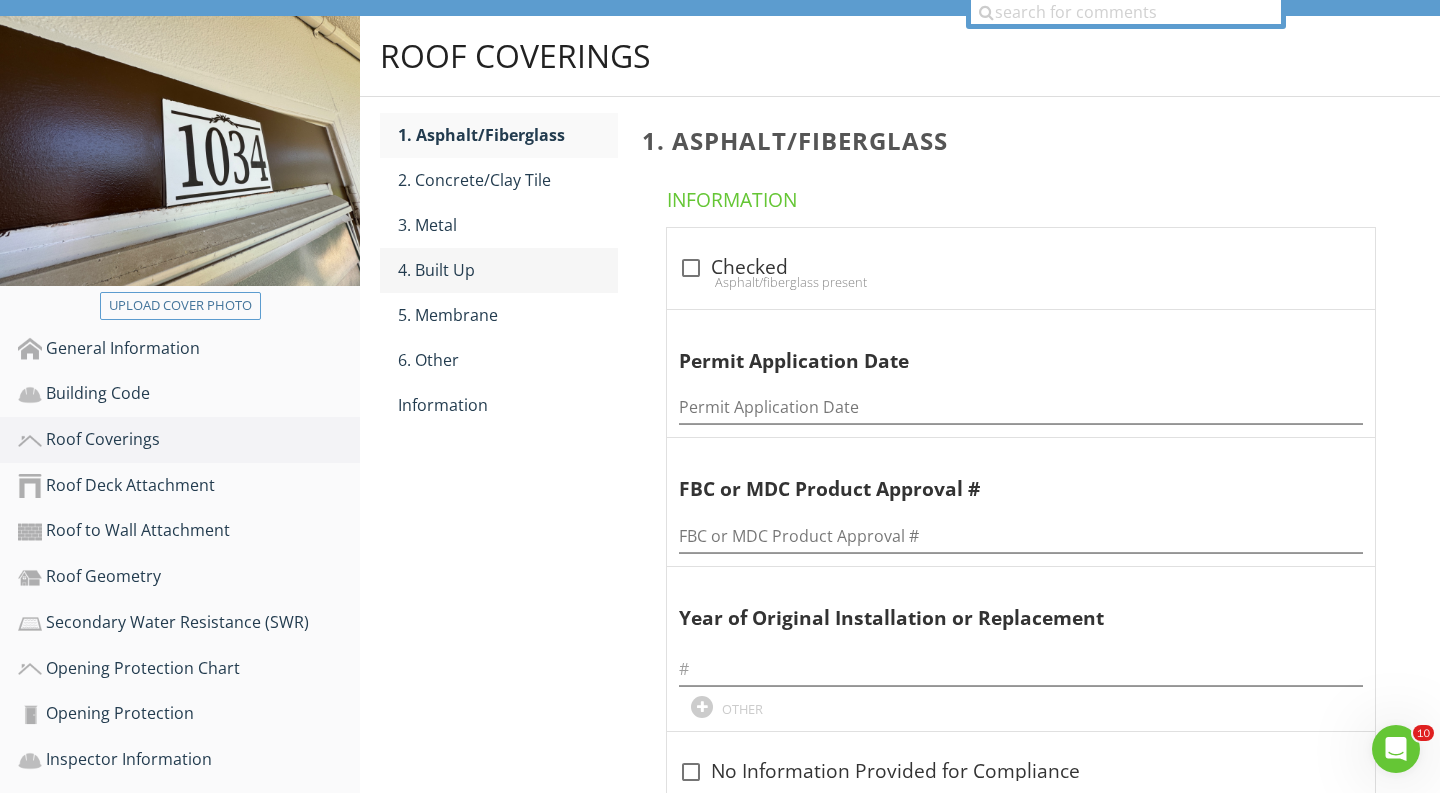 click on "4. Built Up" at bounding box center [508, 270] 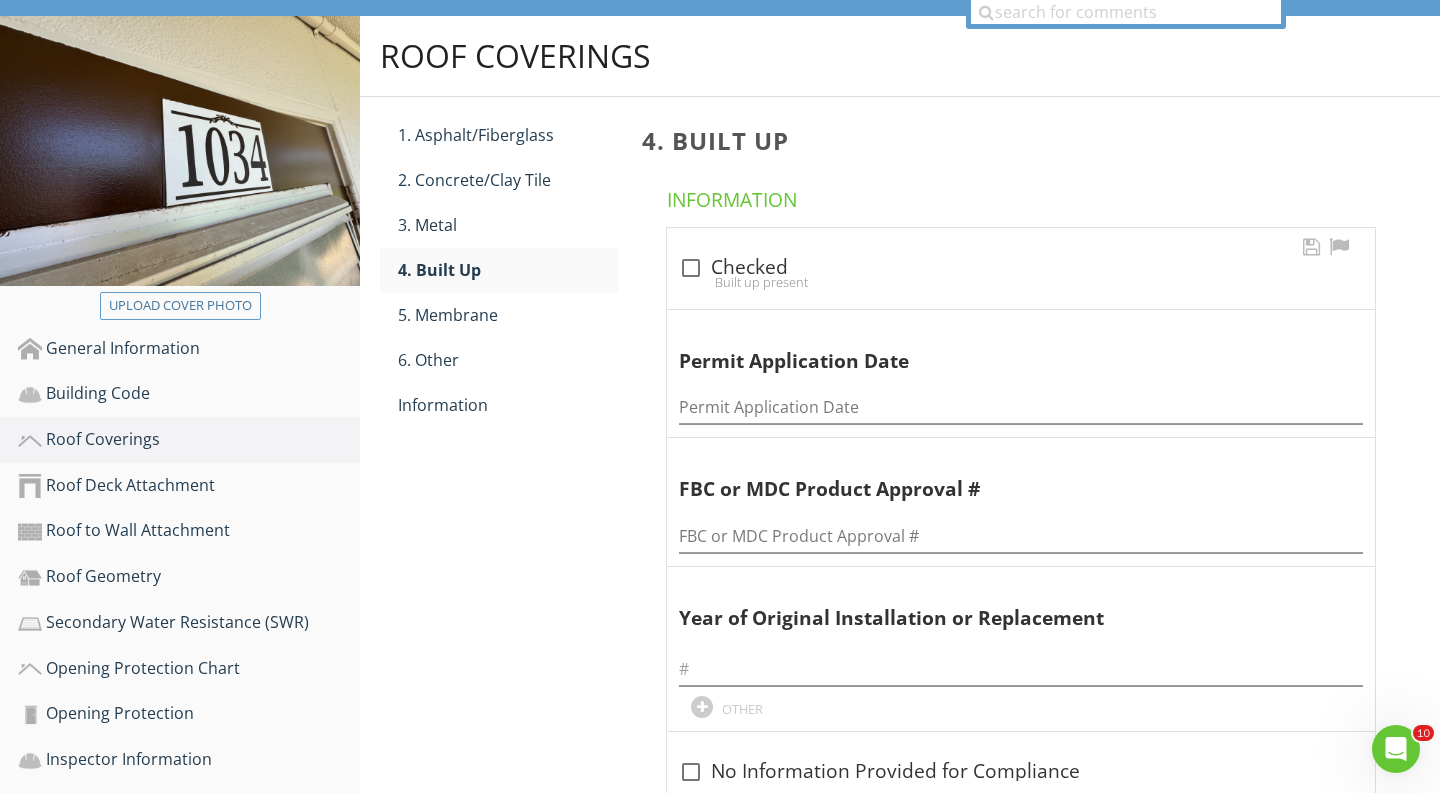 click on "check_box_outline_blank
Checked" at bounding box center [1021, 268] 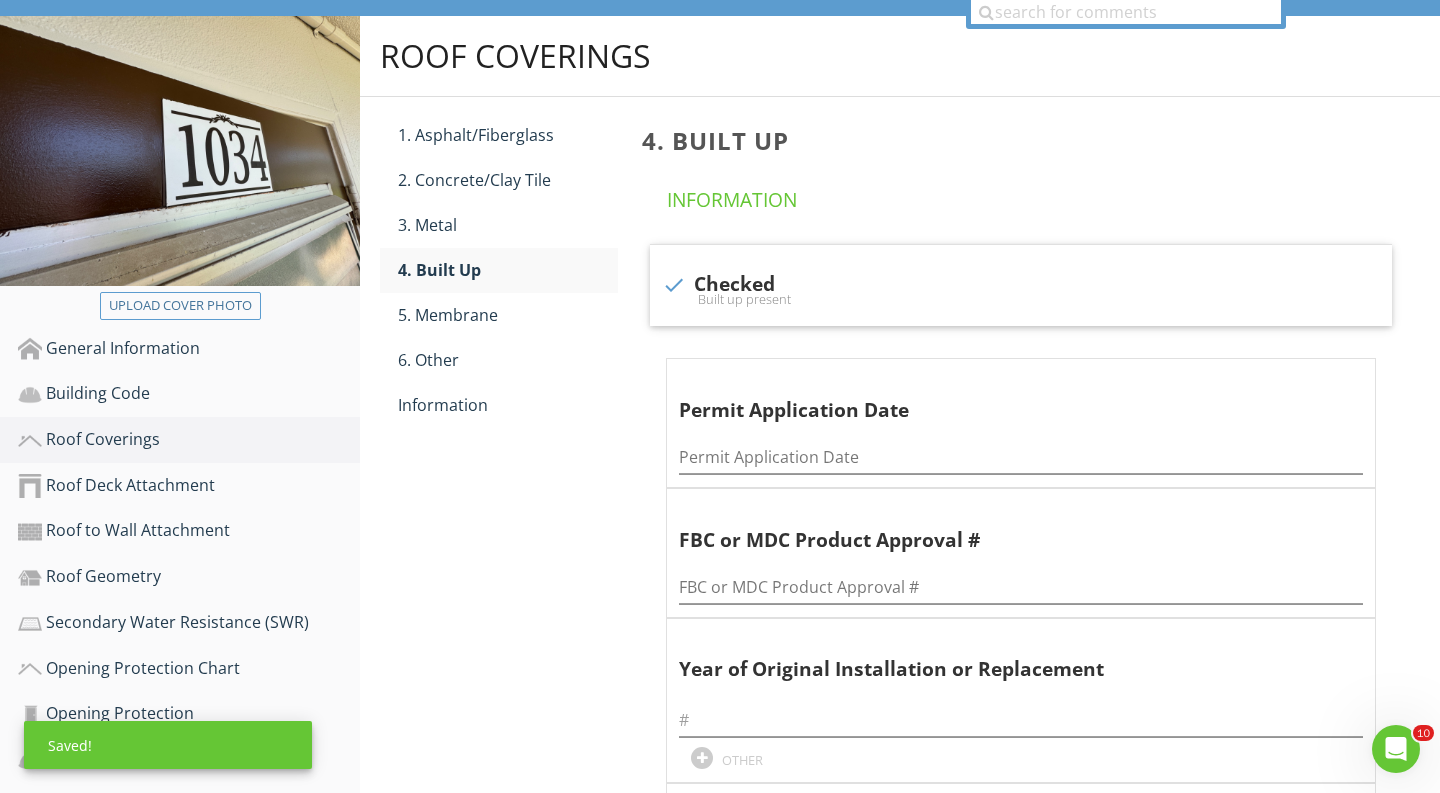 scroll, scrollTop: 411, scrollLeft: 0, axis: vertical 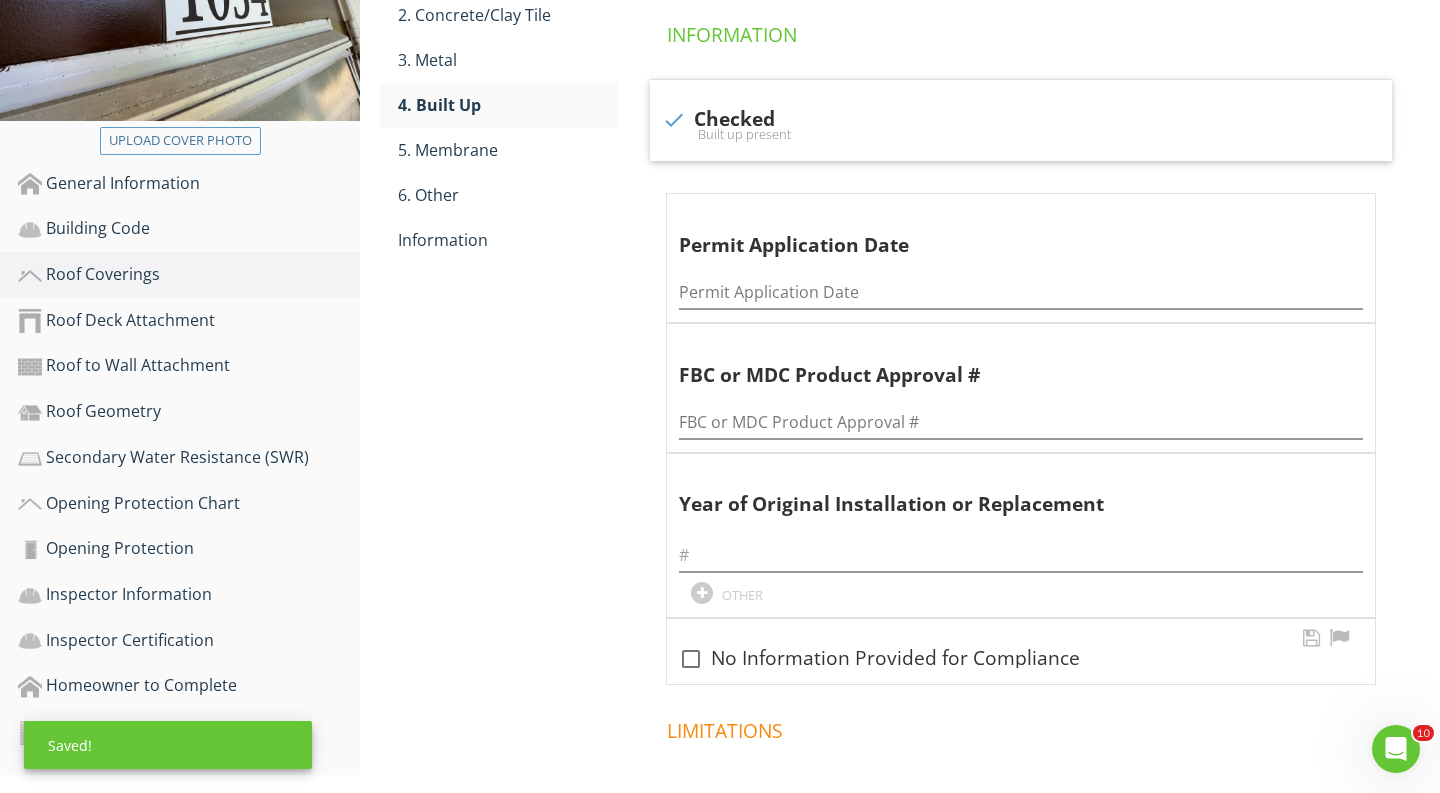 click on "check_box_outline_blank
No Information Provided for Compliance" at bounding box center [1021, 651] 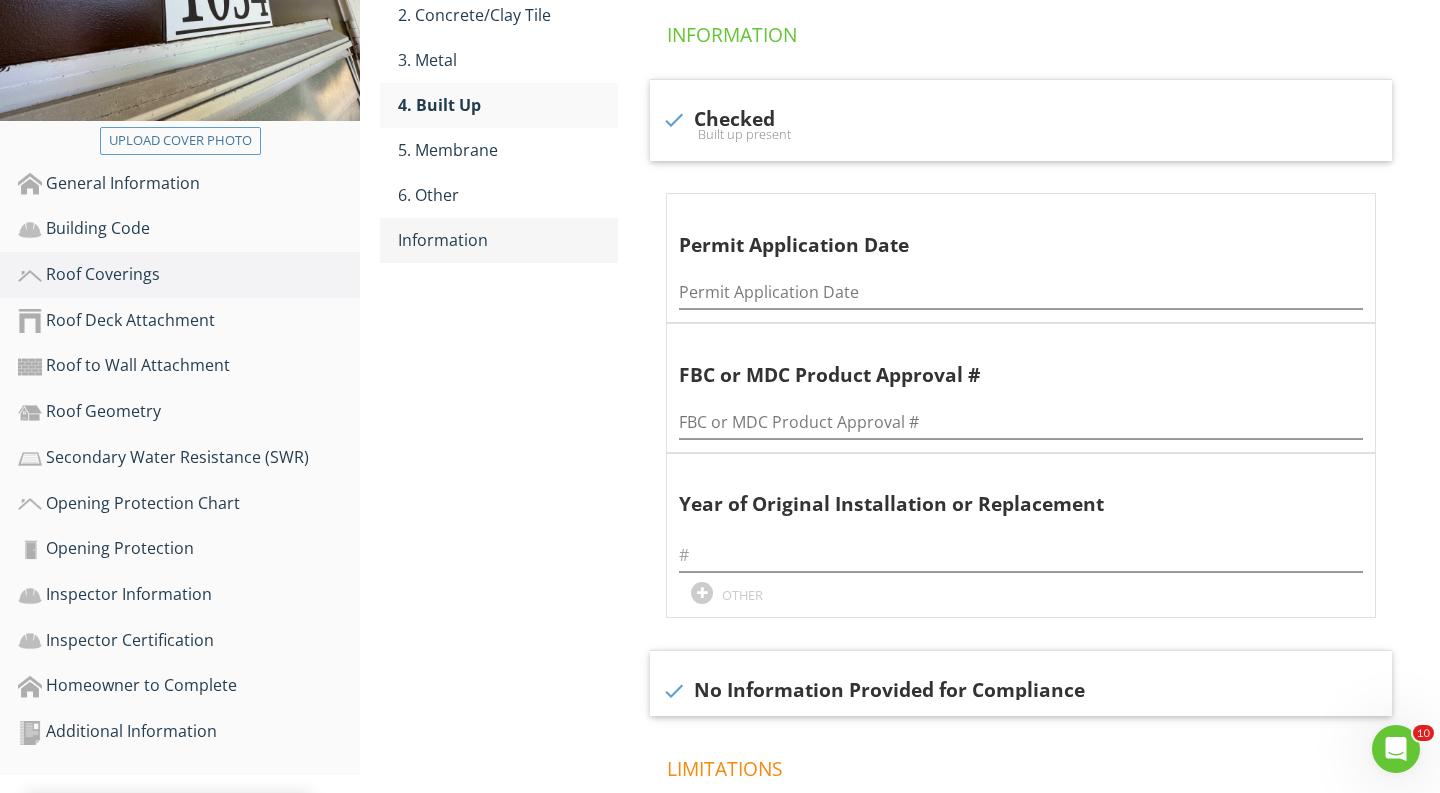 click on "Information" at bounding box center (508, 240) 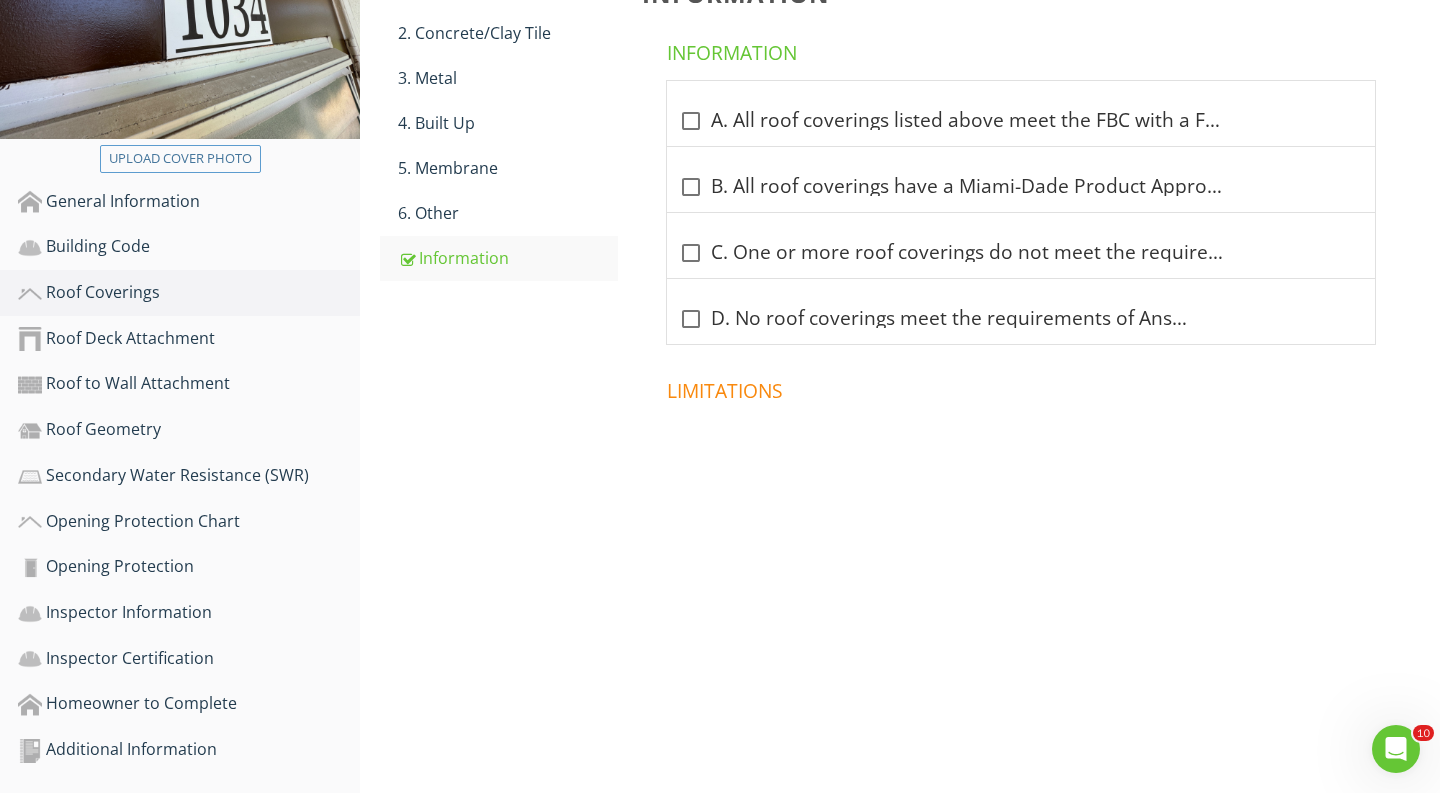 scroll, scrollTop: 392, scrollLeft: 0, axis: vertical 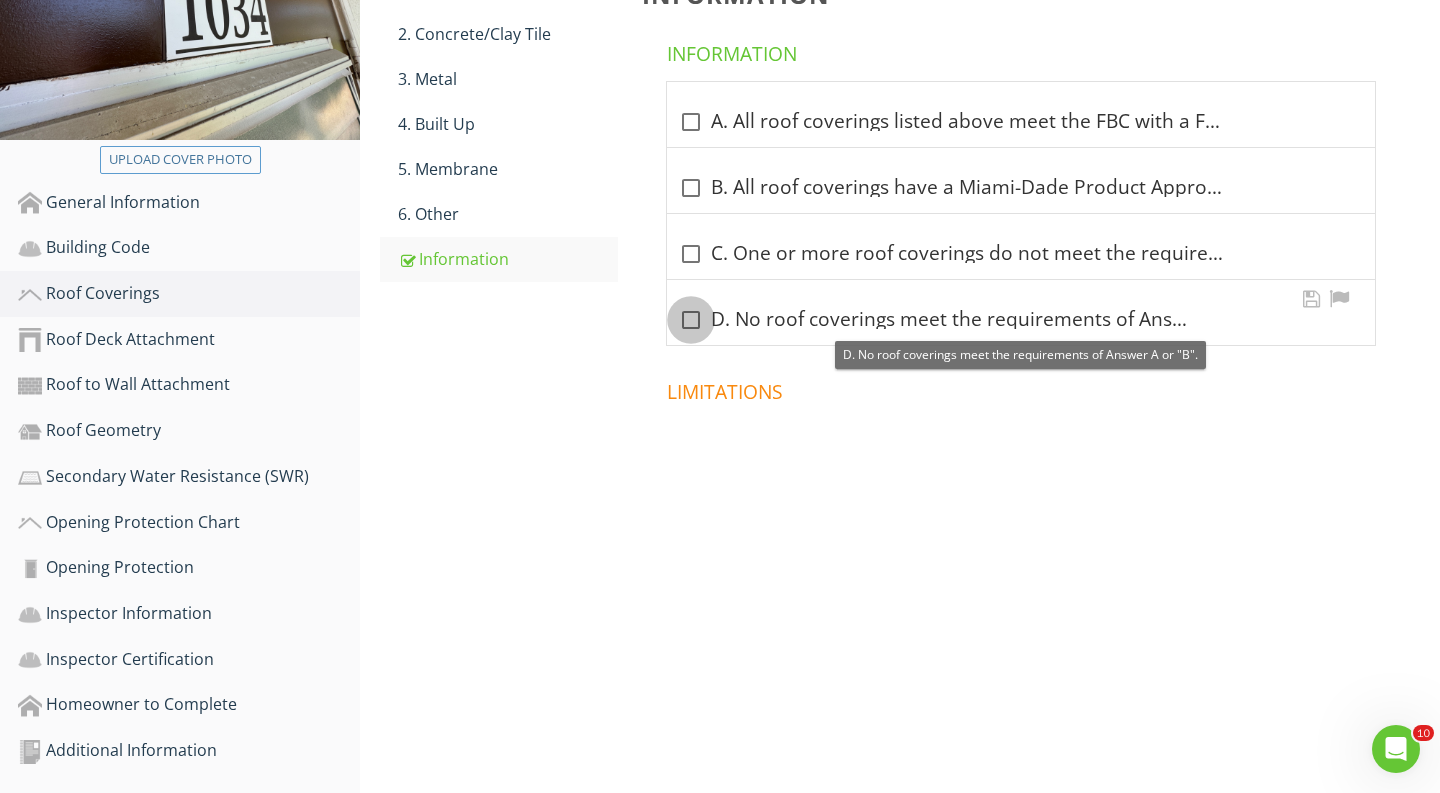 click at bounding box center (691, 320) 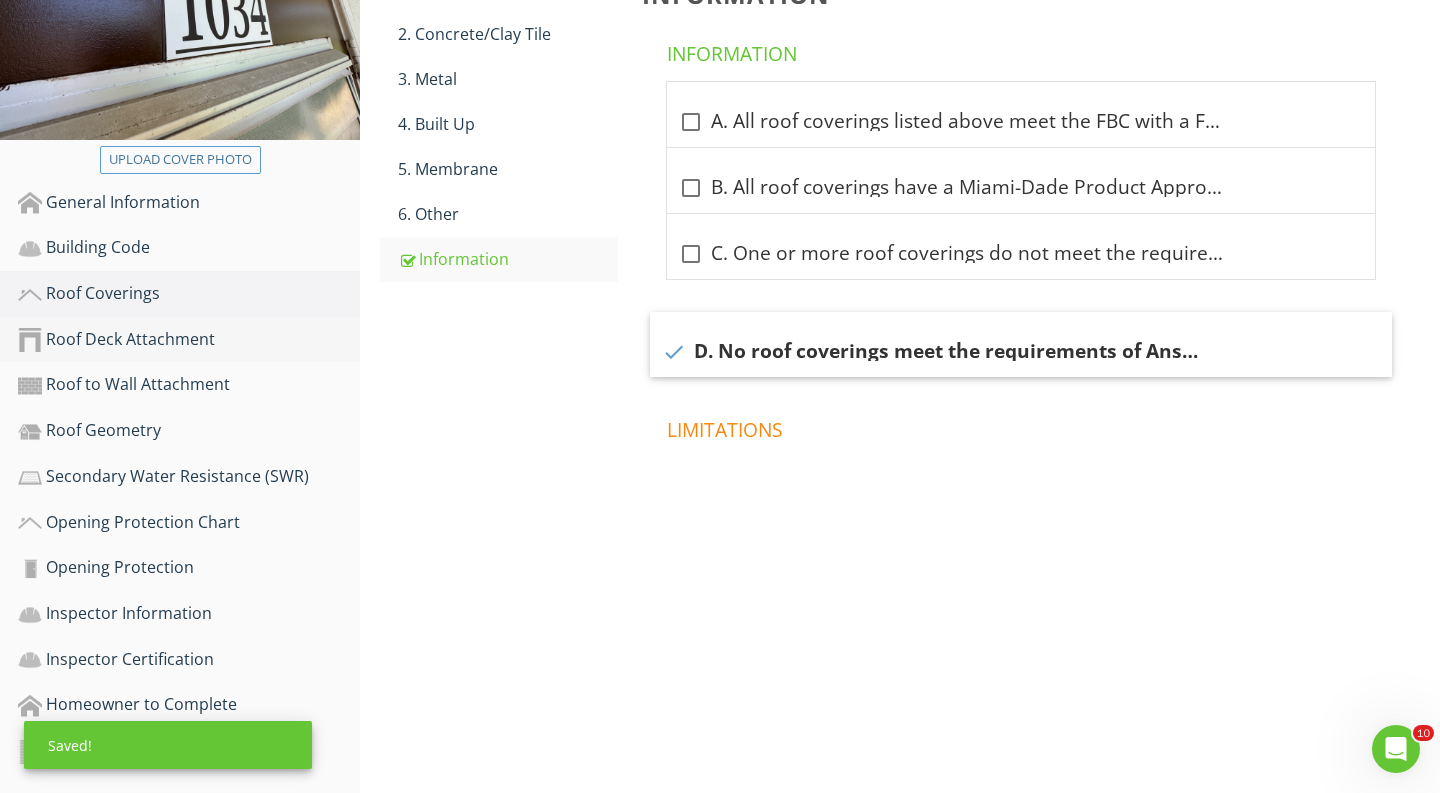 click on "Roof Deck Attachment" at bounding box center (189, 340) 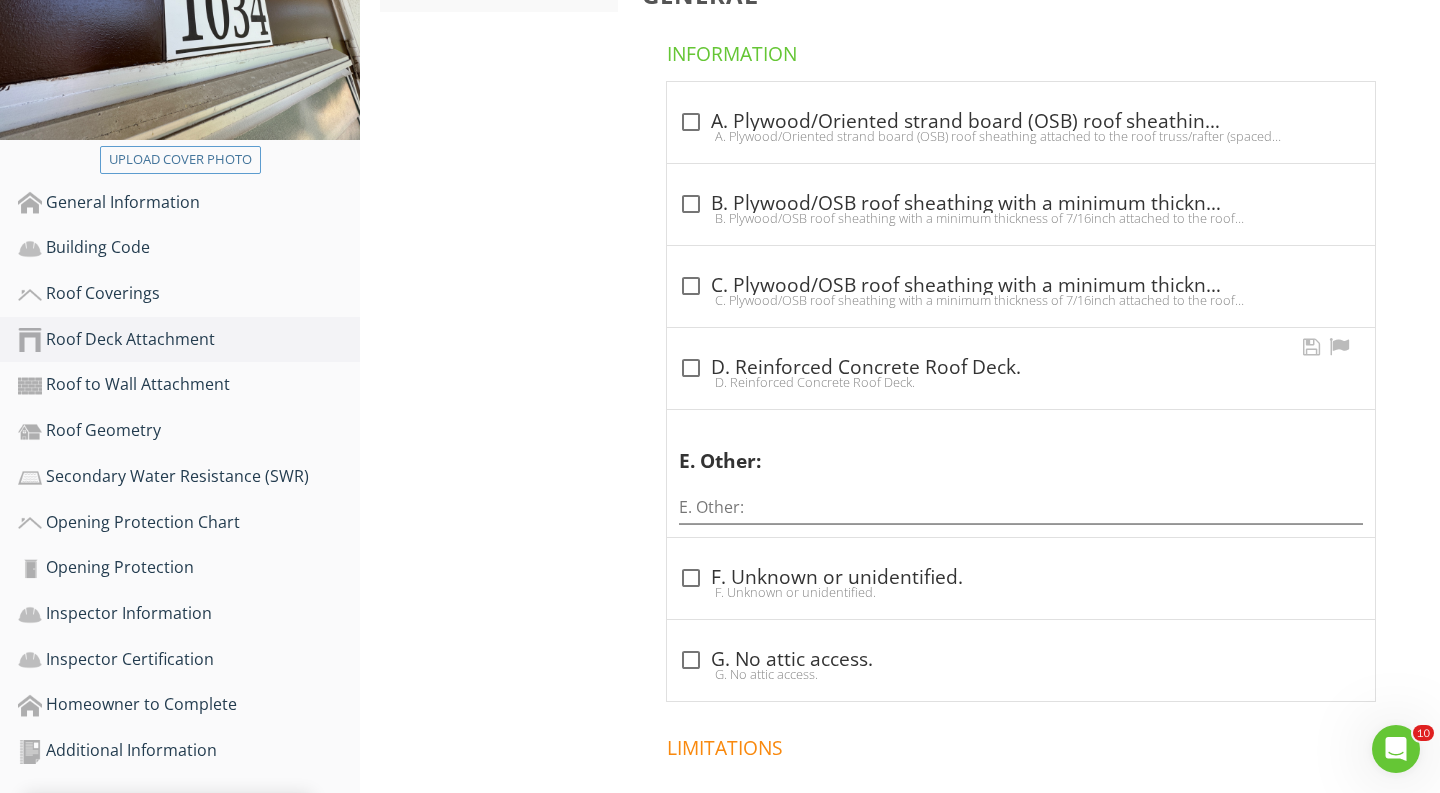 click on "check_box_outline_blank
D. Reinforced Concrete Roof Deck." at bounding box center (1021, 368) 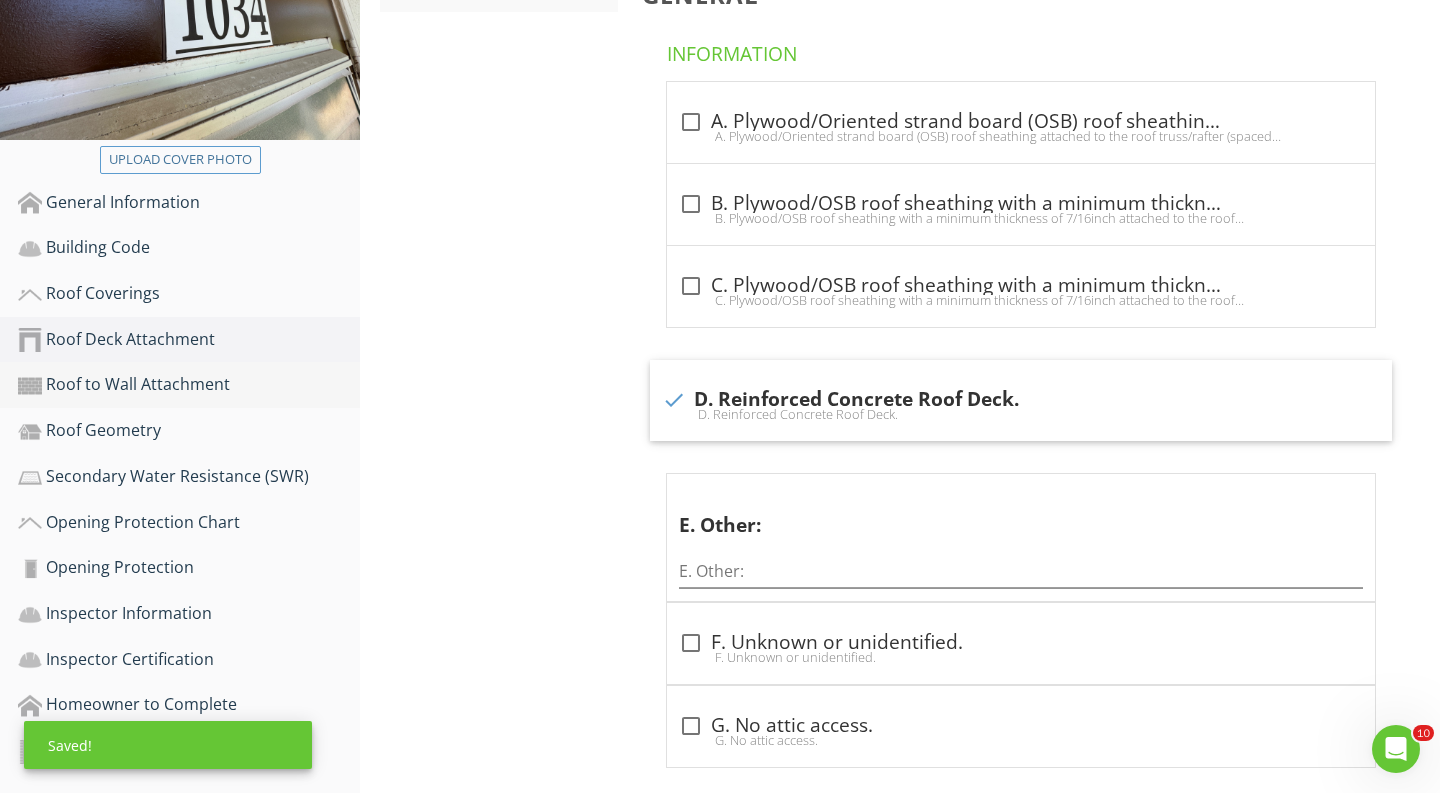 click on "Roof to Wall Attachment" at bounding box center [189, 385] 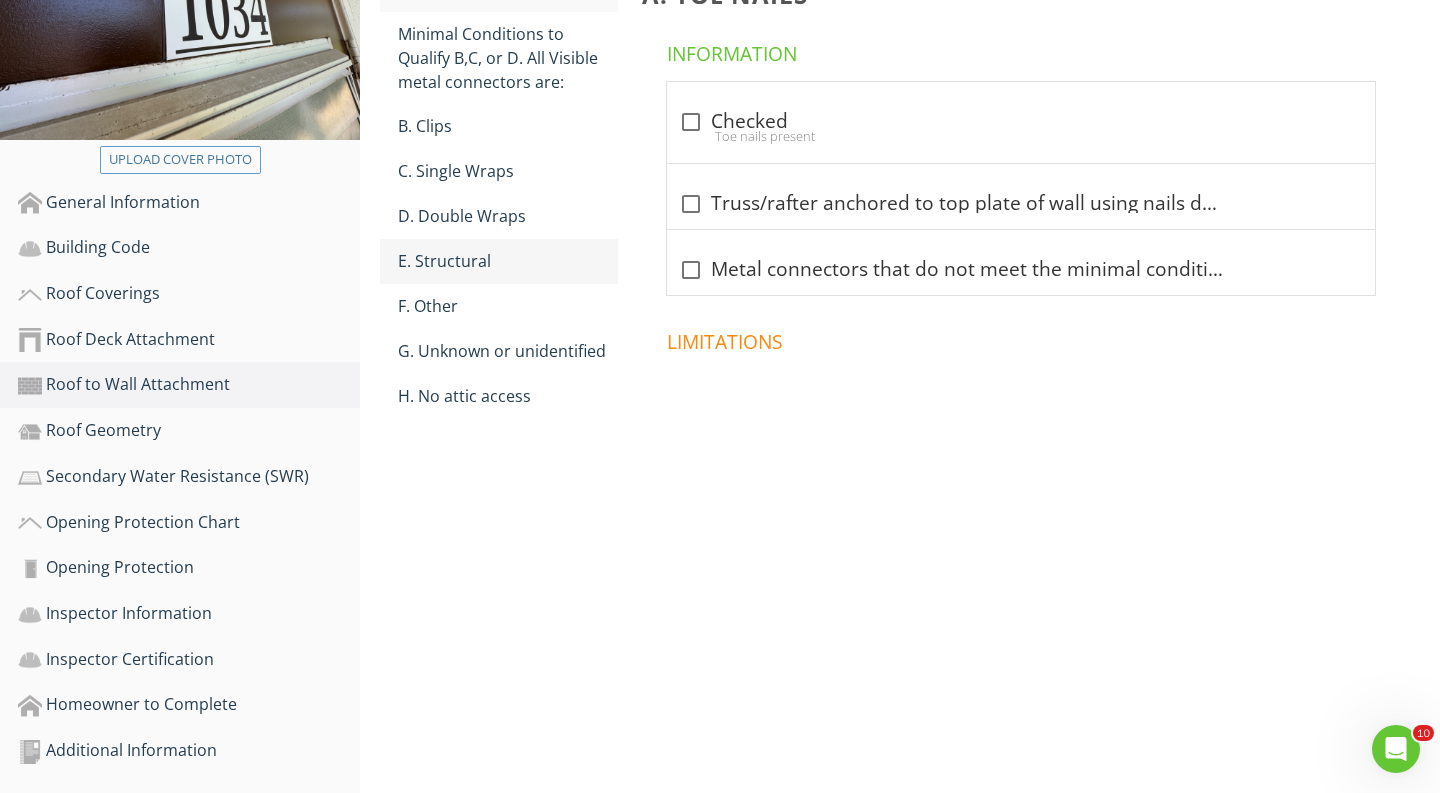 click on "E. Structural" at bounding box center [508, 261] 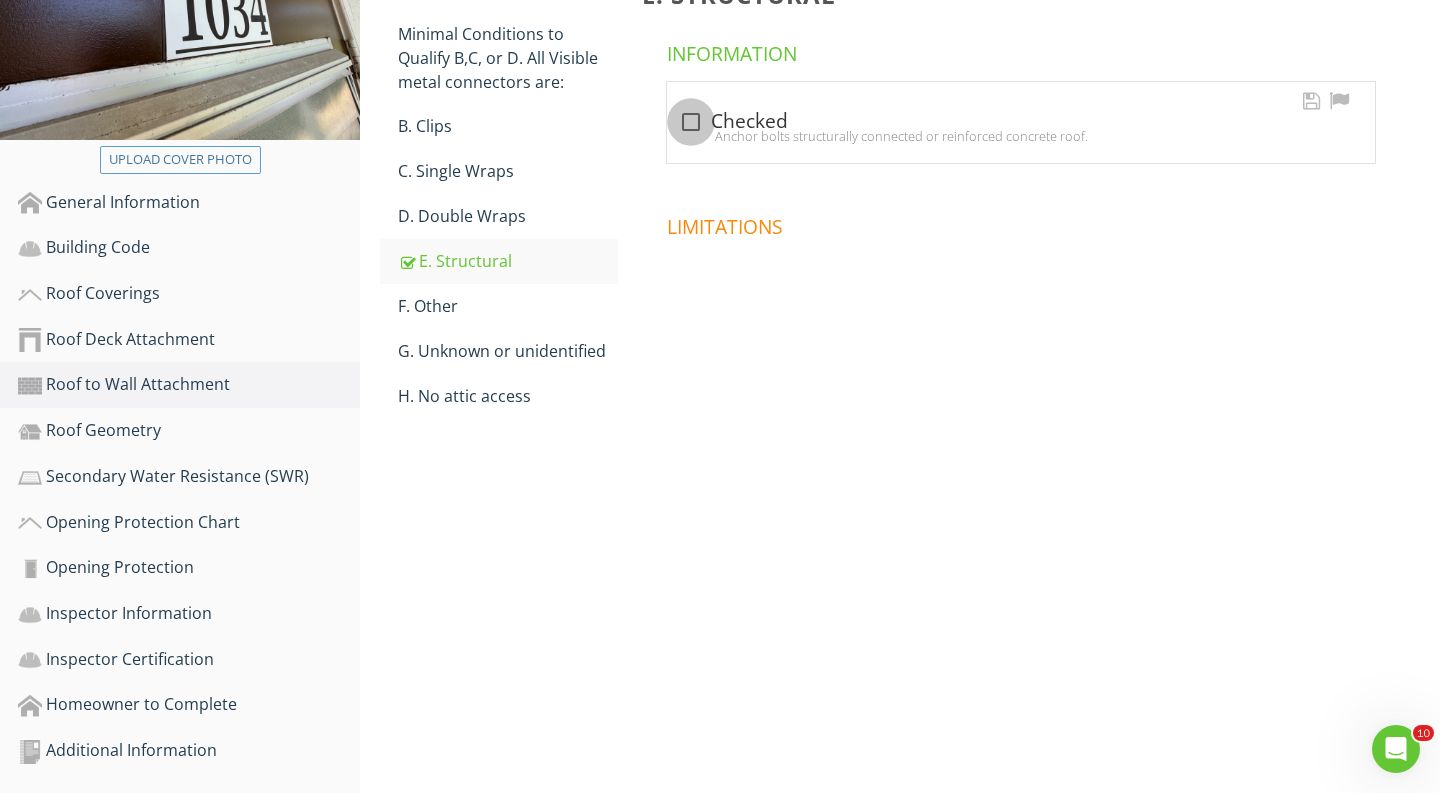 click at bounding box center [691, 122] 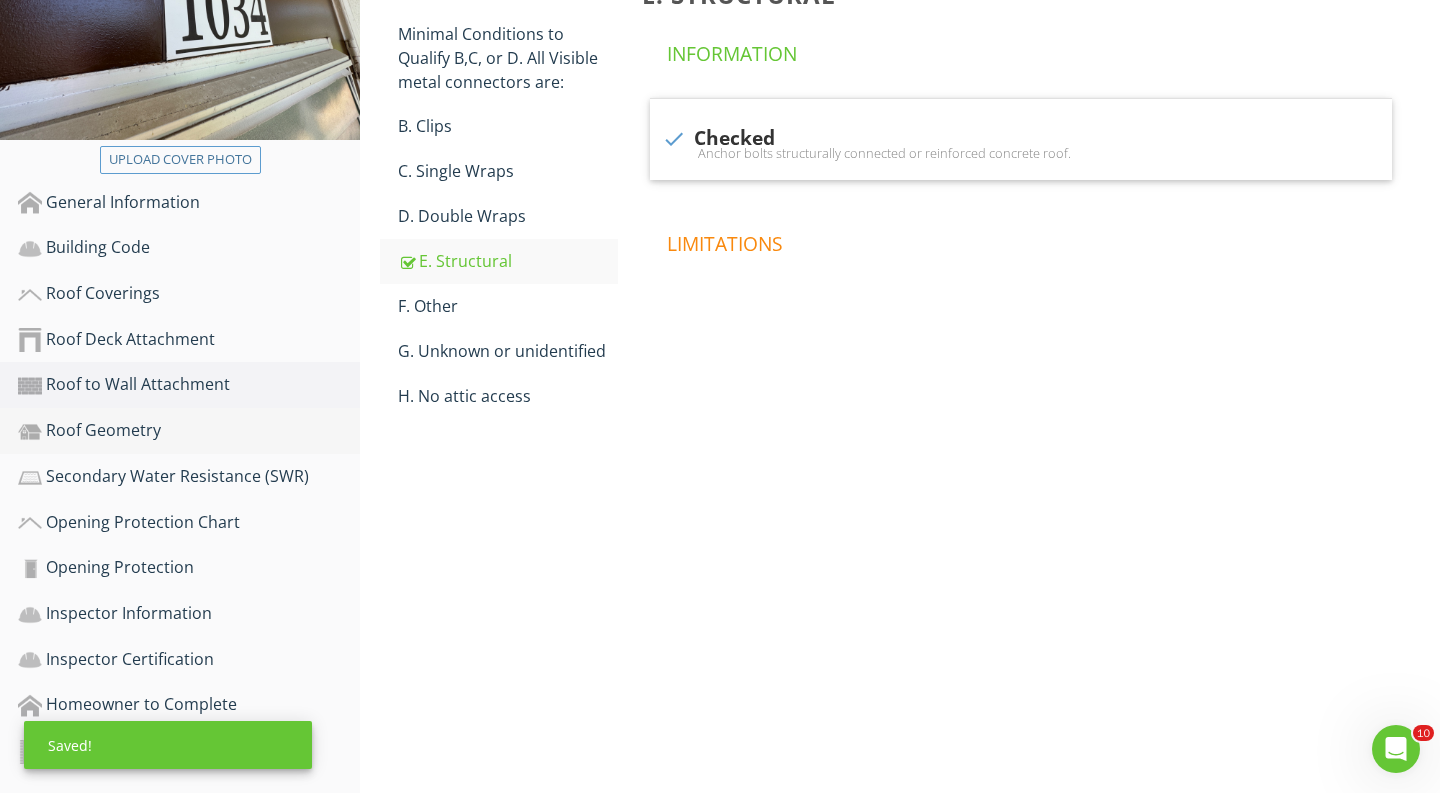 click on "Roof Geometry" at bounding box center (189, 431) 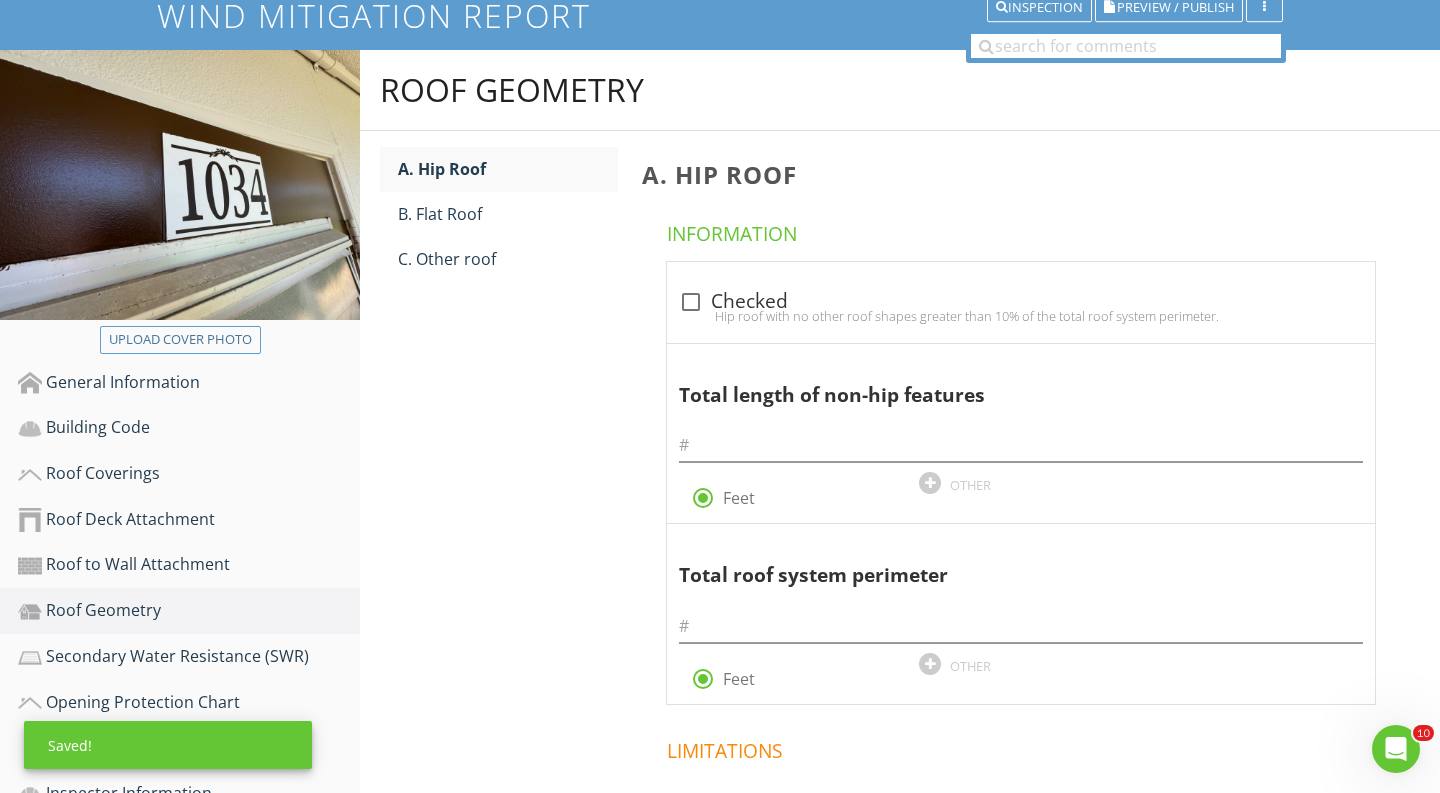 scroll, scrollTop: 90, scrollLeft: 0, axis: vertical 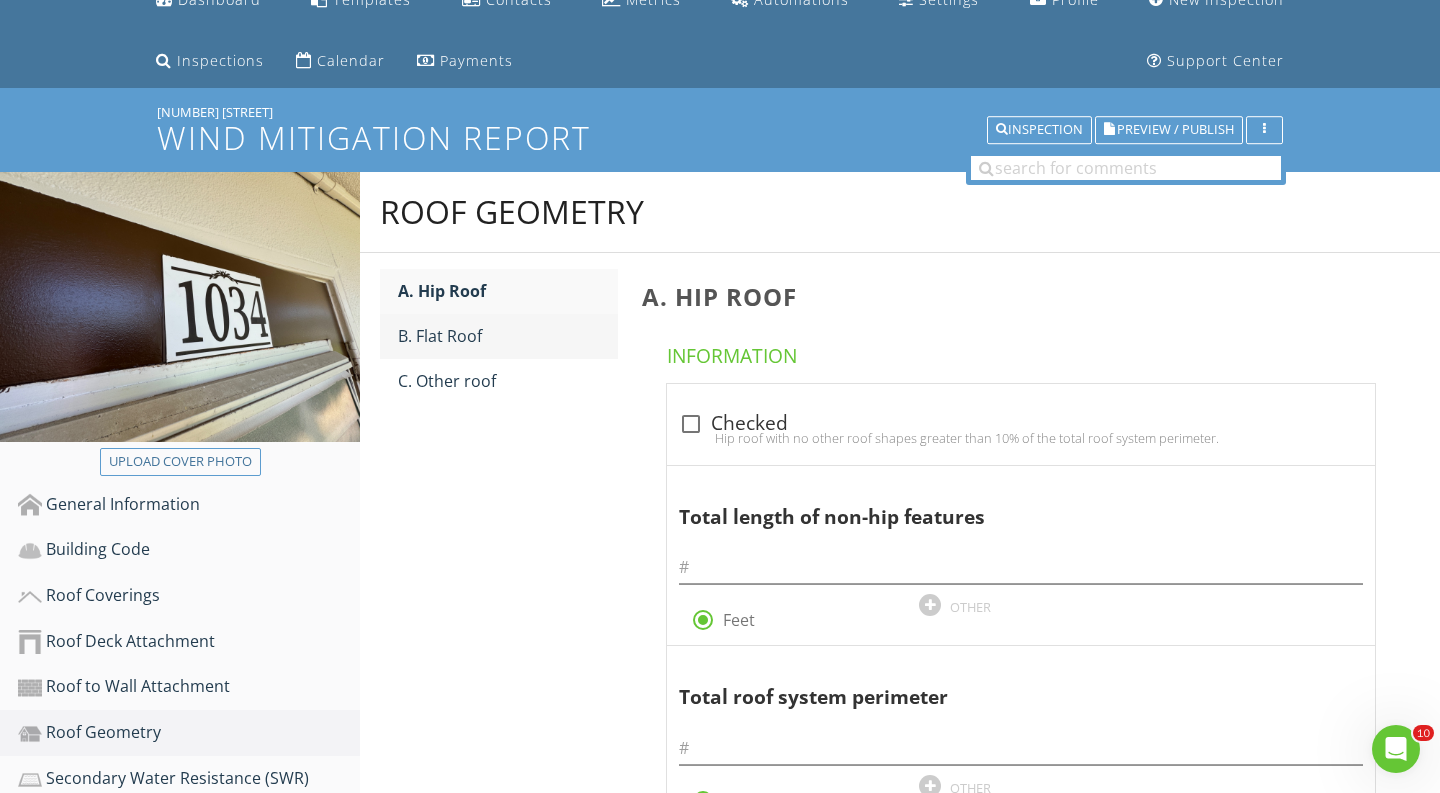 click on "B. Flat Roof" at bounding box center [508, 336] 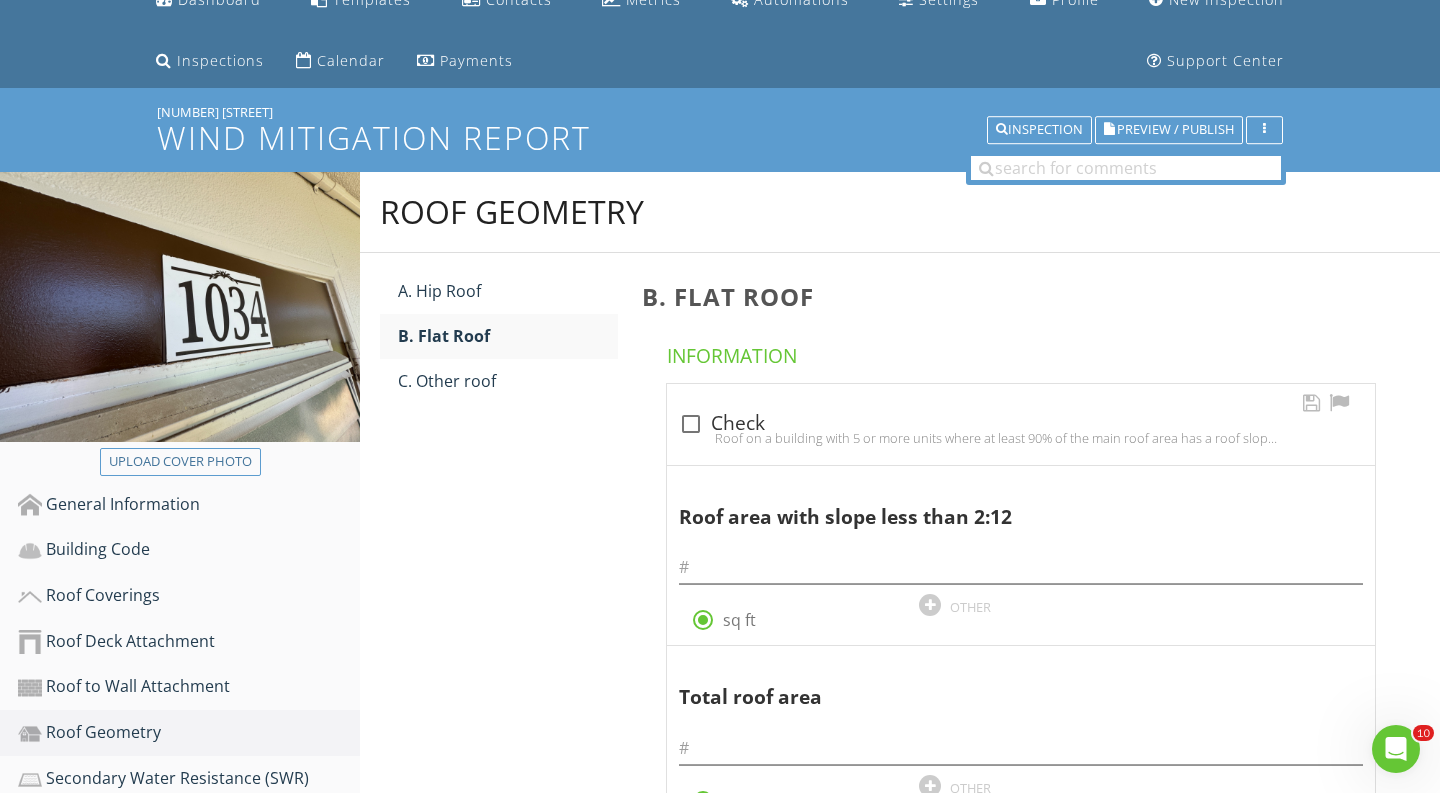 click on "Roof on a building with 5 or more units where at least 90% of the main roof area has a roof slope of less than 2:12." at bounding box center [1021, 438] 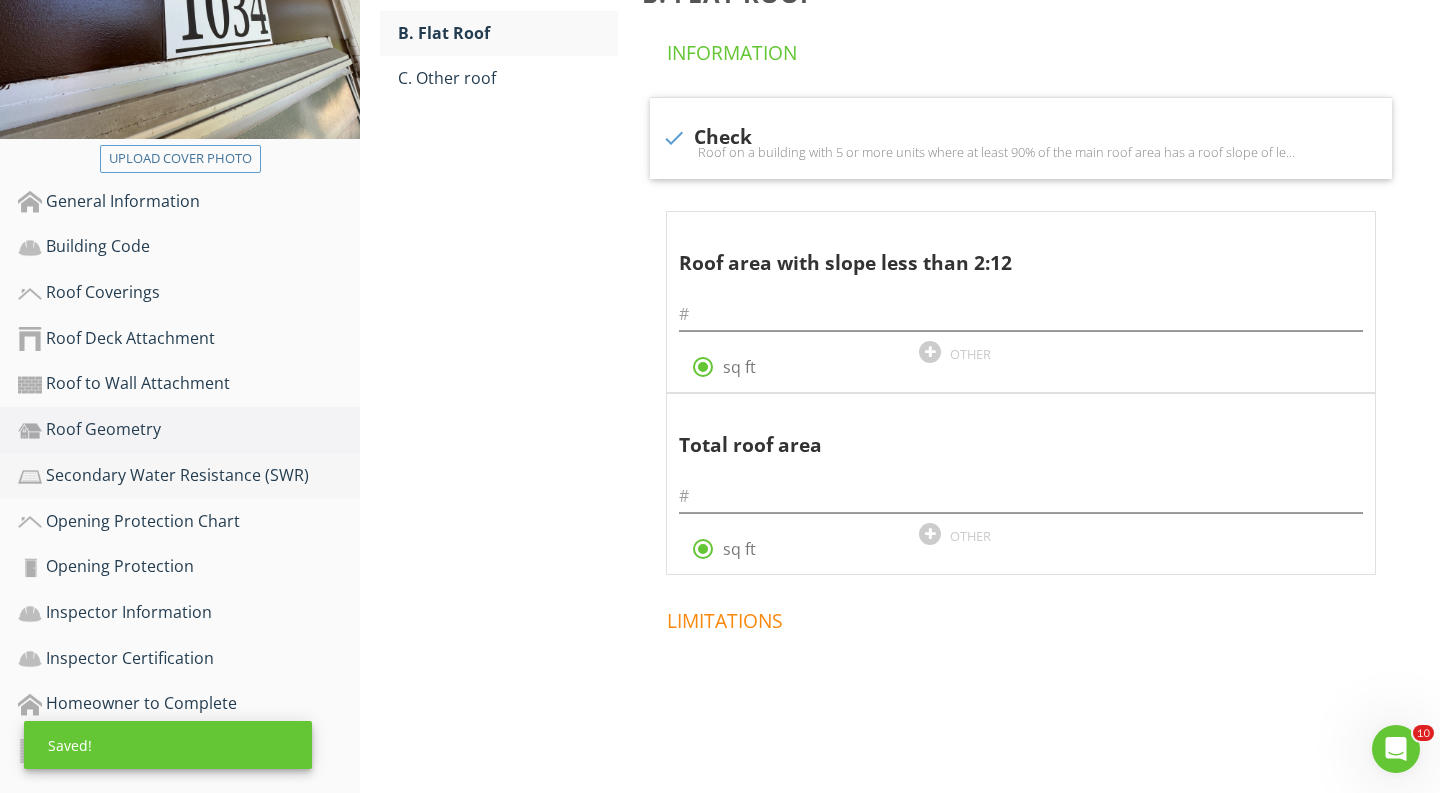 click on "Secondary Water Resistance (SWR)" at bounding box center [189, 476] 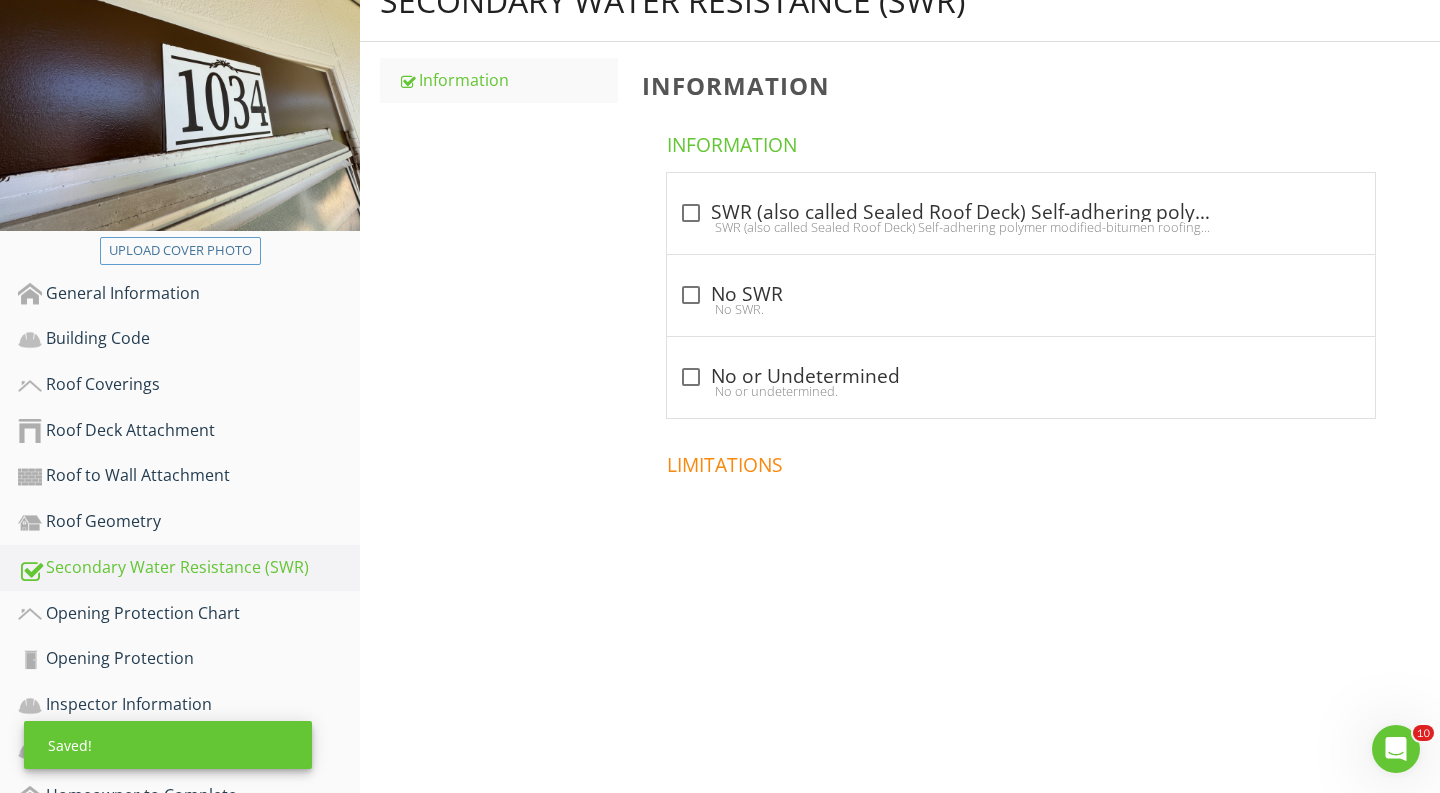 scroll, scrollTop: 209, scrollLeft: 0, axis: vertical 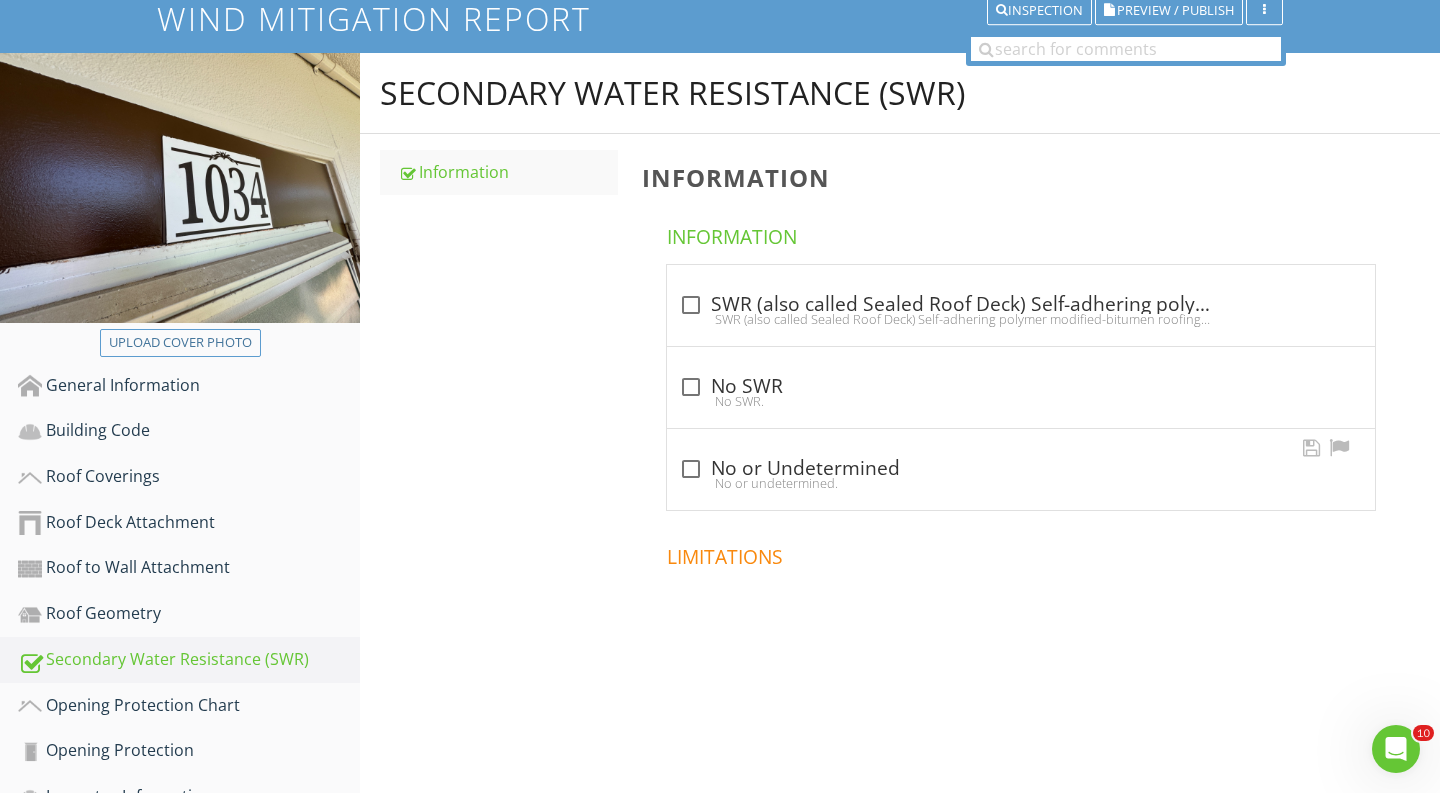 click on "No or undetermined." at bounding box center [1021, 483] 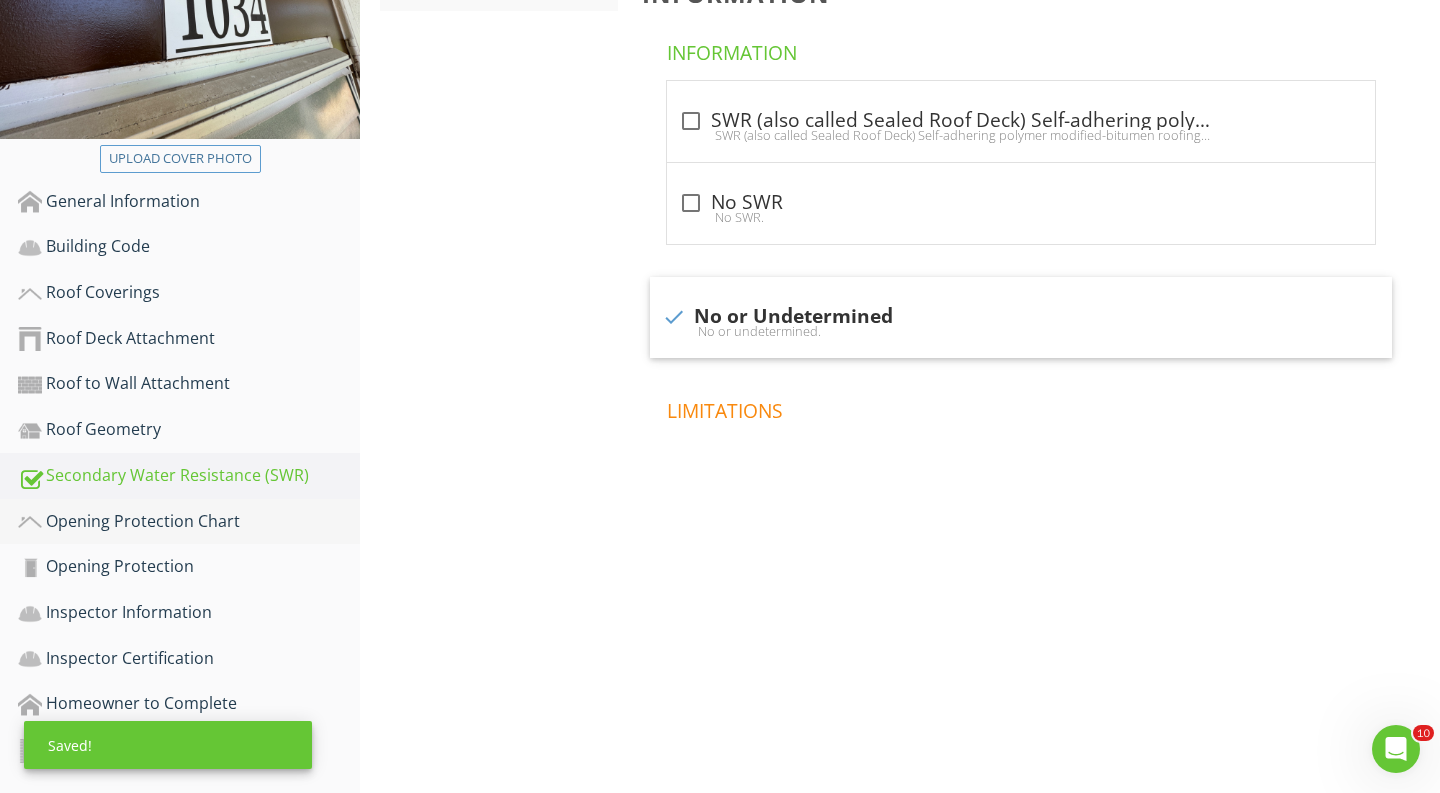 scroll, scrollTop: 392, scrollLeft: 0, axis: vertical 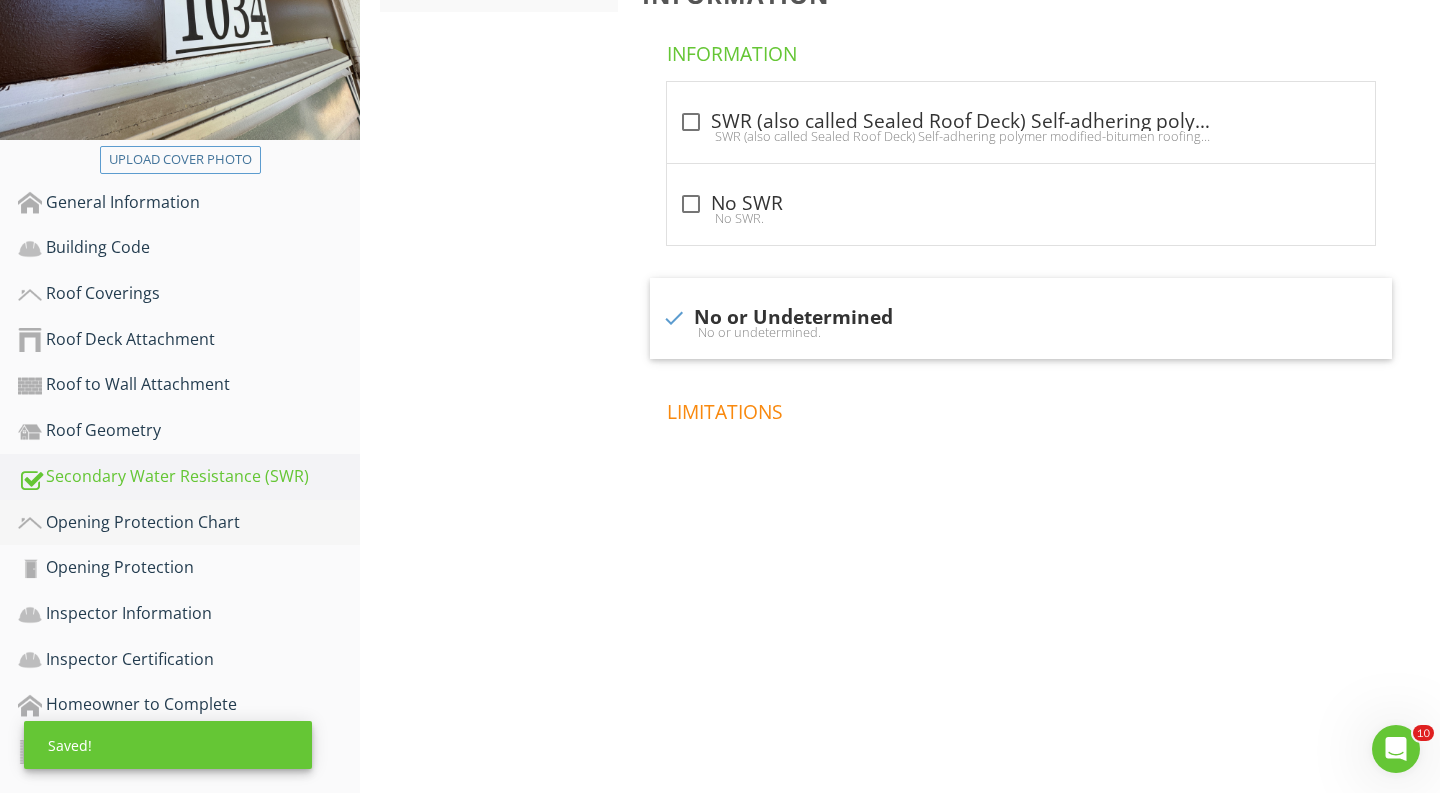 click on "Opening Protection Chart" at bounding box center [189, 523] 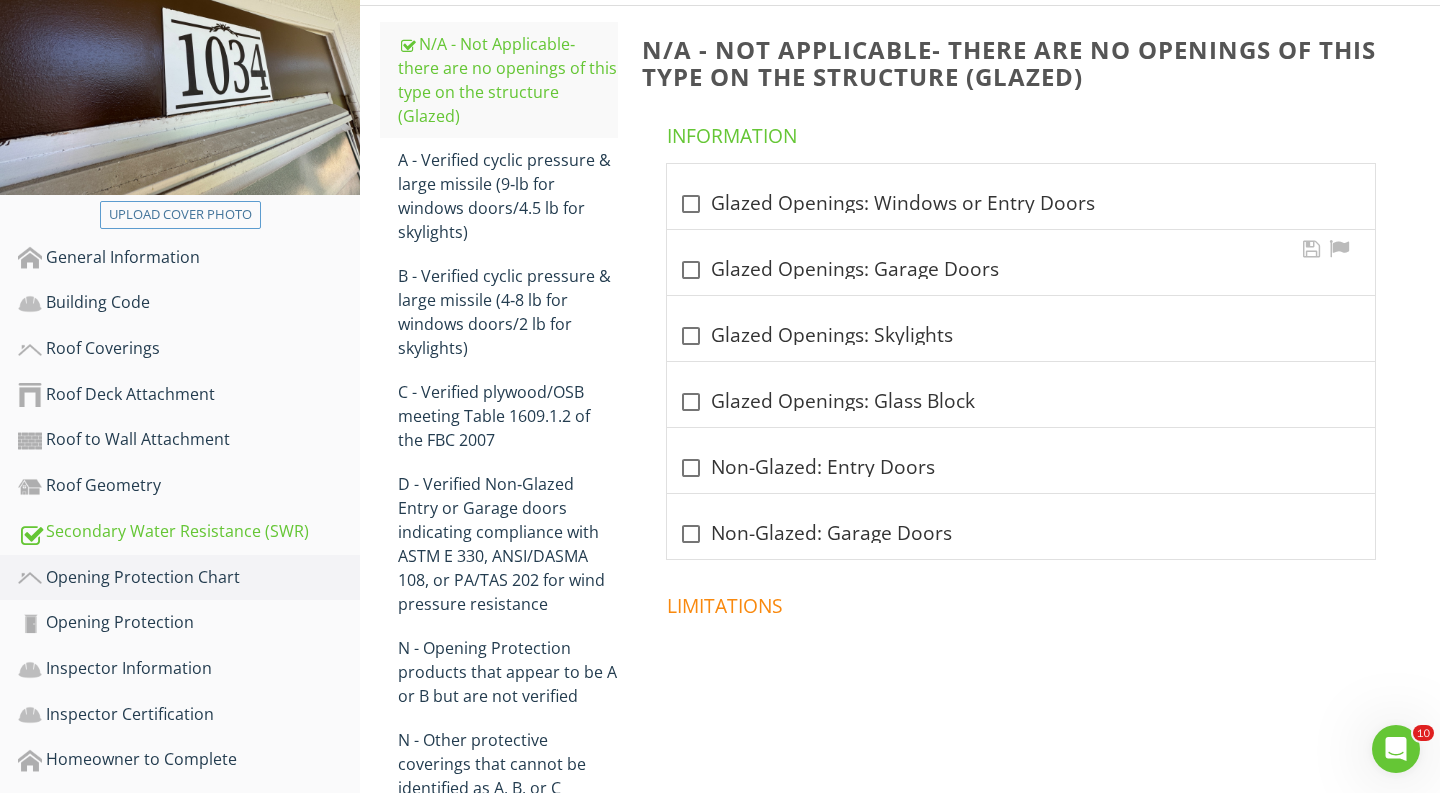 scroll, scrollTop: 355, scrollLeft: 0, axis: vertical 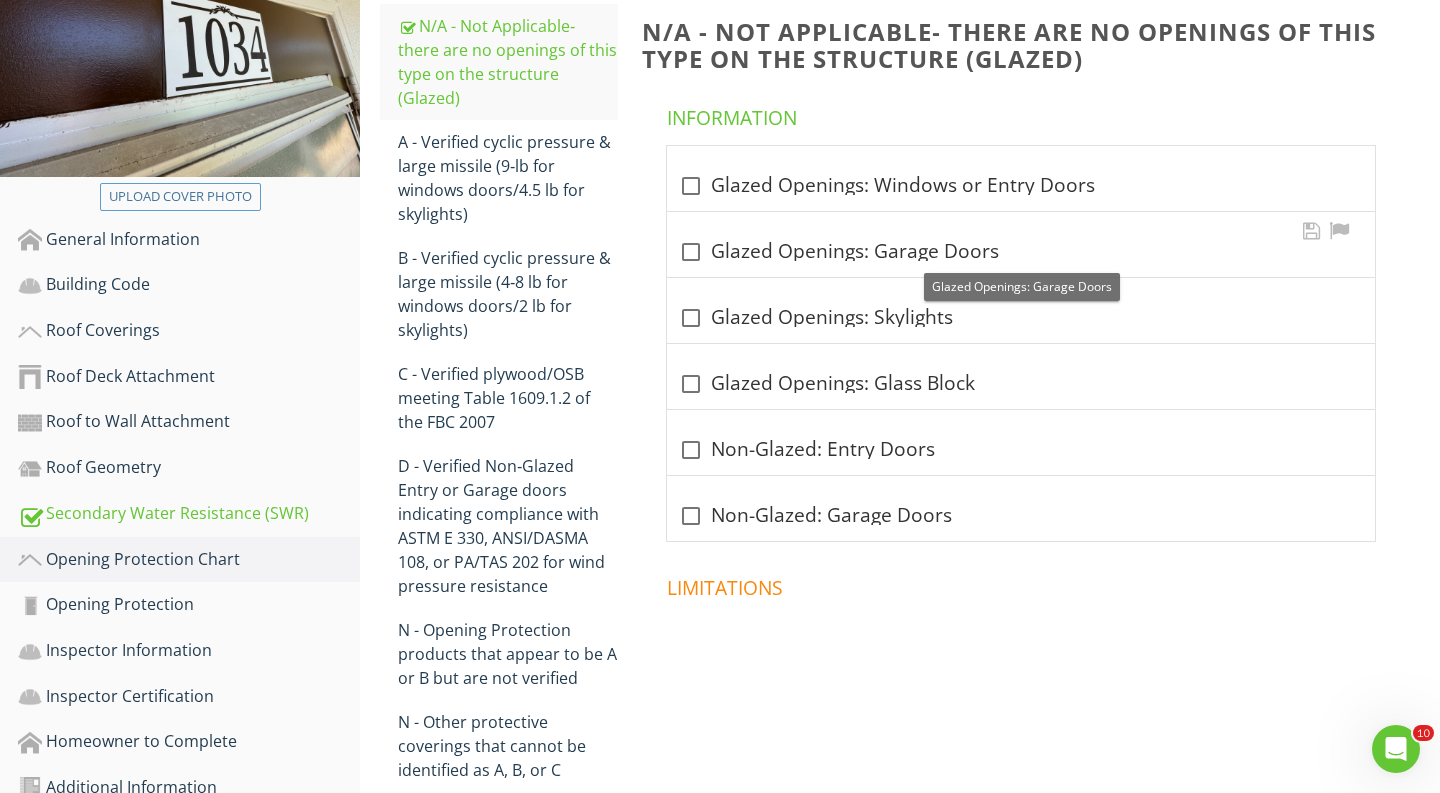 click at bounding box center (691, 252) 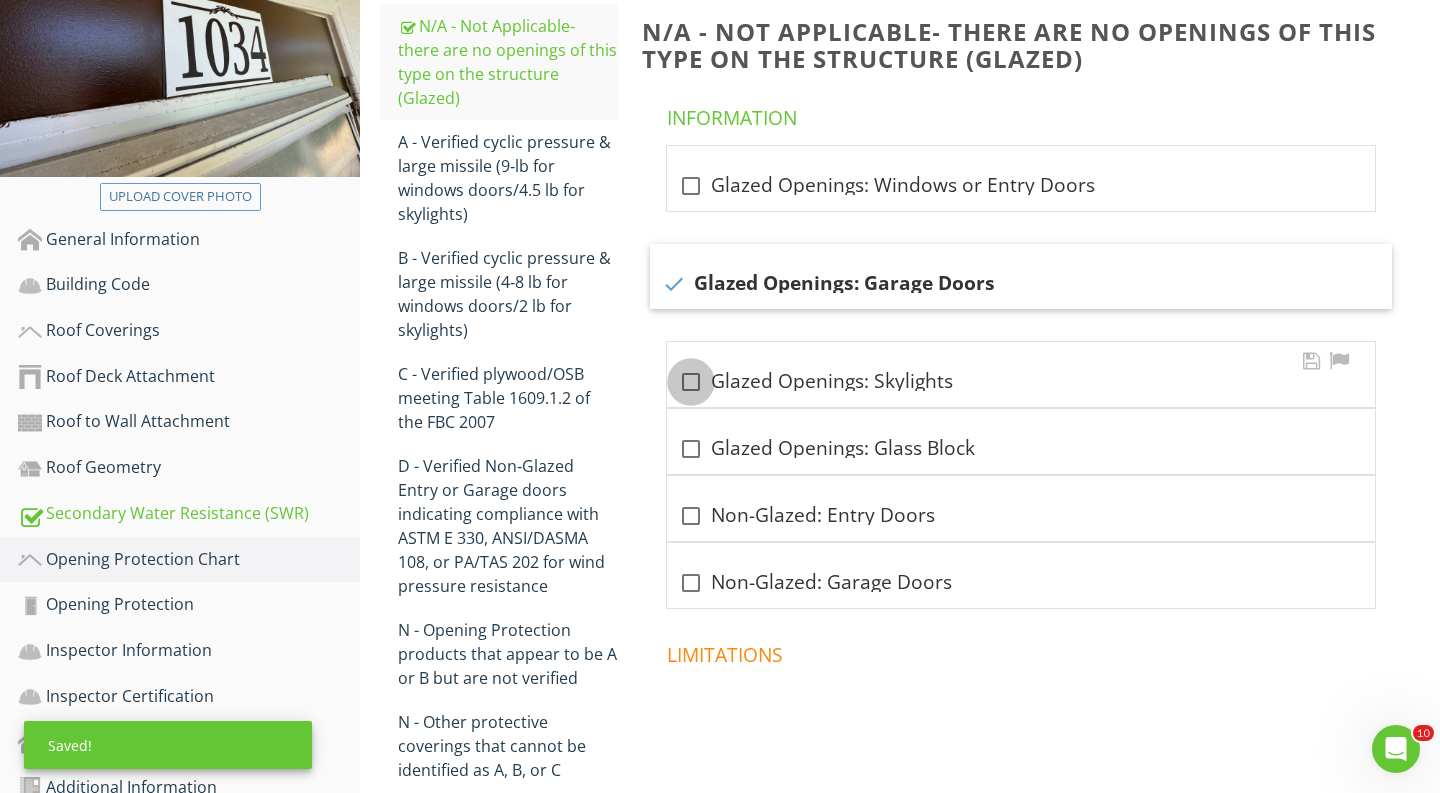 click at bounding box center (691, 382) 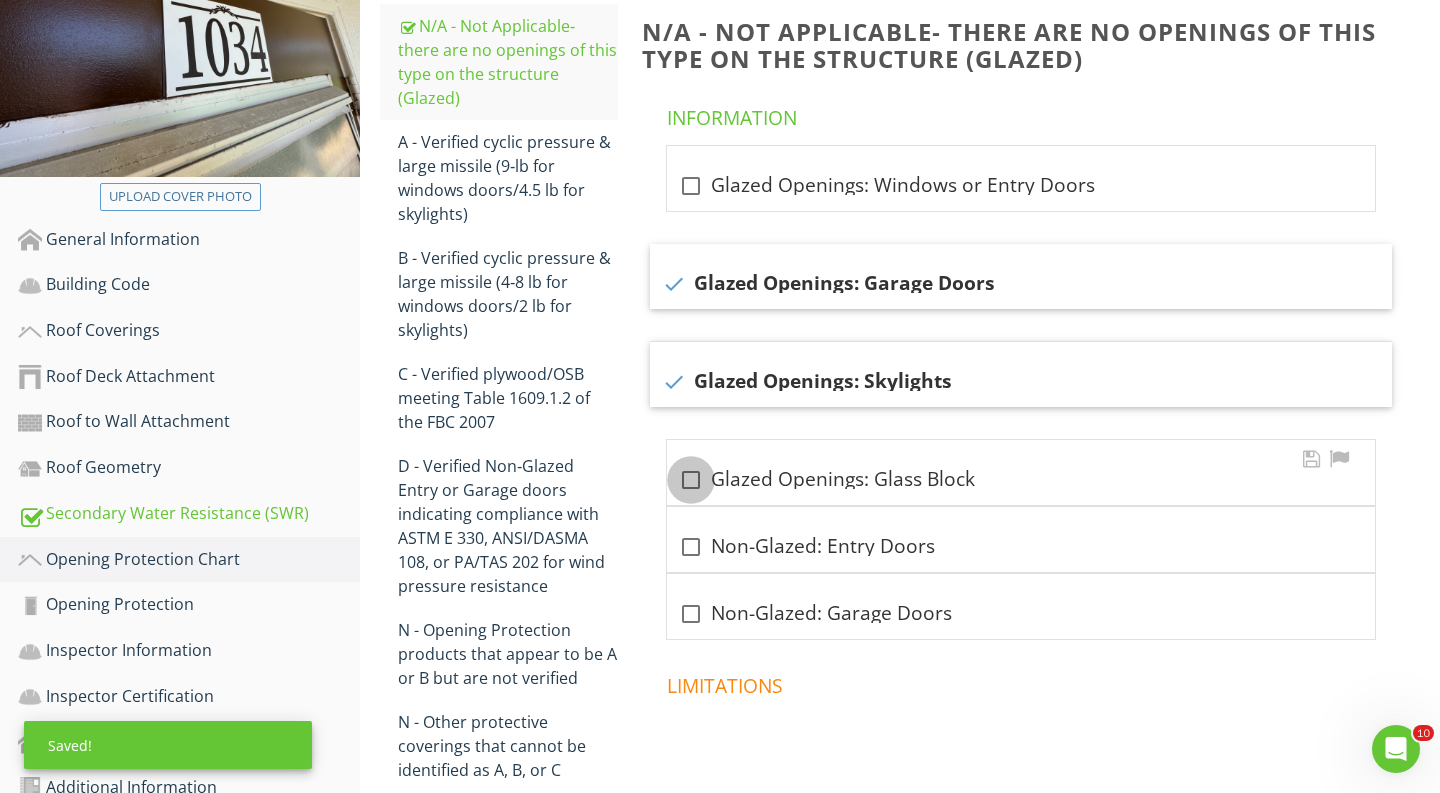 click at bounding box center (691, 480) 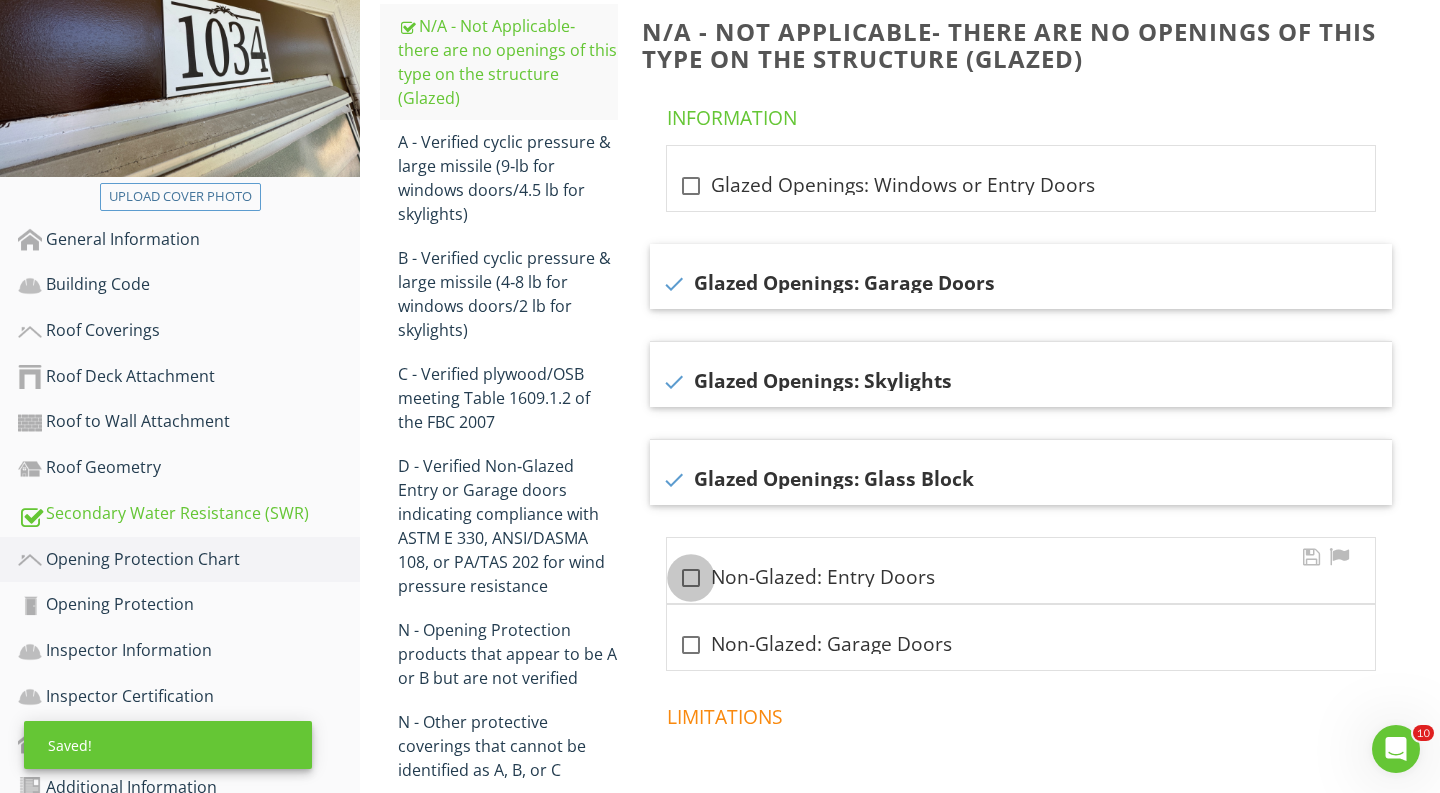 click at bounding box center [691, 578] 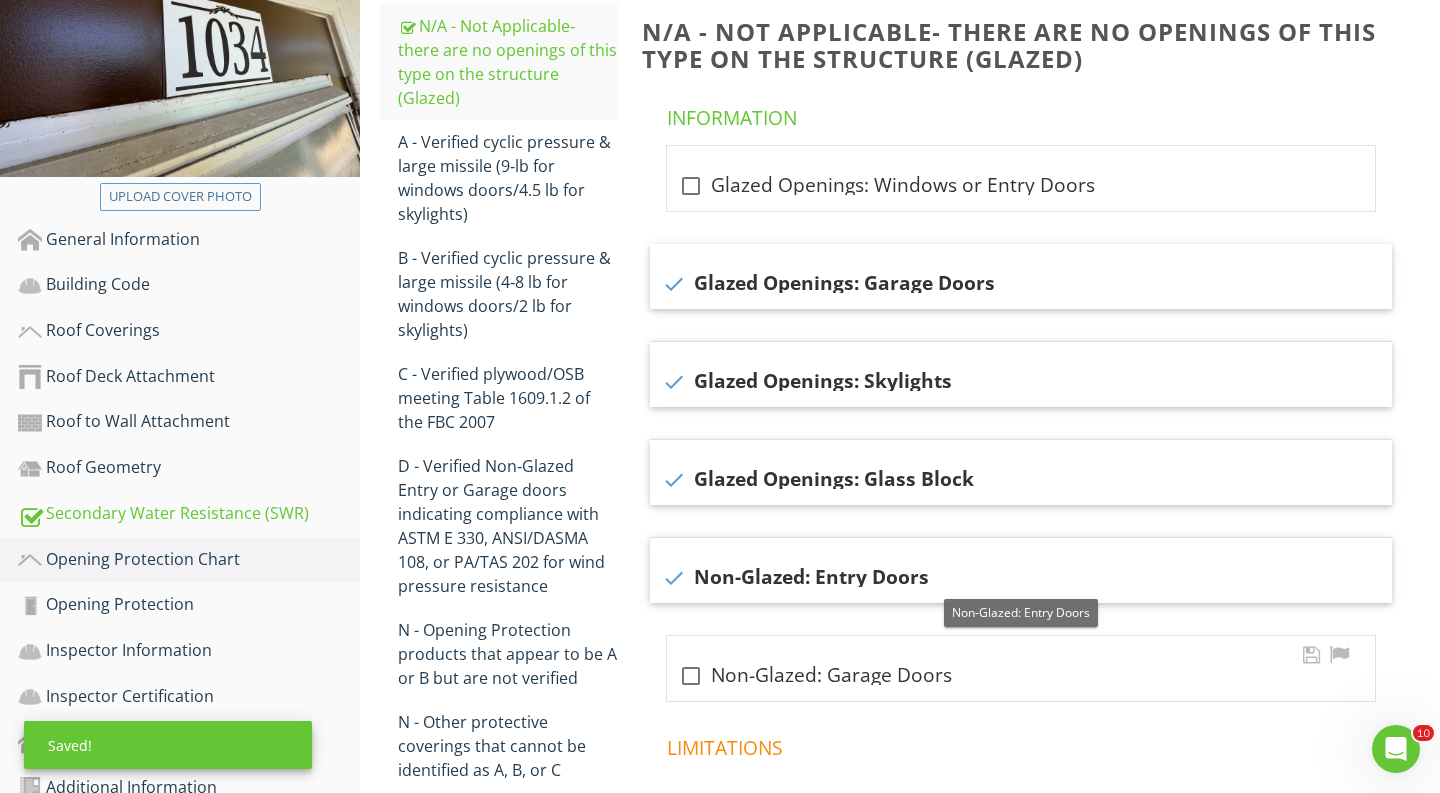 click at bounding box center [691, 676] 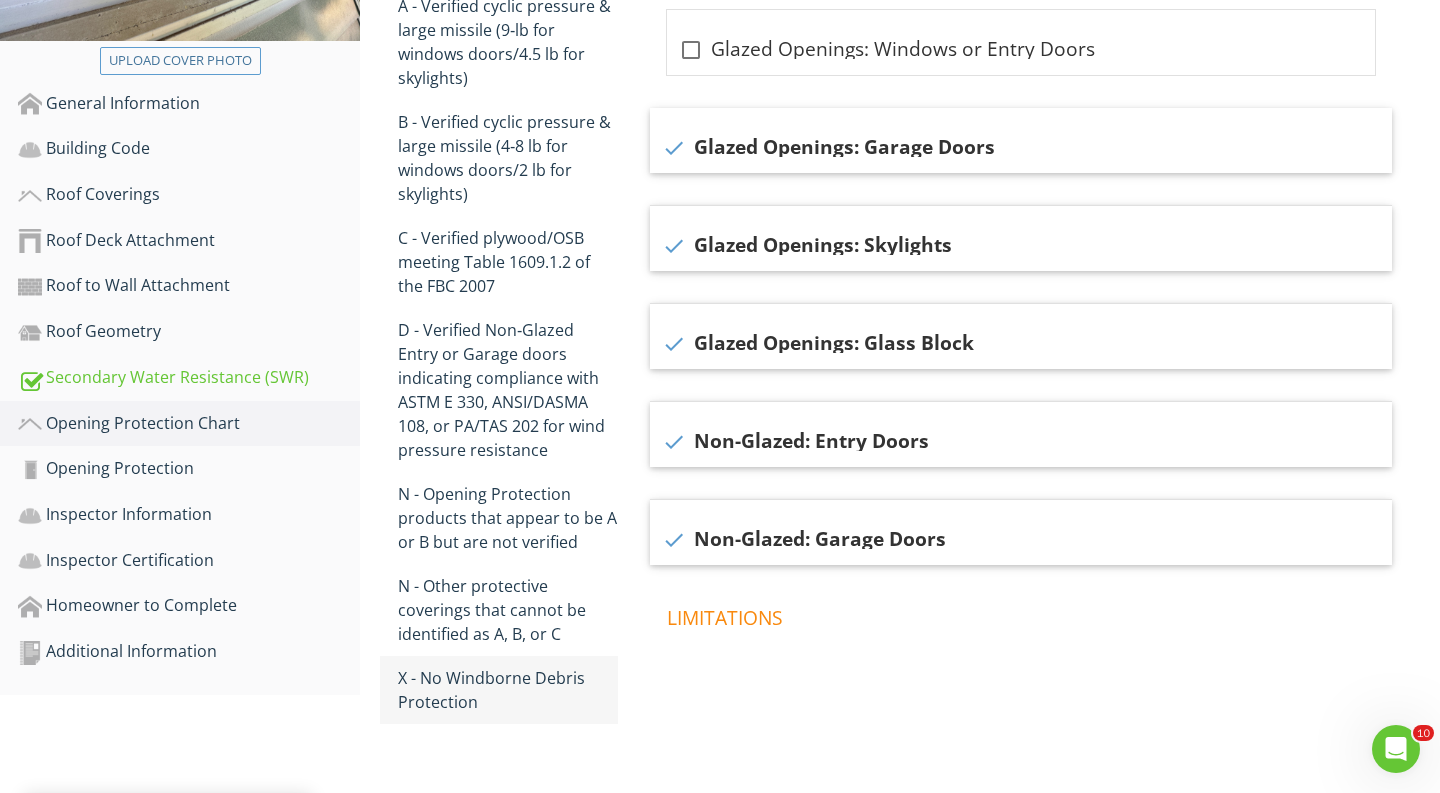 click on "X - No Windborne Debris Protection" at bounding box center [508, 690] 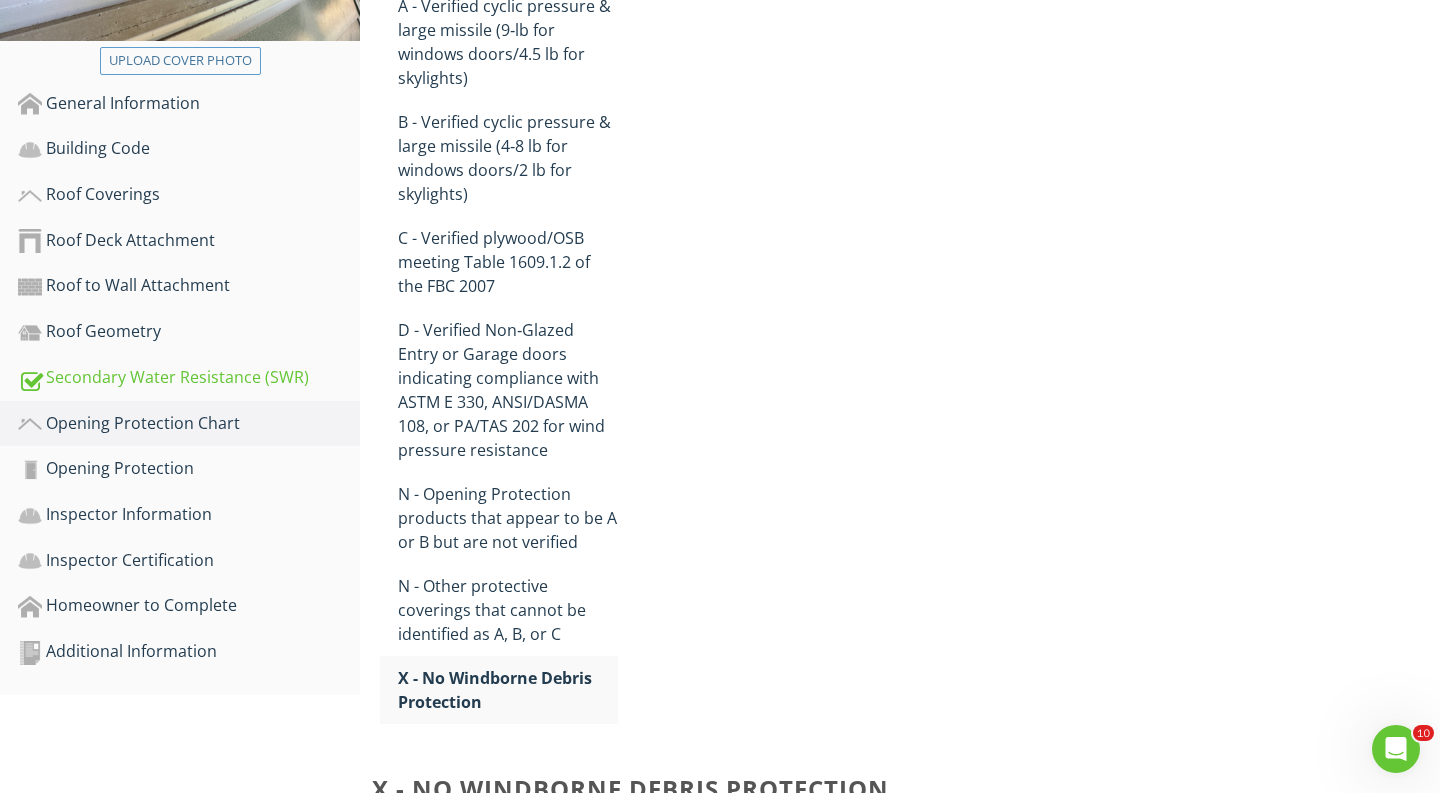scroll, scrollTop: 471, scrollLeft: 0, axis: vertical 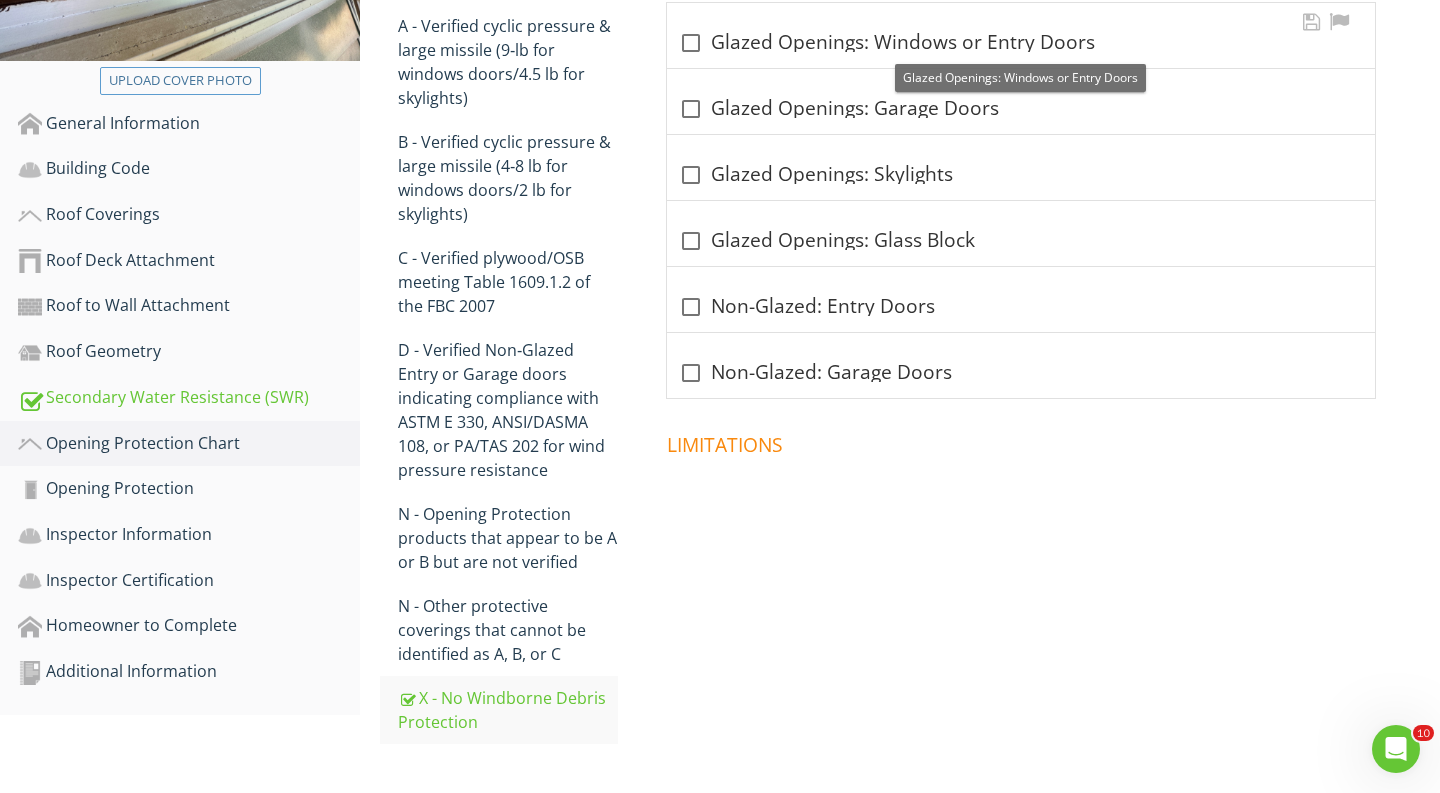 click at bounding box center (691, 43) 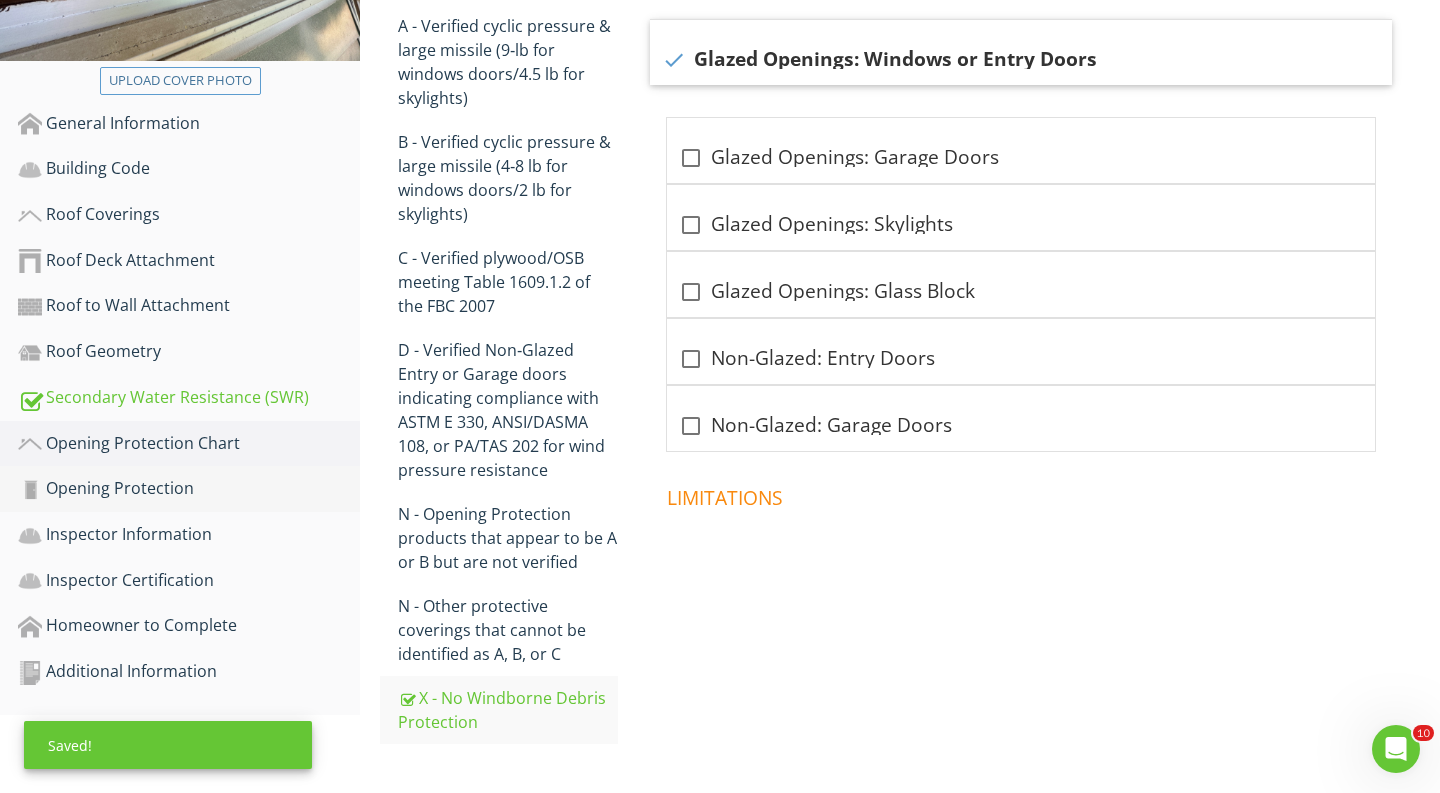 click on "Opening Protection" at bounding box center [189, 489] 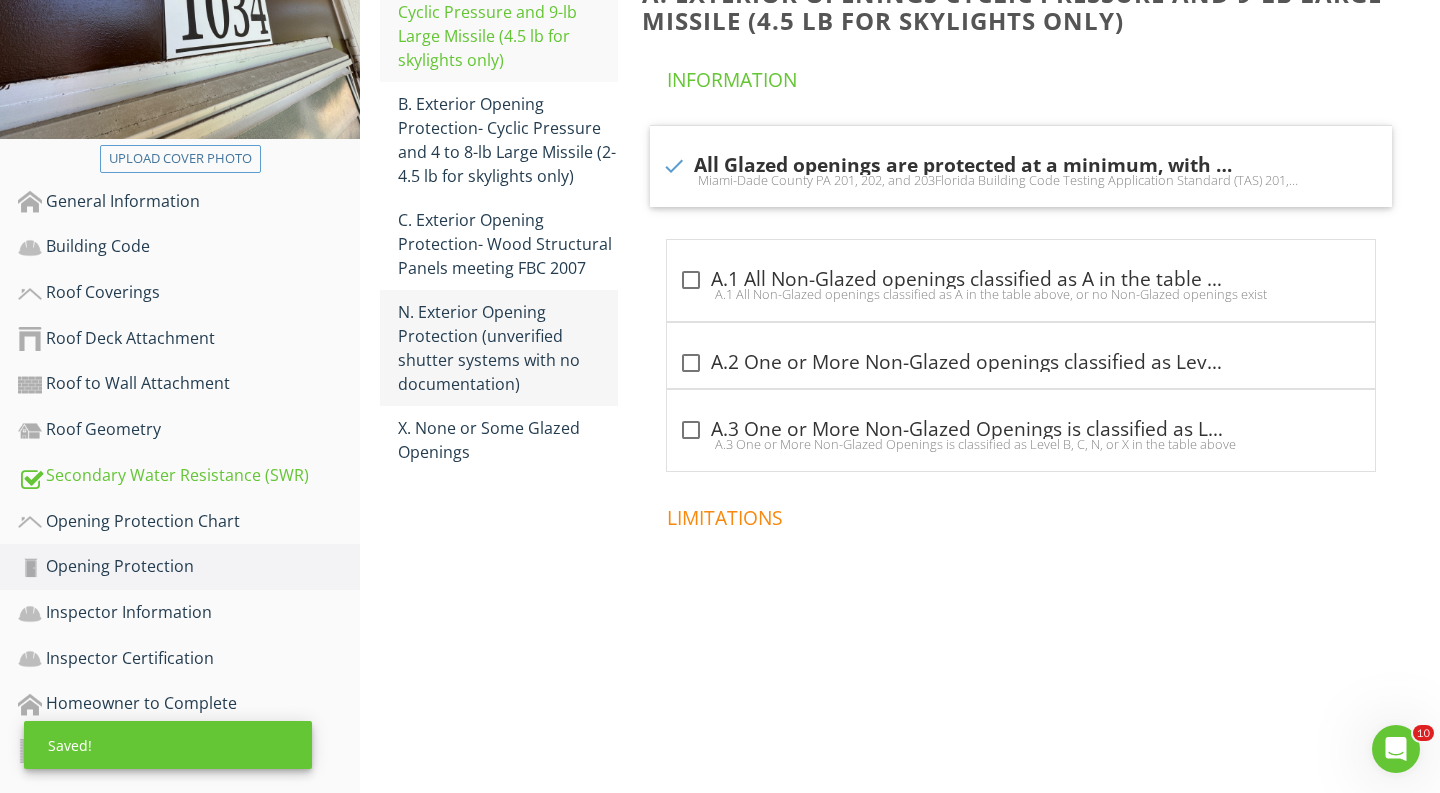 scroll, scrollTop: 392, scrollLeft: 0, axis: vertical 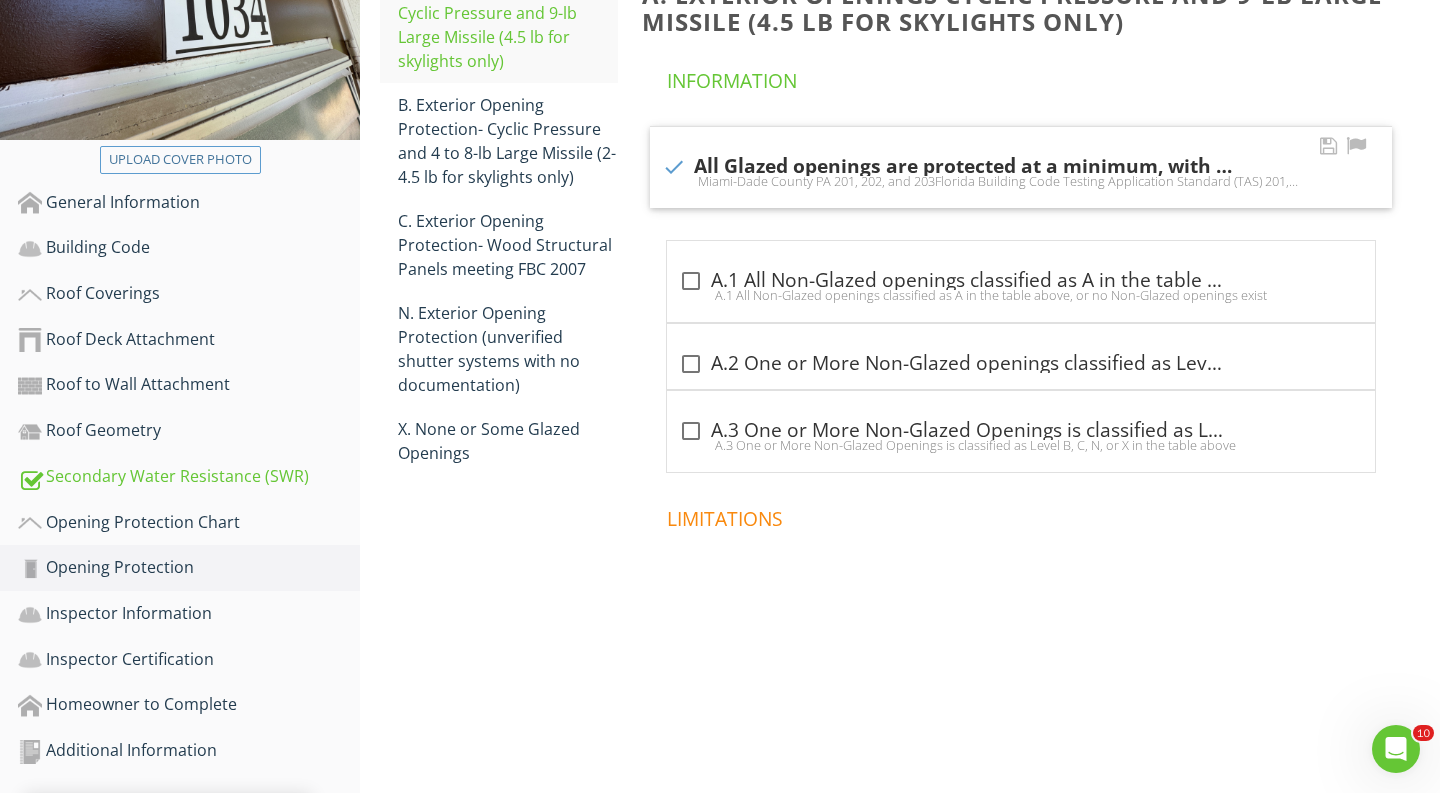 click on "Miami-Dade County PA 201, 202, and 203Florida Building Code Testing Application Standard (TAS) 201, 202, and 203American Society for Testing and Materials (ASTM) E 1886 and ASTM E 1996Southern Standards Technical Document (SSTD) 12For Skylights Only: ASTM E 1886 and ASTM E 1996For Garage Doors Only: ANSI/DASMA 115" at bounding box center [1021, 181] 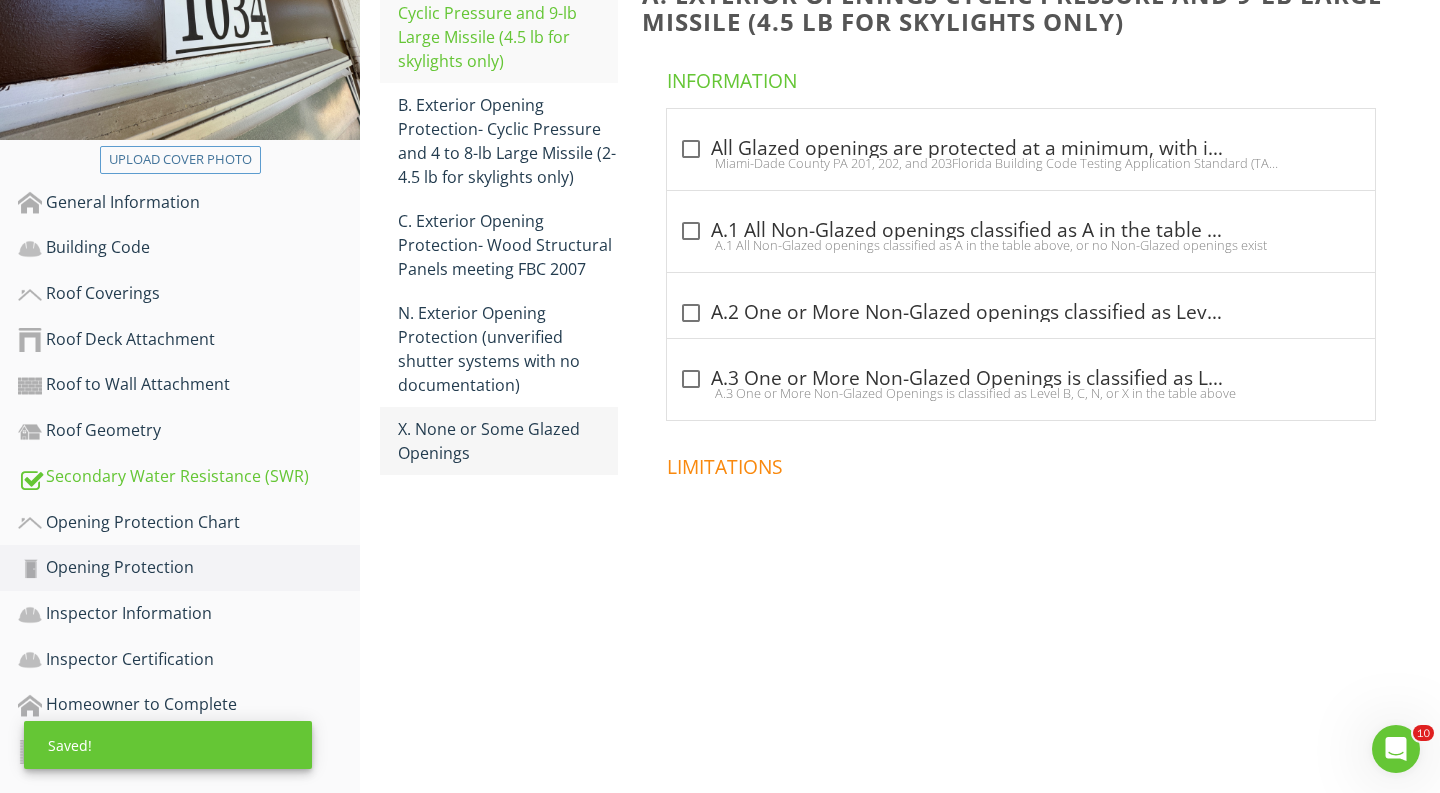 click on "X. None or Some Glazed Openings" at bounding box center [508, 441] 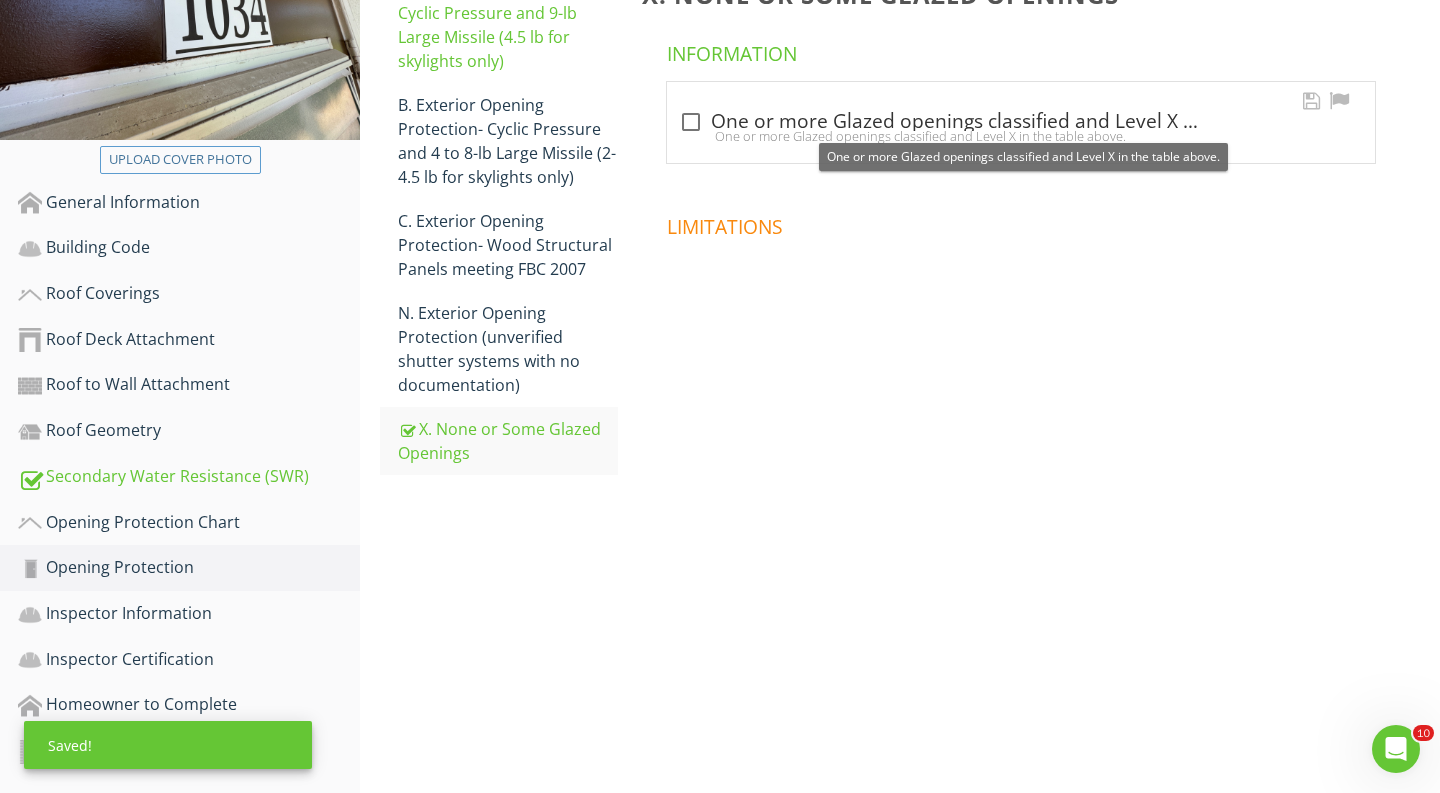 click on "One or more Glazed openings classified and Level X in the table above." at bounding box center [1021, 136] 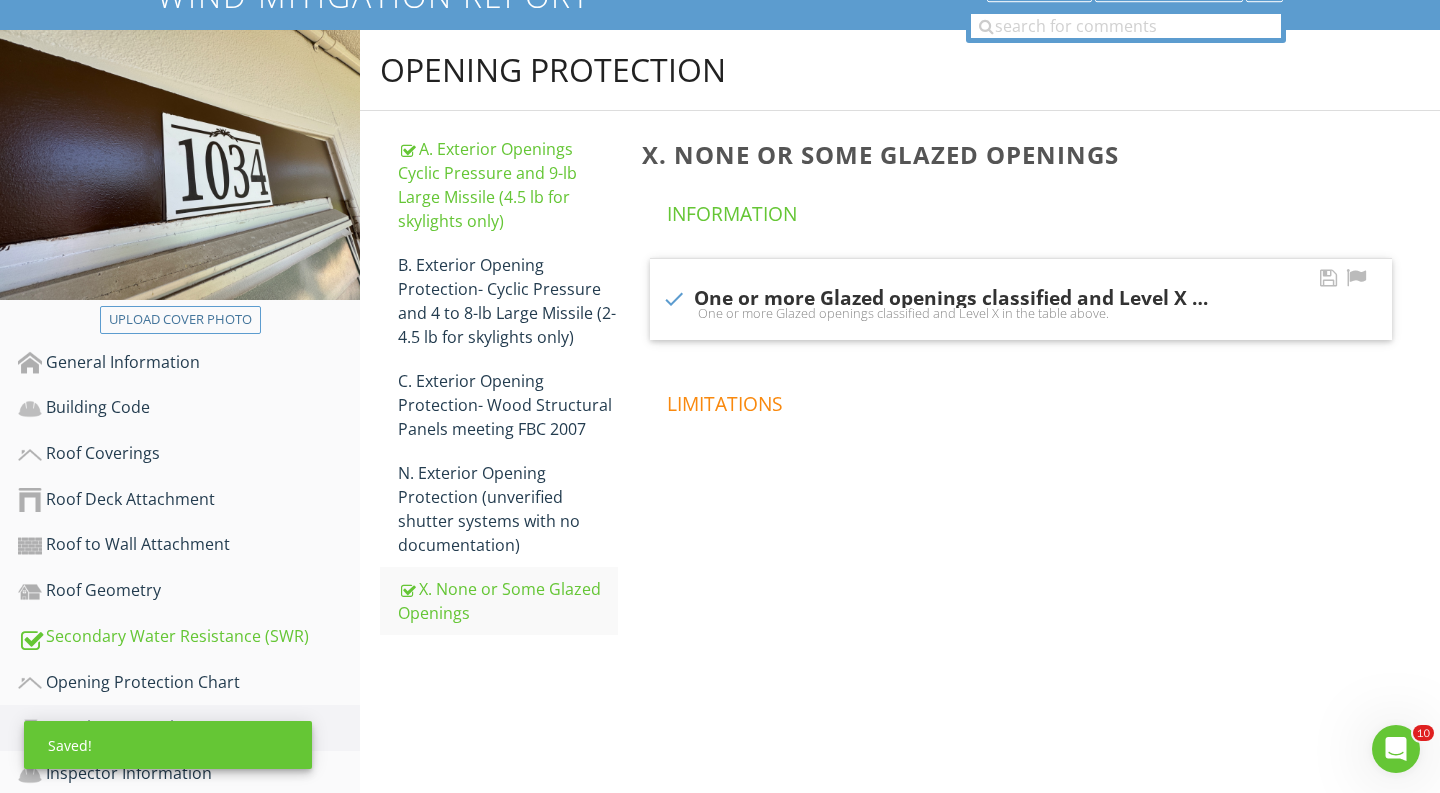 scroll, scrollTop: 0, scrollLeft: 0, axis: both 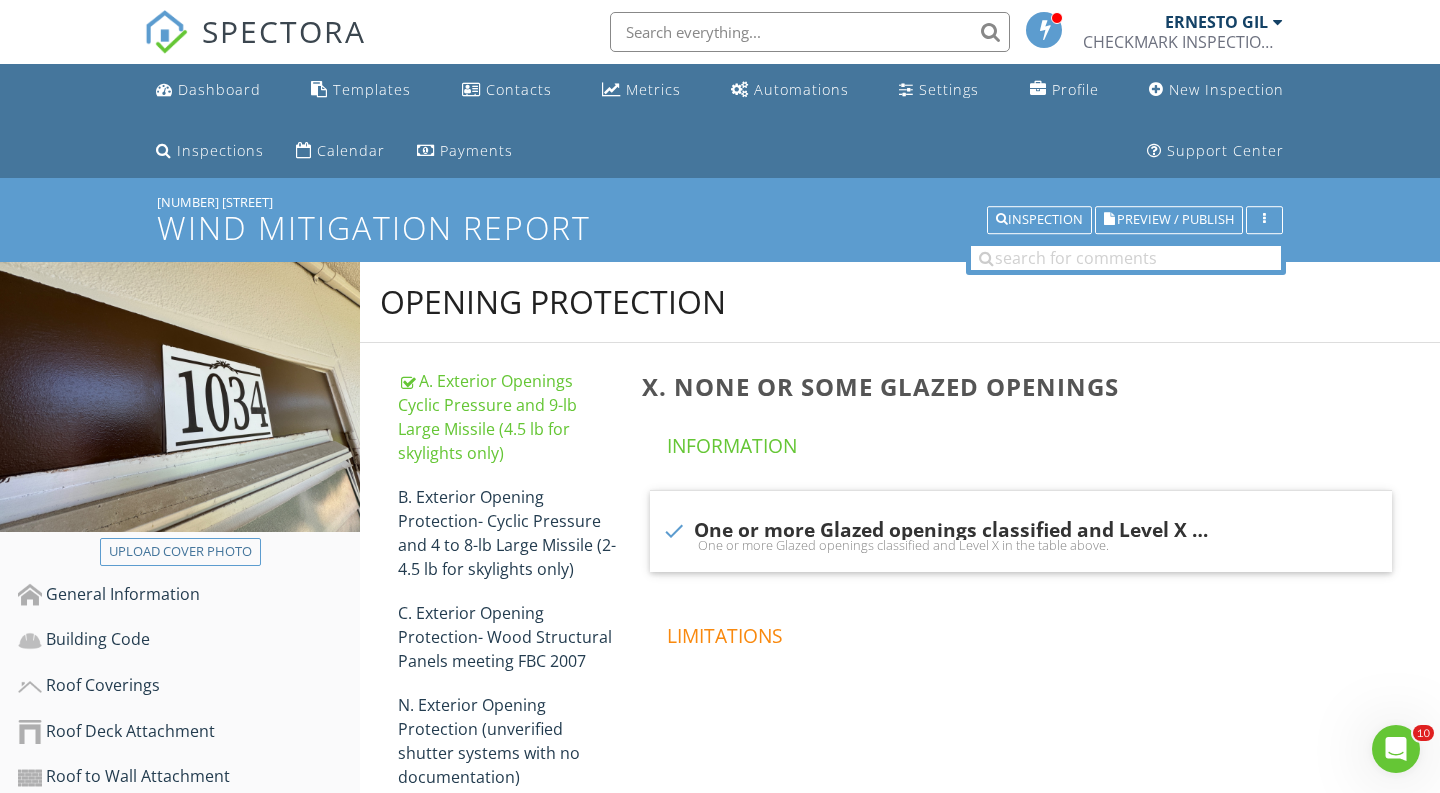 click on "1034 Hythe B" at bounding box center (720, 202) 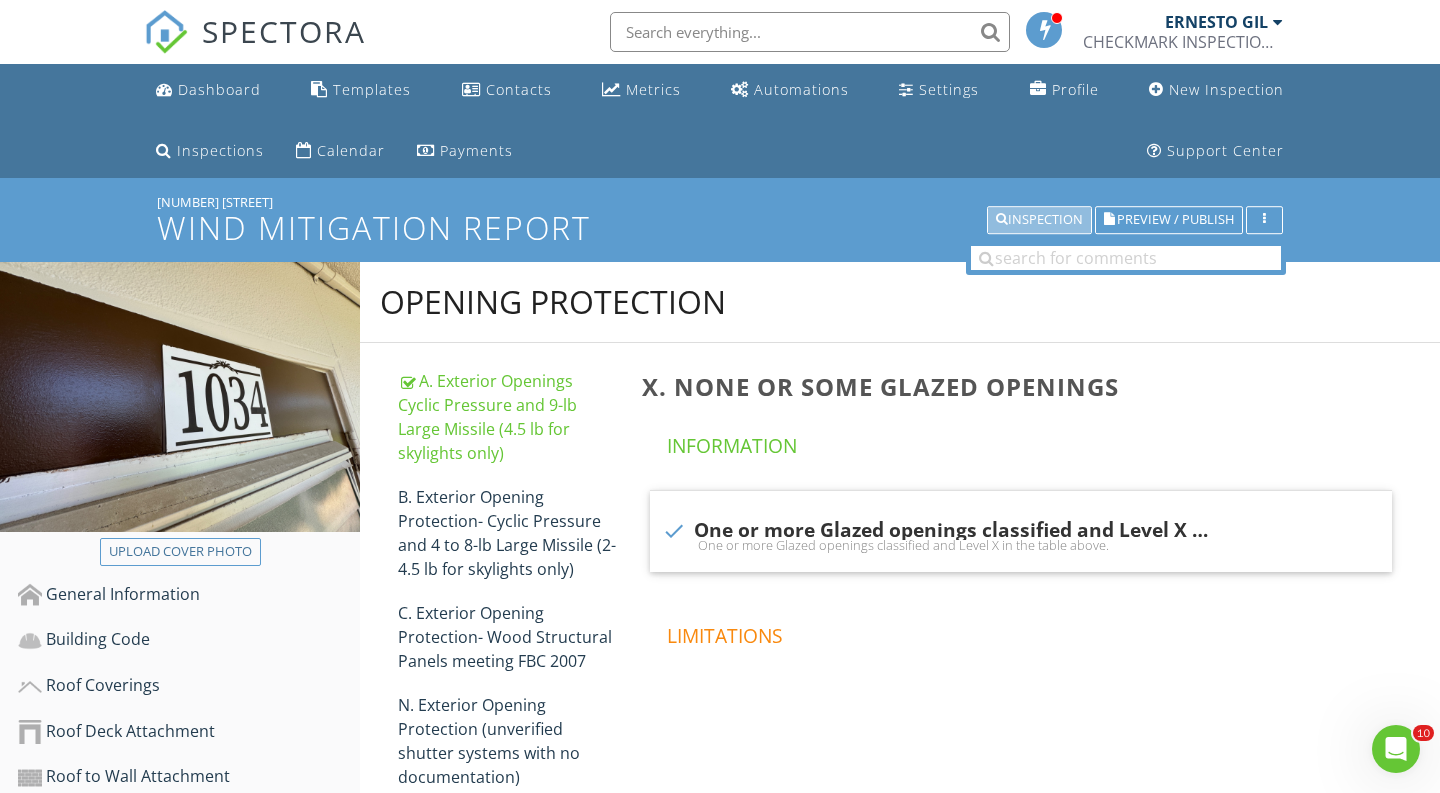 click on "Inspection" at bounding box center (1039, 220) 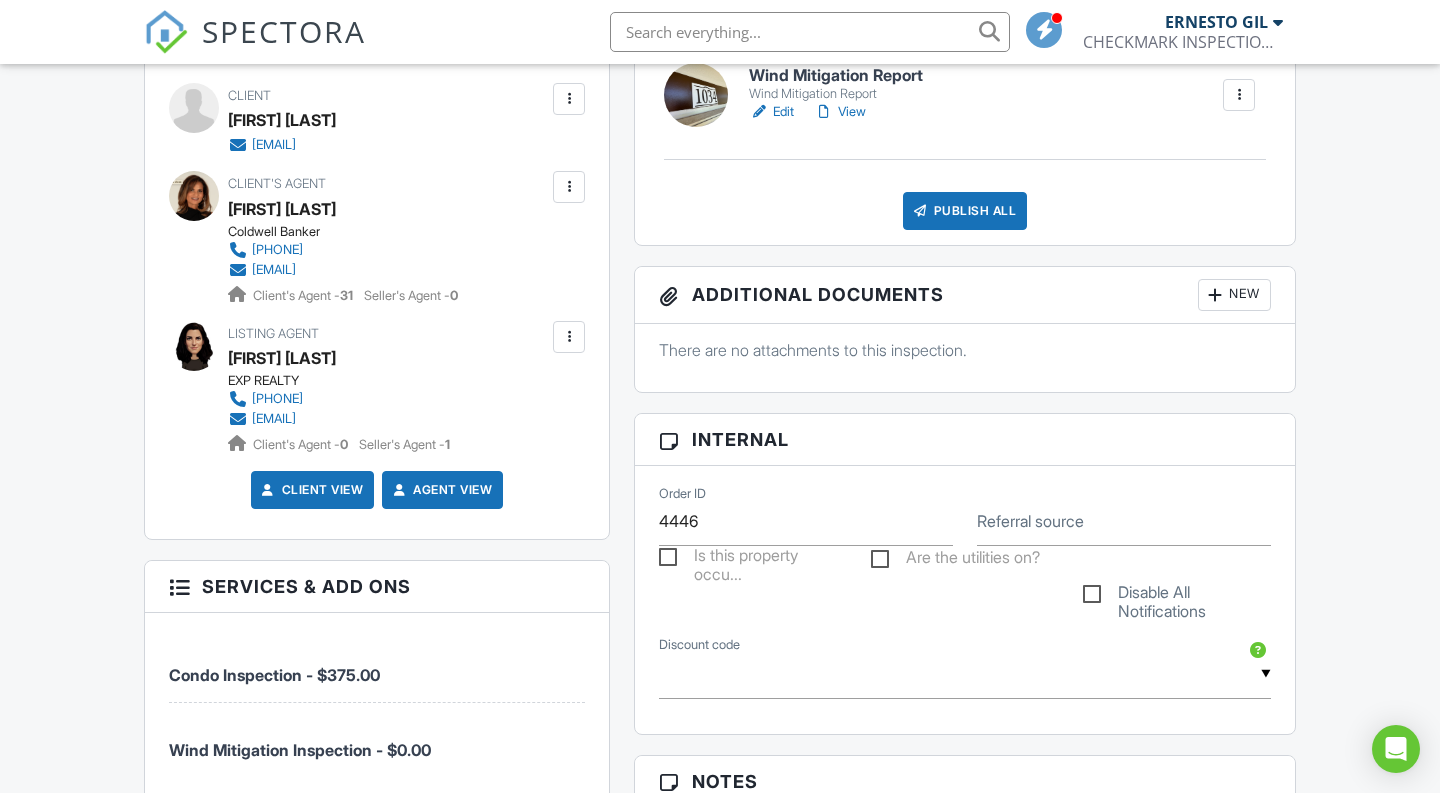 scroll, scrollTop: 673, scrollLeft: 0, axis: vertical 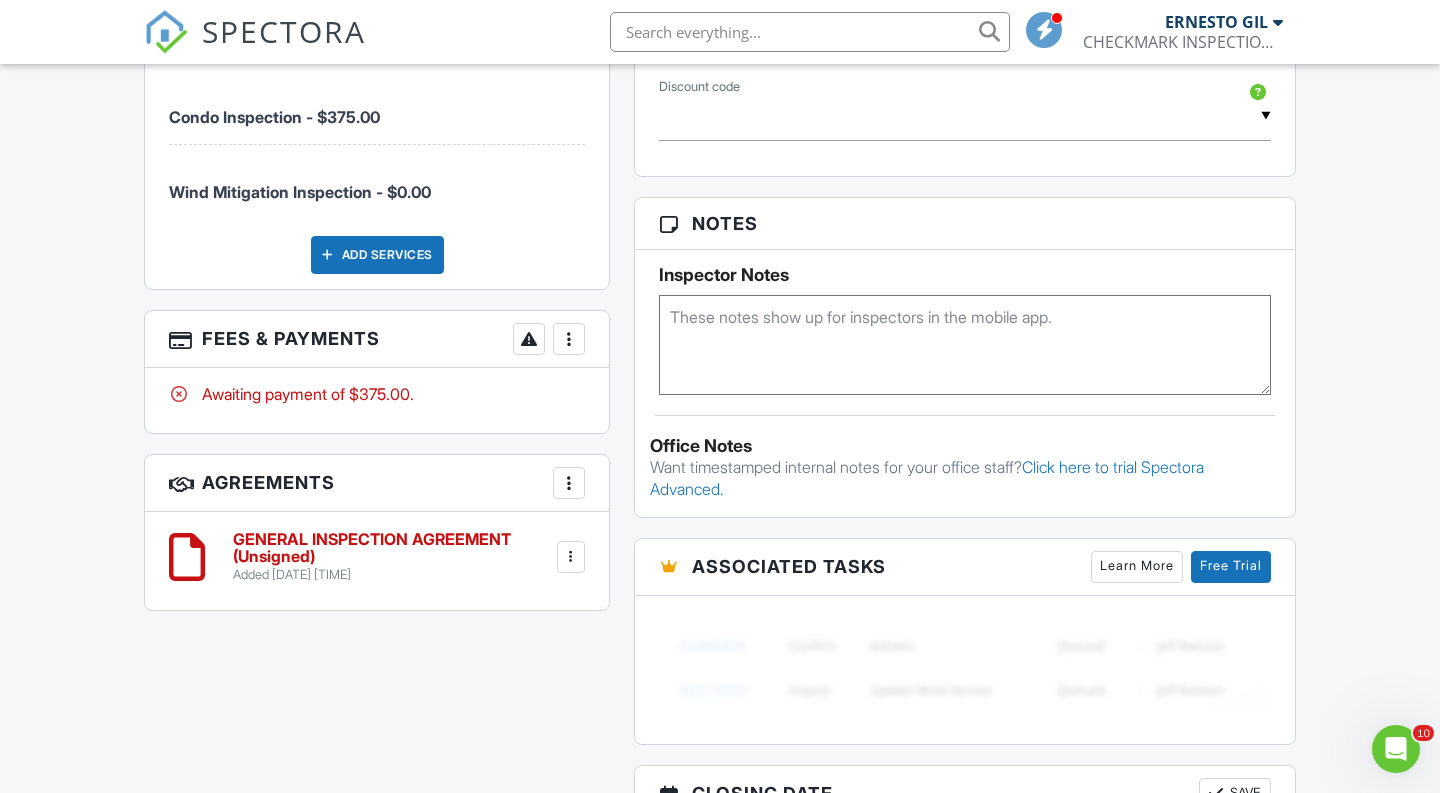 click at bounding box center (569, 339) 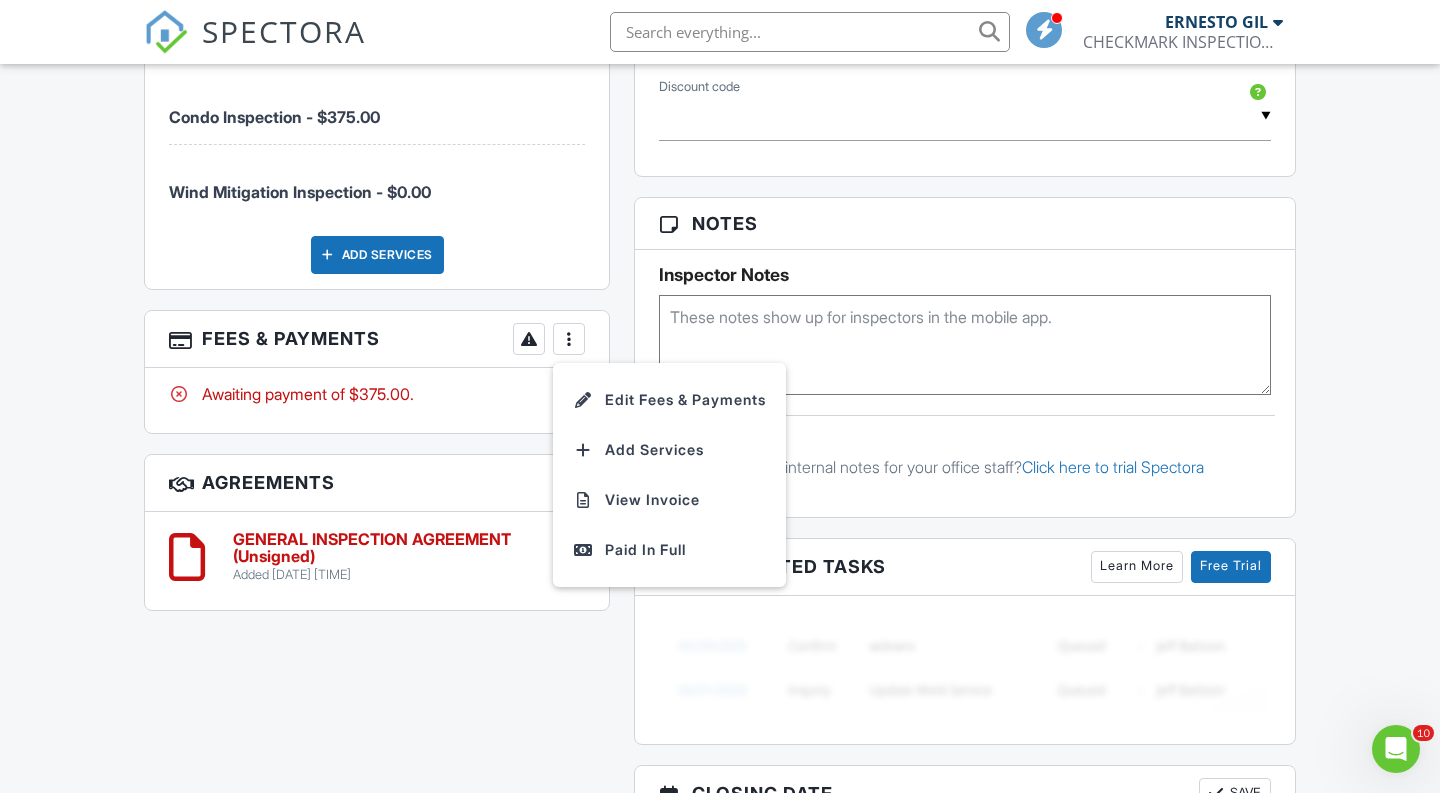 click on "All emails and texts are disabled for this inspection!
All emails and texts have been disabled for this inspection. This may have happened due to someone manually disabling them or this inspection being unconfirmed when it was scheduled. To re-enable emails and texts for this inspection, click the button below.
Turn on emails and texts
Turn on and Requeue Notifications
Reports
Locked
Undelete
Attach
New
Residential Property Inspection
Checkmark Inspections Condo Template  v 2.6
Edit
View
Quick Publish
Copy
Delete
Wind Mitigation Report
Wind Mitigation Report
Edit
View
Quick Publish
Copy
Delete
Publish All
Checking report completion
Publish report?
Cancel
Publish
Share archived report
To" at bounding box center [720, 212] 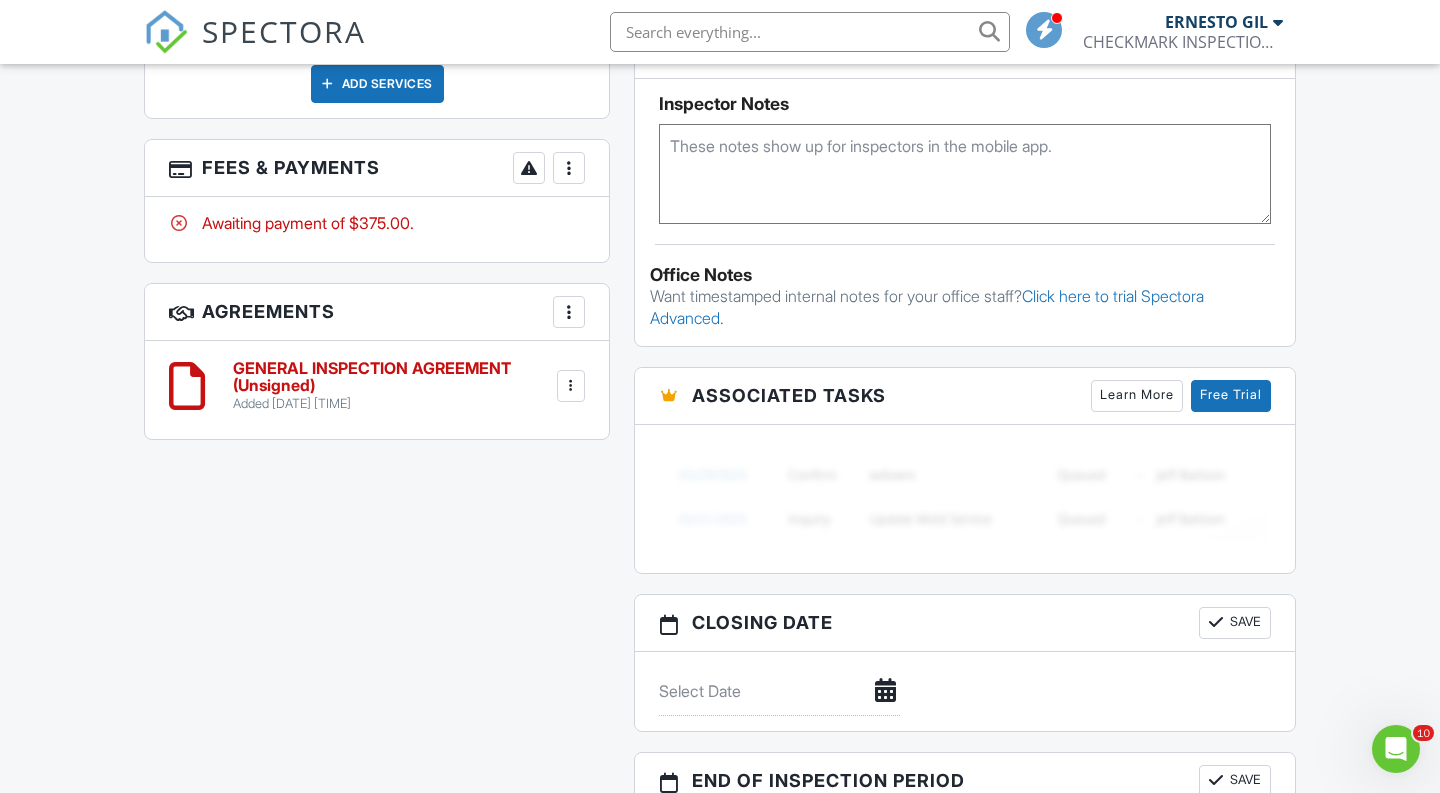 scroll, scrollTop: 1478, scrollLeft: 0, axis: vertical 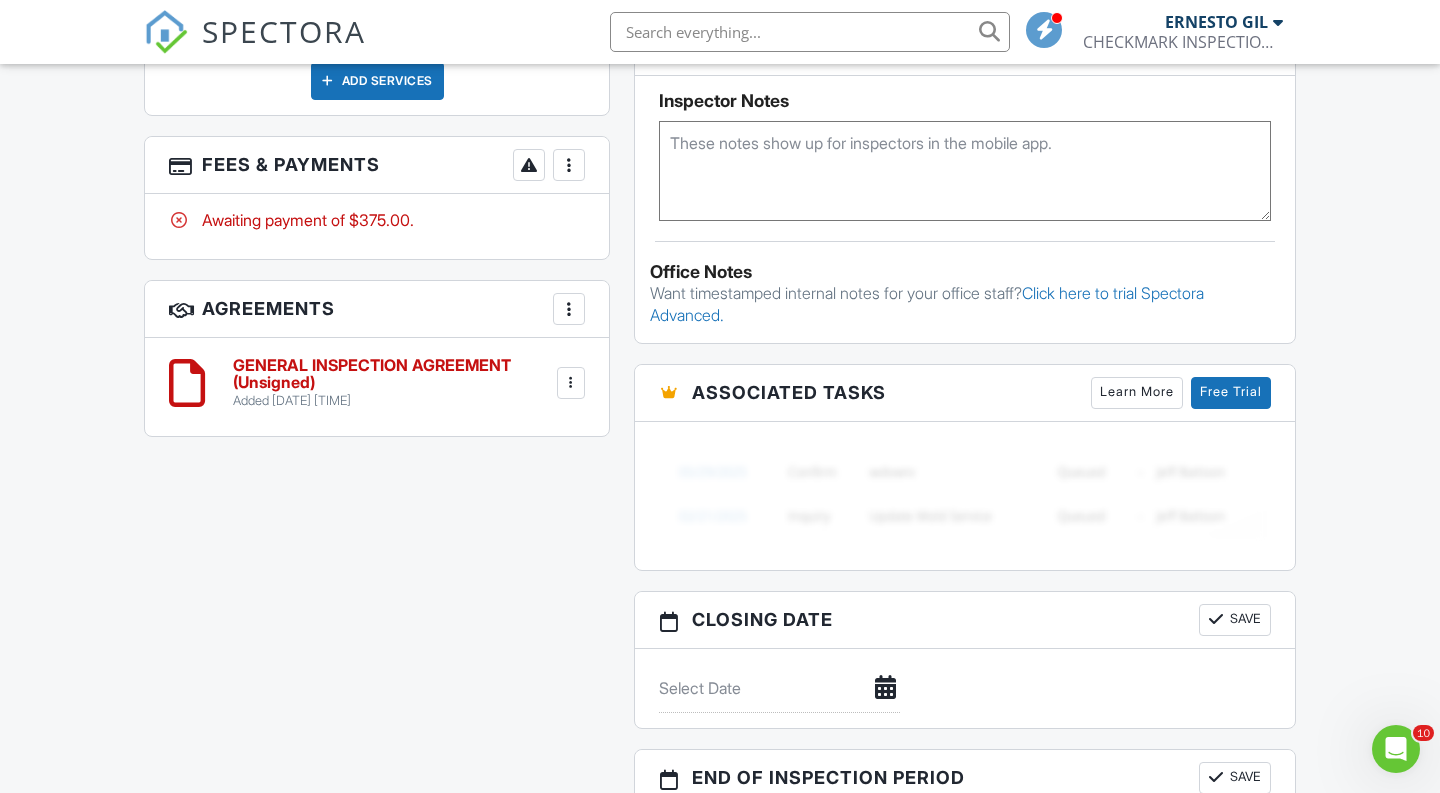 click on "GENERAL INSPECTION AGREEMENT
(Unsigned)" at bounding box center [393, 374] 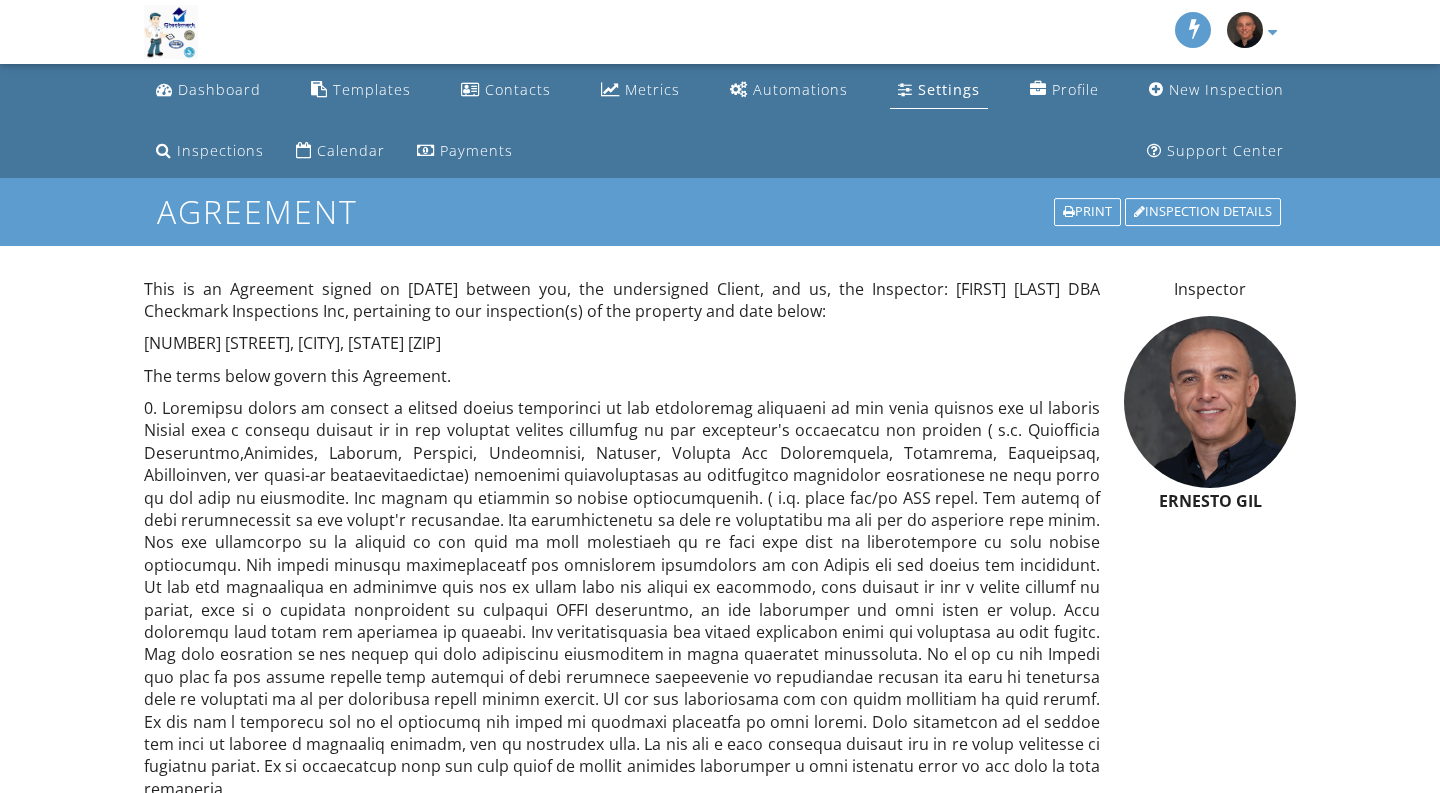 scroll, scrollTop: 0, scrollLeft: 0, axis: both 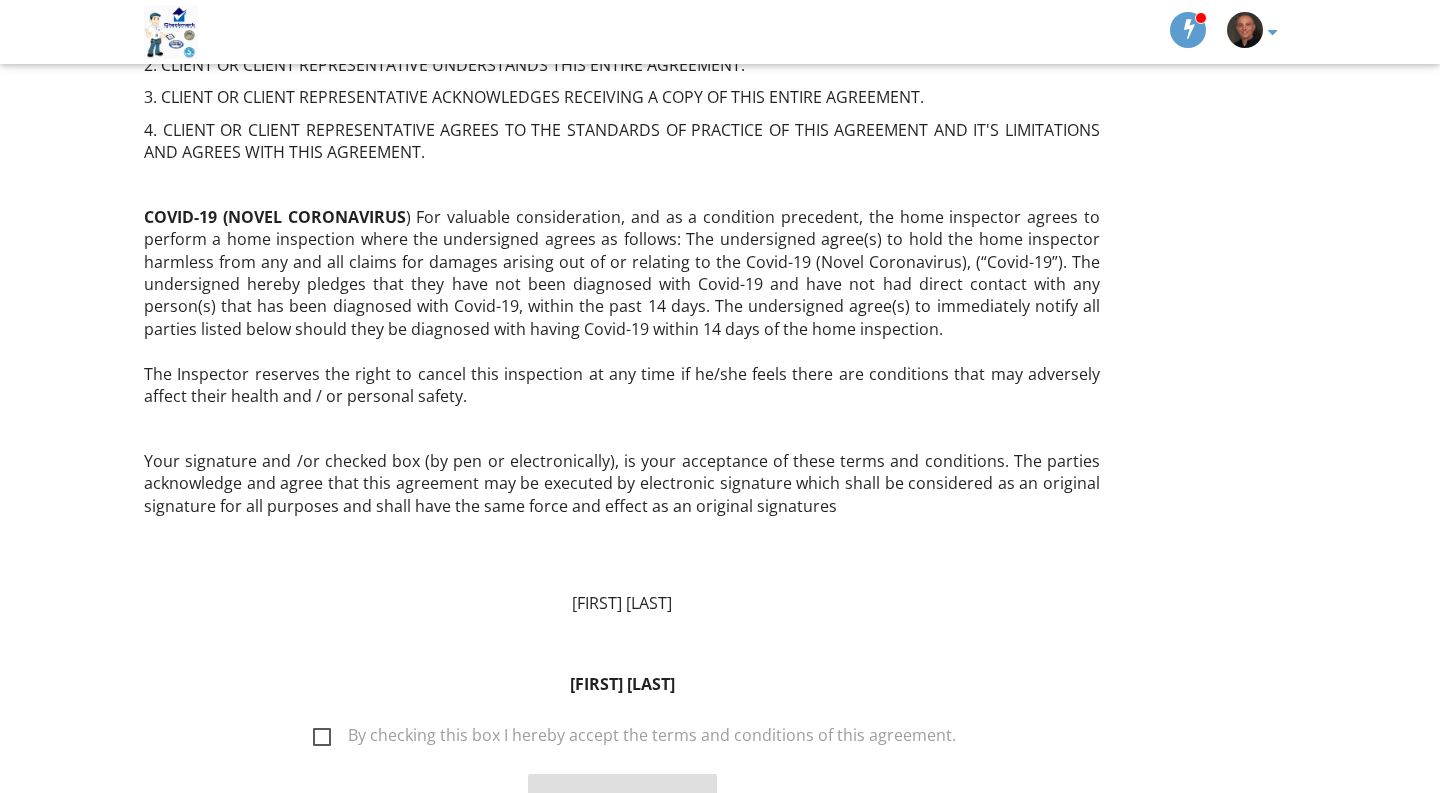 click on "By checking this box I hereby accept the terms and conditions of this agreement." at bounding box center (634, 738) 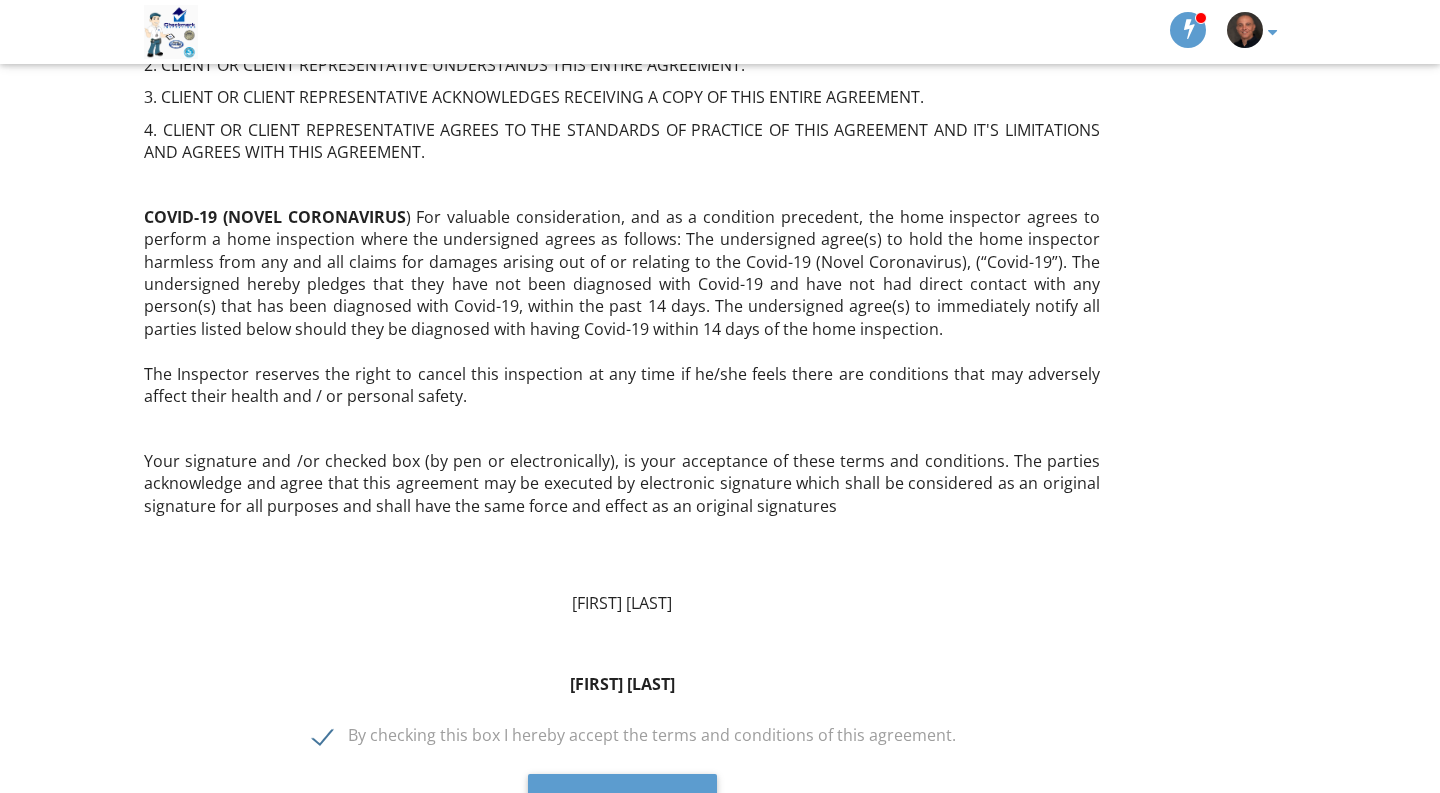 click on "Submit" at bounding box center [622, 800] 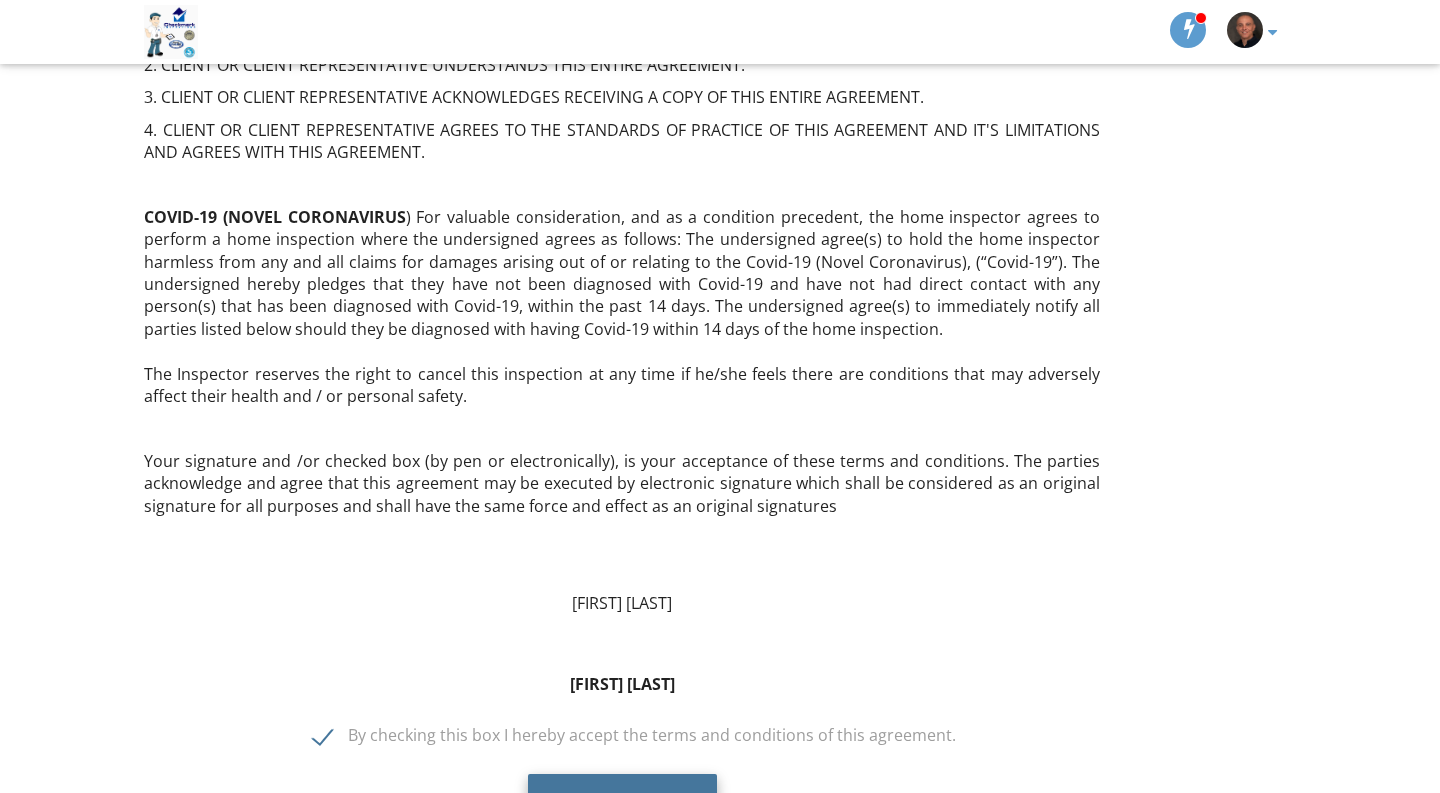 click on "Submit" at bounding box center [622, 801] 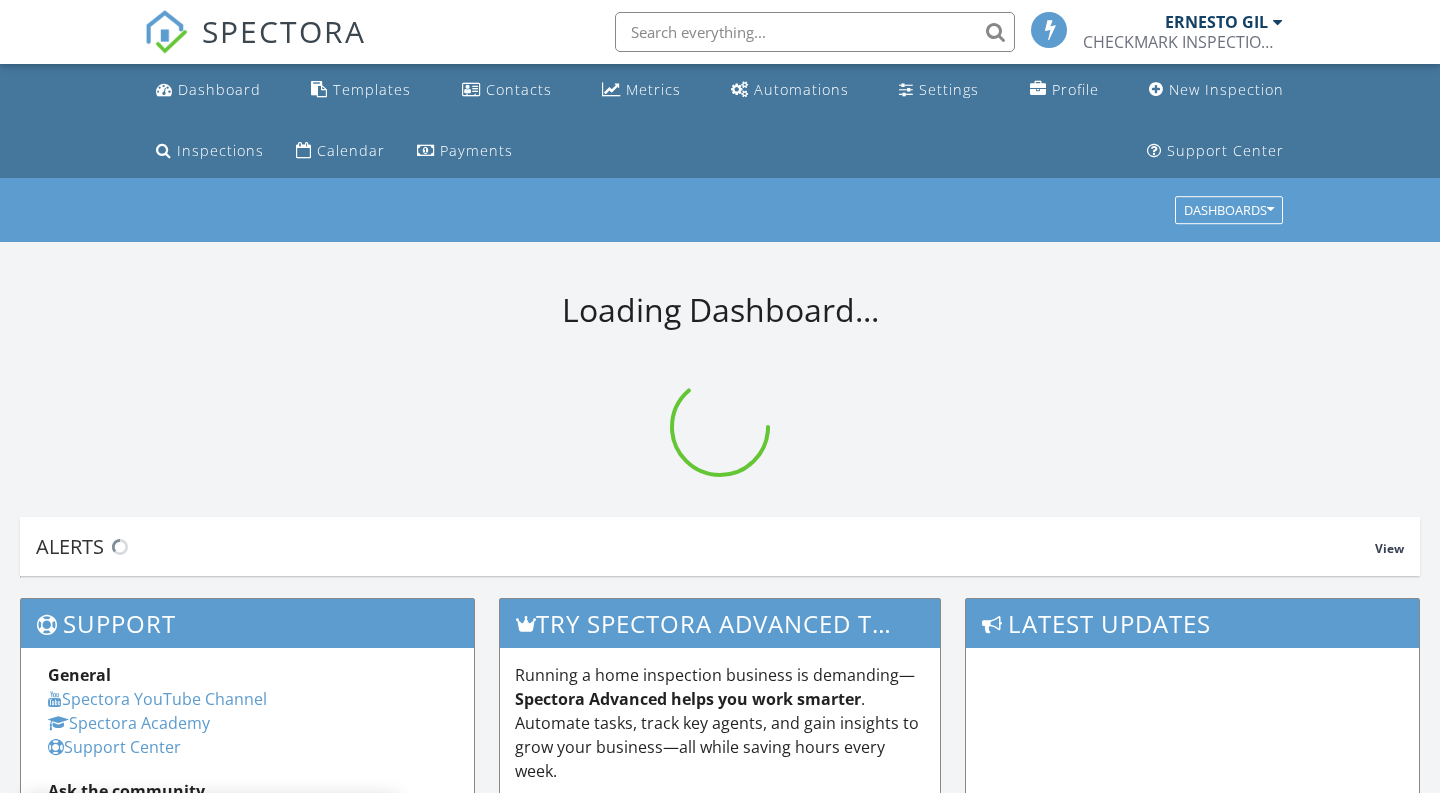 scroll, scrollTop: 0, scrollLeft: 0, axis: both 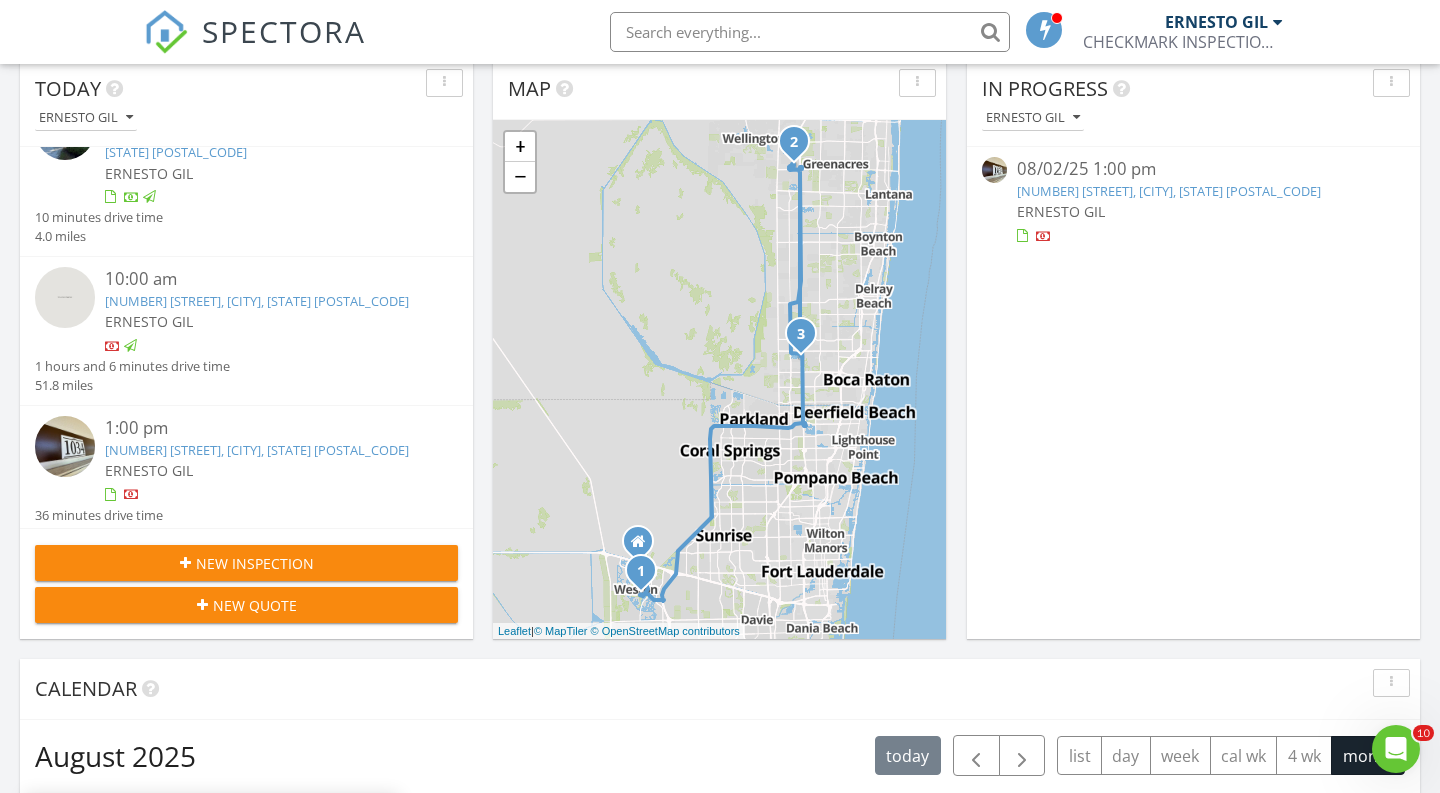 click at bounding box center (65, 446) 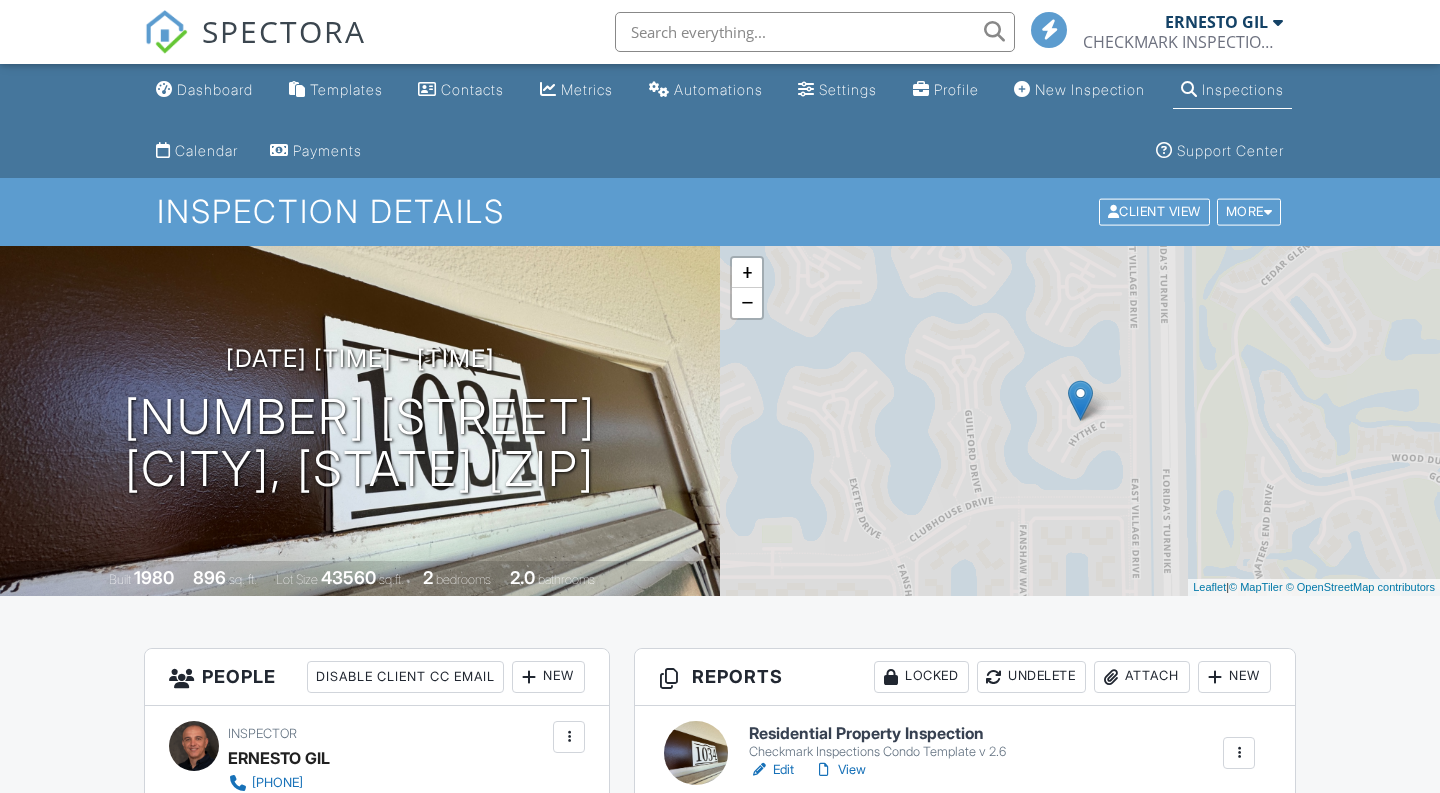 click on "Locked" at bounding box center [921, 677] 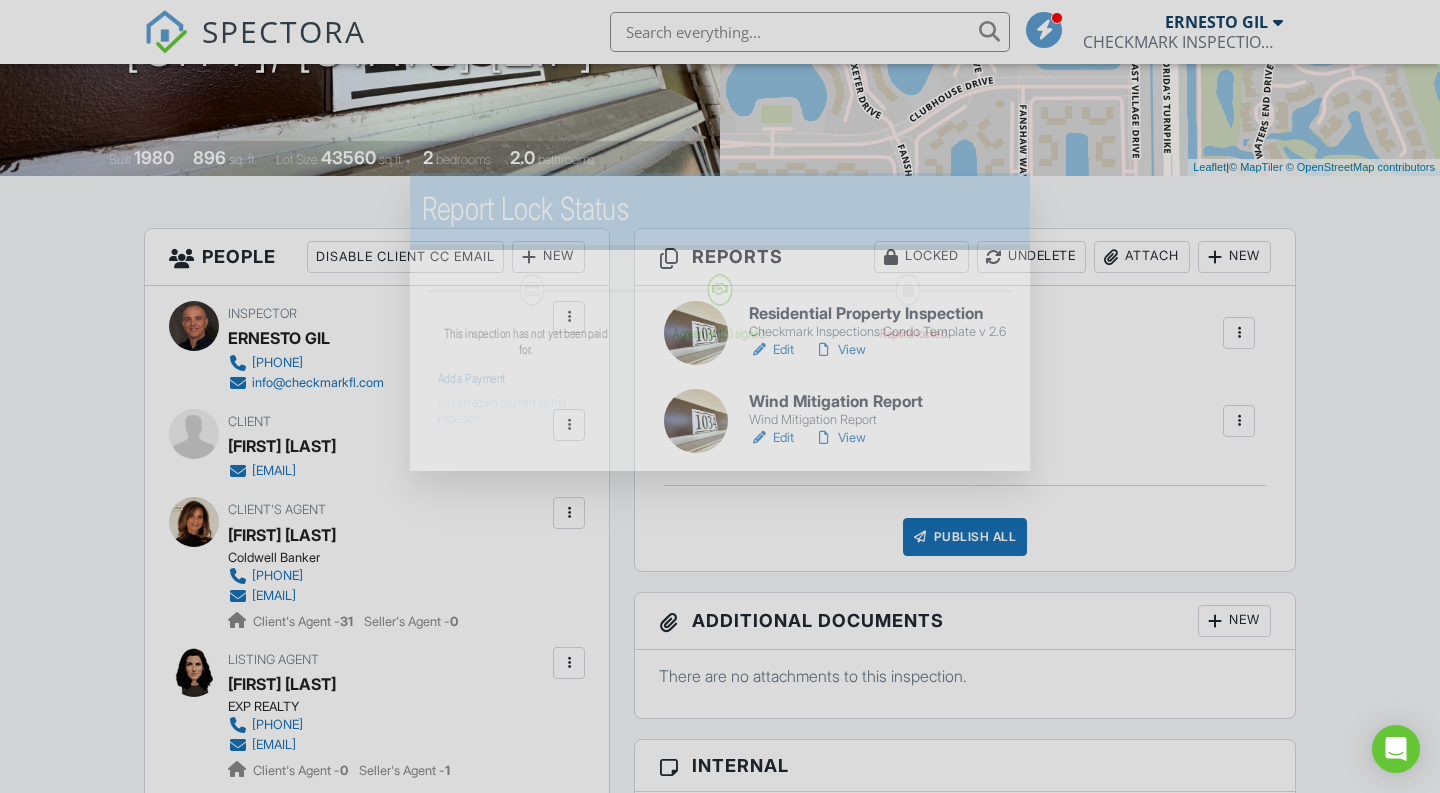 scroll, scrollTop: 420, scrollLeft: 0, axis: vertical 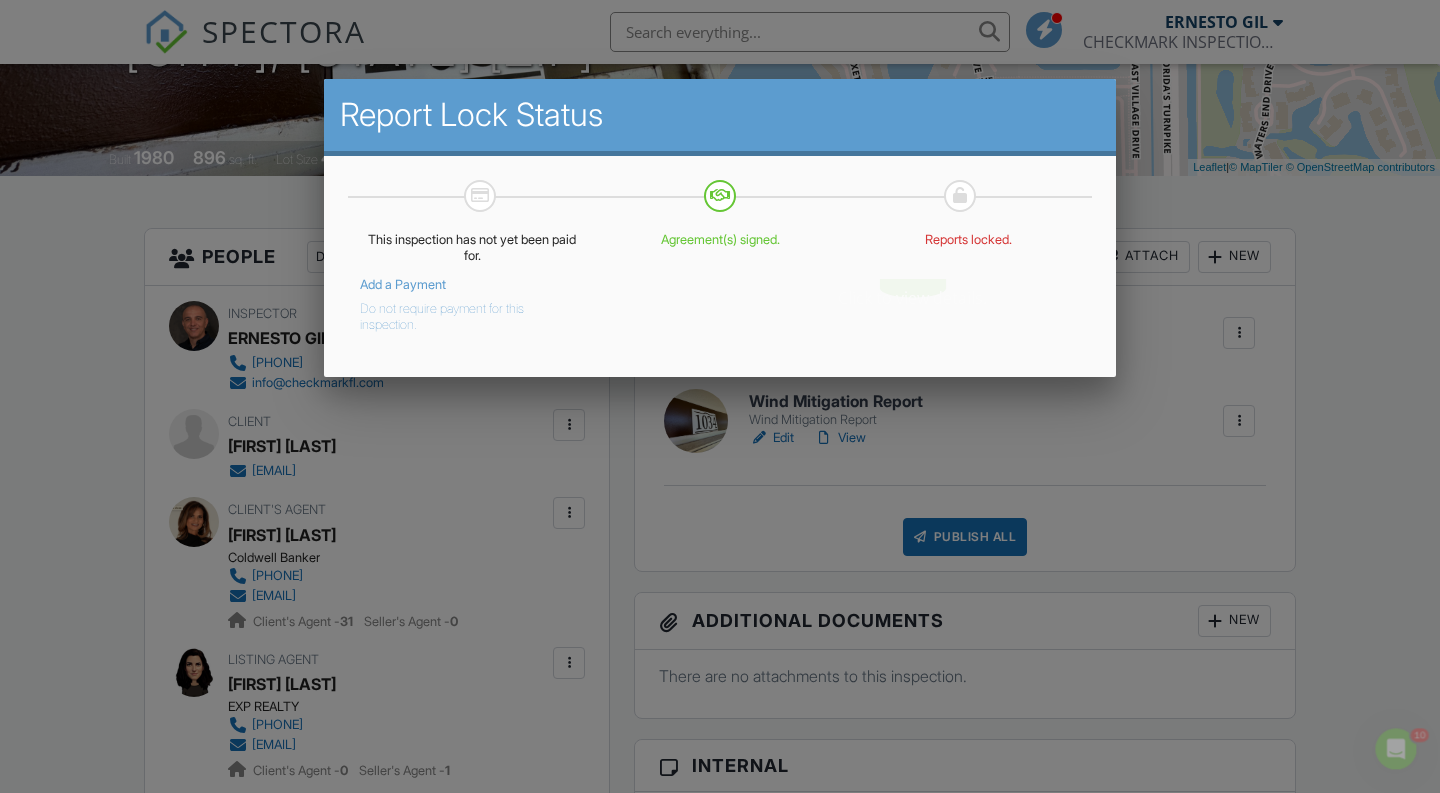 click on "Add a Payment
Do not require payment for this inspection." at bounding box center (472, 305) 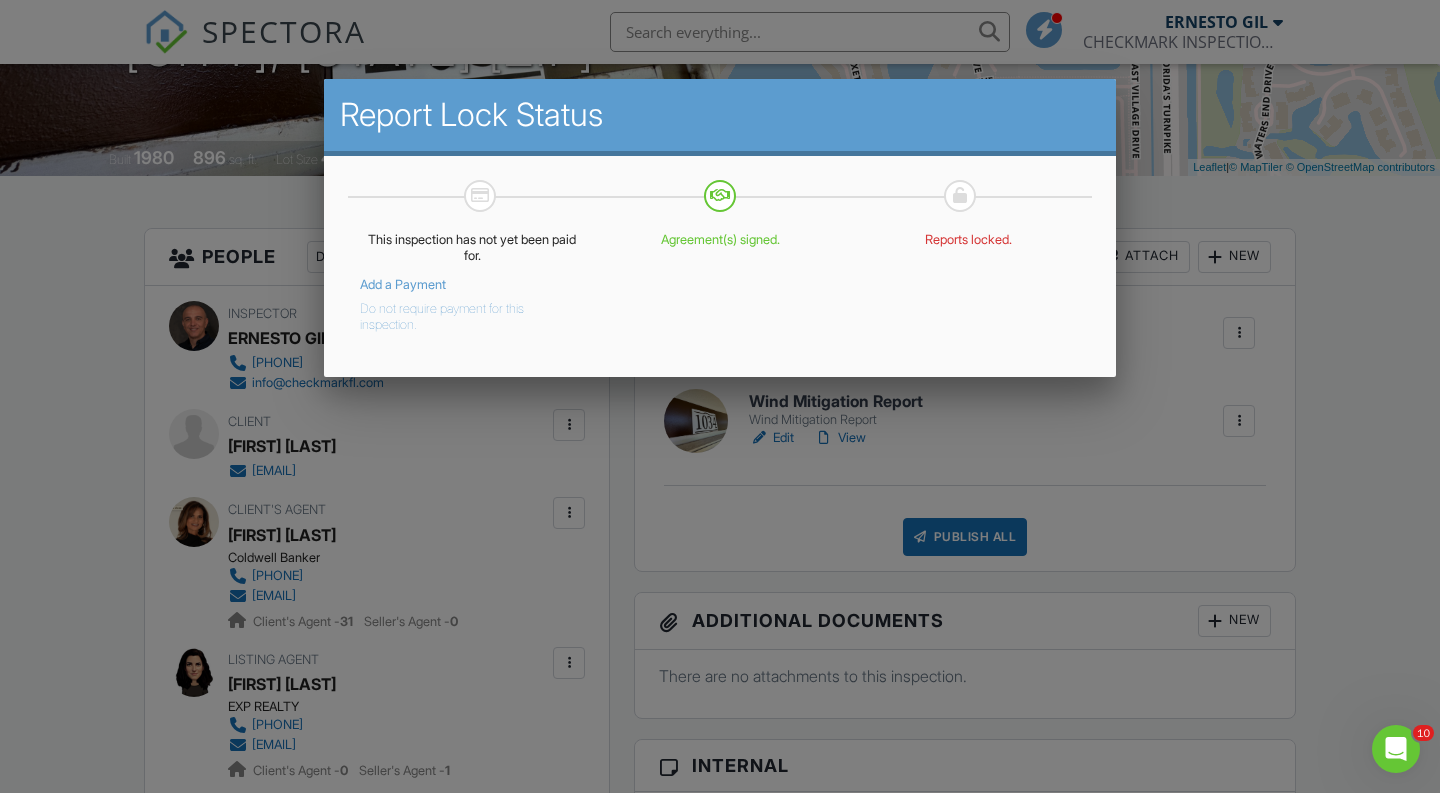 click on "Do not require payment for this inspection." at bounding box center (457, 313) 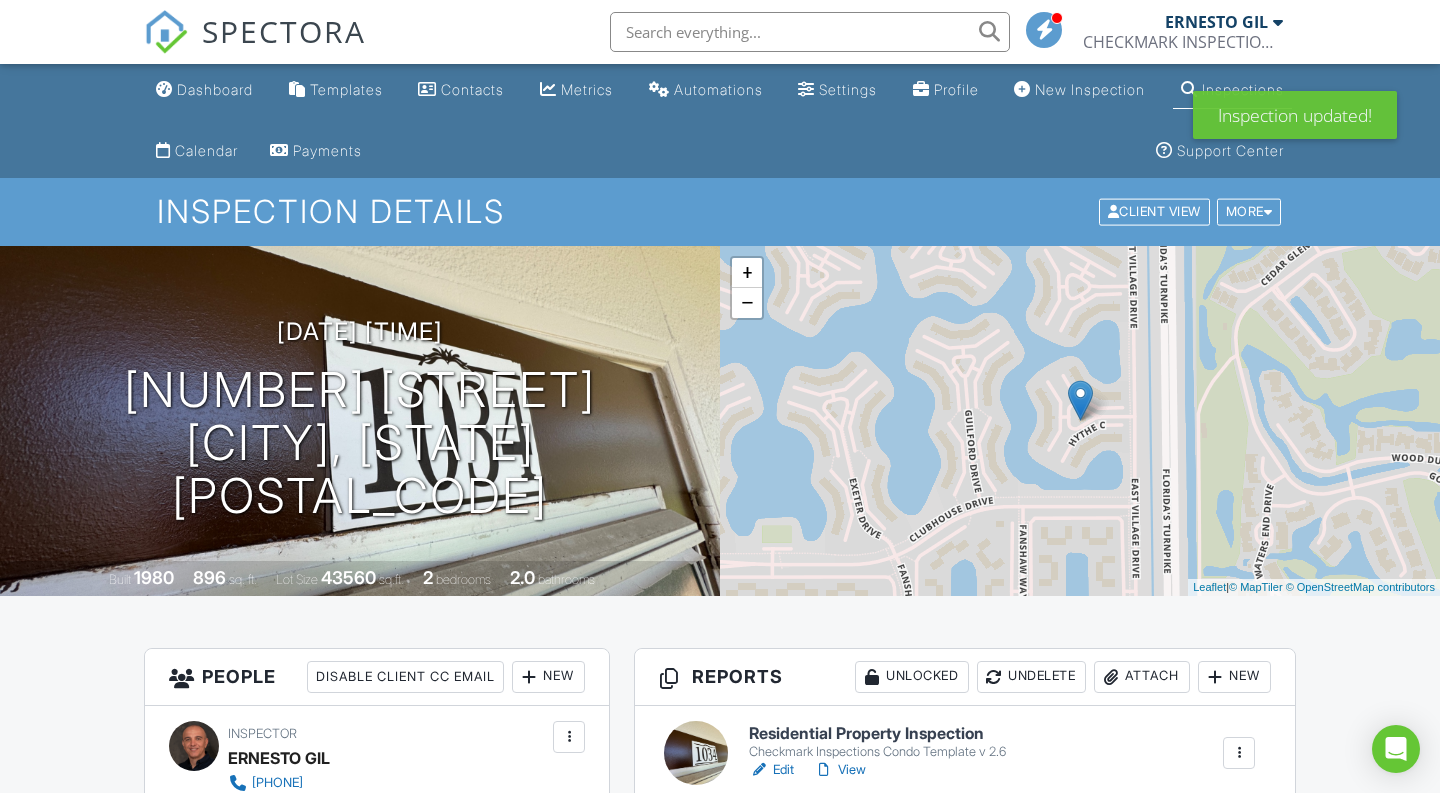scroll, scrollTop: 371, scrollLeft: 0, axis: vertical 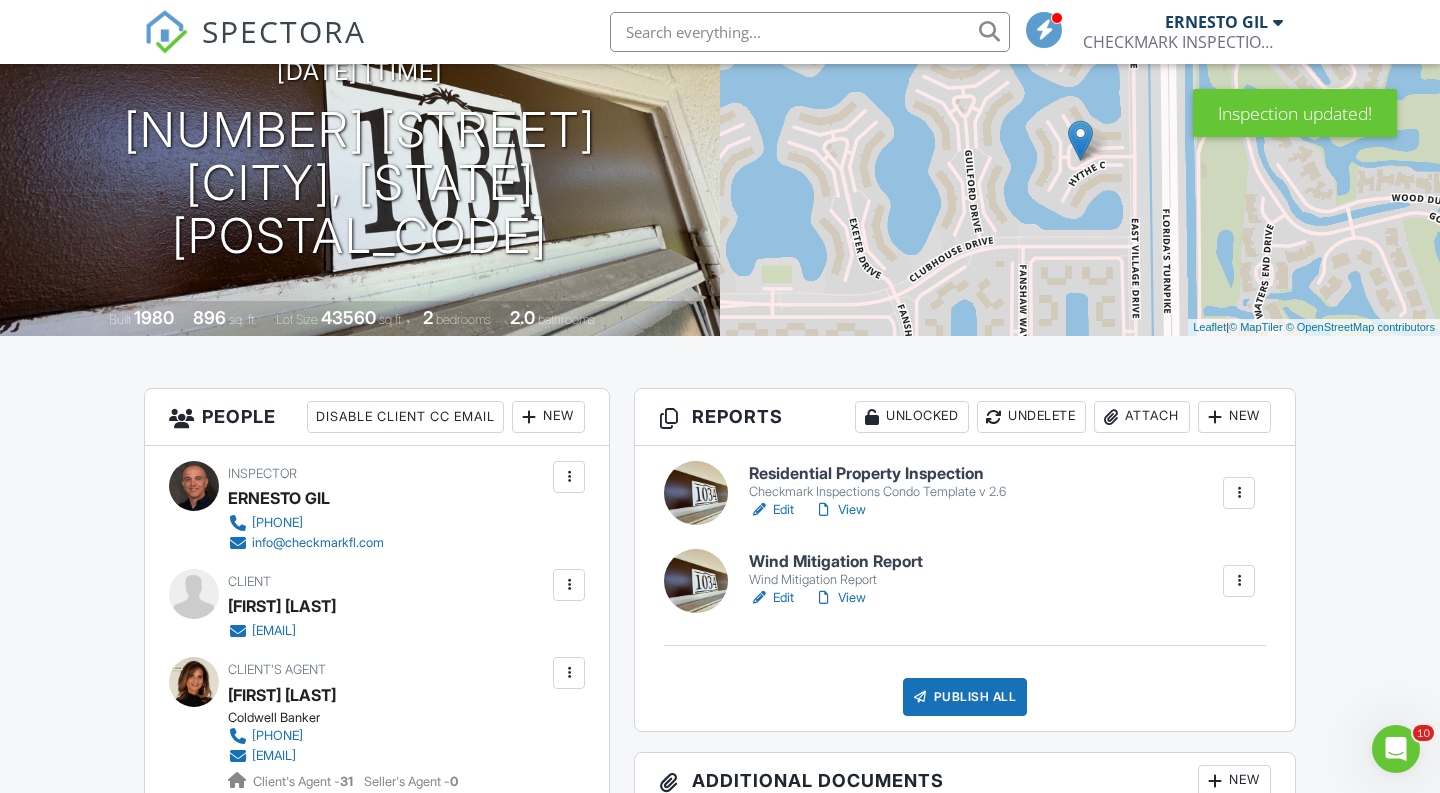 click on "View" at bounding box center [840, 510] 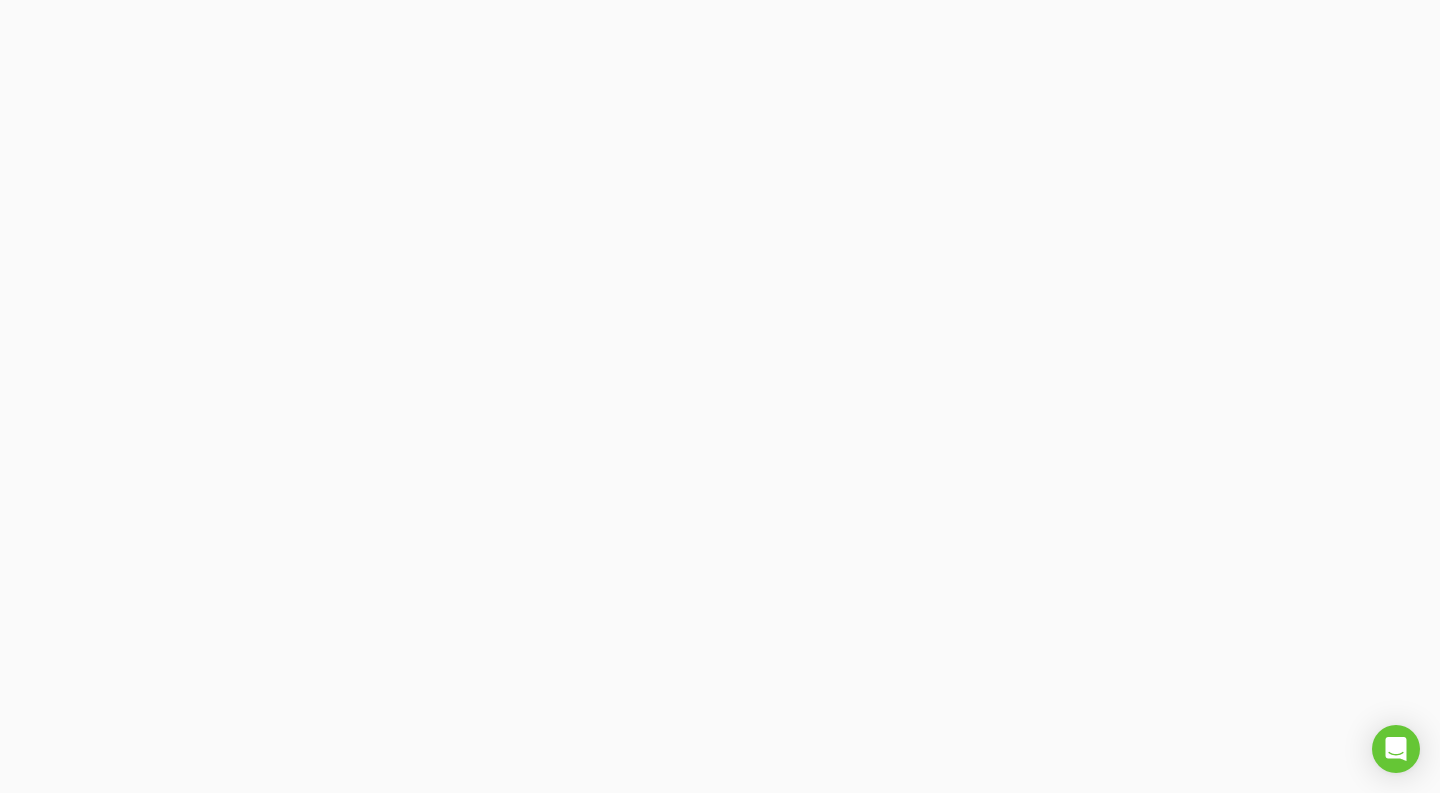 scroll, scrollTop: 0, scrollLeft: 0, axis: both 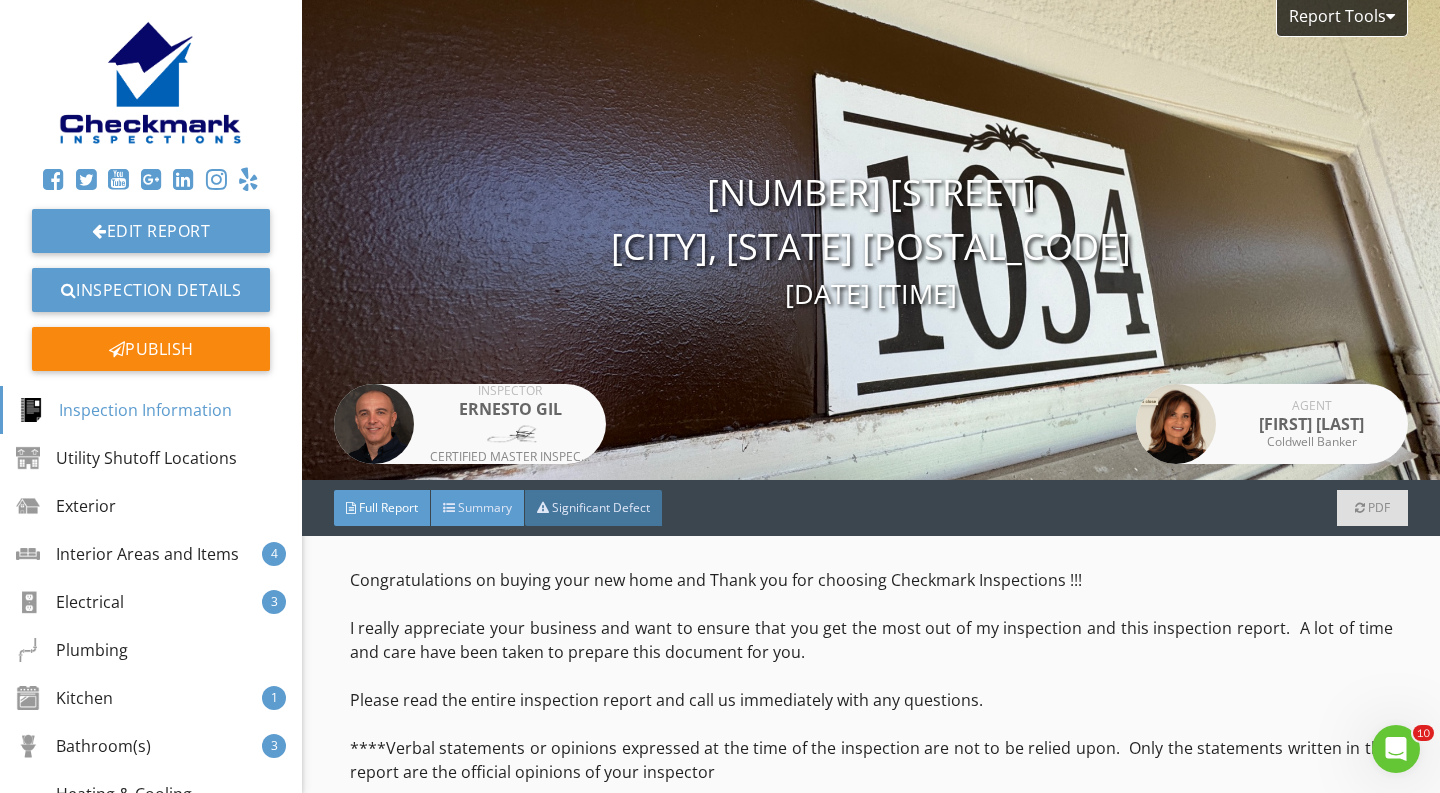 click on "Summary" at bounding box center (478, 508) 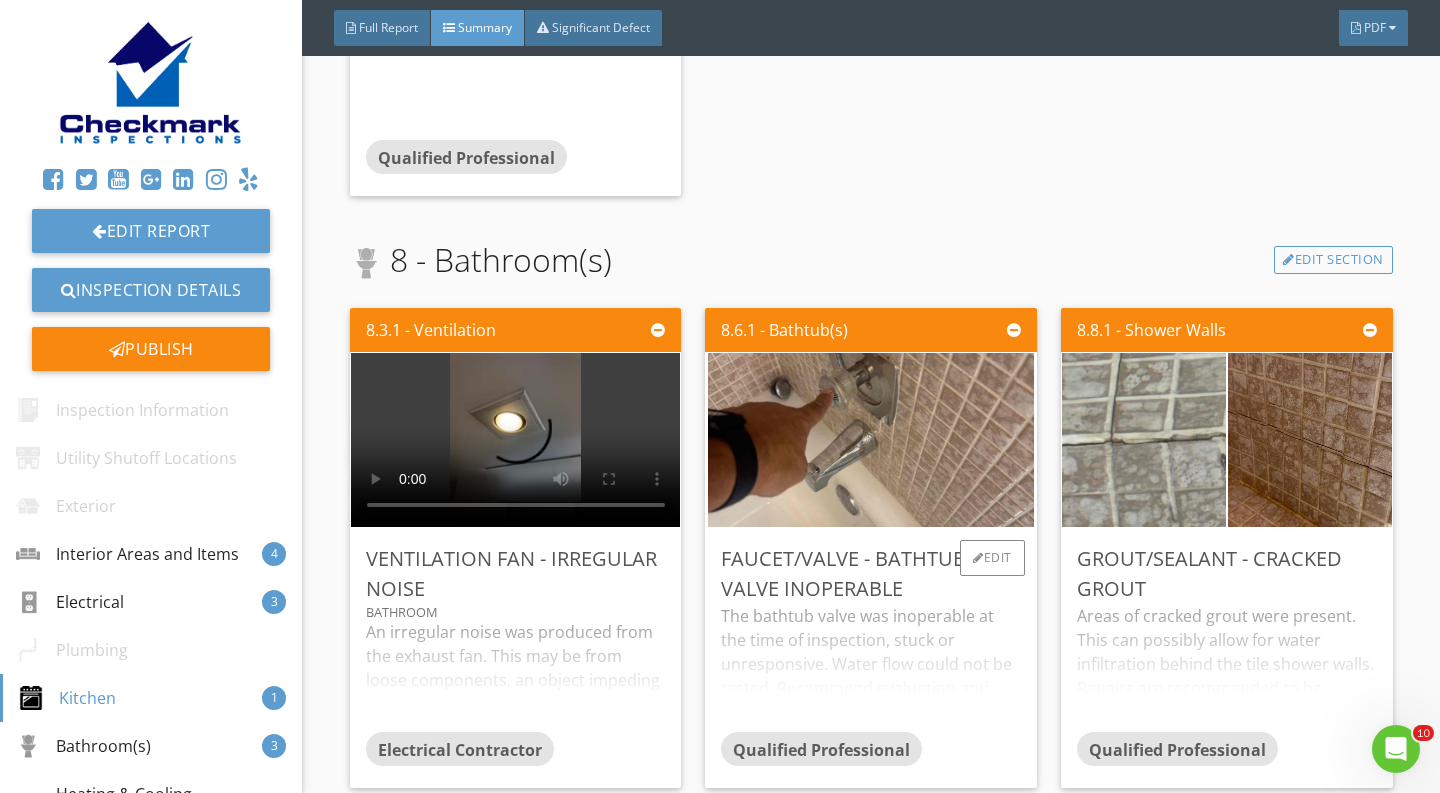 scroll, scrollTop: 2699, scrollLeft: 0, axis: vertical 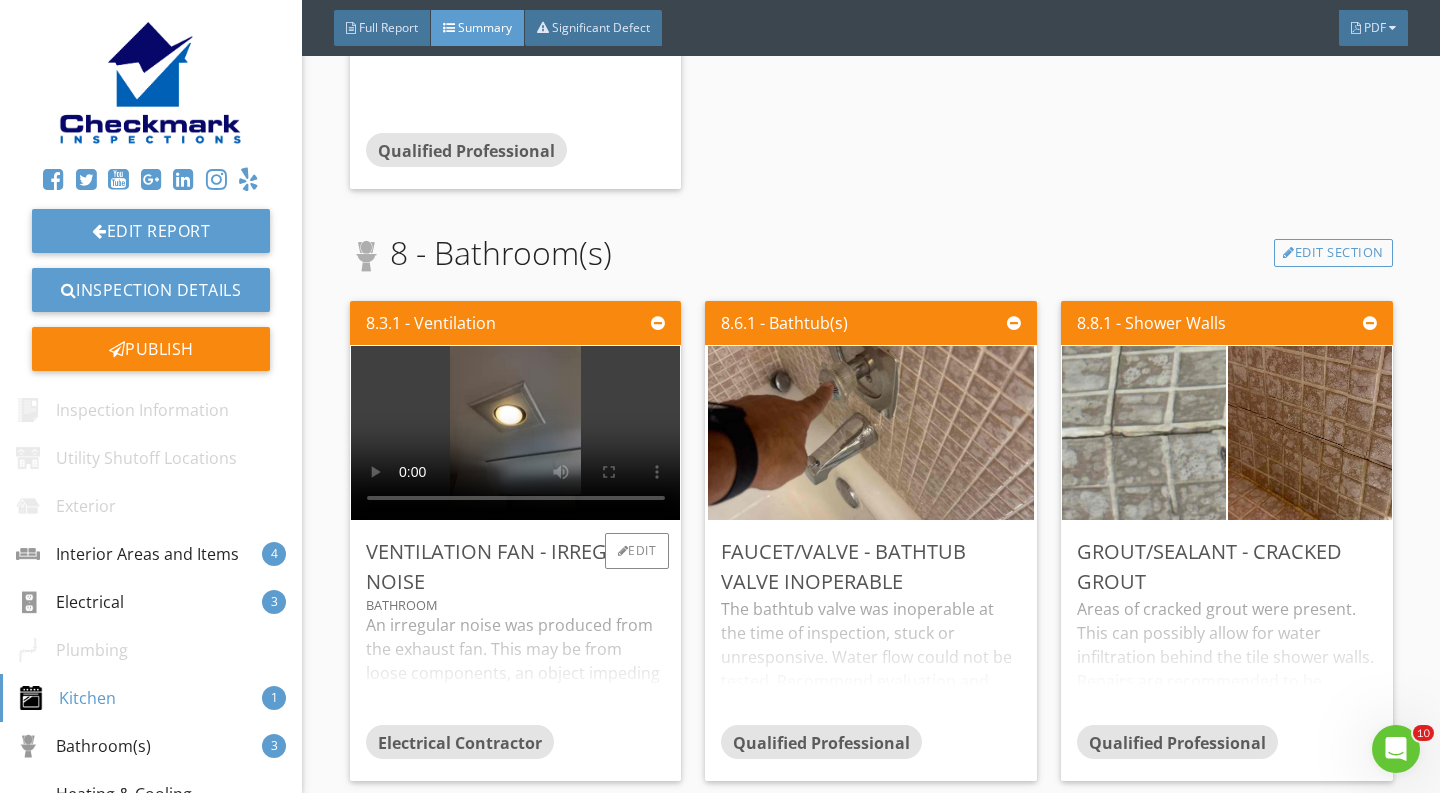 click at bounding box center [516, 433] 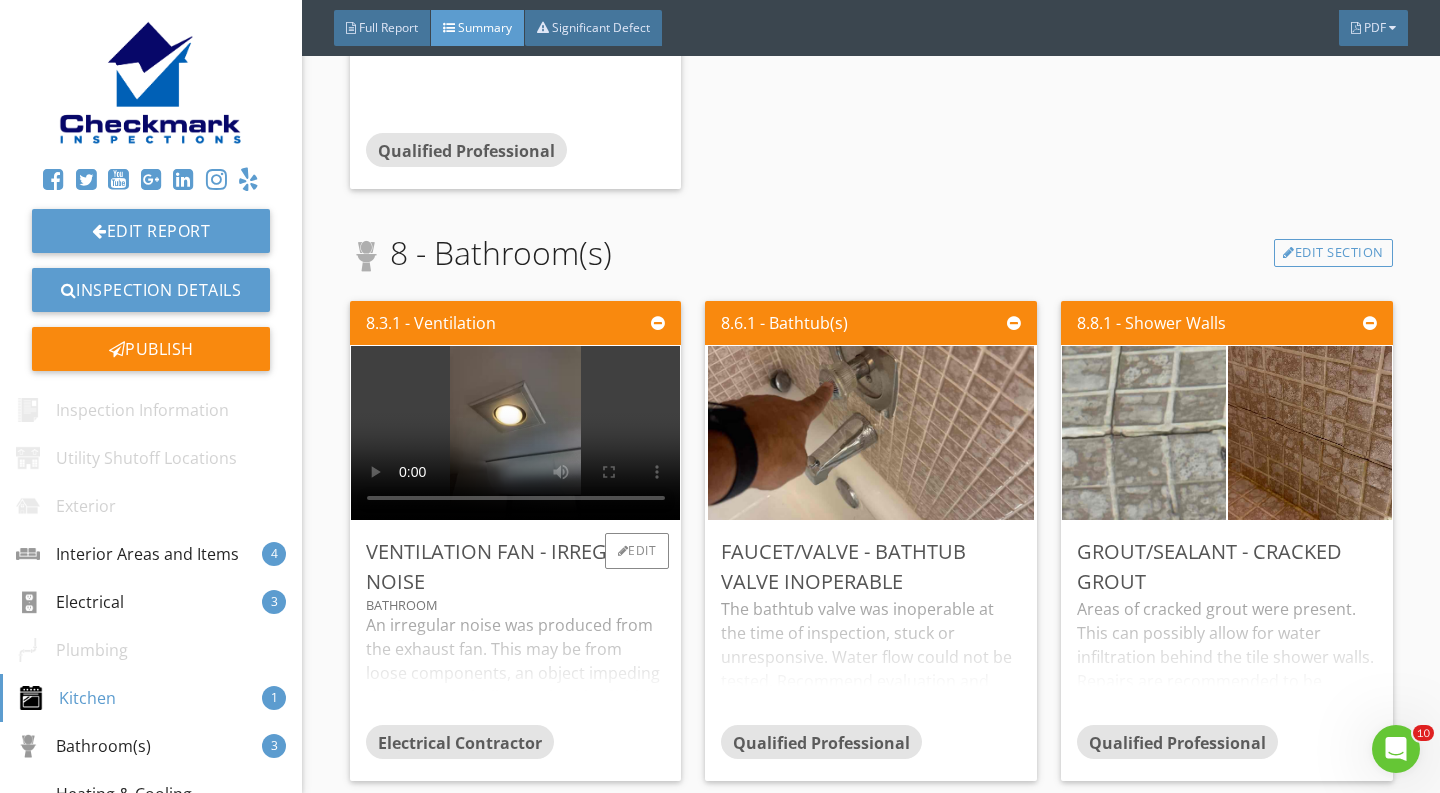 click at bounding box center (516, 433) 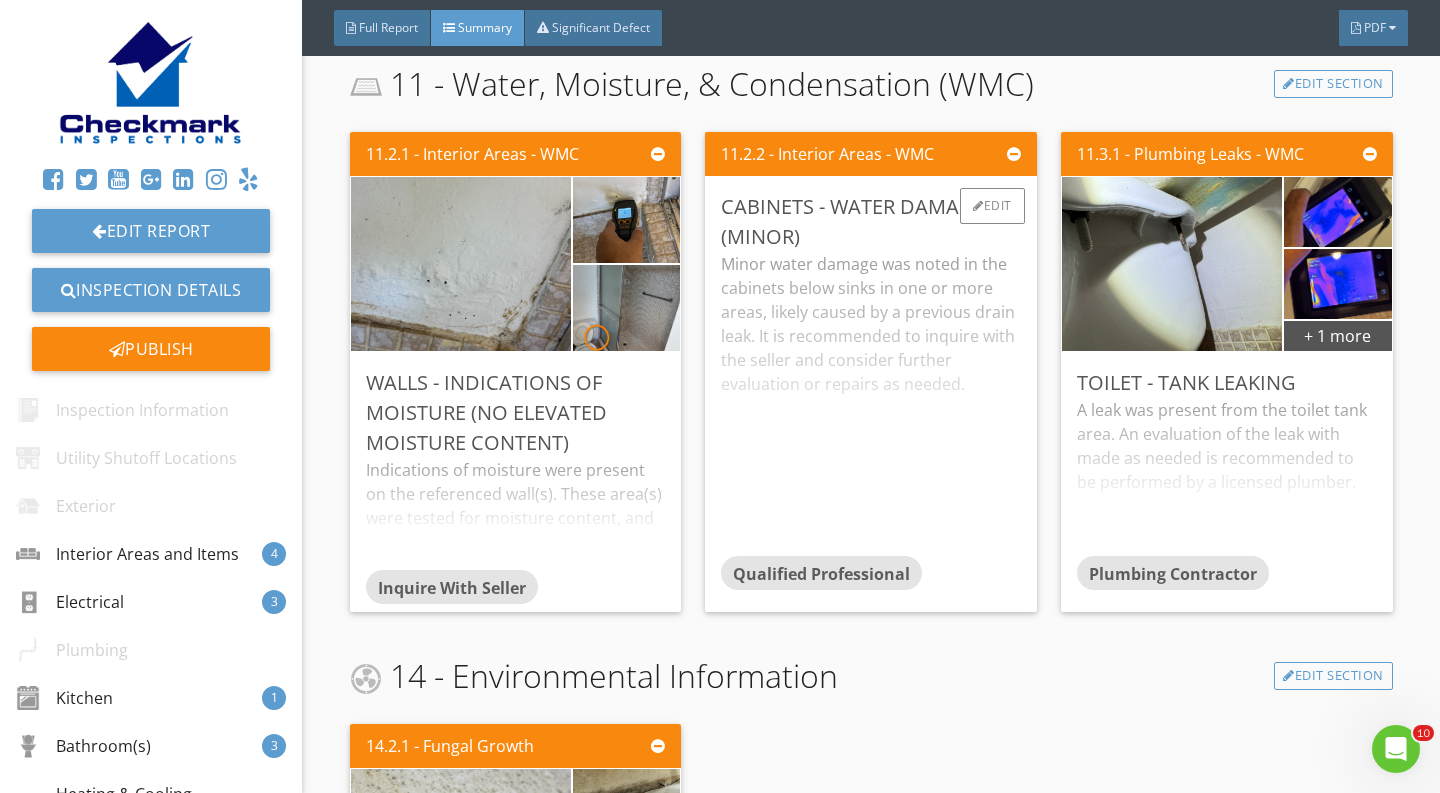 scroll, scrollTop: 4069, scrollLeft: 0, axis: vertical 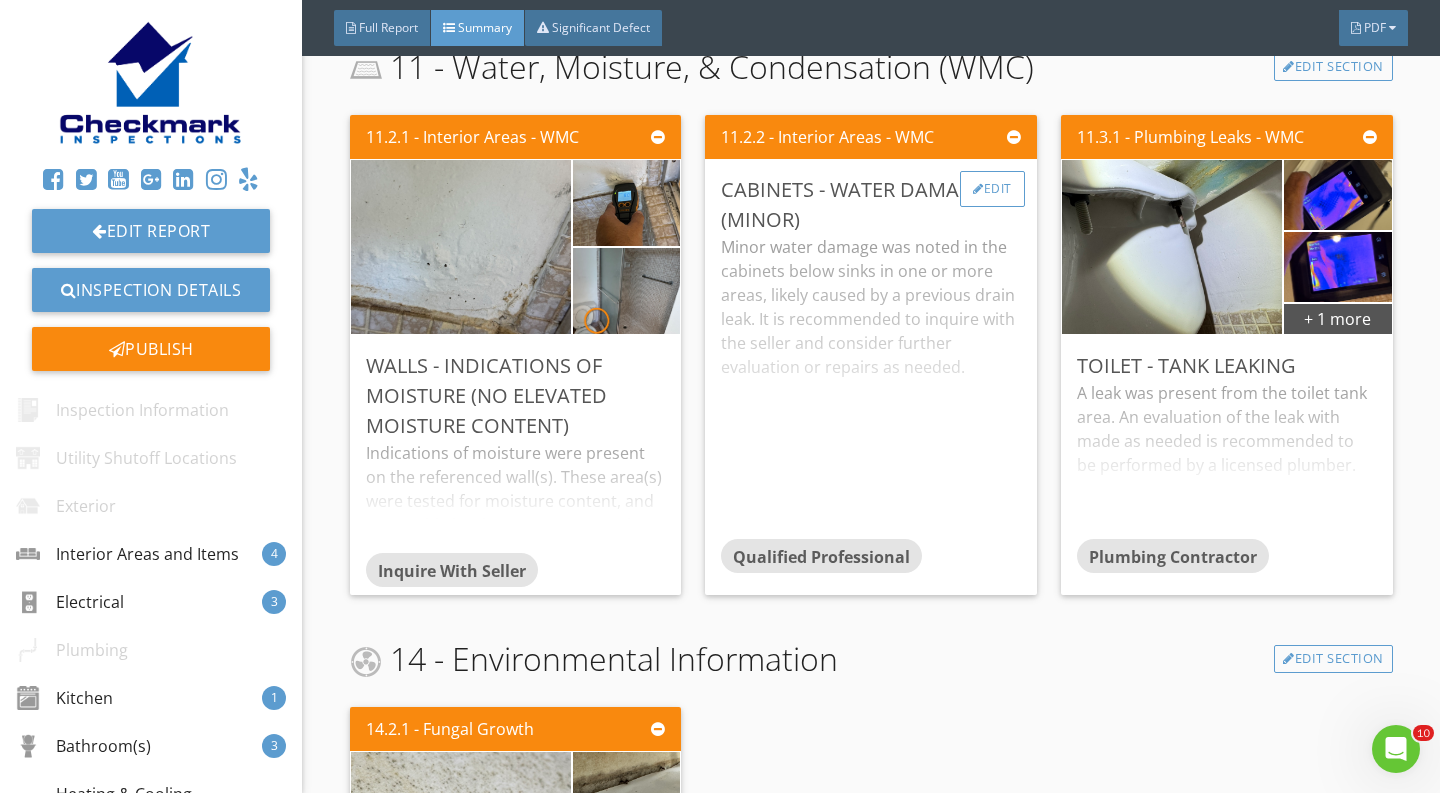 click on "Edit" at bounding box center (992, 189) 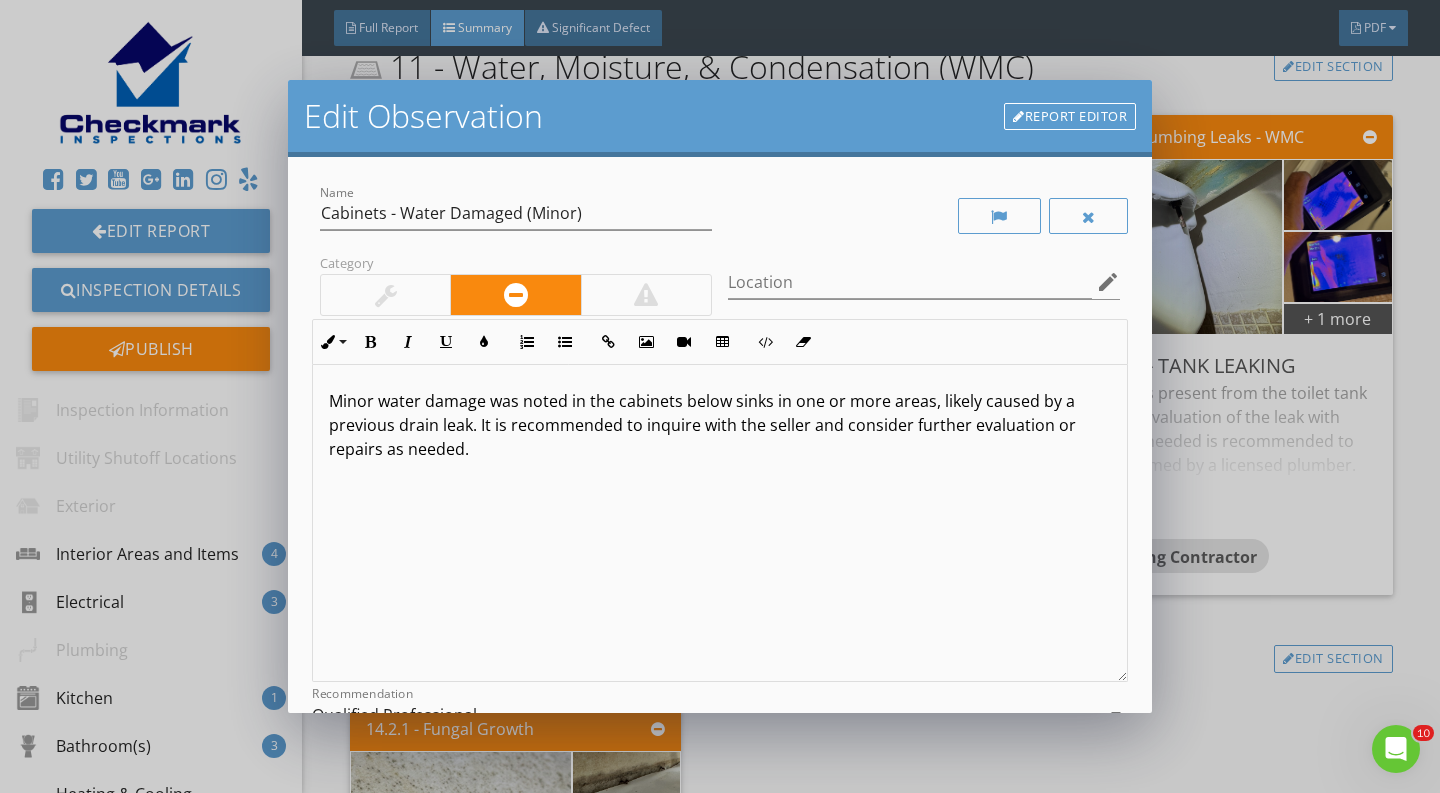 scroll, scrollTop: 0, scrollLeft: 0, axis: both 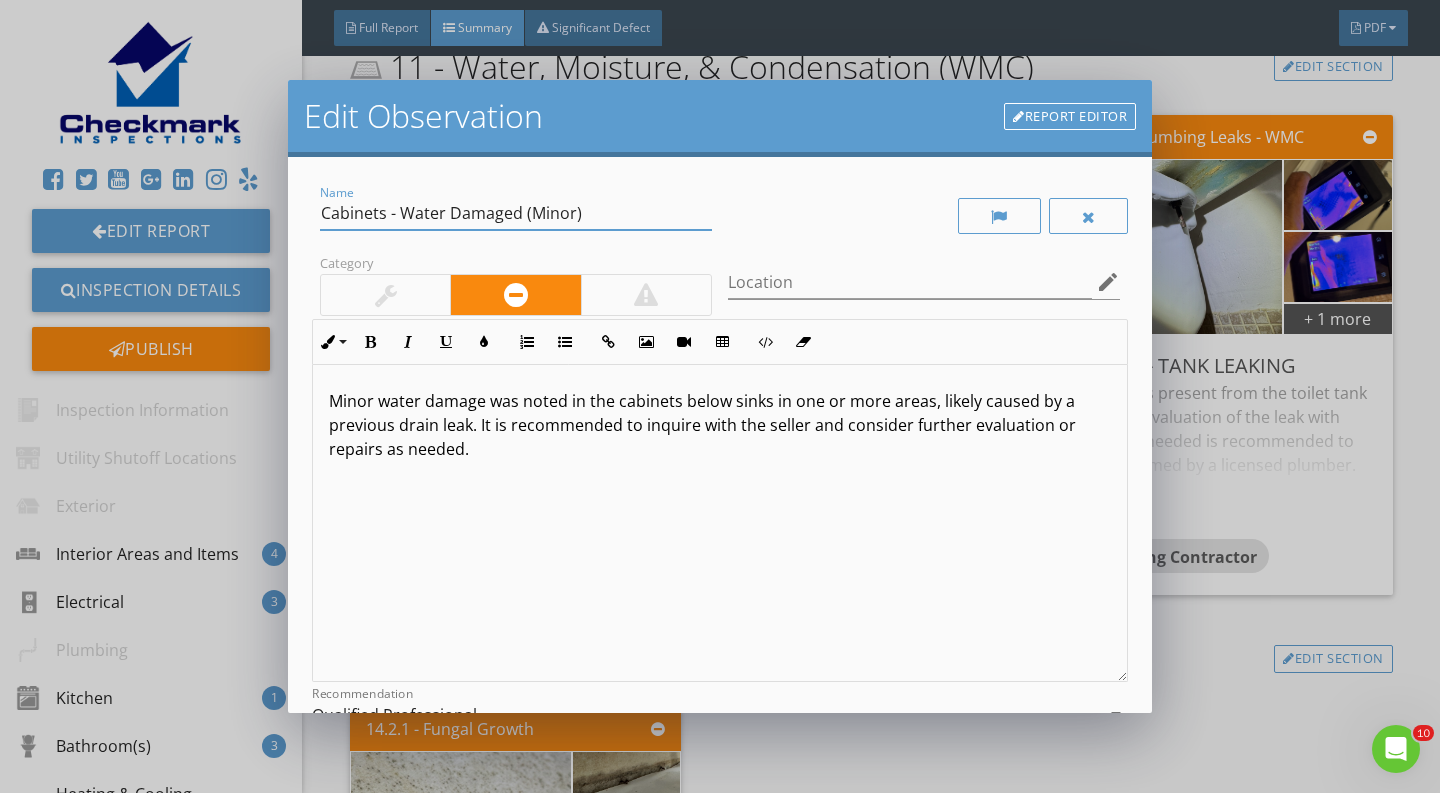 drag, startPoint x: 521, startPoint y: 218, endPoint x: 733, endPoint y: 224, distance: 212.08488 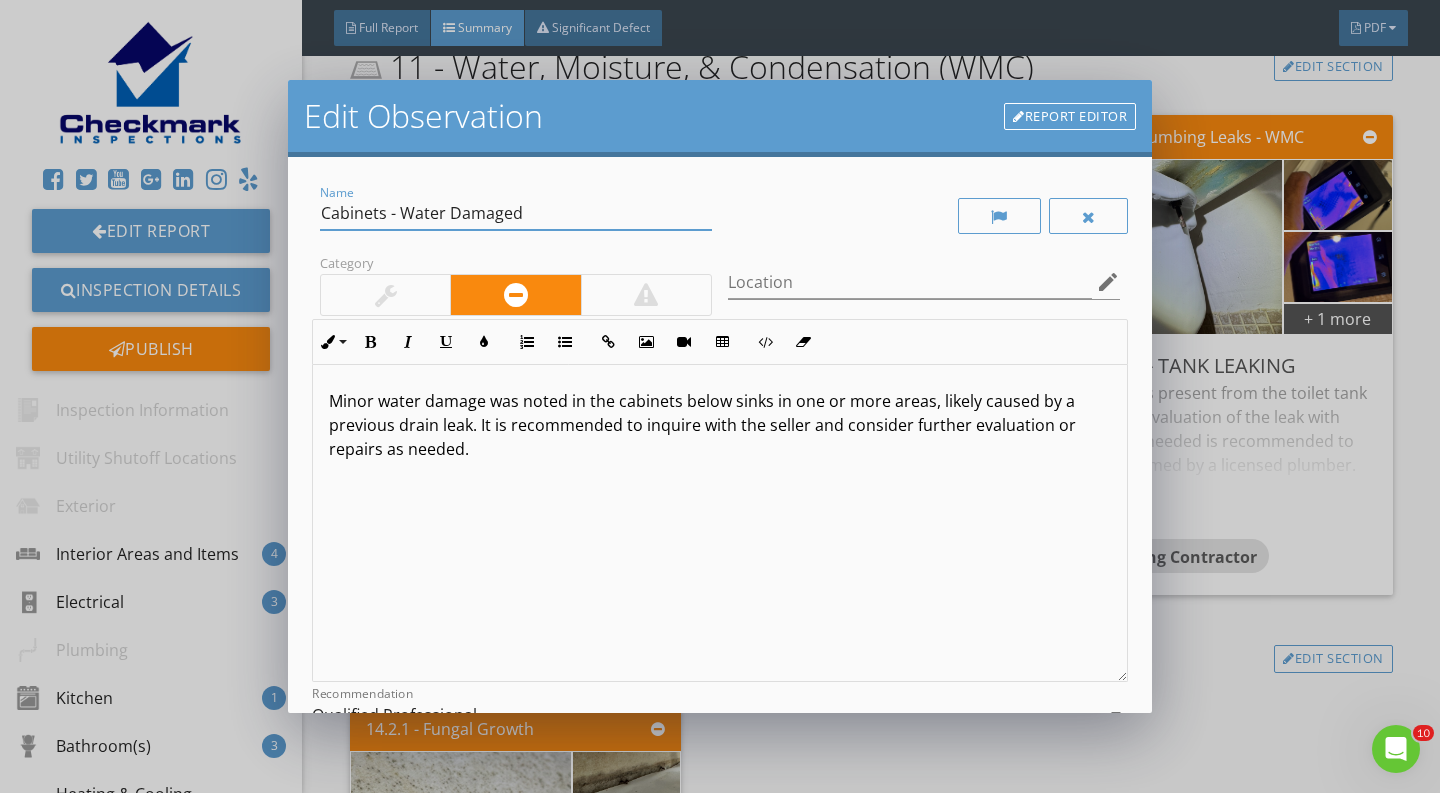 type on "Cabinets - Water Damaged" 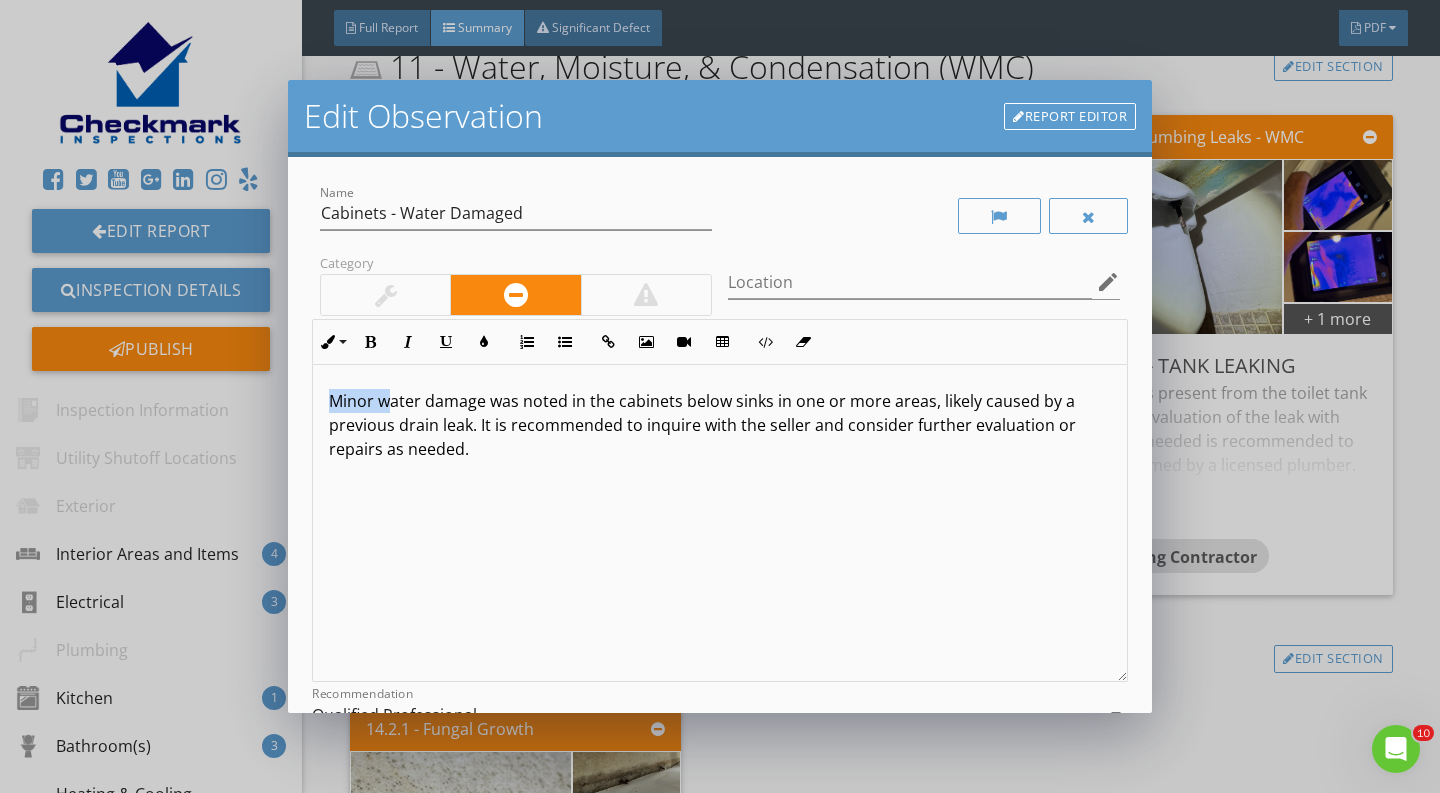 drag, startPoint x: 389, startPoint y: 406, endPoint x: 293, endPoint y: 403, distance: 96.04687 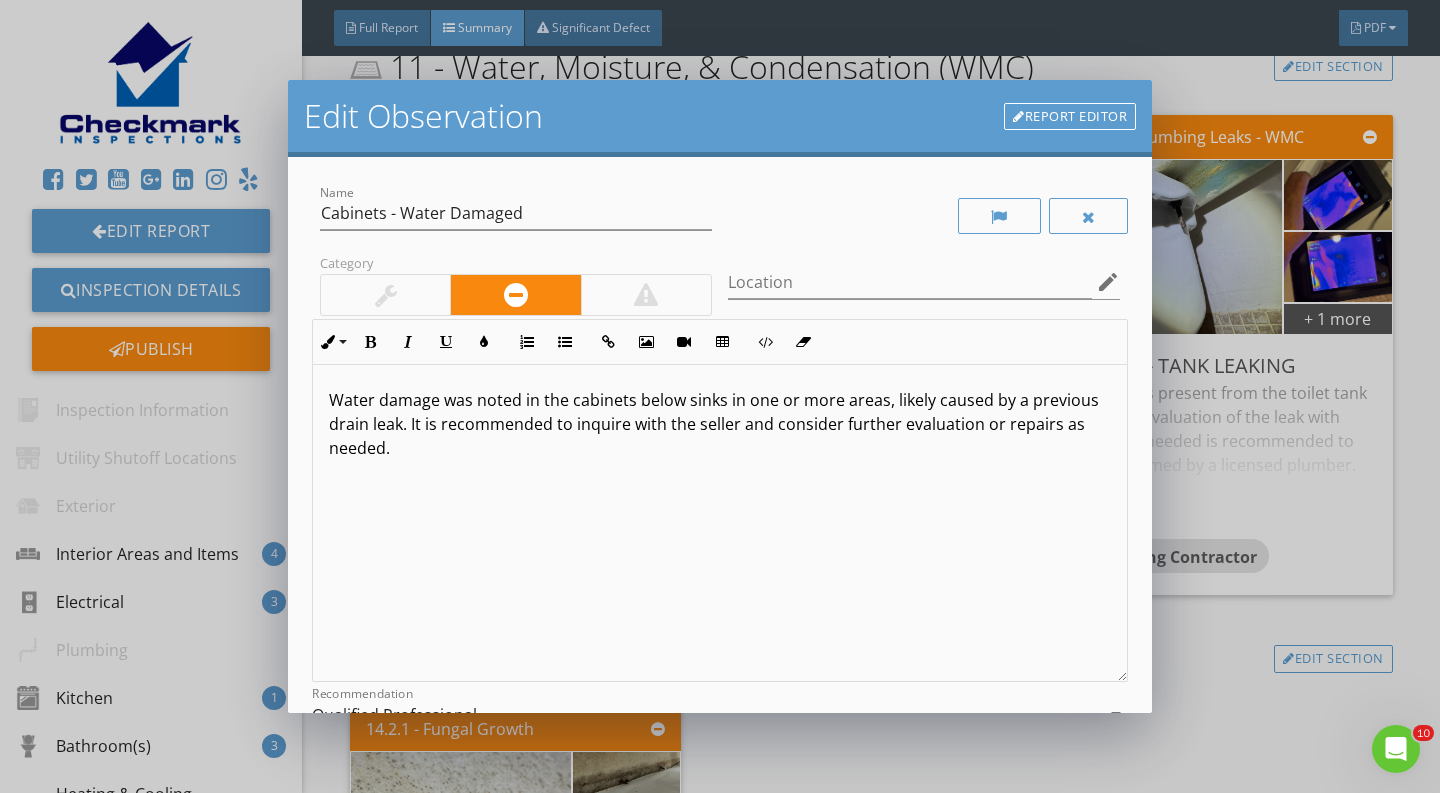 scroll, scrollTop: 1, scrollLeft: 0, axis: vertical 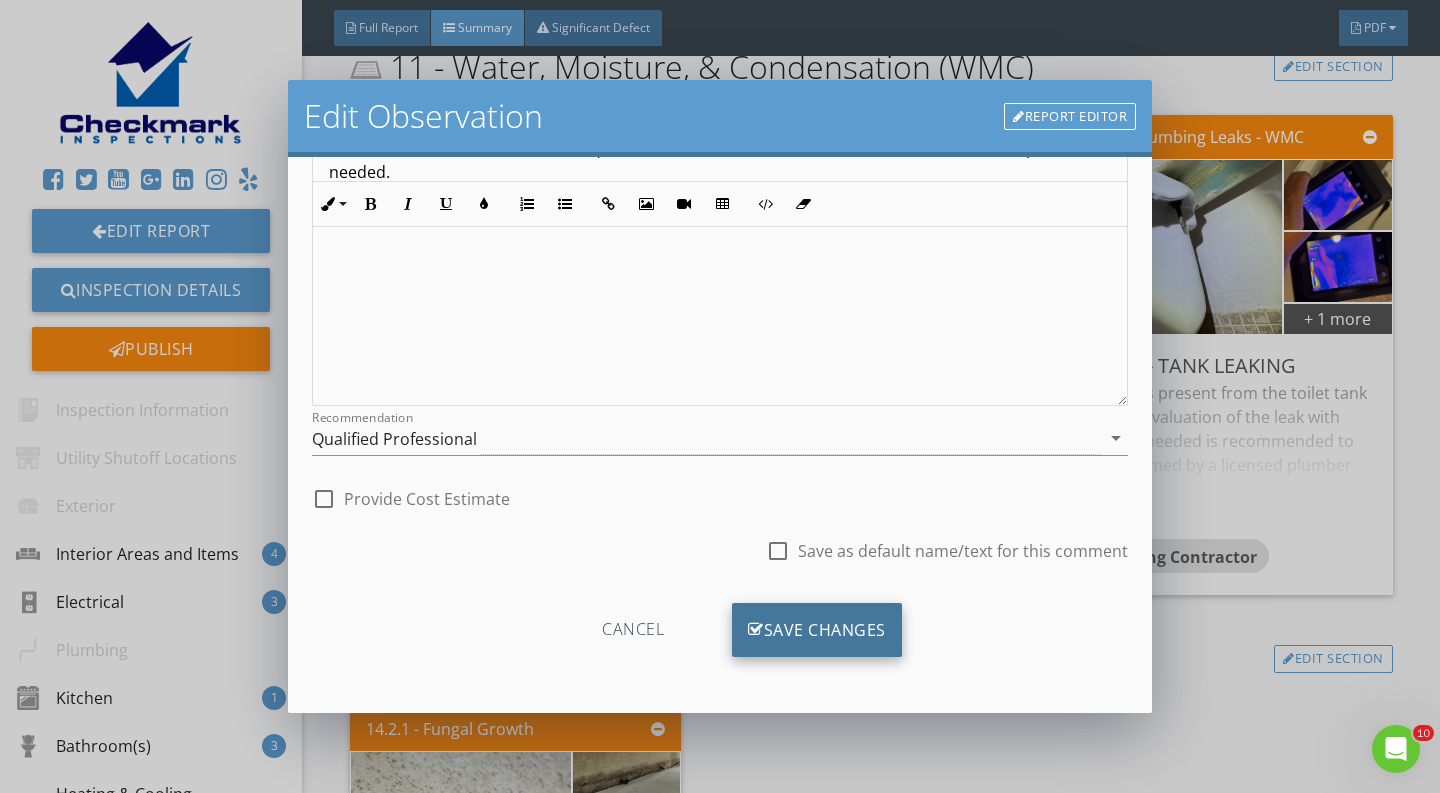 click on "Save Changes" at bounding box center [817, 630] 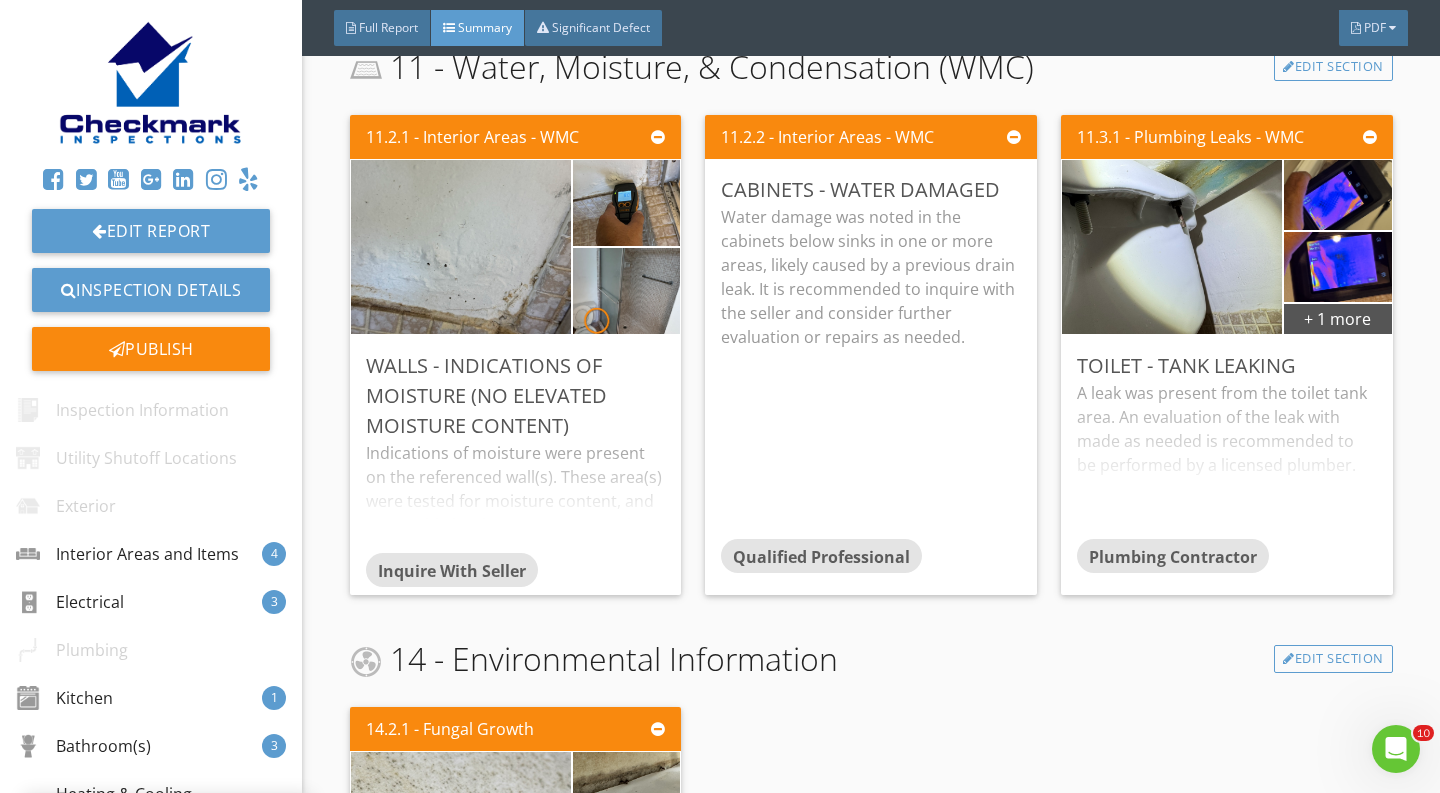 click on "Save Changes" at bounding box center [817, 630] 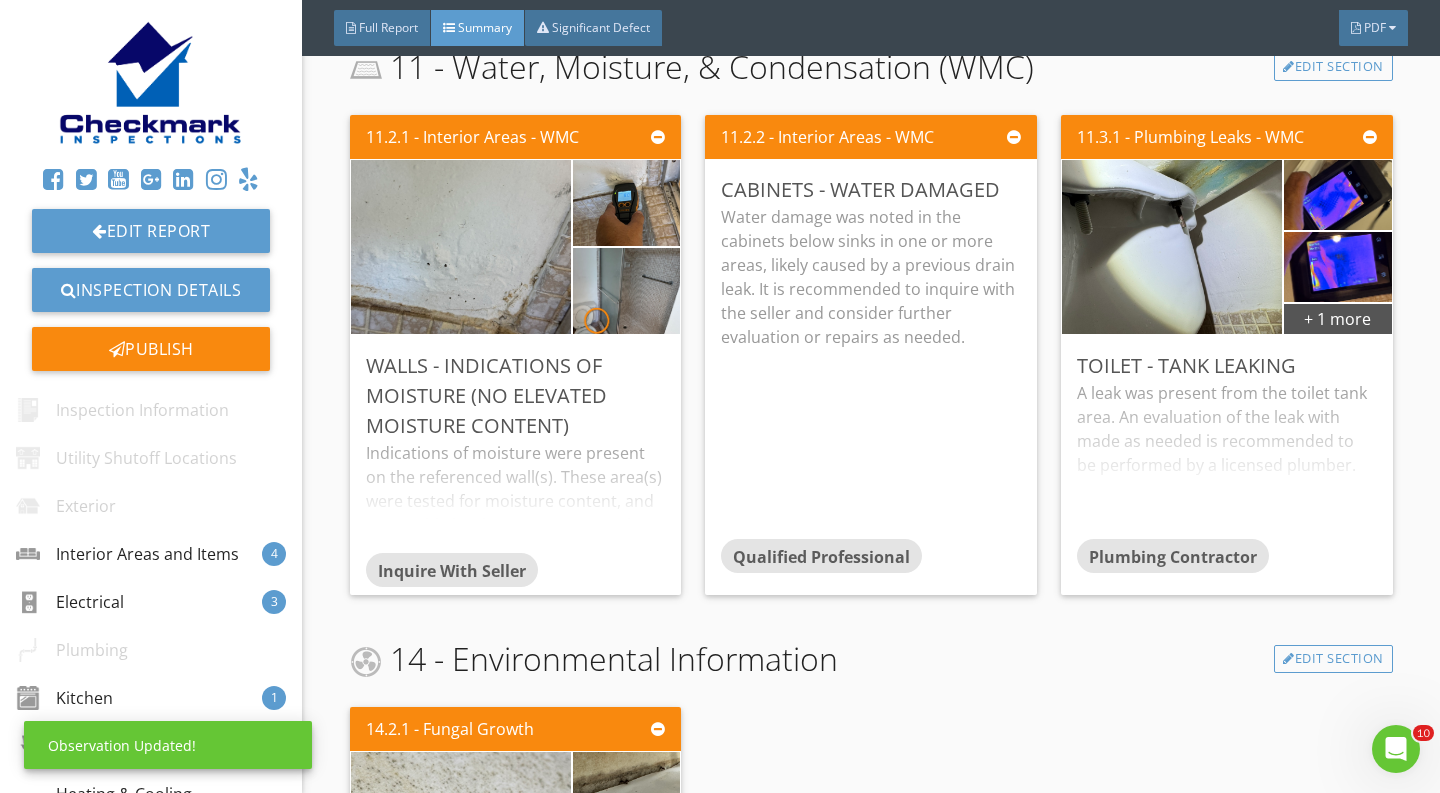click on "14 -
Environmental Information
Edit Section" at bounding box center (871, 659) 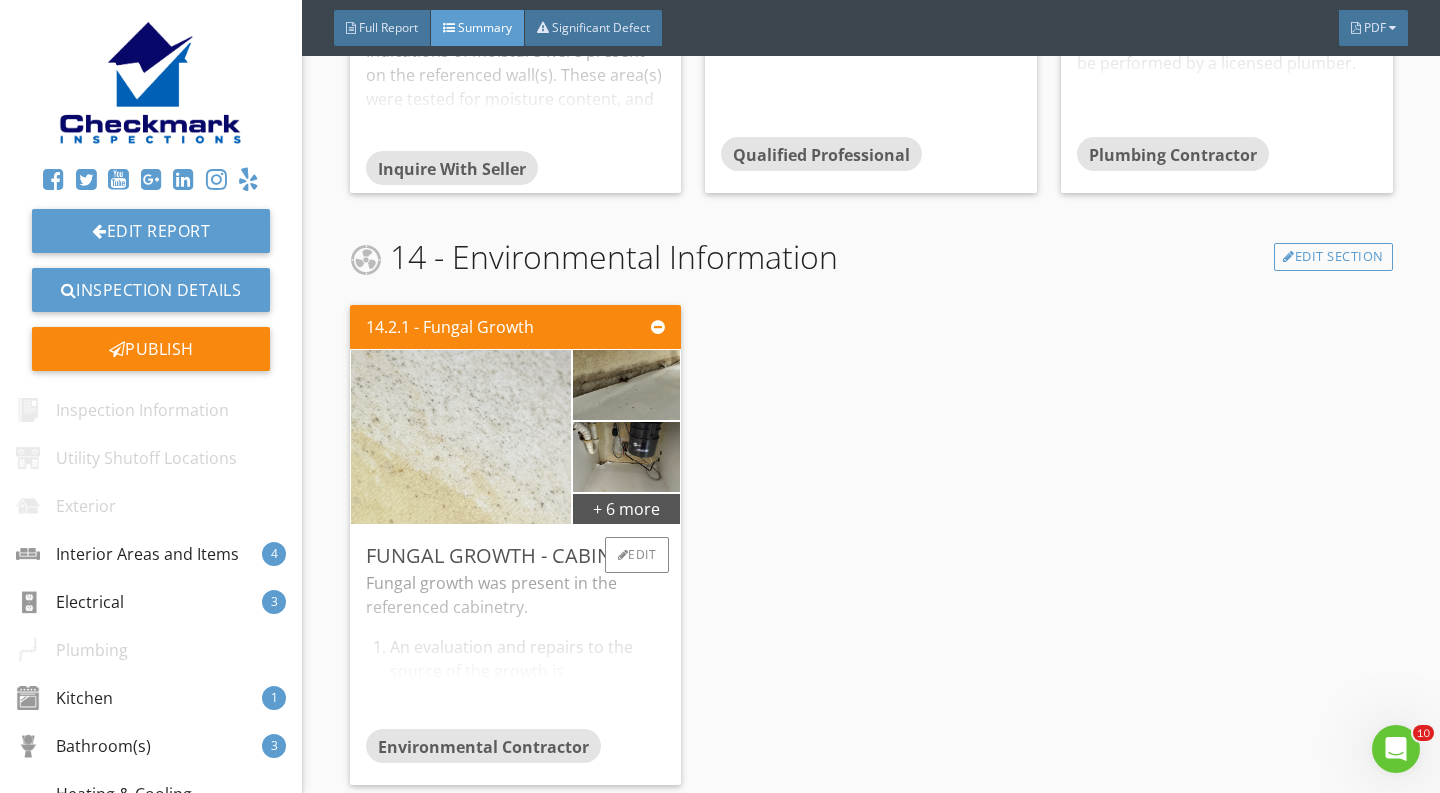 scroll, scrollTop: 4471, scrollLeft: 0, axis: vertical 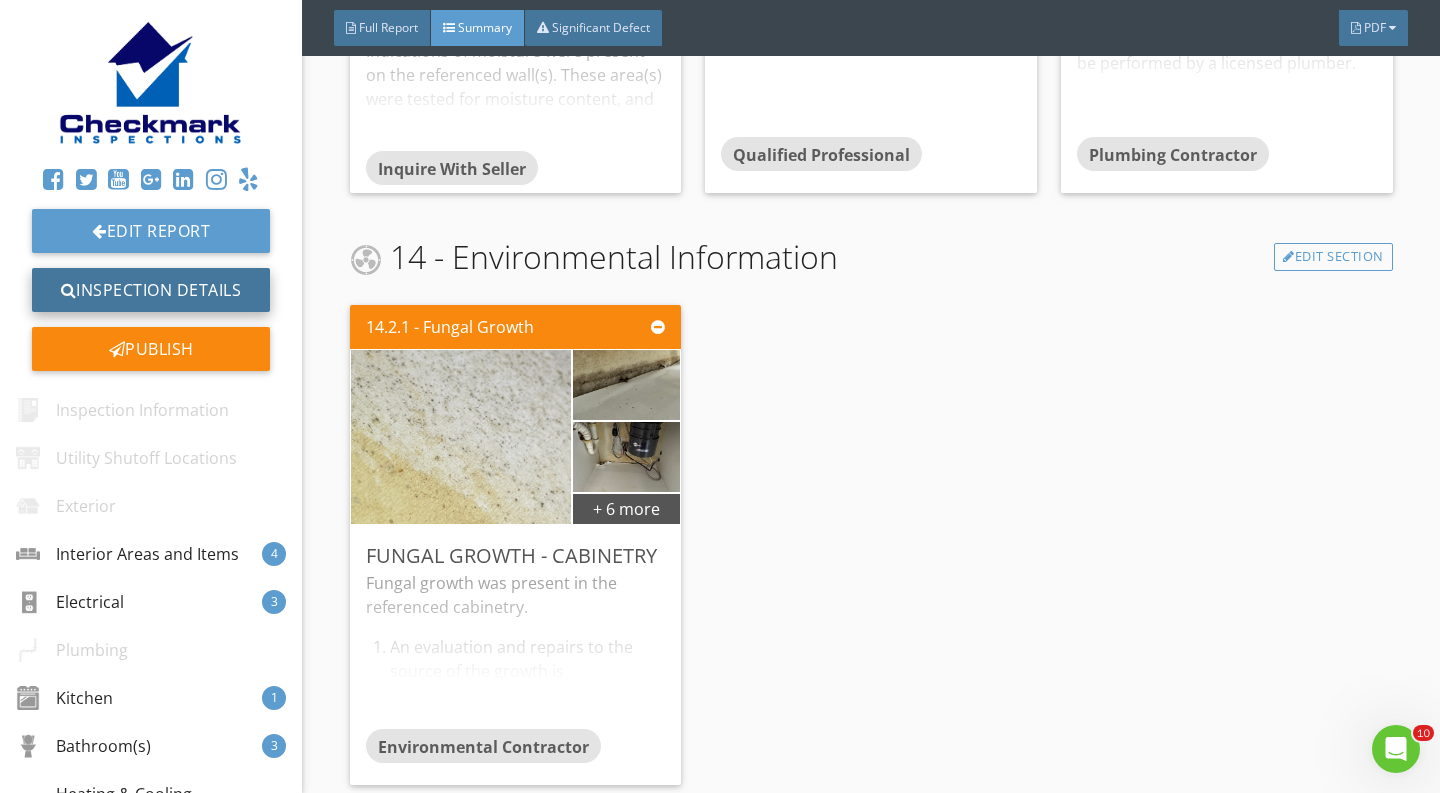 click on "Inspection Details" at bounding box center (151, 290) 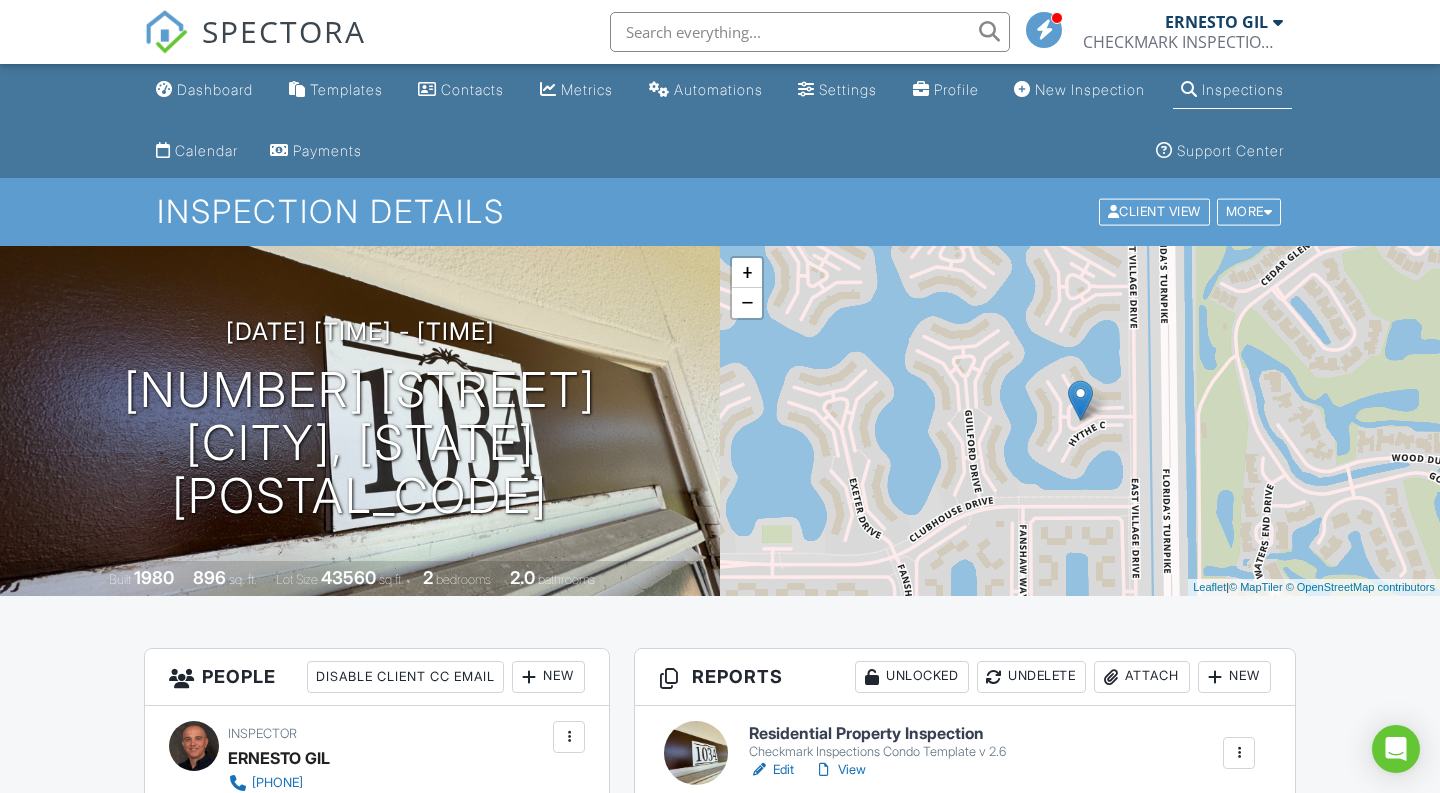 scroll, scrollTop: 0, scrollLeft: 0, axis: both 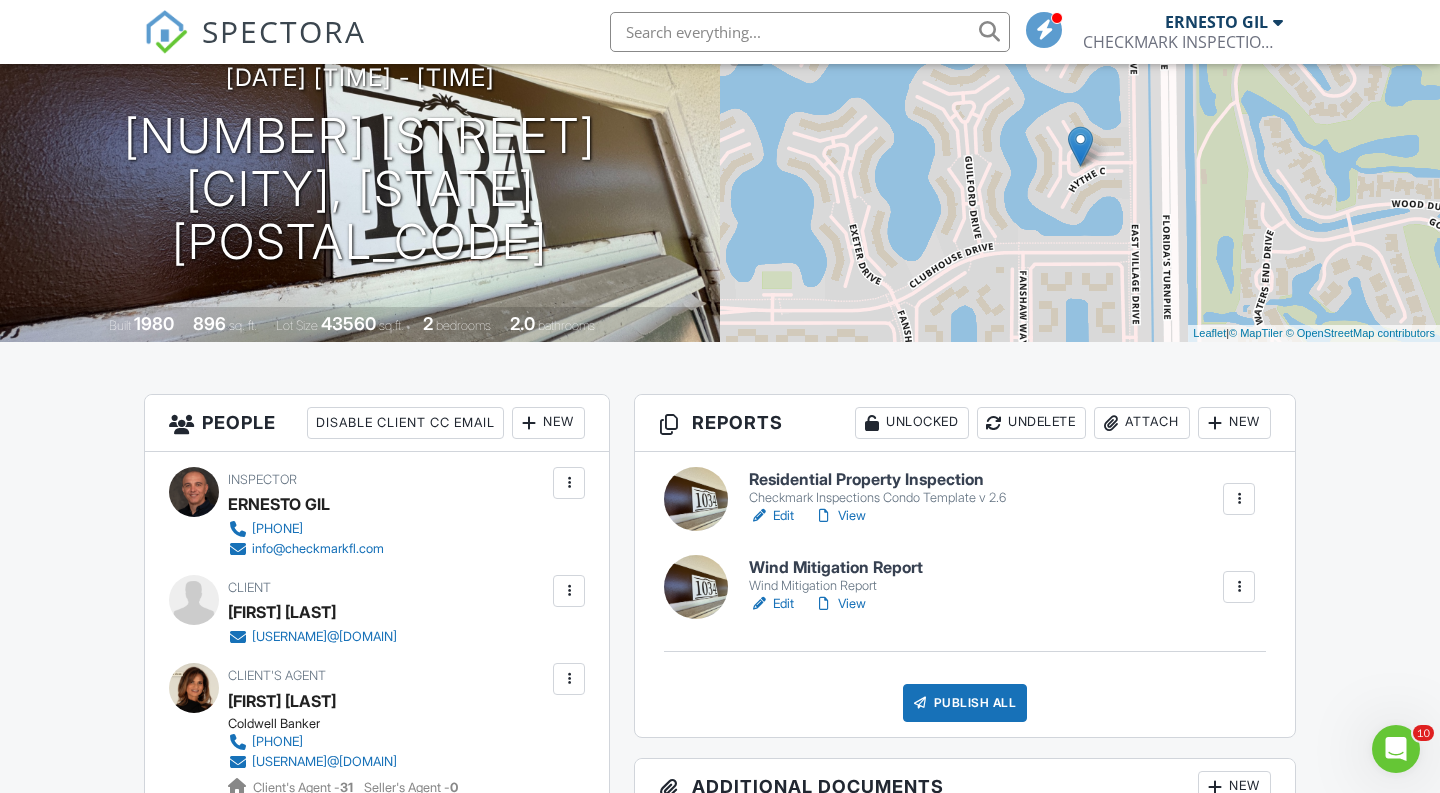 click on "Publish All" at bounding box center (965, 703) 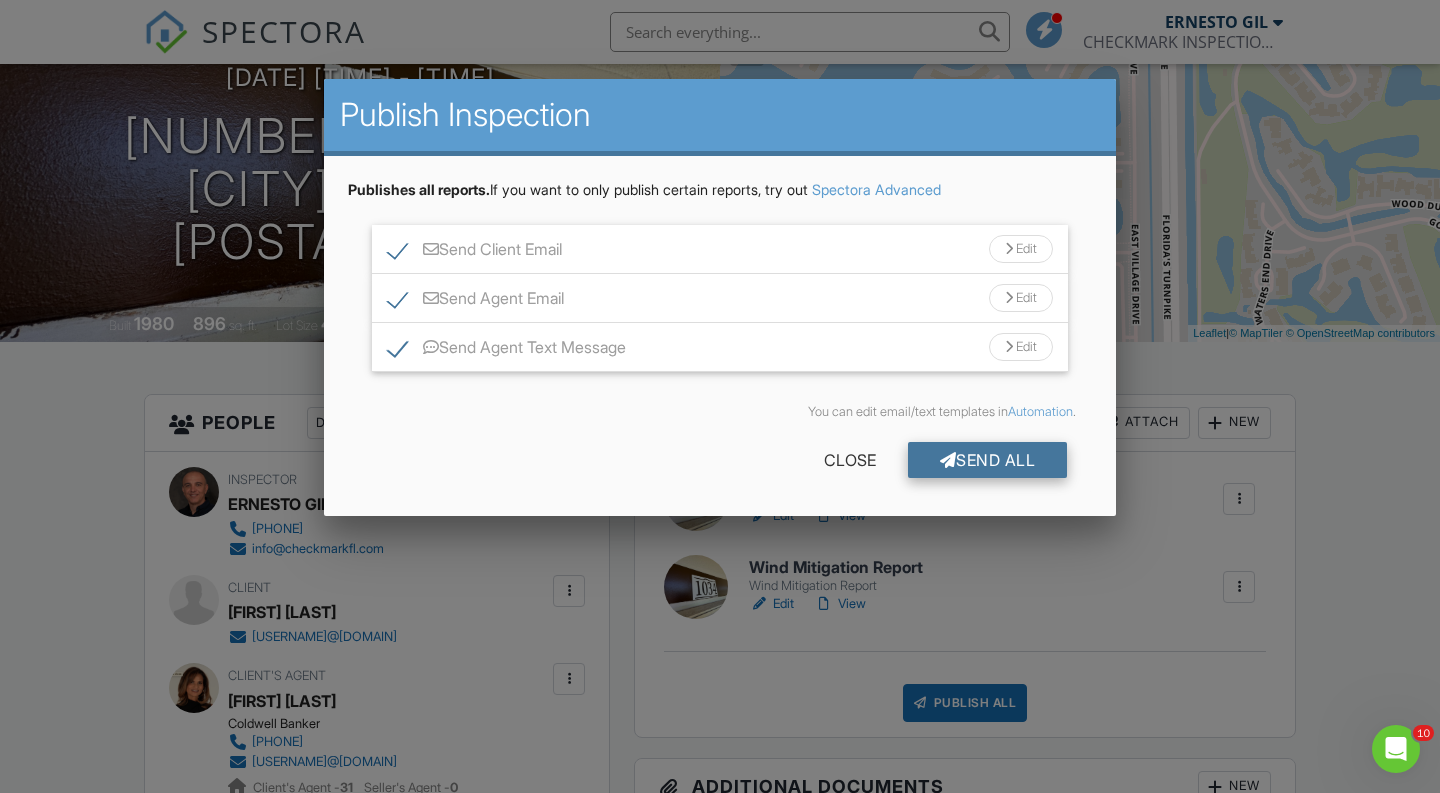 click on "Send All" at bounding box center [988, 460] 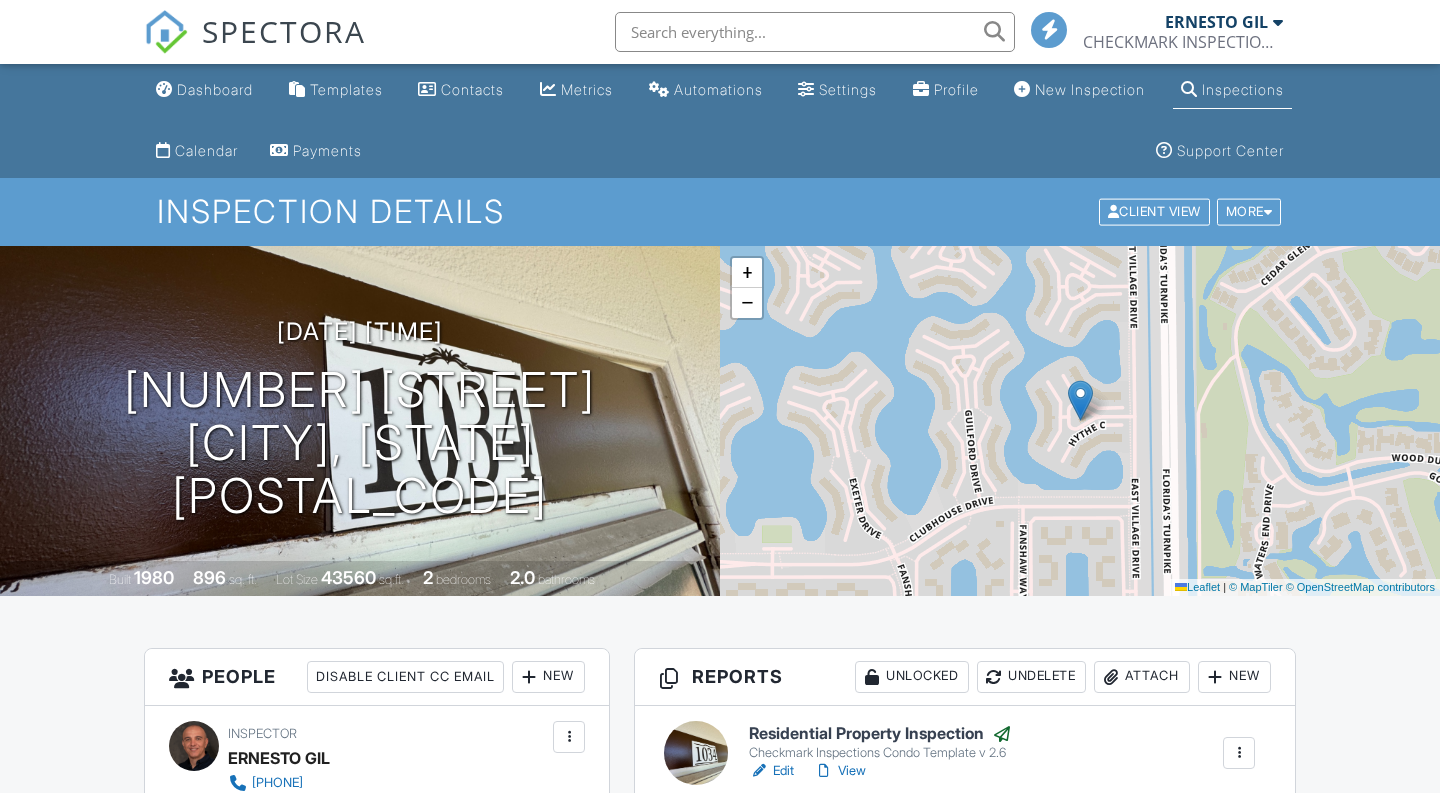 scroll, scrollTop: 254, scrollLeft: 0, axis: vertical 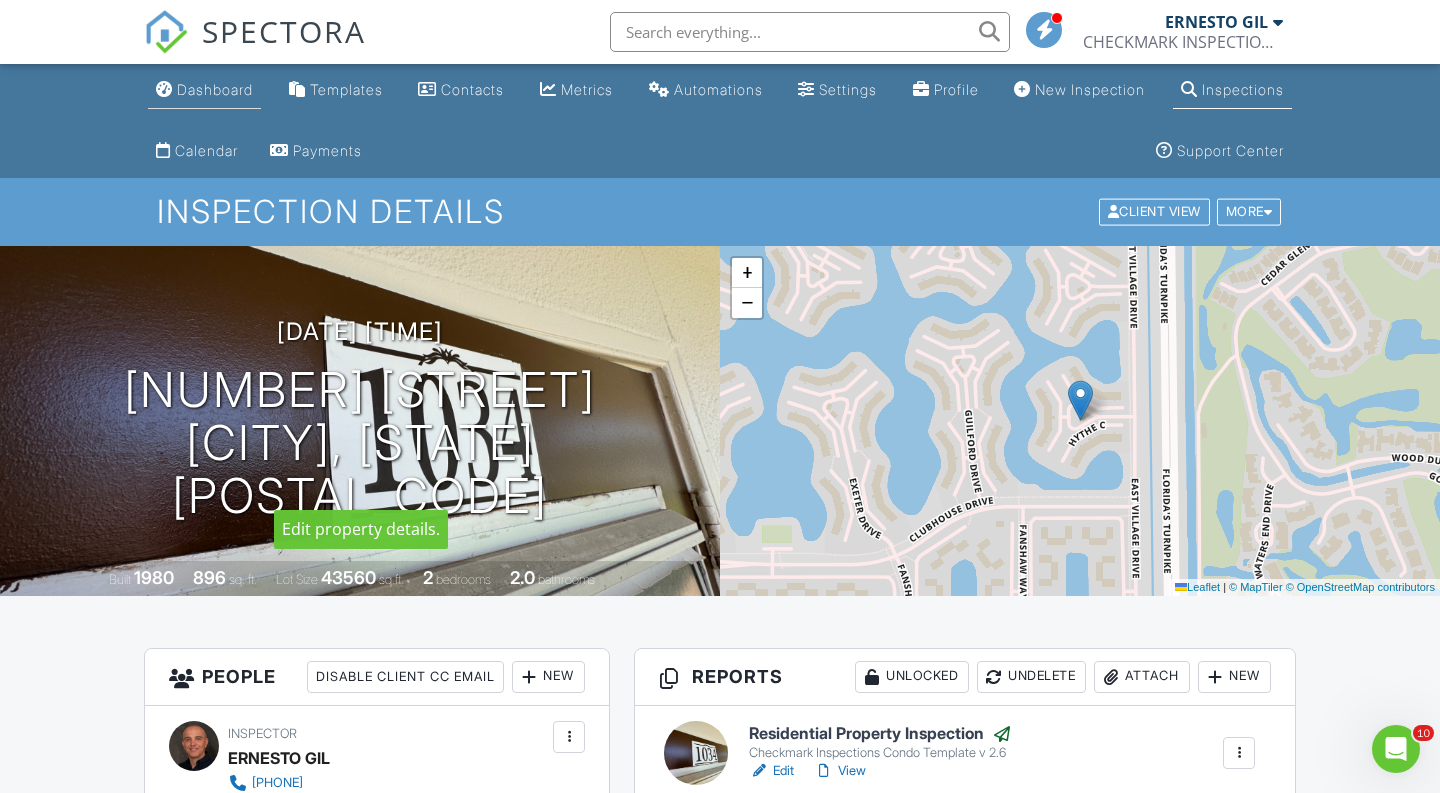 click on "Dashboard" at bounding box center [204, 90] 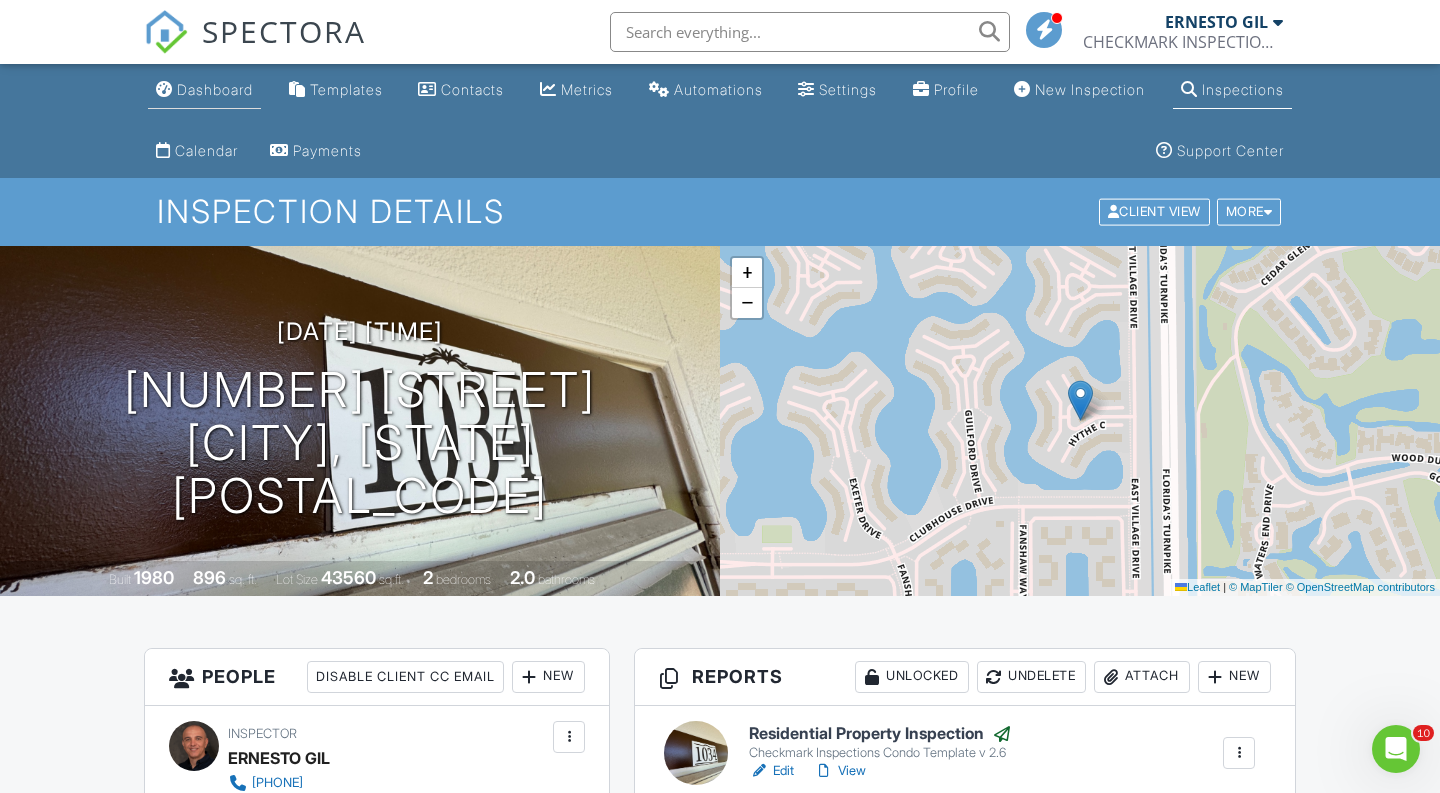 scroll, scrollTop: 0, scrollLeft: 0, axis: both 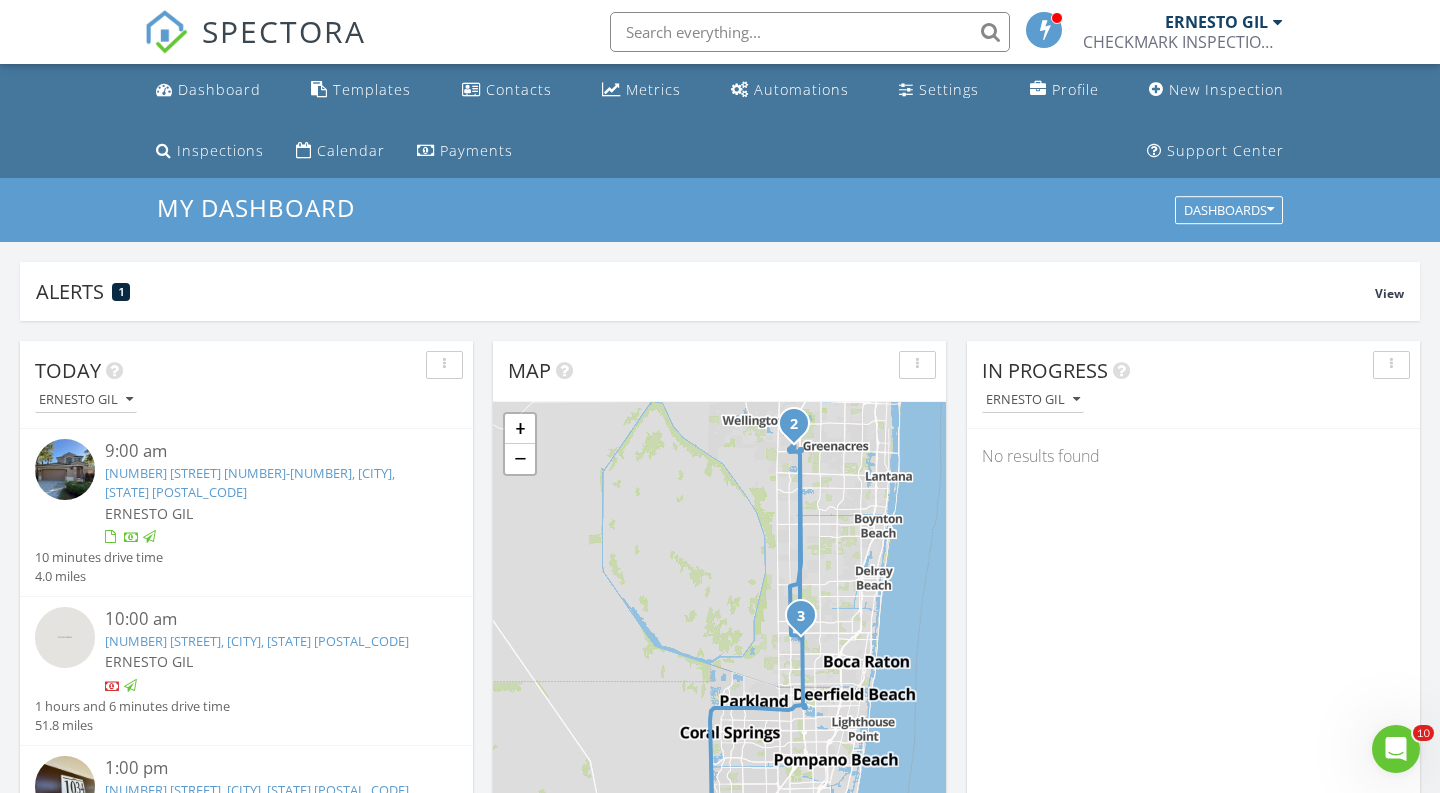 click at bounding box center [65, 469] 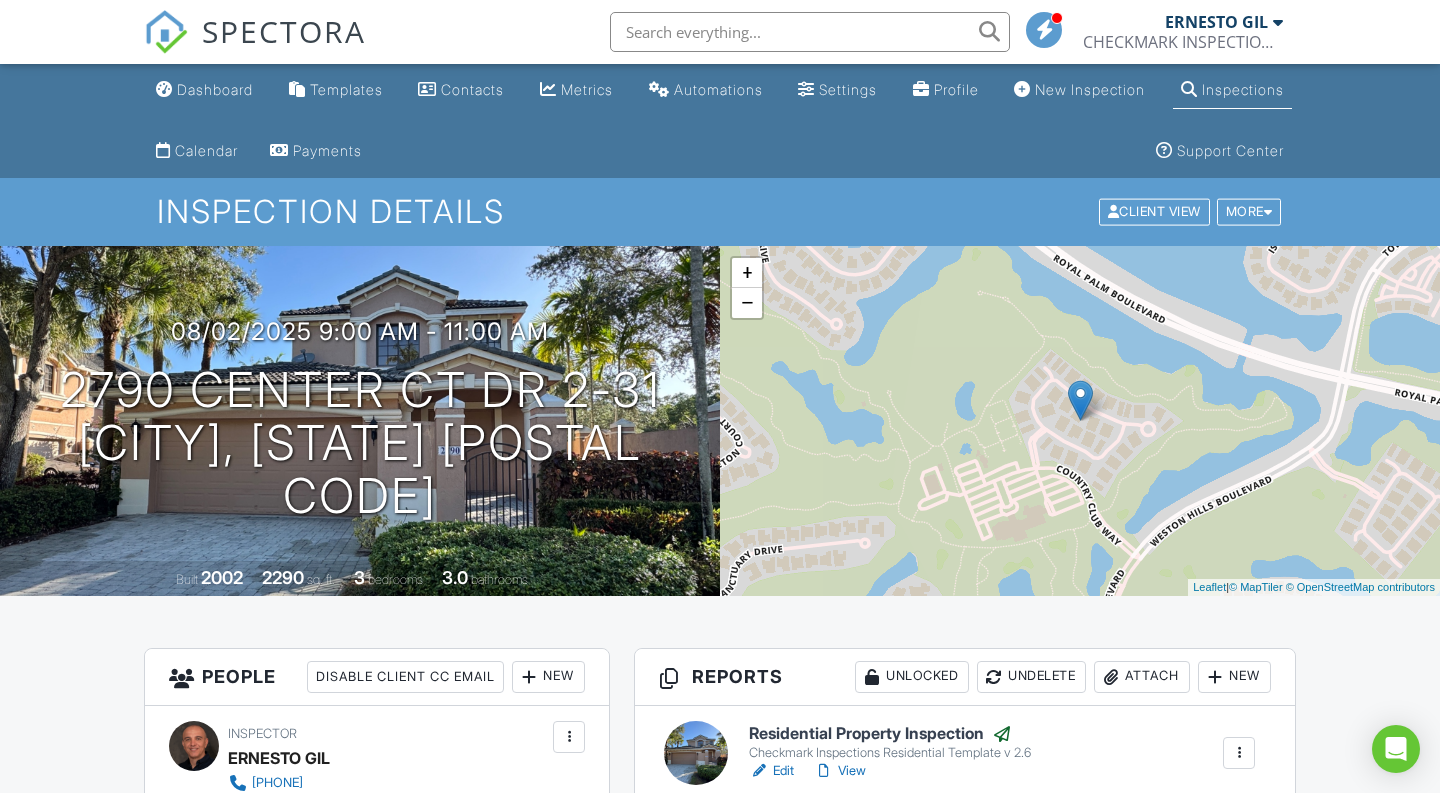 scroll, scrollTop: 0, scrollLeft: 0, axis: both 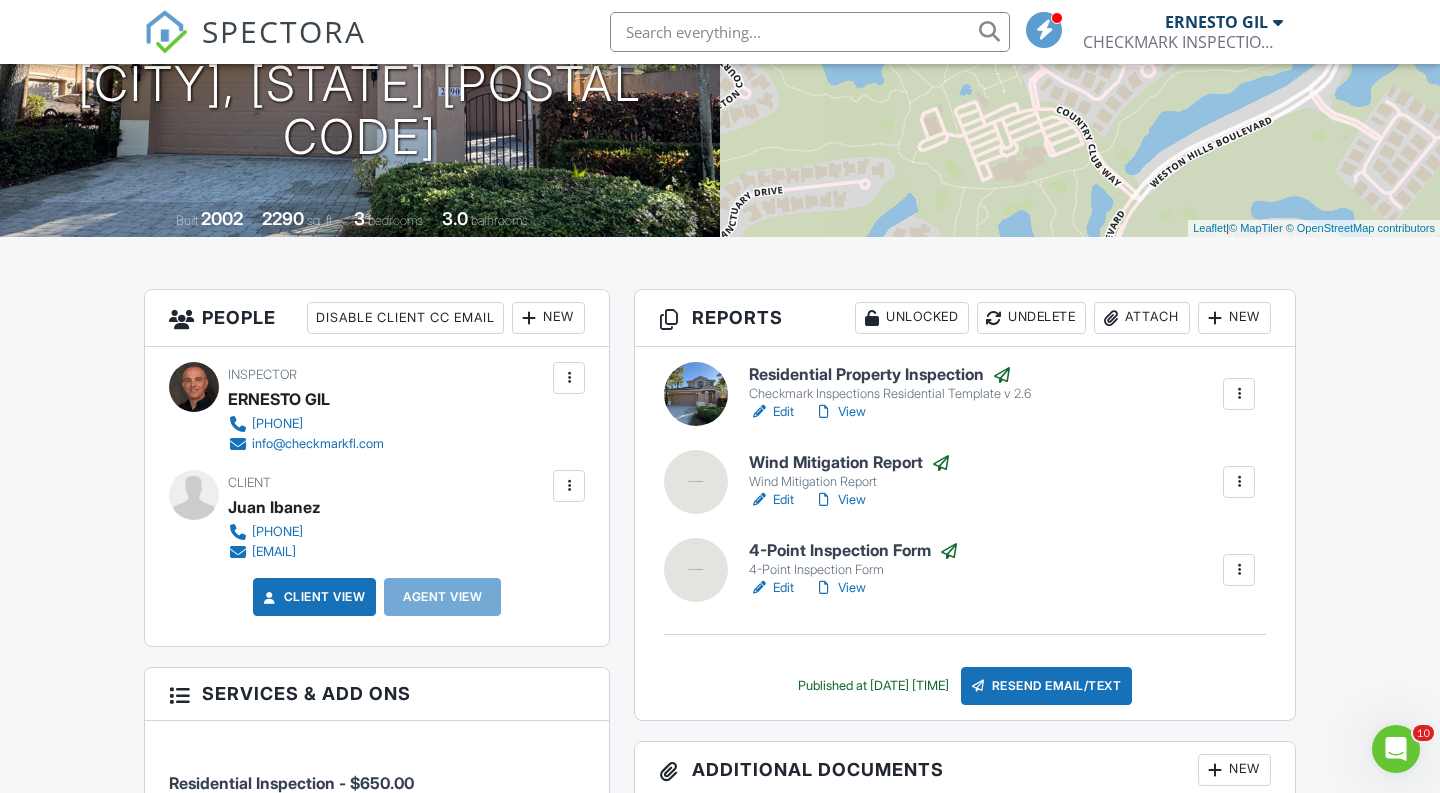 click on "New" at bounding box center (548, 318) 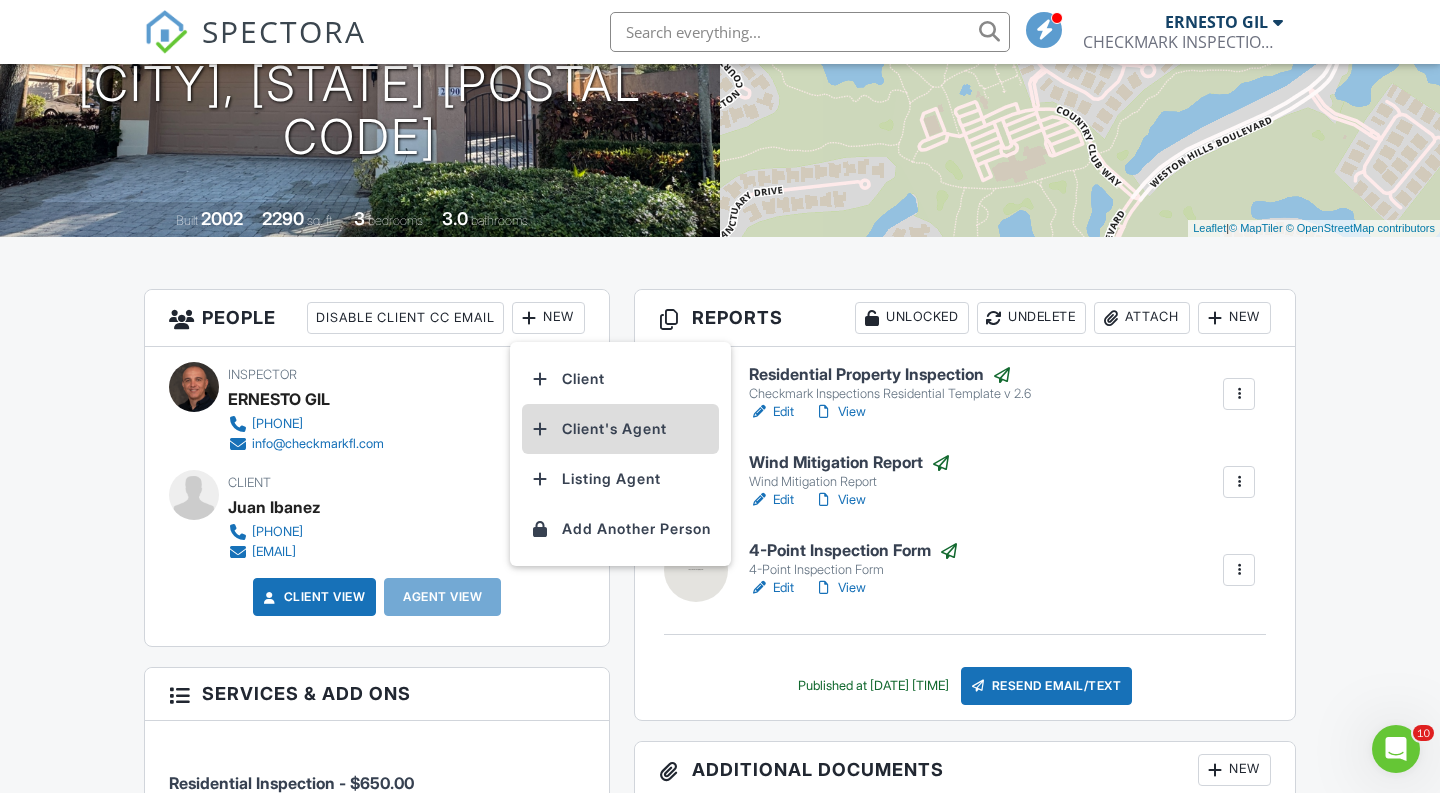 click on "Client's Agent" at bounding box center (620, 429) 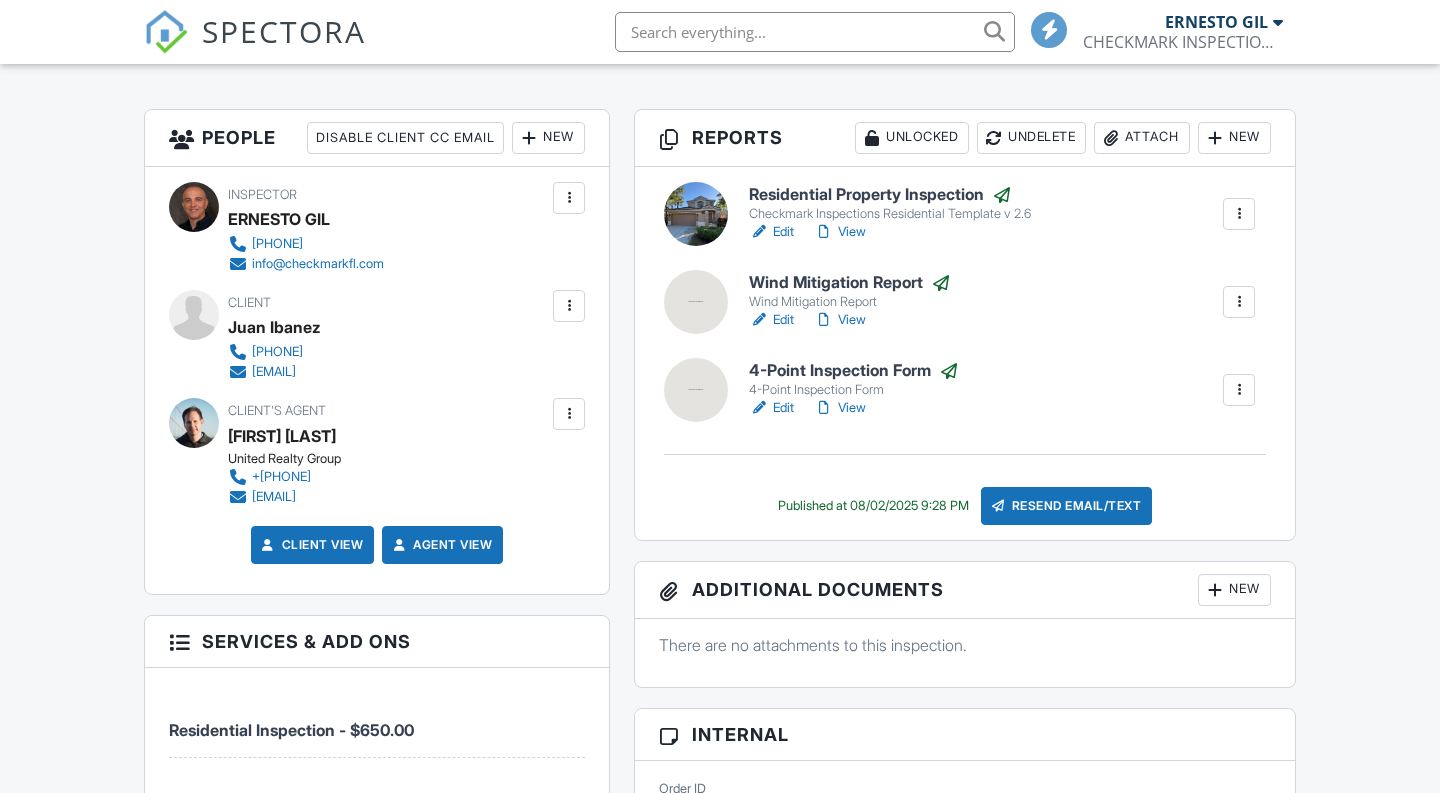 scroll, scrollTop: 556, scrollLeft: 0, axis: vertical 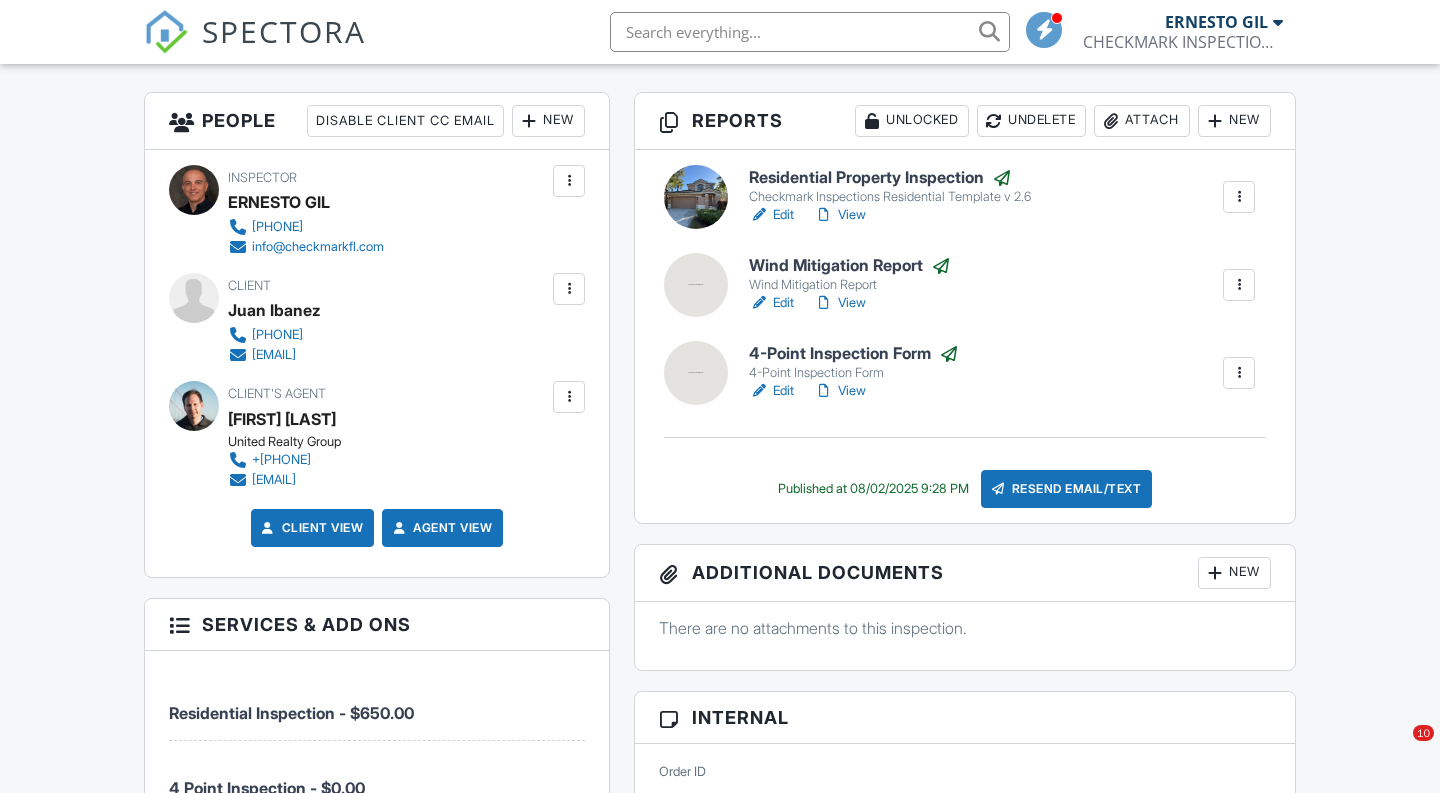 click on "Resend Email/Text" at bounding box center (1067, 489) 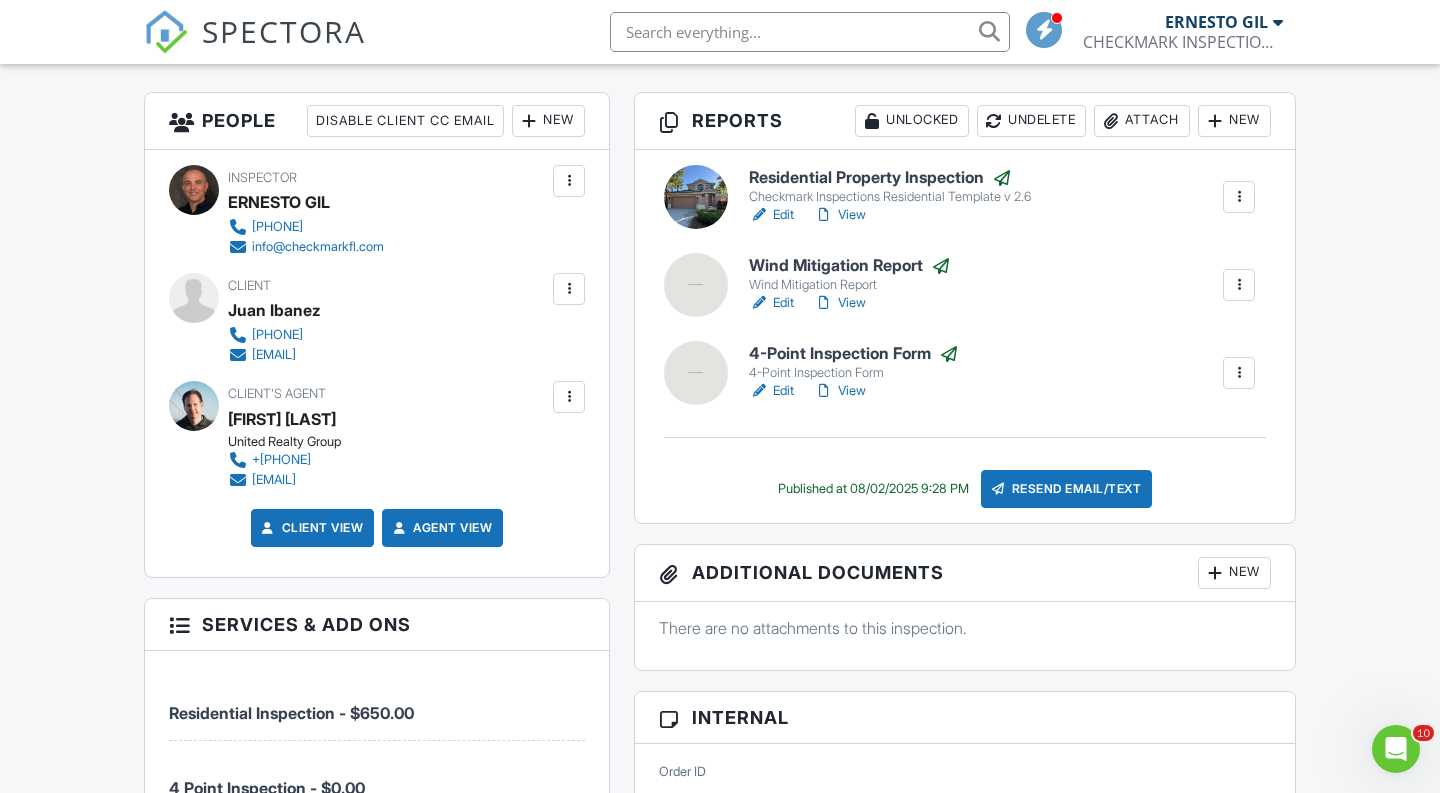 scroll, scrollTop: 0, scrollLeft: 0, axis: both 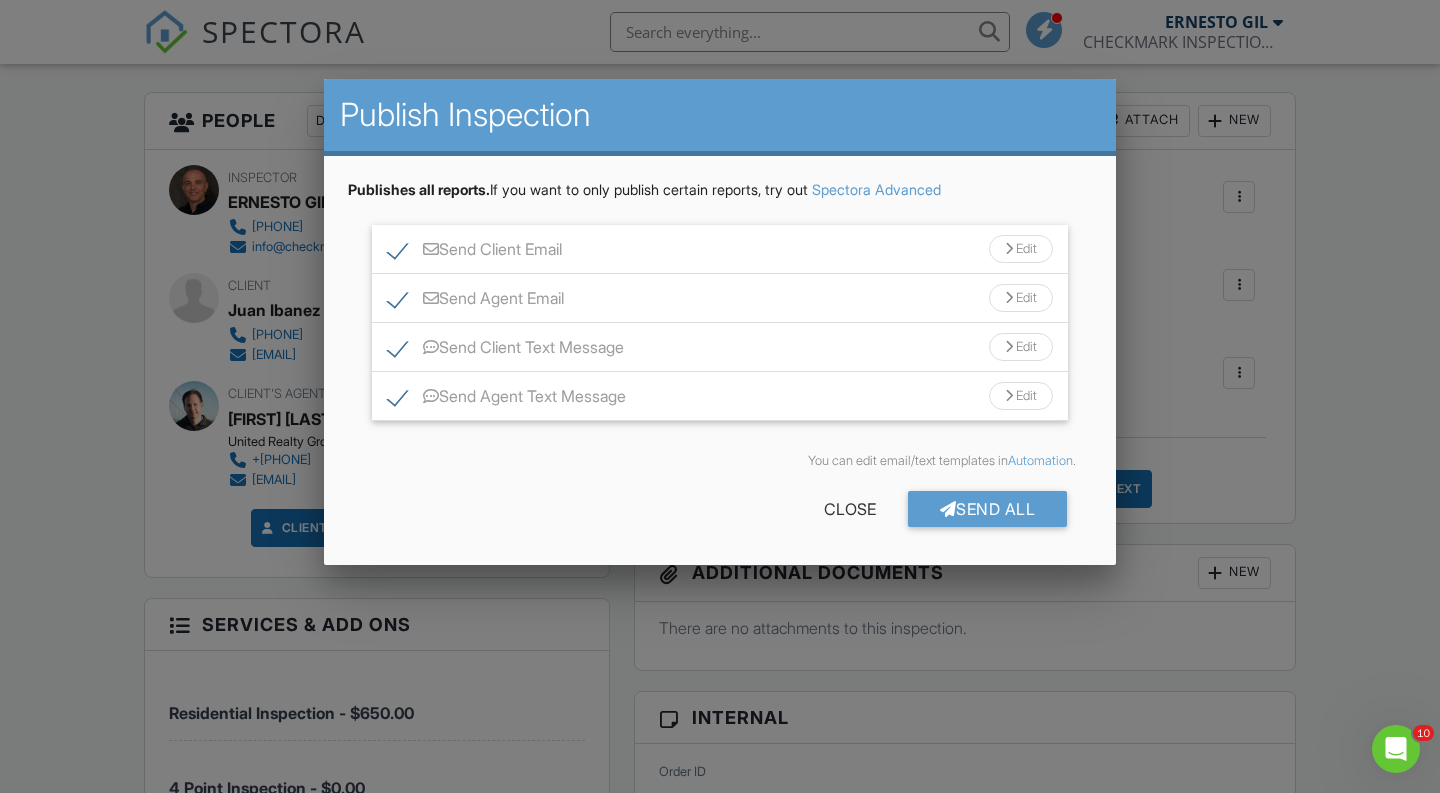 click on "Send Client Email" at bounding box center [475, 252] 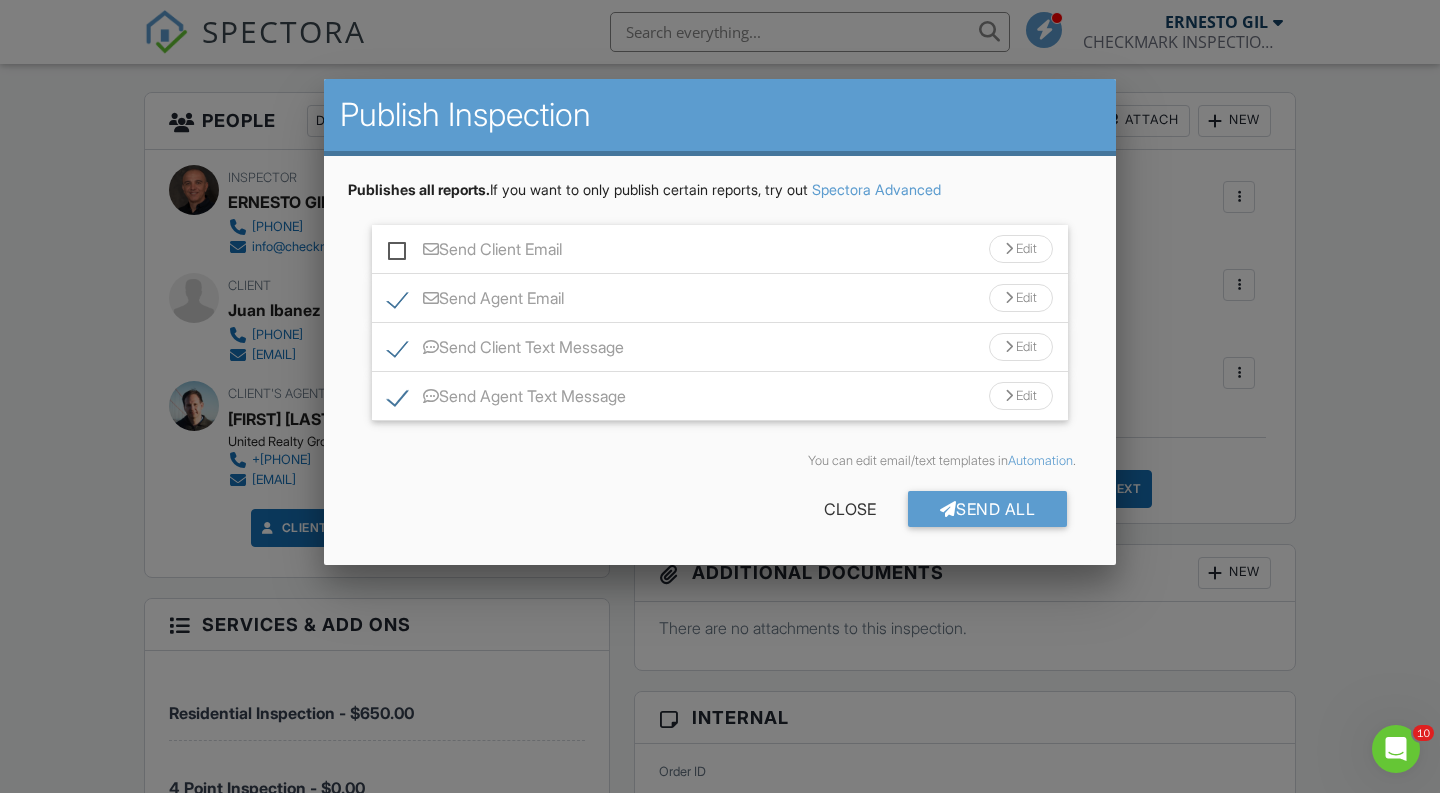 click on "Send Client Text Message" at bounding box center [506, 350] 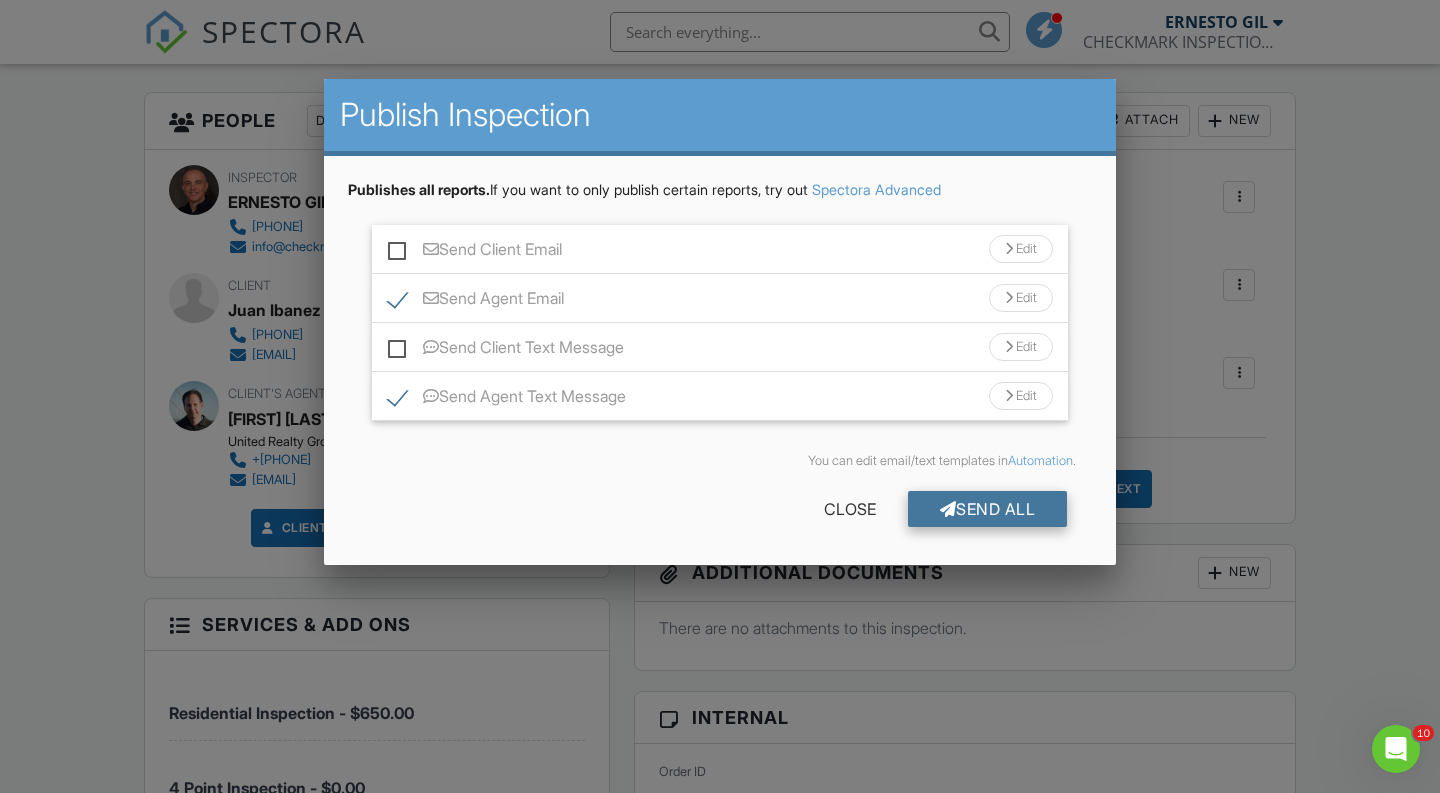 click on "Send All" at bounding box center [988, 509] 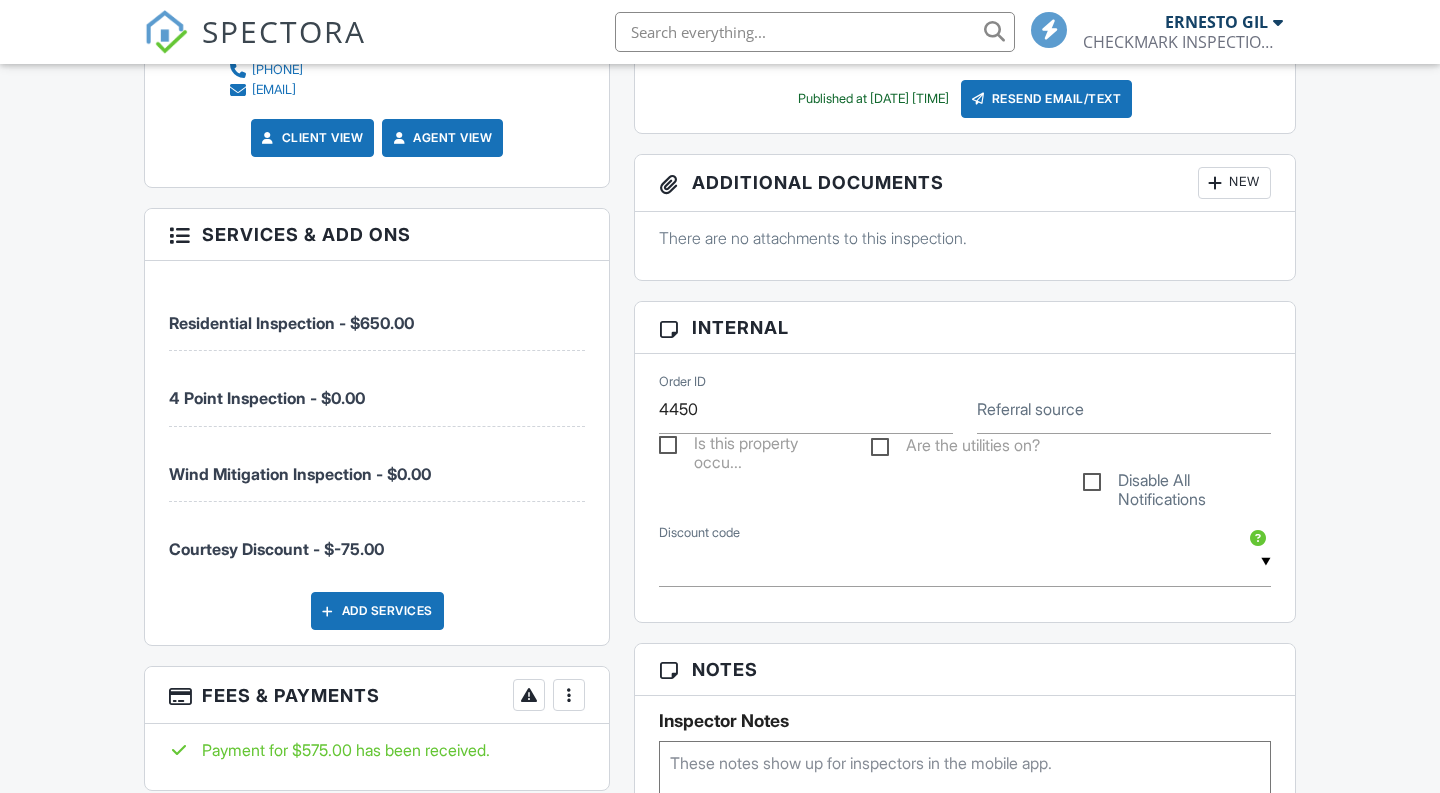 scroll, scrollTop: 949, scrollLeft: 0, axis: vertical 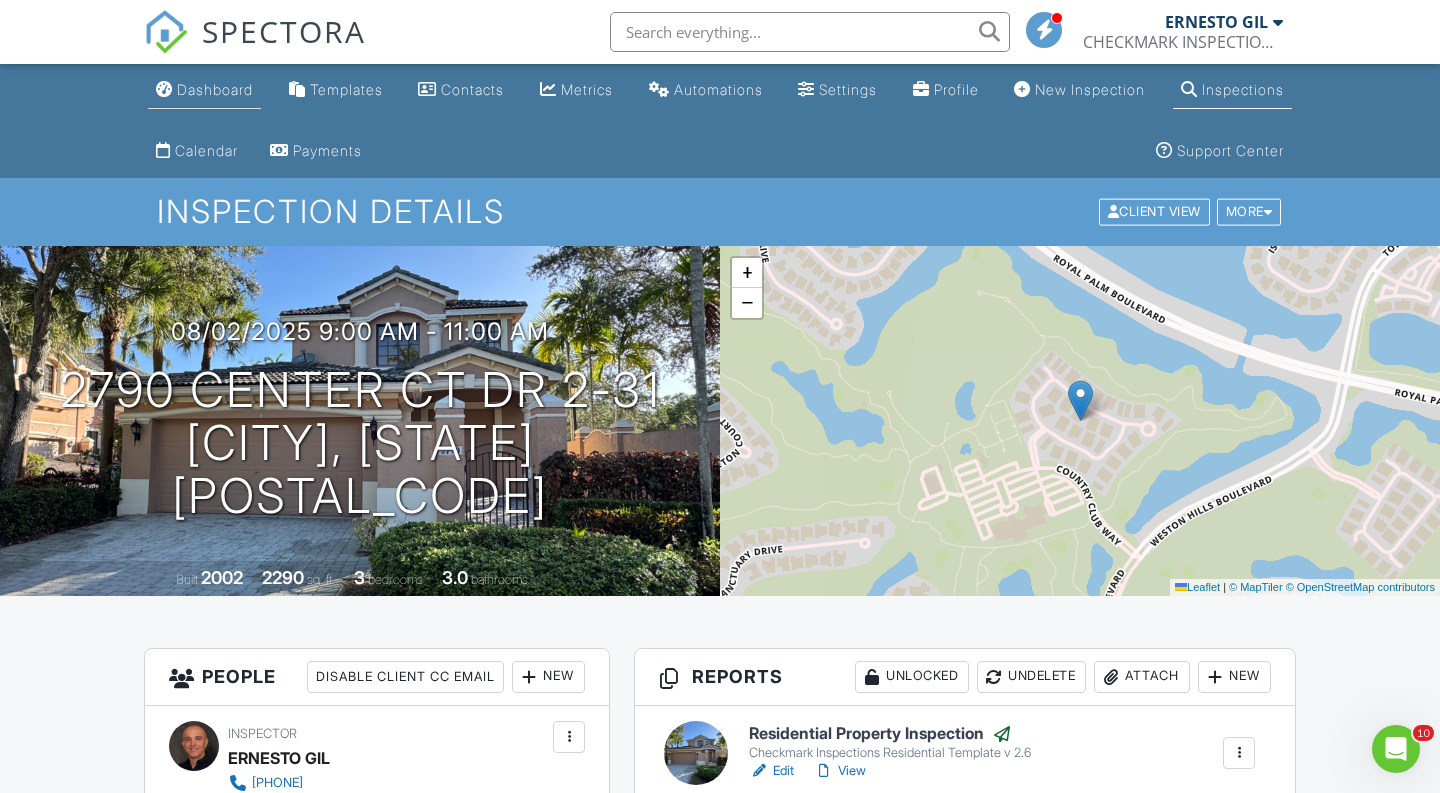 click on "Dashboard" at bounding box center [215, 89] 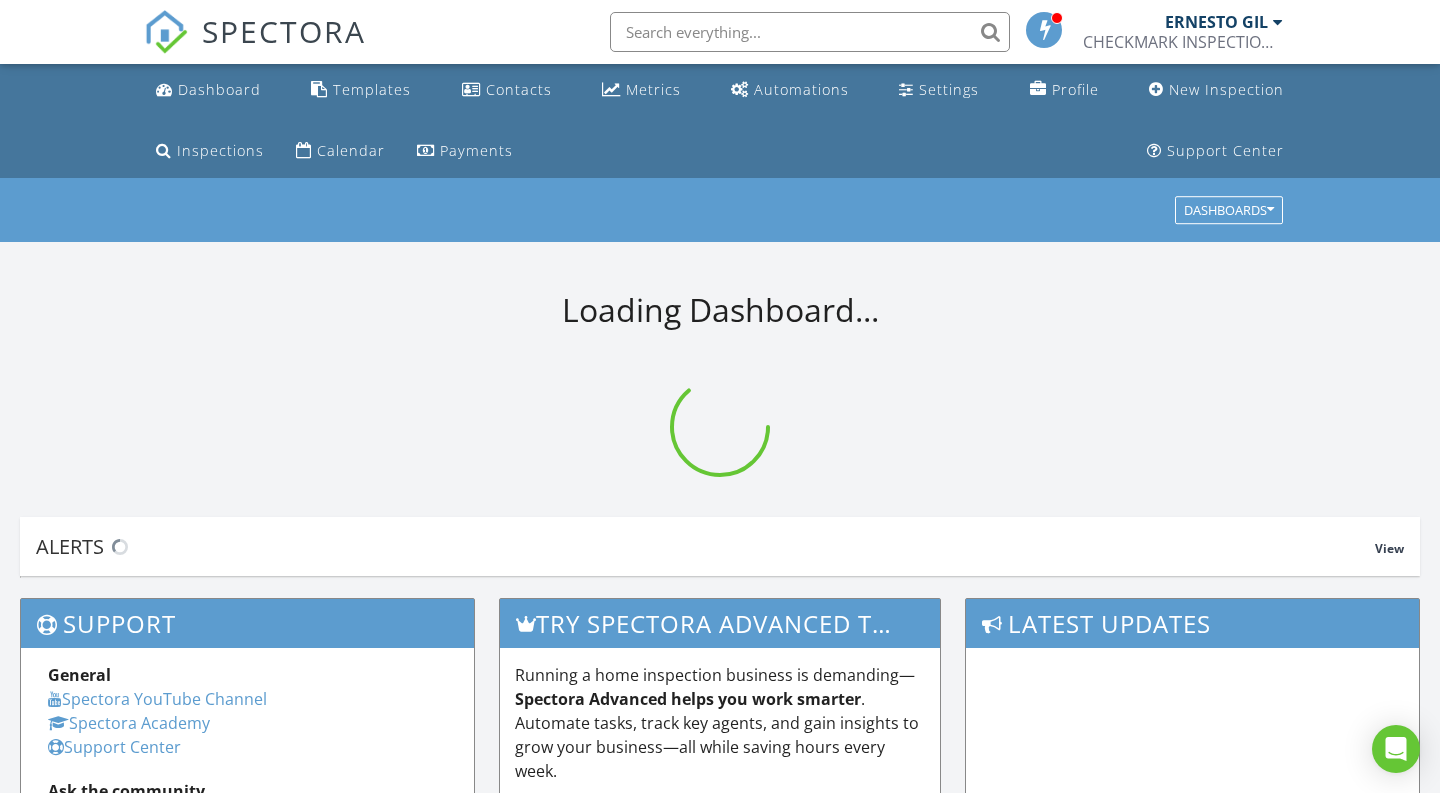 scroll, scrollTop: 0, scrollLeft: 0, axis: both 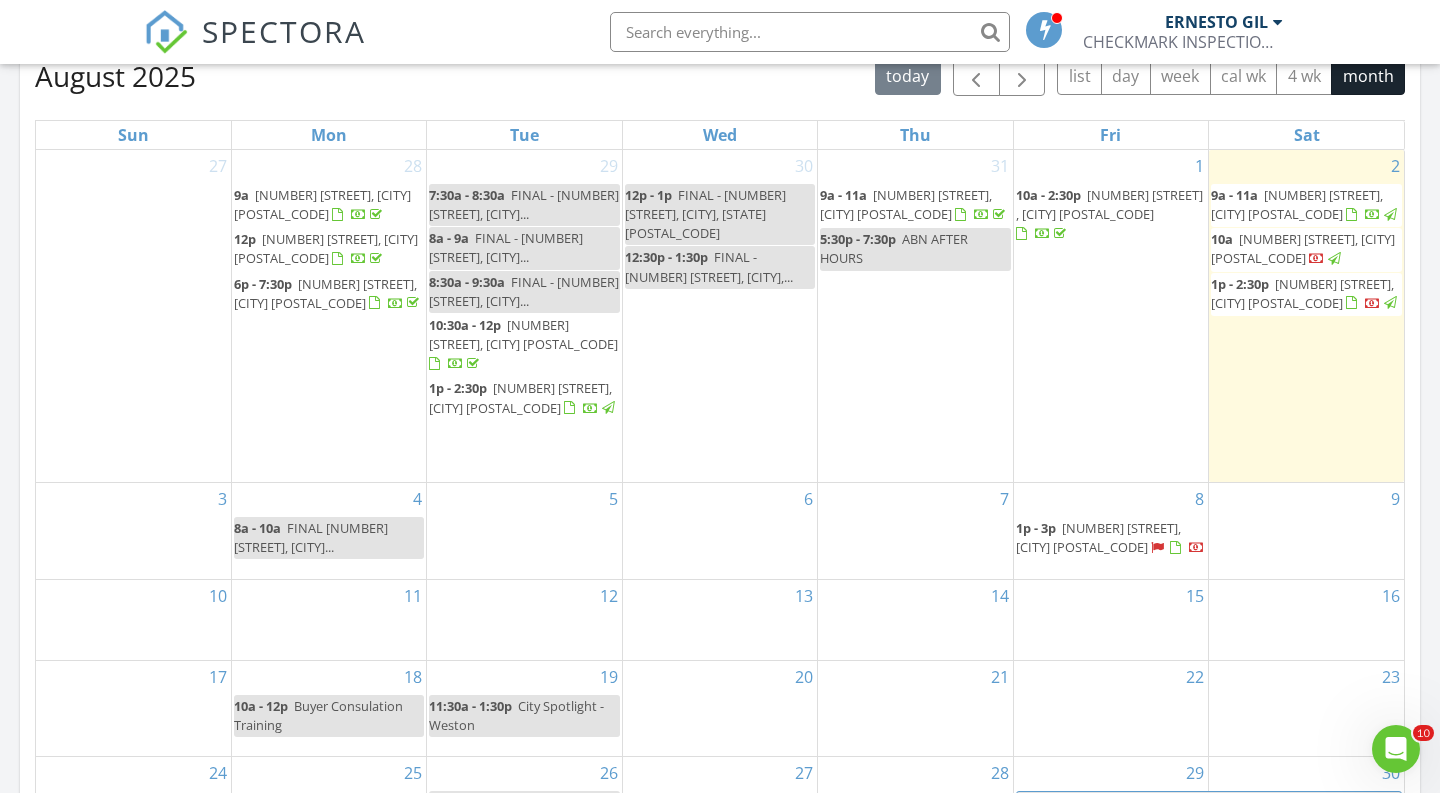 click on "9a - 11a" at bounding box center (1234, 195) 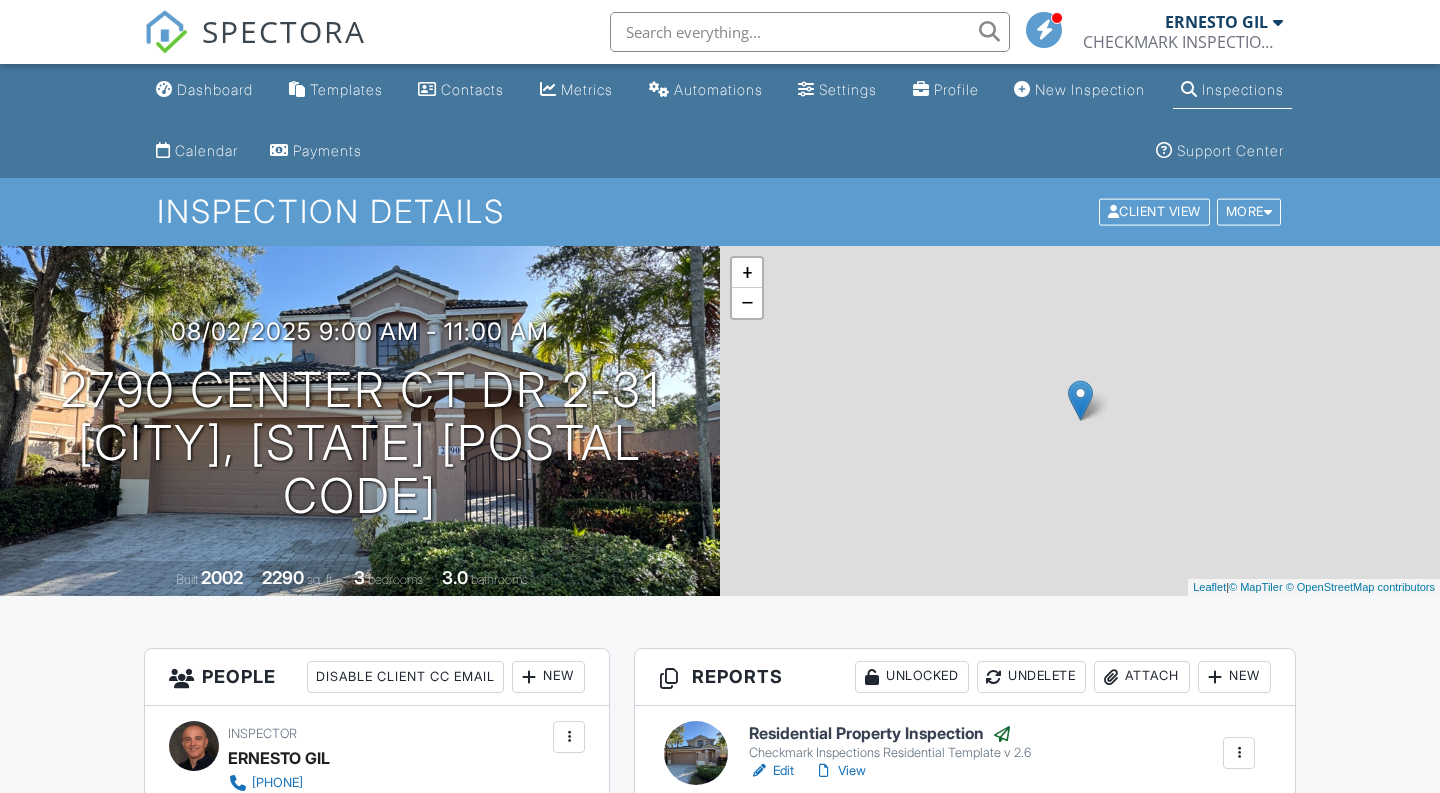 scroll, scrollTop: 0, scrollLeft: 0, axis: both 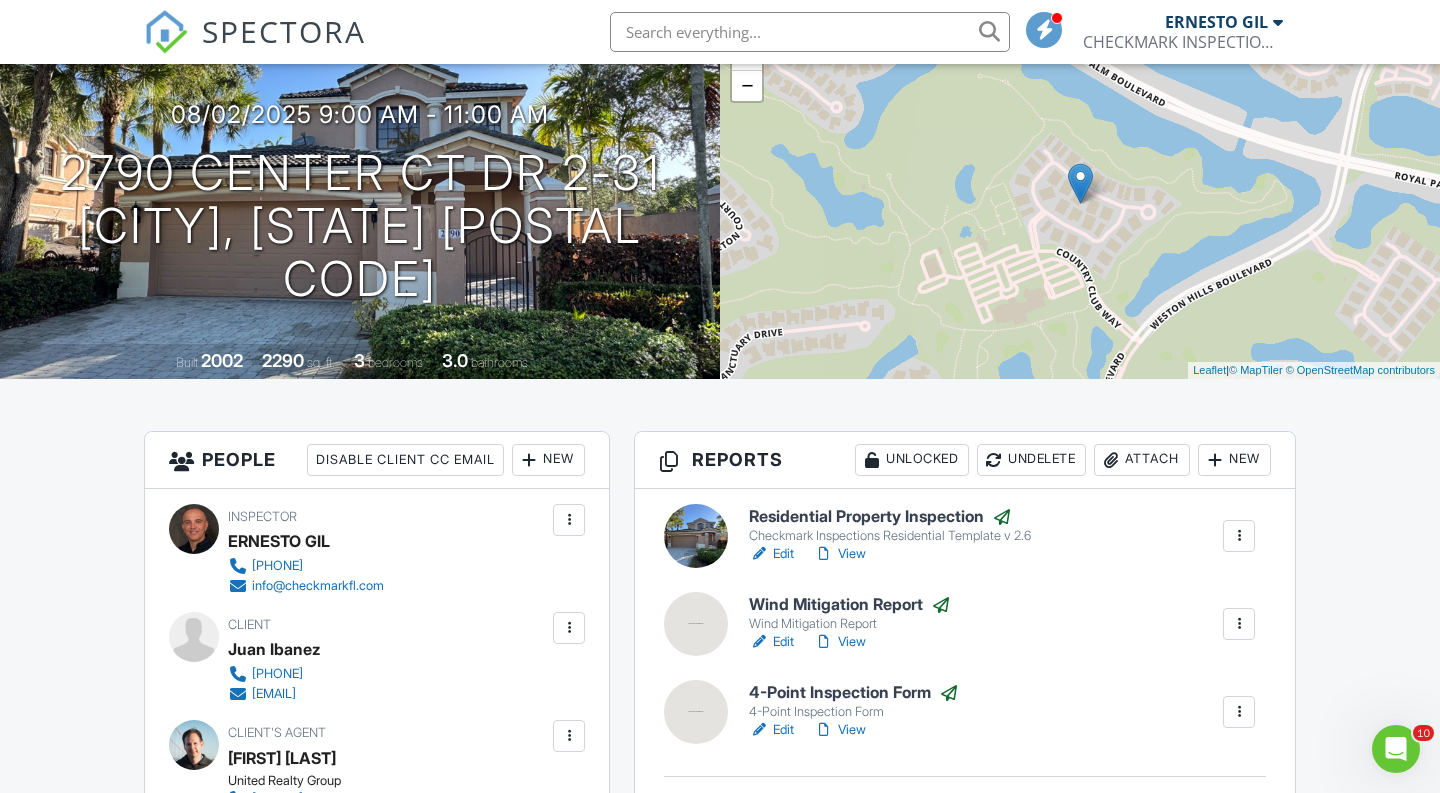click on "View" at bounding box center (840, 730) 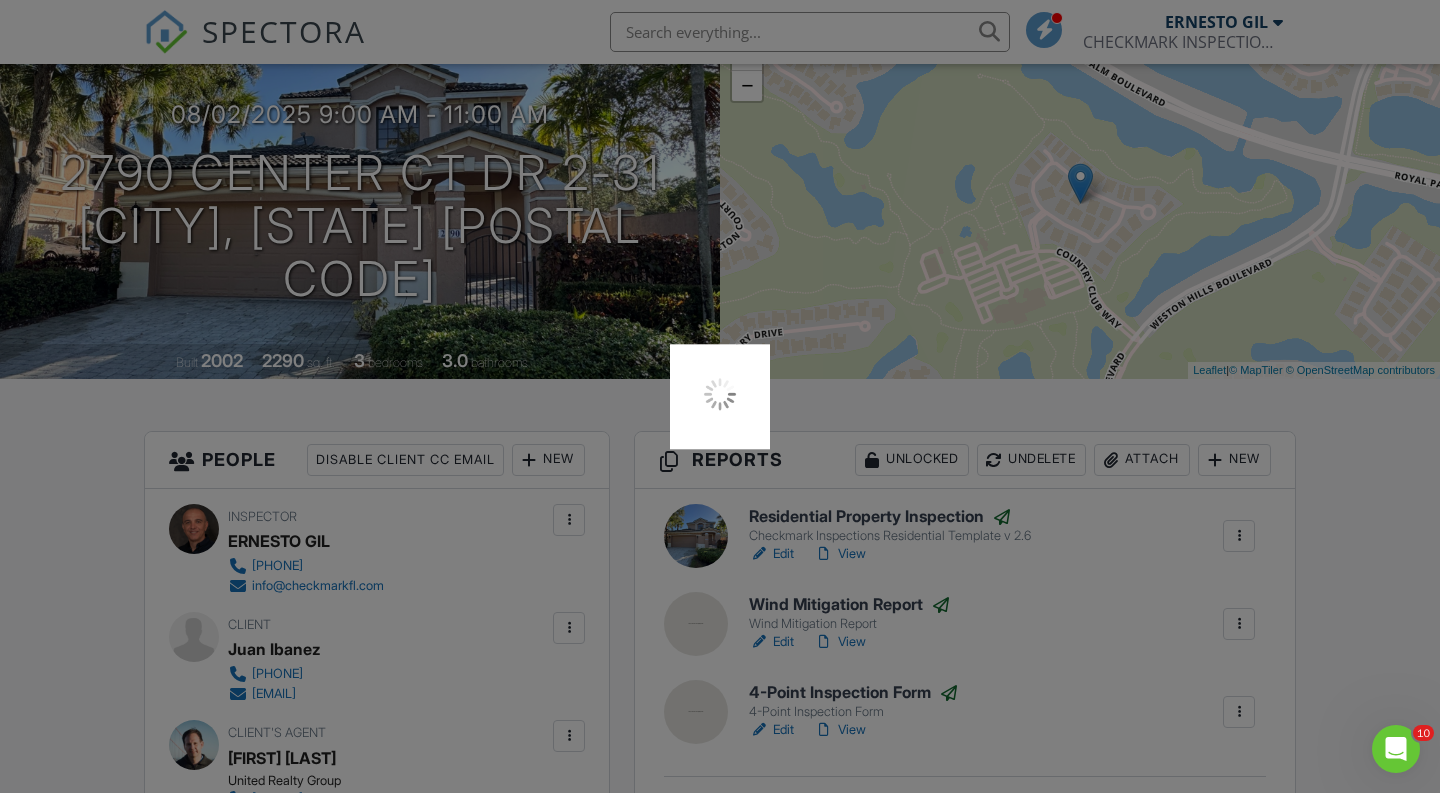 scroll, scrollTop: 481, scrollLeft: 0, axis: vertical 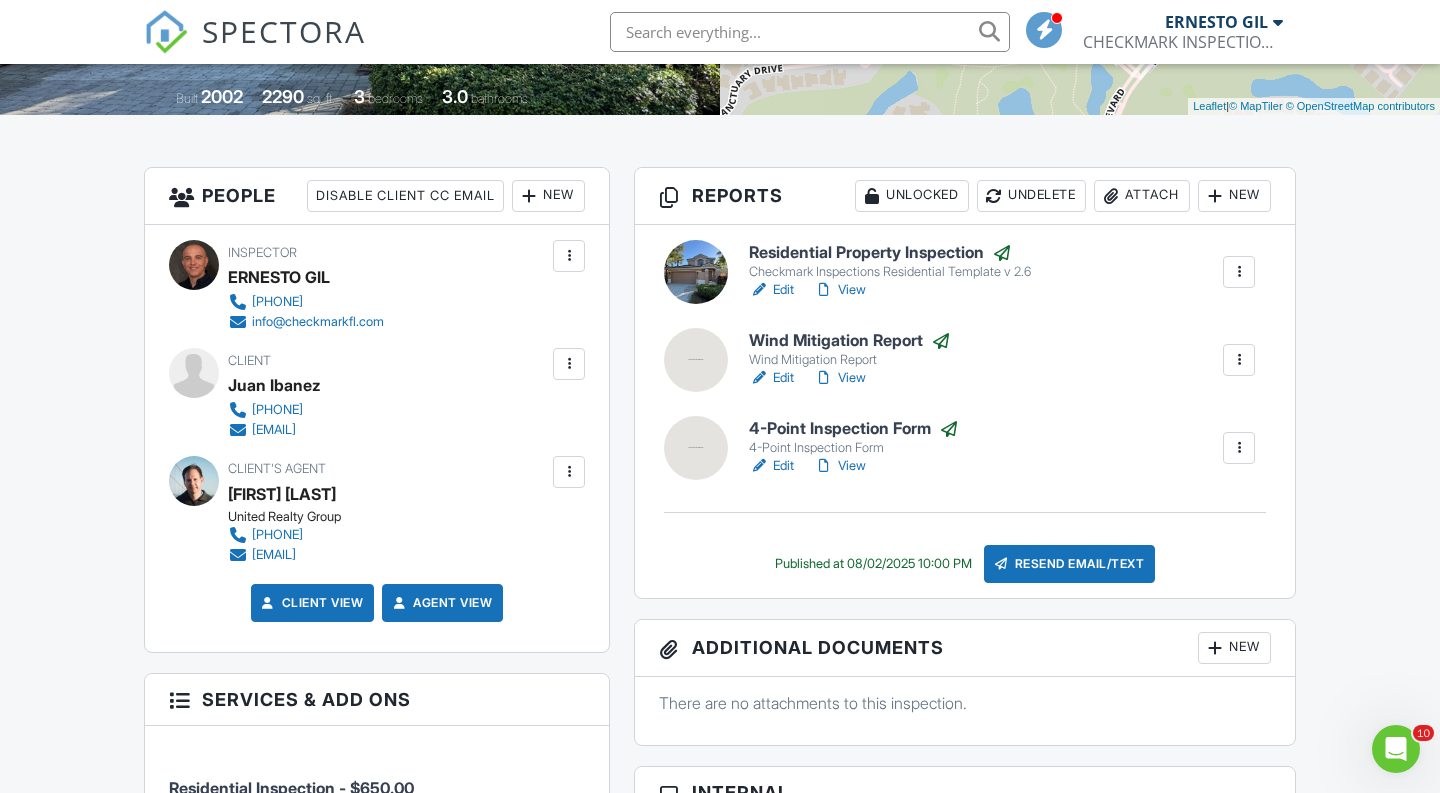 click at bounding box center (1239, 448) 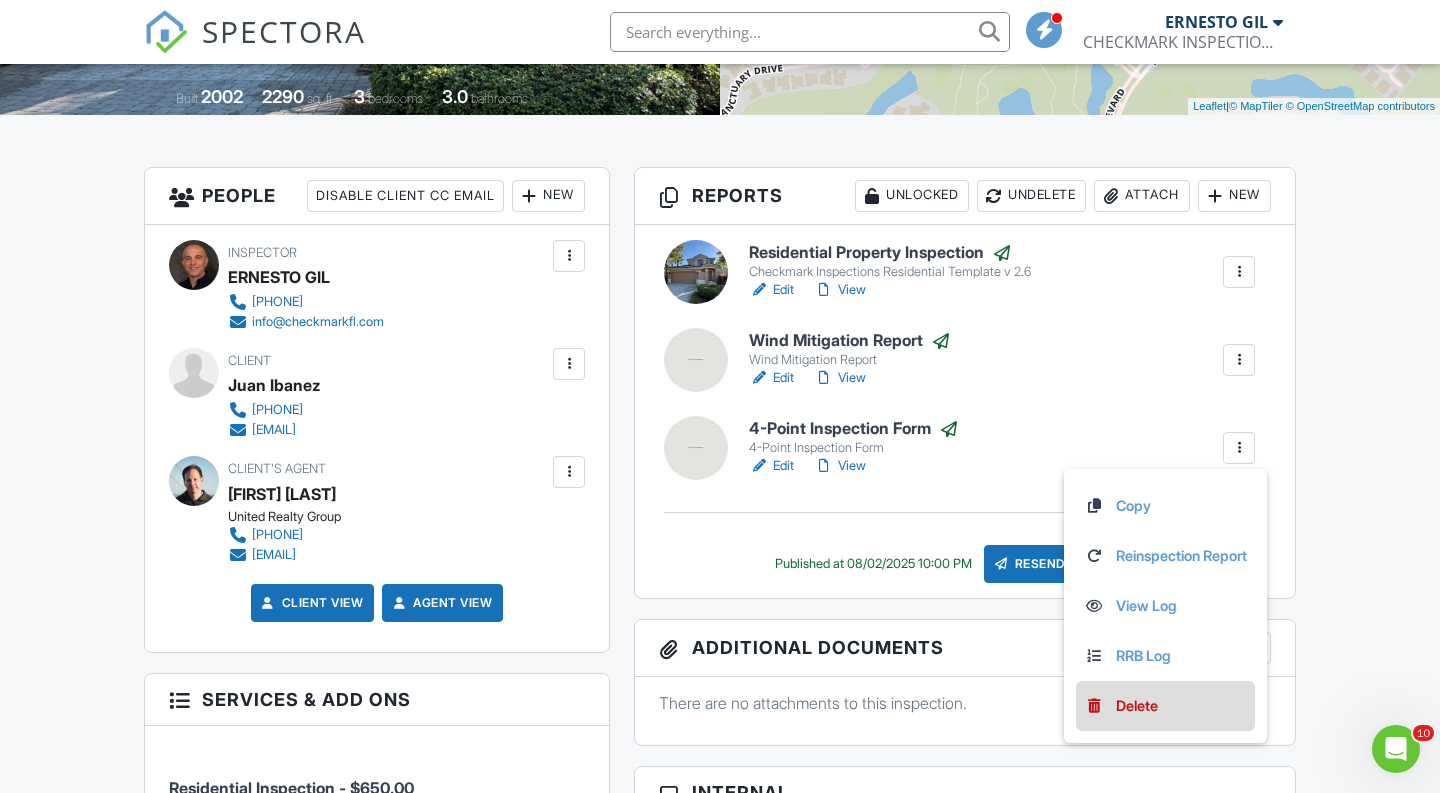 click on "Delete" at bounding box center [1137, 706] 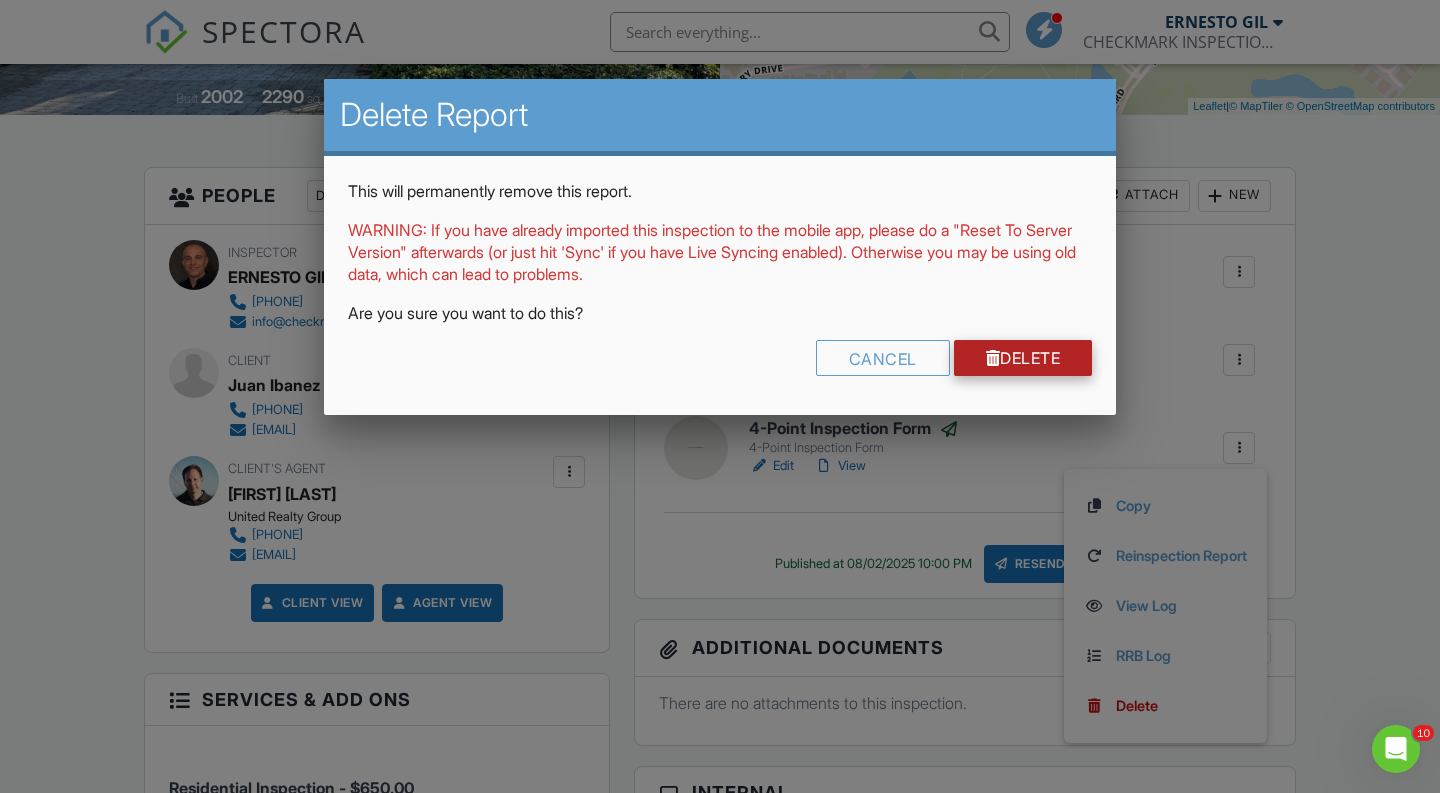 click on "Delete" at bounding box center (1023, 358) 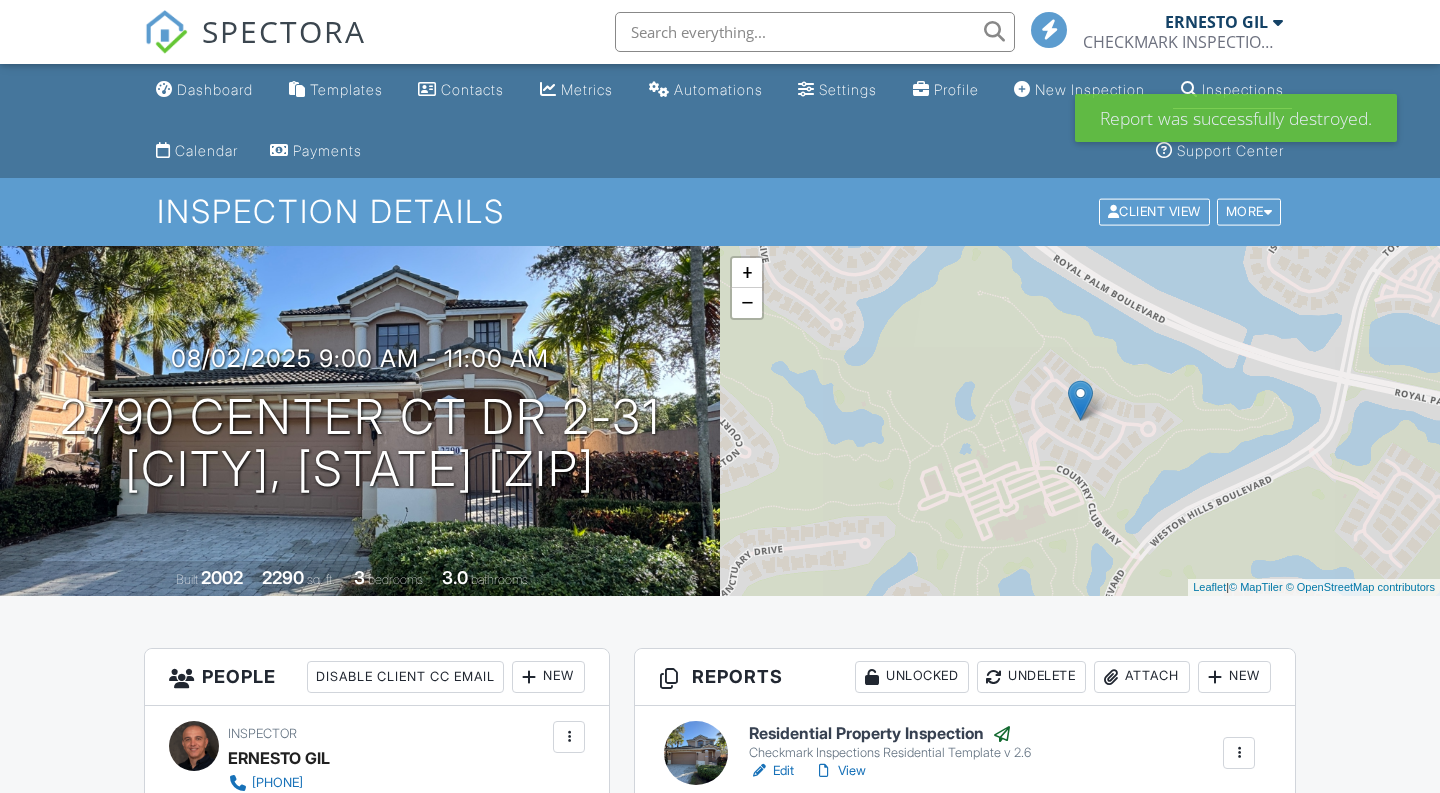 scroll, scrollTop: 0, scrollLeft: 0, axis: both 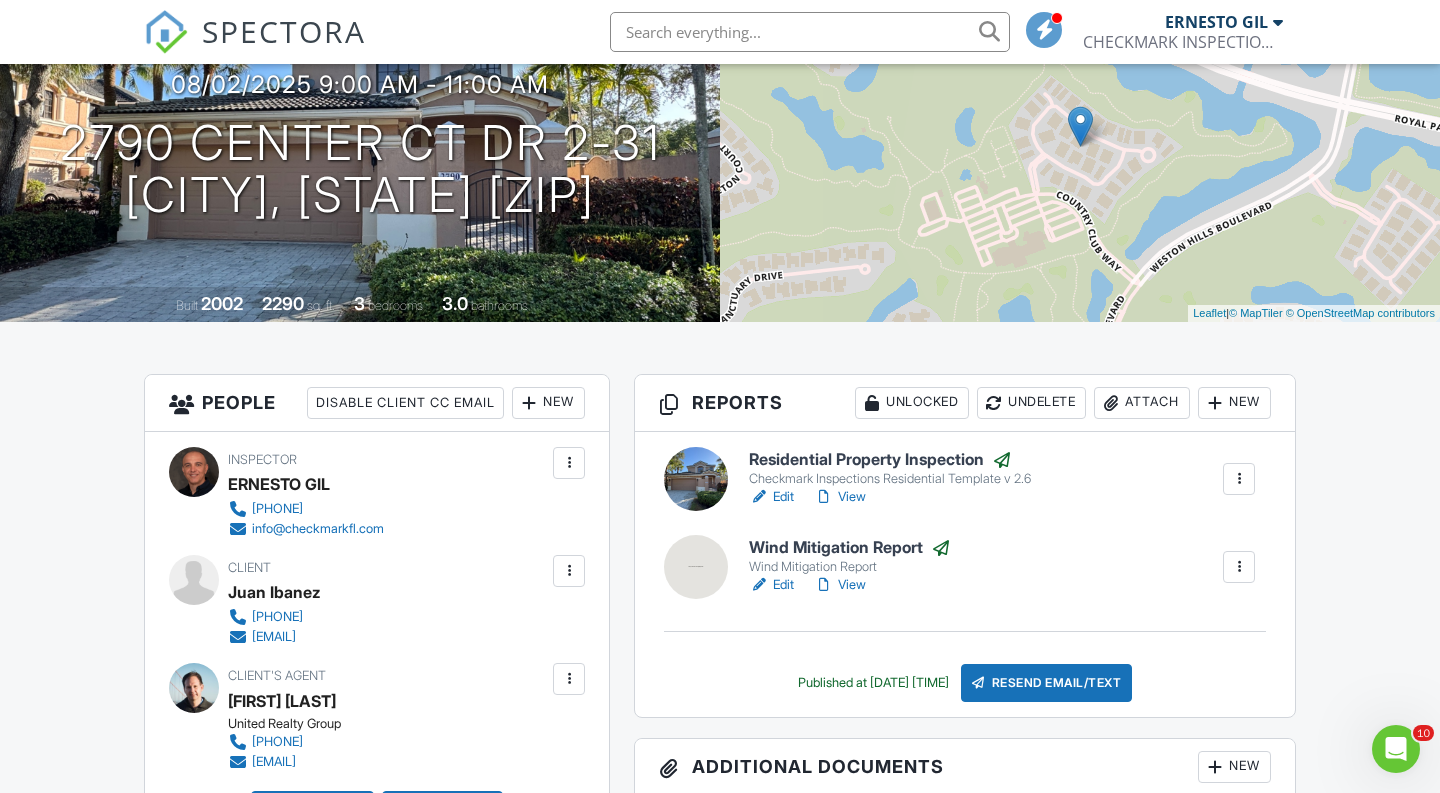 click on "Attach" at bounding box center (1142, 403) 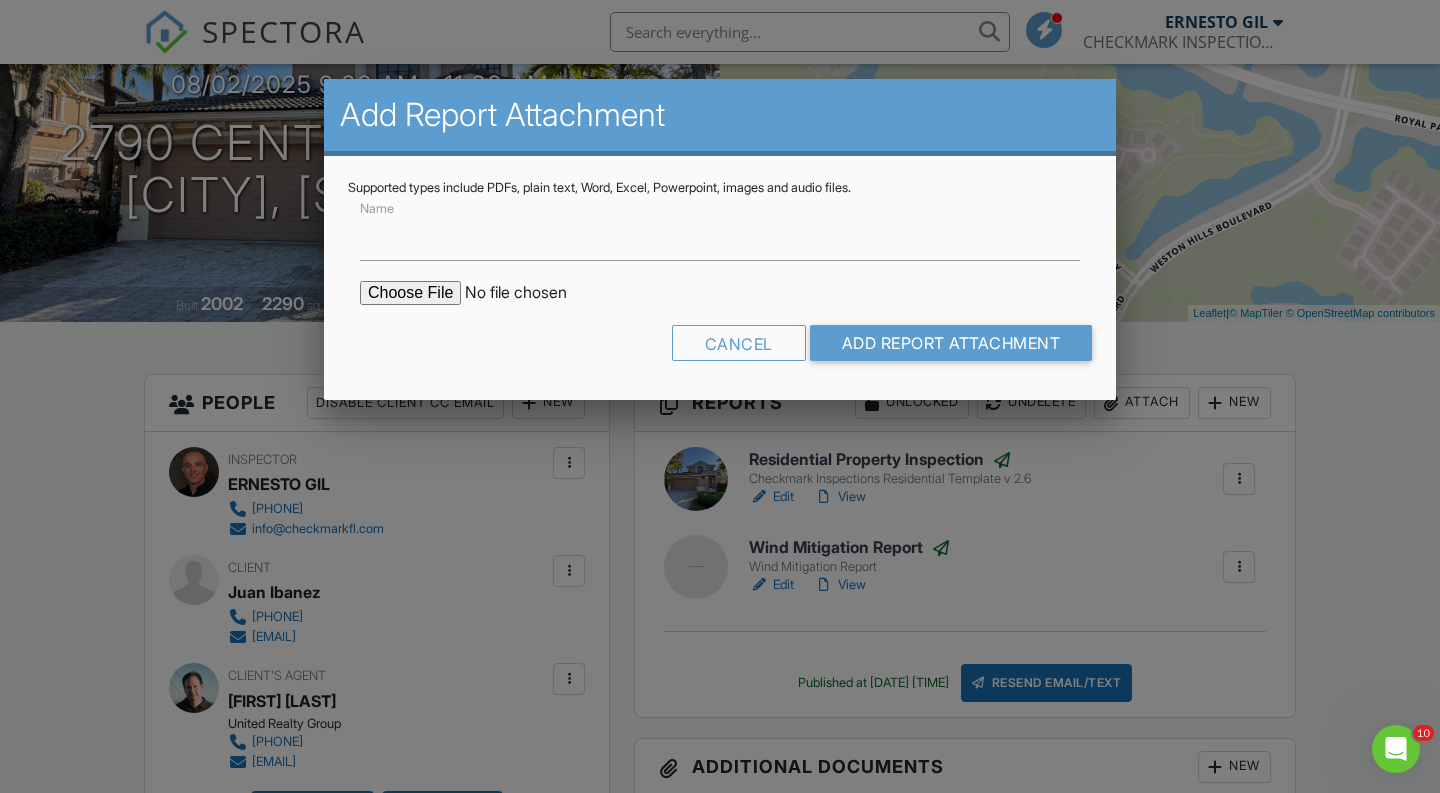 click on "Name
Cancel
Add Report Attachment" at bounding box center (720, 286) 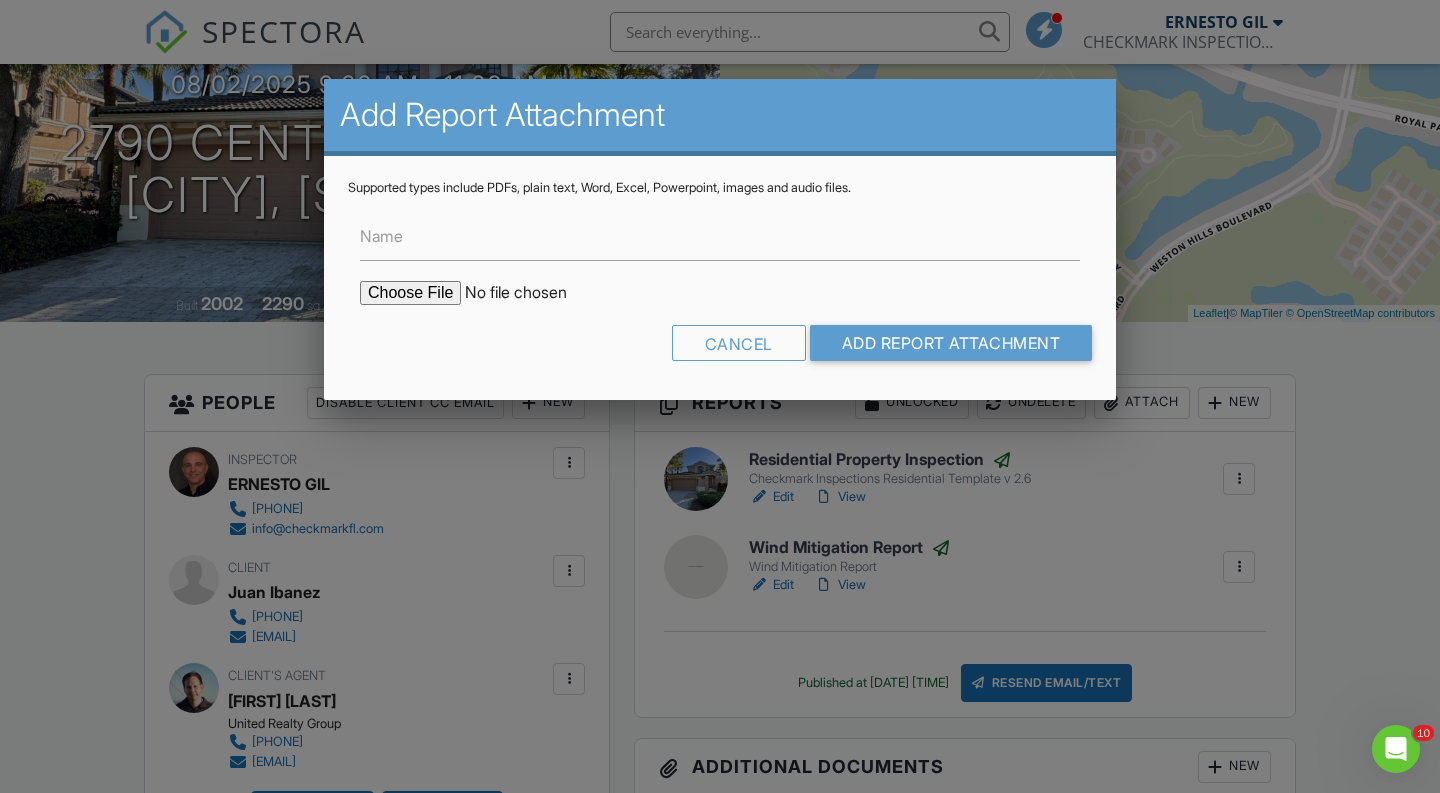 click on "Name
Cancel
Add Report Attachment" at bounding box center [720, 286] 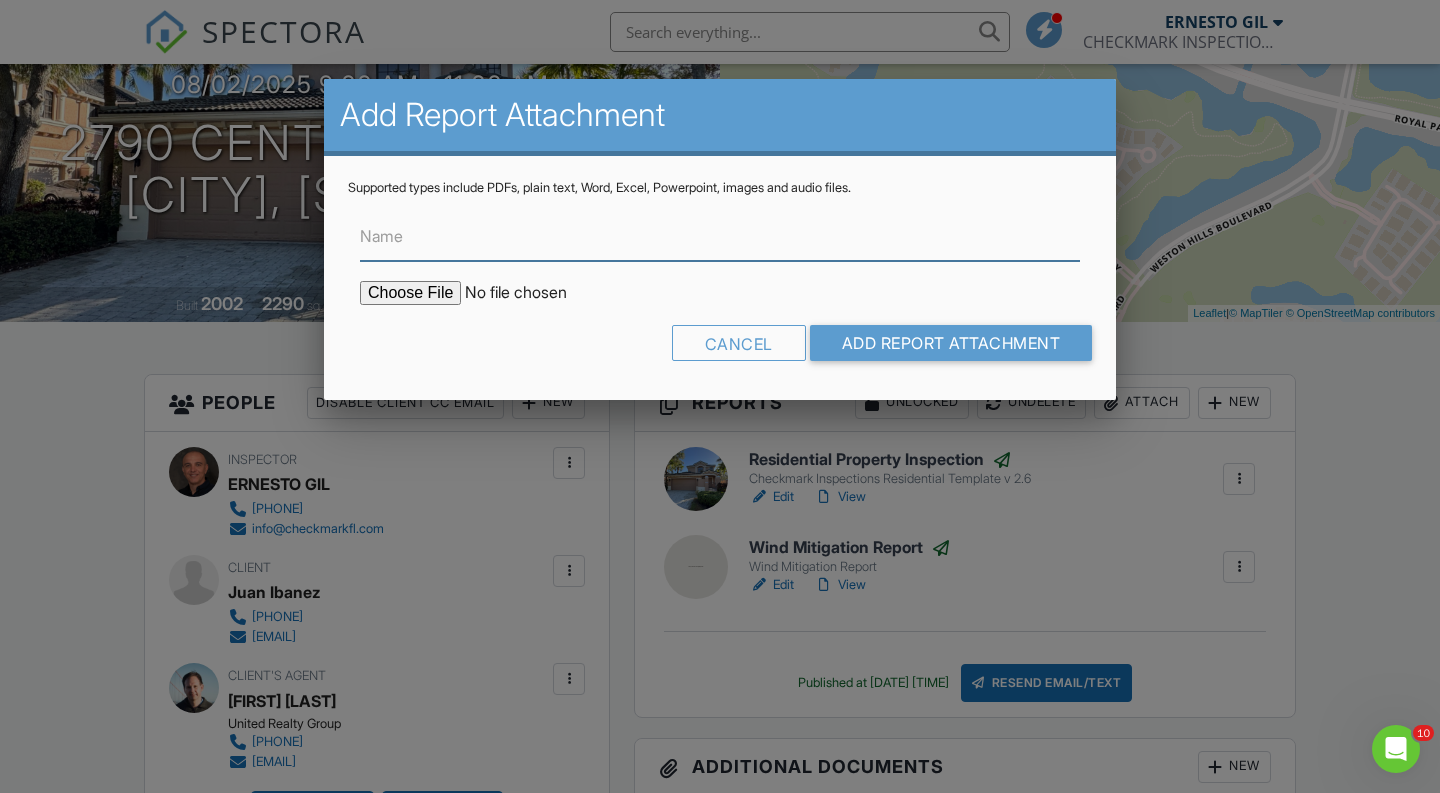 click on "Name" at bounding box center [720, 236] 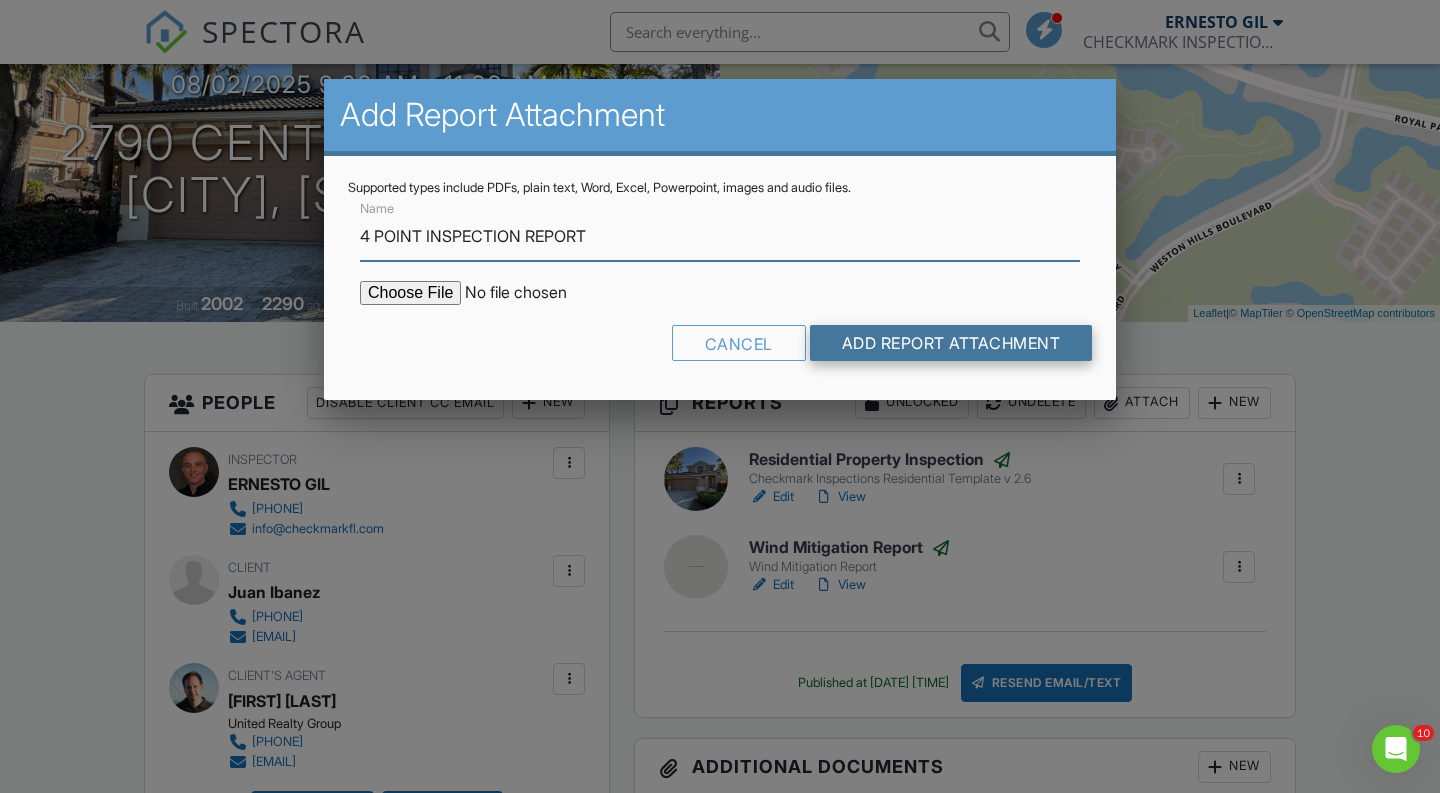 type on "4 POINT INSPECTION REPORT" 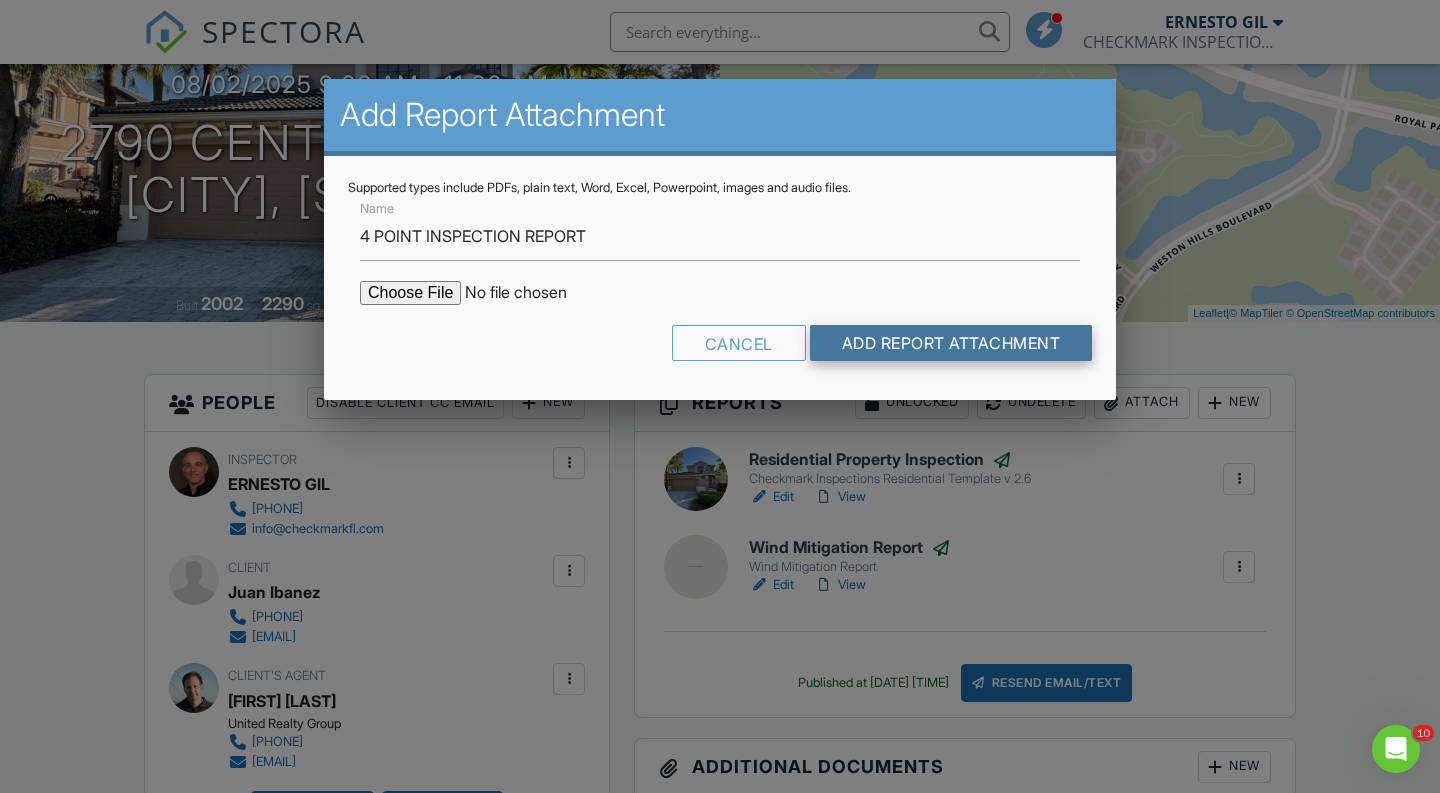 click on "Add Report Attachment" at bounding box center [951, 343] 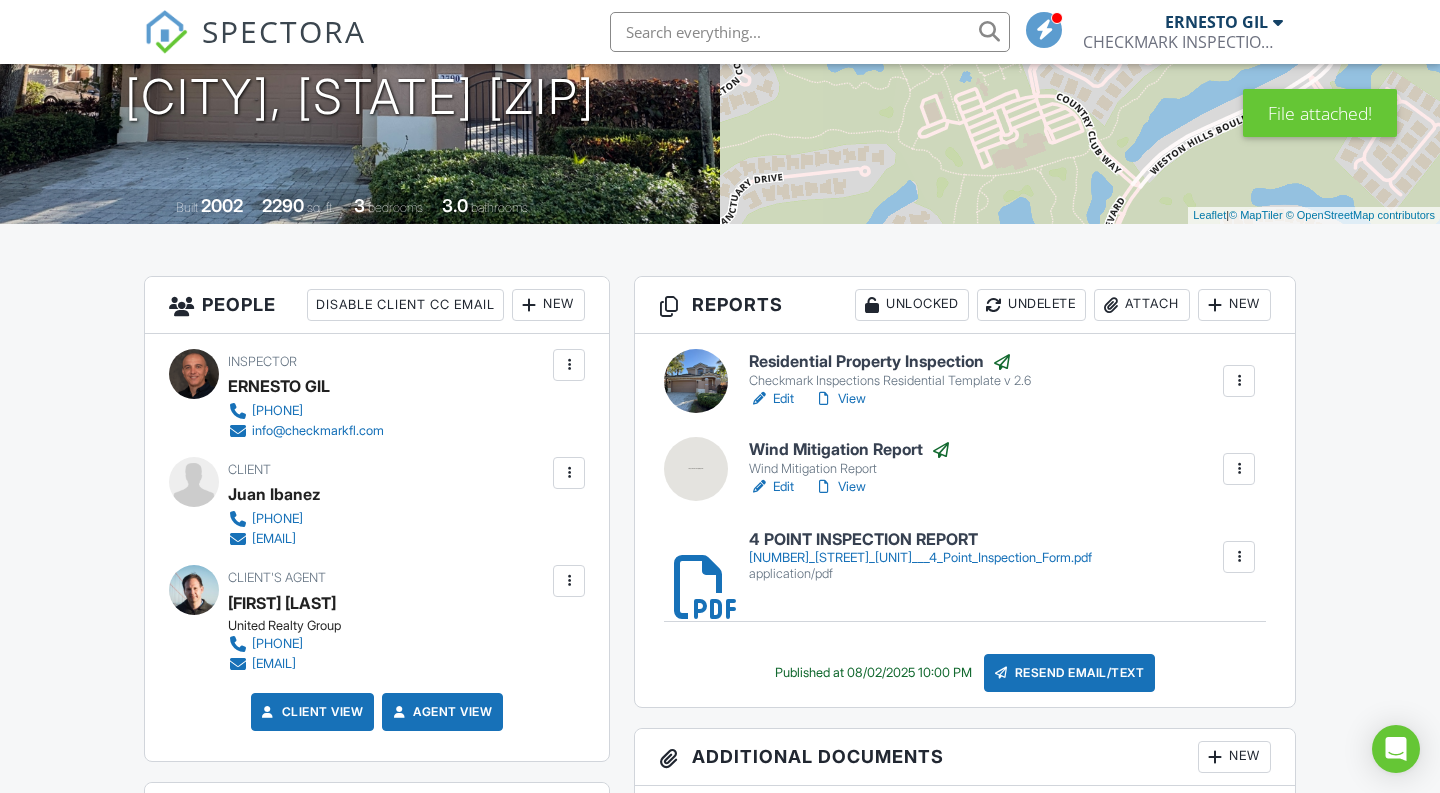scroll, scrollTop: 372, scrollLeft: 0, axis: vertical 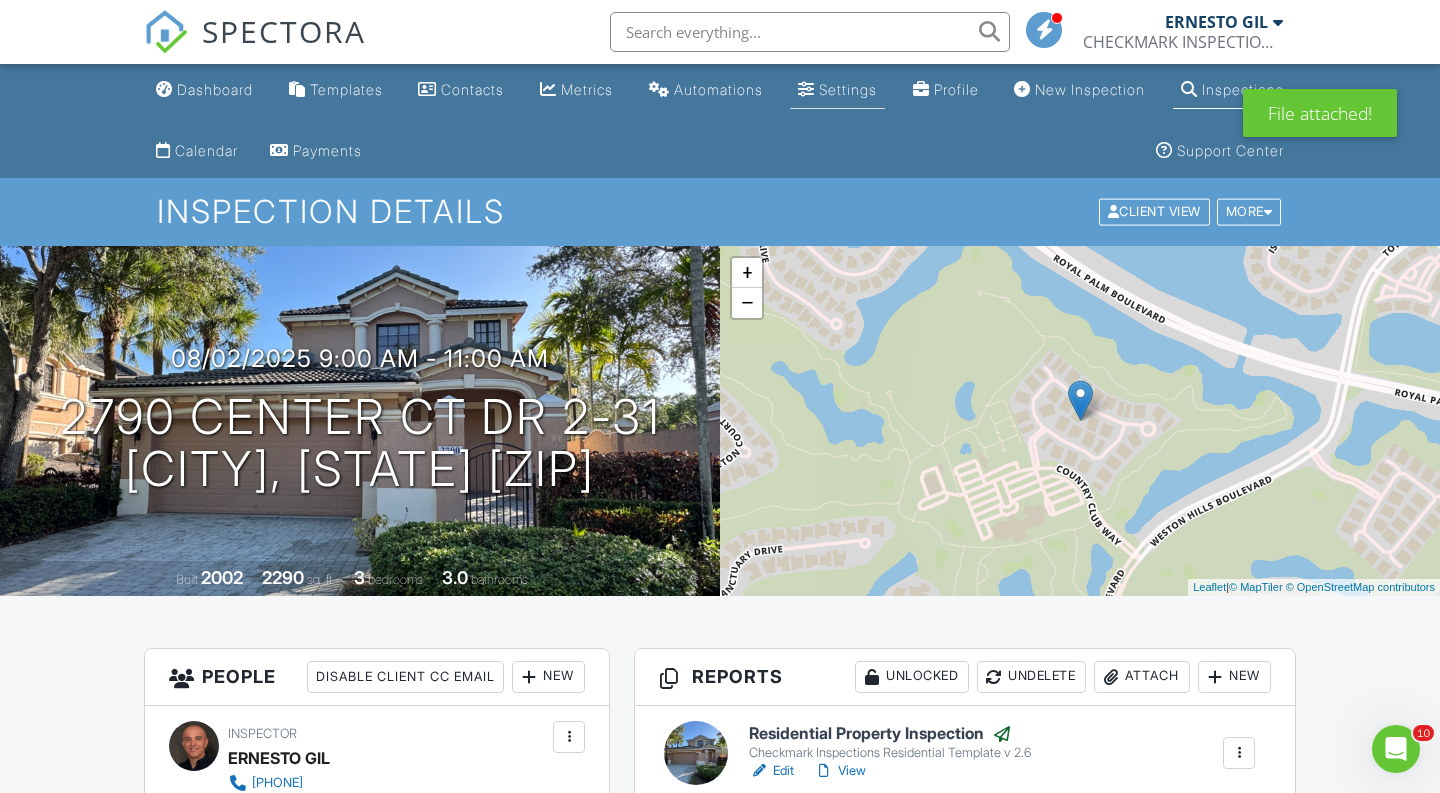 click on "Settings" at bounding box center [848, 89] 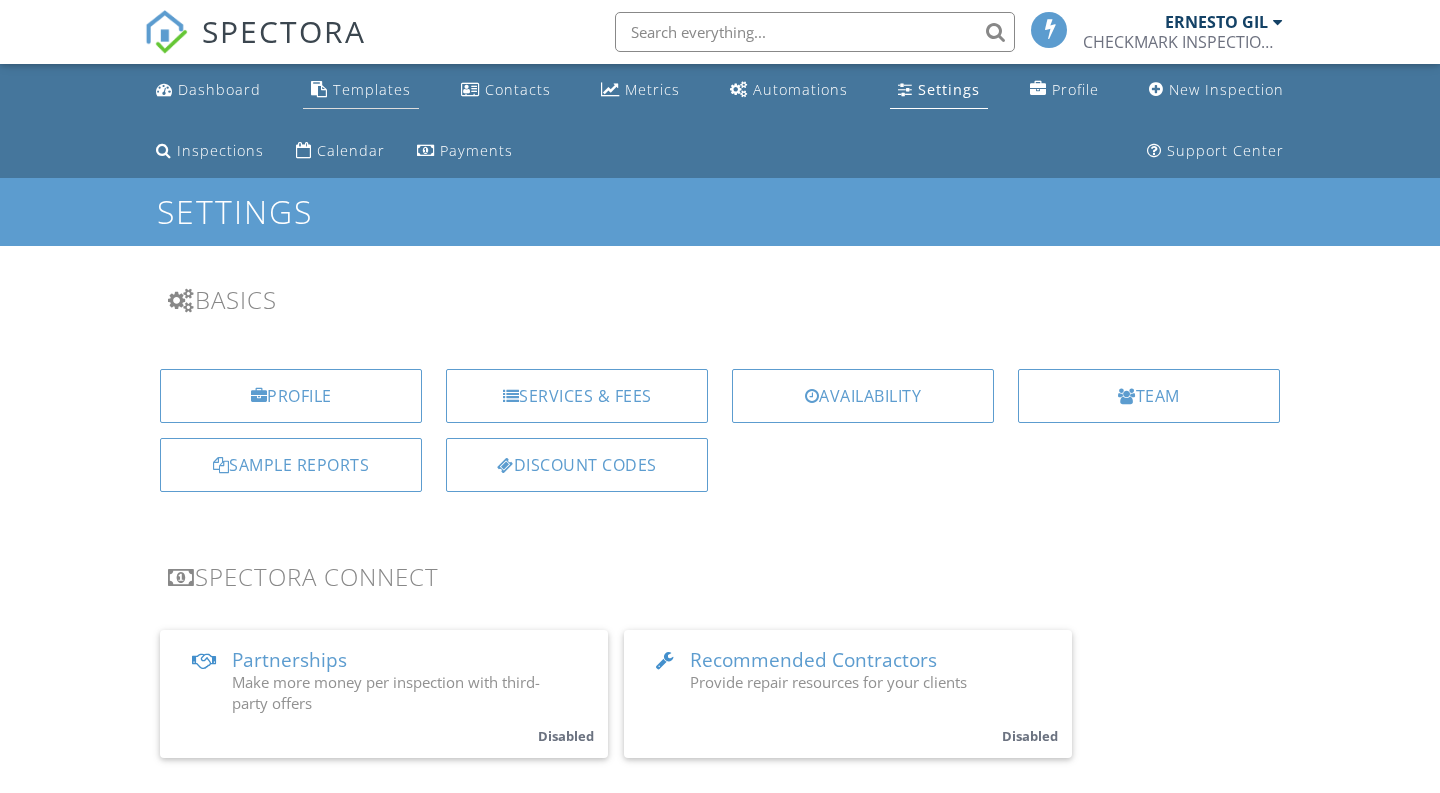 scroll, scrollTop: 0, scrollLeft: 0, axis: both 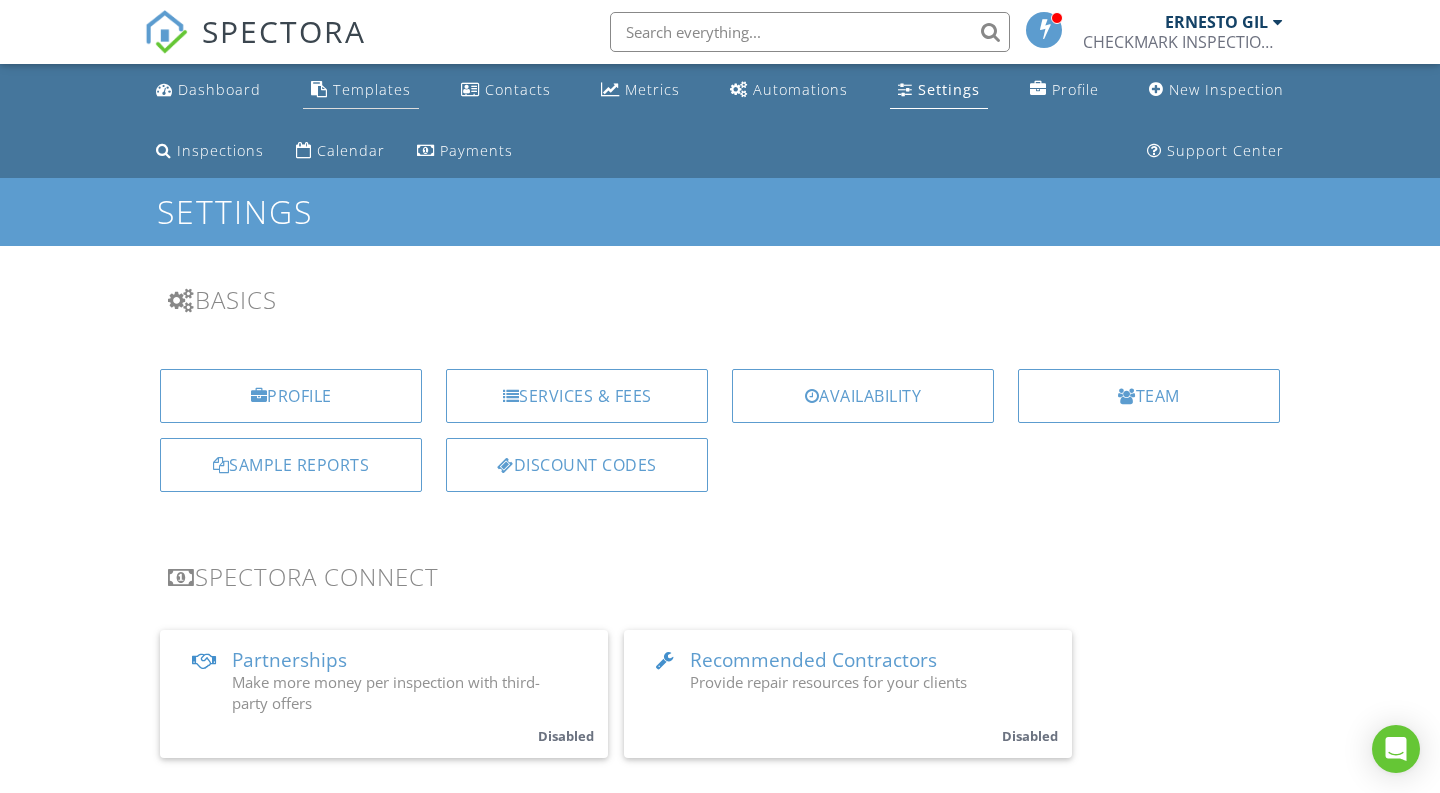 click on "Templates" at bounding box center (372, 89) 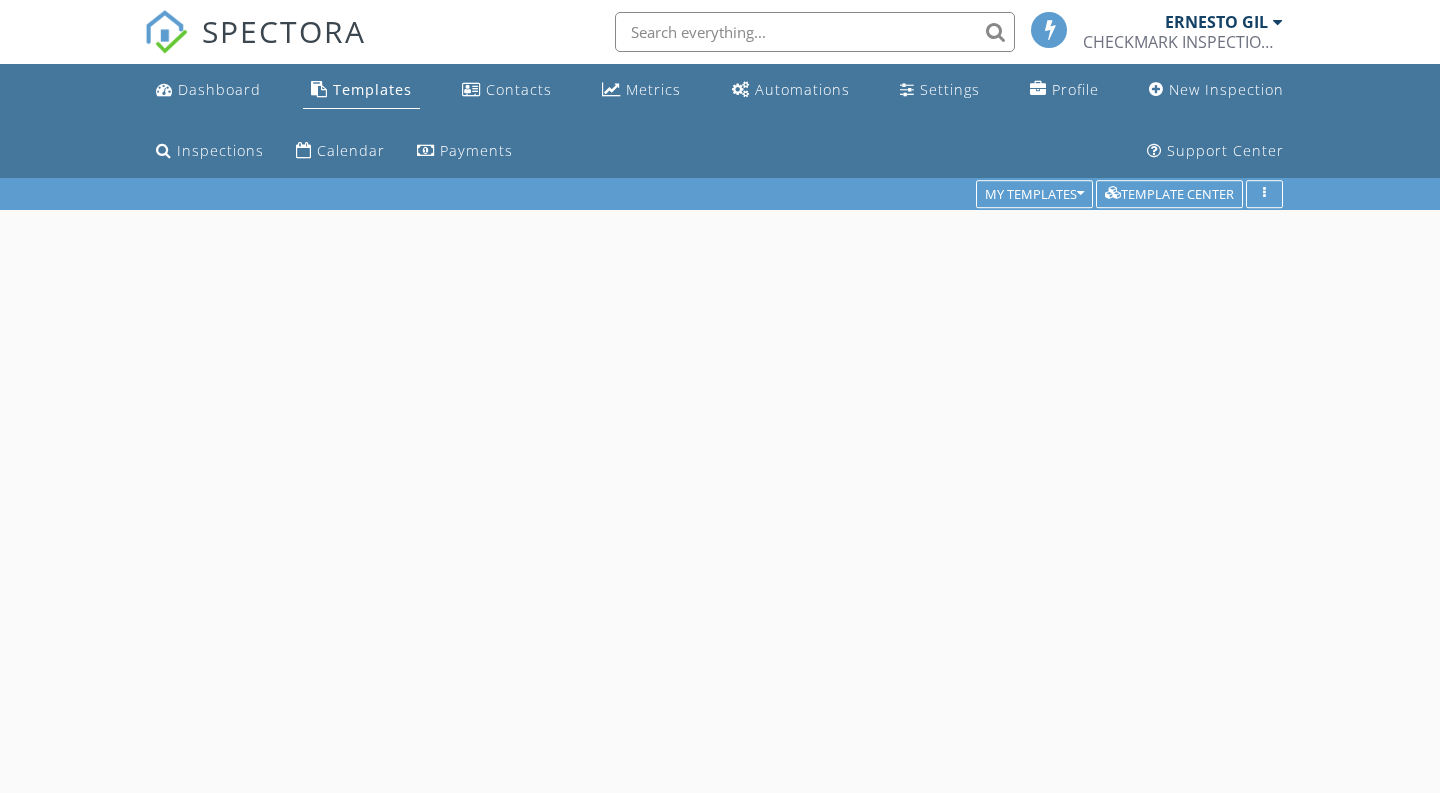 scroll, scrollTop: 0, scrollLeft: 0, axis: both 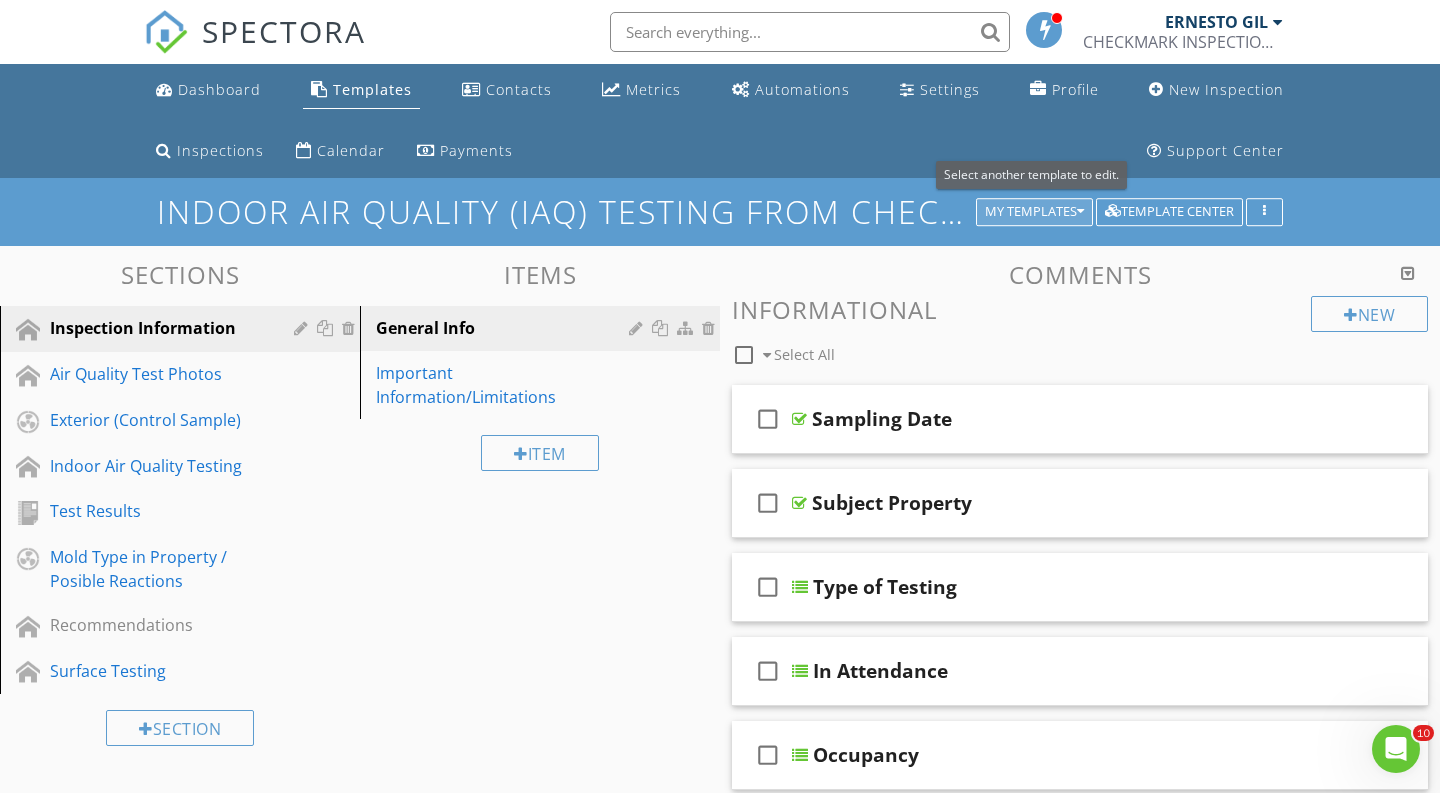 click on "My Templates" at bounding box center (1034, 212) 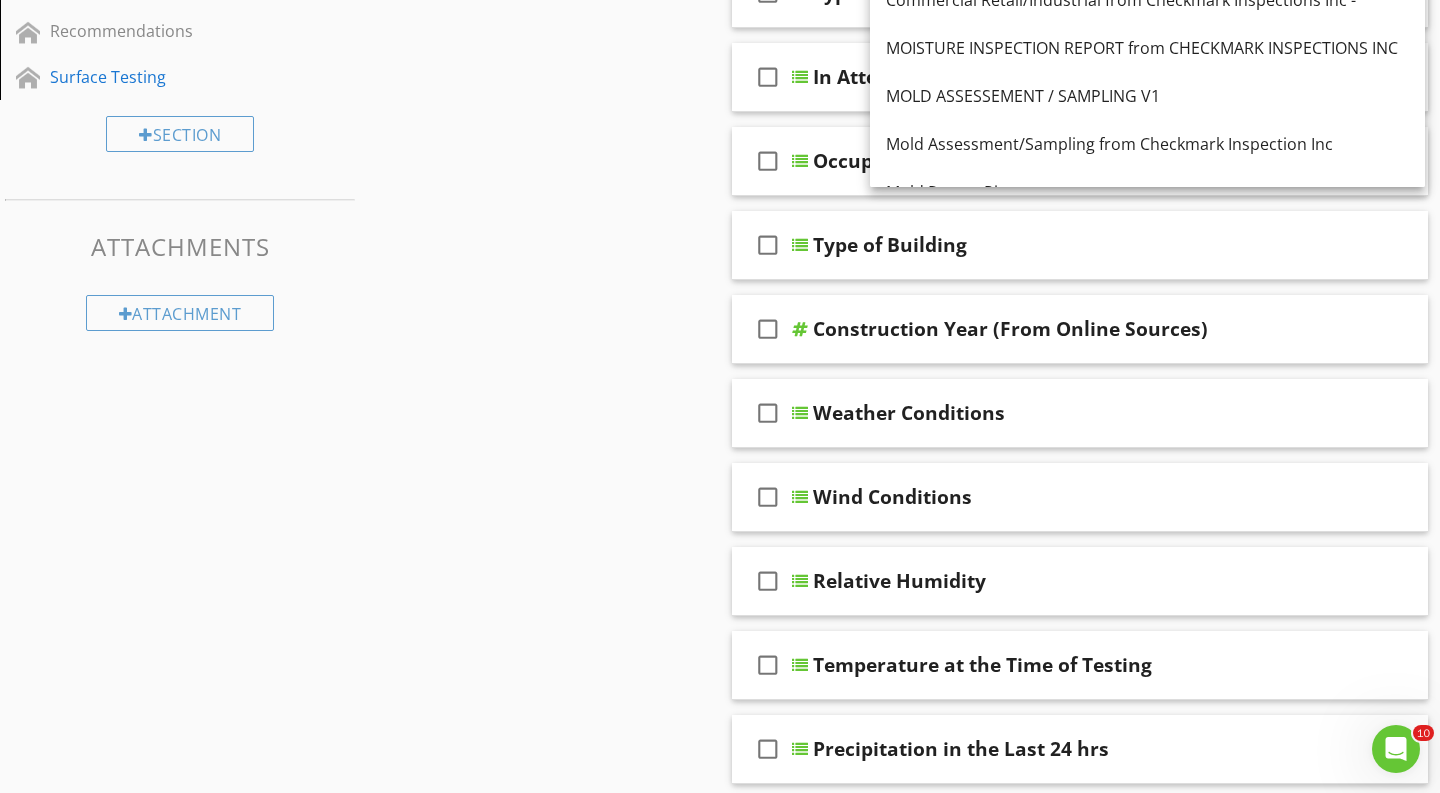 scroll, scrollTop: 31, scrollLeft: 0, axis: vertical 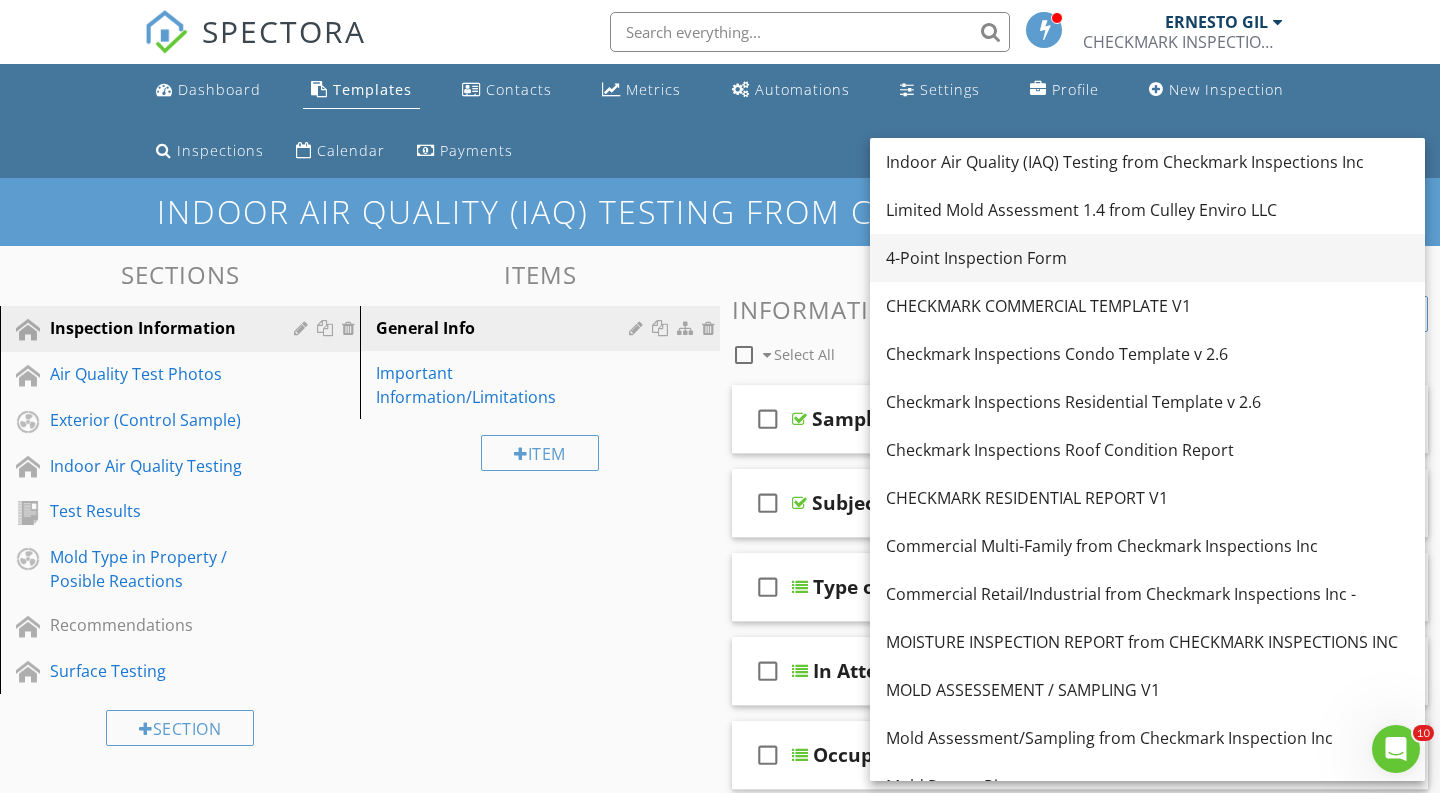 click on "4-Point Inspection Form" at bounding box center [1147, 258] 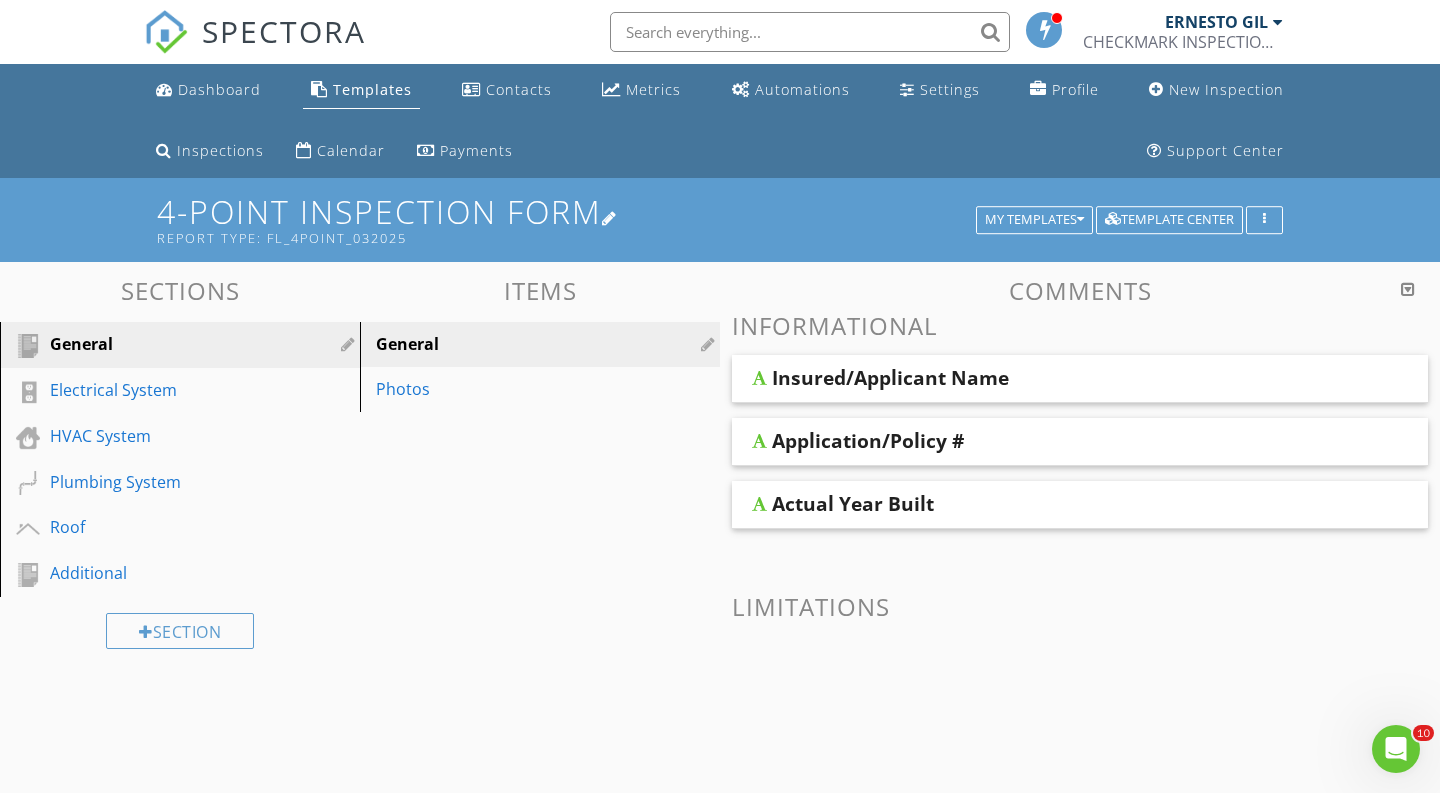 click at bounding box center [610, 218] 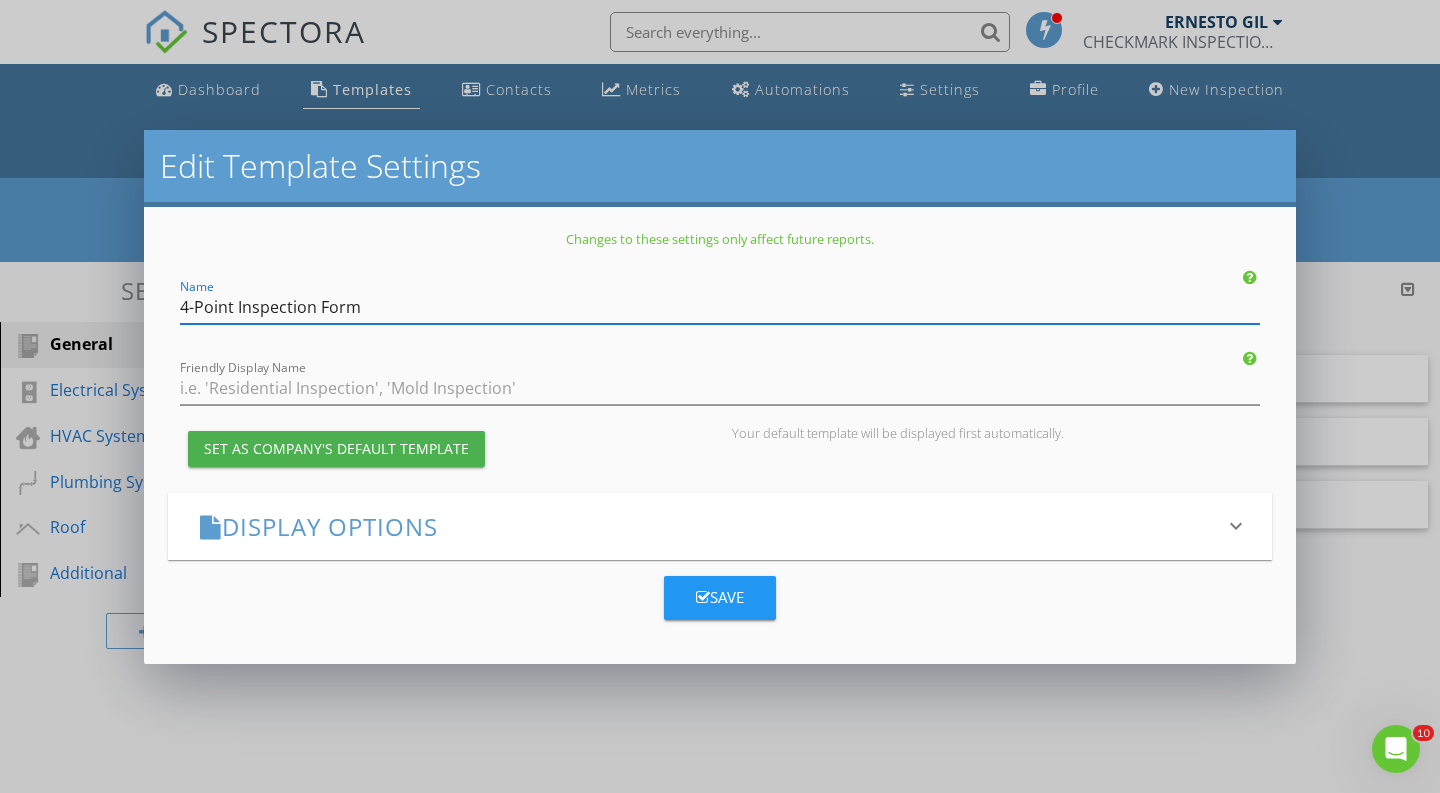 drag, startPoint x: 320, startPoint y: 312, endPoint x: 420, endPoint y: 311, distance: 100.005 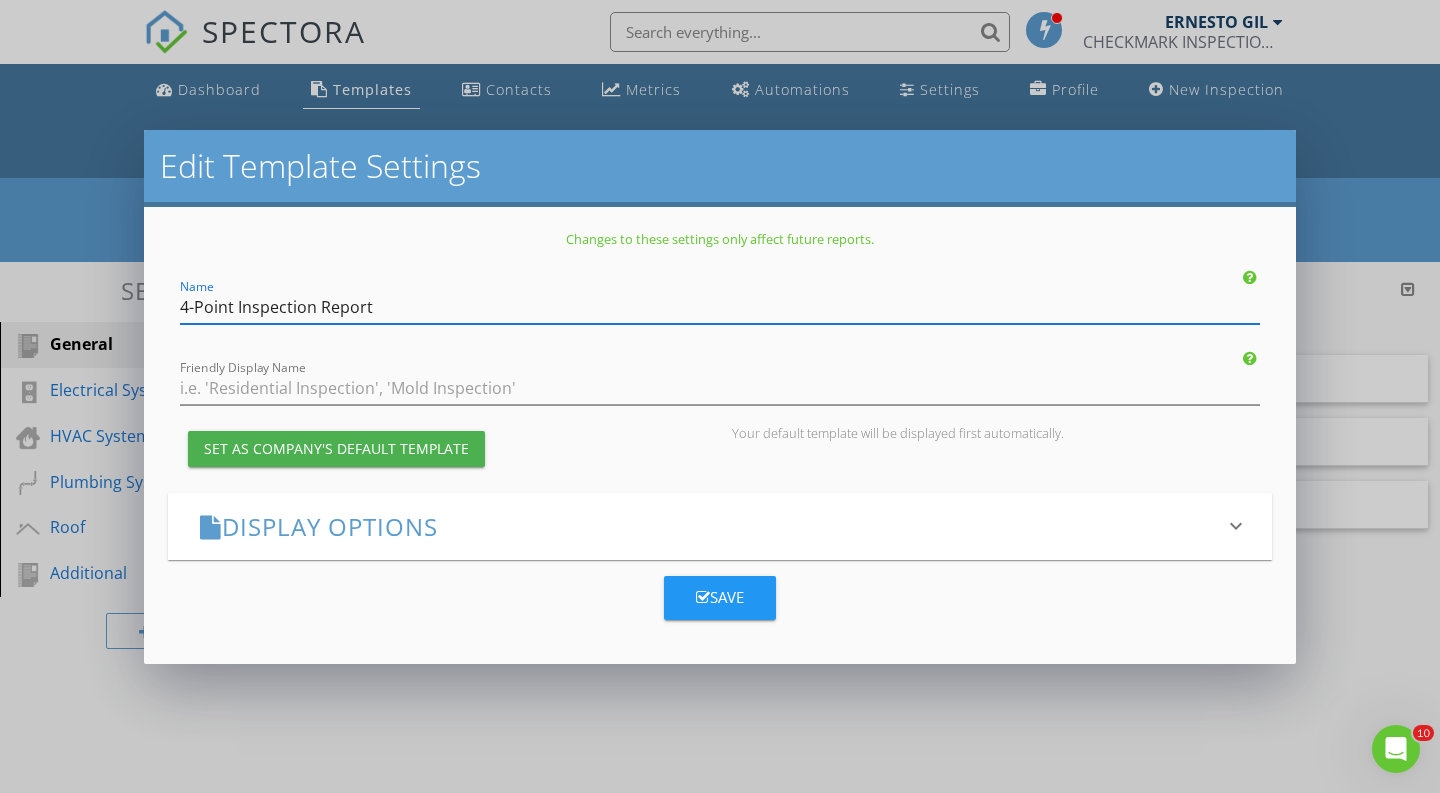 type on "4-Point Inspection Report" 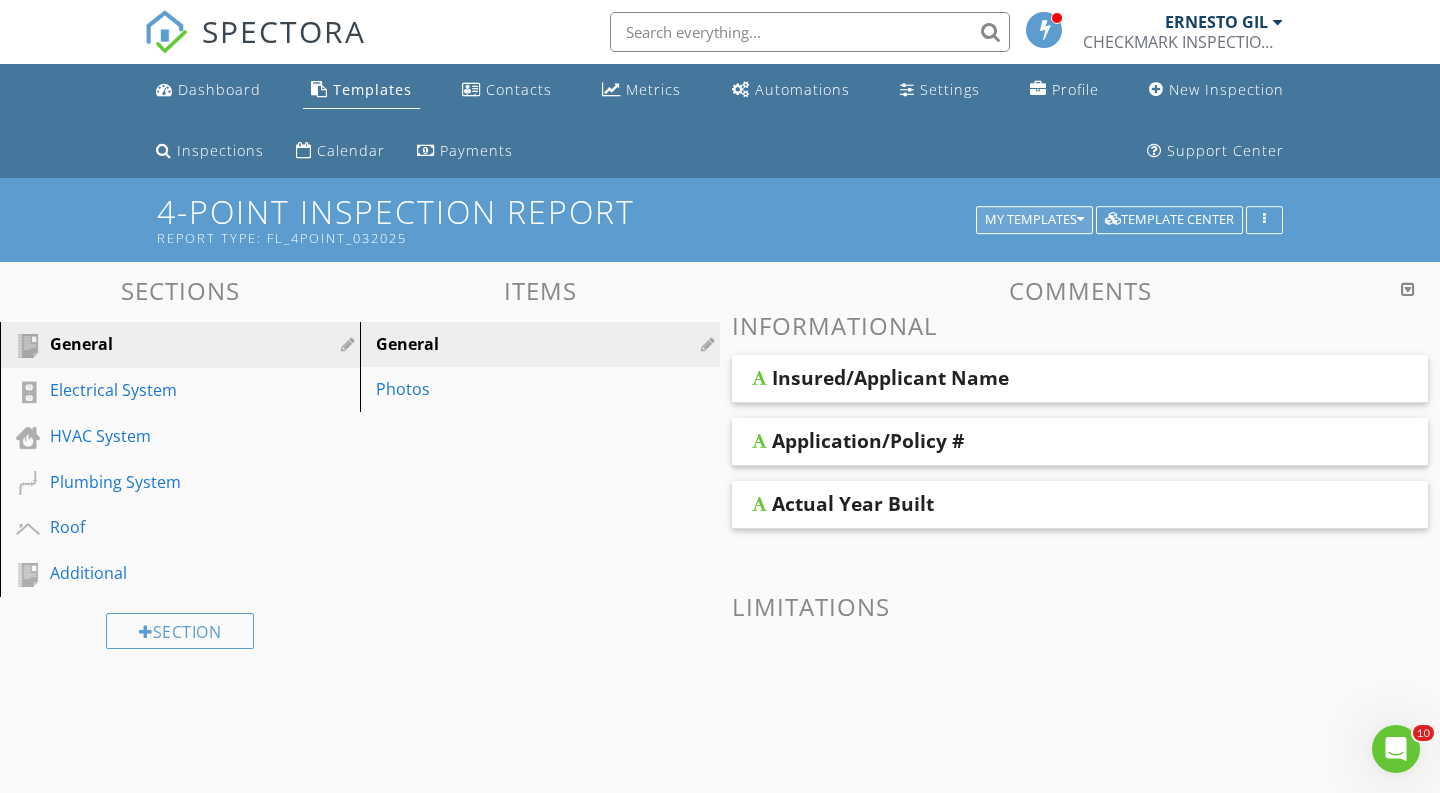scroll, scrollTop: 0, scrollLeft: 0, axis: both 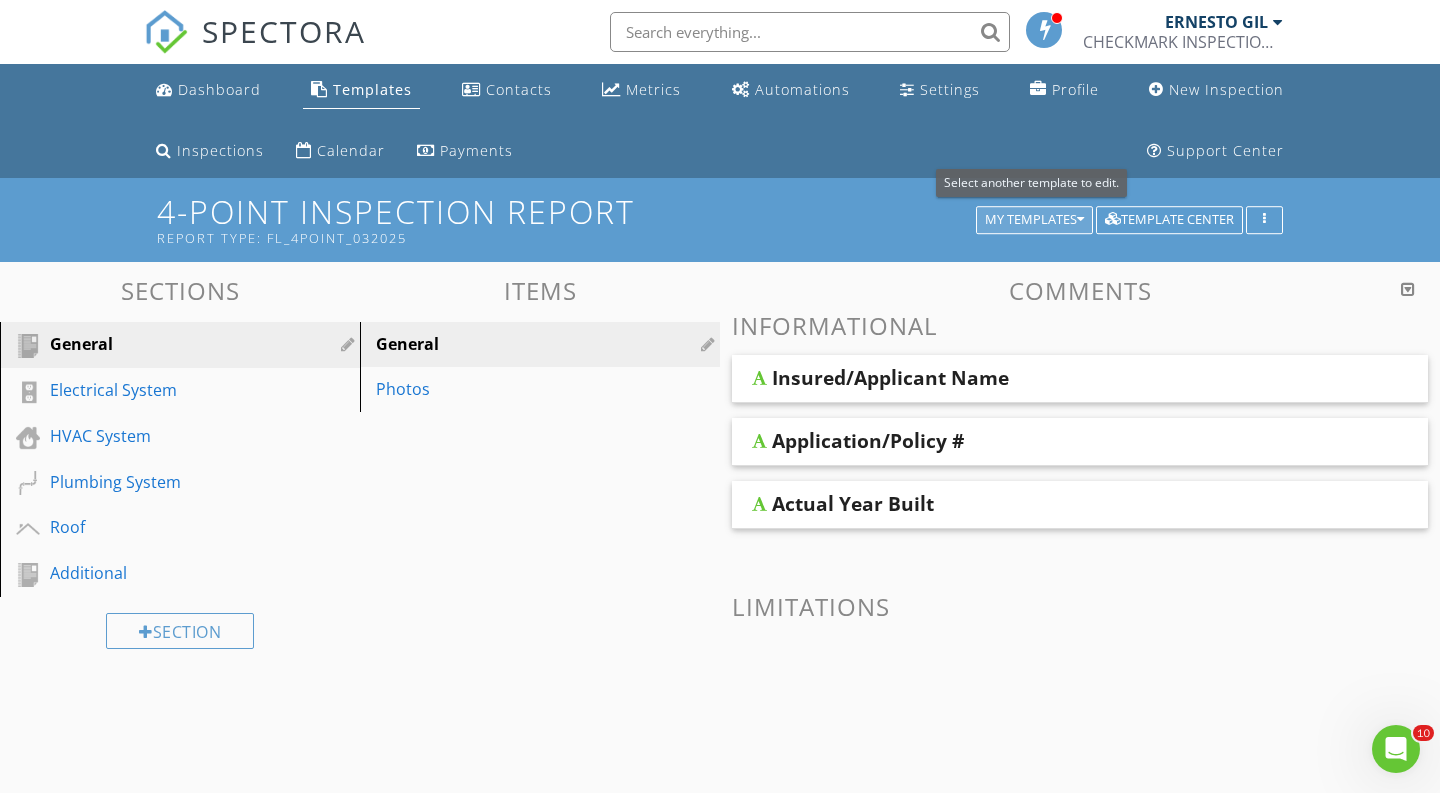 click on "My Templates" at bounding box center (1034, 220) 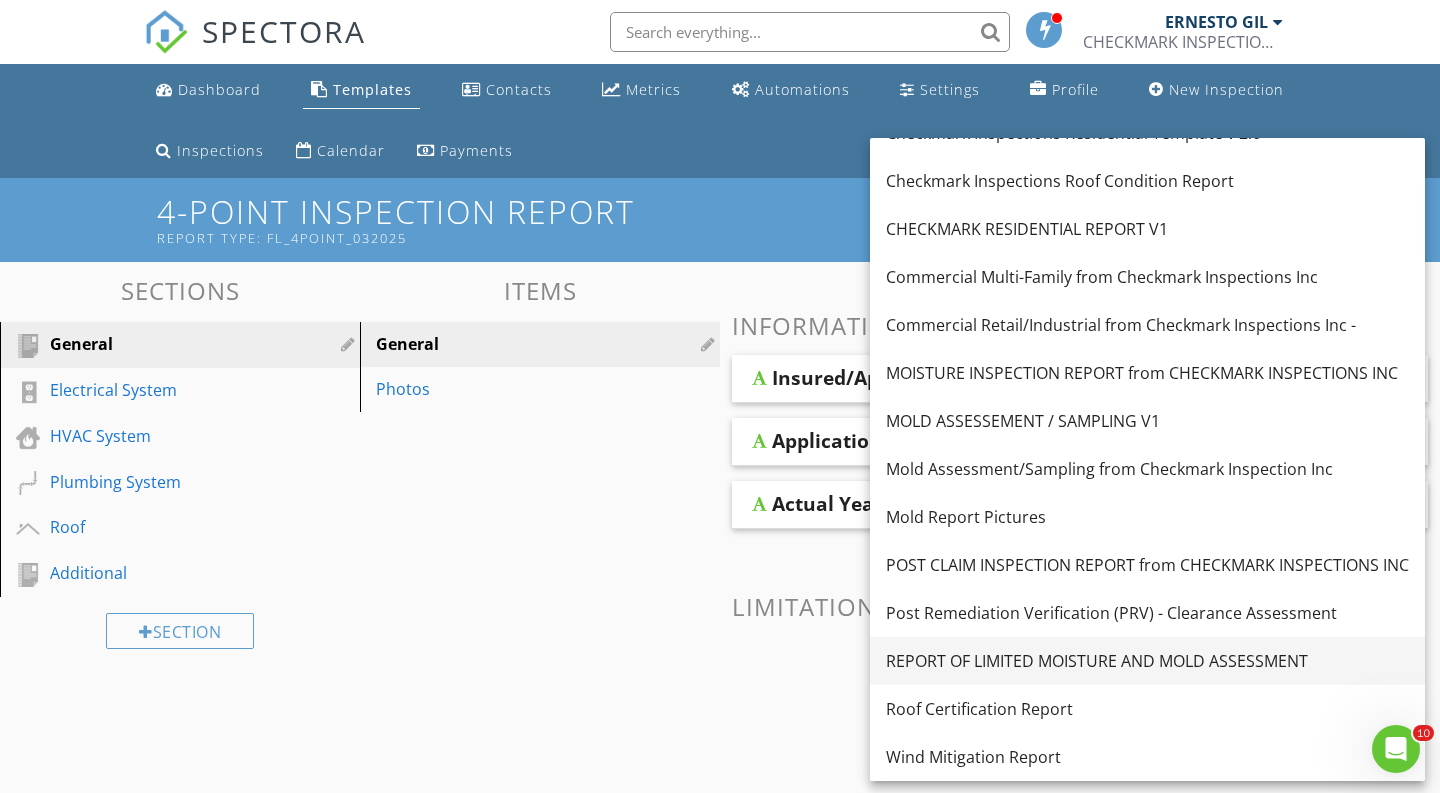 scroll, scrollTop: 269, scrollLeft: 0, axis: vertical 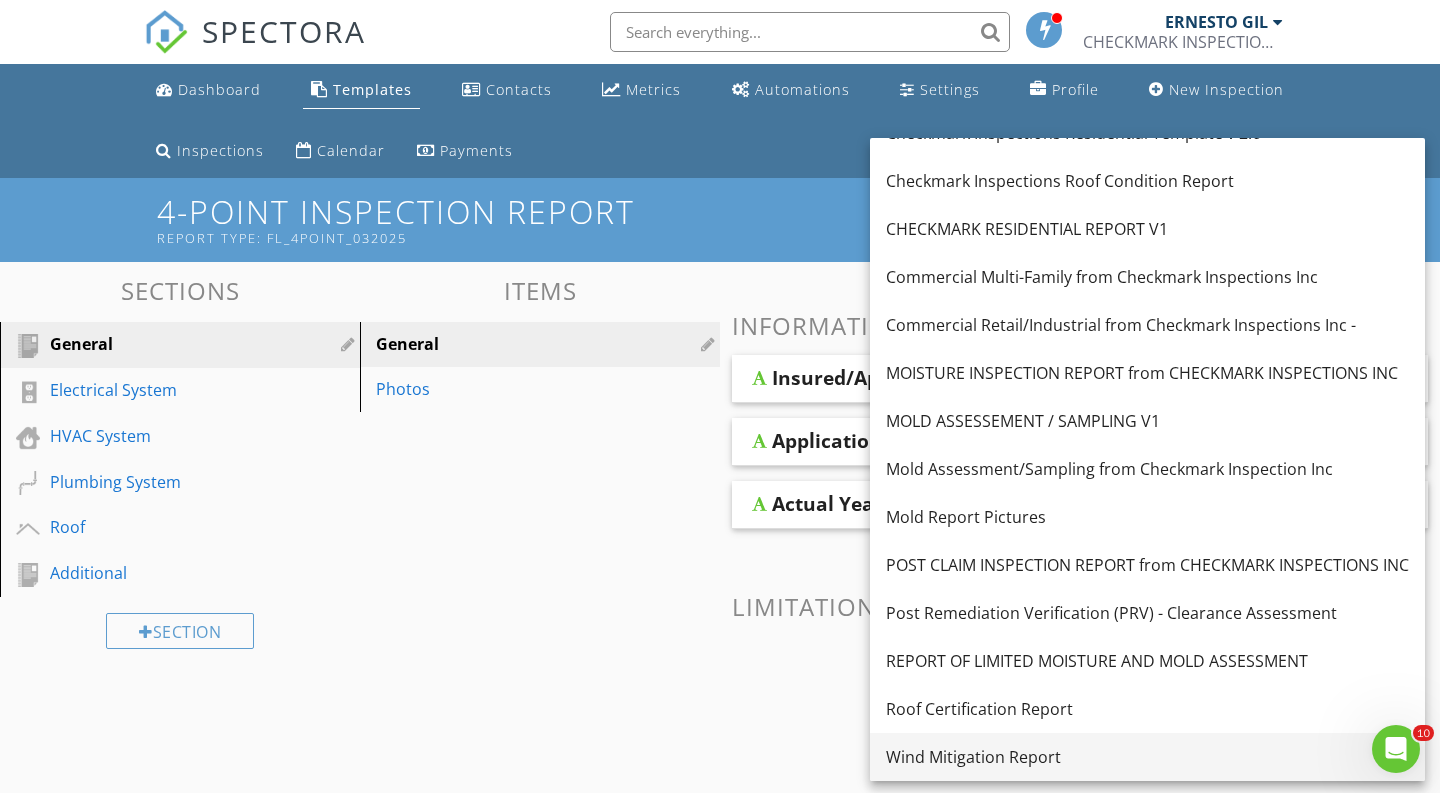 click on "Wind Mitigation Report" at bounding box center (1147, 757) 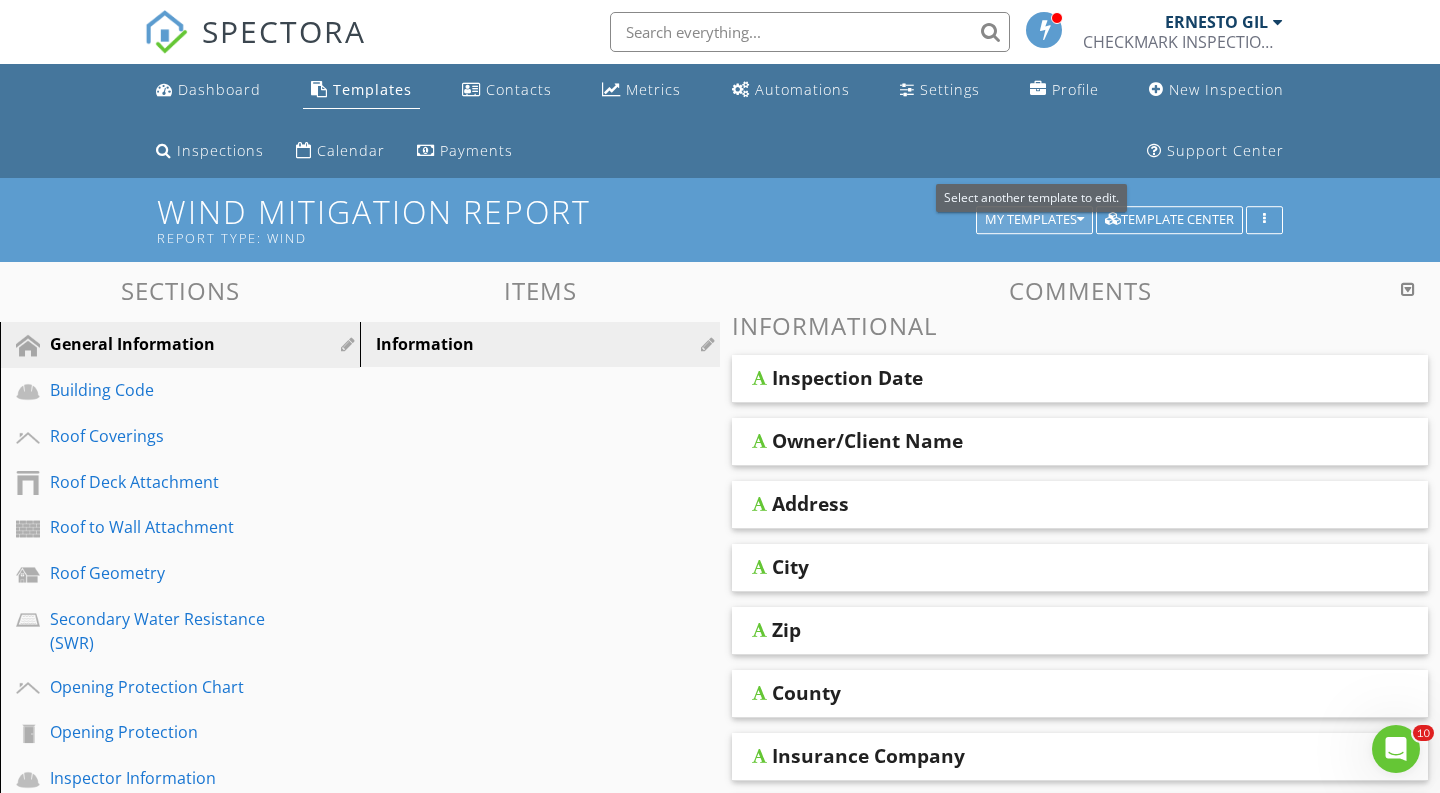 click on "My Templates" at bounding box center (1034, 220) 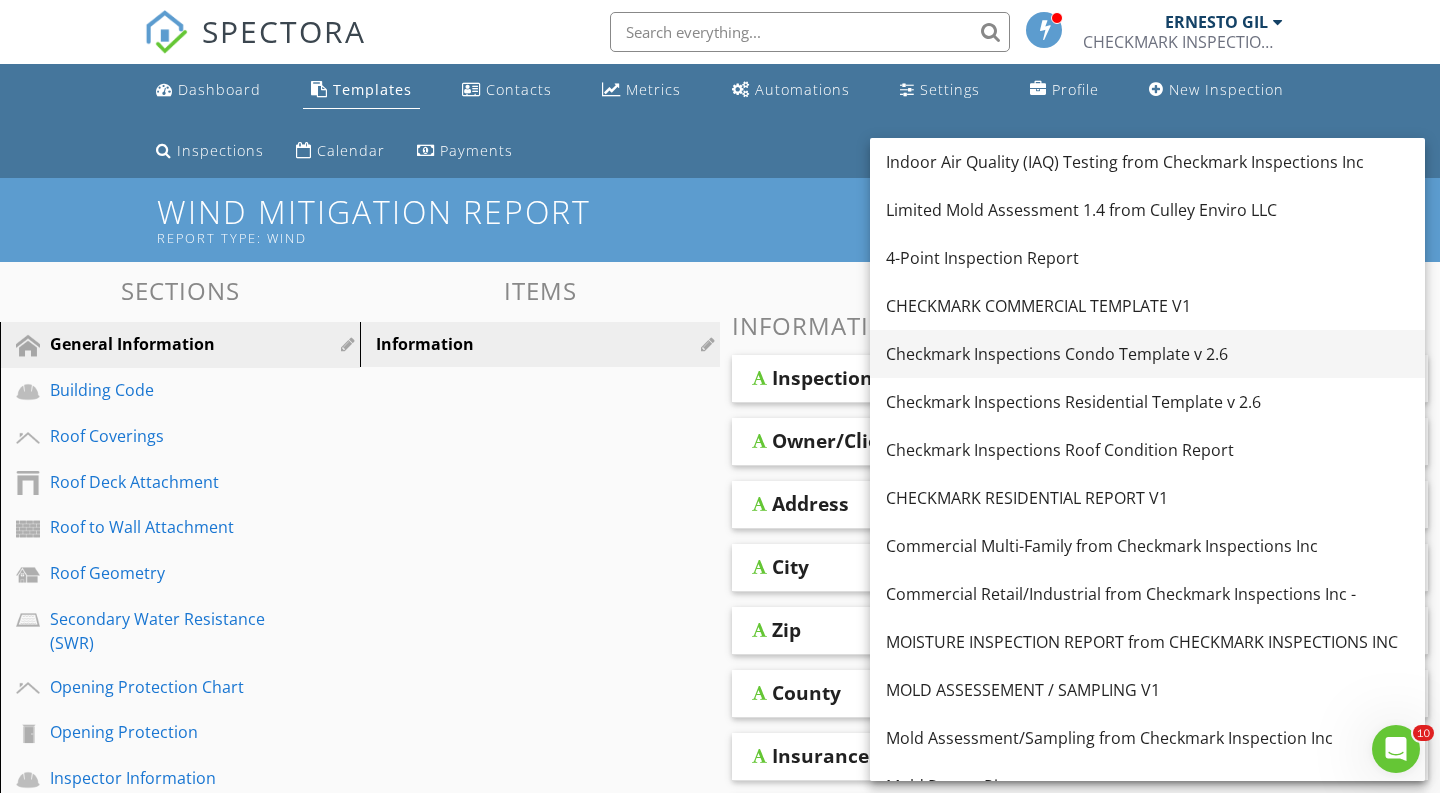 scroll, scrollTop: 0, scrollLeft: 0, axis: both 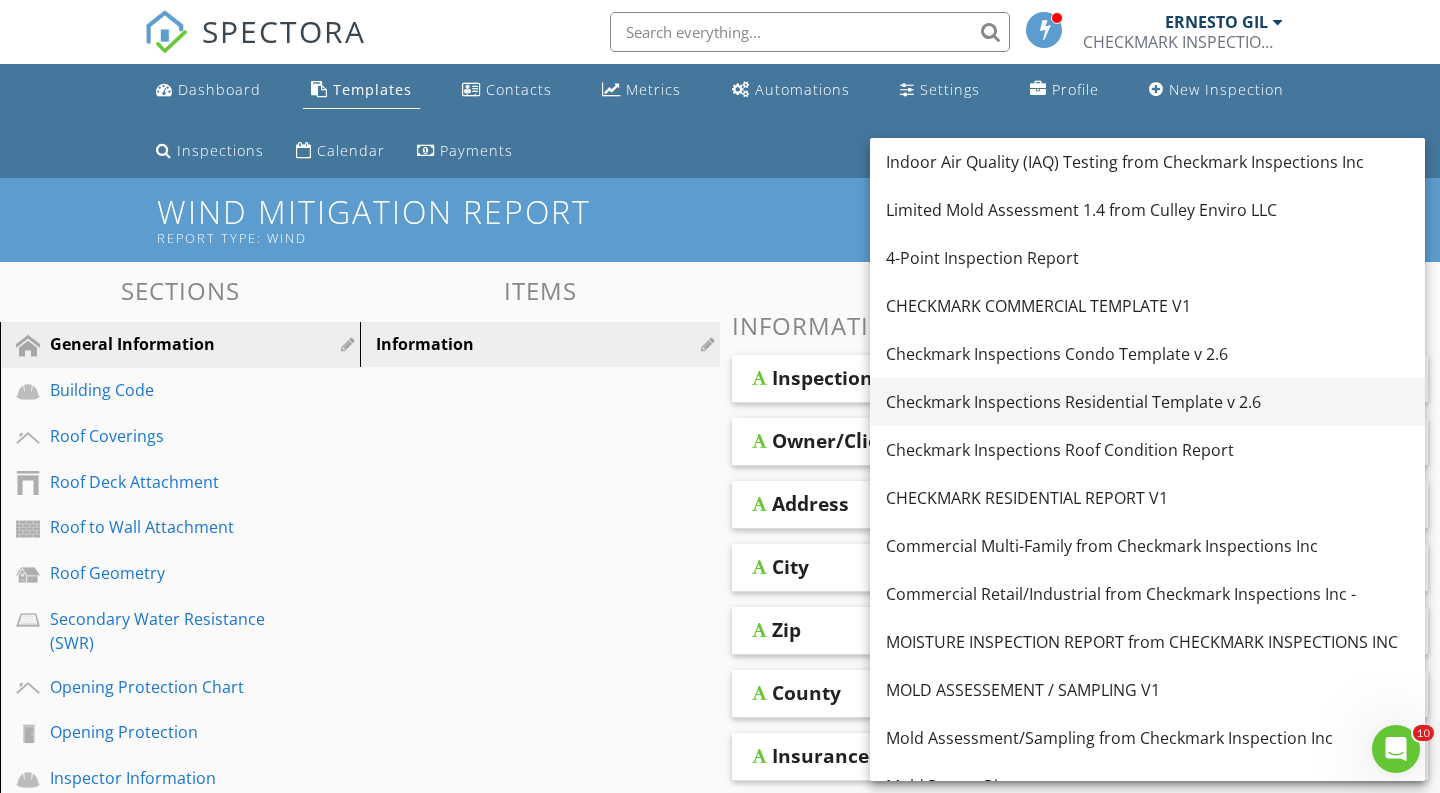 click on "Checkmark Inspections Residential Template  v 2.6" at bounding box center [1147, 402] 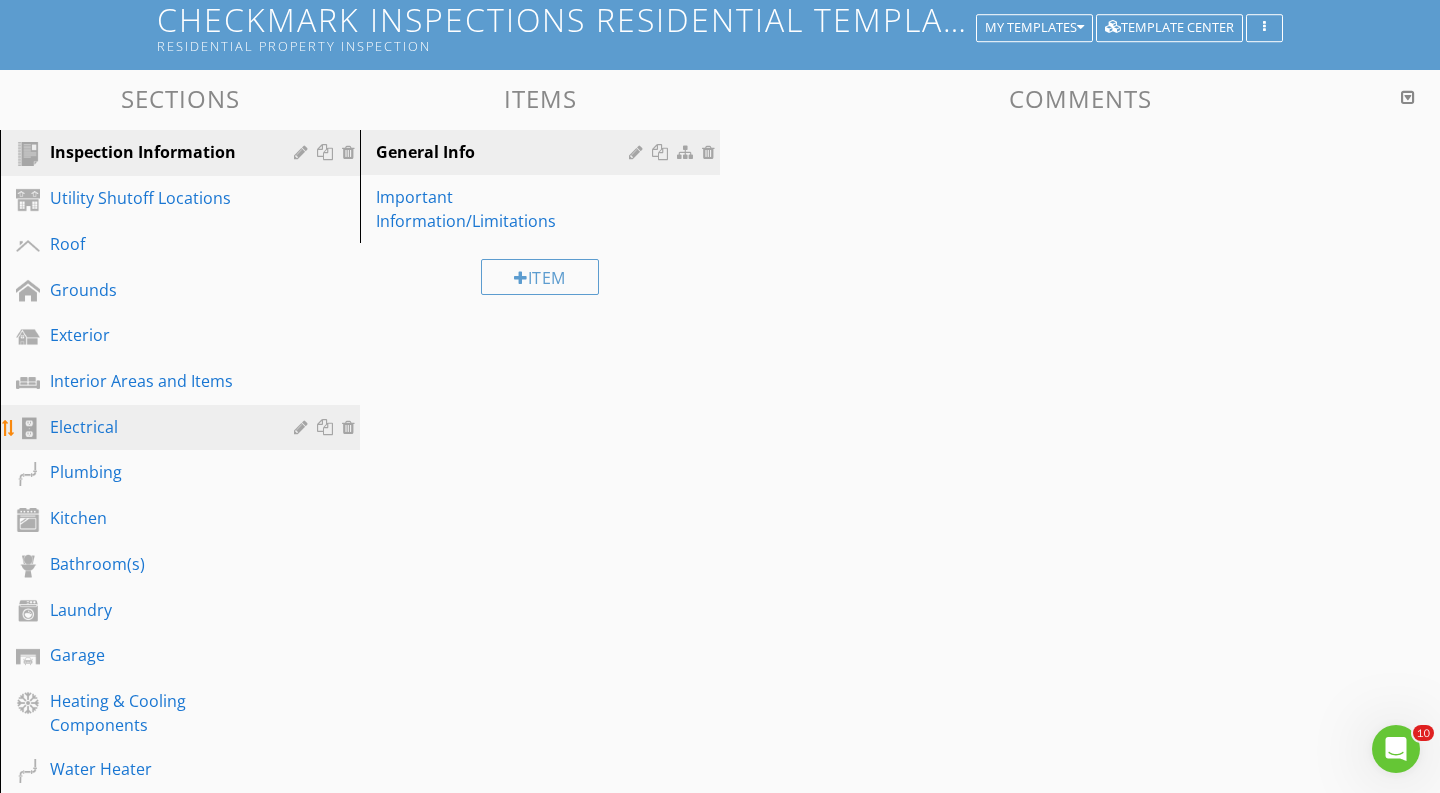 scroll, scrollTop: 199, scrollLeft: 0, axis: vertical 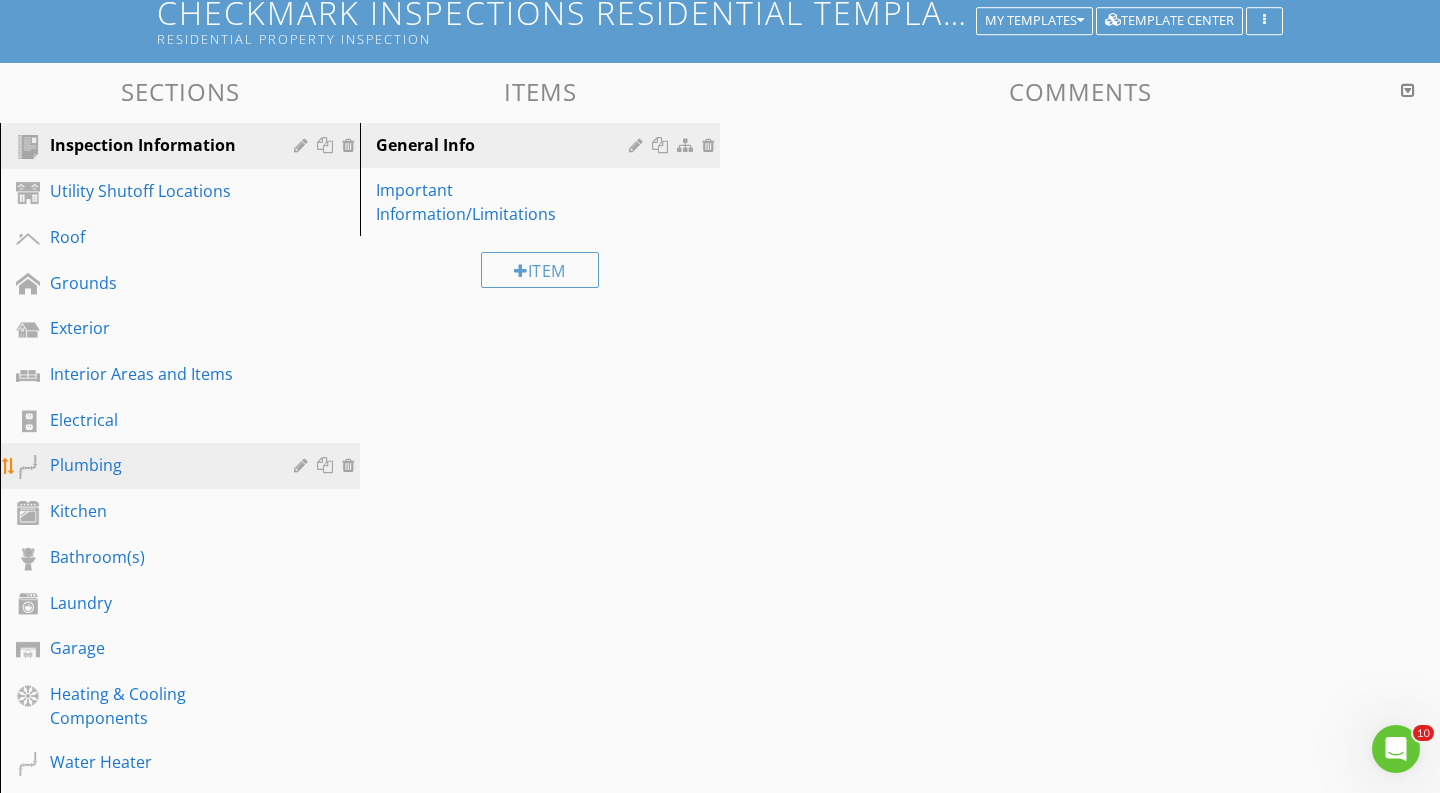 click on "Plumbing" at bounding box center (157, 465) 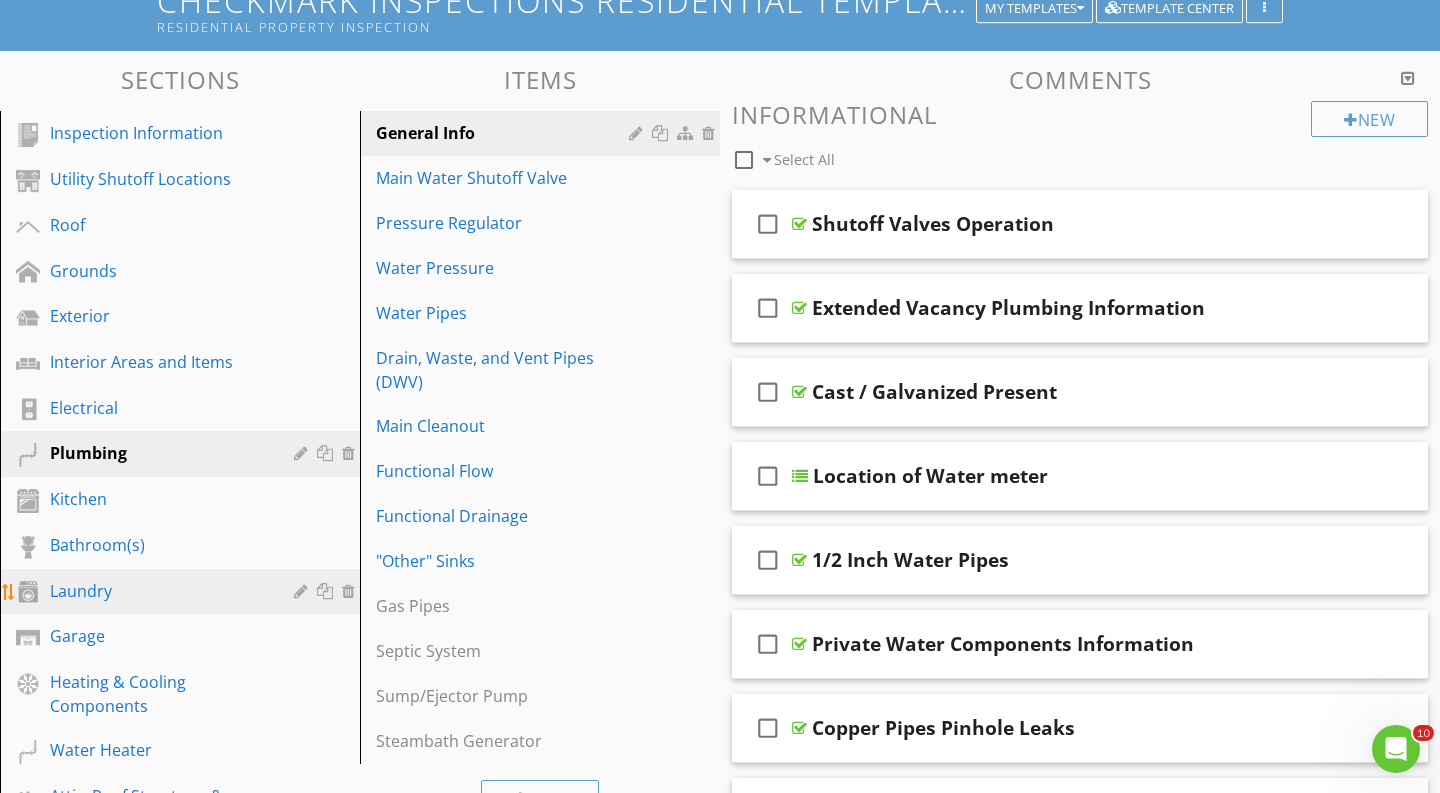 scroll, scrollTop: 195, scrollLeft: 0, axis: vertical 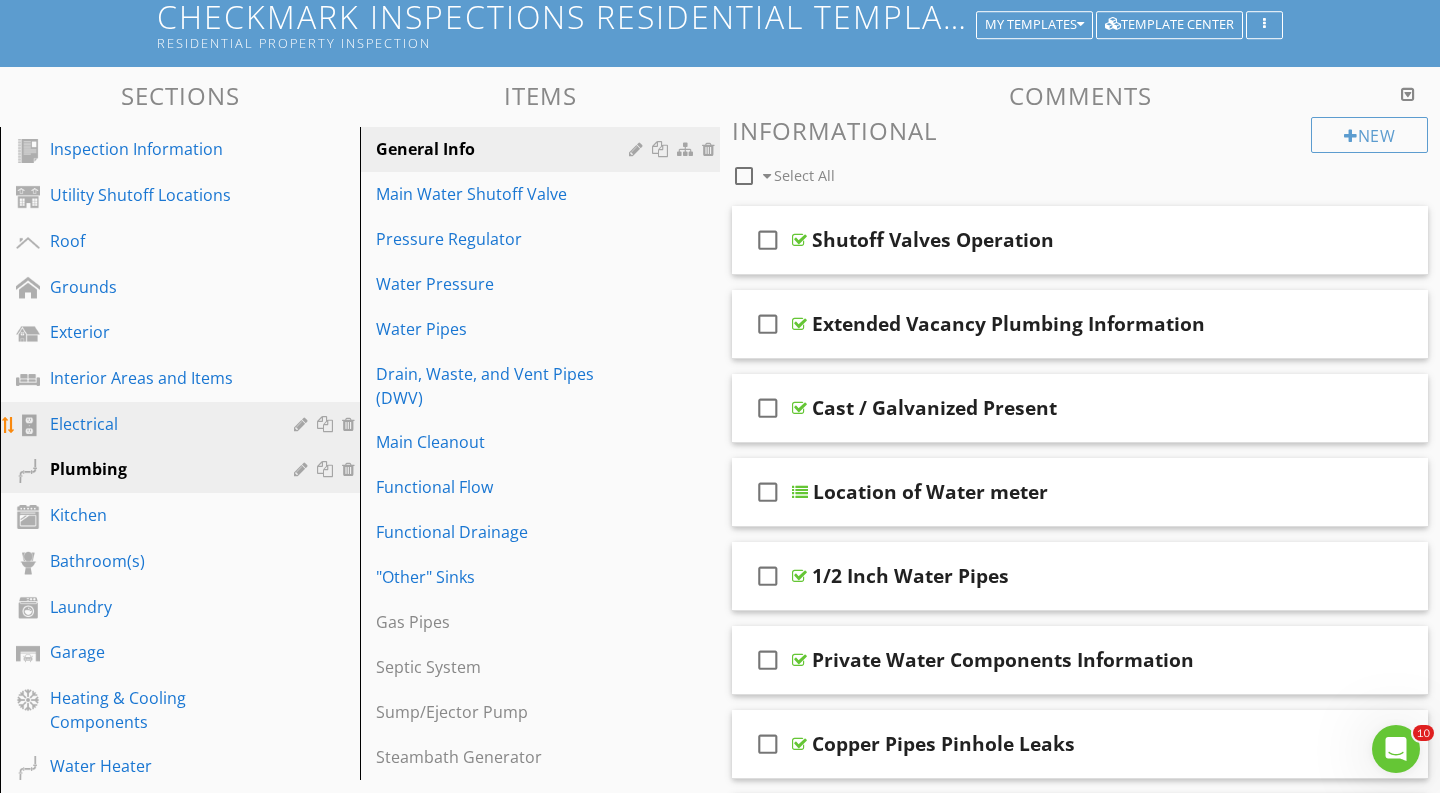 click on "Electrical" at bounding box center [157, 424] 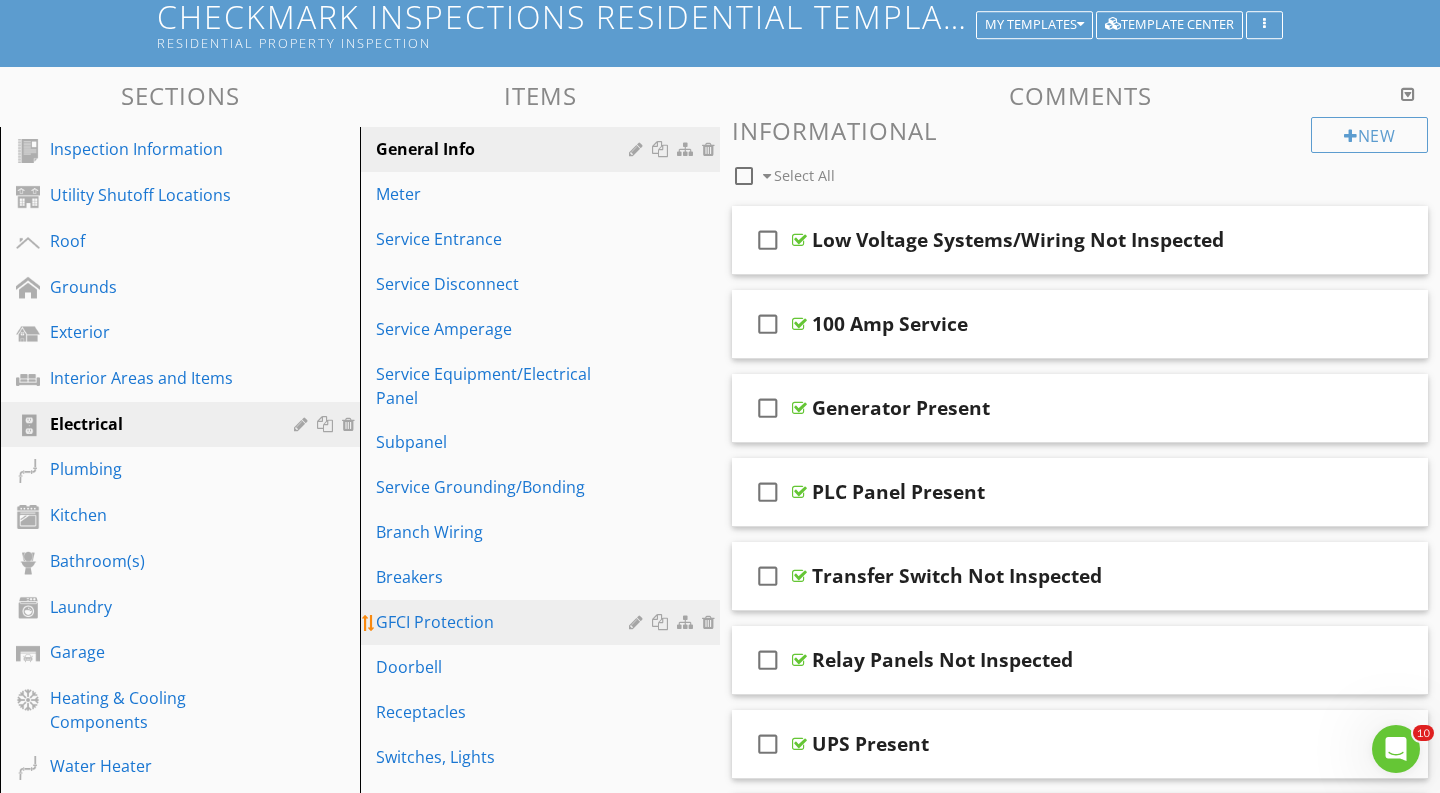 click on "GFCI Protection" at bounding box center (505, 622) 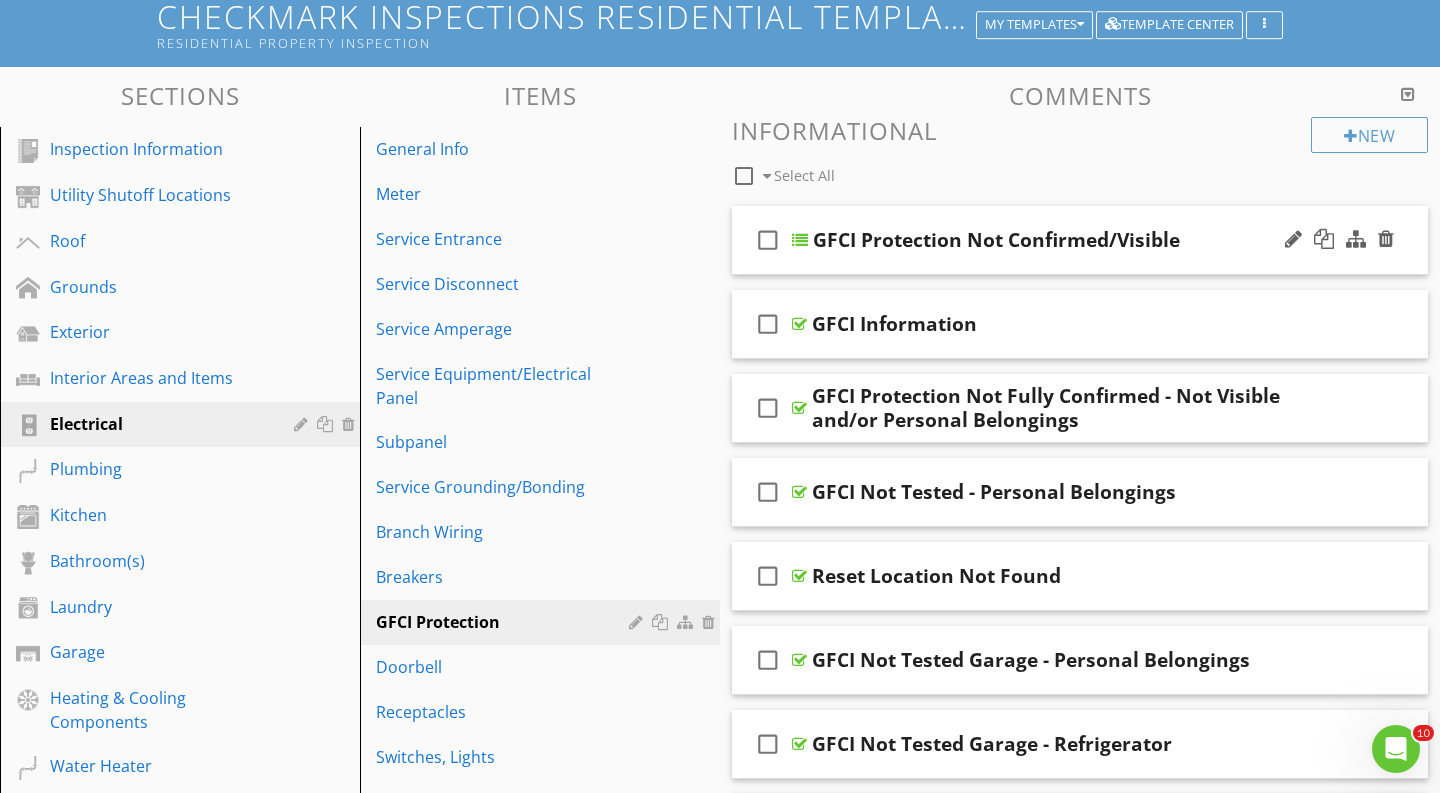click on "GFCI Protection Not Confirmed/Visible" at bounding box center (996, 240) 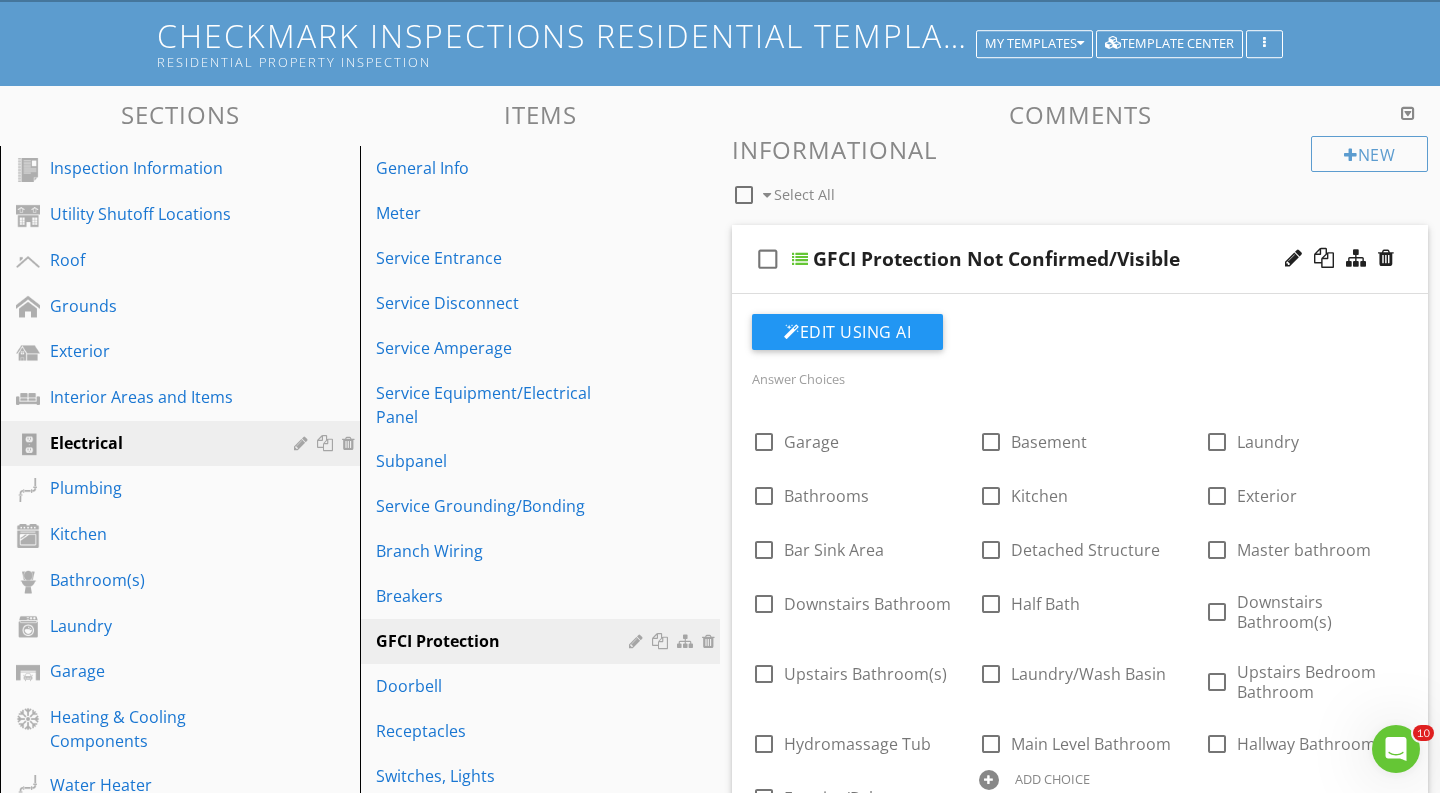 scroll, scrollTop: 150, scrollLeft: 0, axis: vertical 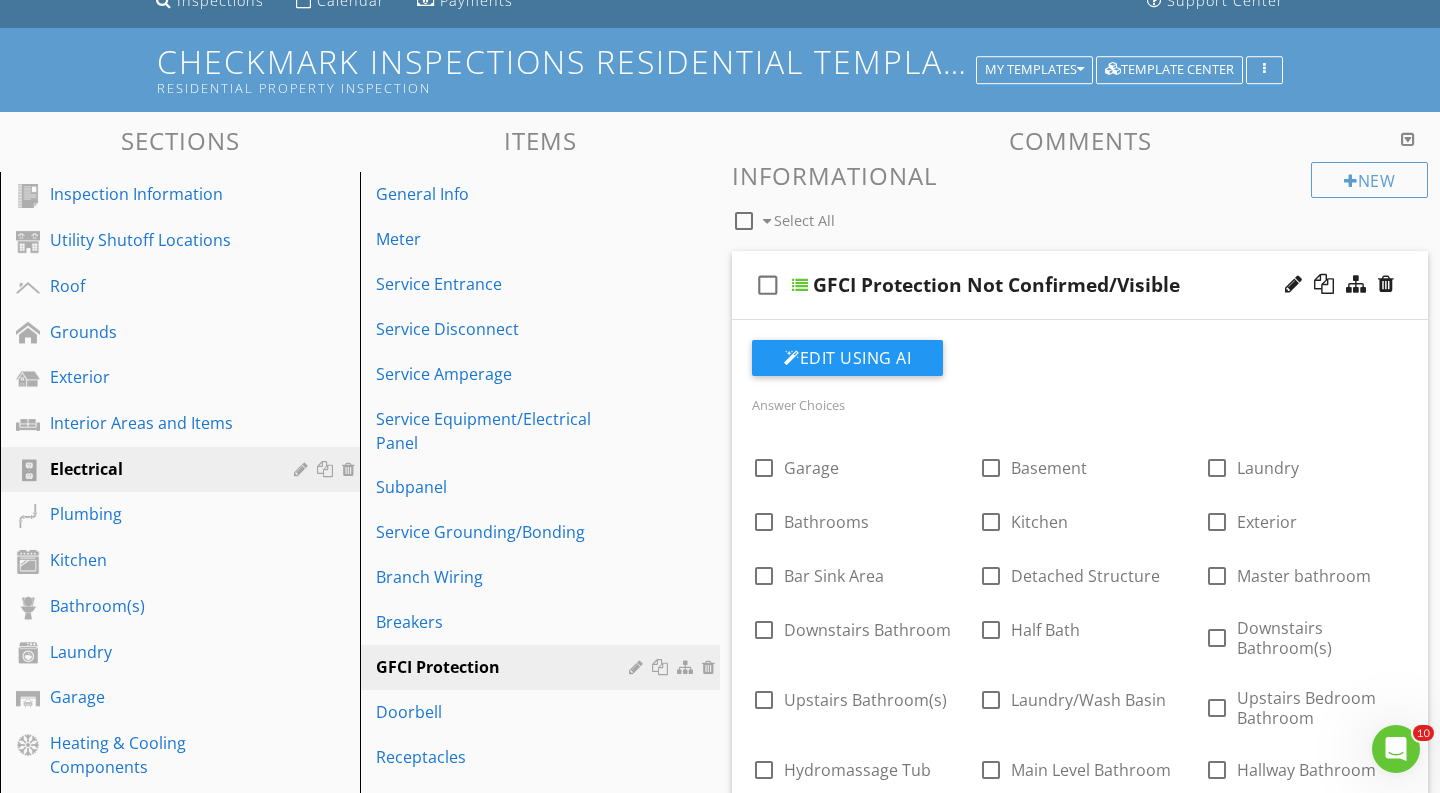 click at bounding box center [1293, 284] 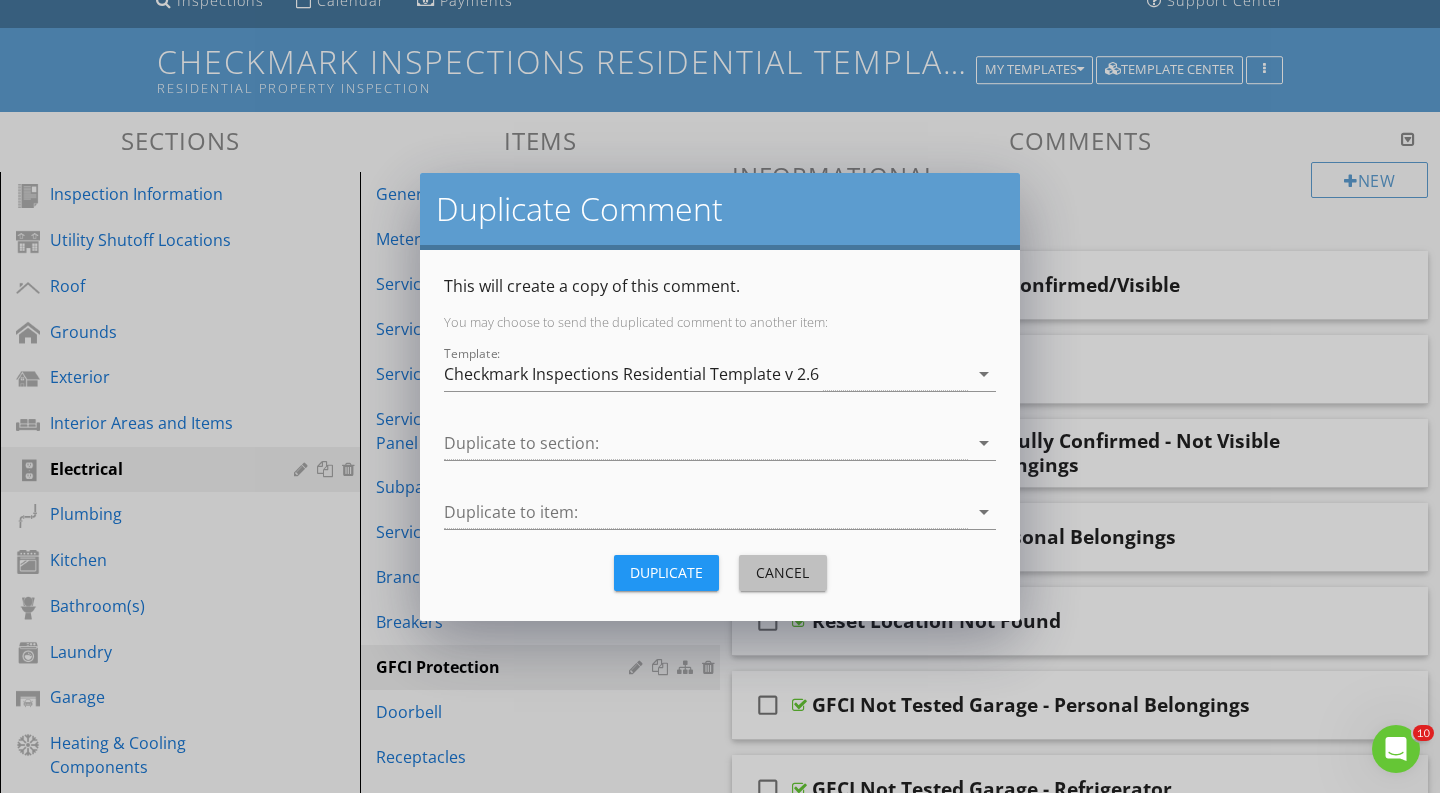 click on "Cancel" at bounding box center (783, 572) 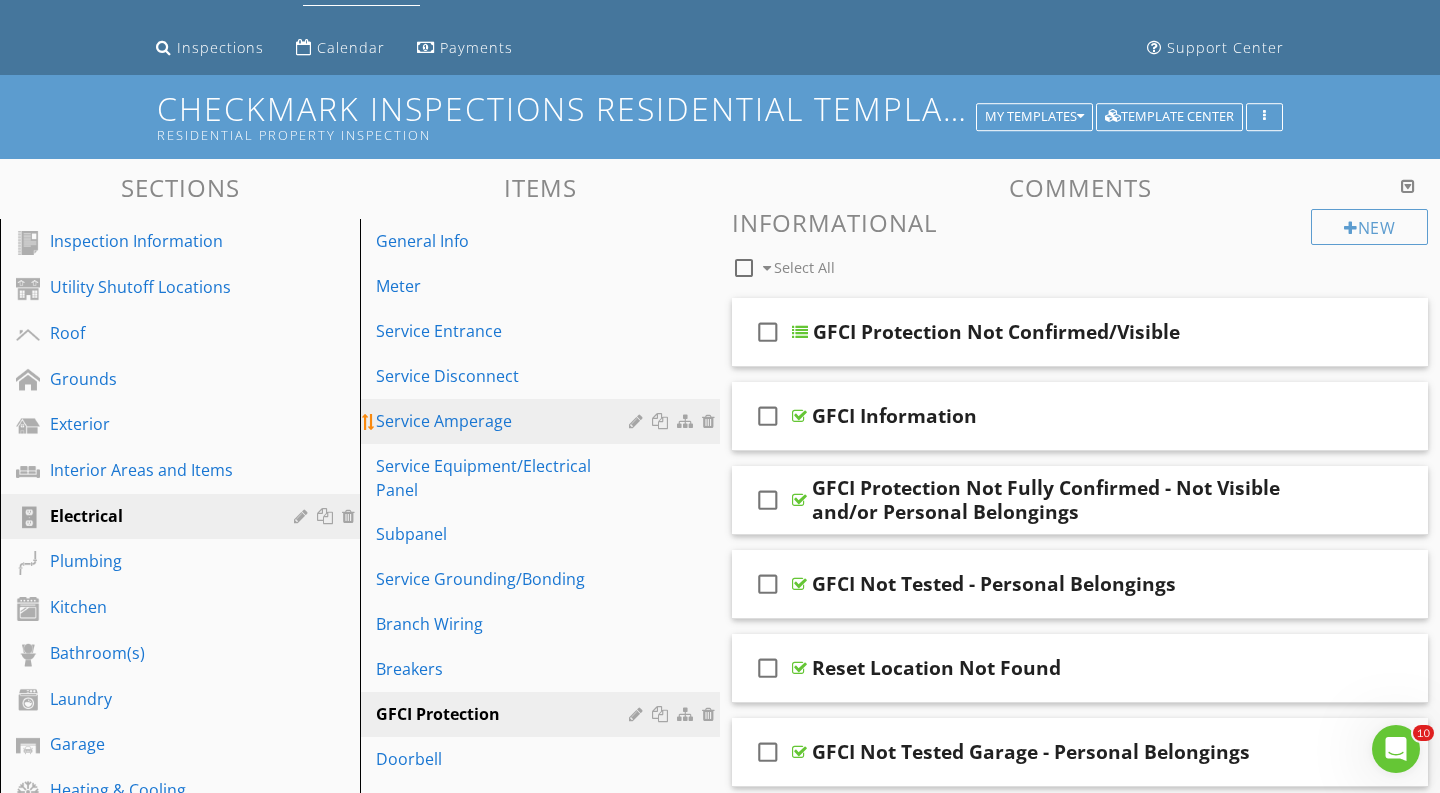 scroll, scrollTop: 57, scrollLeft: 0, axis: vertical 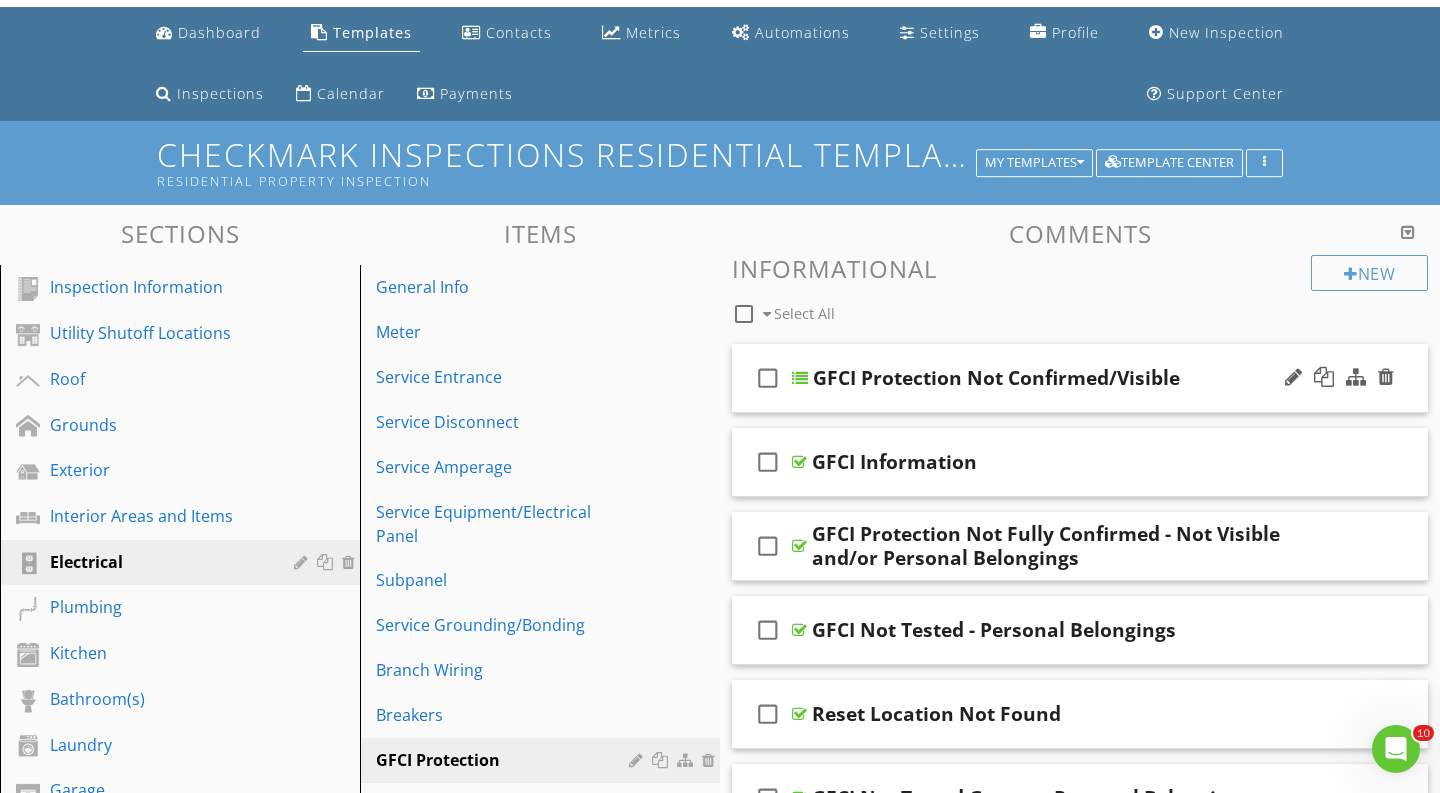 click at bounding box center [800, 378] 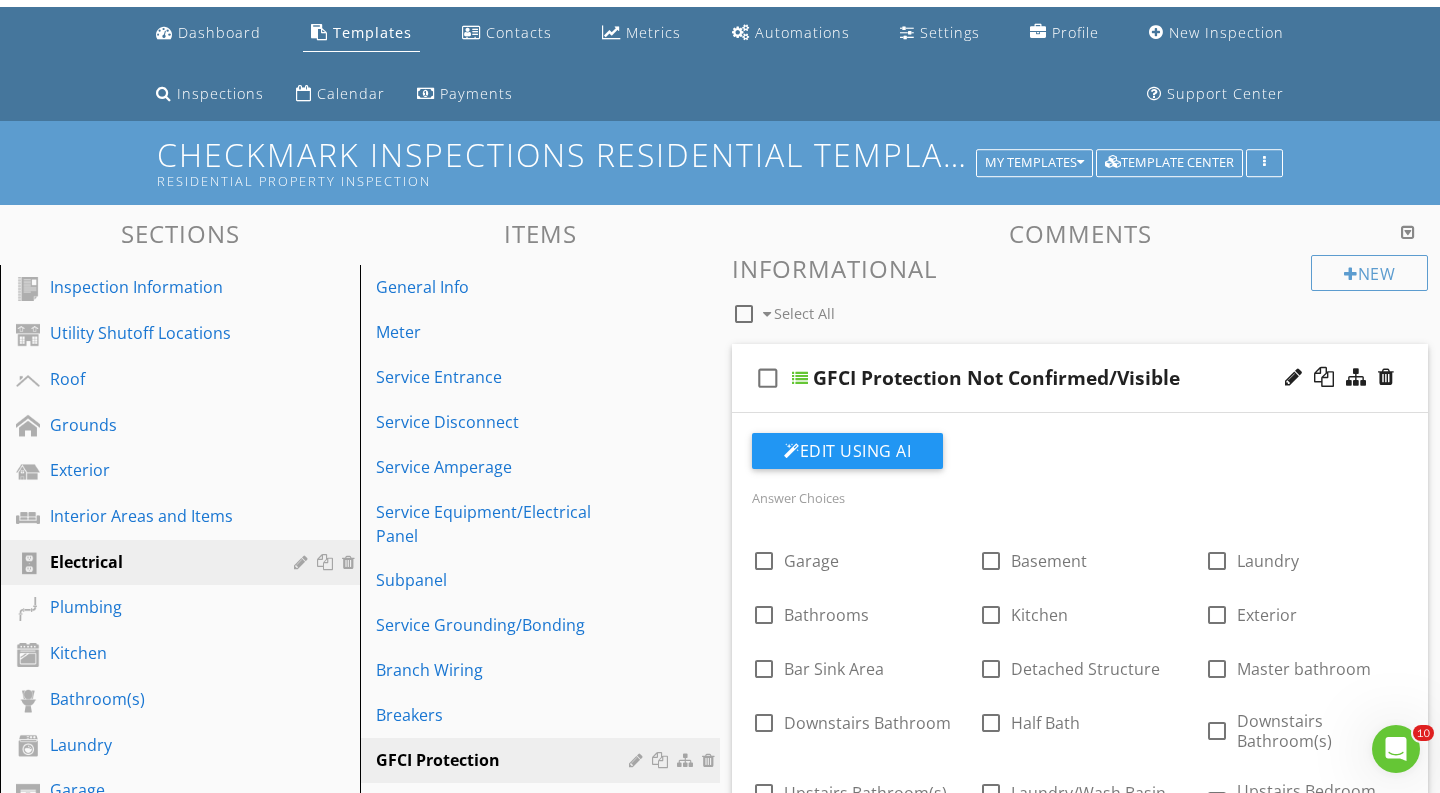 click at bounding box center (800, 378) 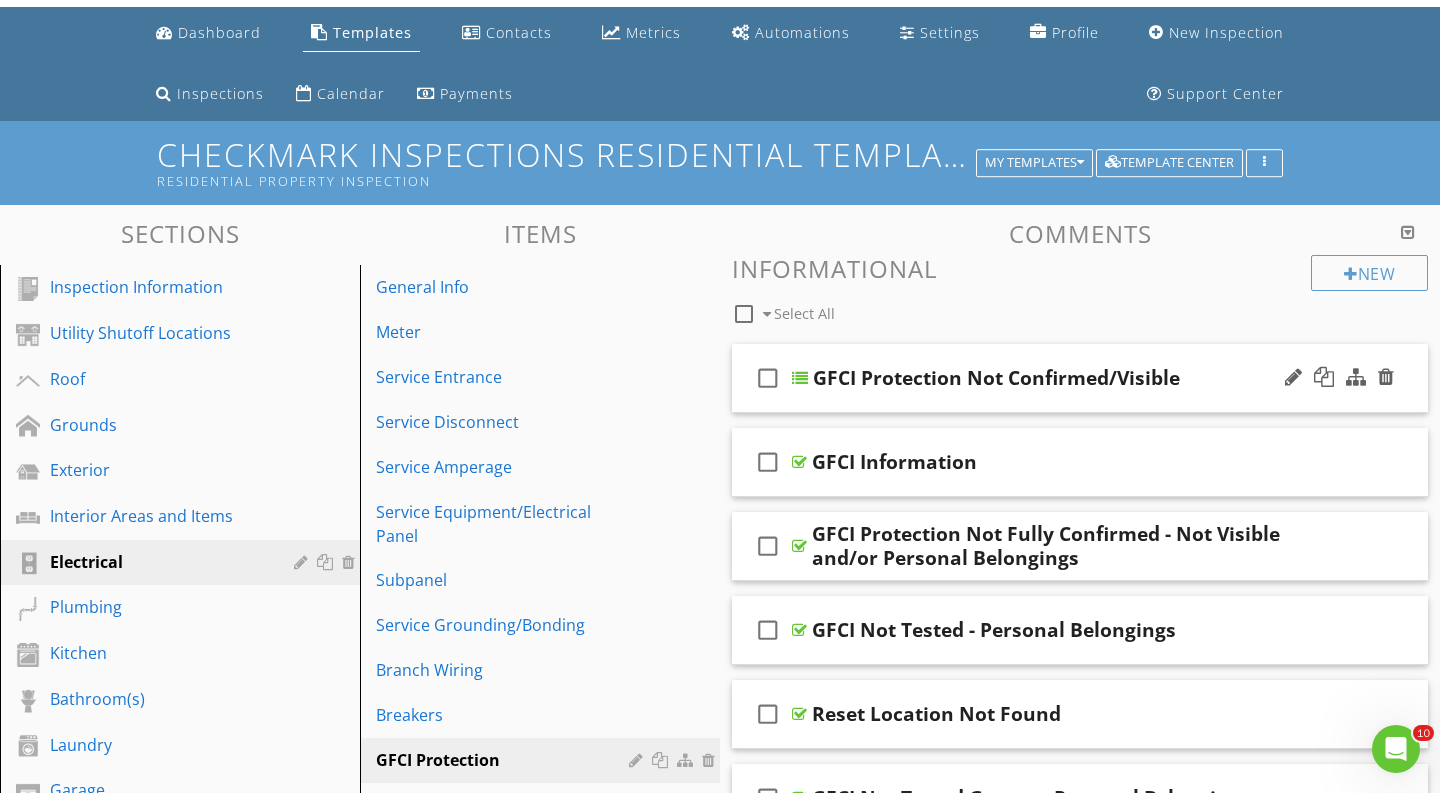 click at bounding box center (800, 378) 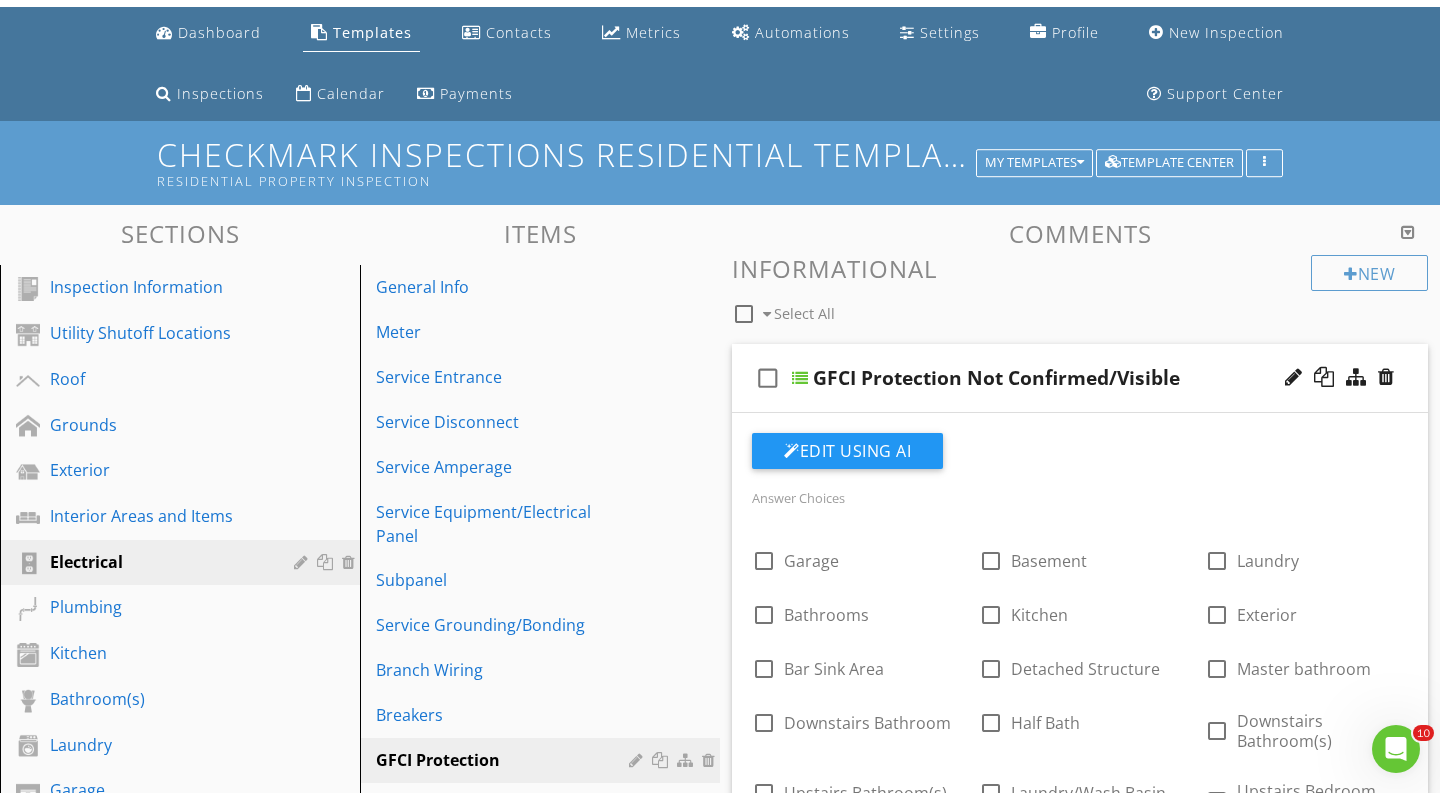 click on "Answer Choices" at bounding box center (798, 498) 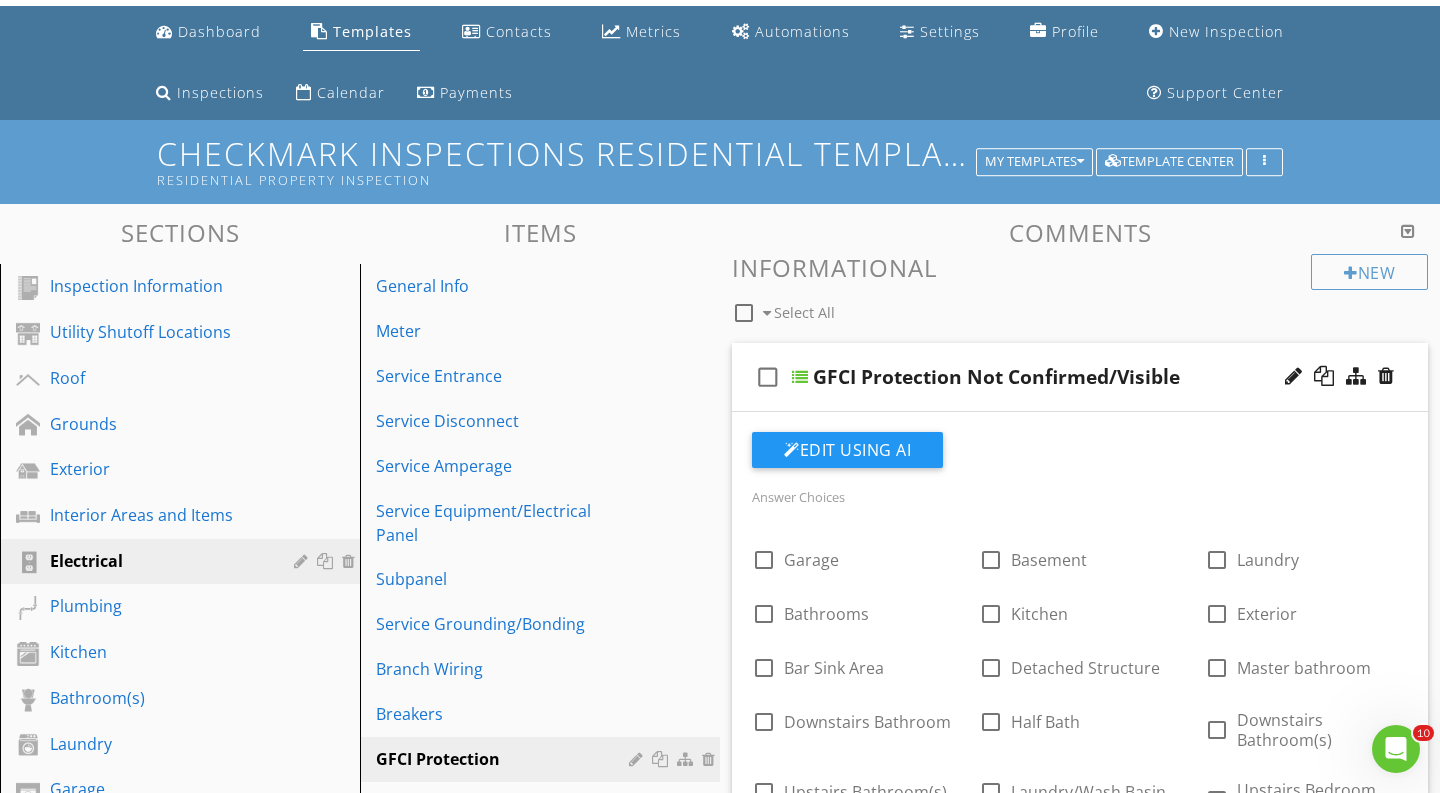 scroll, scrollTop: 26, scrollLeft: 0, axis: vertical 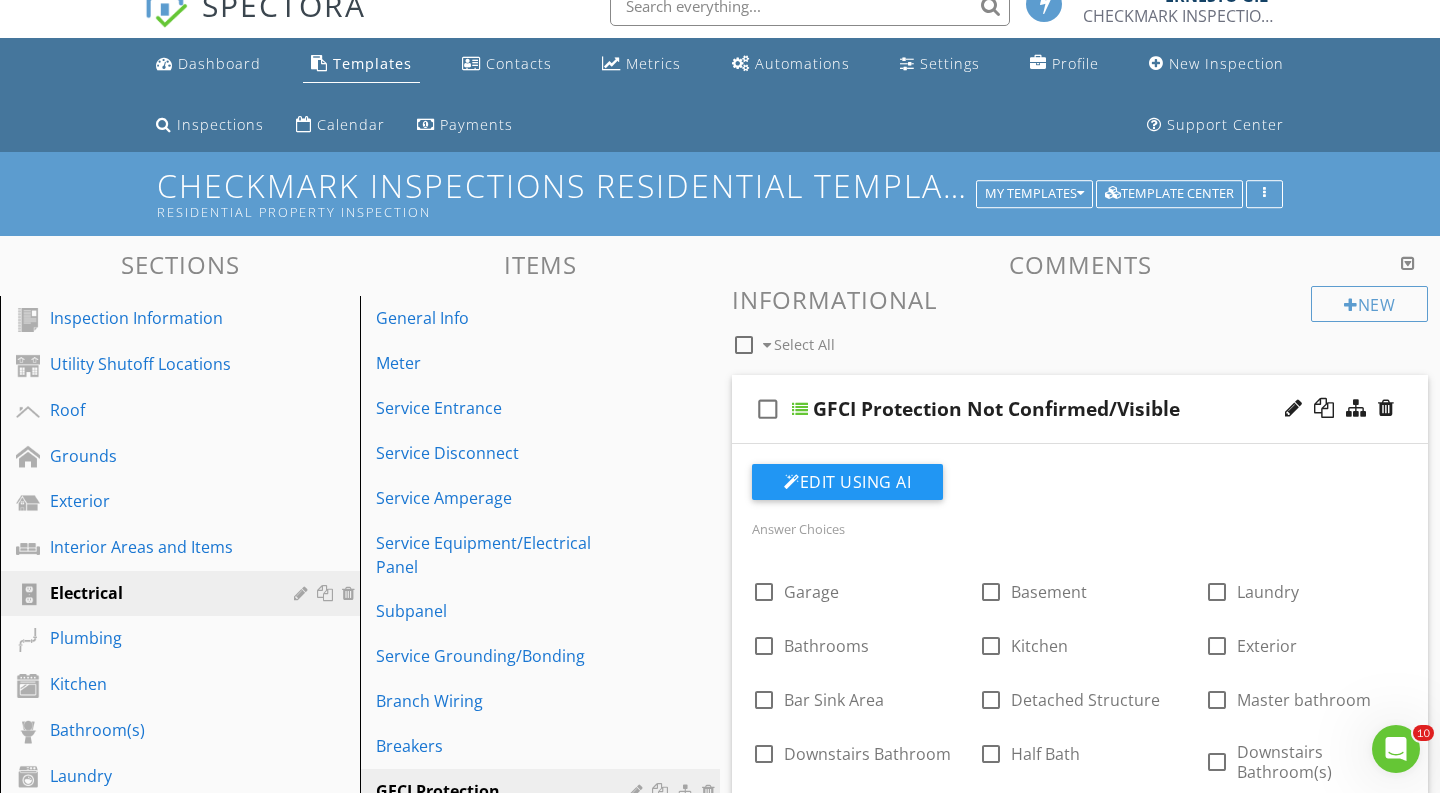 click on "check_box_outline_blank" at bounding box center (768, 409) 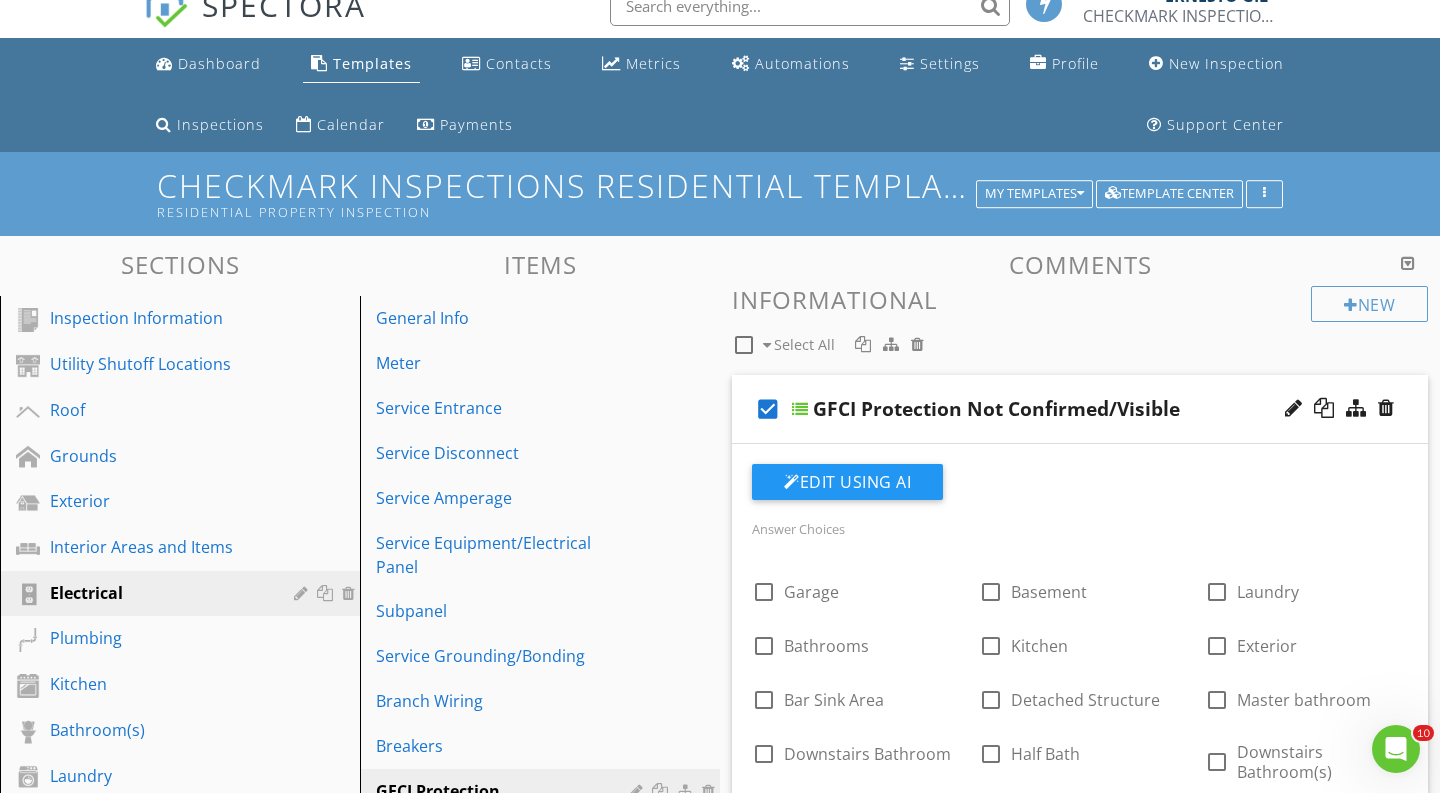 click on "check_box" at bounding box center [768, 409] 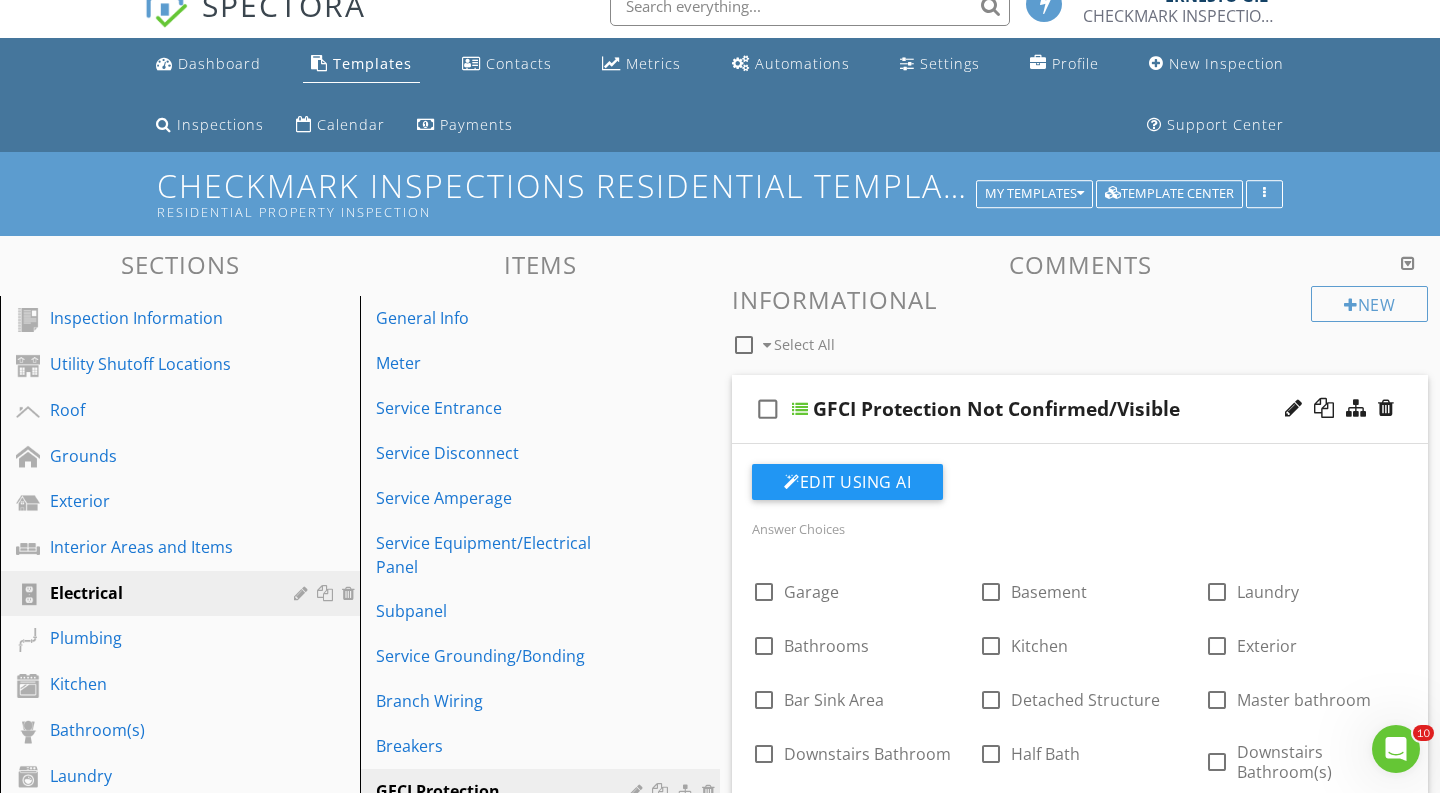 click on "check_box_outline_blank" at bounding box center (768, 409) 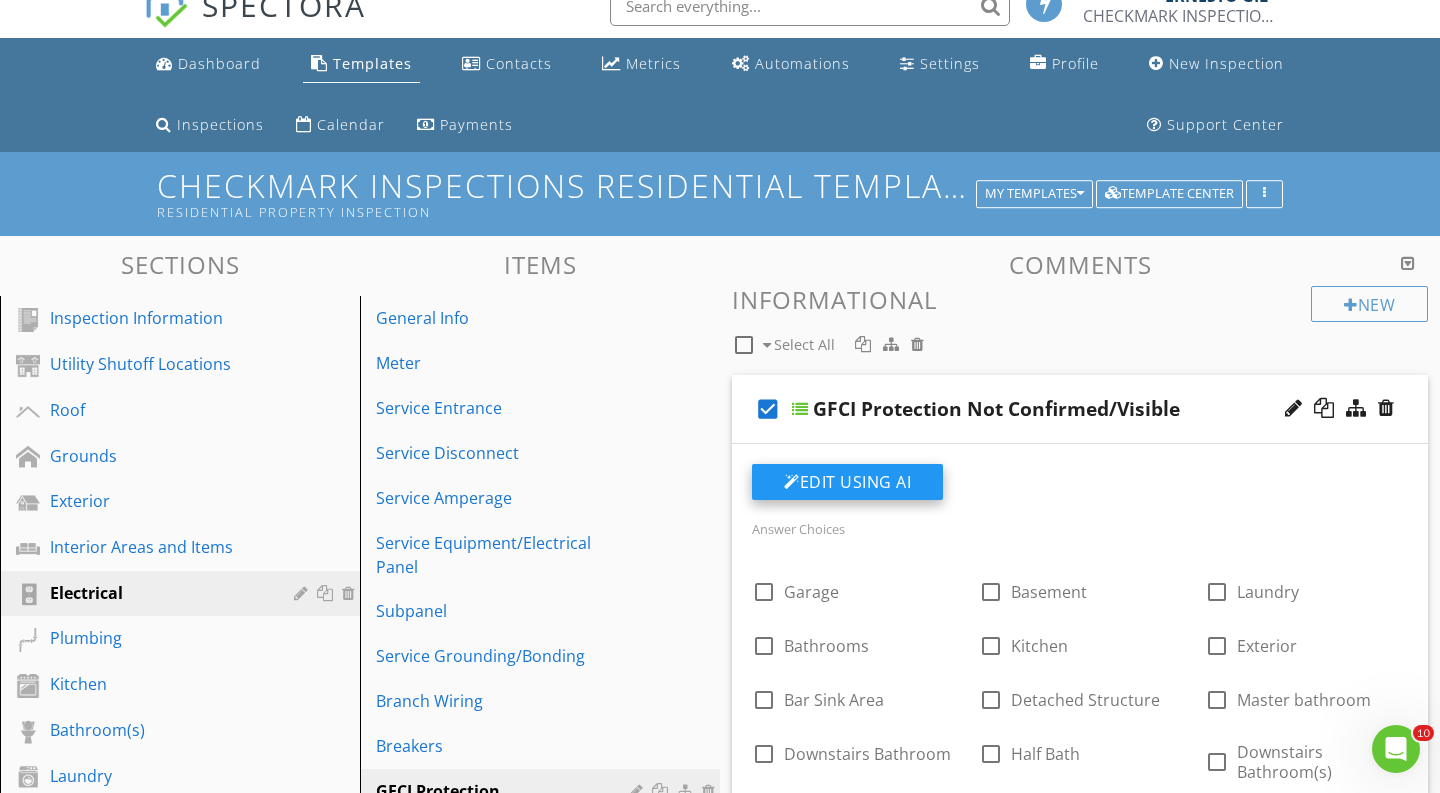 click on "Edit Using AI" at bounding box center (847, 482) 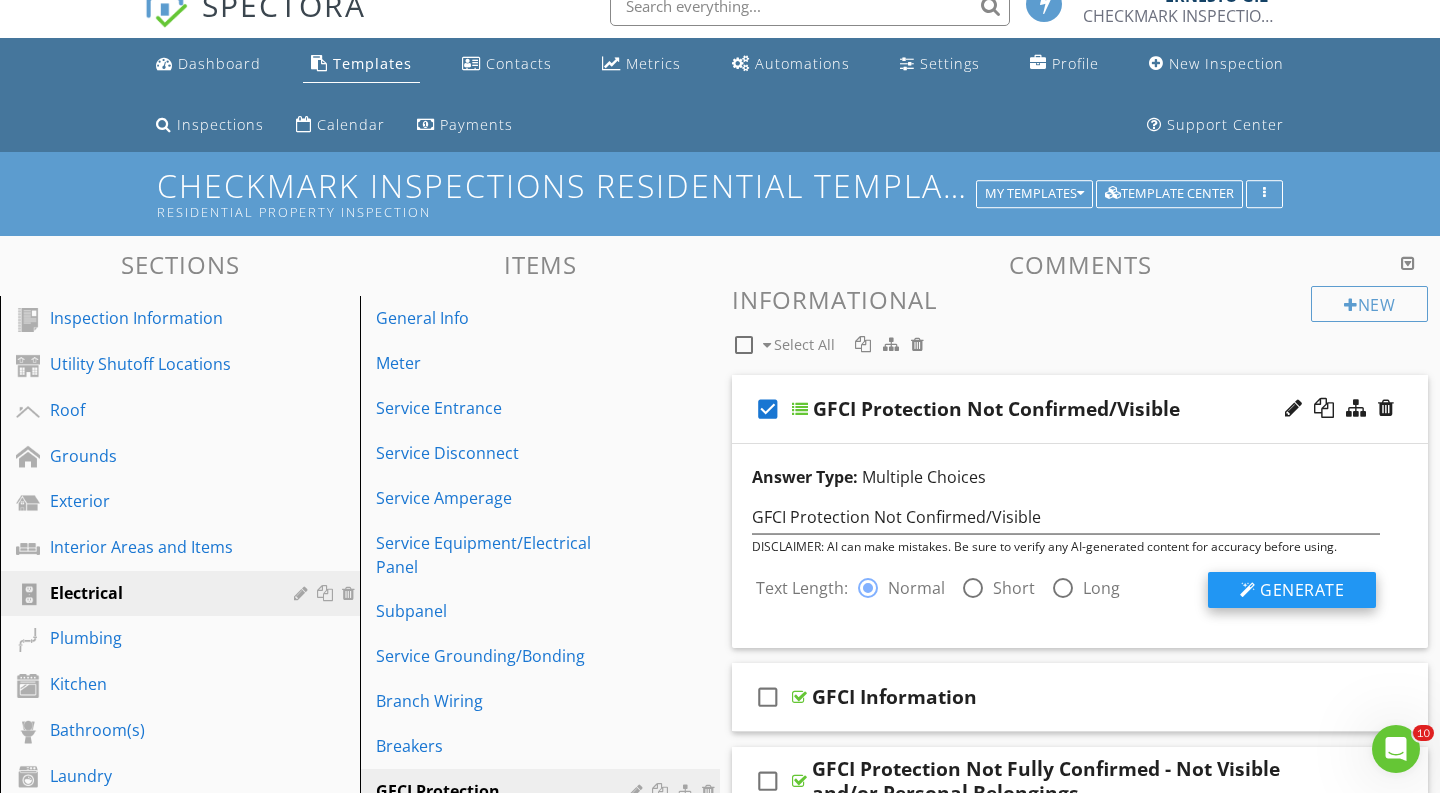 click on "Generate" at bounding box center (1292, 590) 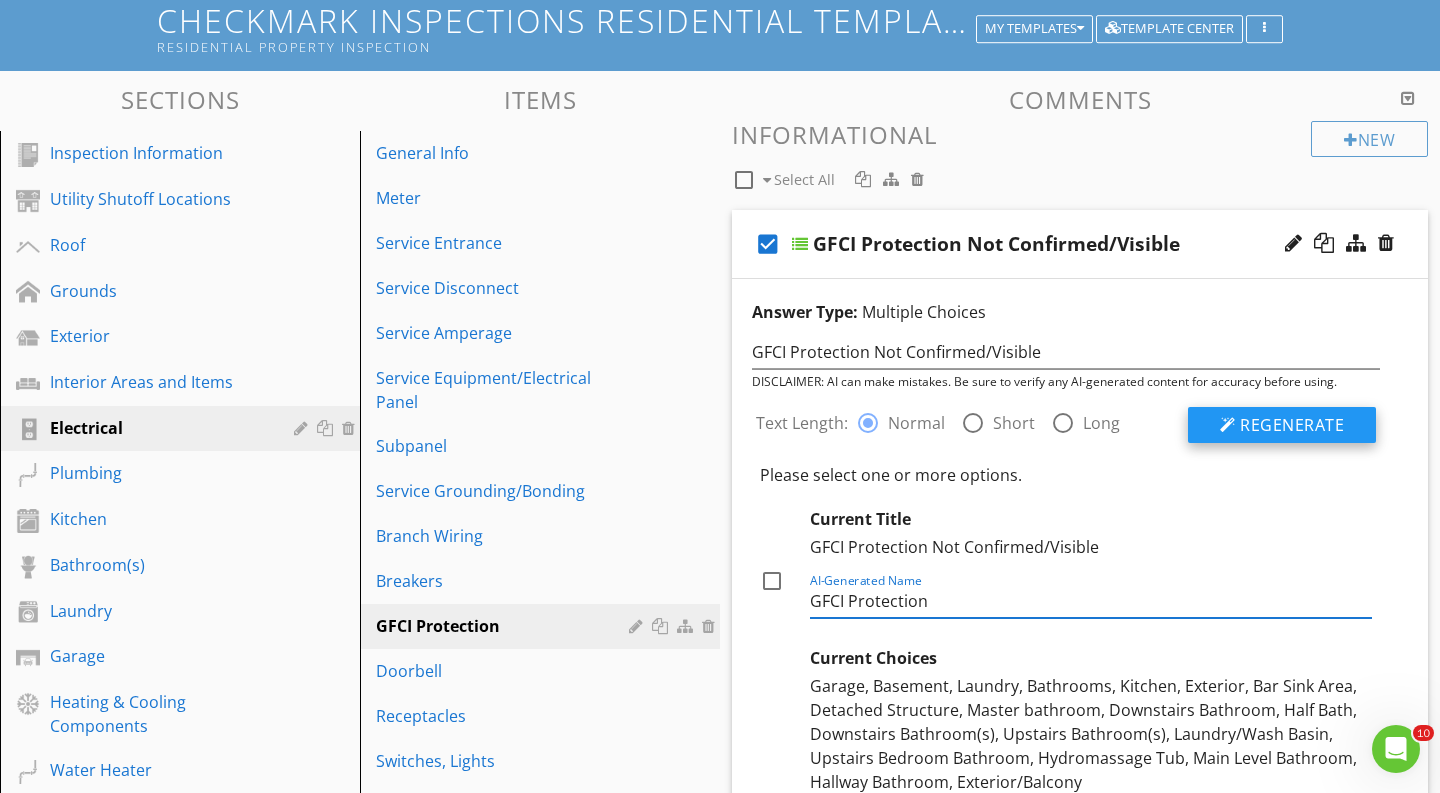 click on "GFCI Protection" at bounding box center [1091, 601] 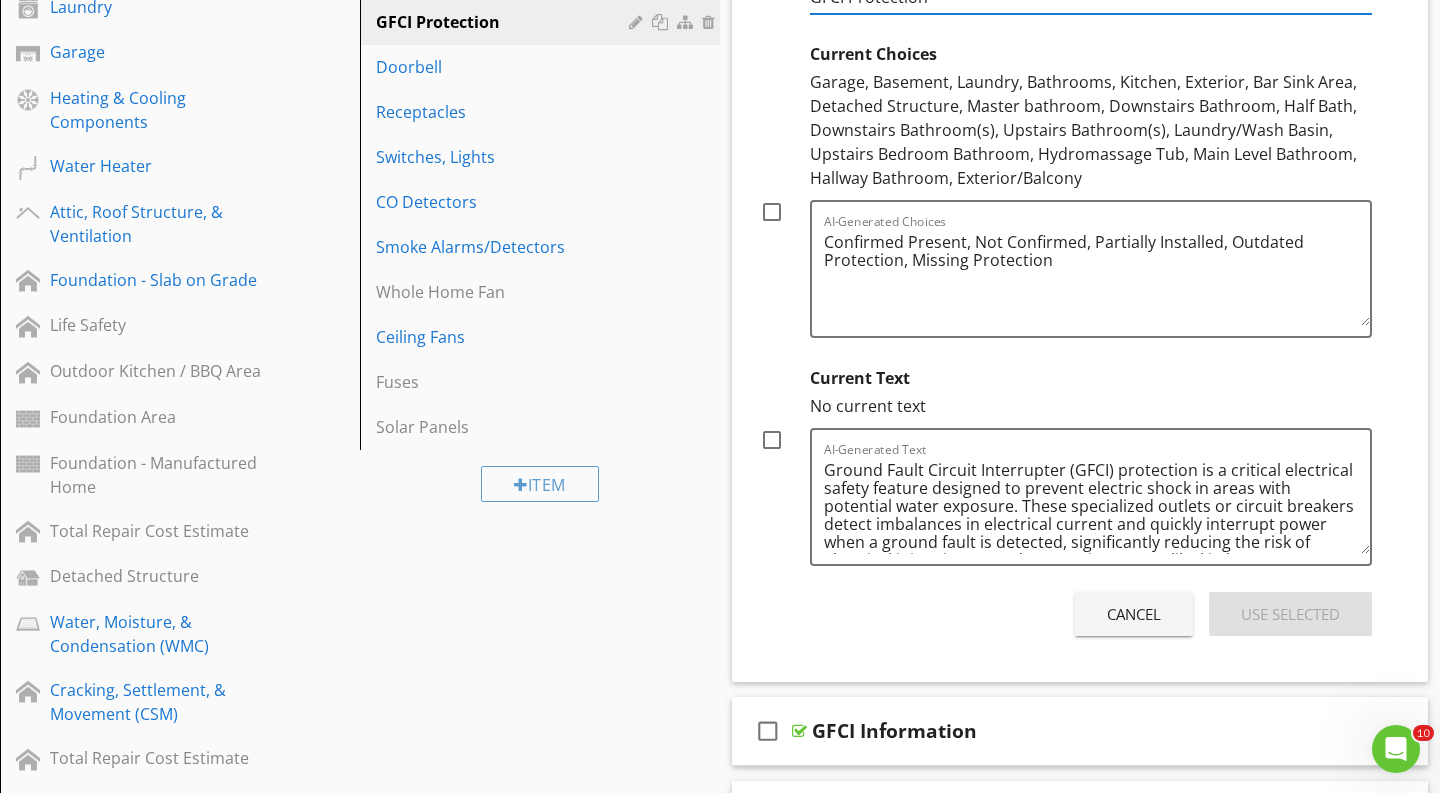 scroll, scrollTop: 839, scrollLeft: 0, axis: vertical 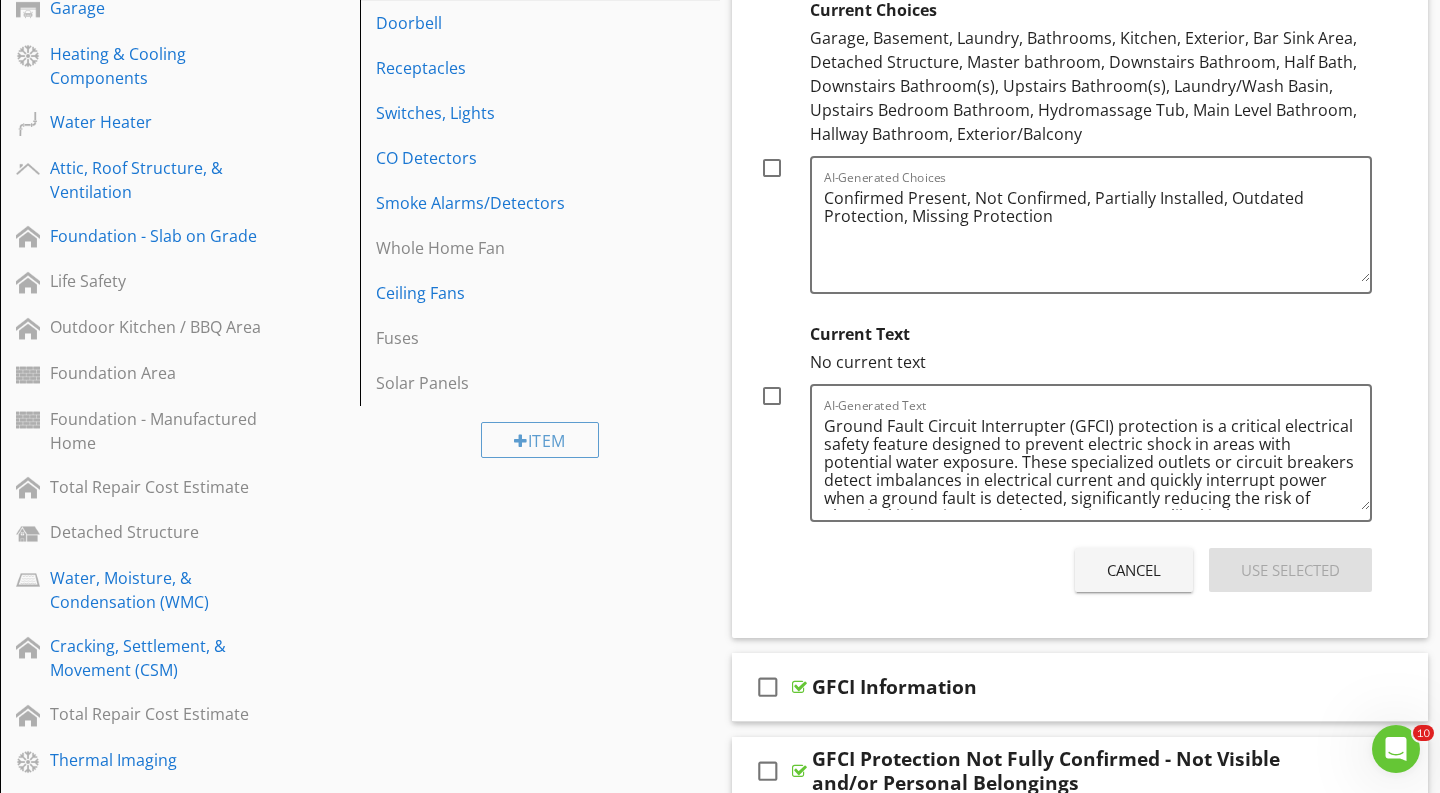 click on "Cancel" at bounding box center [1134, 570] 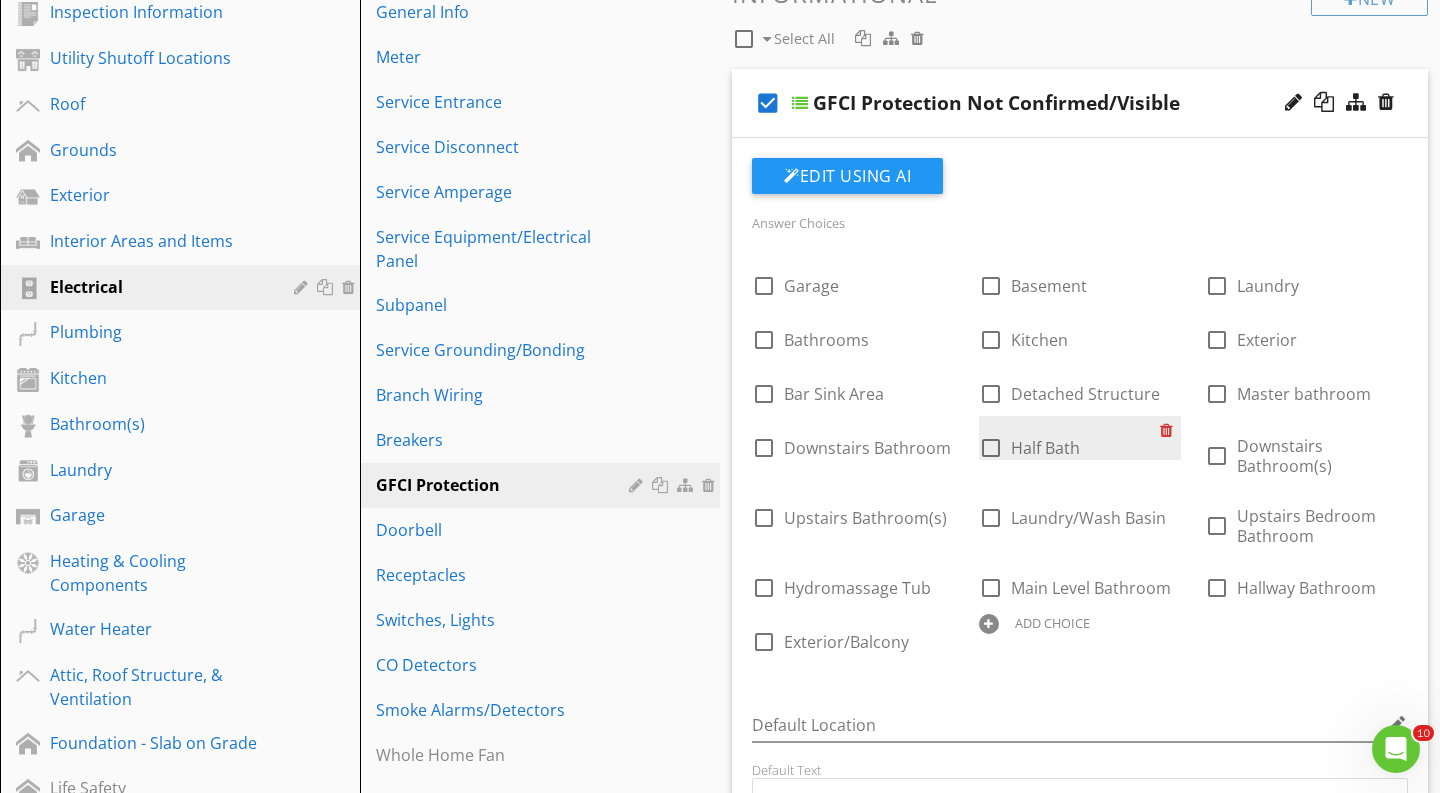 scroll, scrollTop: 253, scrollLeft: 0, axis: vertical 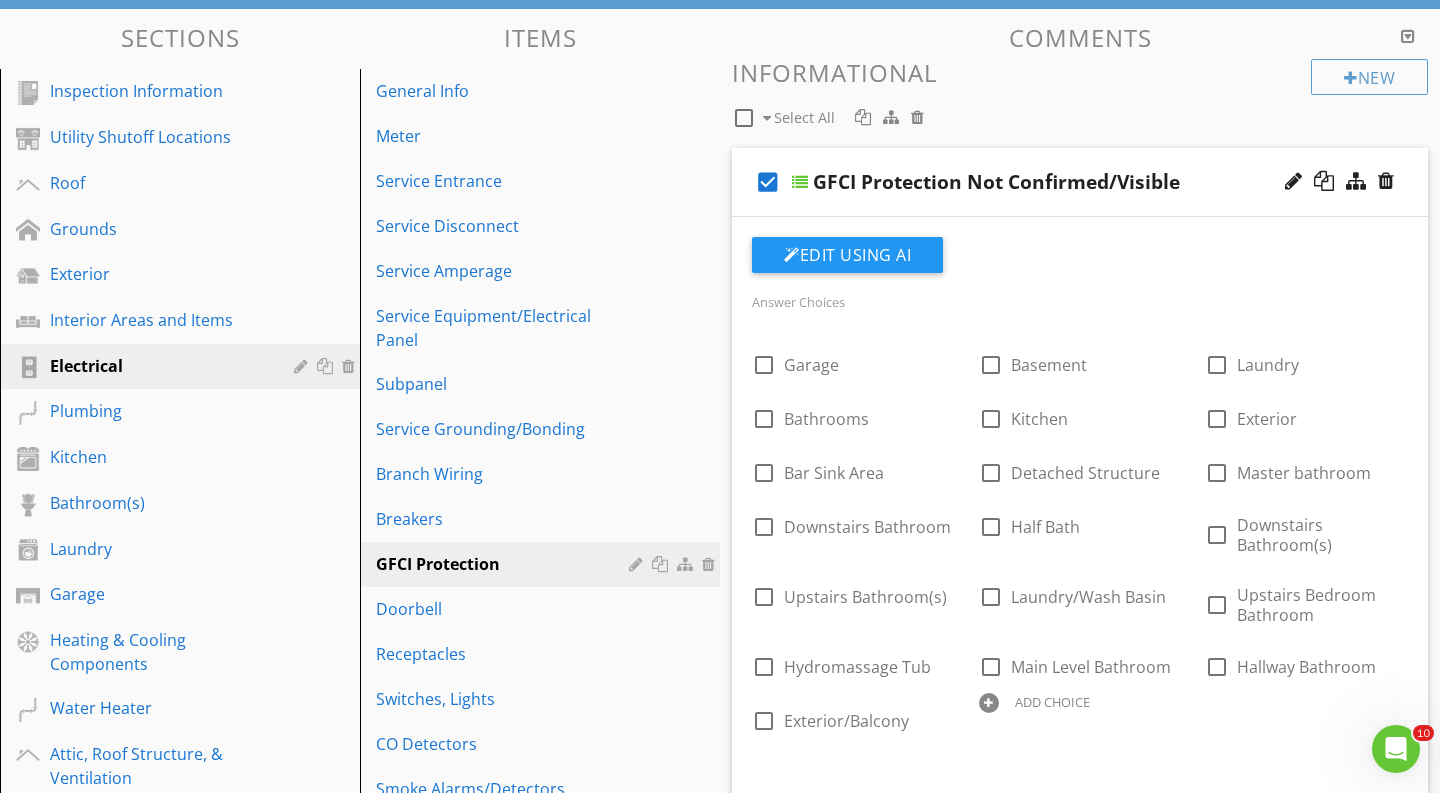 click on "check_box" at bounding box center [768, 182] 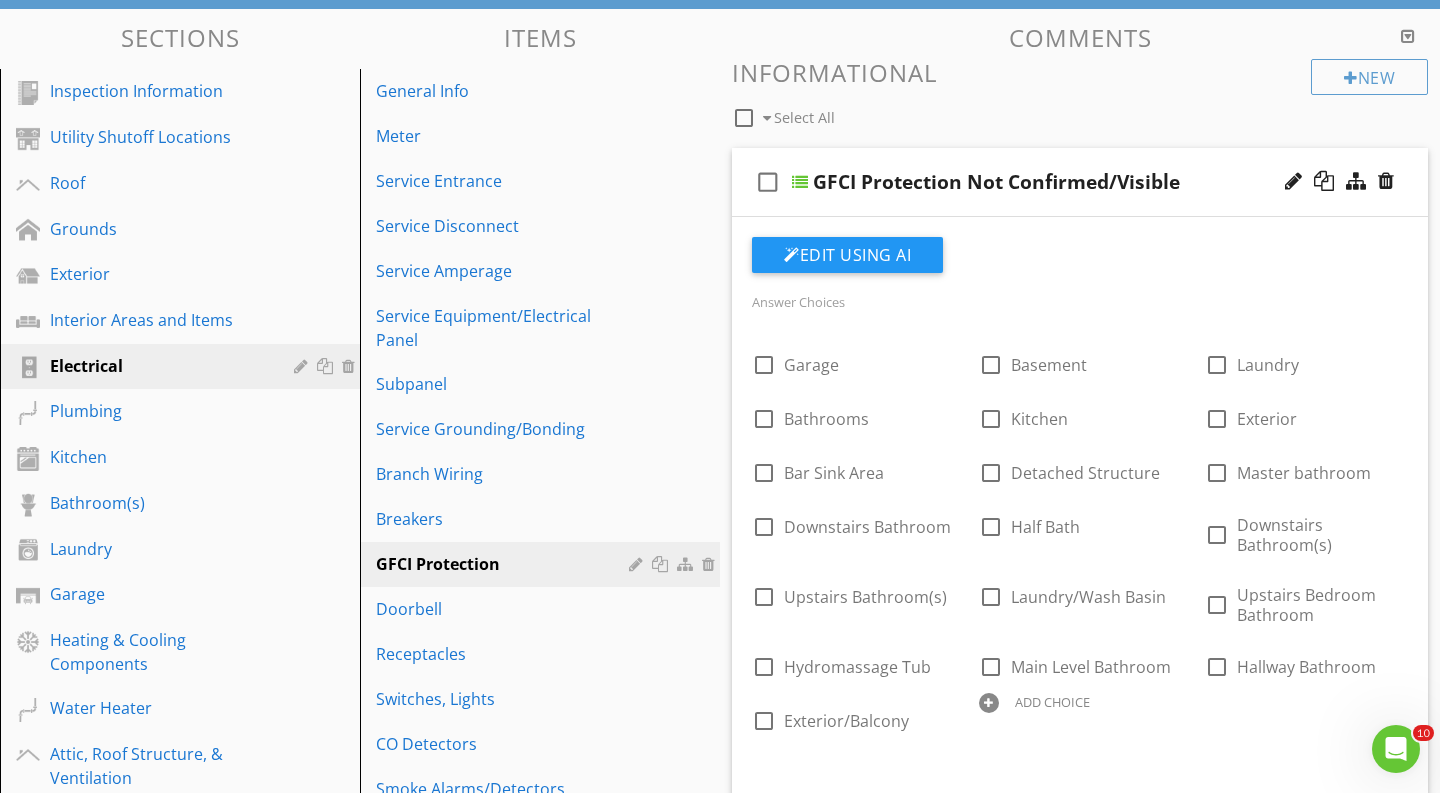 click on "Select All" at bounding box center [804, 117] 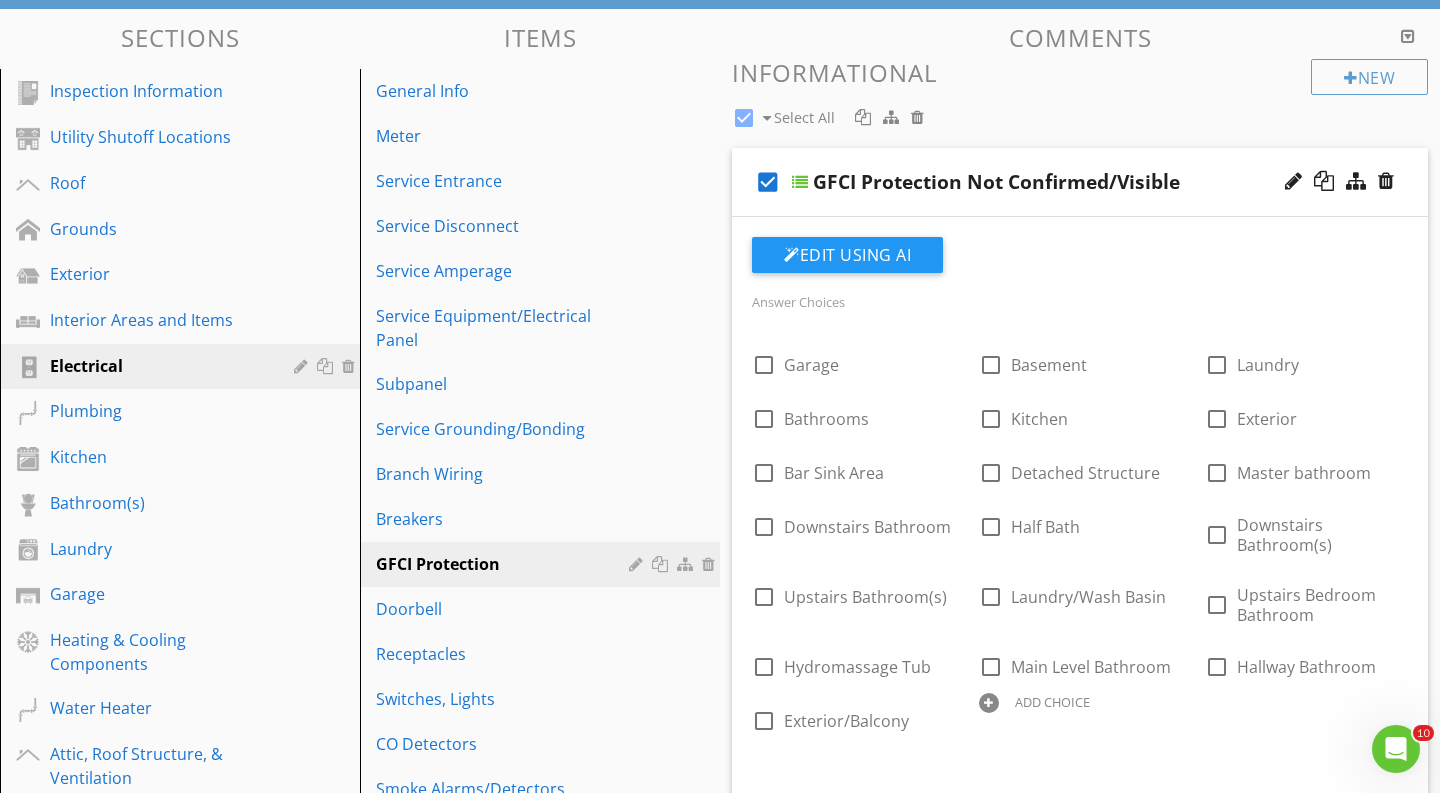 click on "Select All" at bounding box center [795, 118] 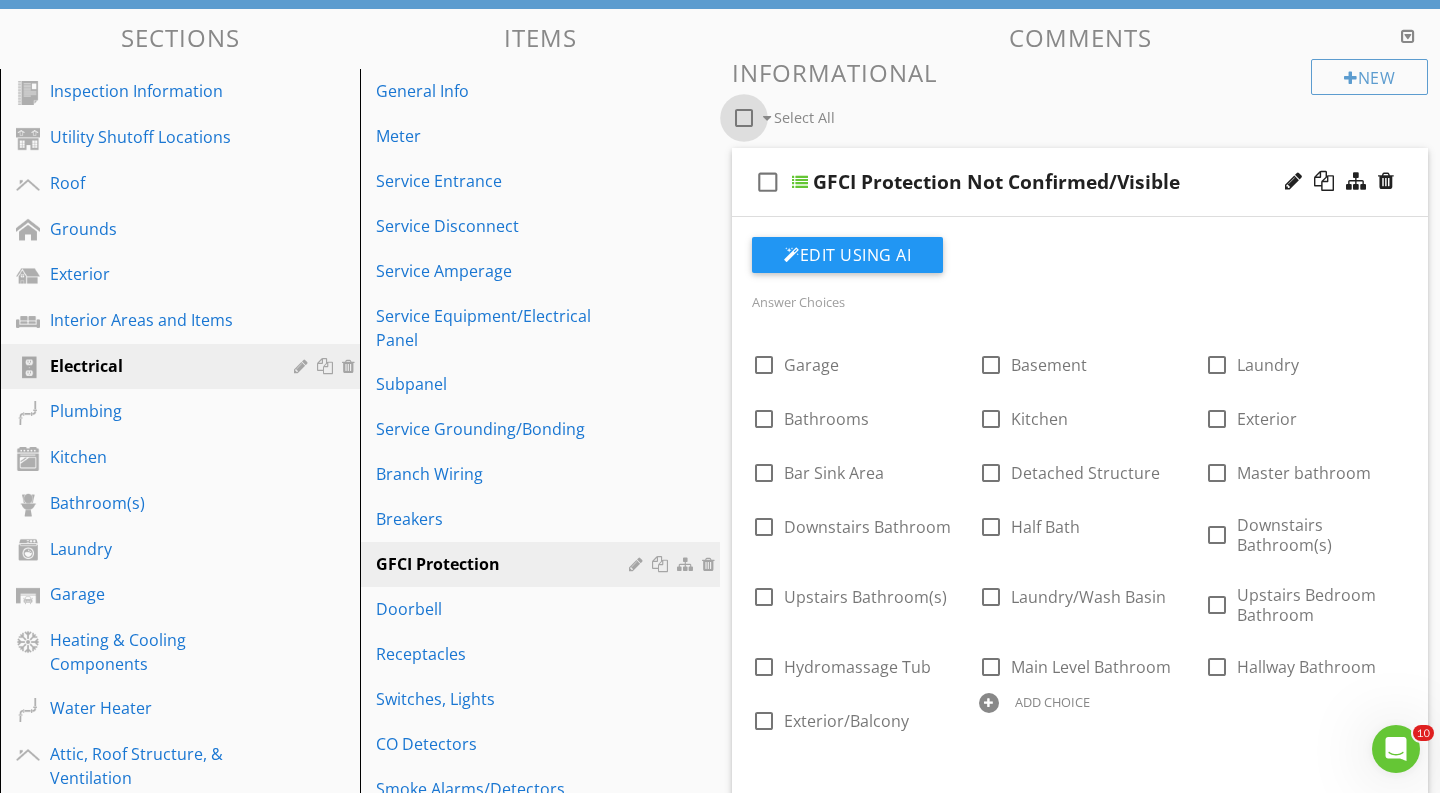 click at bounding box center (744, 118) 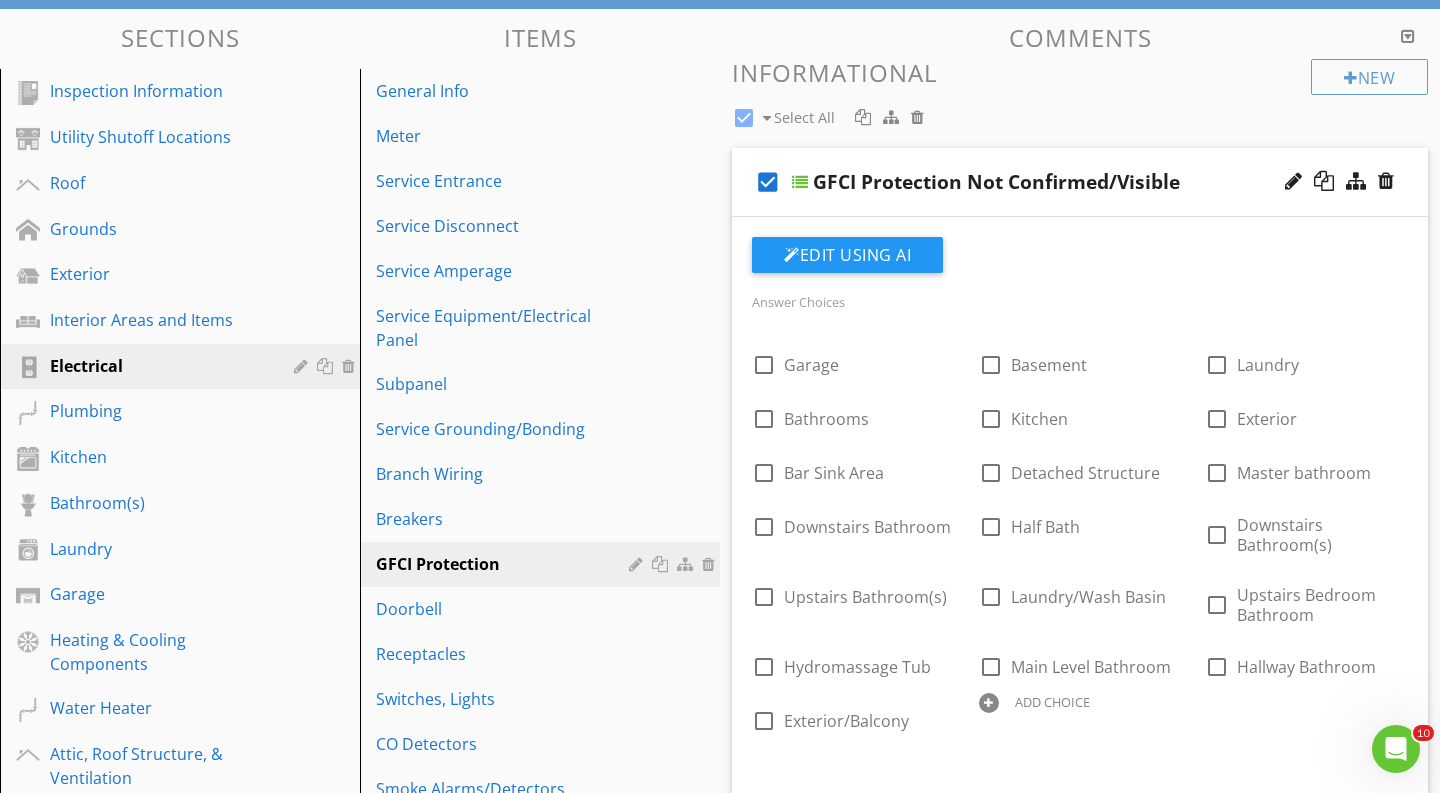 click at bounding box center [744, 118] 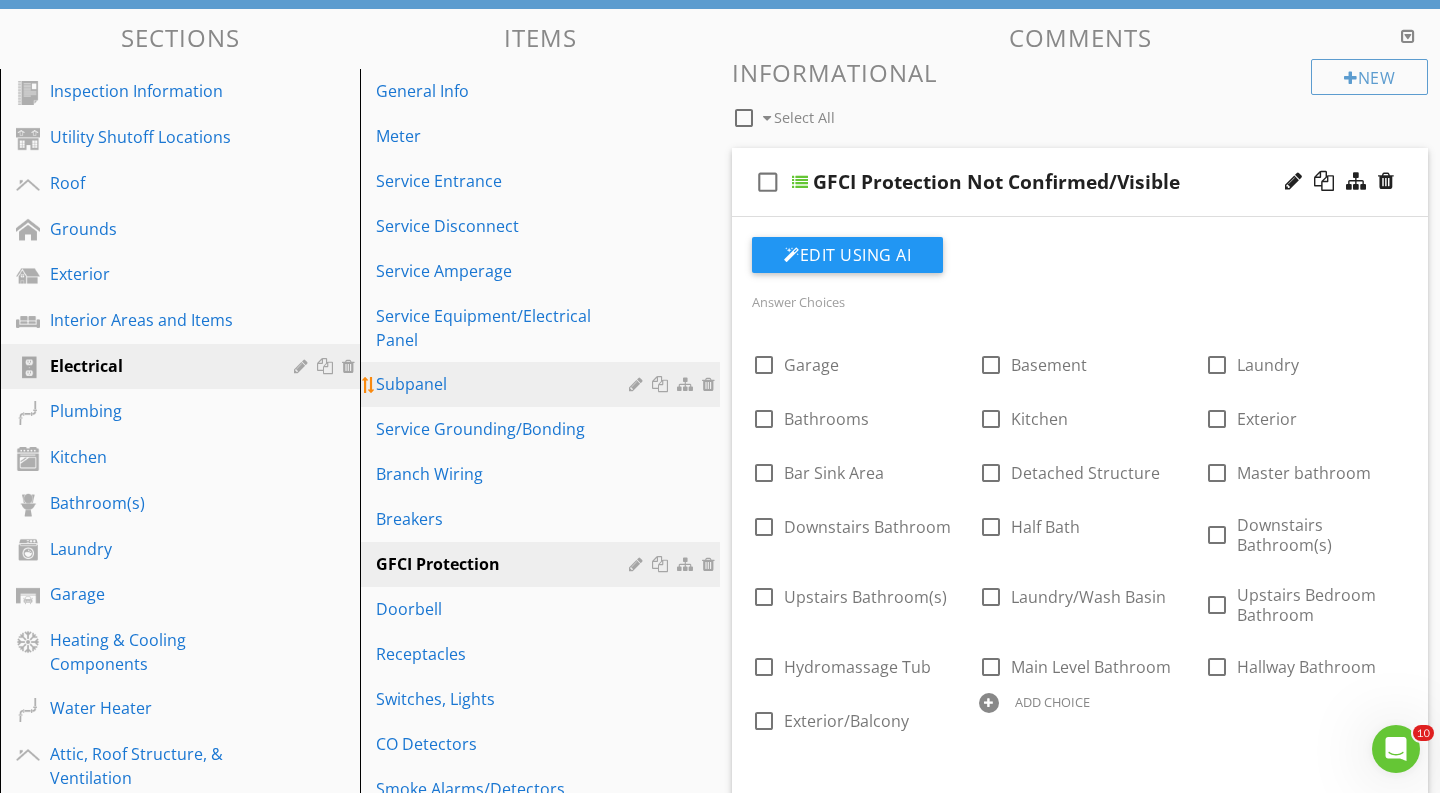 click on "Subpanel" at bounding box center (543, 384) 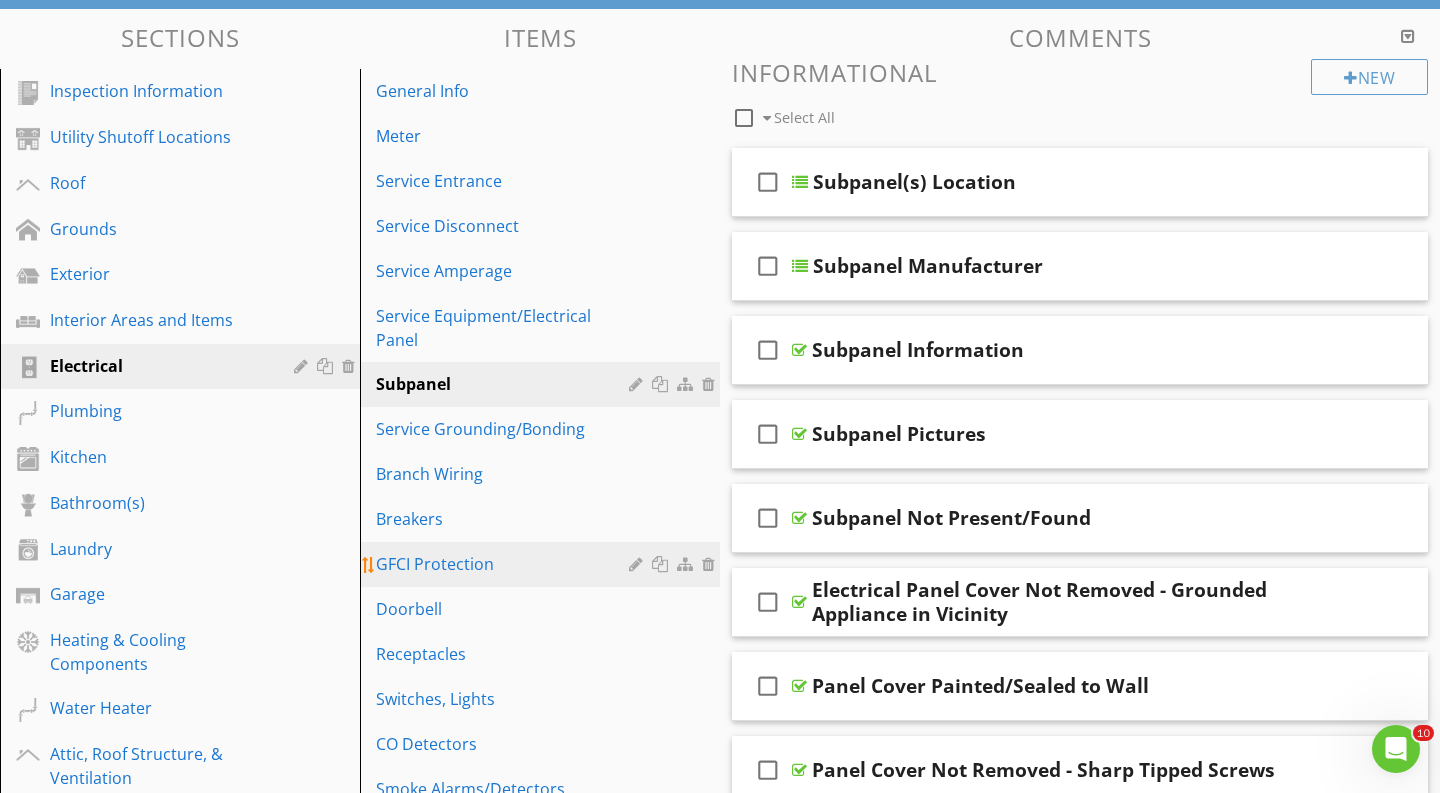 click on "GFCI Protection" at bounding box center [543, 564] 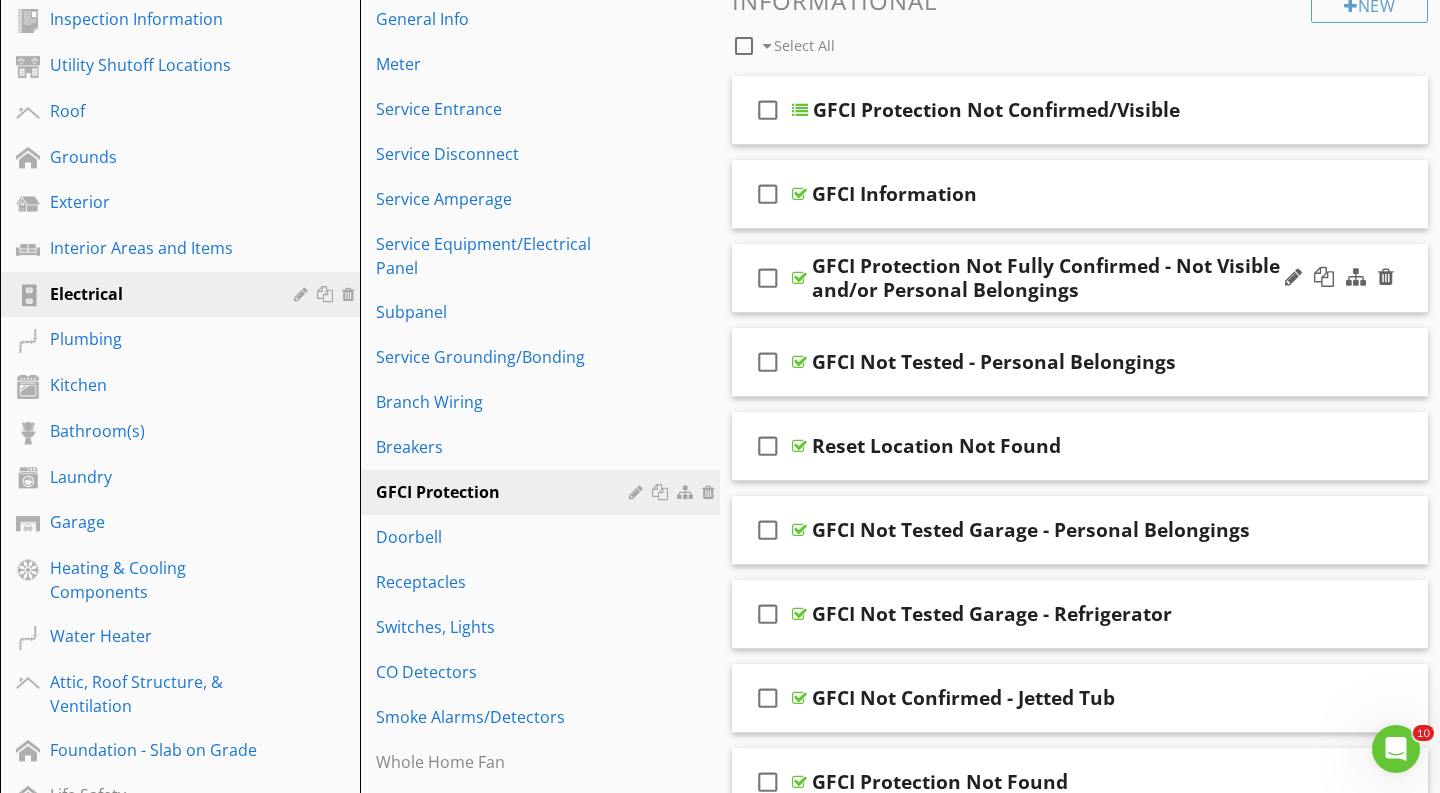 scroll, scrollTop: 265, scrollLeft: 0, axis: vertical 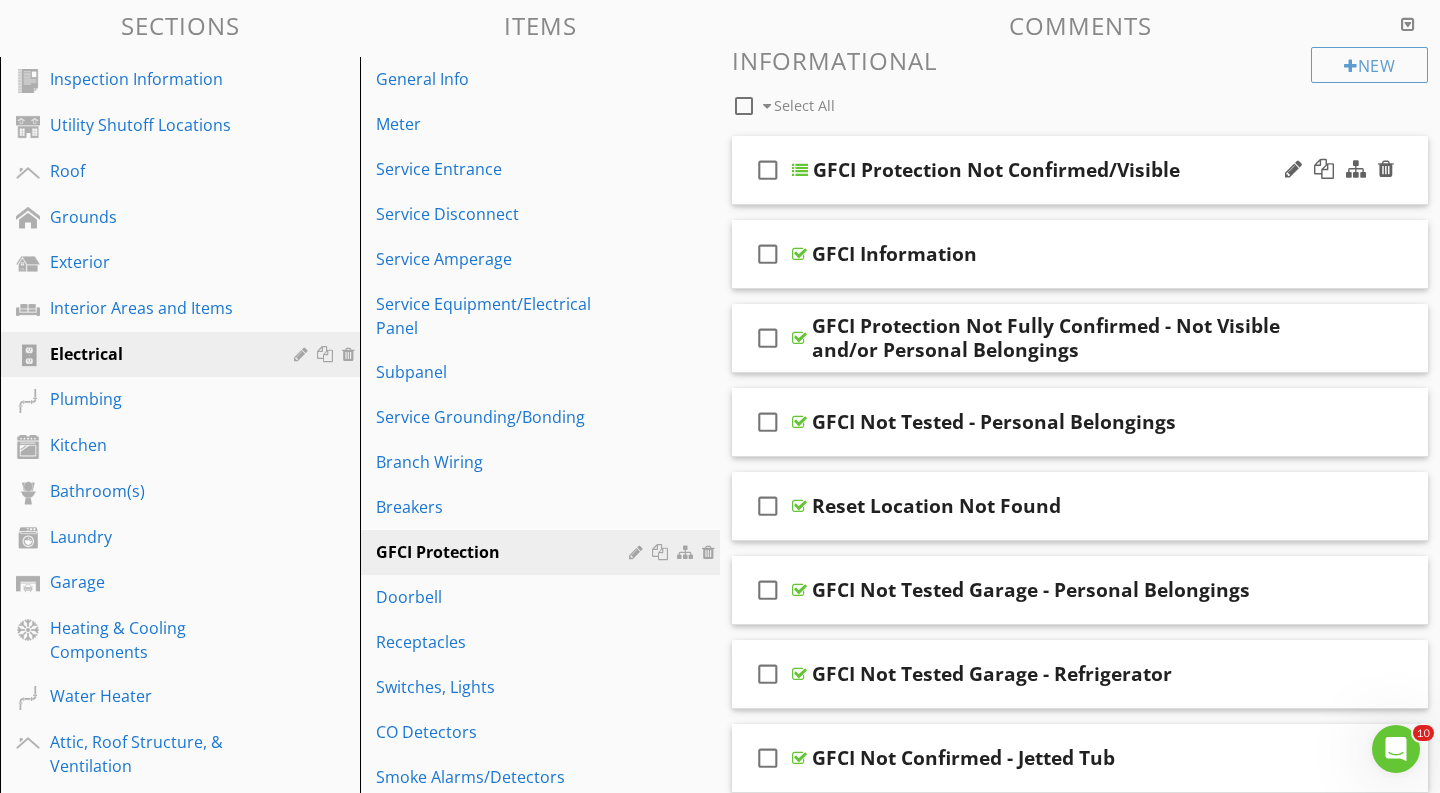 click on "check_box_outline_blank
GFCI Protection Not Confirmed/Visible" at bounding box center [1080, 170] 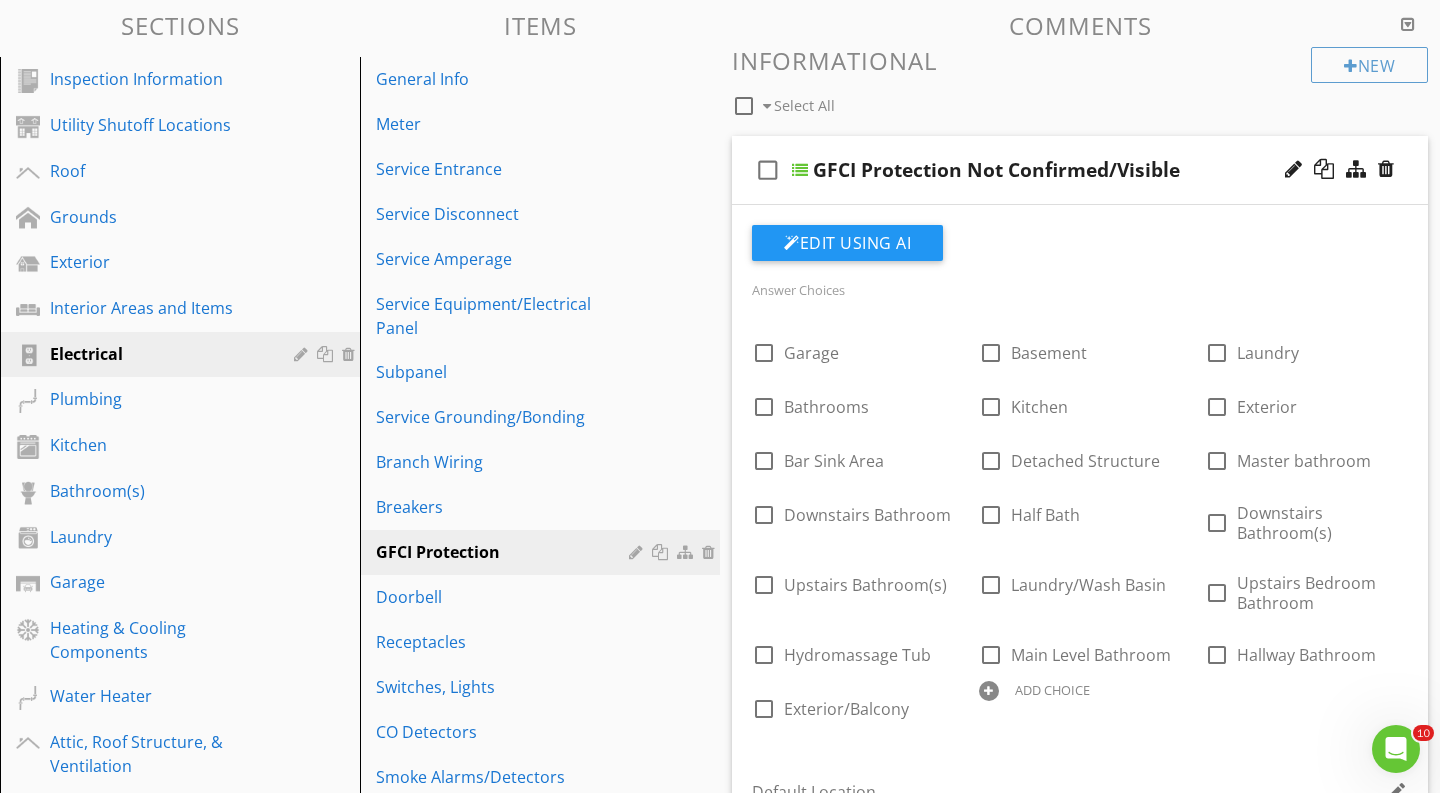 click on "check_box_outline_blank
GFCI Protection Not Confirmed/Visible" at bounding box center [1080, 170] 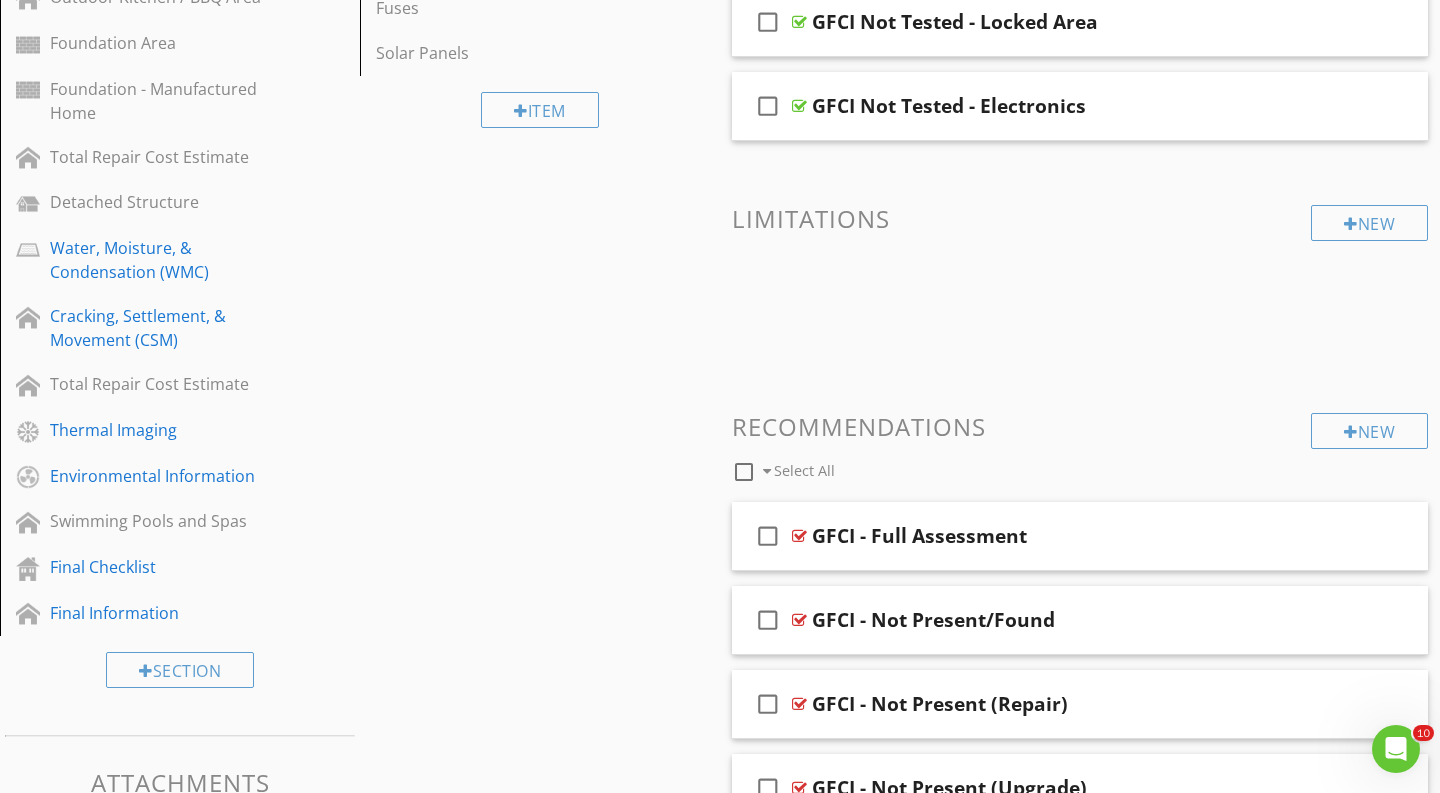 scroll, scrollTop: 1171, scrollLeft: 0, axis: vertical 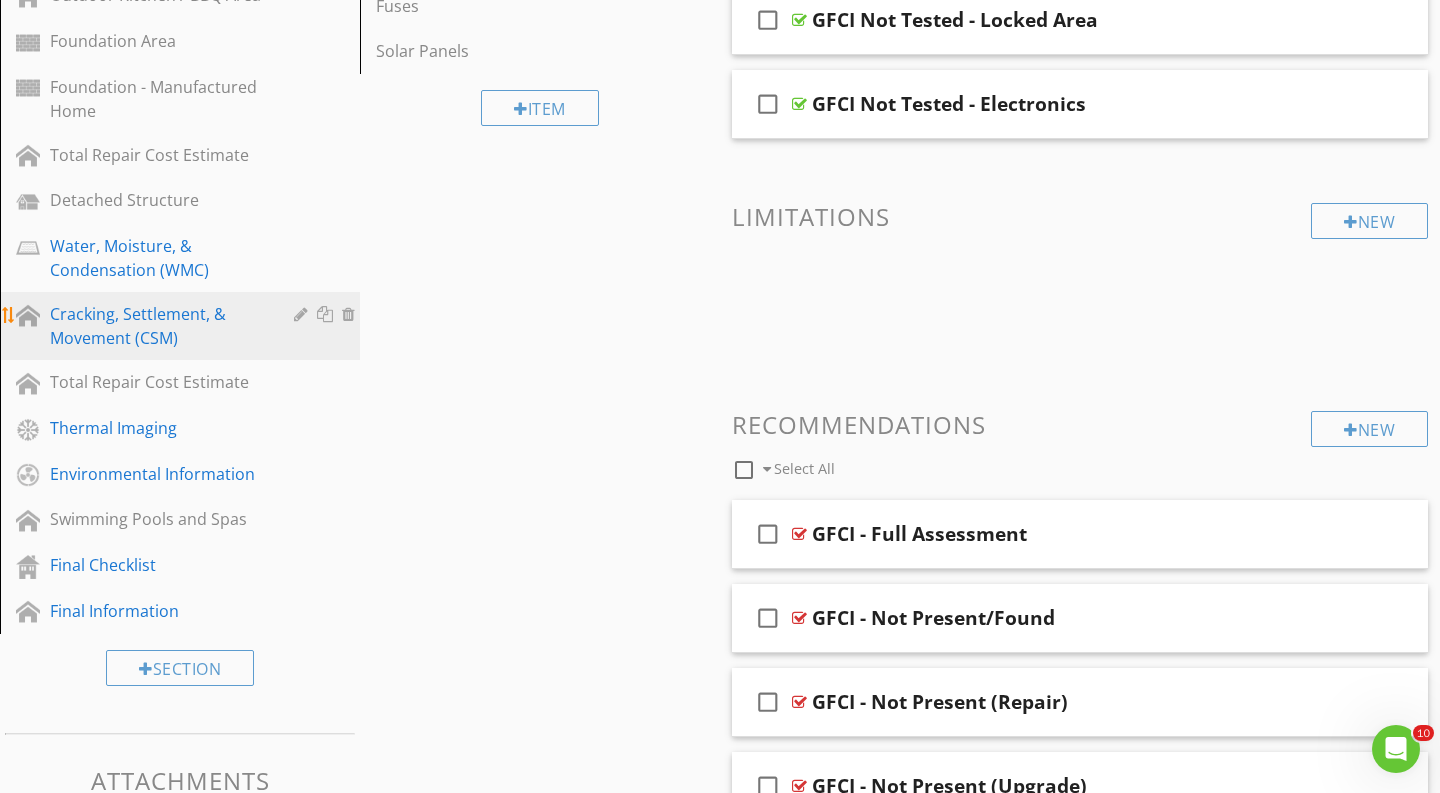 click on "Cracking, Settlement, & Movement (CSM)" at bounding box center [157, 326] 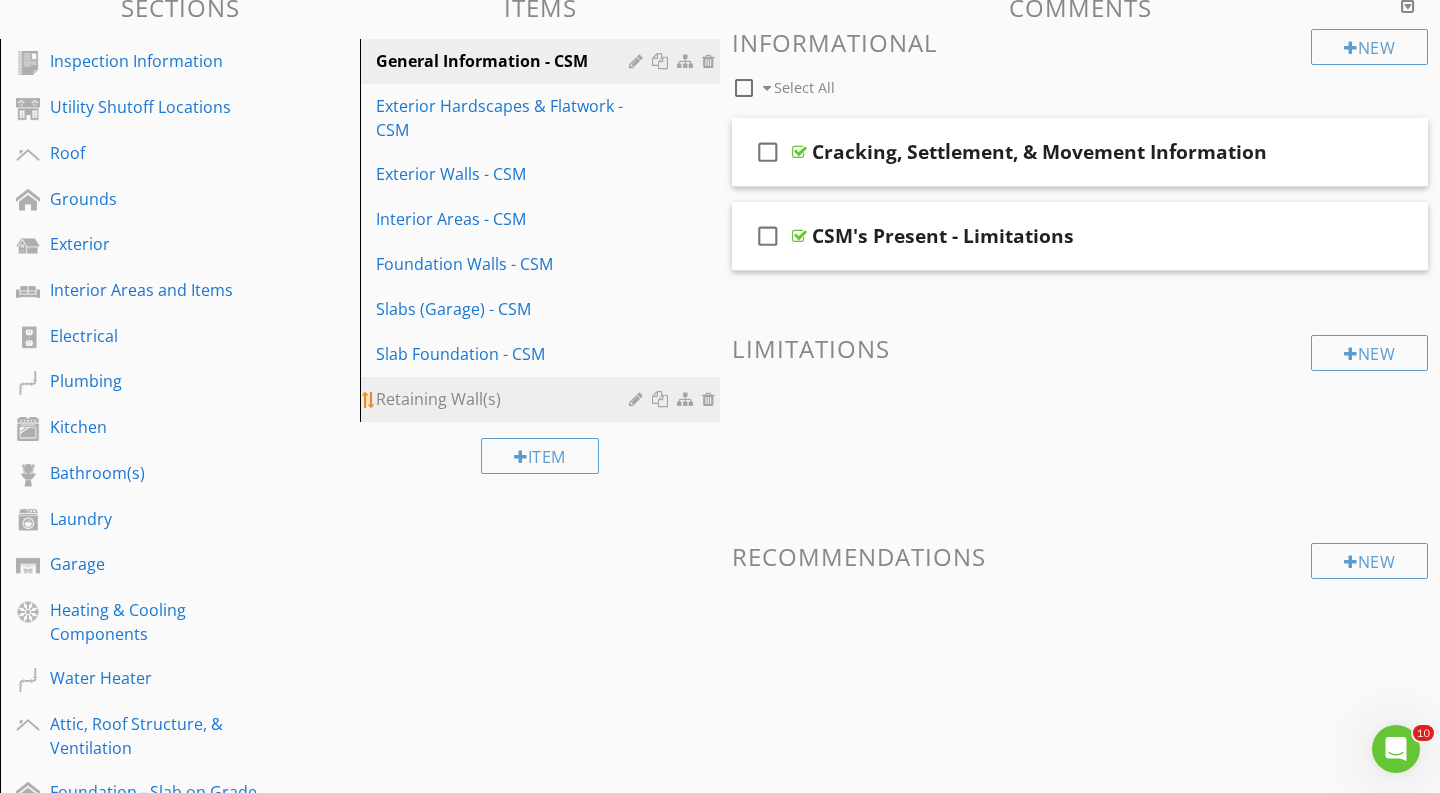 scroll, scrollTop: 258, scrollLeft: 0, axis: vertical 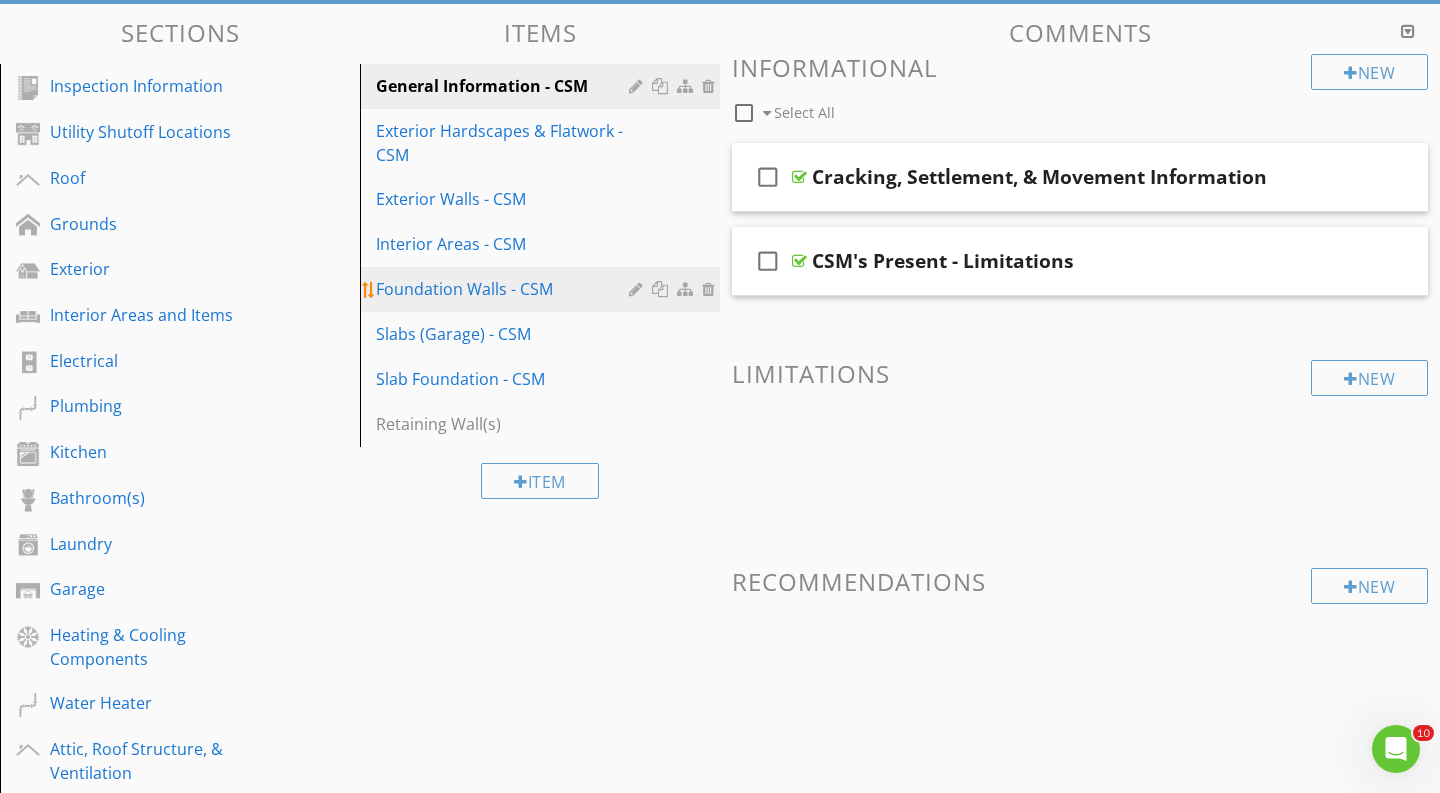 click on "Foundation Walls - CSM" at bounding box center [505, 289] 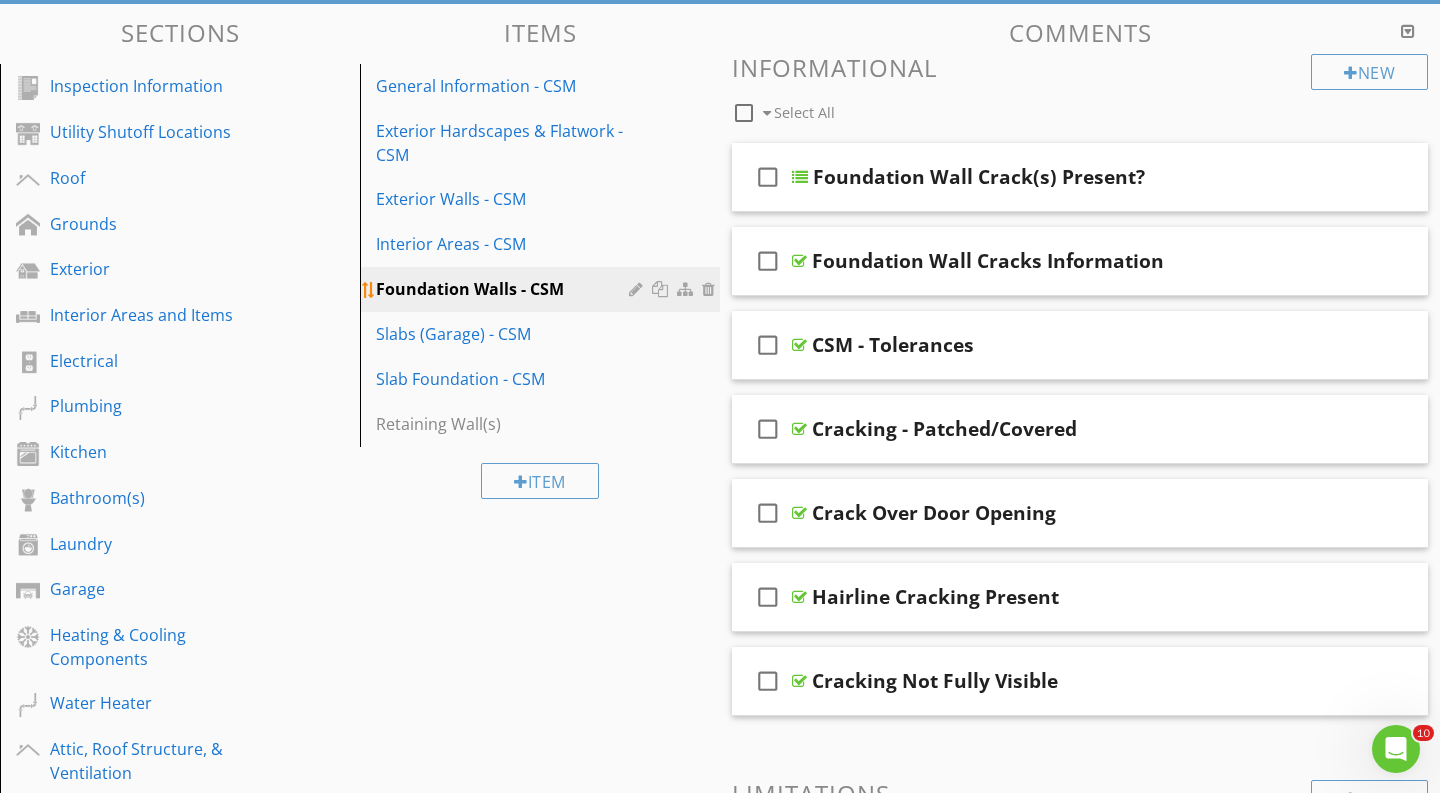 click at bounding box center (638, 289) 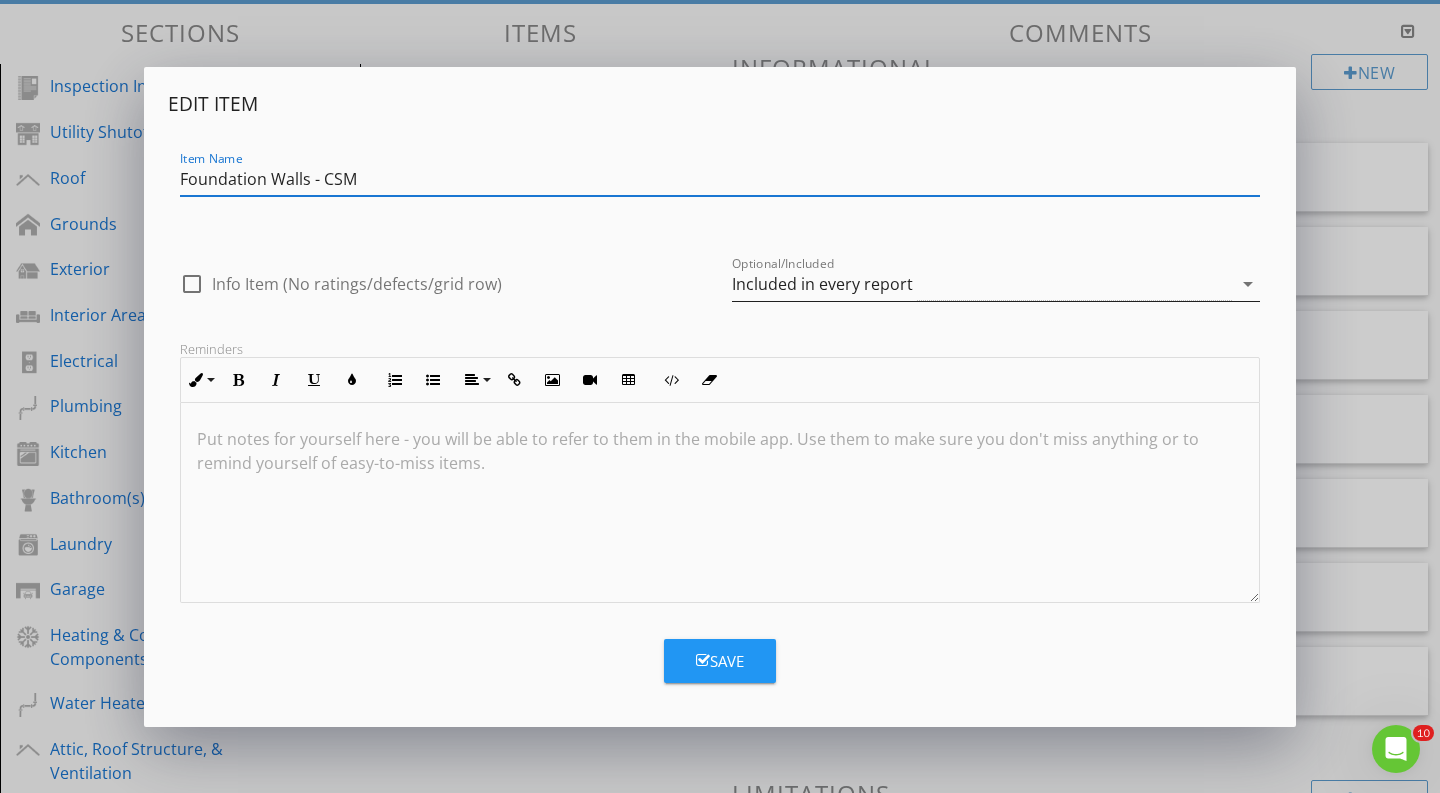 click on "Included in every report" at bounding box center [822, 284] 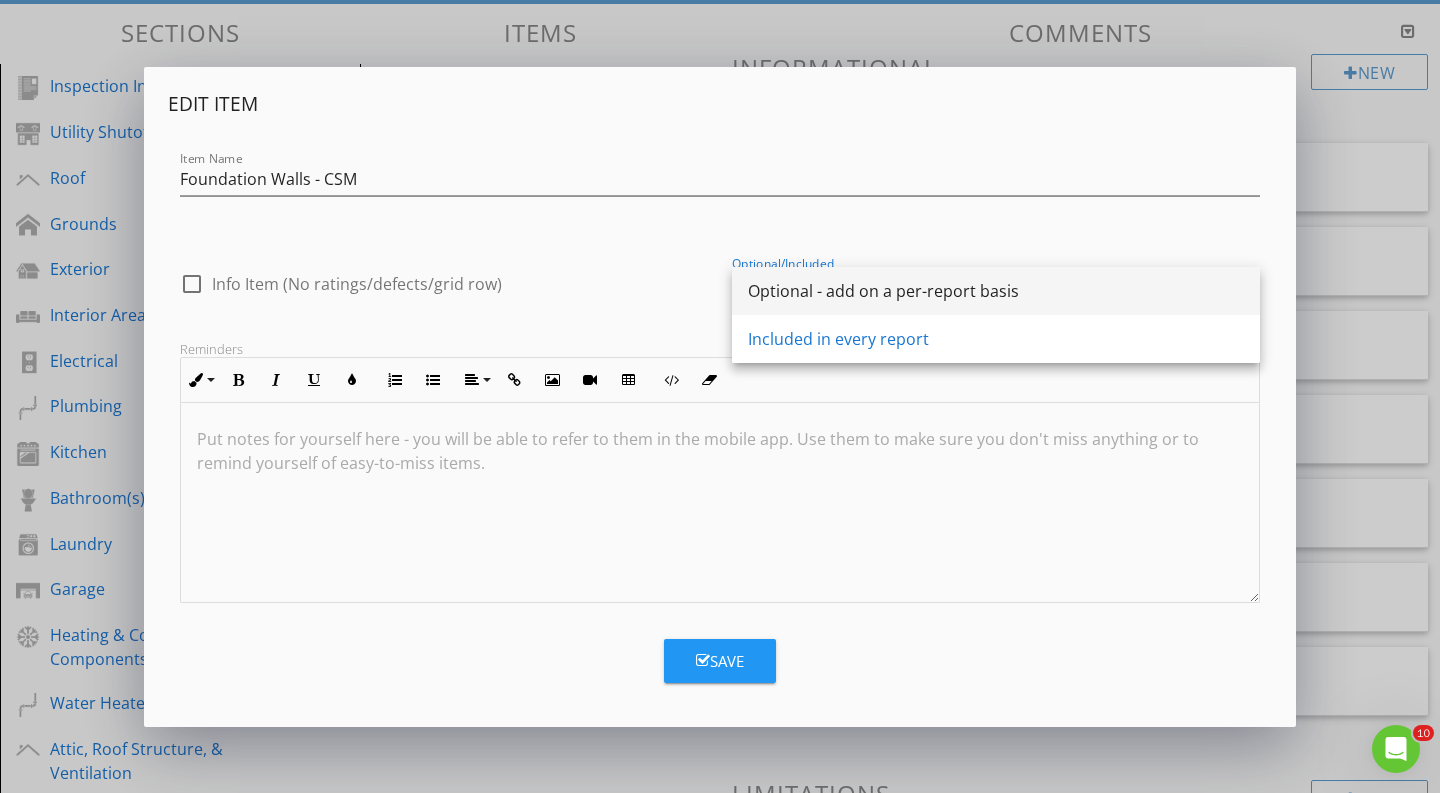 click on "Optional - add on a per-report basis" at bounding box center (996, 291) 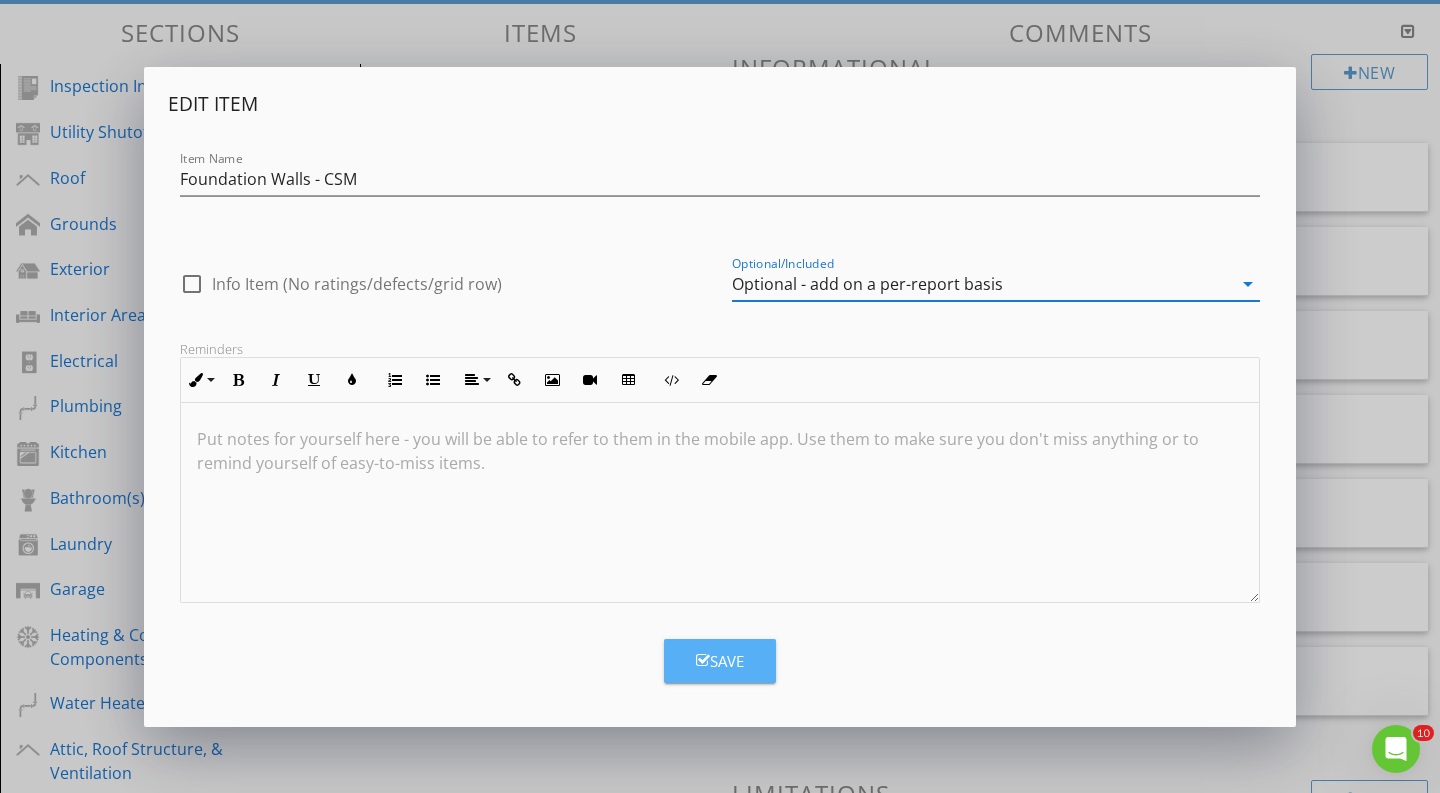 click on "Save" at bounding box center (720, 661) 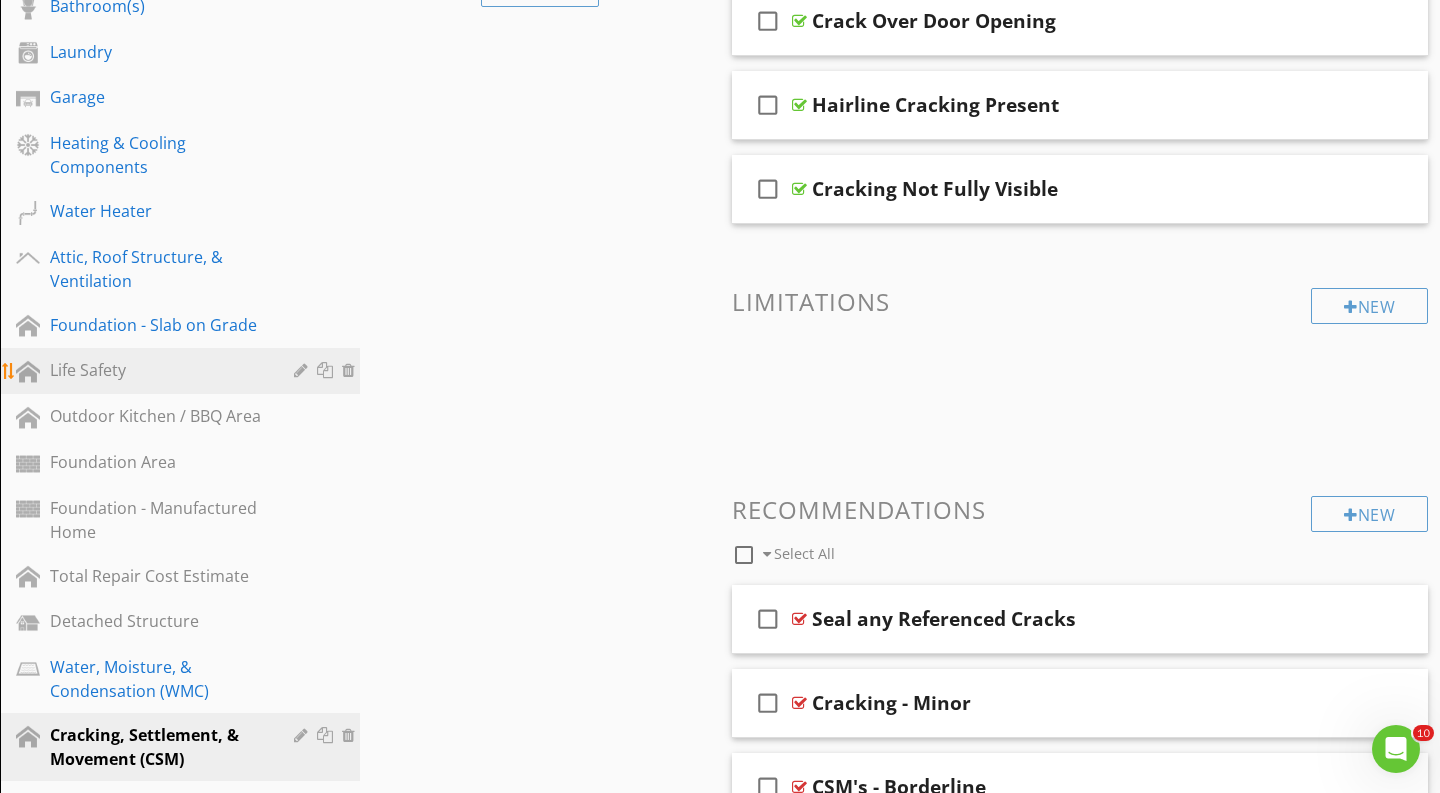scroll, scrollTop: 773, scrollLeft: 0, axis: vertical 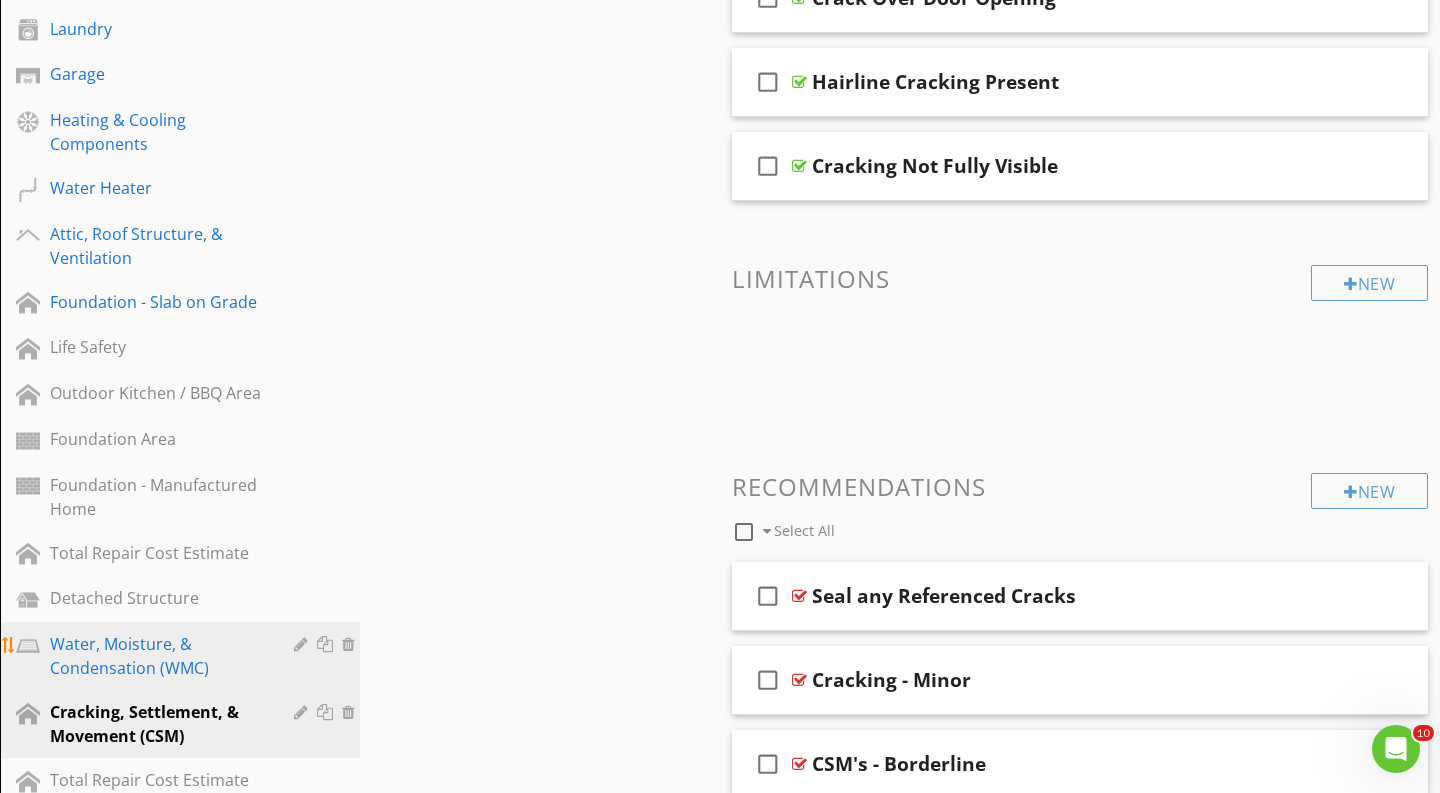 click on "Water, Moisture, & Condensation (WMC)" at bounding box center [157, 656] 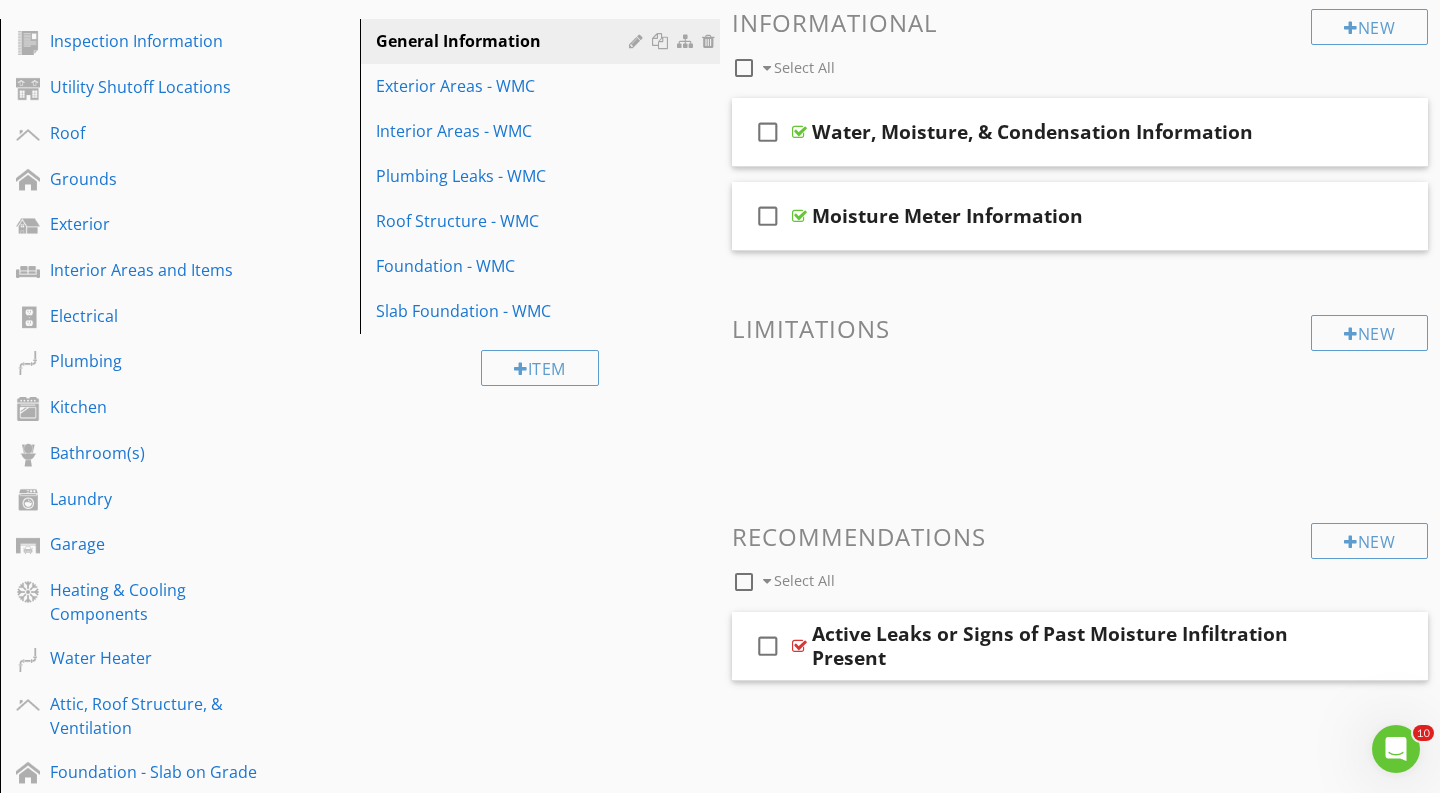 scroll, scrollTop: 247, scrollLeft: 0, axis: vertical 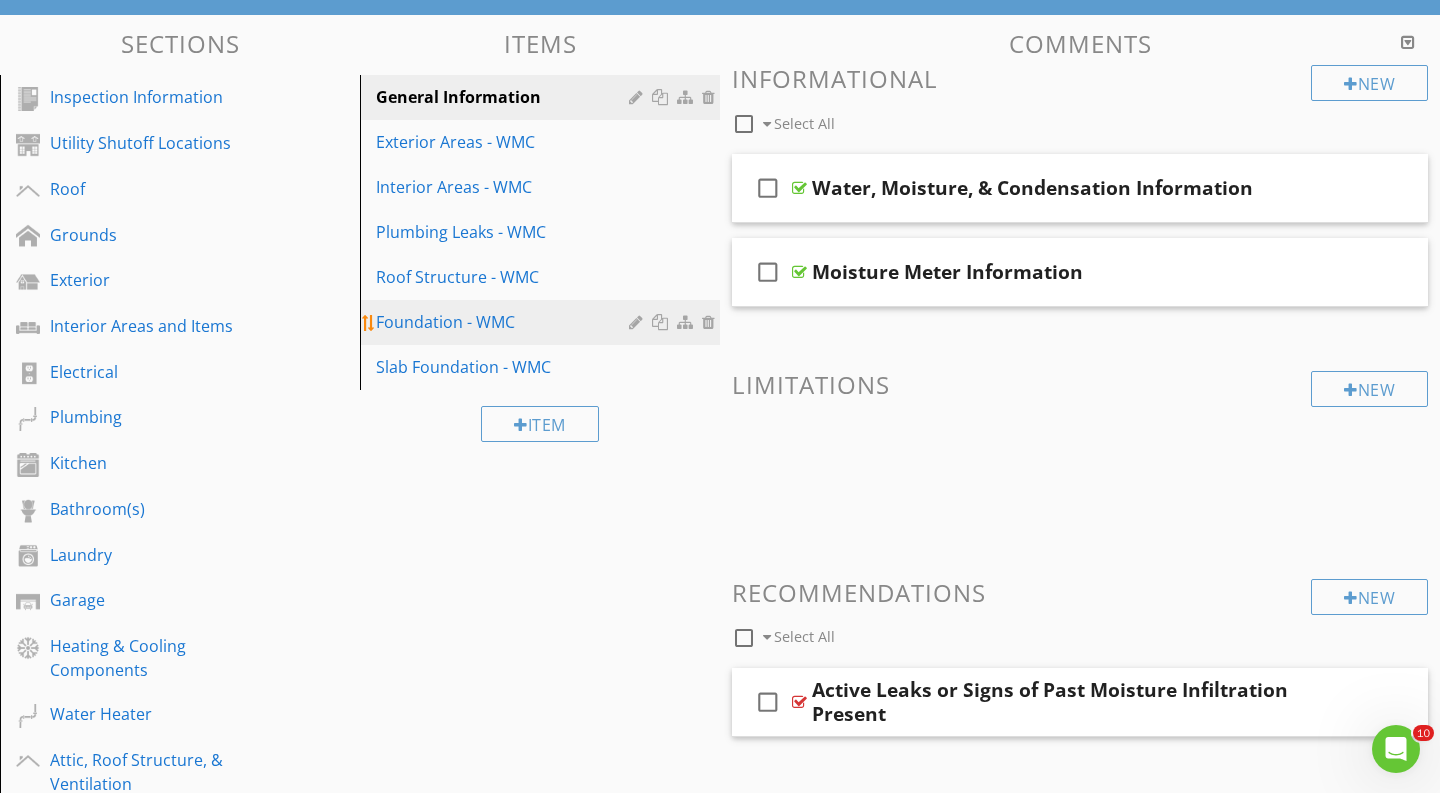 click on "Foundation - WMC" at bounding box center (505, 322) 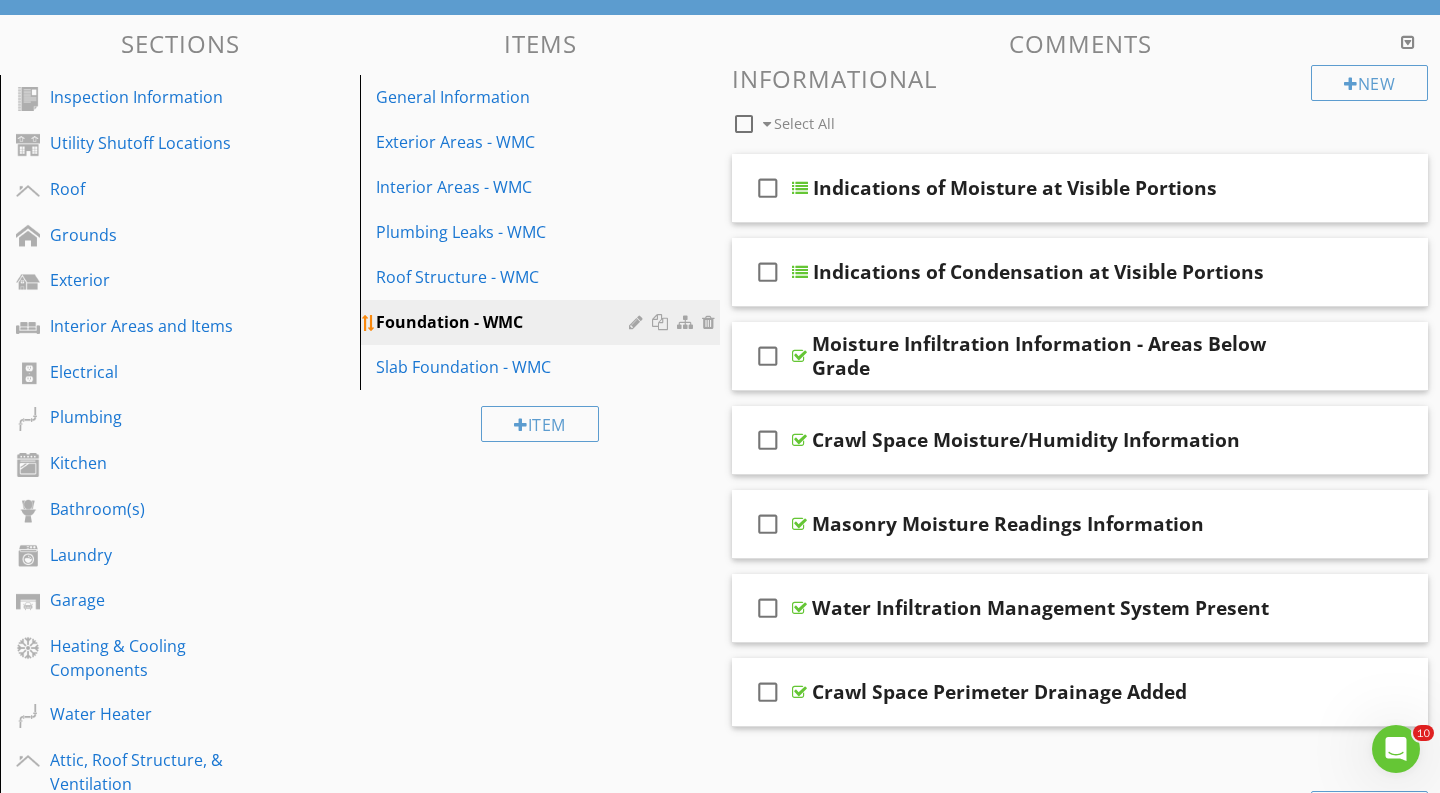 click at bounding box center [638, 322] 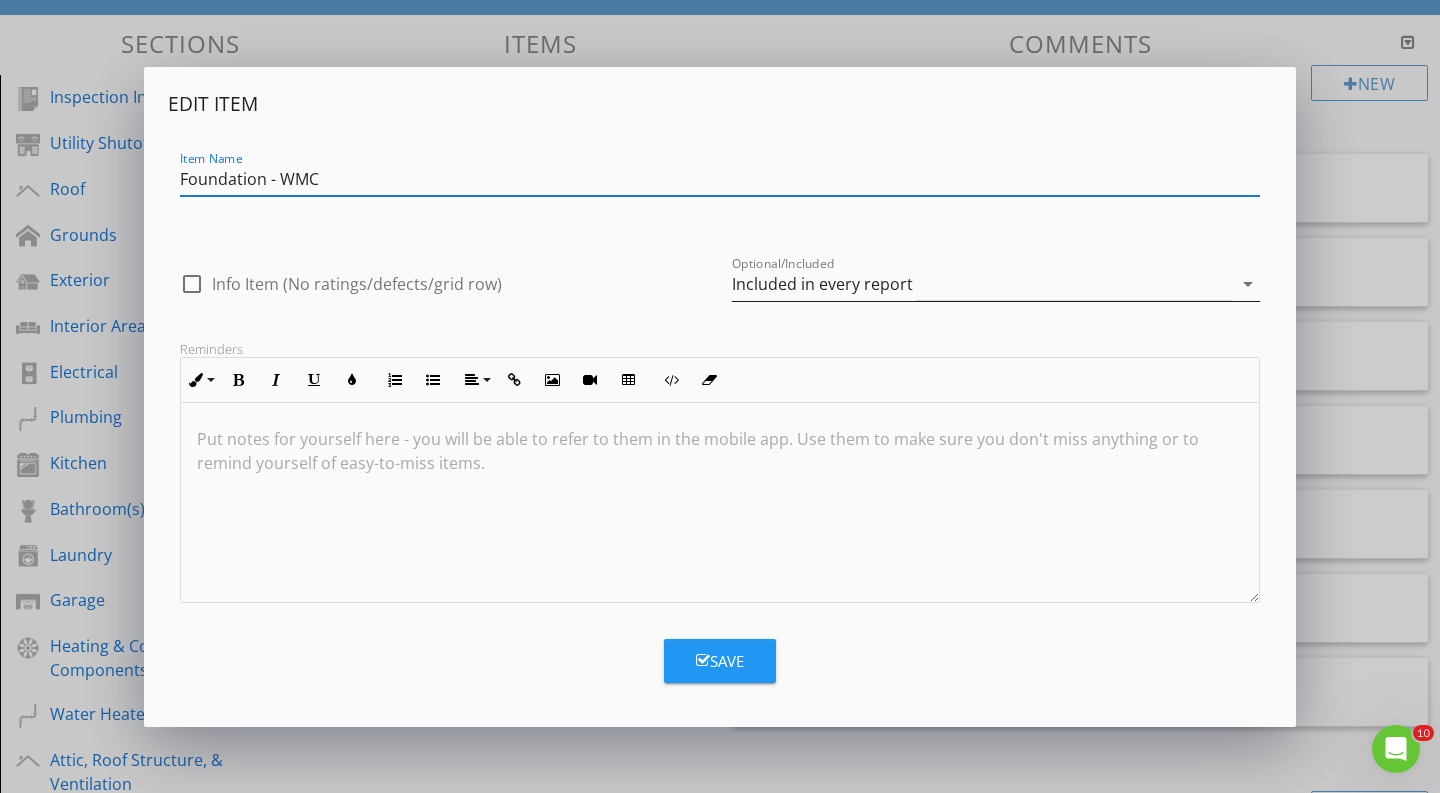 click on "Included in every report" at bounding box center [822, 284] 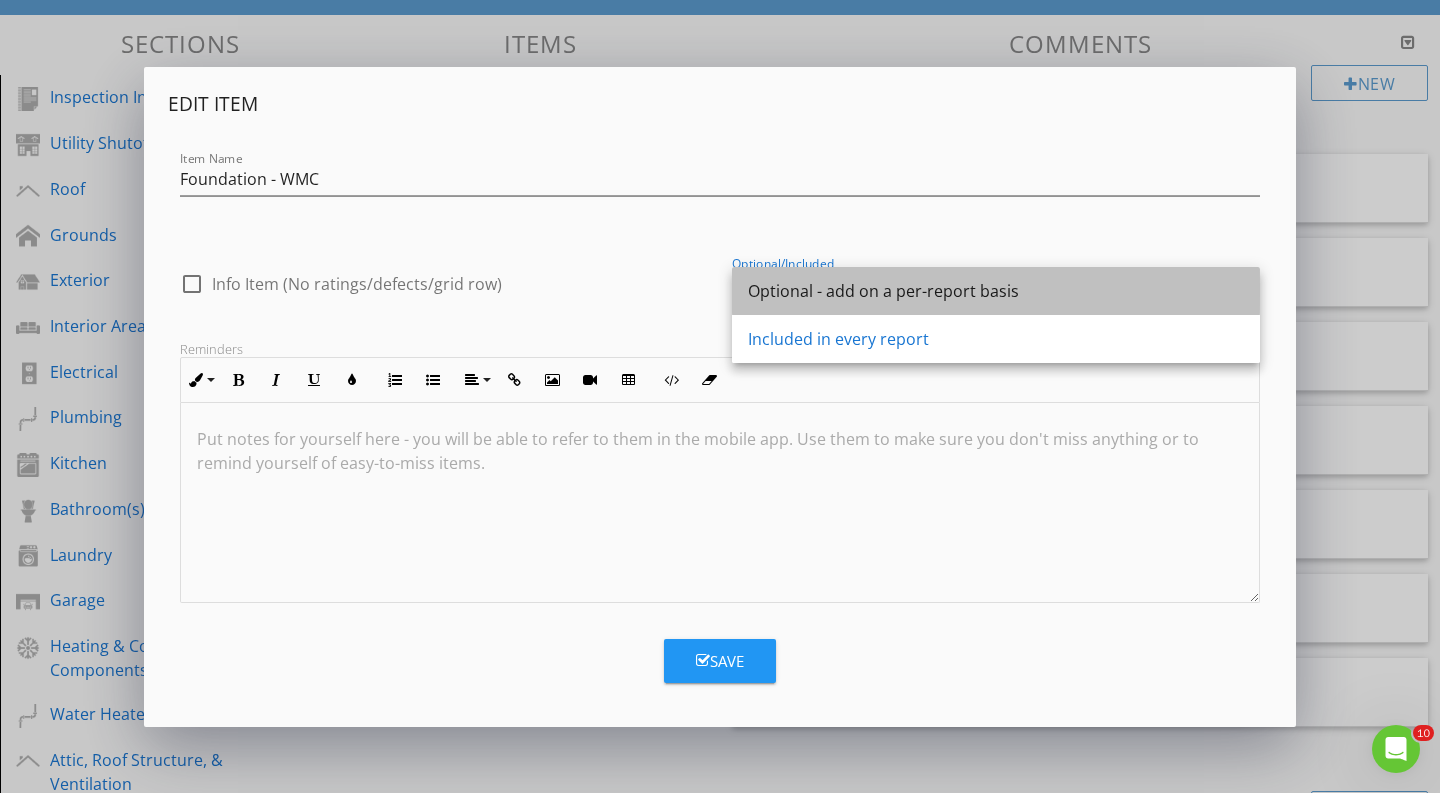 click on "Optional - add on a per-report basis" at bounding box center (996, 291) 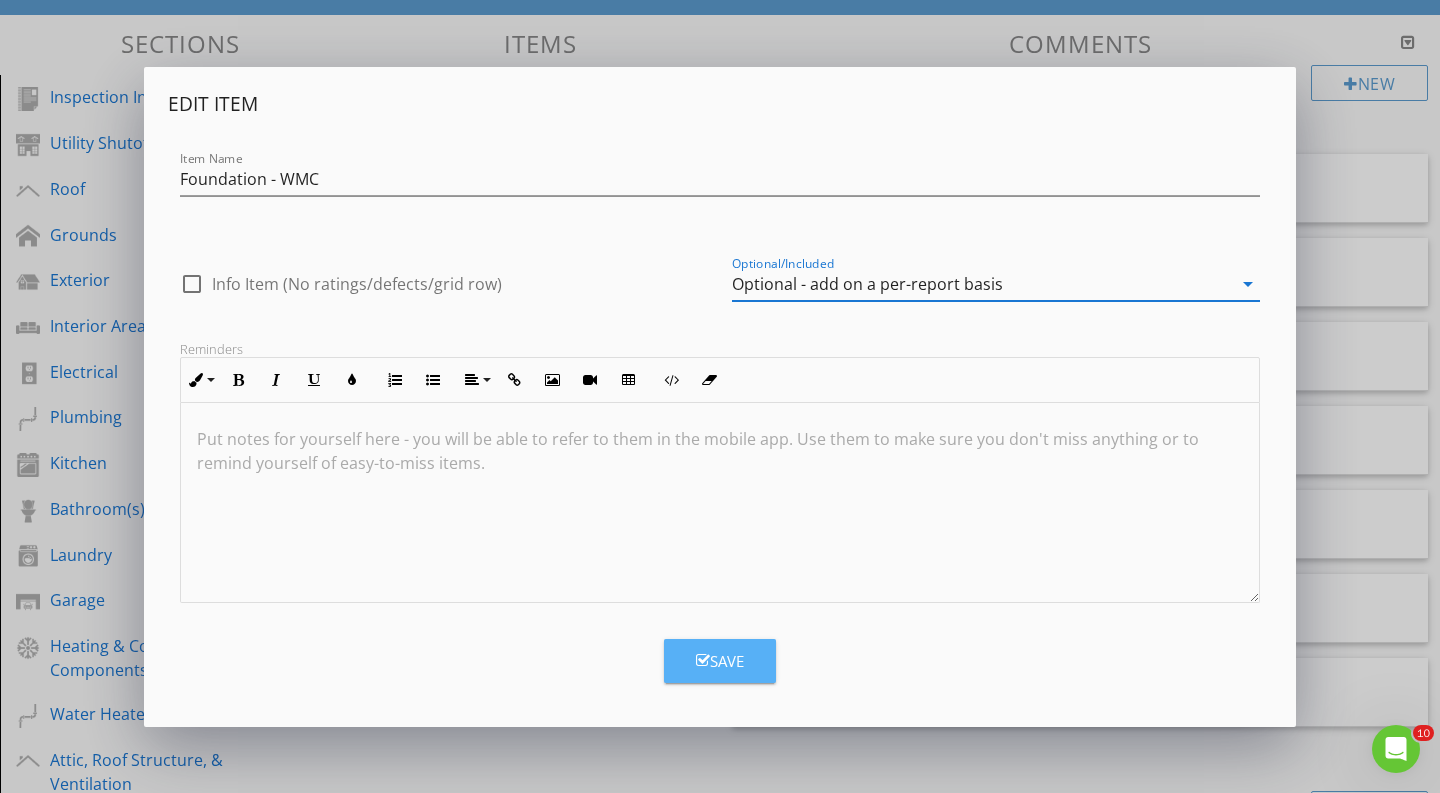 click on "Save" at bounding box center [720, 661] 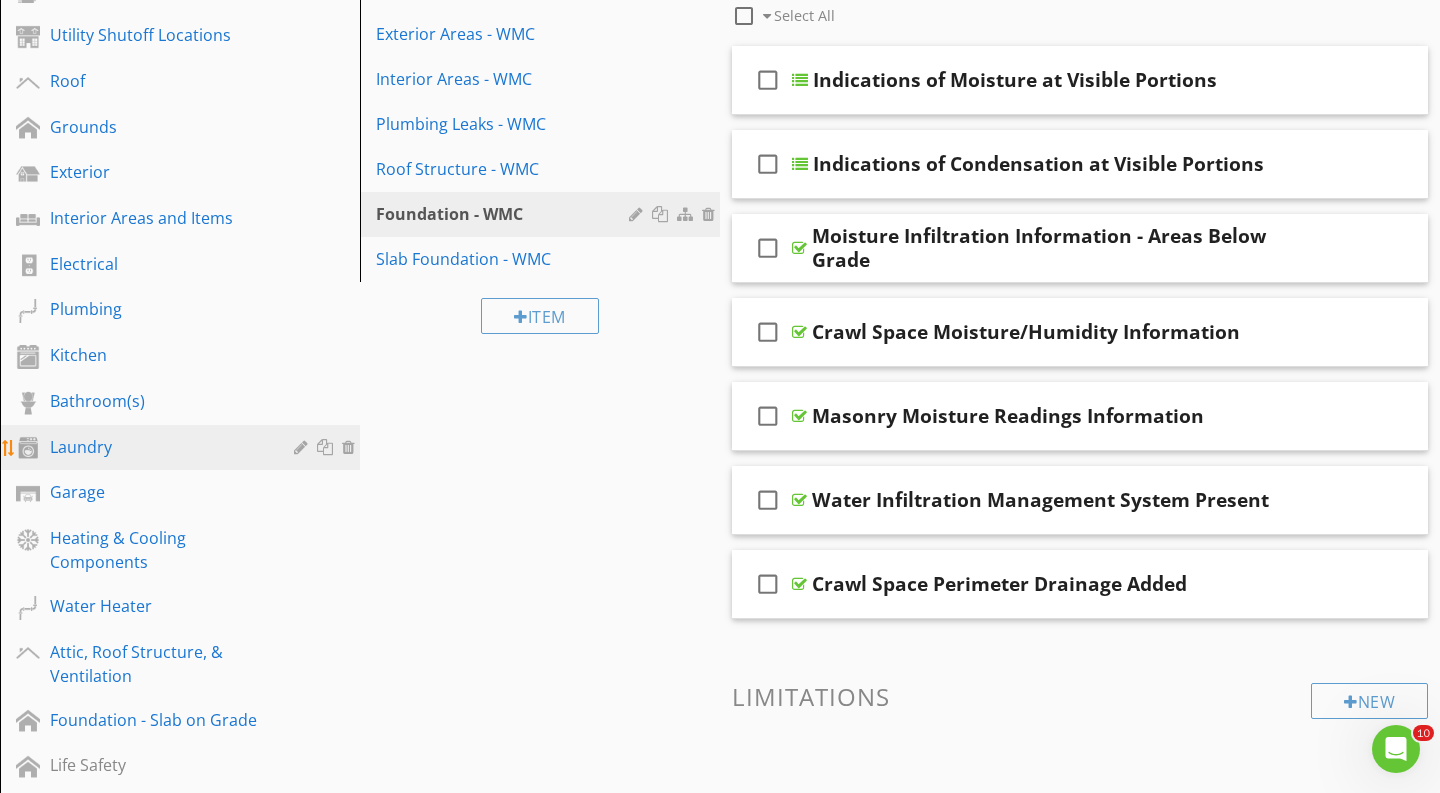 scroll, scrollTop: 262, scrollLeft: 0, axis: vertical 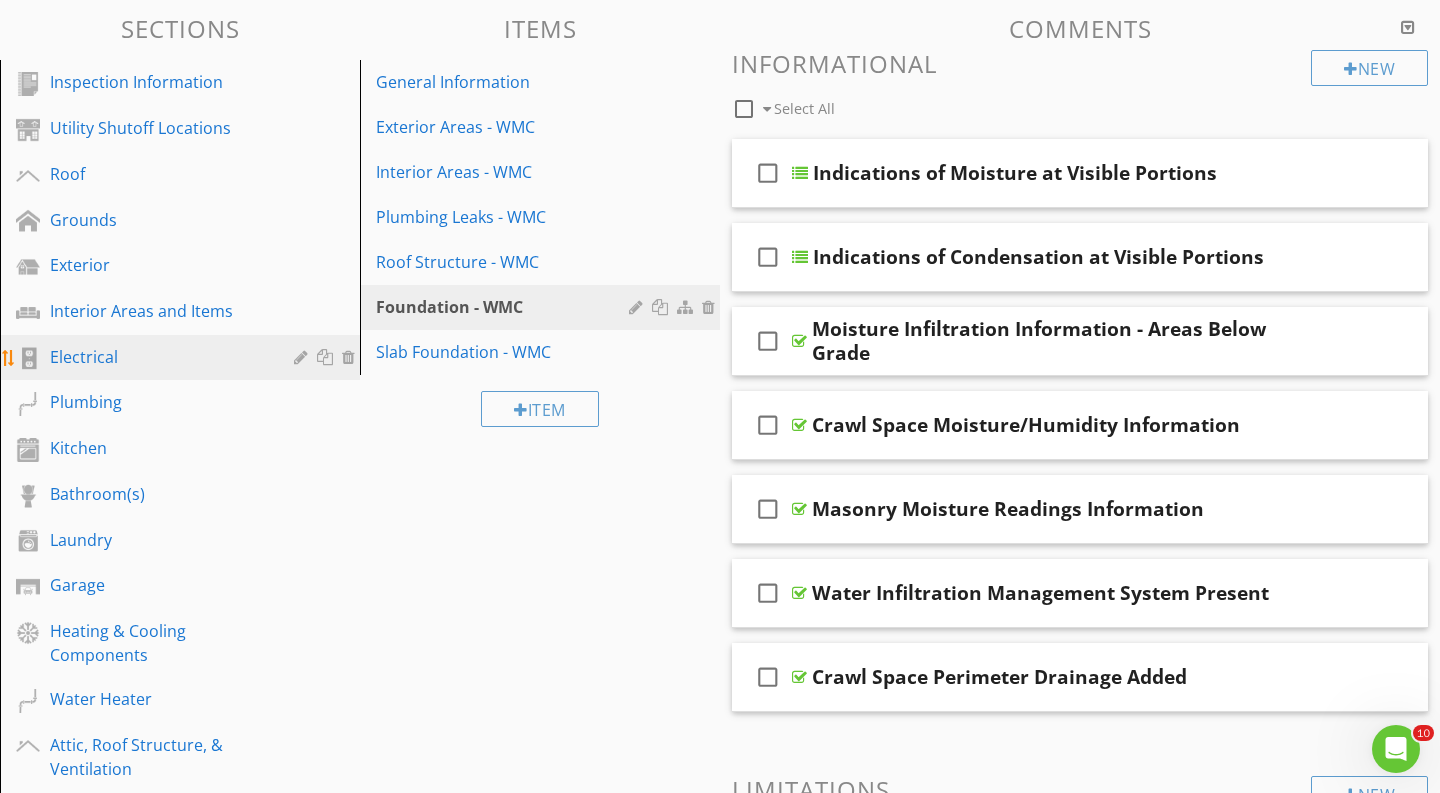 click on "Electrical" at bounding box center [157, 357] 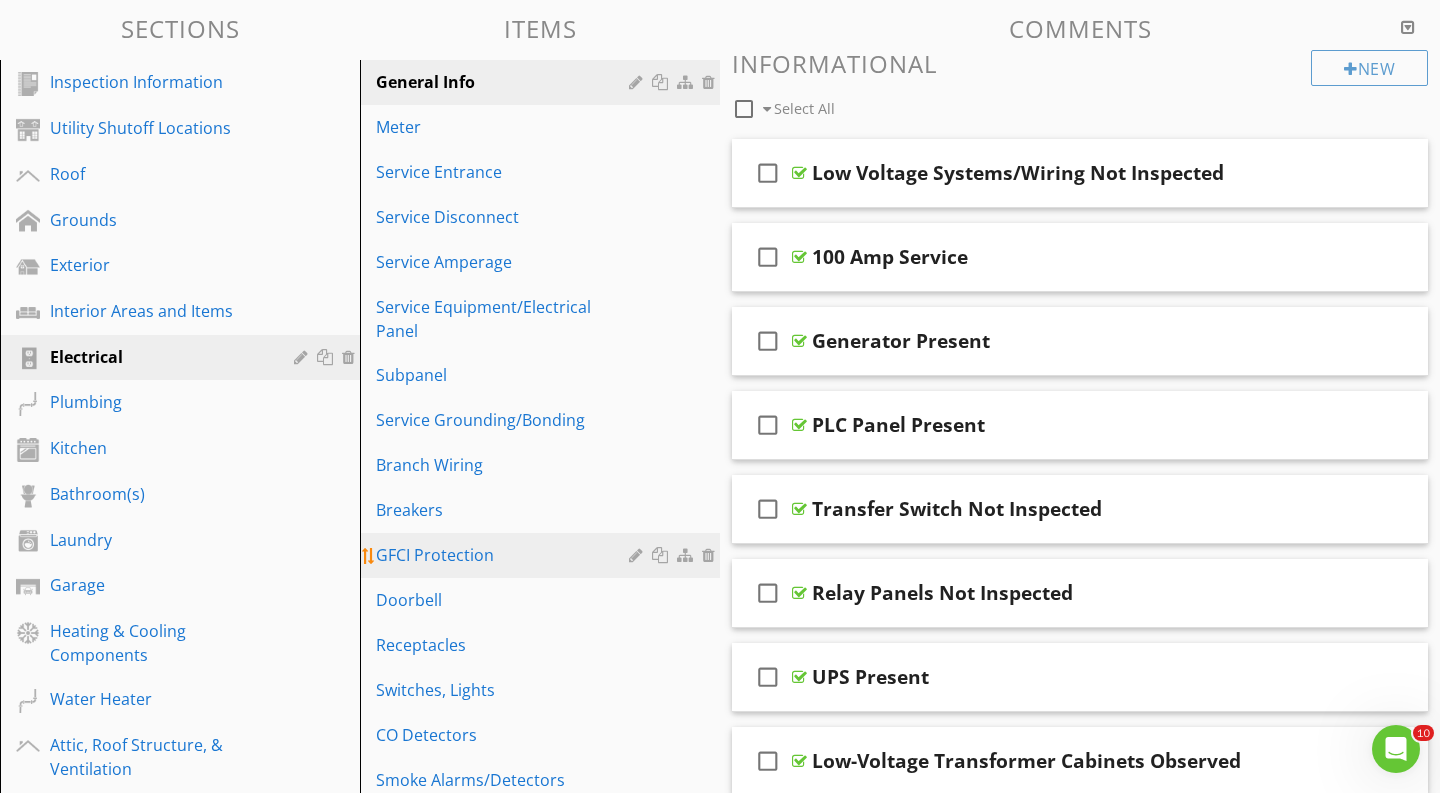 click at bounding box center (638, 555) 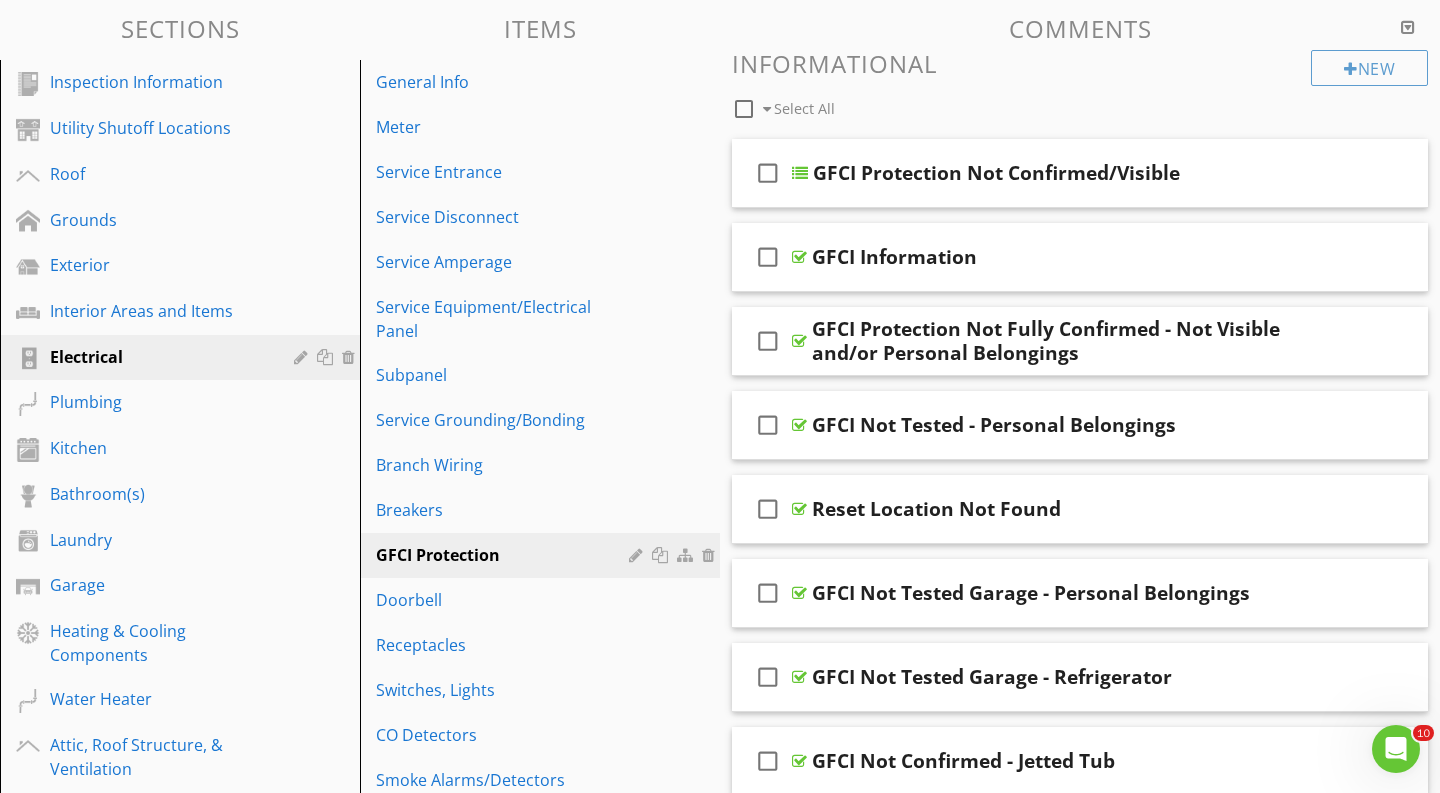 click on "Edit Item   Item Name GFCI Protection     check_box_outline_blank Info Item (No ratings/defects/grid row)   Optional/Included Included in every report arrow_drop_down     Reminders
Save" at bounding box center (720, 396) 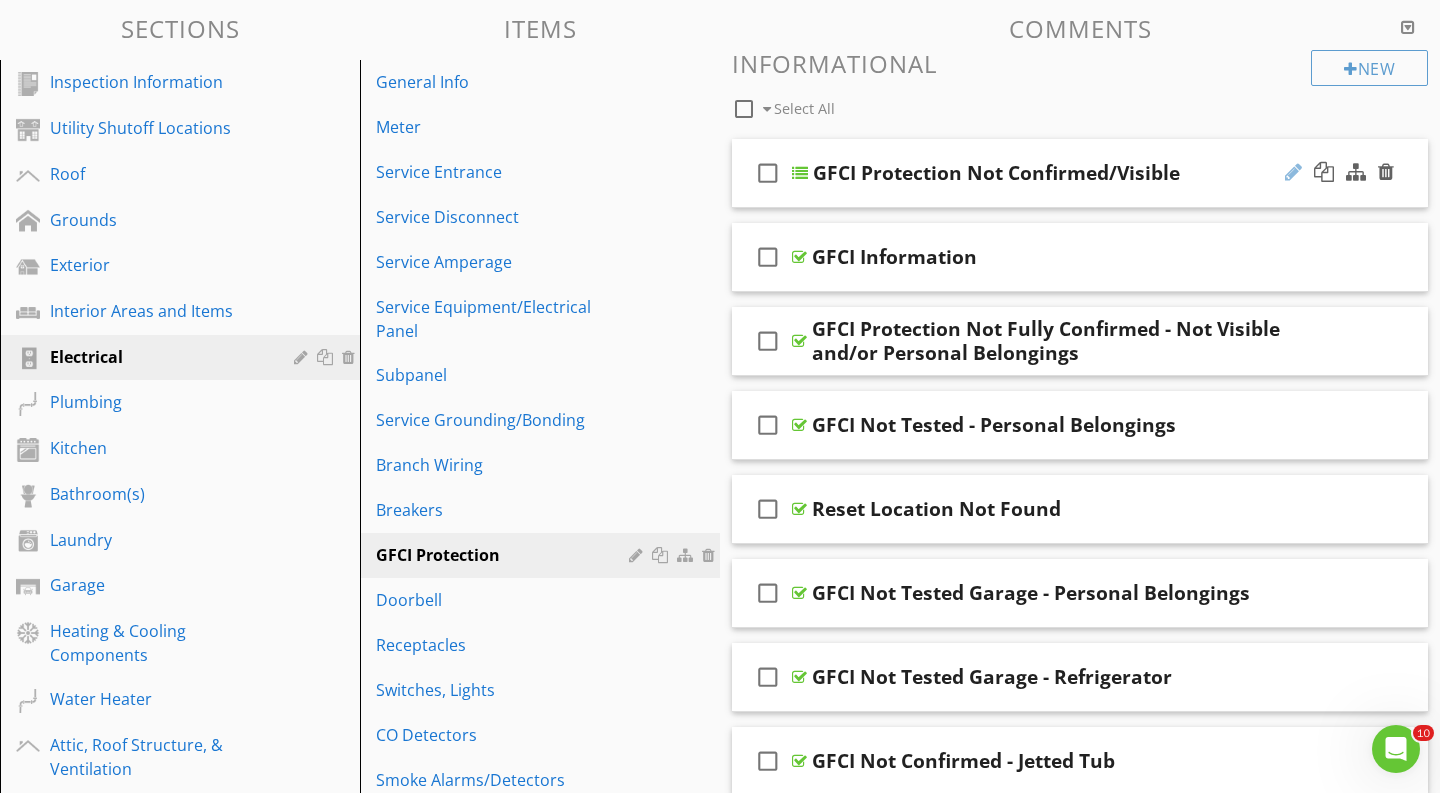 click at bounding box center [1293, 172] 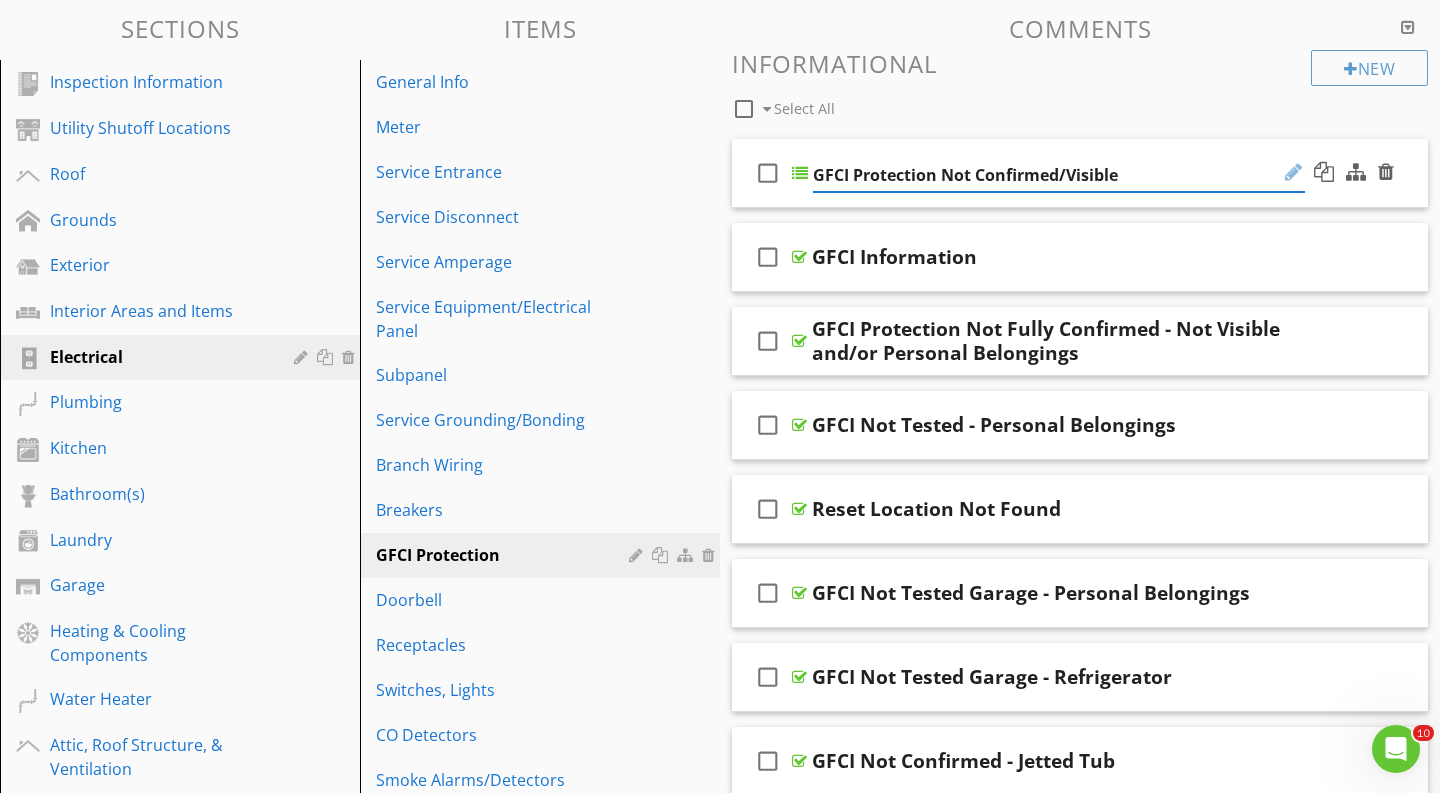 click at bounding box center (1293, 172) 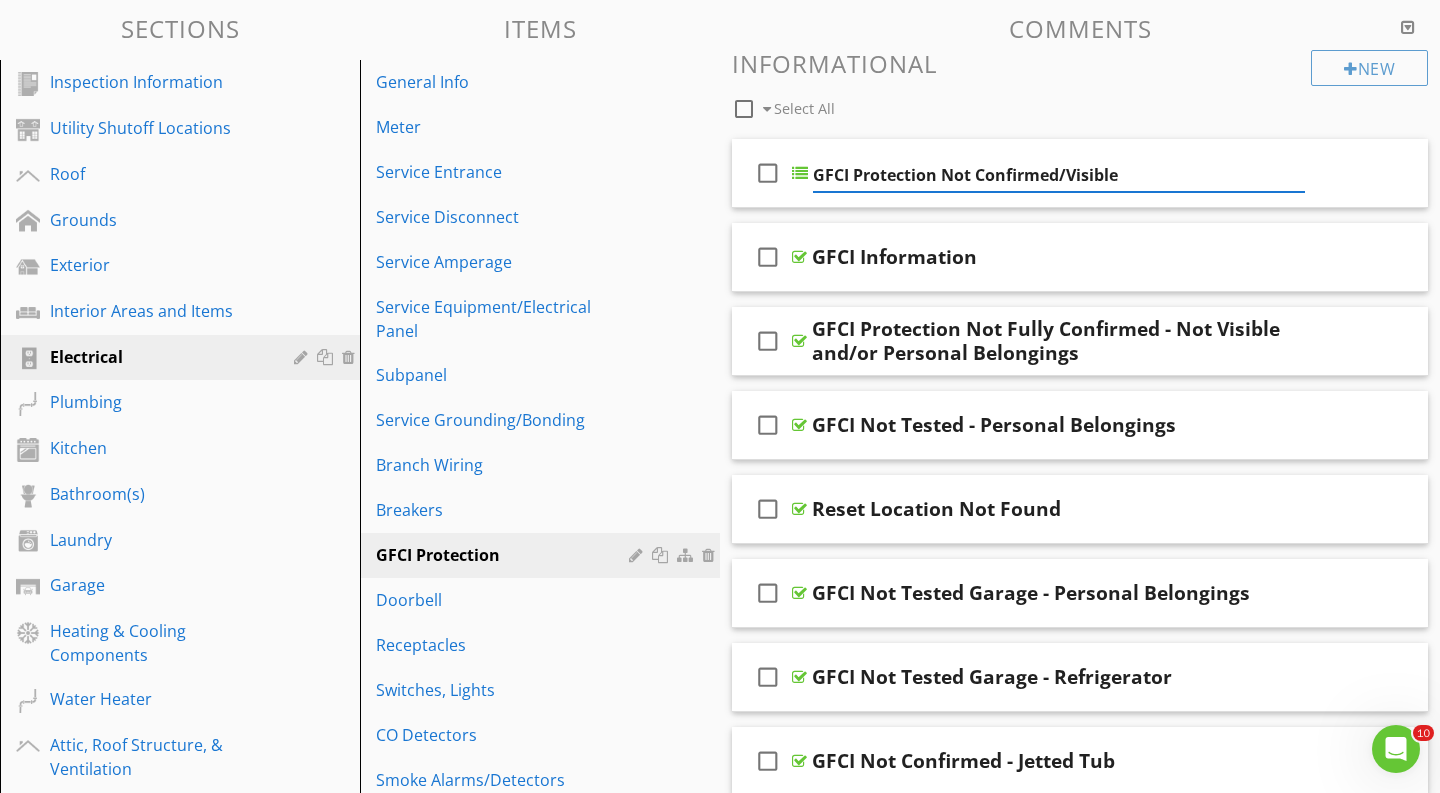 click on "check_box_outline_blank     Select All" at bounding box center (1021, 104) 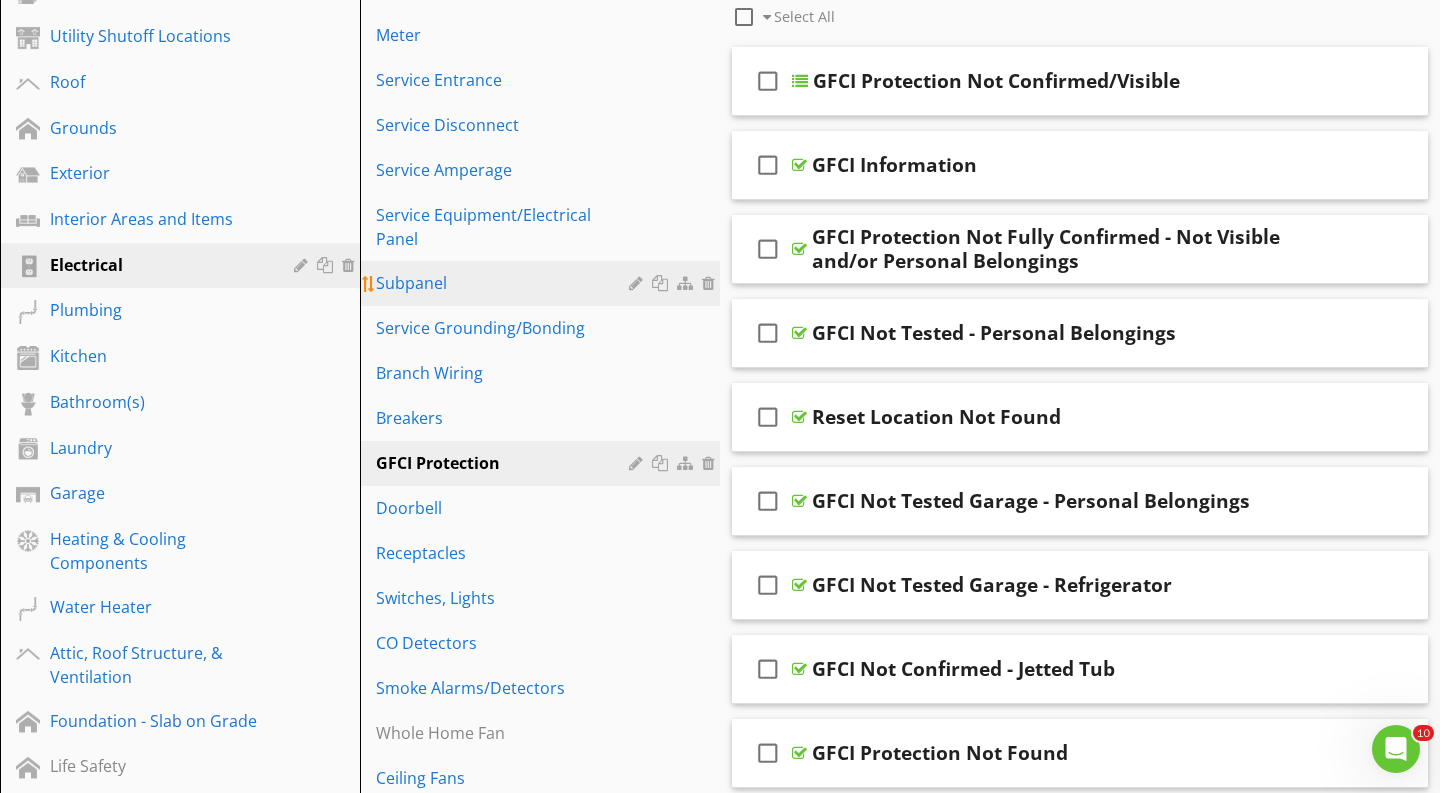 scroll, scrollTop: 345, scrollLeft: 0, axis: vertical 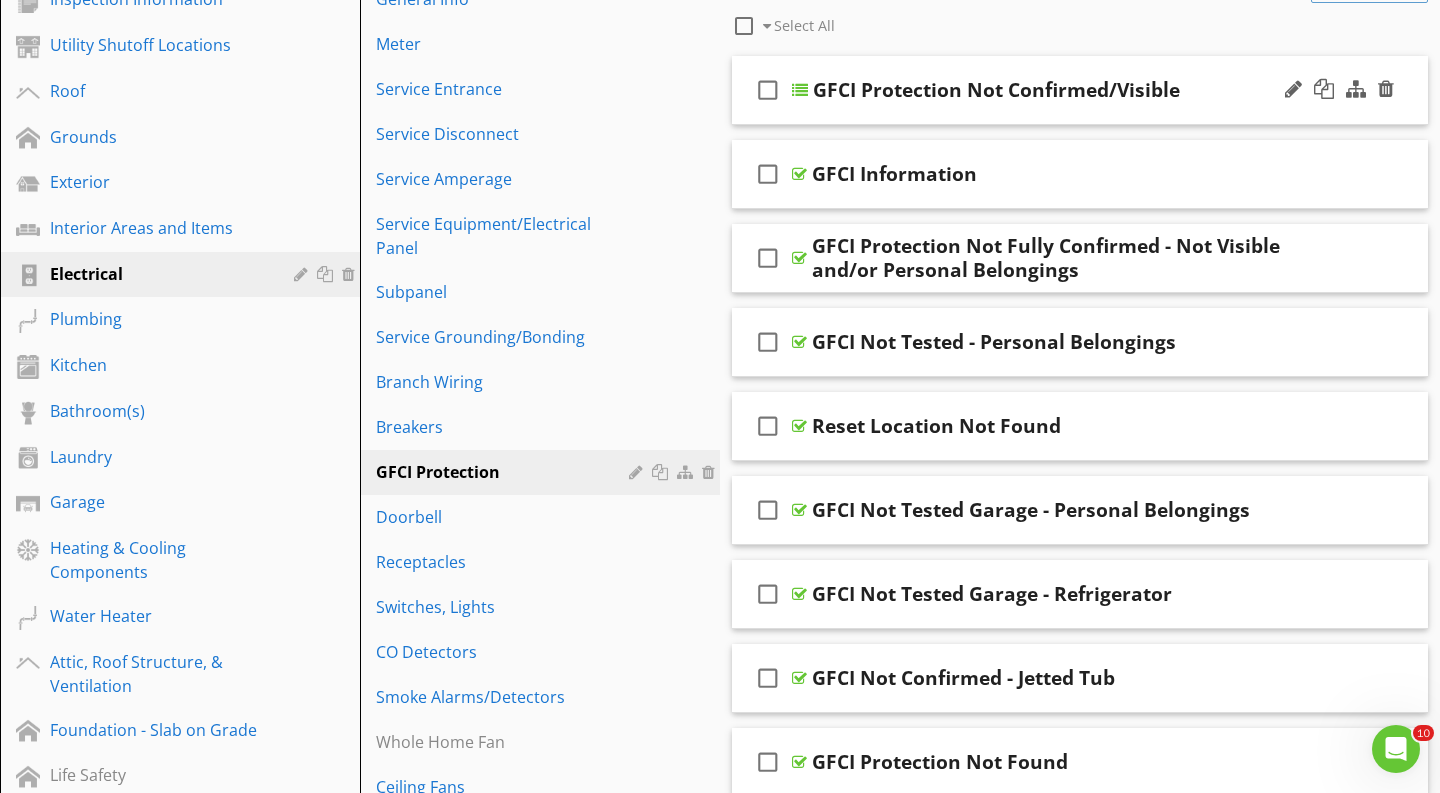 click at bounding box center [800, 90] 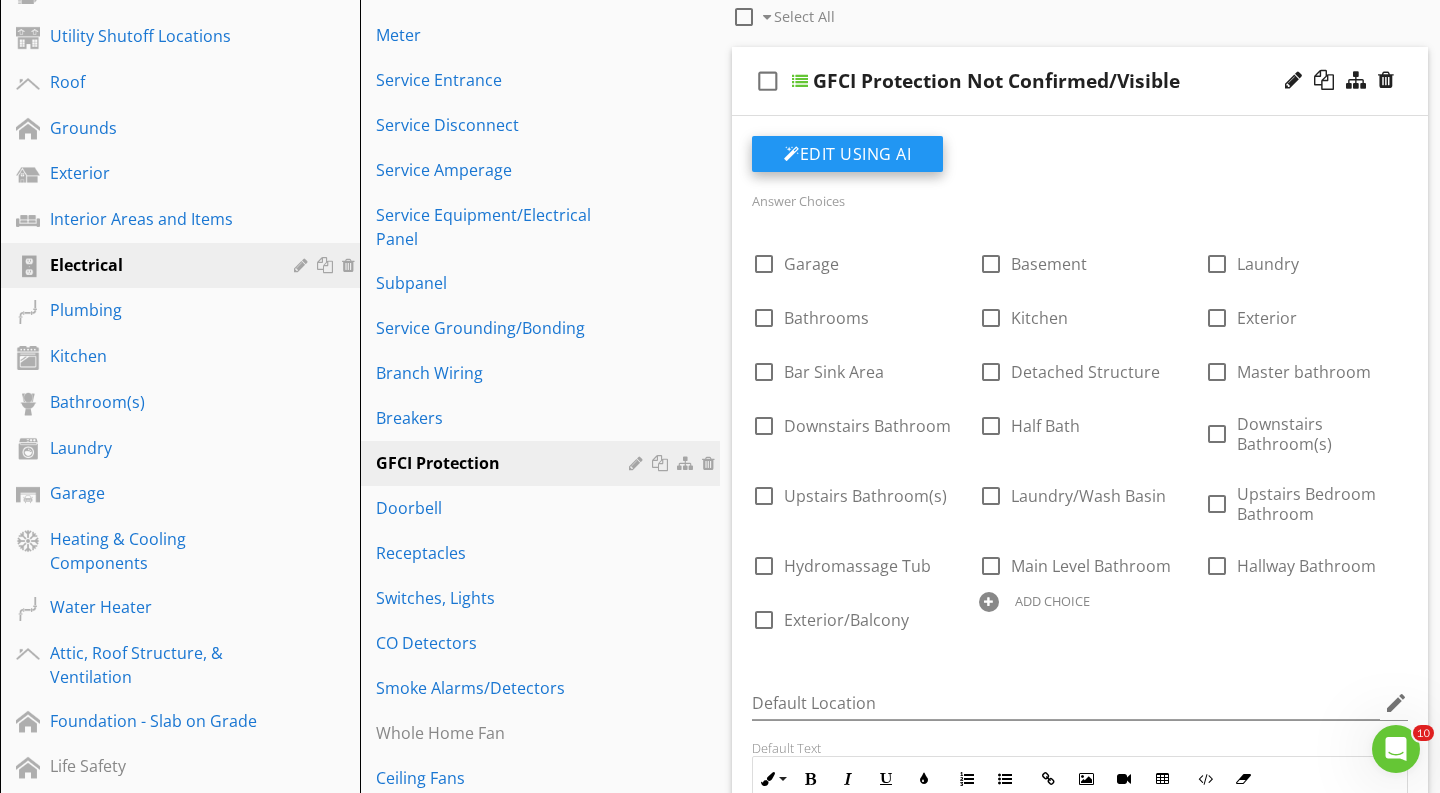 scroll, scrollTop: 250, scrollLeft: 0, axis: vertical 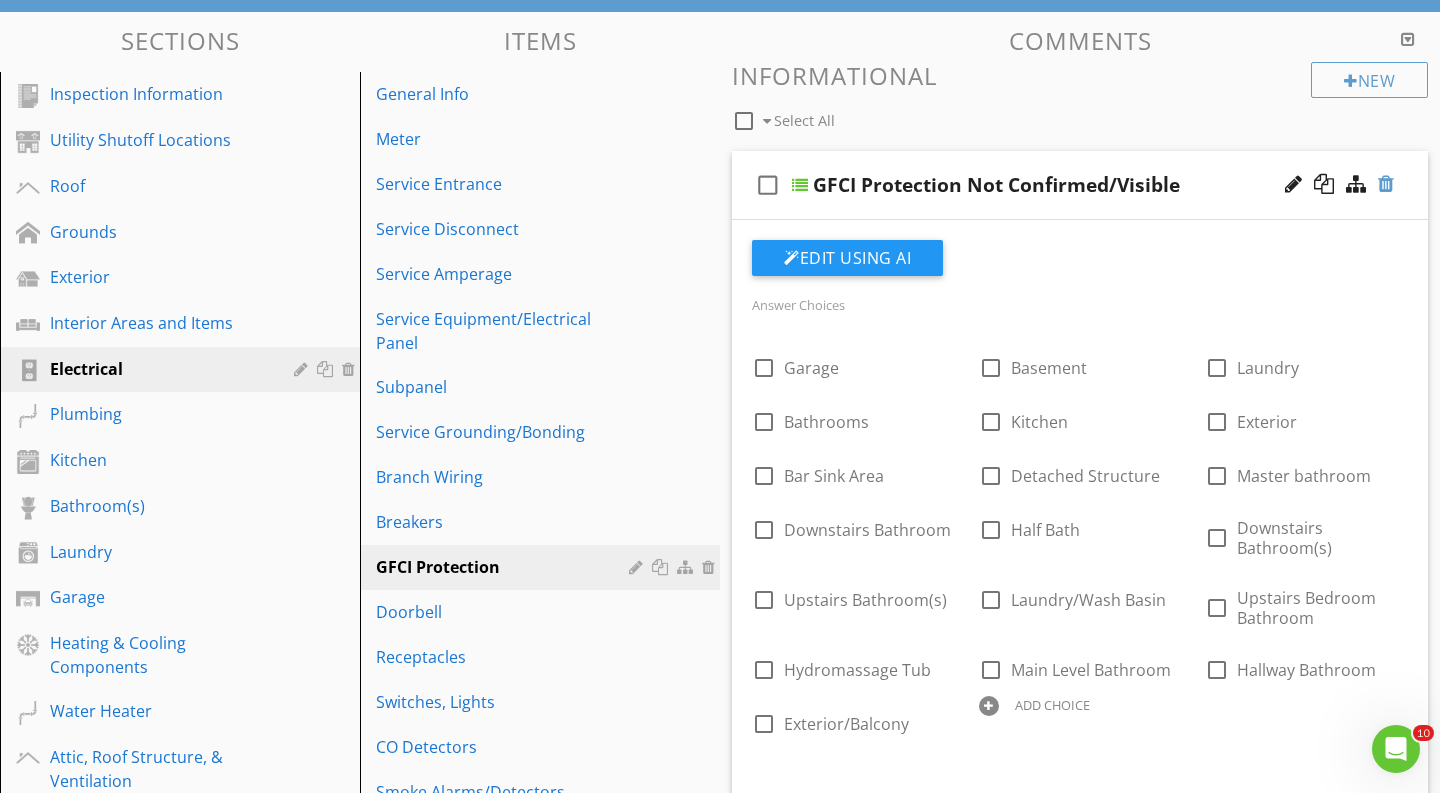 click at bounding box center [1386, 184] 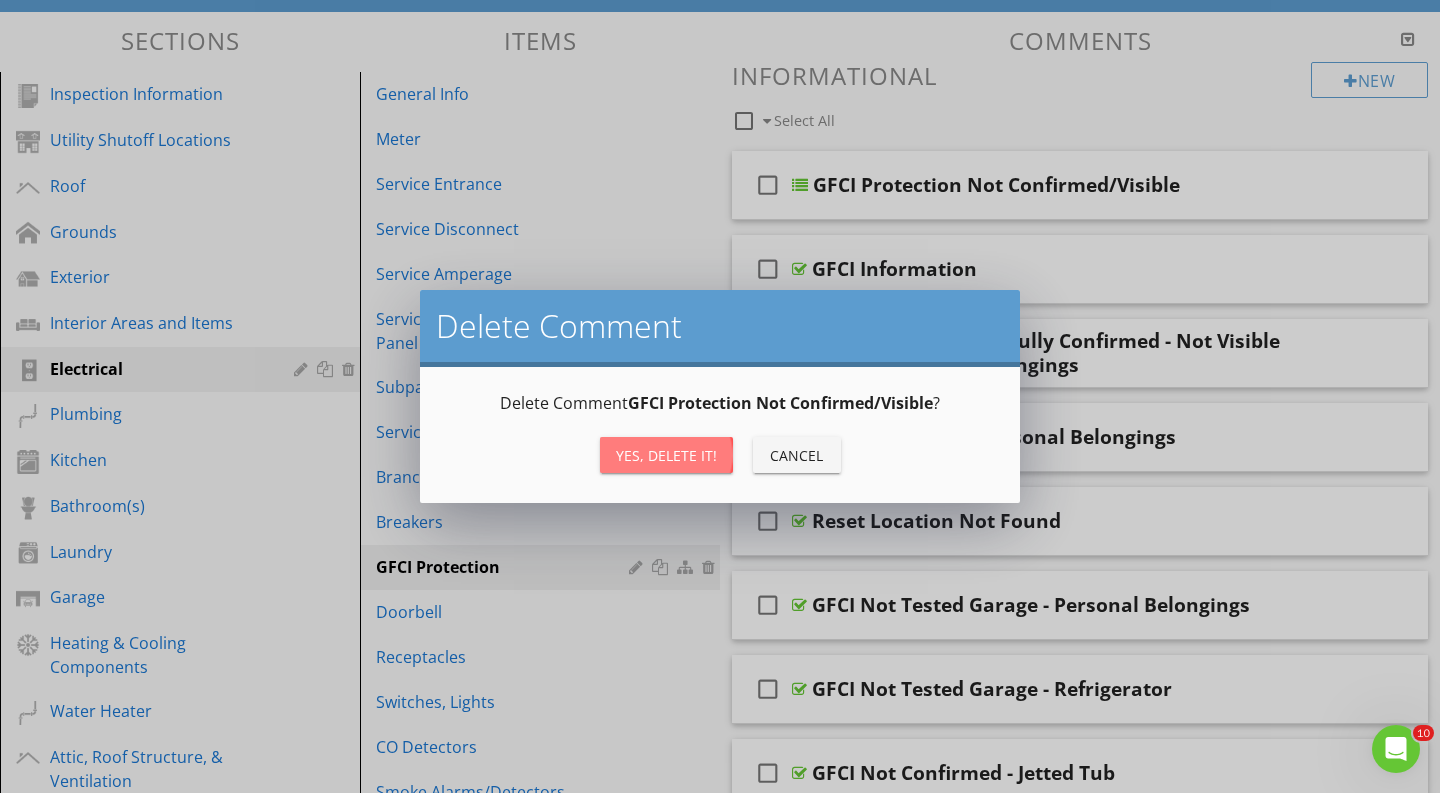 click on "Yes, Delete it!" at bounding box center [666, 455] 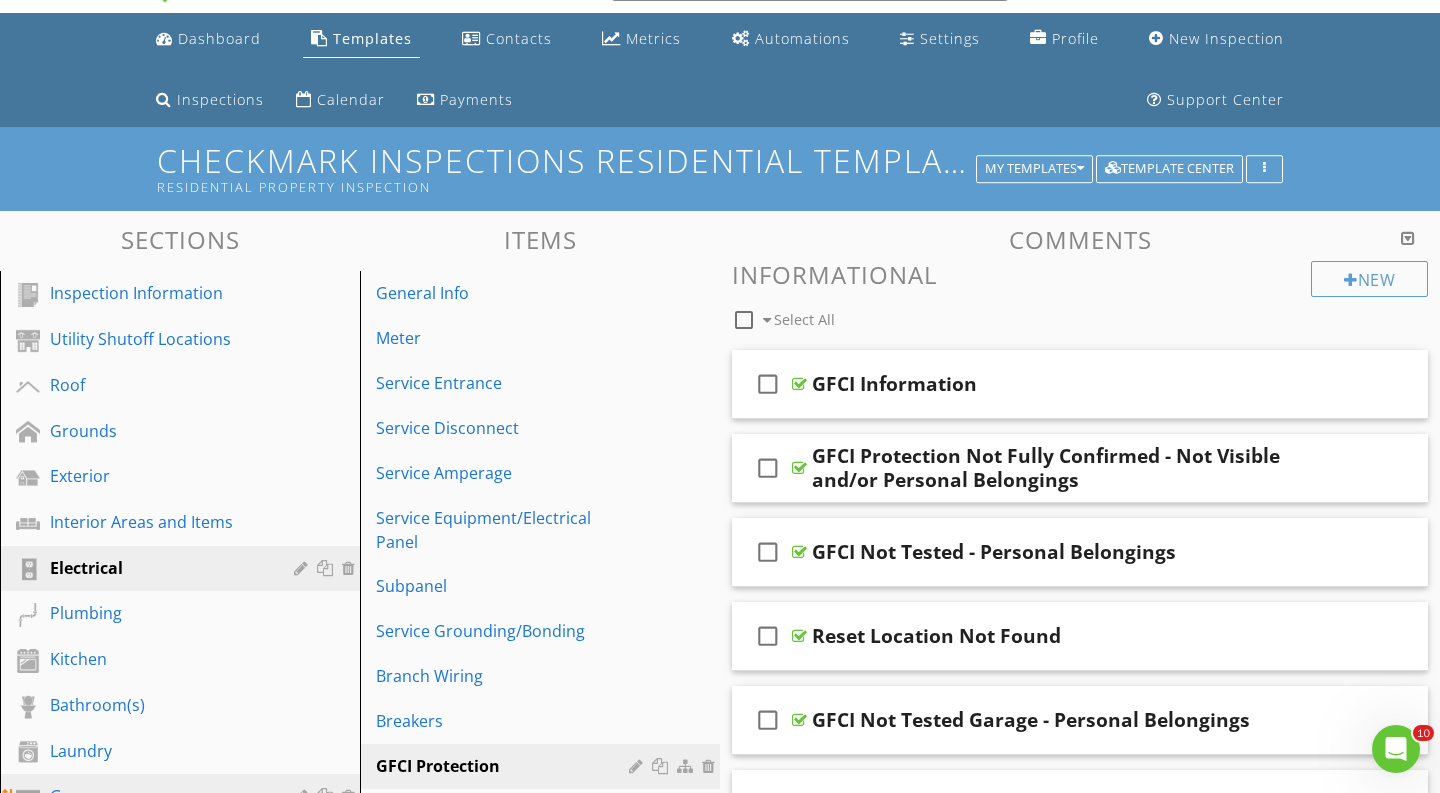scroll, scrollTop: 10, scrollLeft: 0, axis: vertical 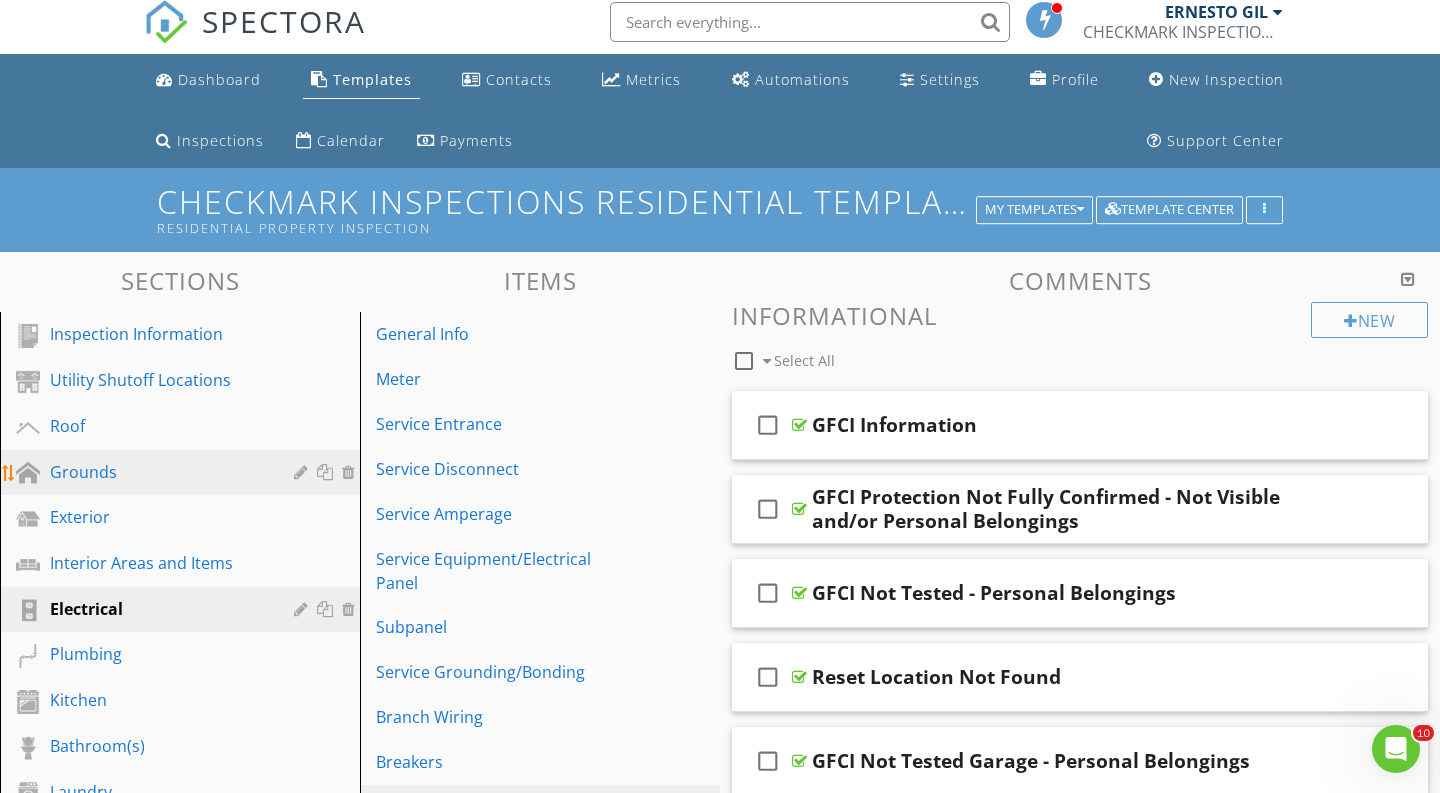 click on "Grounds" at bounding box center (157, 472) 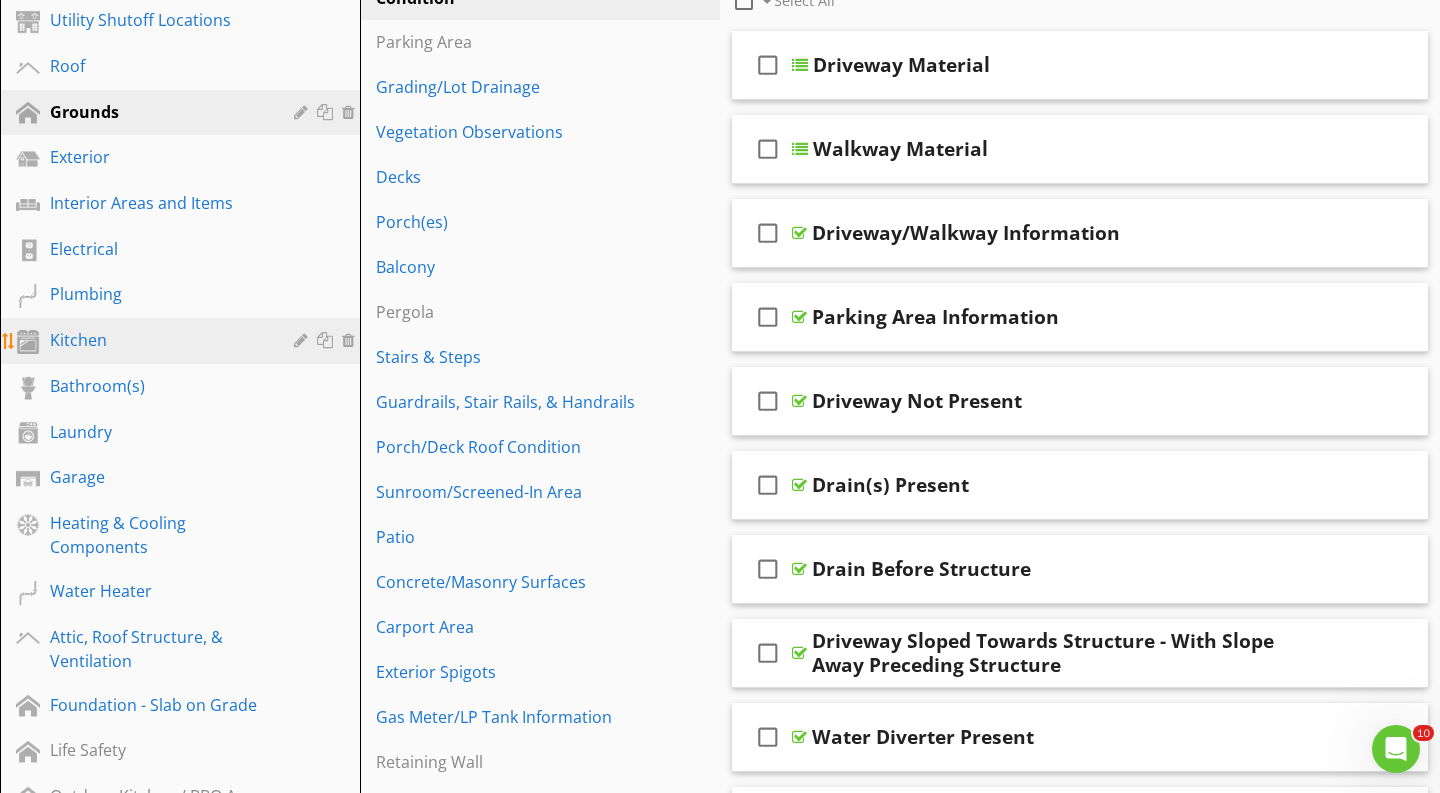 scroll, scrollTop: 340, scrollLeft: 0, axis: vertical 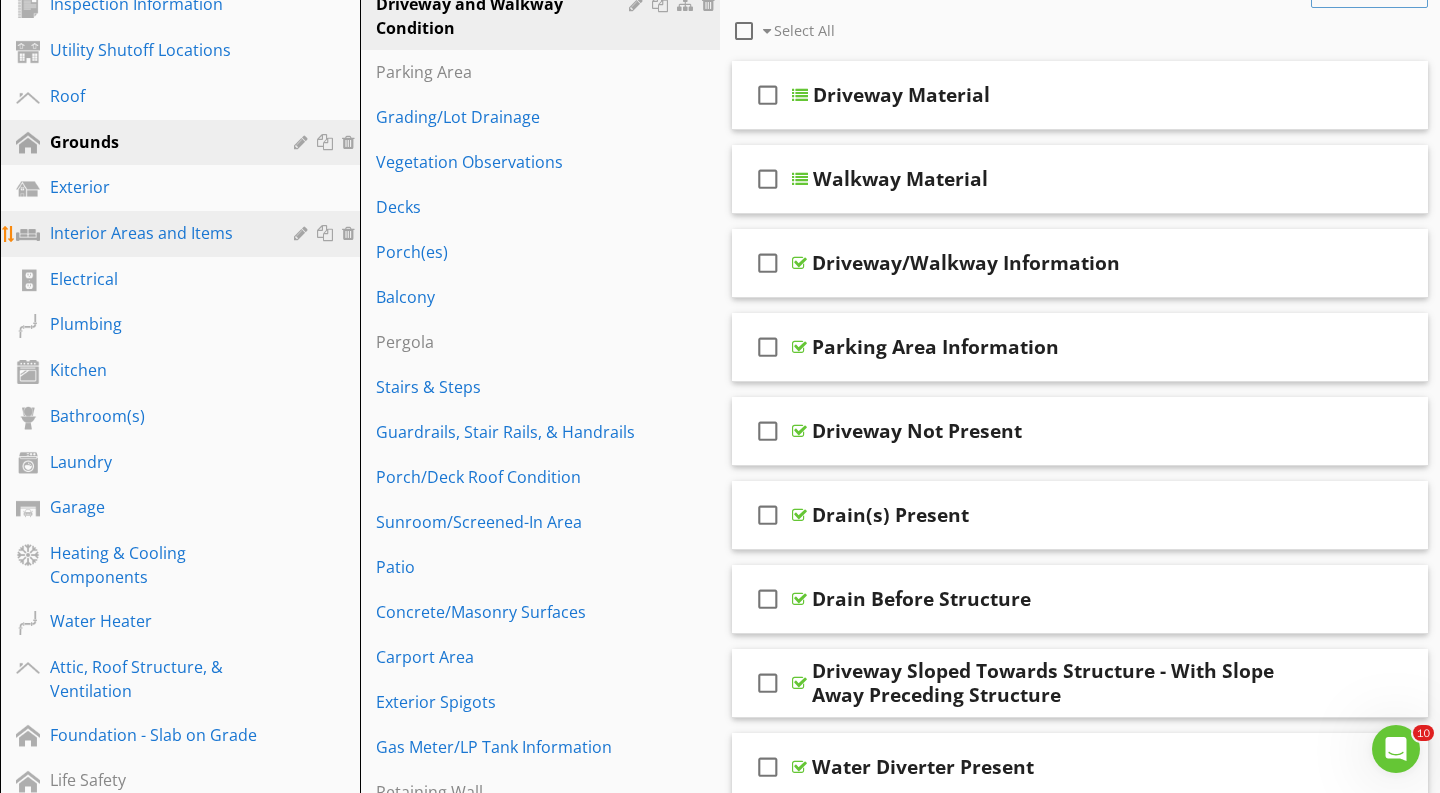 click on "Interior Areas and Items" at bounding box center [157, 233] 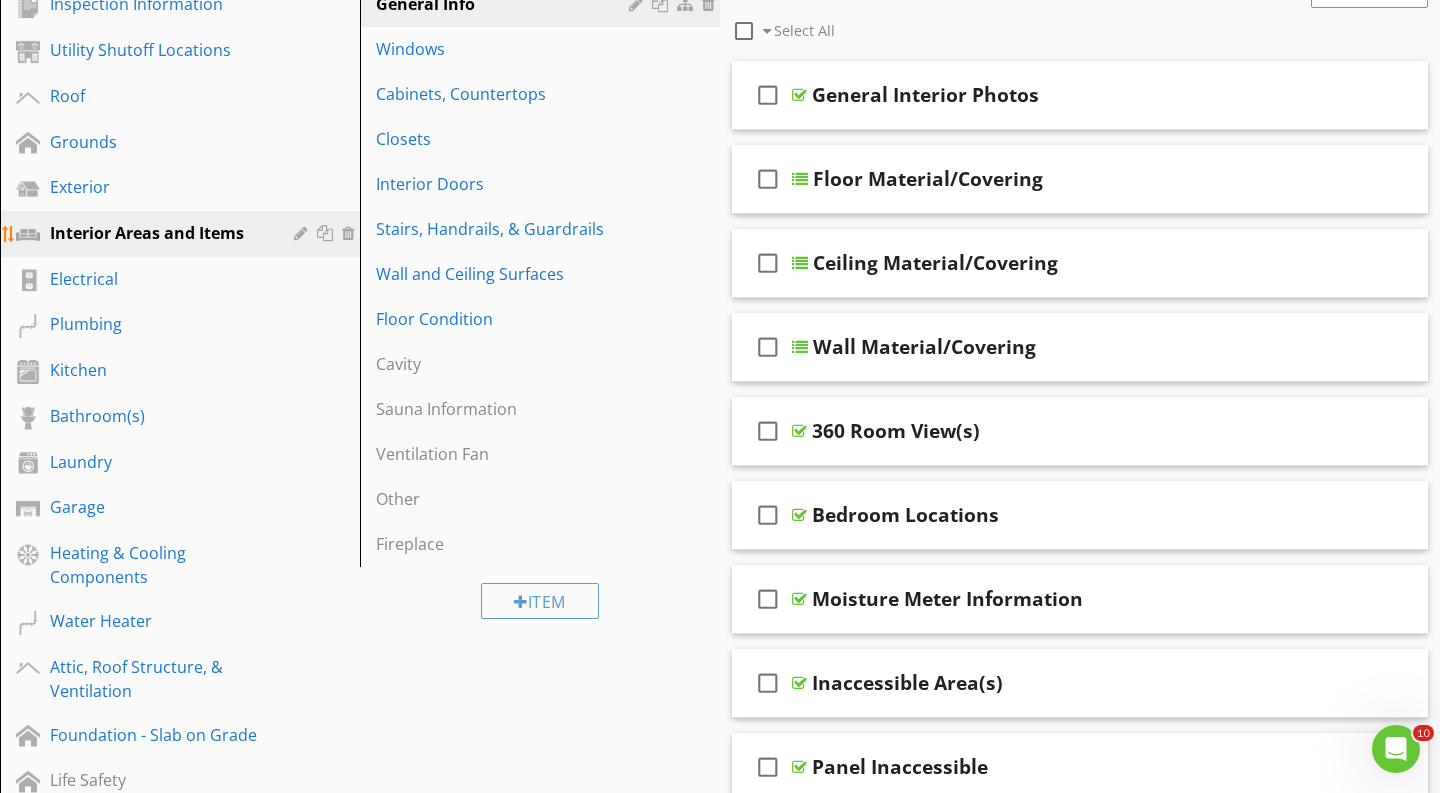 scroll, scrollTop: 317, scrollLeft: 0, axis: vertical 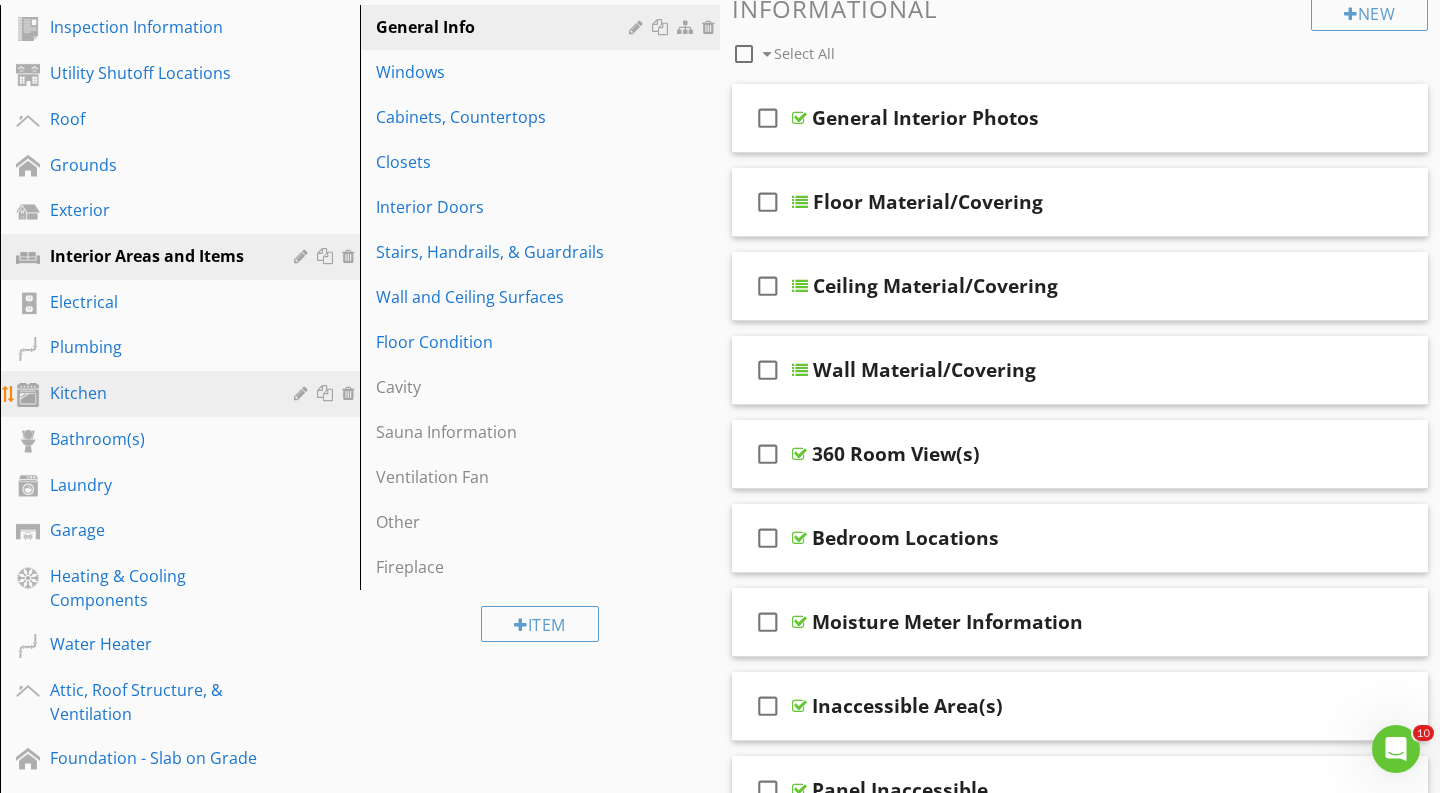 click on "Kitchen" at bounding box center (157, 393) 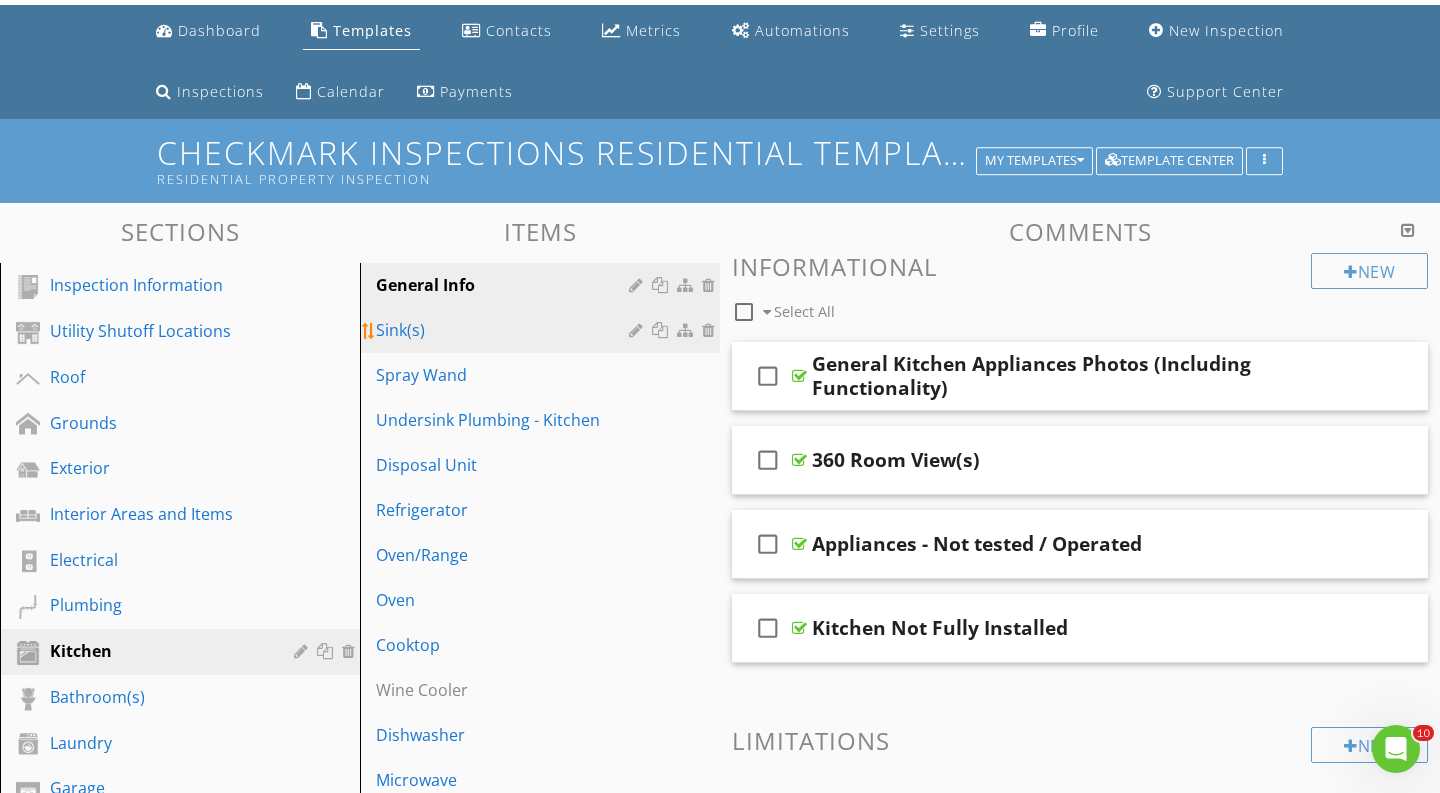scroll, scrollTop: 15, scrollLeft: 0, axis: vertical 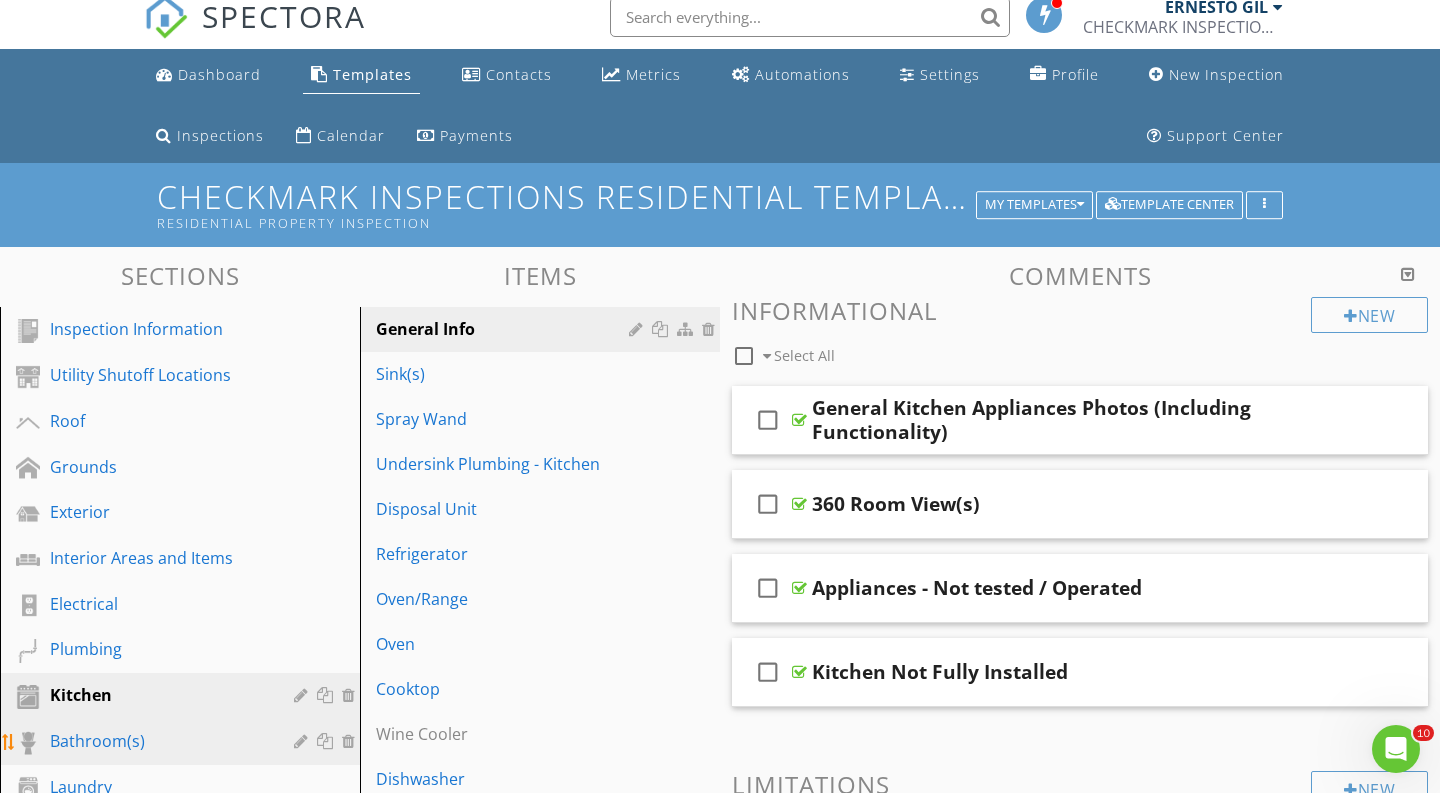 click on "Bathroom(s)" at bounding box center [157, 741] 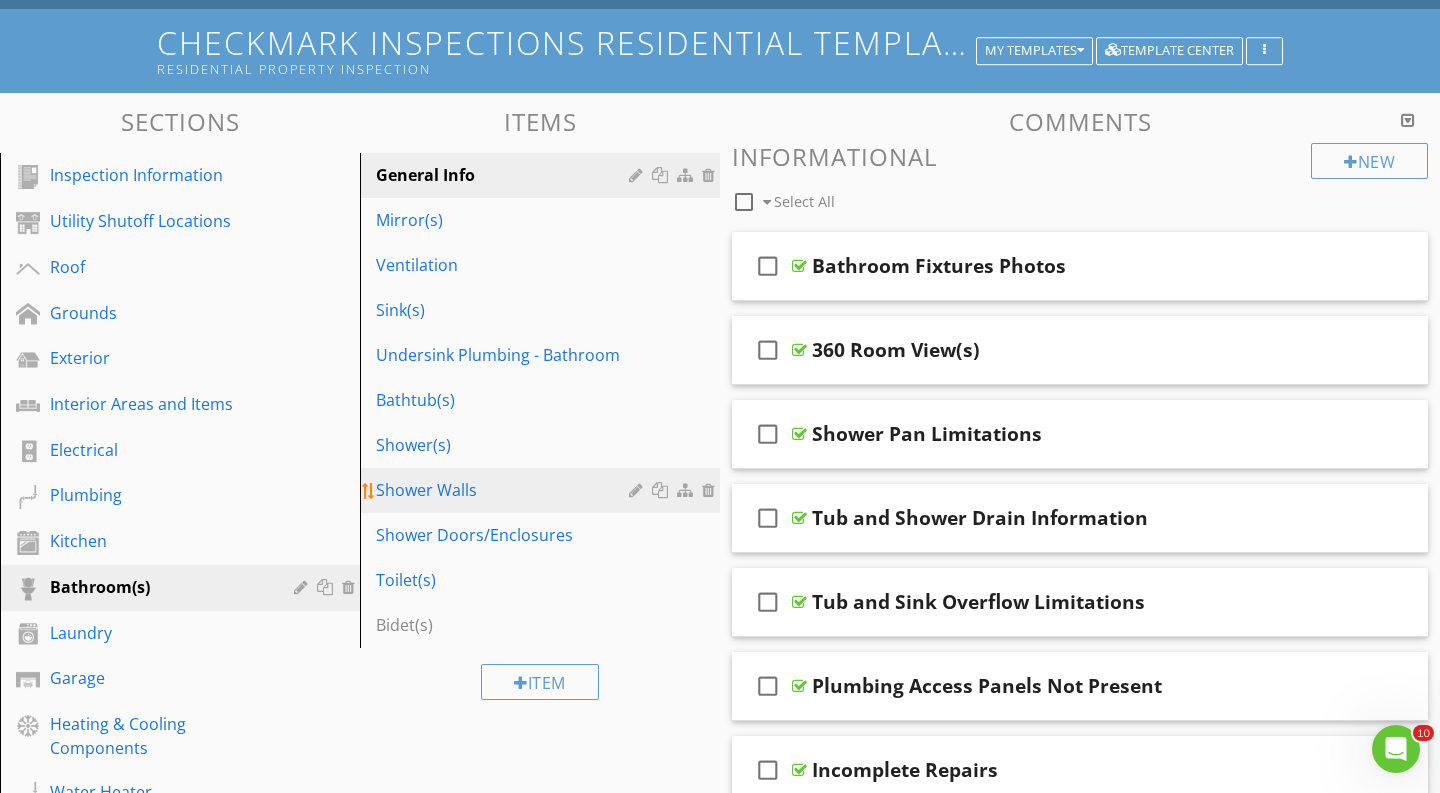 scroll, scrollTop: 204, scrollLeft: 0, axis: vertical 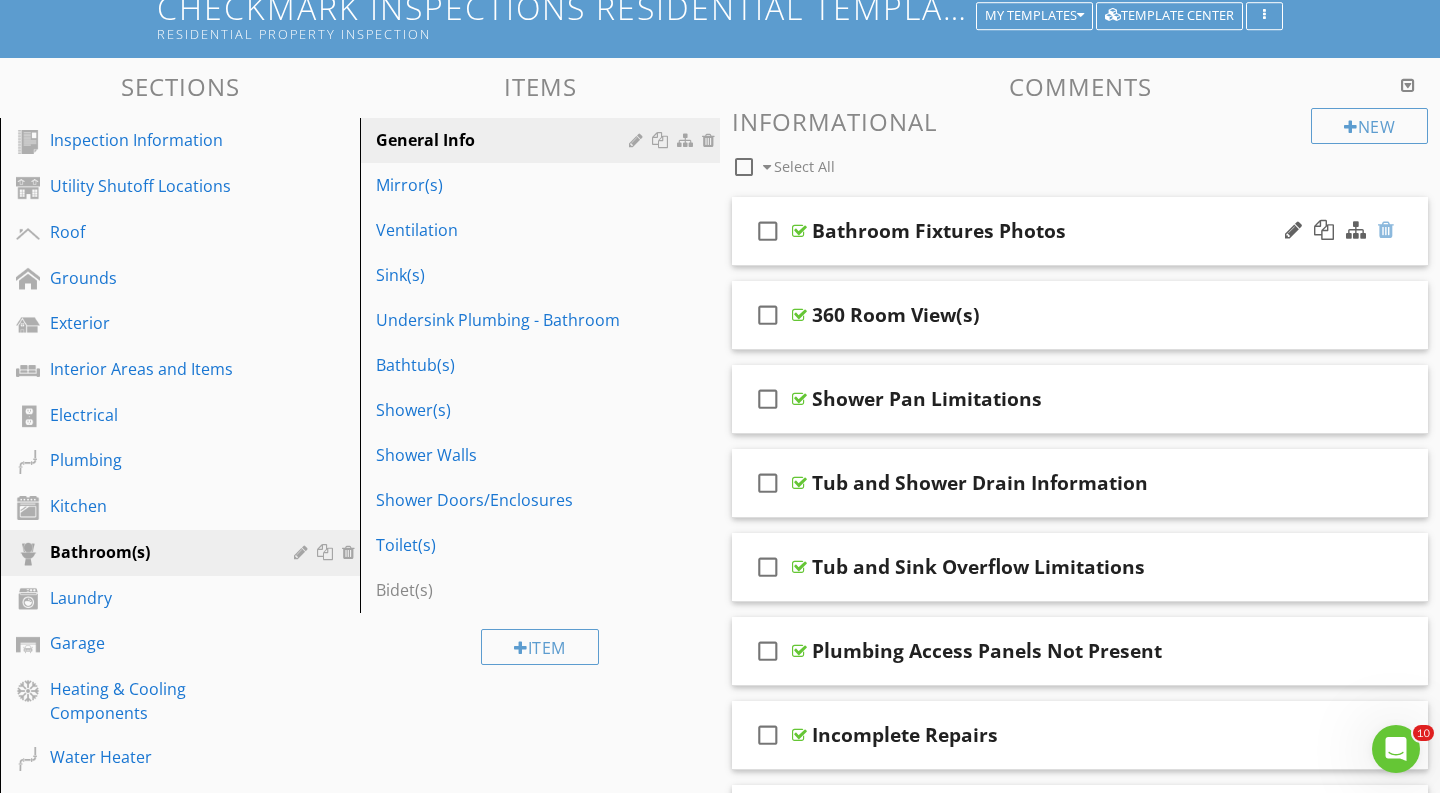 click at bounding box center [1386, 230] 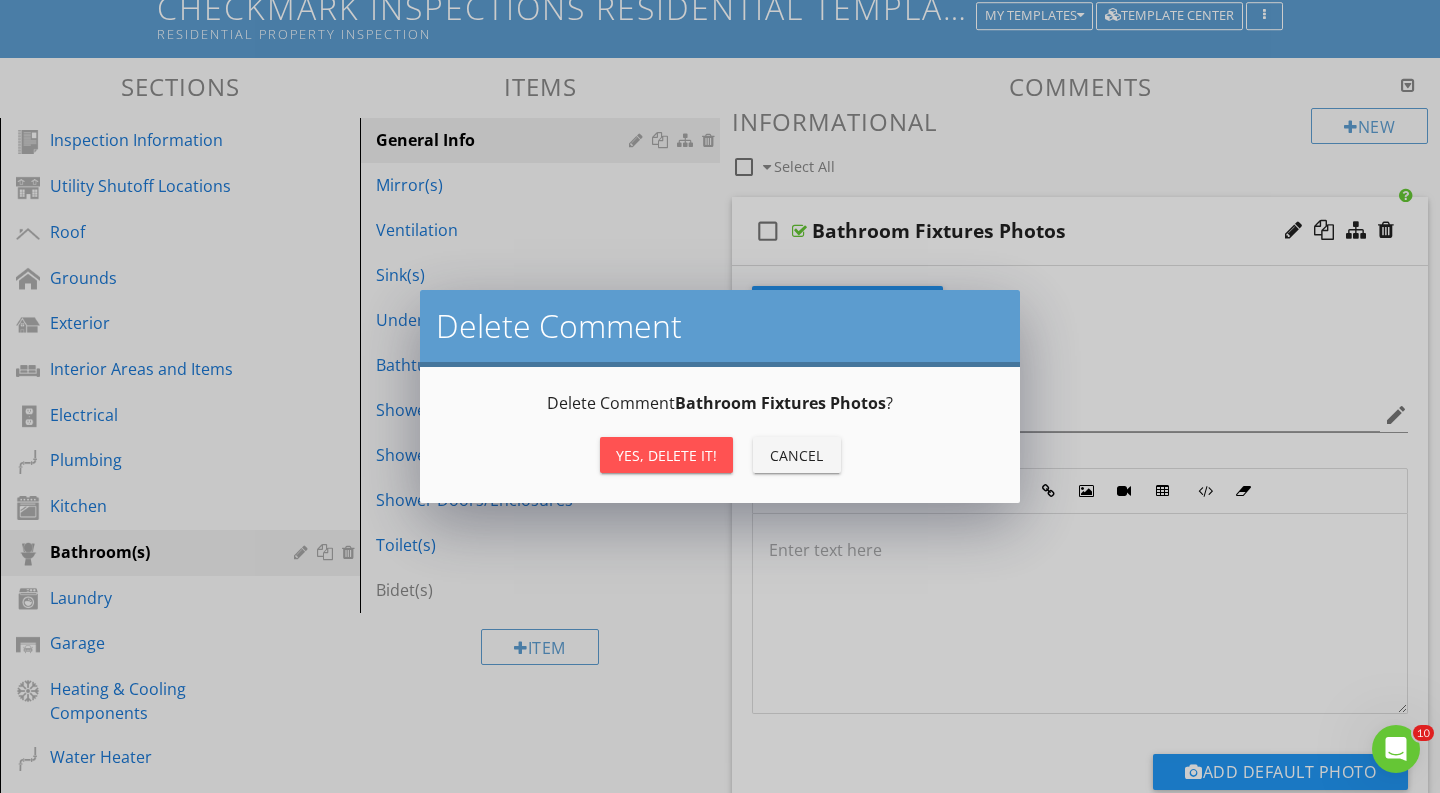 click on "Yes, Delete it!" at bounding box center [666, 455] 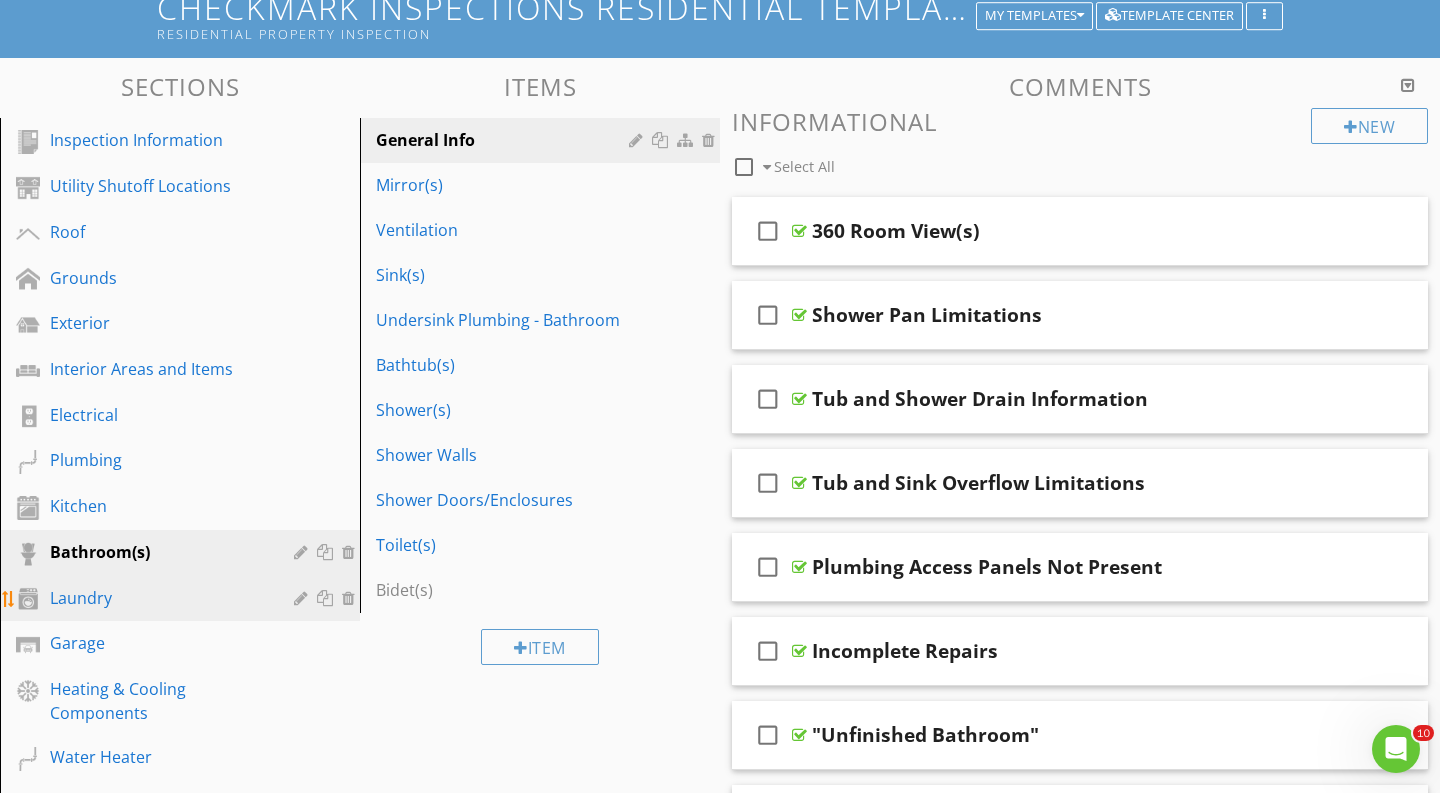 click on "Laundry" at bounding box center [157, 598] 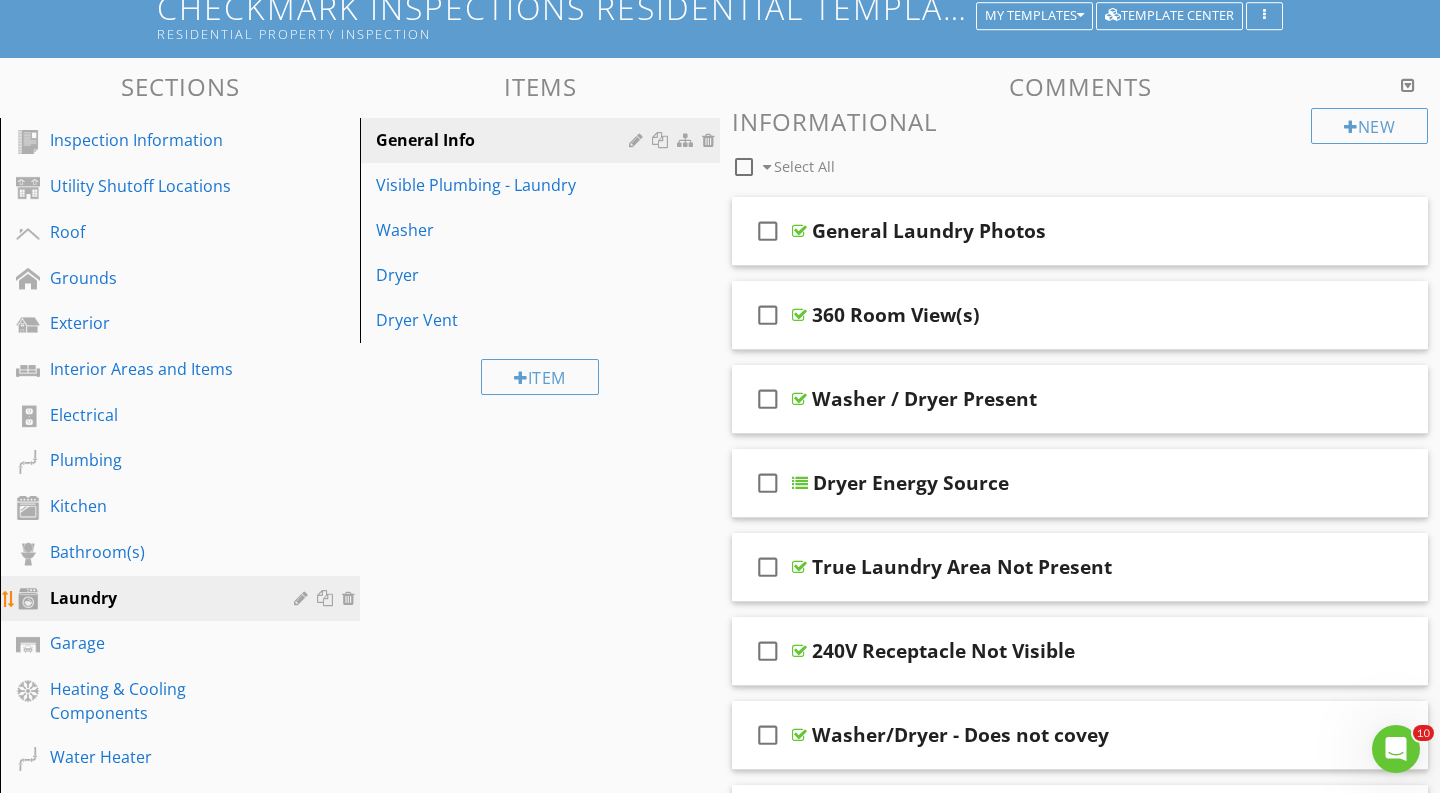 click on "Laundry" at bounding box center (157, 598) 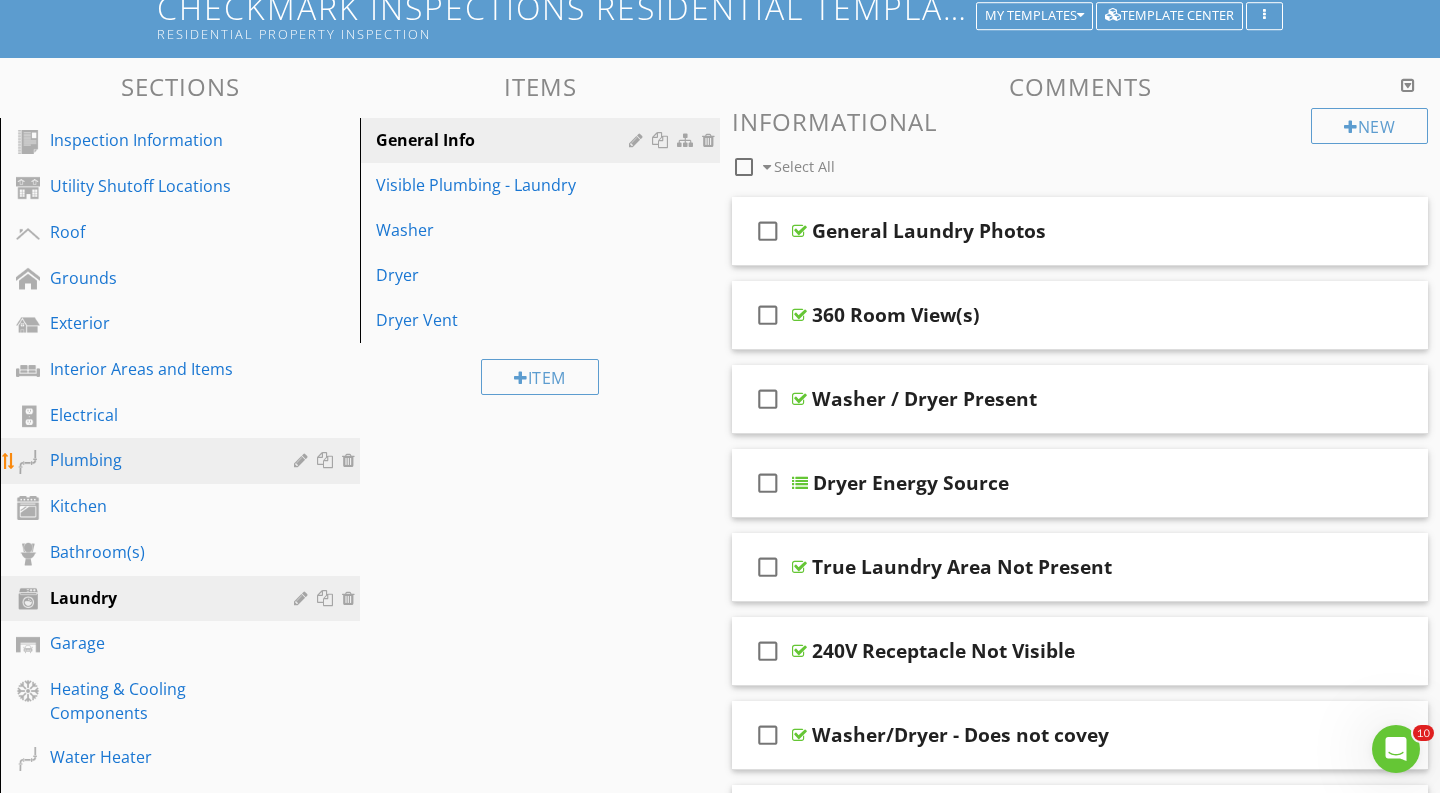 click on "Plumbing" at bounding box center (157, 460) 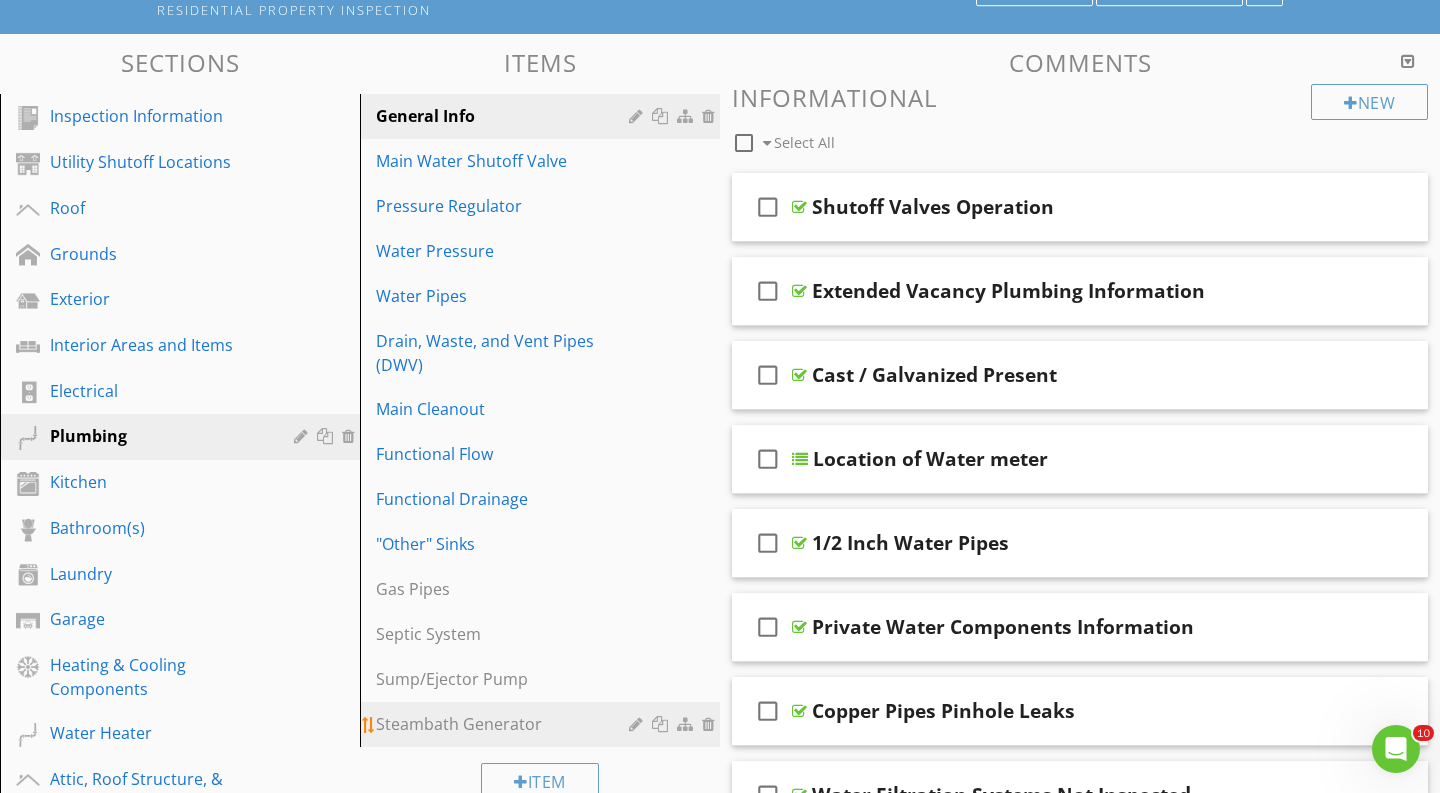 scroll, scrollTop: 225, scrollLeft: 0, axis: vertical 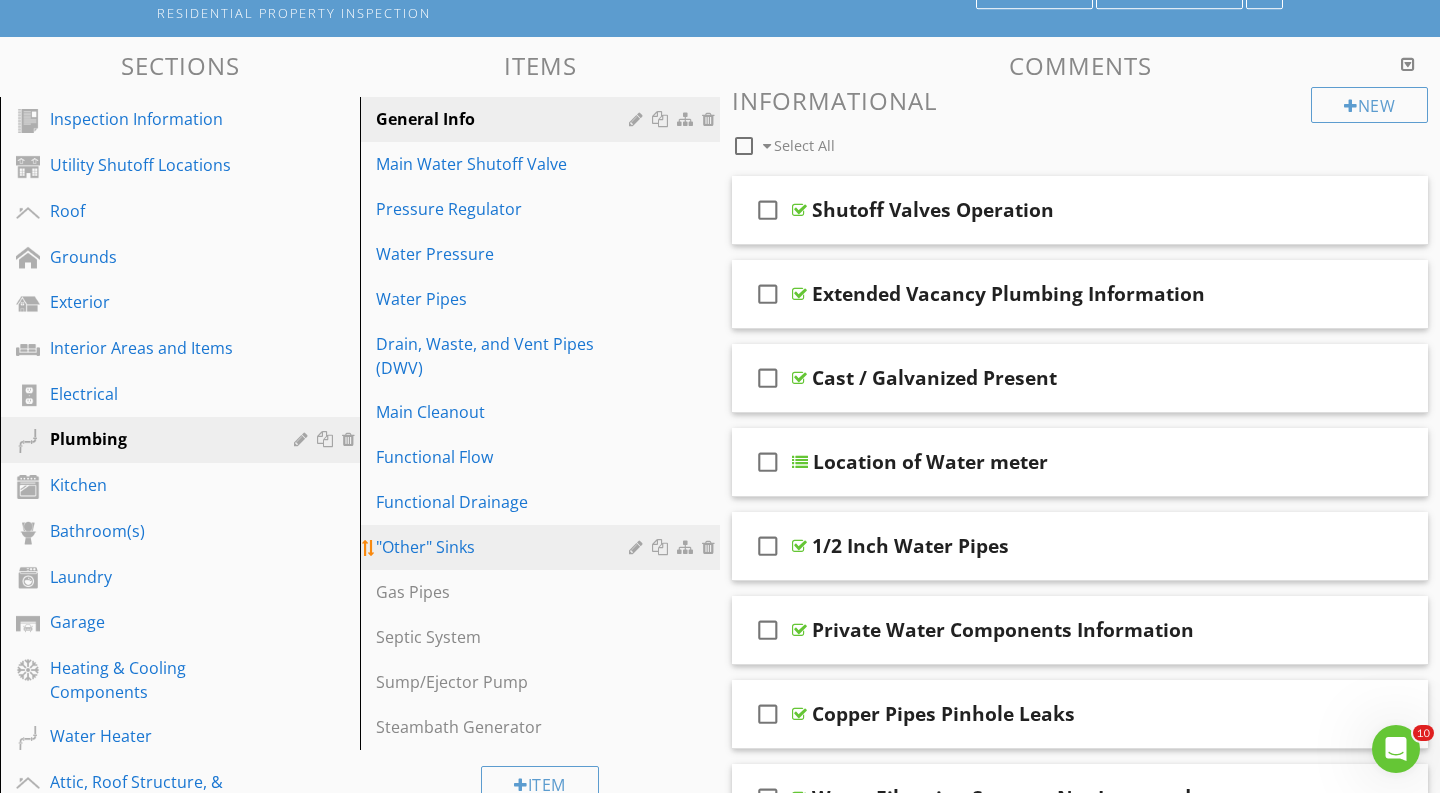 click on ""Other" Sinks" at bounding box center (505, 547) 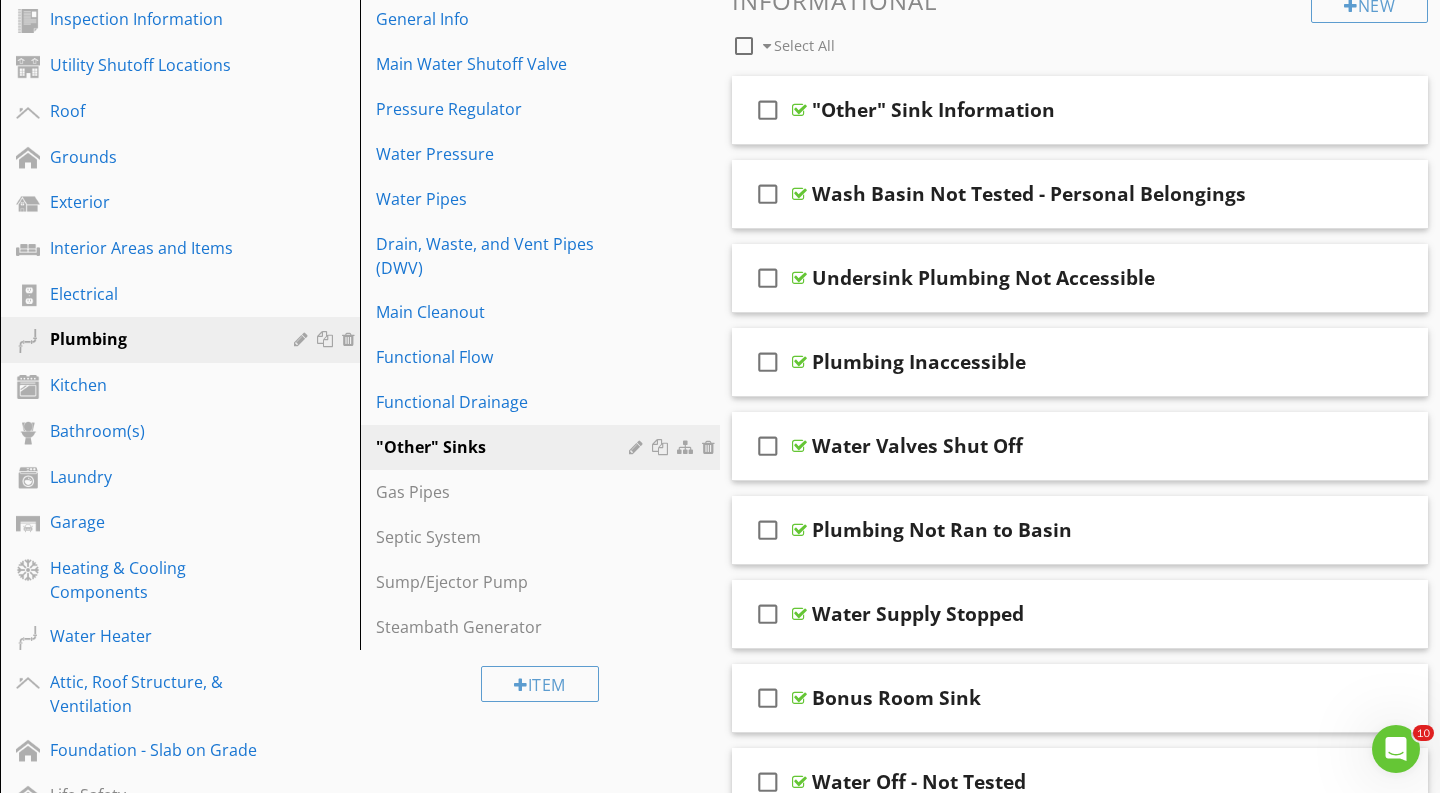 scroll, scrollTop: 326, scrollLeft: 0, axis: vertical 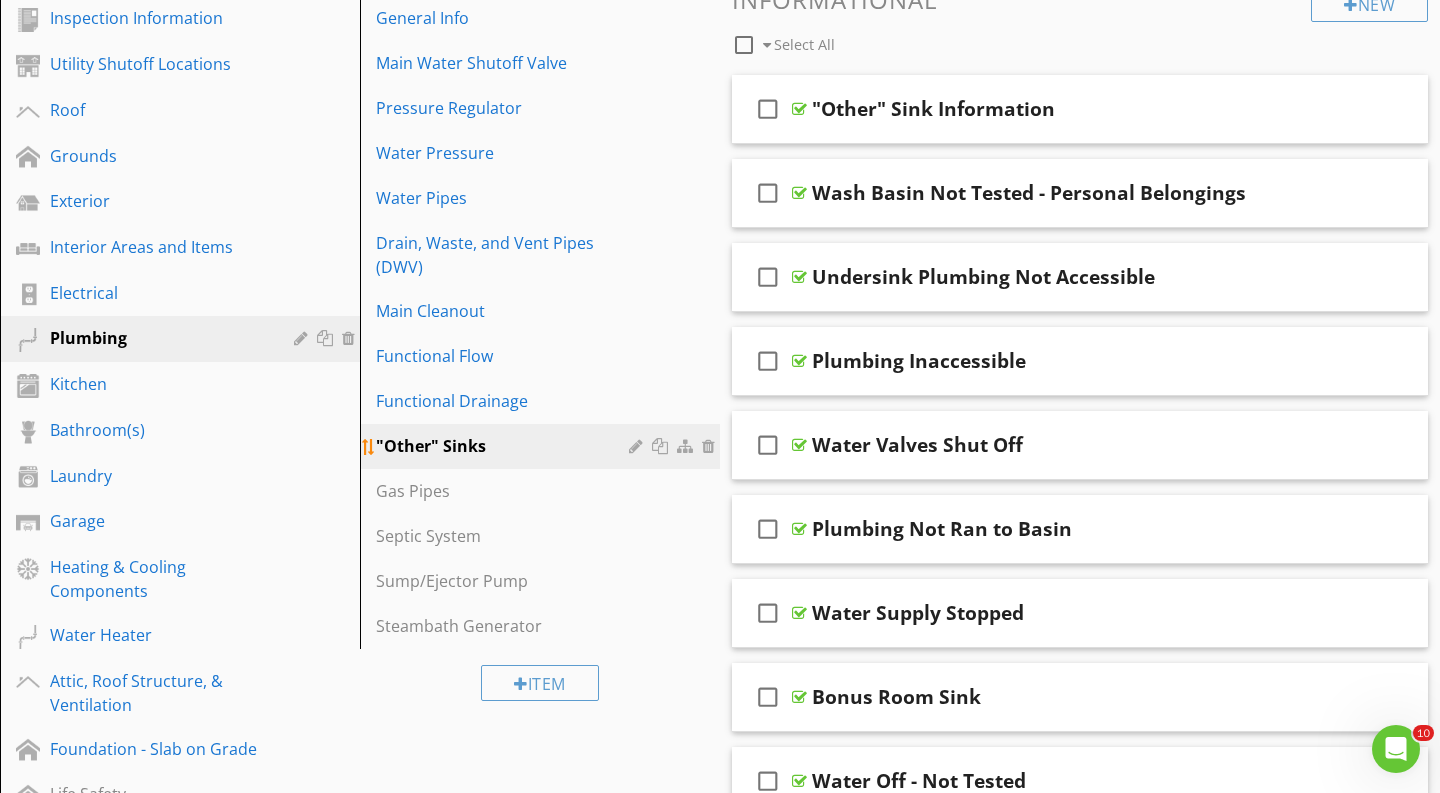click at bounding box center (662, 446) 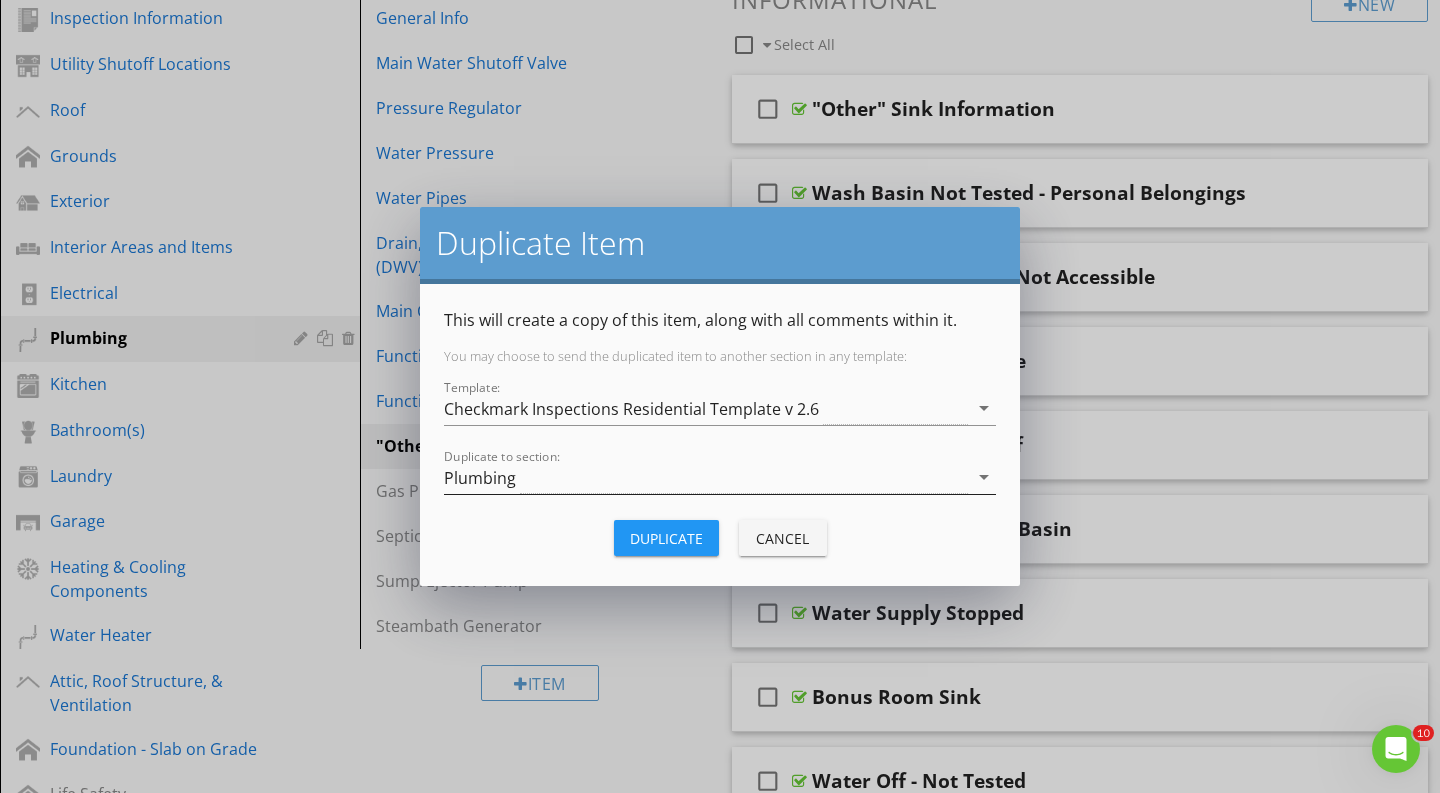 click on "Plumbing" at bounding box center [706, 477] 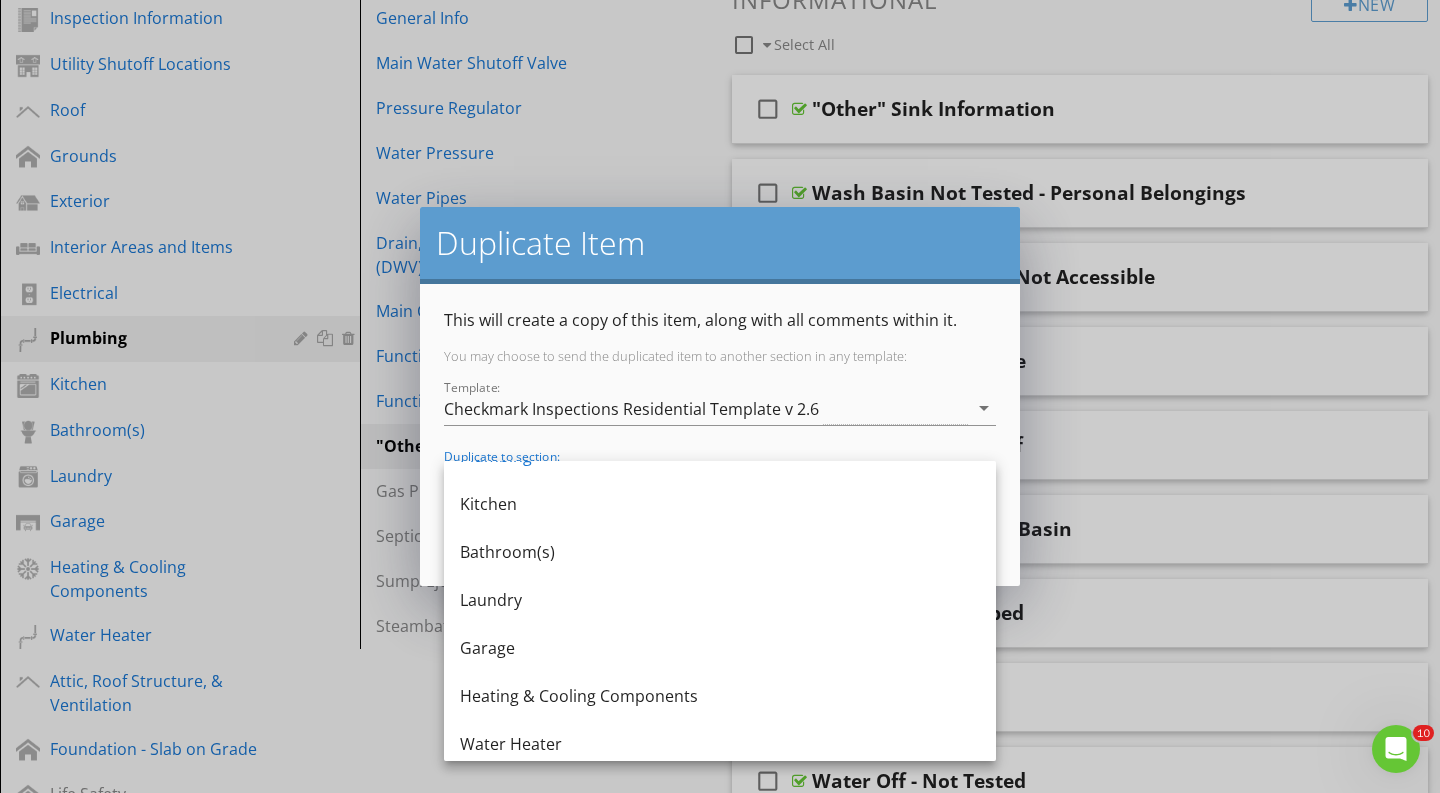 scroll, scrollTop: 444, scrollLeft: 0, axis: vertical 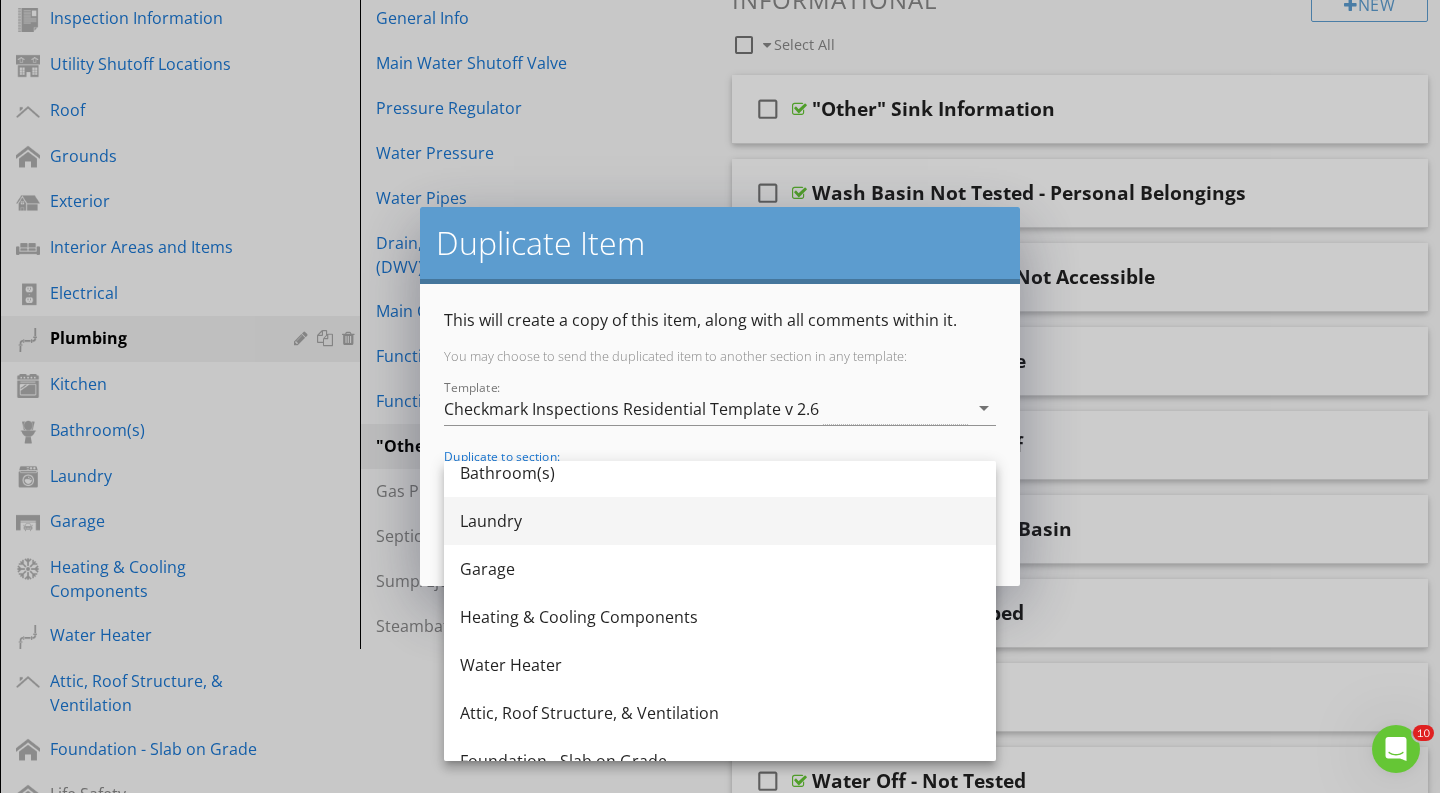 click on "Laundry" at bounding box center [720, 521] 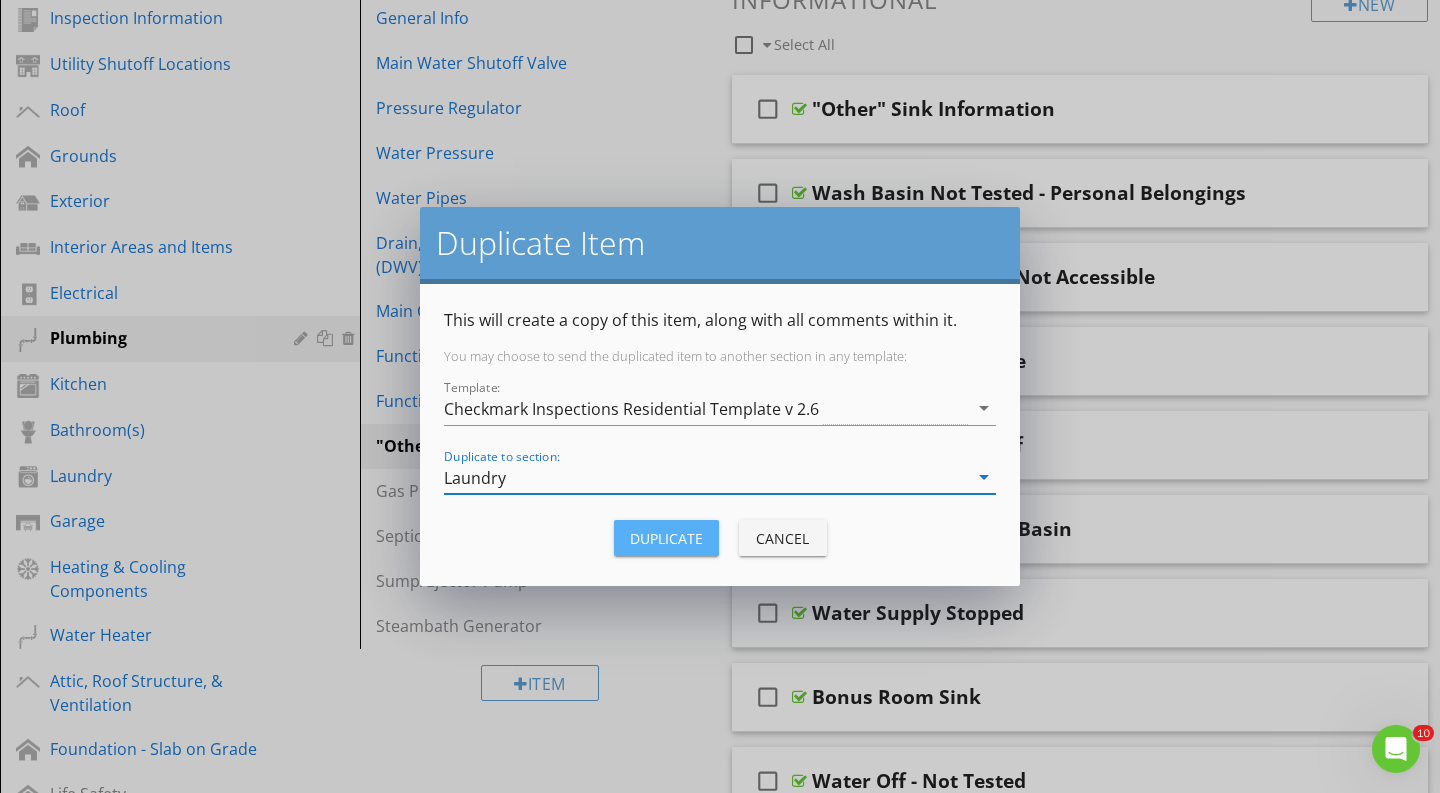 click on "Duplicate" at bounding box center (666, 538) 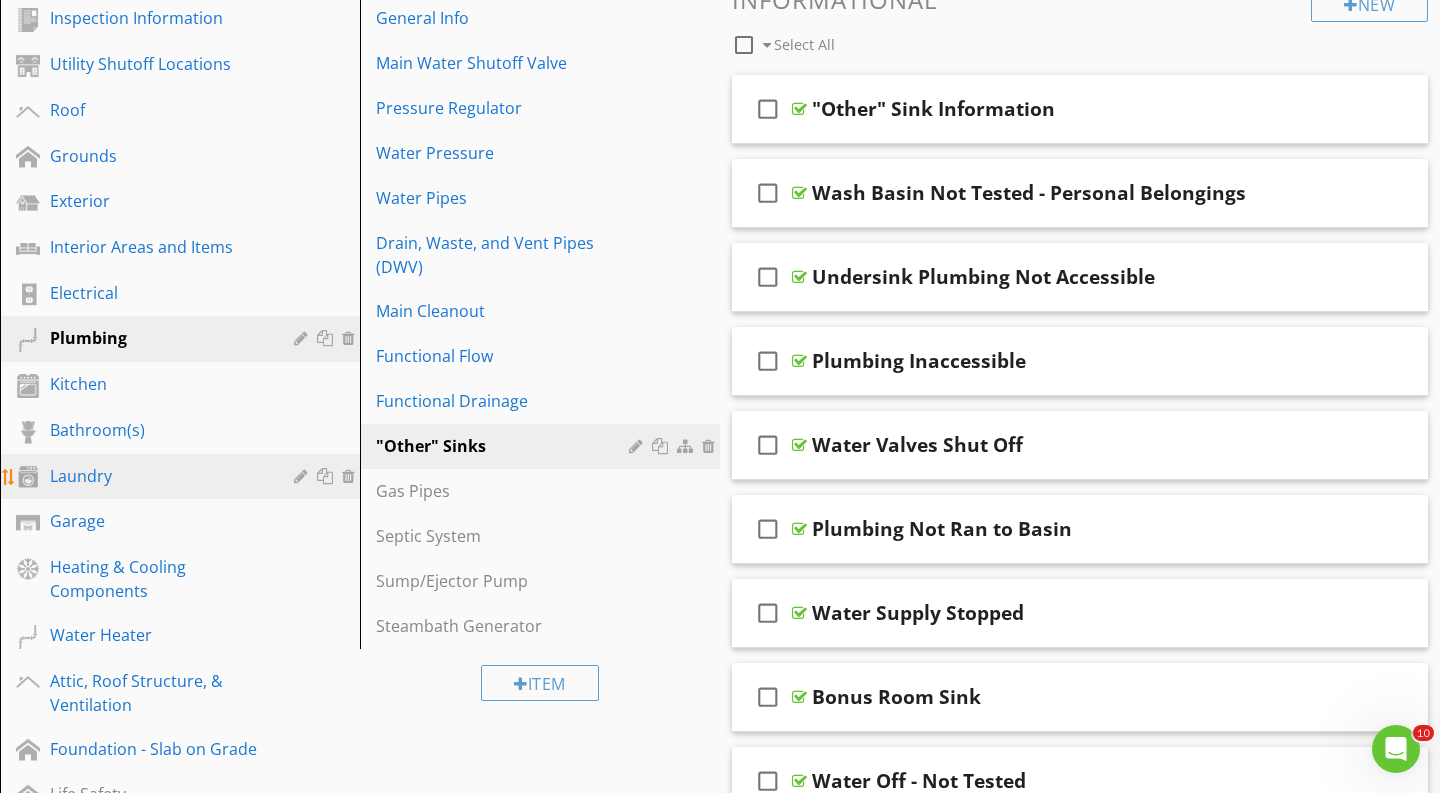 click on "Laundry" at bounding box center [183, 477] 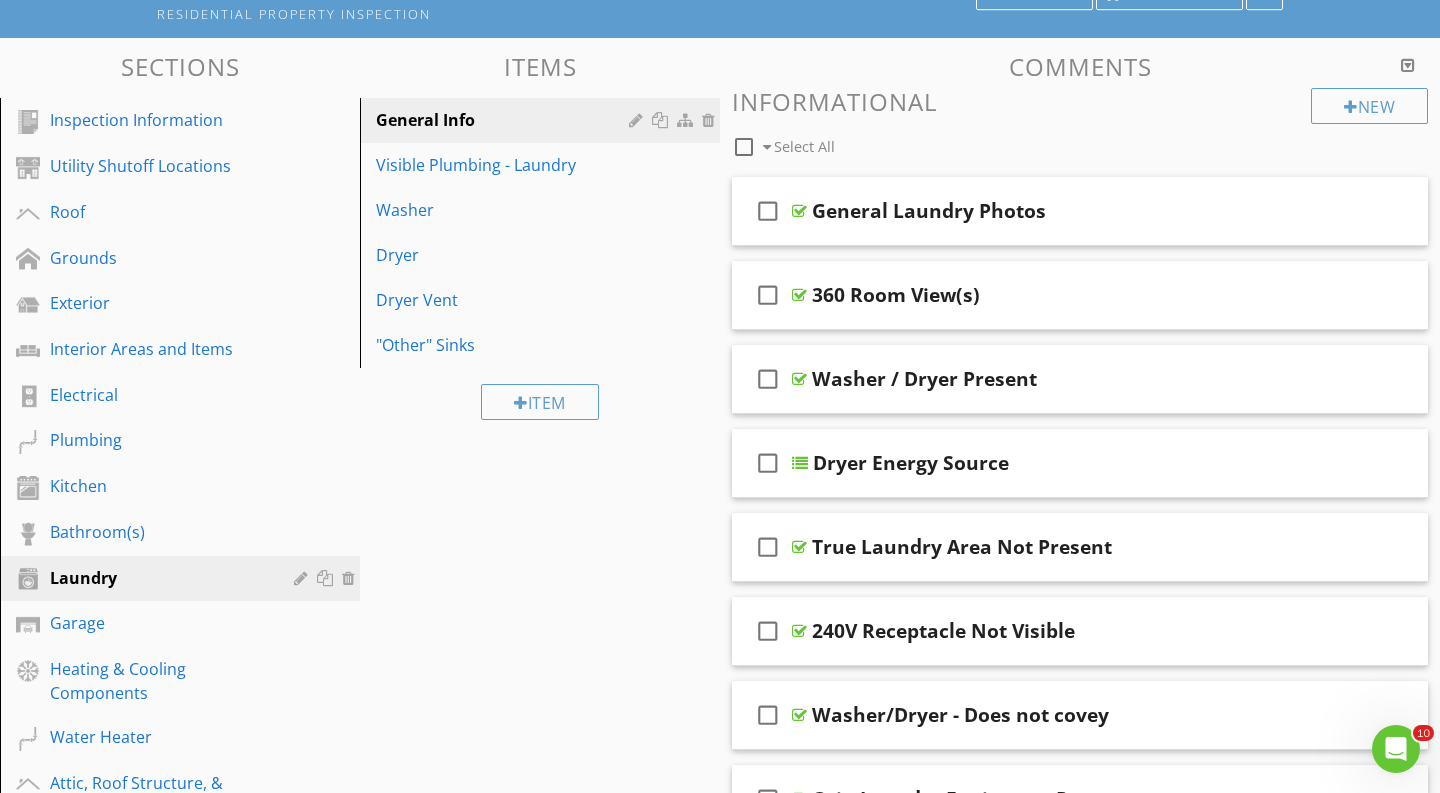 scroll, scrollTop: 185, scrollLeft: 0, axis: vertical 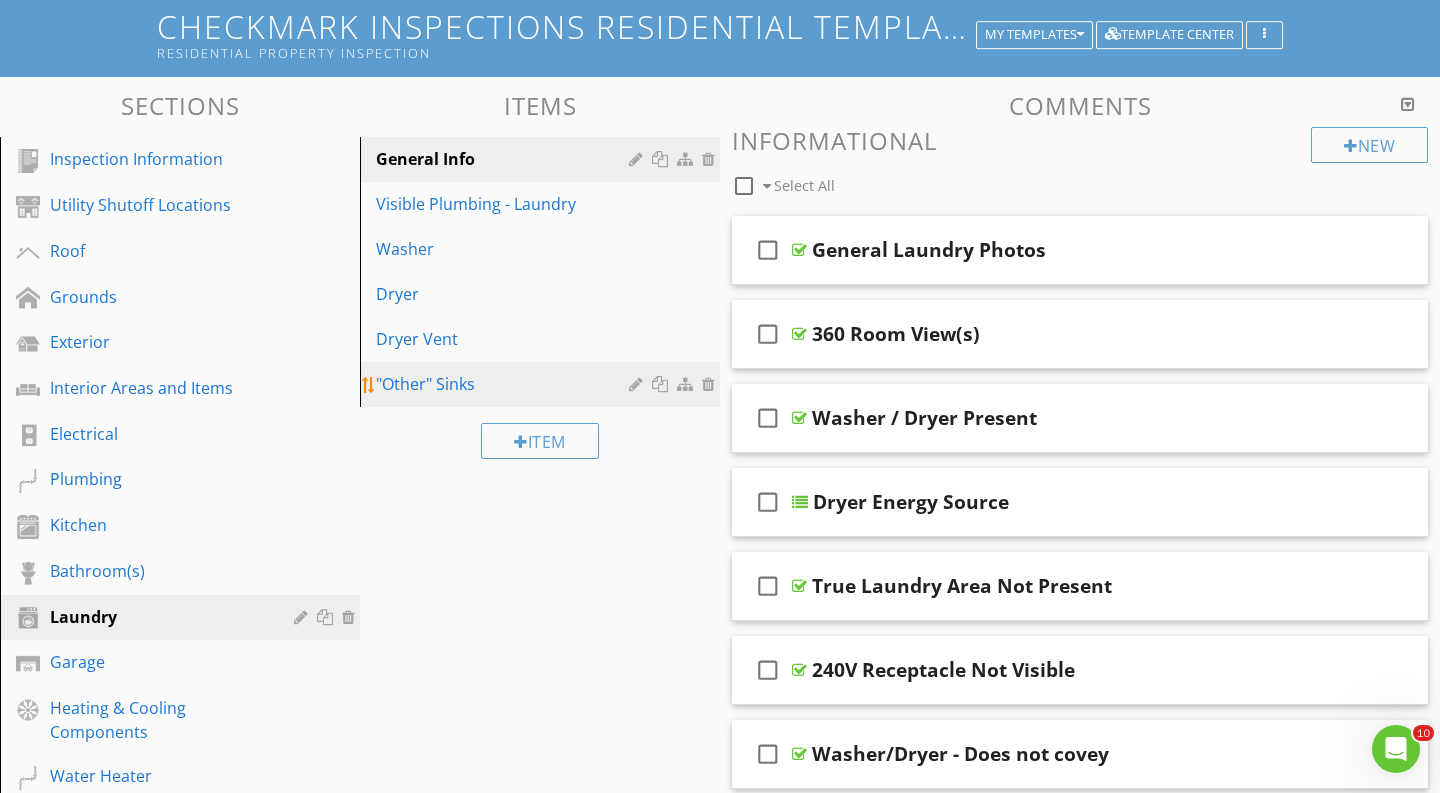 click on ""Other" Sinks" at bounding box center (543, 384) 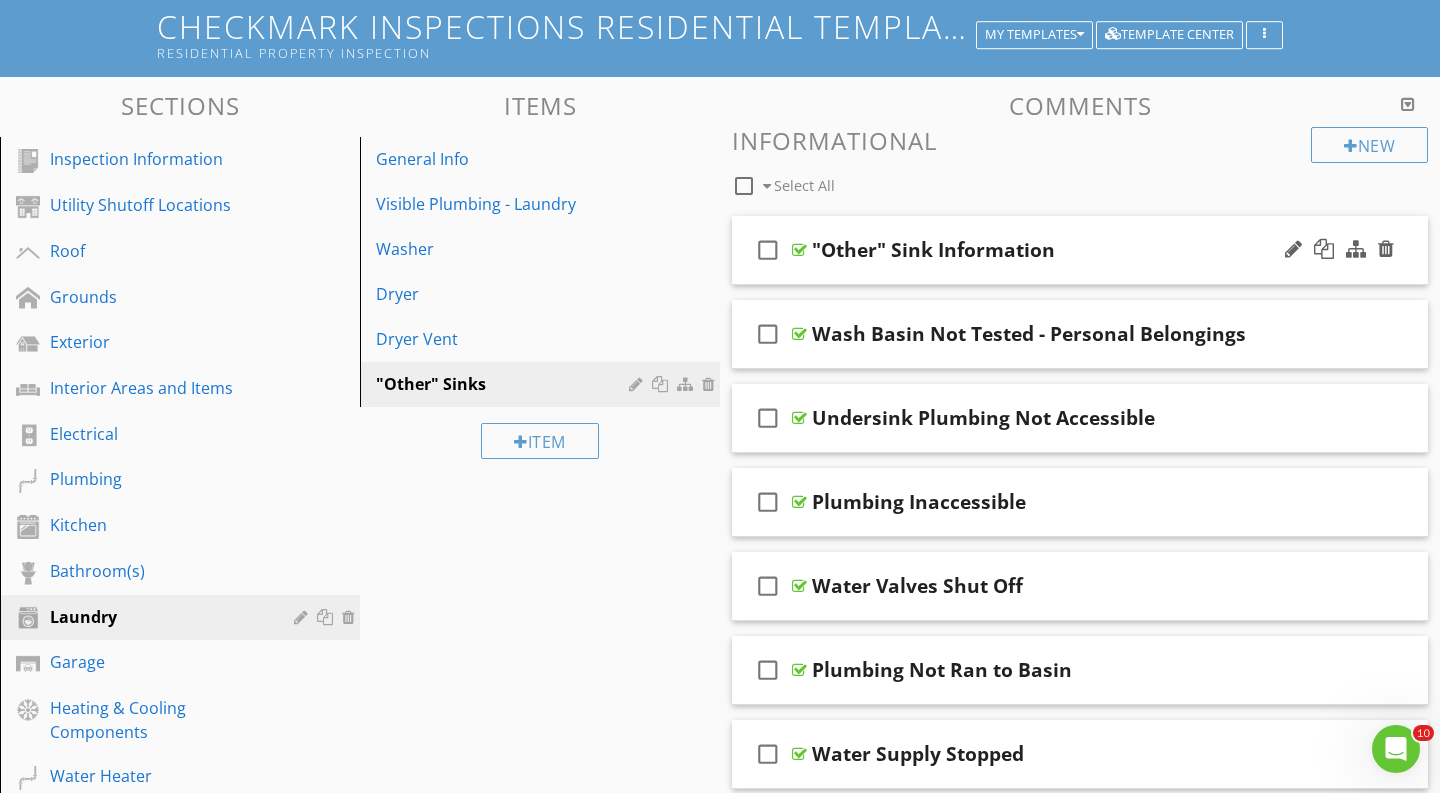 click at bounding box center [799, 250] 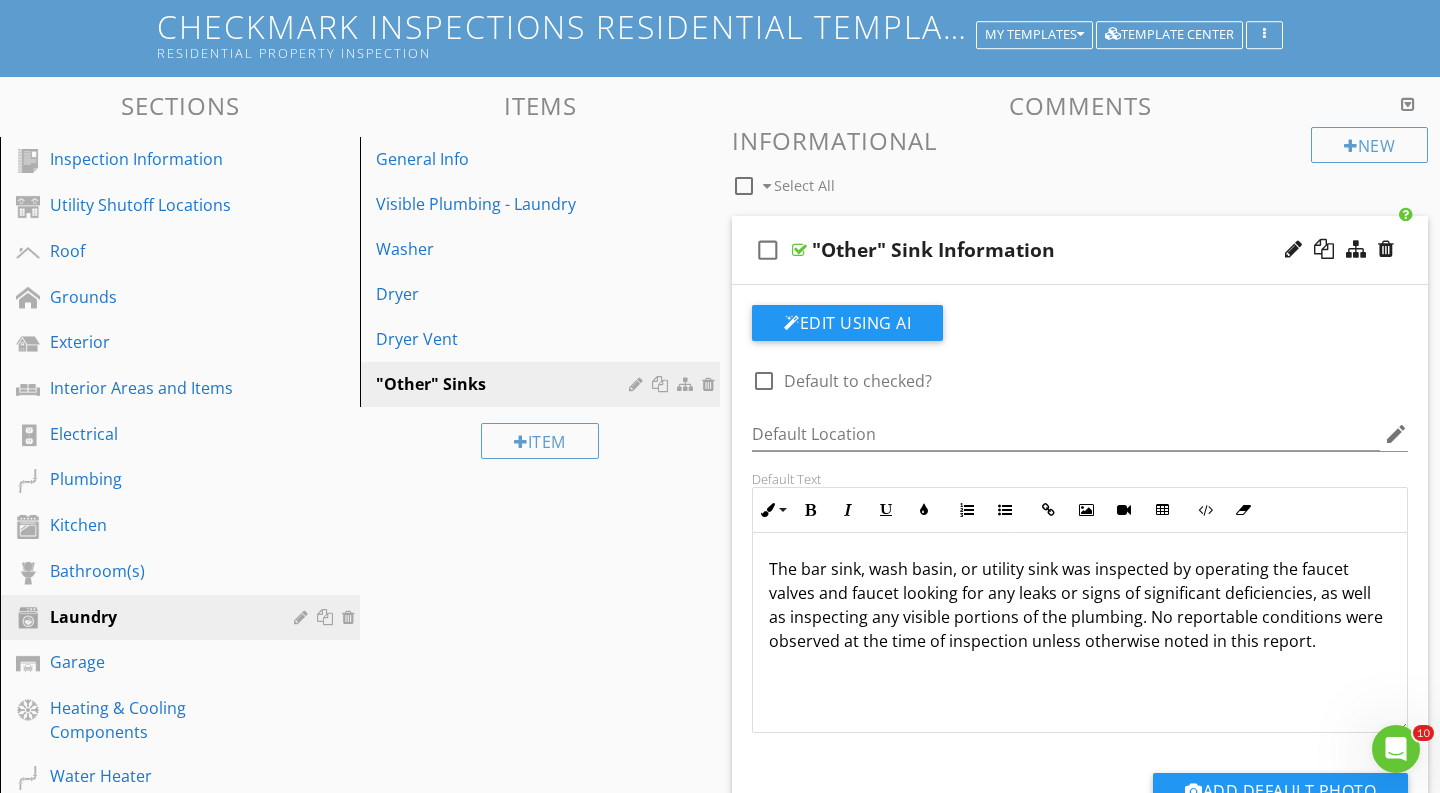 click at bounding box center (799, 250) 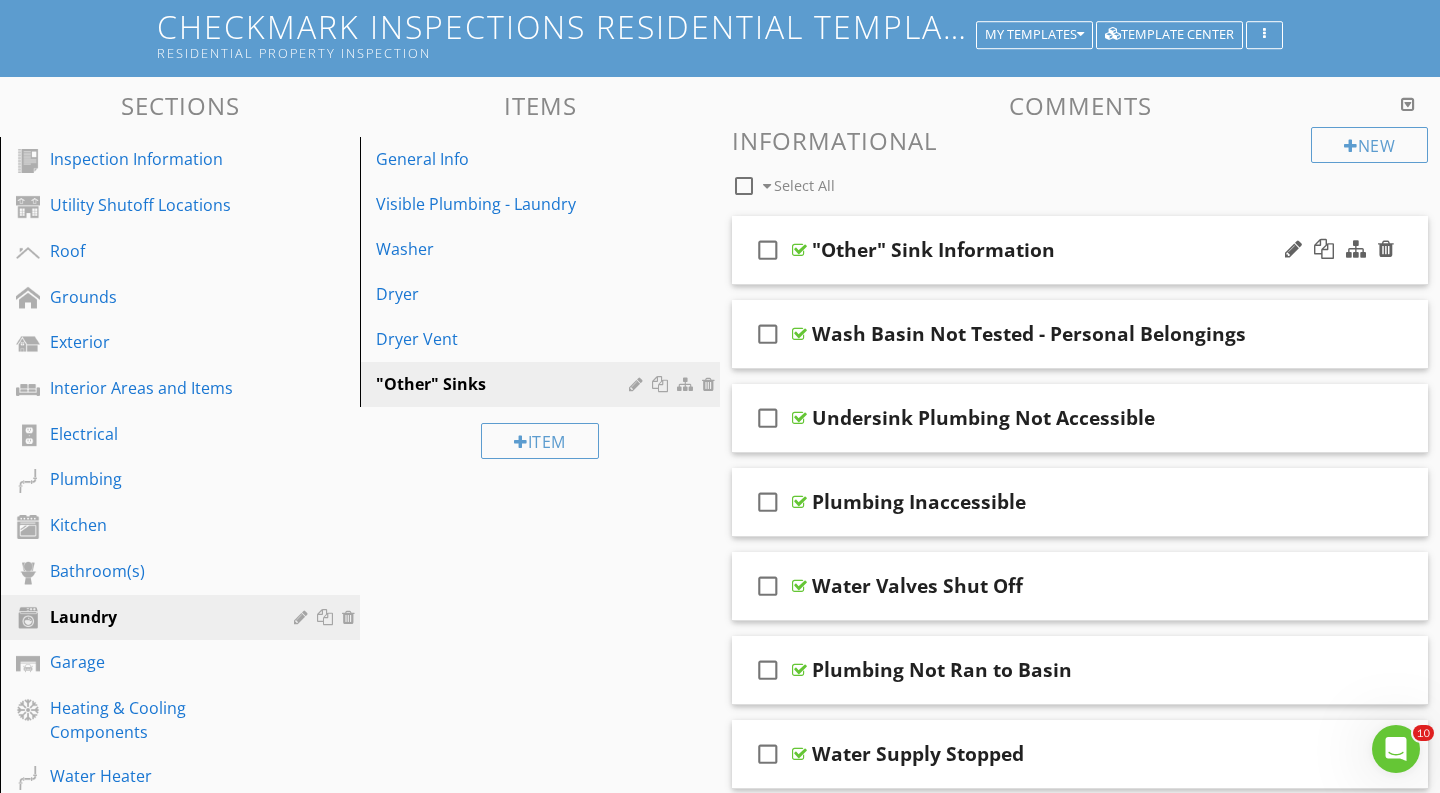 click at bounding box center (799, 250) 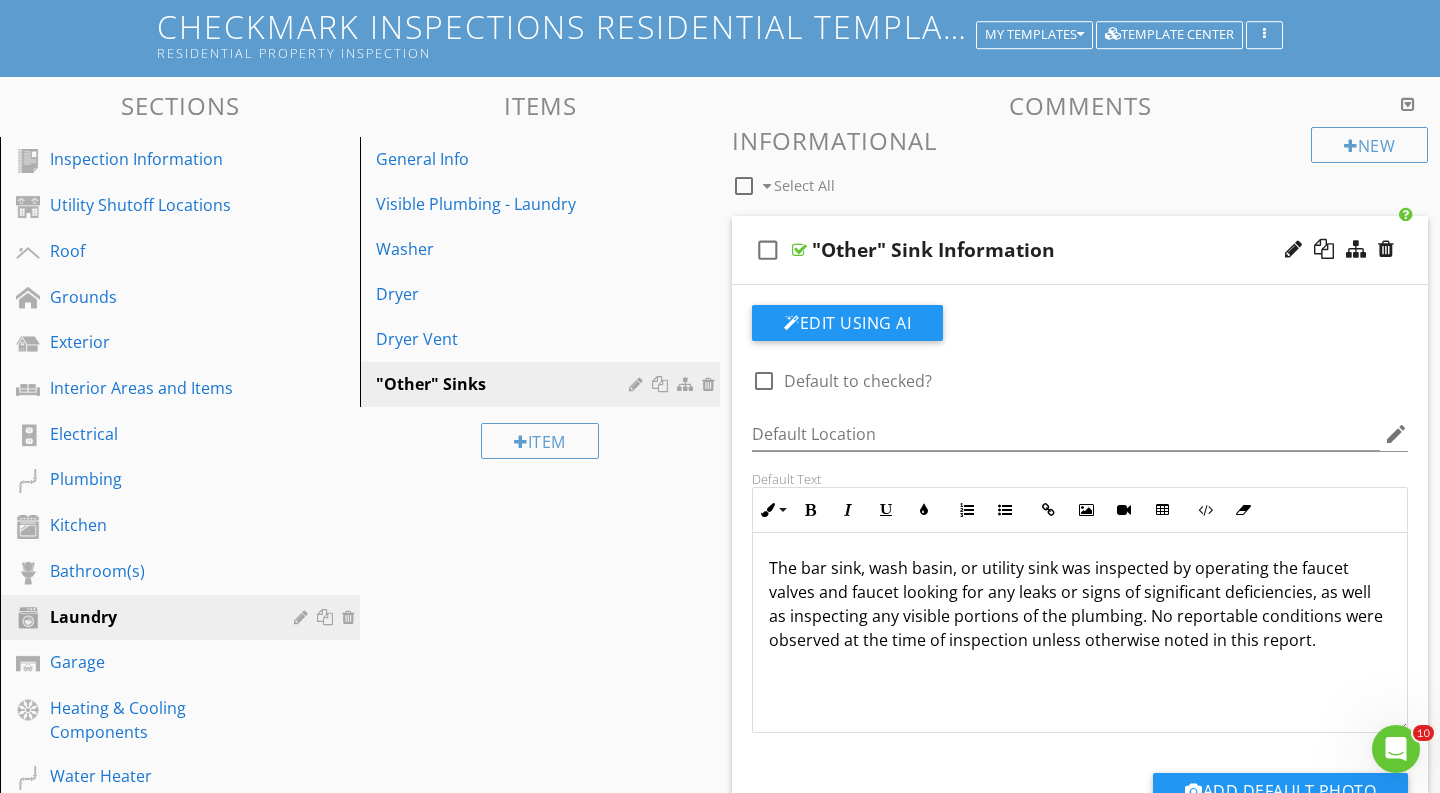 scroll, scrollTop: 1, scrollLeft: 0, axis: vertical 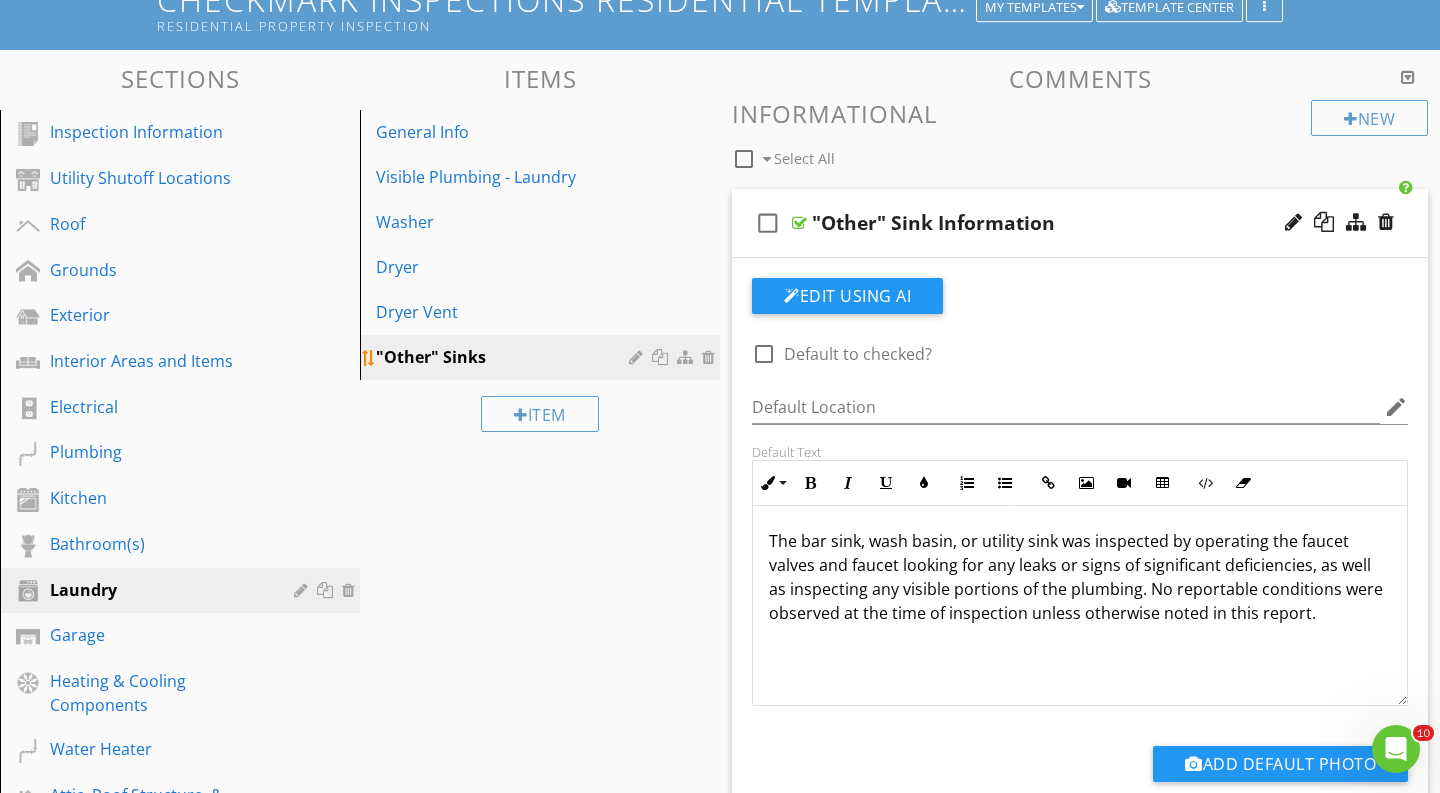 click at bounding box center (638, 357) 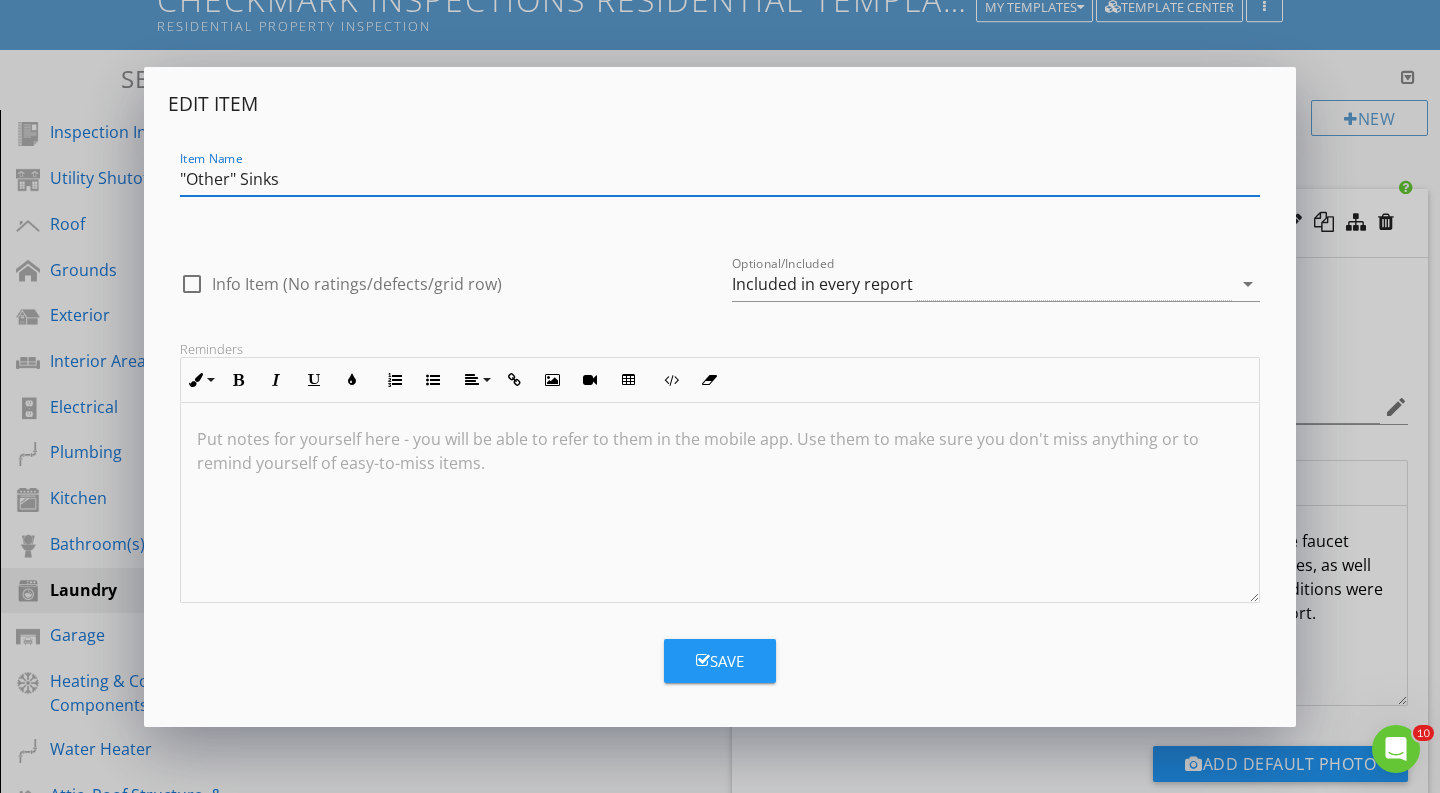 drag, startPoint x: 242, startPoint y: 175, endPoint x: 102, endPoint y: 154, distance: 141.56624 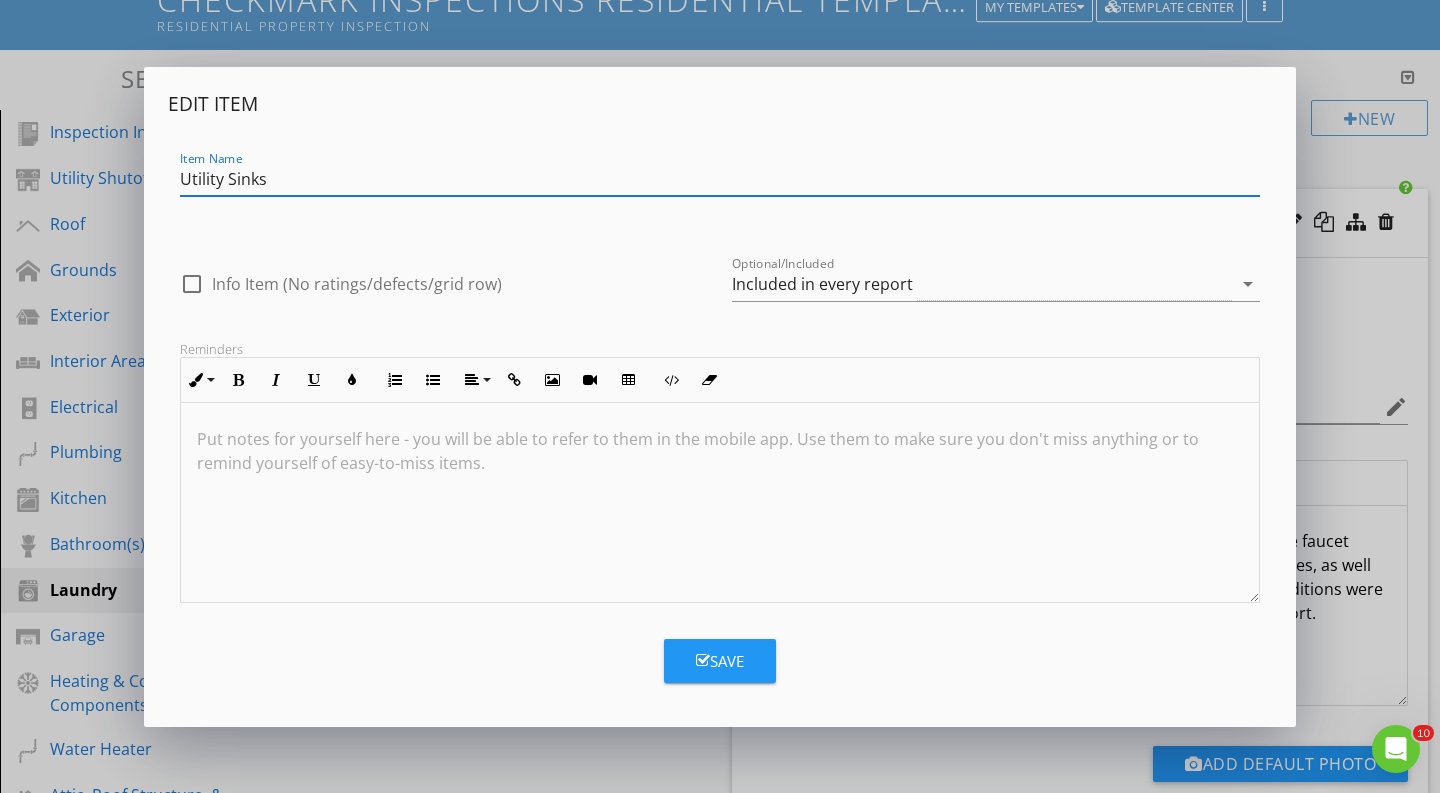 click on "Item Name Utility Sinks" at bounding box center (720, 189) 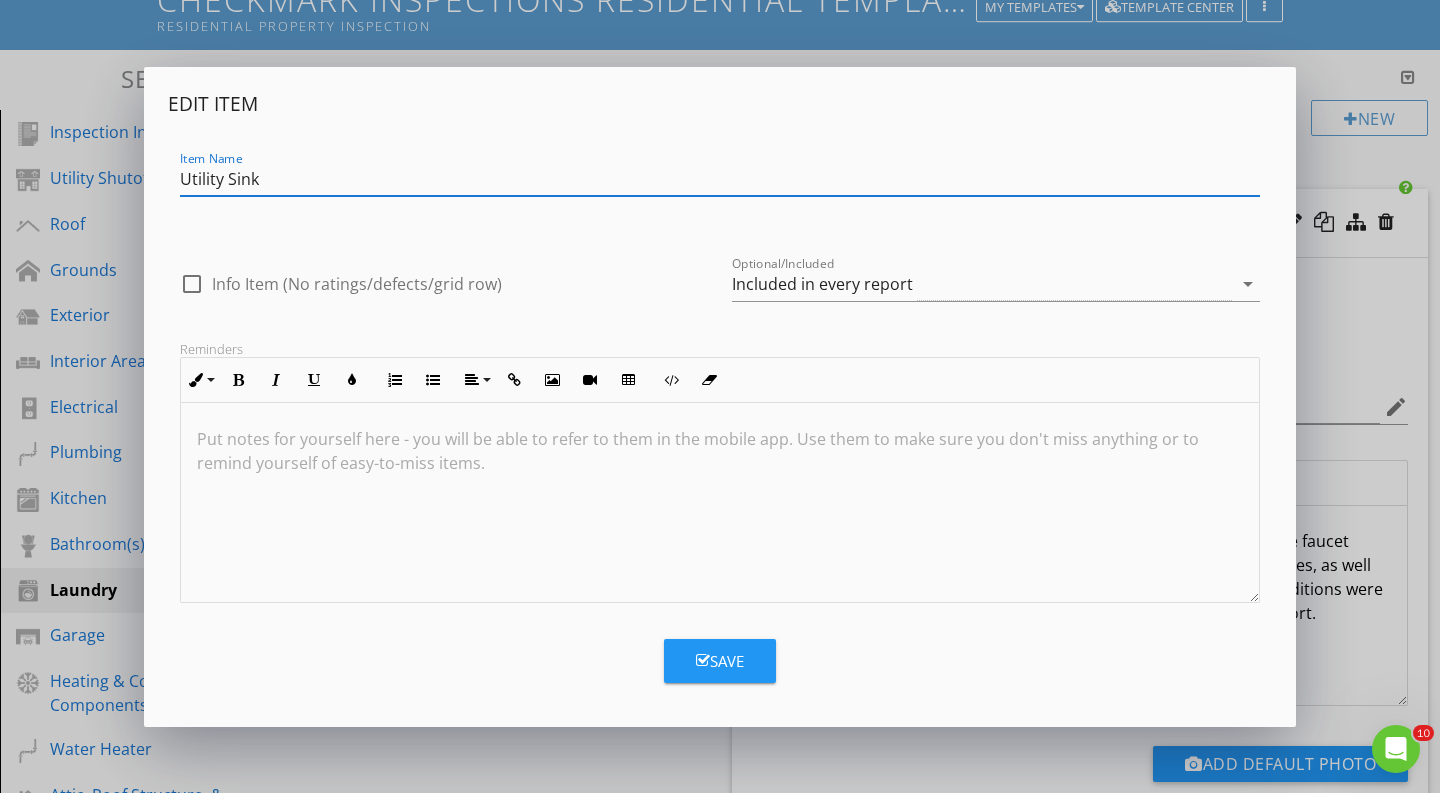 type on "Utility Sink" 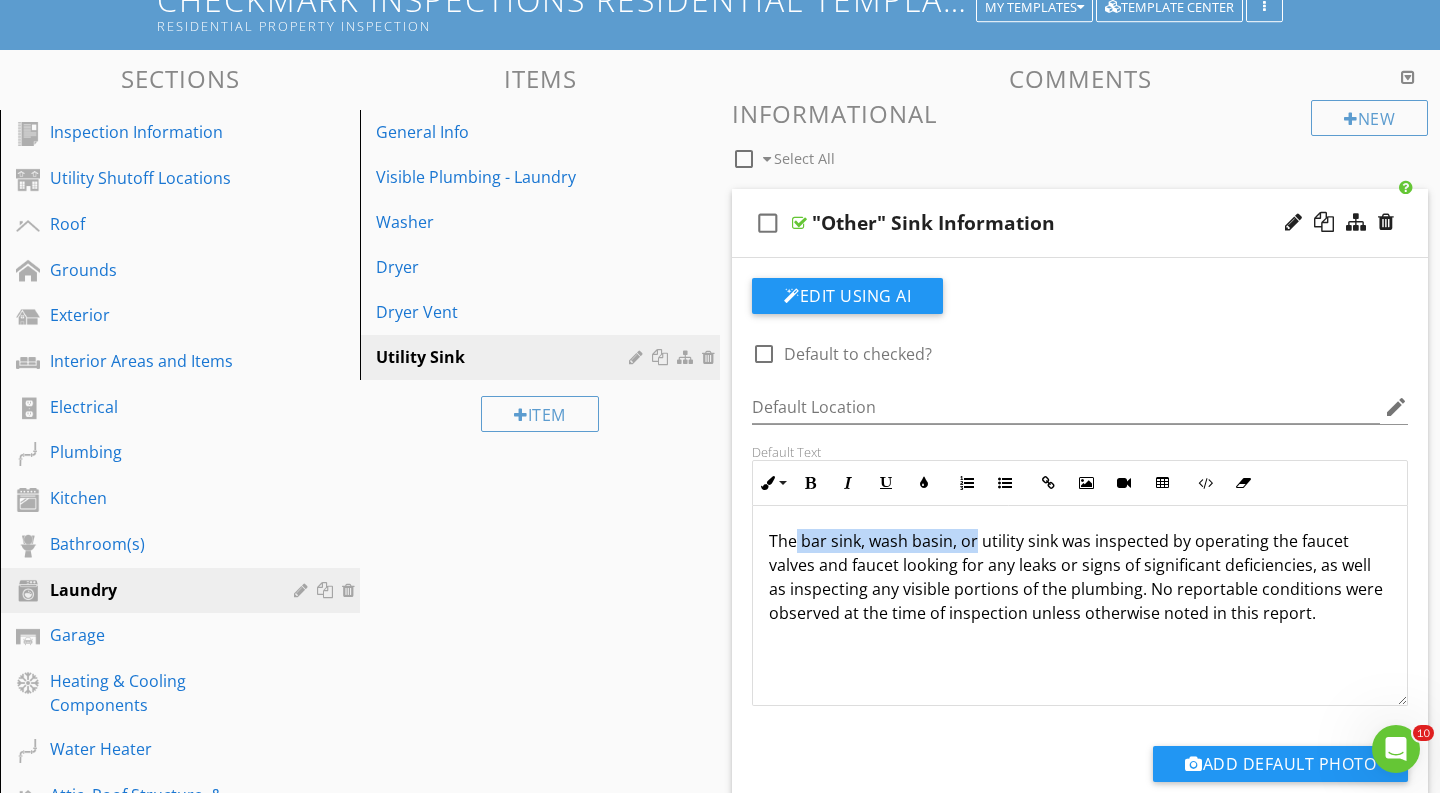 drag, startPoint x: 975, startPoint y: 543, endPoint x: 797, endPoint y: 542, distance: 178.0028 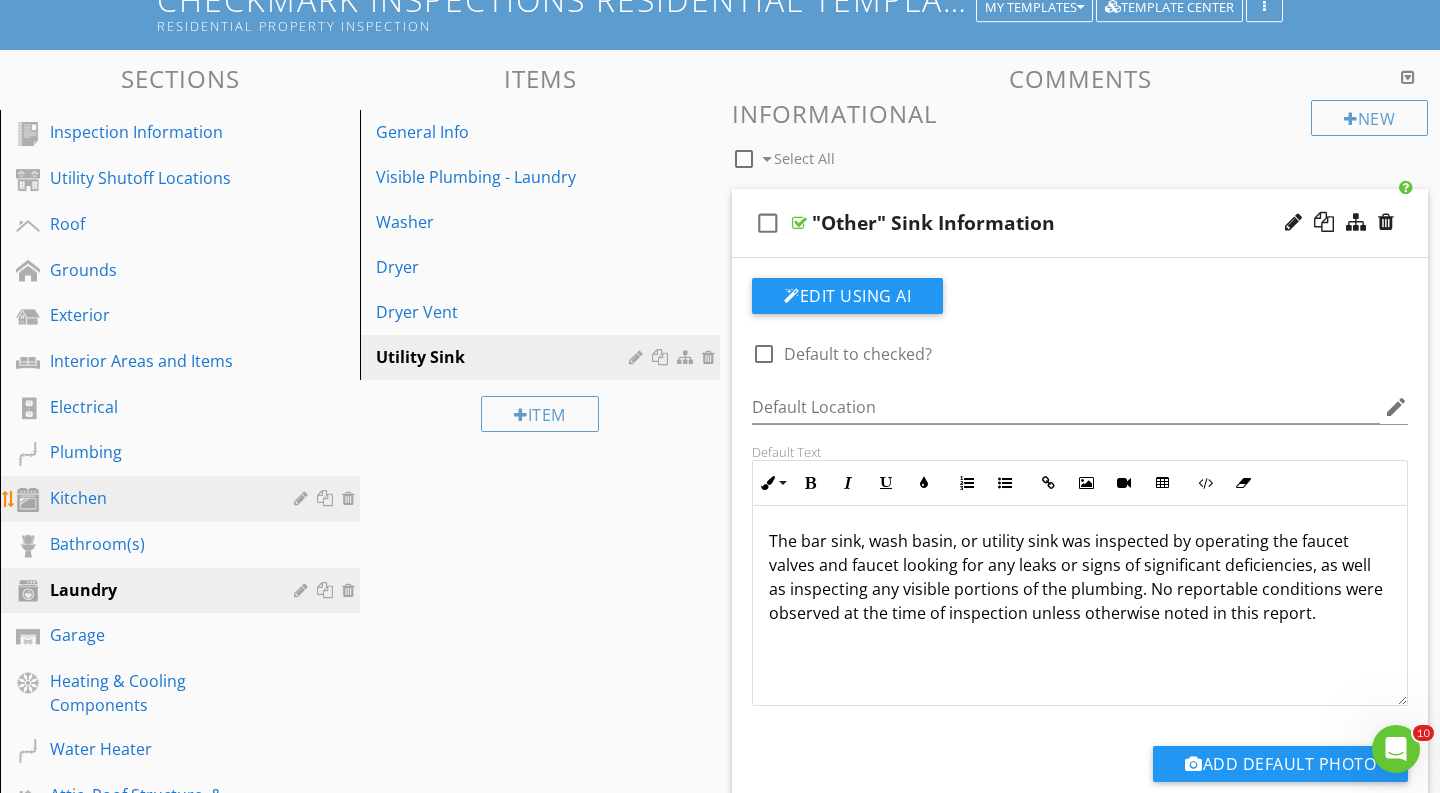 scroll, scrollTop: 271, scrollLeft: 0, axis: vertical 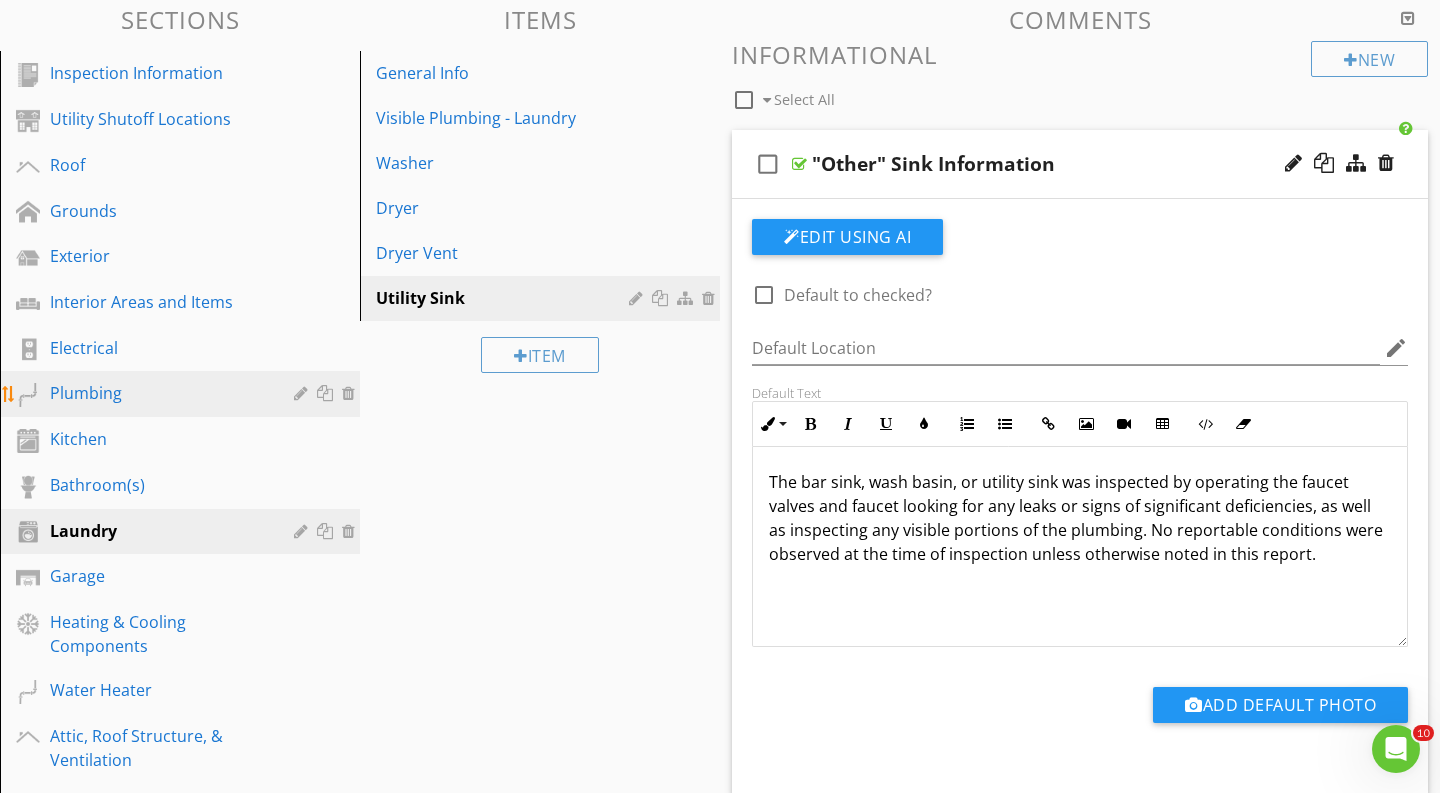 click on "Plumbing" at bounding box center [157, 393] 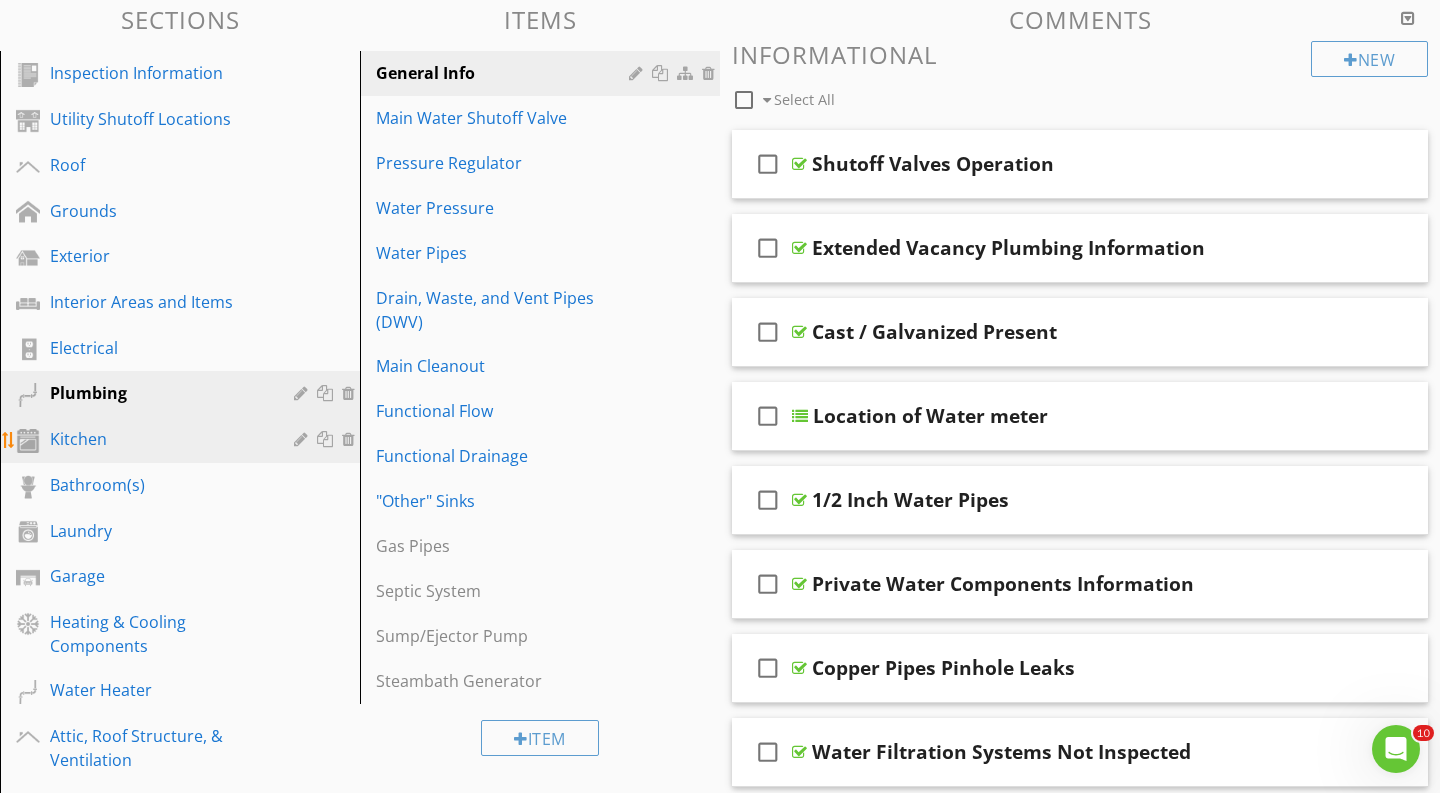 click on "Kitchen" at bounding box center [157, 439] 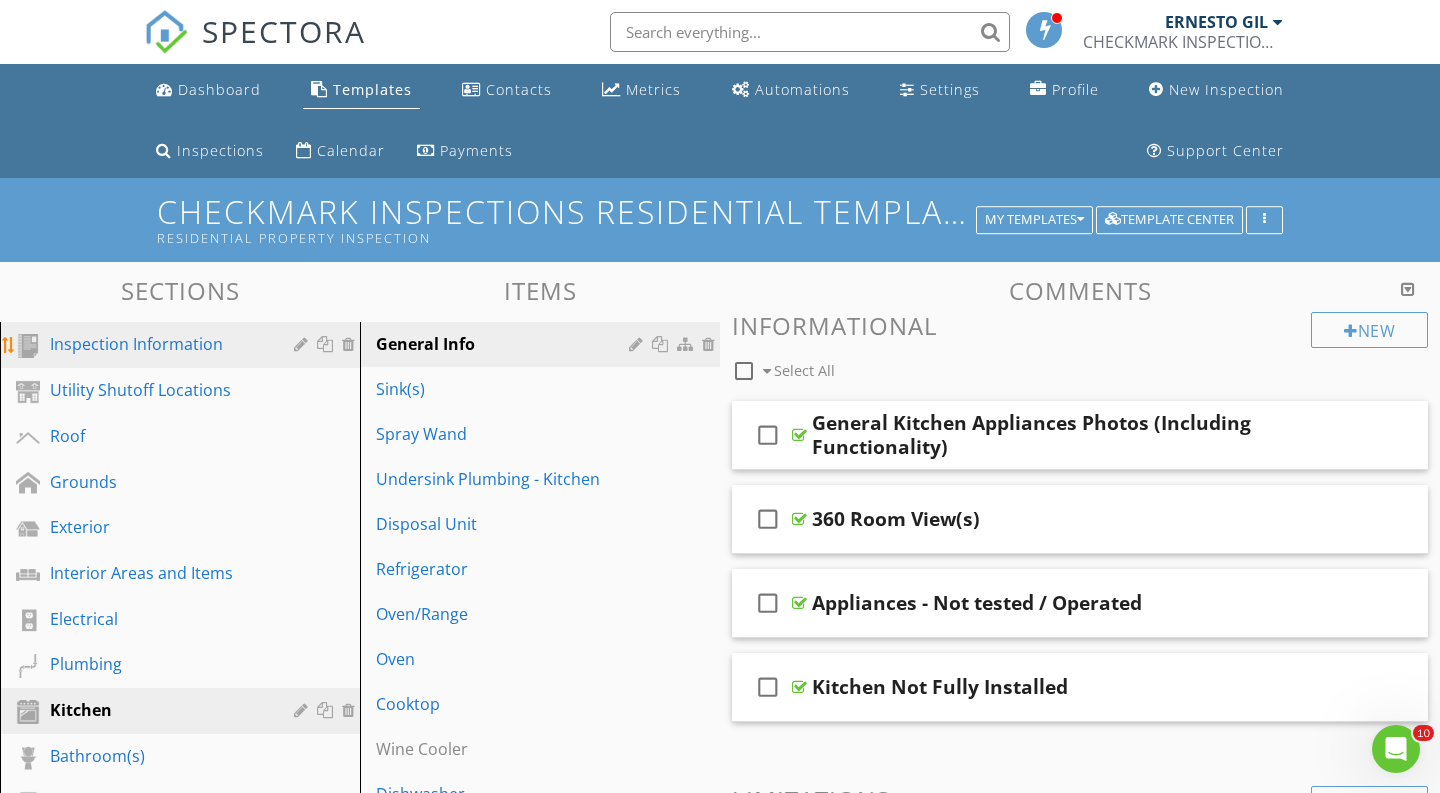 scroll, scrollTop: 0, scrollLeft: 0, axis: both 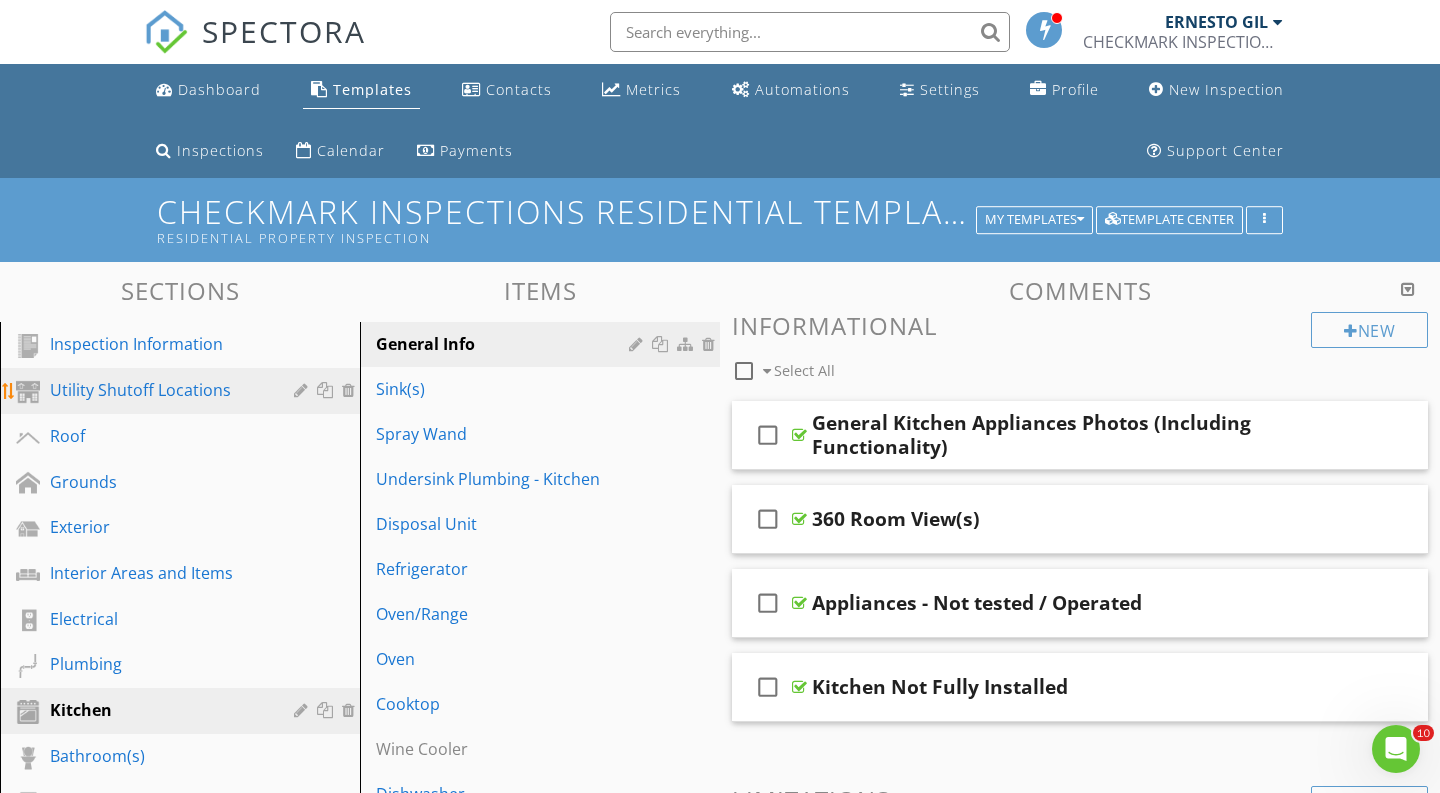 click on "Utility Shutoff Locations" at bounding box center [157, 390] 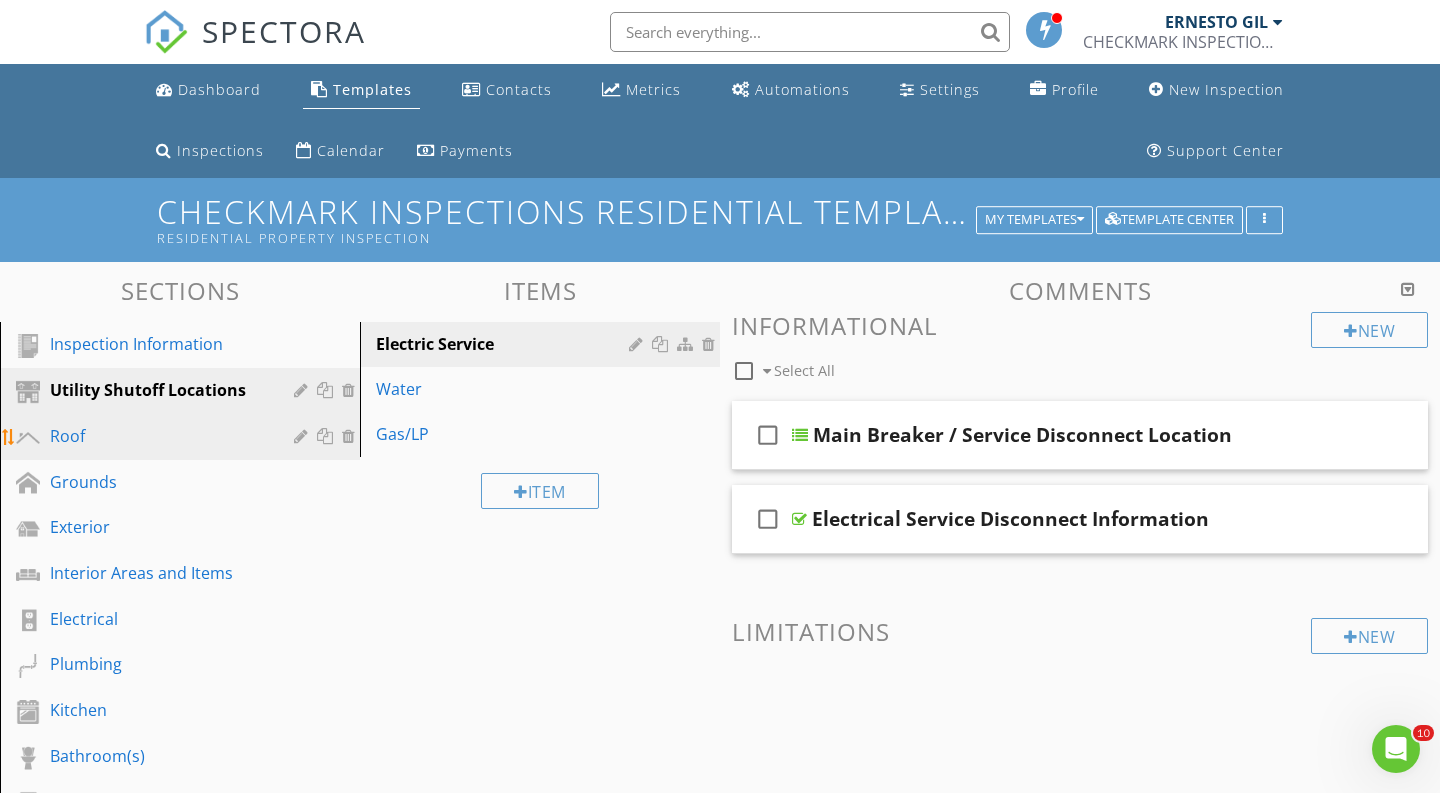 click on "Roof" at bounding box center (183, 437) 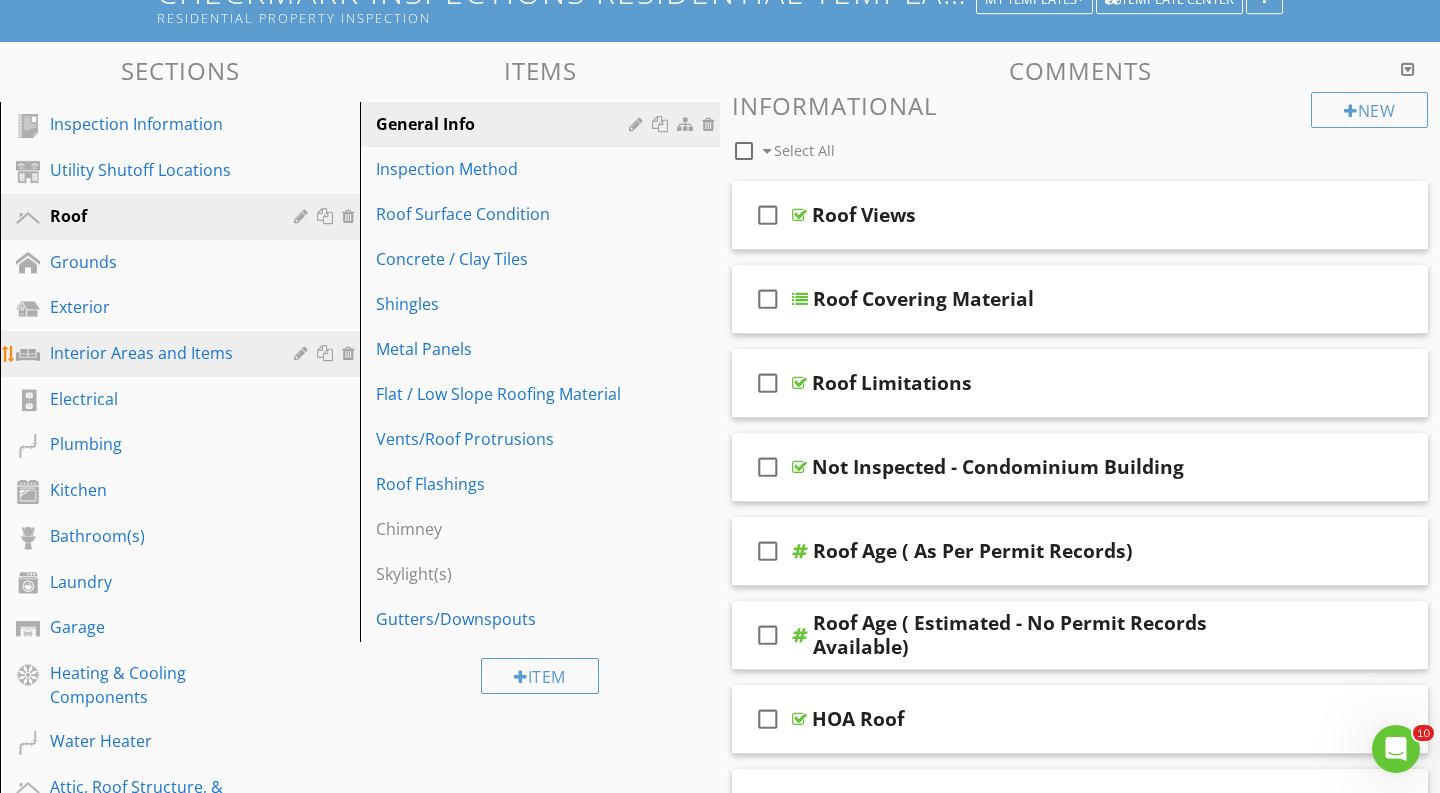 scroll, scrollTop: 179, scrollLeft: 0, axis: vertical 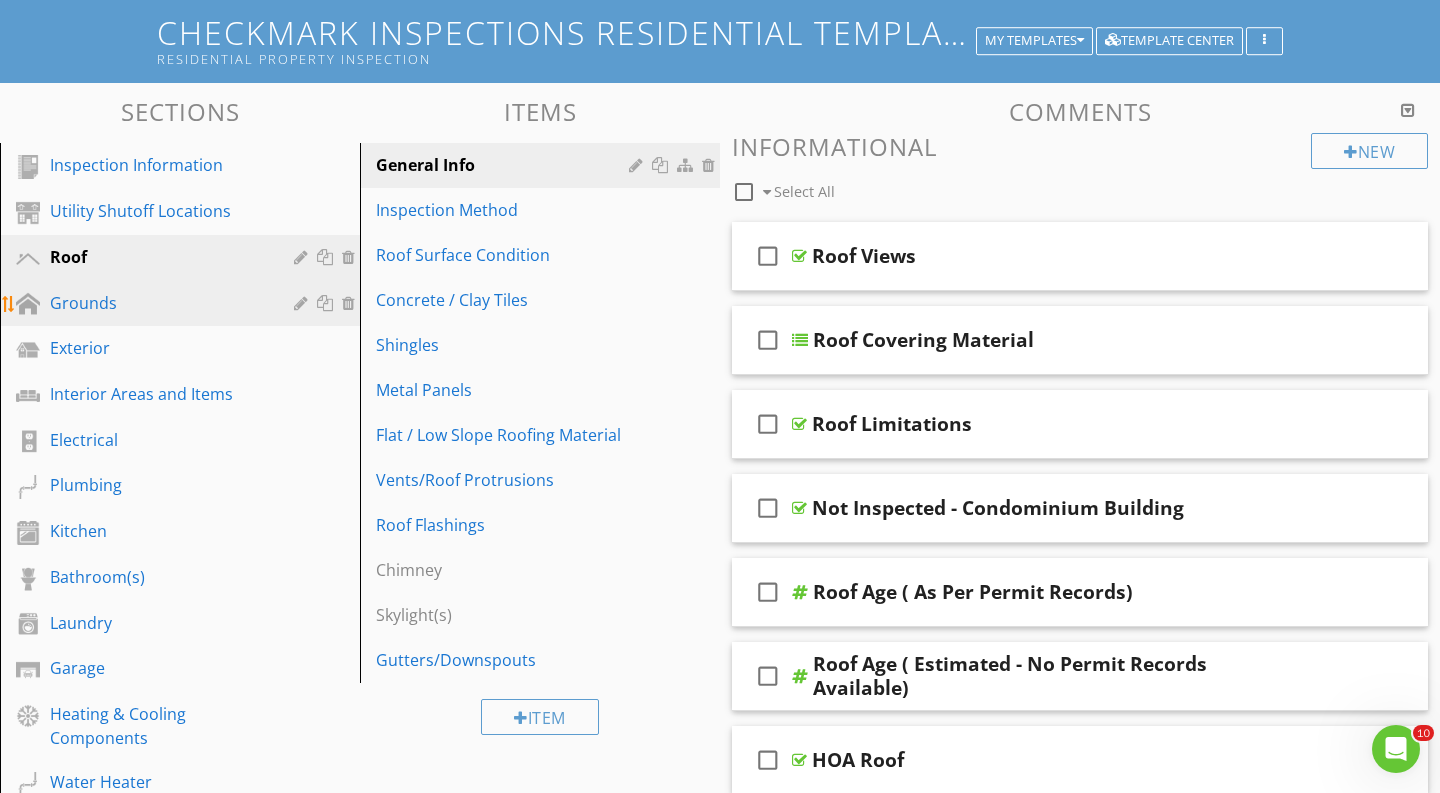 click on "Grounds" at bounding box center [183, 304] 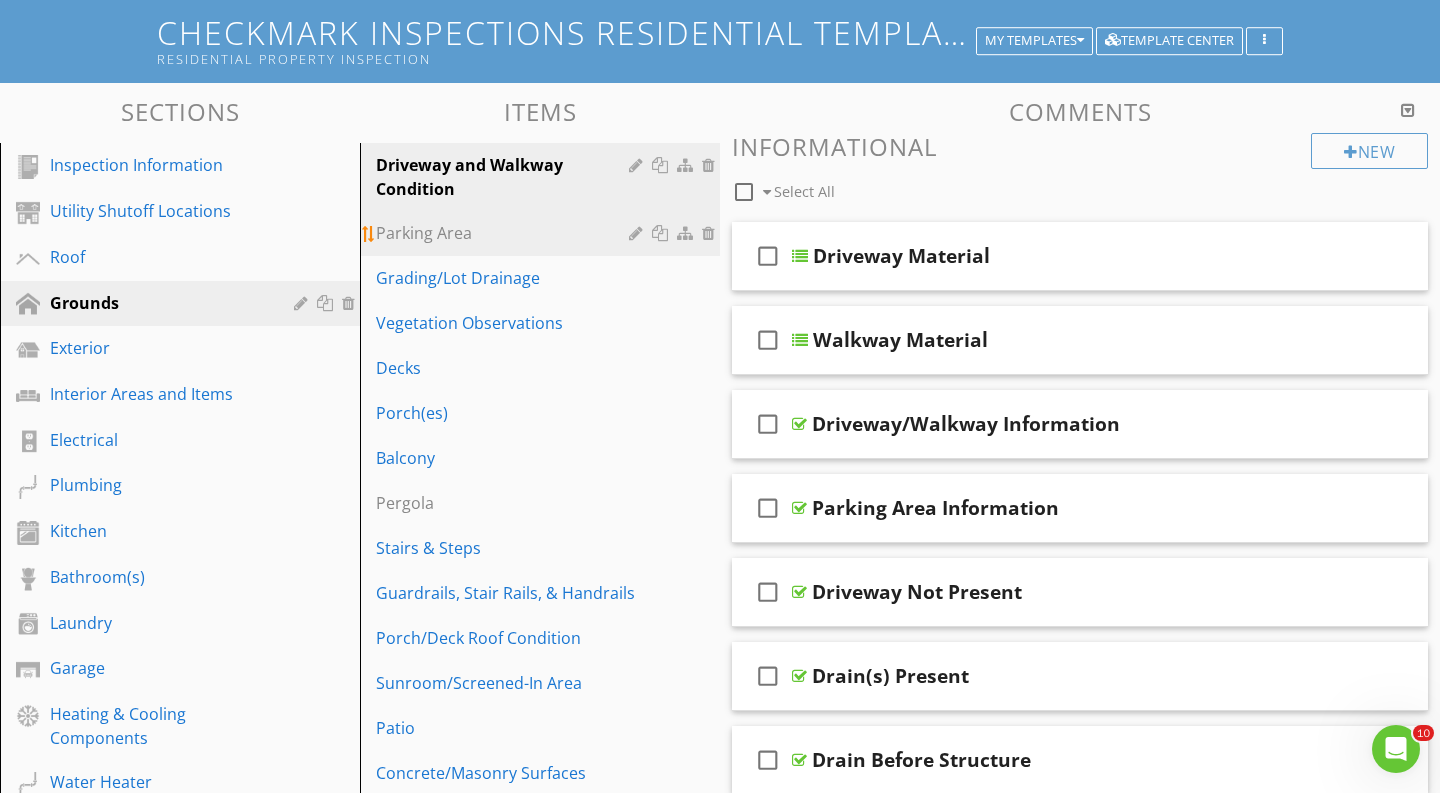 click on "Parking Area" at bounding box center [543, 233] 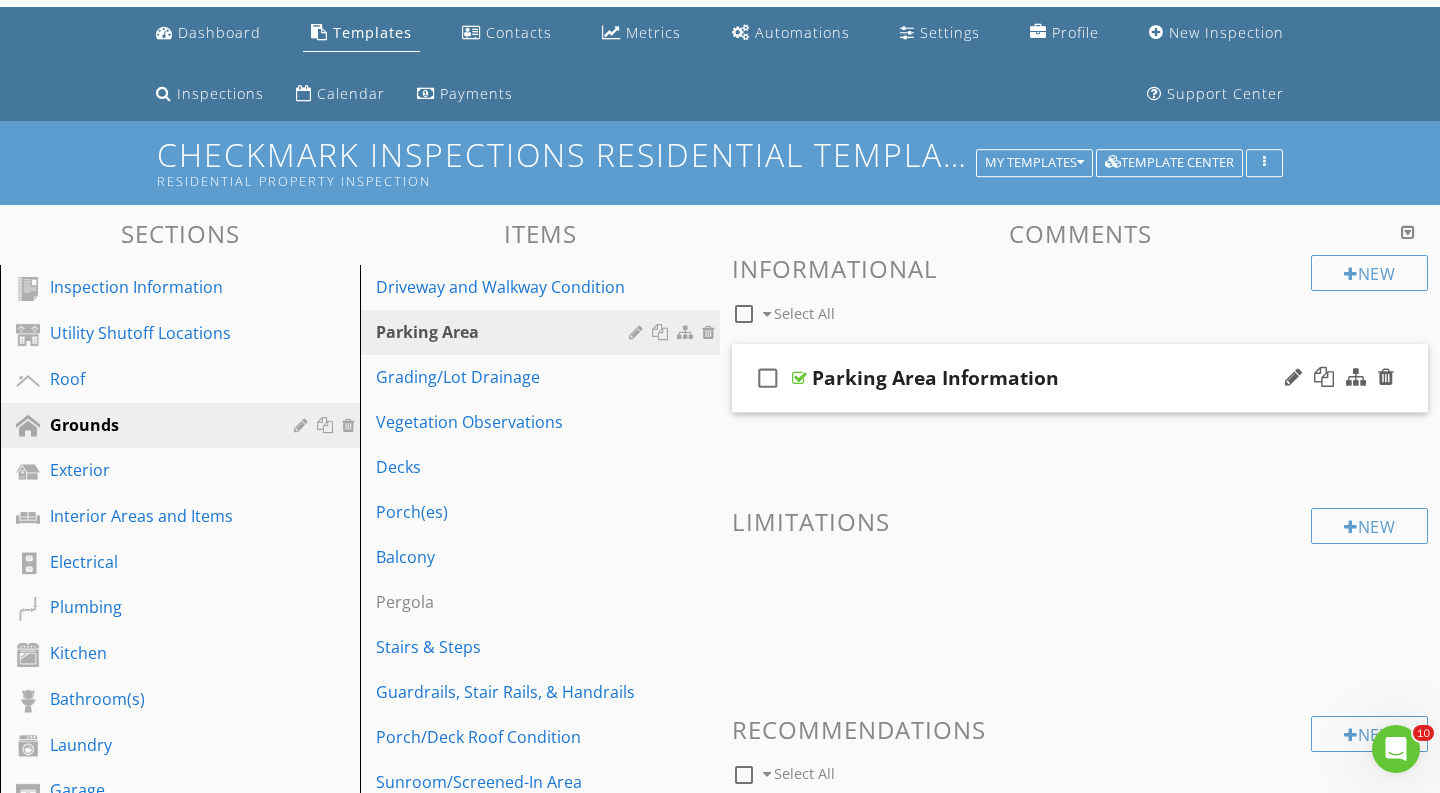 scroll, scrollTop: 44, scrollLeft: 0, axis: vertical 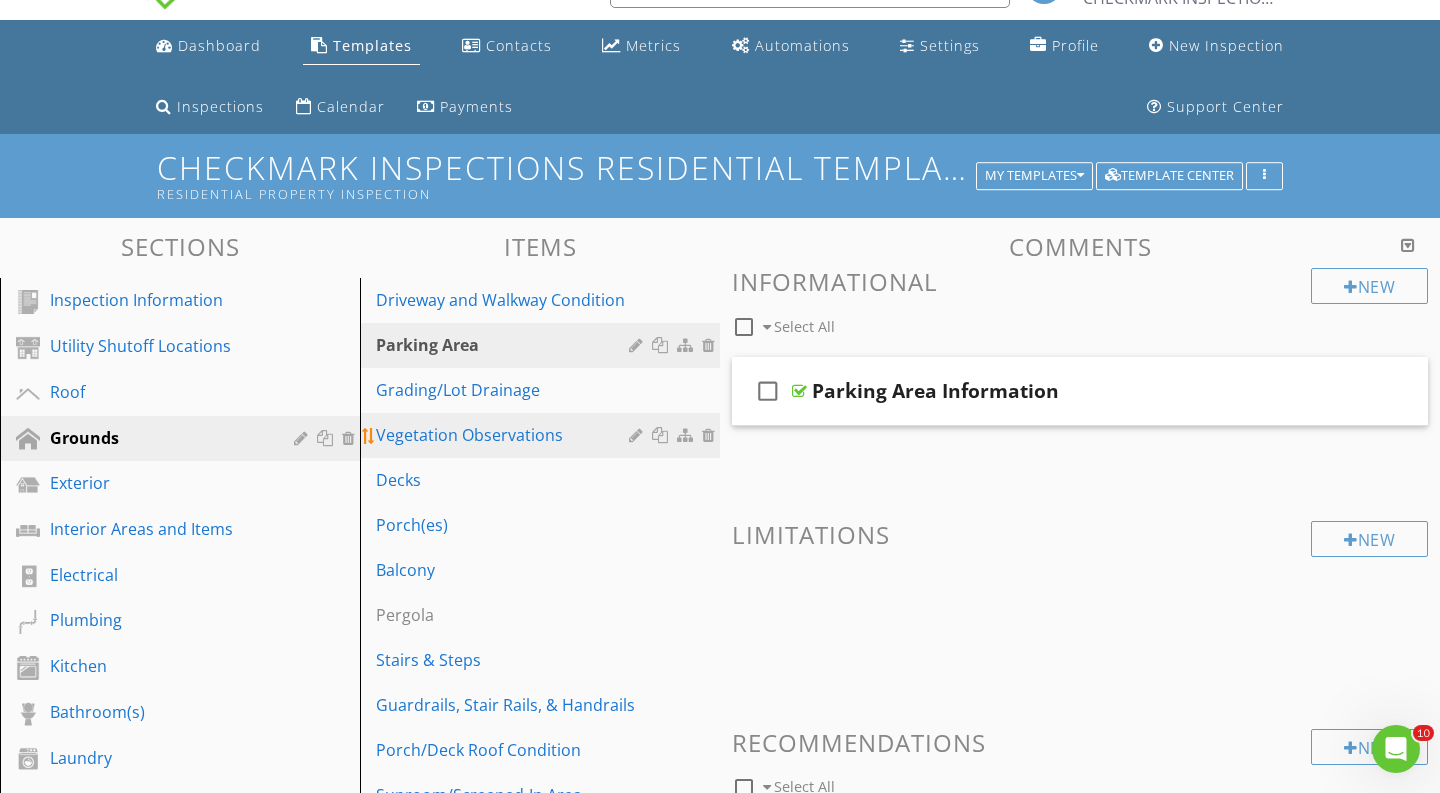 click on "Vegetation Observations" at bounding box center (505, 435) 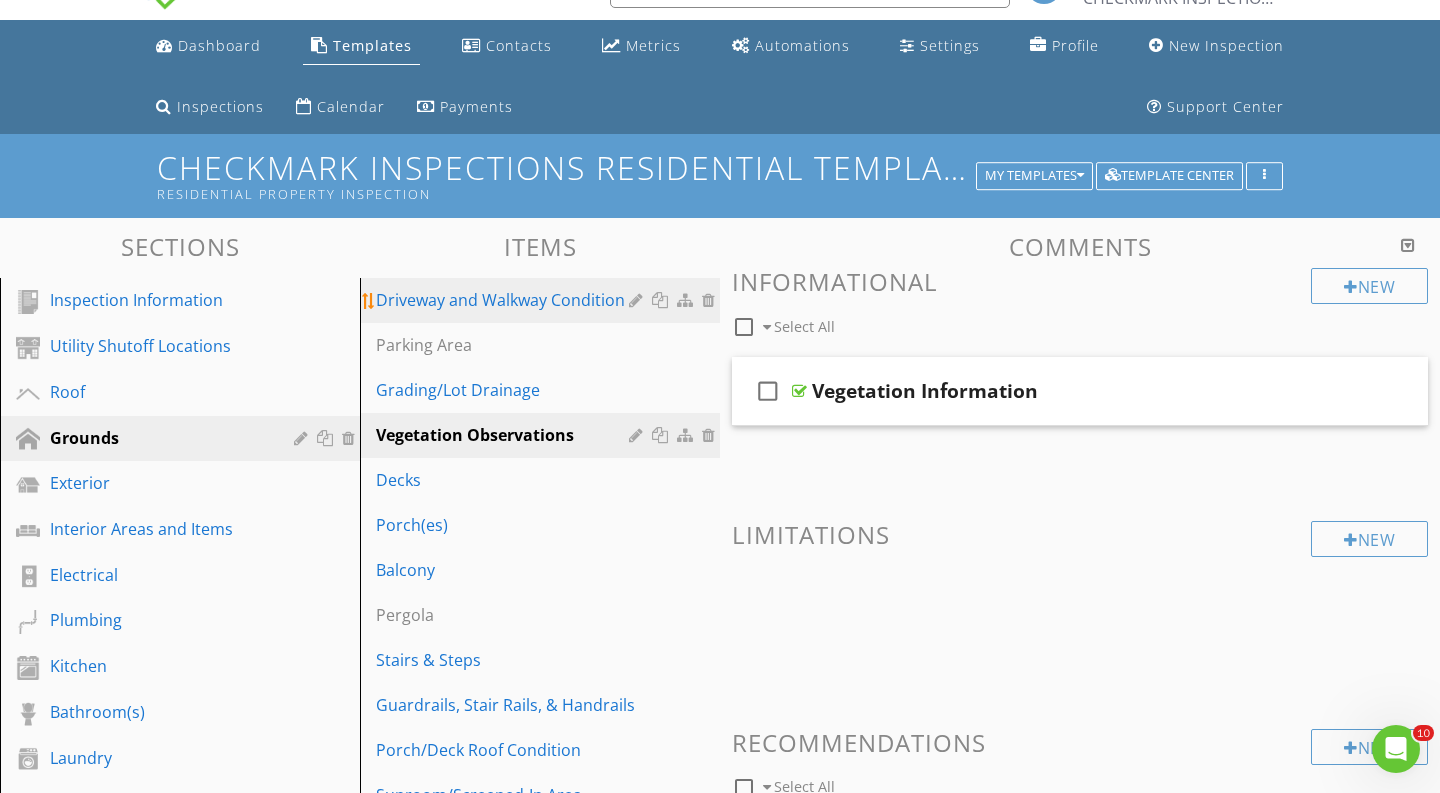 click on "Driveway and Walkway Condition" at bounding box center [505, 300] 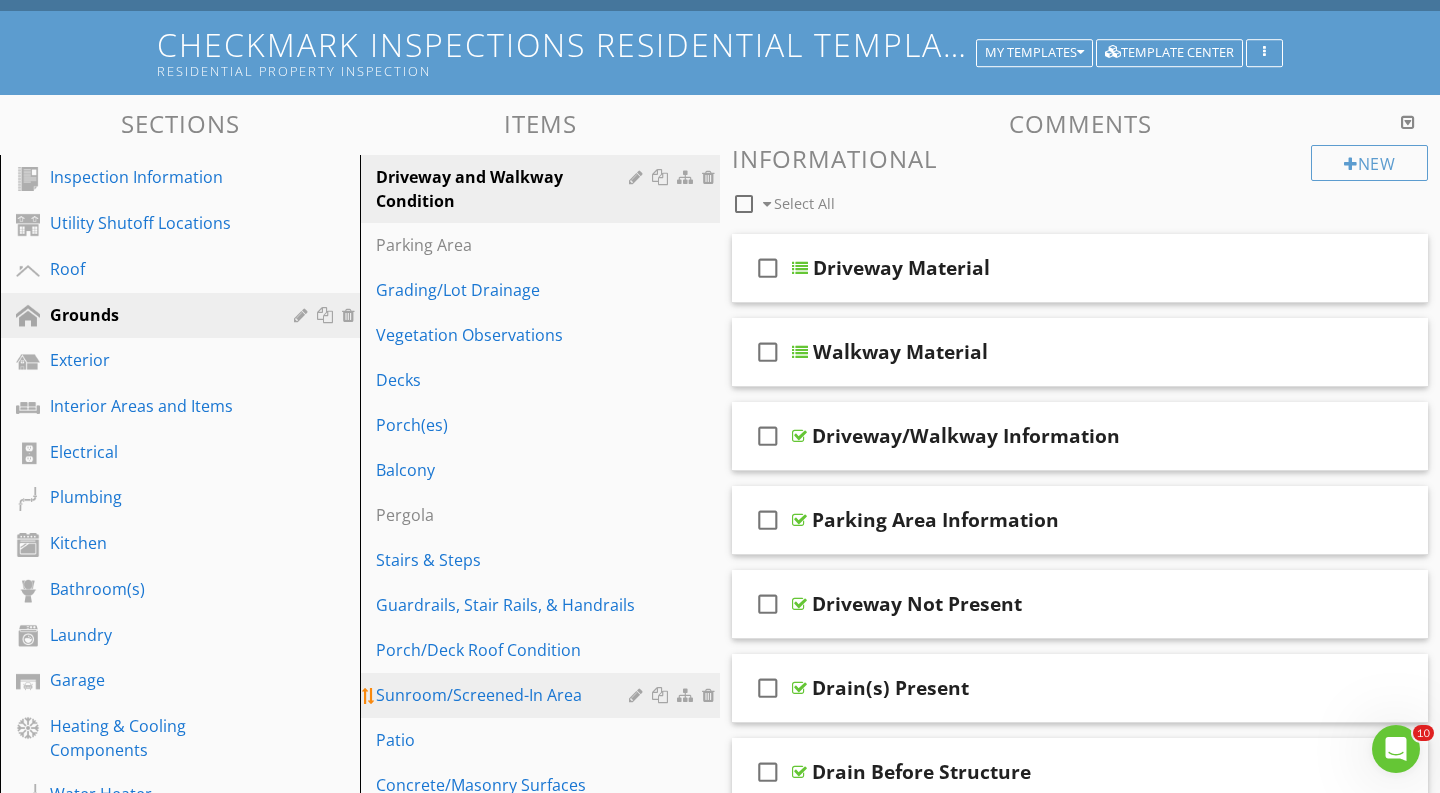 scroll, scrollTop: 196, scrollLeft: 0, axis: vertical 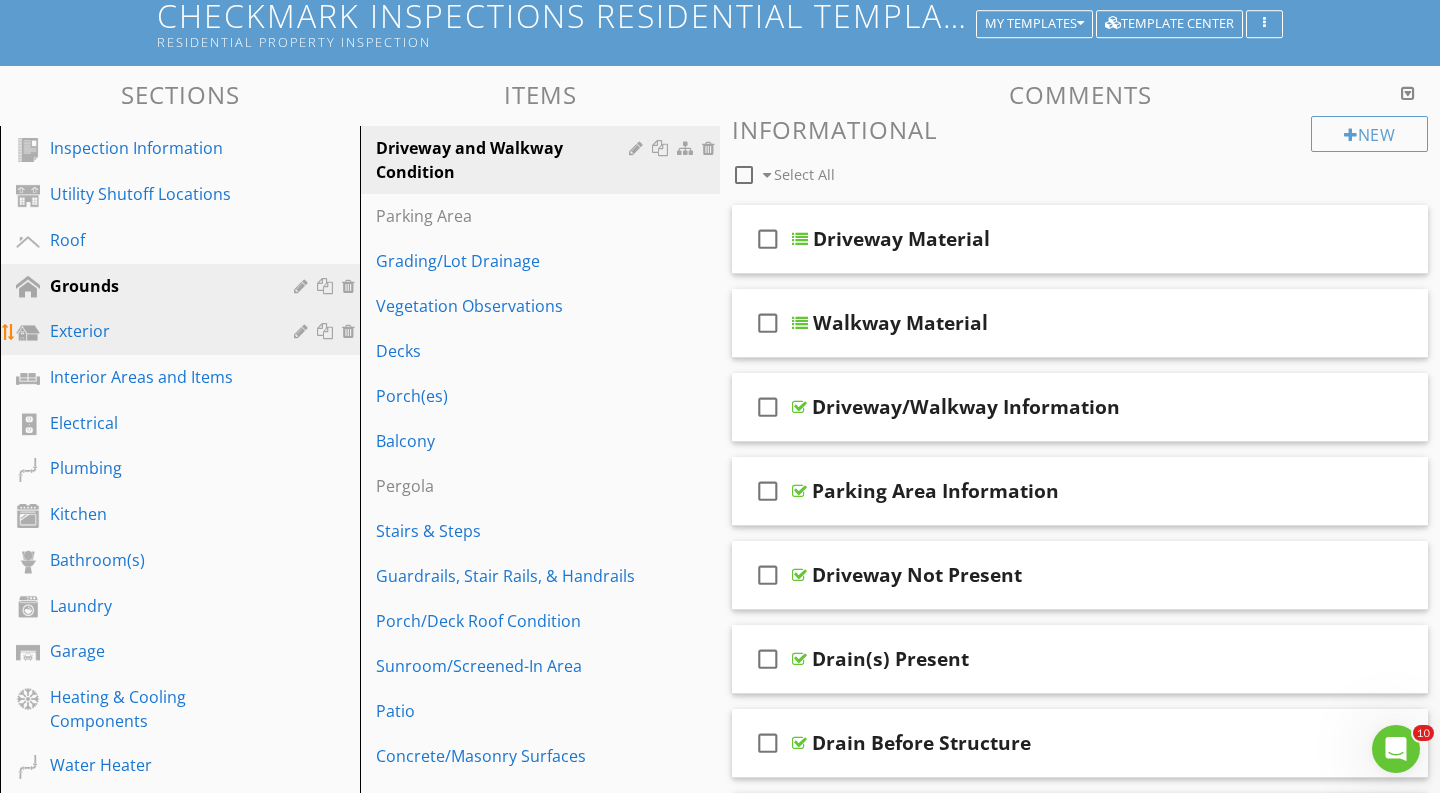 click on "Exterior" at bounding box center (157, 331) 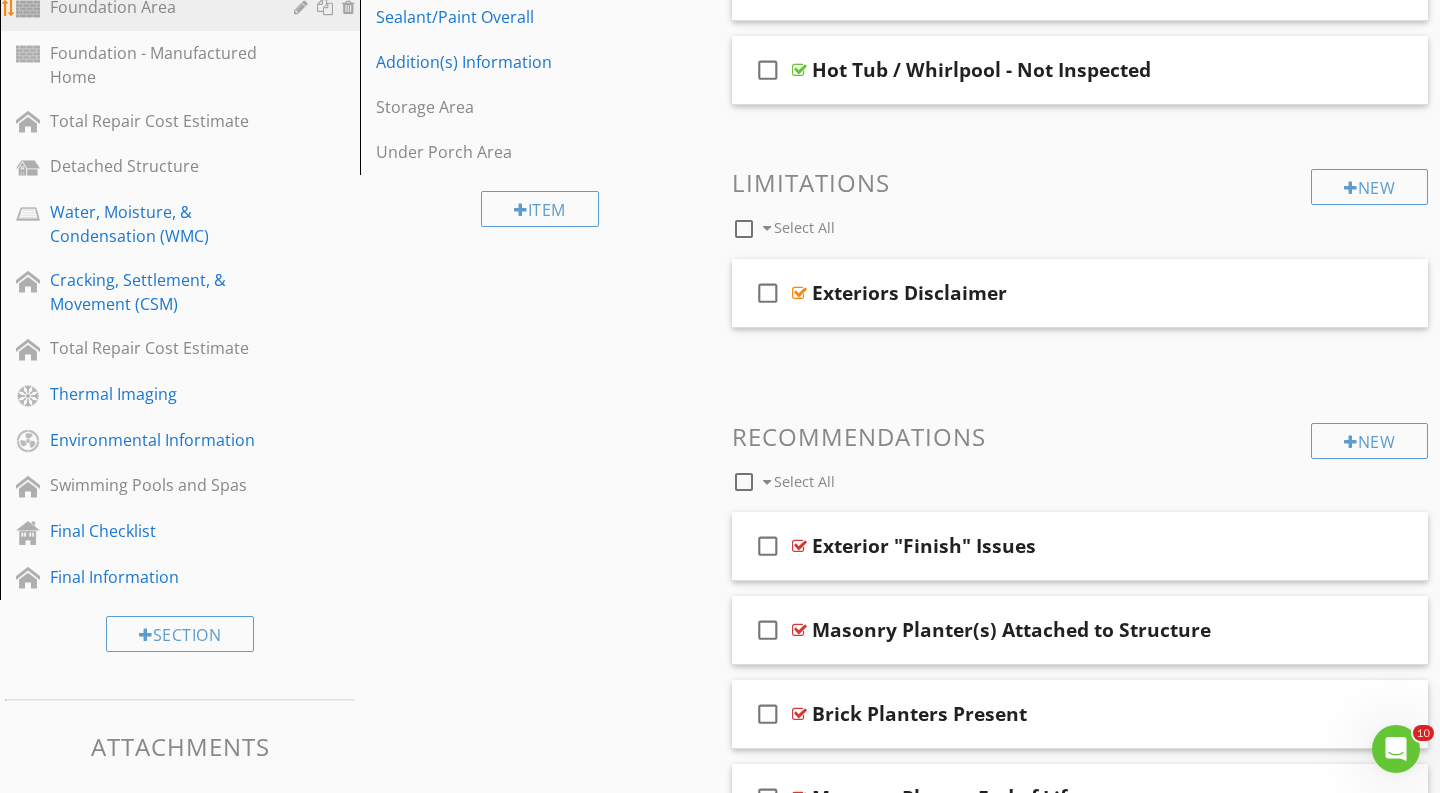 scroll, scrollTop: 1233, scrollLeft: 0, axis: vertical 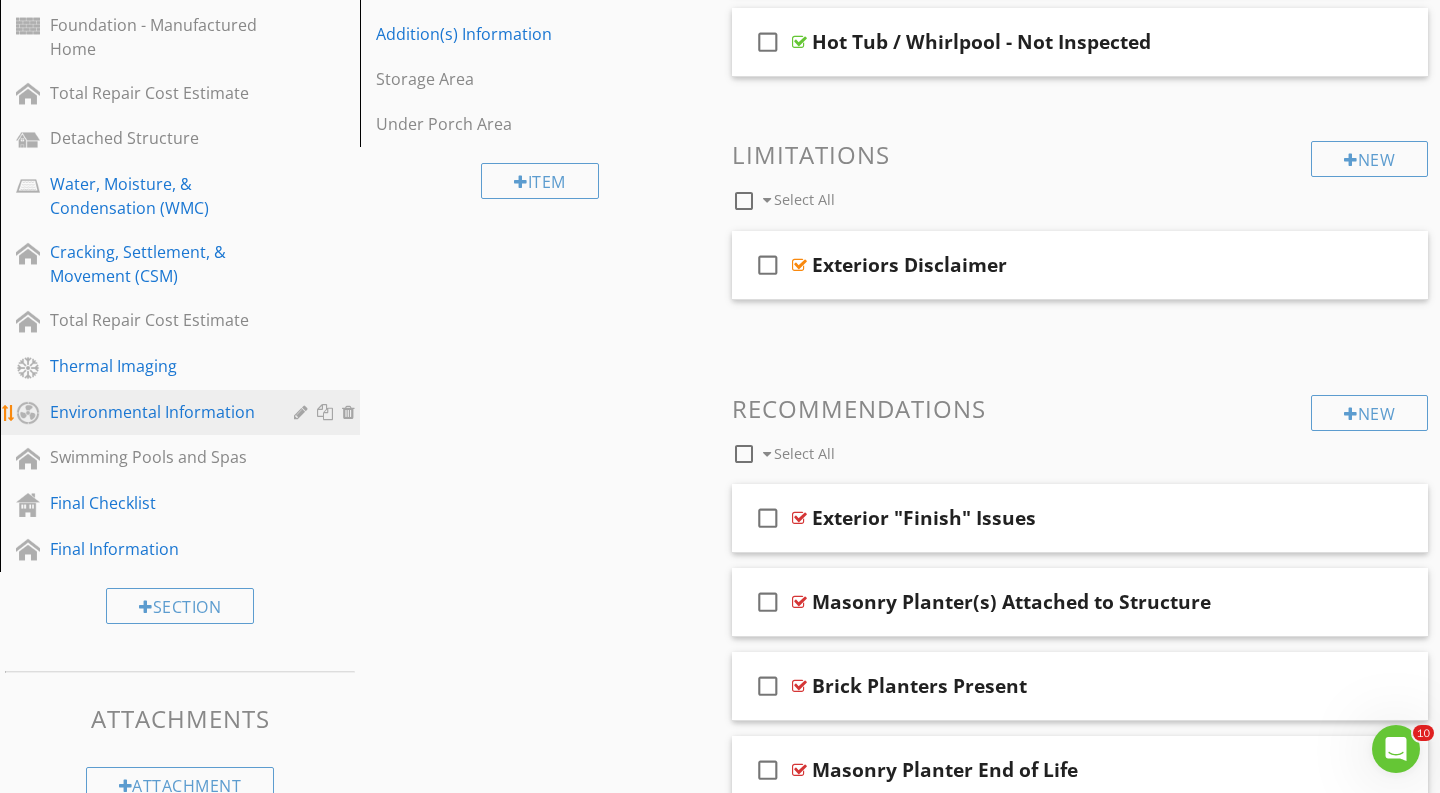 click on "Environmental Information" at bounding box center (157, 412) 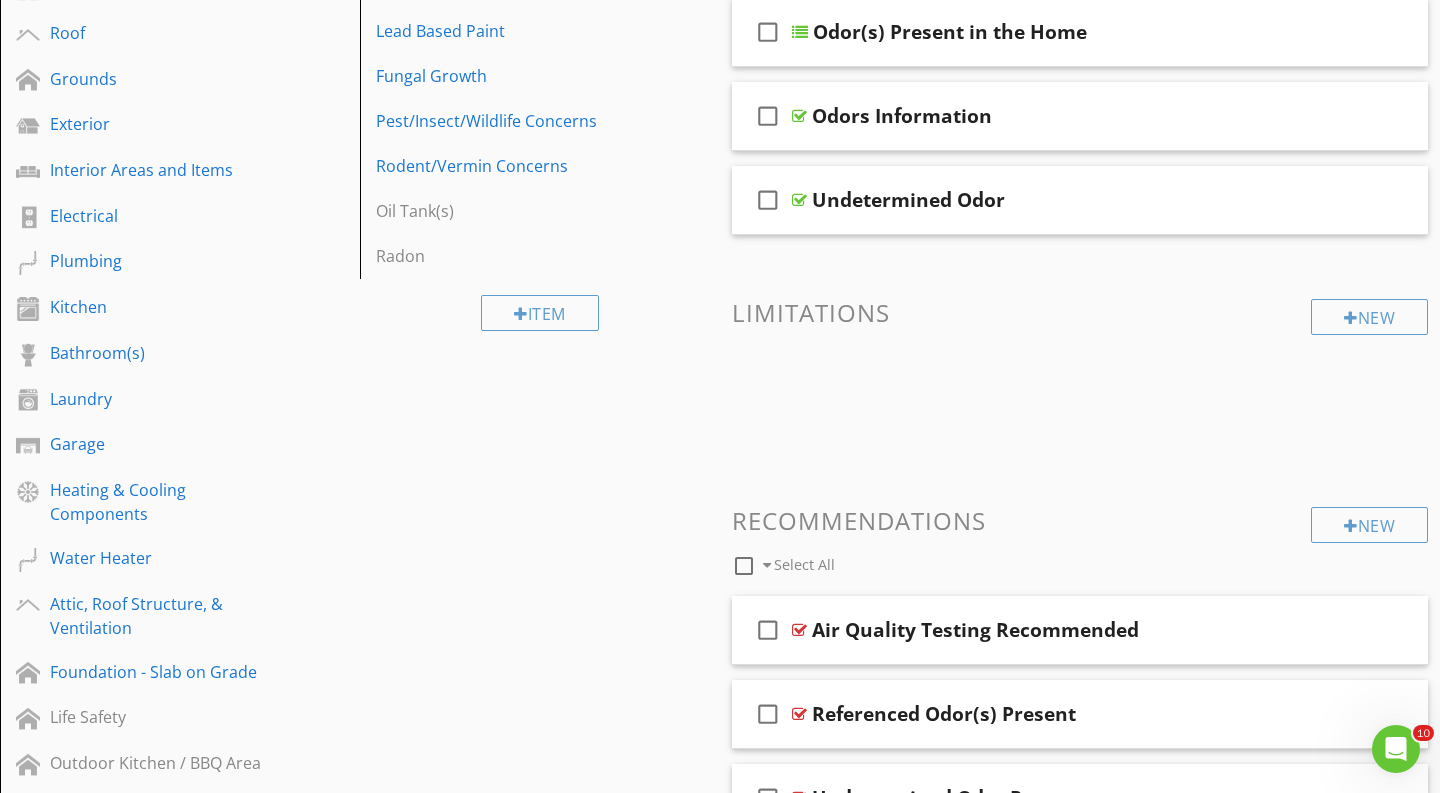 scroll, scrollTop: 366, scrollLeft: 0, axis: vertical 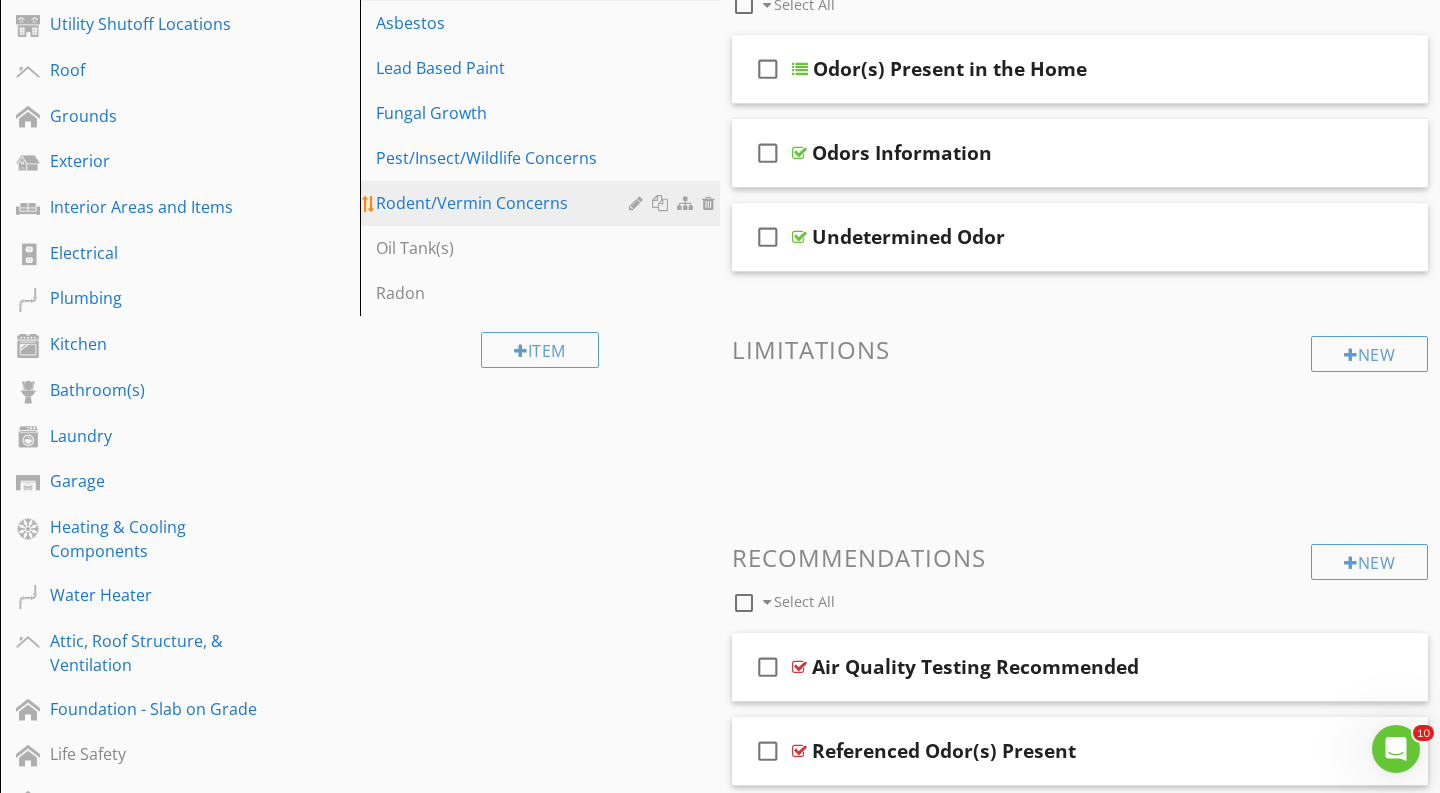 click on "Rodent/Vermin Concerns" at bounding box center (505, 203) 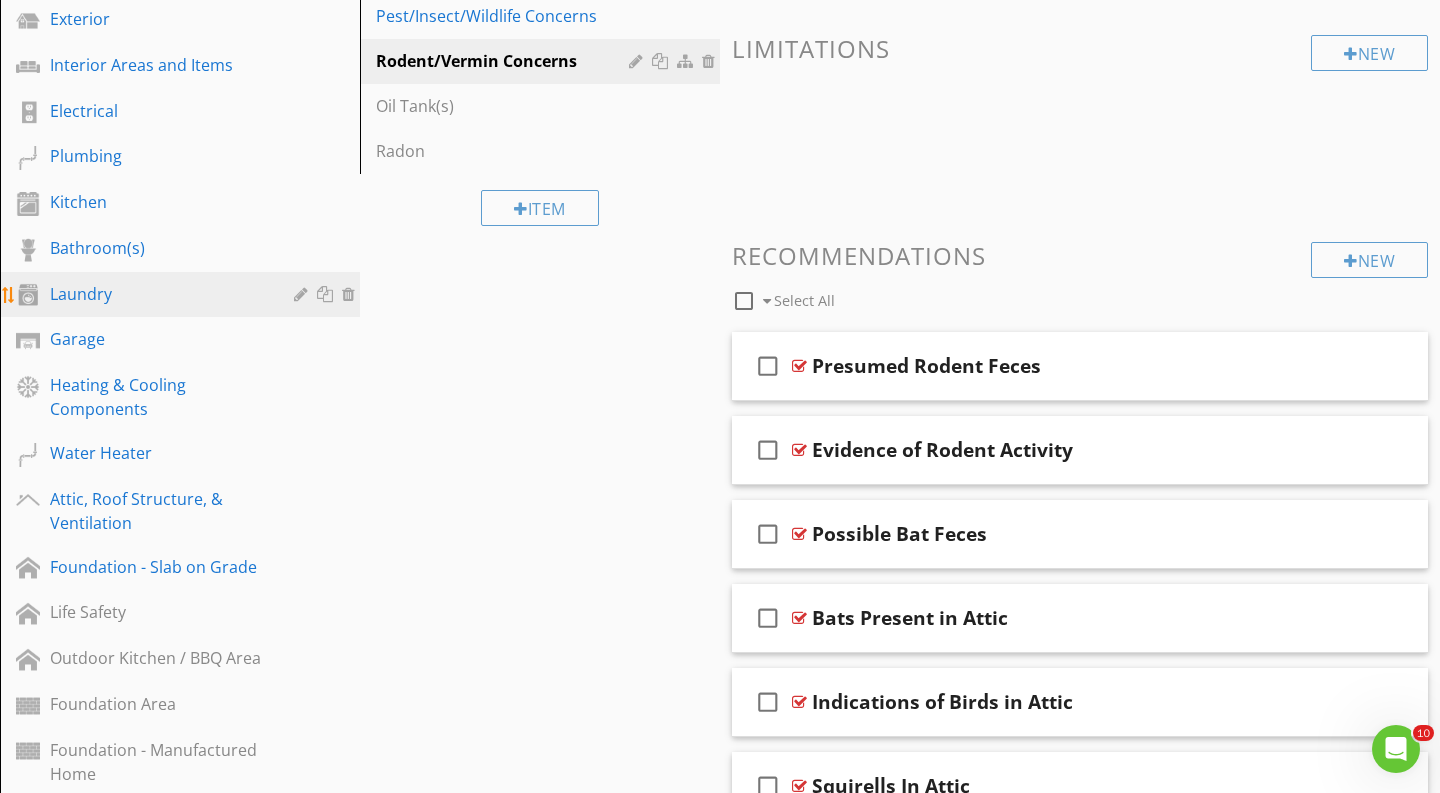 scroll, scrollTop: 568, scrollLeft: 0, axis: vertical 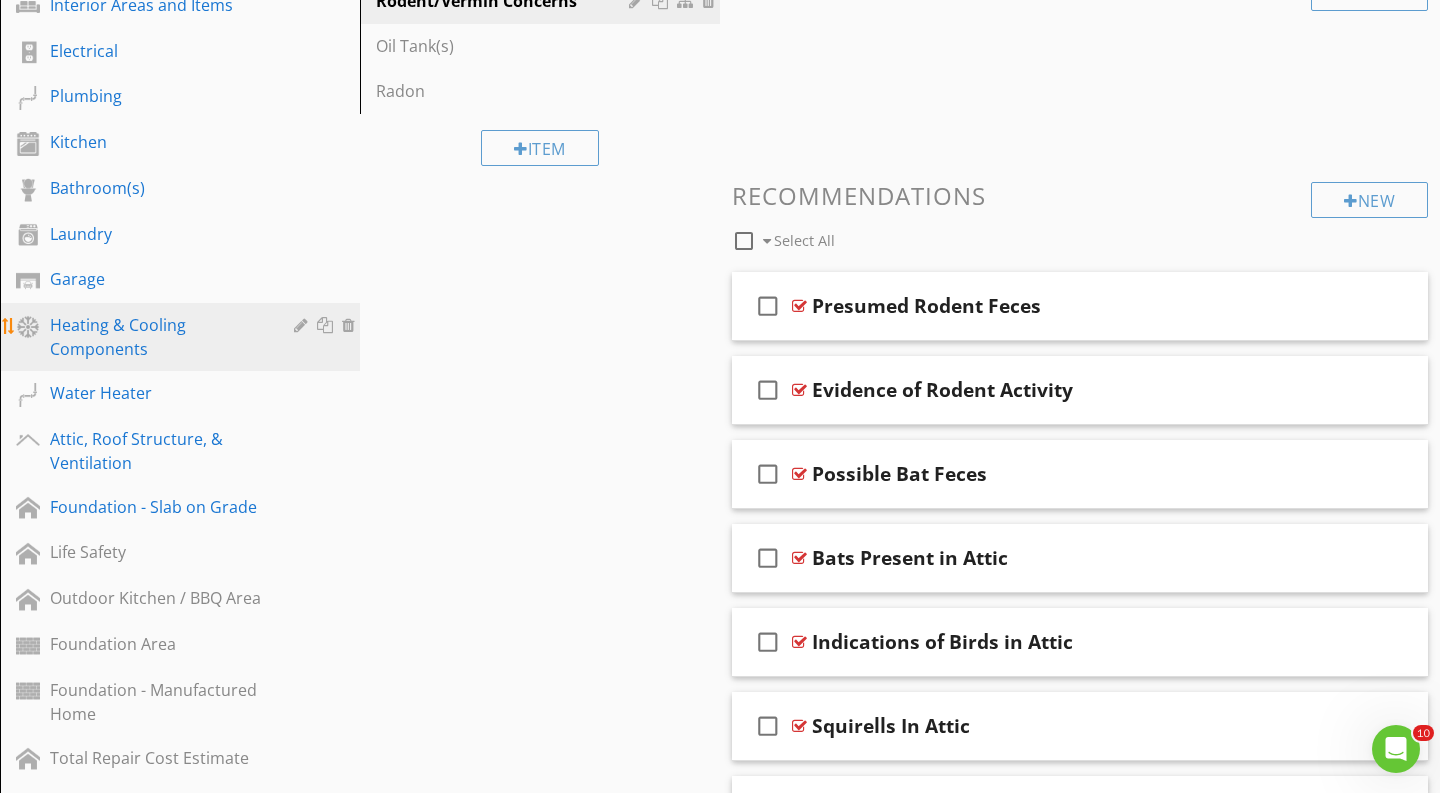 click on "Heating & Cooling Components" at bounding box center (157, 337) 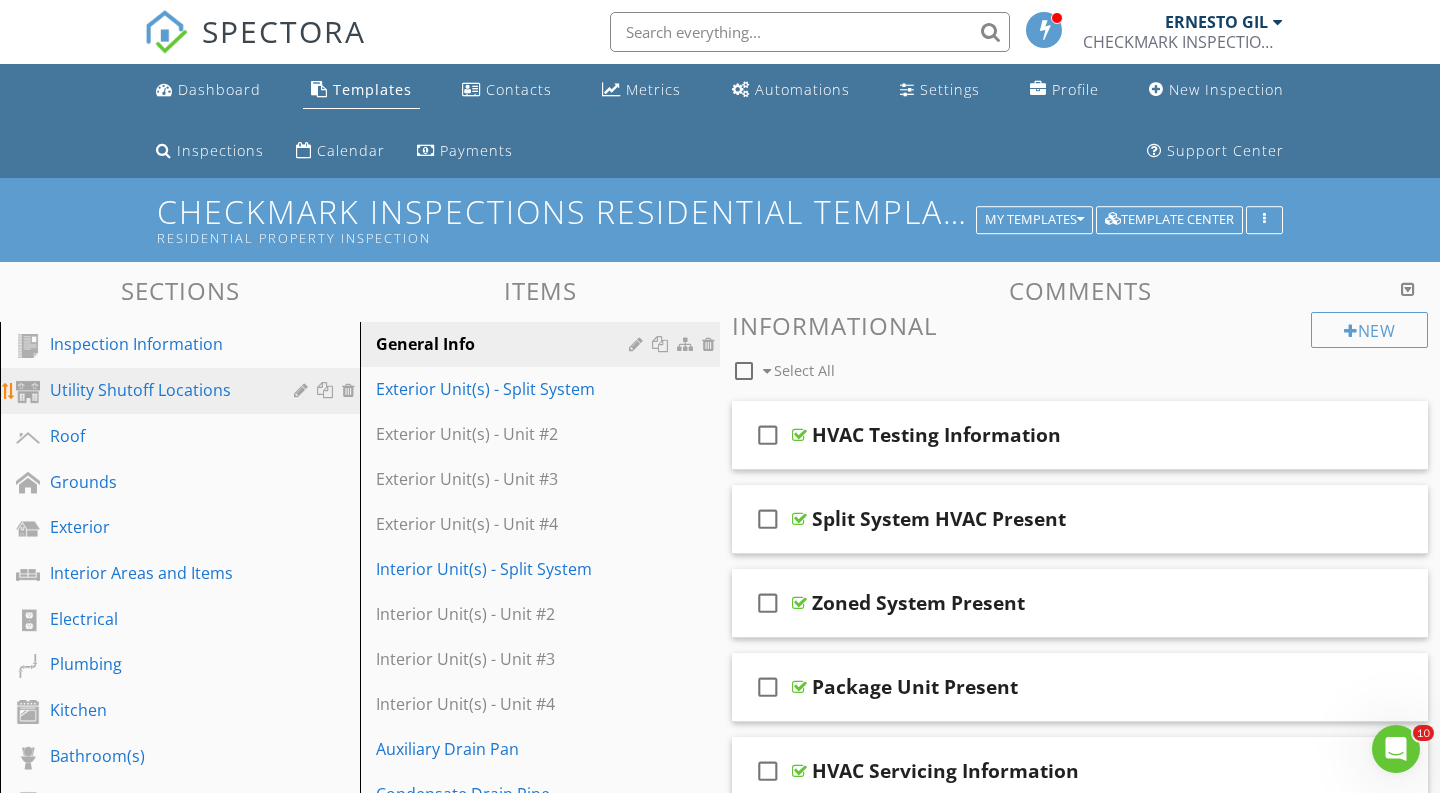 scroll, scrollTop: 0, scrollLeft: 0, axis: both 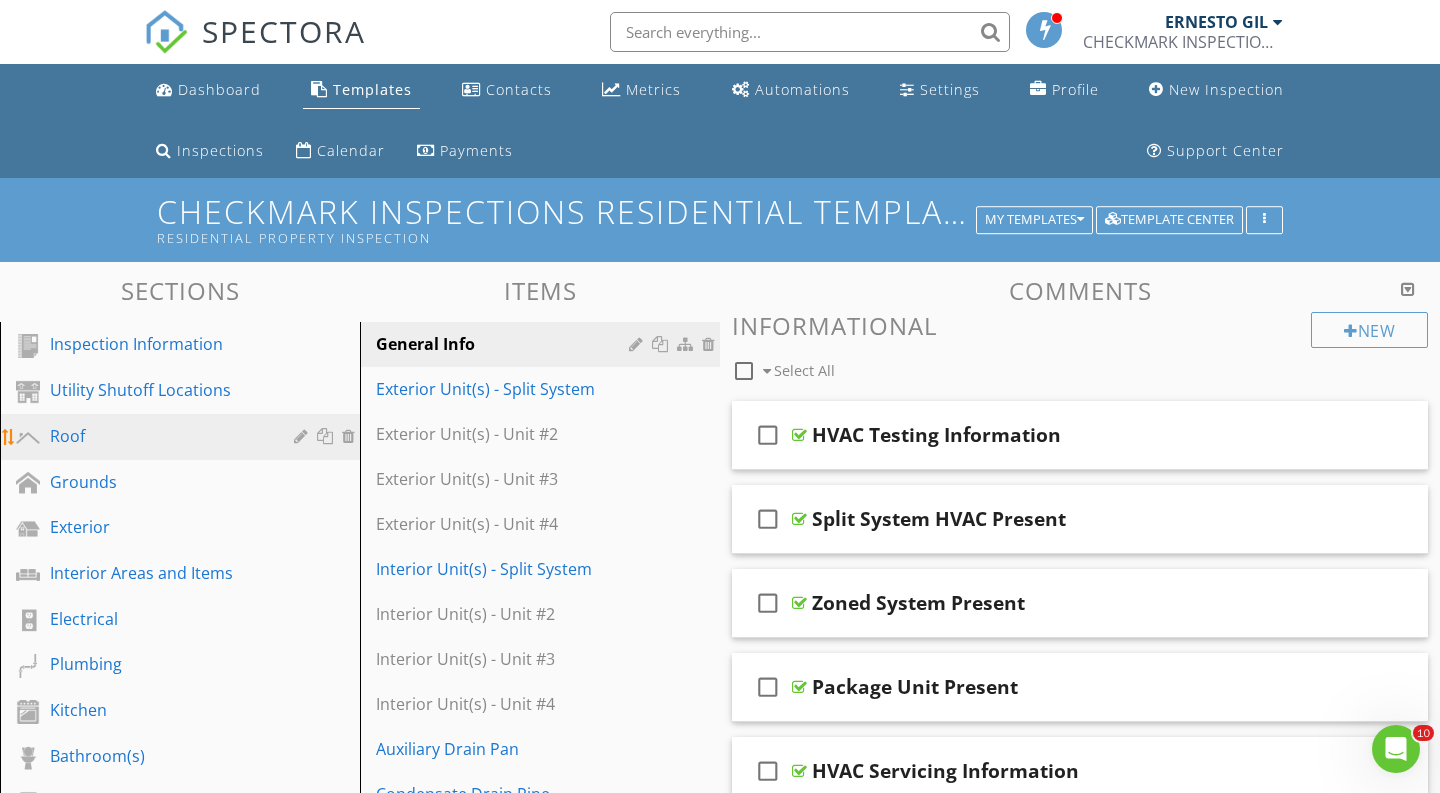 click on "Roof" at bounding box center (157, 436) 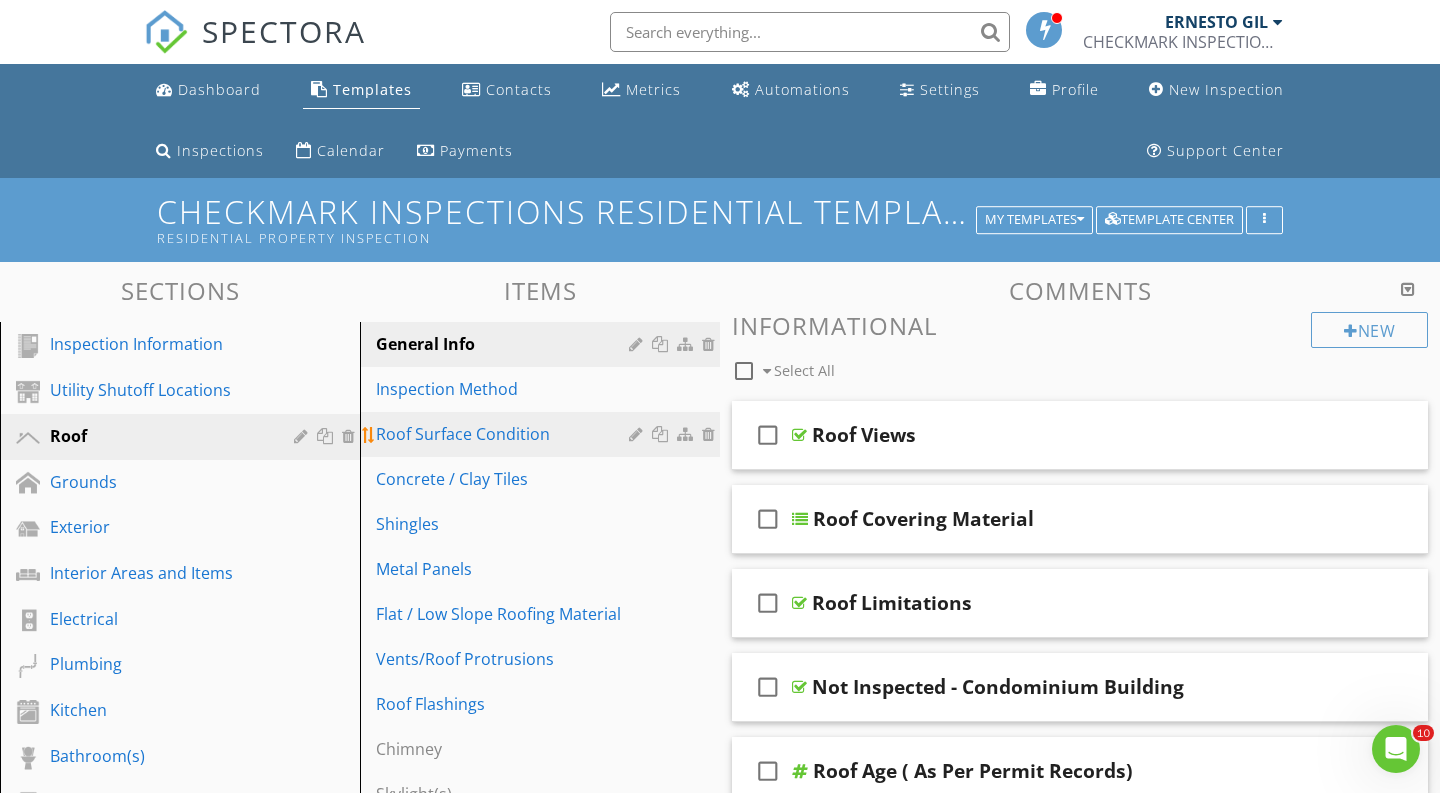 click on "Roof Surface Condition" at bounding box center [505, 434] 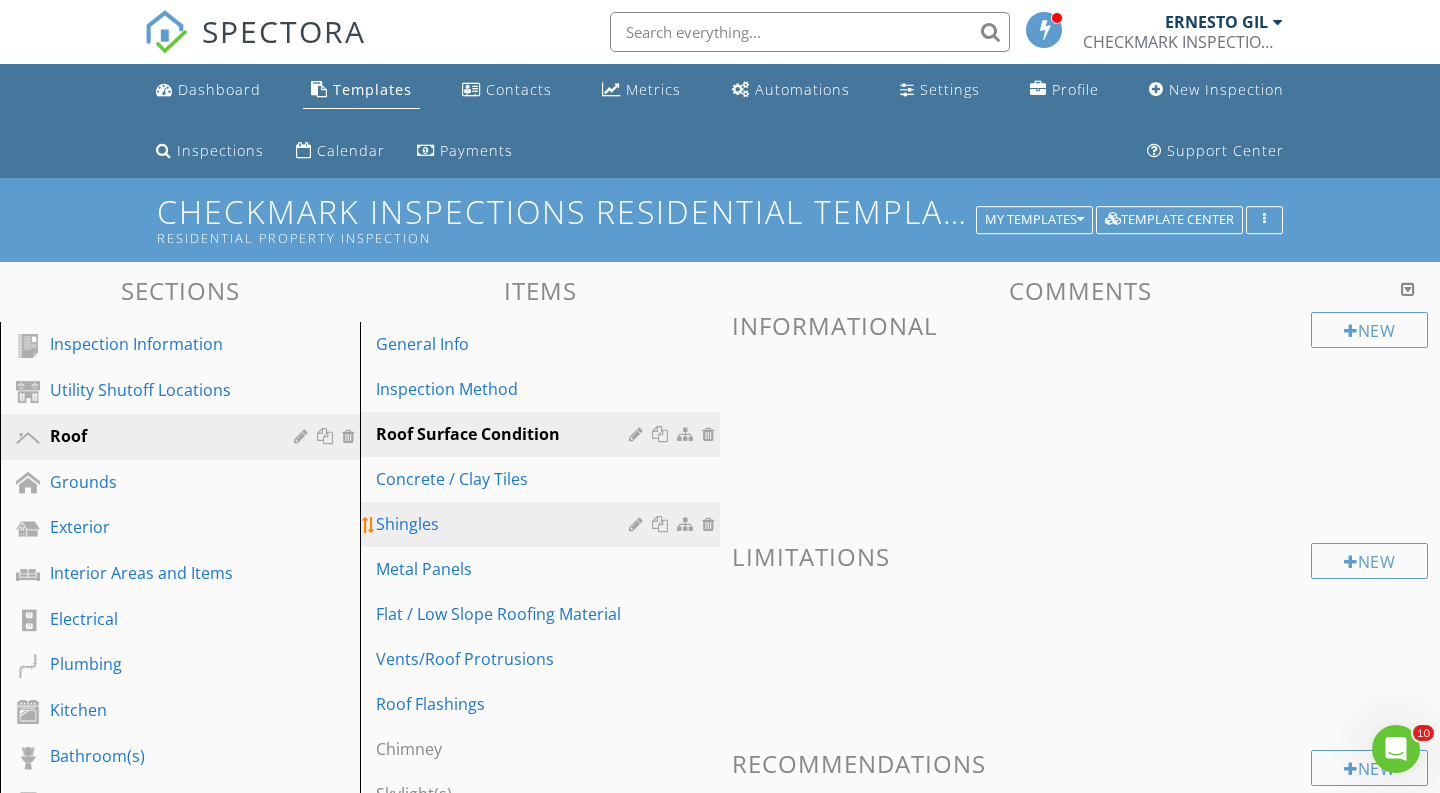scroll, scrollTop: 0, scrollLeft: 0, axis: both 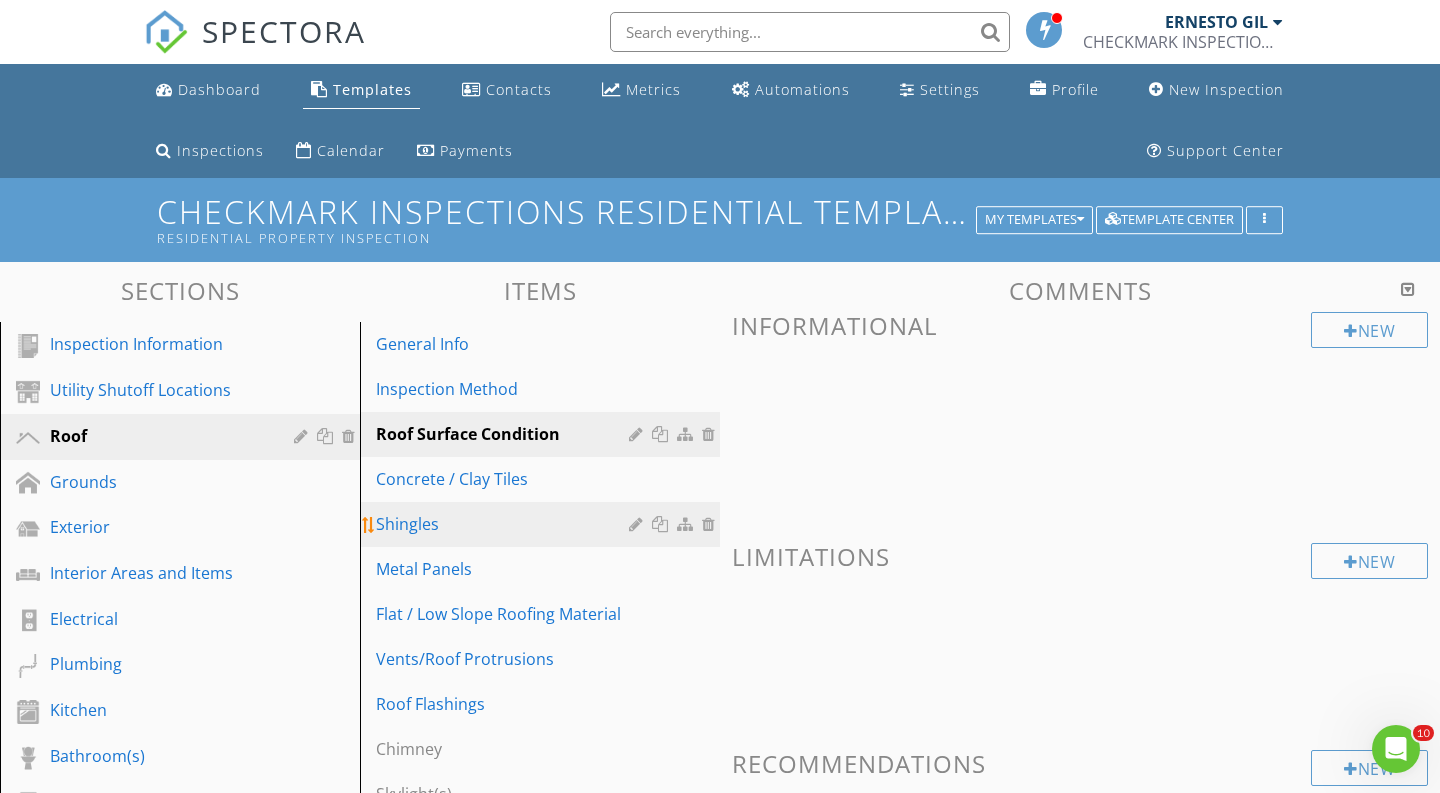 click on "Shingles" at bounding box center (505, 524) 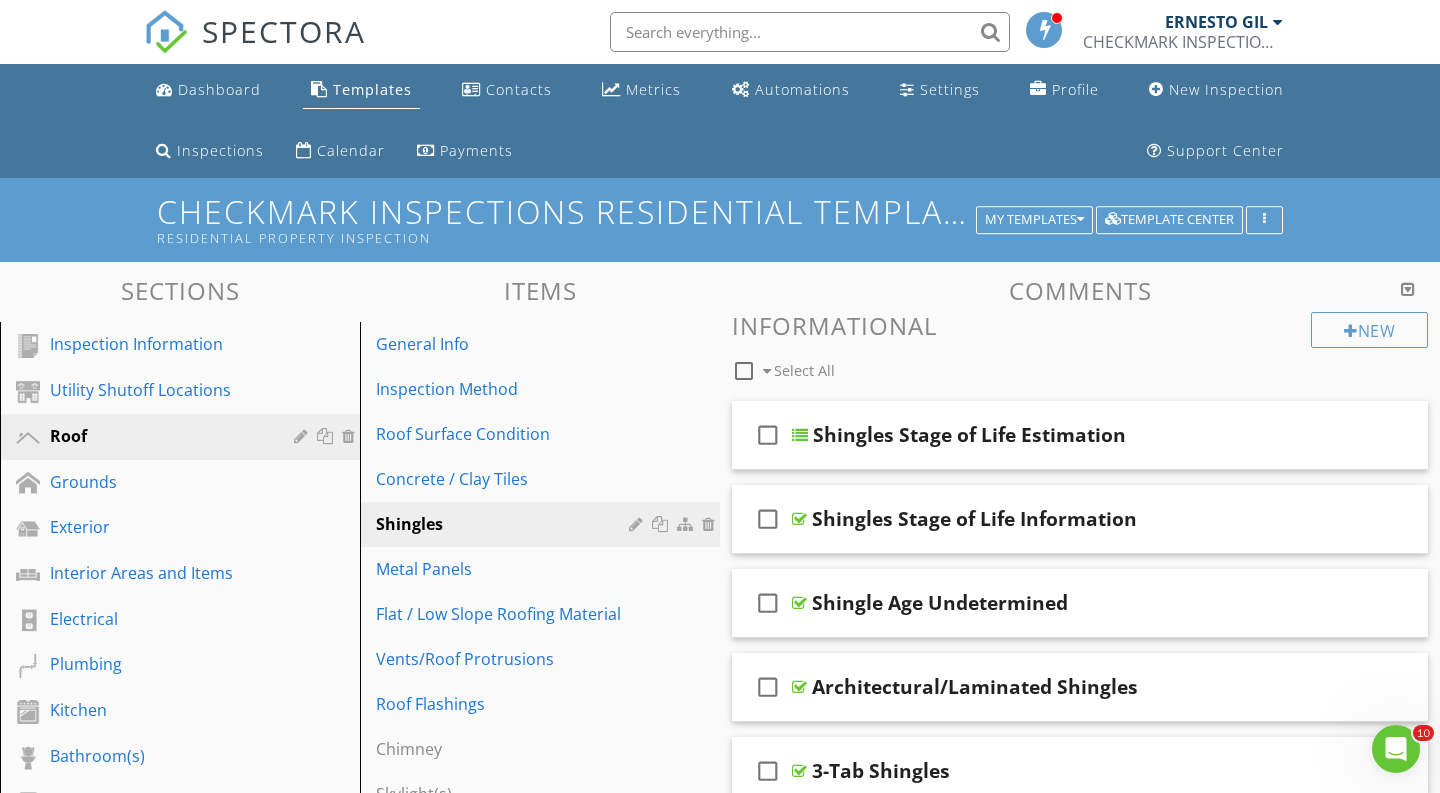 scroll, scrollTop: 0, scrollLeft: 0, axis: both 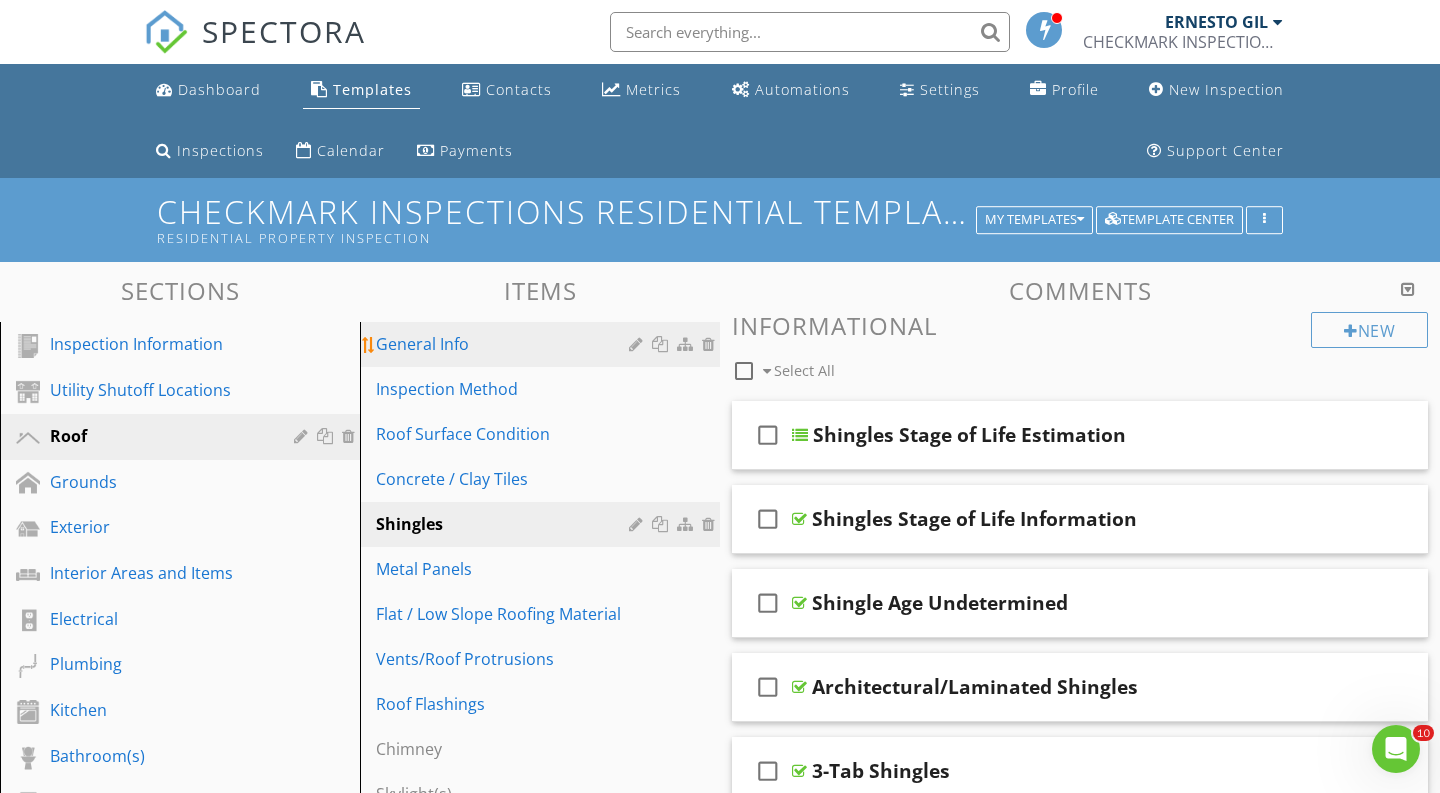 click on "General Info" at bounding box center (543, 344) 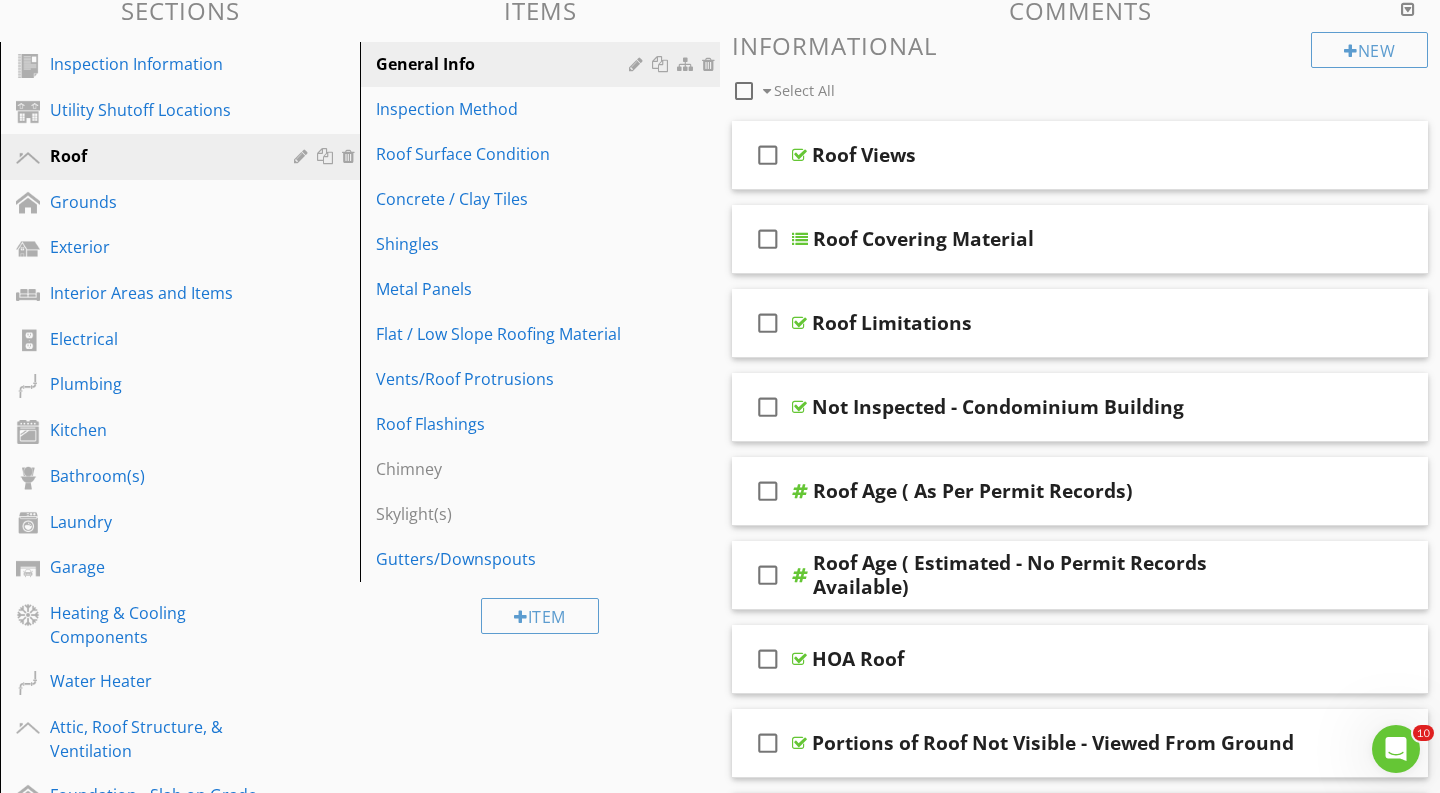 scroll, scrollTop: 129, scrollLeft: 0, axis: vertical 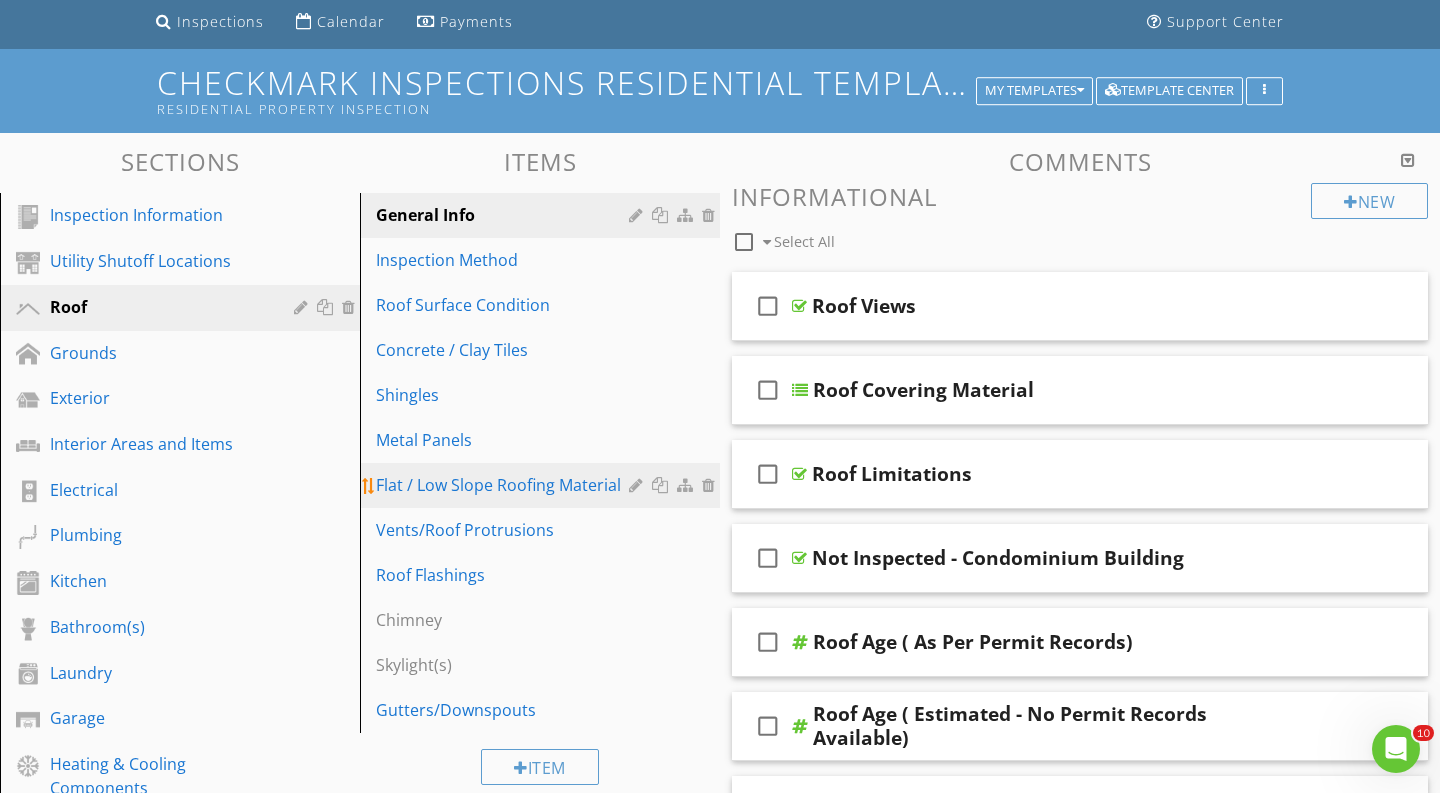 click on "Flat / Low Slope Roofing Material" at bounding box center (505, 485) 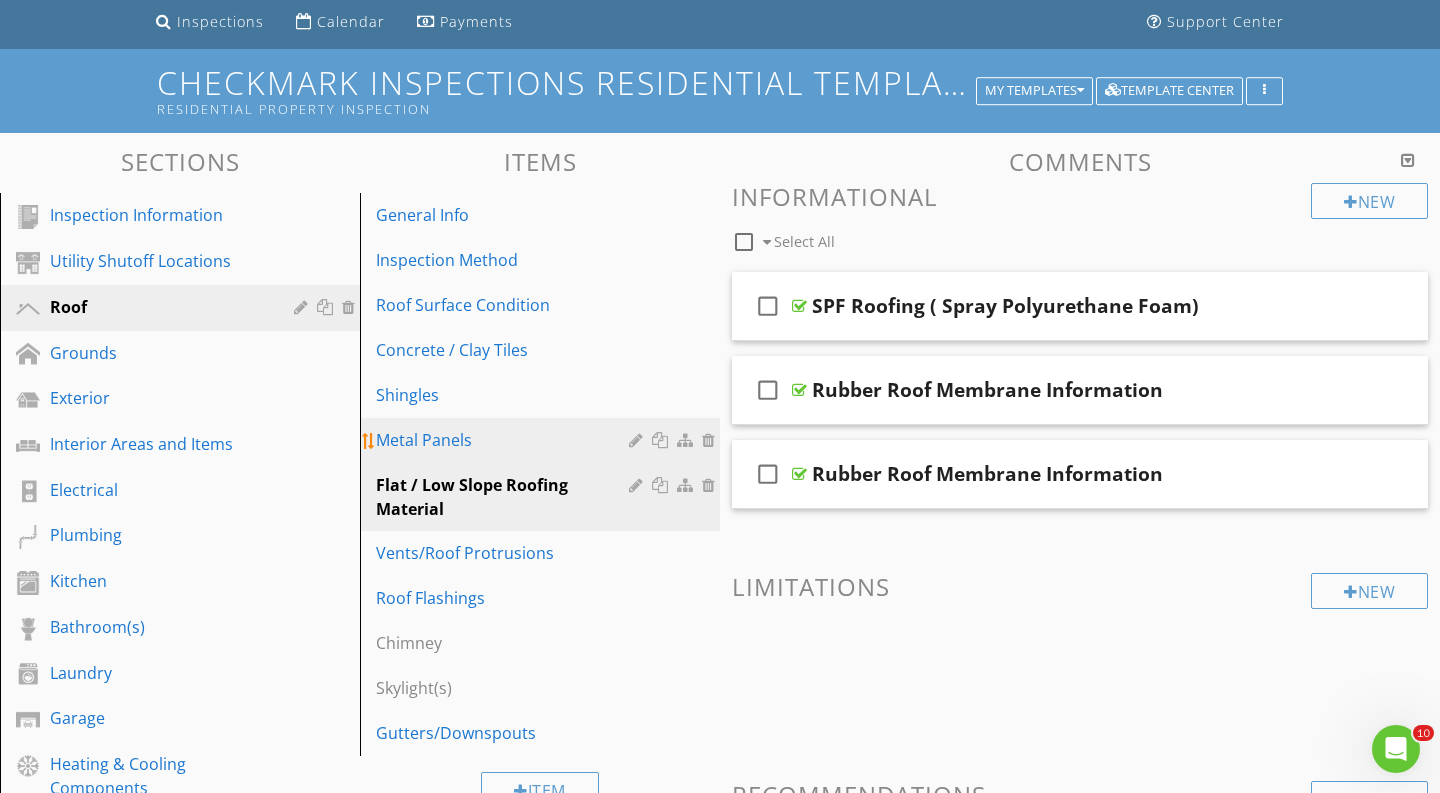 click on "Metal Panels" at bounding box center (505, 440) 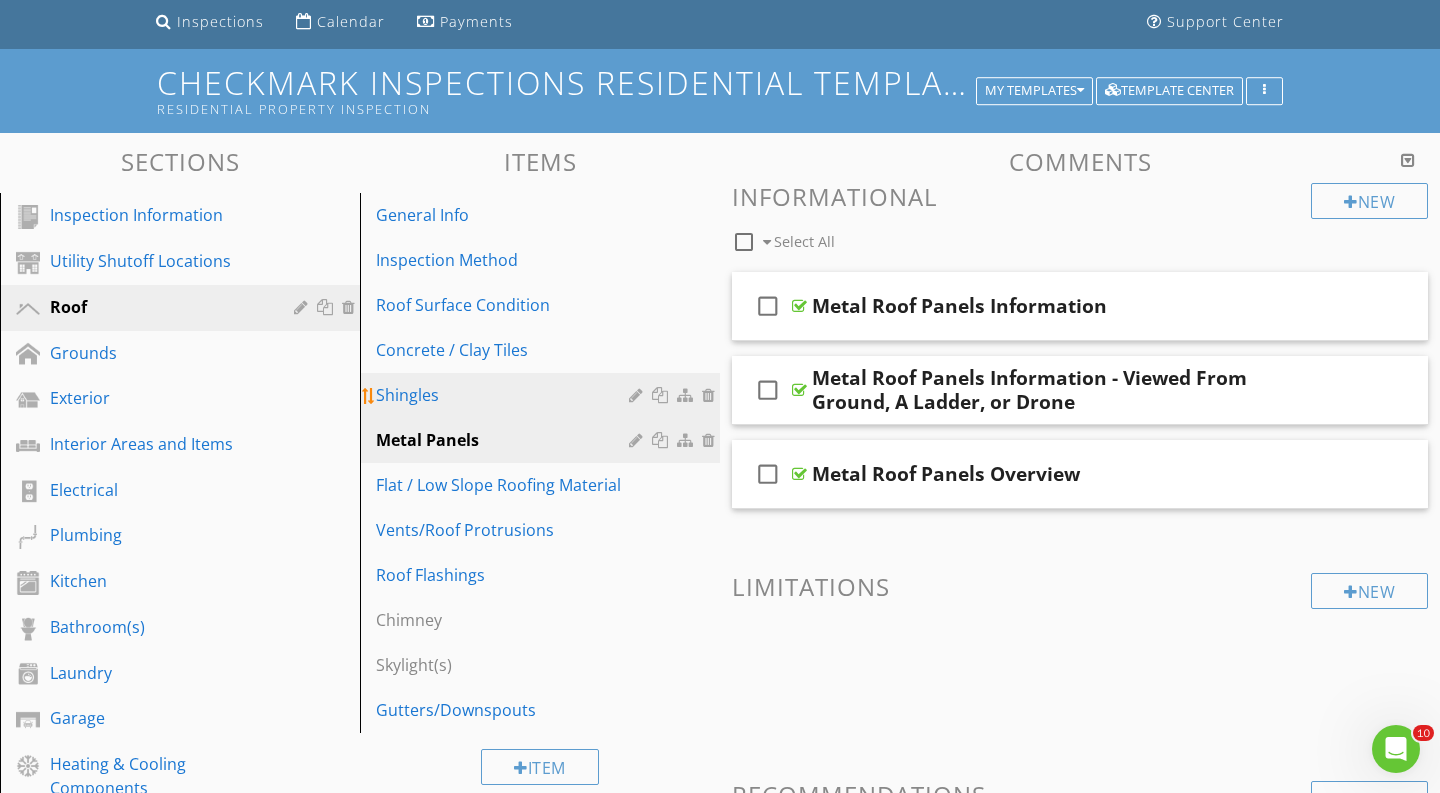 click on "Shingles" at bounding box center [505, 395] 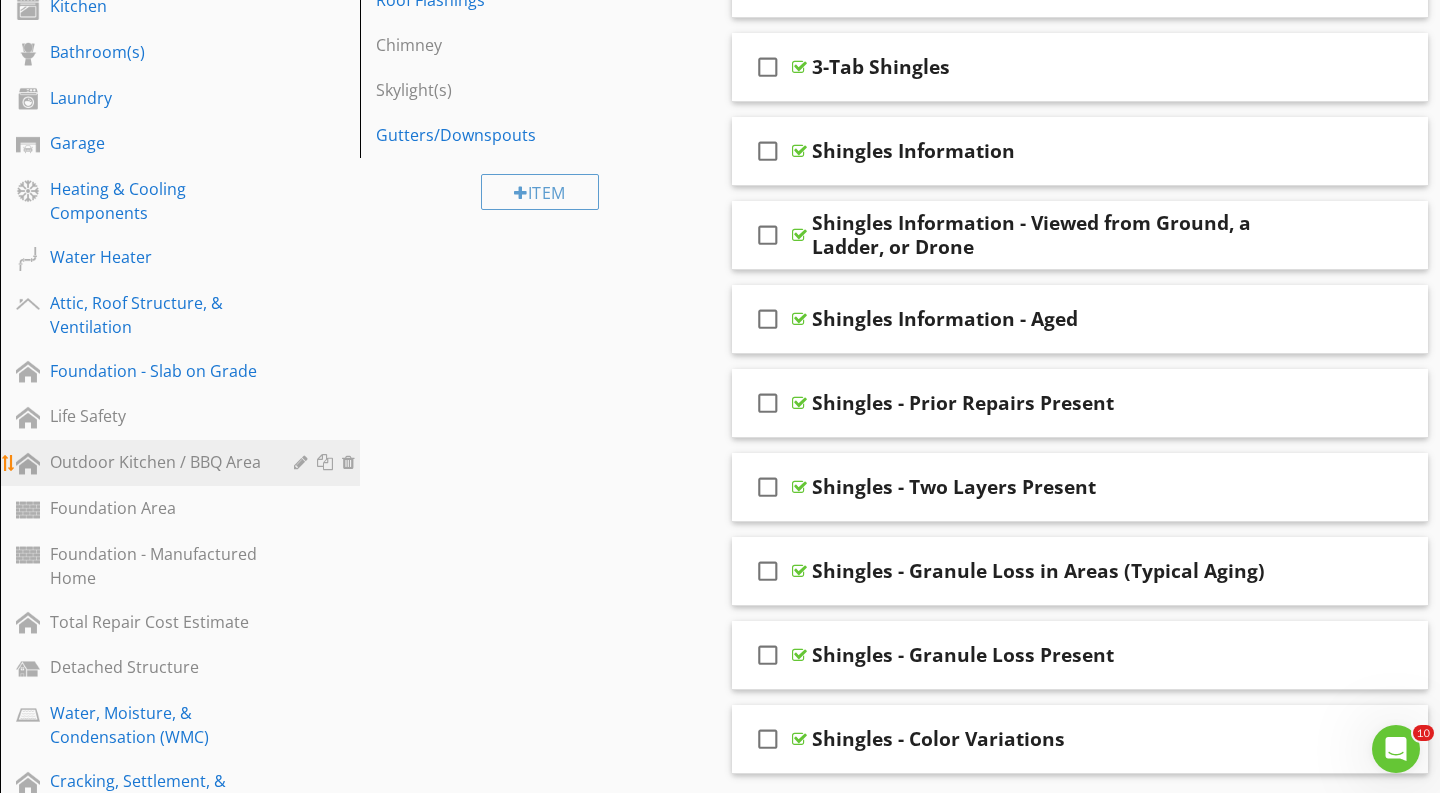 scroll, scrollTop: 664, scrollLeft: 0, axis: vertical 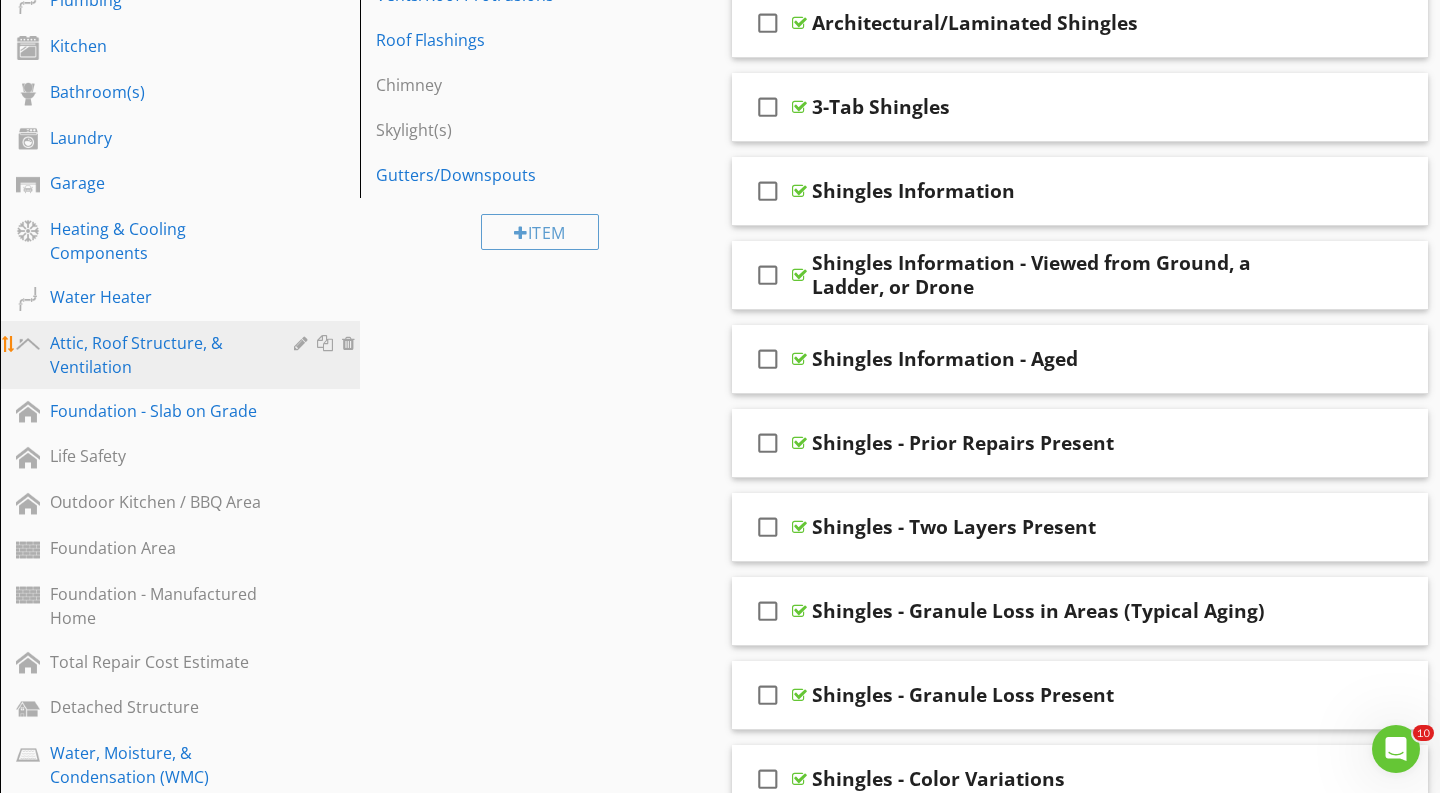 click on "Attic, Roof Structure, & Ventilation" at bounding box center [157, 355] 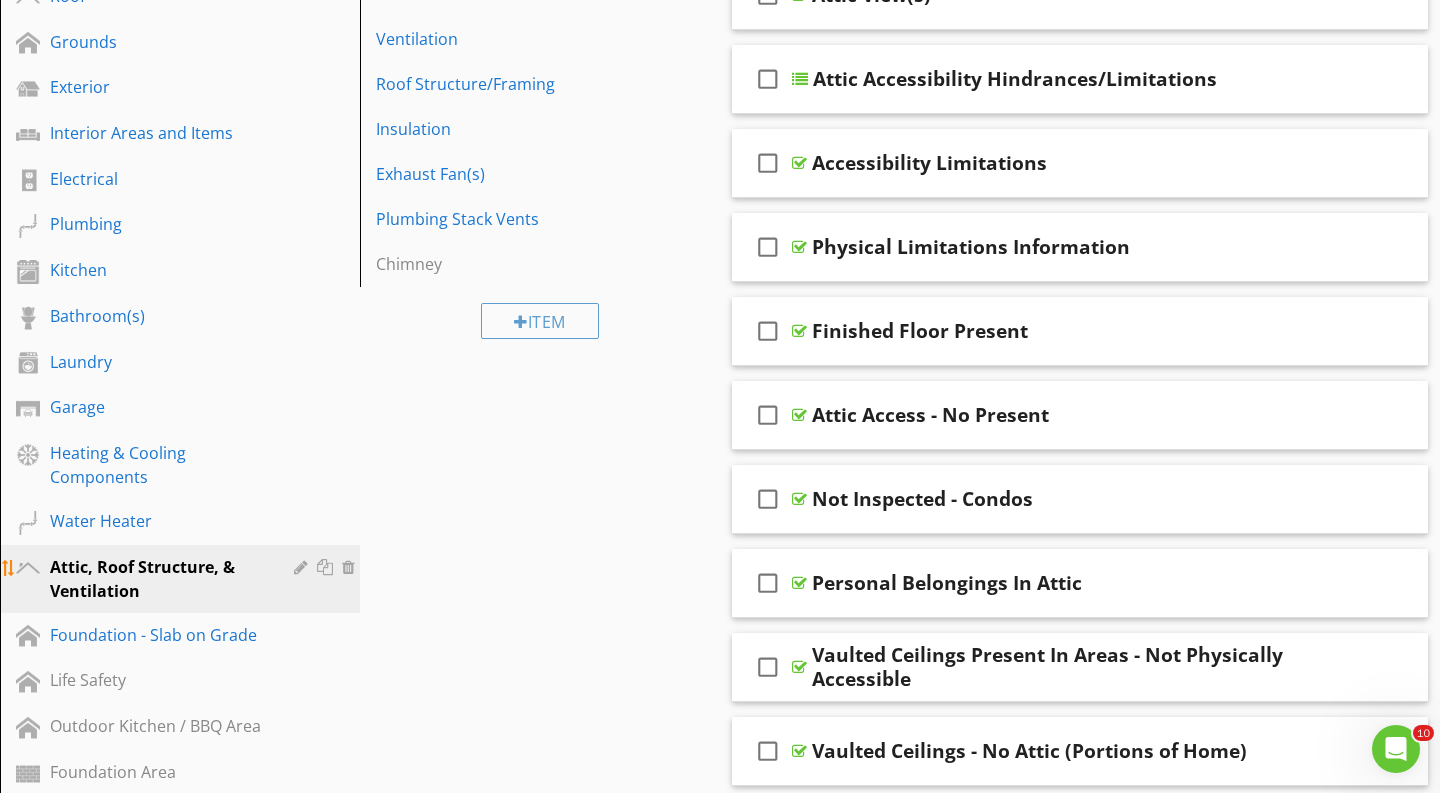 scroll, scrollTop: 431, scrollLeft: 0, axis: vertical 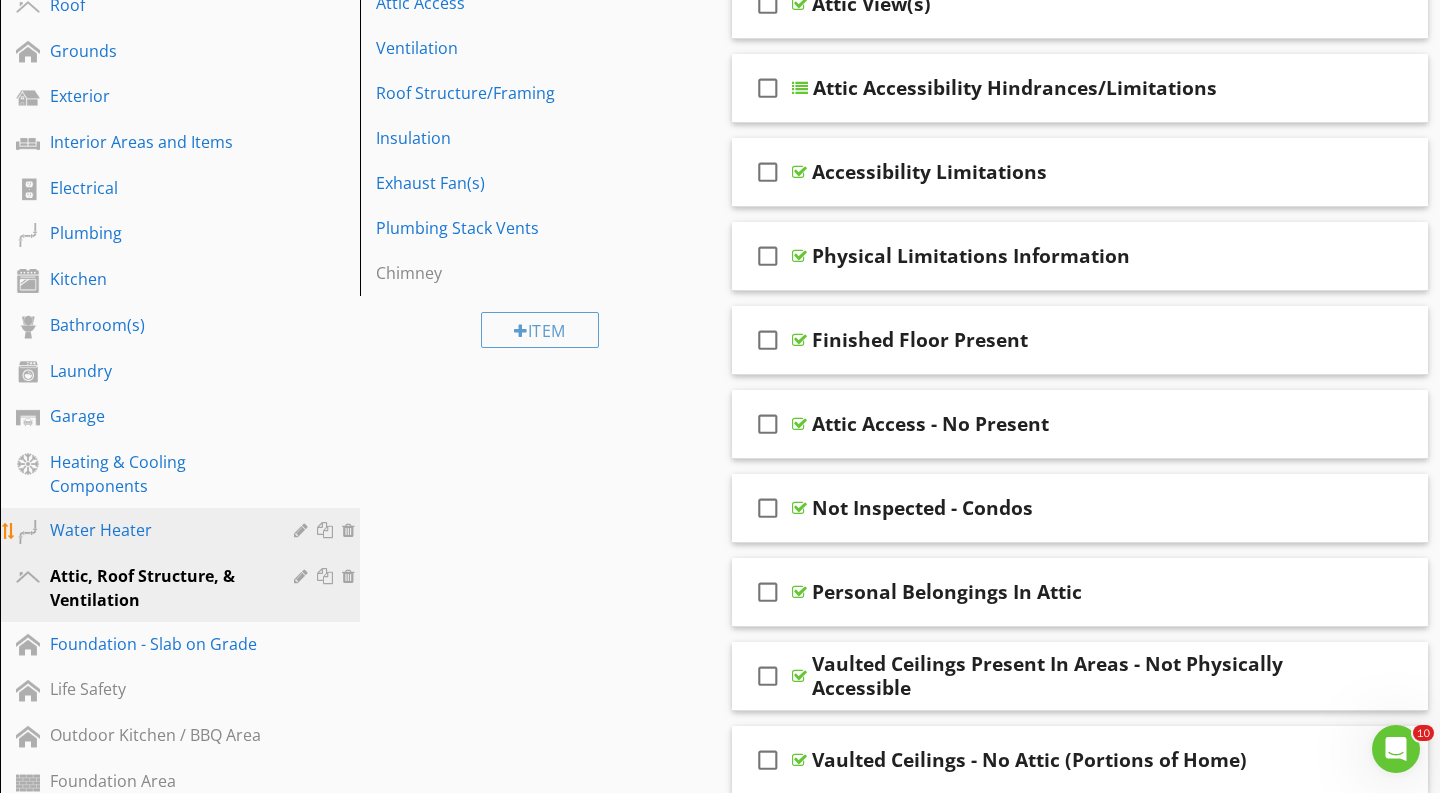 click on "Water Heater" at bounding box center [183, 531] 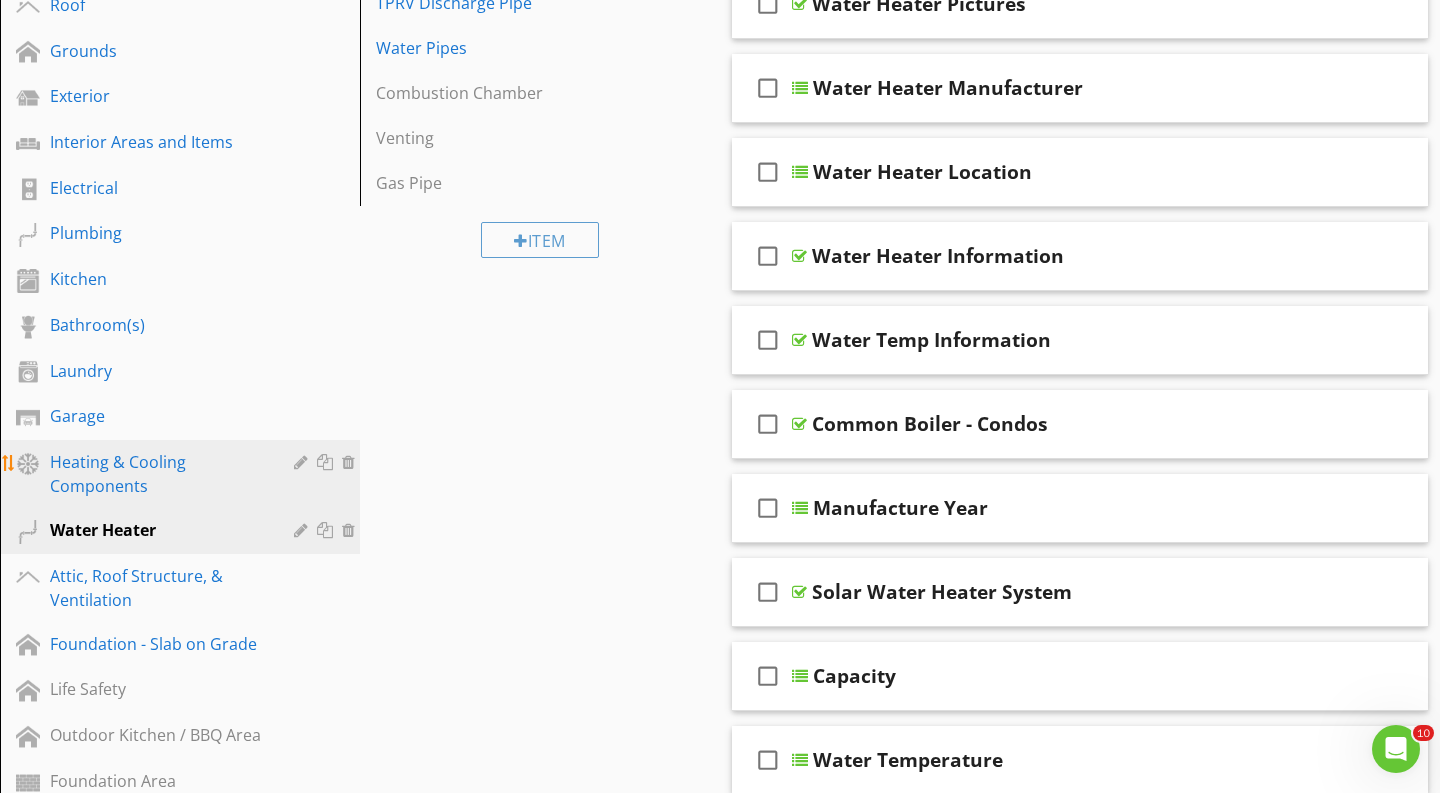 click on "Heating & Cooling Components" at bounding box center [157, 474] 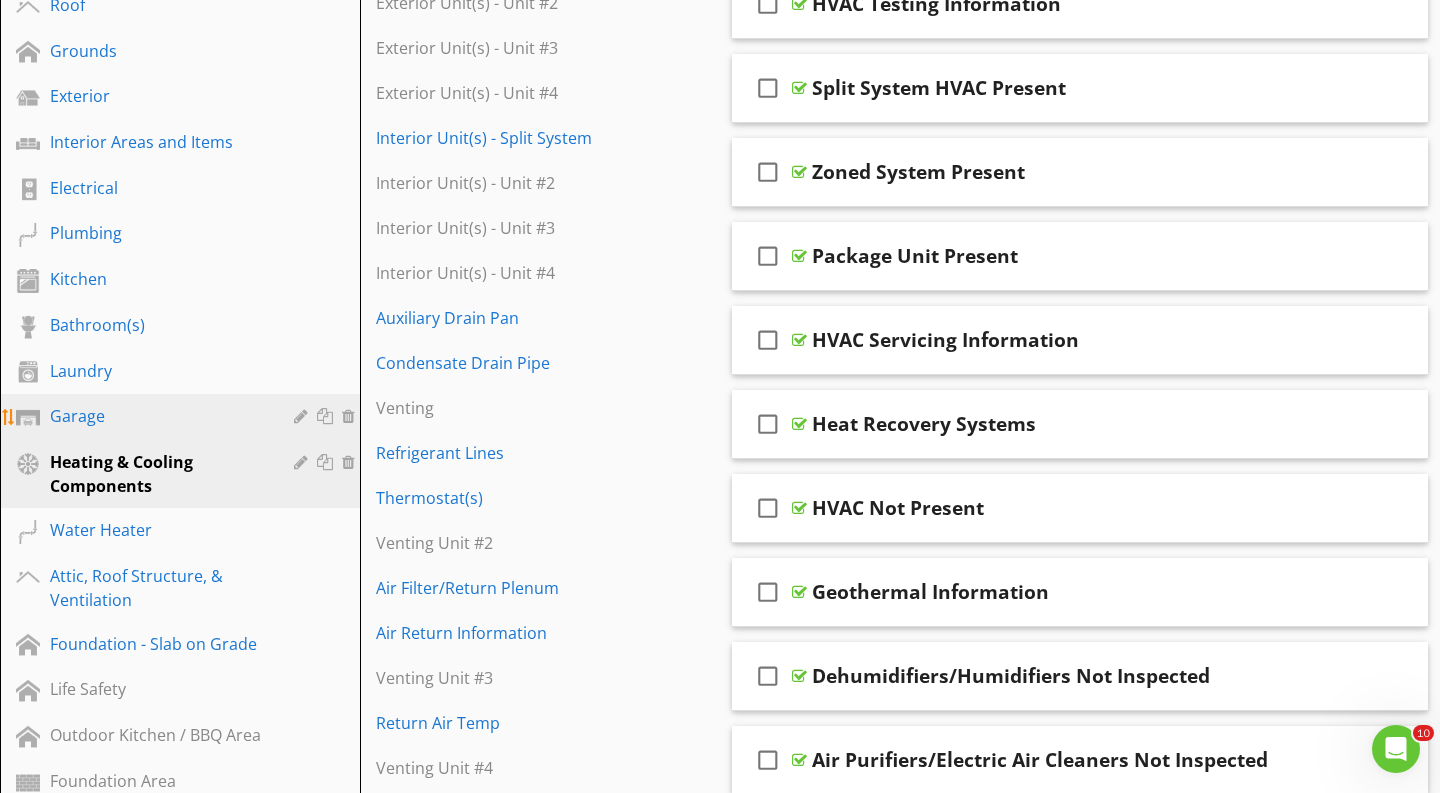 click on "Garage" at bounding box center (157, 416) 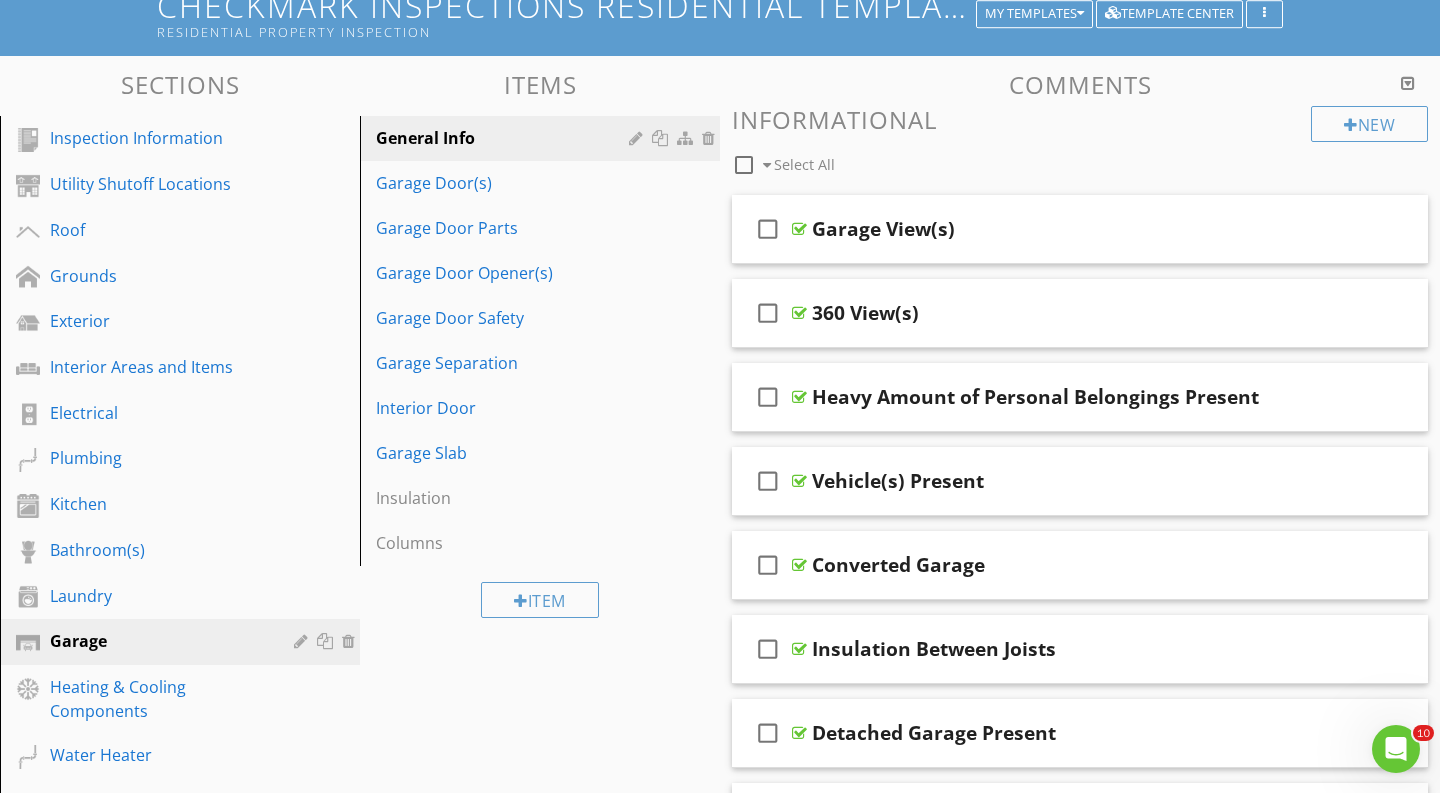 scroll, scrollTop: 200, scrollLeft: 0, axis: vertical 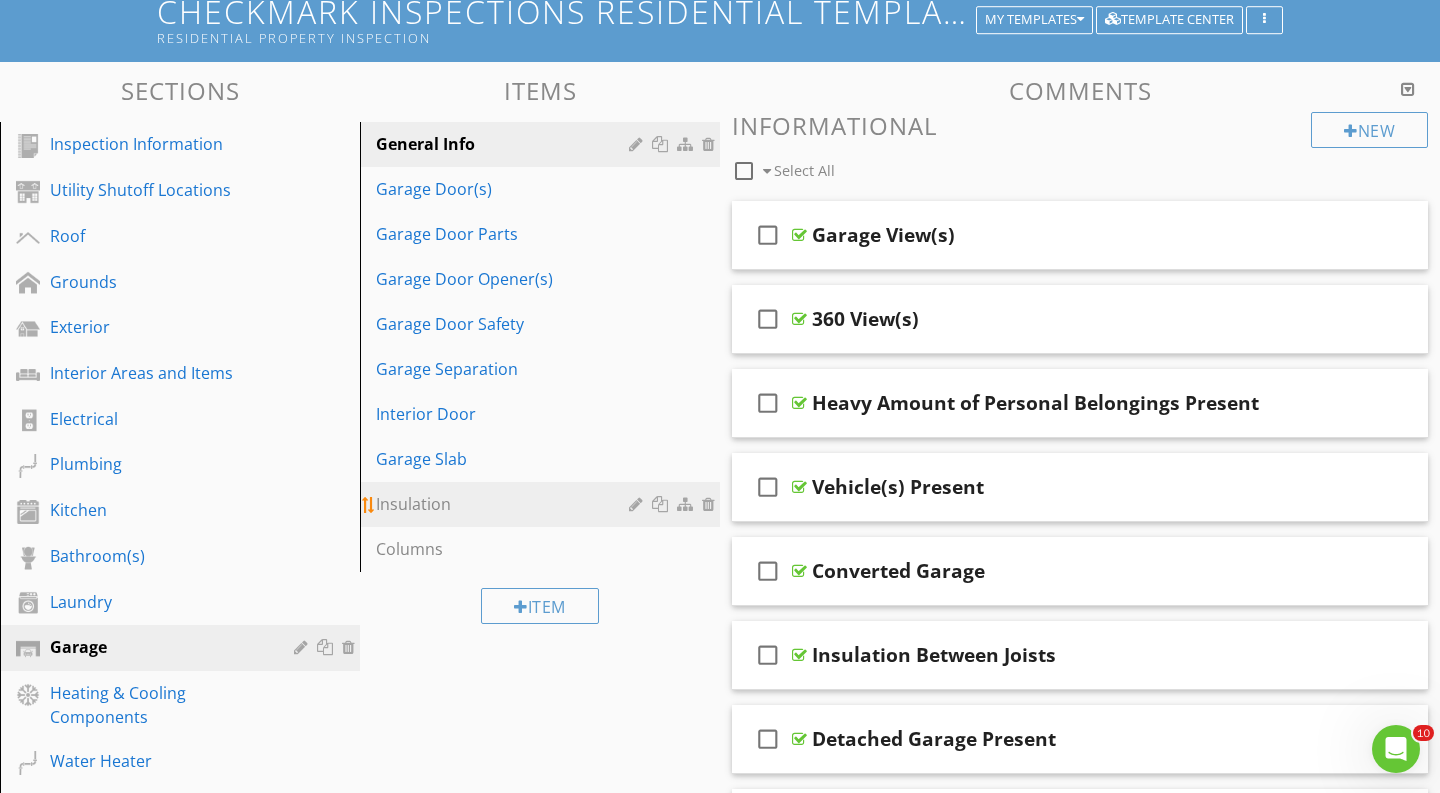 click on "Insulation" at bounding box center (505, 504) 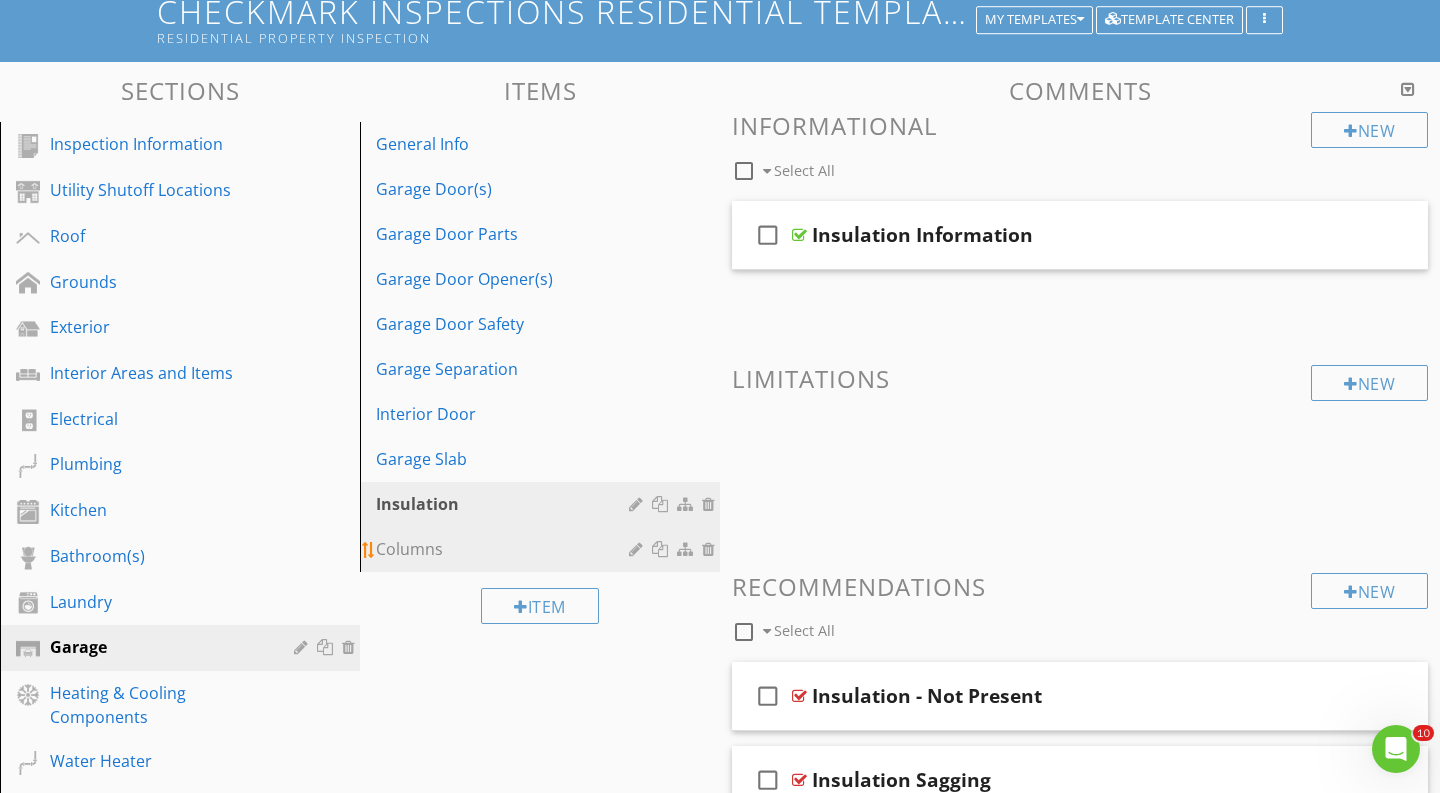 click on "Columns" at bounding box center (505, 549) 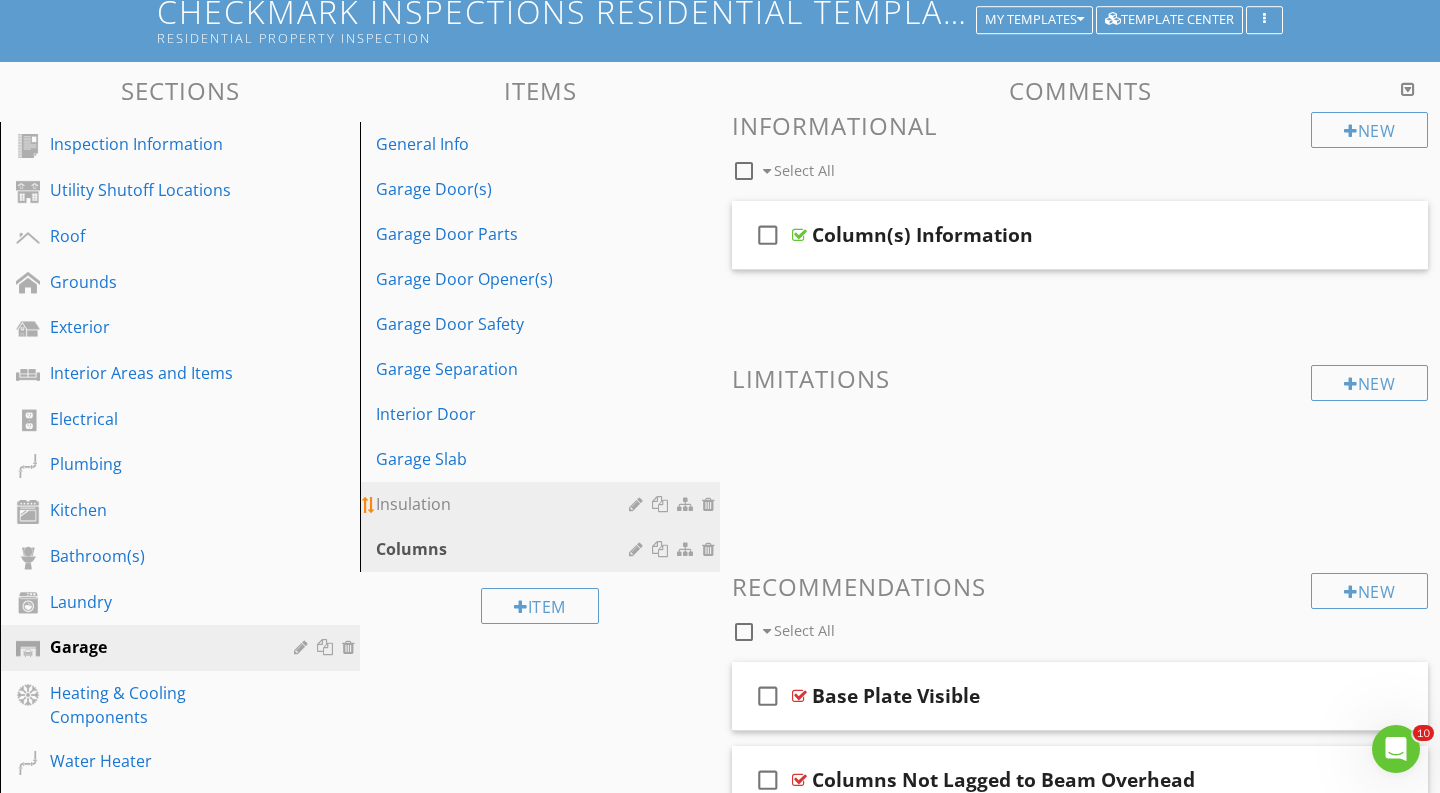 click on "Insulation" at bounding box center (505, 504) 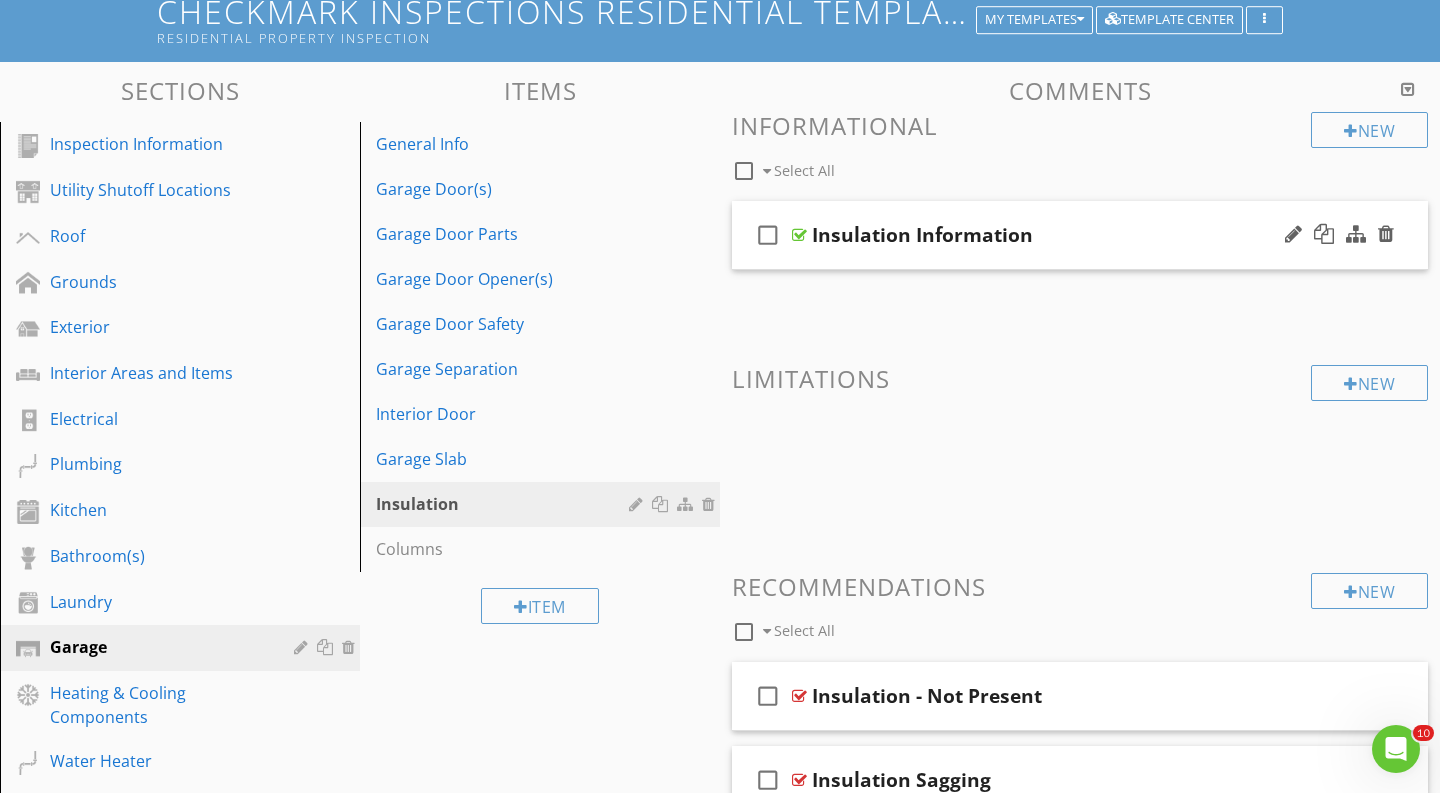 click on "Insulation Information" at bounding box center (922, 235) 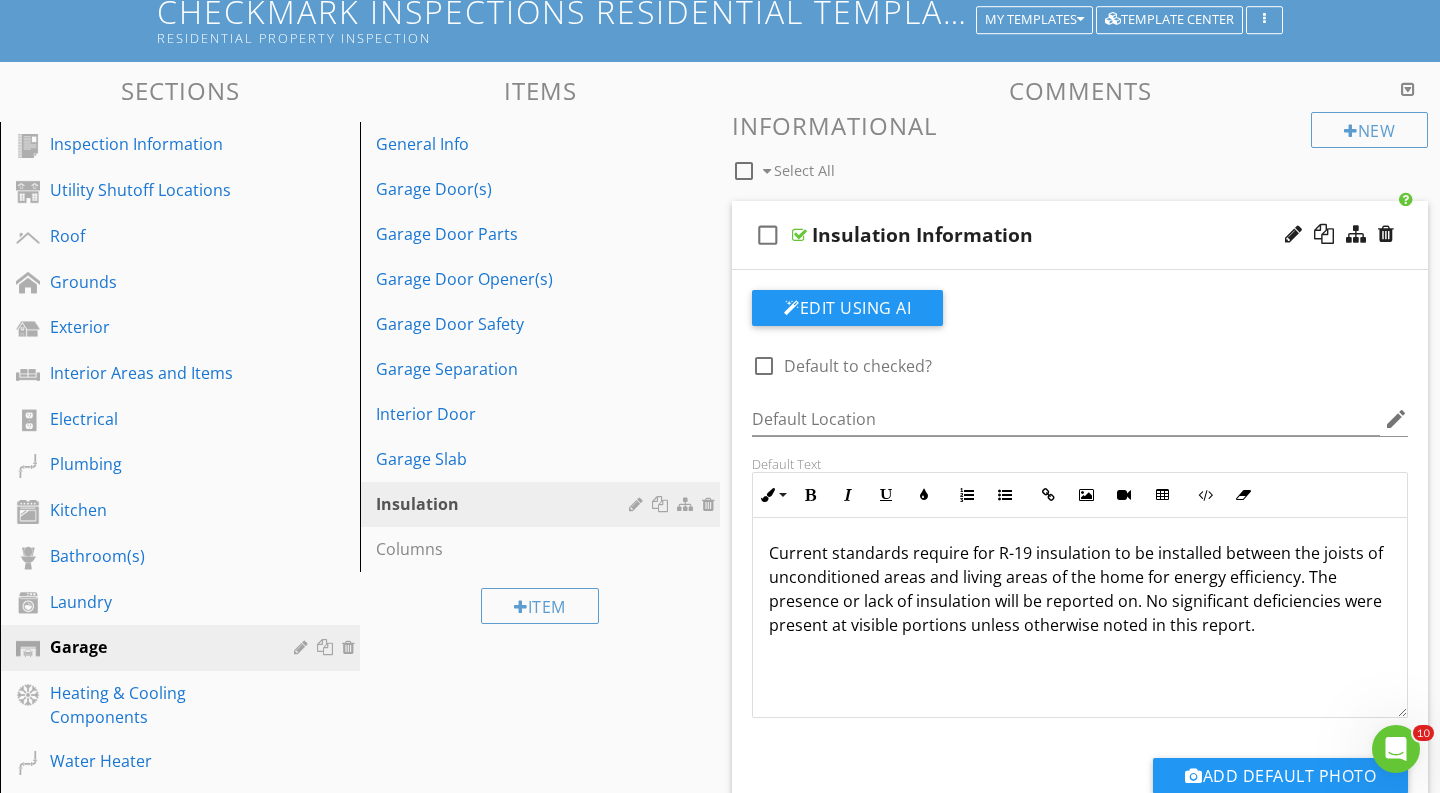 scroll, scrollTop: 1, scrollLeft: 0, axis: vertical 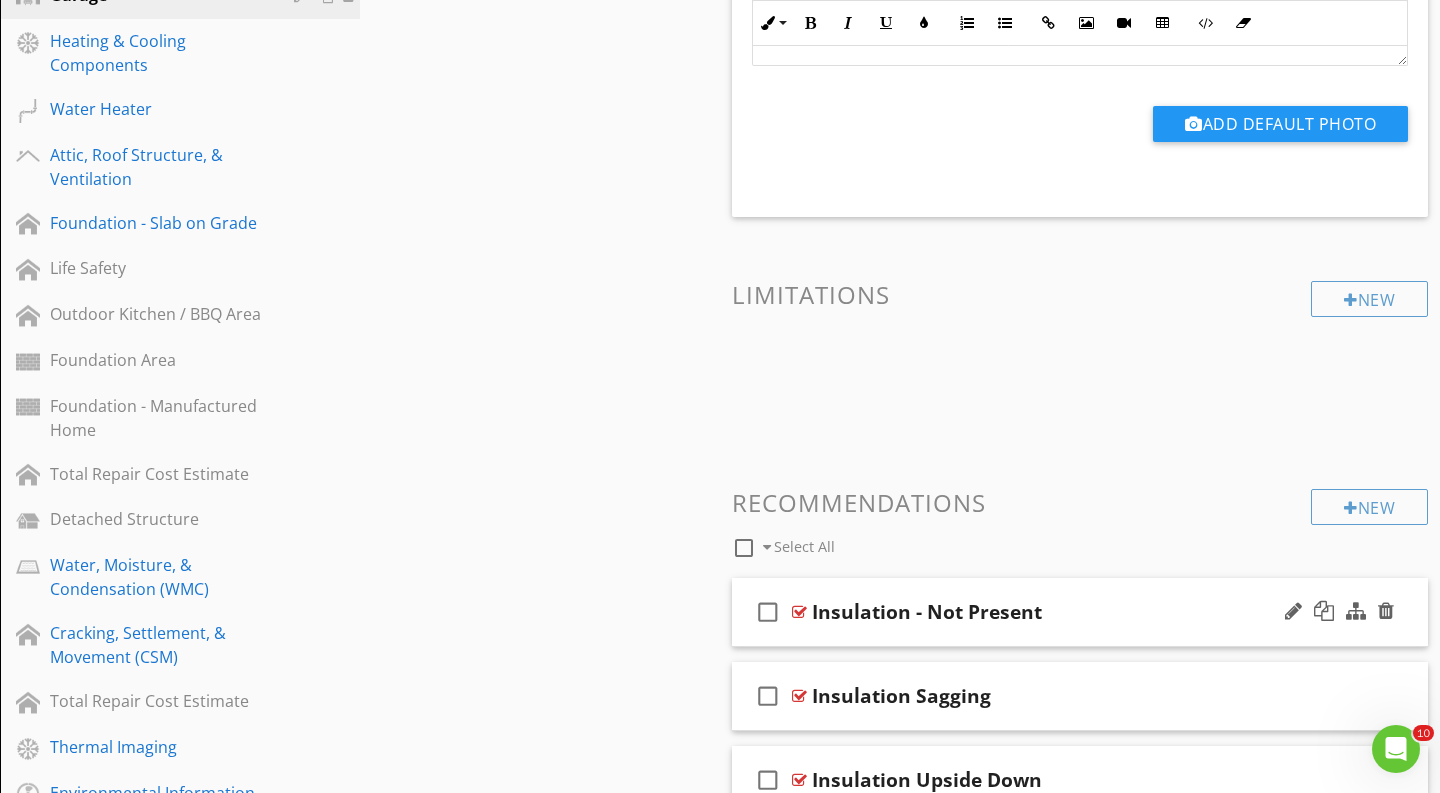 click on "check_box_outline_blank
Insulation - Not Present" at bounding box center [1080, 612] 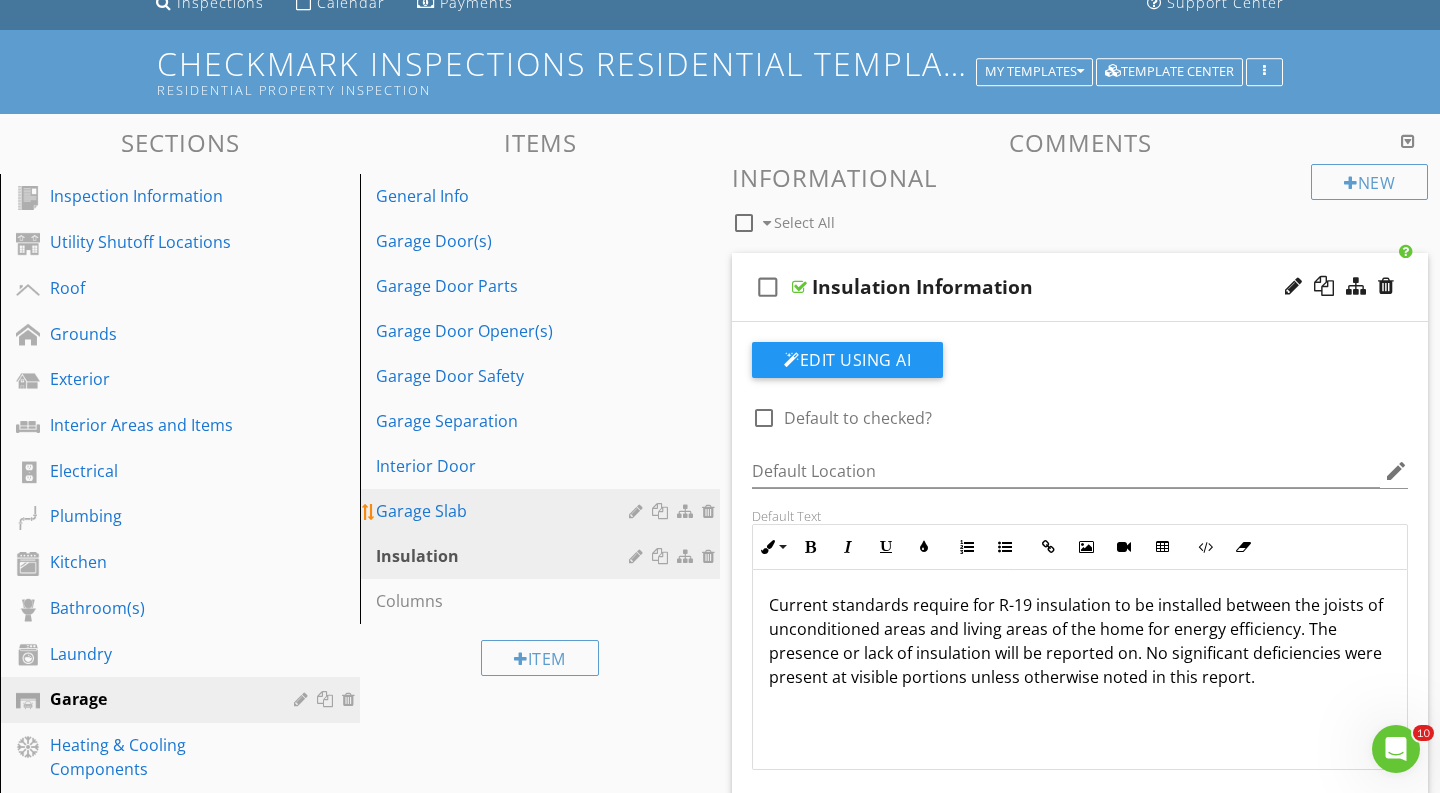scroll, scrollTop: 188, scrollLeft: 0, axis: vertical 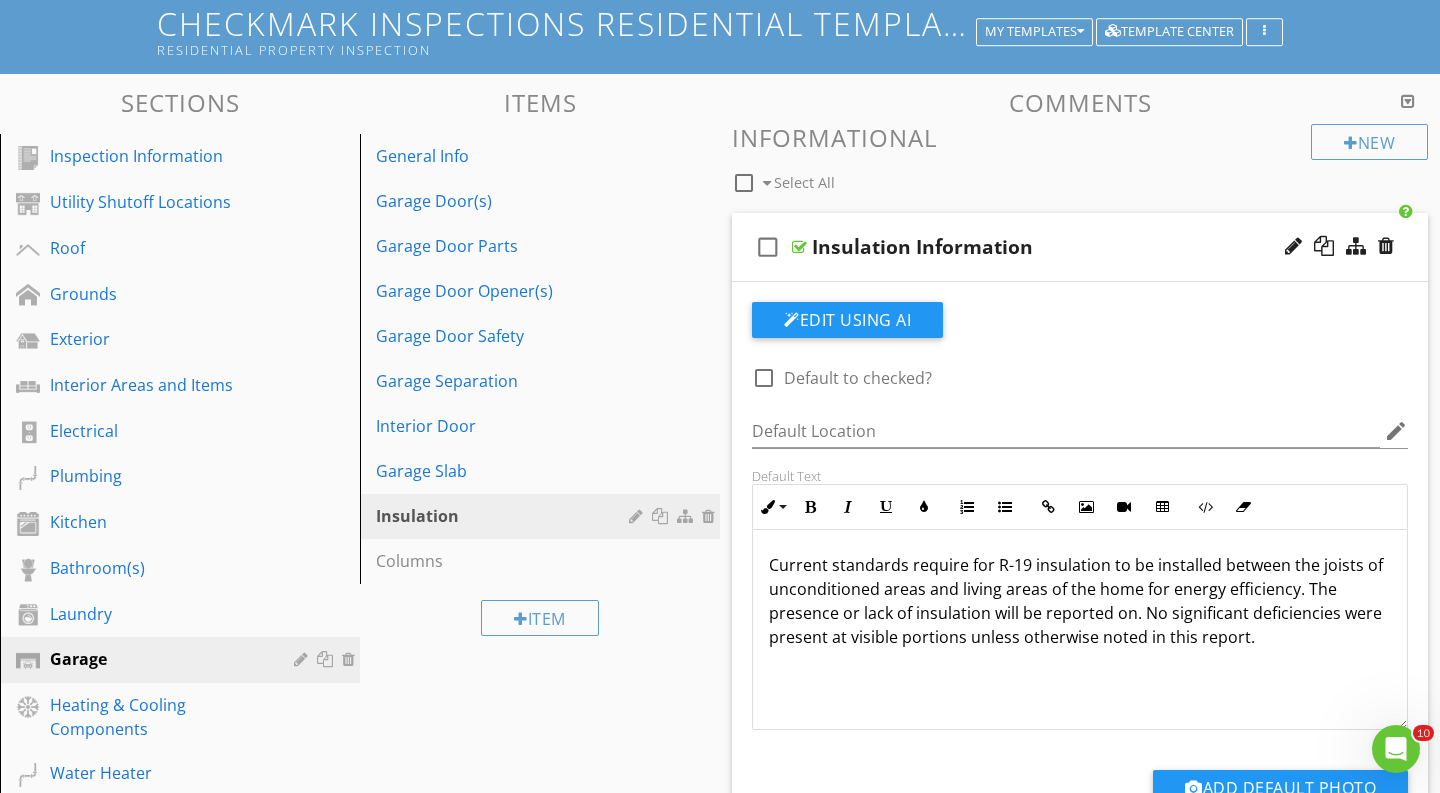 click on "Item" at bounding box center (540, 617) 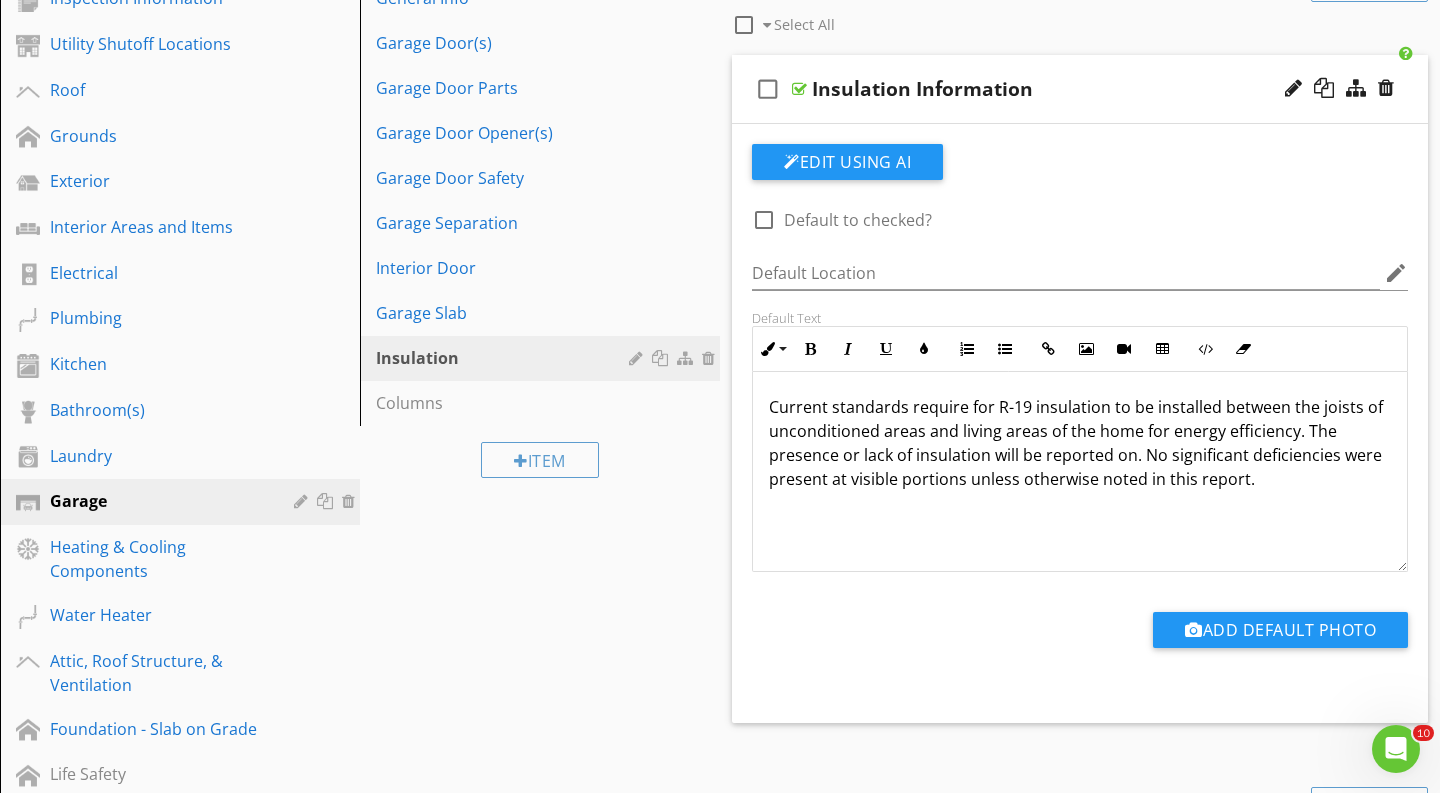 scroll, scrollTop: 363, scrollLeft: 0, axis: vertical 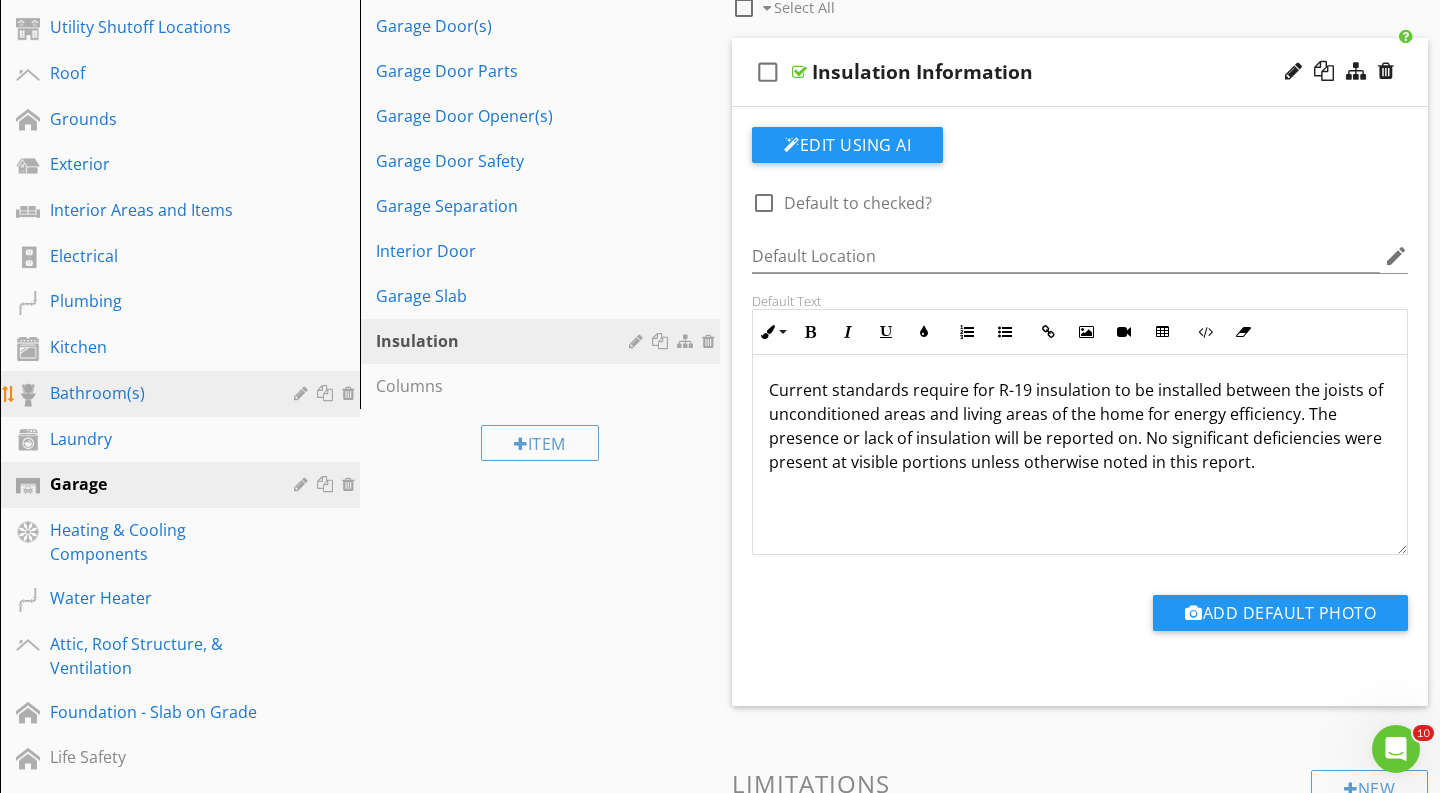 click on "Bathroom(s)" at bounding box center (157, 393) 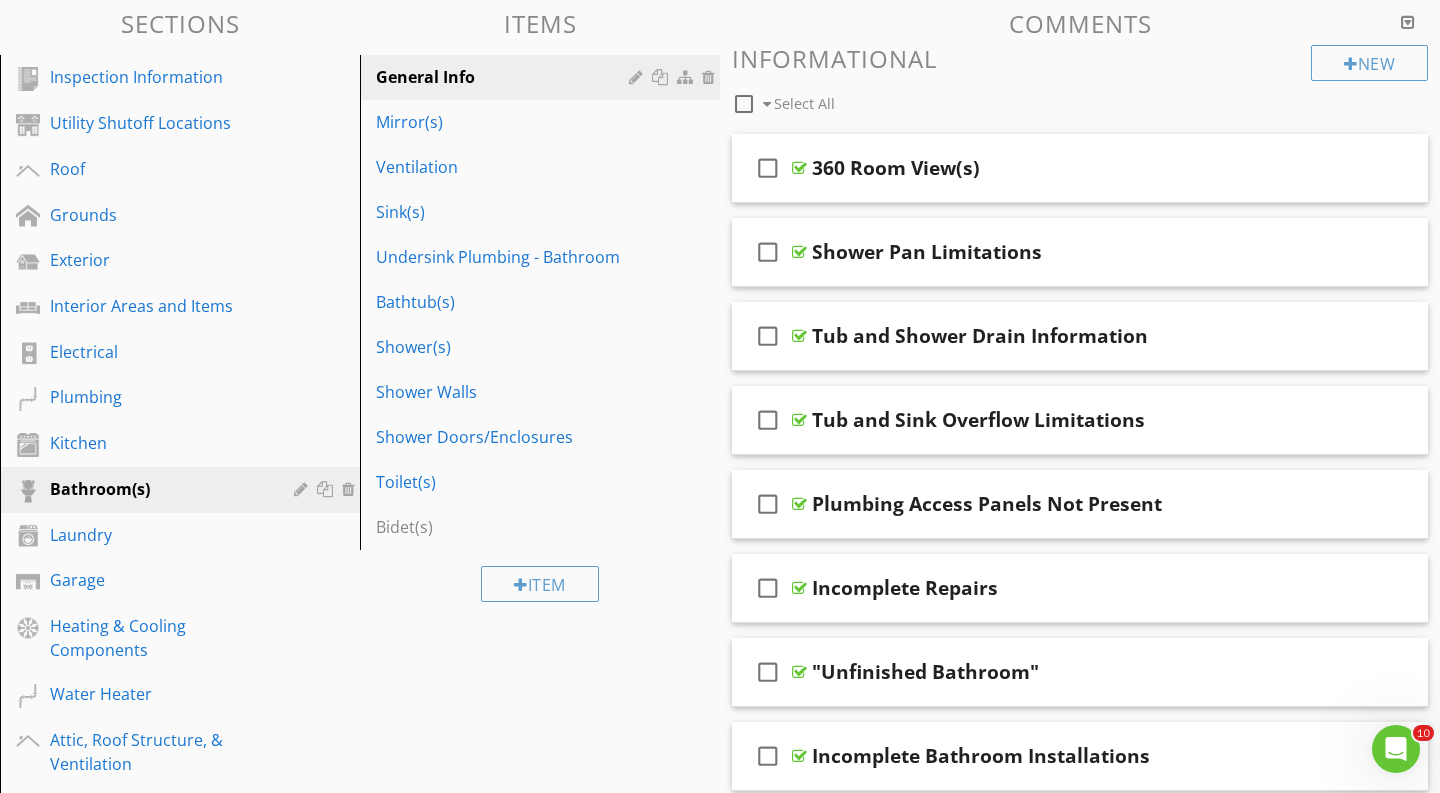 scroll, scrollTop: 242, scrollLeft: 0, axis: vertical 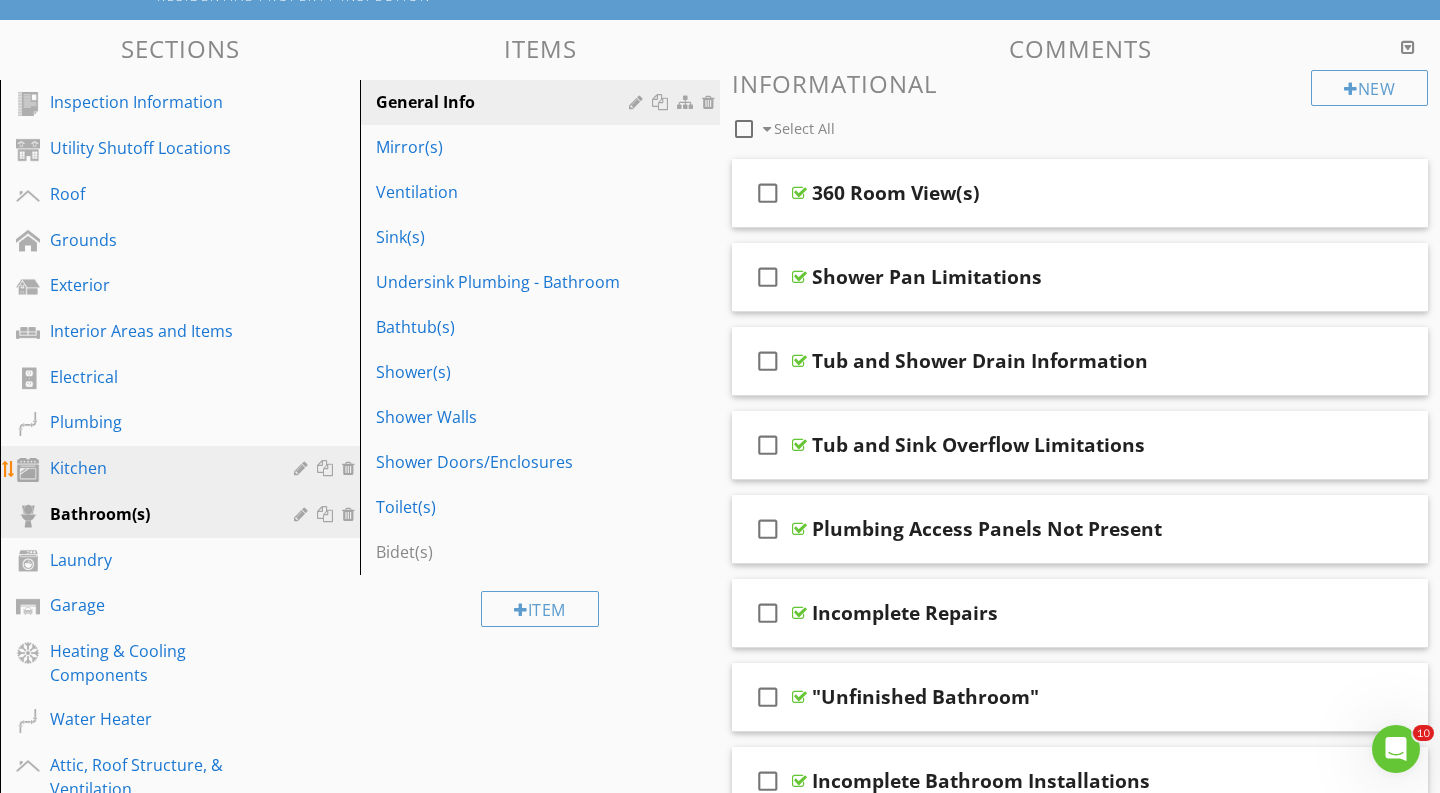click on "Kitchen" at bounding box center (157, 468) 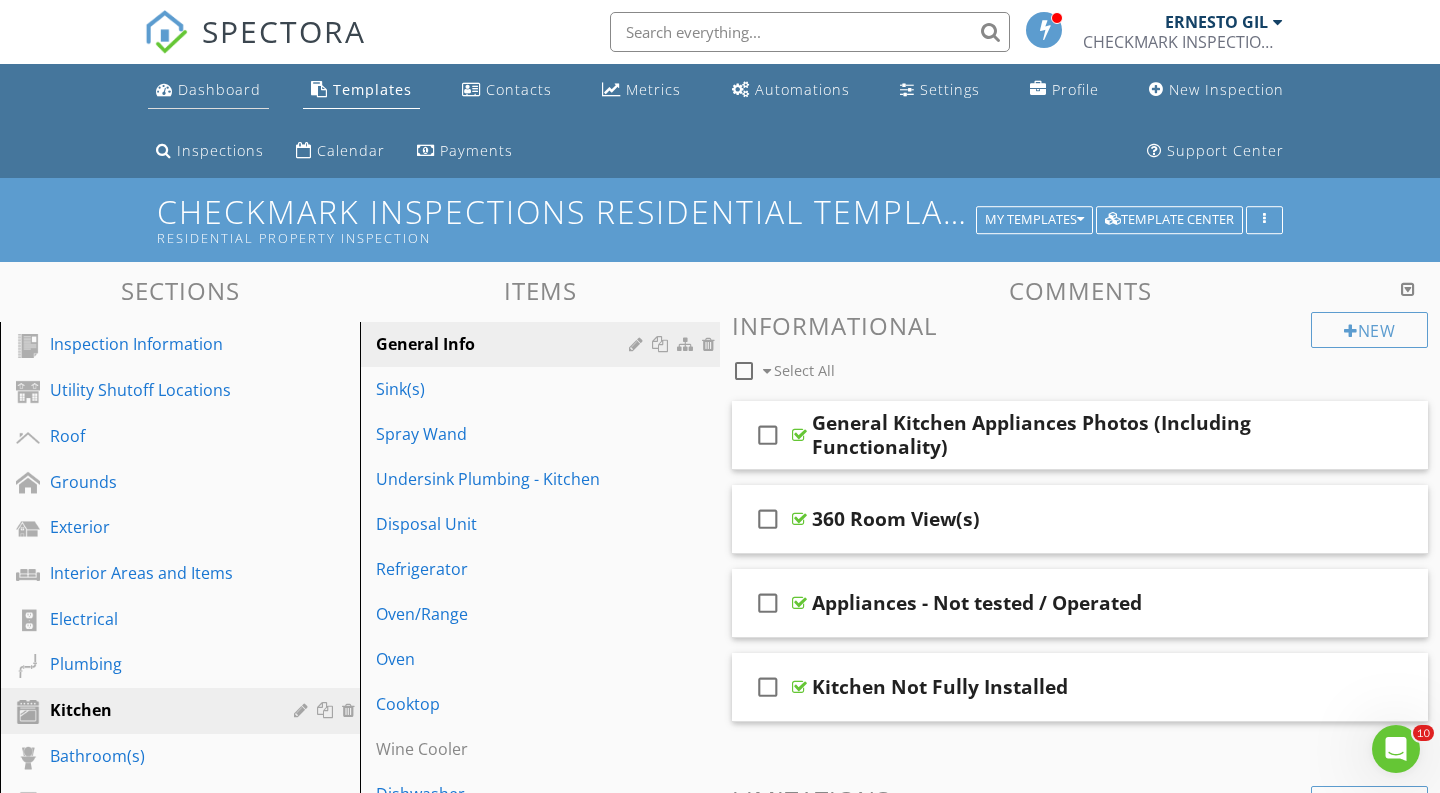 scroll, scrollTop: -1, scrollLeft: 0, axis: vertical 